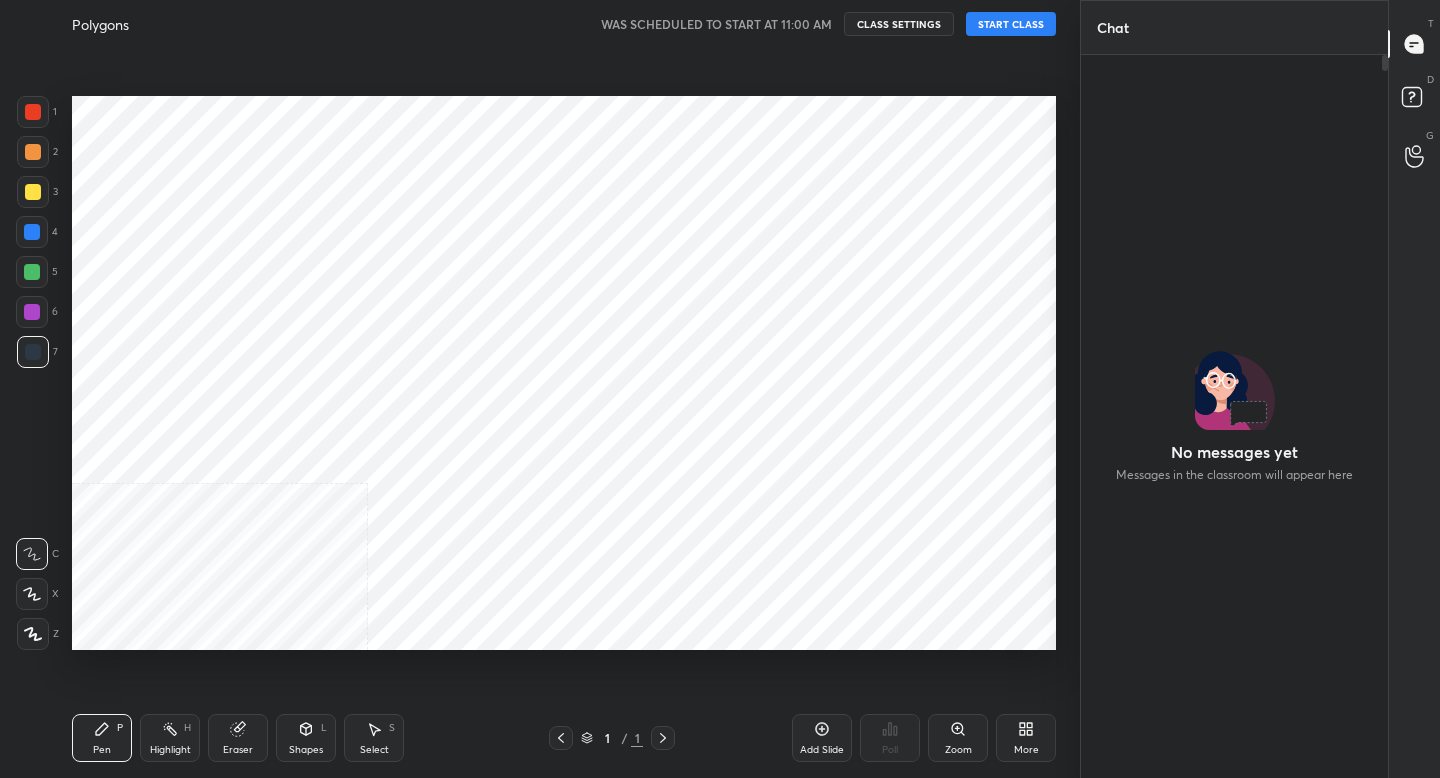 scroll, scrollTop: 0, scrollLeft: 0, axis: both 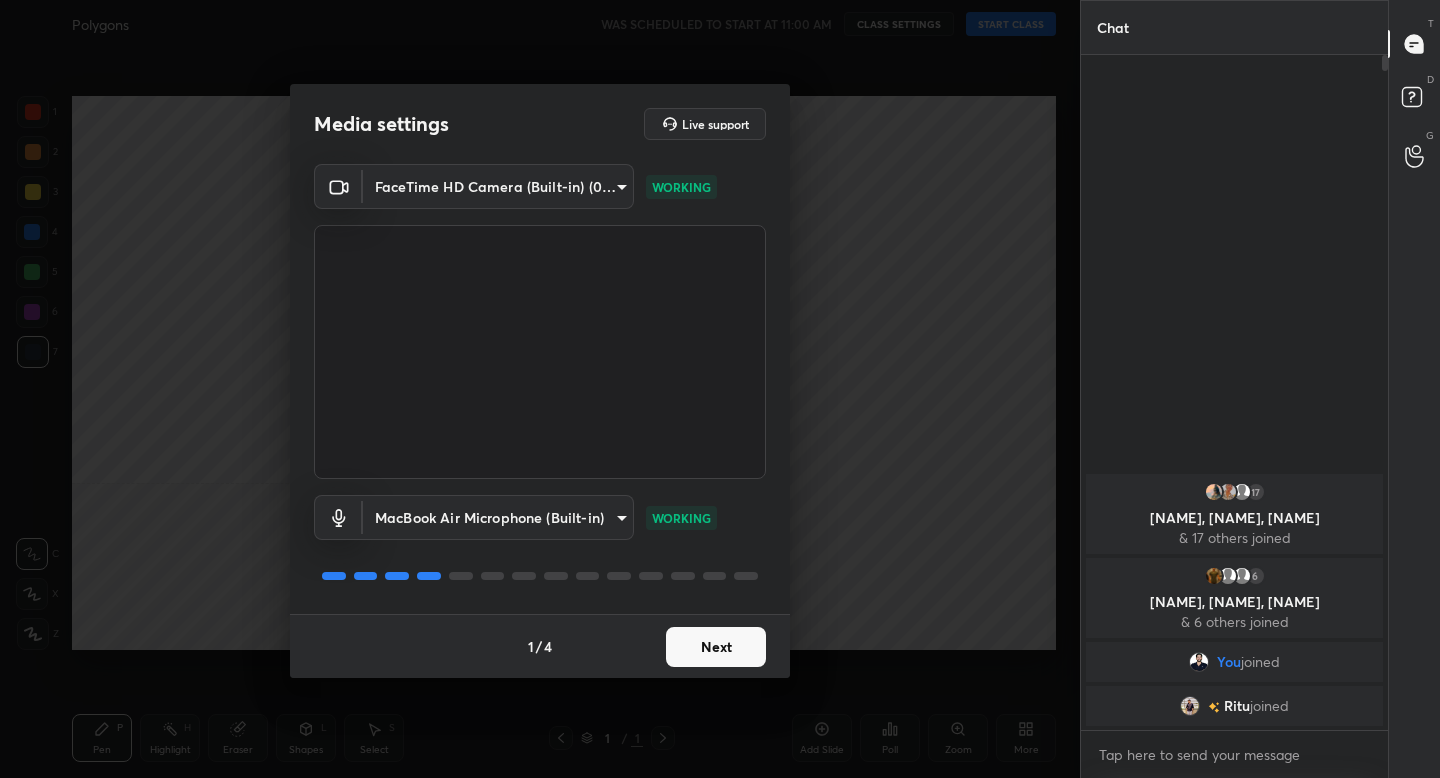 click on "Next" at bounding box center (716, 647) 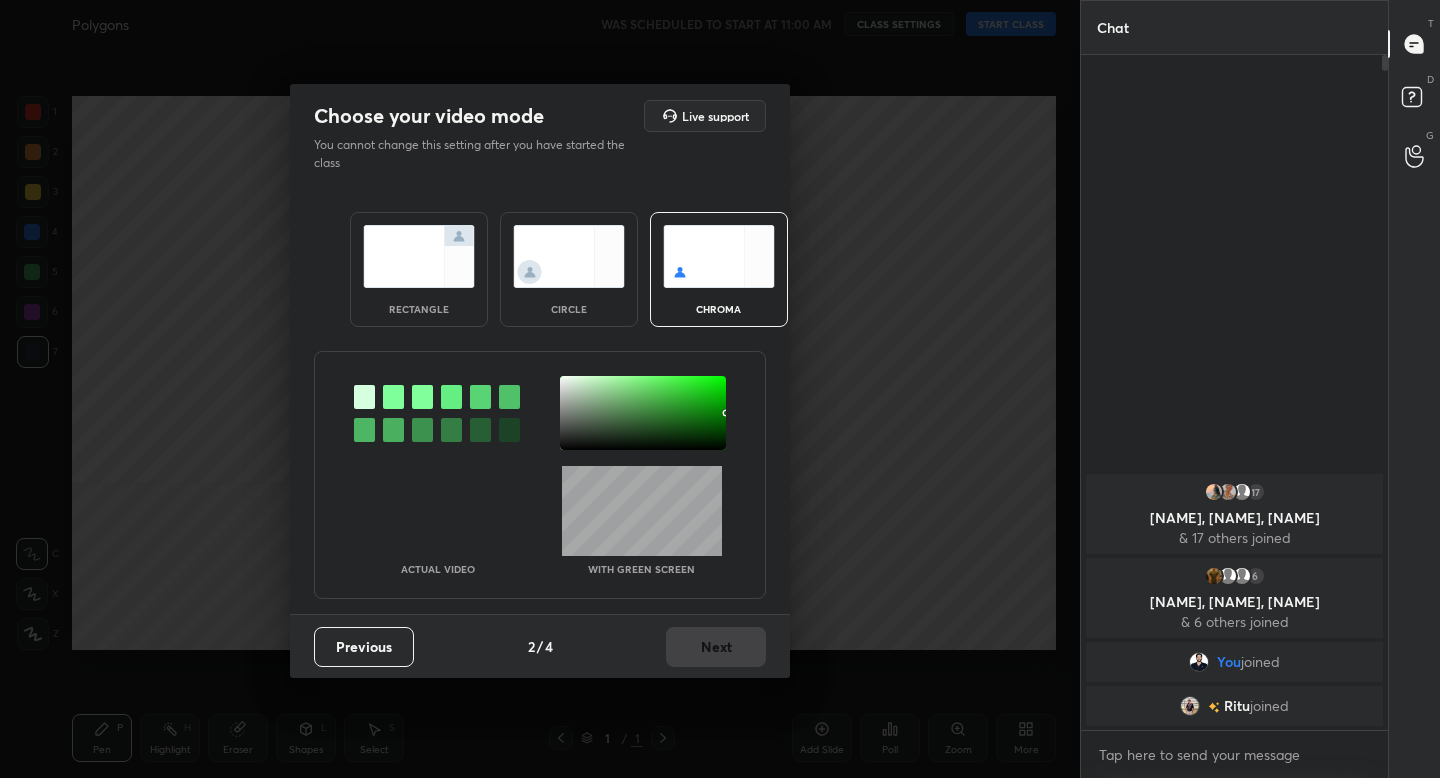 click at bounding box center [419, 256] 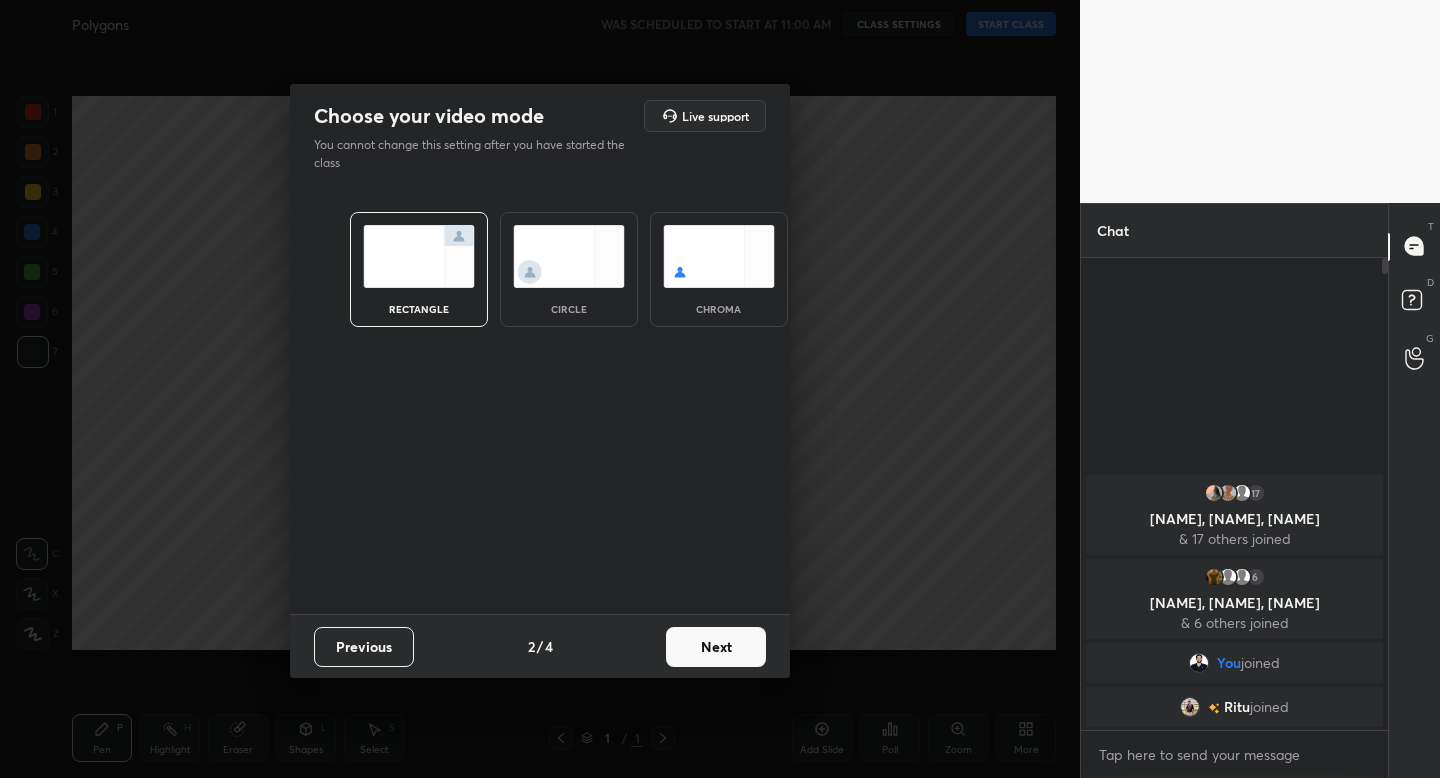 scroll, scrollTop: 466, scrollLeft: 301, axis: both 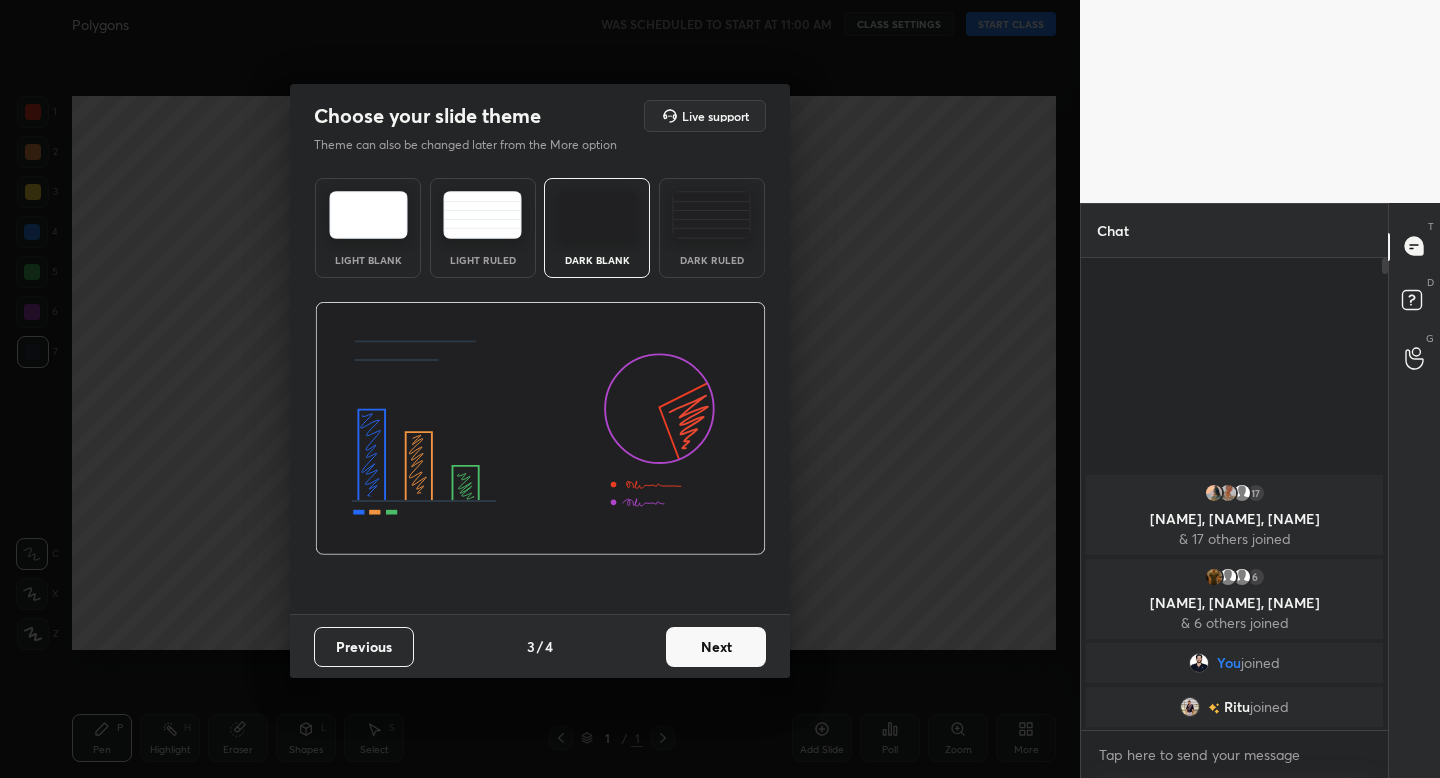 click at bounding box center [711, 215] 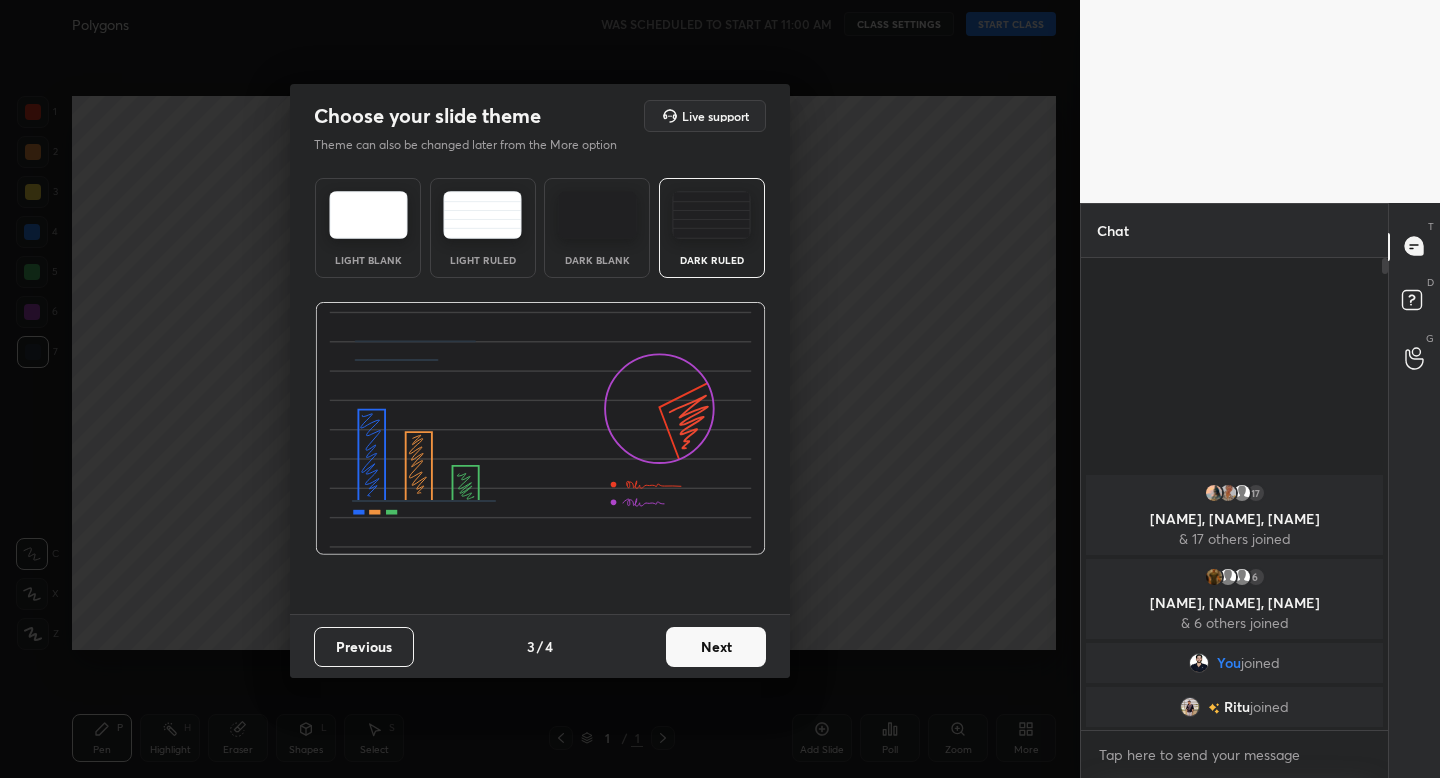 click on "Next" at bounding box center (716, 647) 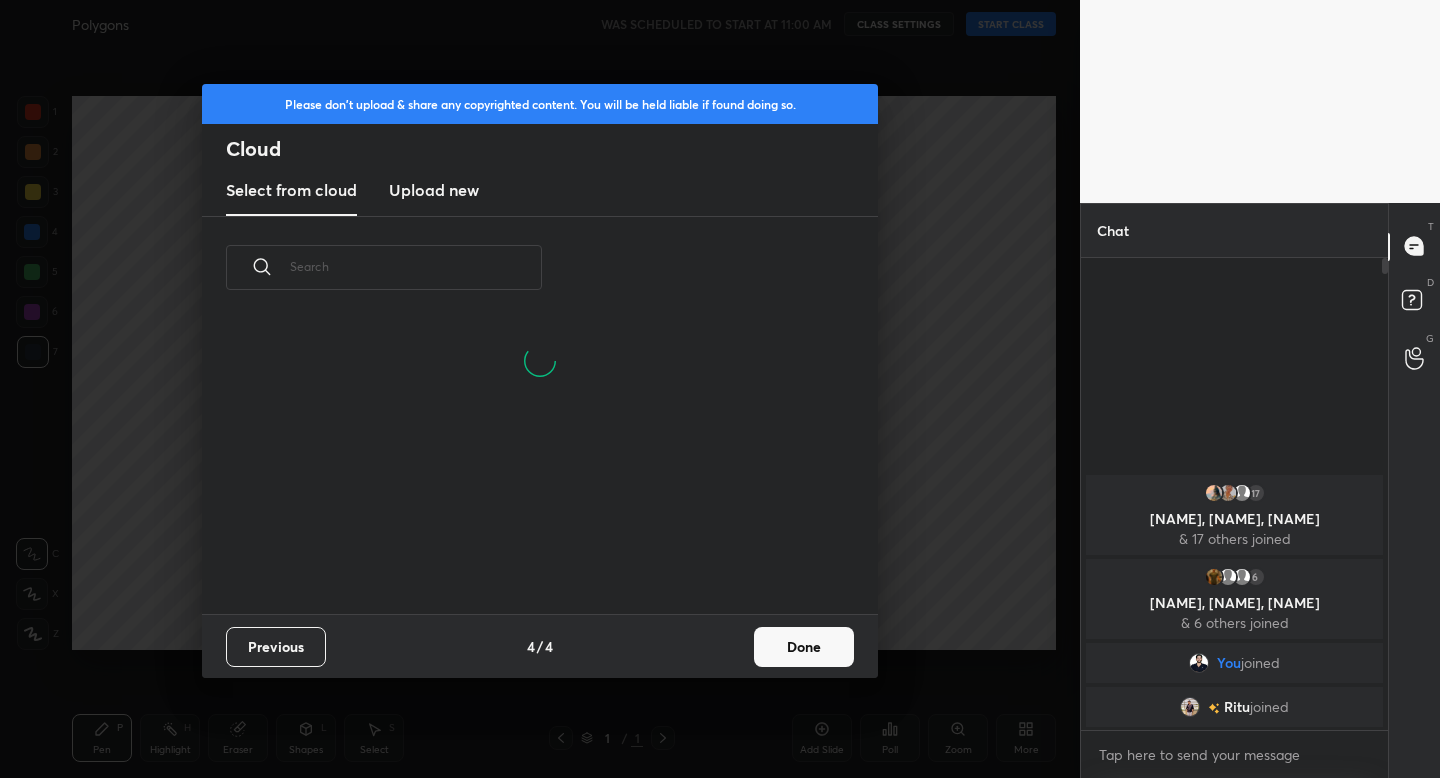 click on "Done" at bounding box center [804, 647] 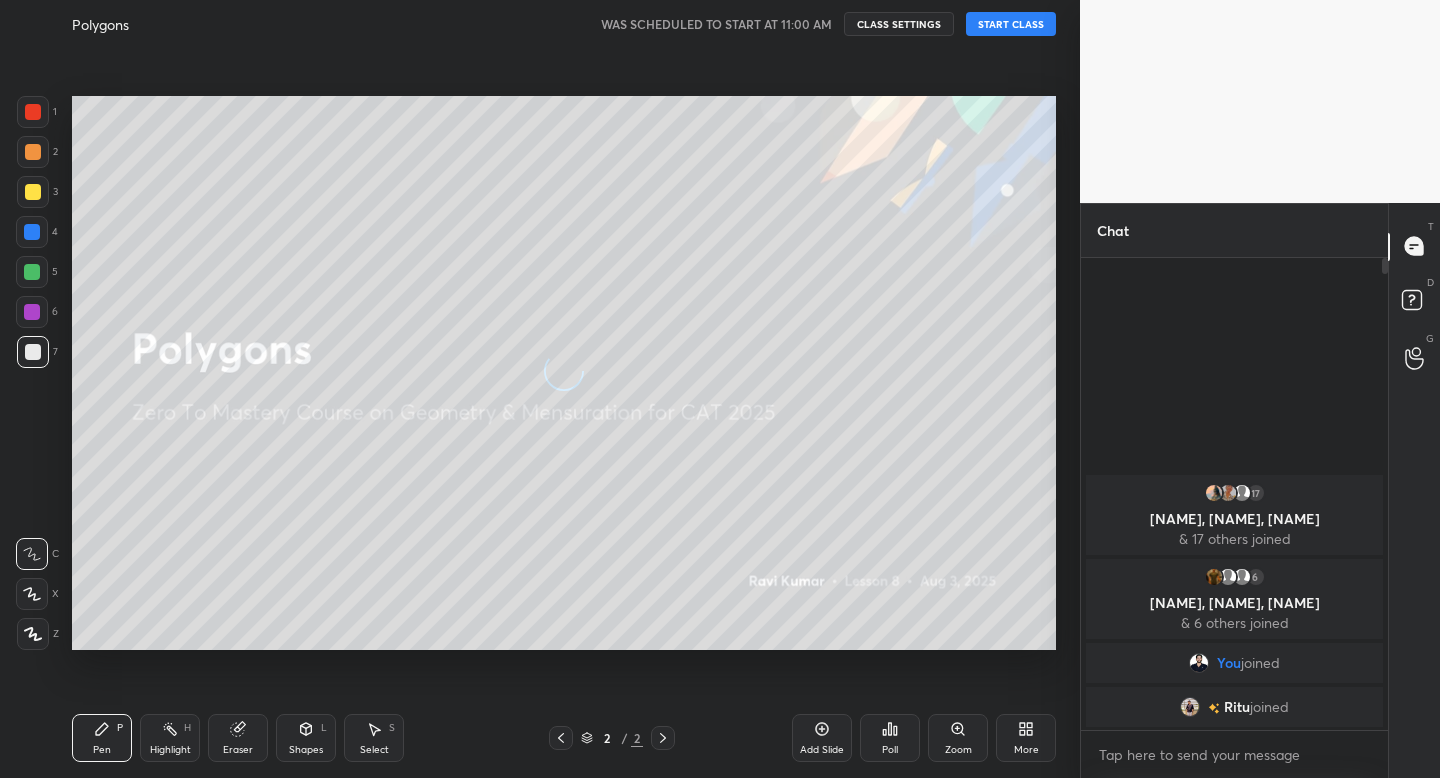click on "START CLASS" at bounding box center (1011, 24) 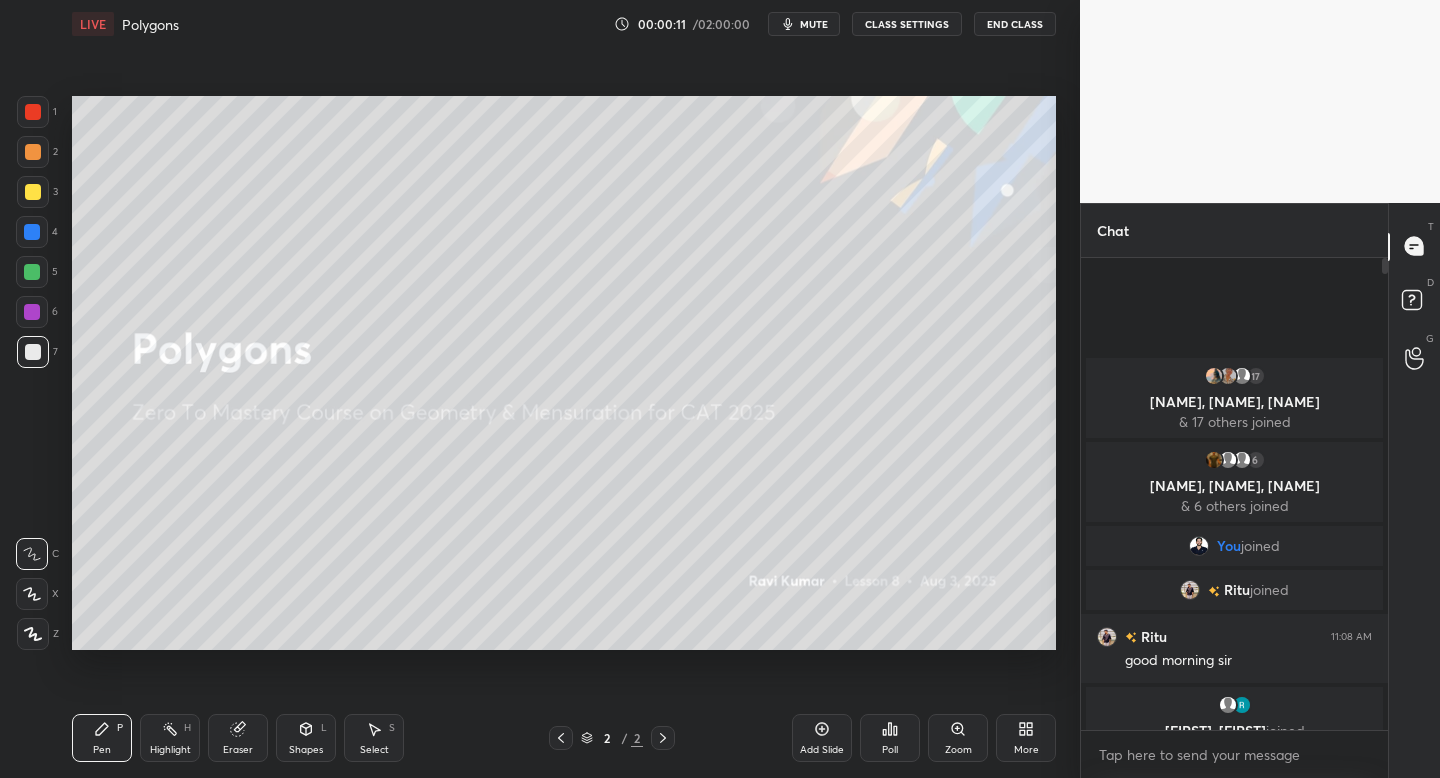 click on "More" at bounding box center [1026, 738] 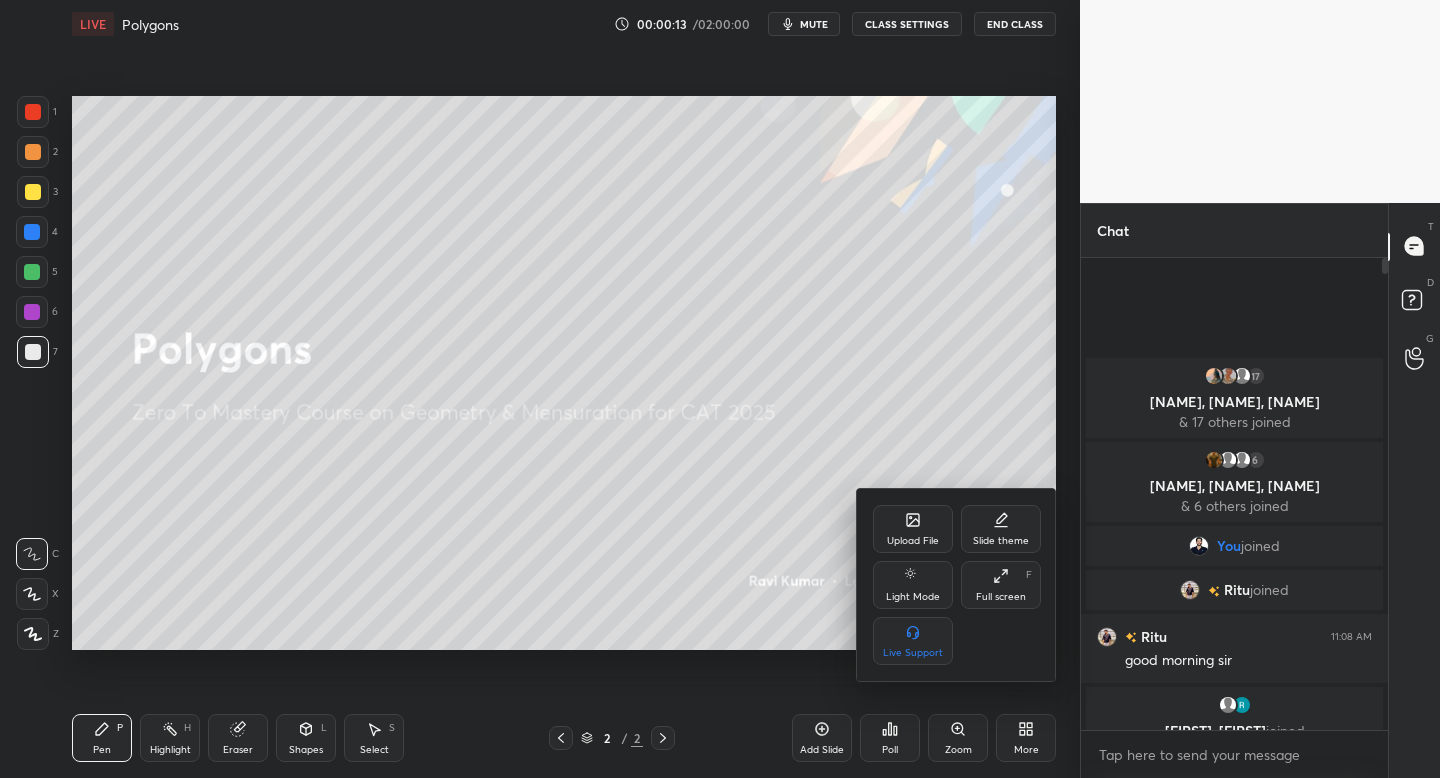 click 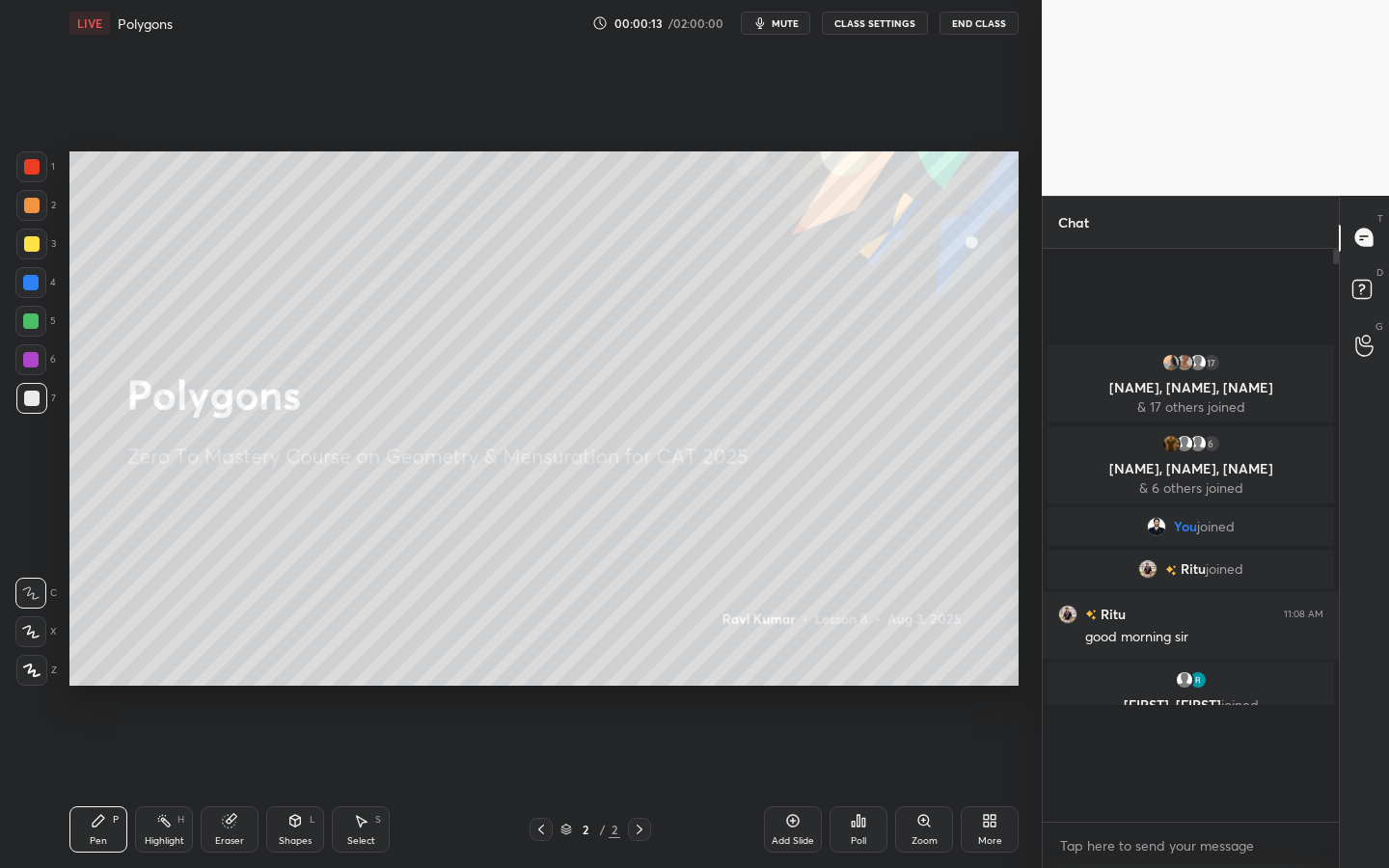 scroll, scrollTop: 95700, scrollLeft: 95494, axis: both 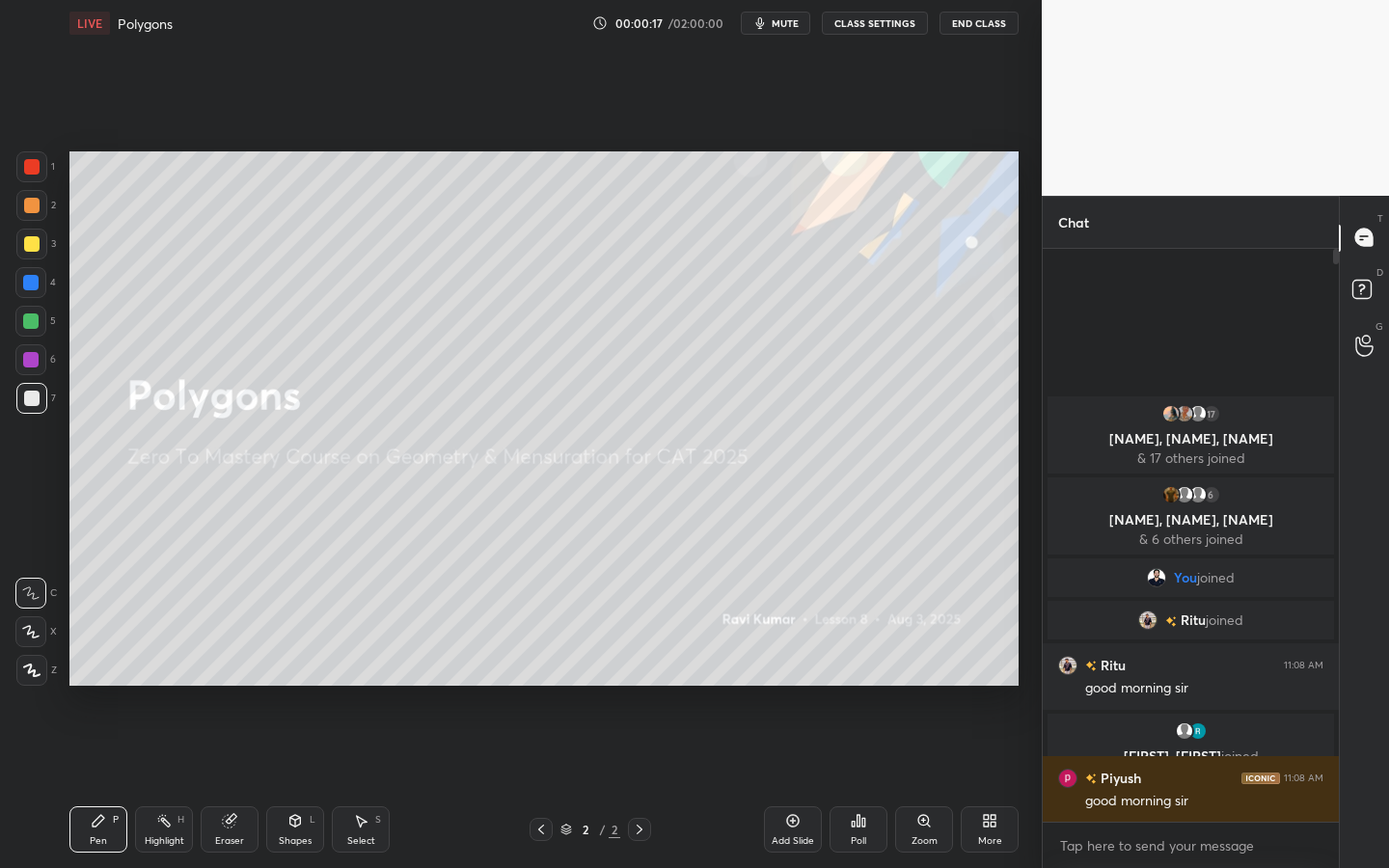 click at bounding box center (32, 167) 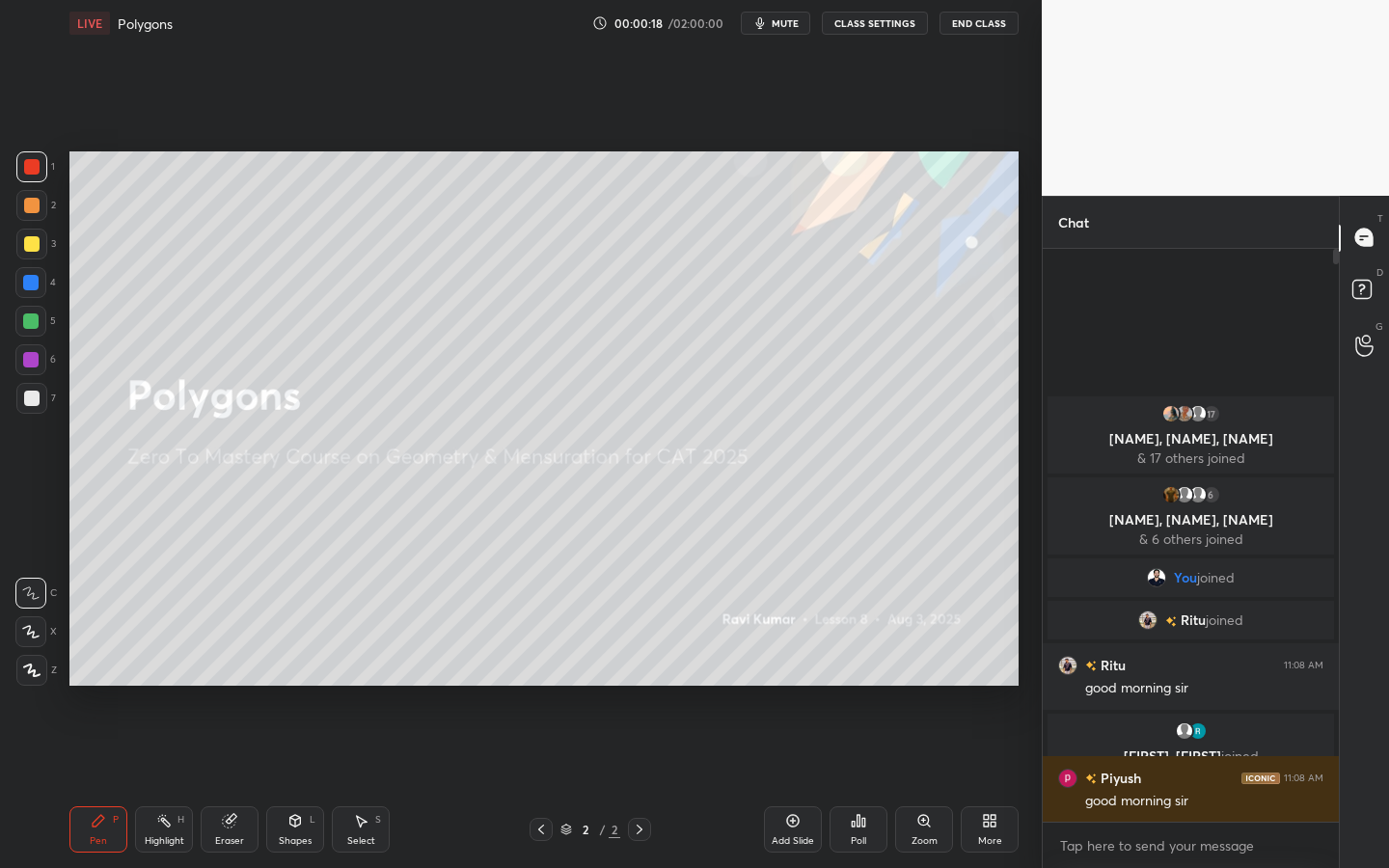 click at bounding box center (32, 205) 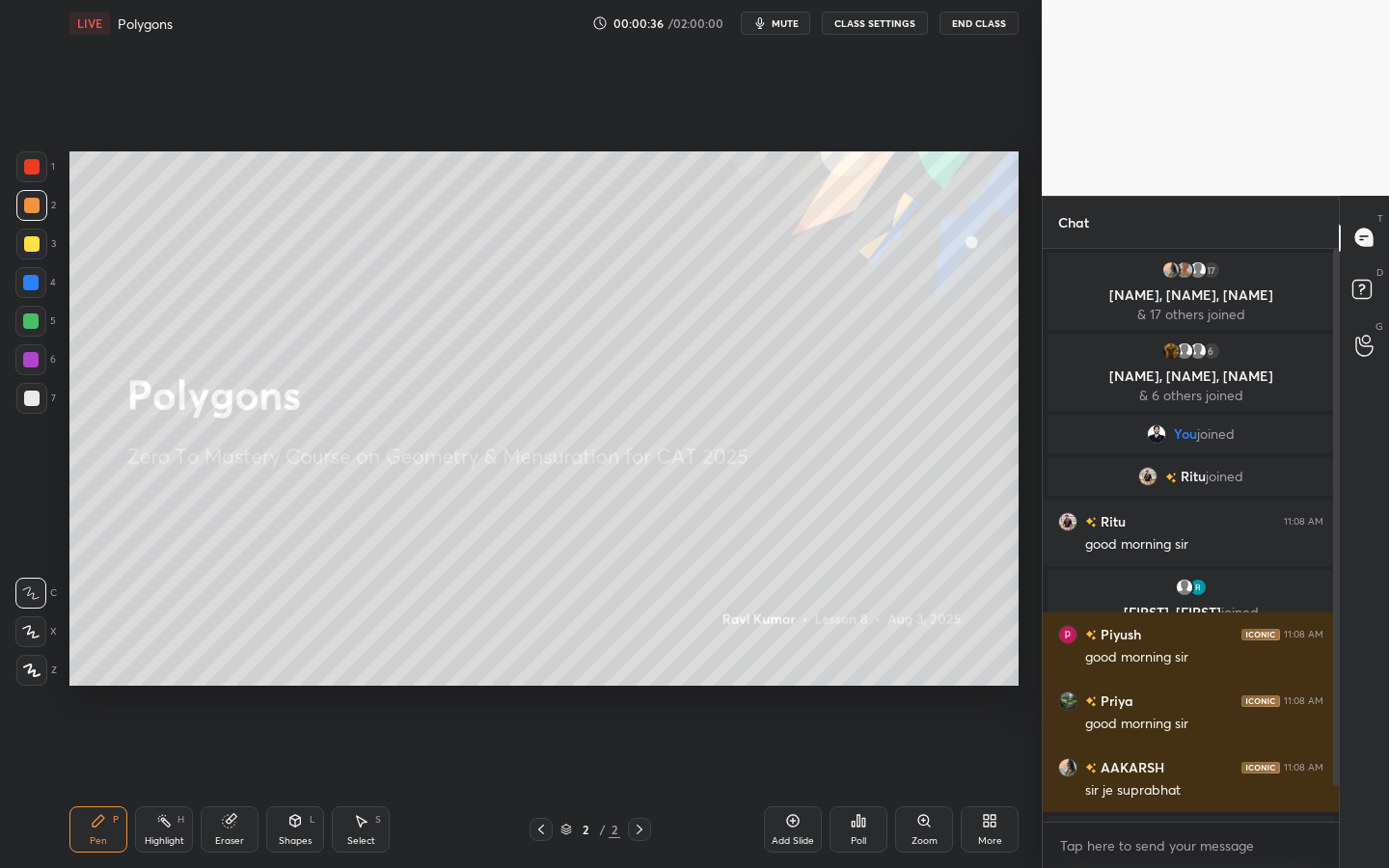 drag, startPoint x: 789, startPoint y: 739, endPoint x: 790, endPoint y: 15, distance: 724.0007 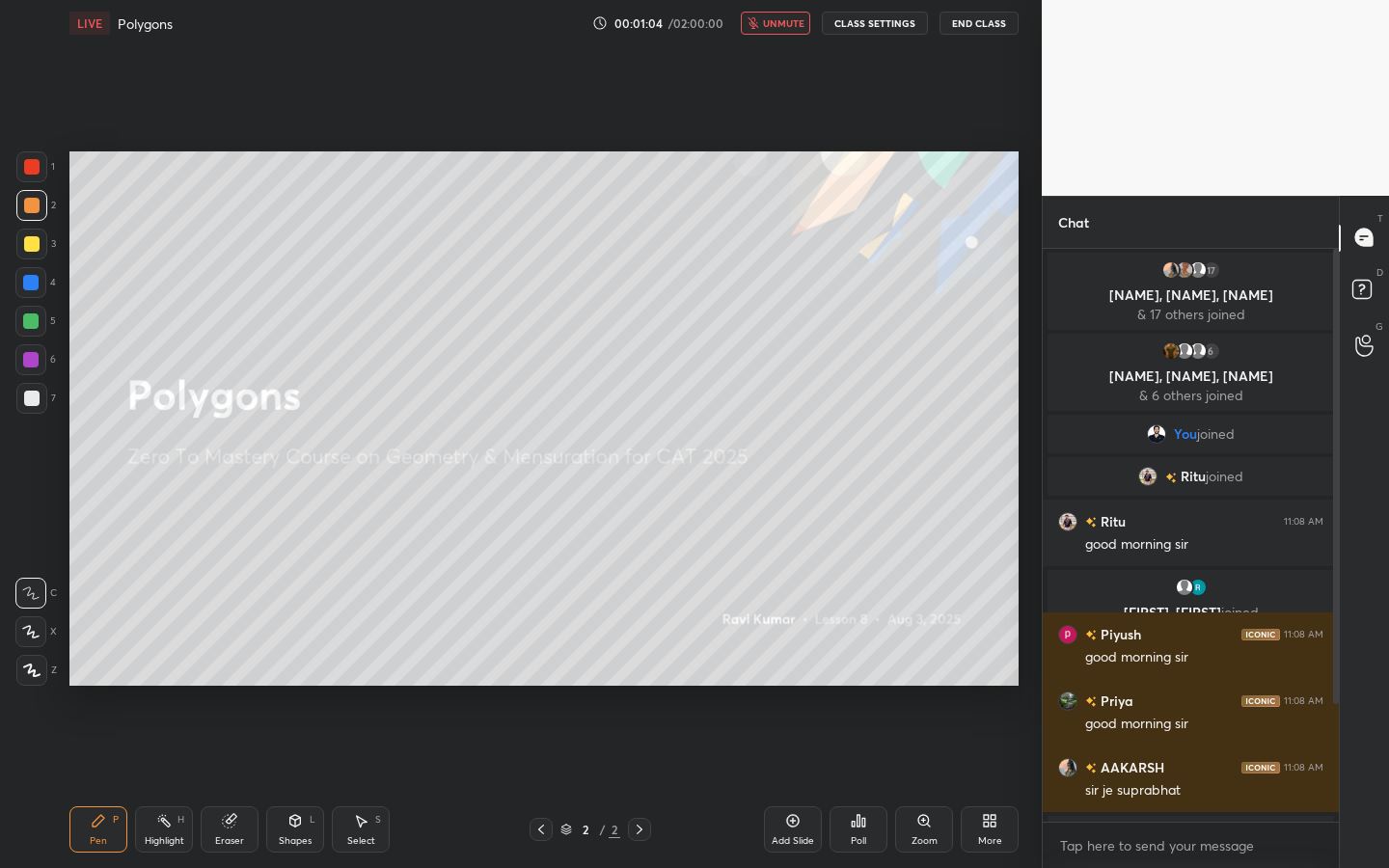 click 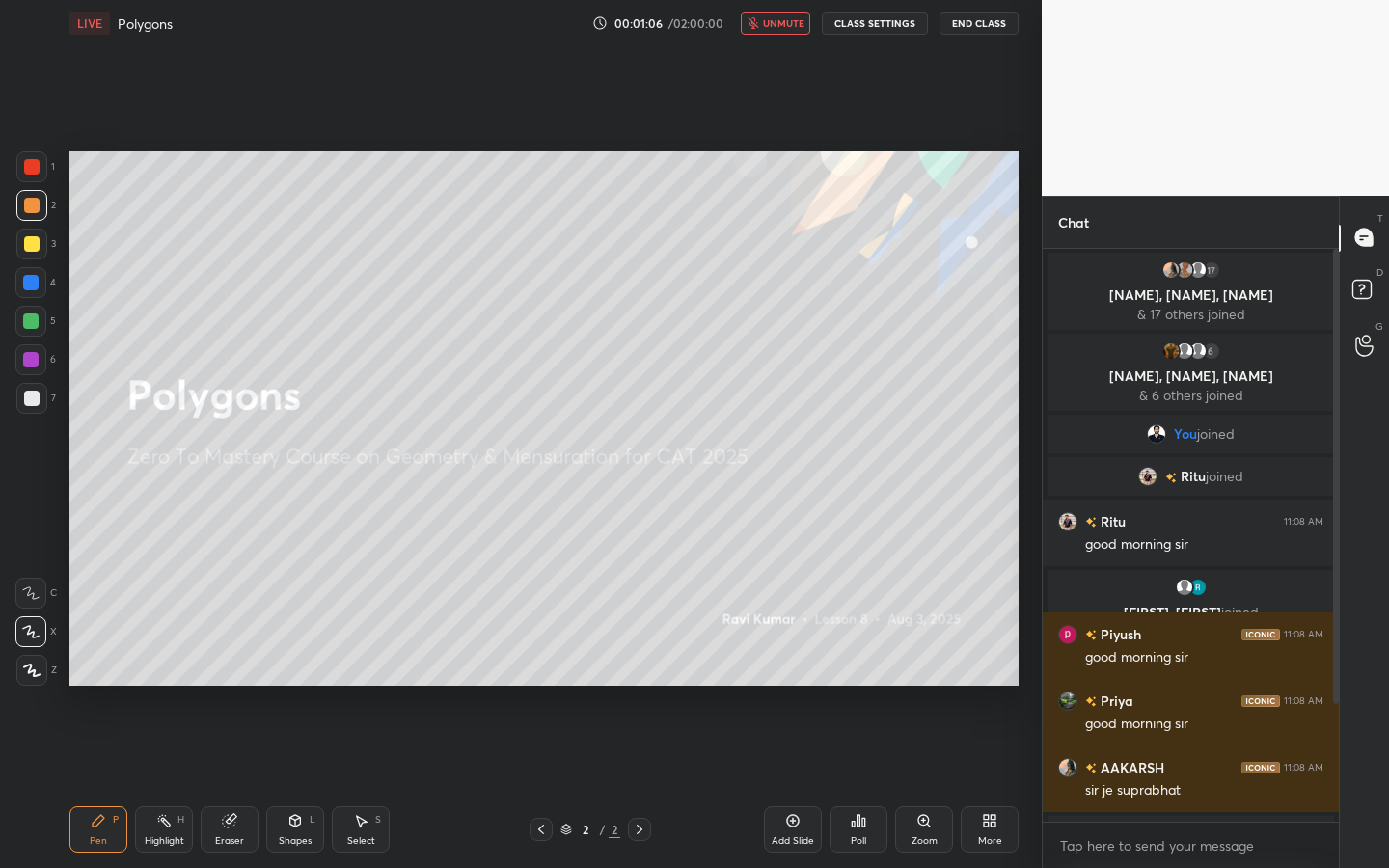 click 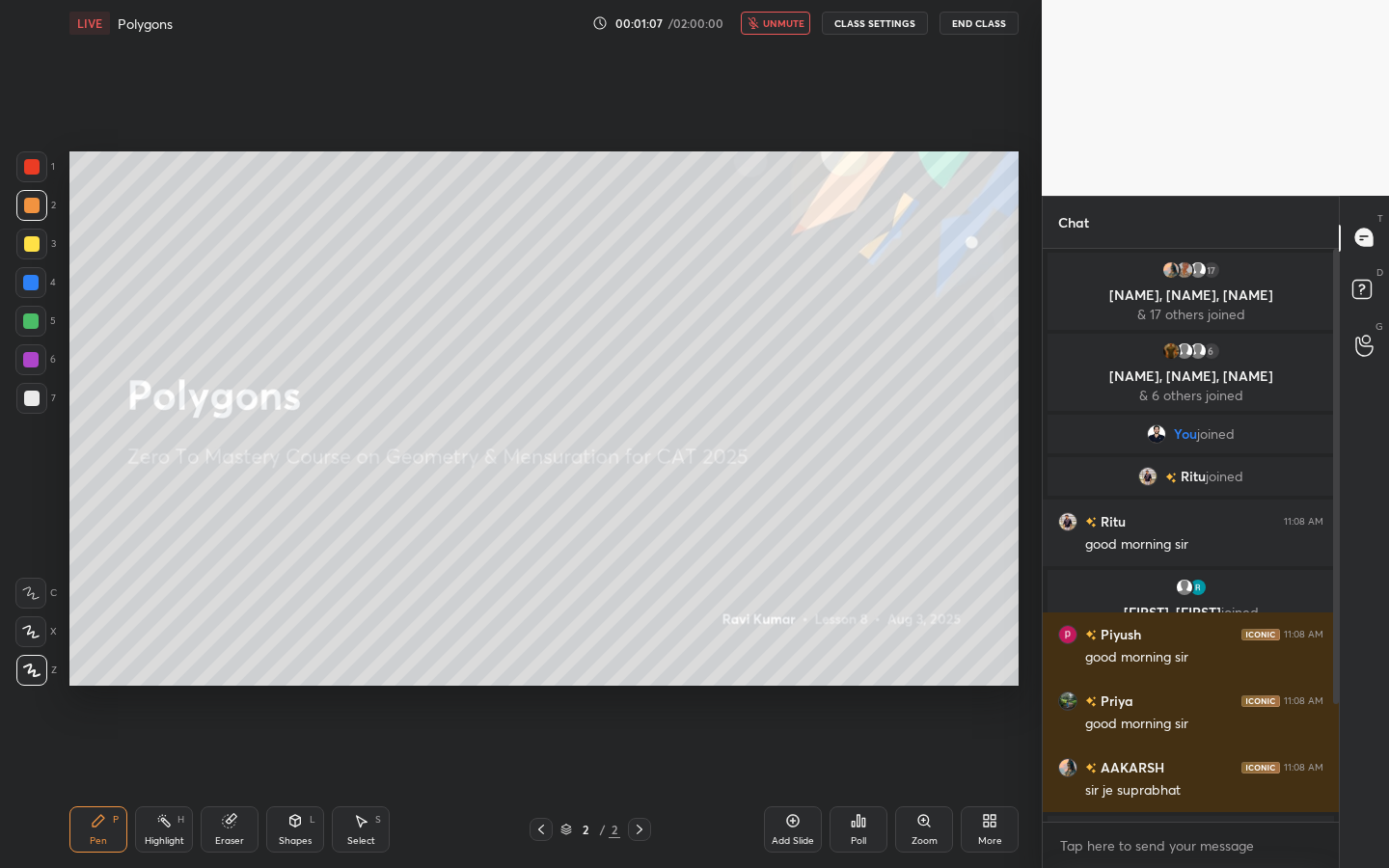 click at bounding box center (31, 321) 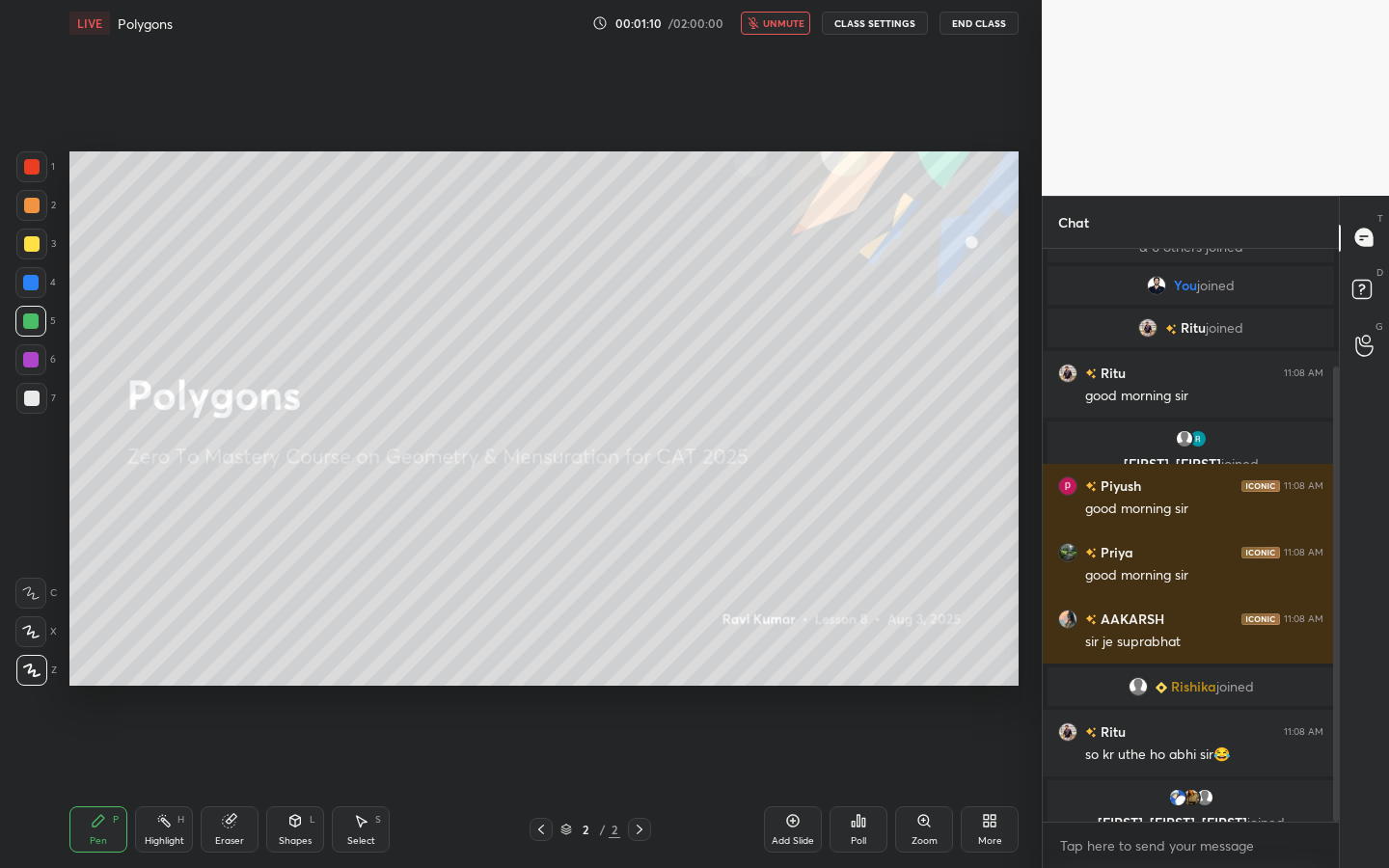 drag, startPoint x: 1338, startPoint y: 594, endPoint x: 1332, endPoint y: 662, distance: 68.264193 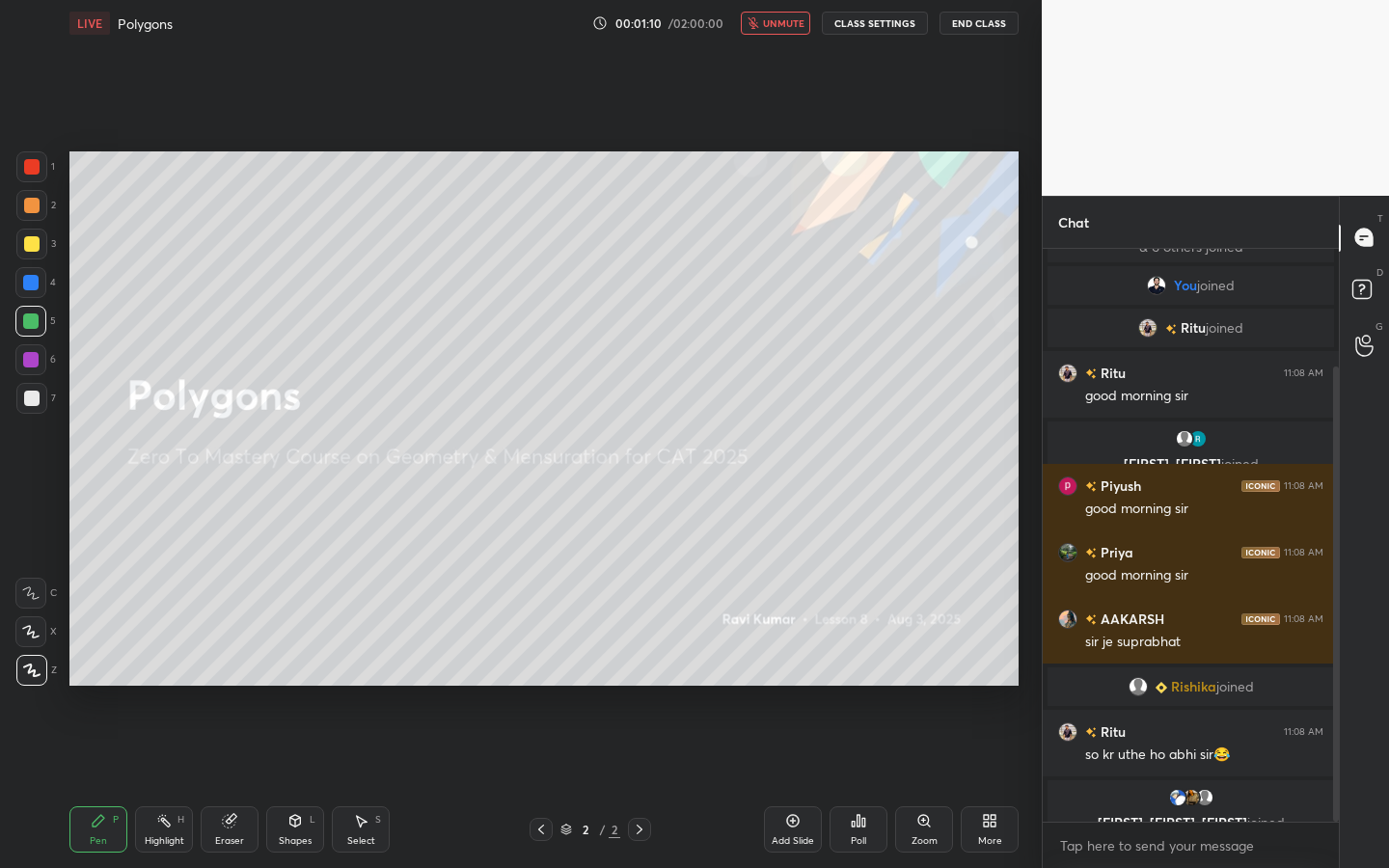 click at bounding box center [1336, 594] 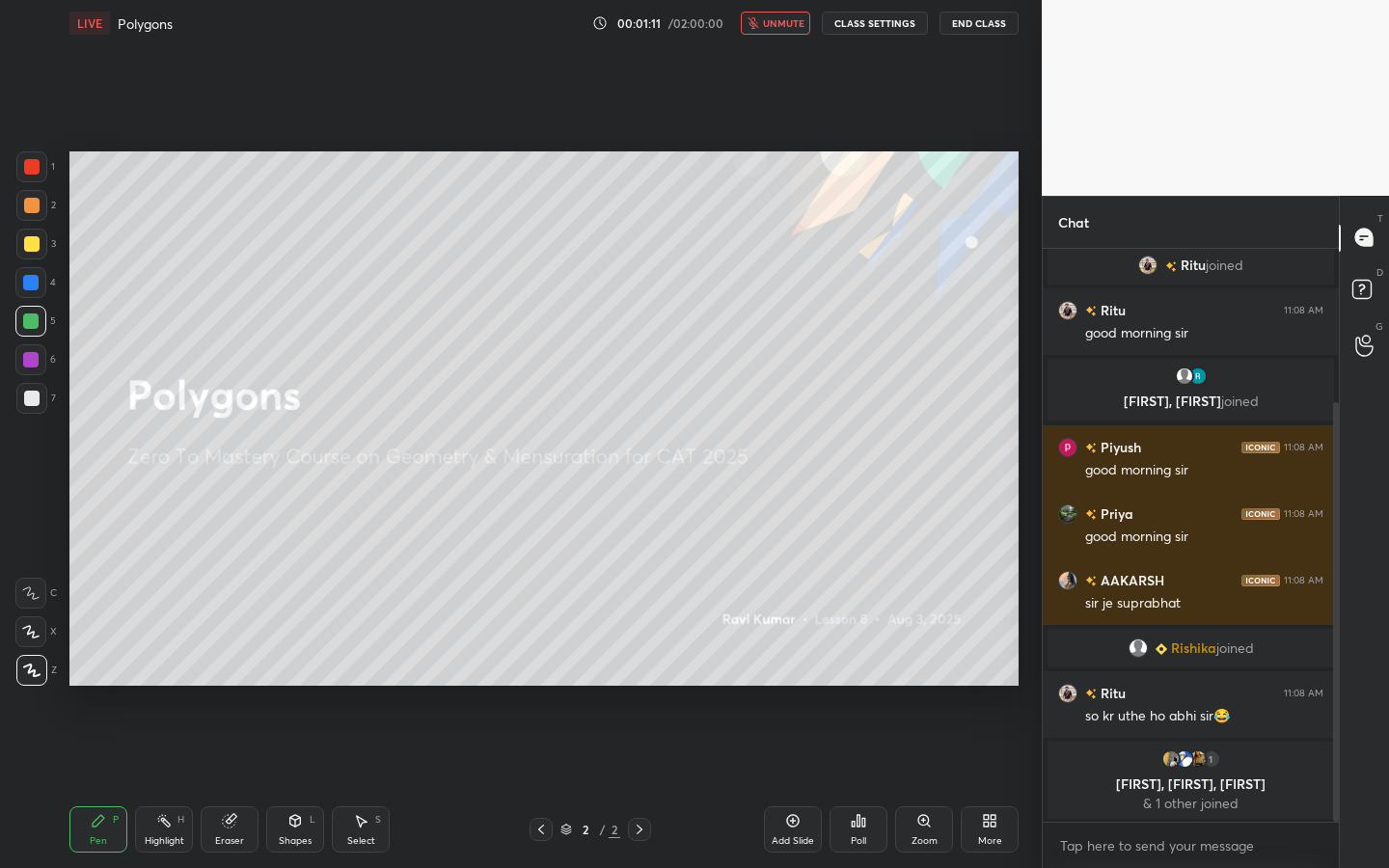 click on "LIVE Polygons 00:01:11 /  02:00:00 unmute CLASS SETTINGS End Class" at bounding box center (544, 23) 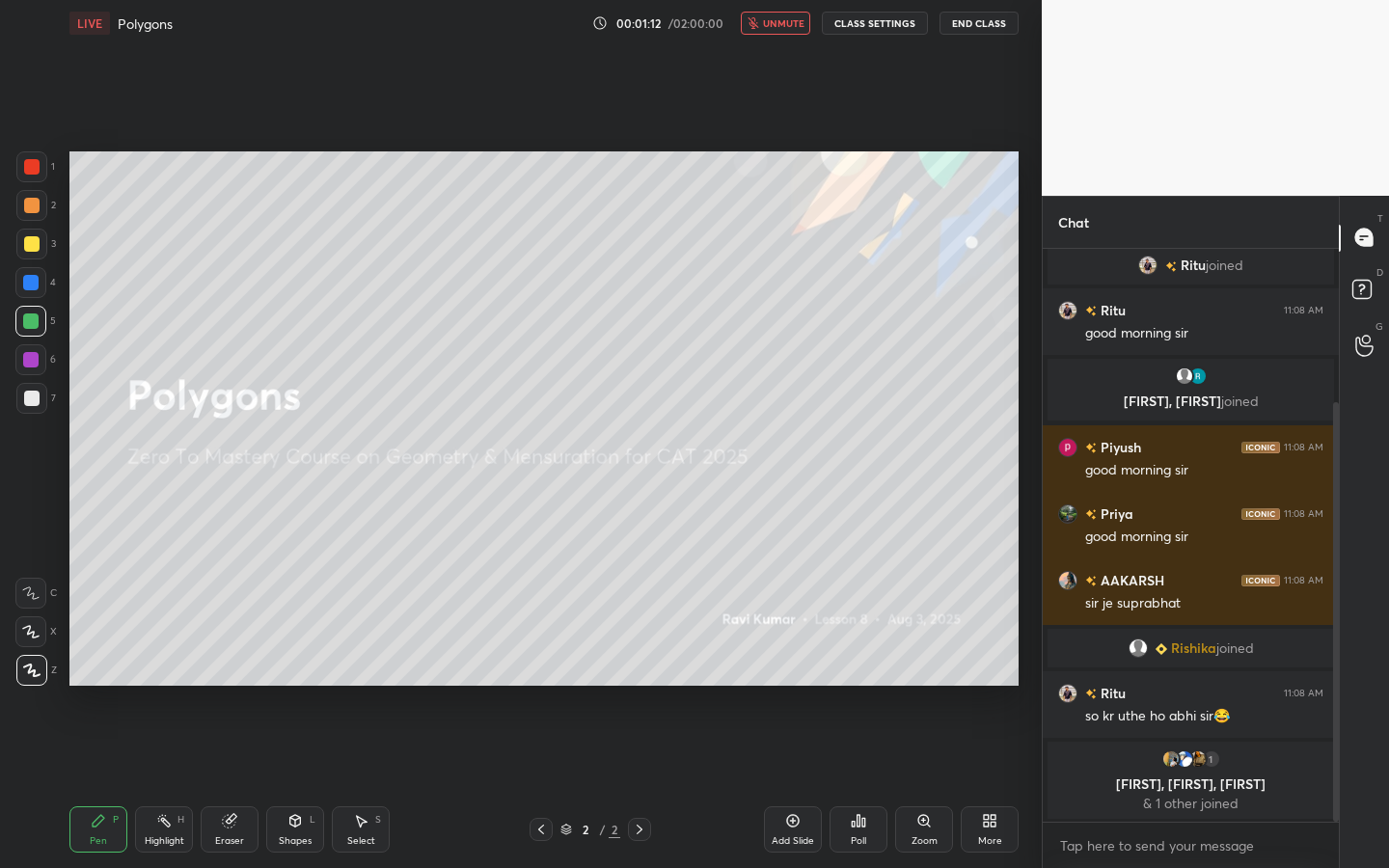 click on "unmute" at bounding box center (776, 23) 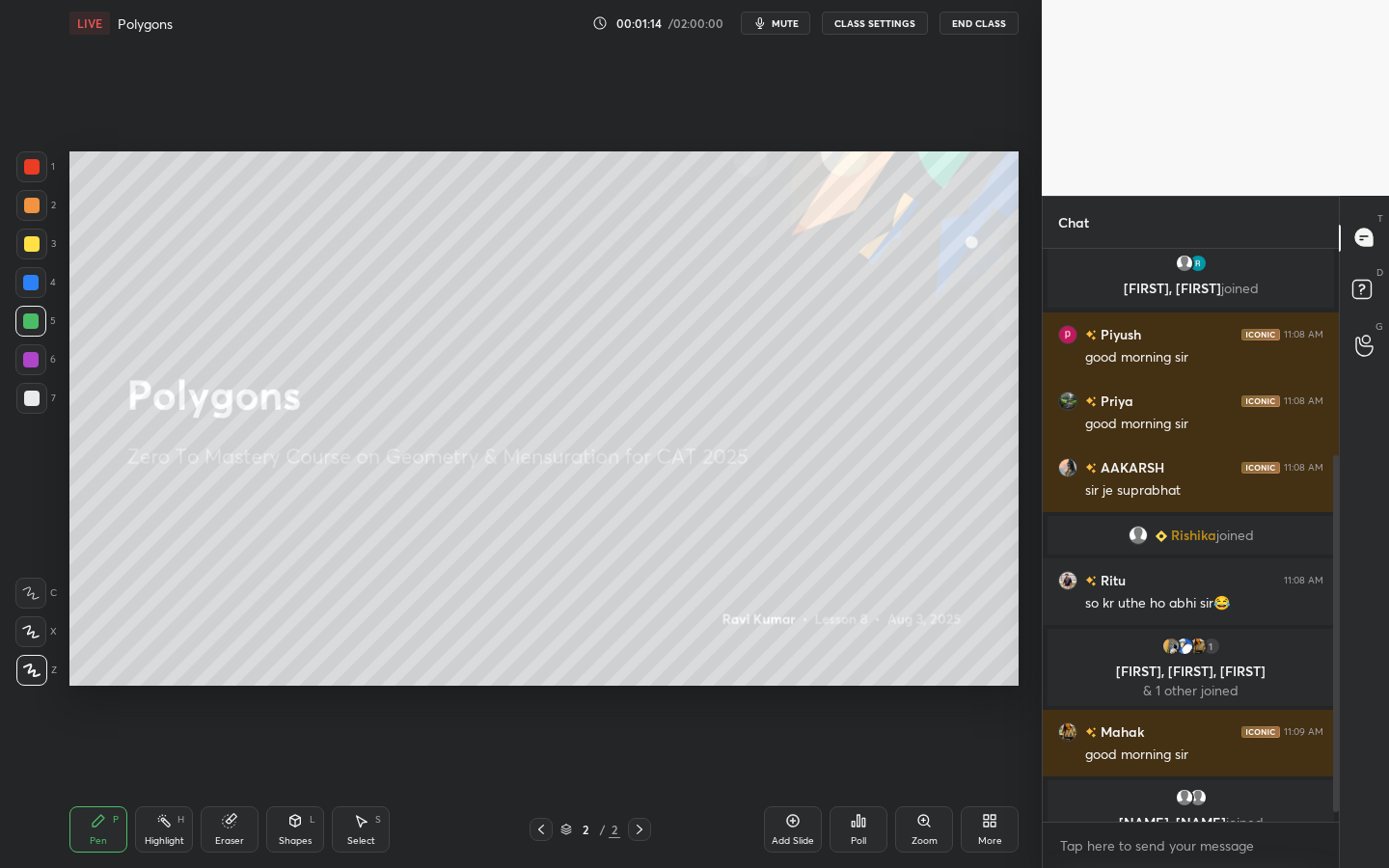 scroll, scrollTop: 348, scrollLeft: 0, axis: vertical 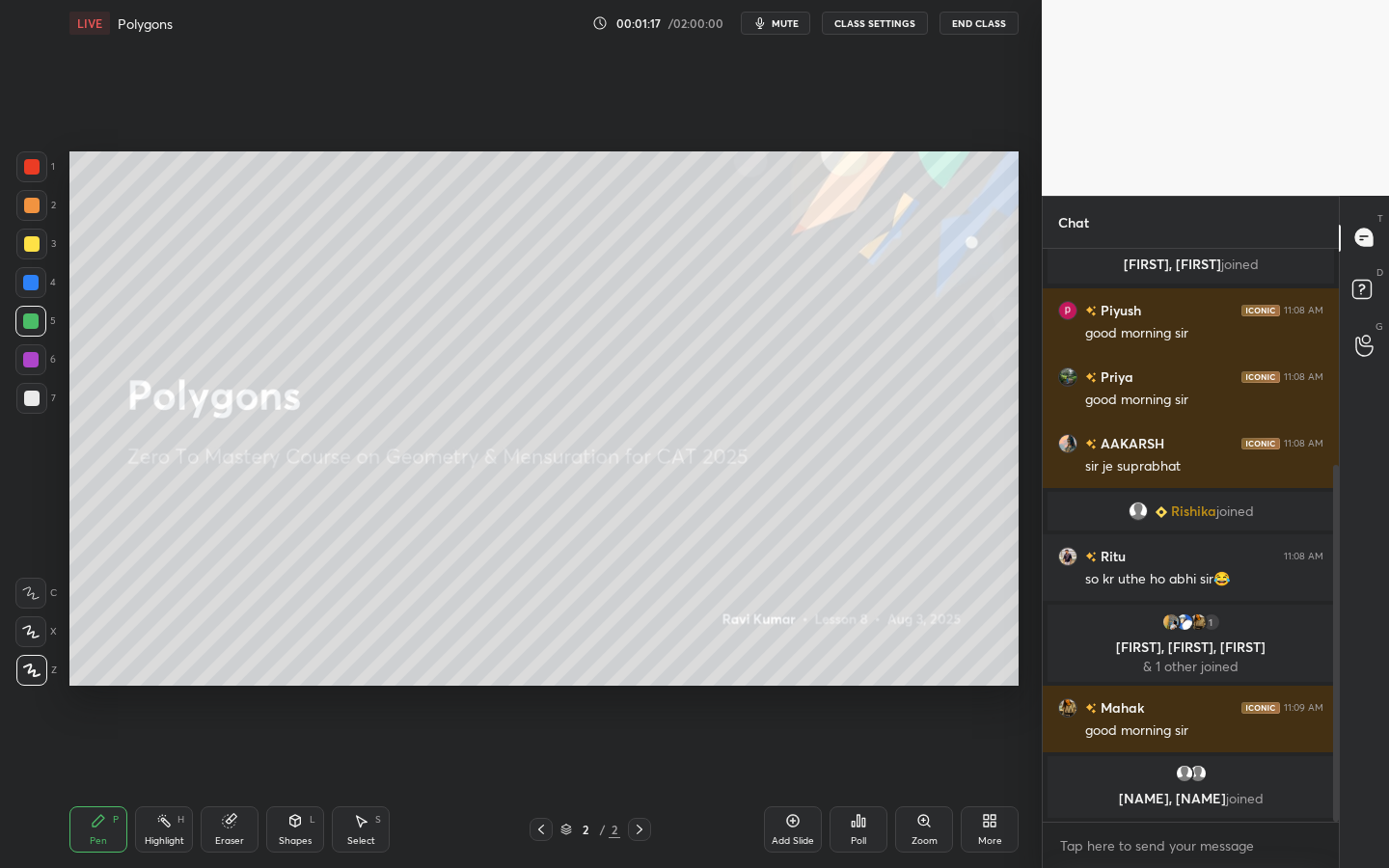 click on "Eraser" at bounding box center (230, 841) 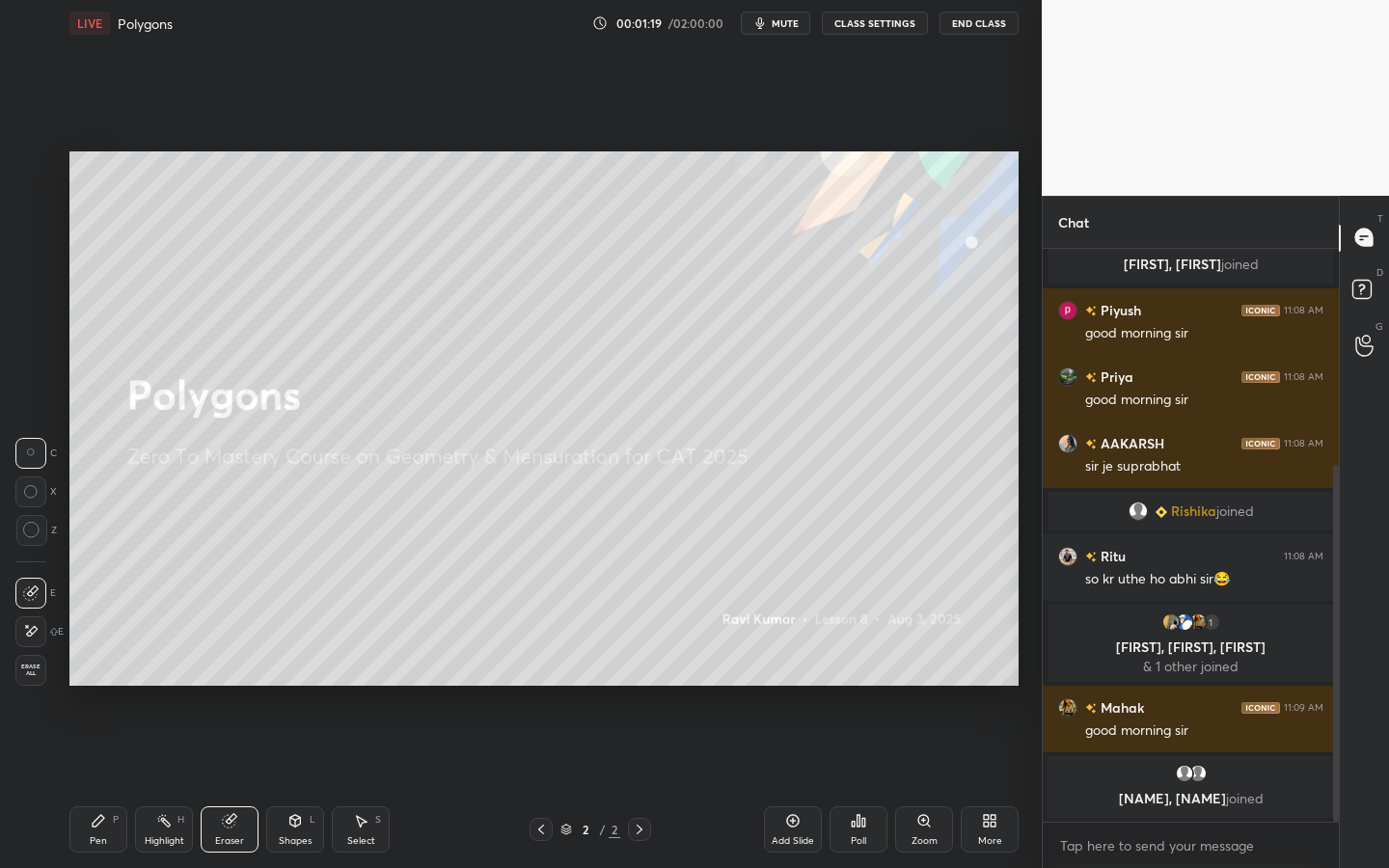 click on "Pen P" at bounding box center (98, 829) 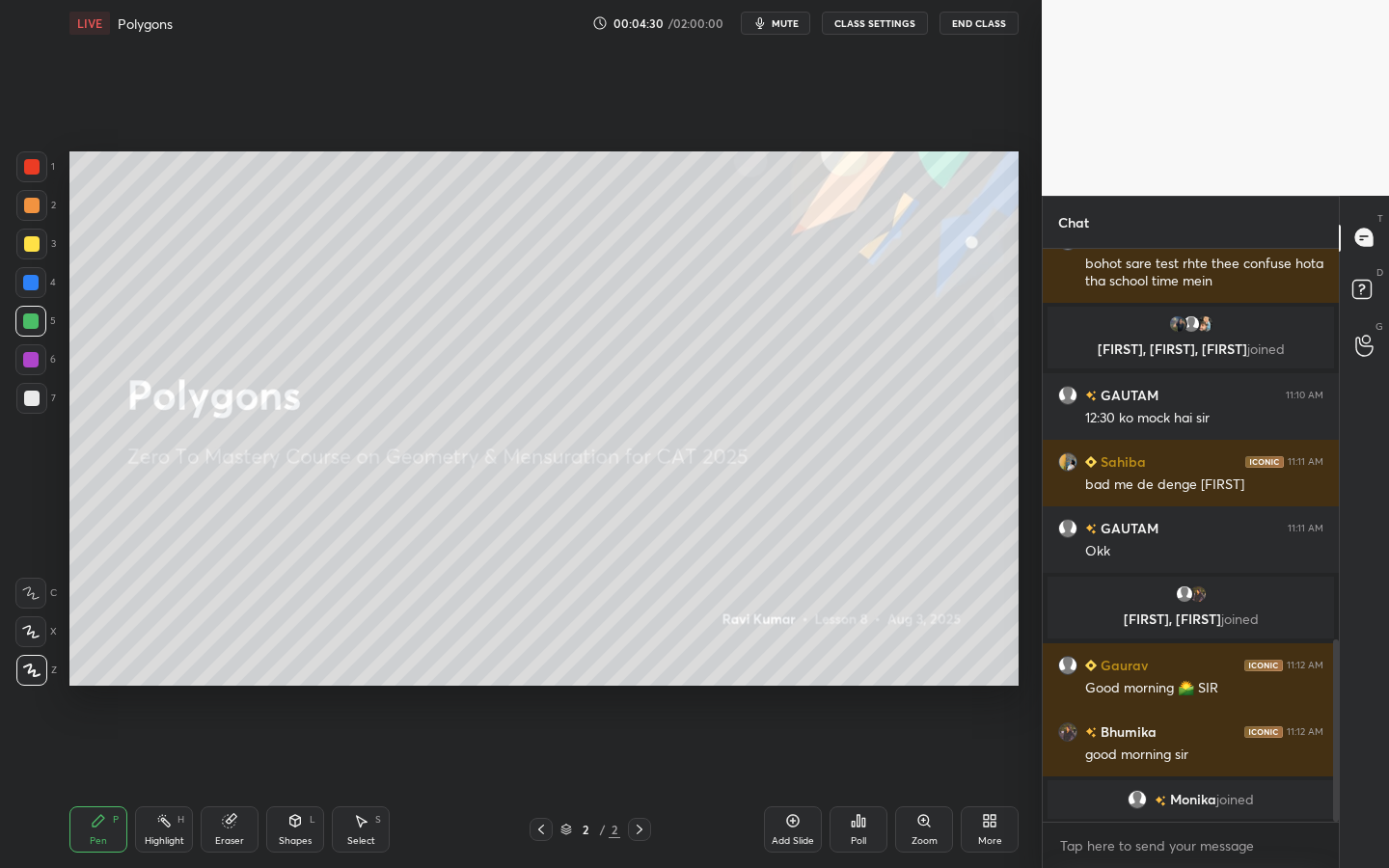 scroll, scrollTop: 1251, scrollLeft: 0, axis: vertical 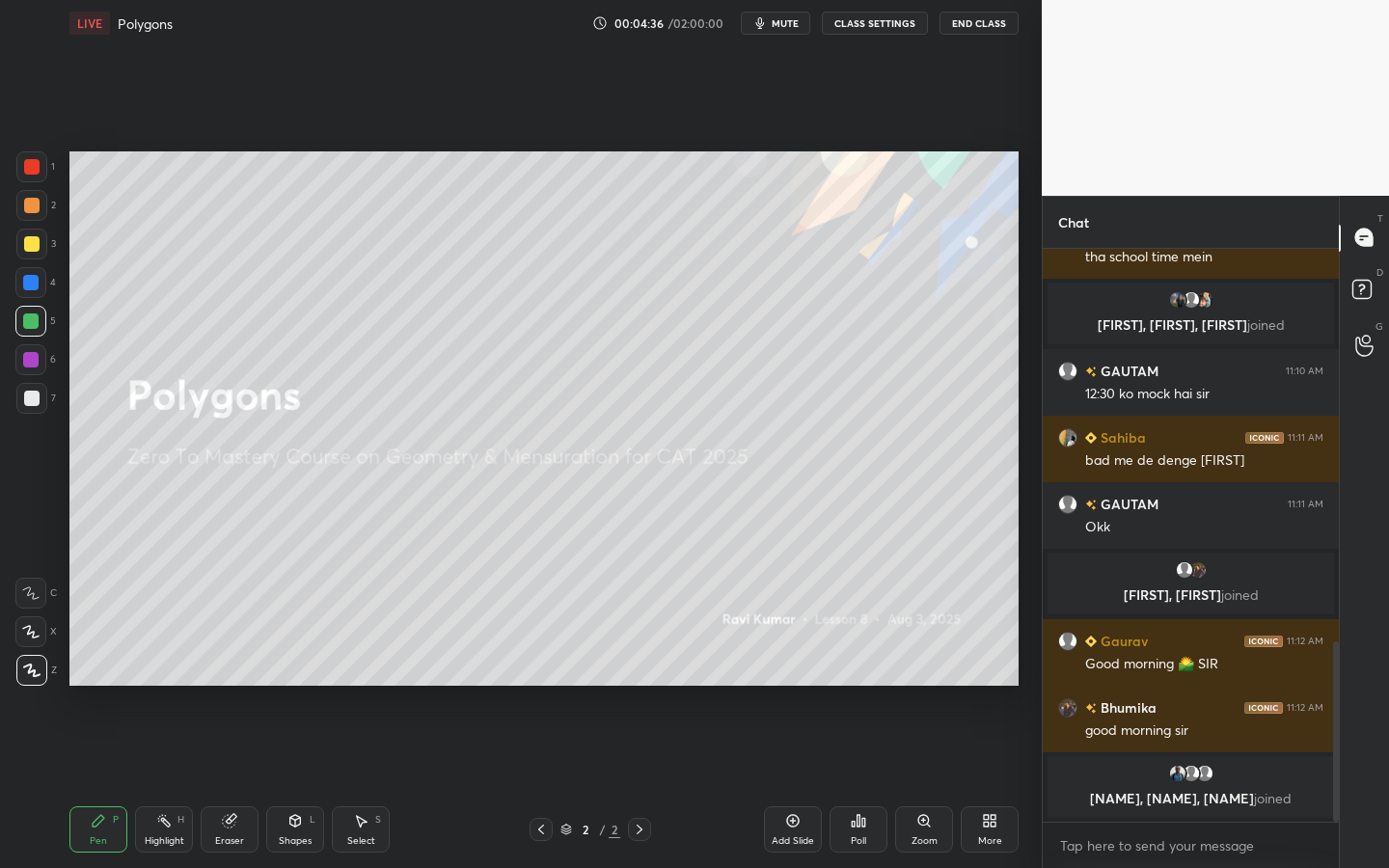 click on "More" at bounding box center [990, 829] 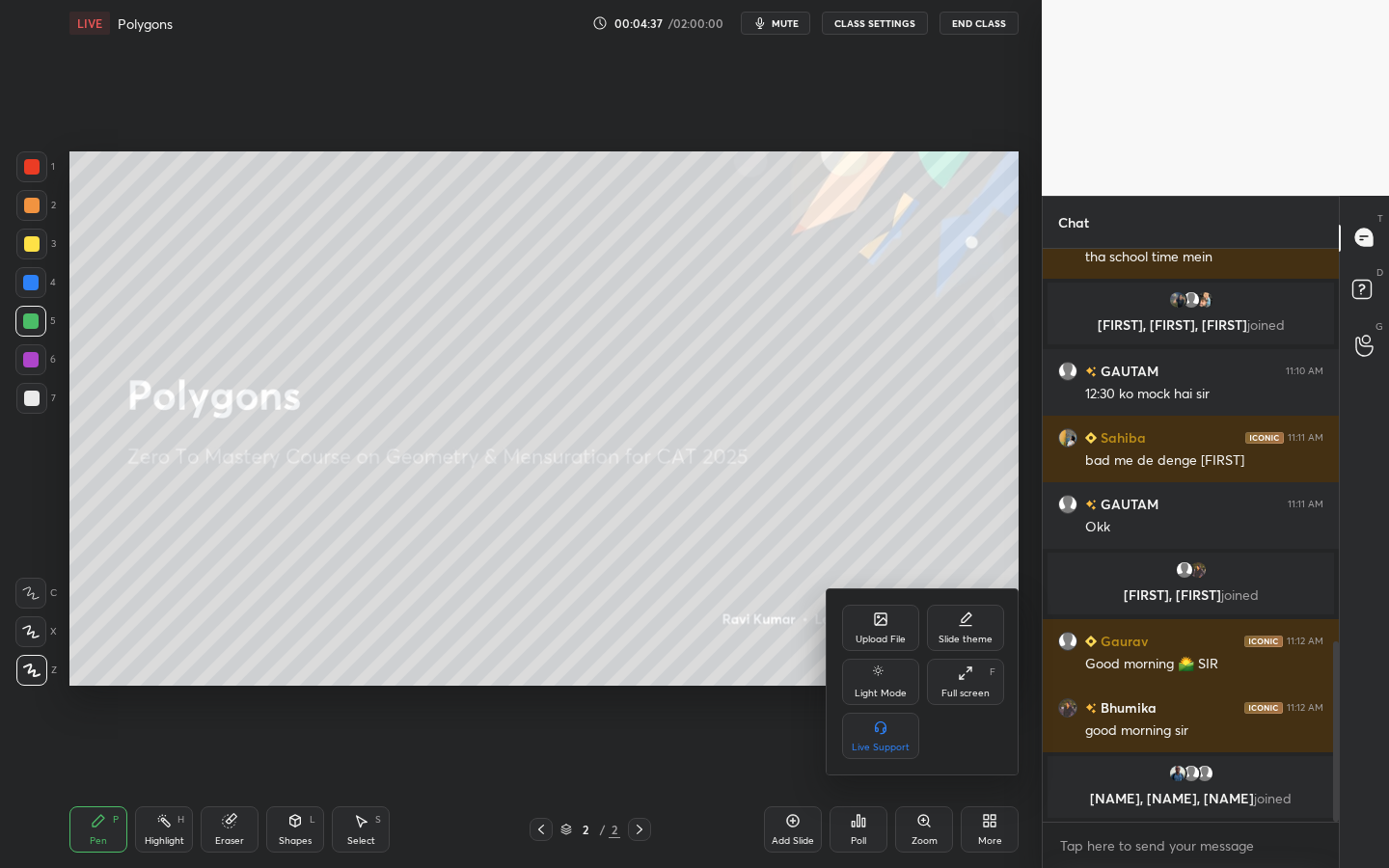 click 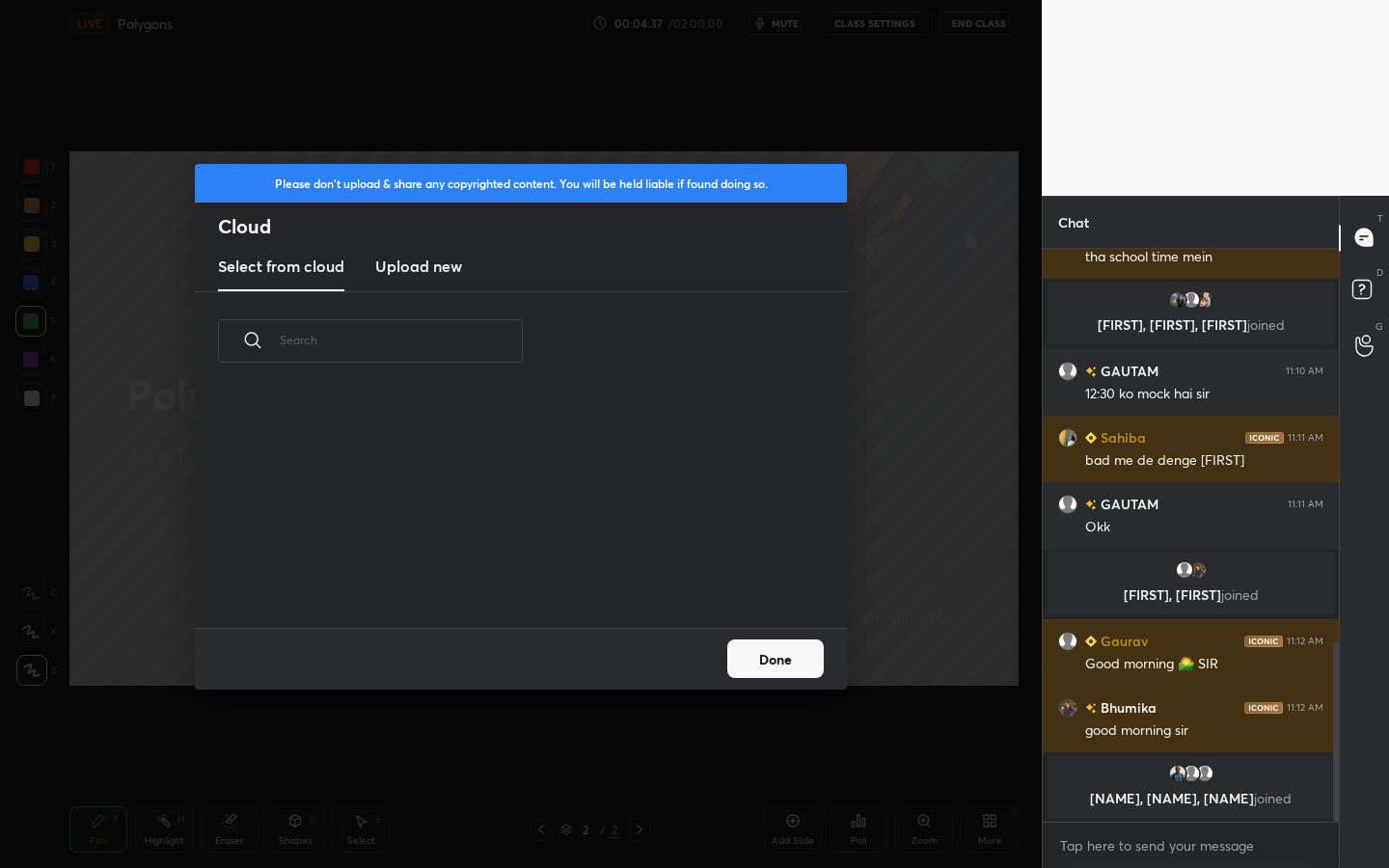 scroll, scrollTop: 7, scrollLeft: 11, axis: both 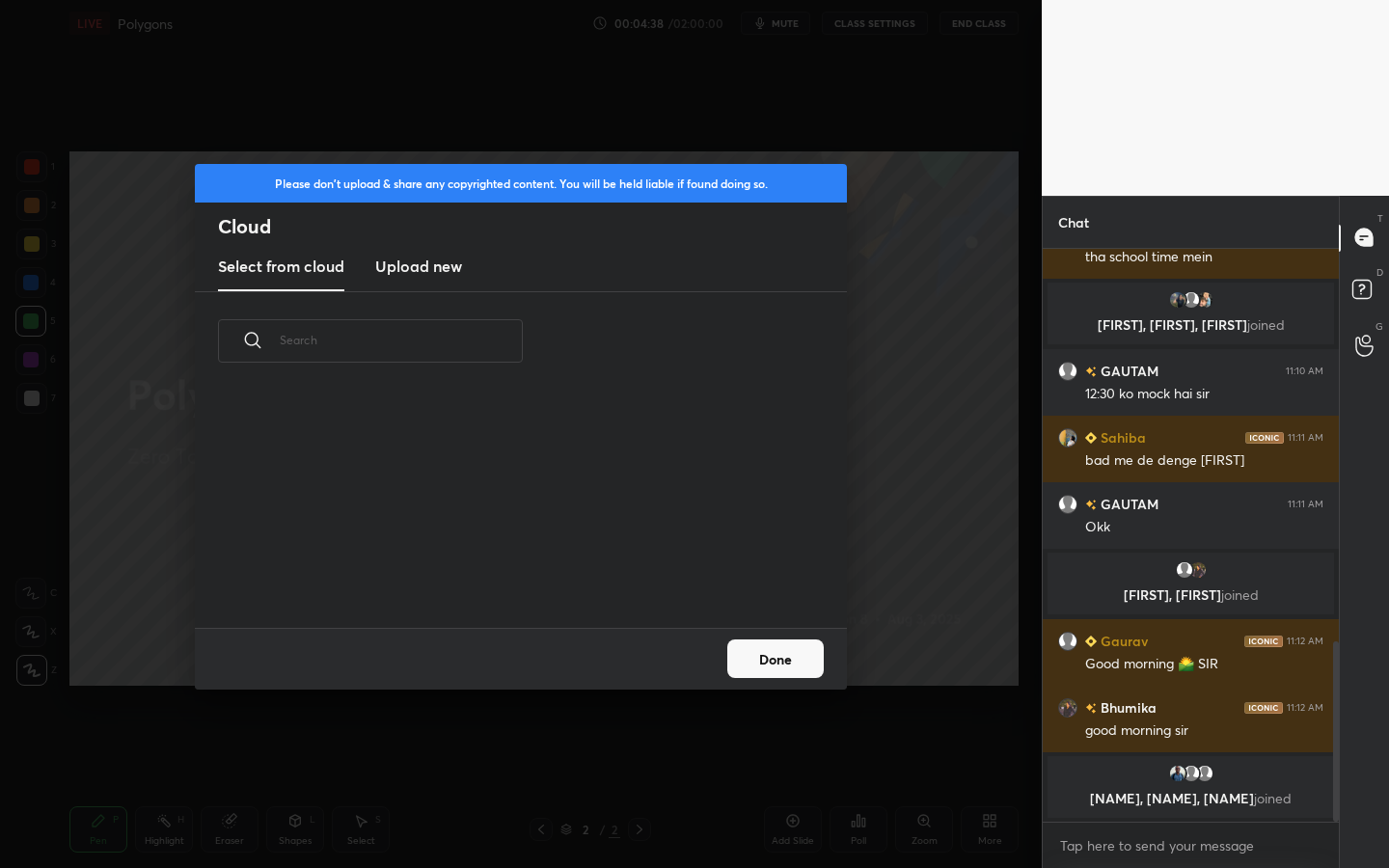 click on "Upload new" at bounding box center (419, 266) 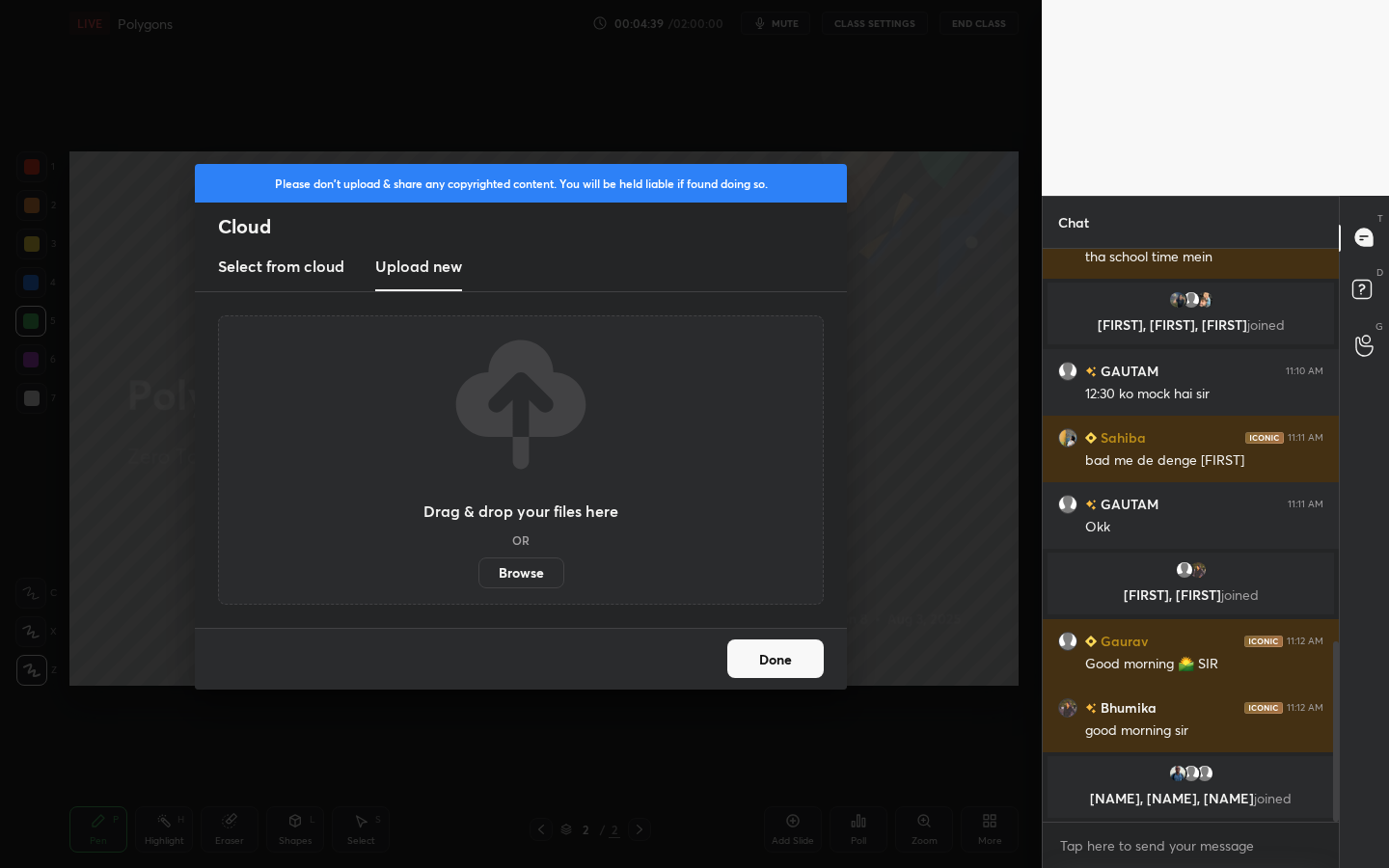 click on "Browse" at bounding box center [521, 573] 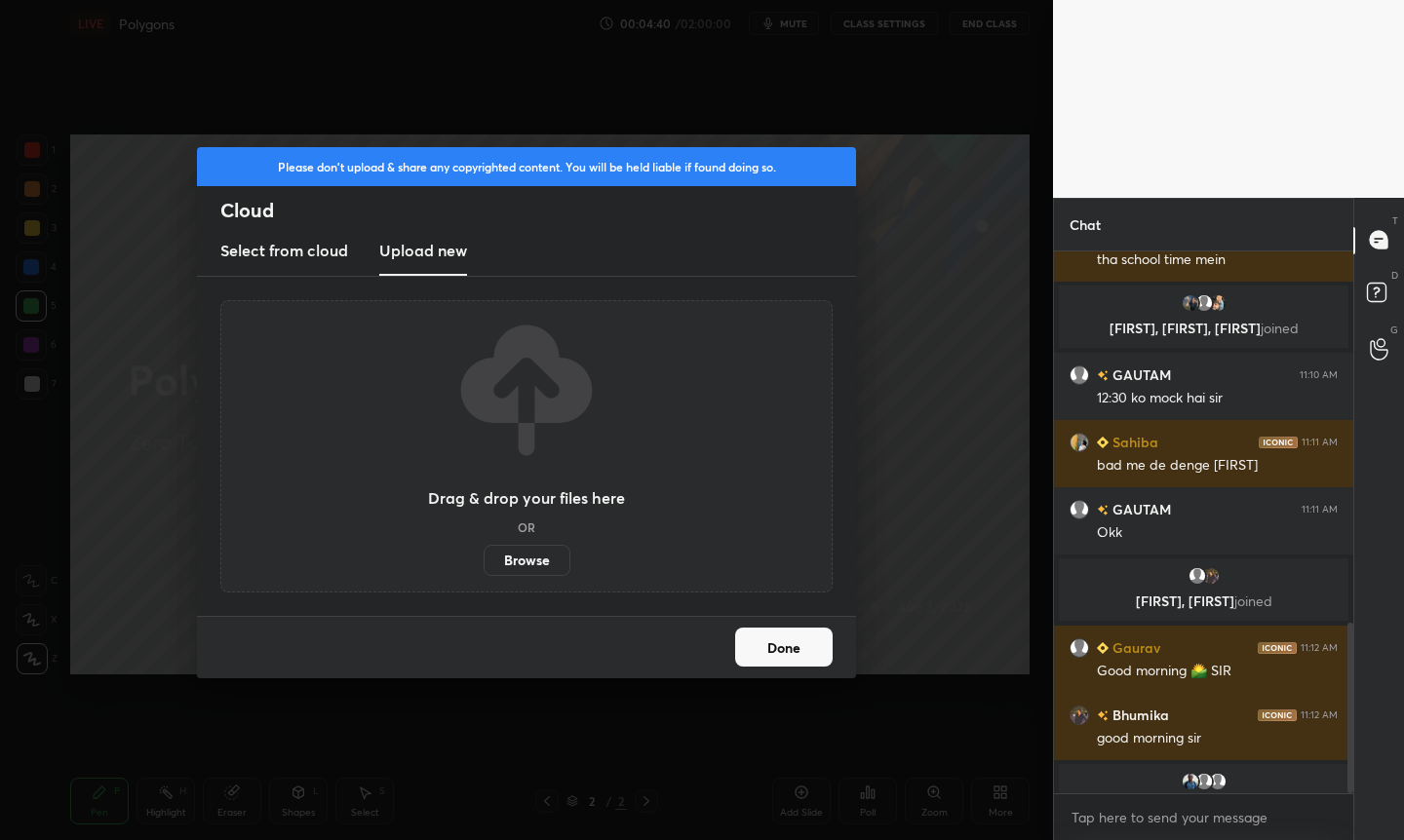 scroll, scrollTop: 715, scrollLeft: 975, axis: both 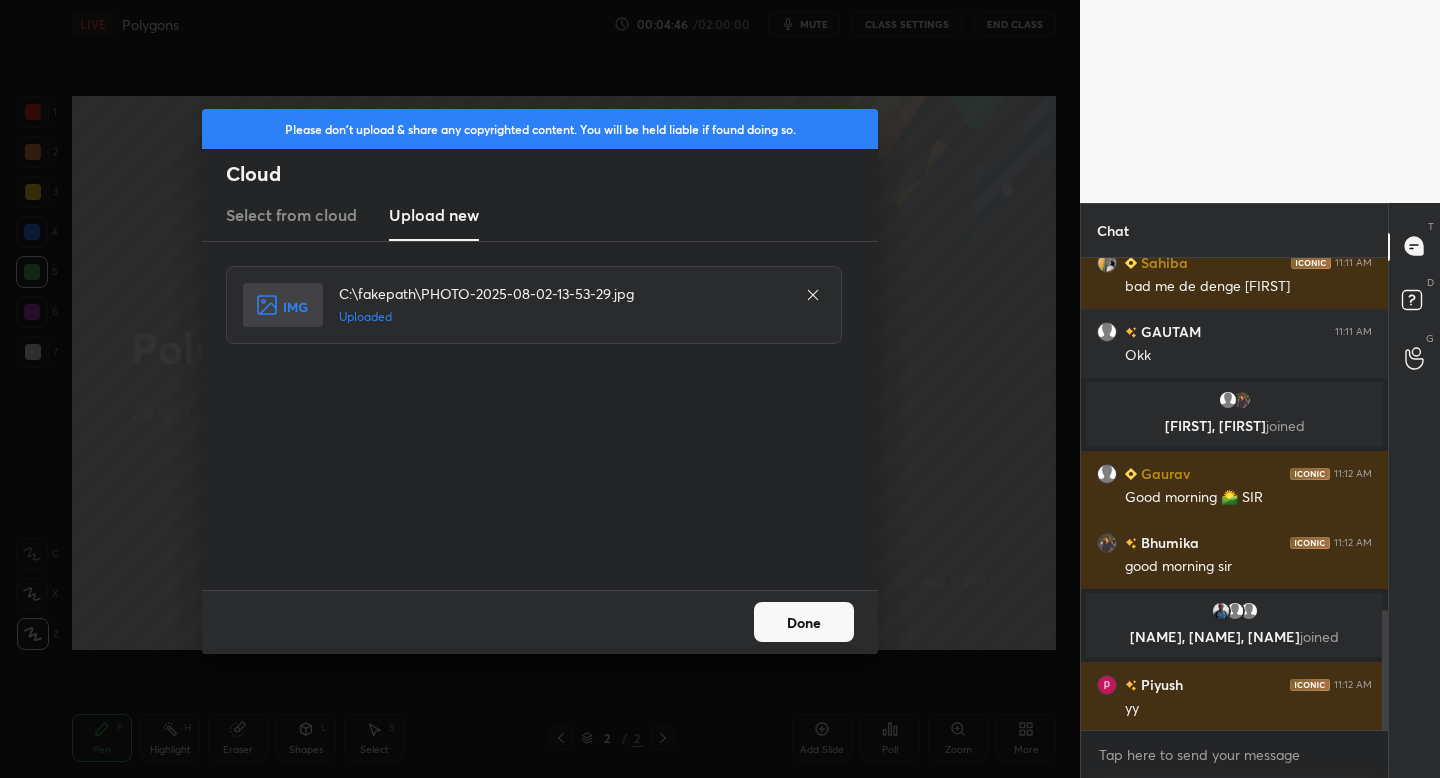 click on "Done" at bounding box center [804, 622] 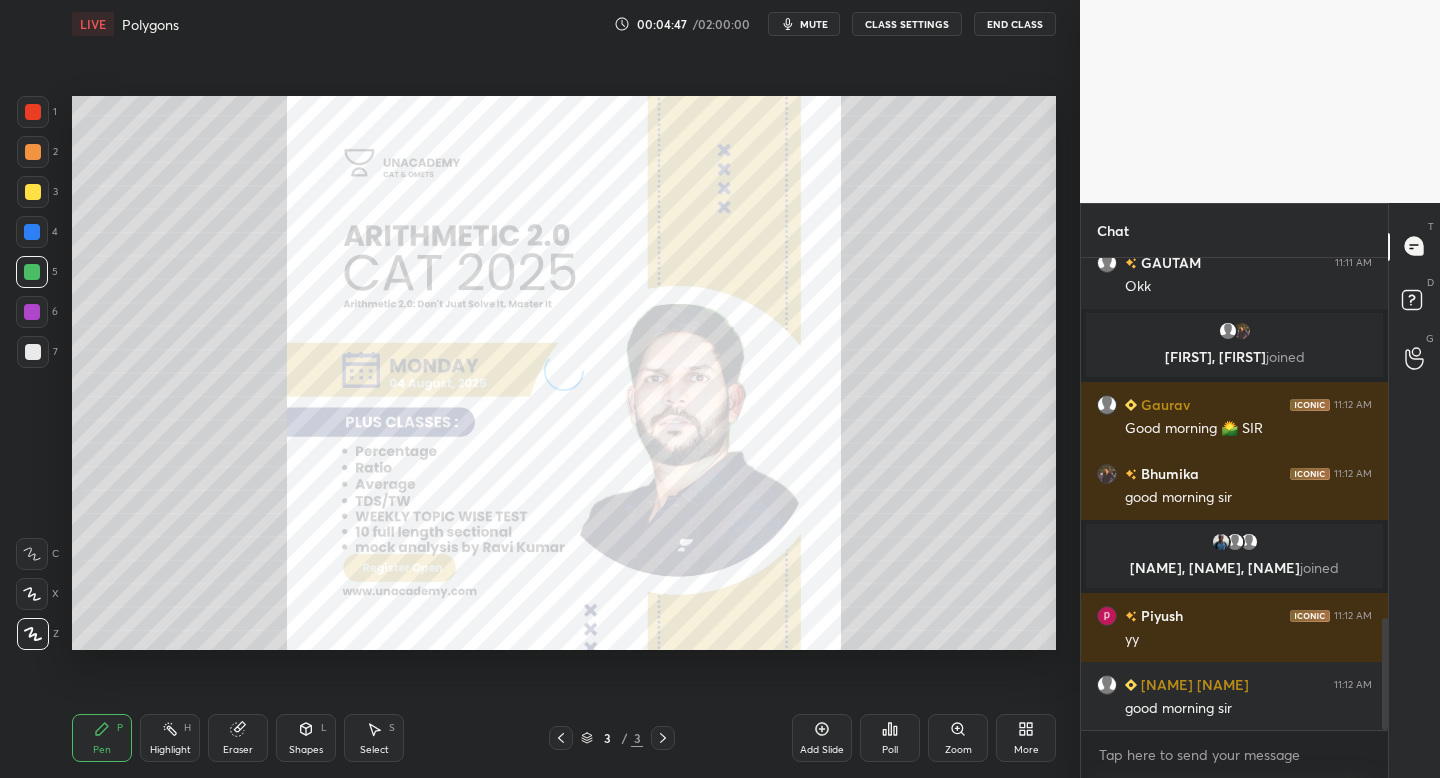 scroll, scrollTop: 1527, scrollLeft: 0, axis: vertical 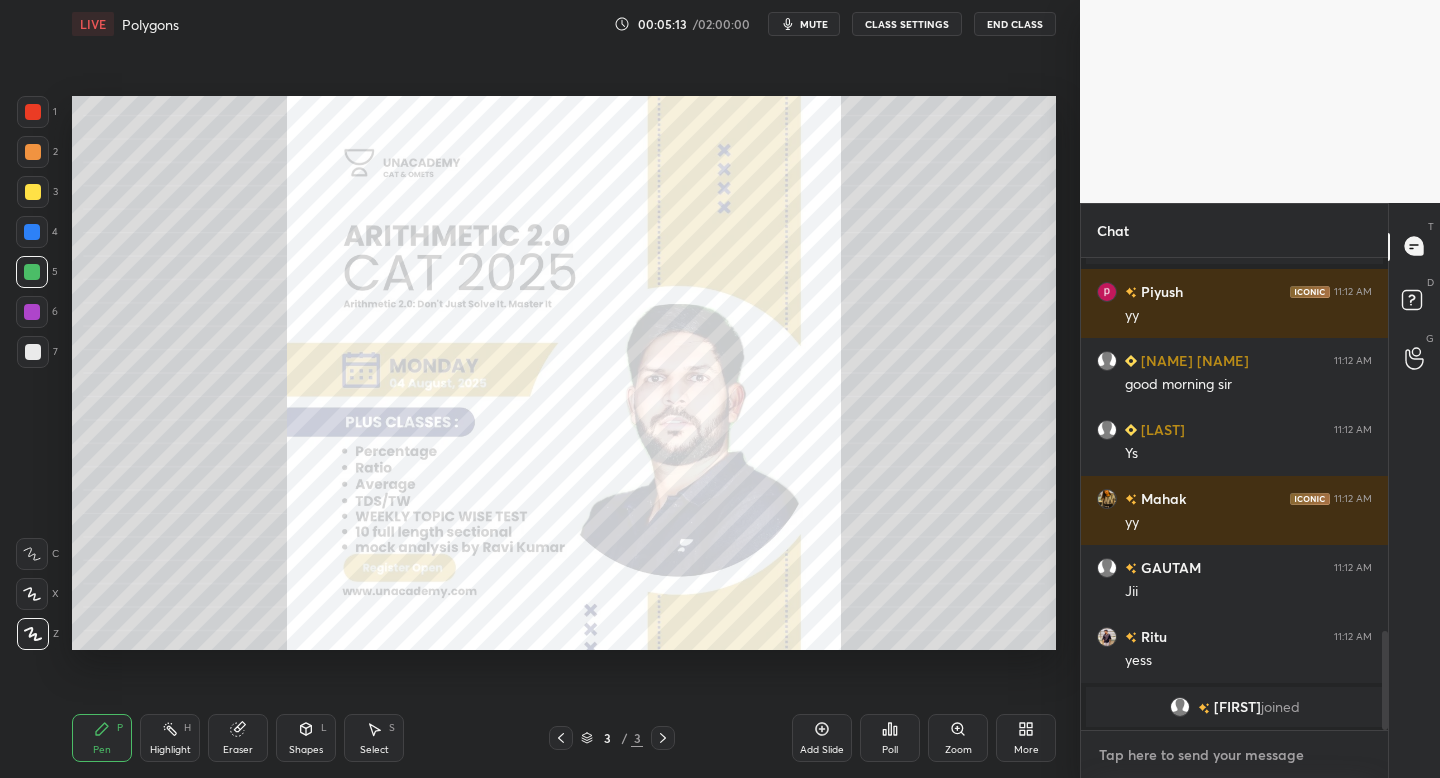 type on "x" 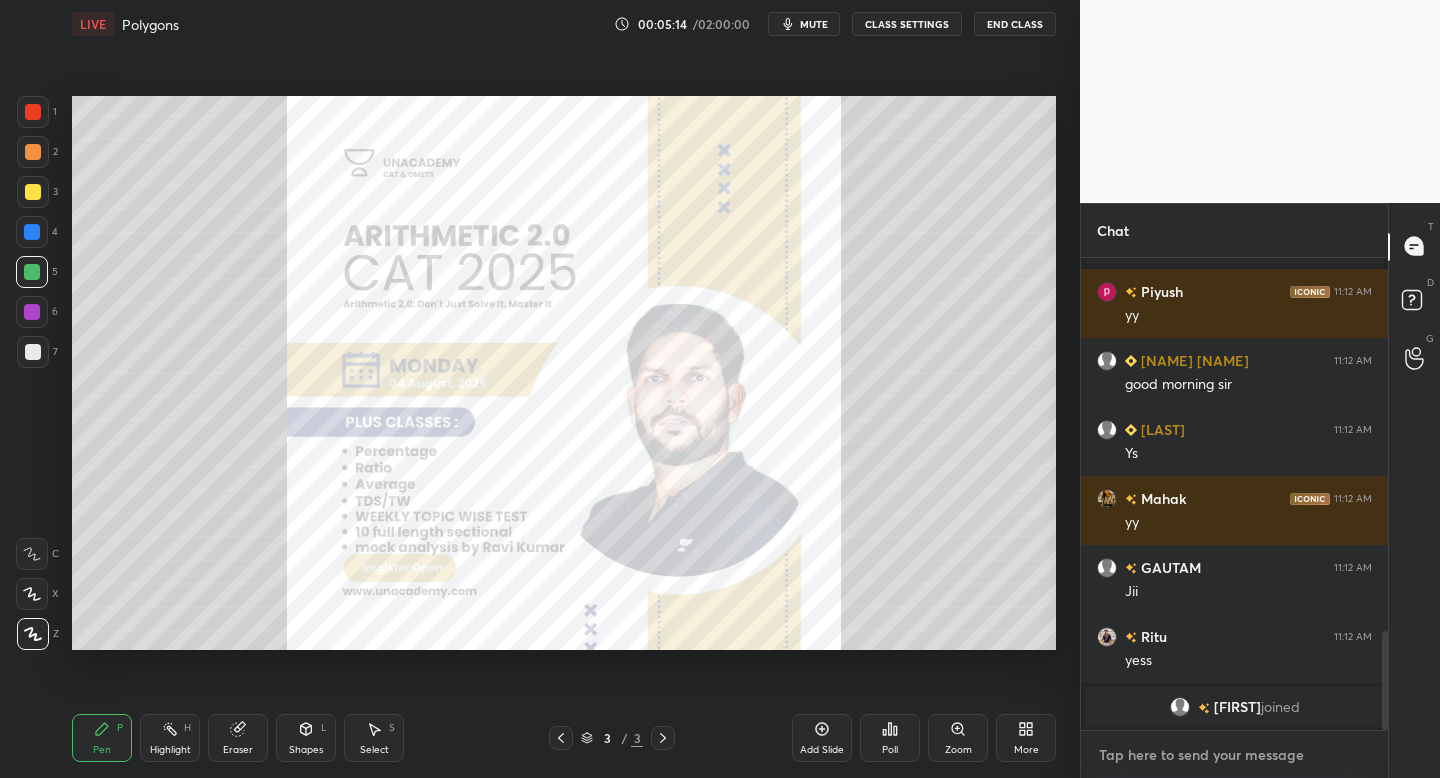 click at bounding box center [1234, 755] 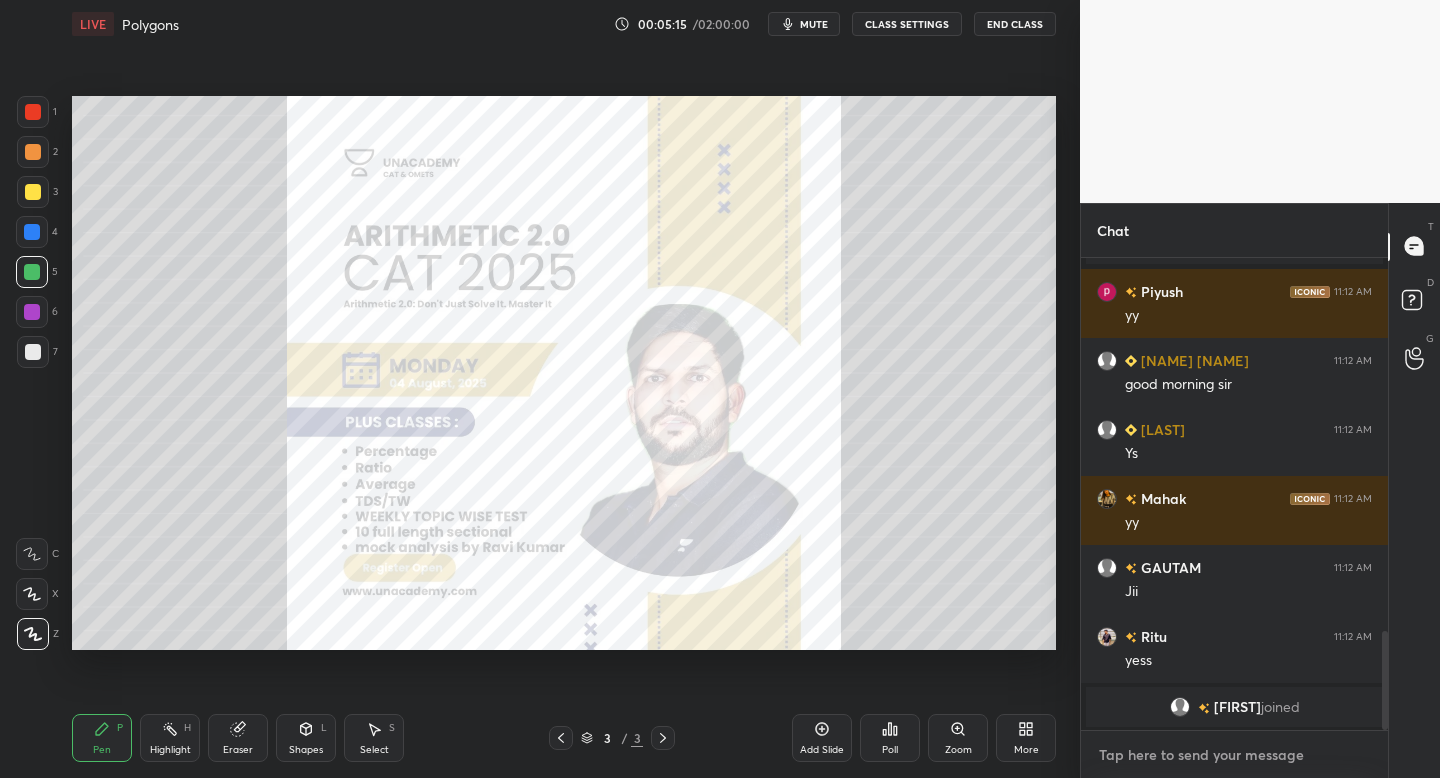 paste on "https://unacademy.com/course/arithmetic-20-for-cat-2025-master-your-quant-score/717BRLZE" 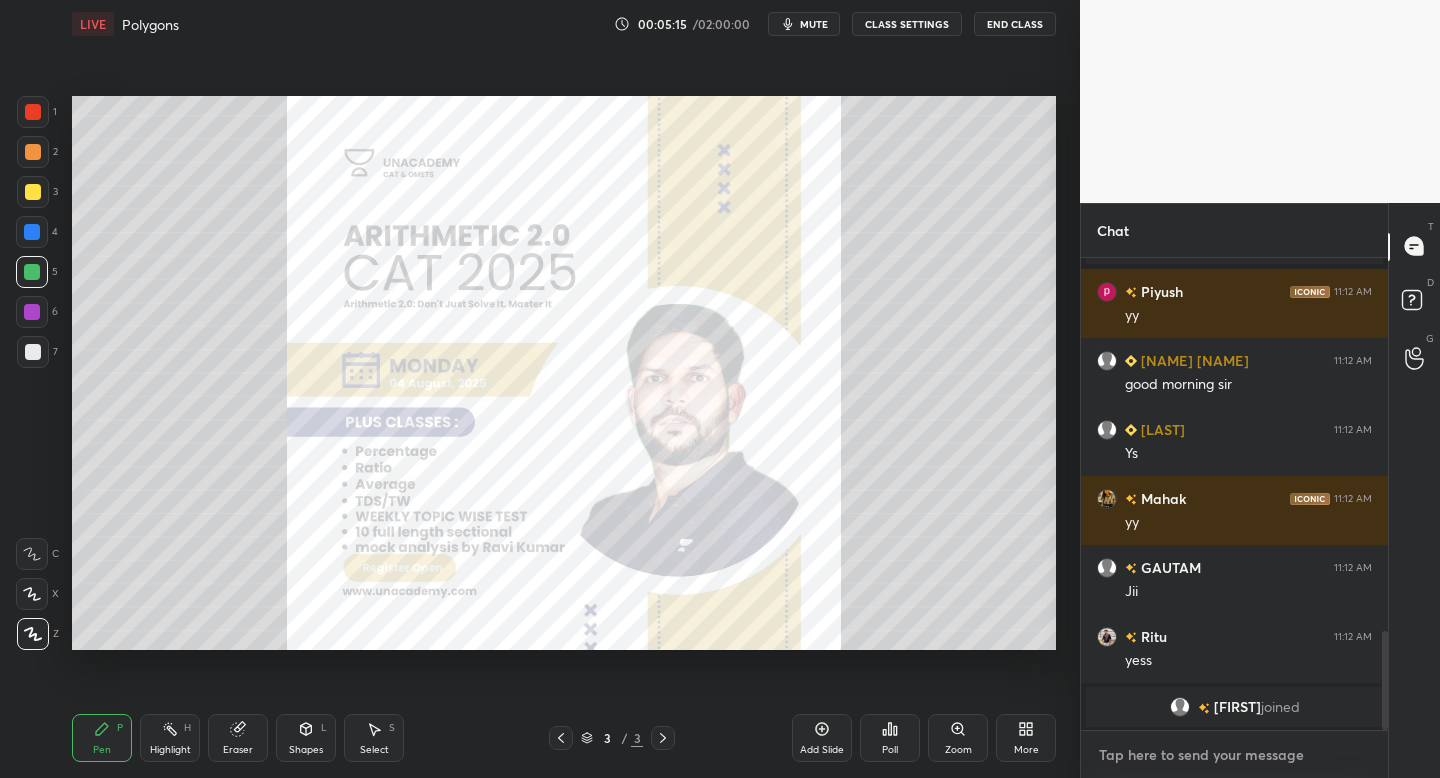 type on "https://unacademy.com/course/arithmetic-20-for-cat-2025-master-your-quant-score/717BRLZE" 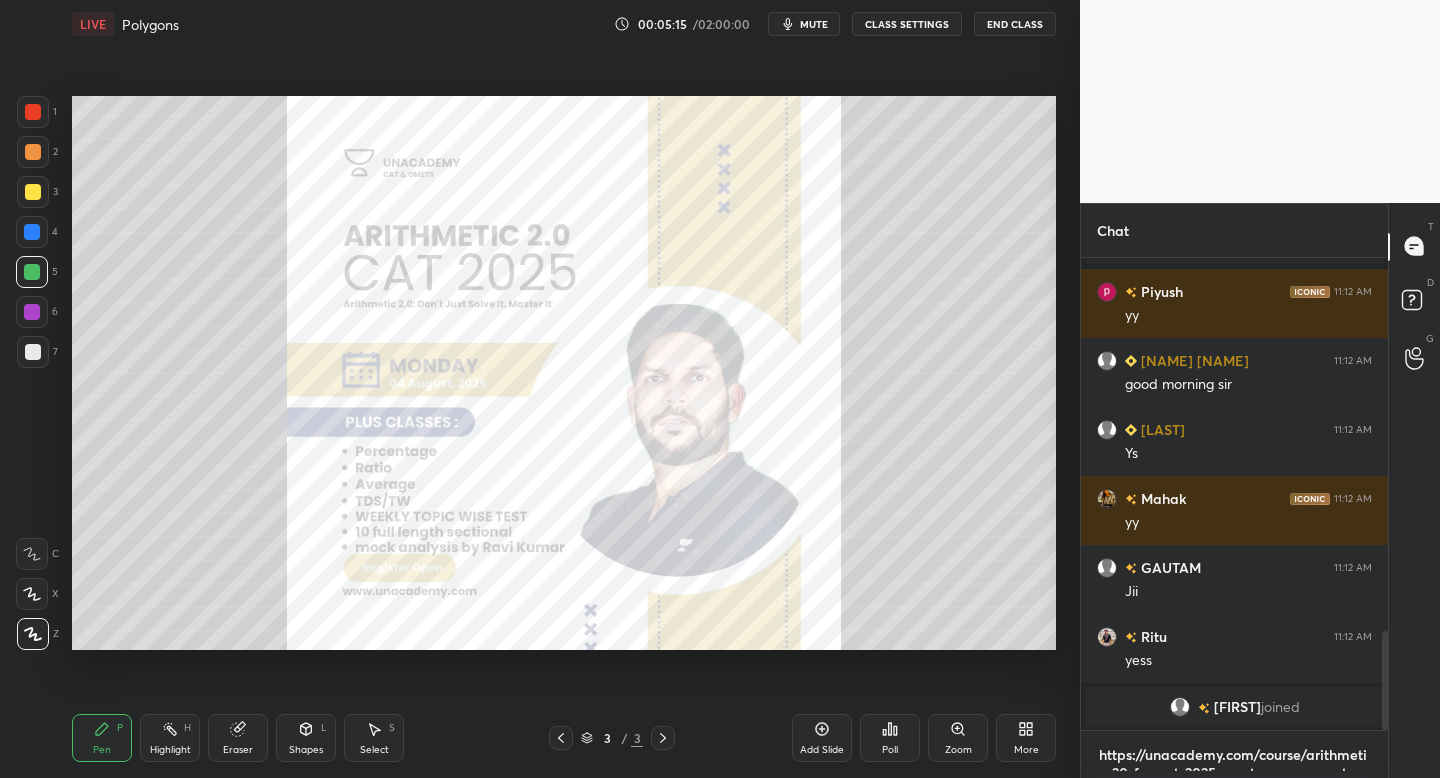 type on "x" 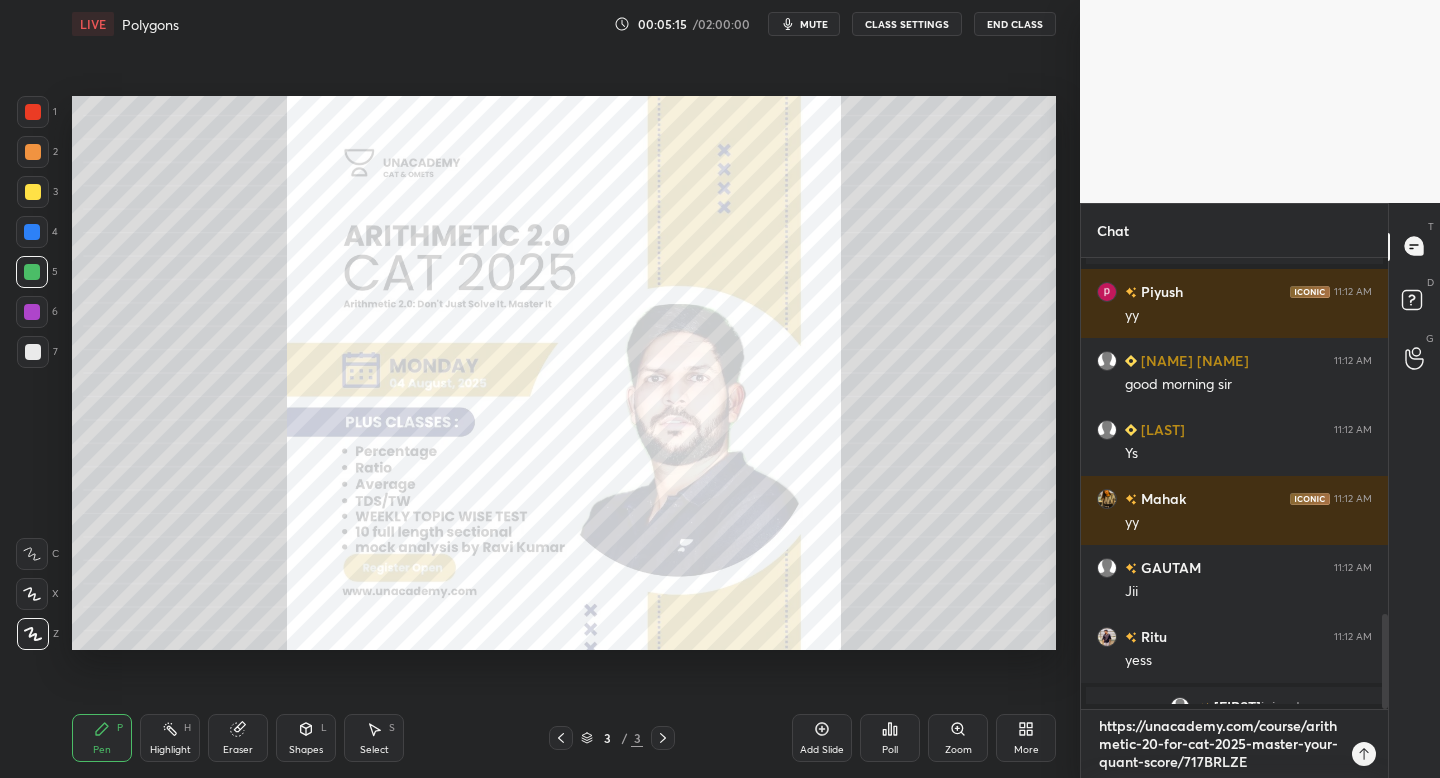 scroll, scrollTop: 0, scrollLeft: 0, axis: both 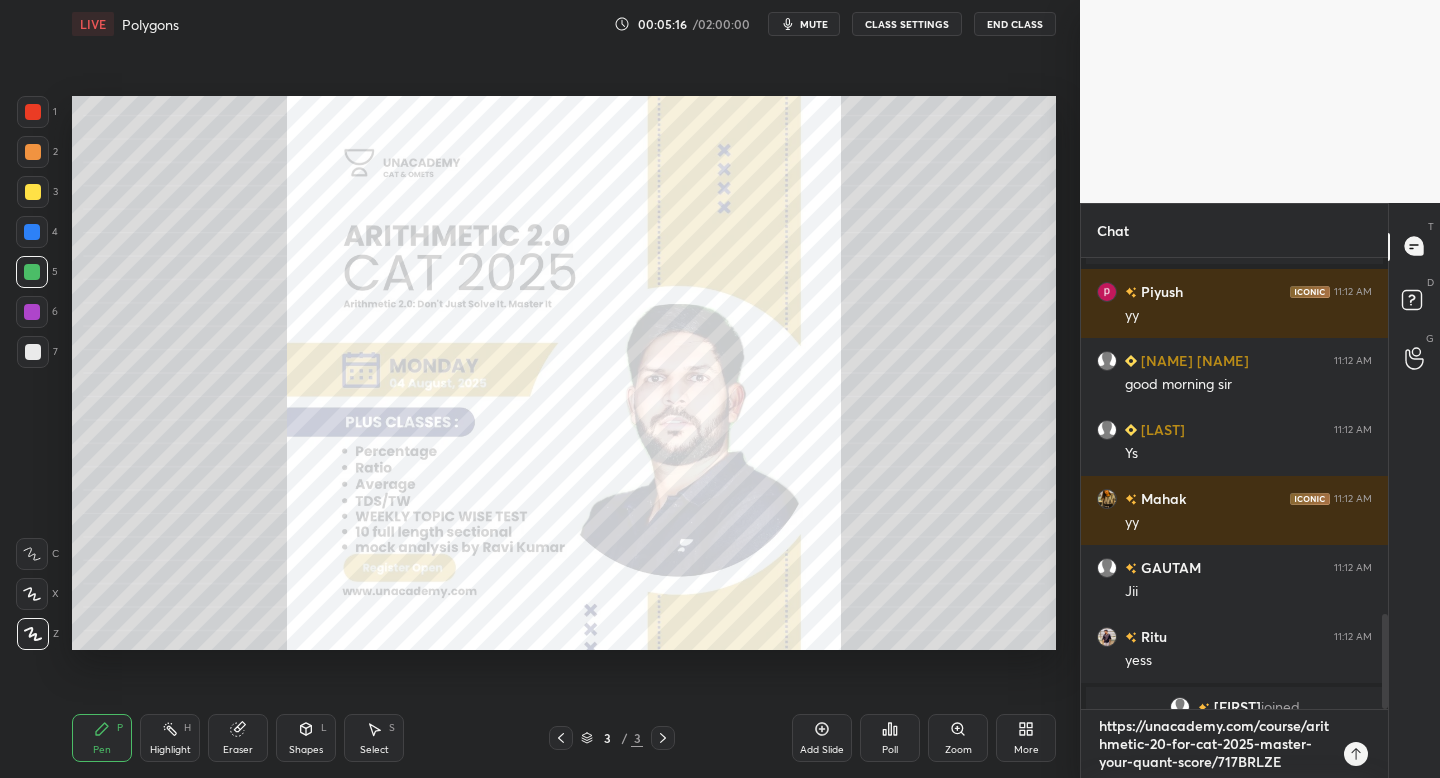 type 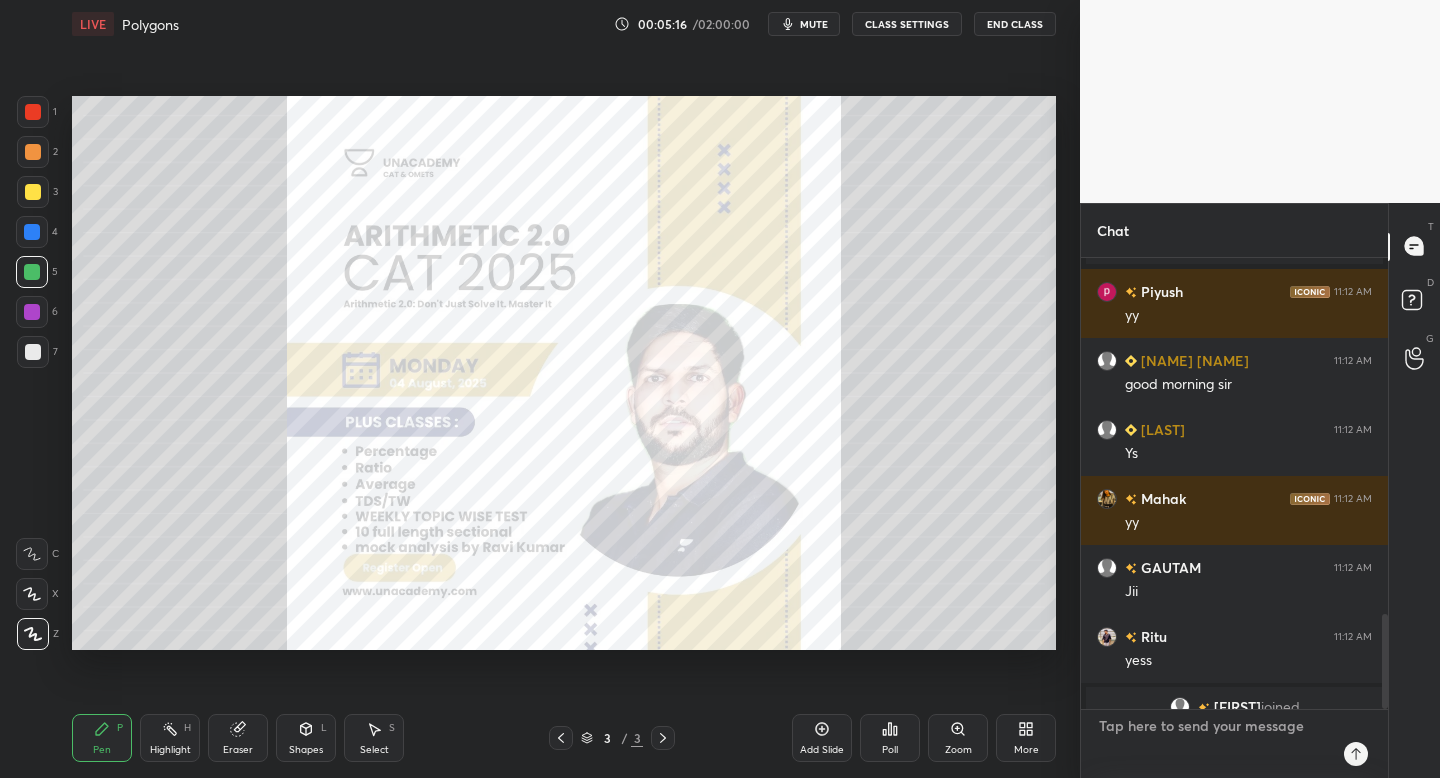 scroll, scrollTop: 7, scrollLeft: 7, axis: both 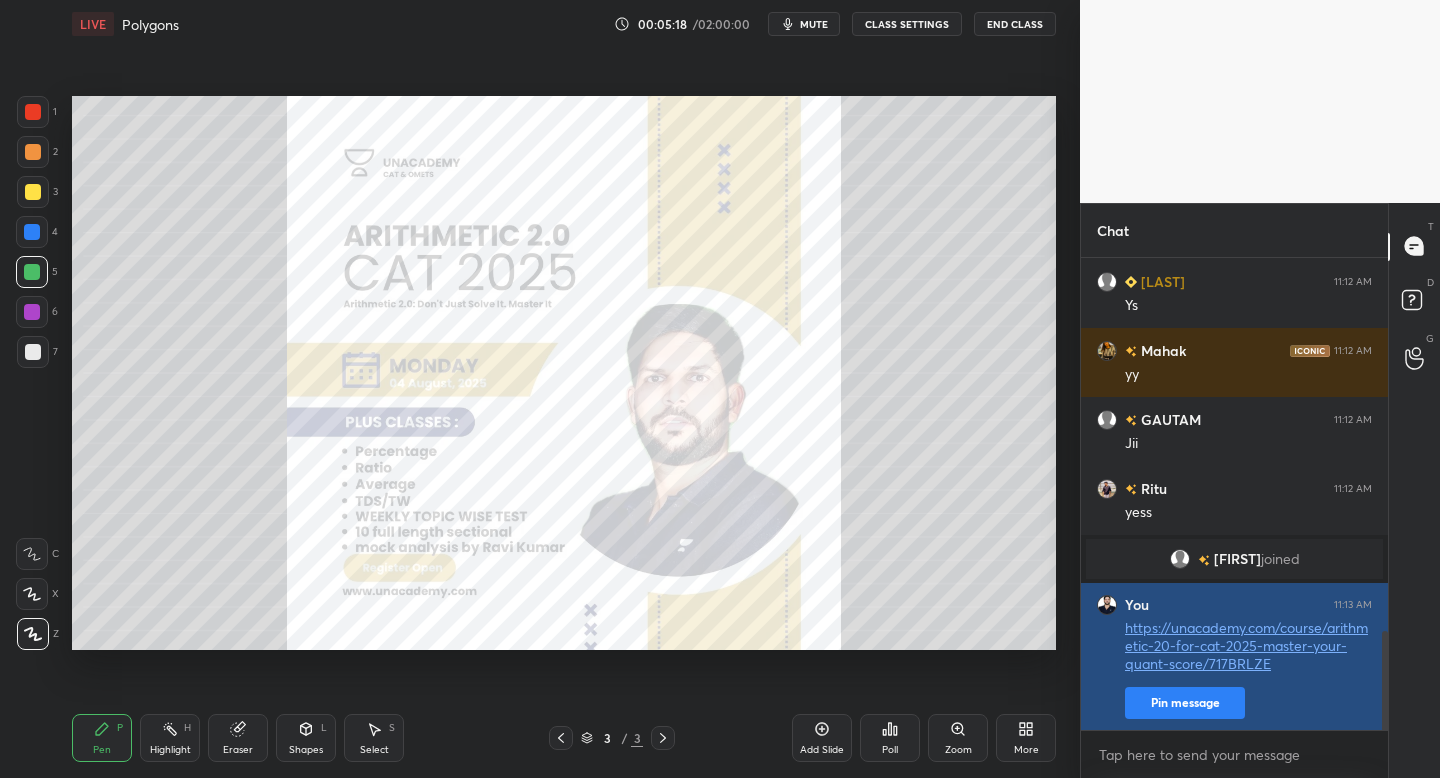 click on "Pin message" at bounding box center (1185, 703) 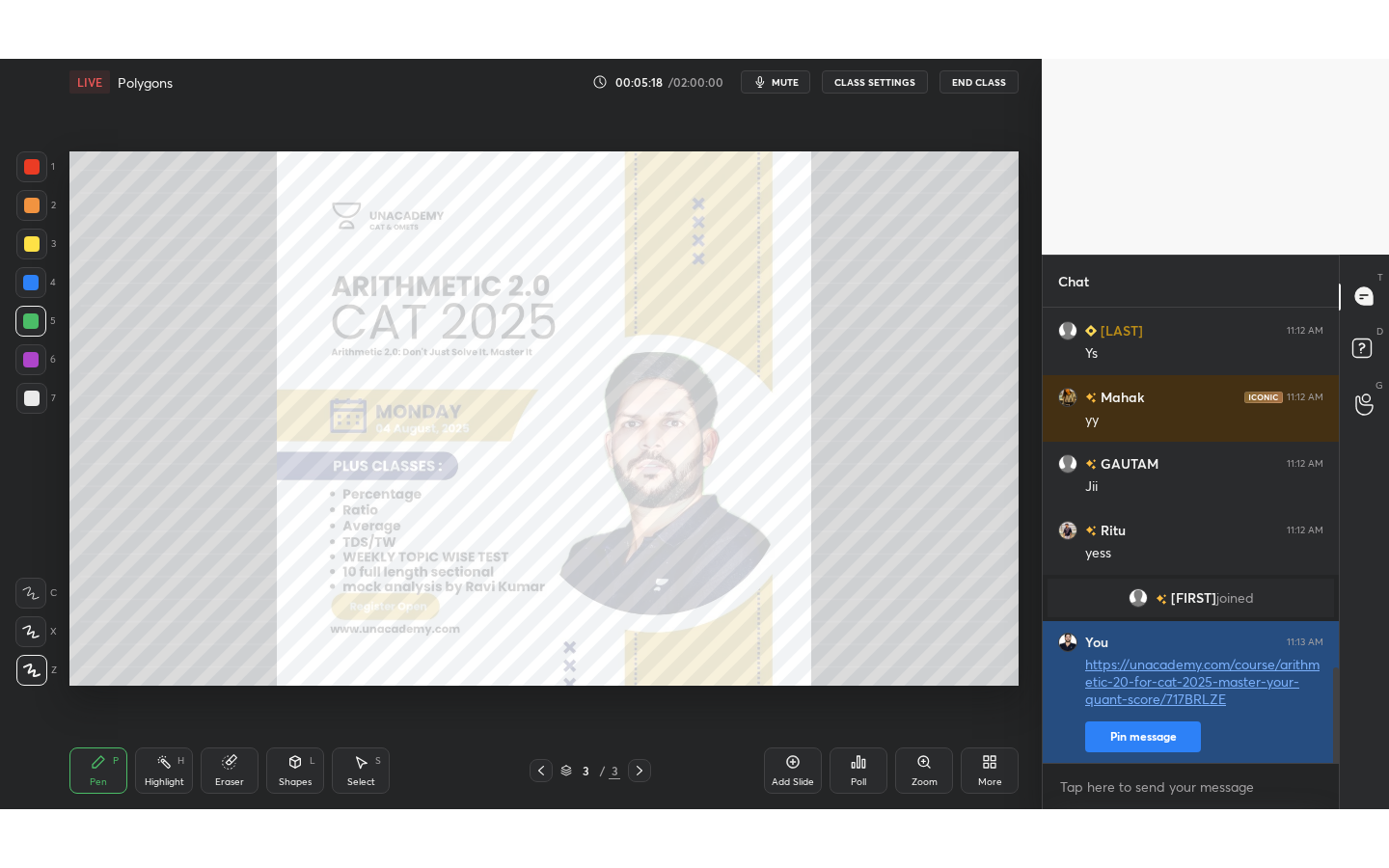 scroll, scrollTop: 442, scrollLeft: 290, axis: both 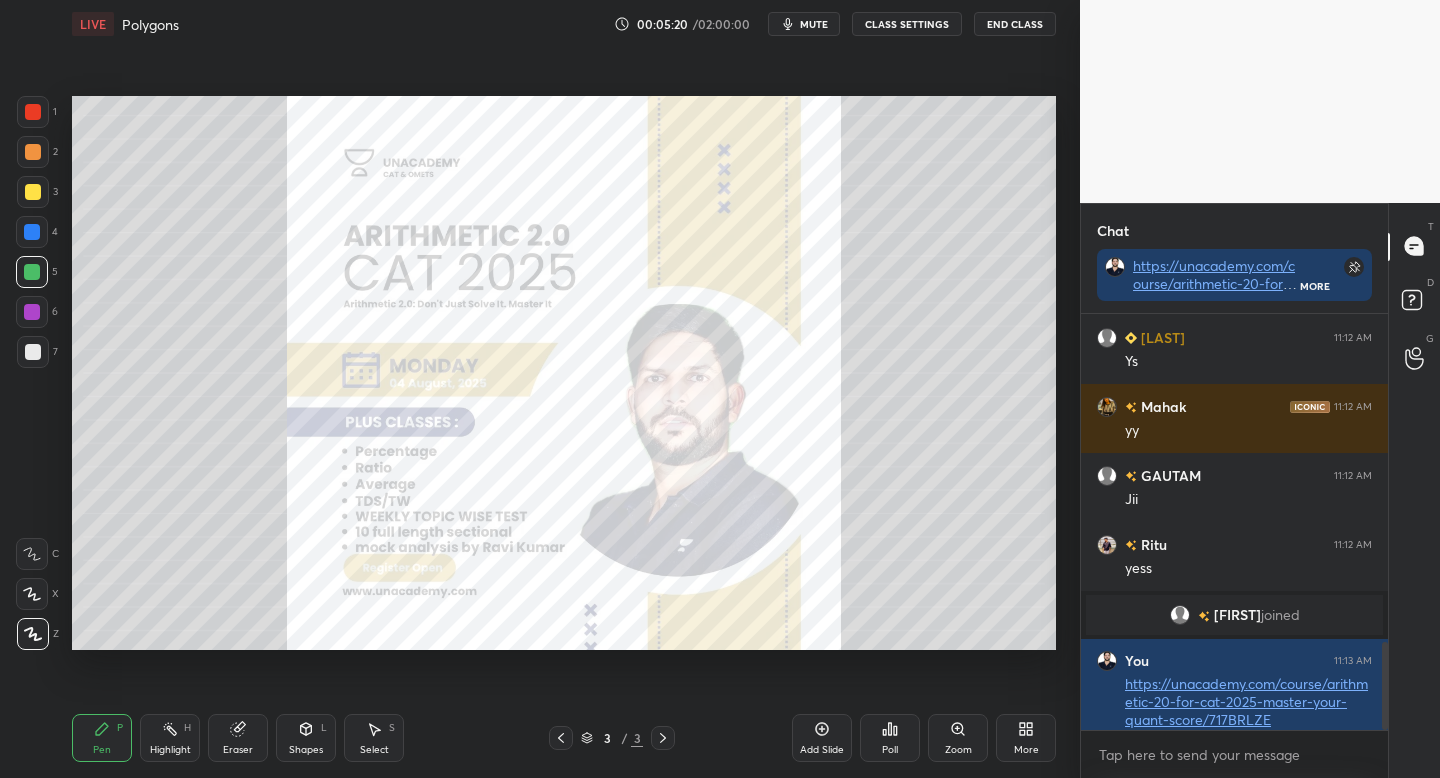 click 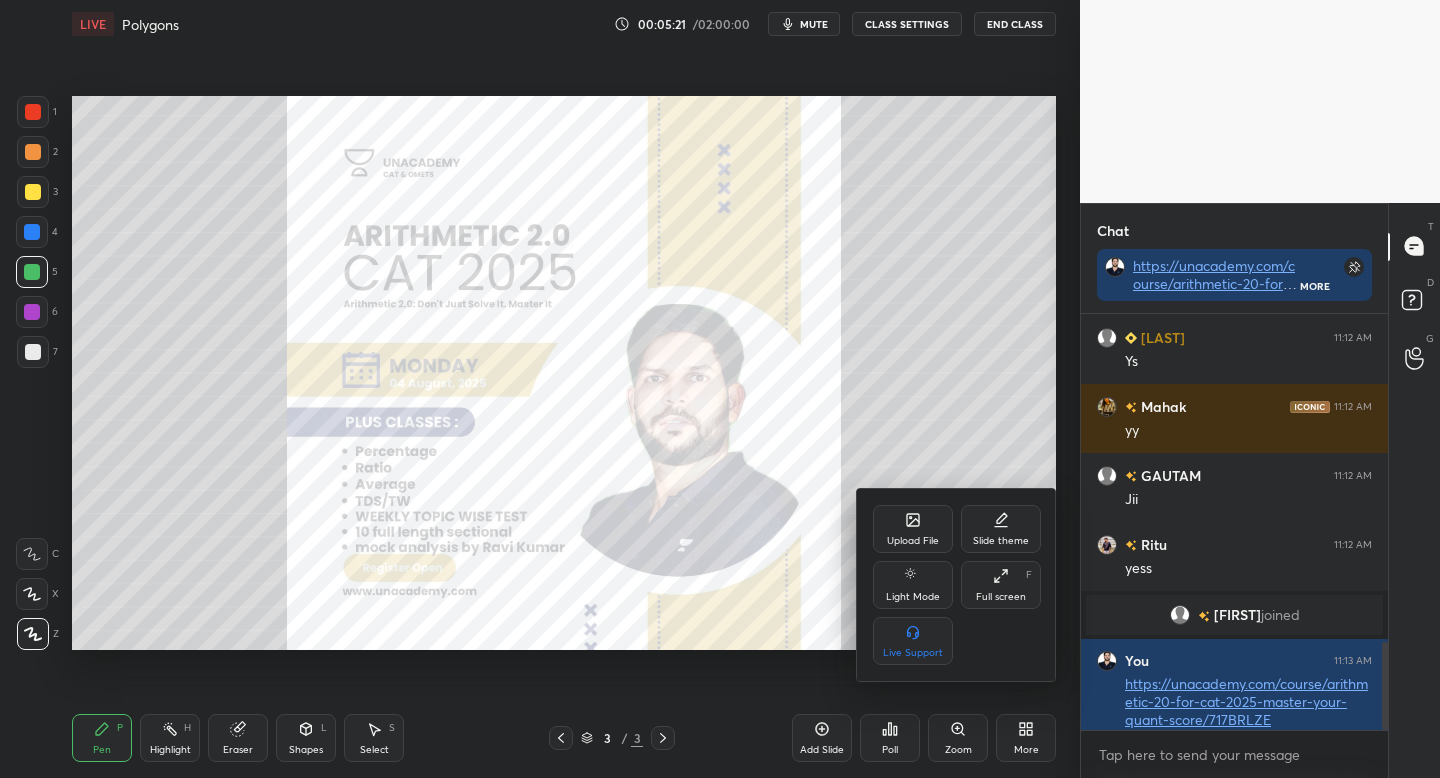 click 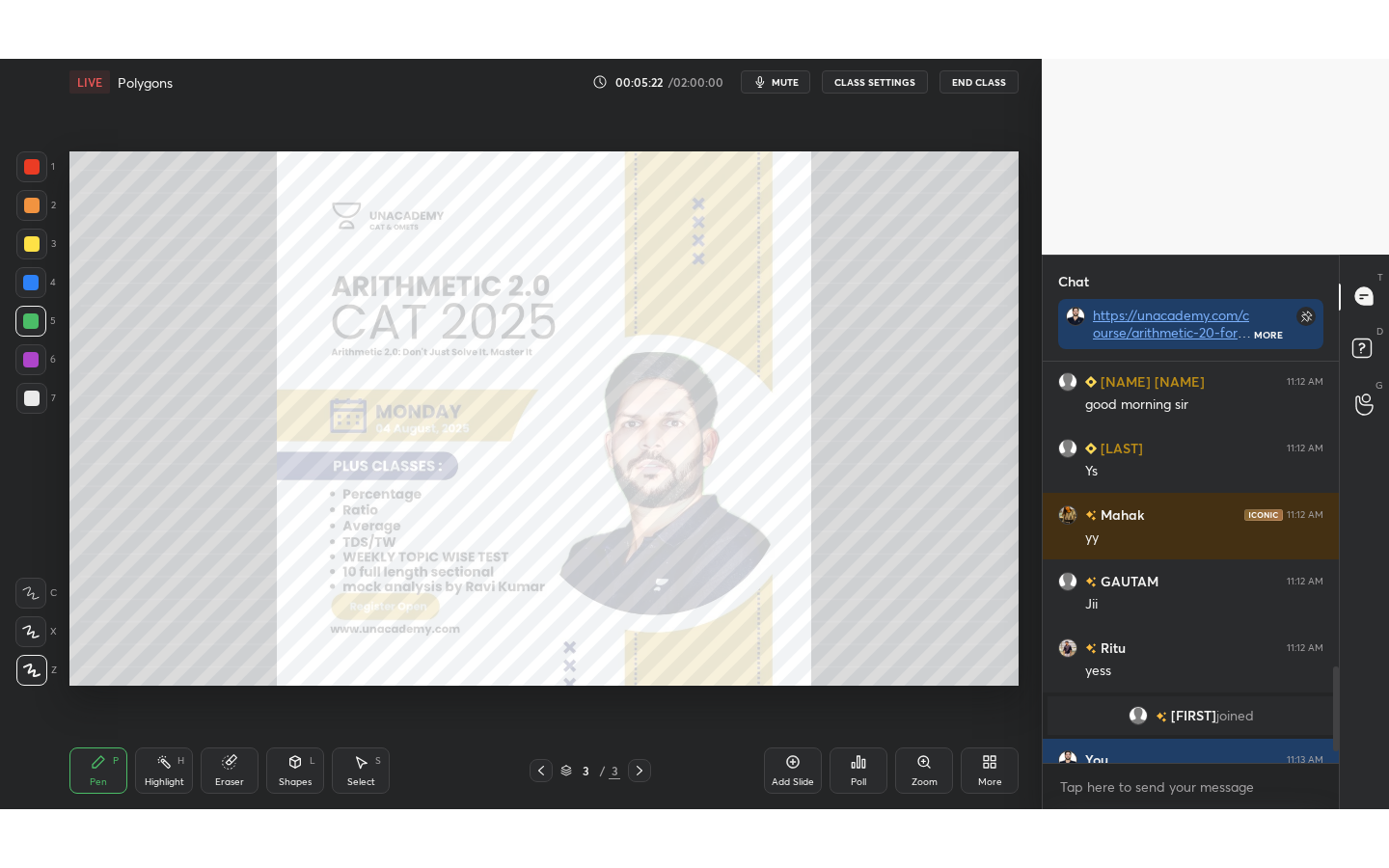 scroll, scrollTop: 95700, scrollLeft: 95494, axis: both 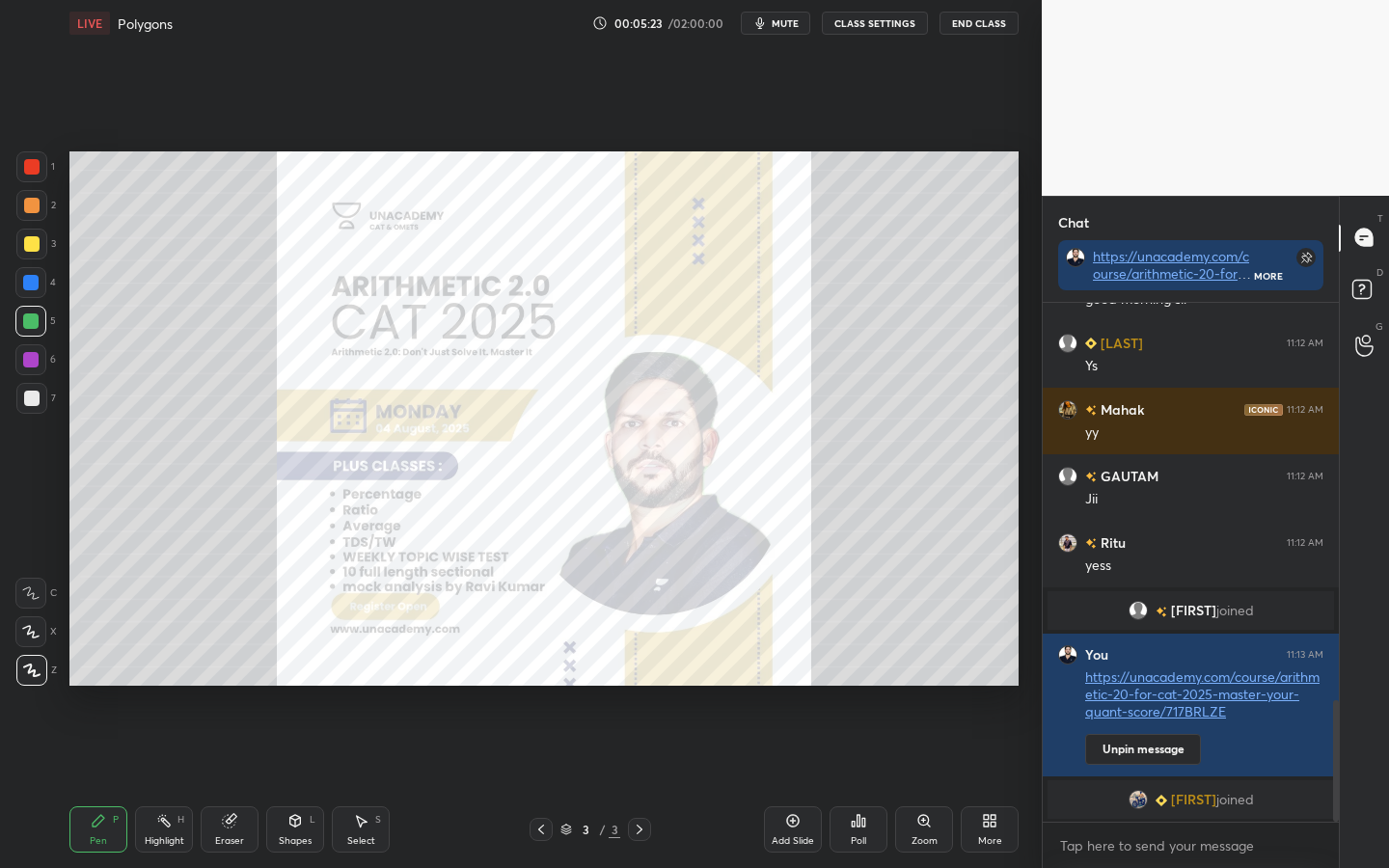 drag, startPoint x: 1335, startPoint y: 711, endPoint x: 1325, endPoint y: 828, distance: 117.42657 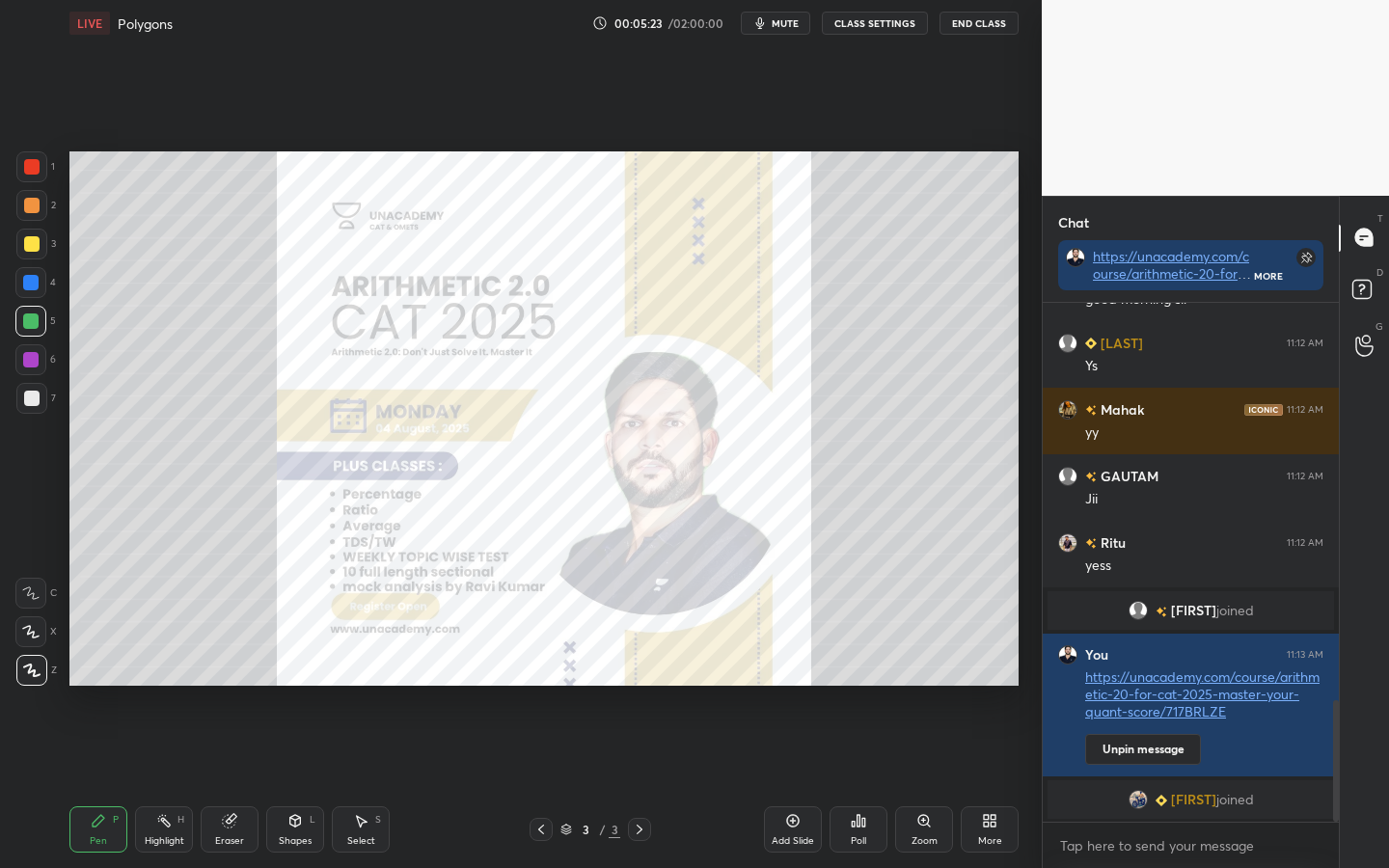click on "[FIRST] 11:12 AM yy [FIRST] [FIRST] 11:12 AM good morning sir [FIRST] 11:12 AM Ys [FIRST] 11:12 AM yy [FIRST] 11:12 AM Jii [FIRST] 11:12 AM yess [FIRST]  joined You 11:13 AM https://unacademy.com/course/arithmetic-20-for-cat-2025-master-your-quant-score/717BRLZE Unpin message [FIRST]  joined JUMP TO LATEST Enable hand raising Enable raise hand to speak to learners. Once enabled, chat will be turned off temporarily. Enable x" at bounding box center (1190, 585) 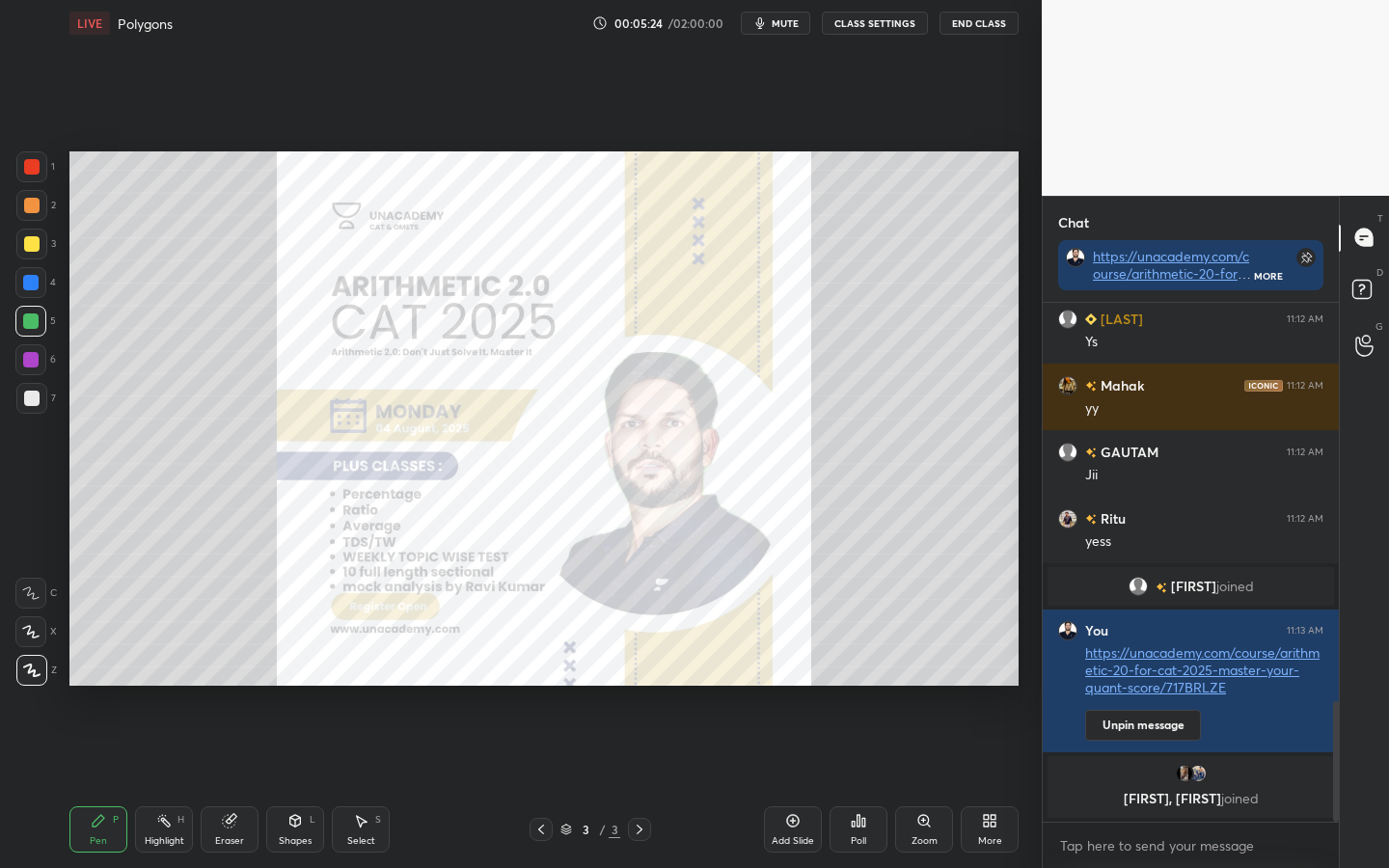 click on "Shapes L" at bounding box center [295, 829] 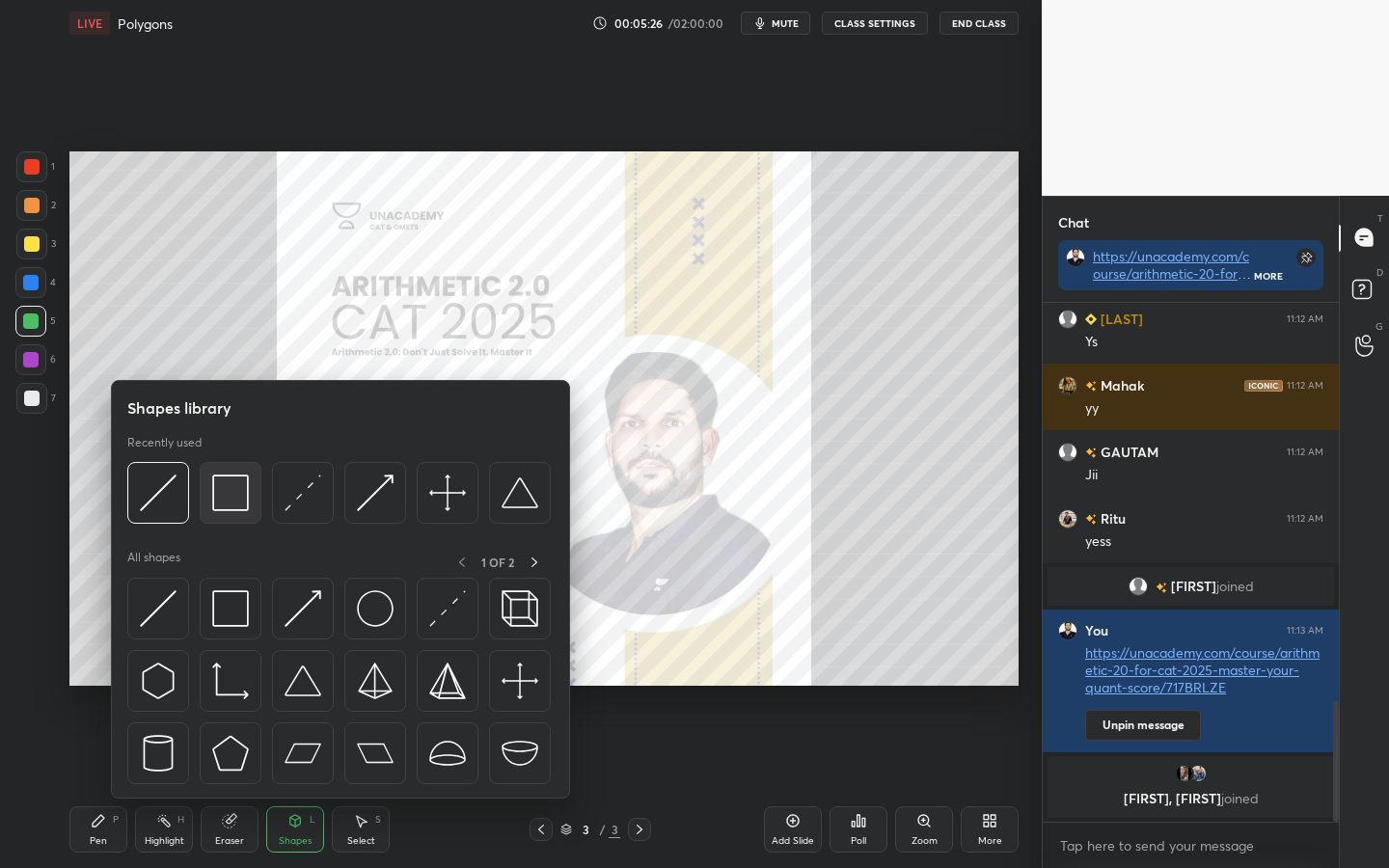 click at bounding box center (231, 493) 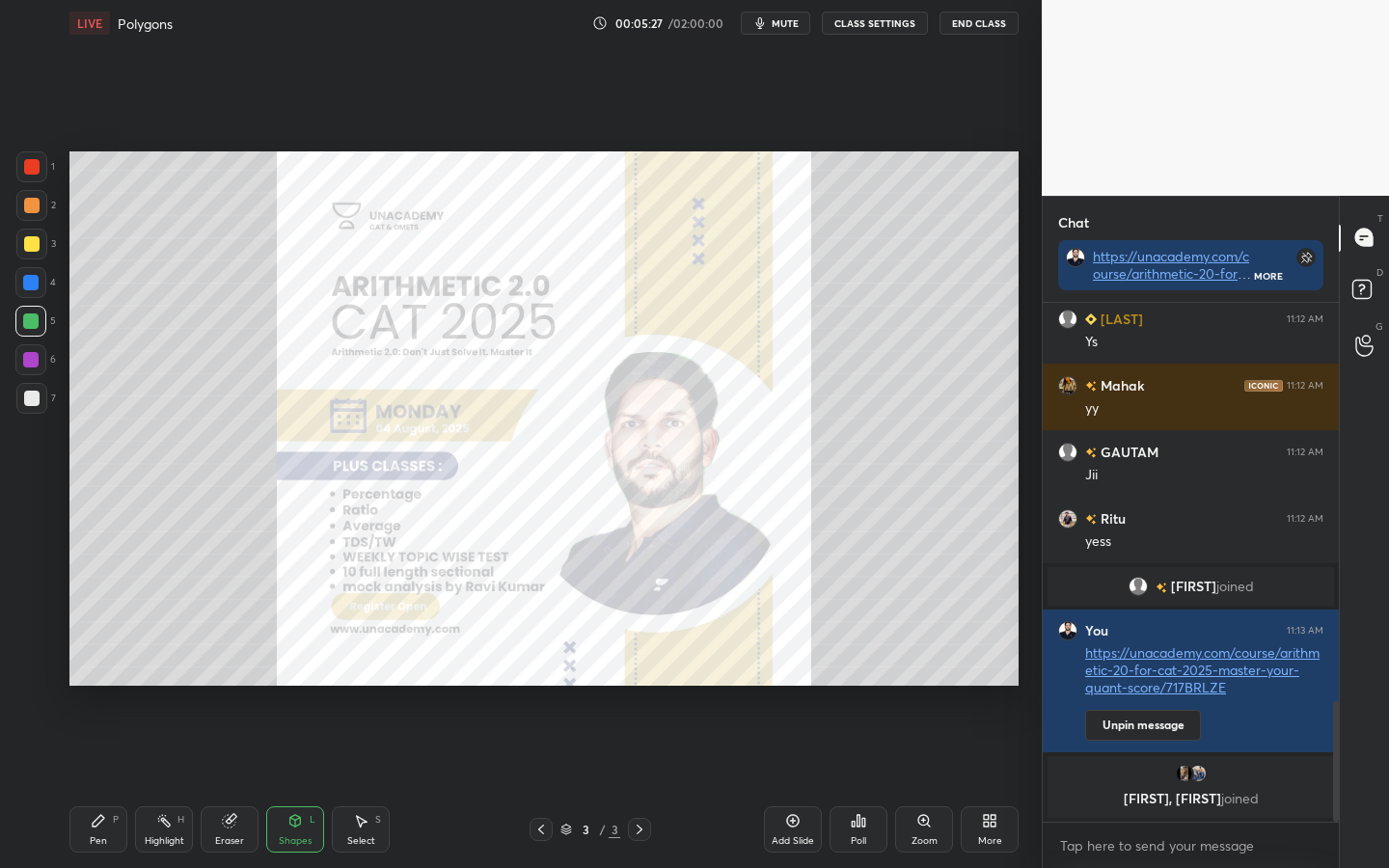click at bounding box center (32, 167) 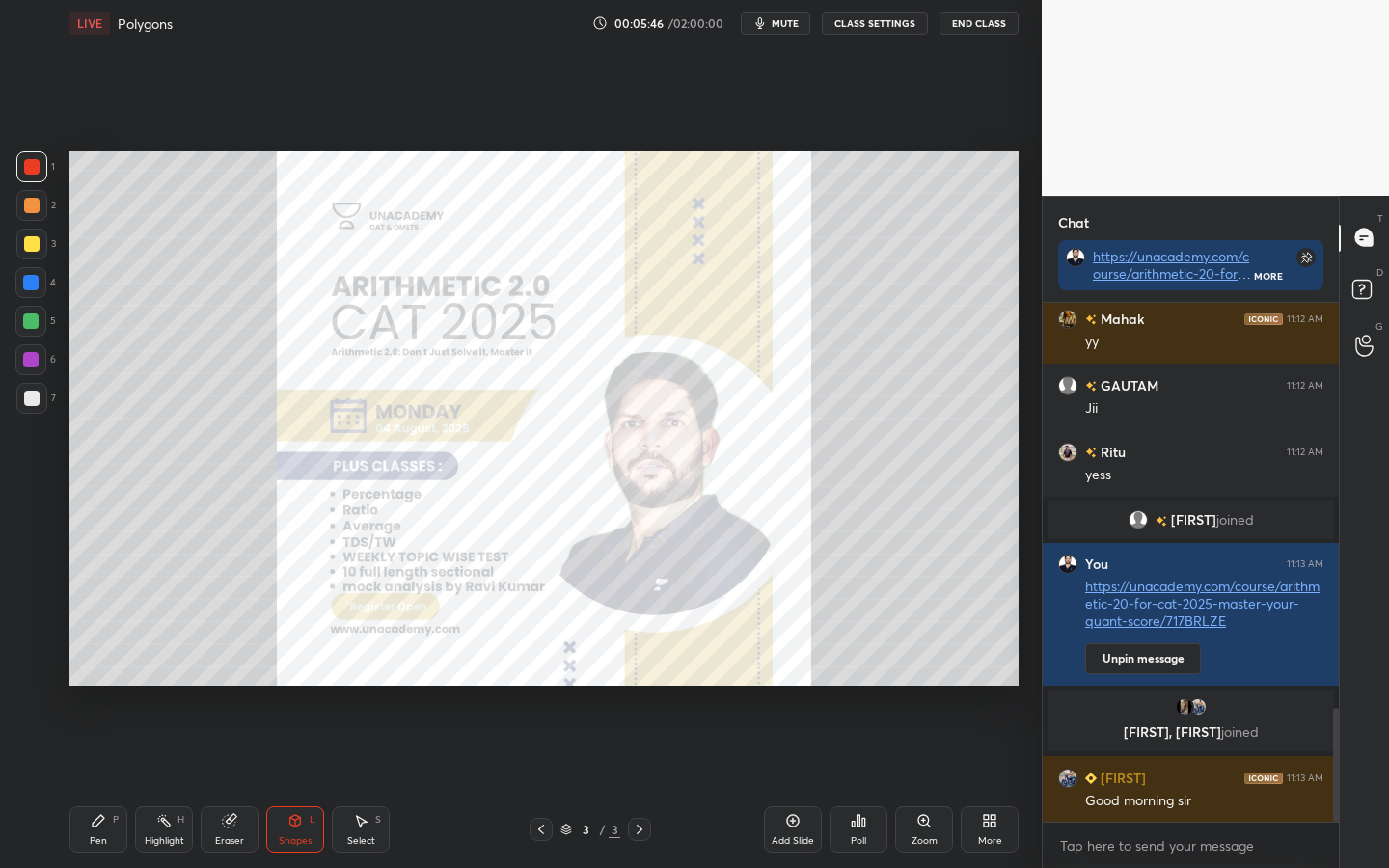 scroll, scrollTop: 1853, scrollLeft: 0, axis: vertical 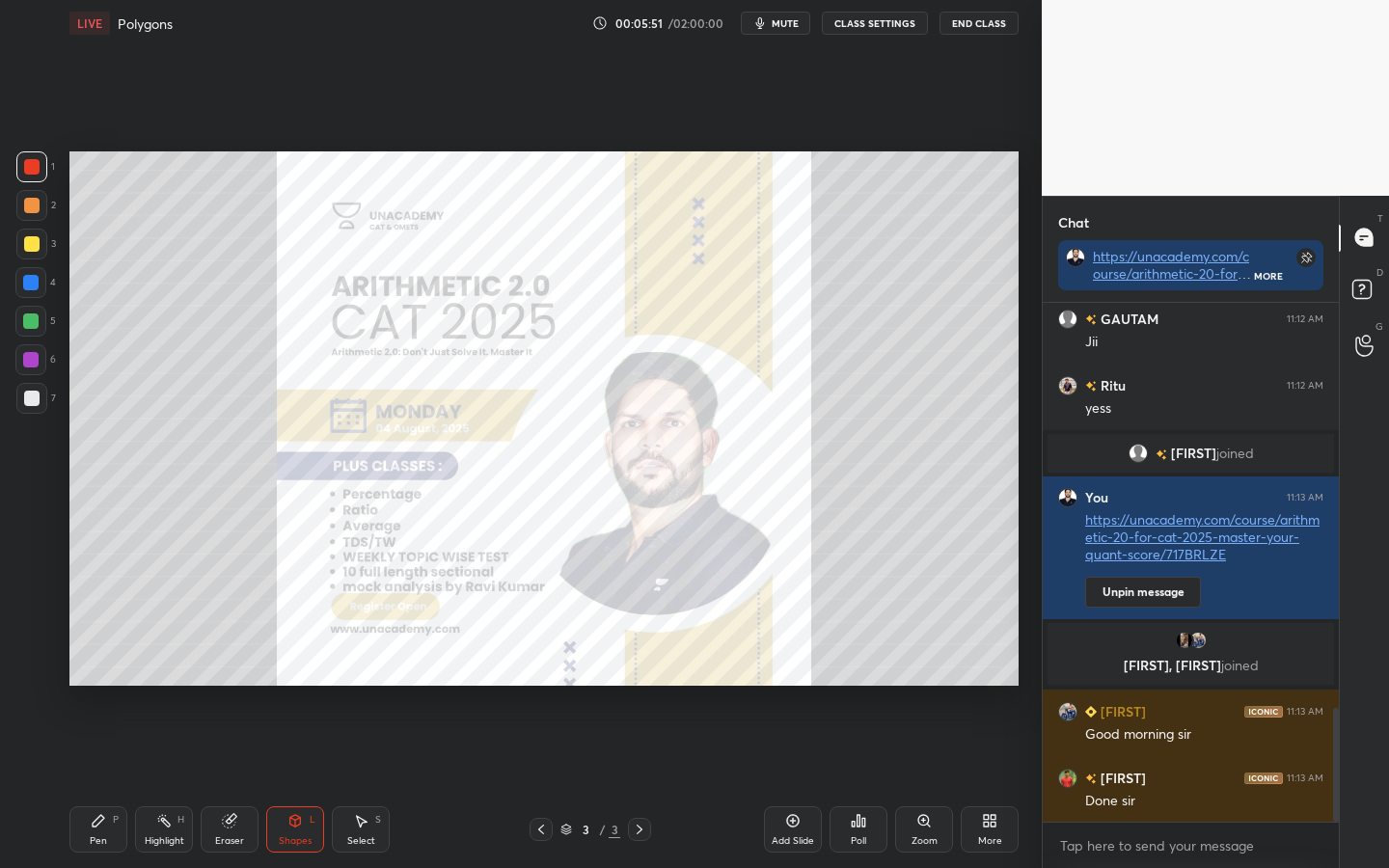 click at bounding box center (31, 283) 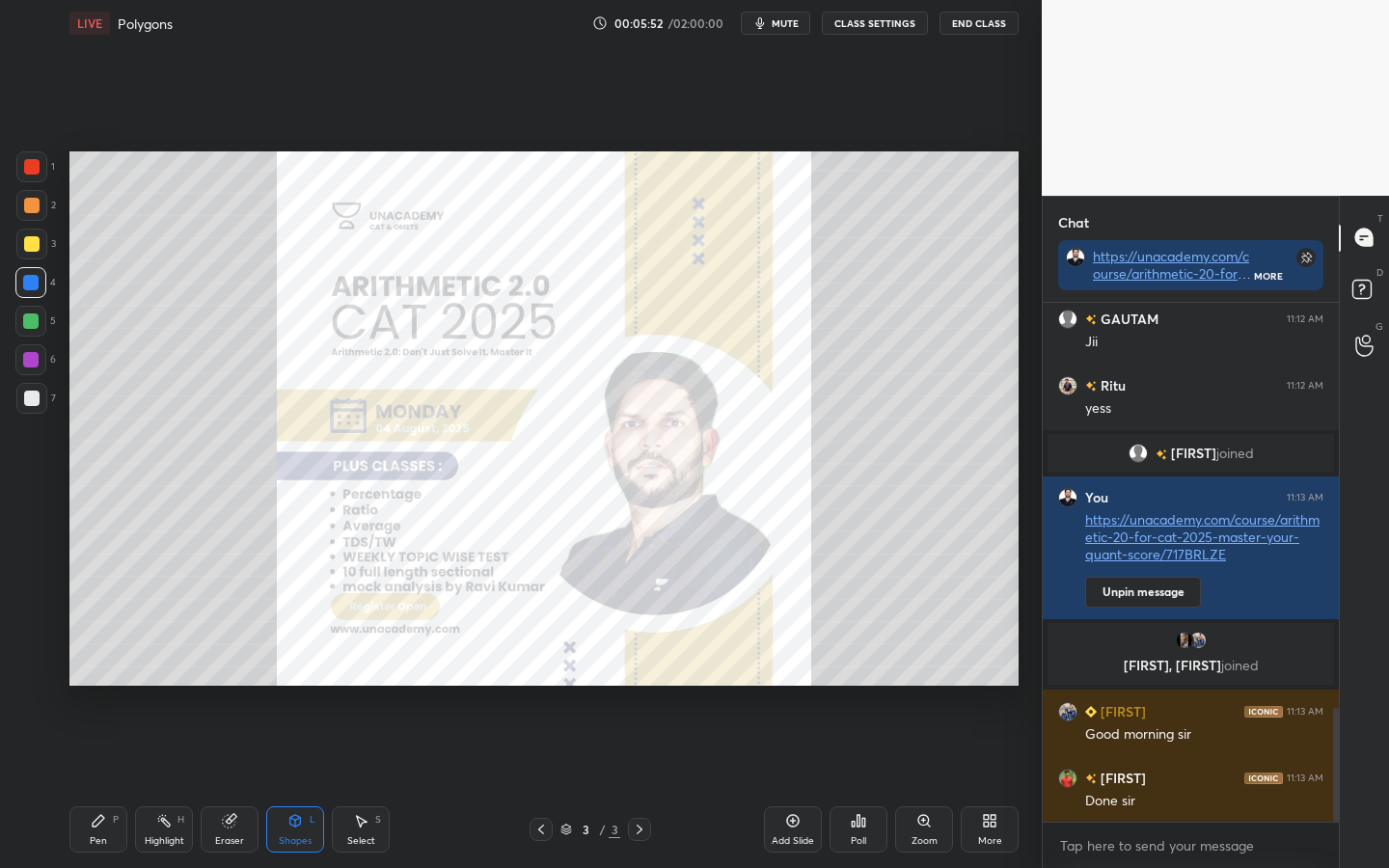 click at bounding box center [31, 321] 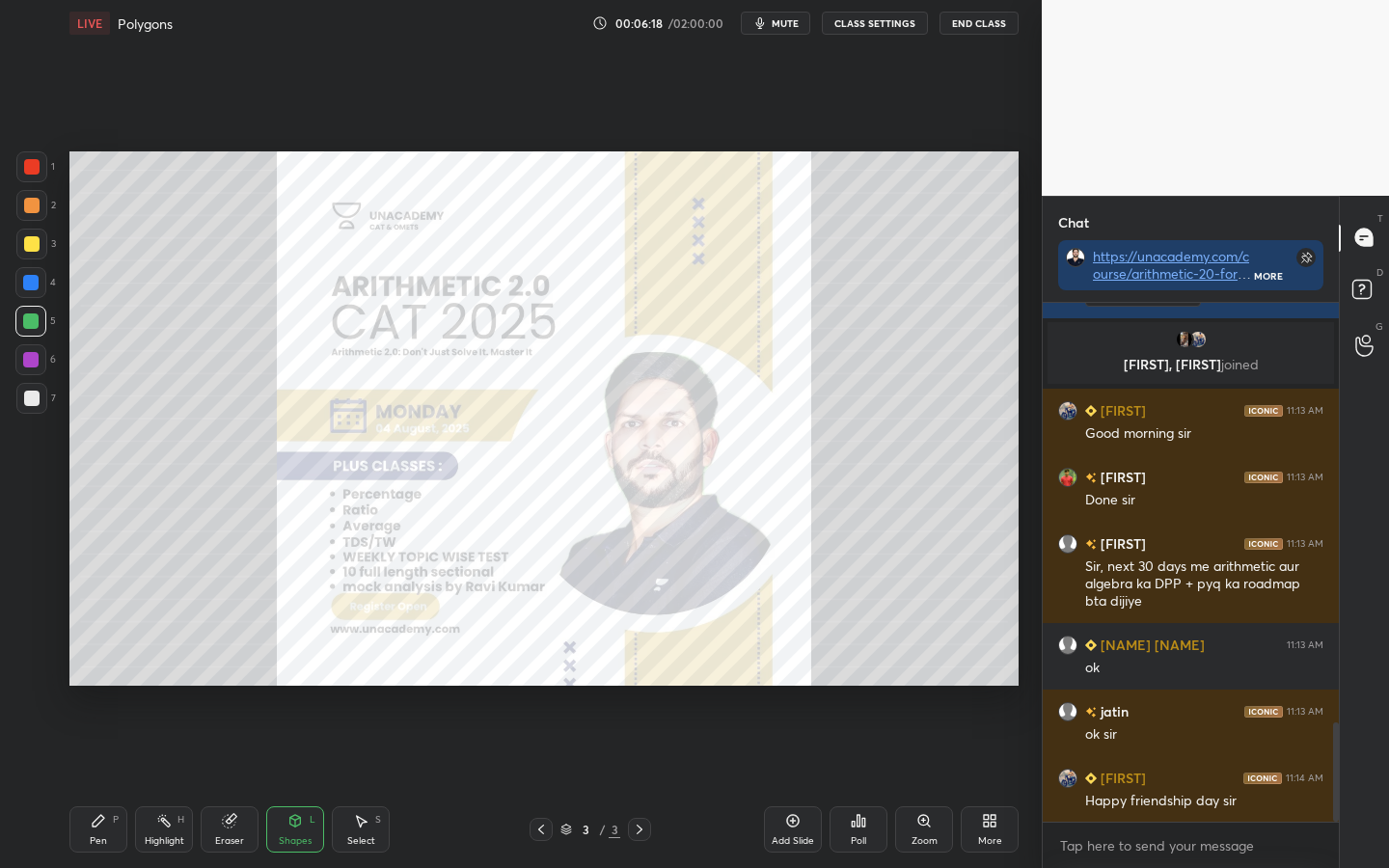 scroll, scrollTop: 2200, scrollLeft: 0, axis: vertical 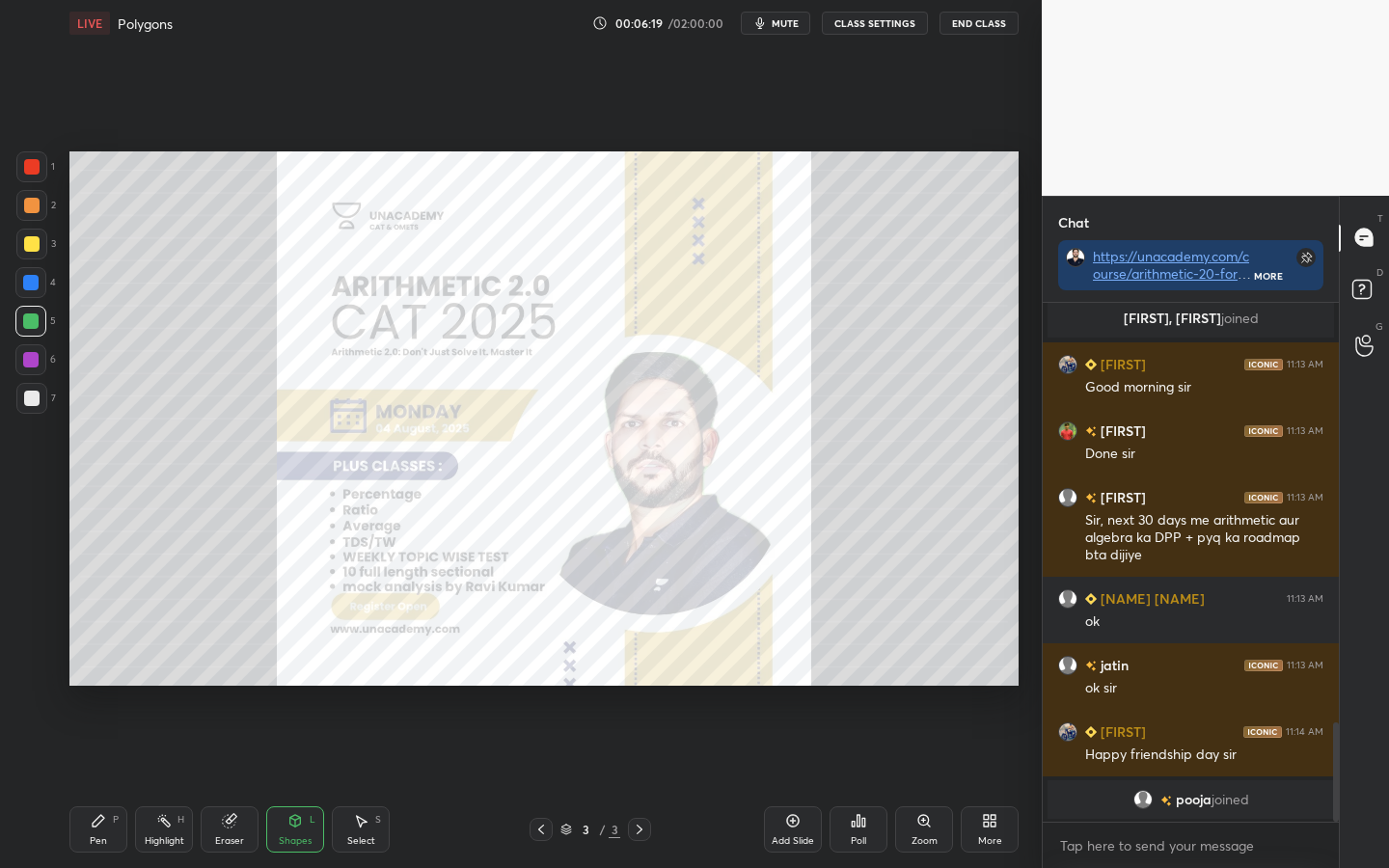 click 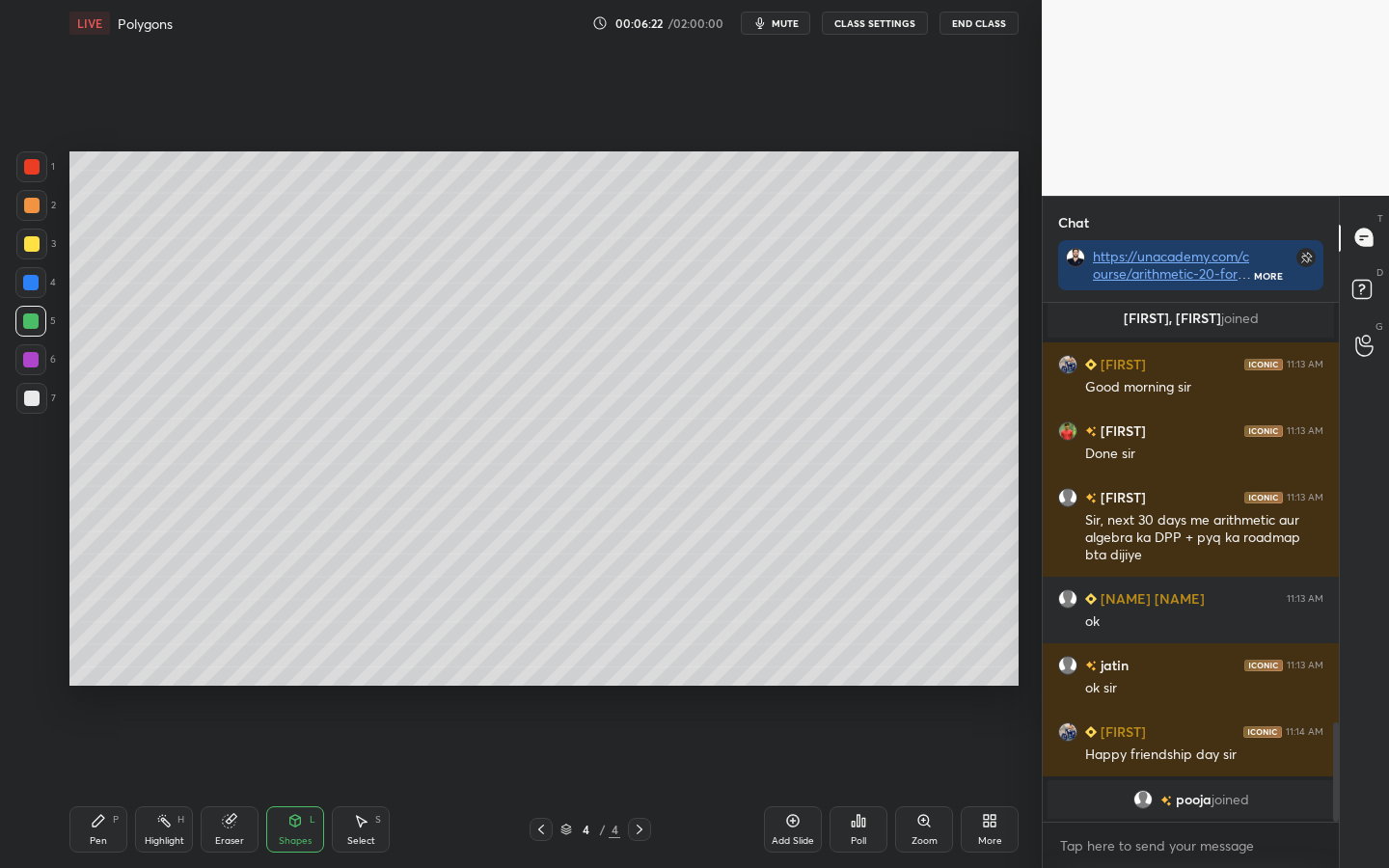 click at bounding box center [32, 167] 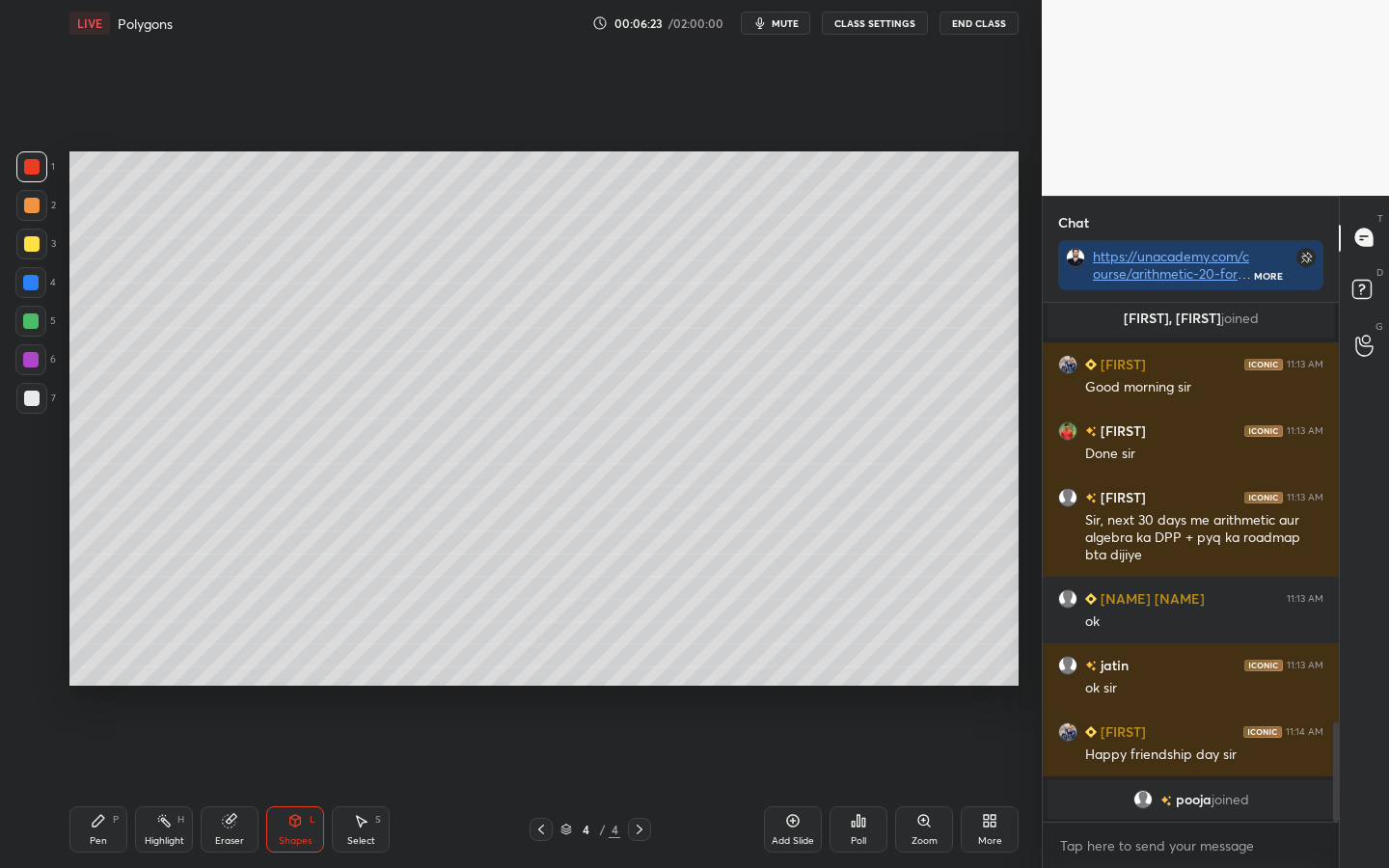 click on "Pen P" at bounding box center (98, 829) 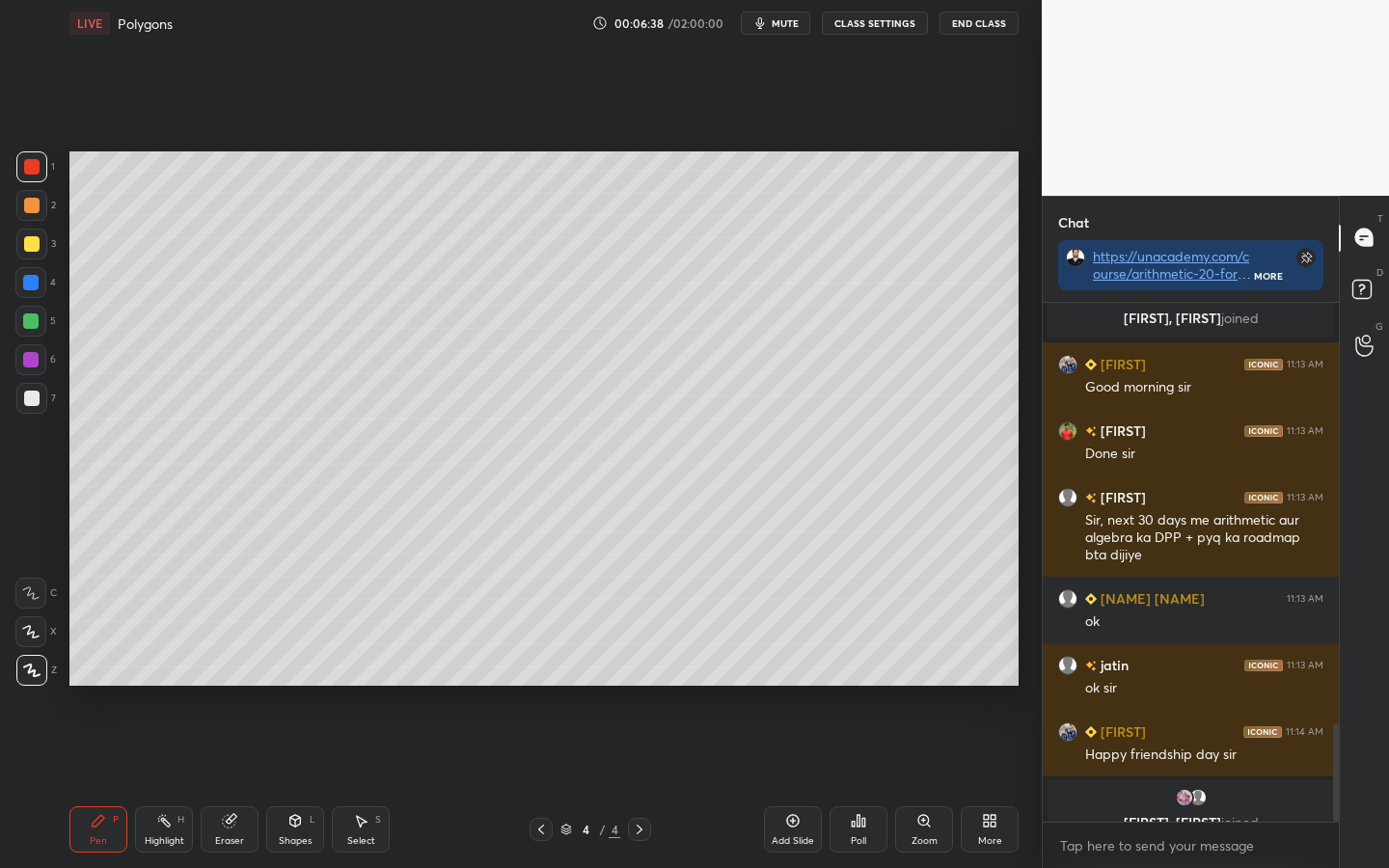 scroll, scrollTop: 2224, scrollLeft: 0, axis: vertical 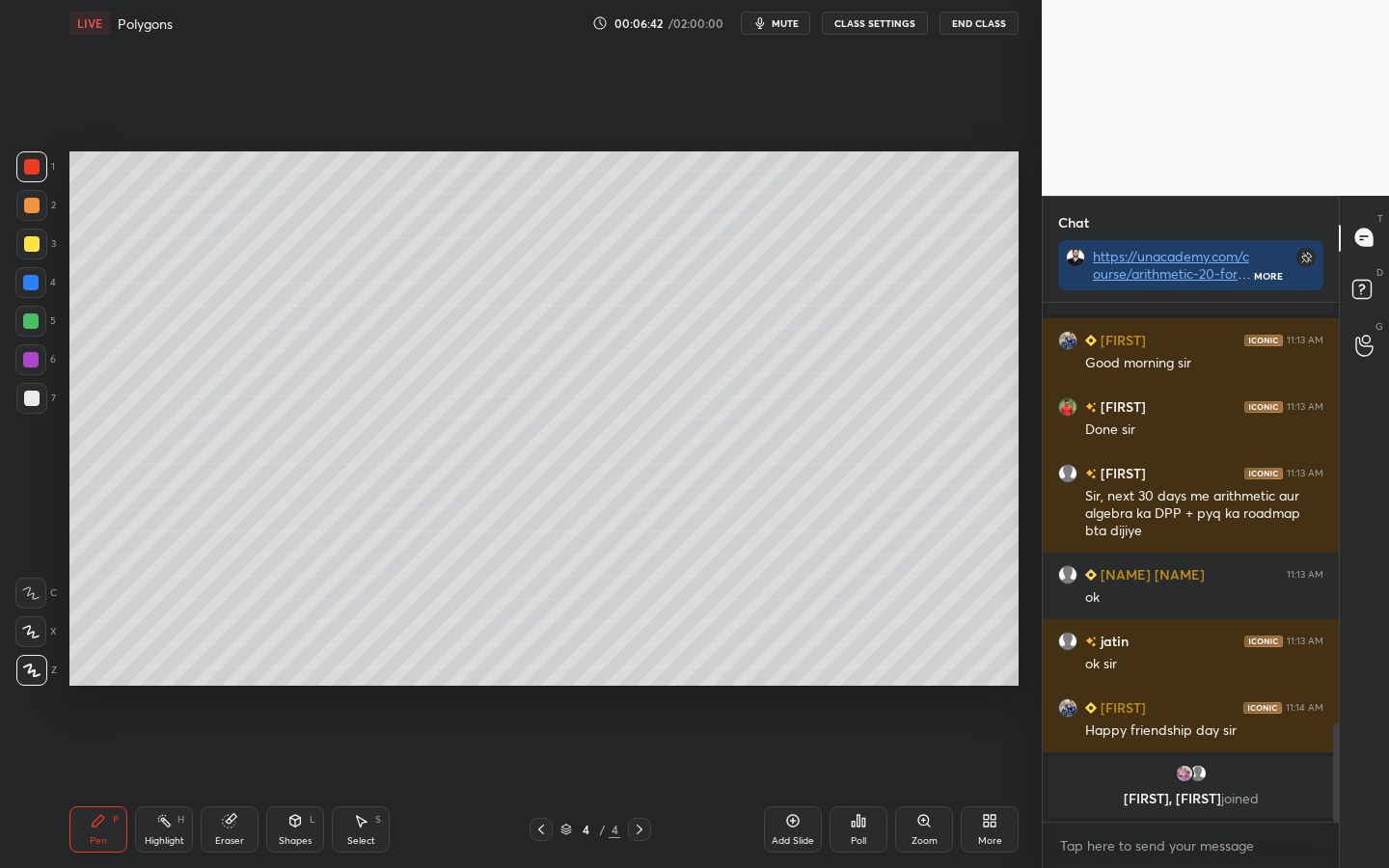 click on "Shapes L" at bounding box center (295, 829) 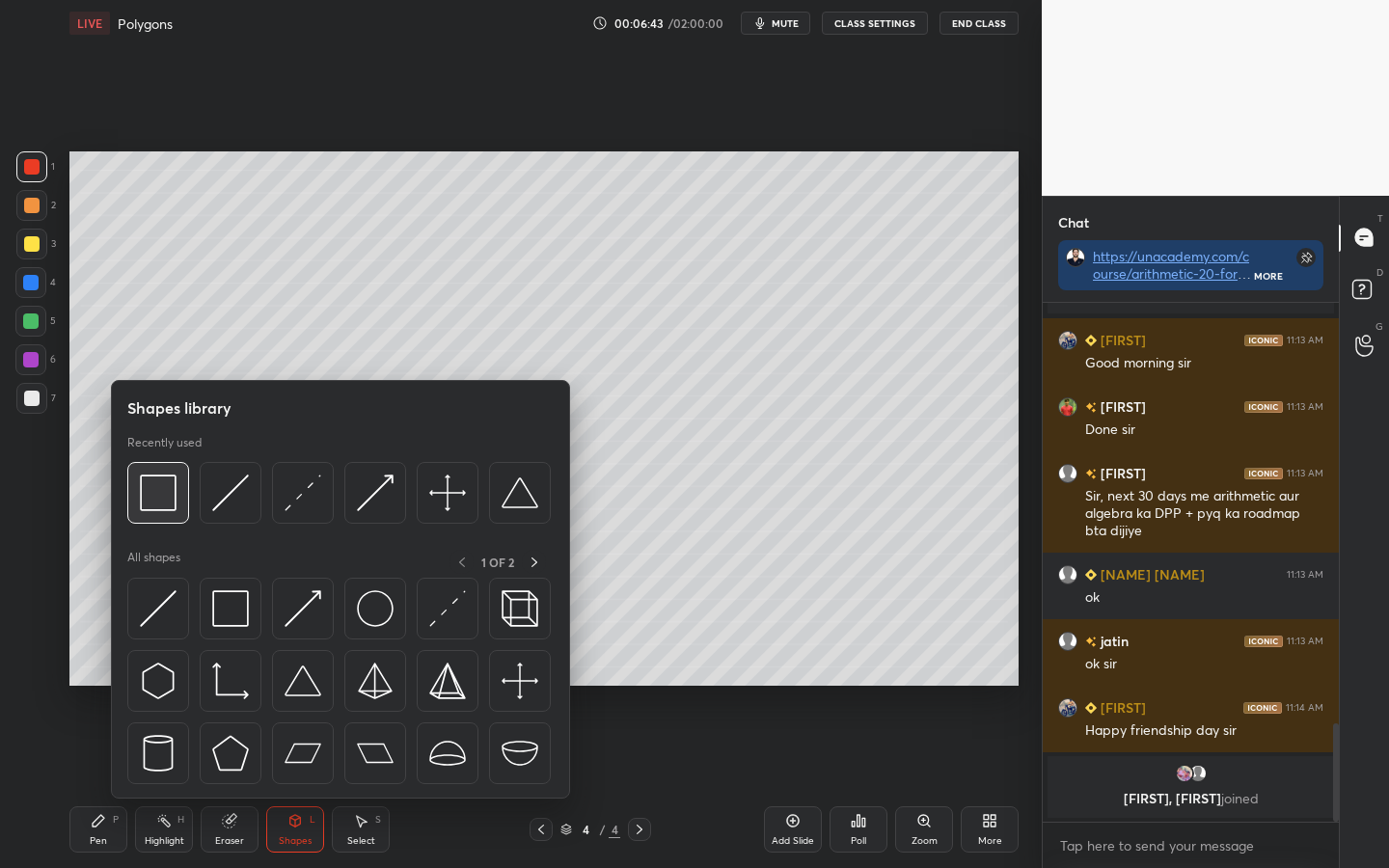 click at bounding box center [158, 493] 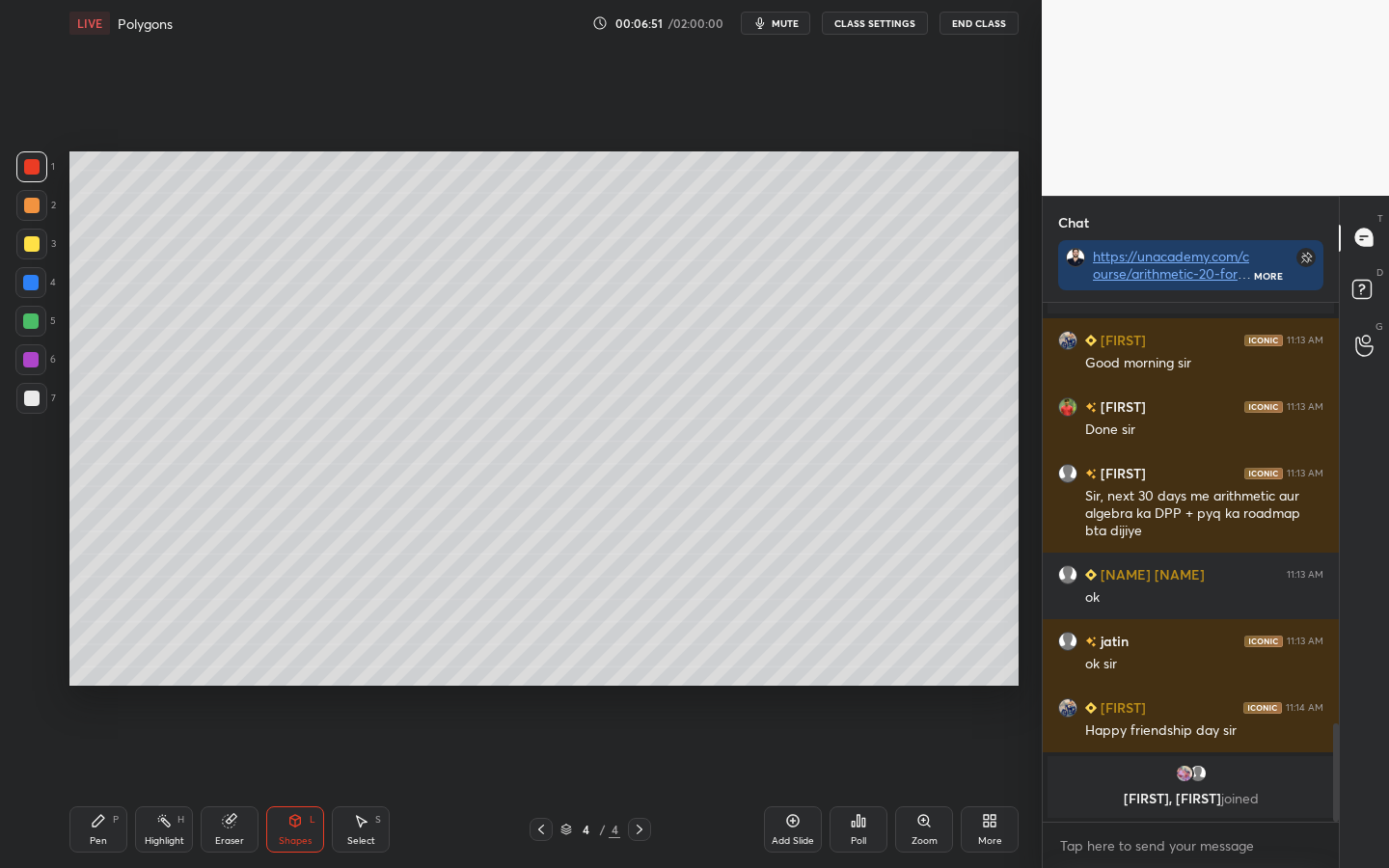drag, startPoint x: 24, startPoint y: 273, endPoint x: 25, endPoint y: 285, distance: 12.041595 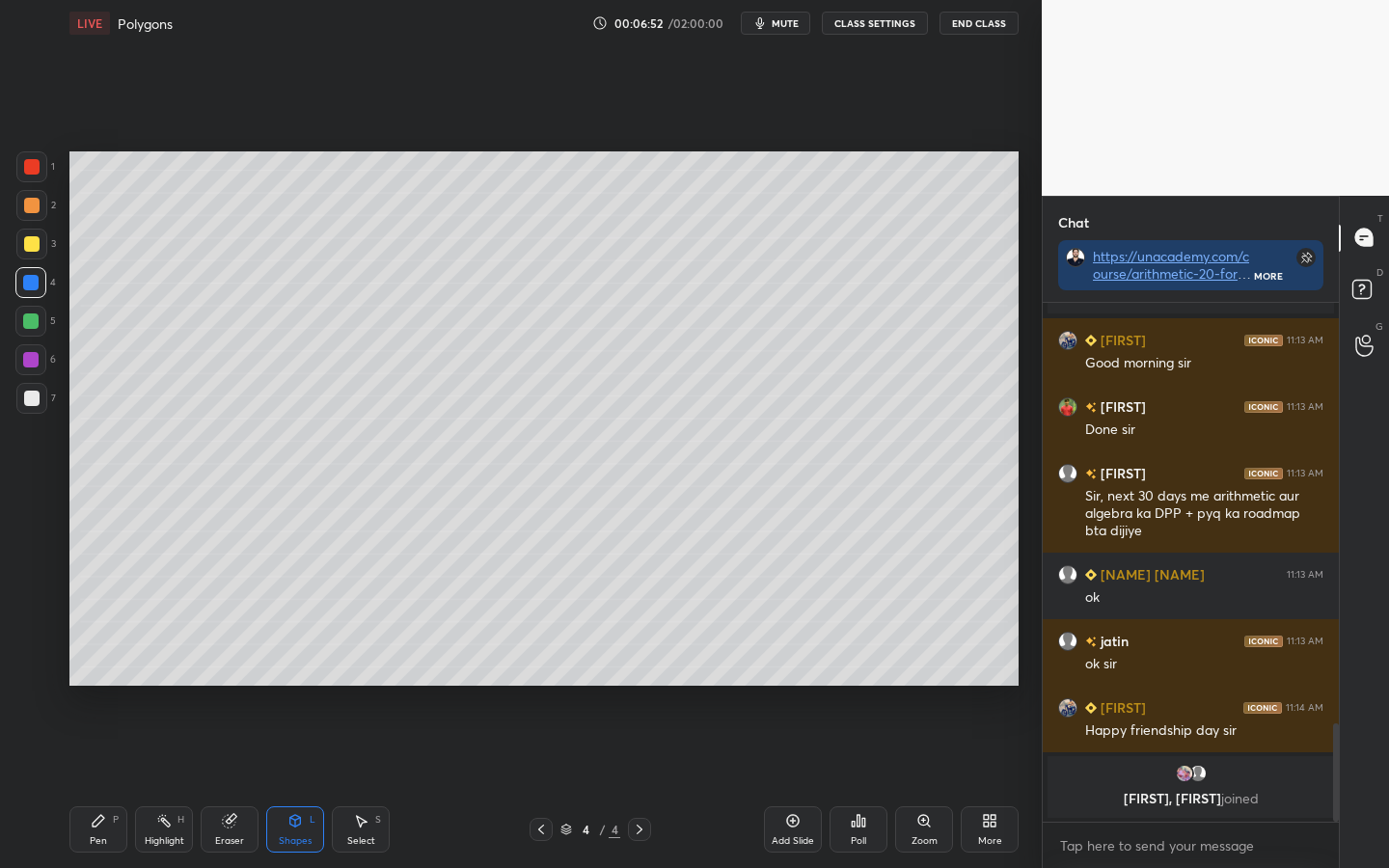 click at bounding box center (31, 360) 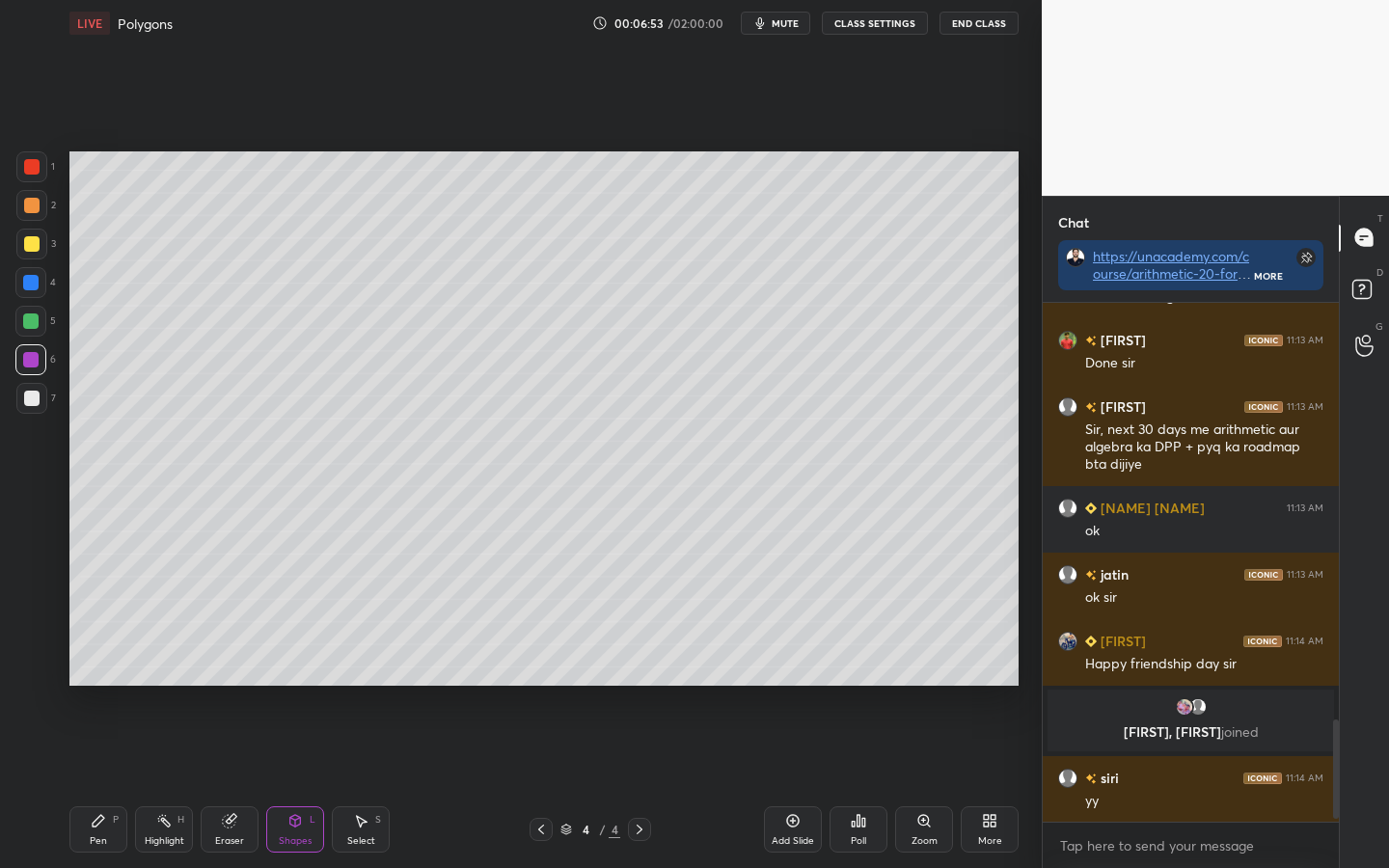 scroll, scrollTop: 2185, scrollLeft: 0, axis: vertical 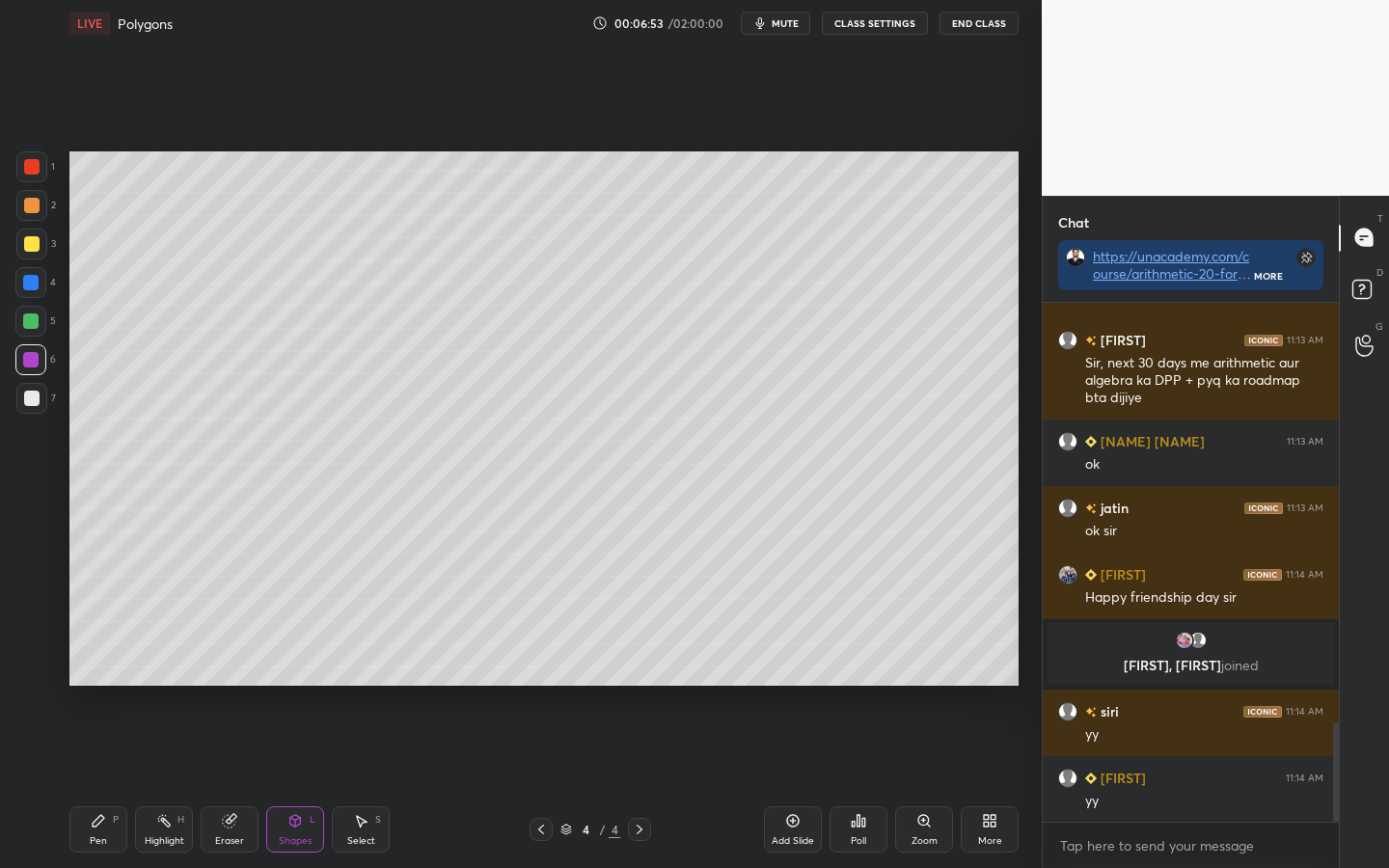 click 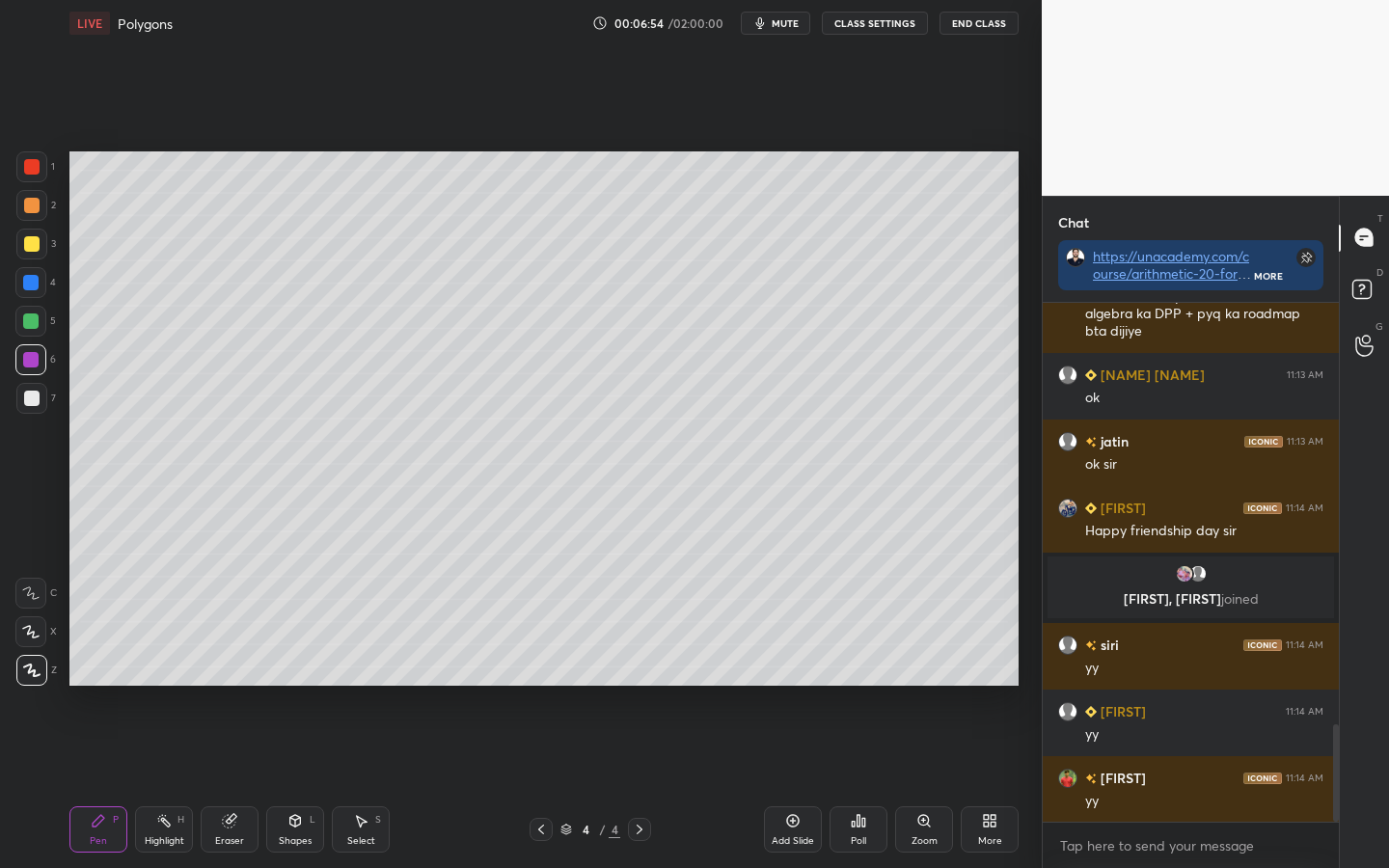 scroll, scrollTop: 2319, scrollLeft: 0, axis: vertical 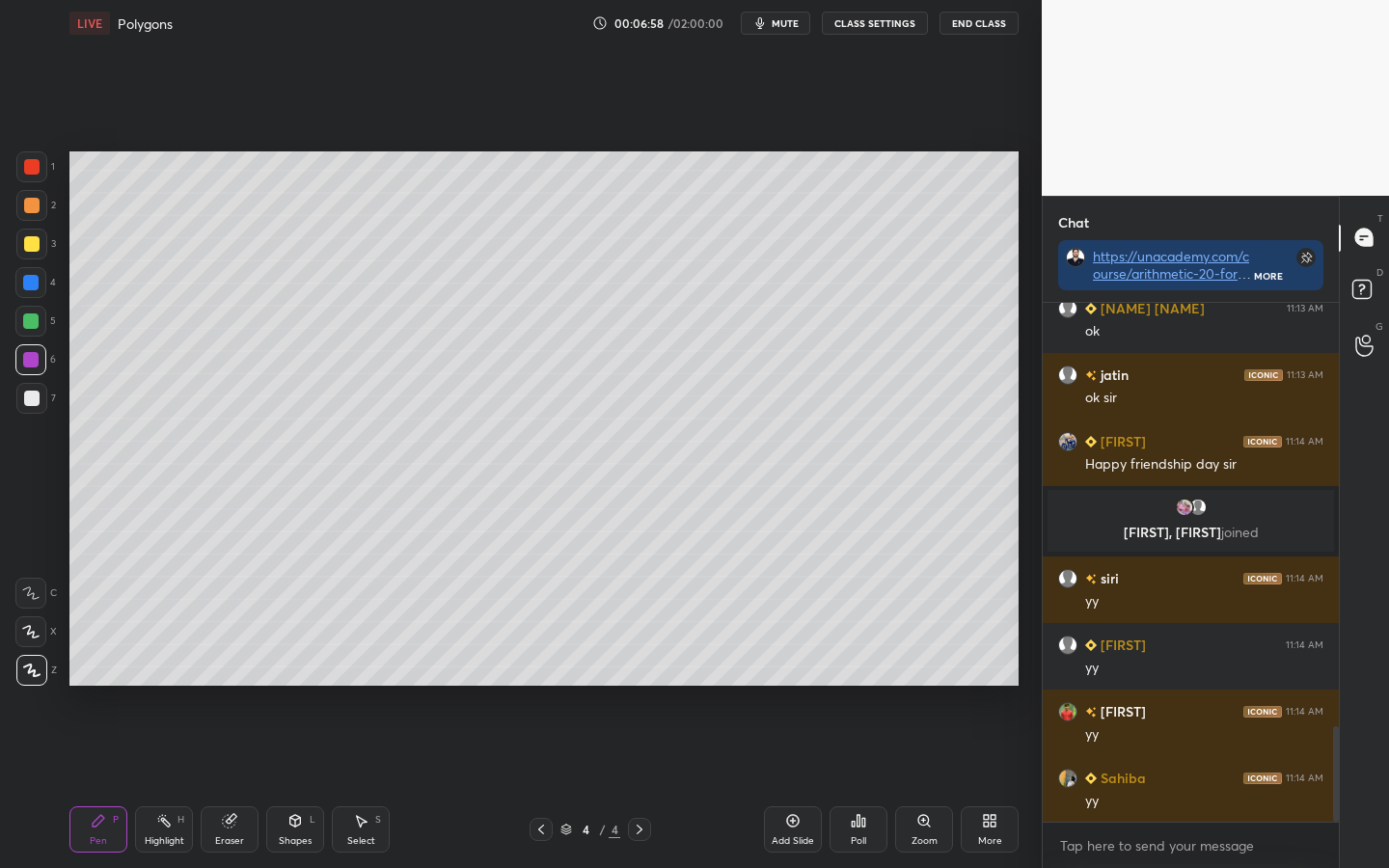 click at bounding box center (31, 283) 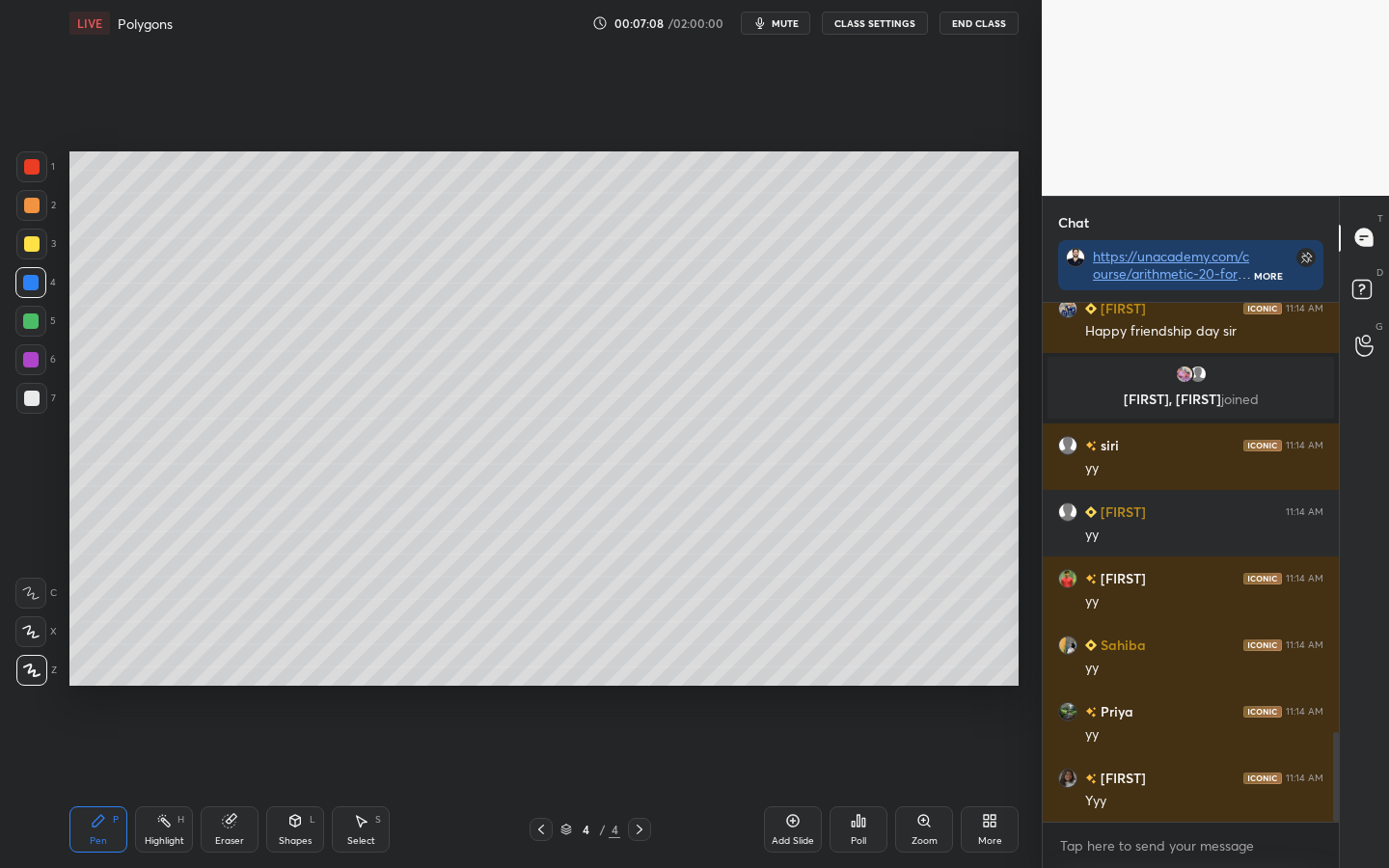 scroll, scrollTop: 2498, scrollLeft: 0, axis: vertical 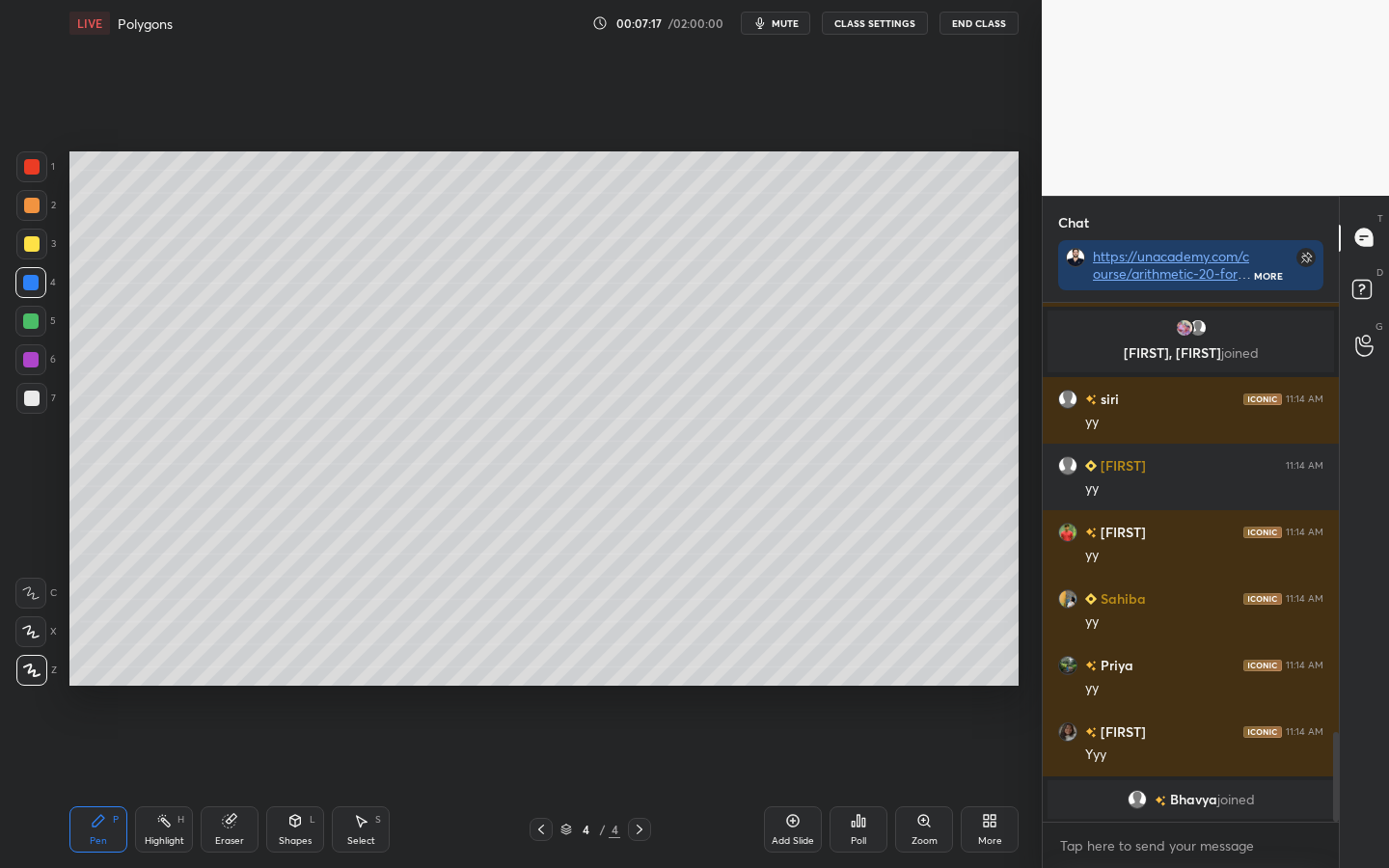 click 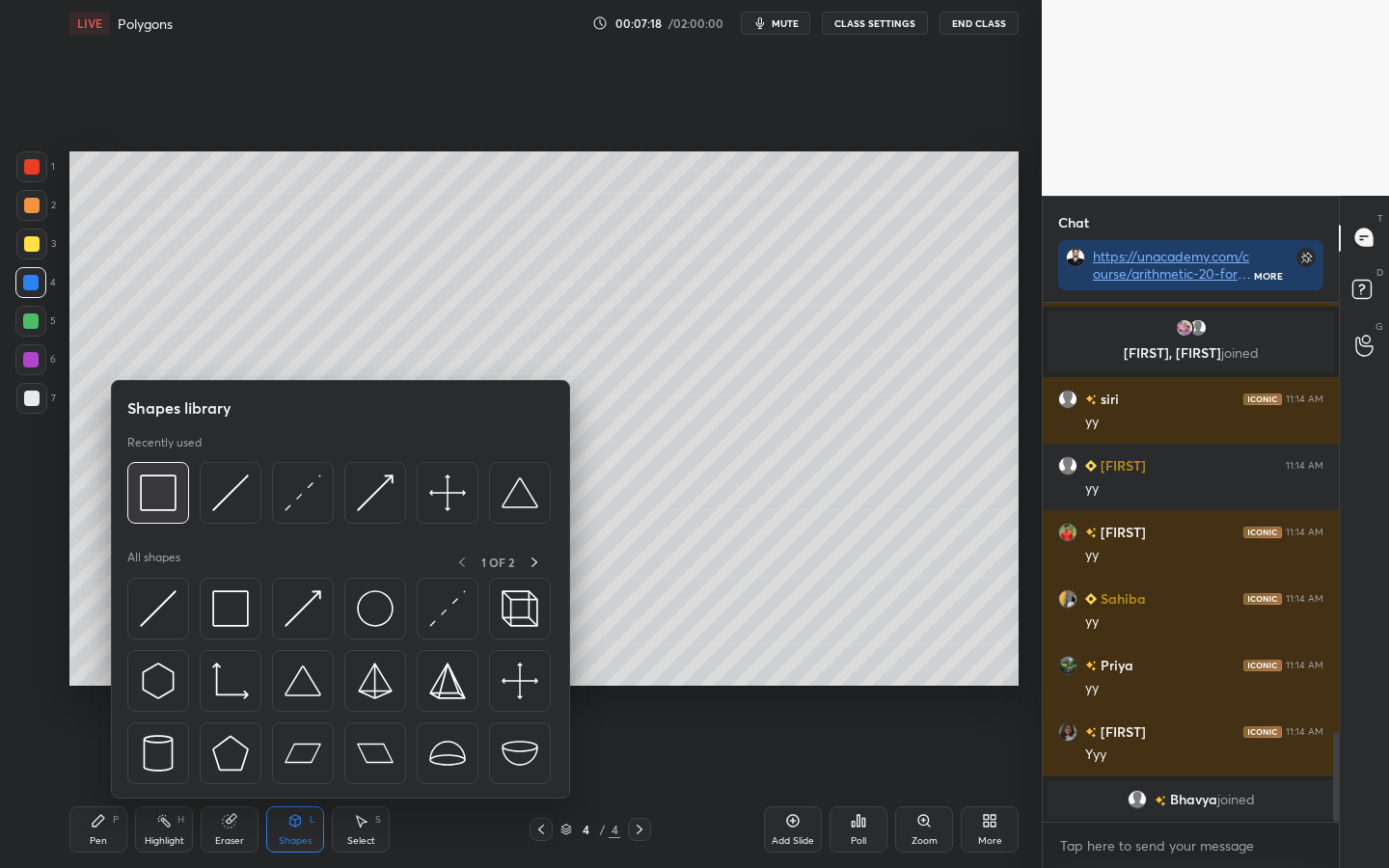 click at bounding box center (158, 493) 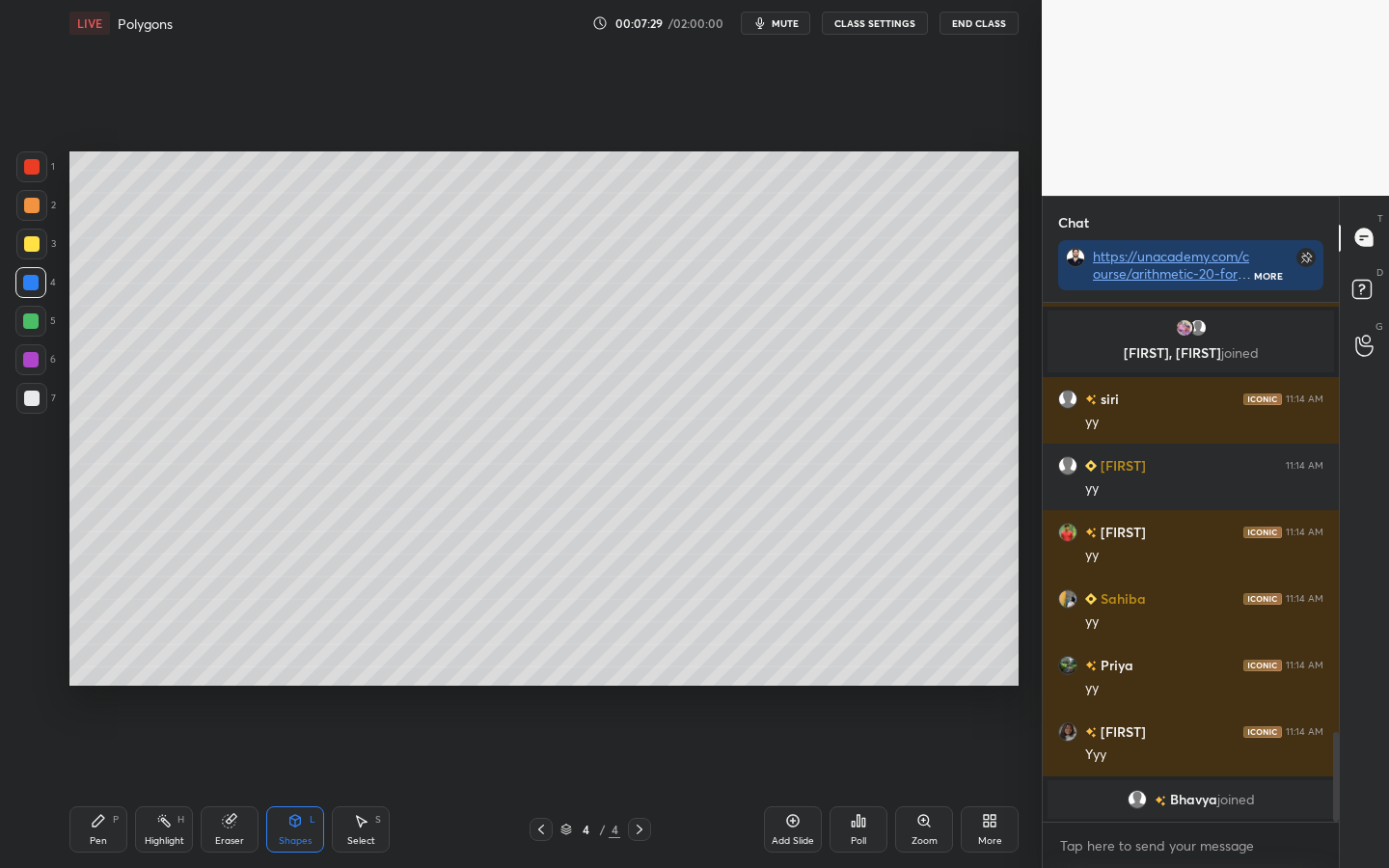 click on "Shapes L" at bounding box center [295, 829] 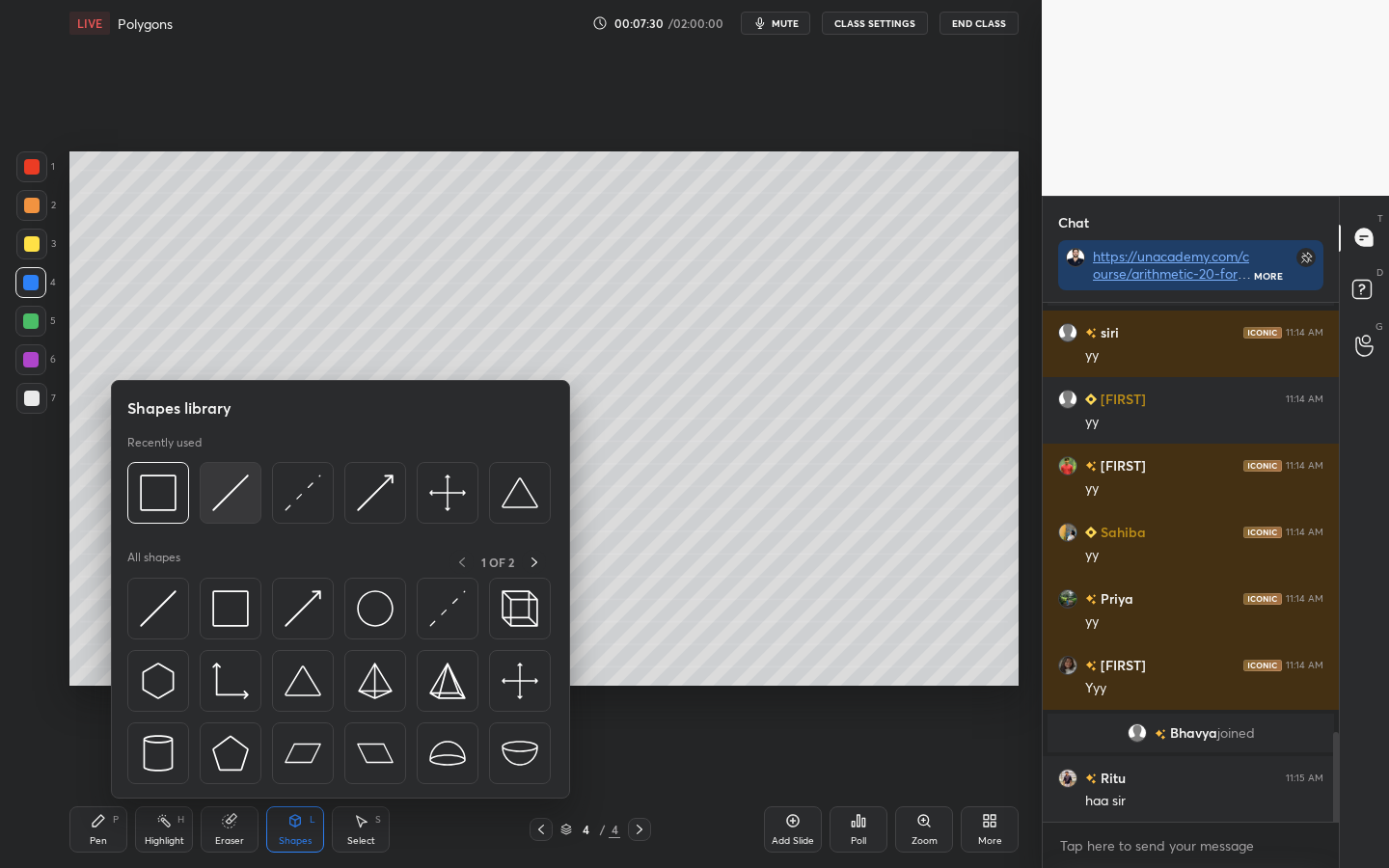 scroll, scrollTop: 2487, scrollLeft: 0, axis: vertical 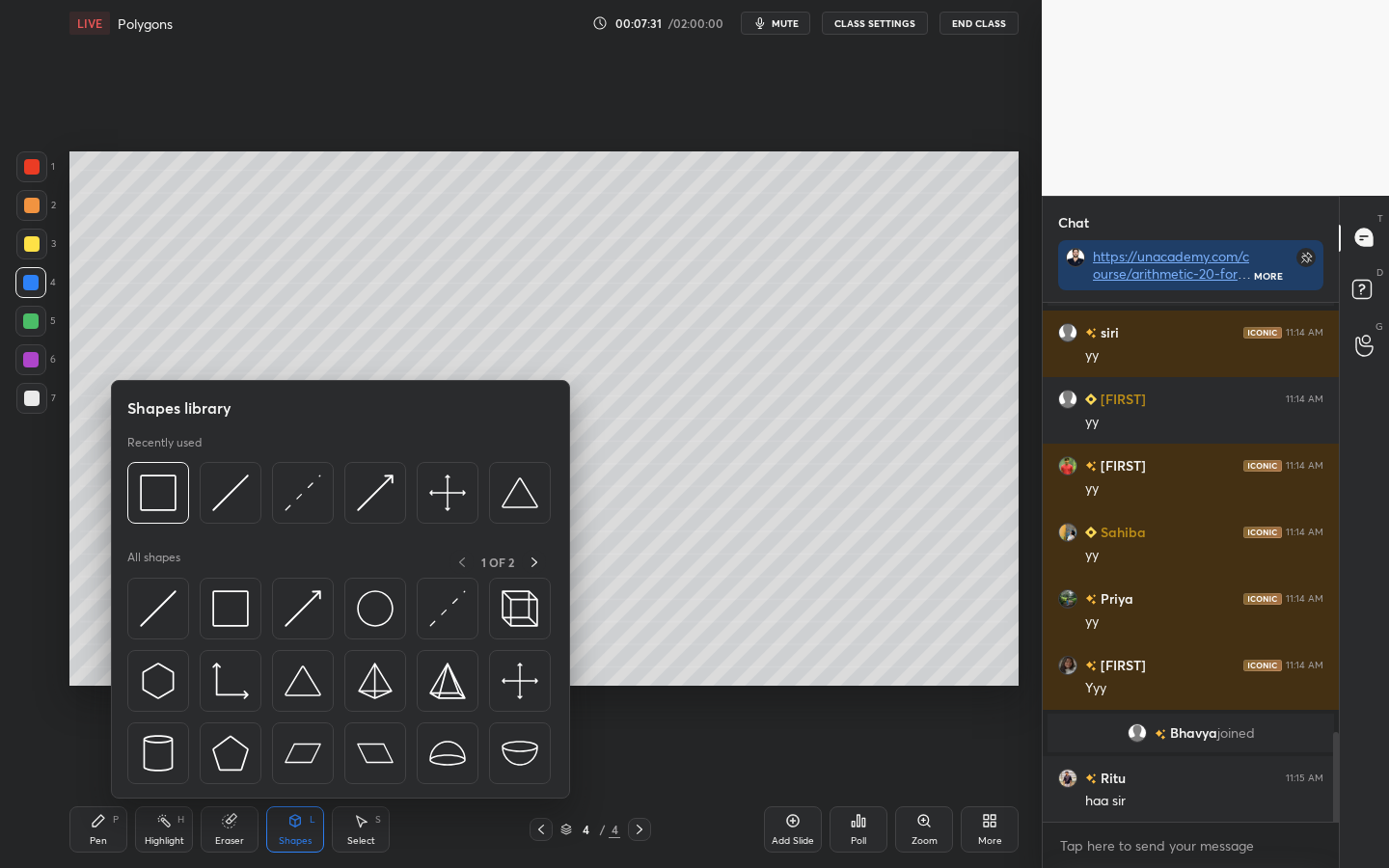click at bounding box center (31, 321) 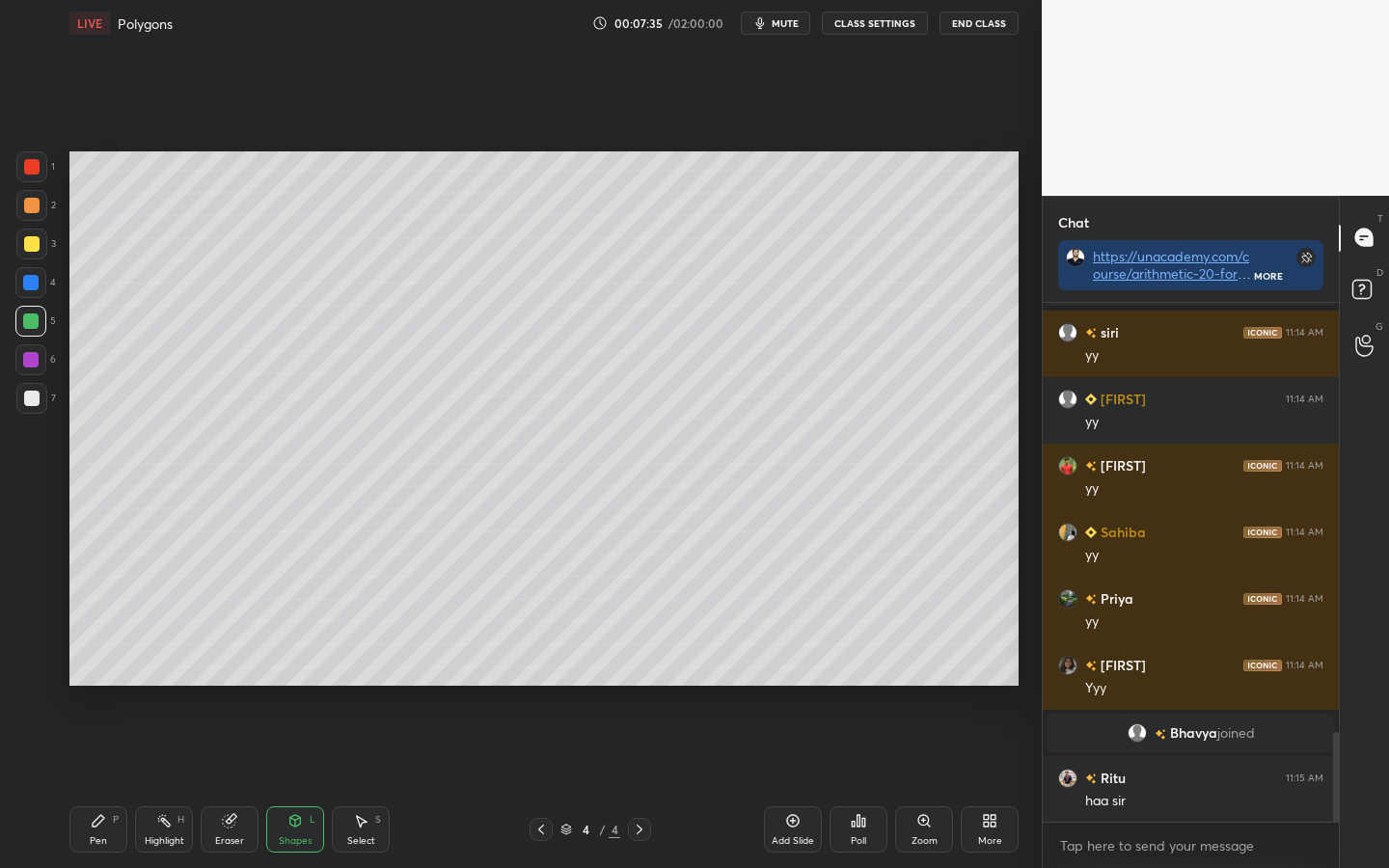 click at bounding box center (32, 205) 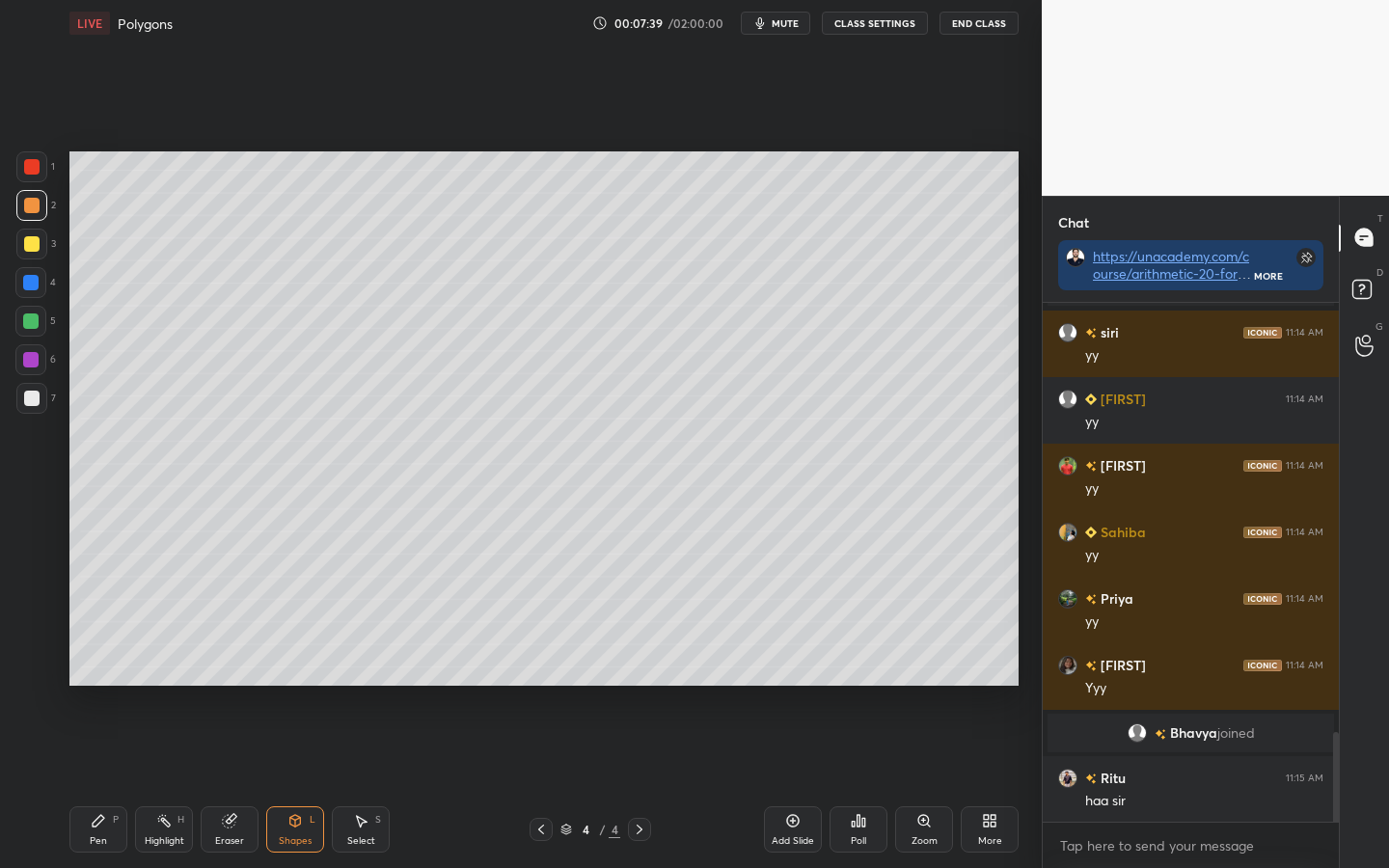 click on "Shapes" at bounding box center [295, 841] 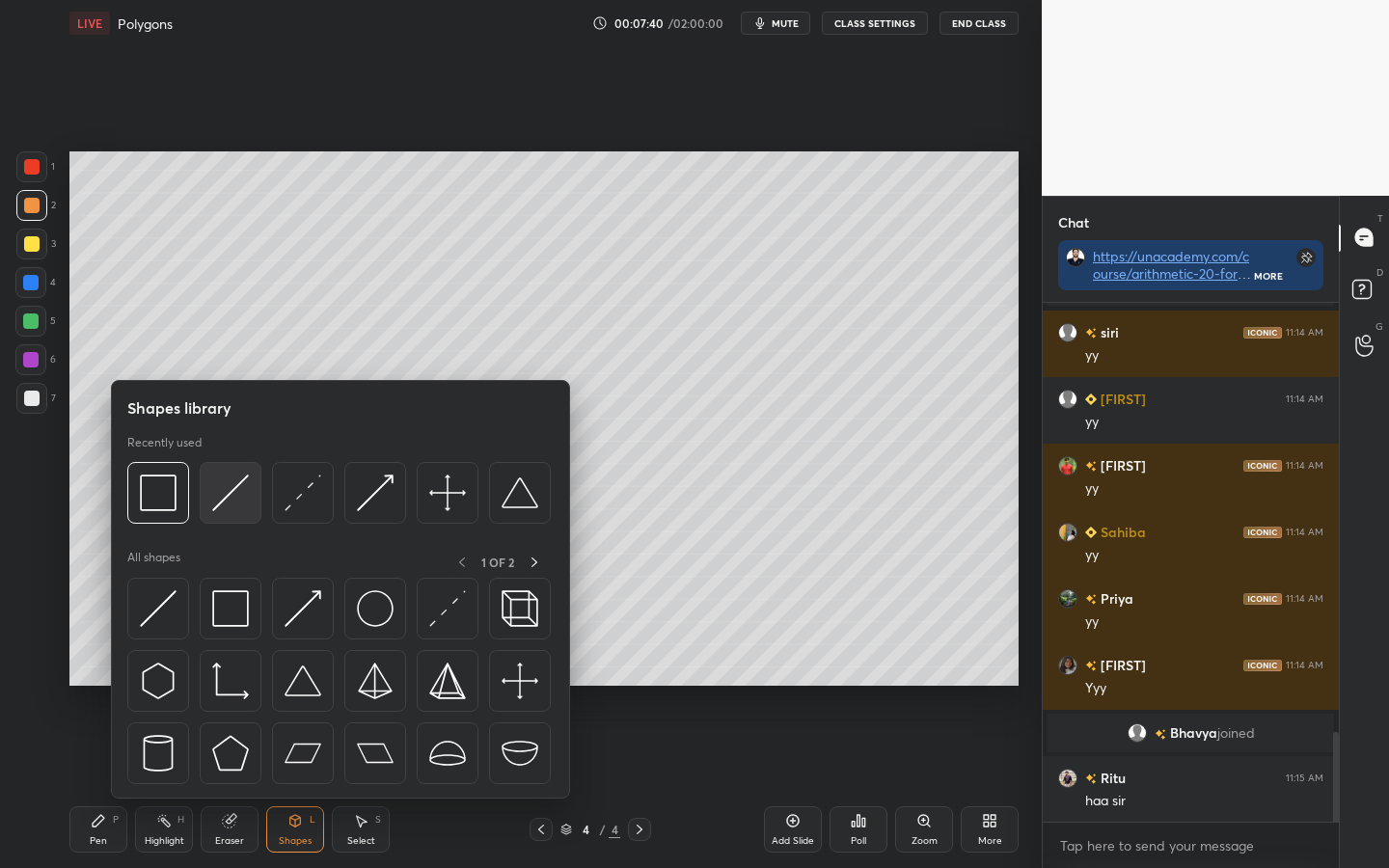 click at bounding box center (231, 493) 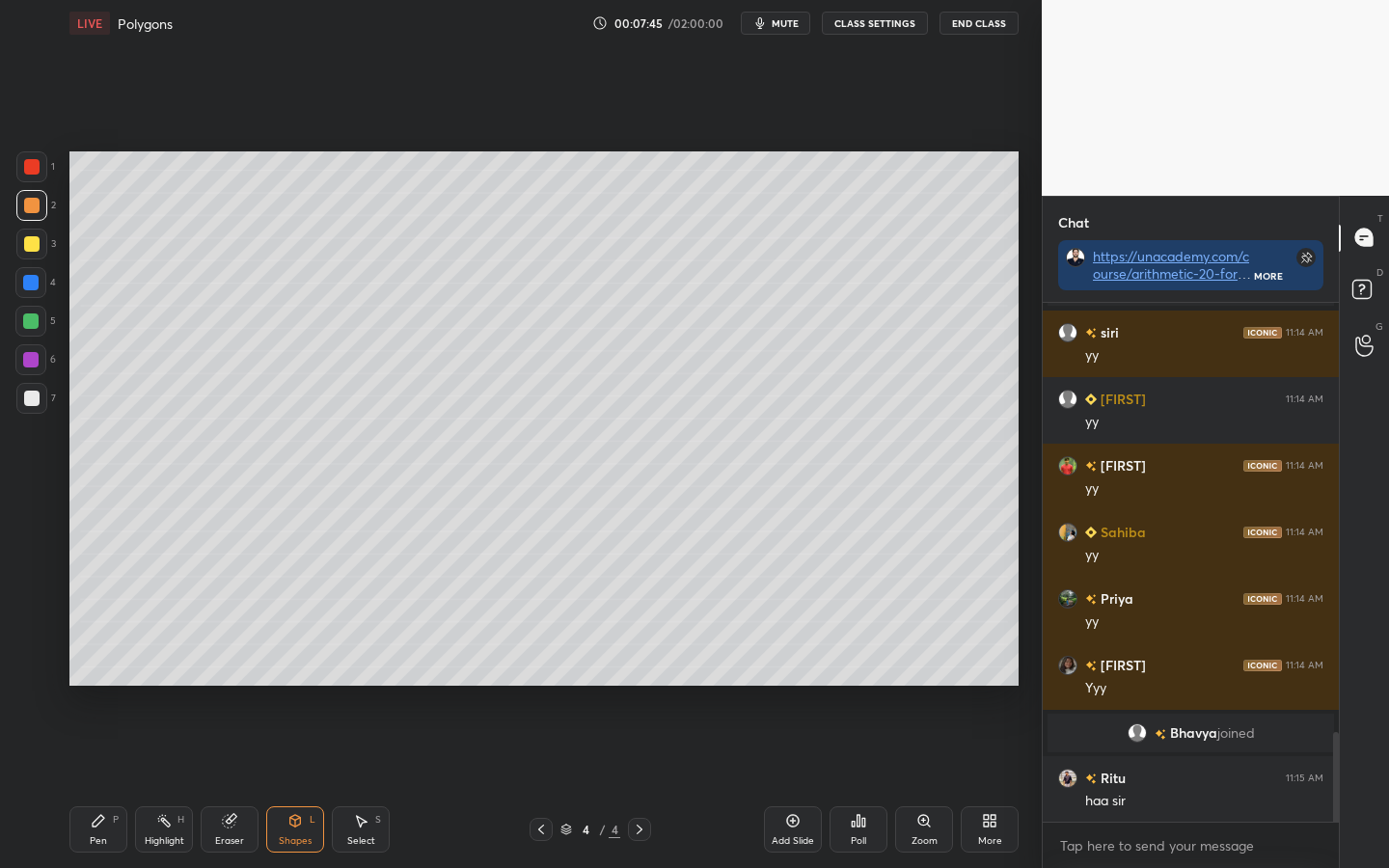 scroll, scrollTop: 2534, scrollLeft: 0, axis: vertical 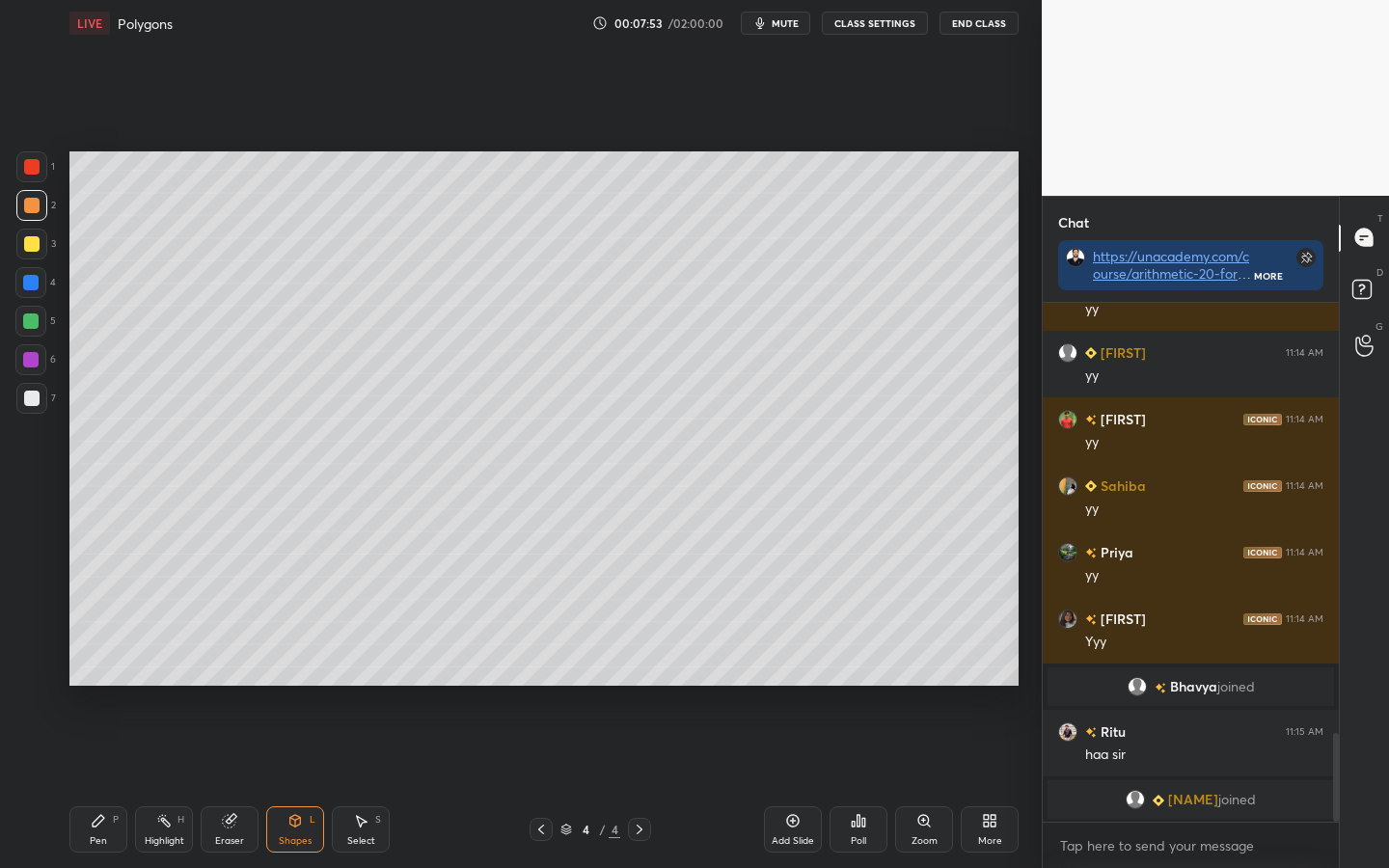 click on "Pen P" at bounding box center (98, 829) 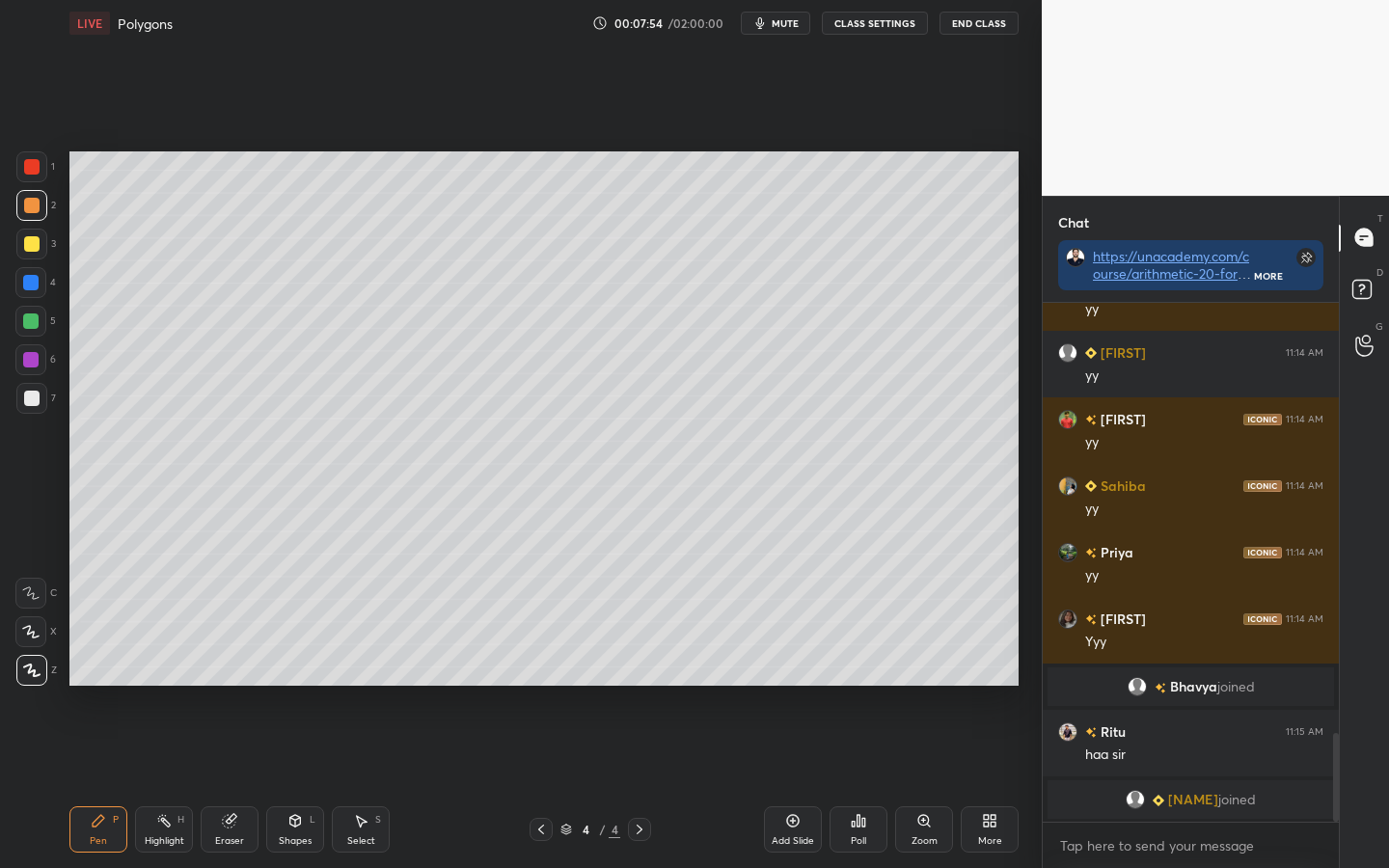click at bounding box center [32, 167] 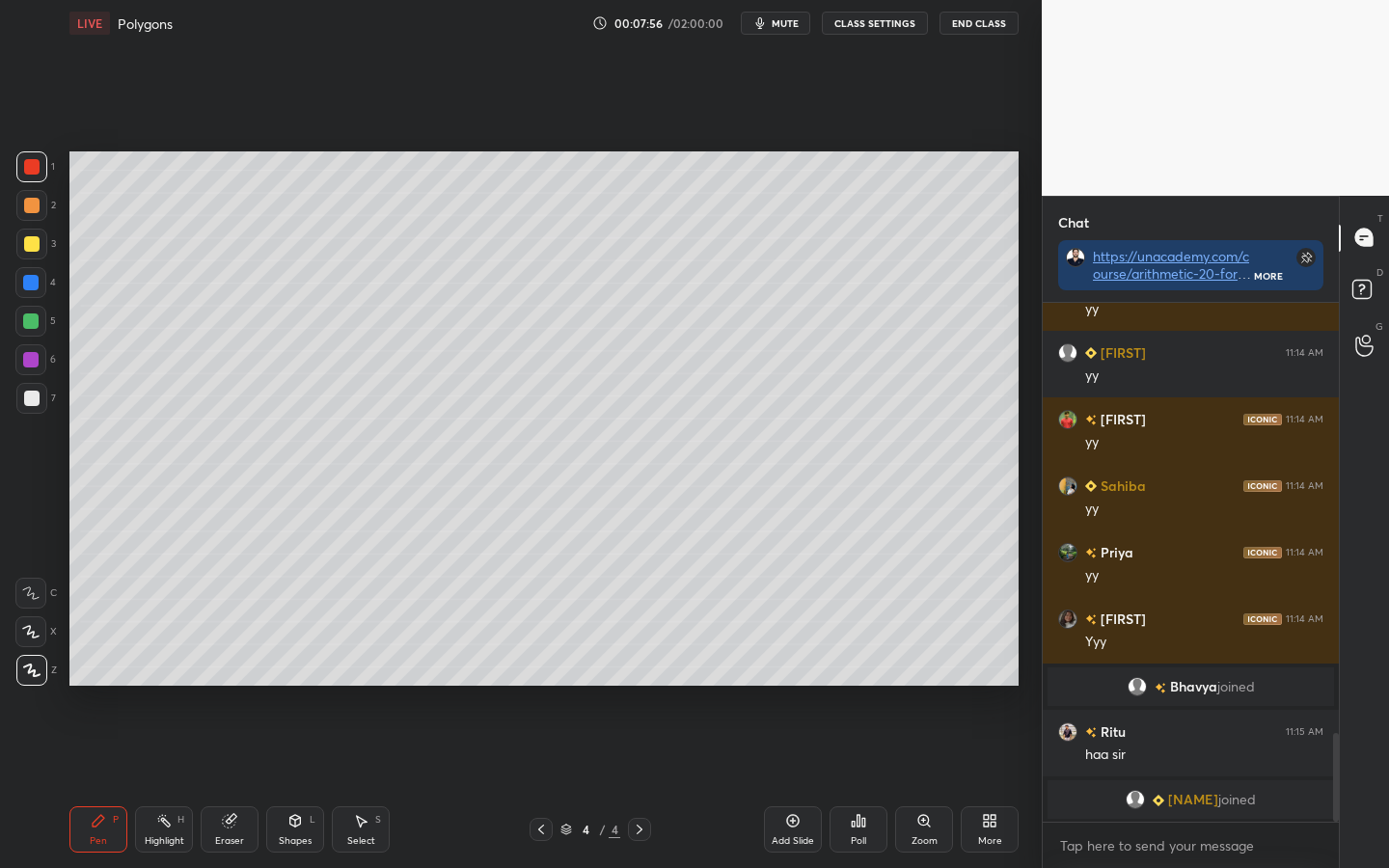 click at bounding box center [32, 244] 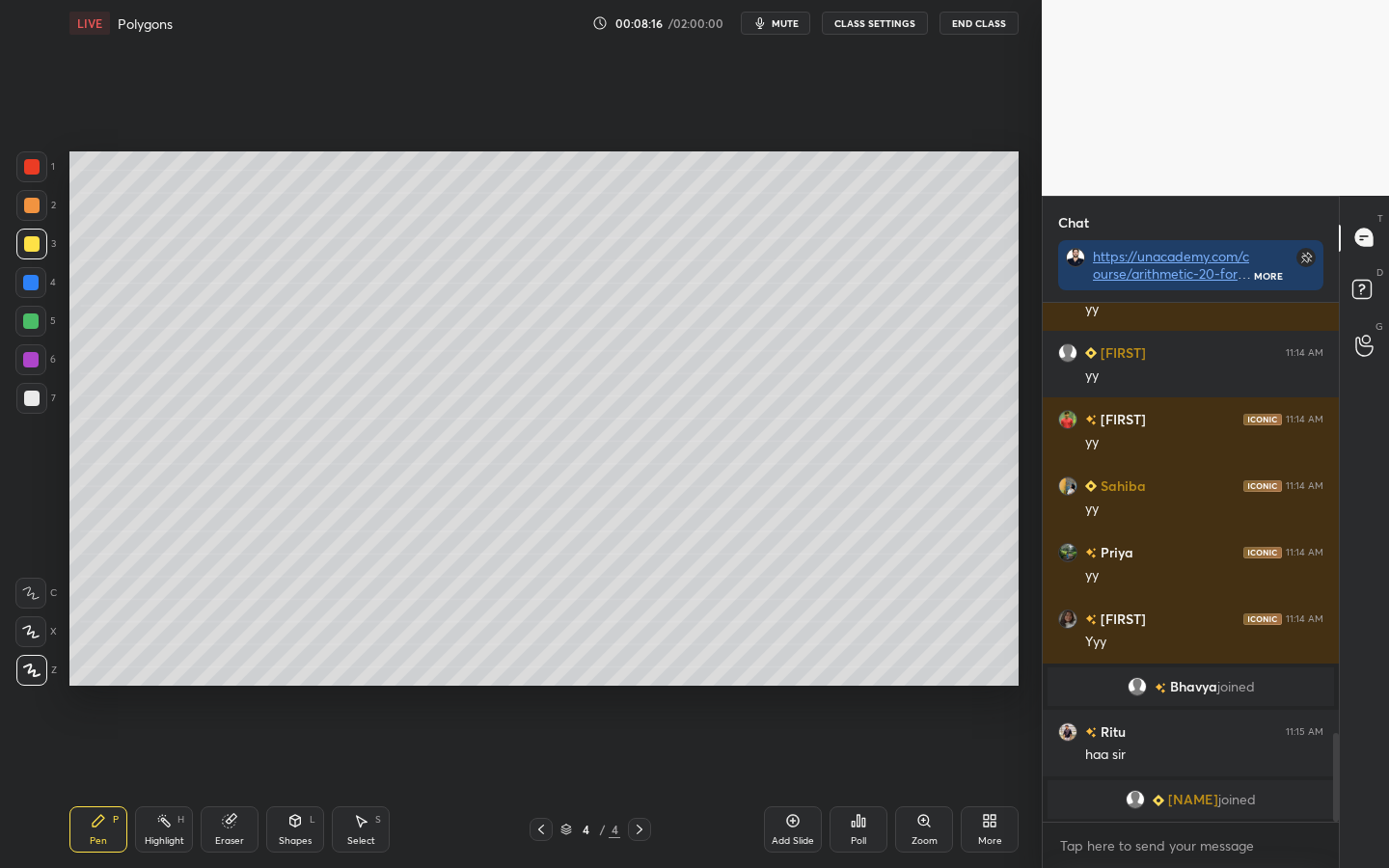 click at bounding box center (32, 398) 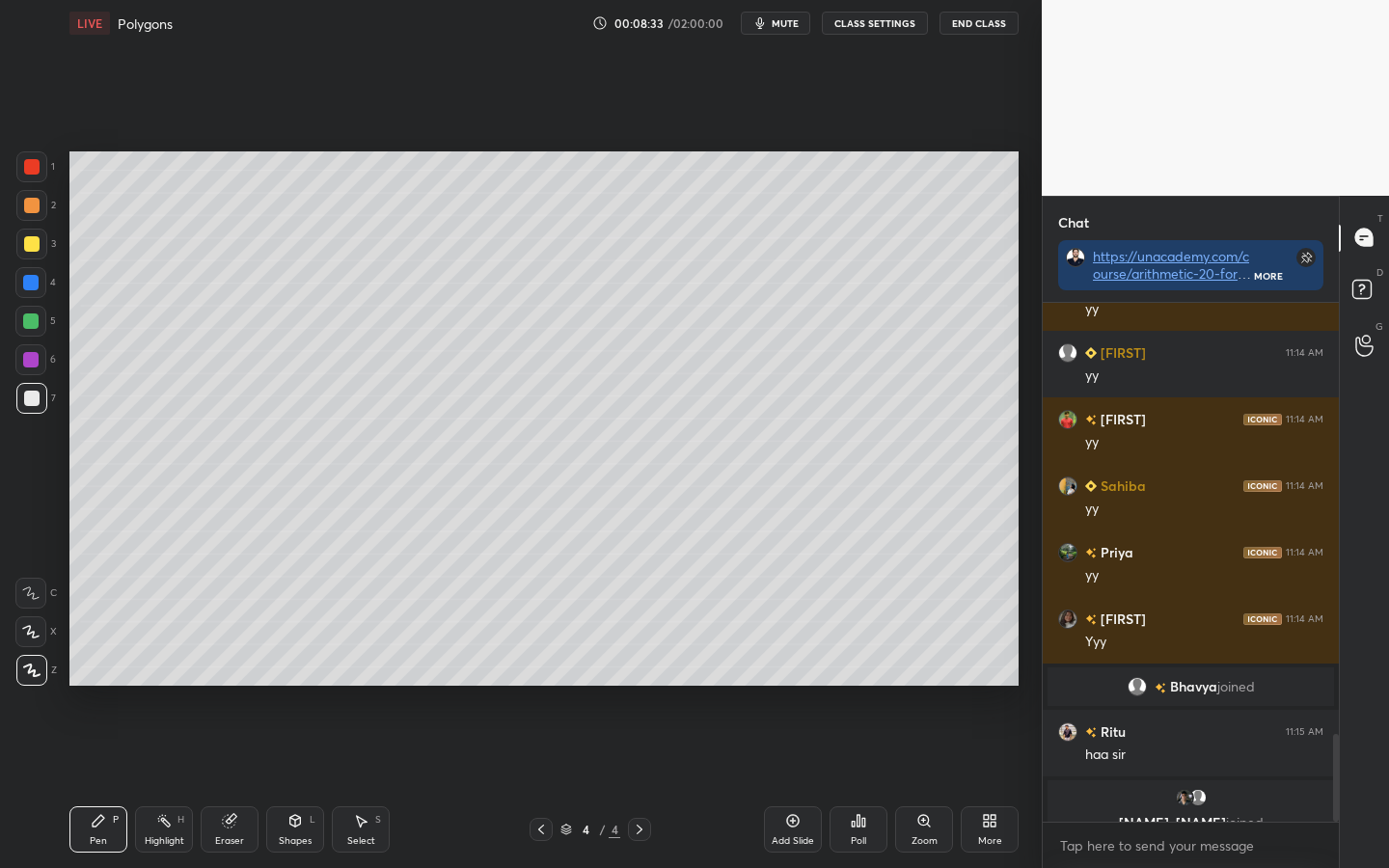 scroll, scrollTop: 2558, scrollLeft: 0, axis: vertical 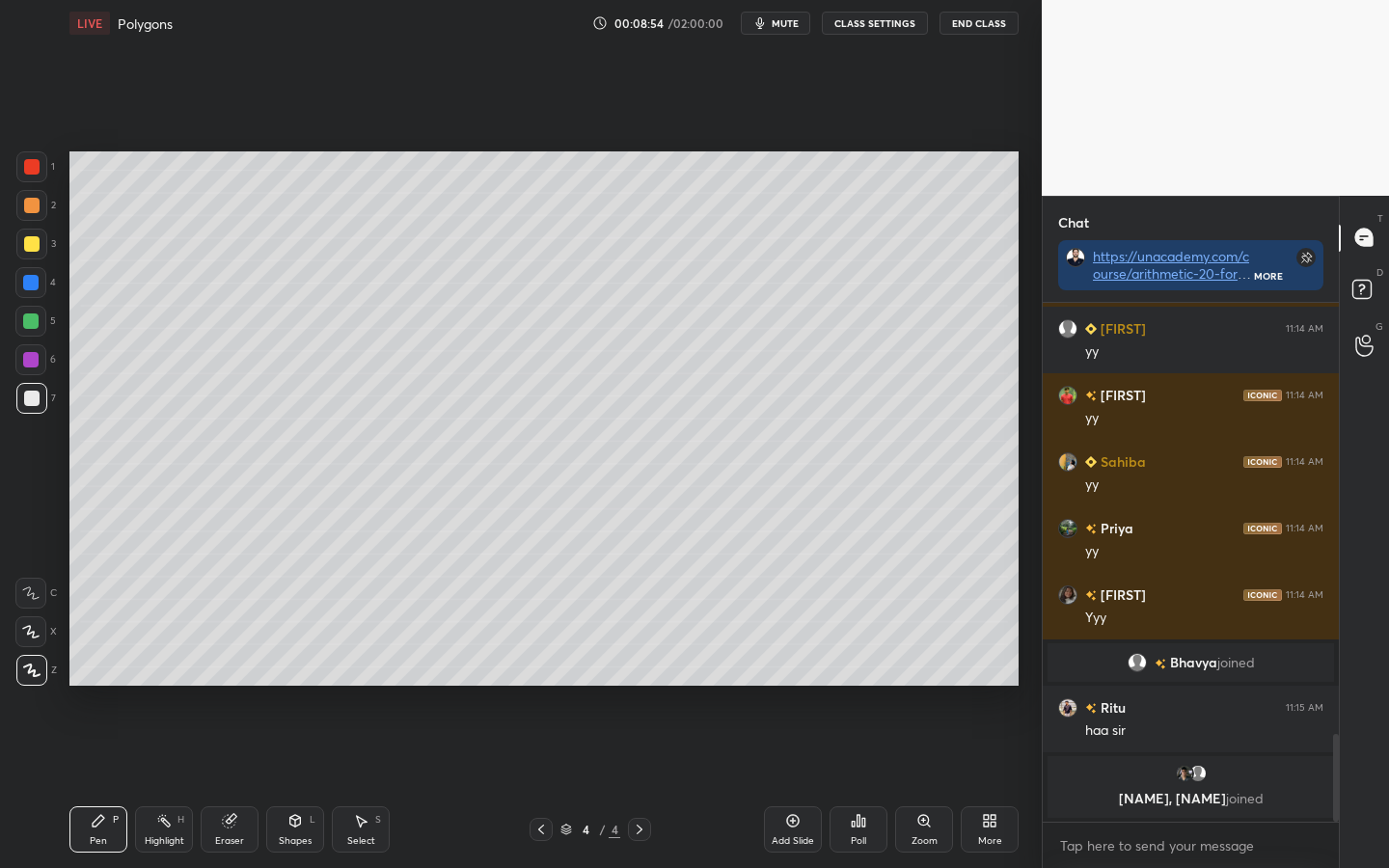 click 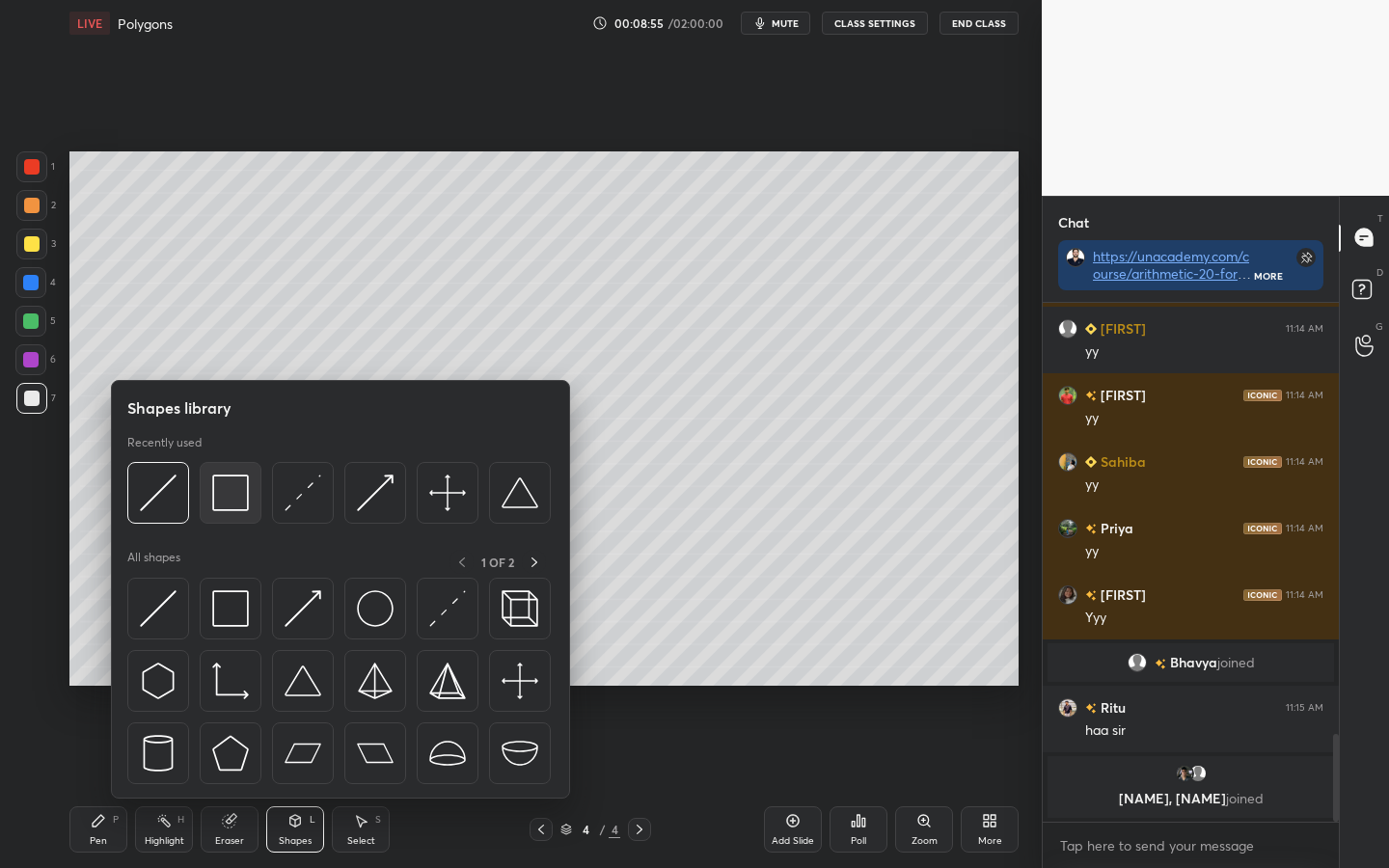 click at bounding box center [231, 493] 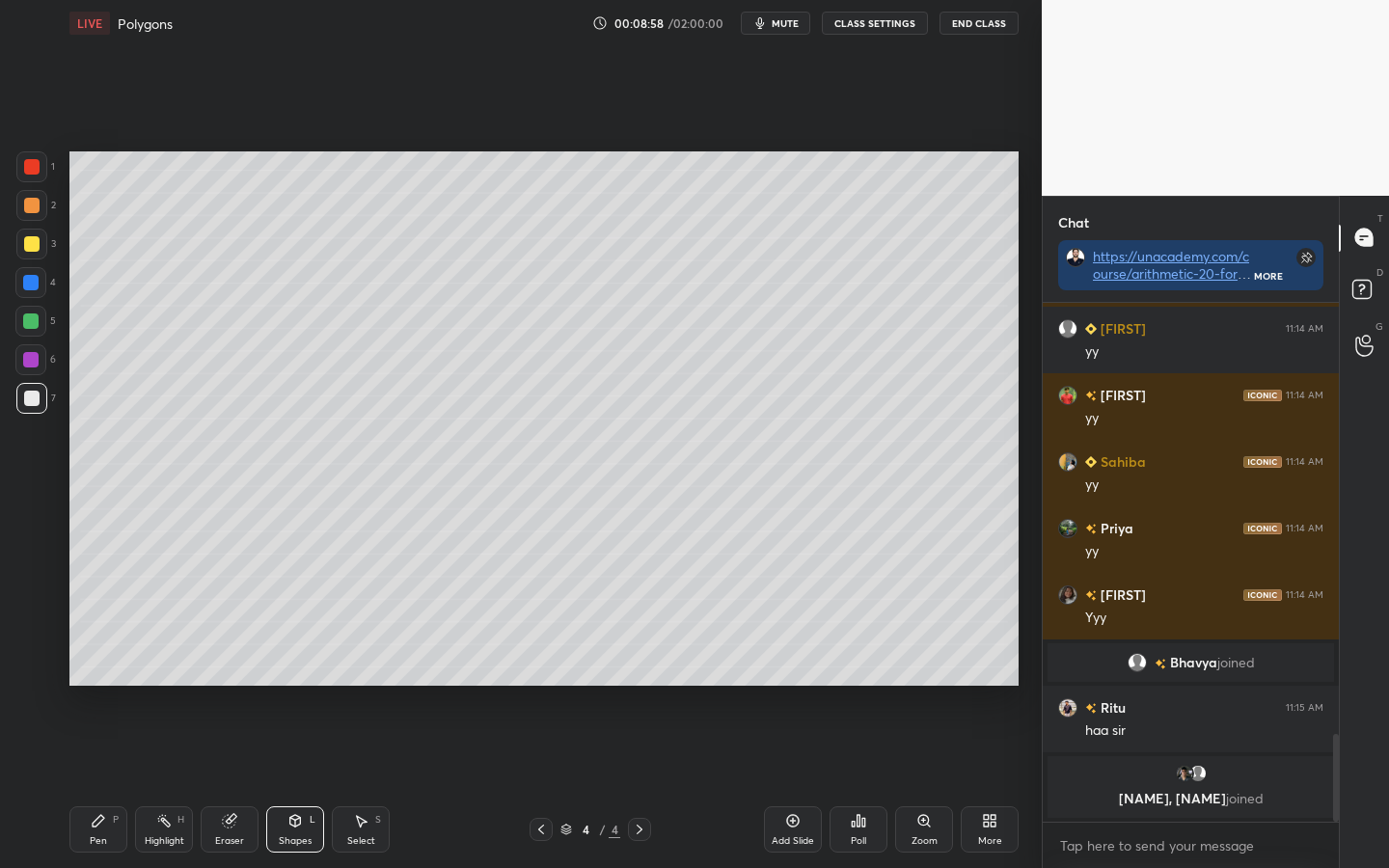 click on "Pen" at bounding box center (98, 841) 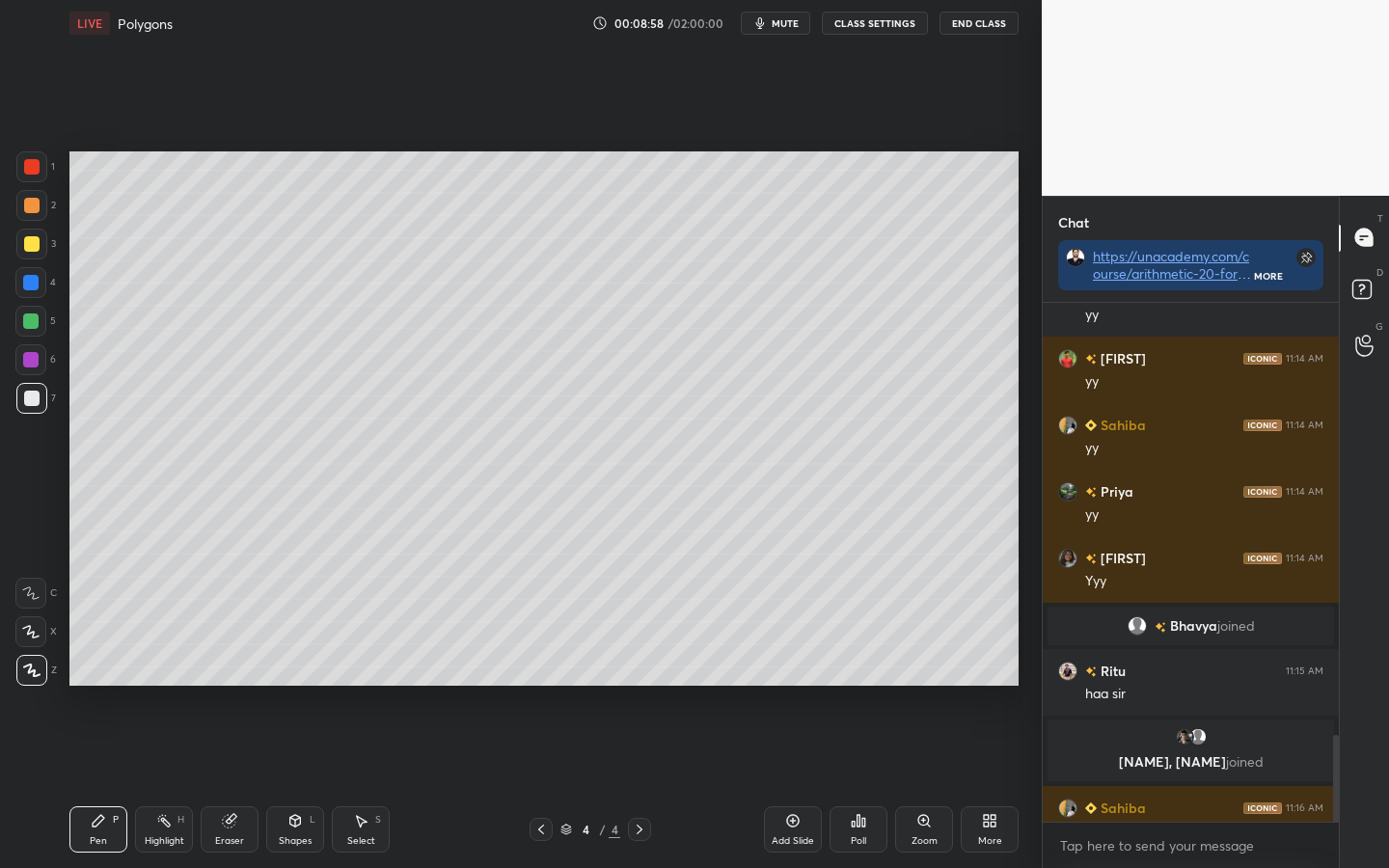 scroll, scrollTop: 2588, scrollLeft: 0, axis: vertical 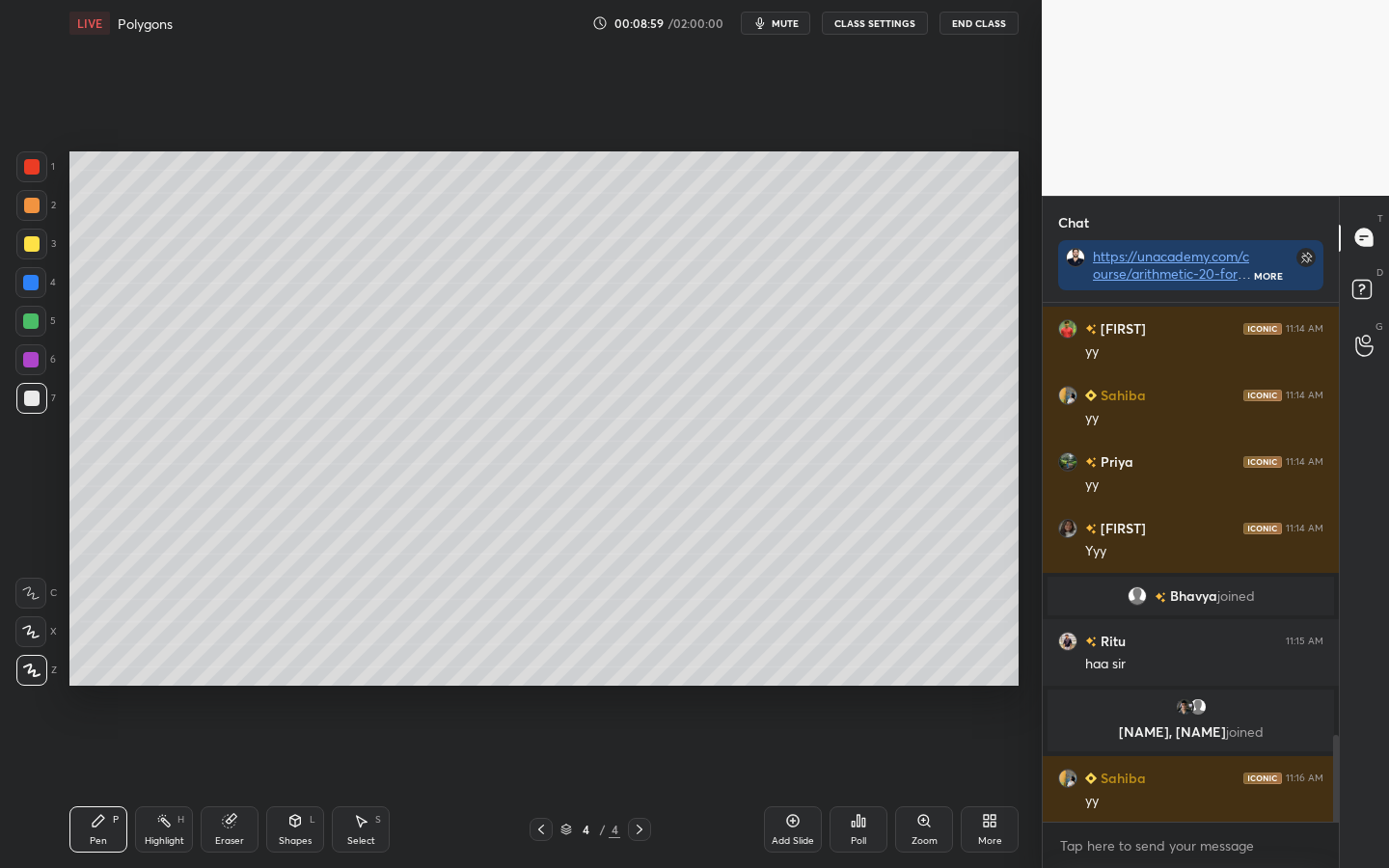 click at bounding box center (31, 321) 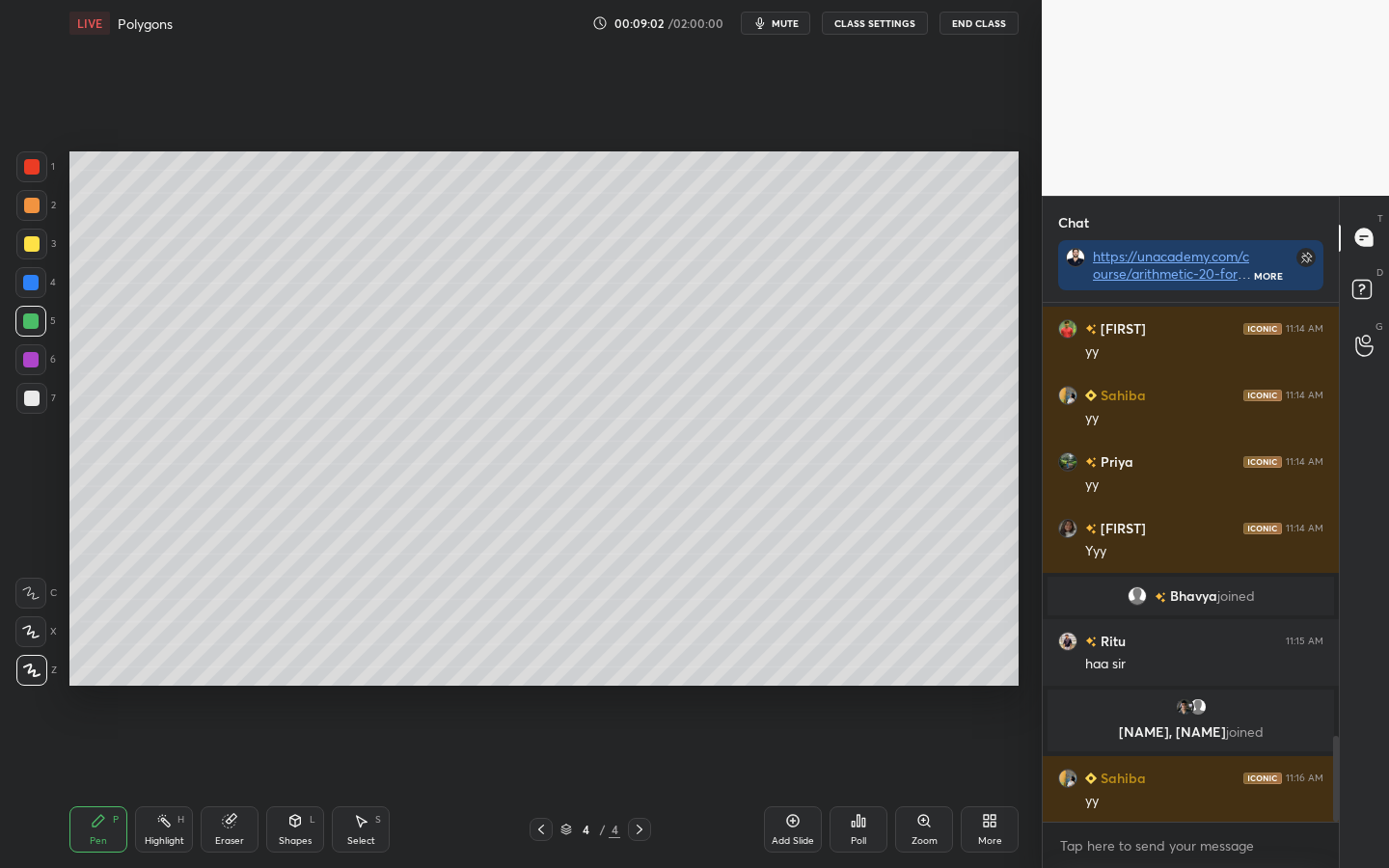 scroll, scrollTop: 2634, scrollLeft: 0, axis: vertical 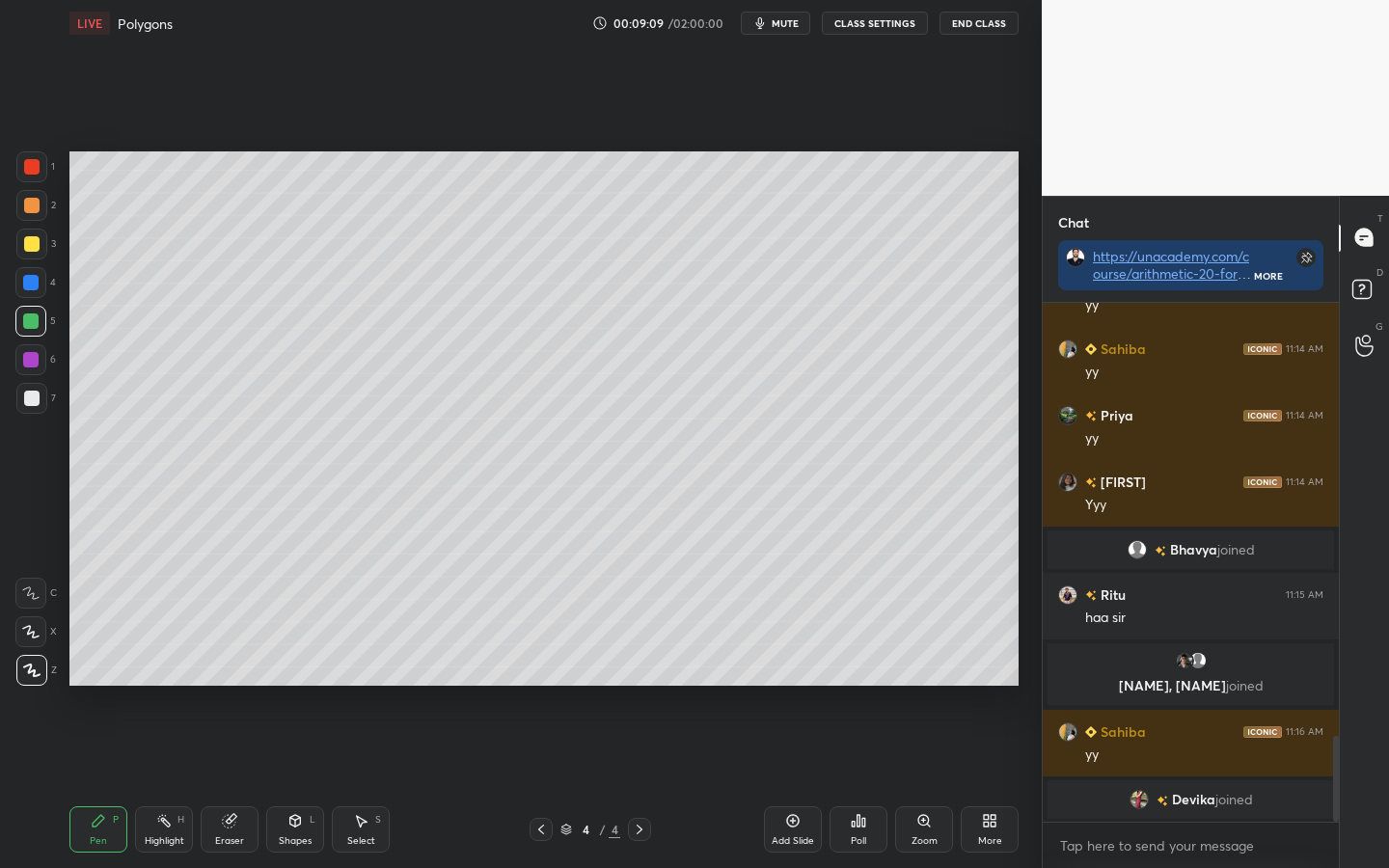 click on "mute" at bounding box center (785, 23) 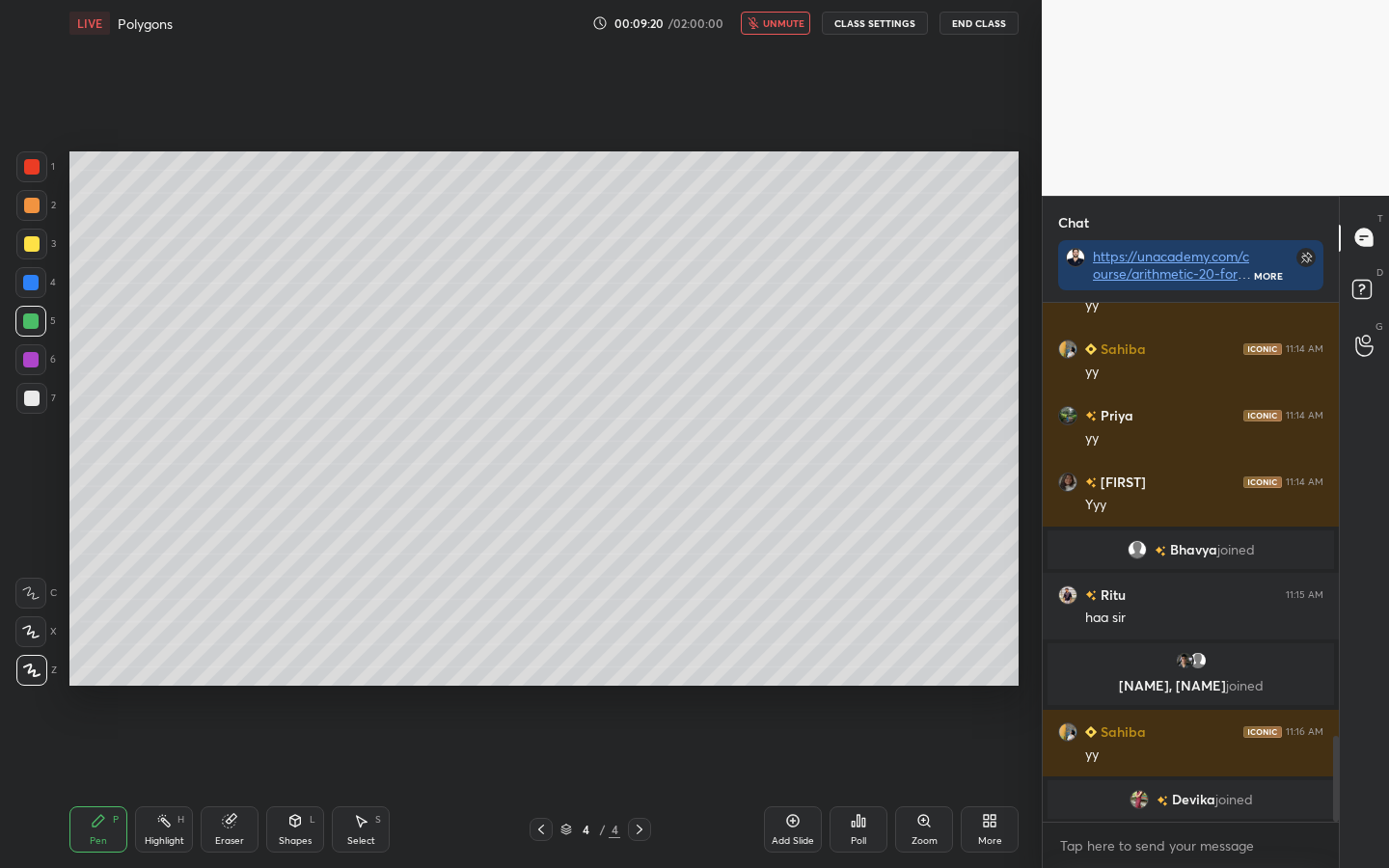click on "LIVE Polygons 00:09:20 /  02:00:00 unmute CLASS SETTINGS End Class" at bounding box center [544, 23] 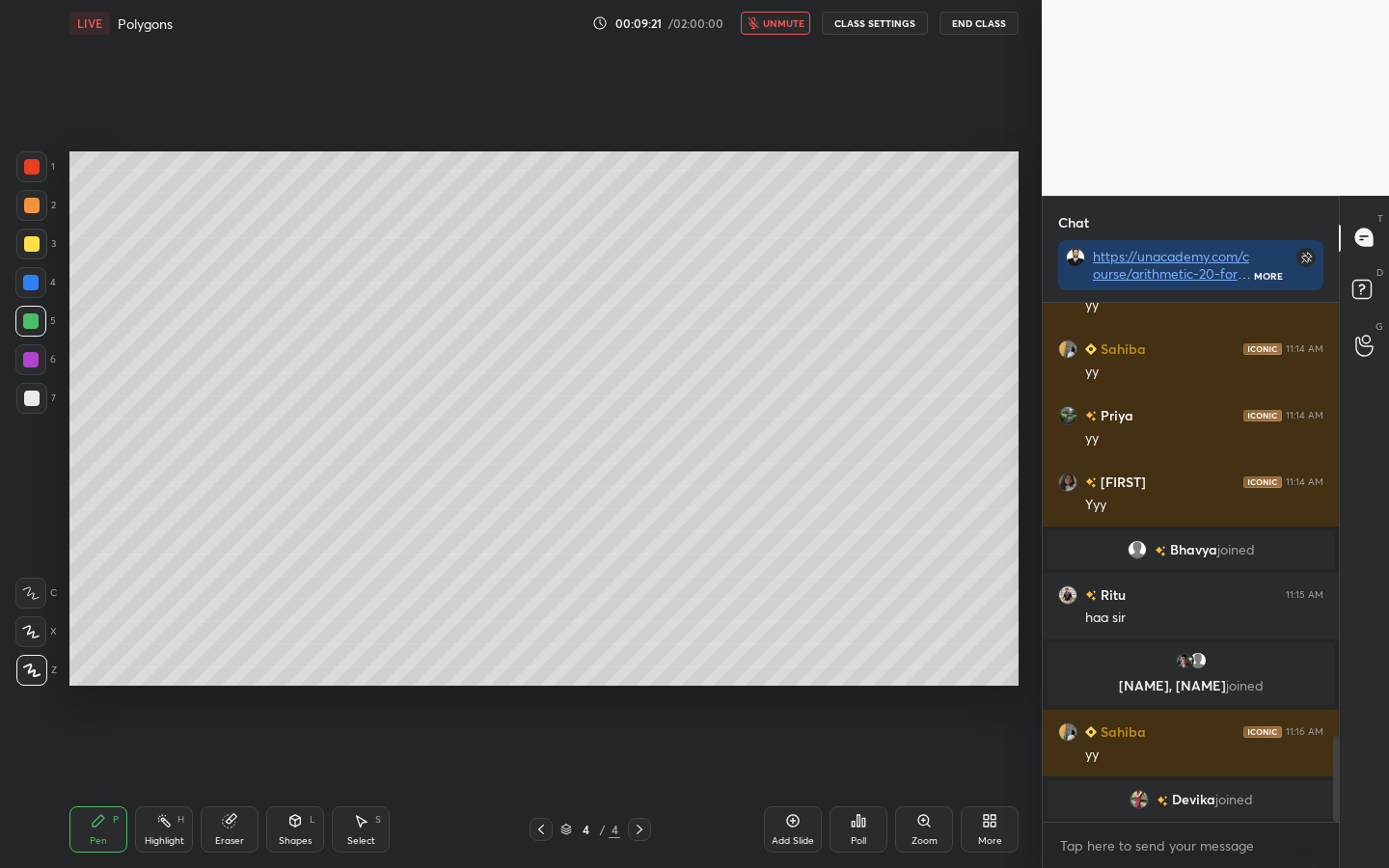 click on "unmute" at bounding box center [783, 23] 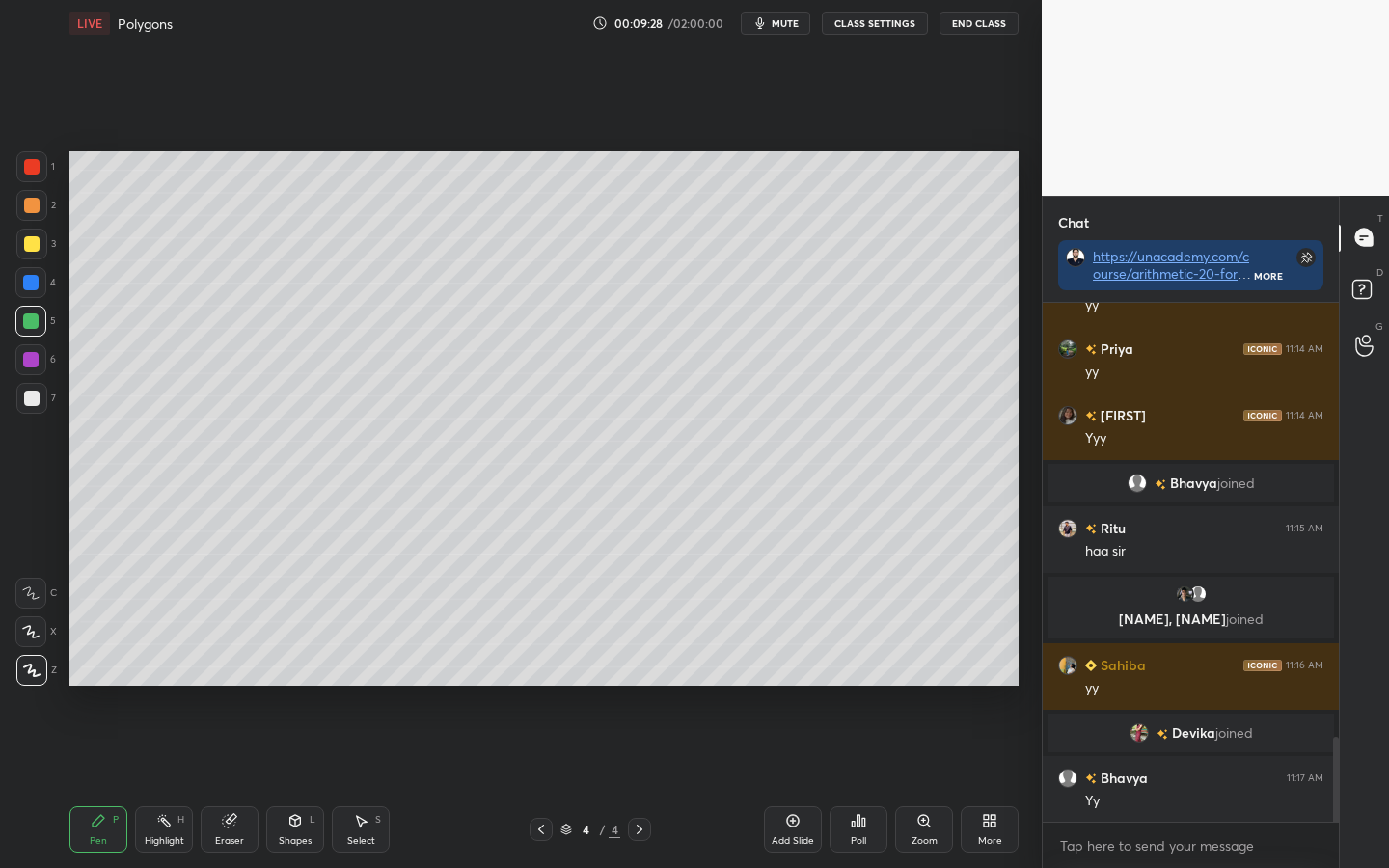 scroll, scrollTop: 2730, scrollLeft: 0, axis: vertical 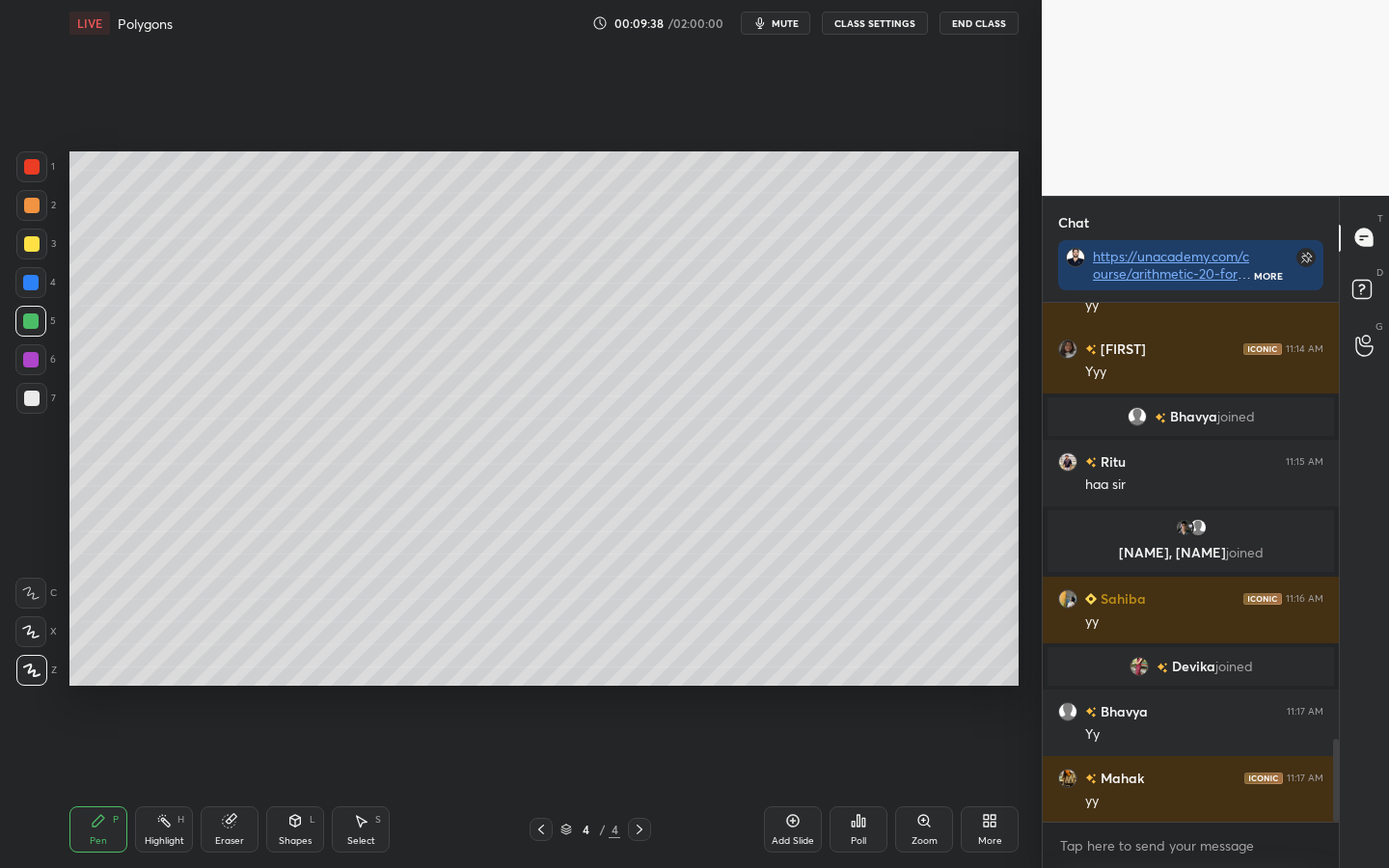 click on "mute" at bounding box center (776, 23) 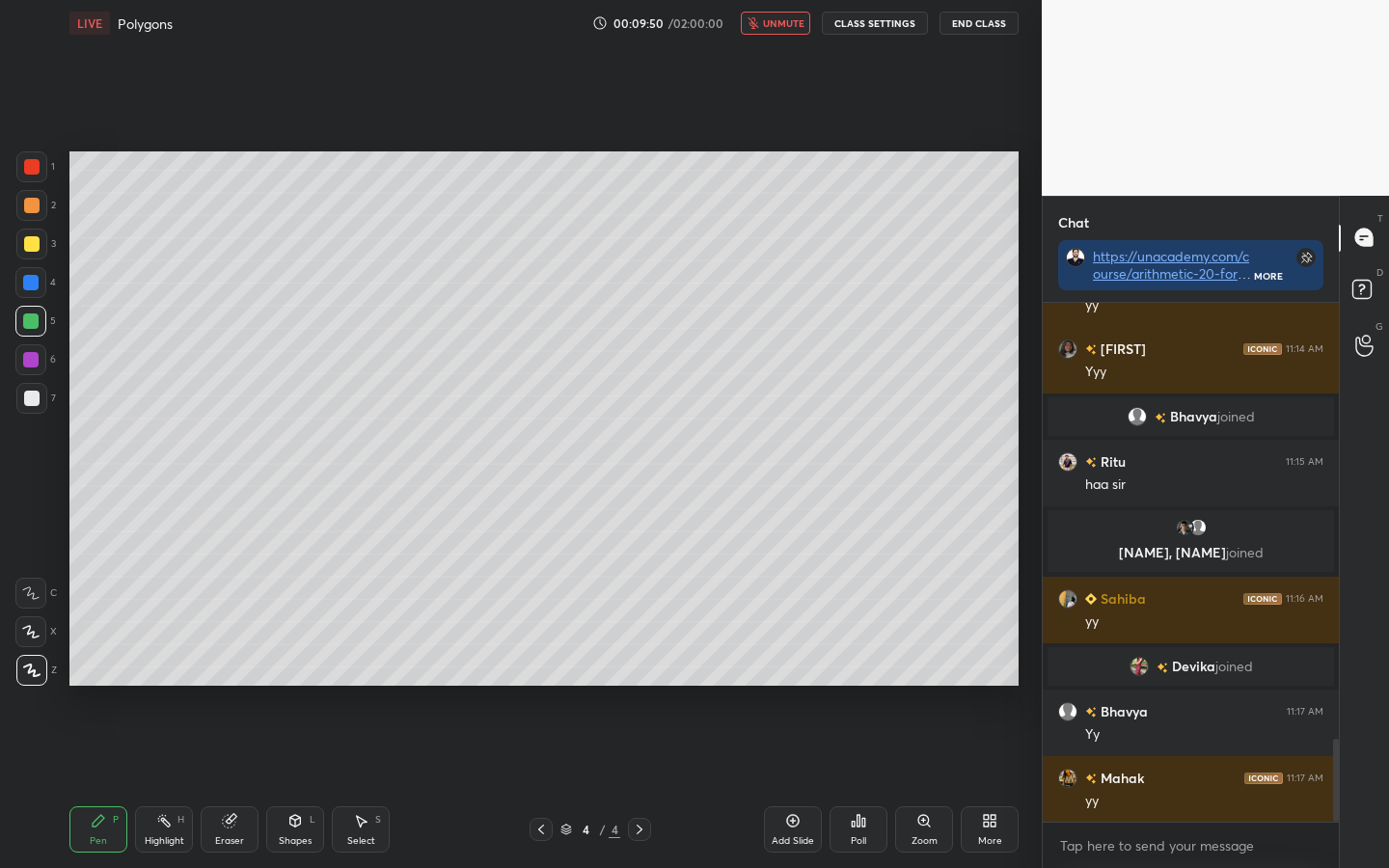 scroll, scrollTop: 2777, scrollLeft: 0, axis: vertical 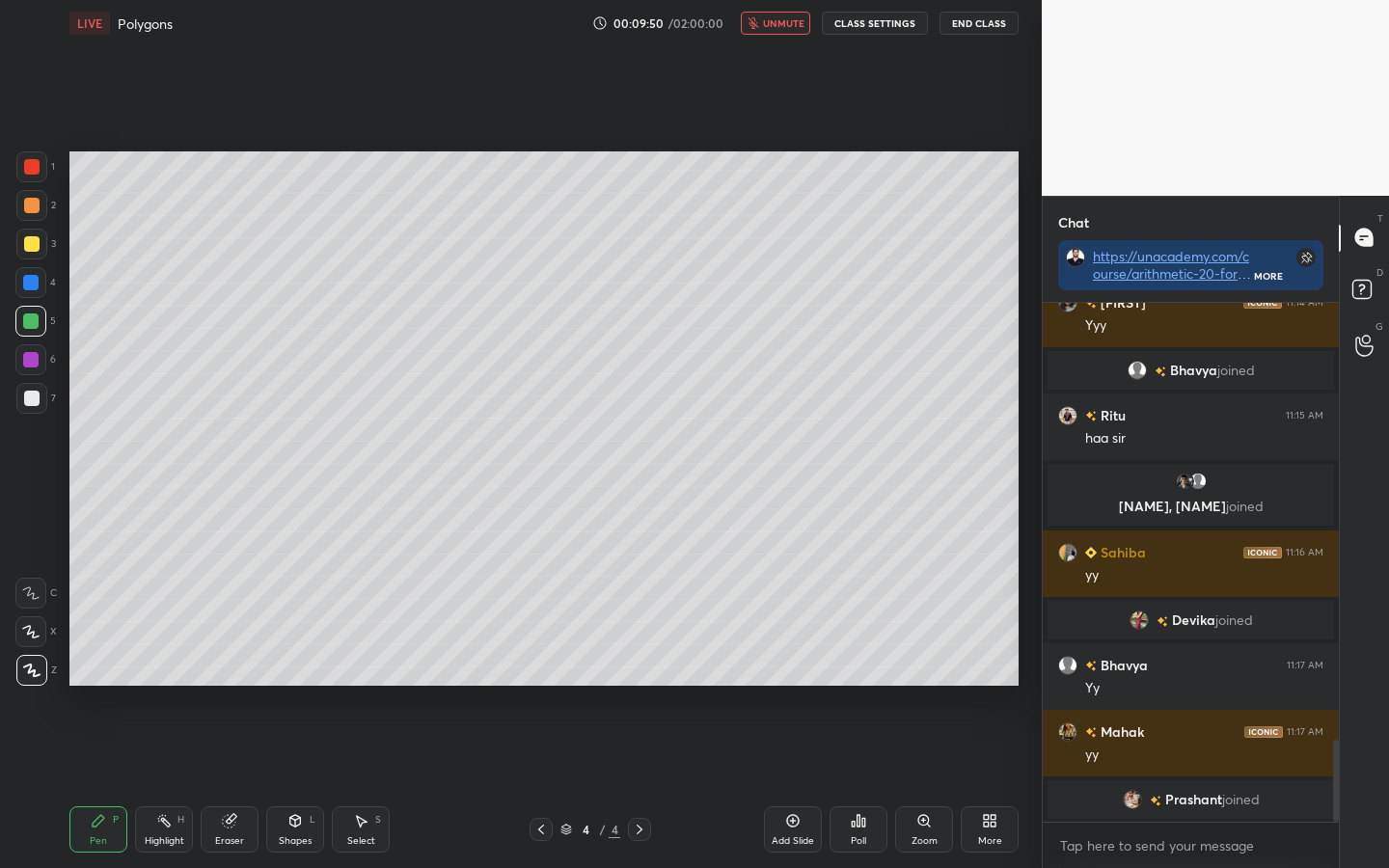 click 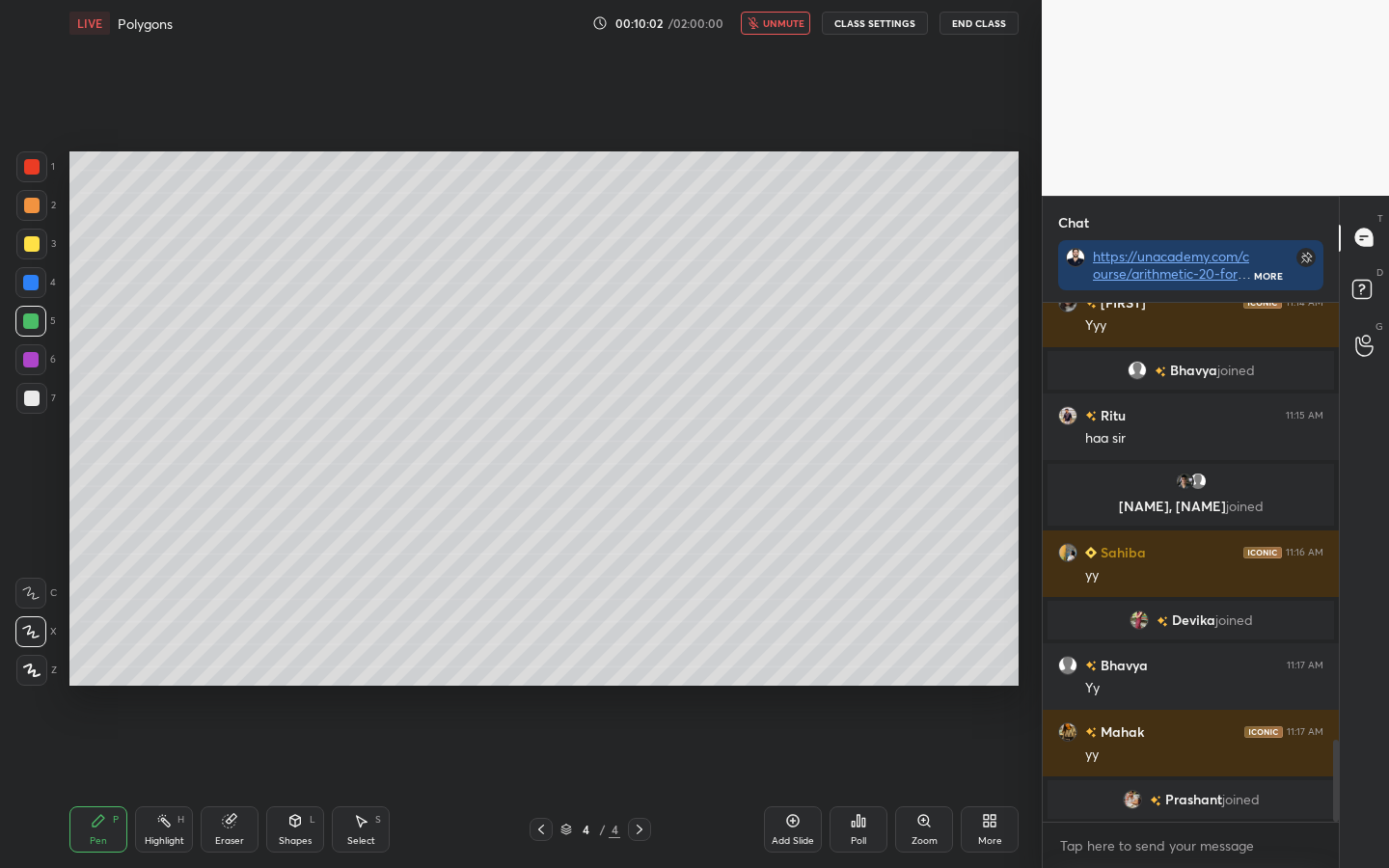 click on "unmute" at bounding box center (783, 23) 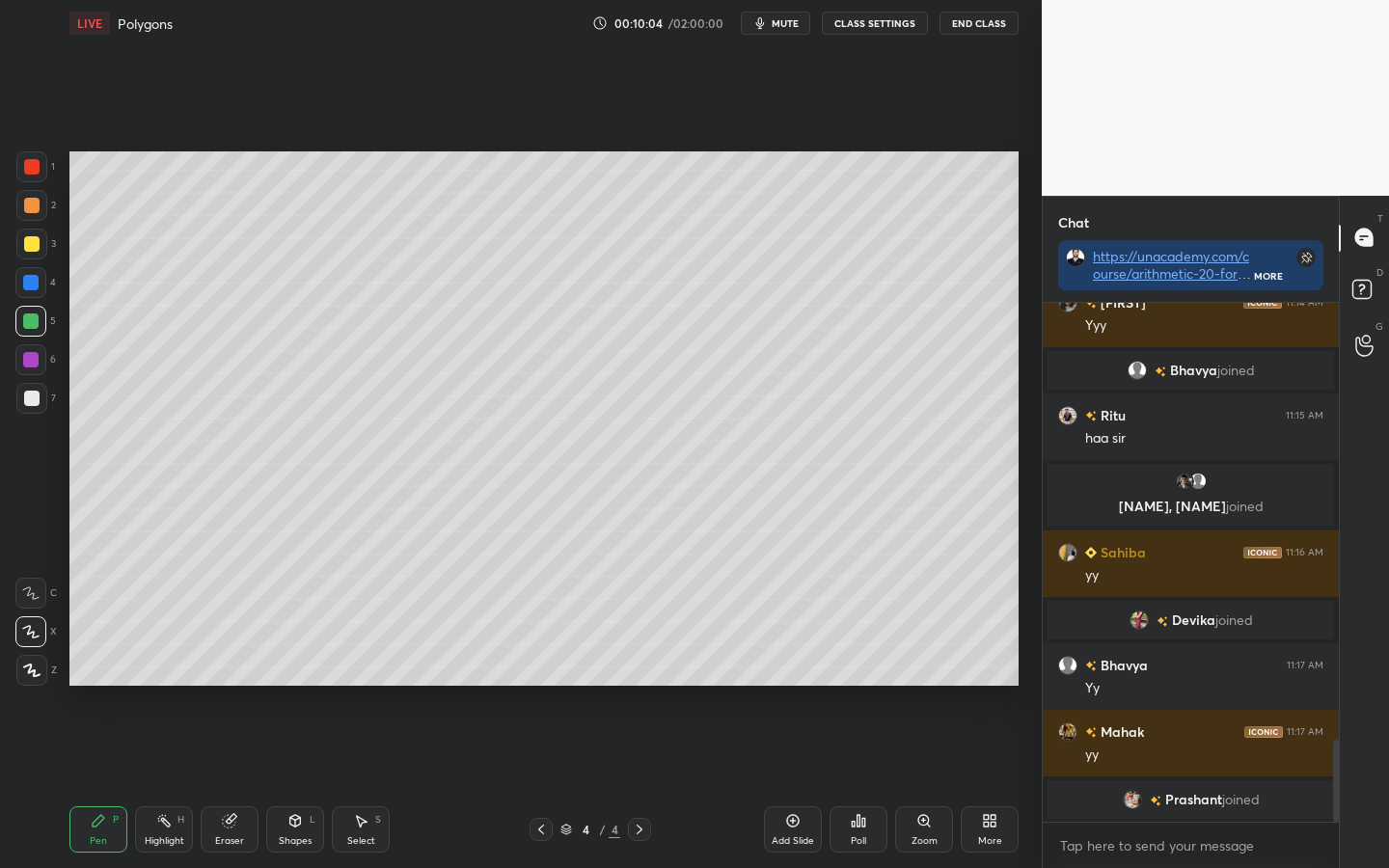 click 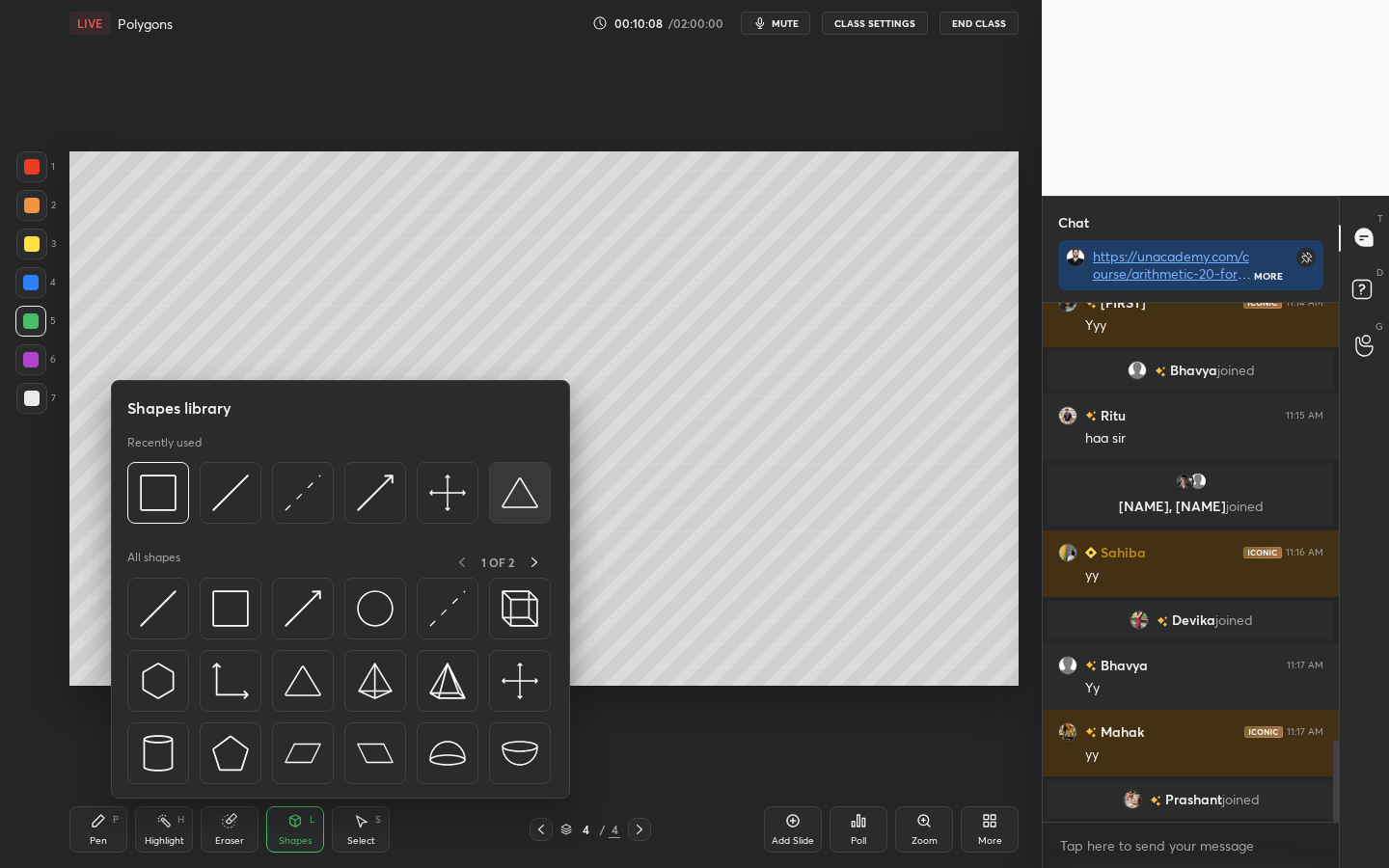 click at bounding box center (520, 493) 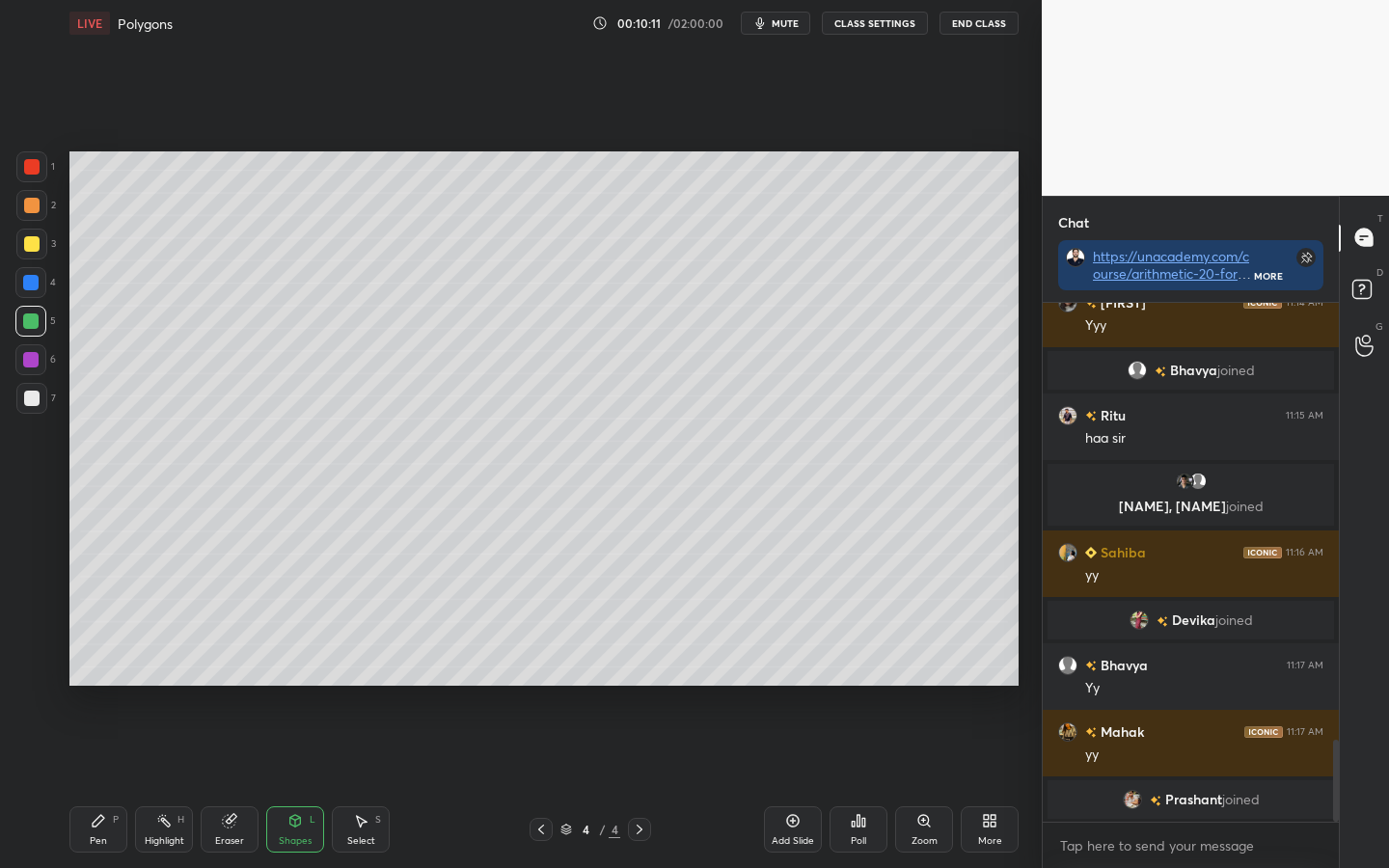 click on "Shapes L" at bounding box center (295, 829) 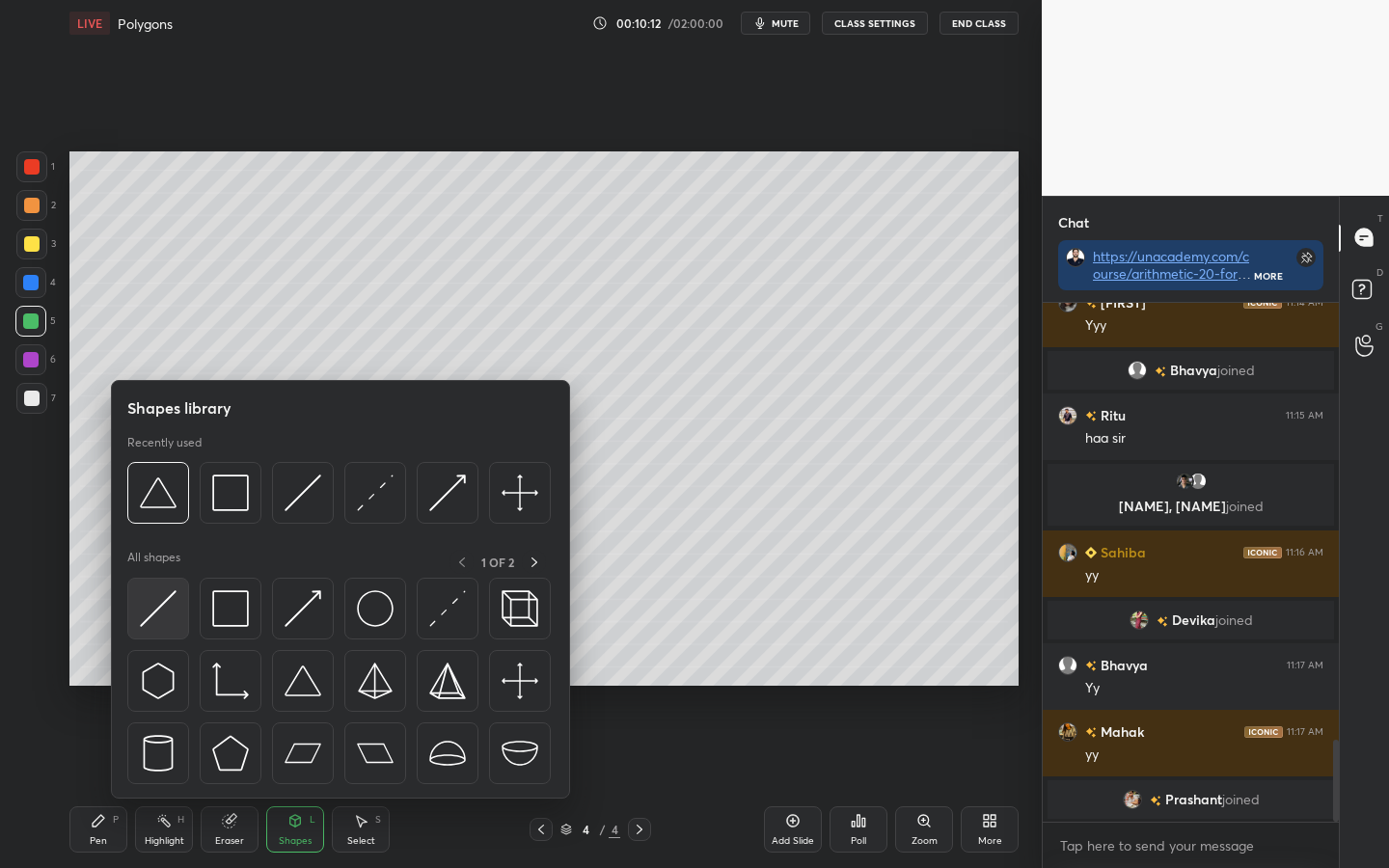 click at bounding box center (158, 609) 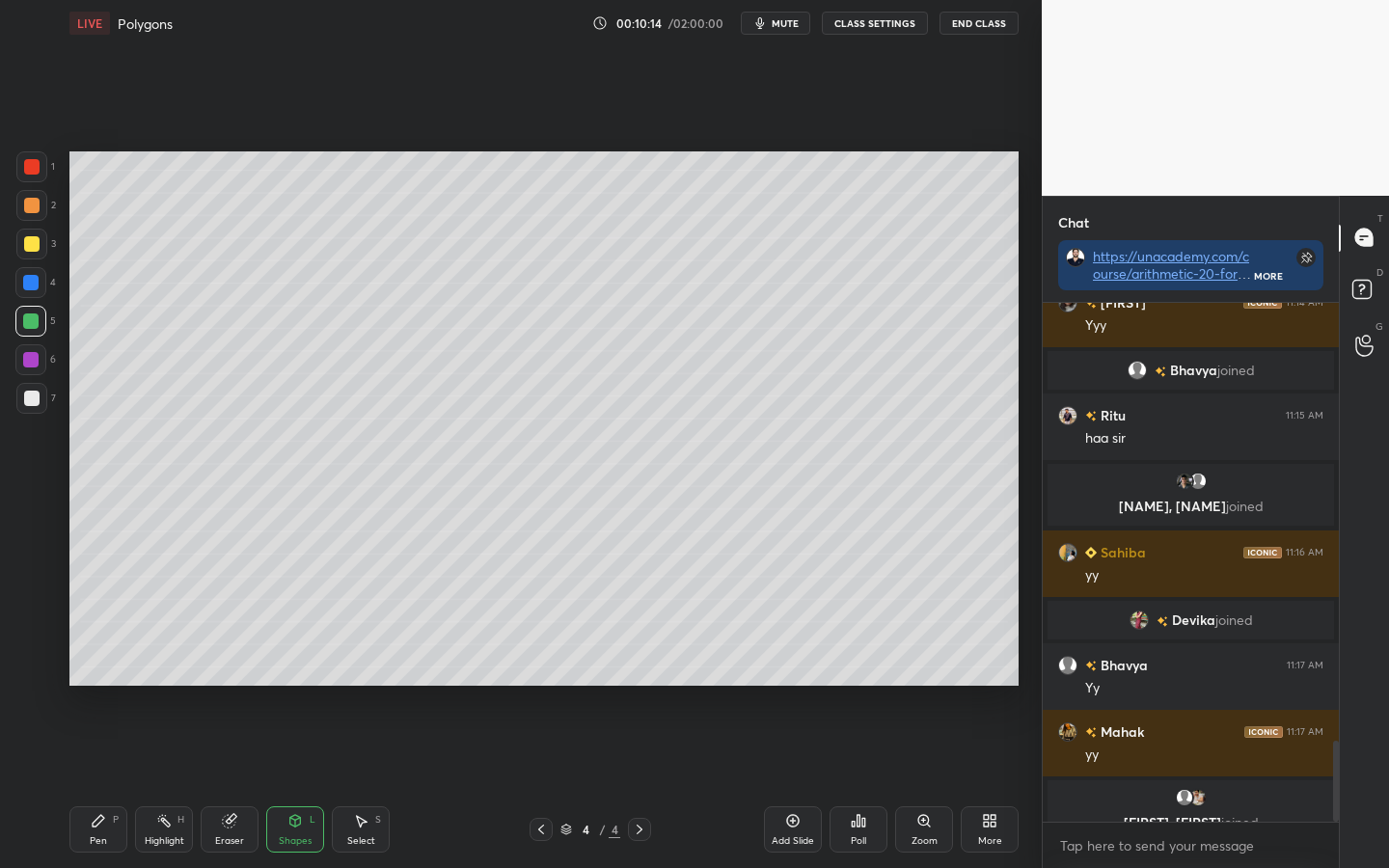 scroll, scrollTop: 2801, scrollLeft: 0, axis: vertical 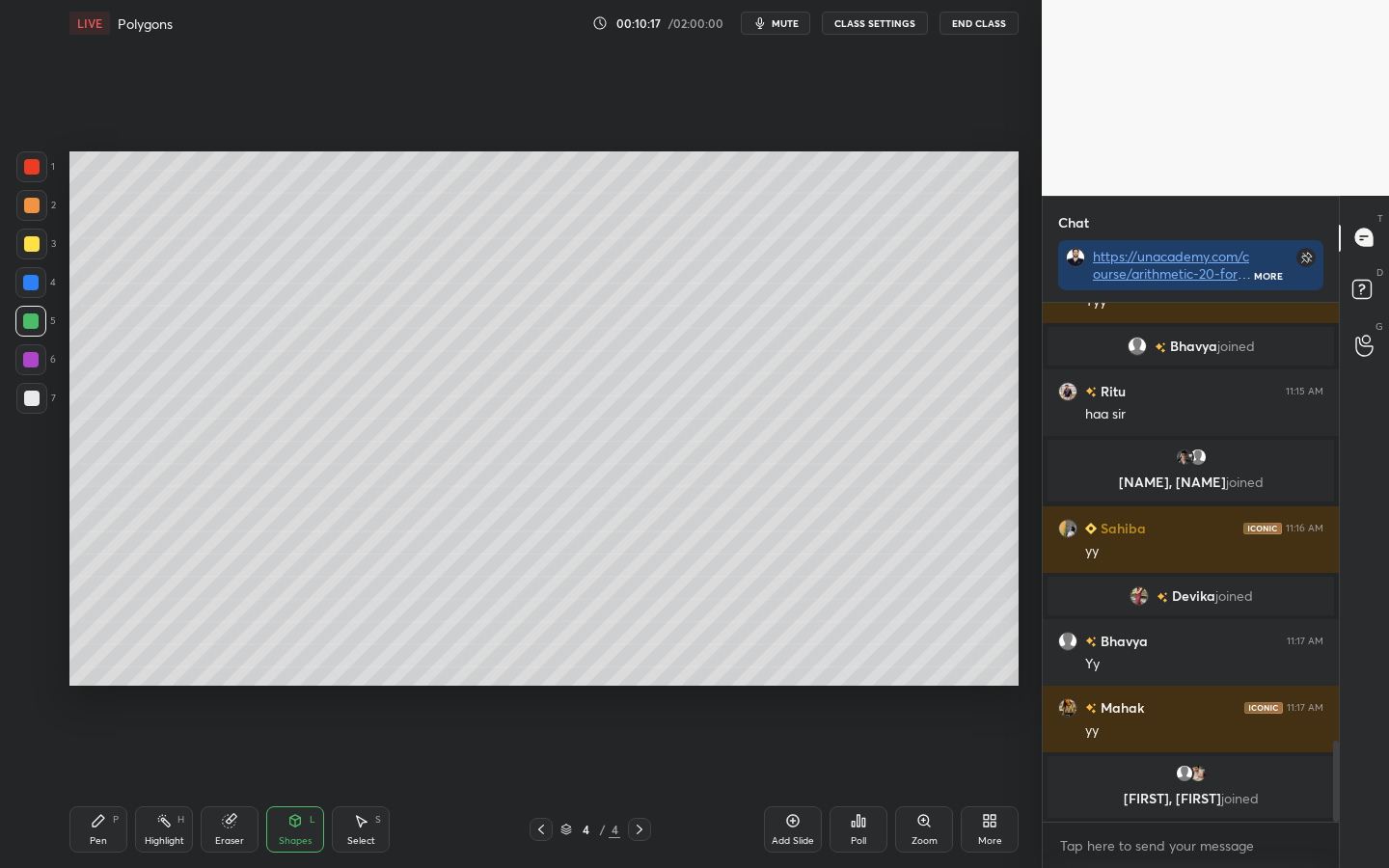 click on "Pen P" at bounding box center (98, 829) 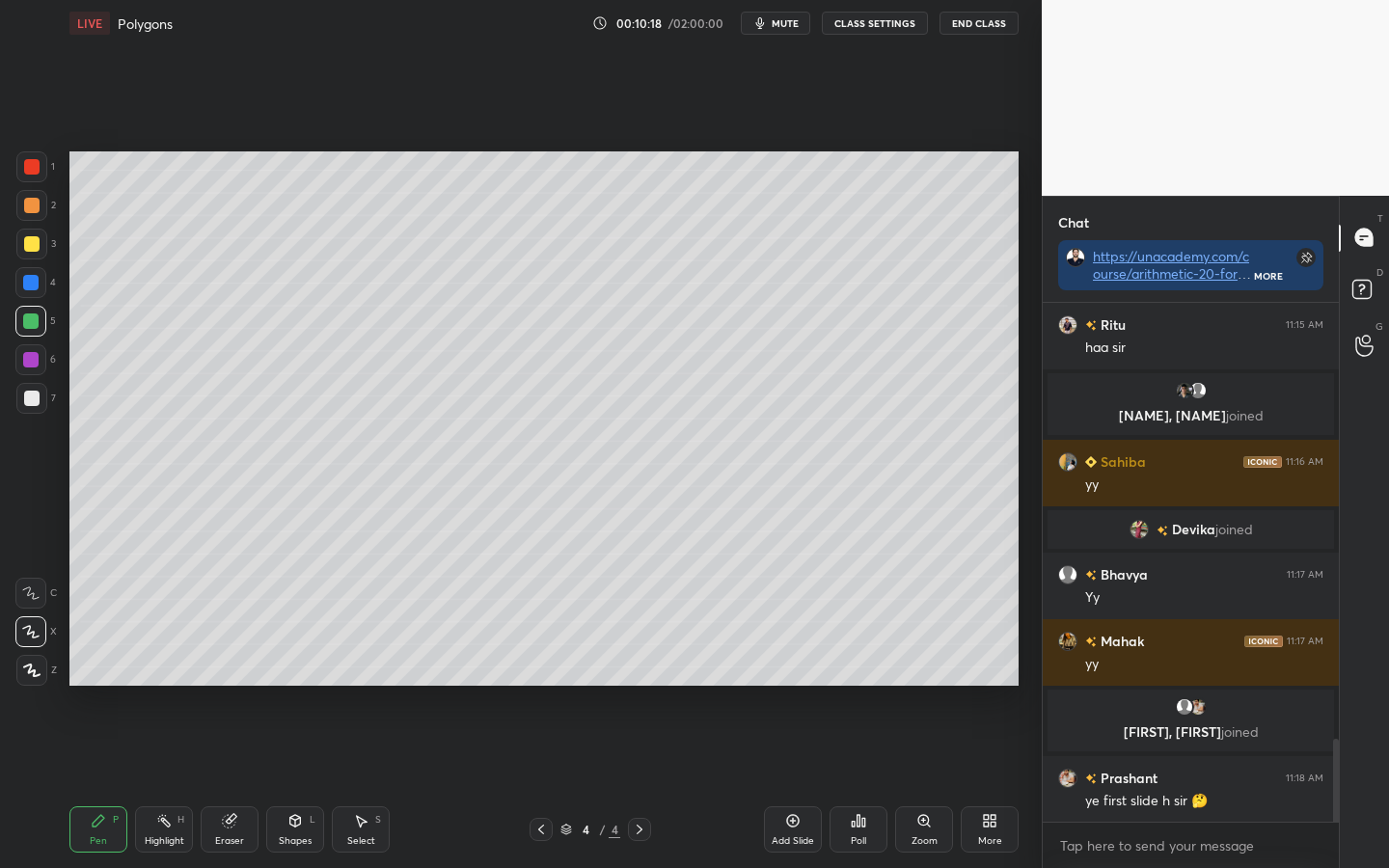 scroll, scrollTop: 2734, scrollLeft: 0, axis: vertical 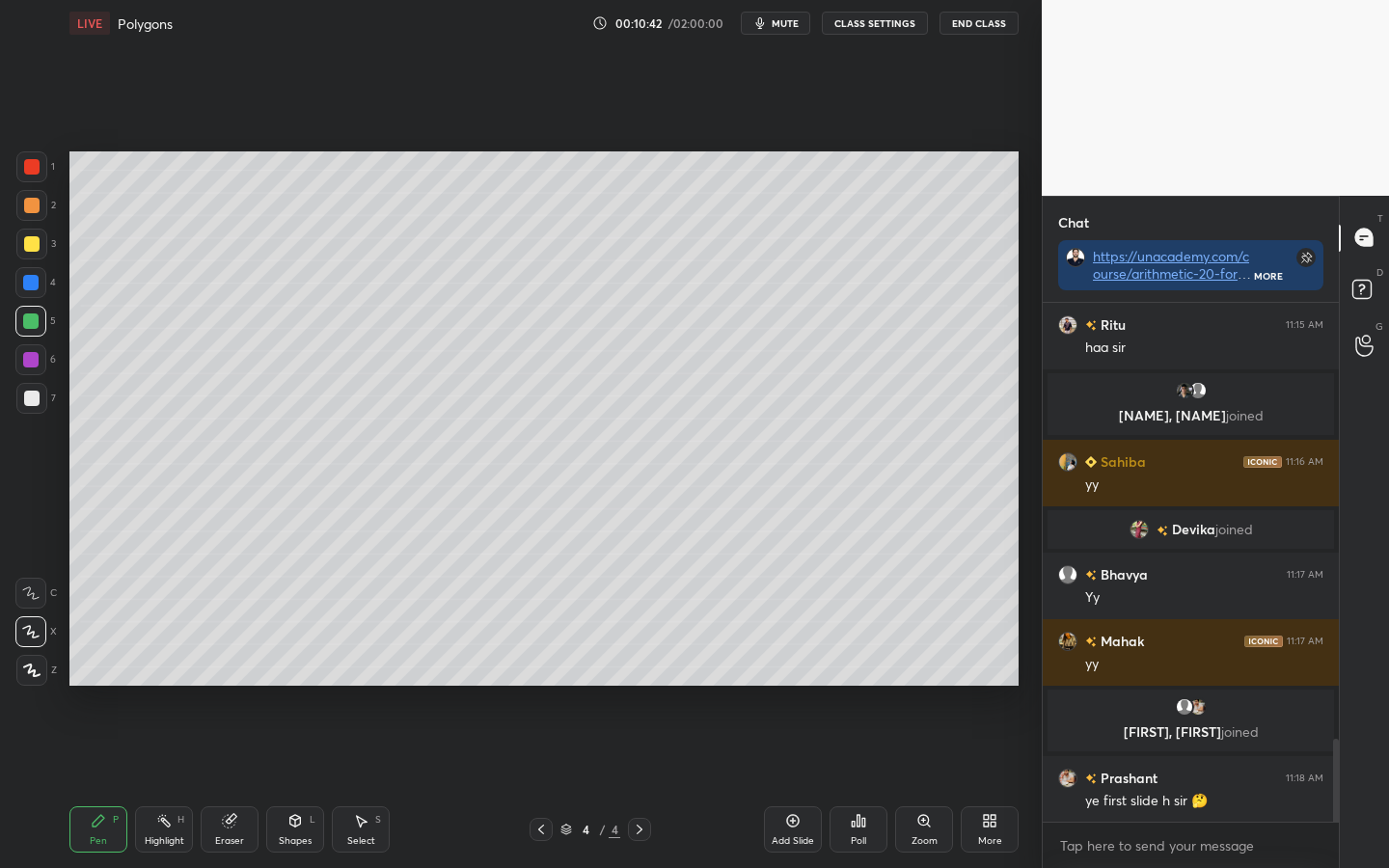 click 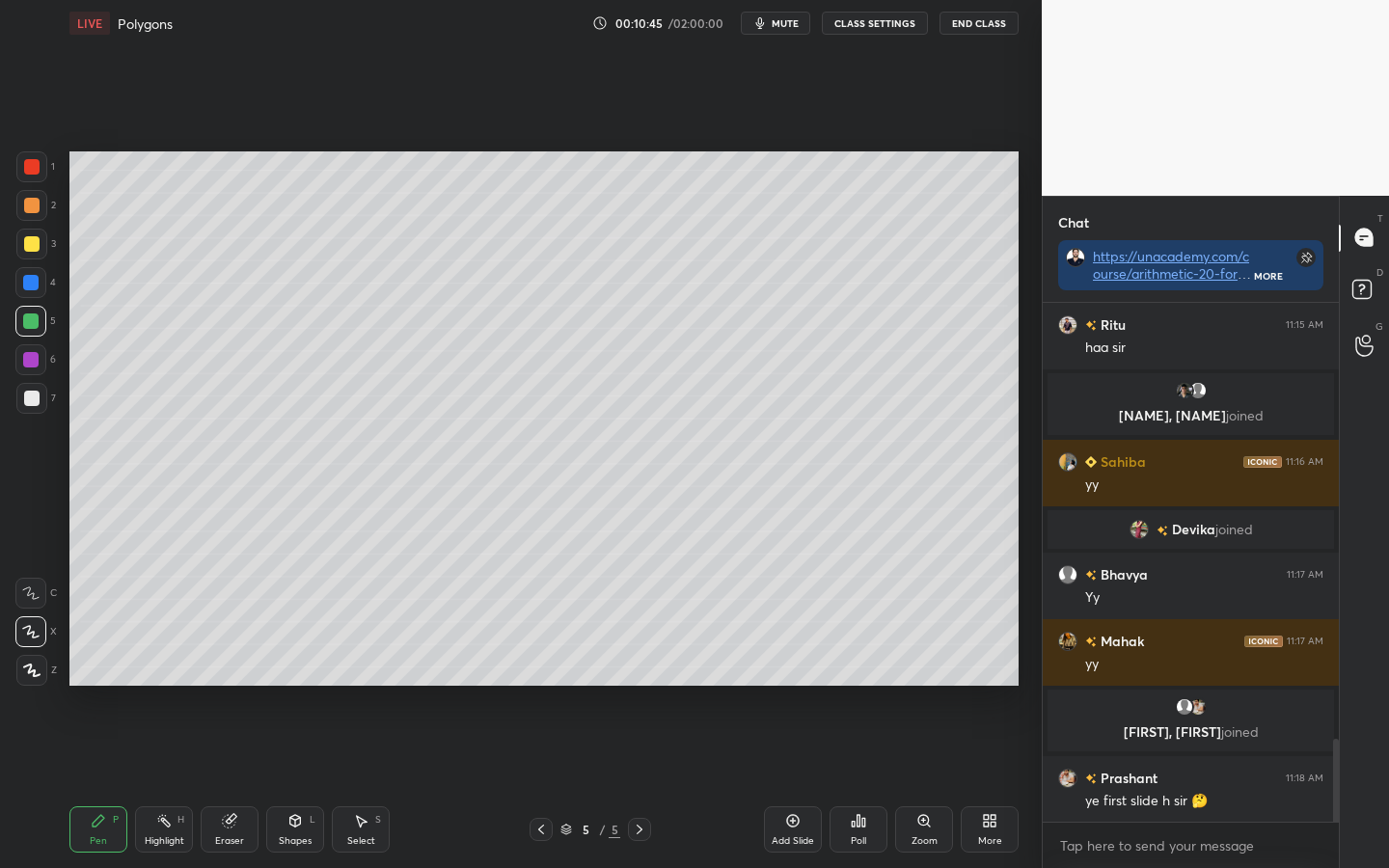 click at bounding box center [32, 205] 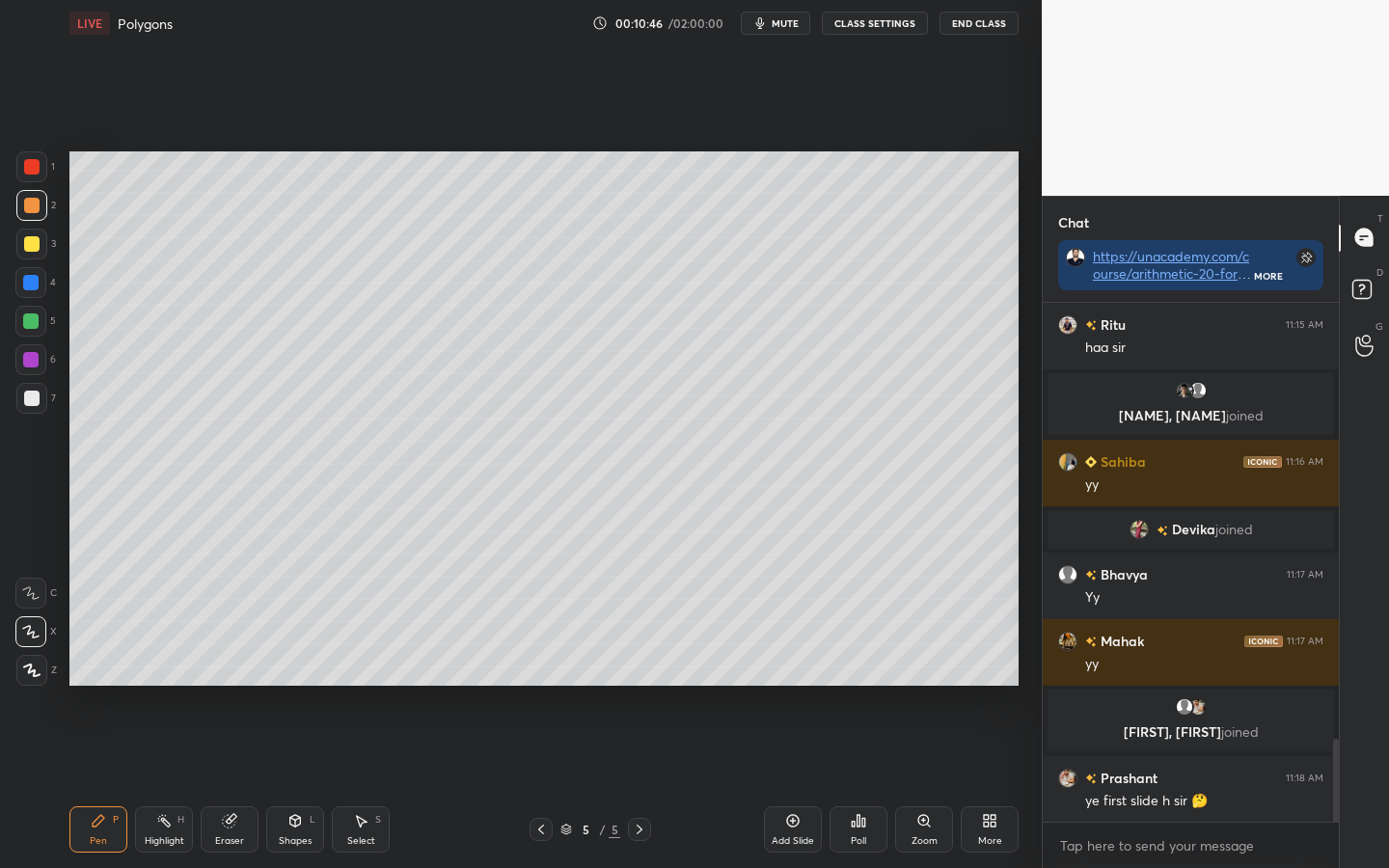 click at bounding box center (31, 283) 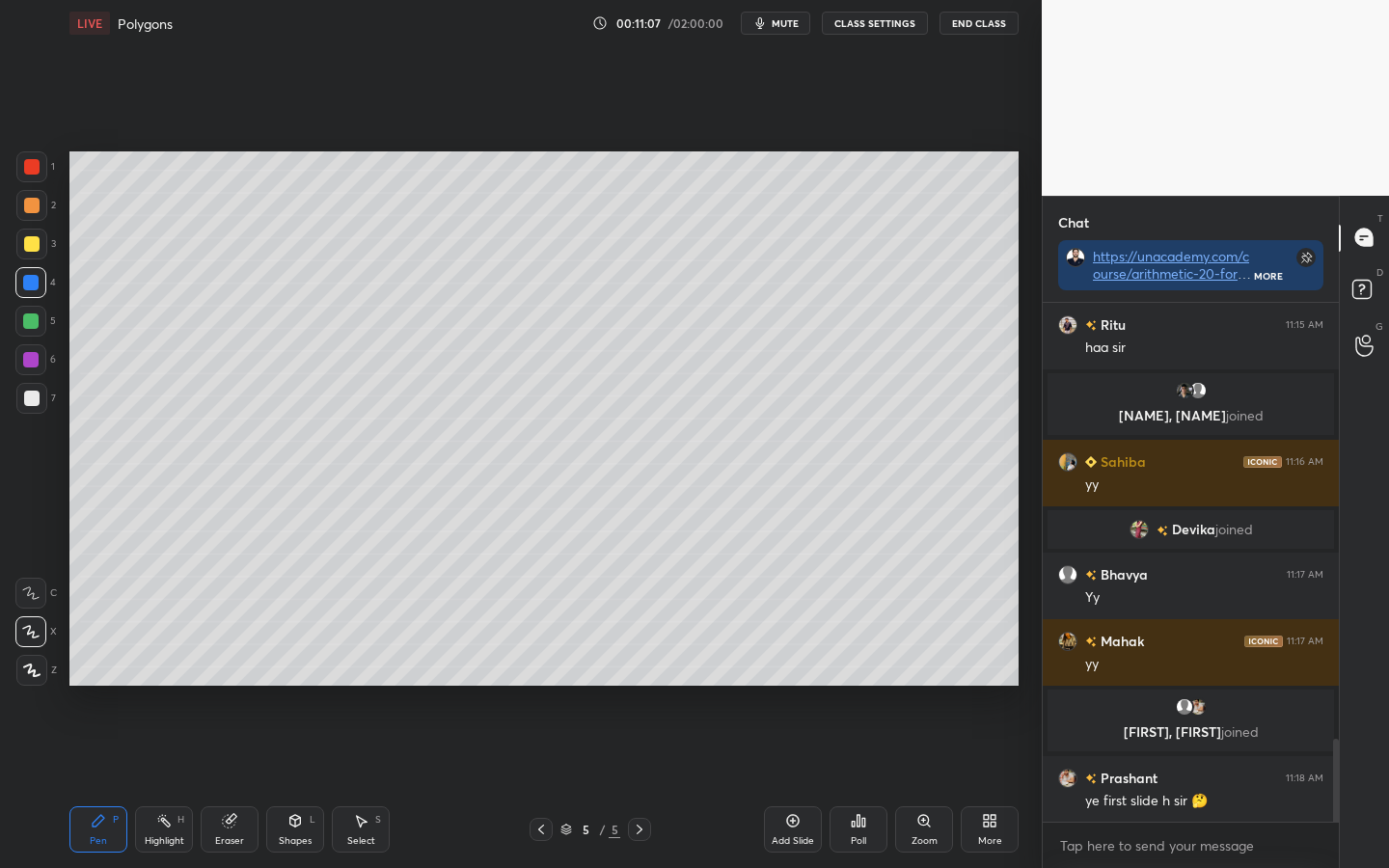 click on "Shapes L" at bounding box center [295, 829] 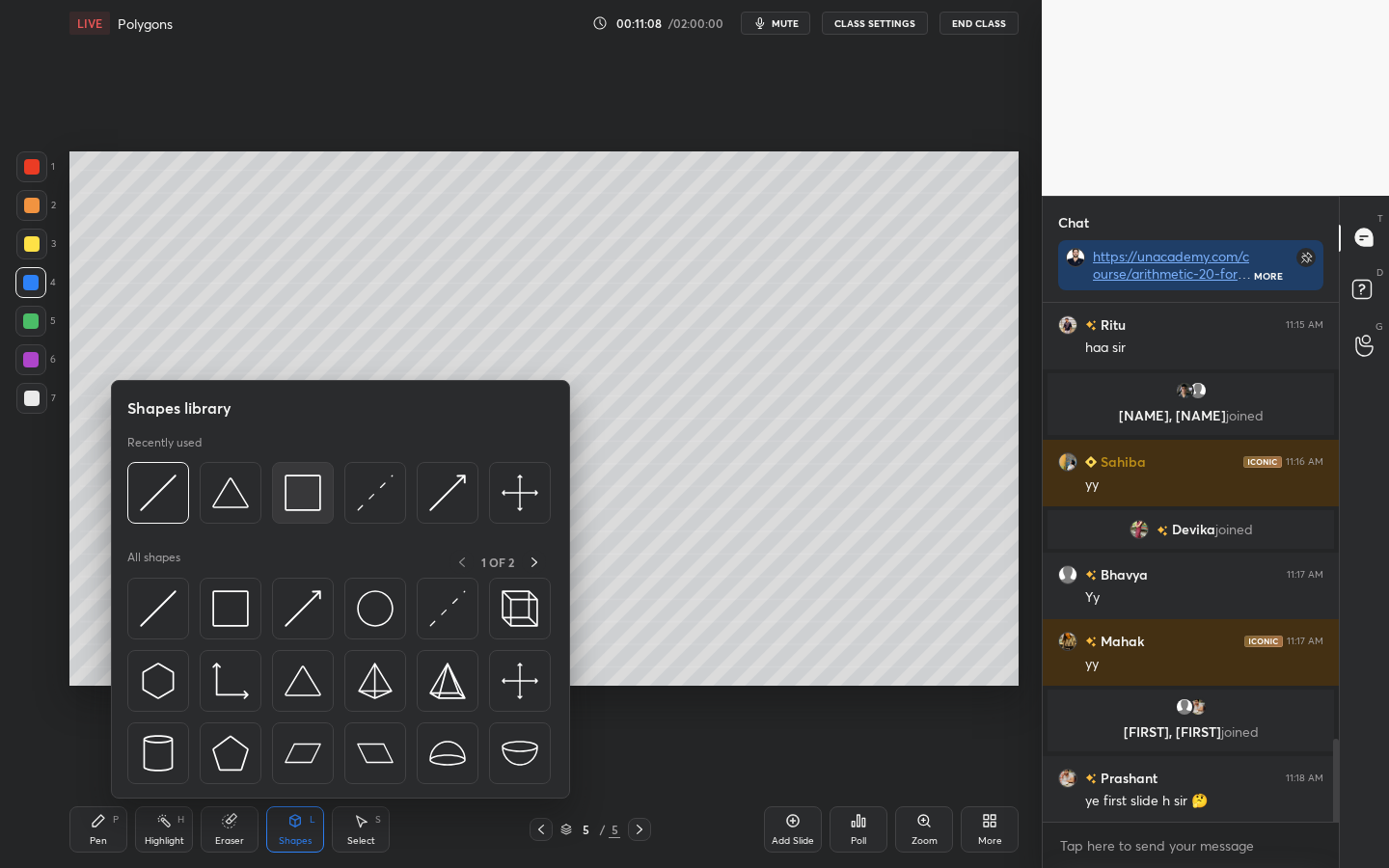 click at bounding box center [303, 493] 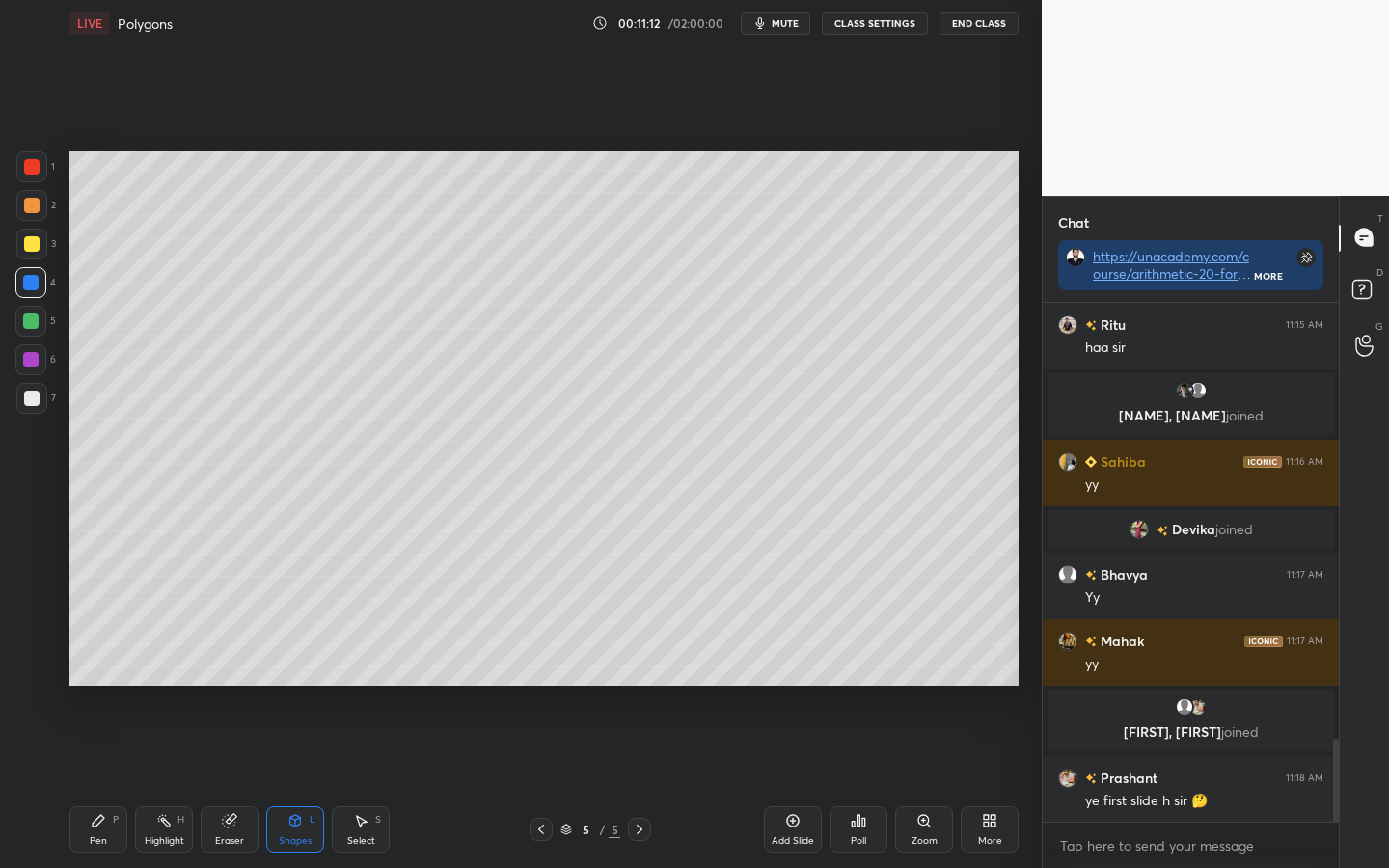 click on "Shapes" at bounding box center [295, 841] 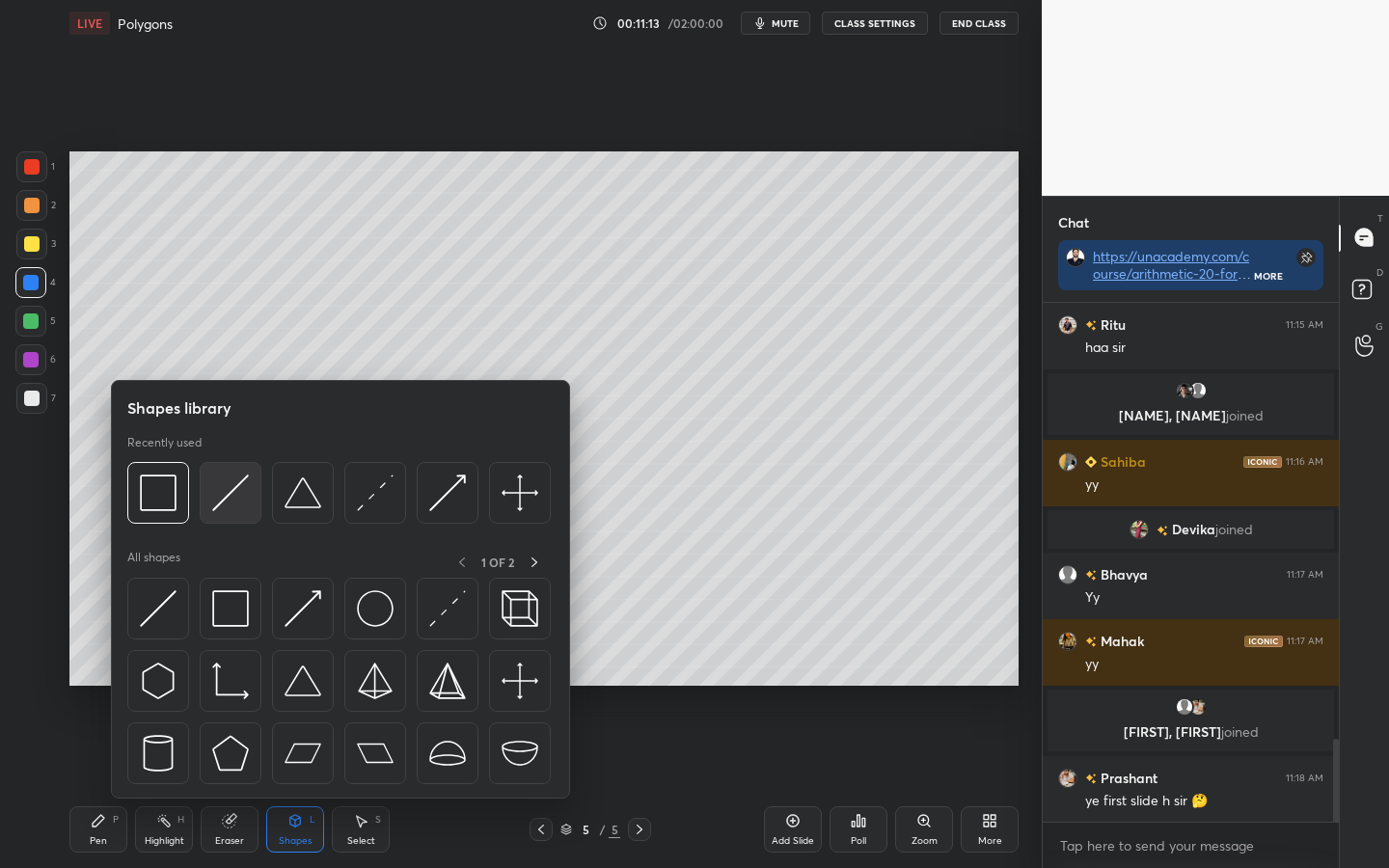 click at bounding box center [231, 493] 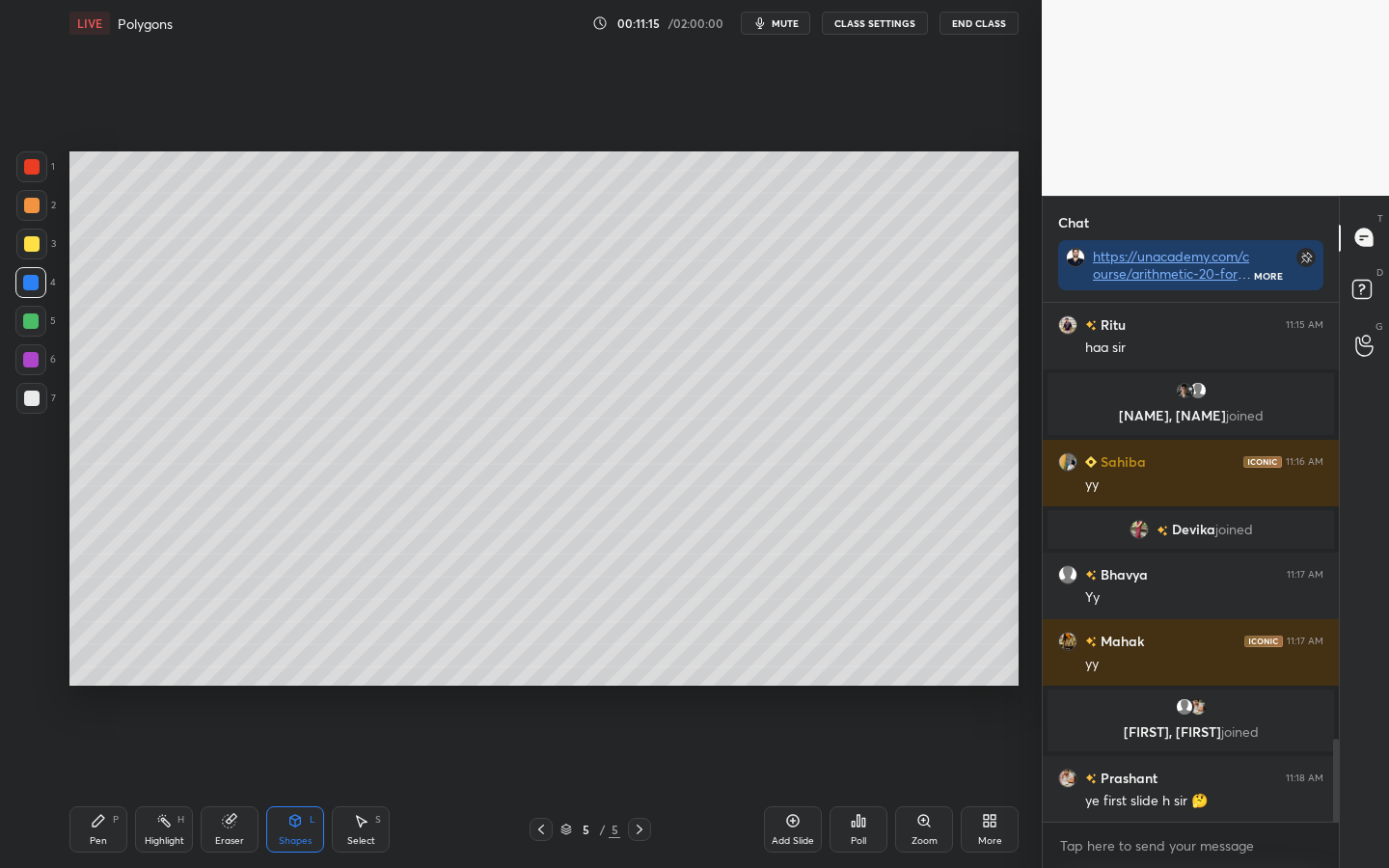click at bounding box center [31, 321] 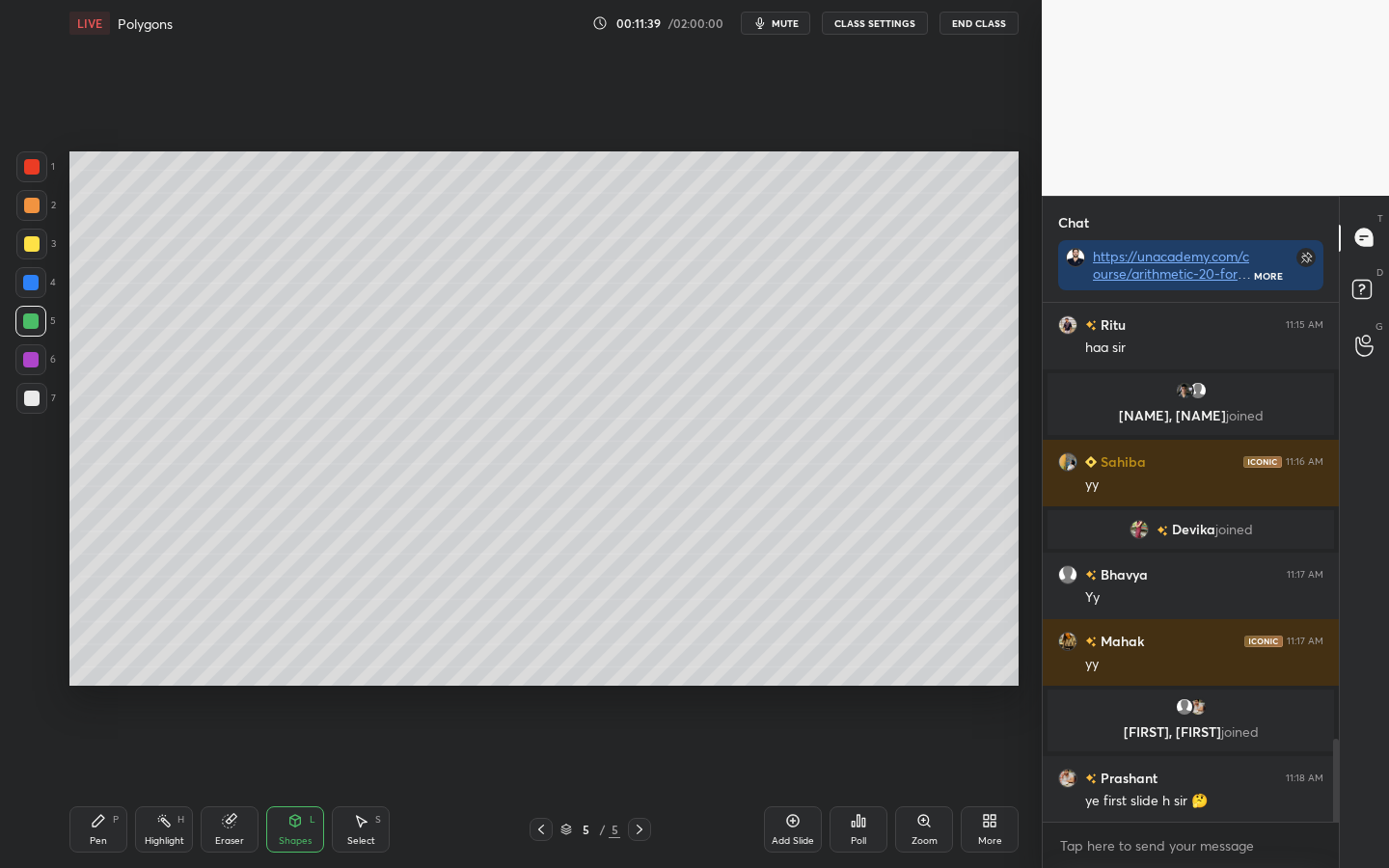 click on "Pen P" at bounding box center [98, 829] 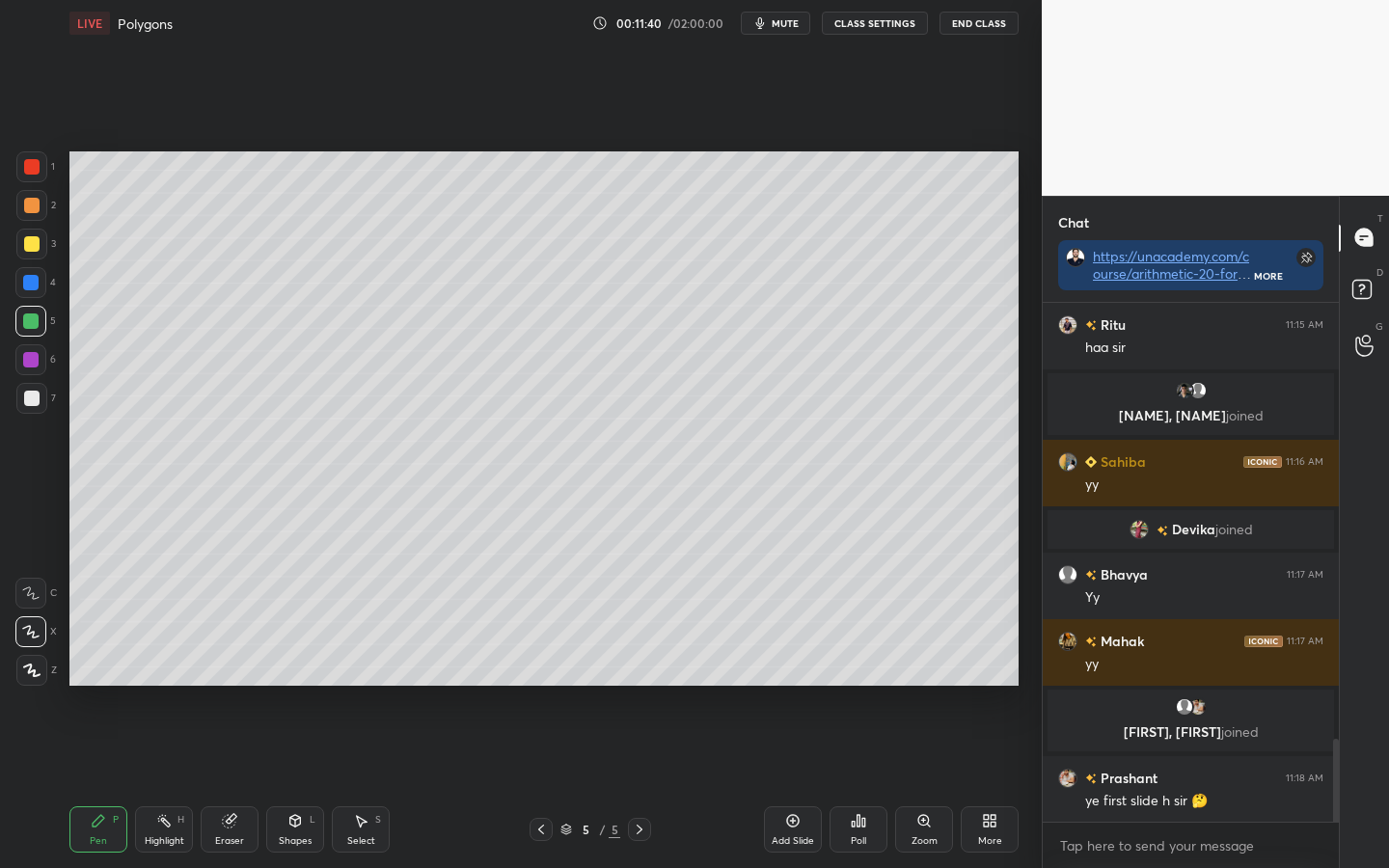 click at bounding box center (32, 205) 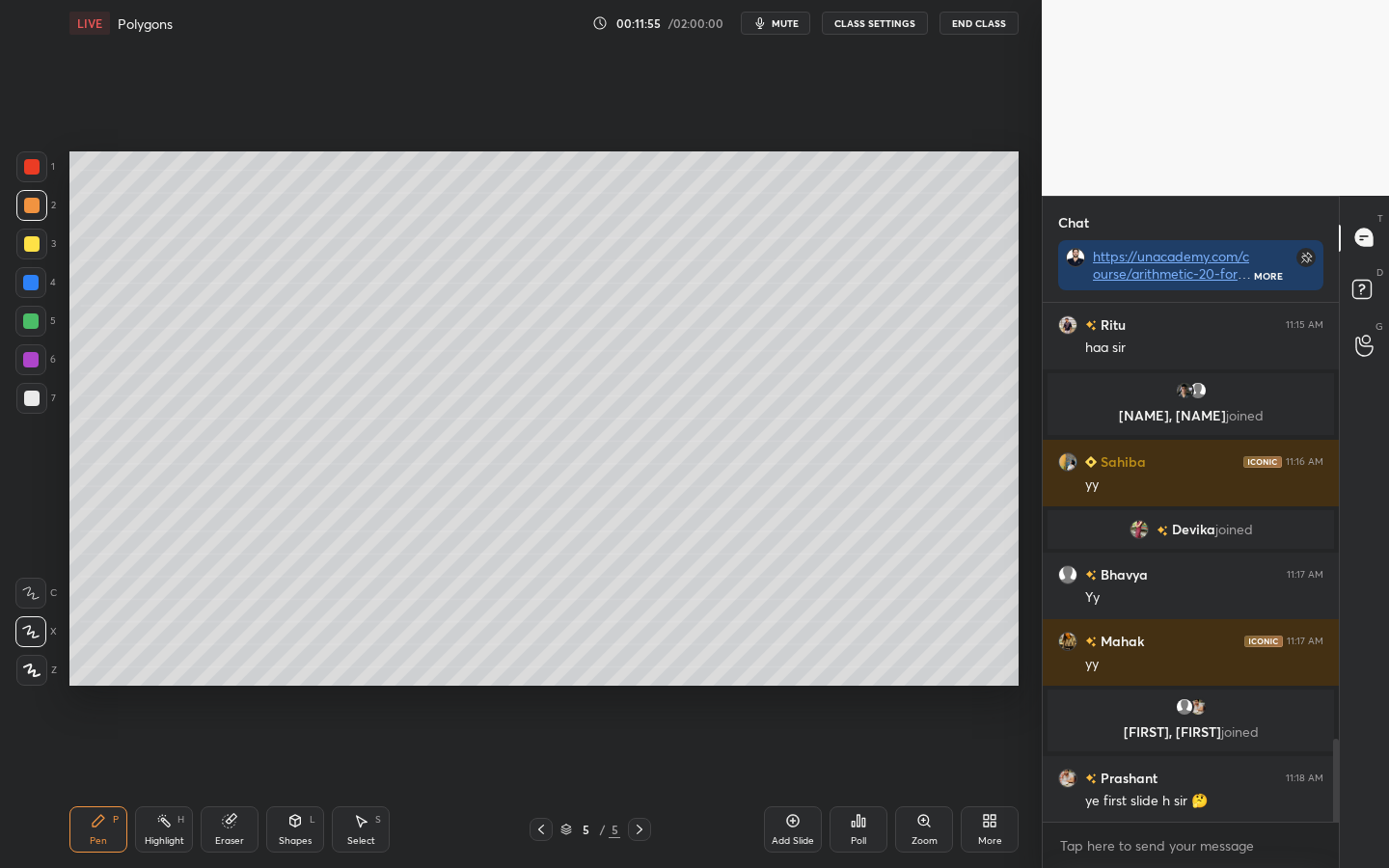 click at bounding box center (32, 398) 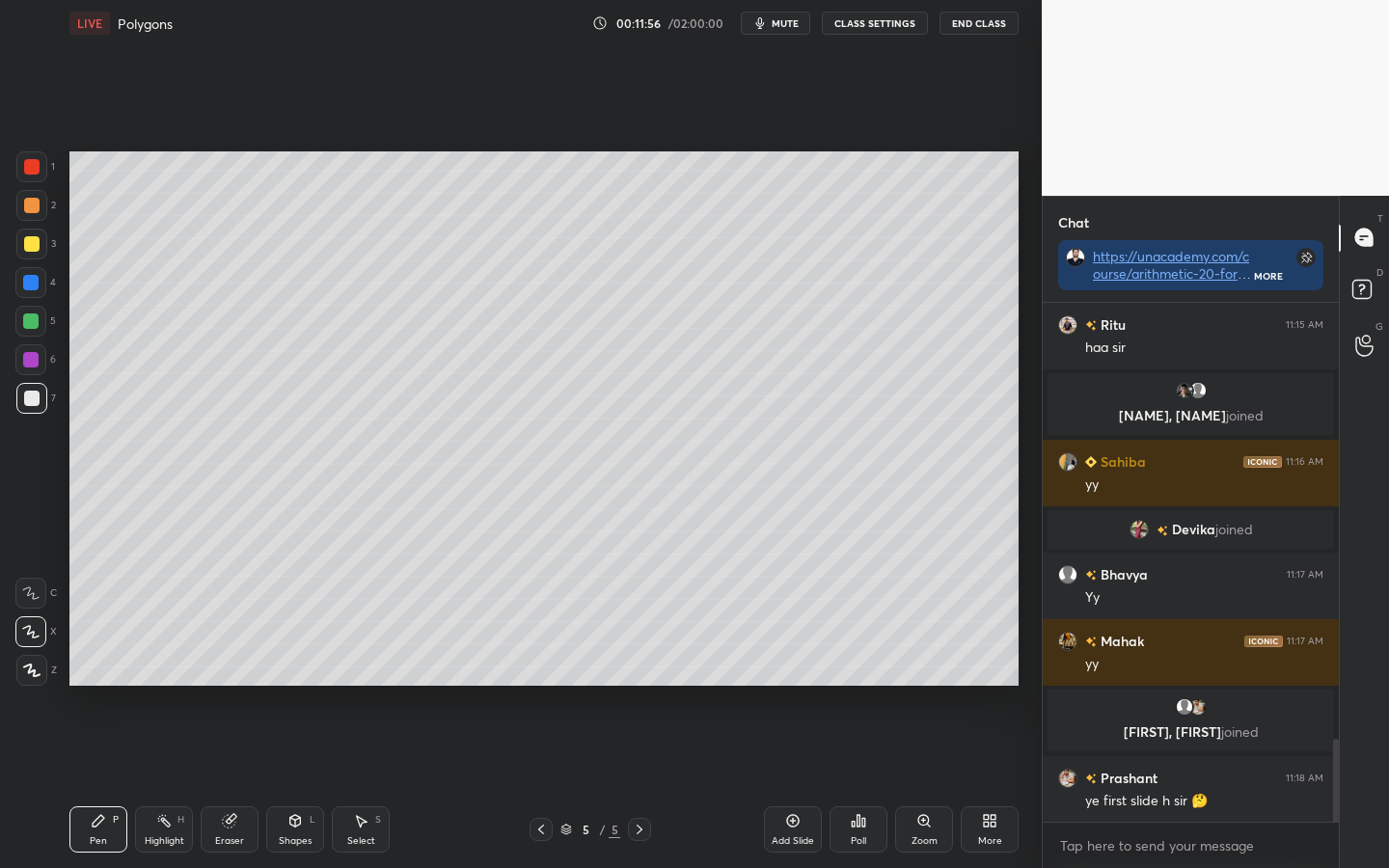 click 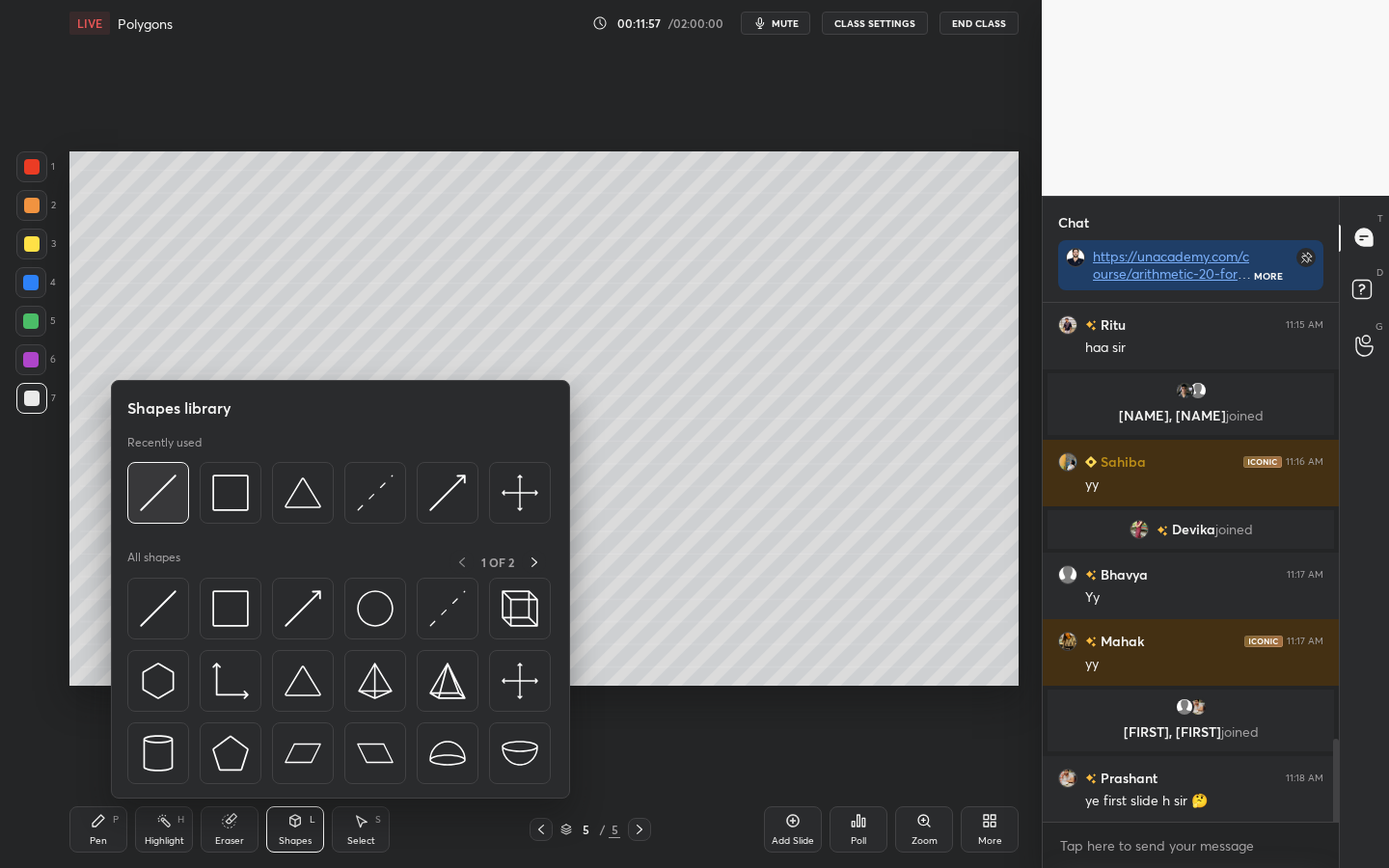click at bounding box center (158, 493) 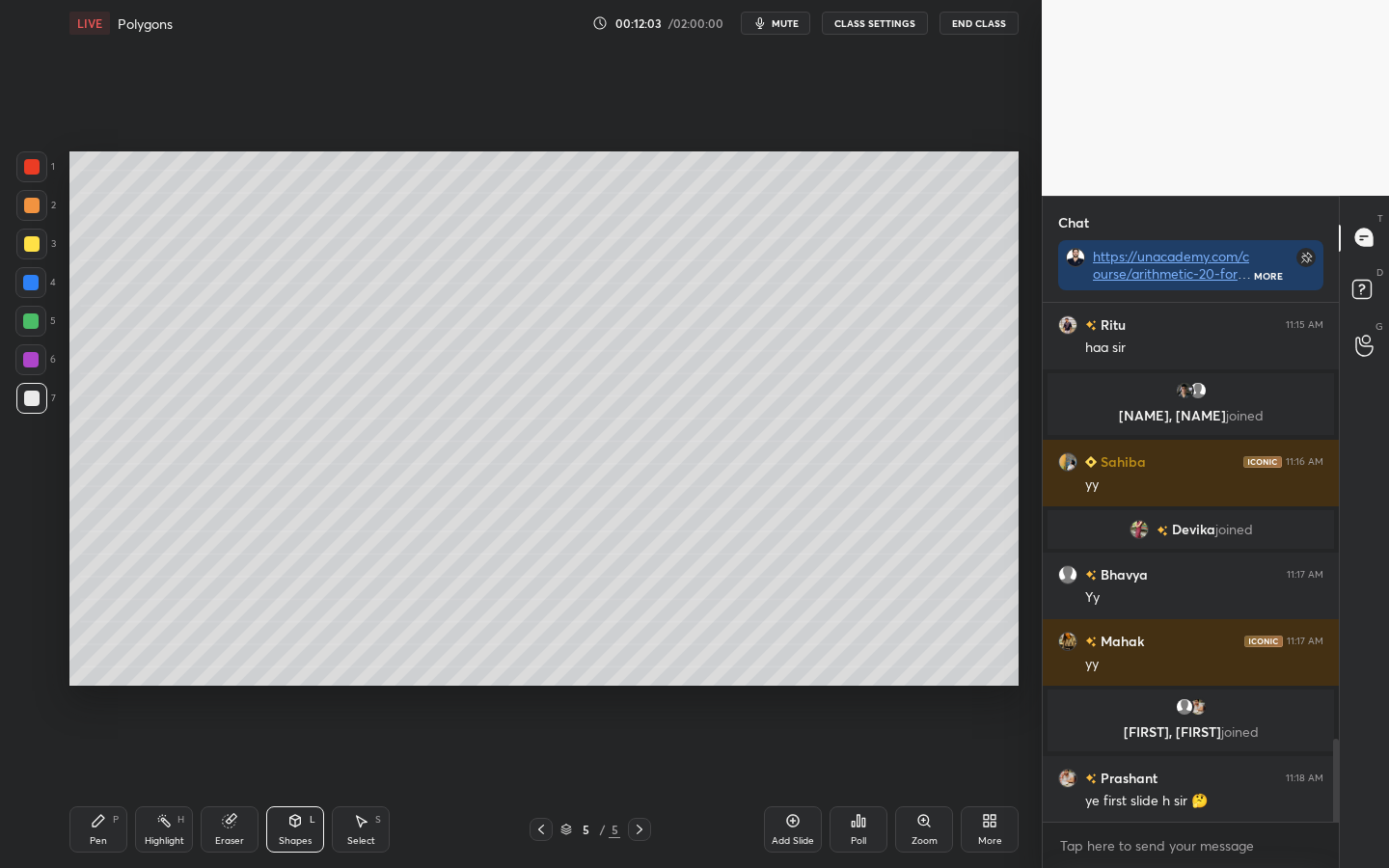 click on "Pen" at bounding box center [98, 841] 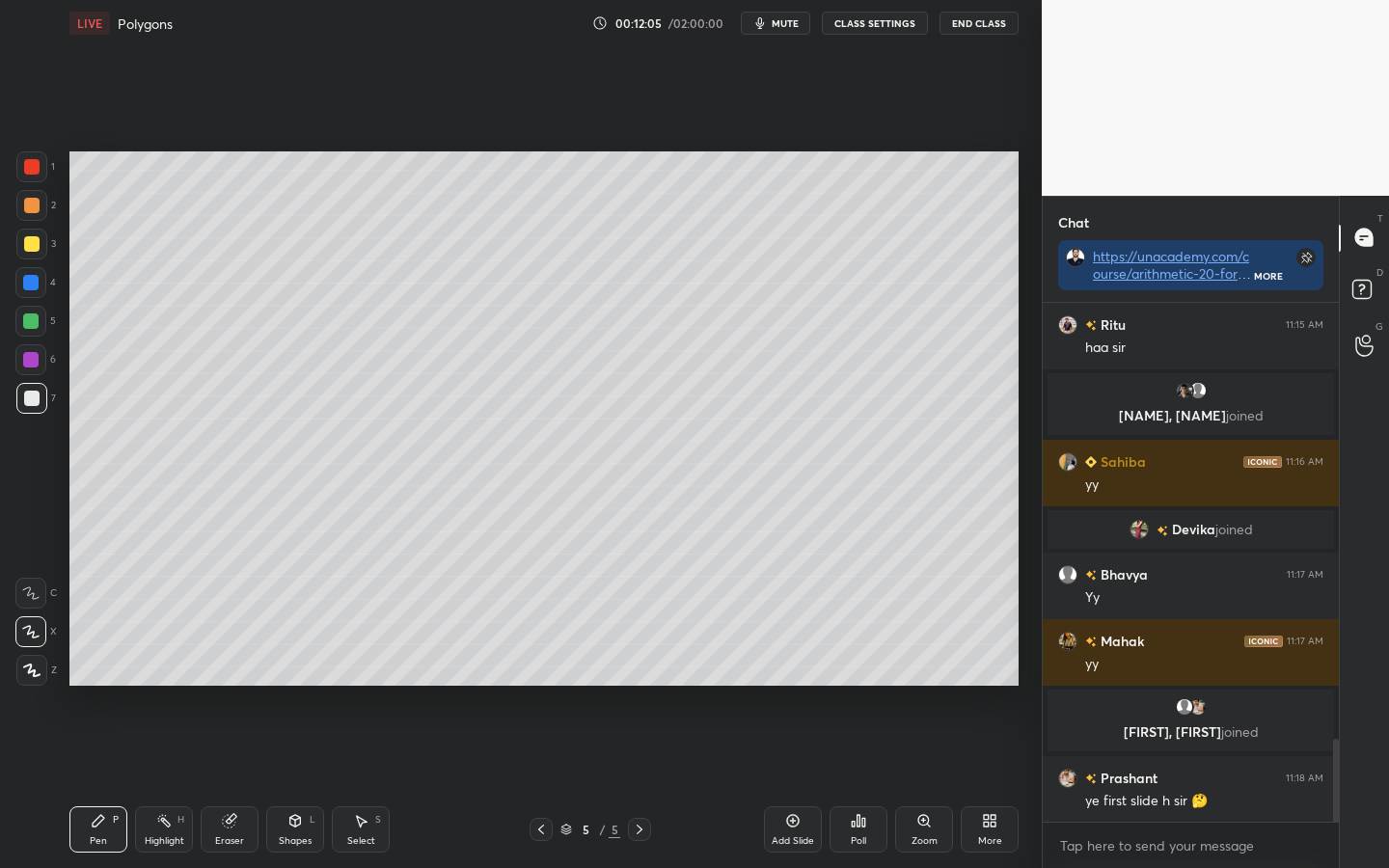 click at bounding box center (32, 244) 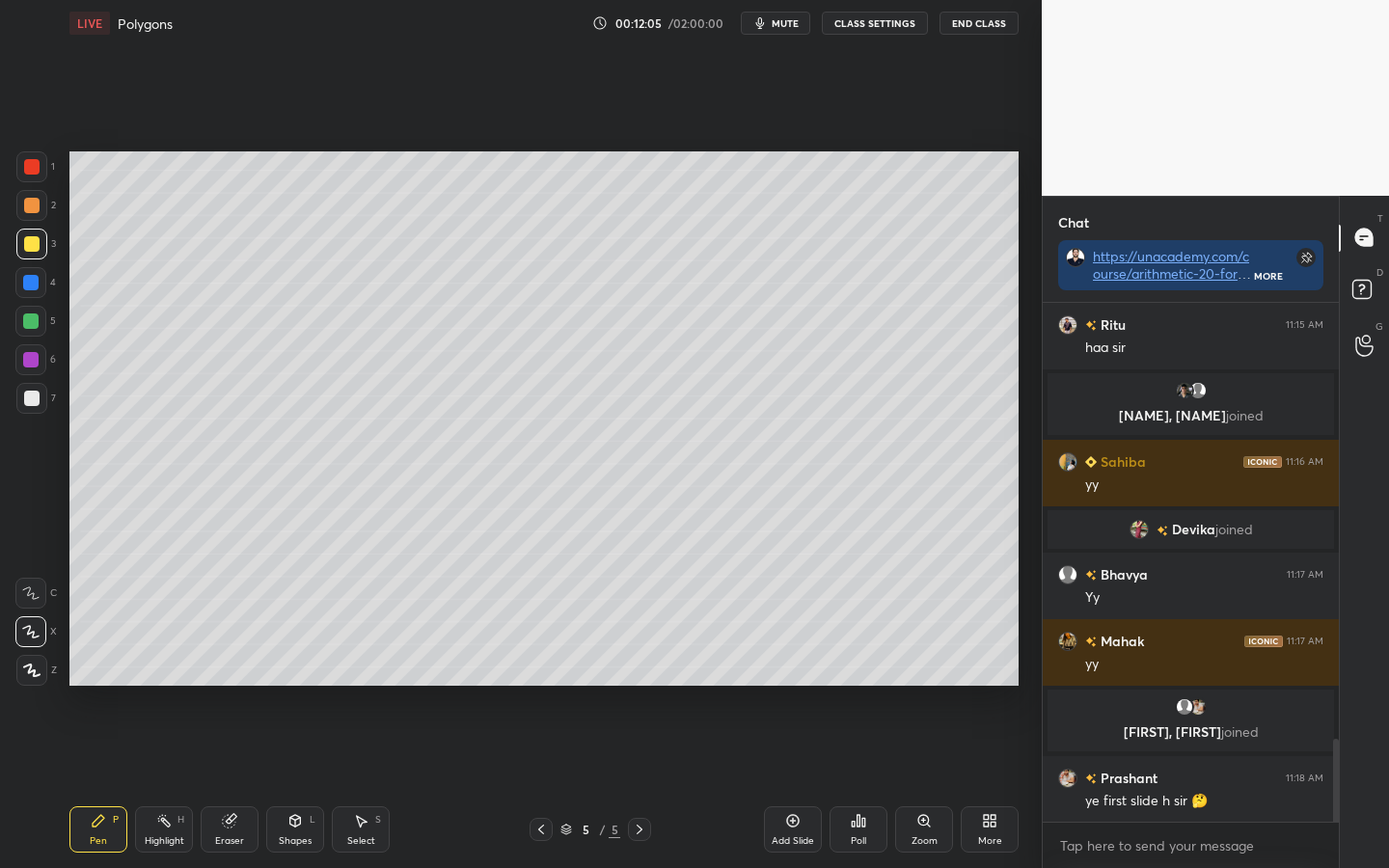 click at bounding box center [31, 283] 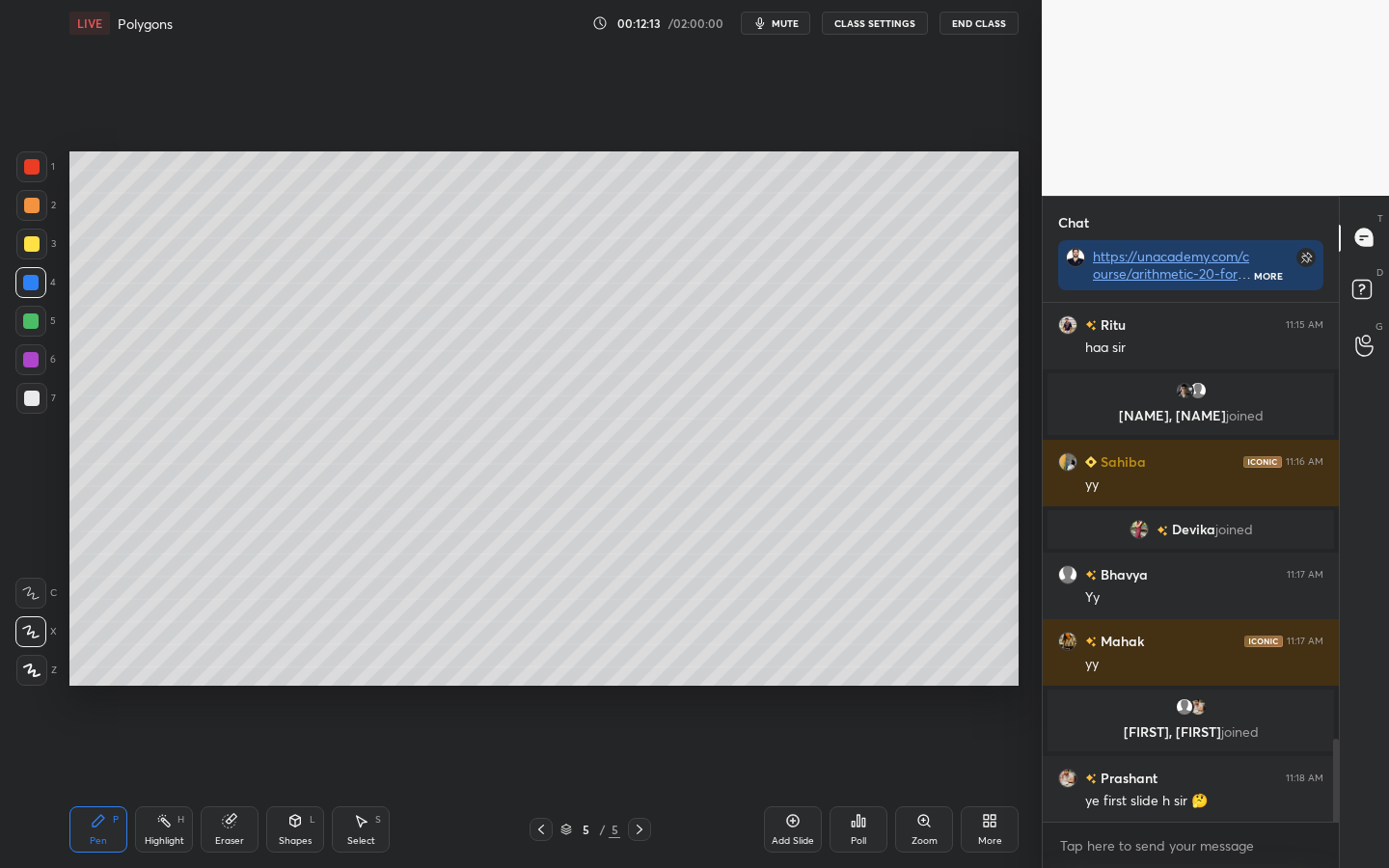 scroll, scrollTop: 2801, scrollLeft: 0, axis: vertical 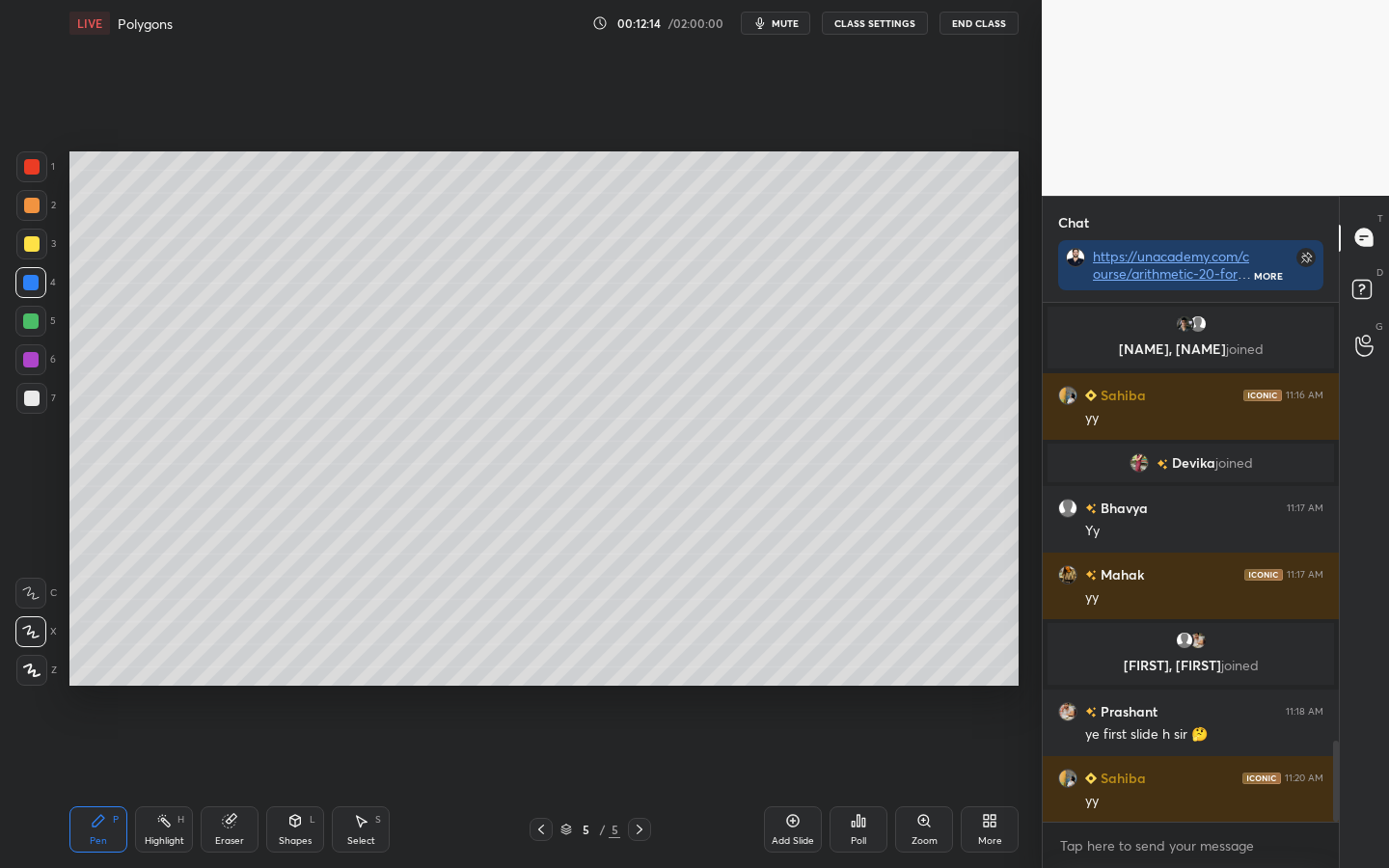 click on "Highlight H" at bounding box center [164, 829] 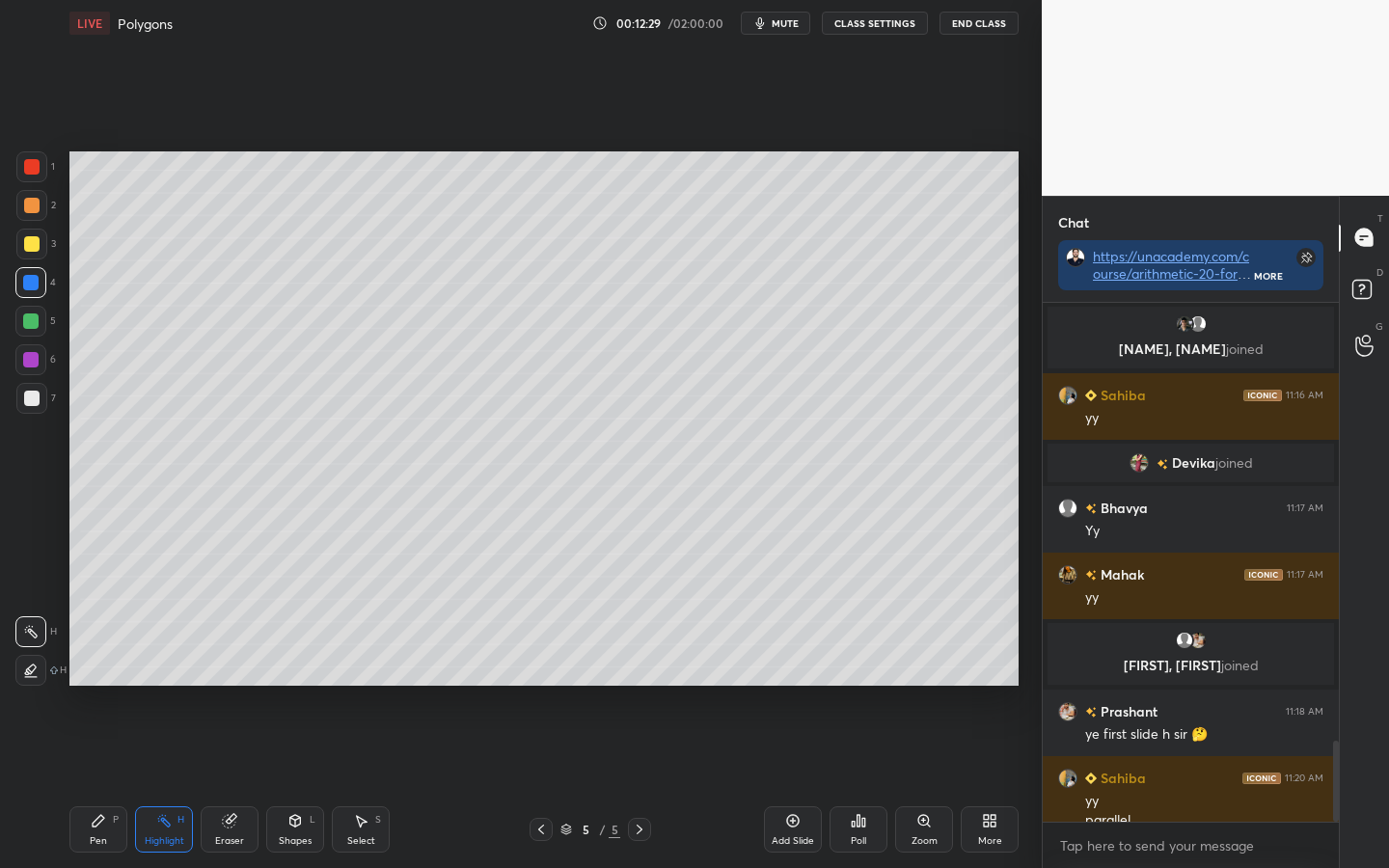 scroll, scrollTop: 2820, scrollLeft: 0, axis: vertical 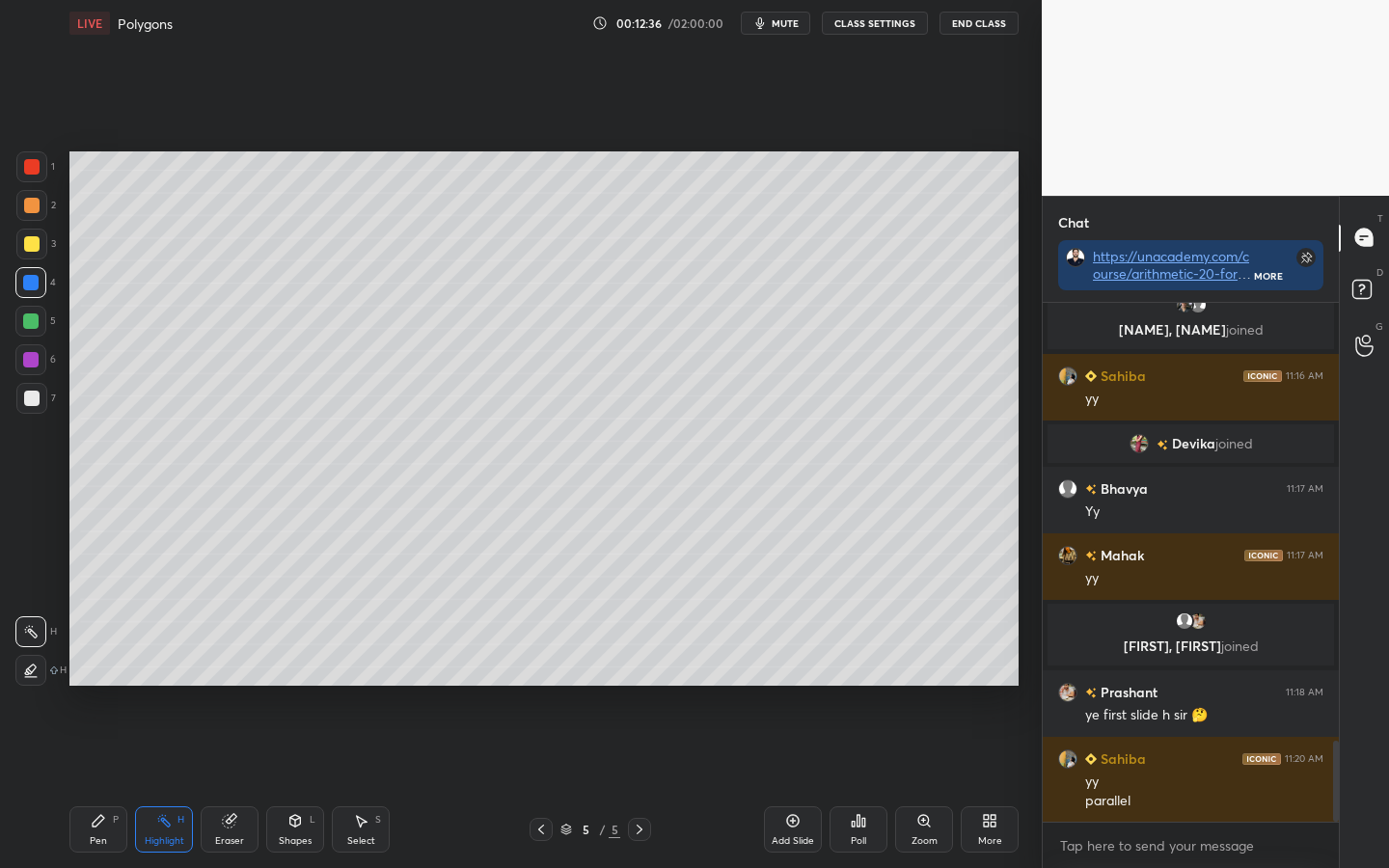 click 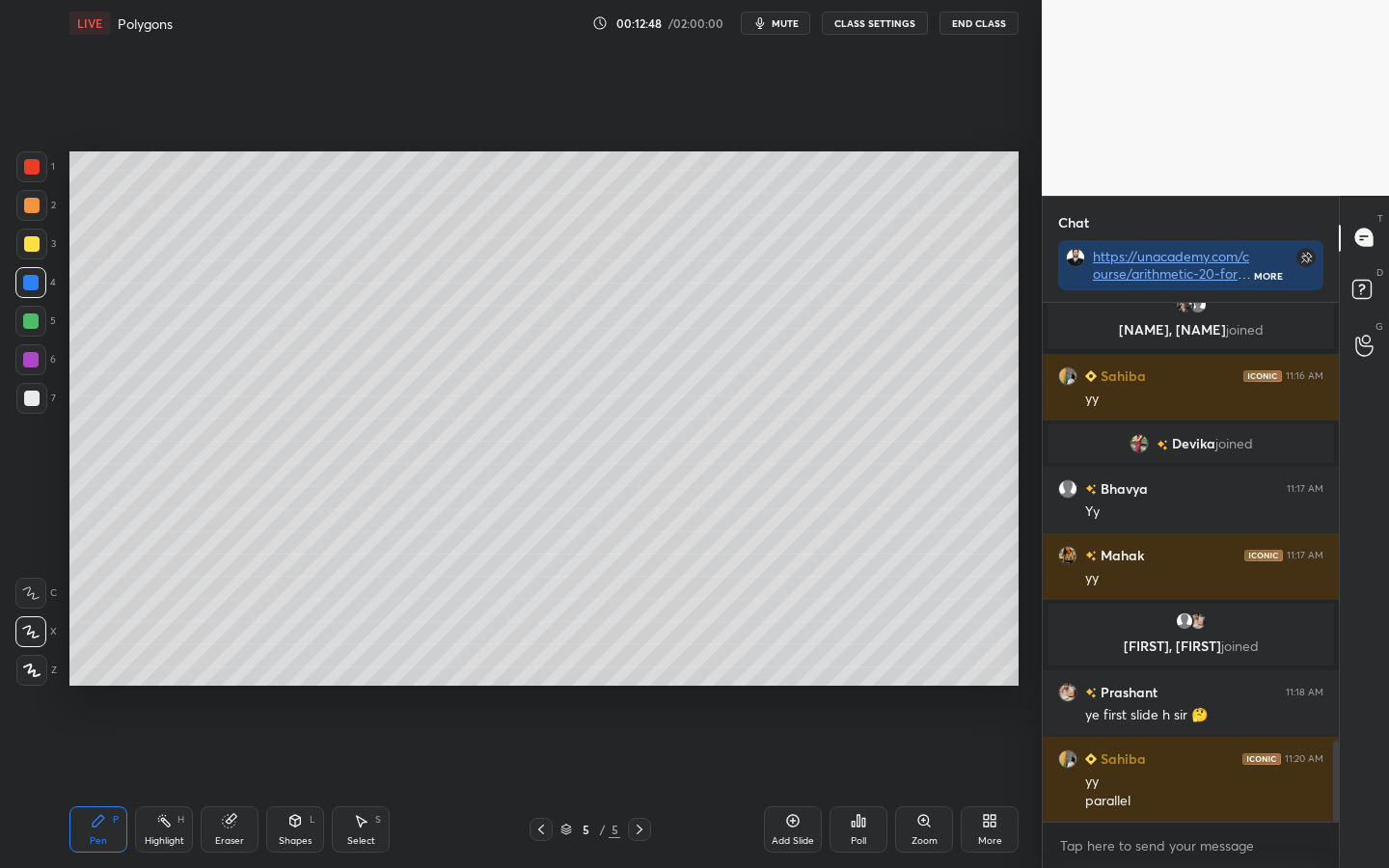 click at bounding box center (32, 398) 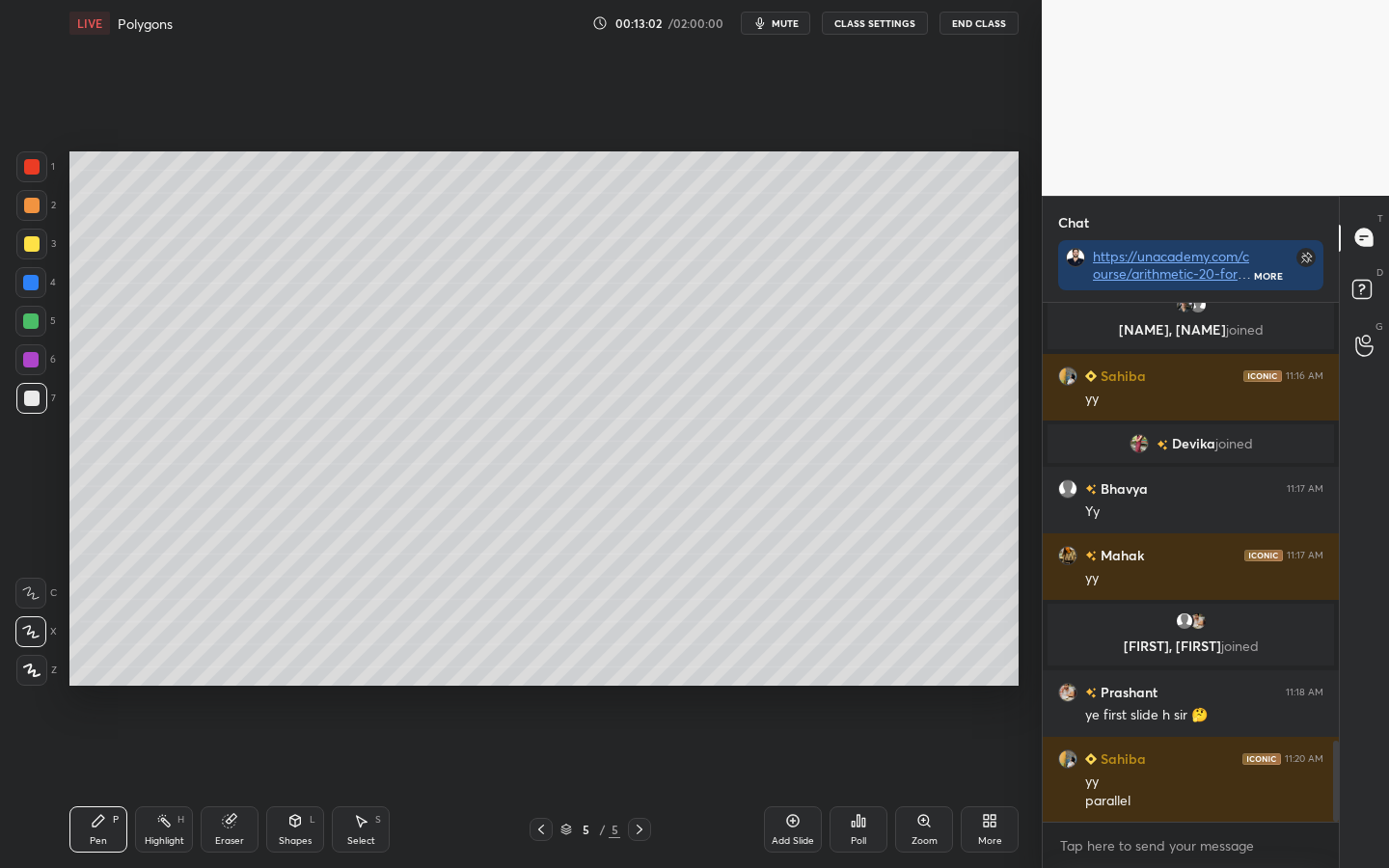click at bounding box center (31, 283) 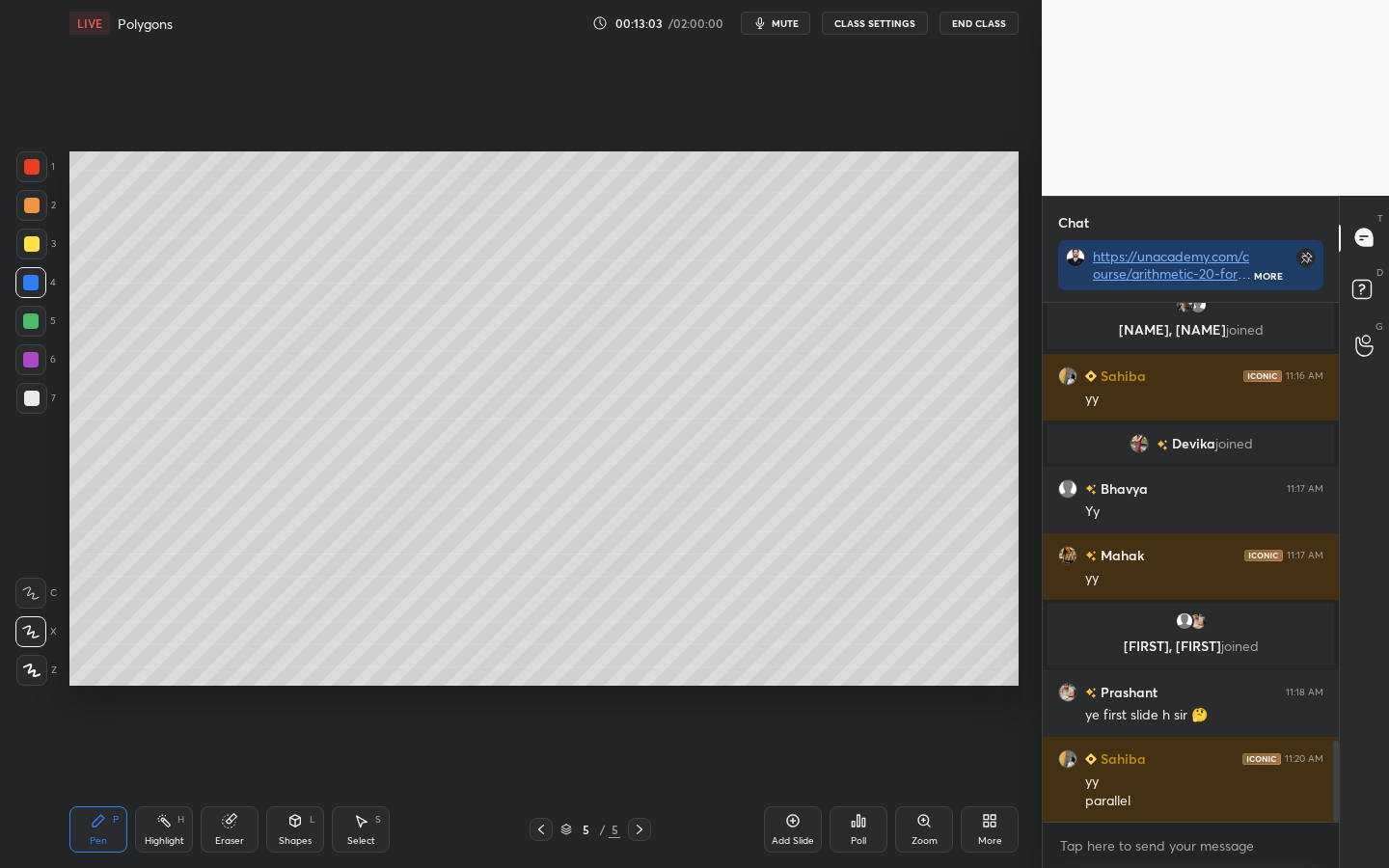 click at bounding box center [32, 244] 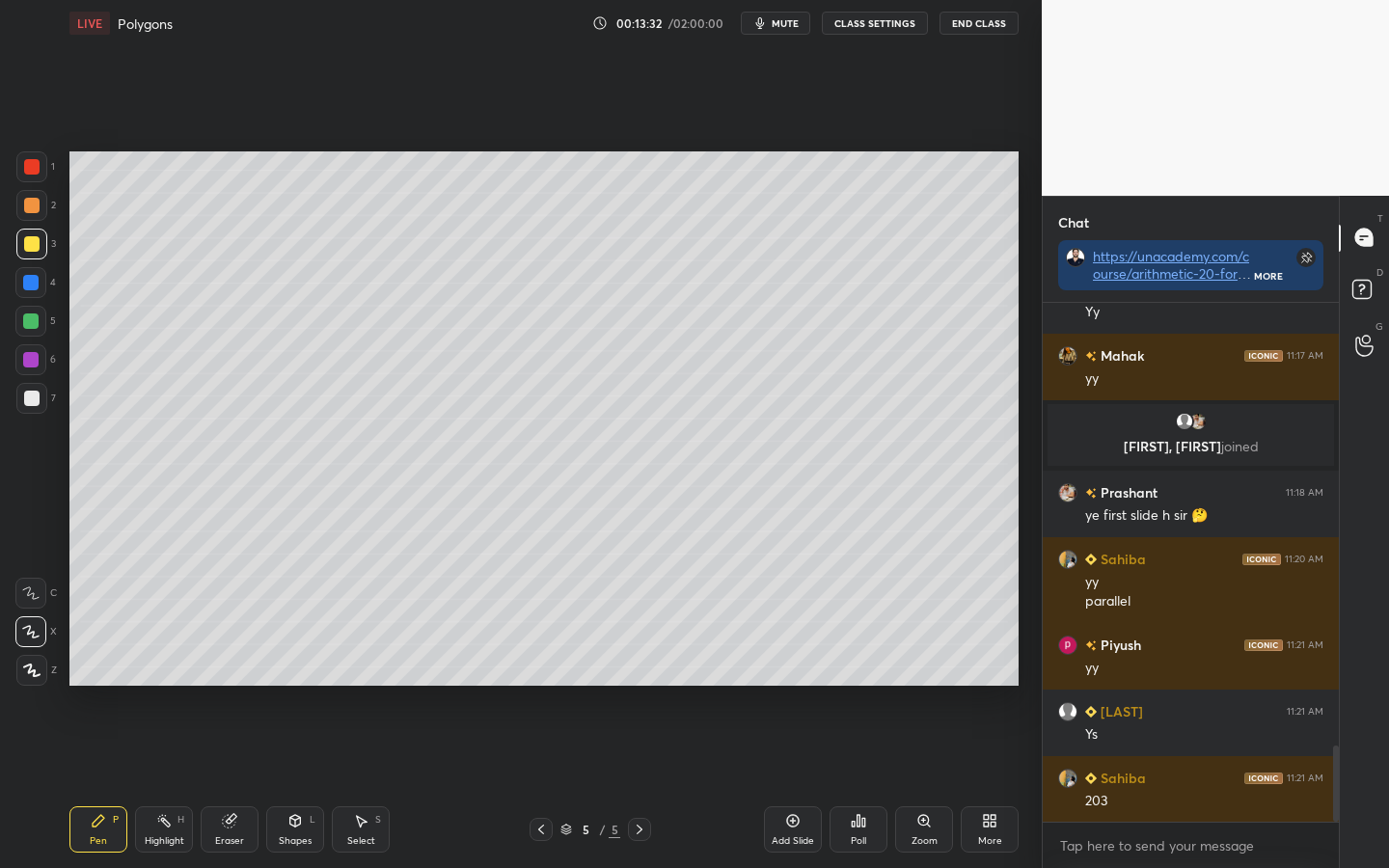 scroll, scrollTop: 3039, scrollLeft: 0, axis: vertical 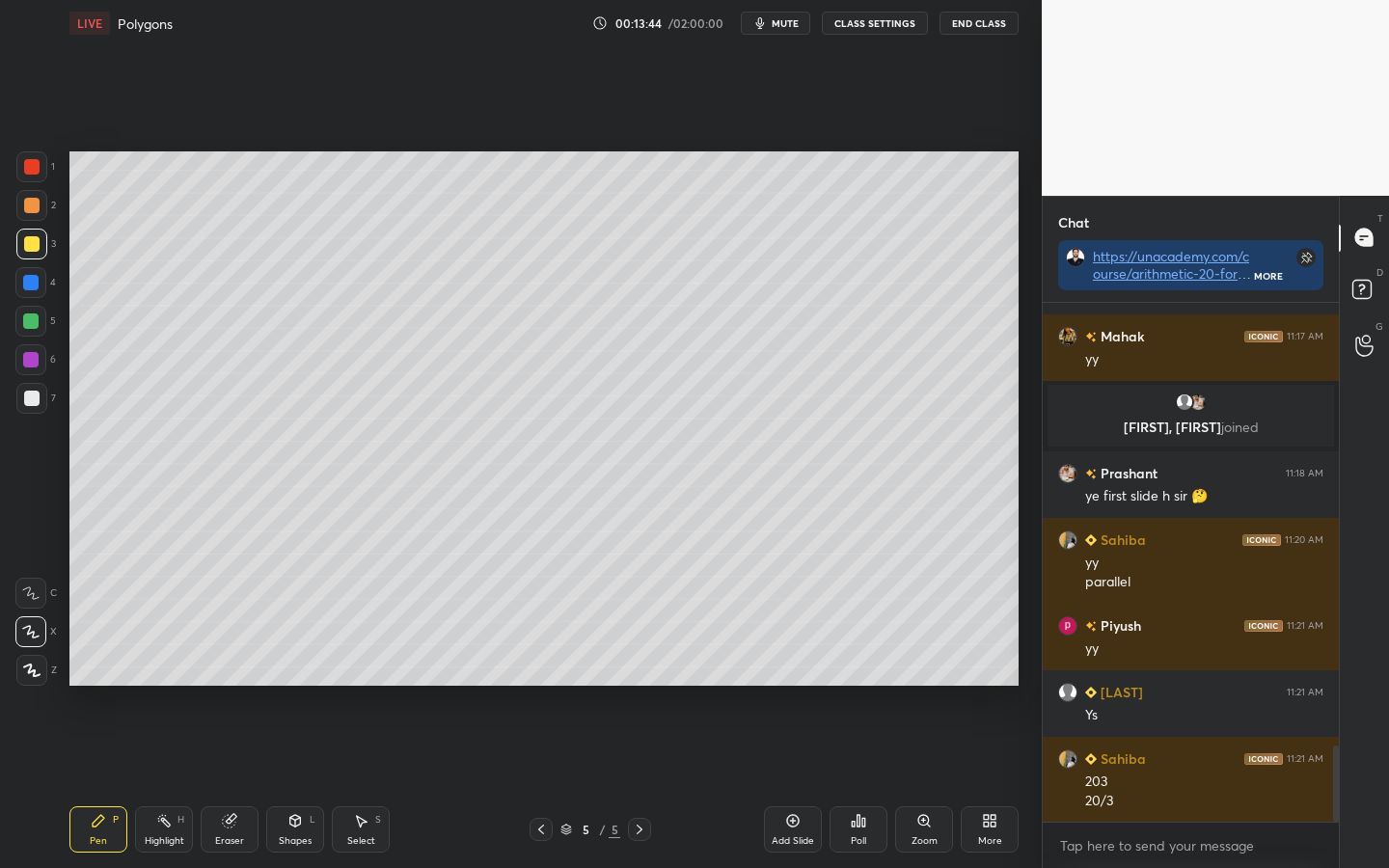 click 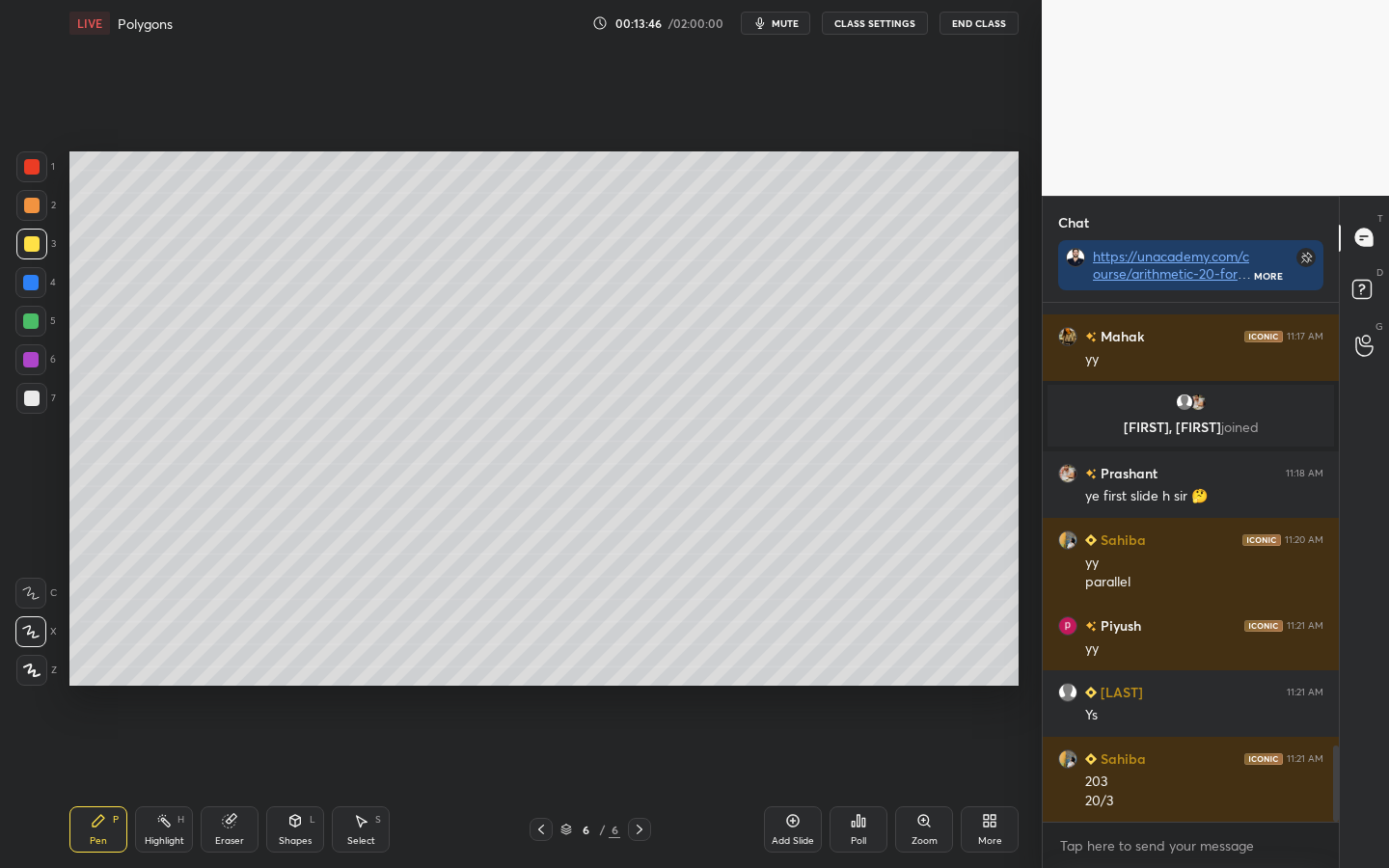 click at bounding box center [32, 205] 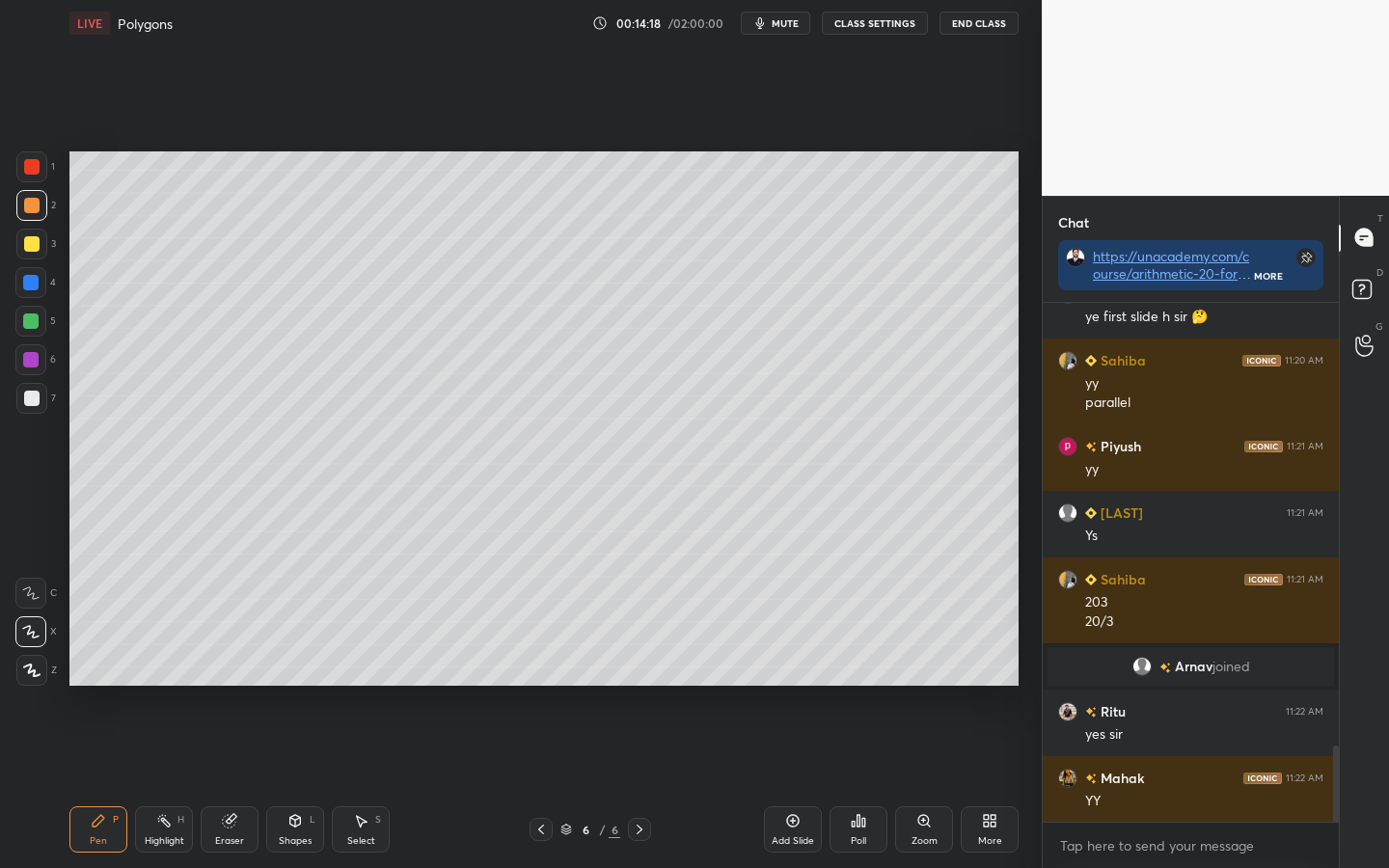 scroll, scrollTop: 3061, scrollLeft: 0, axis: vertical 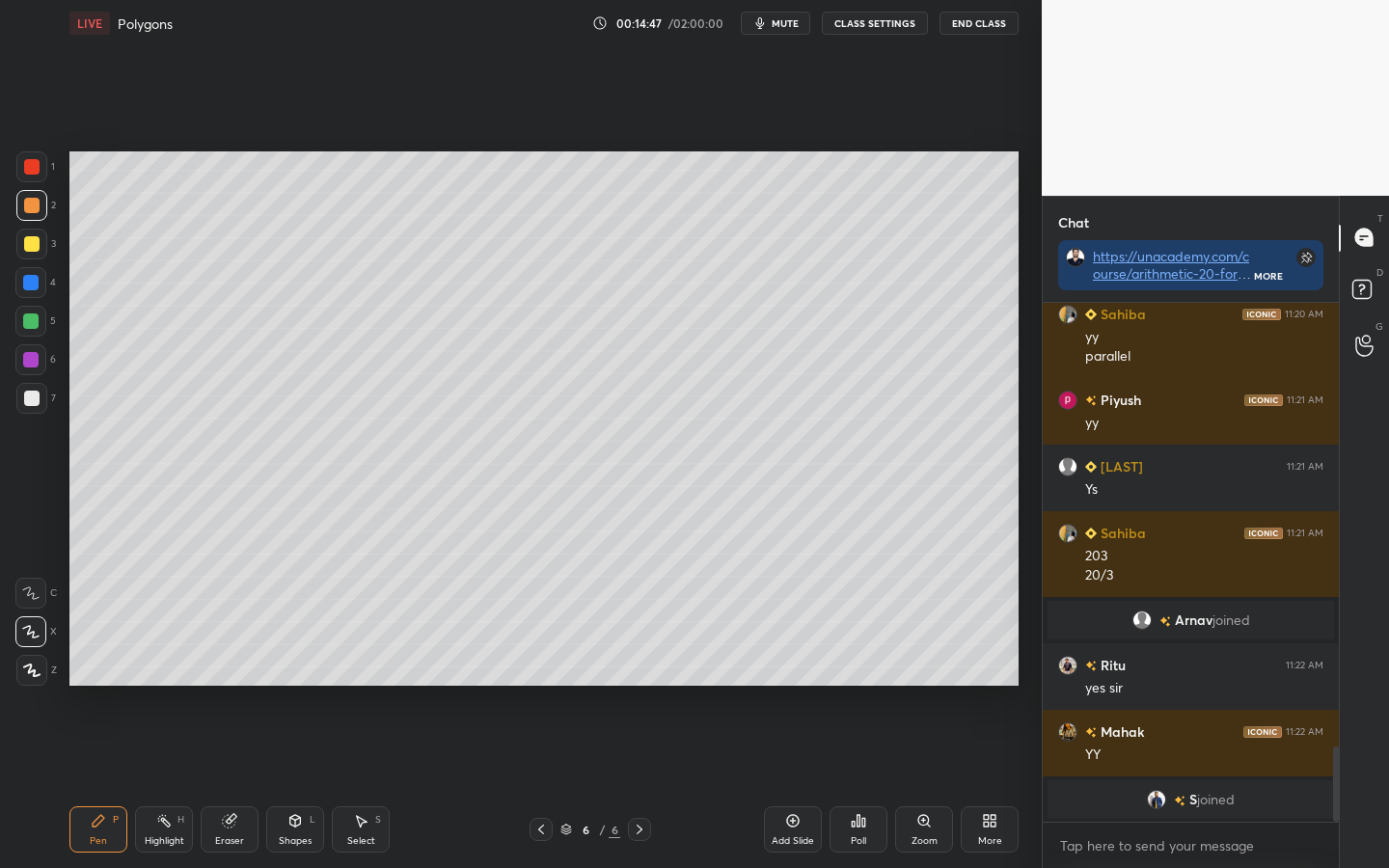 click 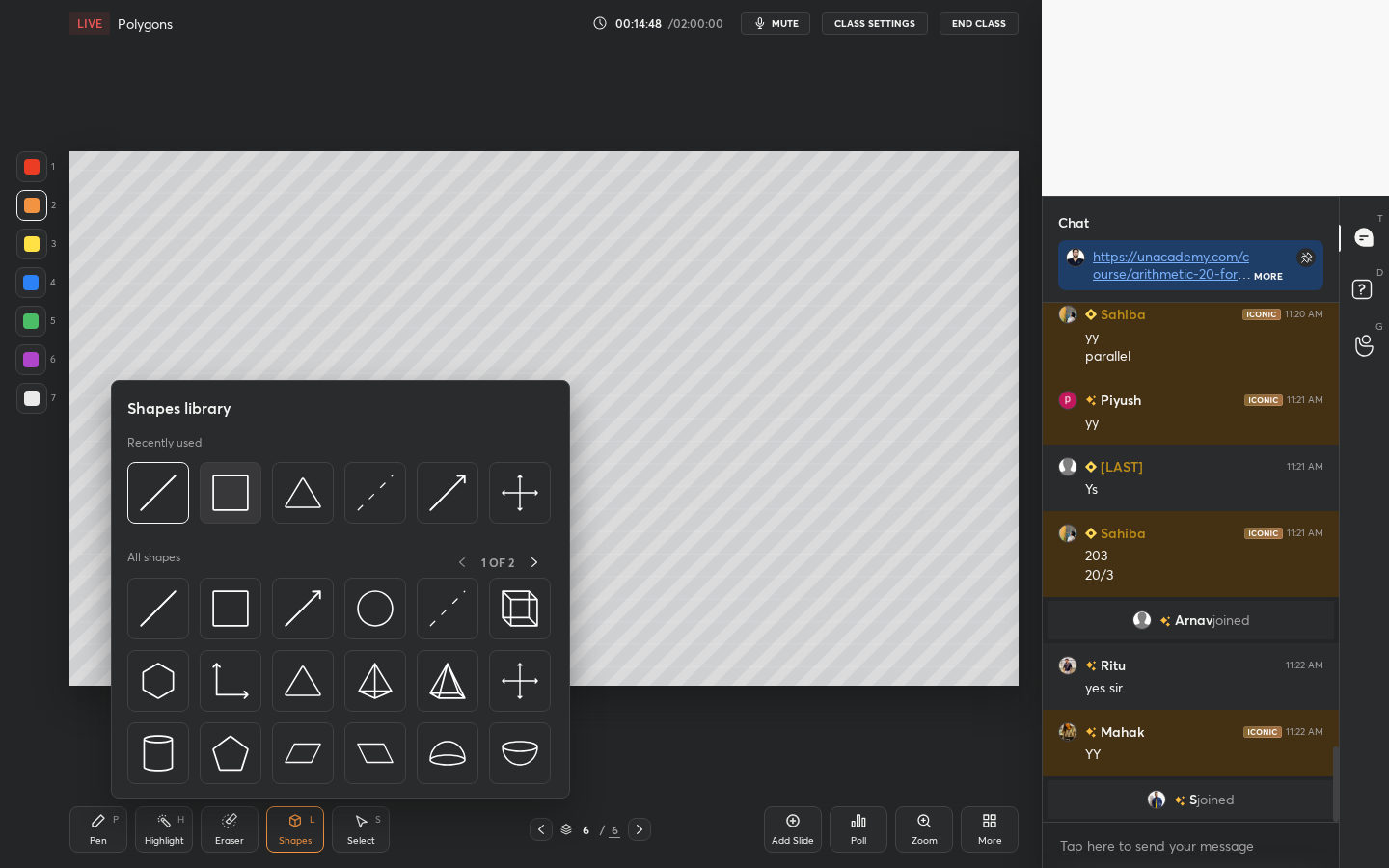 click at bounding box center [231, 493] 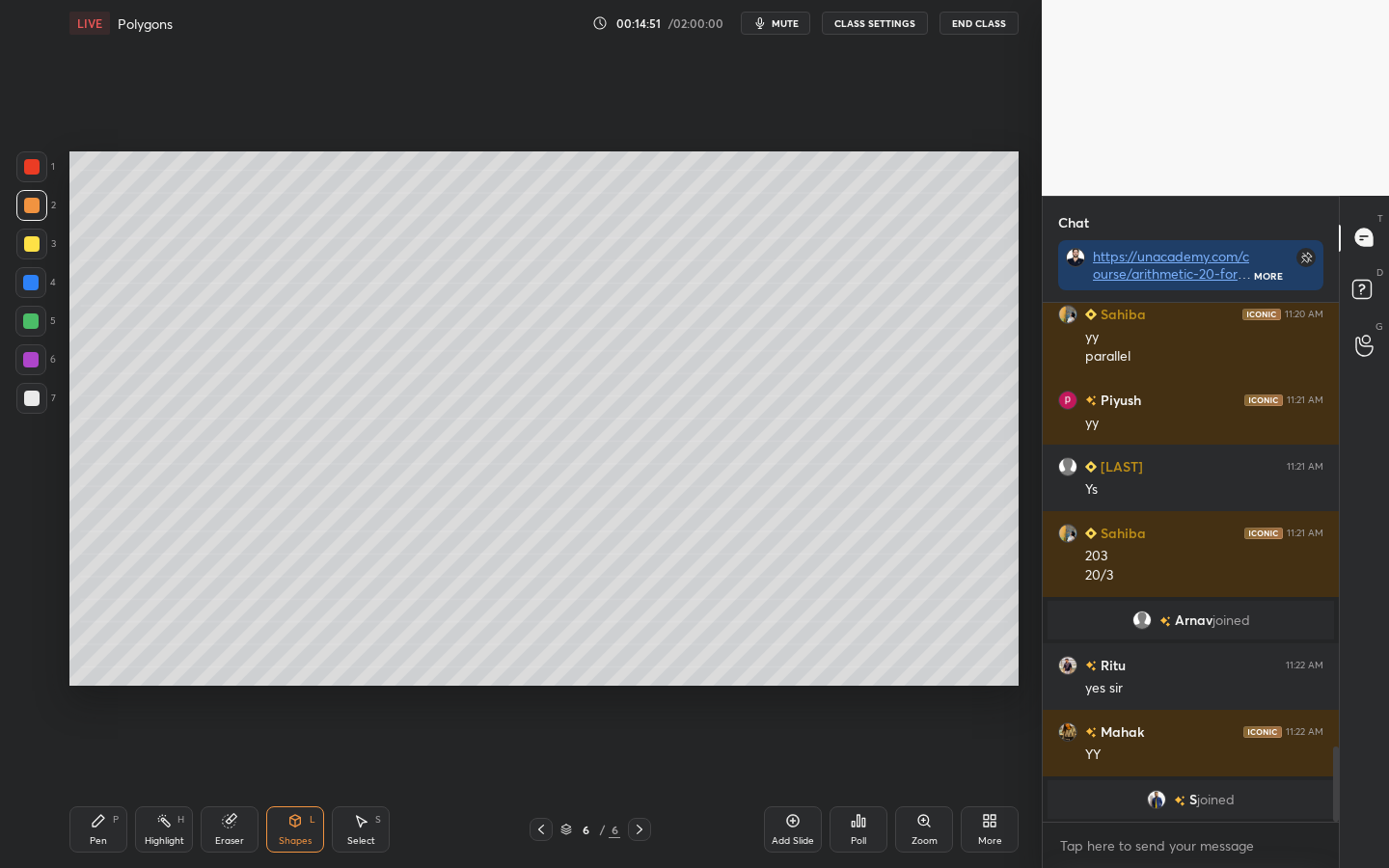click at bounding box center (31, 321) 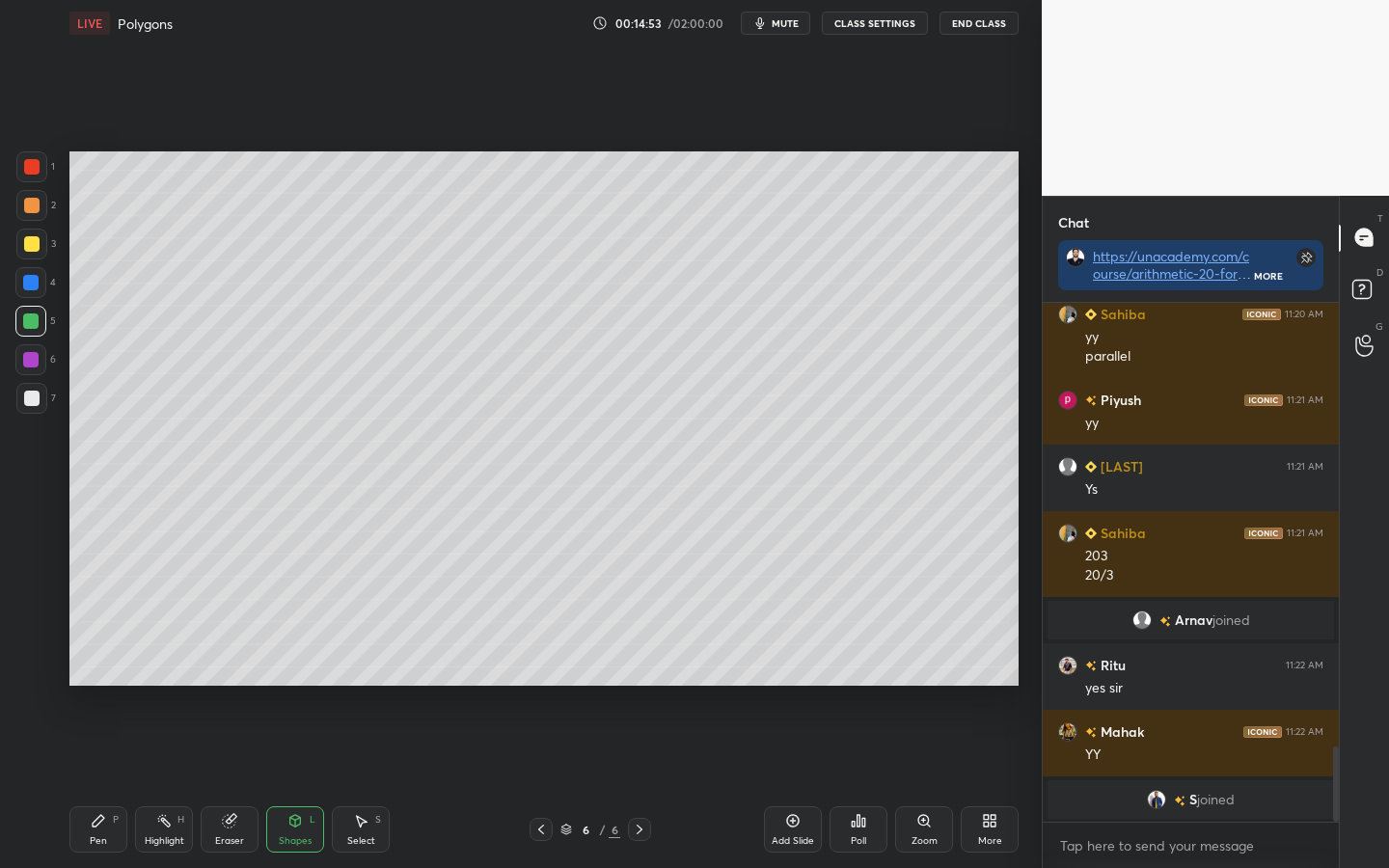 click at bounding box center (32, 205) 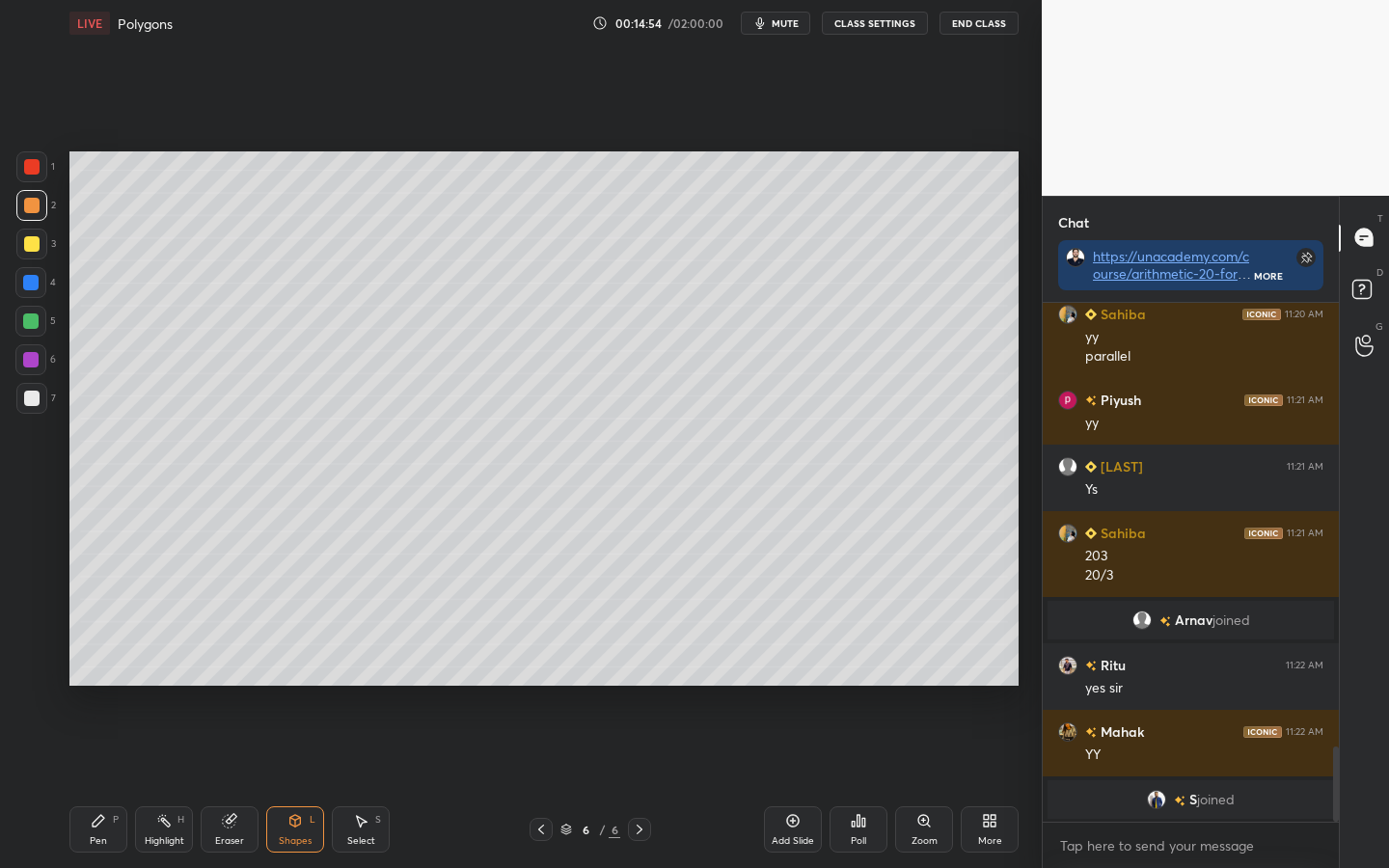 click on "Pen P" at bounding box center [98, 829] 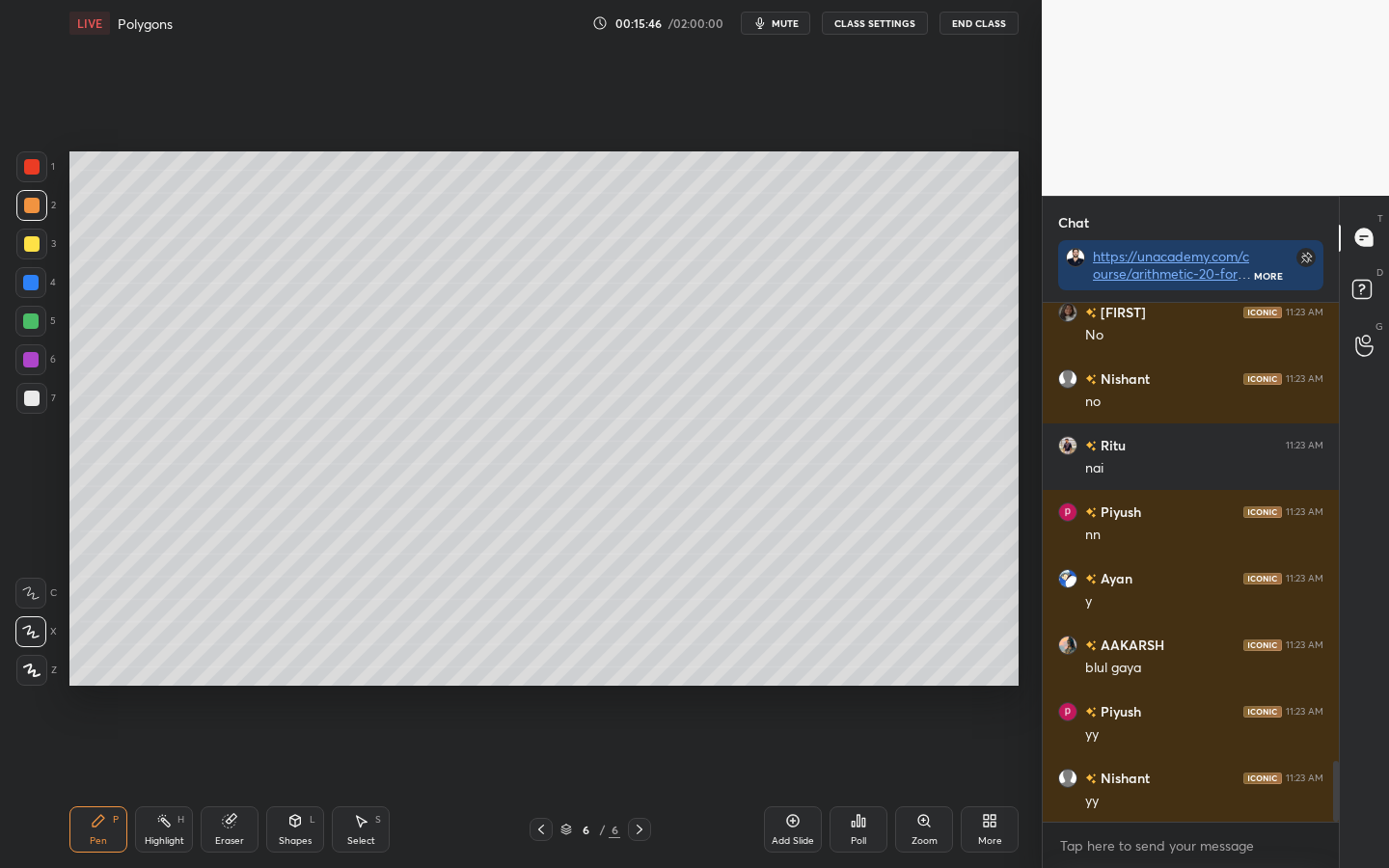 scroll, scrollTop: 3956, scrollLeft: 0, axis: vertical 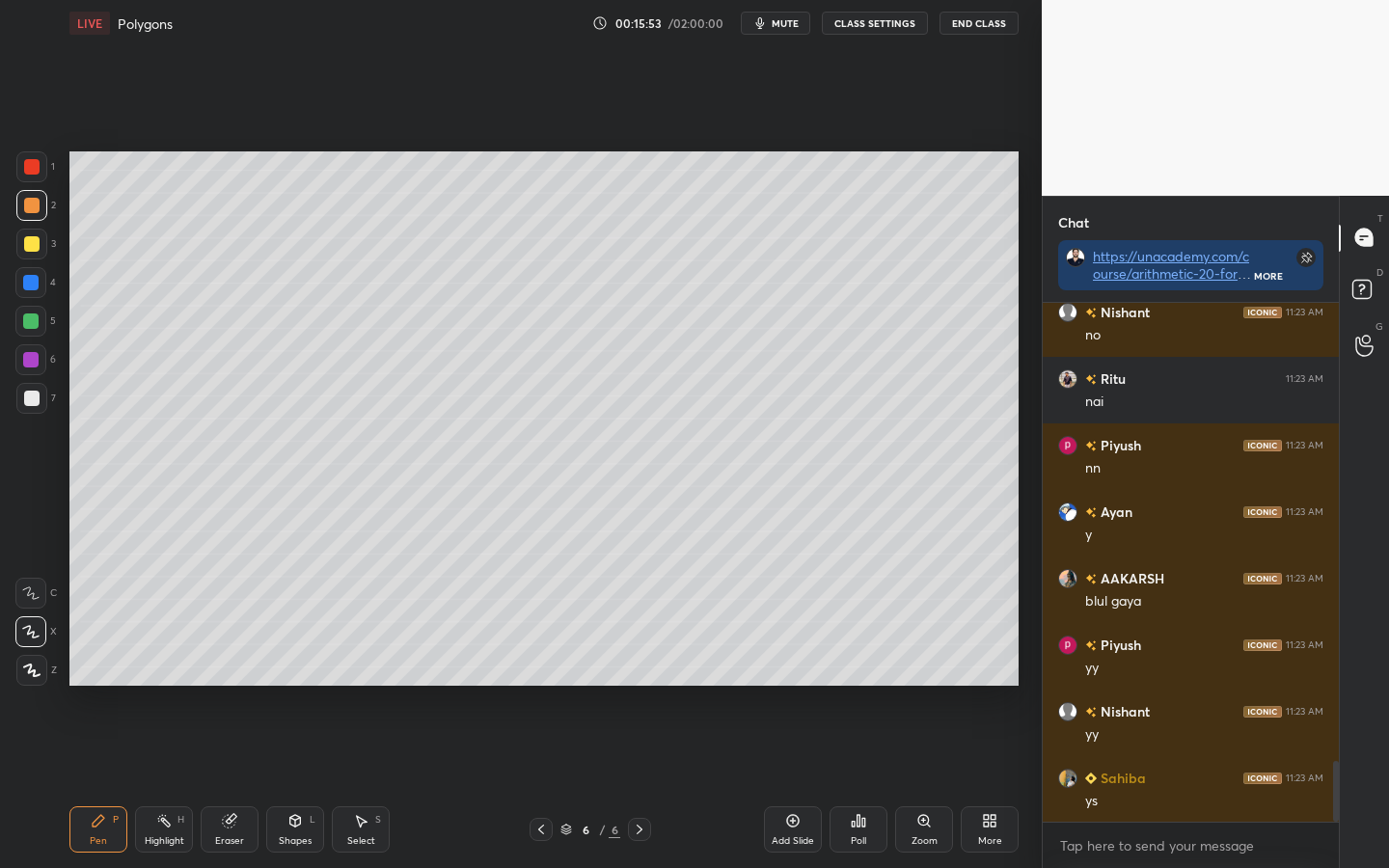 click on "Shapes" at bounding box center (295, 841) 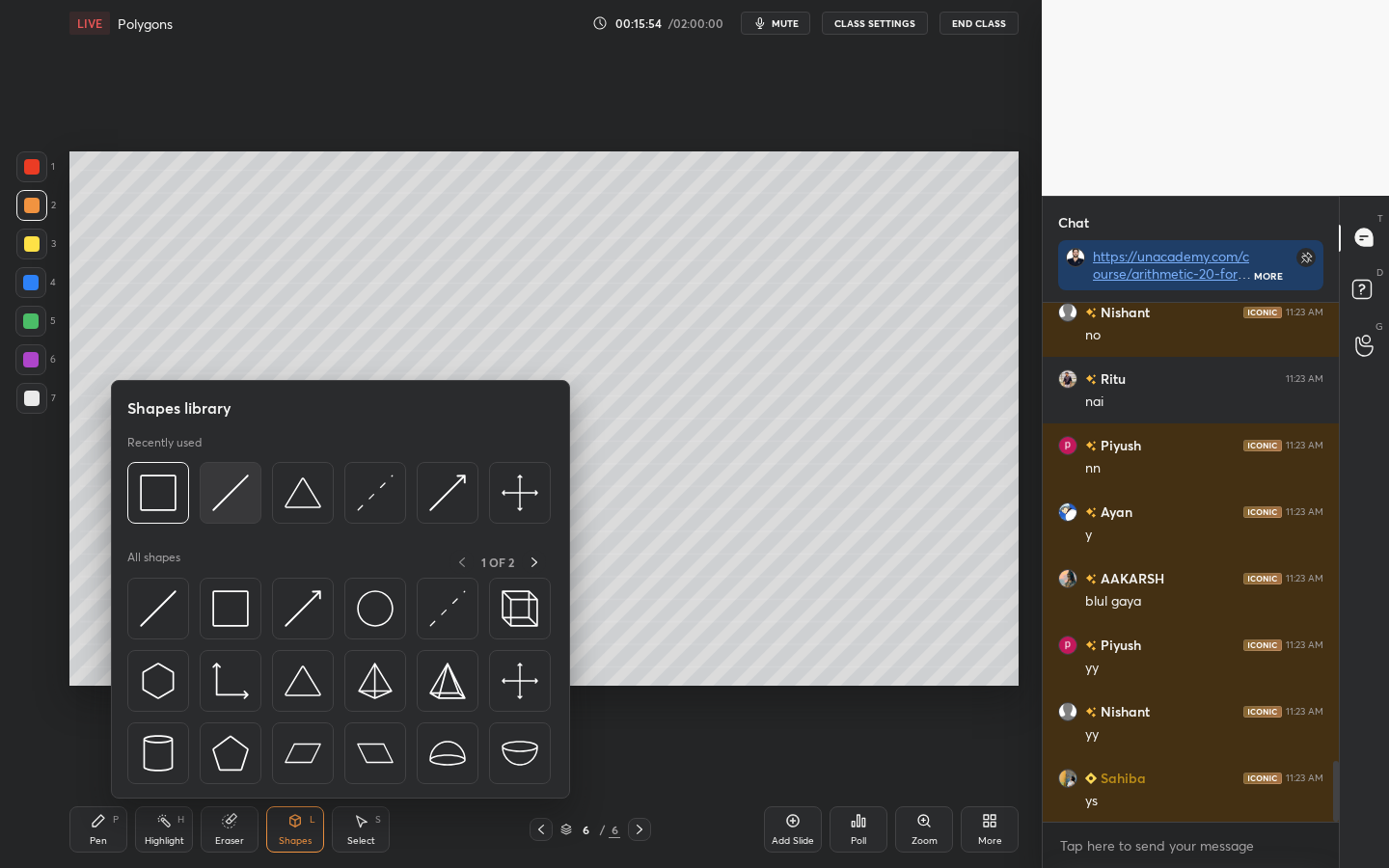 click at bounding box center [231, 493] 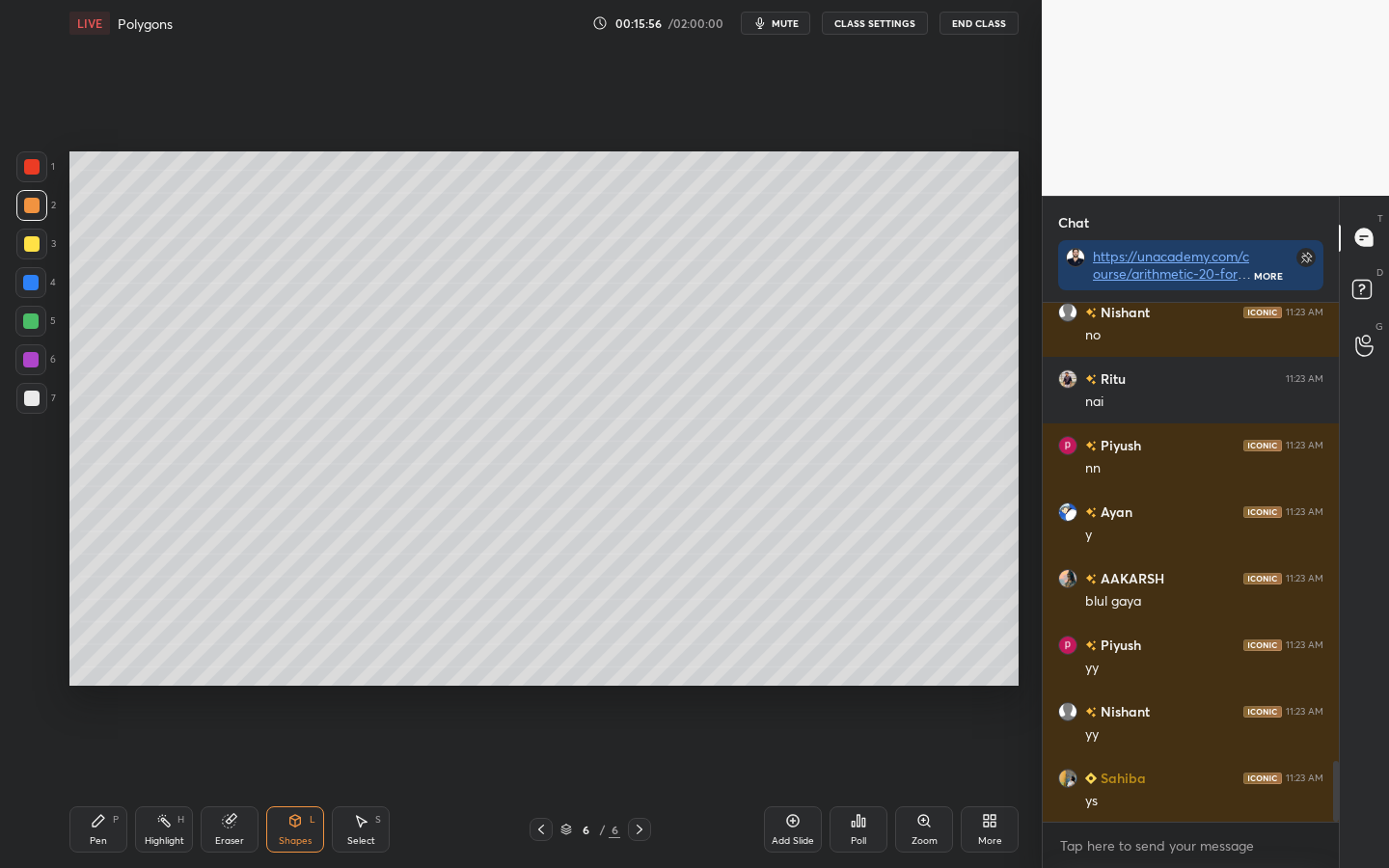 click at bounding box center [31, 321] 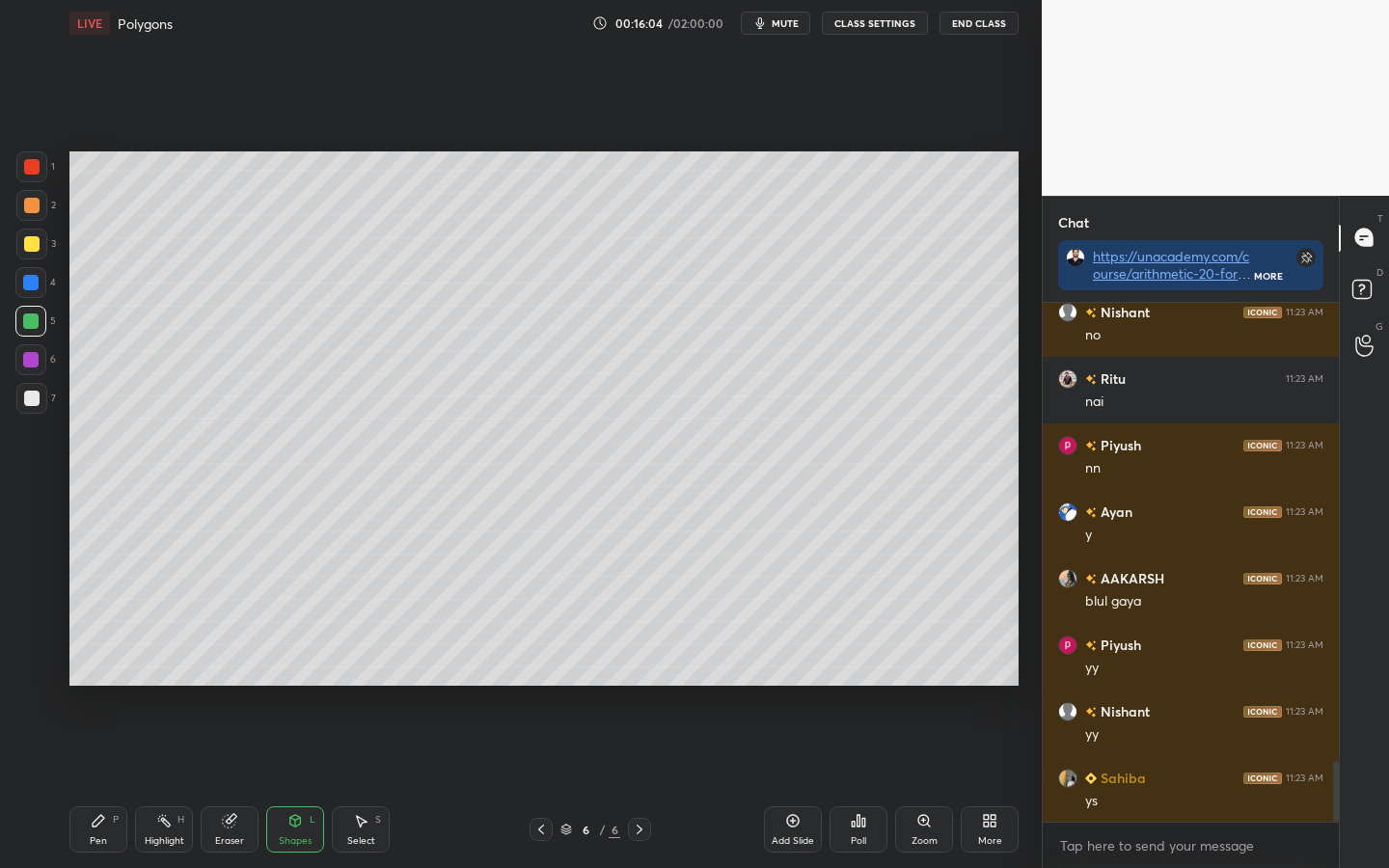 click on "Pen P" at bounding box center [98, 829] 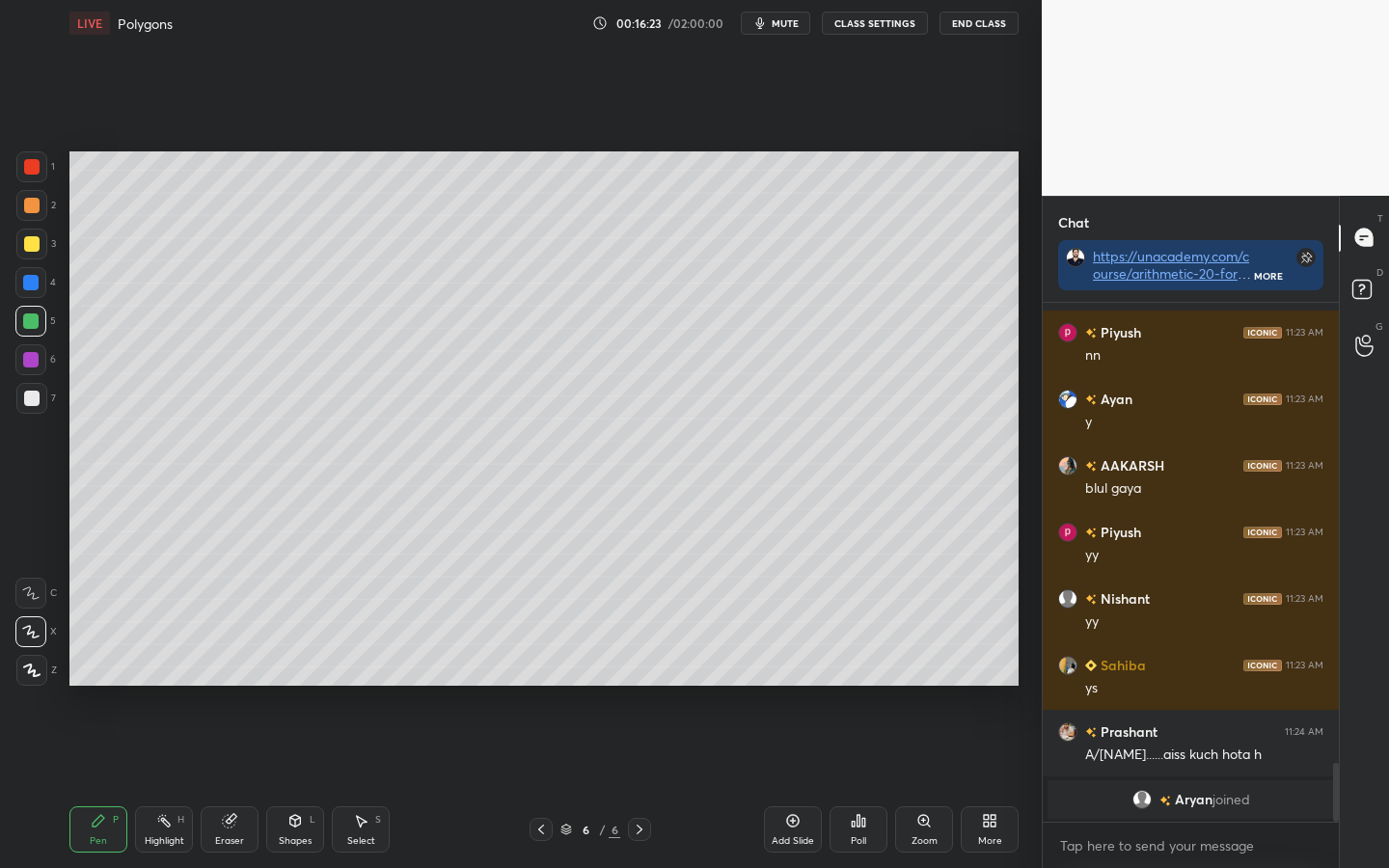 scroll, scrollTop: 3855, scrollLeft: 0, axis: vertical 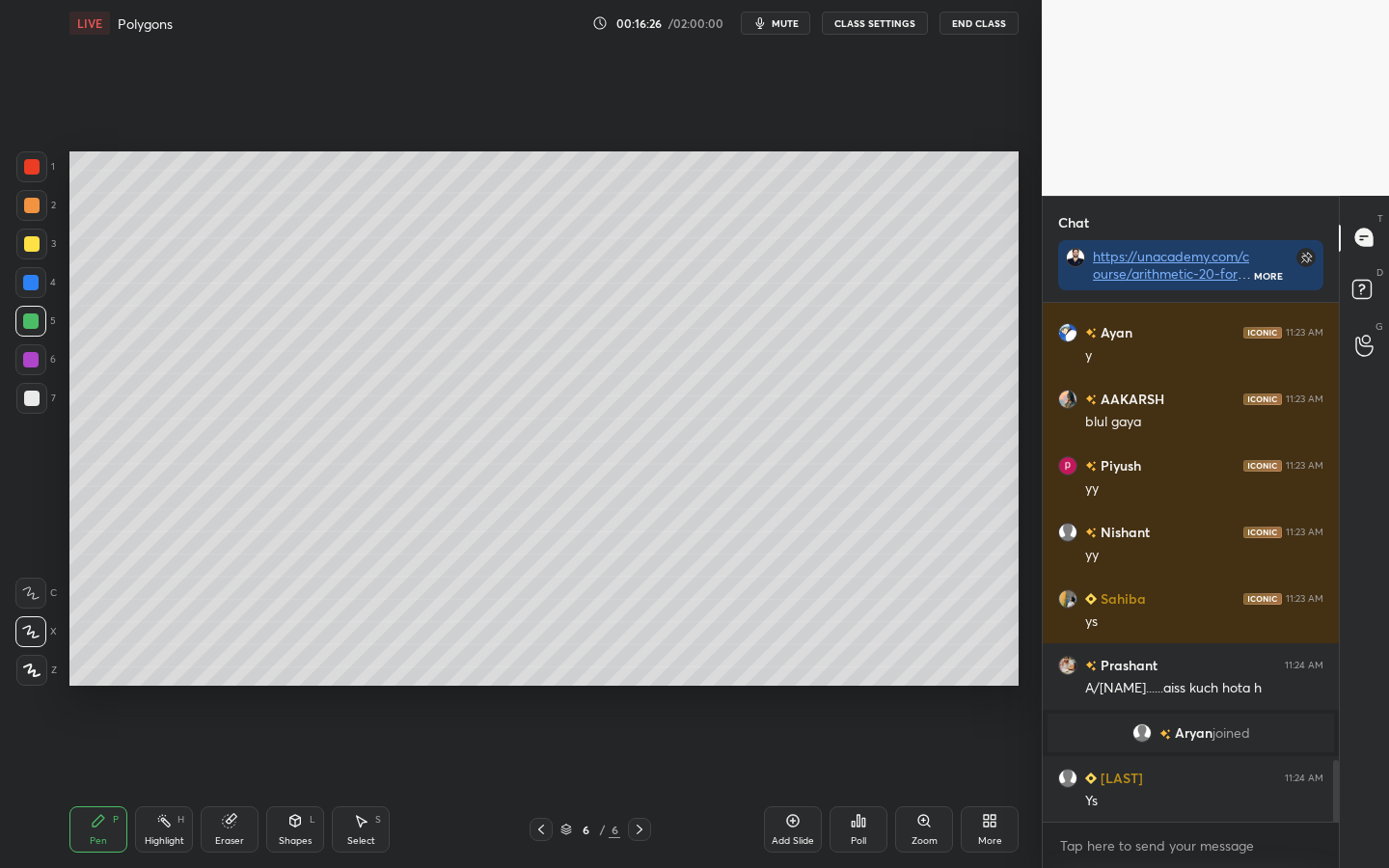drag, startPoint x: 30, startPoint y: 212, endPoint x: 33, endPoint y: 199, distance: 13.3416641 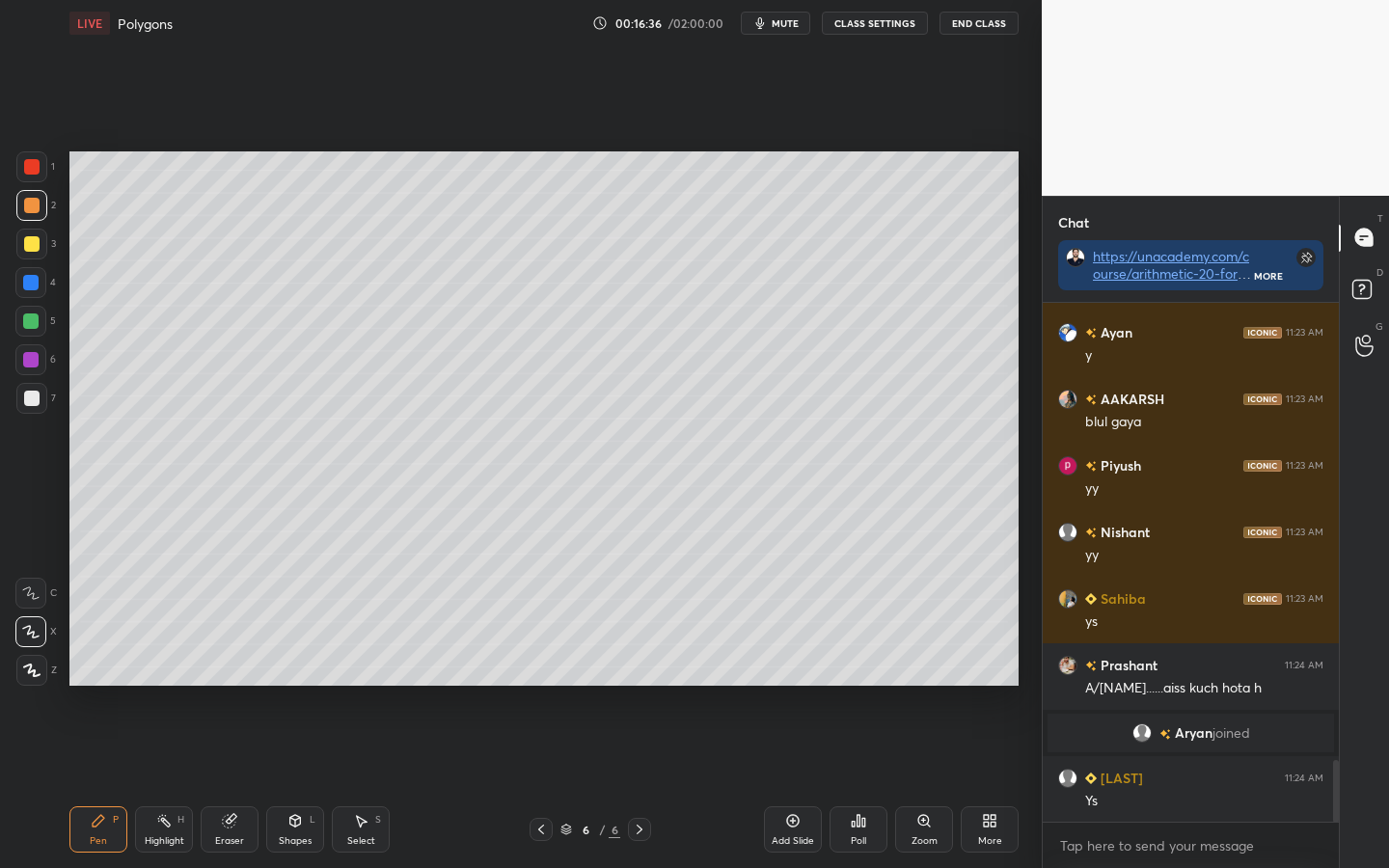 click 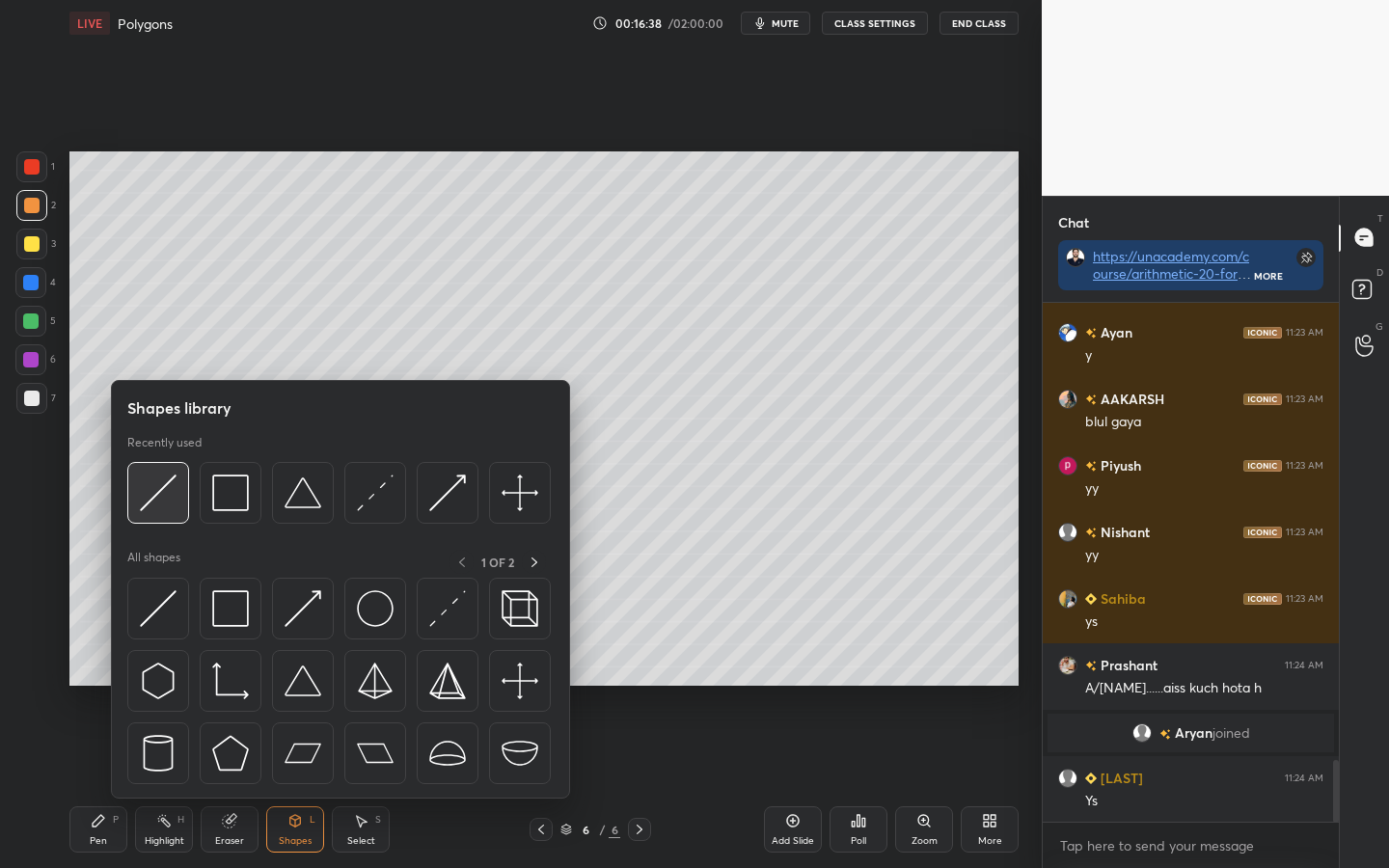 click at bounding box center [158, 493] 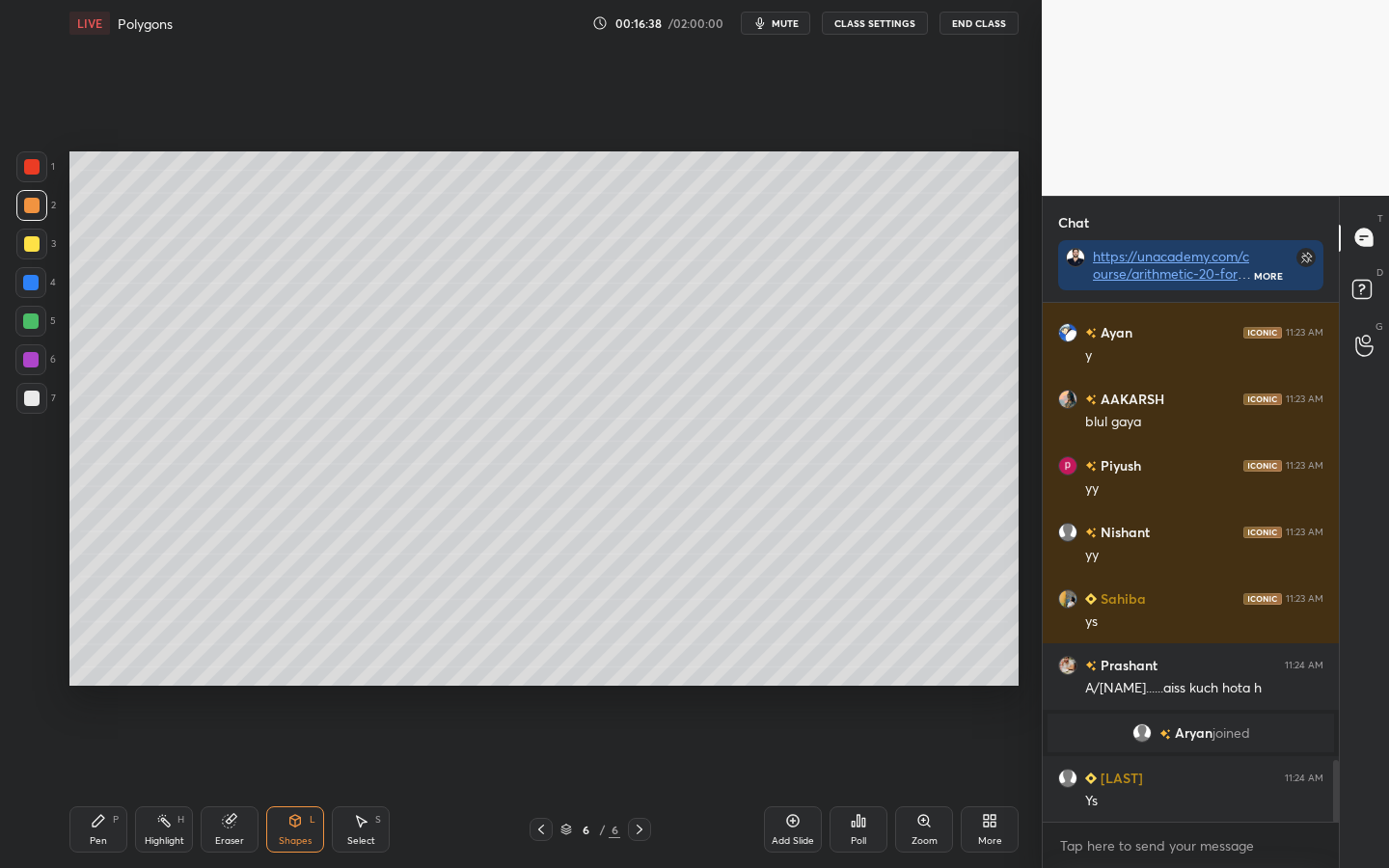 click at bounding box center (32, 398) 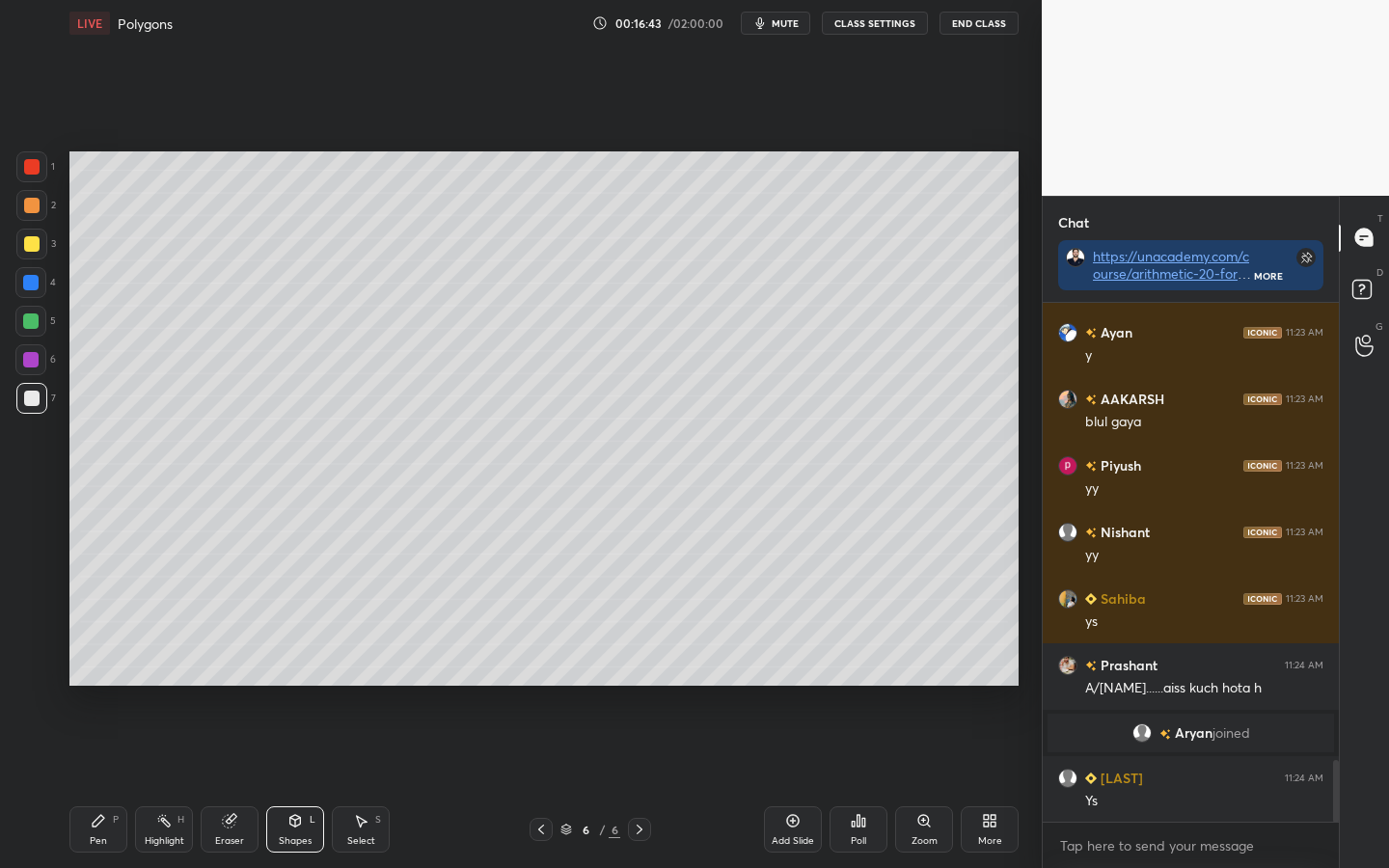click on "Pen P" at bounding box center (98, 829) 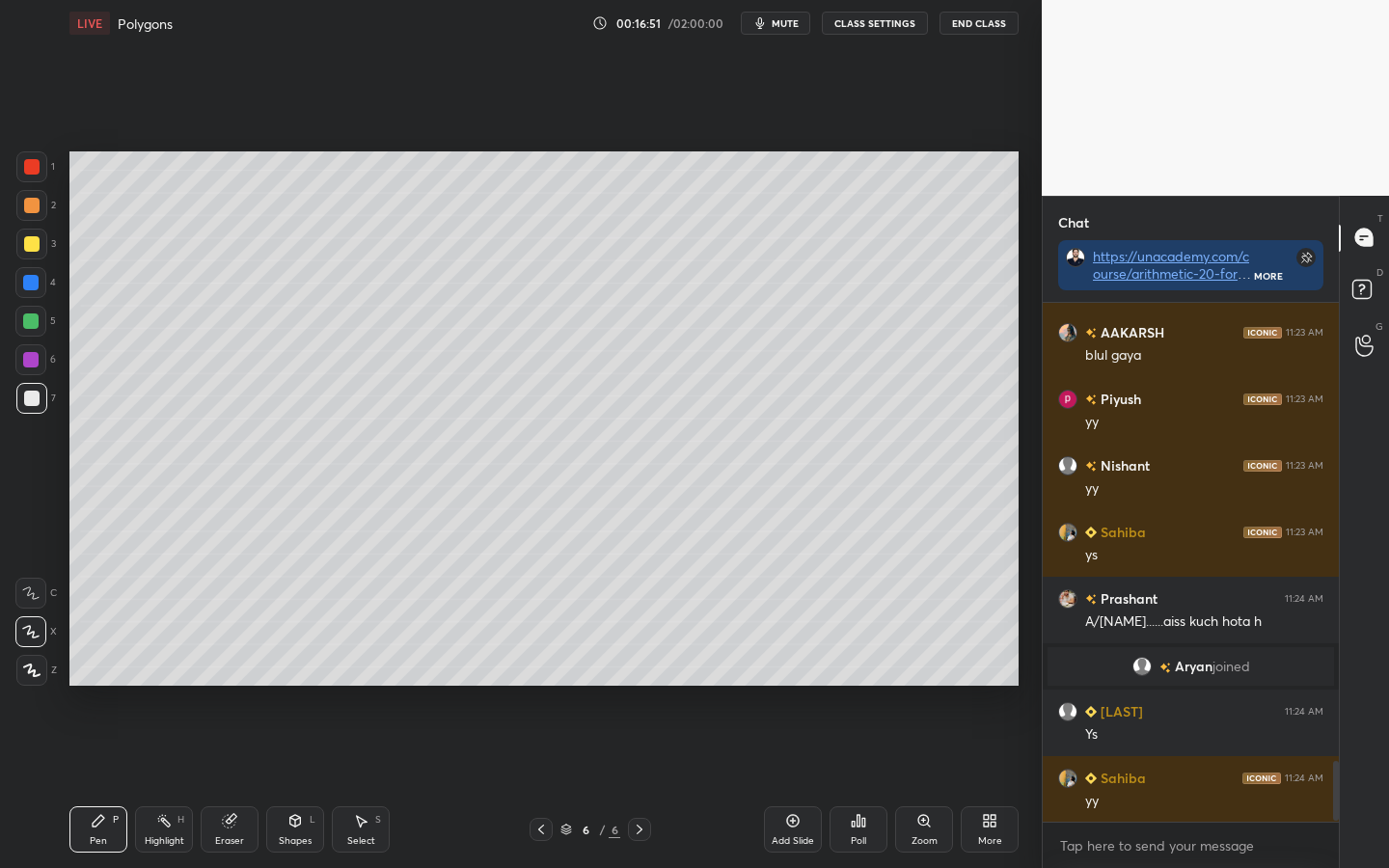 scroll, scrollTop: 3988, scrollLeft: 0, axis: vertical 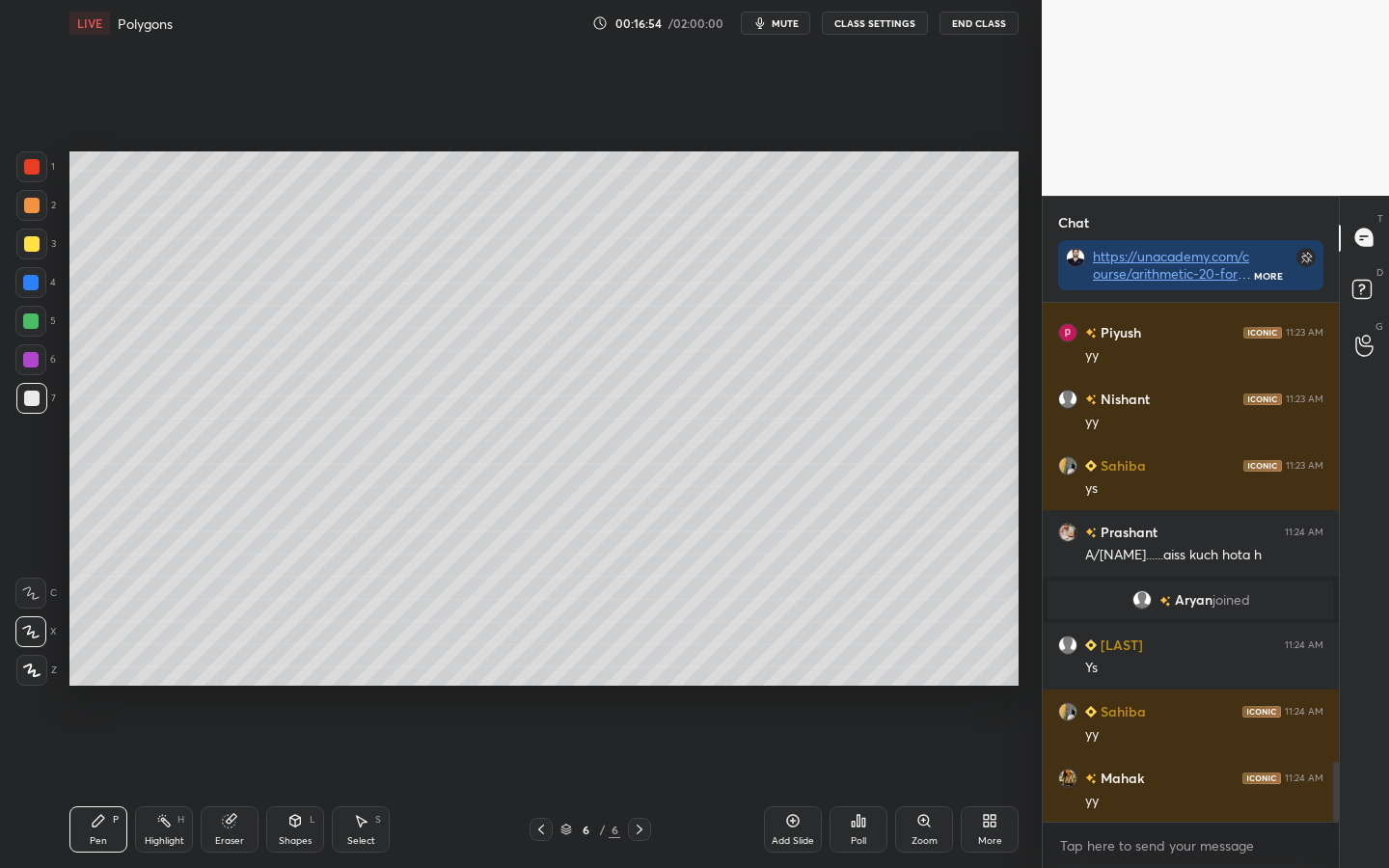 click at bounding box center (31, 283) 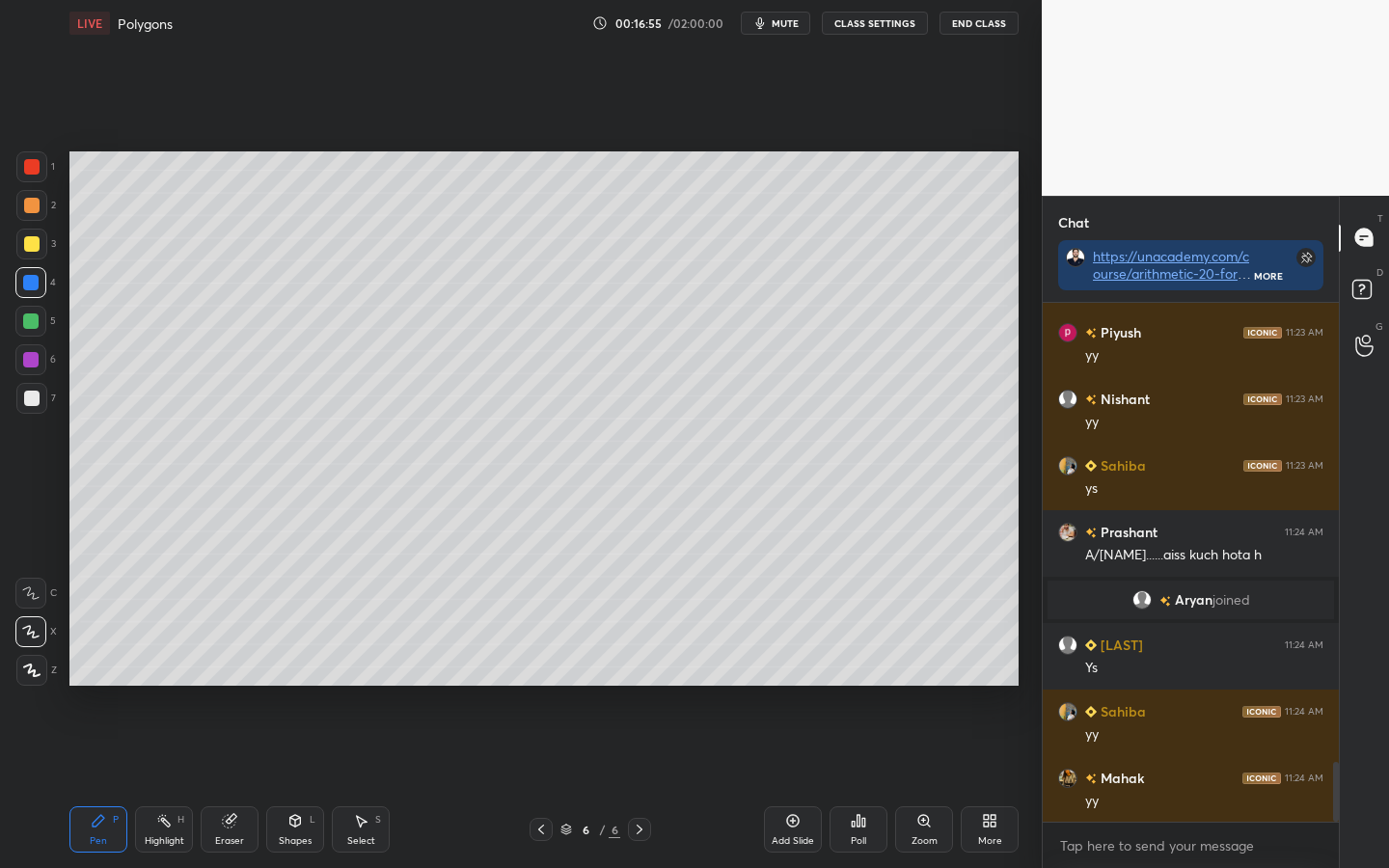 click 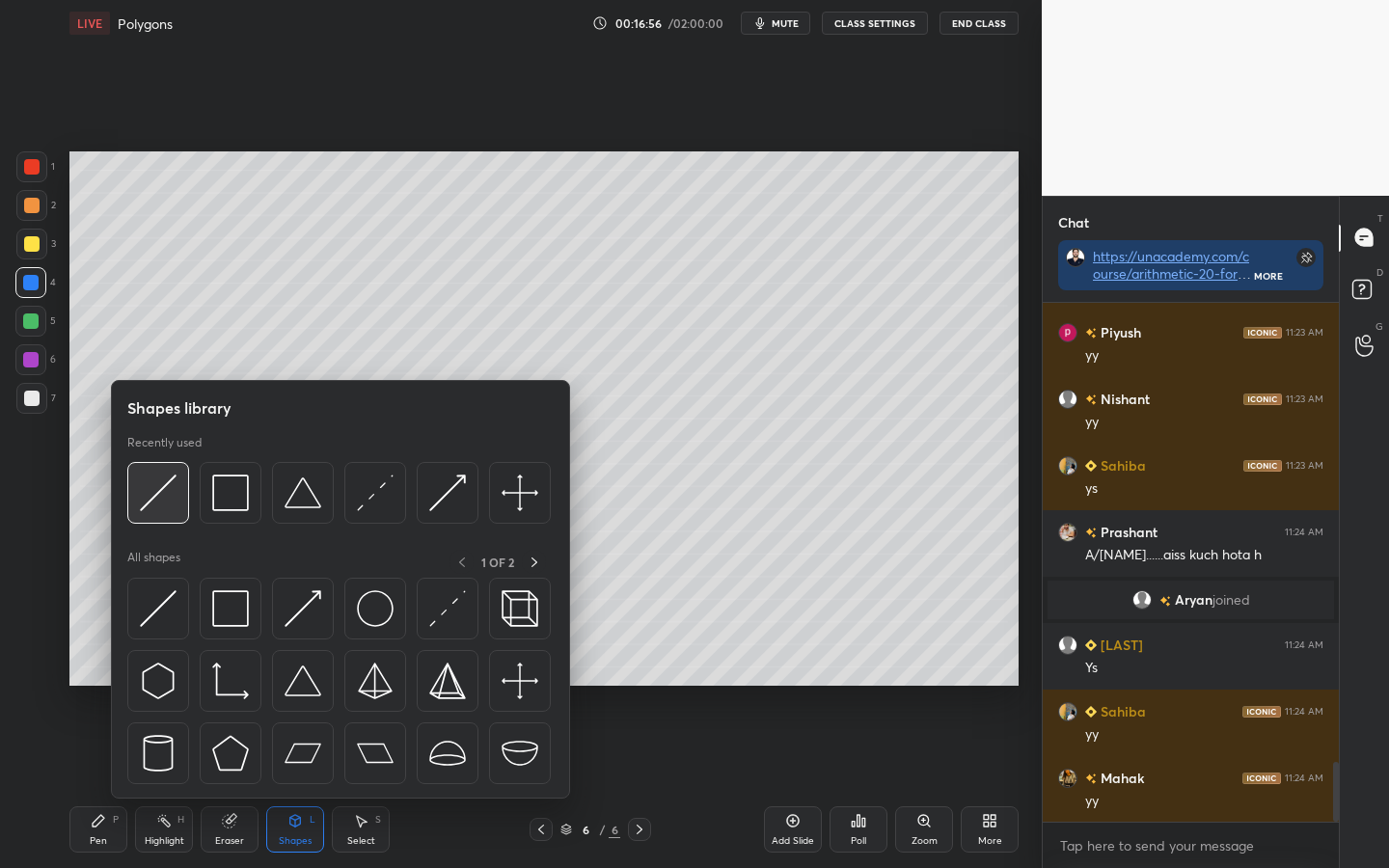 click at bounding box center (158, 493) 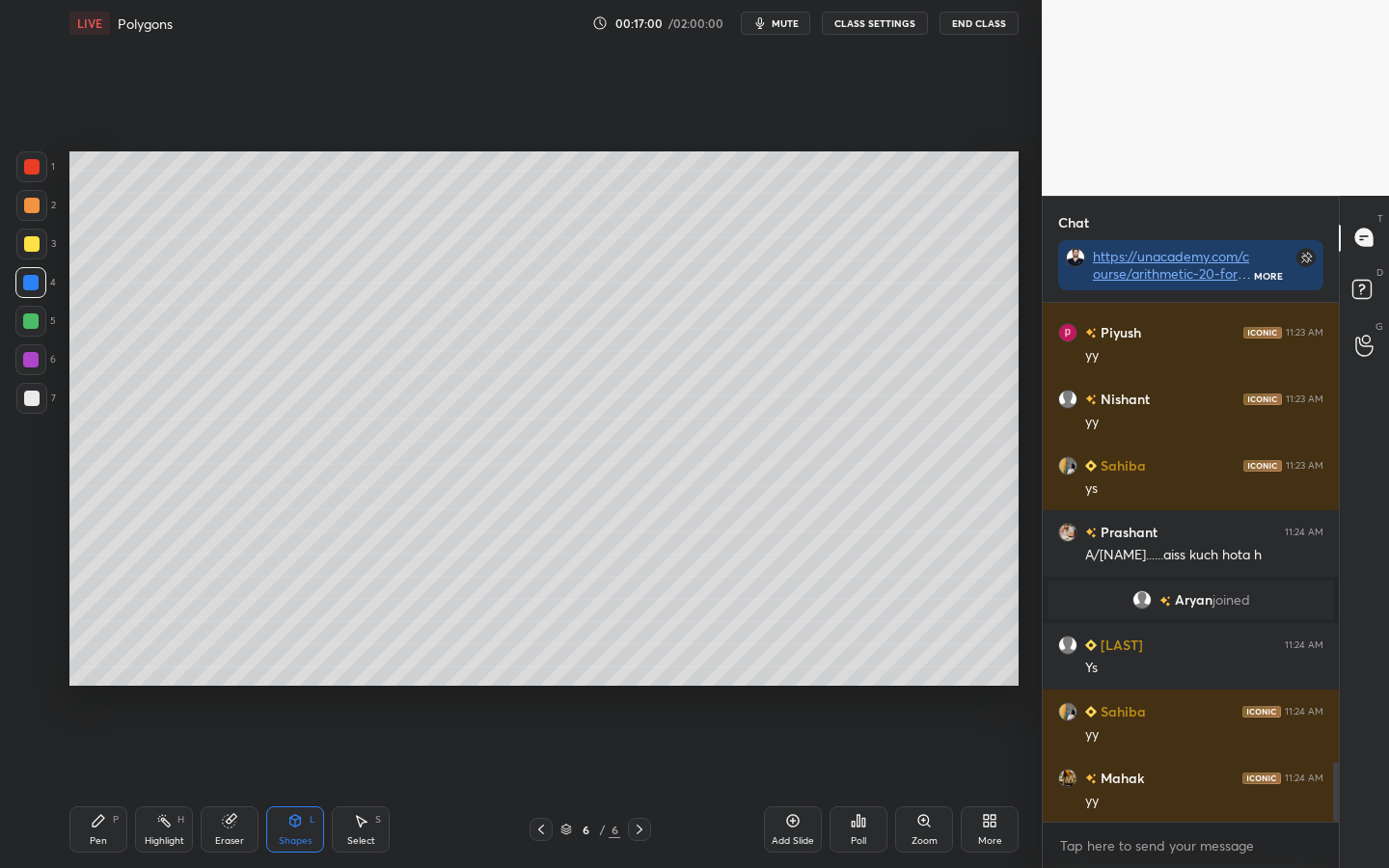click on "Pen P" at bounding box center (98, 829) 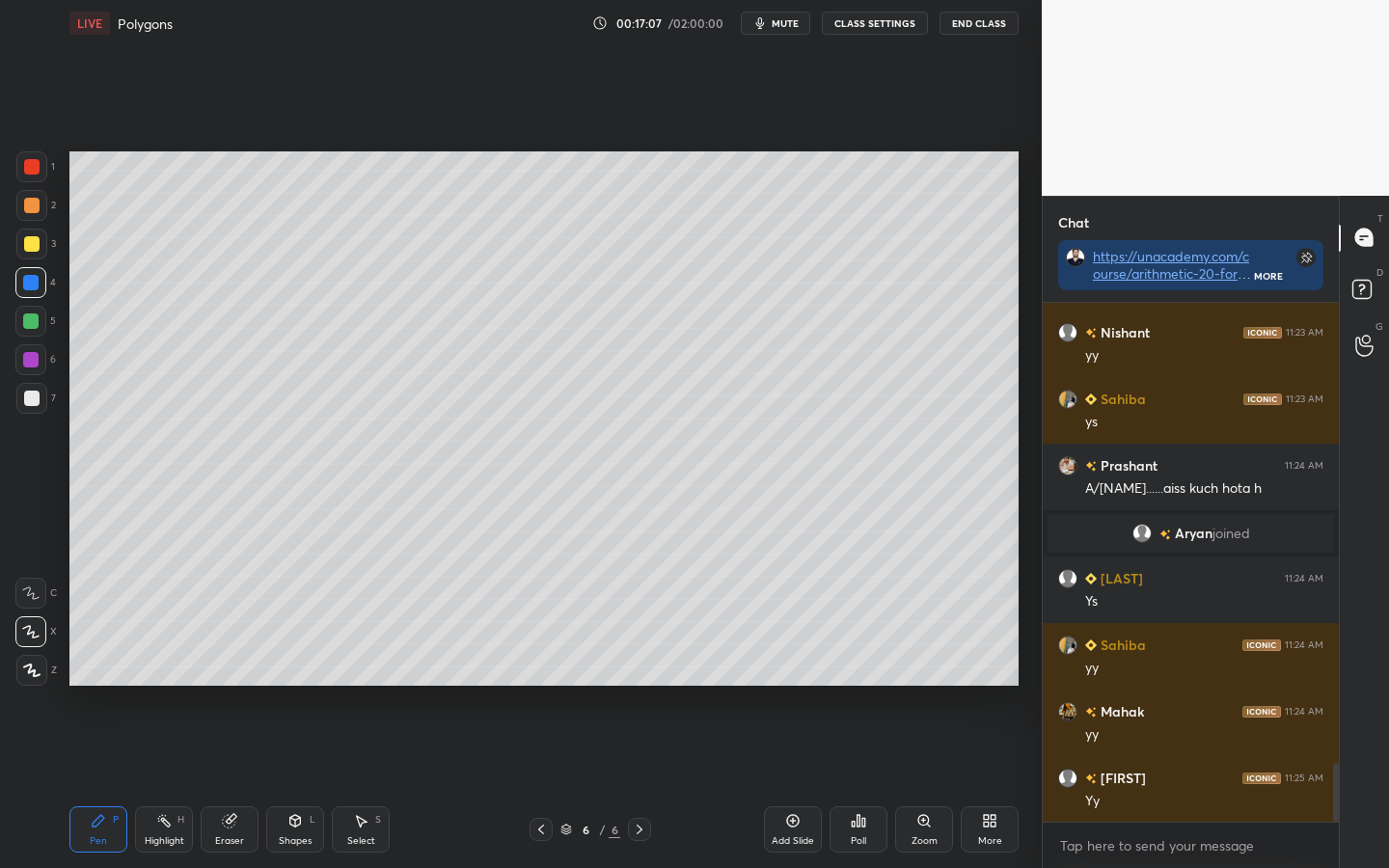 scroll, scrollTop: 4121, scrollLeft: 0, axis: vertical 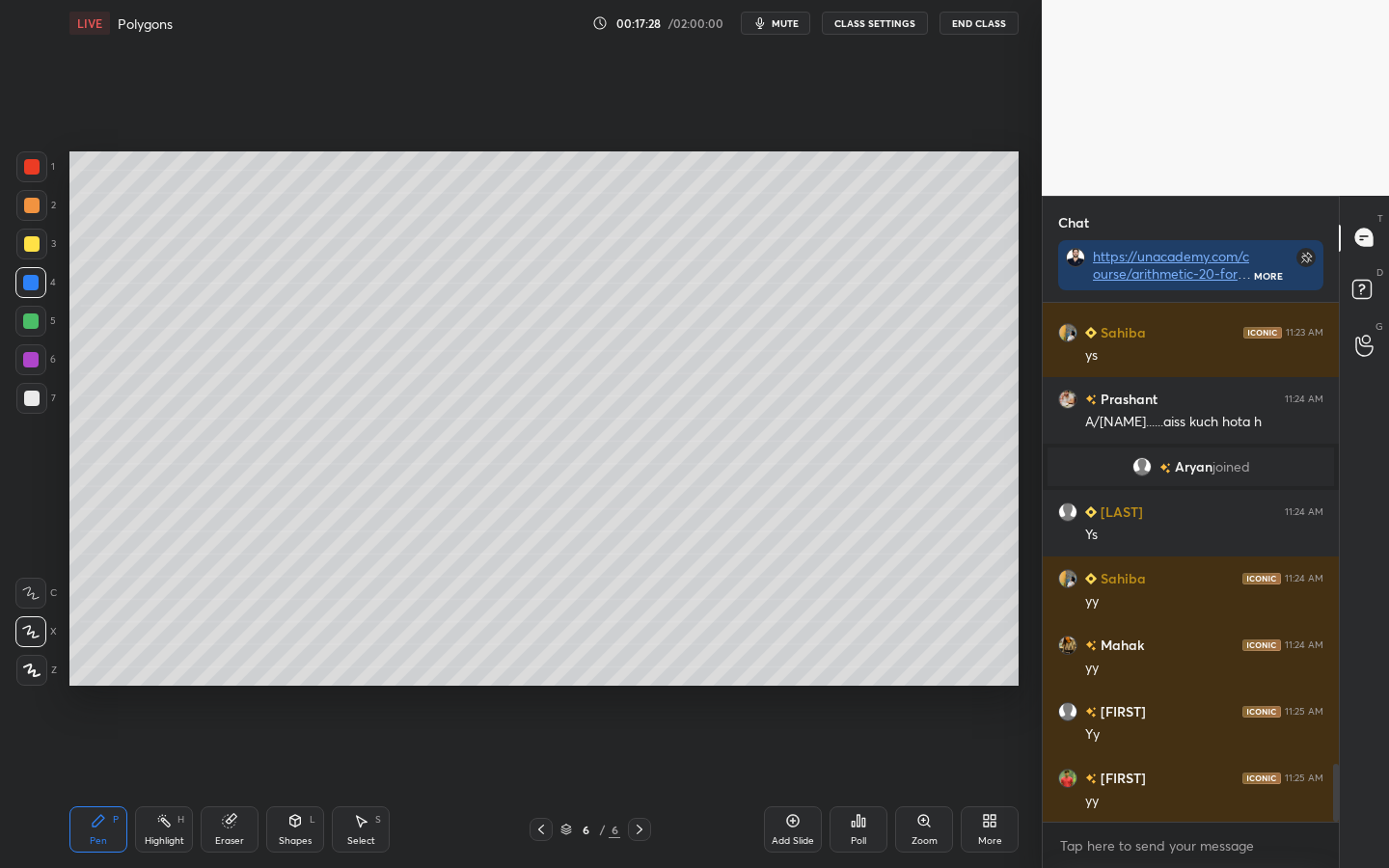 click at bounding box center [32, 244] 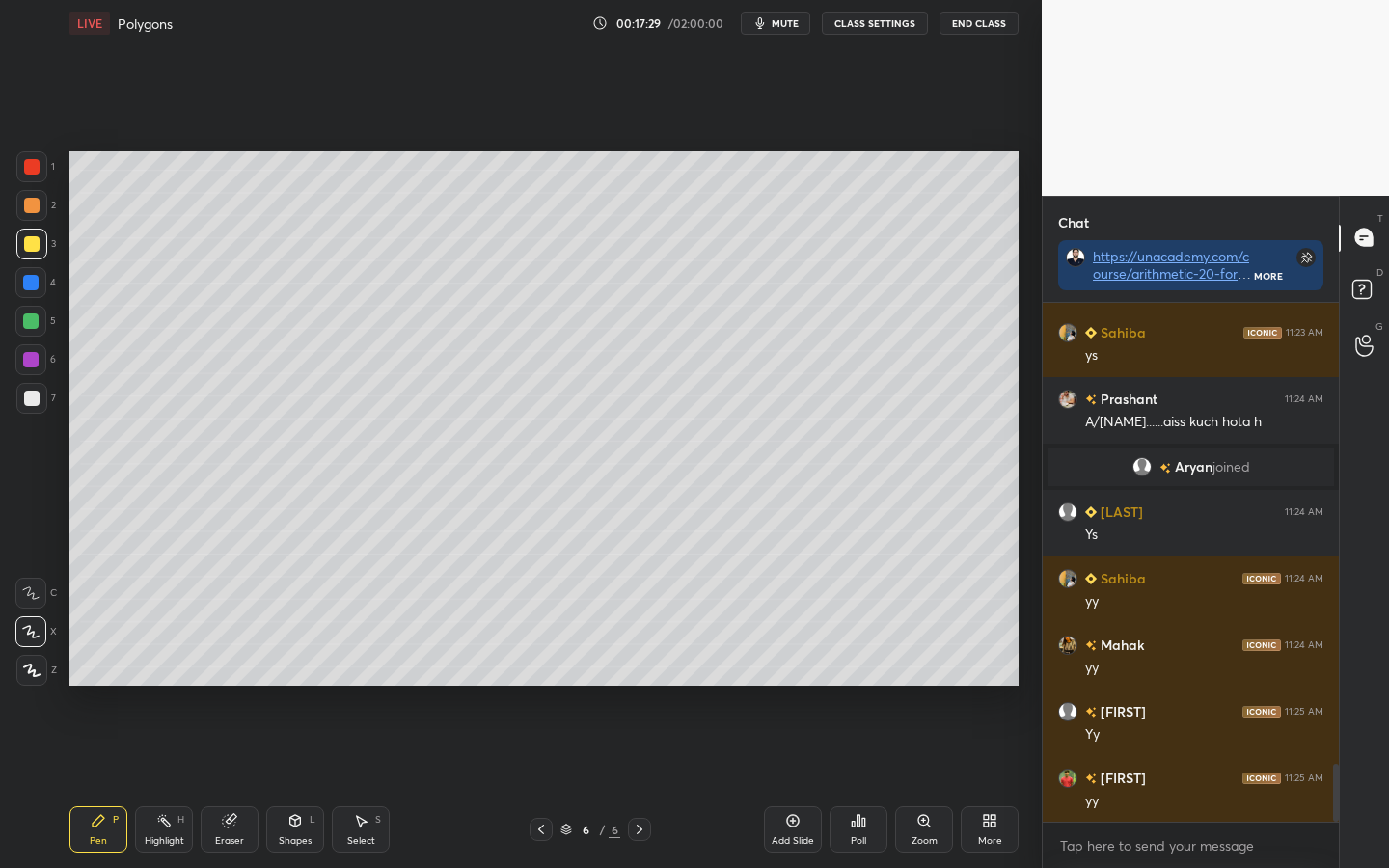 click at bounding box center [32, 205] 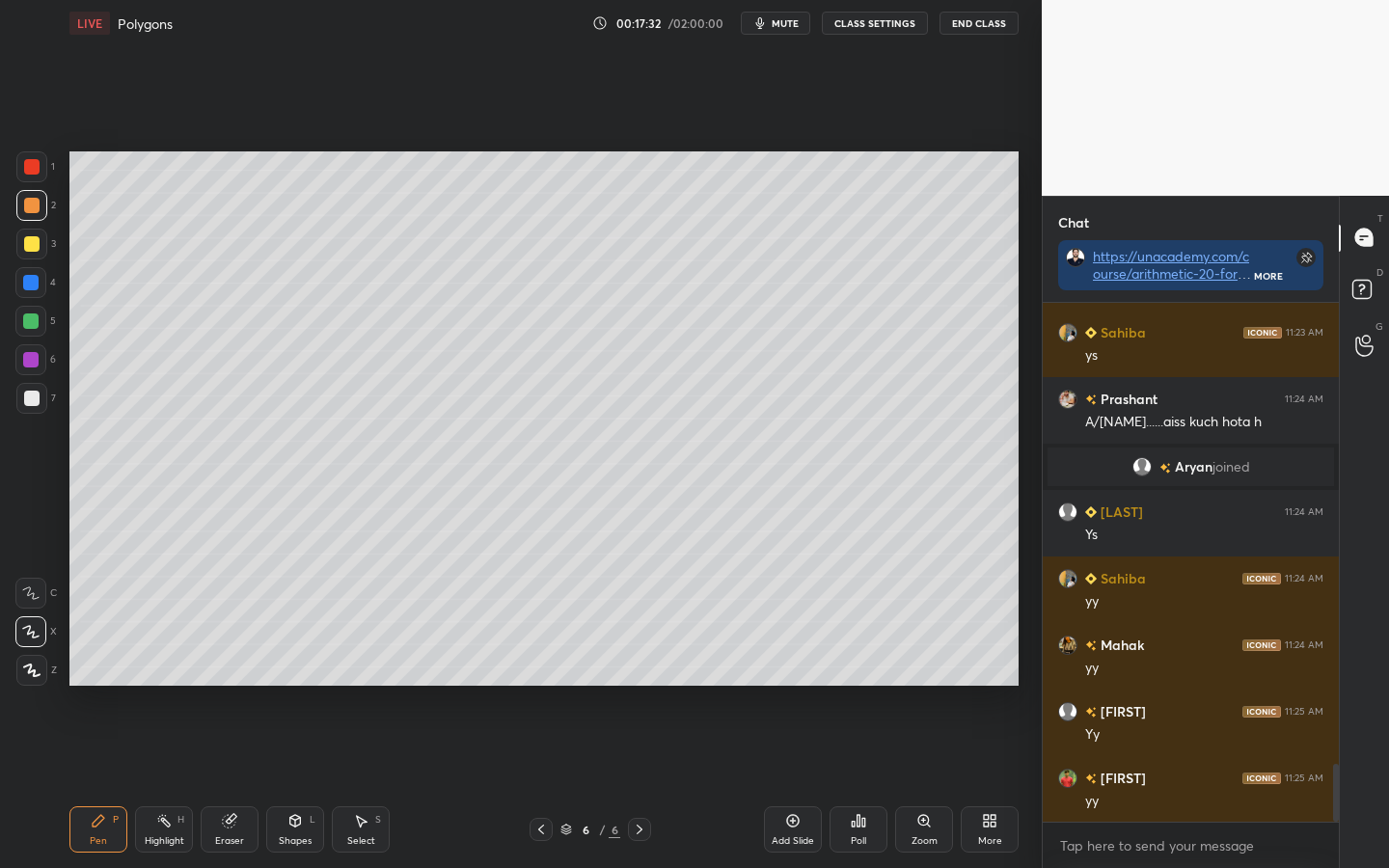 click at bounding box center (32, 244) 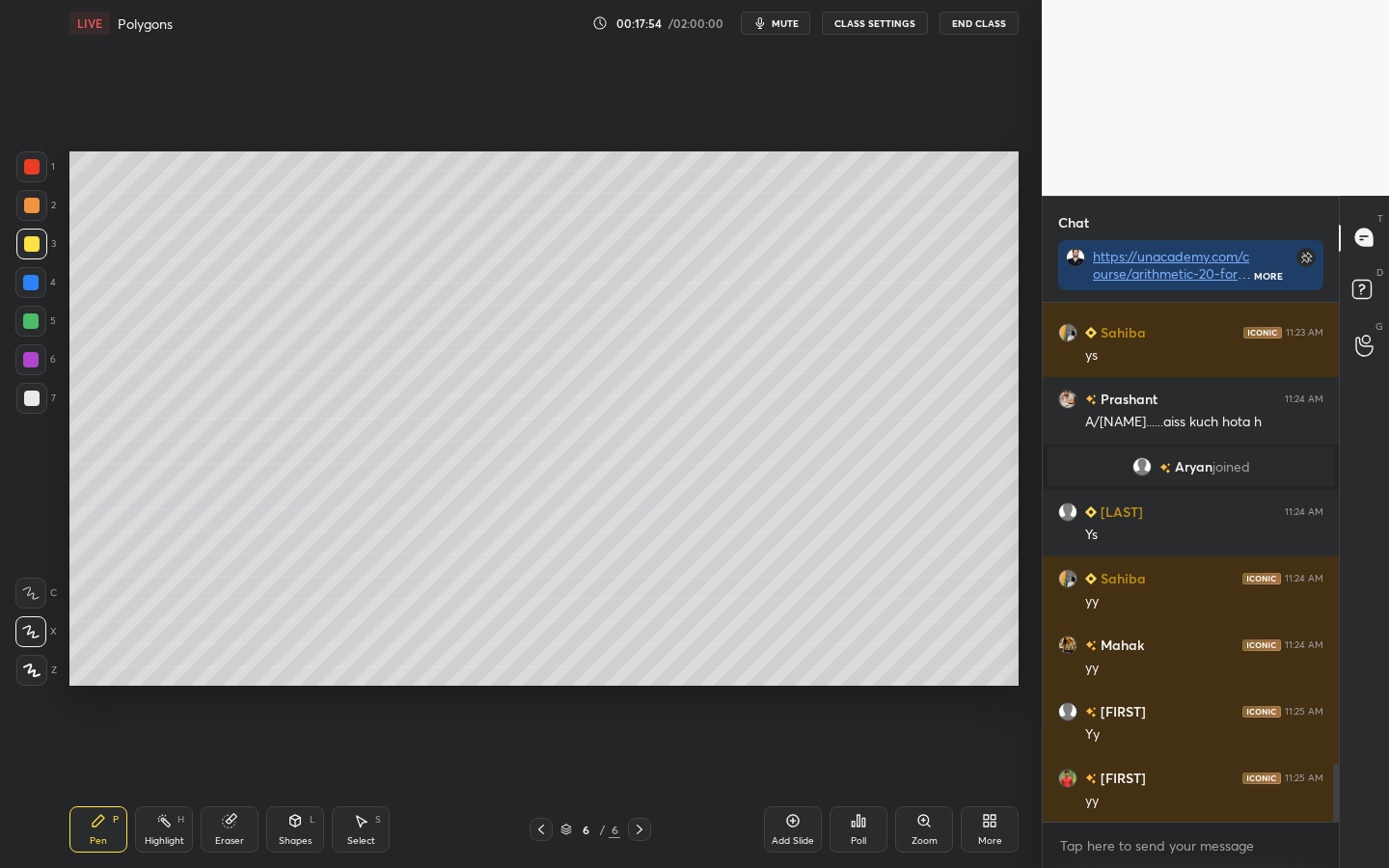 drag, startPoint x: 298, startPoint y: 832, endPoint x: 293, endPoint y: 813, distance: 19.646883 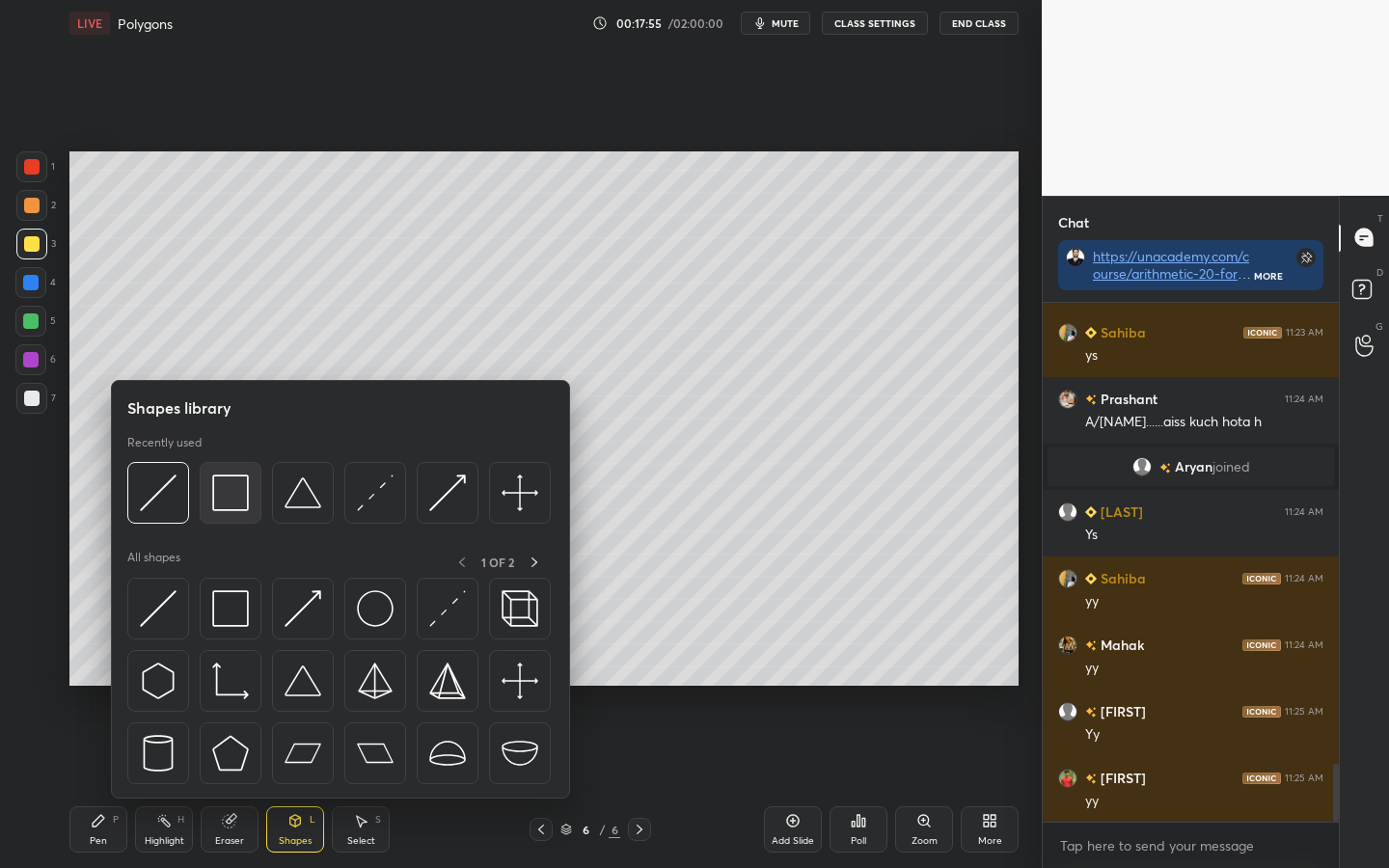 click at bounding box center [231, 493] 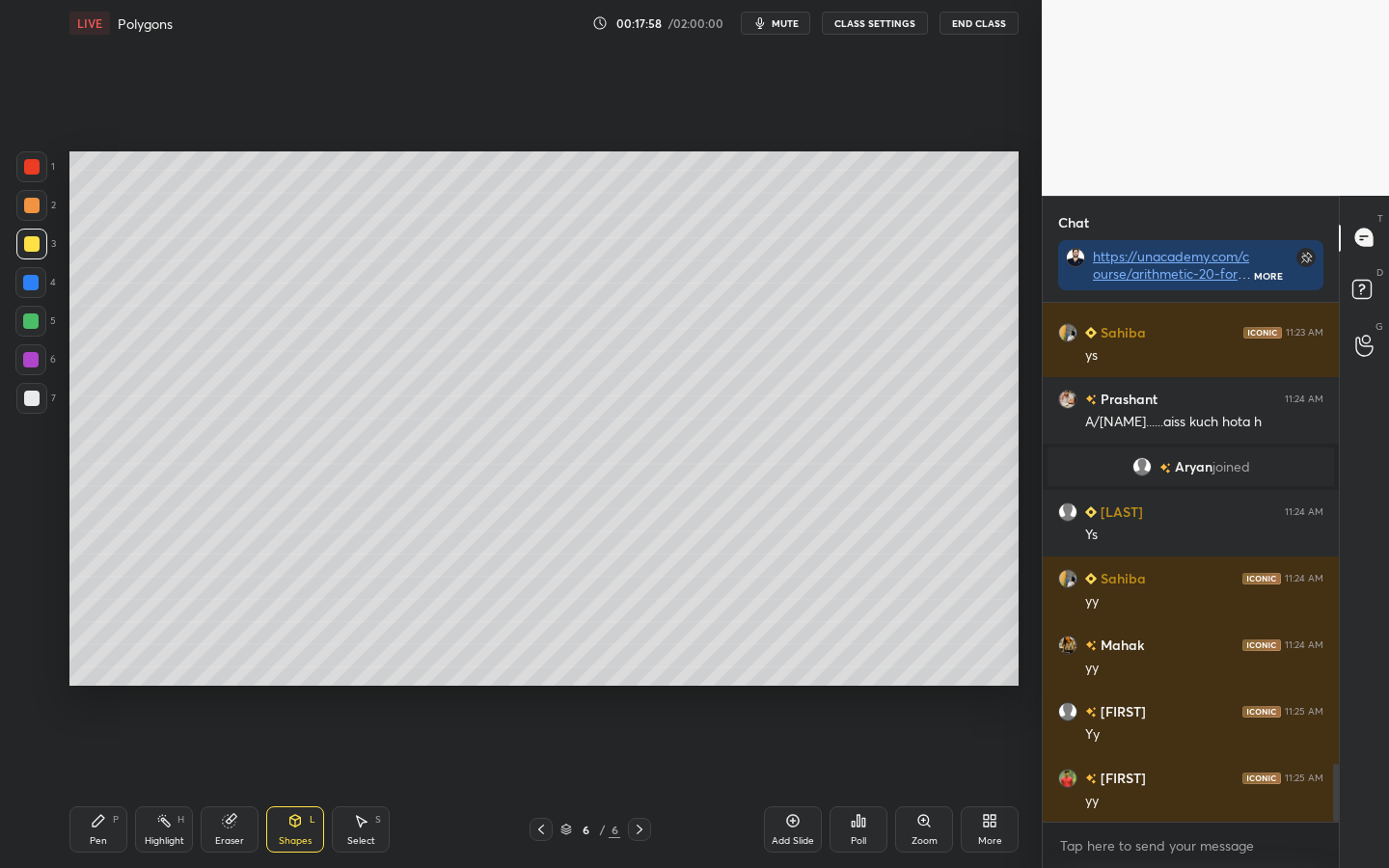 click on "Pen" at bounding box center [98, 841] 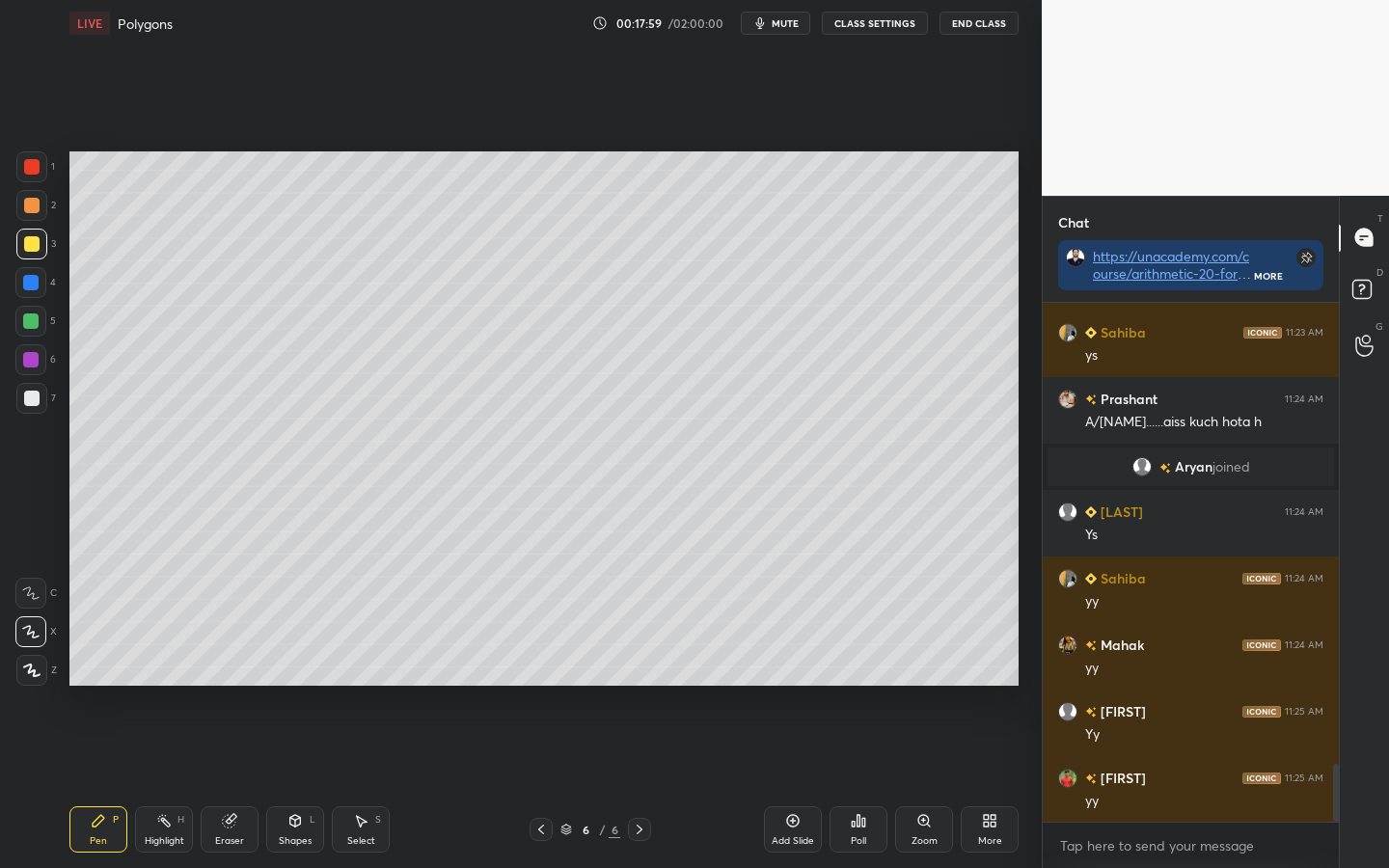 drag, startPoint x: 35, startPoint y: 315, endPoint x: 42, endPoint y: 326, distance: 13.038405 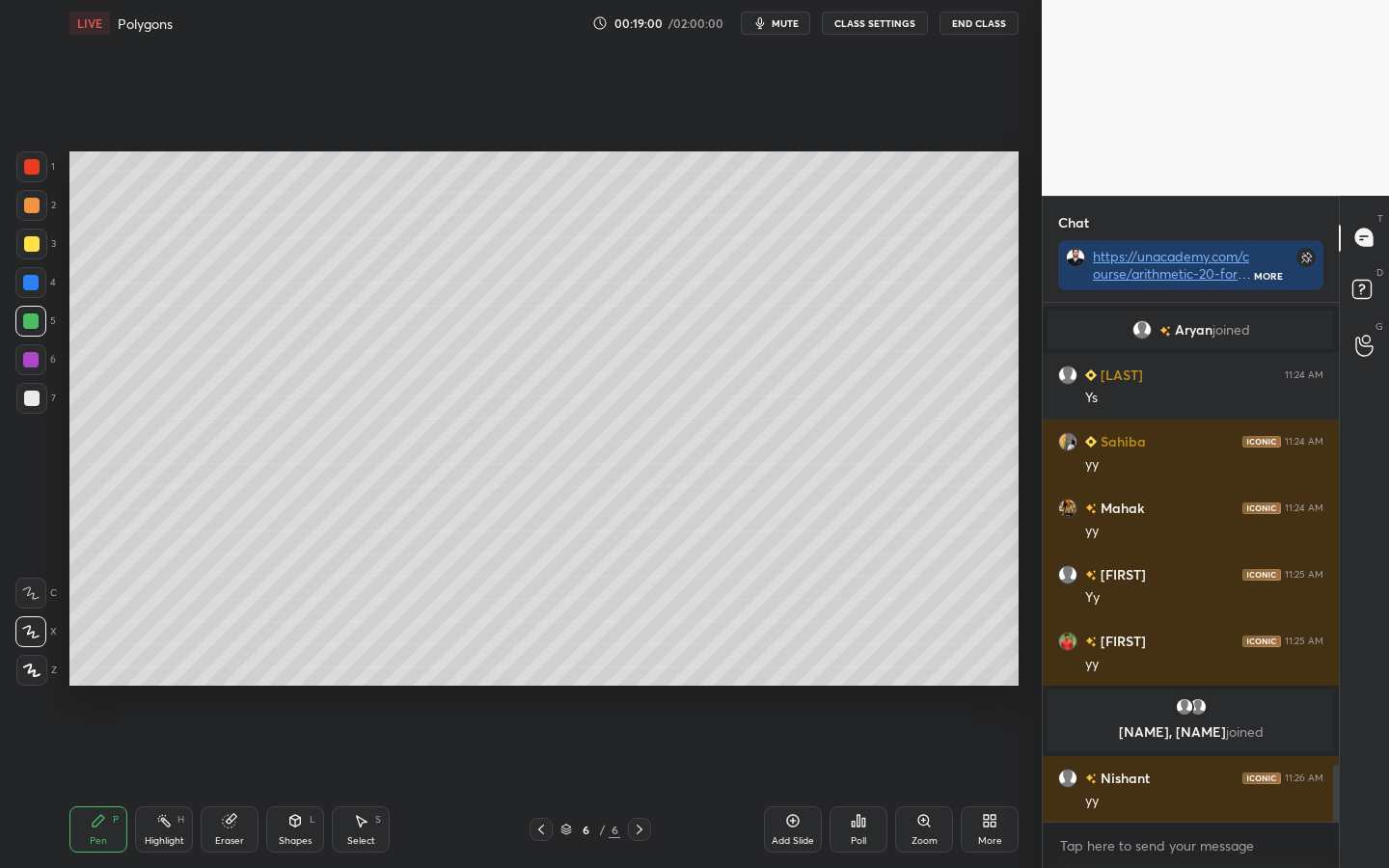 scroll, scrollTop: 4189, scrollLeft: 0, axis: vertical 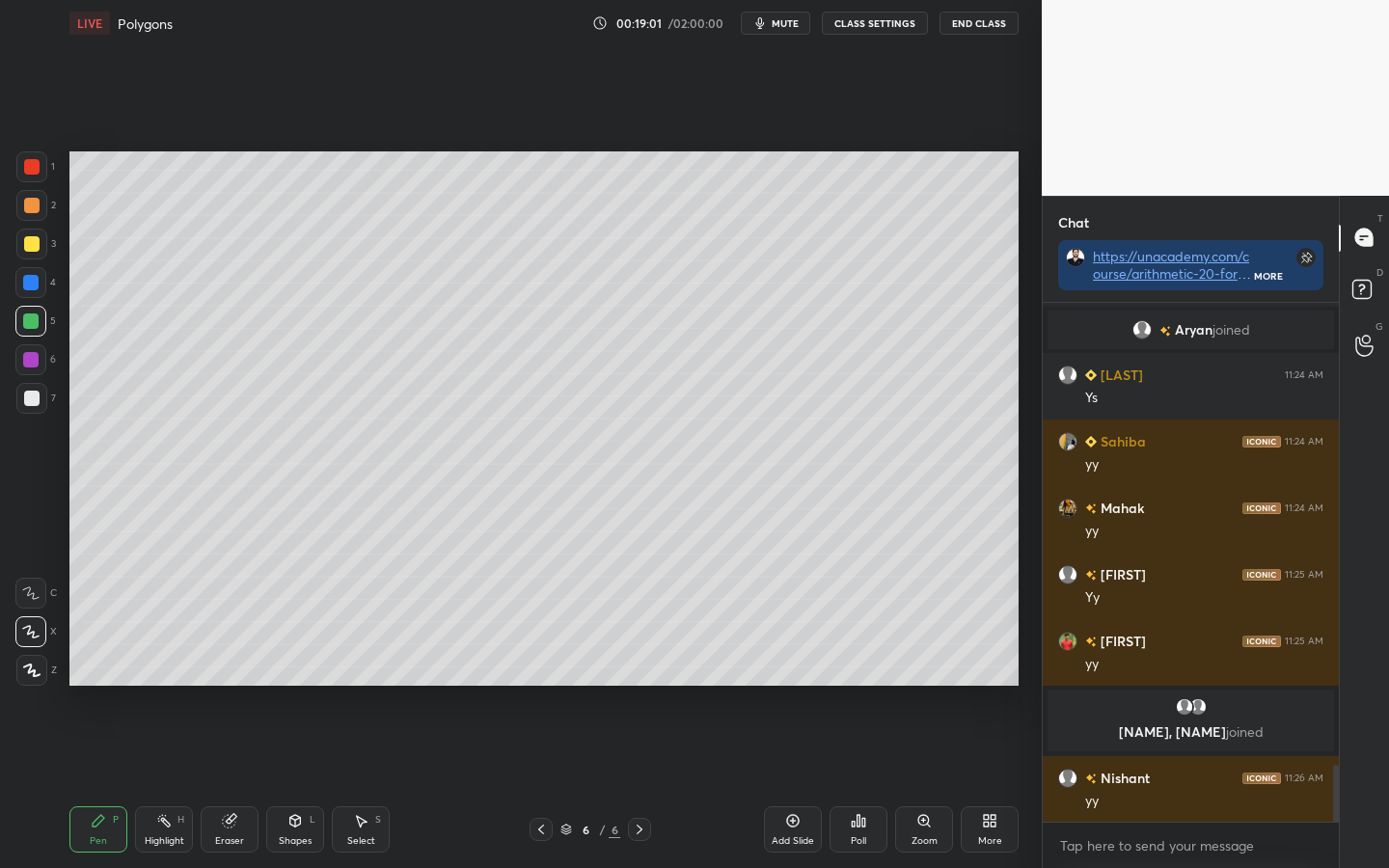 click at bounding box center [32, 398] 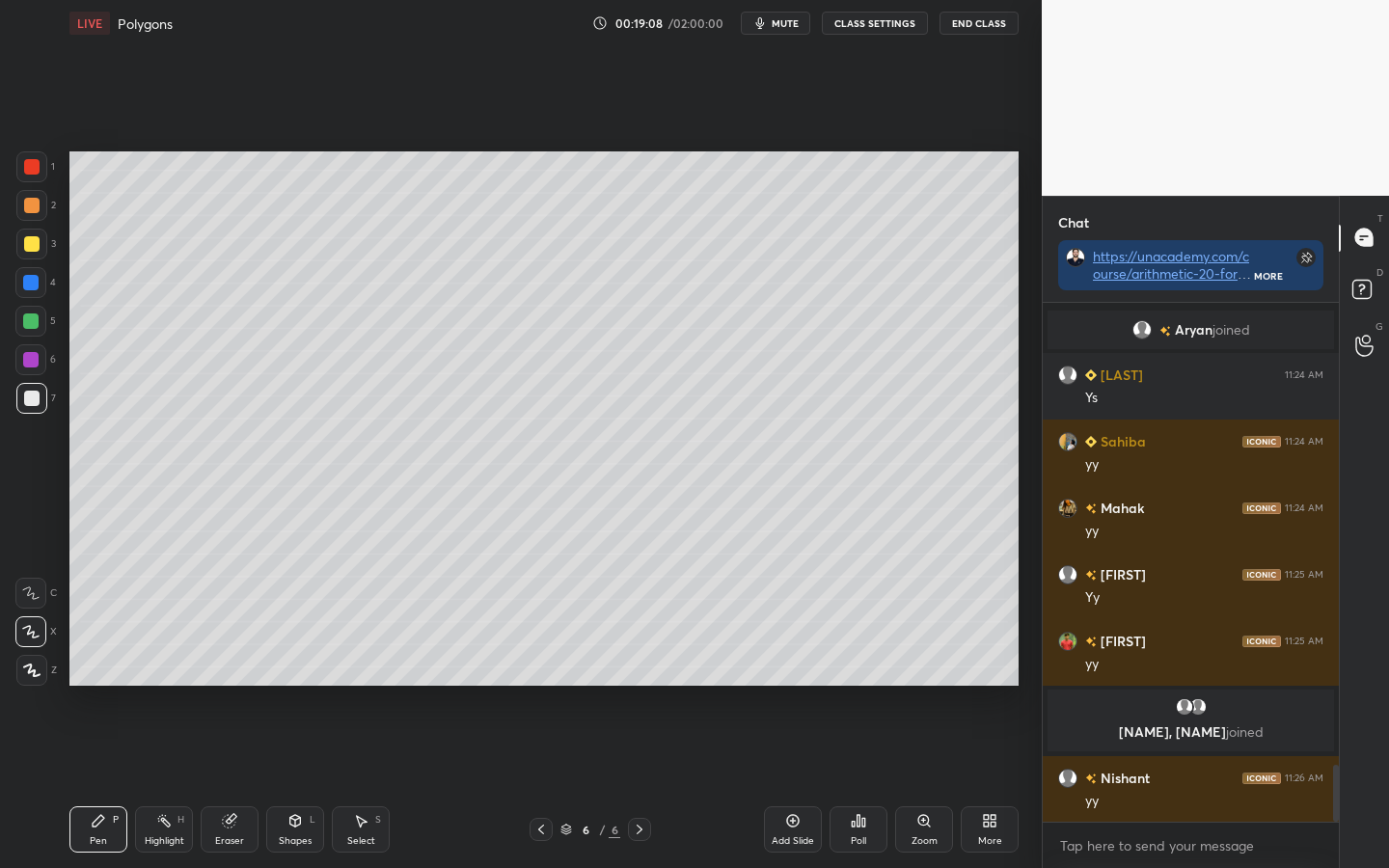 scroll, scrollTop: 4255, scrollLeft: 0, axis: vertical 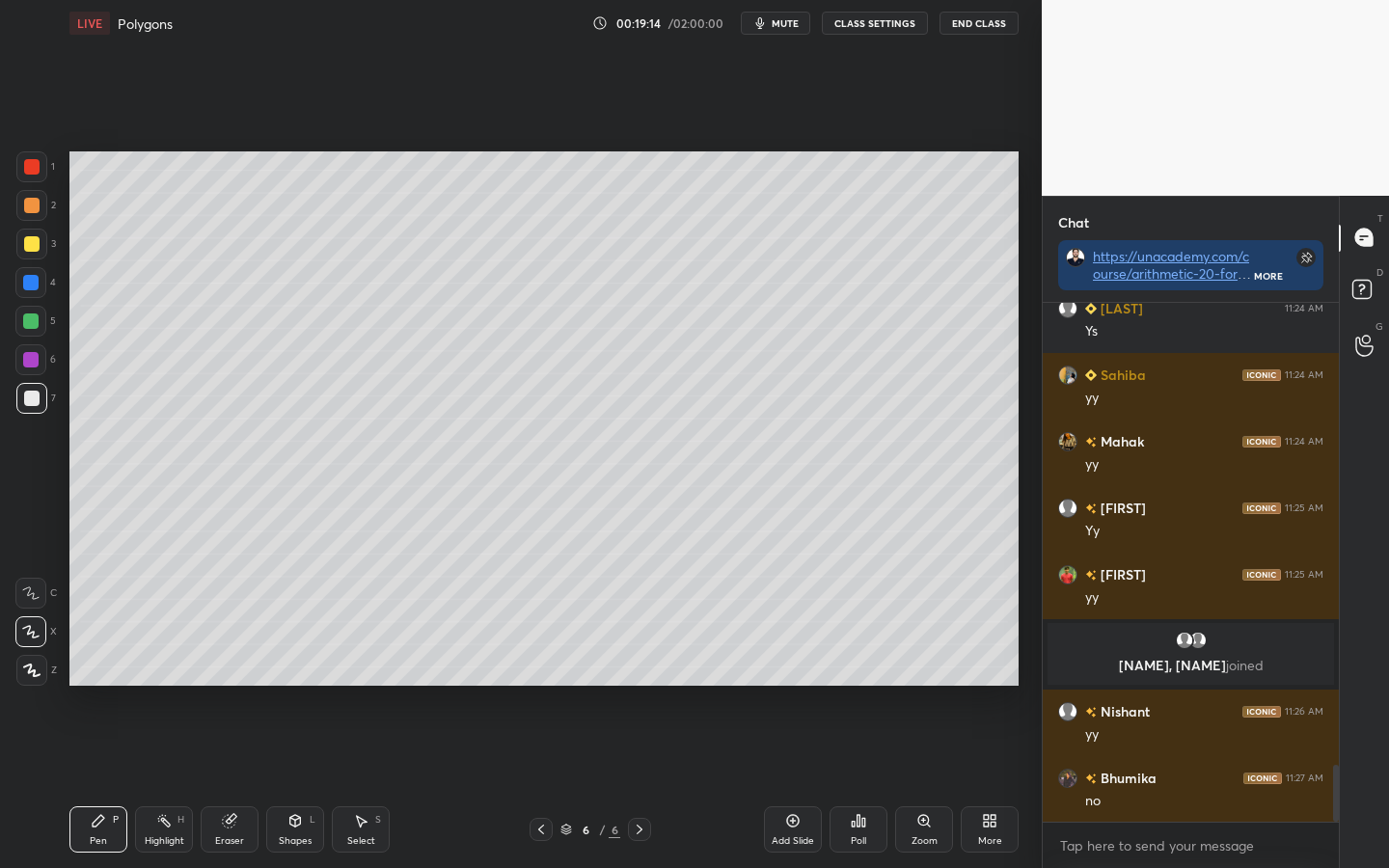 drag, startPoint x: 32, startPoint y: 325, endPoint x: 52, endPoint y: 348, distance: 30.479501 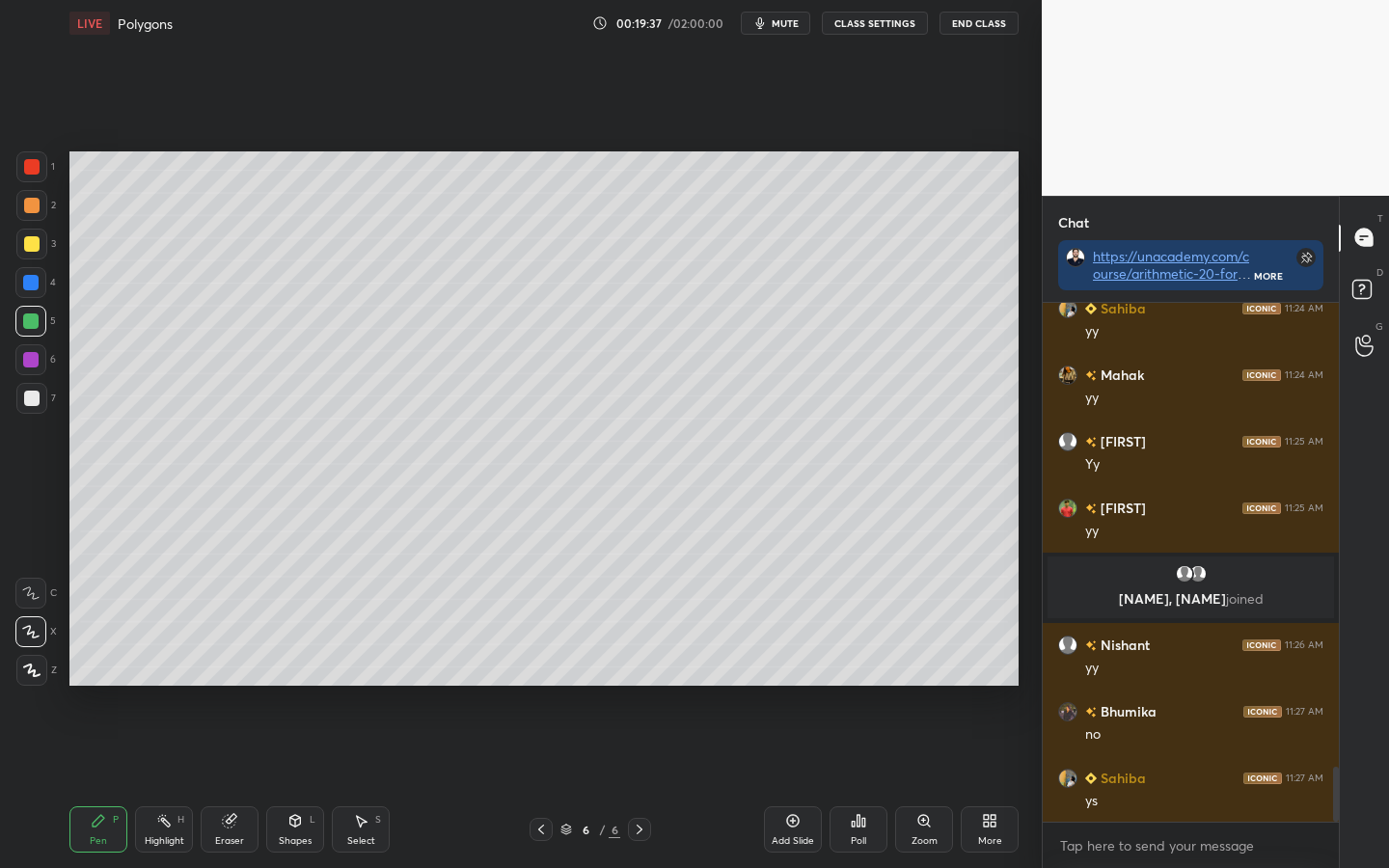 scroll, scrollTop: 4388, scrollLeft: 0, axis: vertical 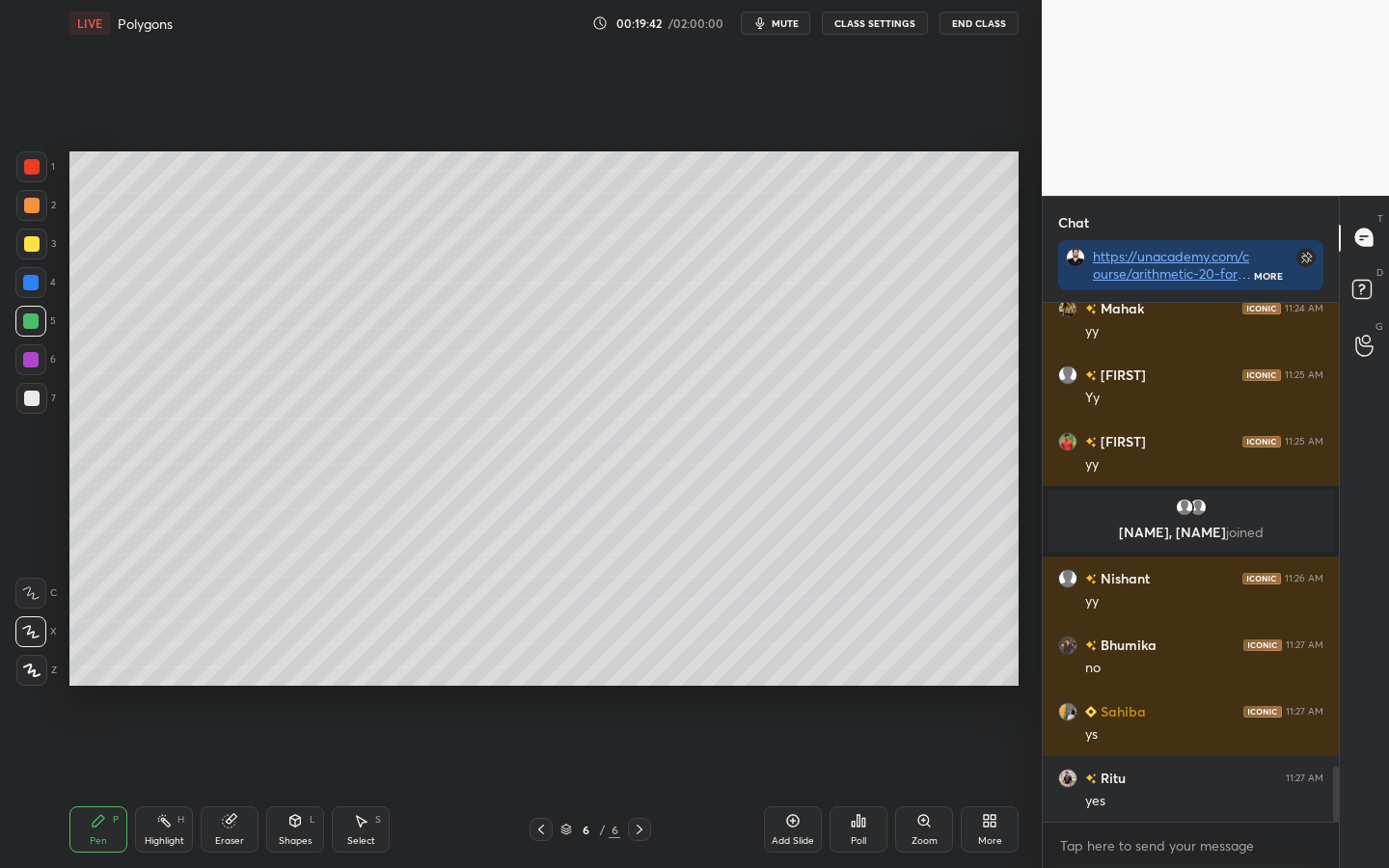 click 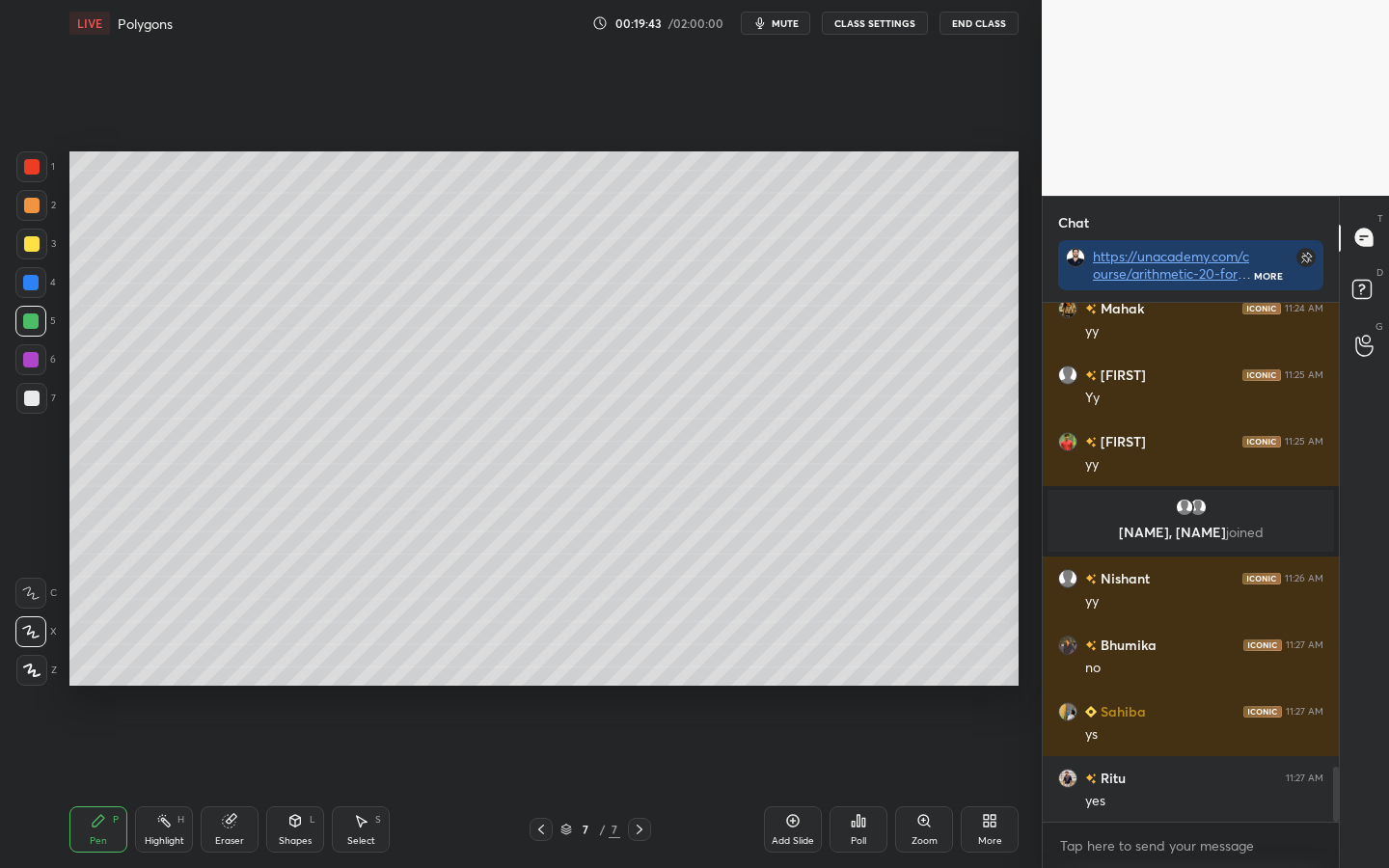click at bounding box center [32, 205] 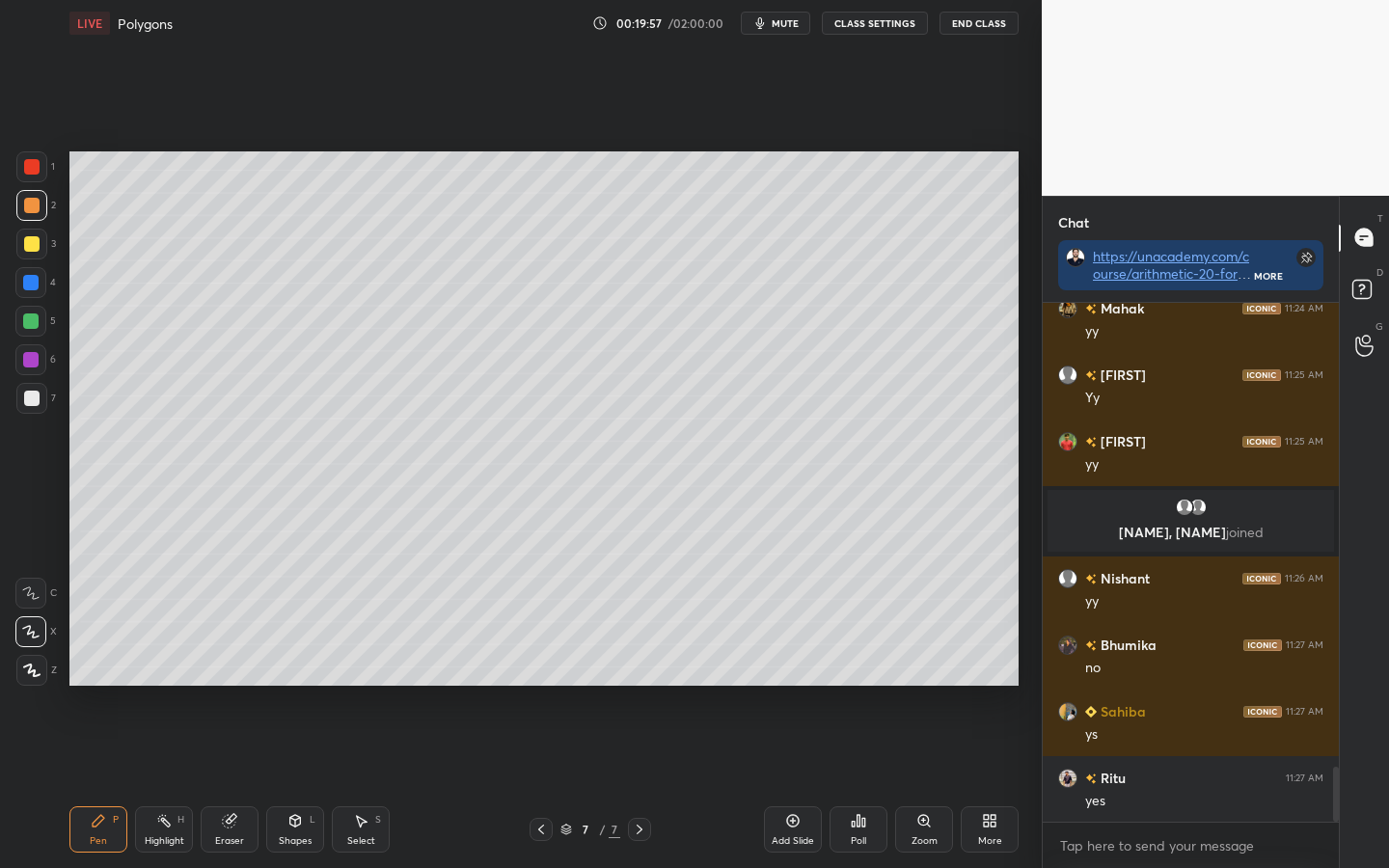 scroll, scrollTop: 4455, scrollLeft: 0, axis: vertical 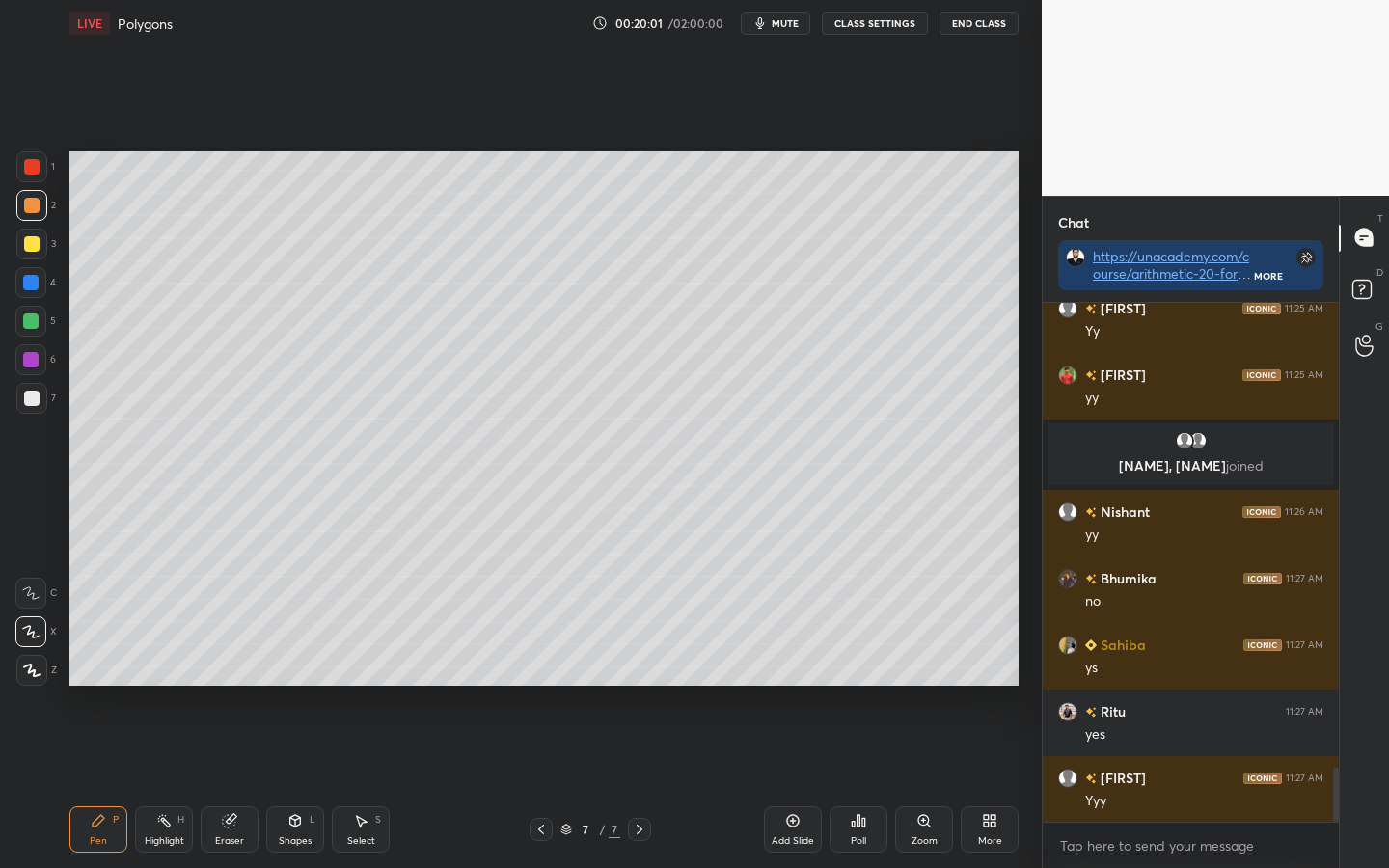 click on "Shapes" at bounding box center [295, 841] 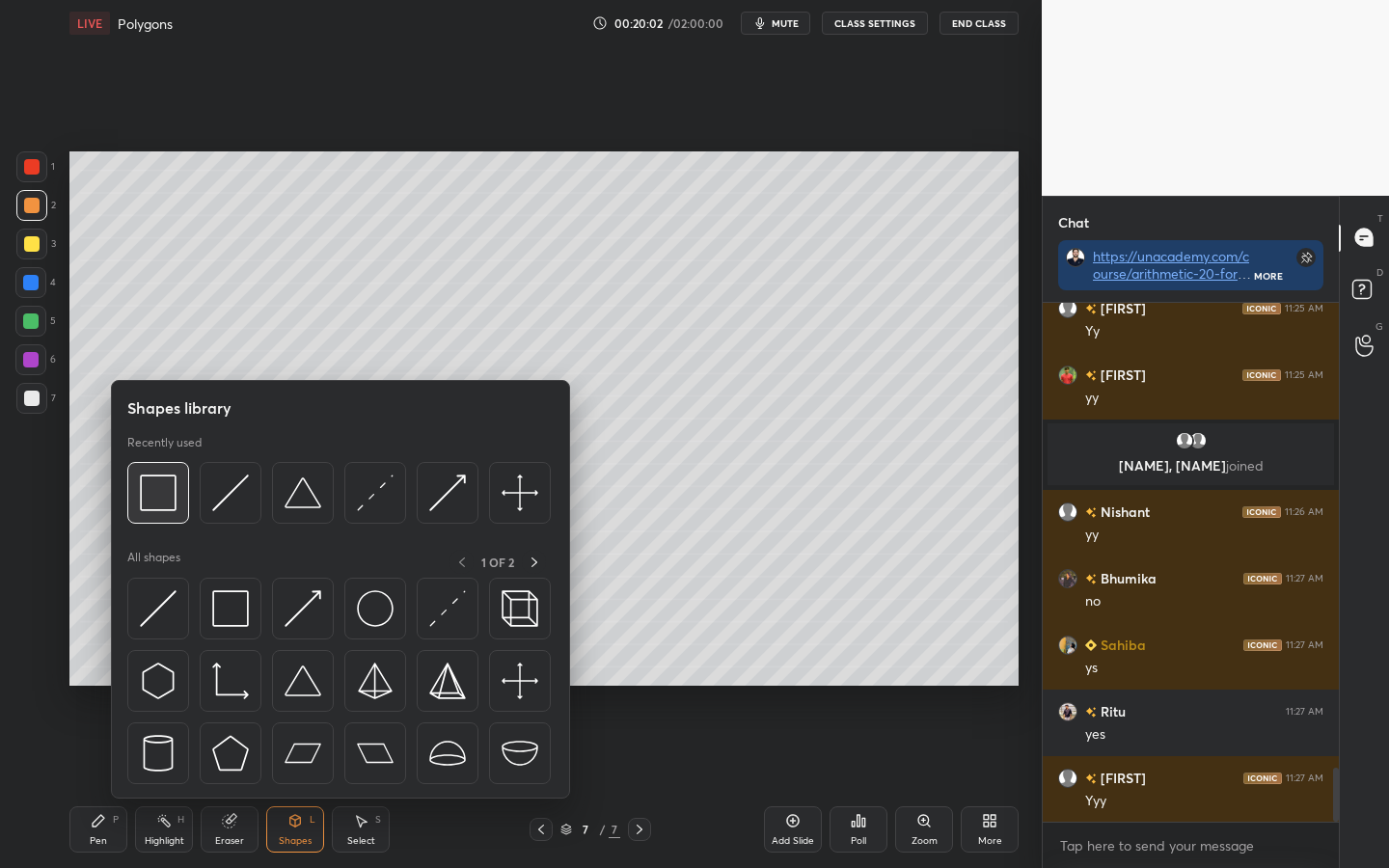 click at bounding box center (158, 493) 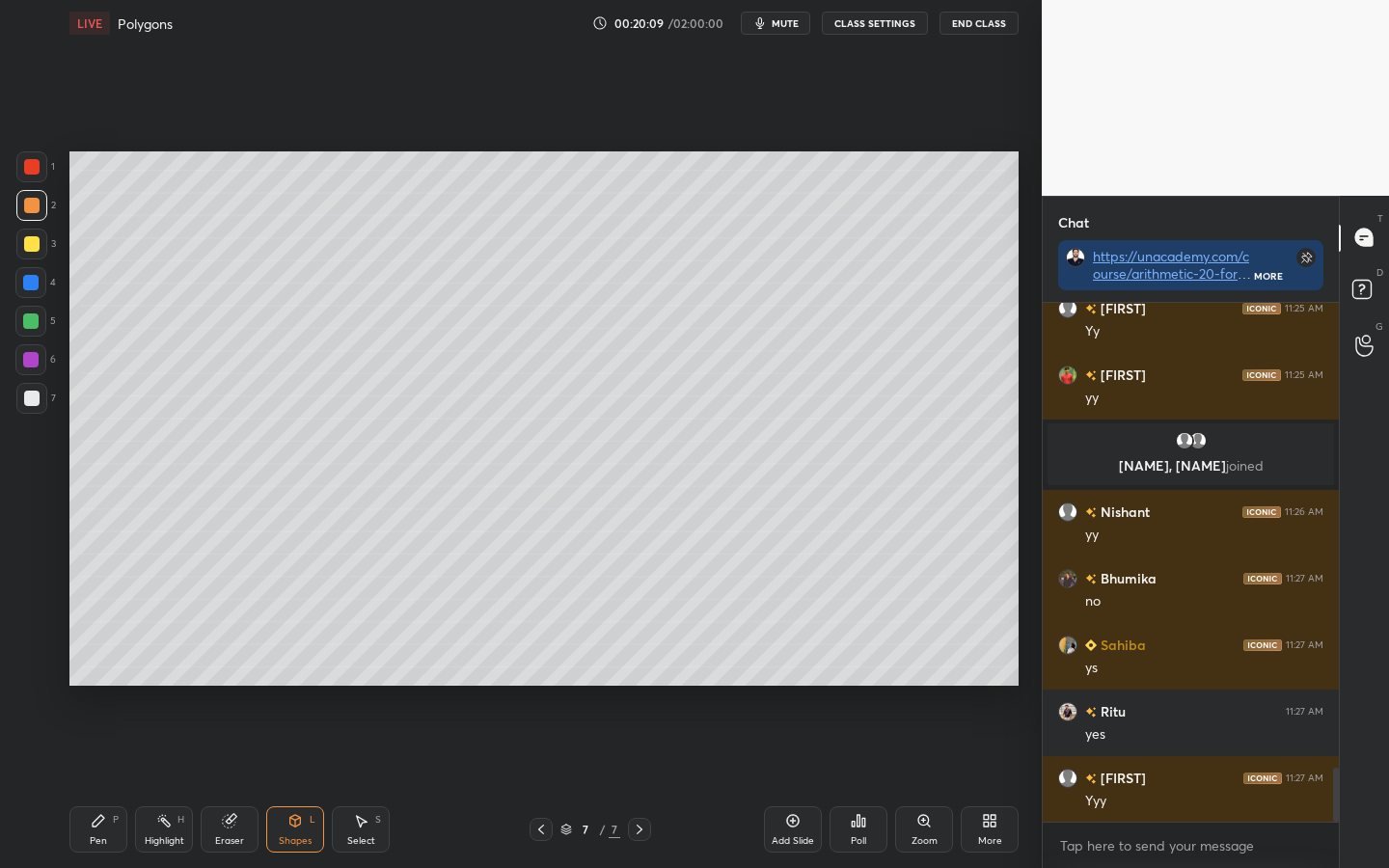 click 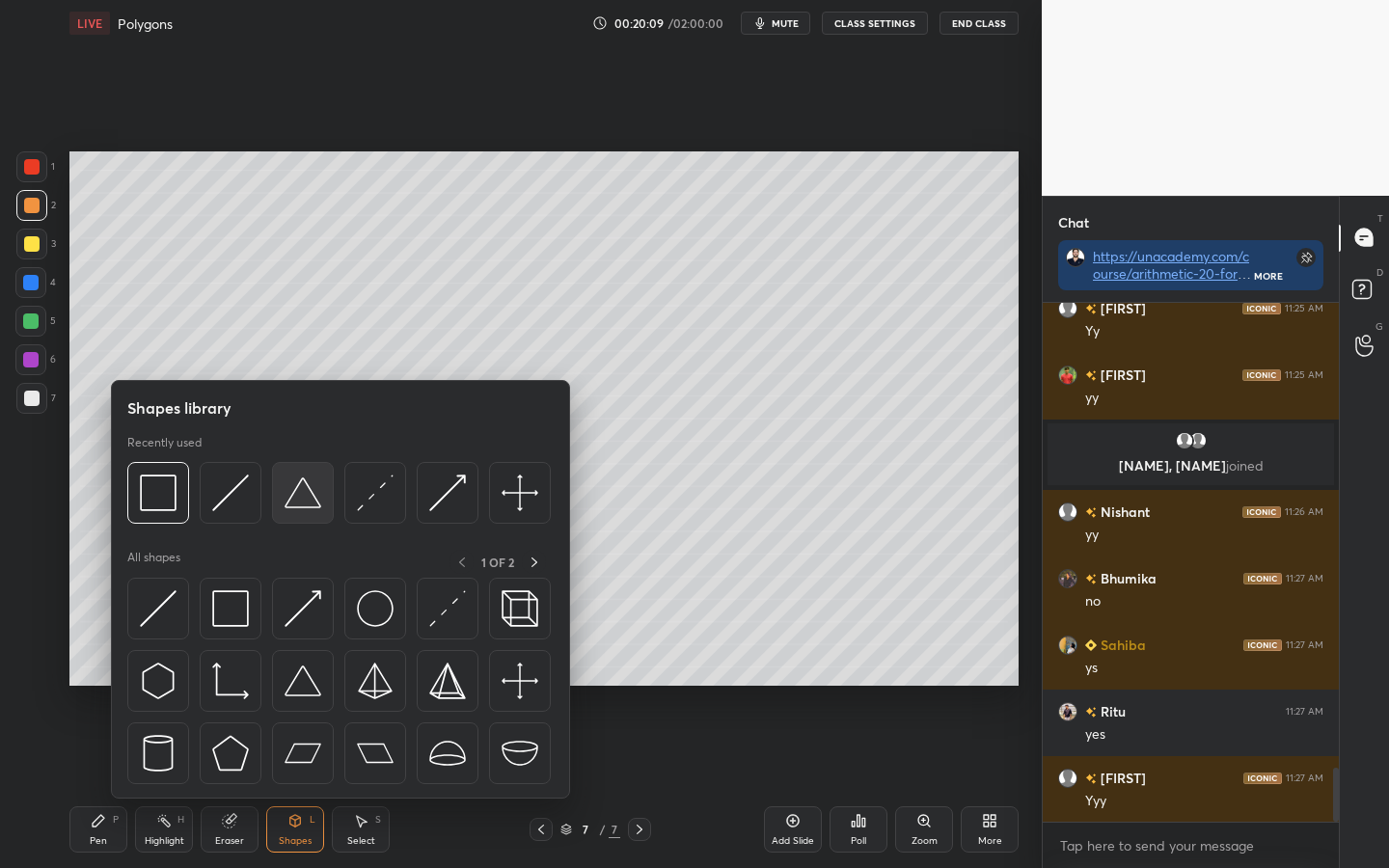 click at bounding box center (303, 493) 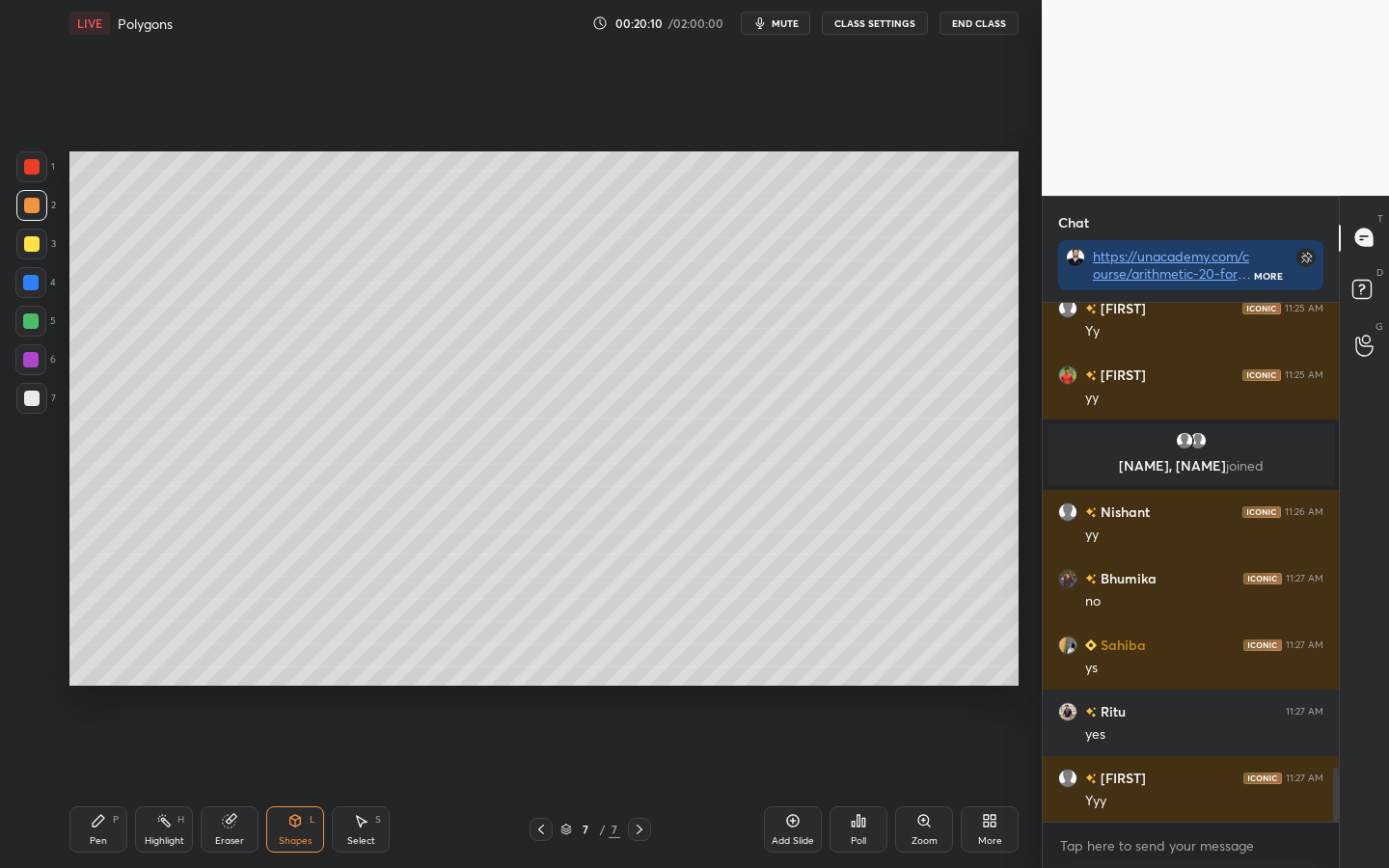 click at bounding box center (32, 398) 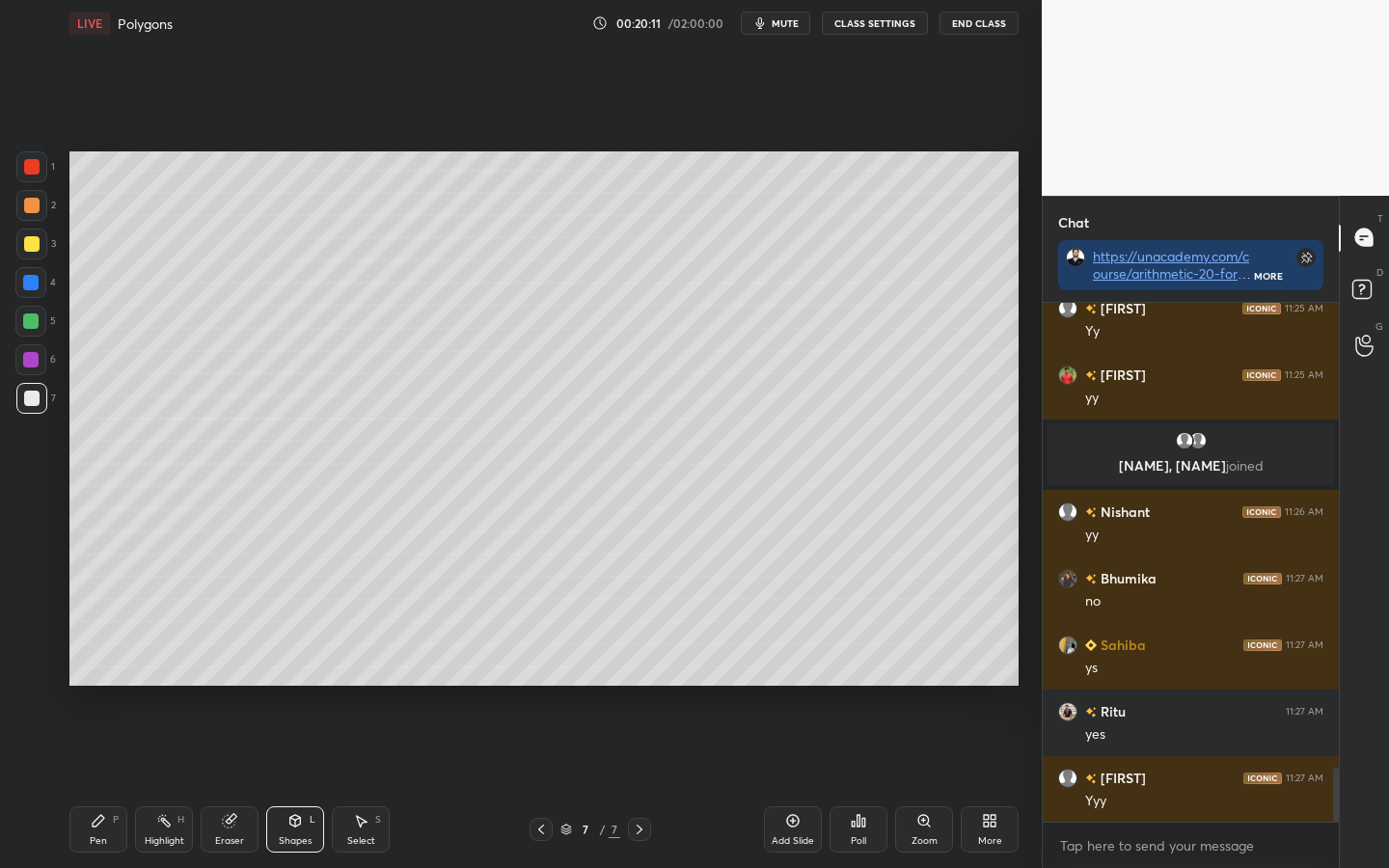 click at bounding box center (31, 283) 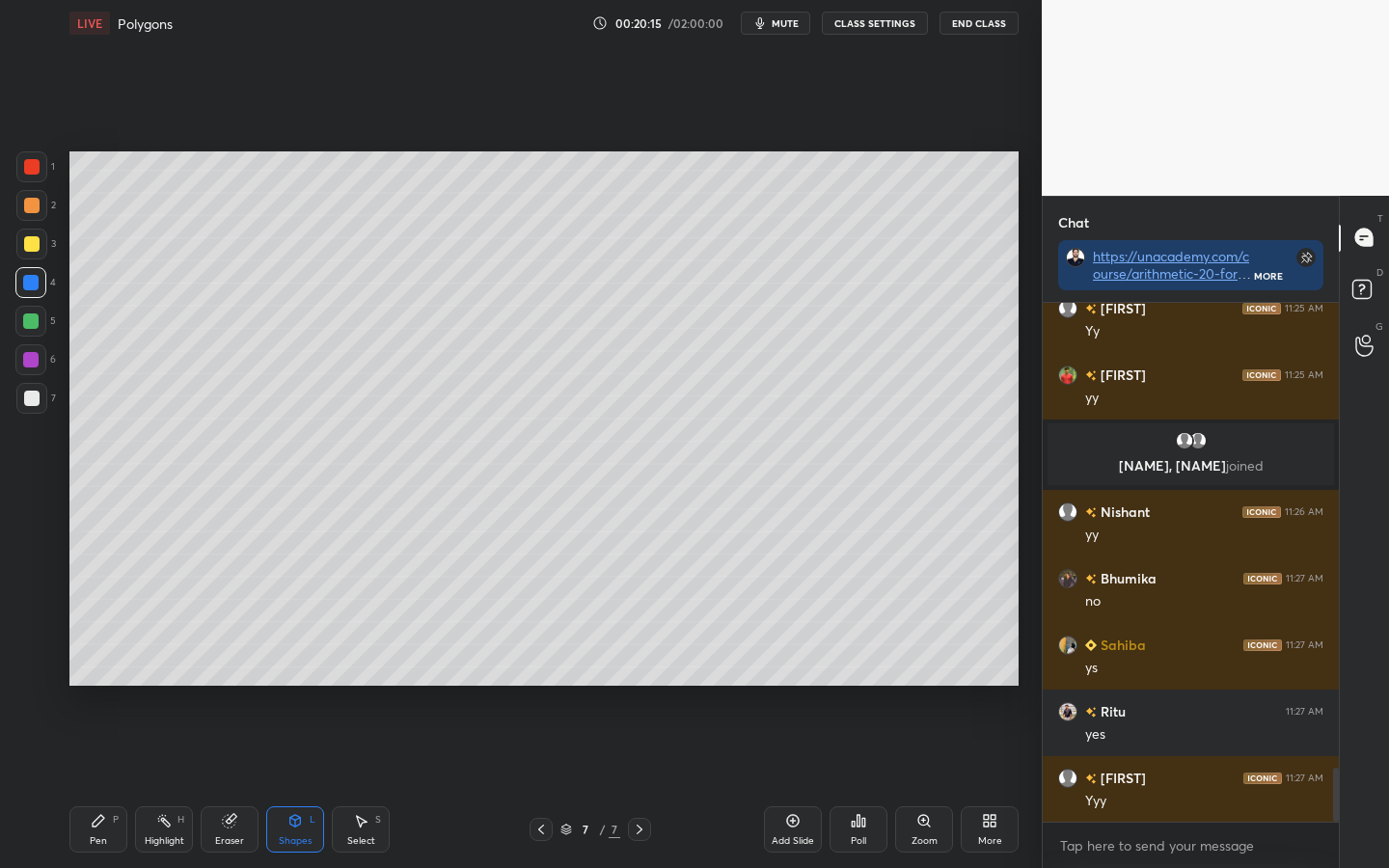 click on "Pen P" at bounding box center (98, 829) 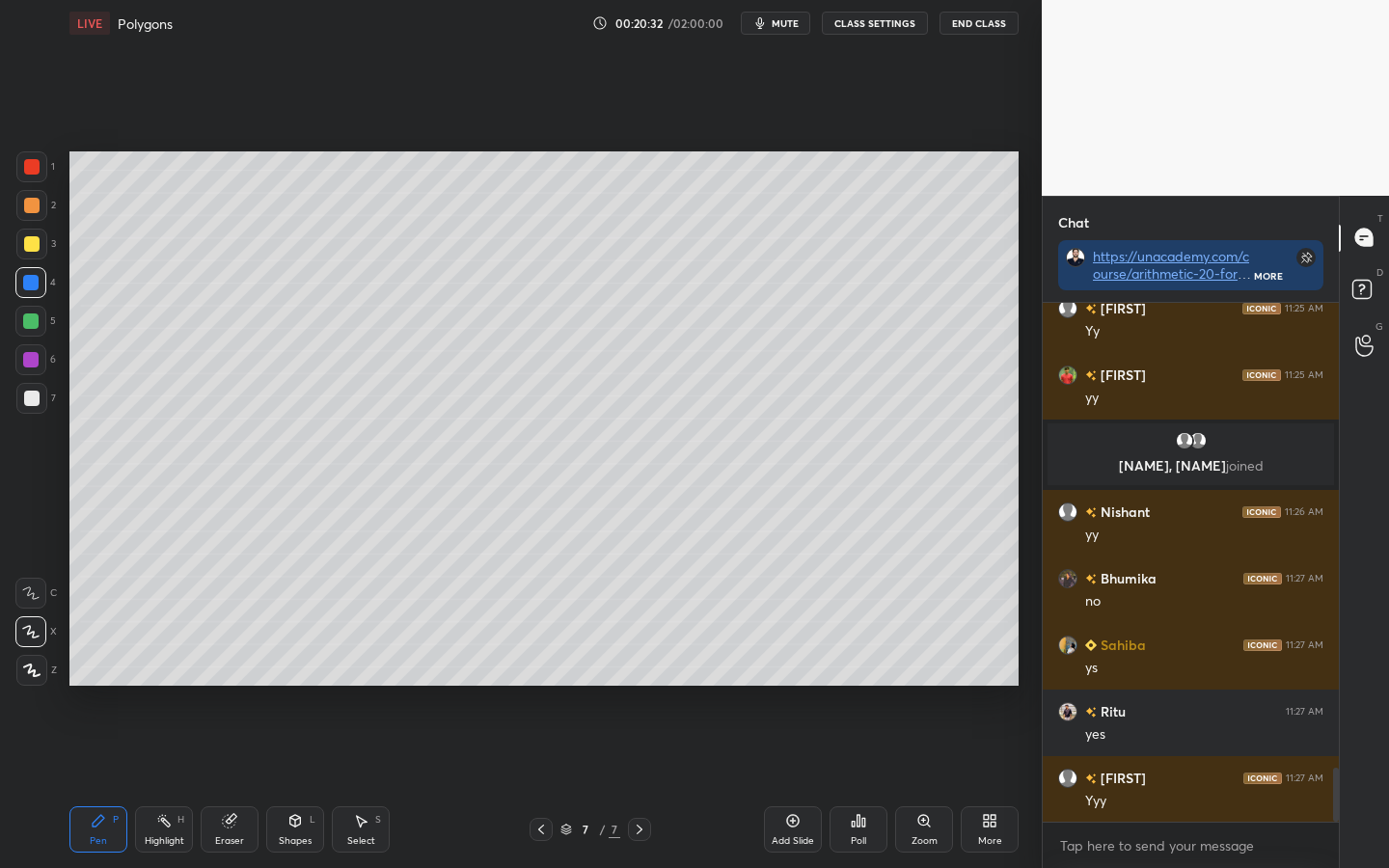click at bounding box center (31, 321) 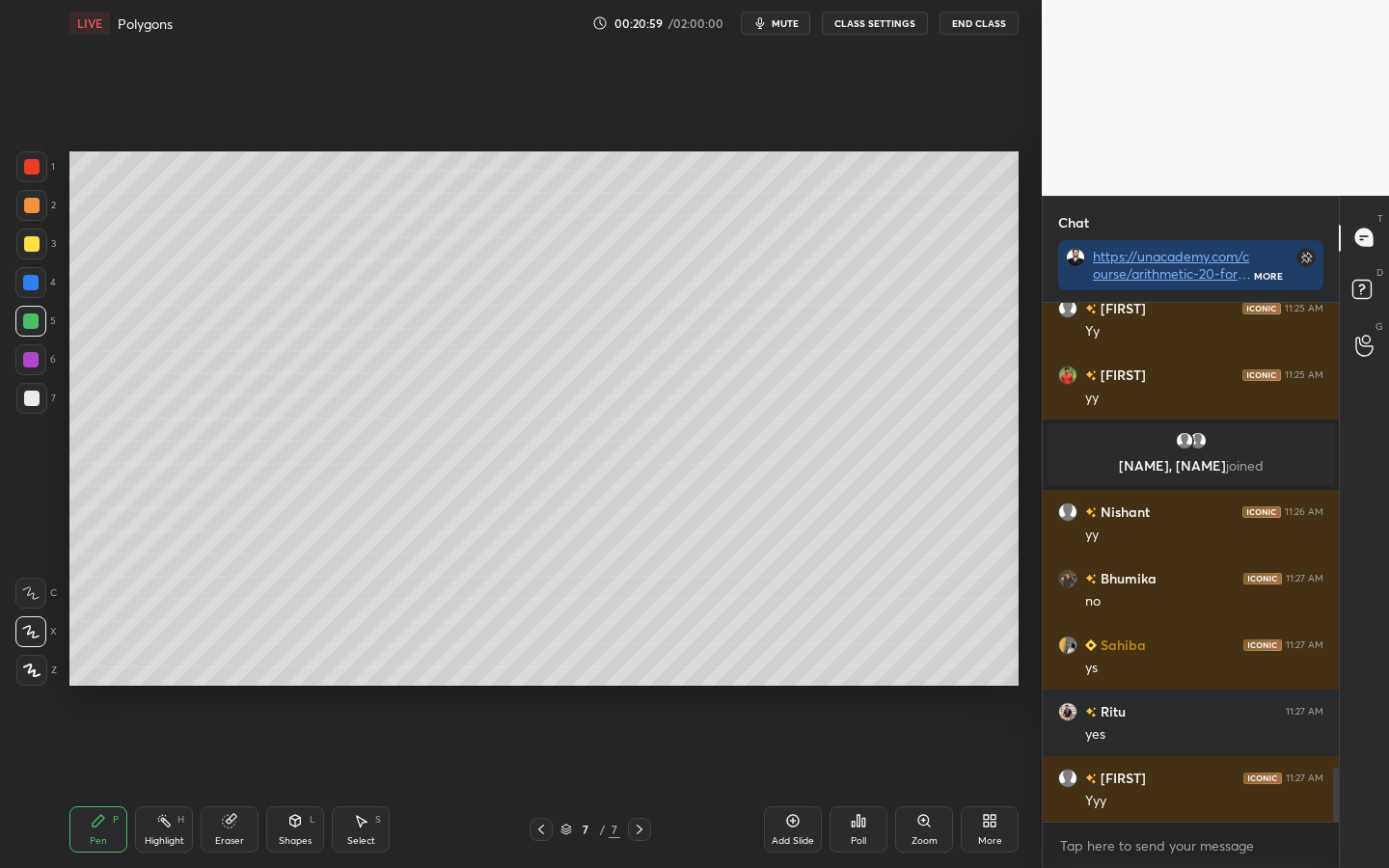 scroll, scrollTop: 4521, scrollLeft: 0, axis: vertical 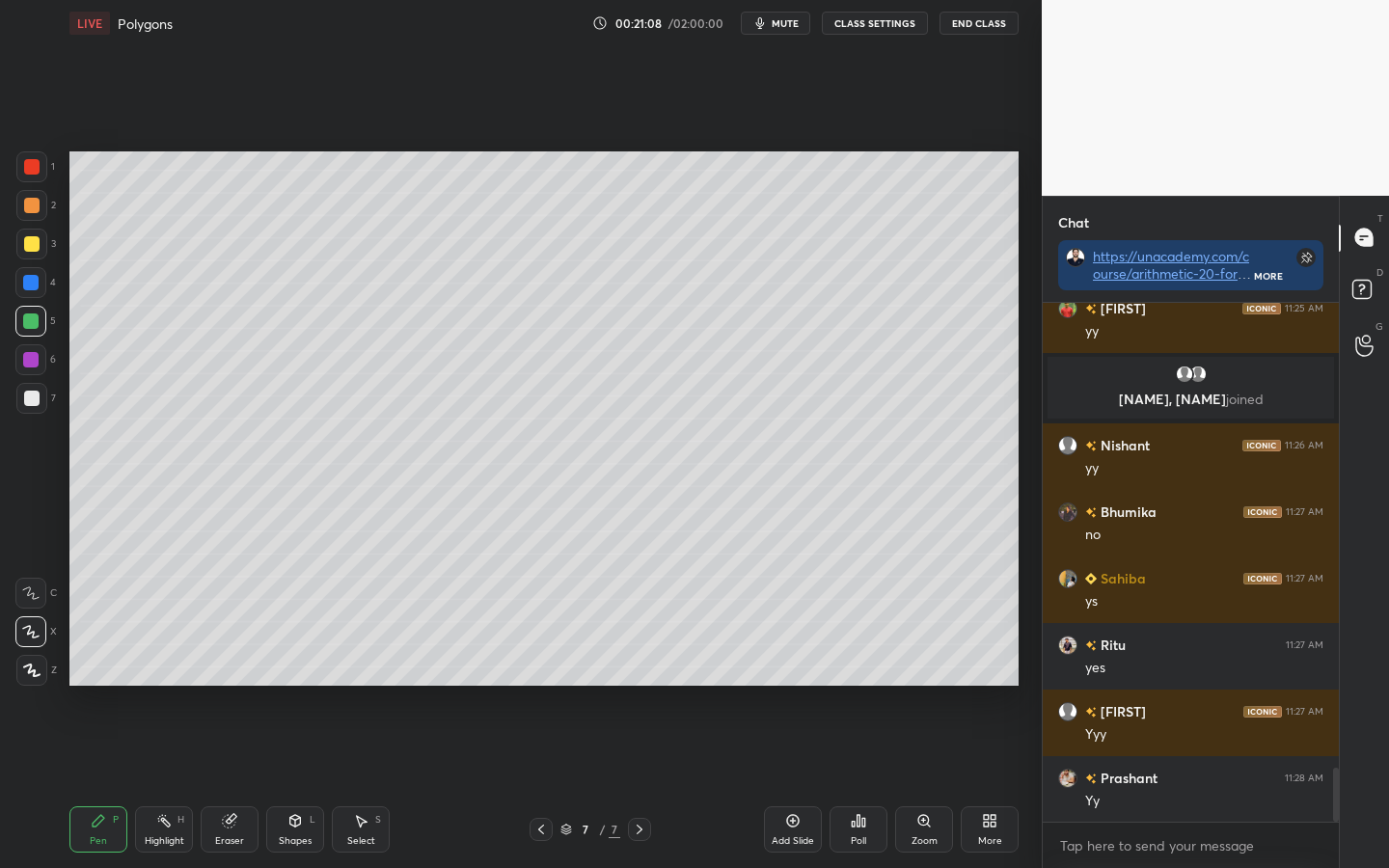 click at bounding box center [32, 398] 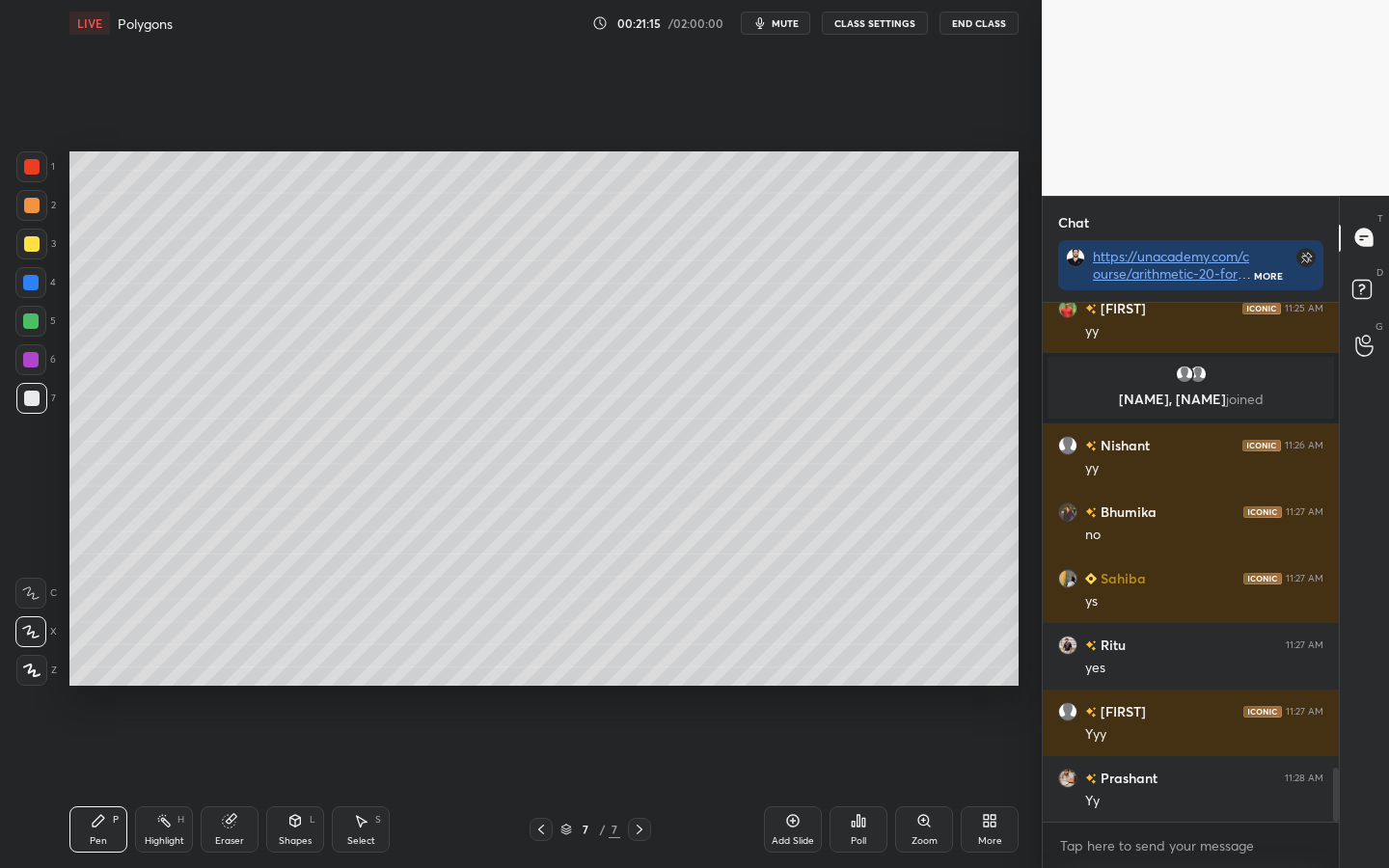 drag, startPoint x: 26, startPoint y: 276, endPoint x: 62, endPoint y: 332, distance: 66.5733 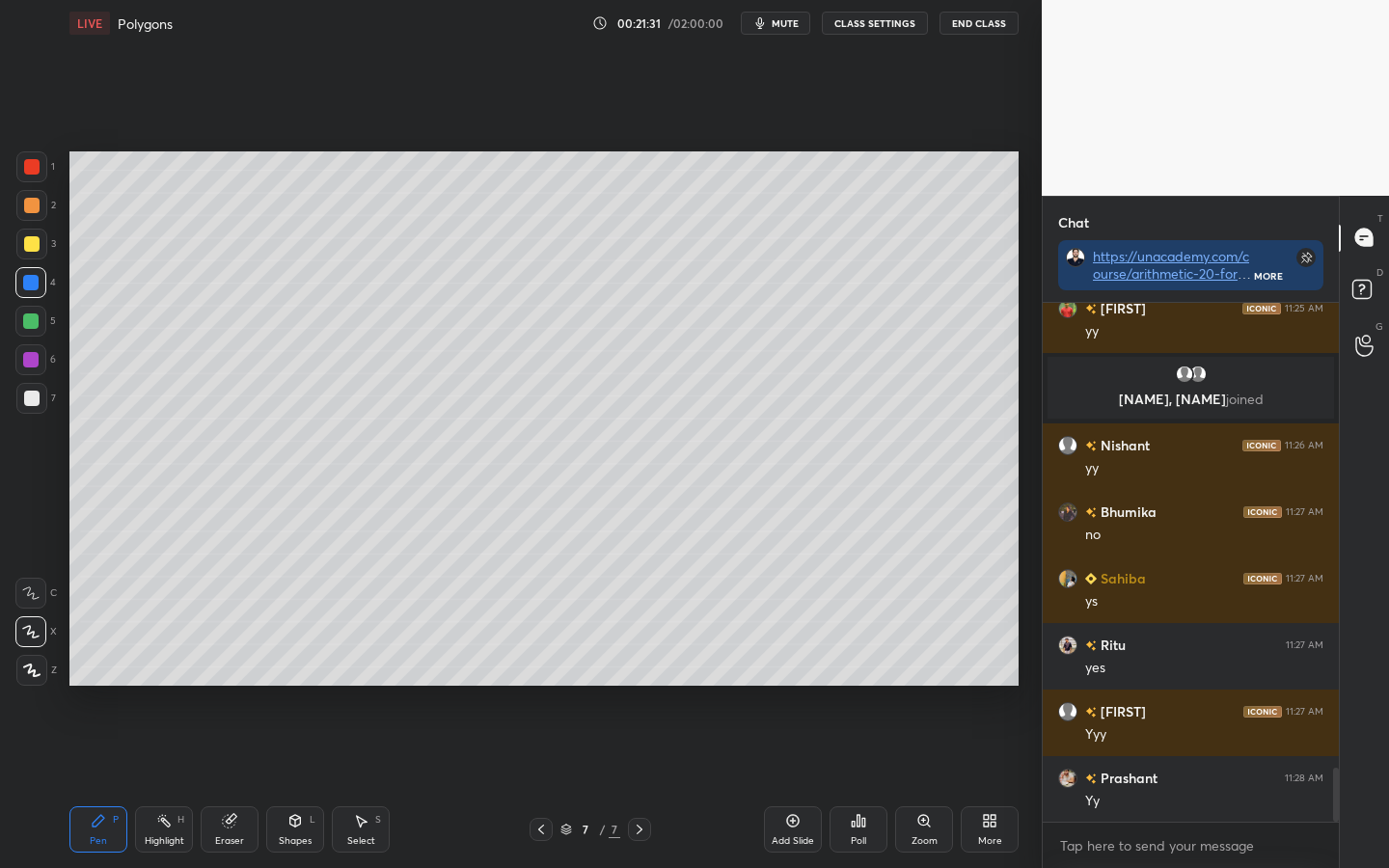 click at bounding box center (31, 321) 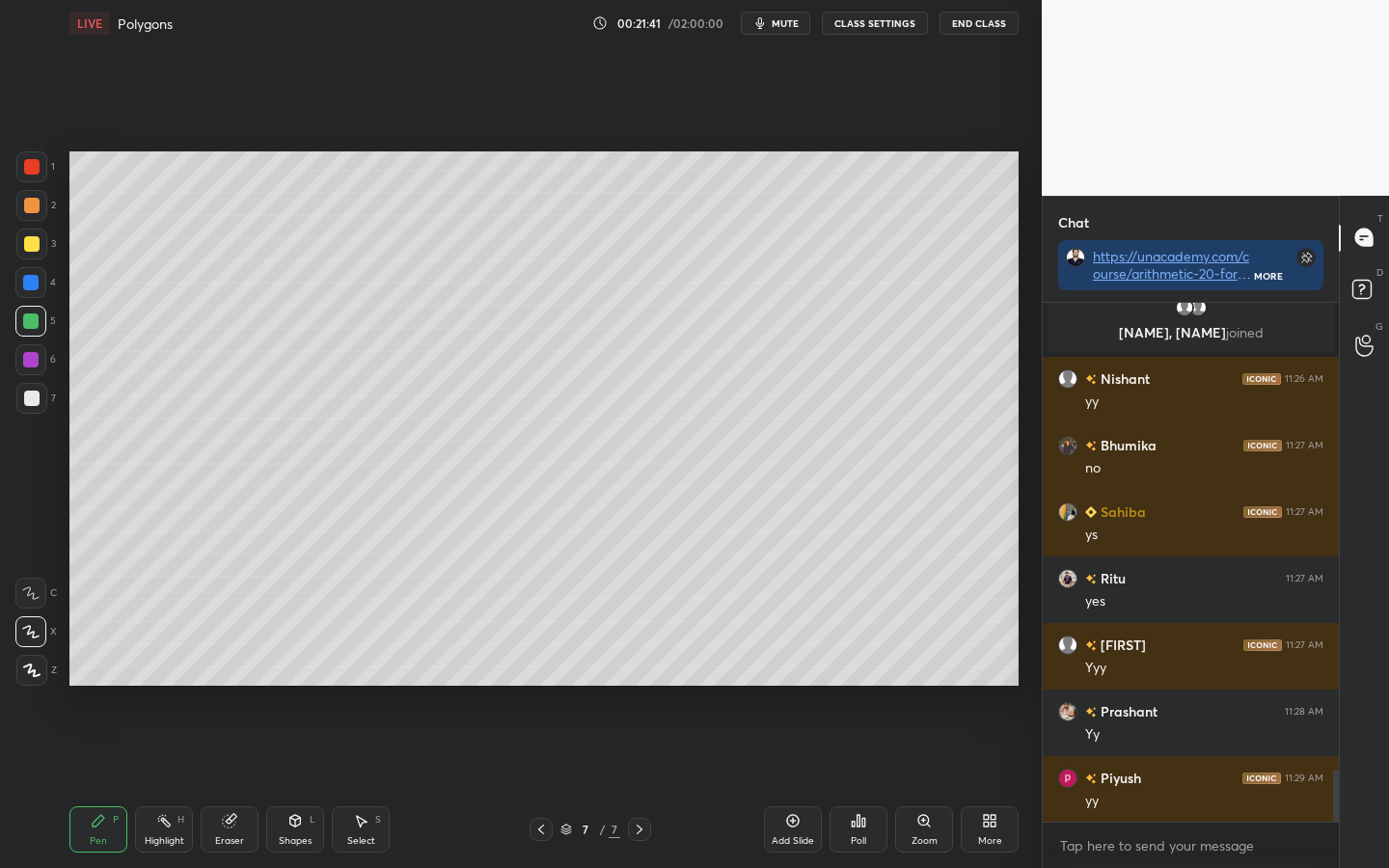 scroll, scrollTop: 4654, scrollLeft: 0, axis: vertical 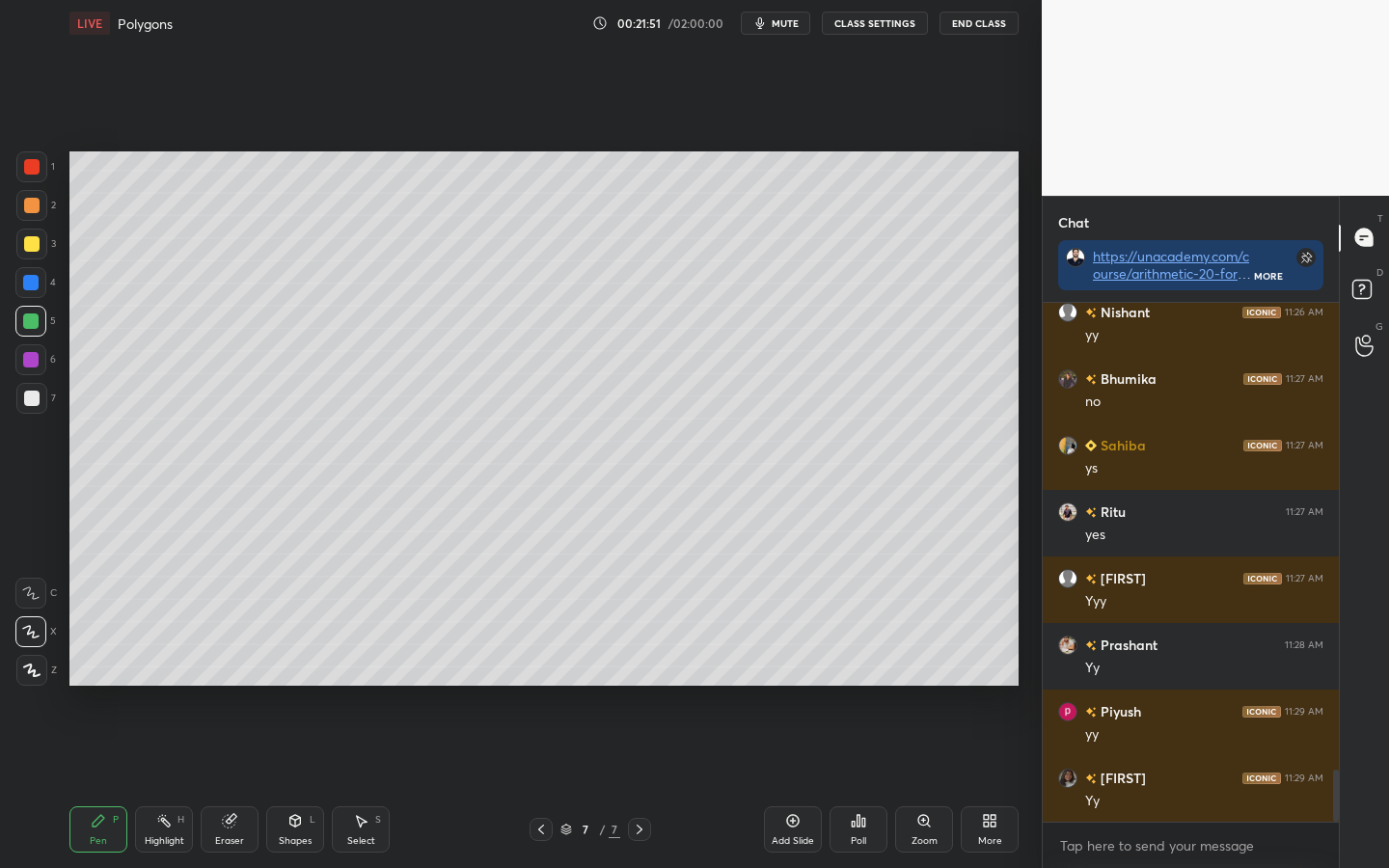 click on "Add Slide" at bounding box center (793, 829) 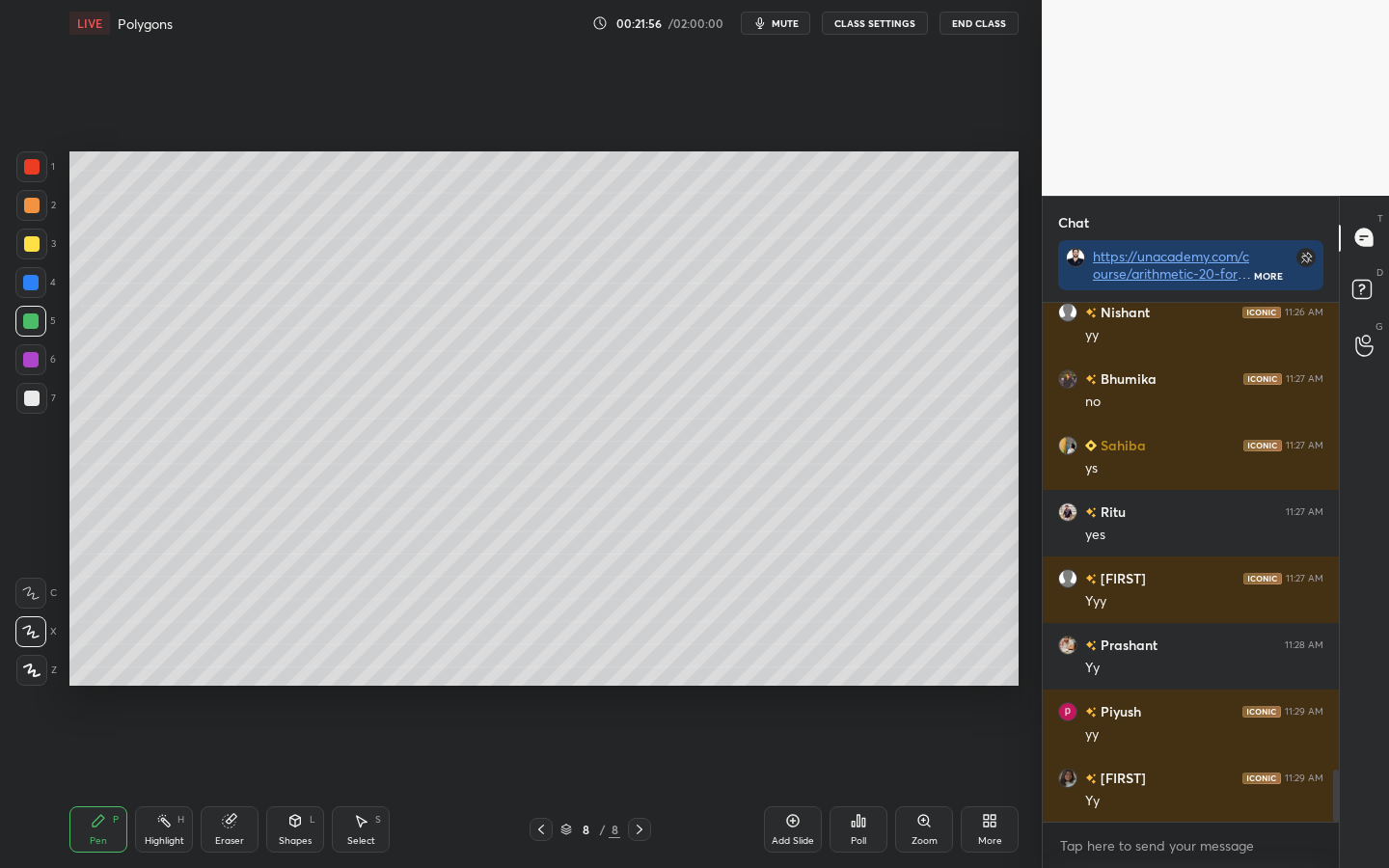 click at bounding box center (32, 244) 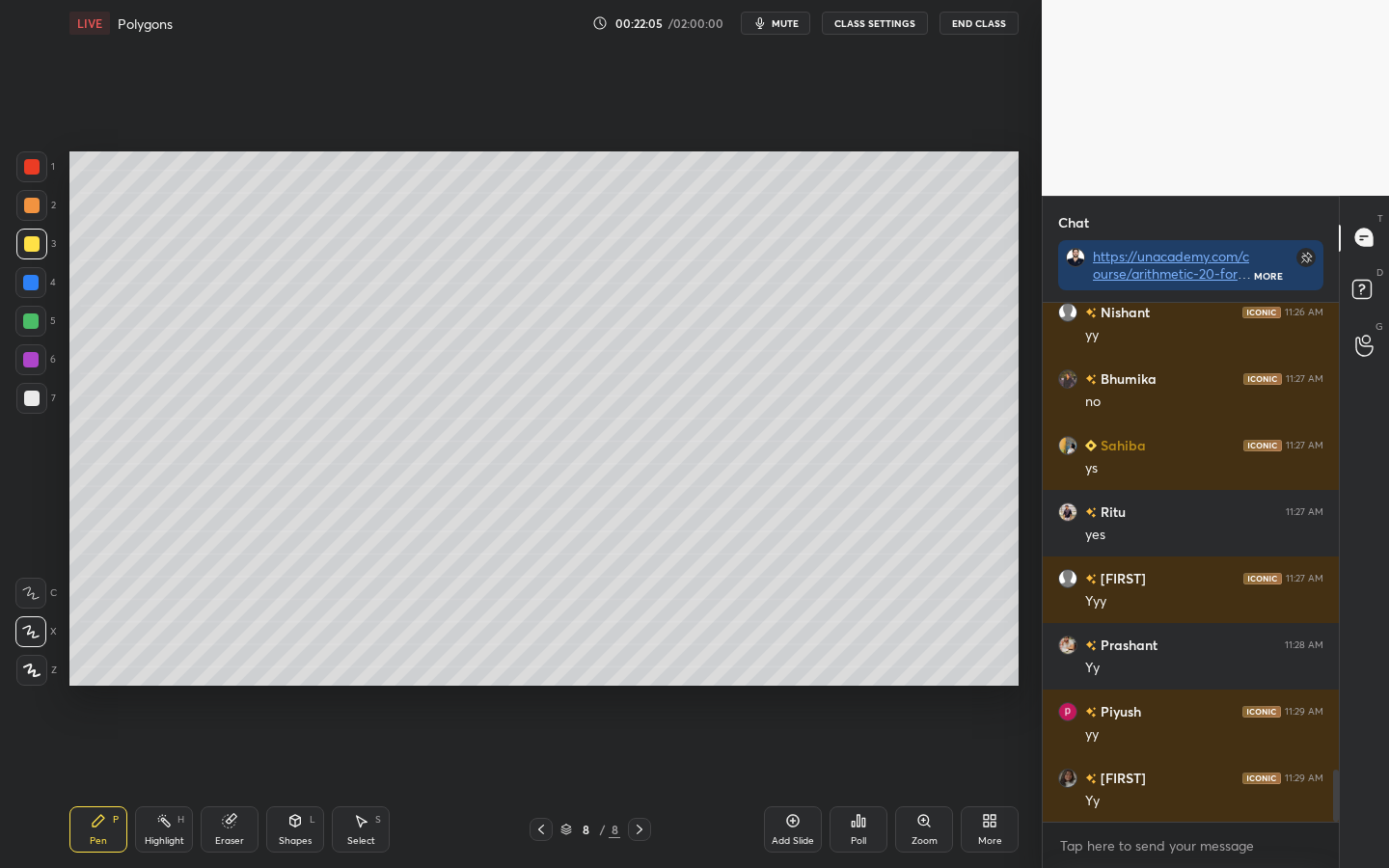 scroll, scrollTop: 474, scrollLeft: 290, axis: both 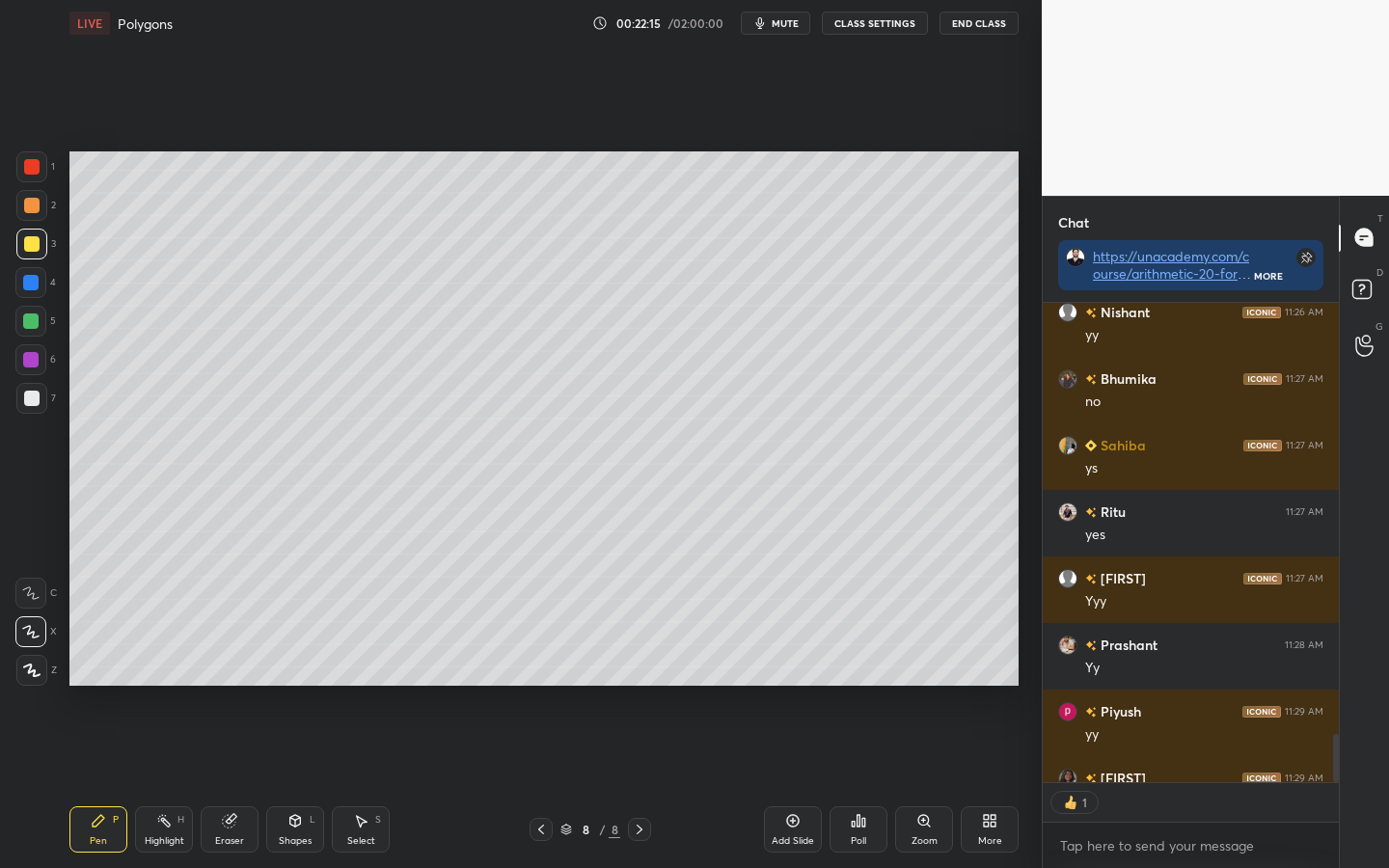 type on "x" 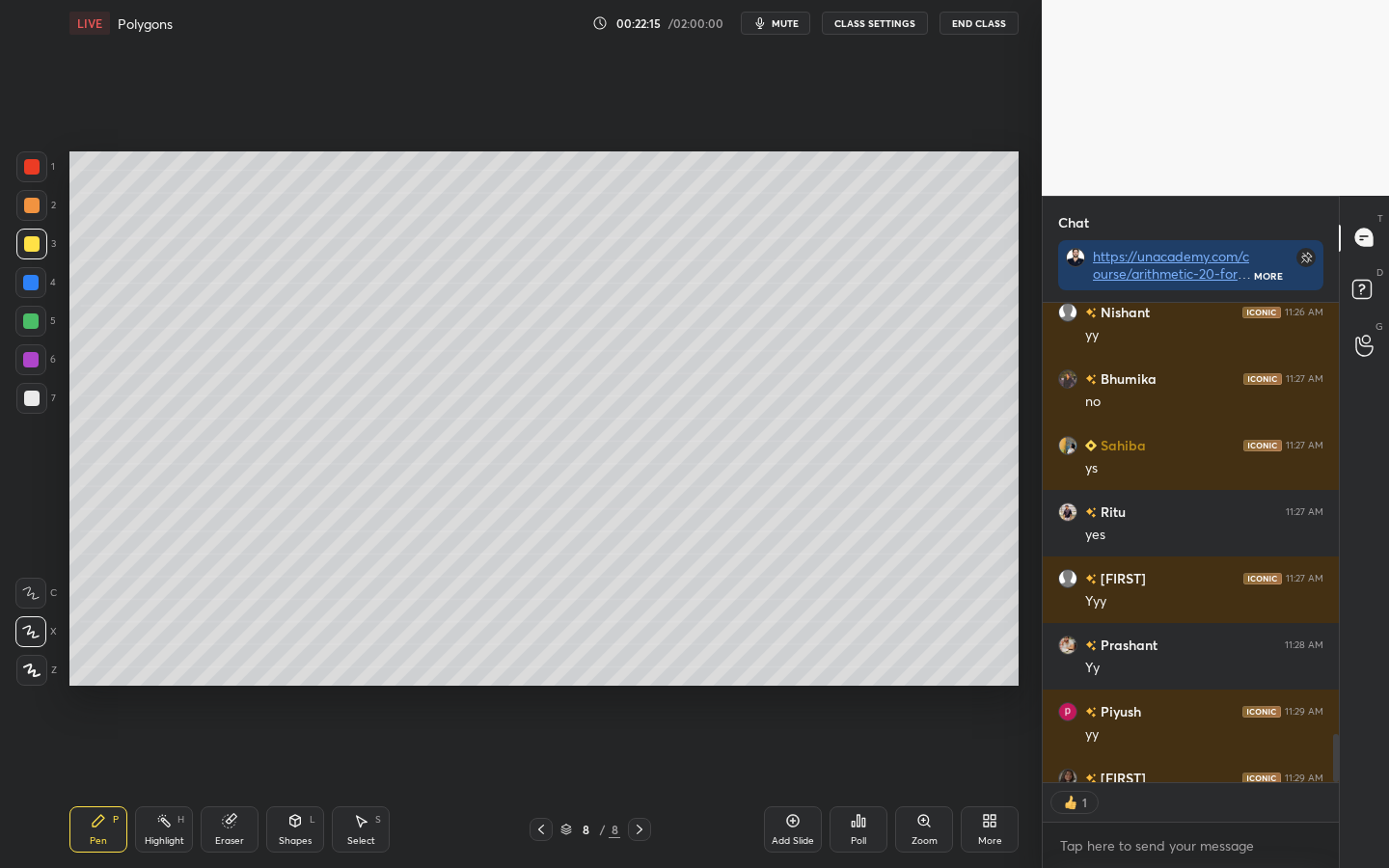 scroll, scrollTop: 0, scrollLeft: 1, axis: horizontal 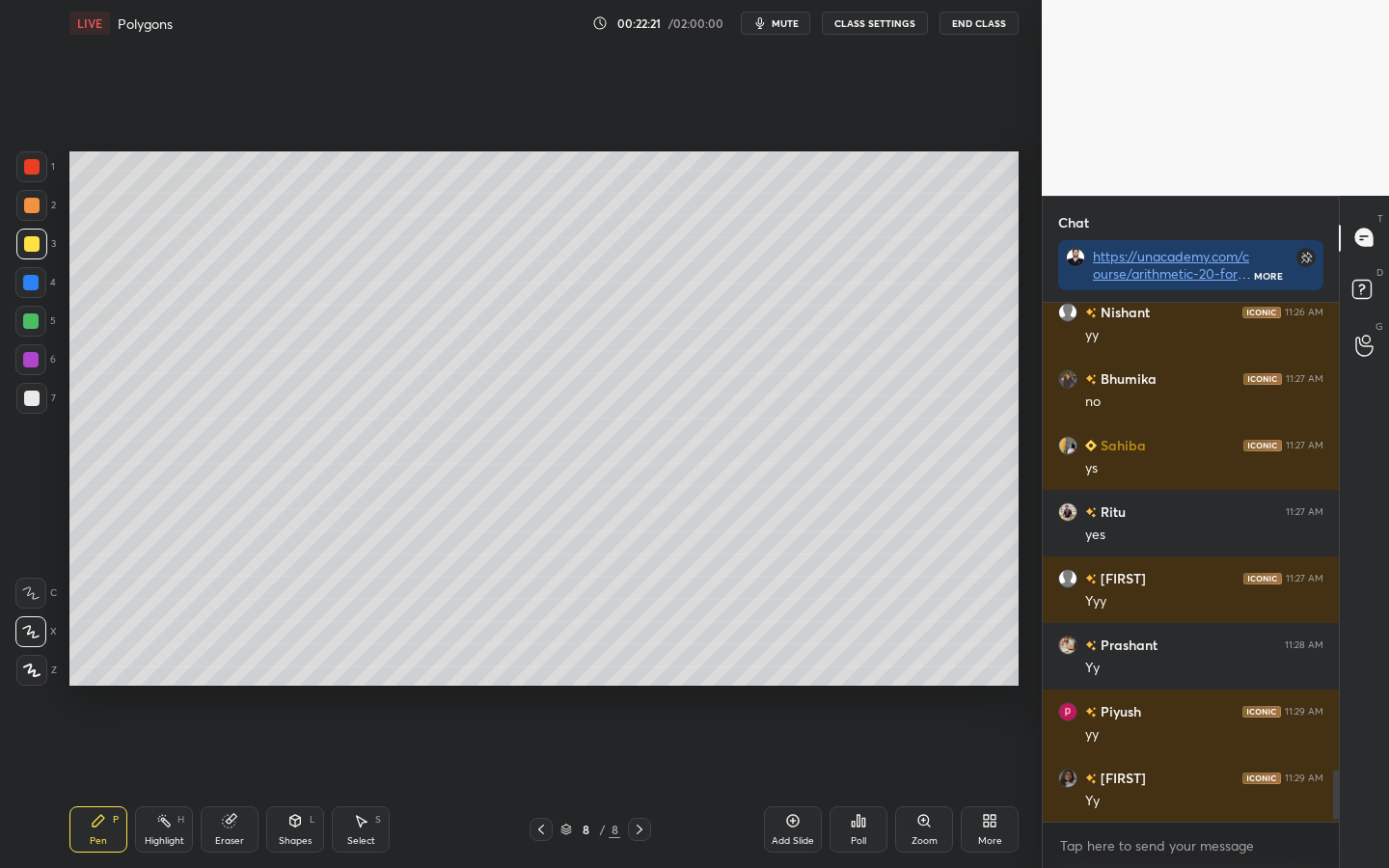 click on "Shapes" at bounding box center (295, 841) 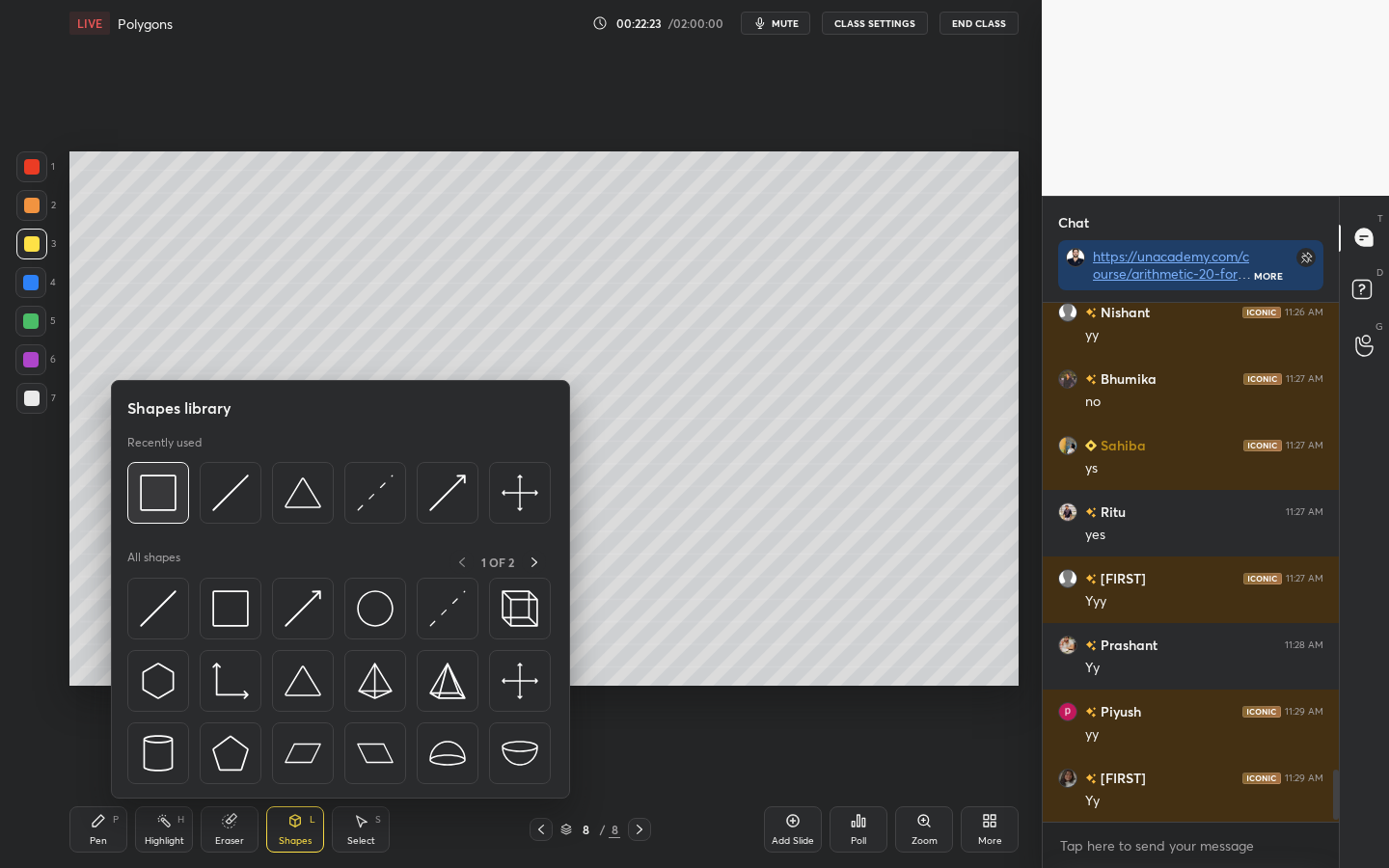 click at bounding box center [158, 493] 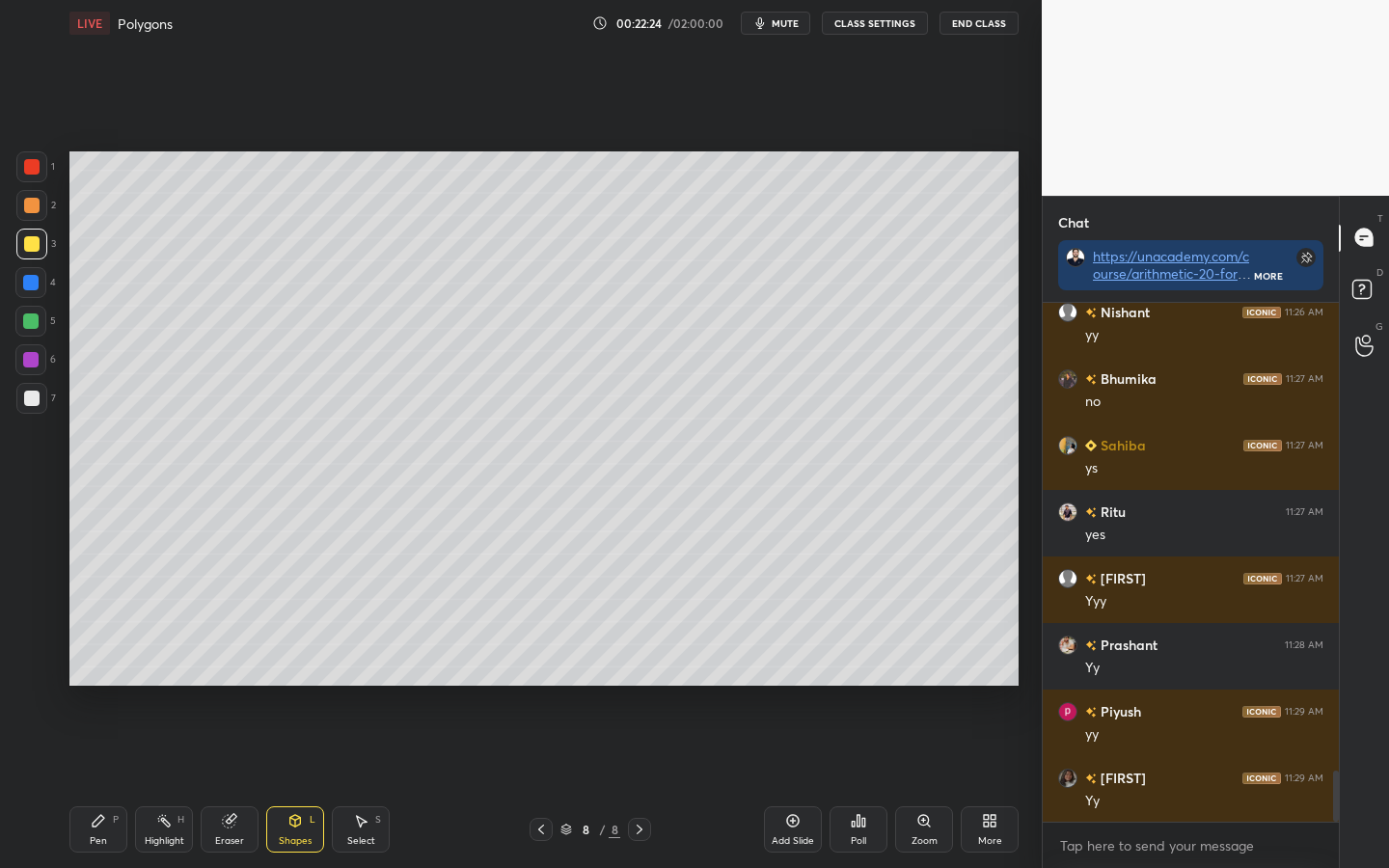 scroll, scrollTop: 4721, scrollLeft: 0, axis: vertical 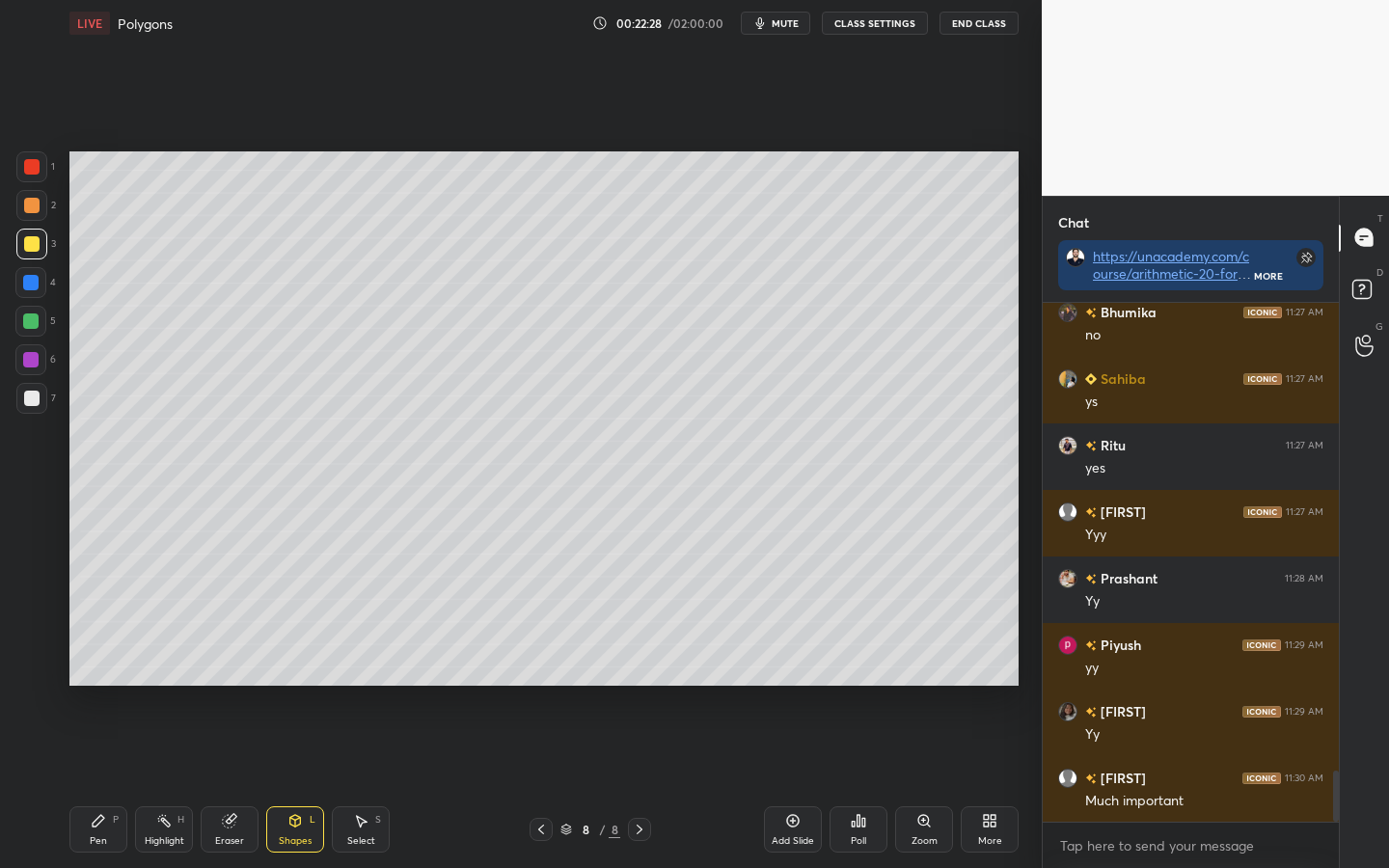 click 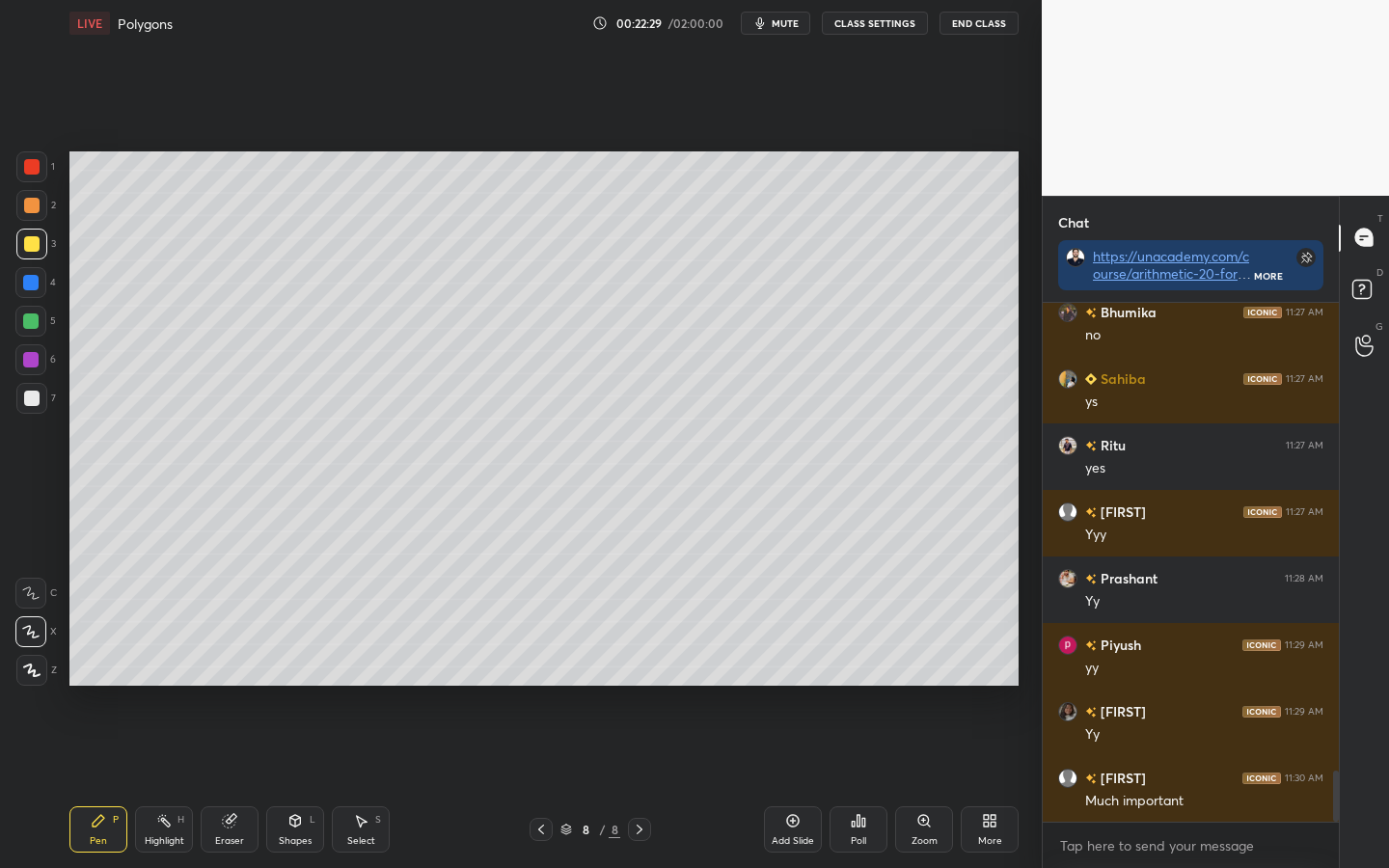 click at bounding box center [31, 321] 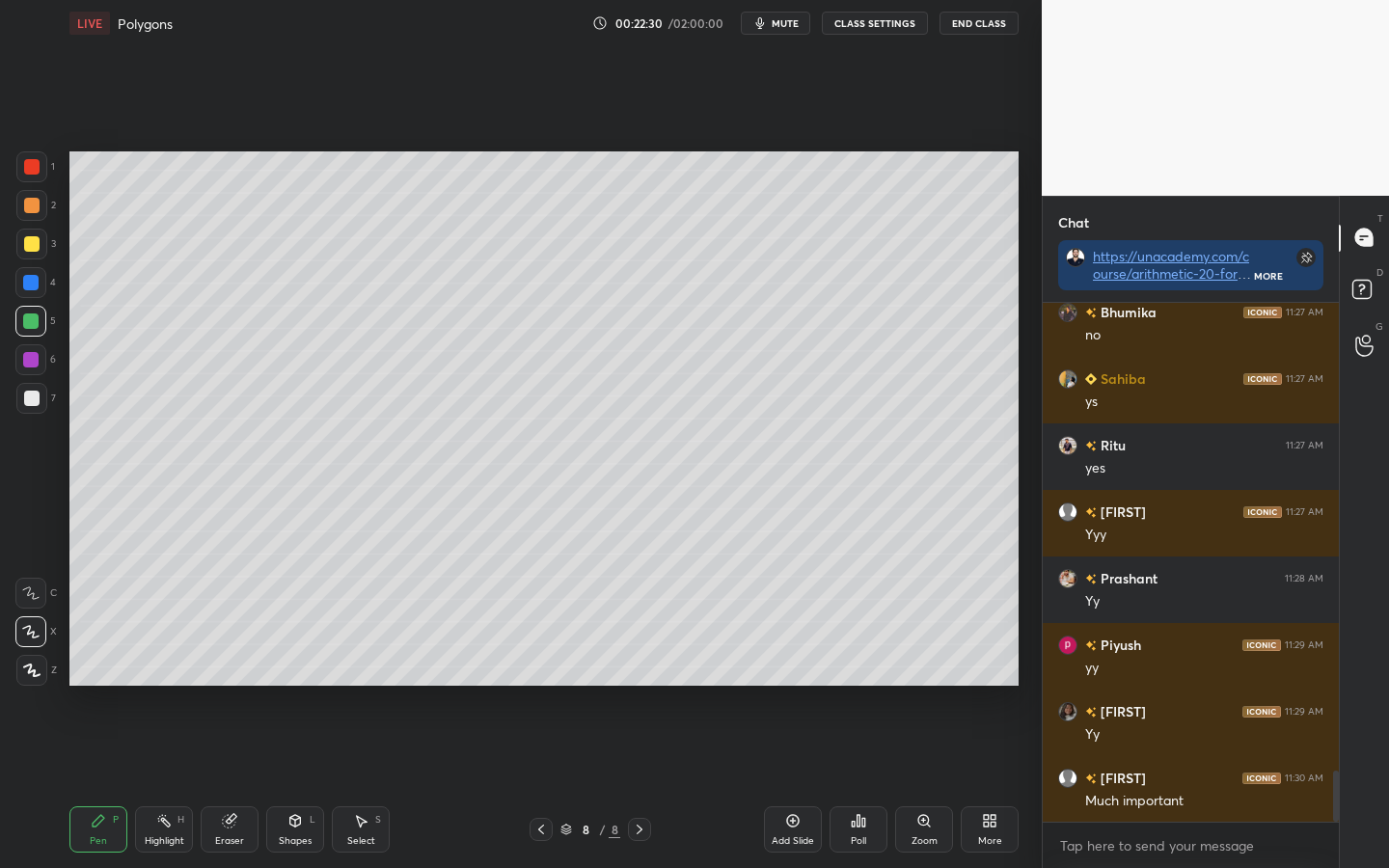 click at bounding box center [31, 283] 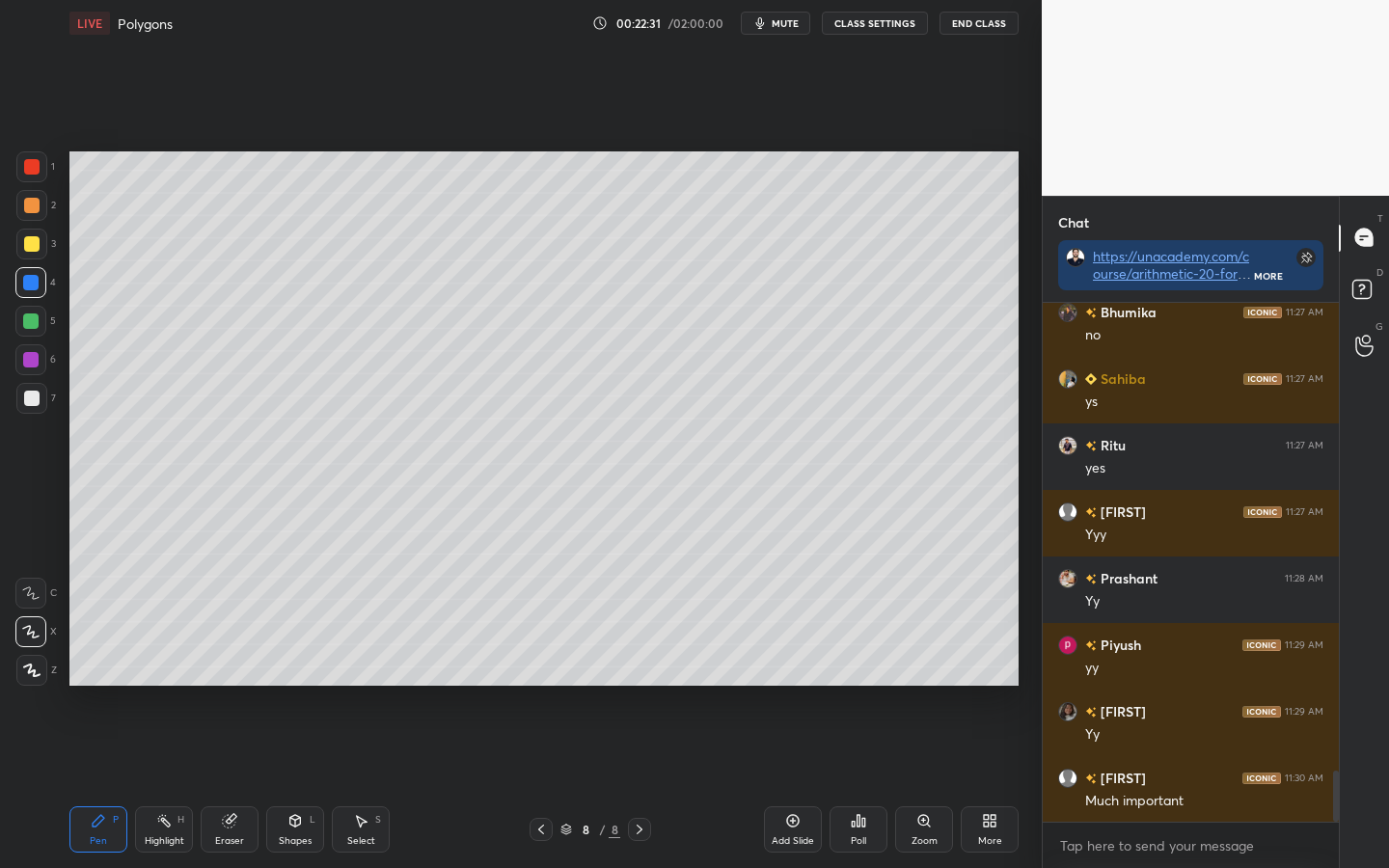 click at bounding box center (31, 321) 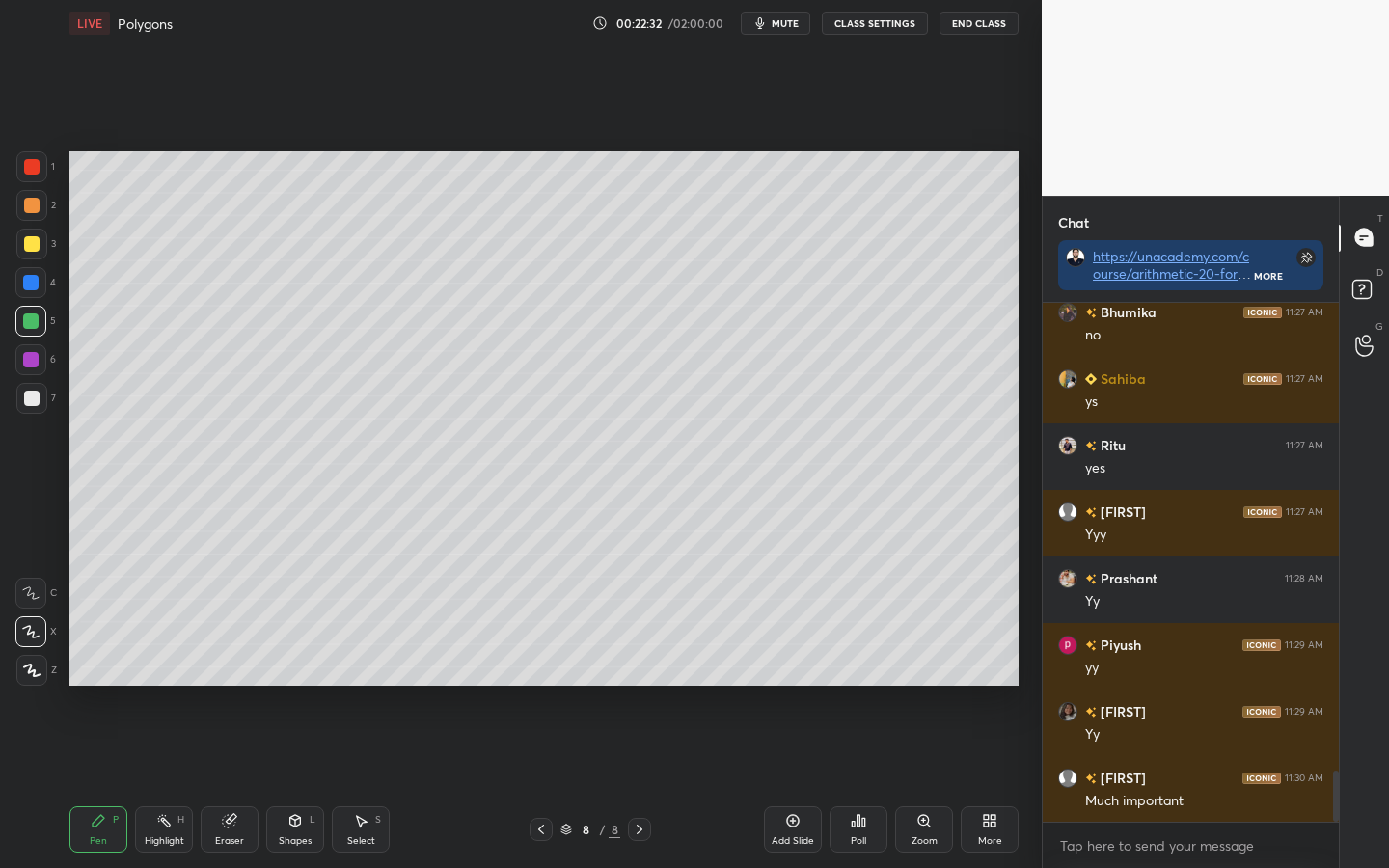 click at bounding box center (31, 283) 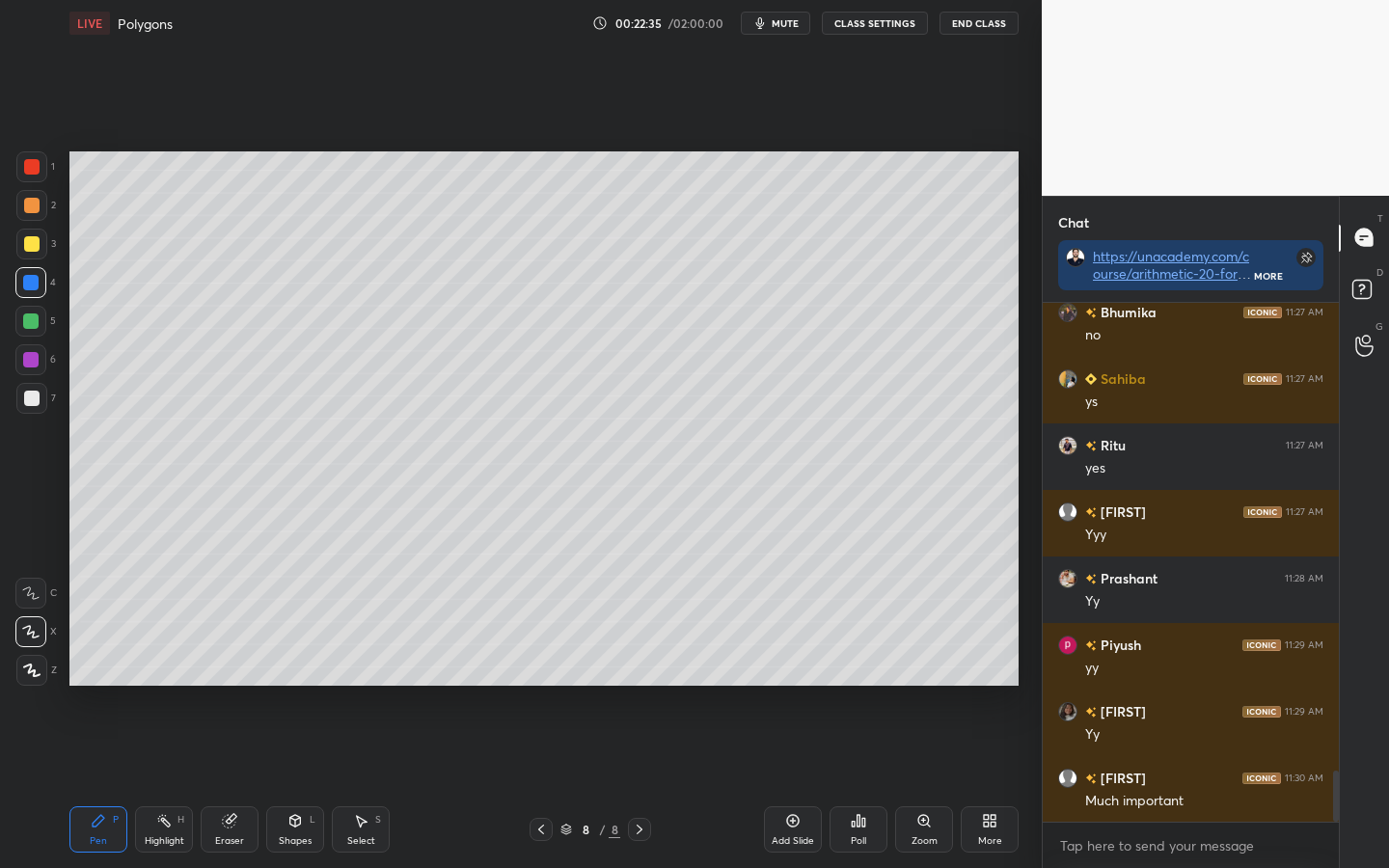 click at bounding box center [31, 321] 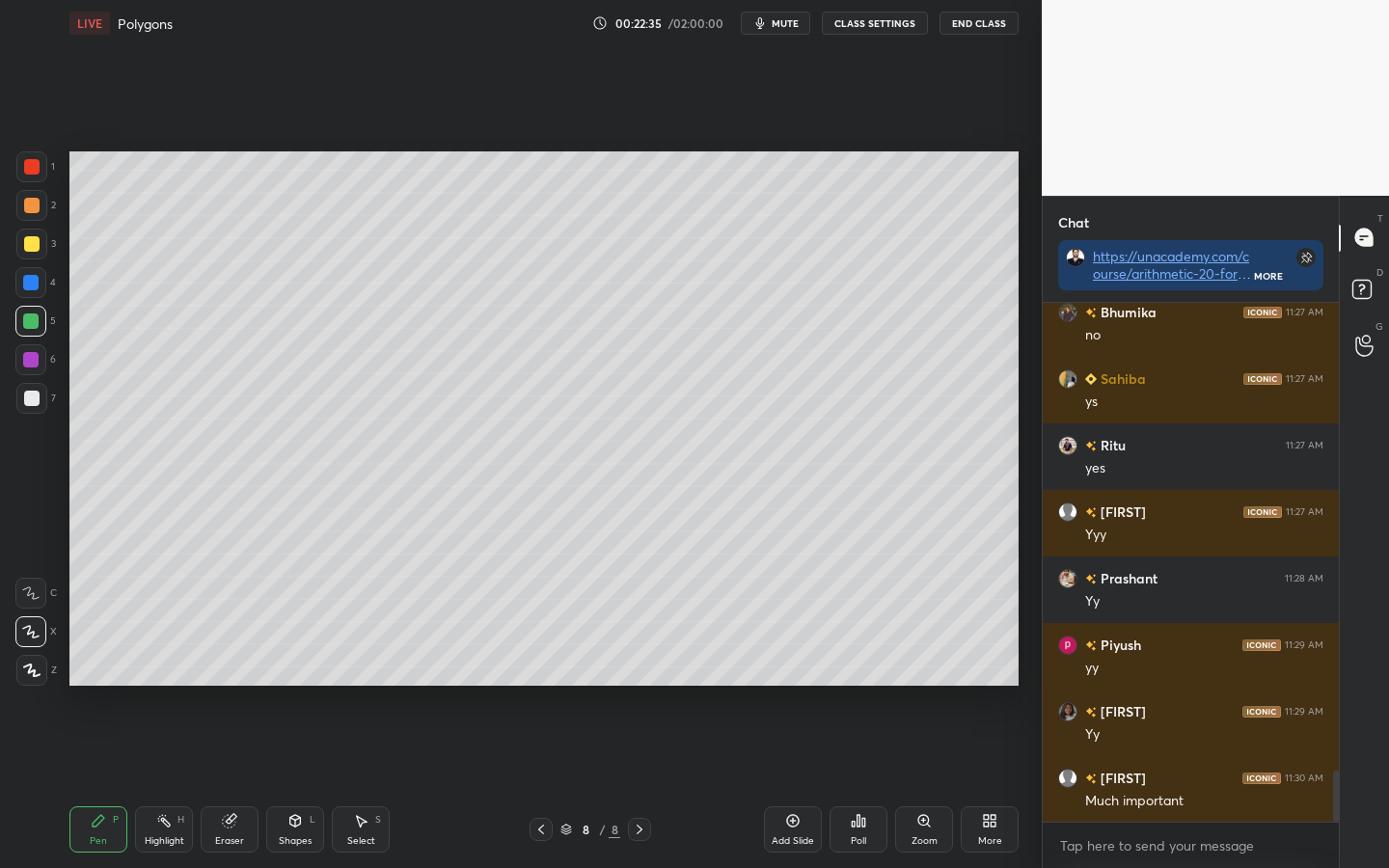 click at bounding box center (31, 360) 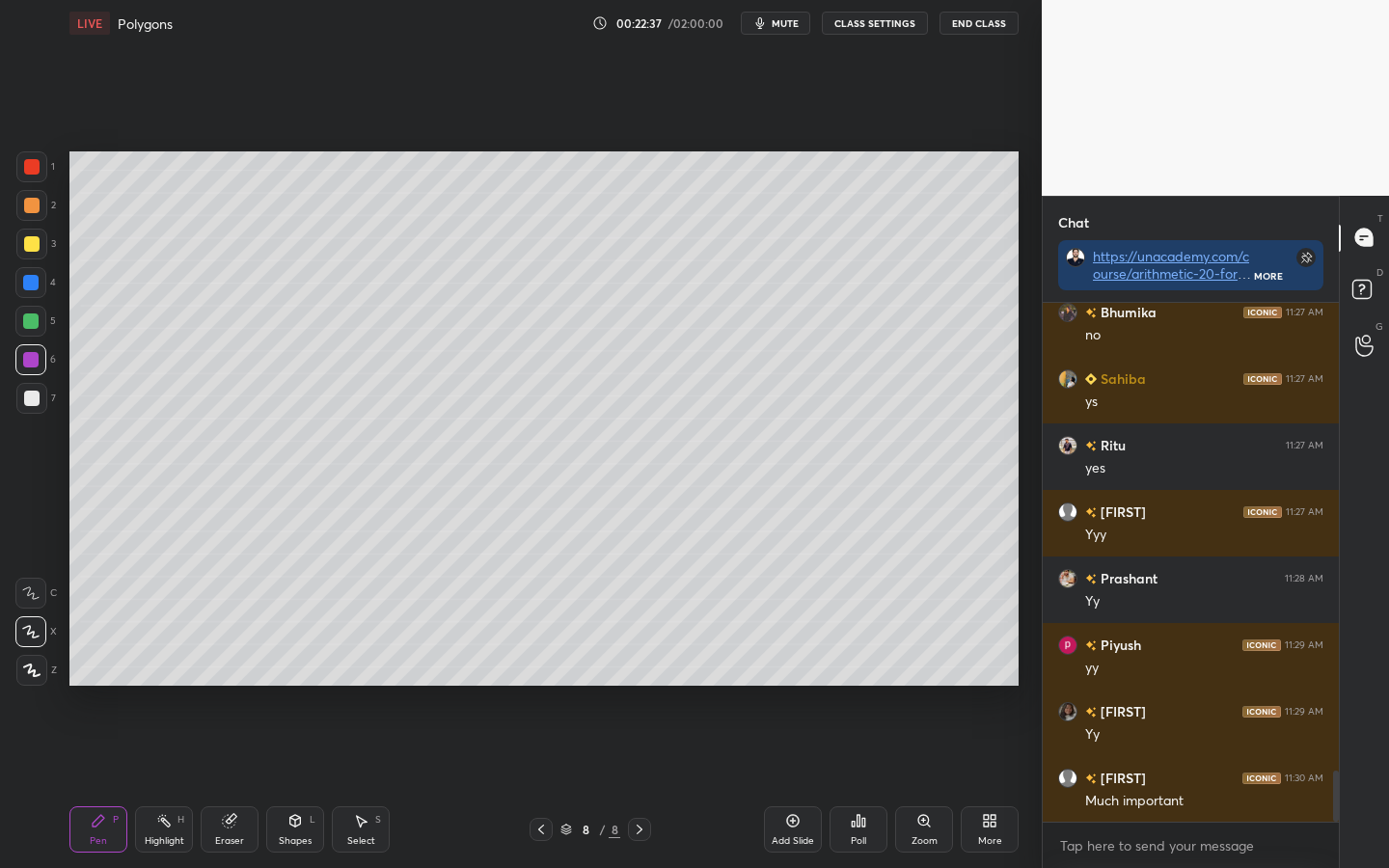 click at bounding box center (31, 283) 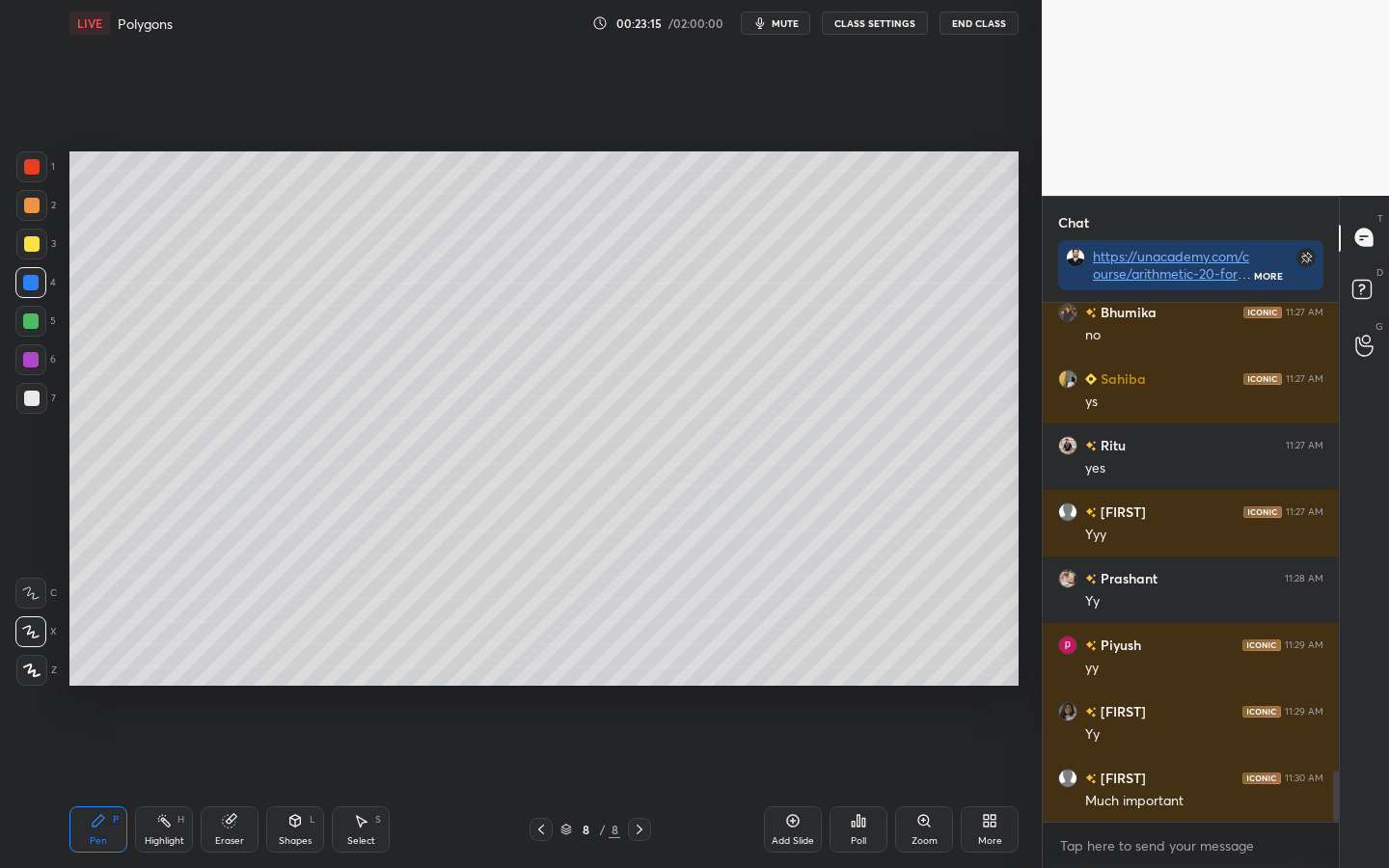 click 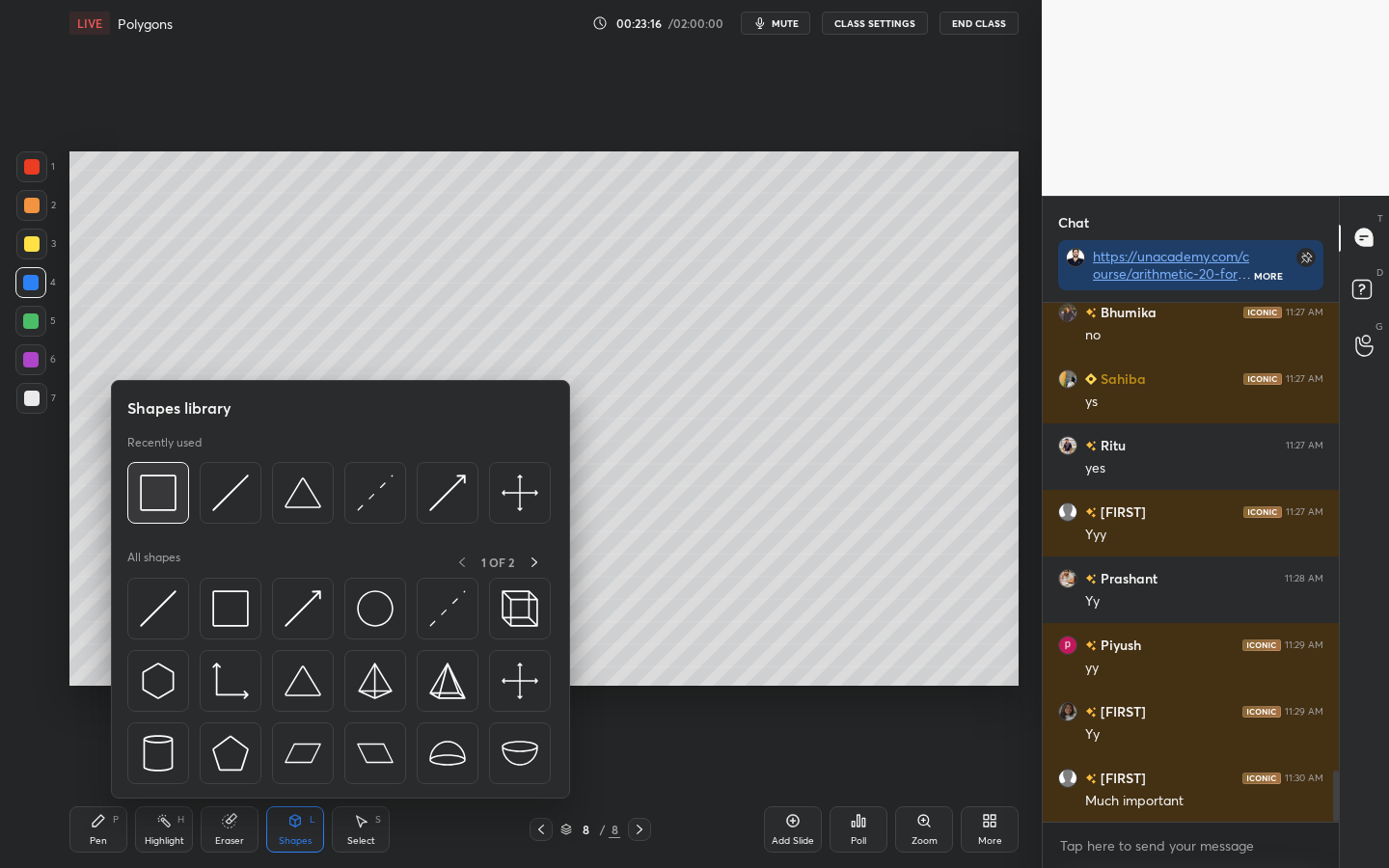 click at bounding box center (158, 493) 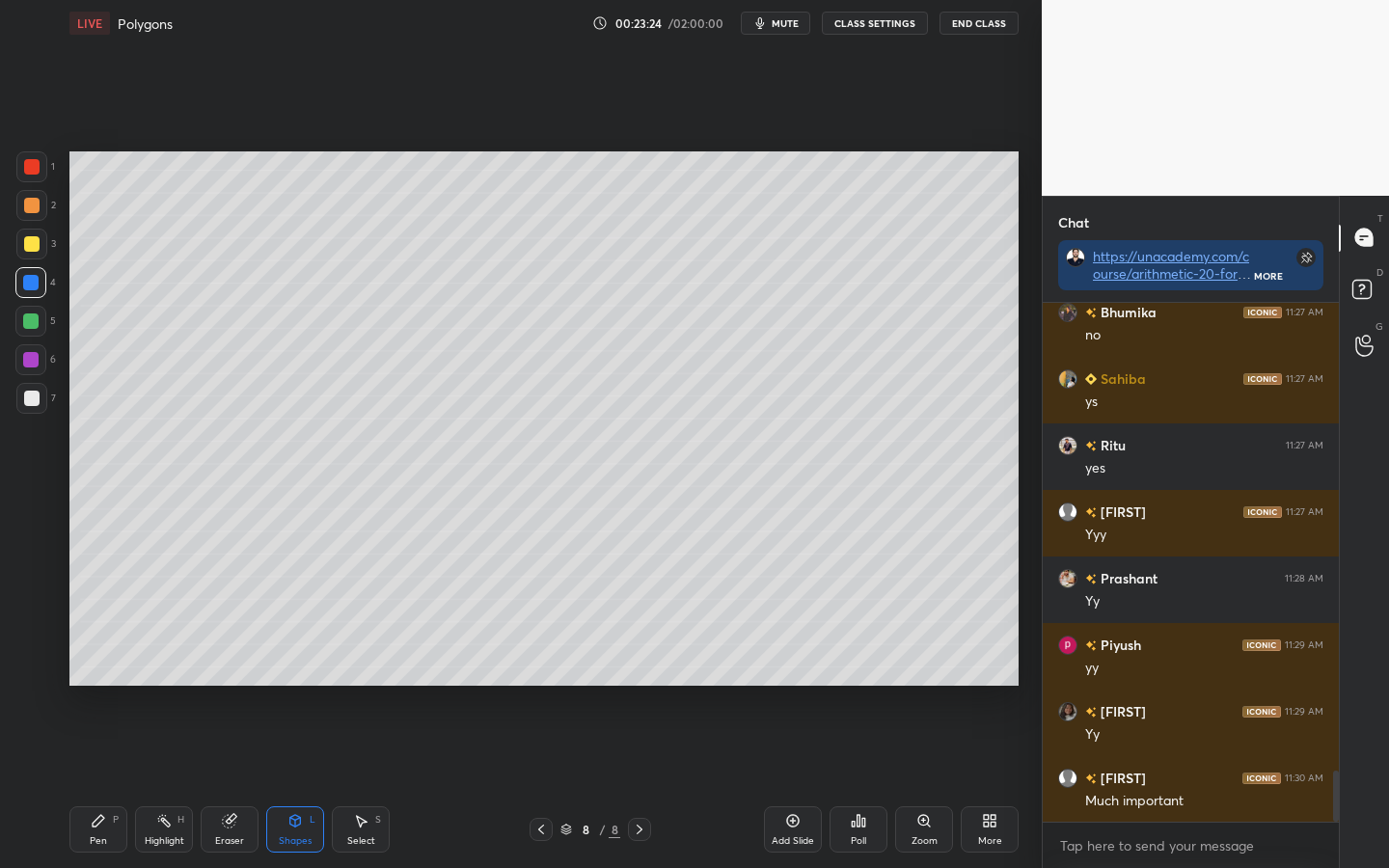 click at bounding box center [31, 321] 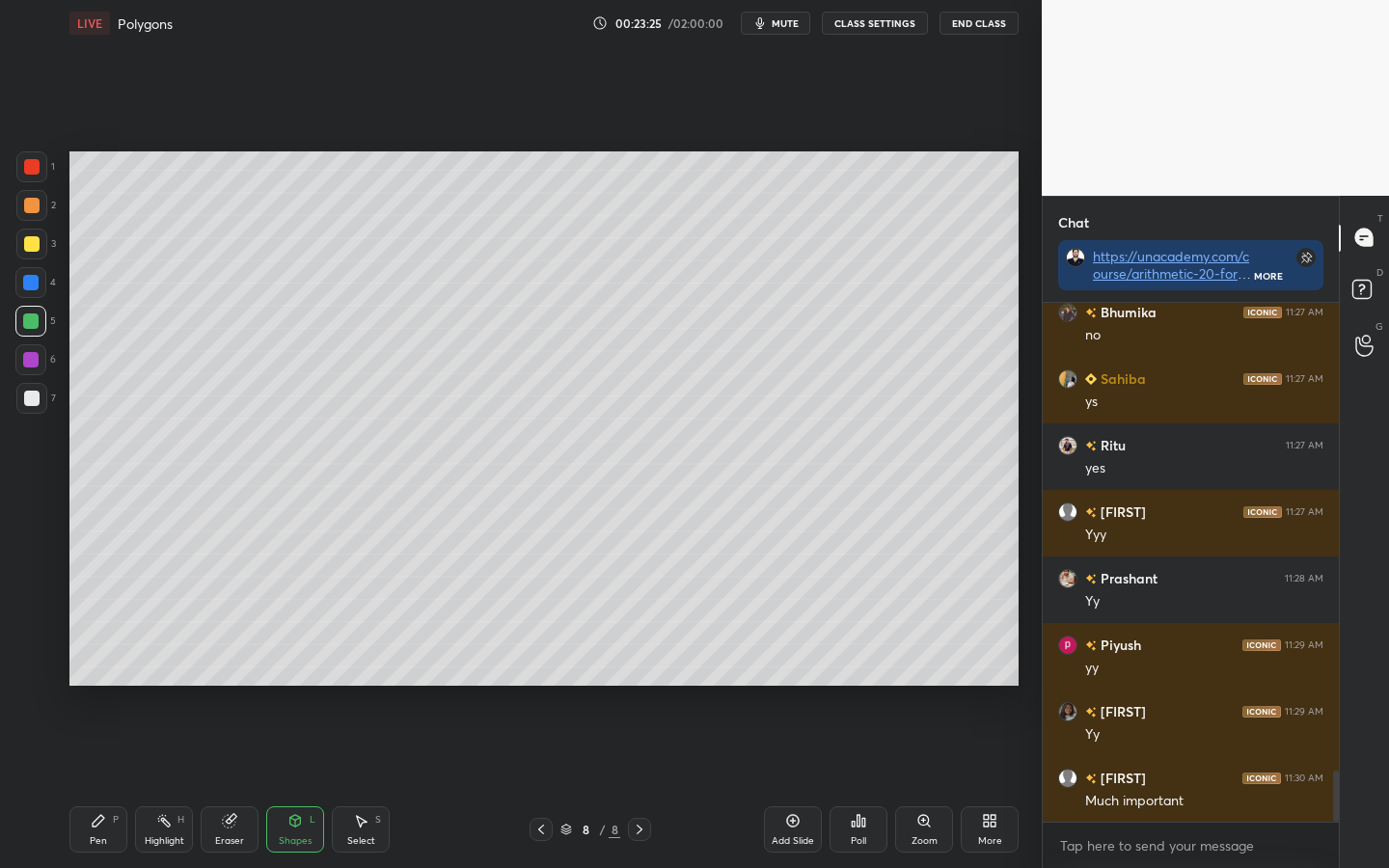 click on "Pen" at bounding box center [98, 841] 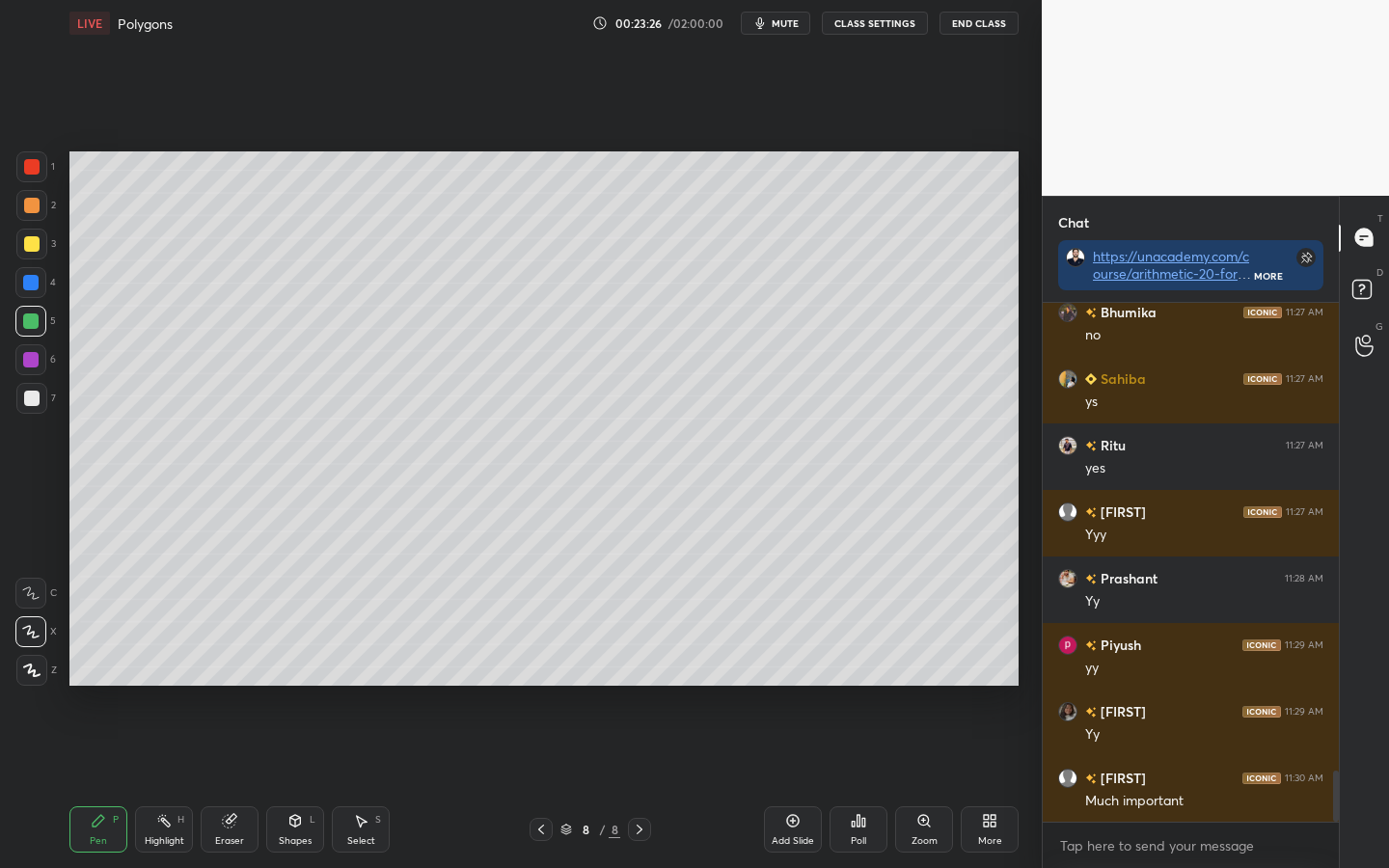 click at bounding box center [32, 244] 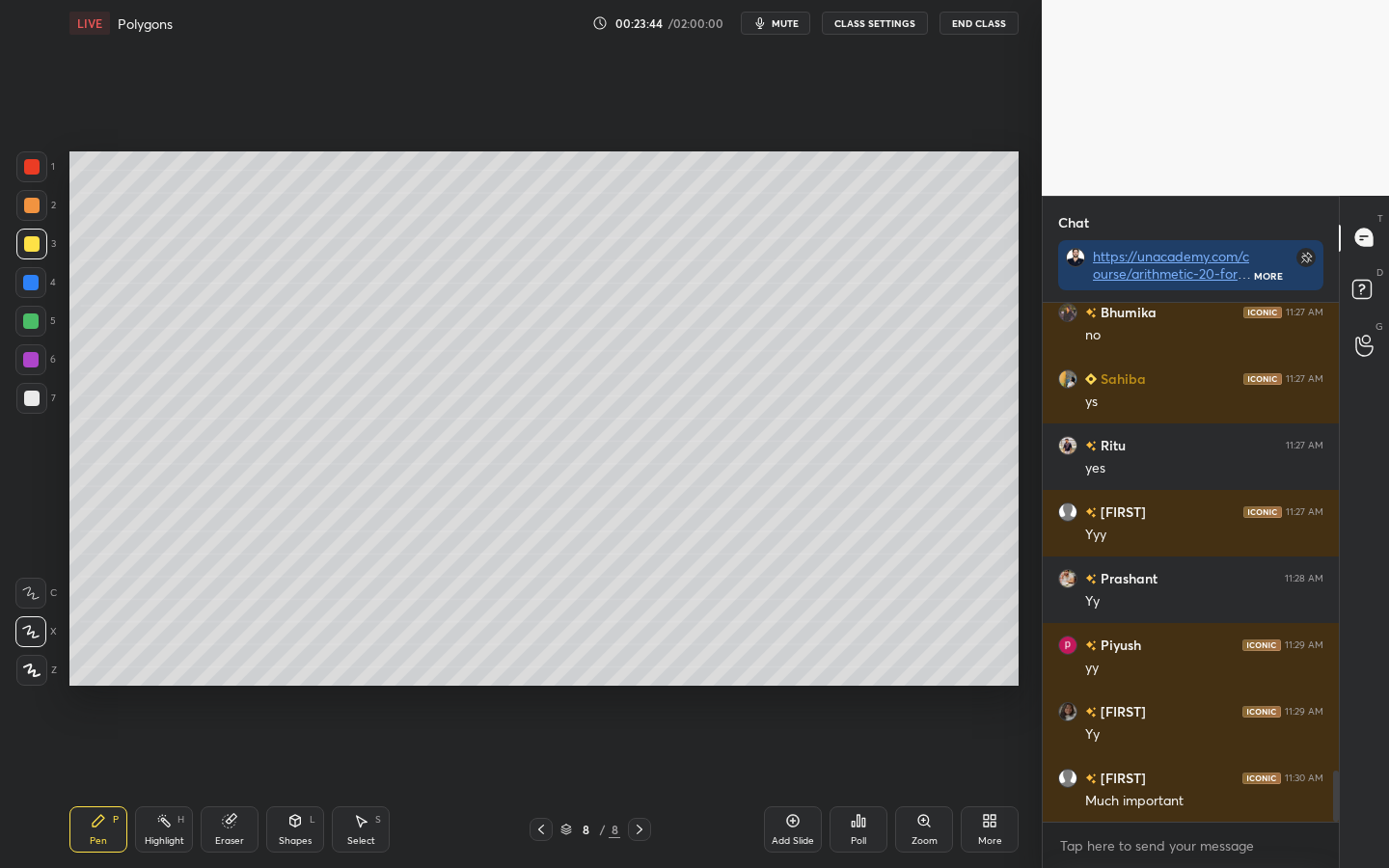 drag, startPoint x: 24, startPoint y: 281, endPoint x: 29, endPoint y: 309, distance: 28.442925 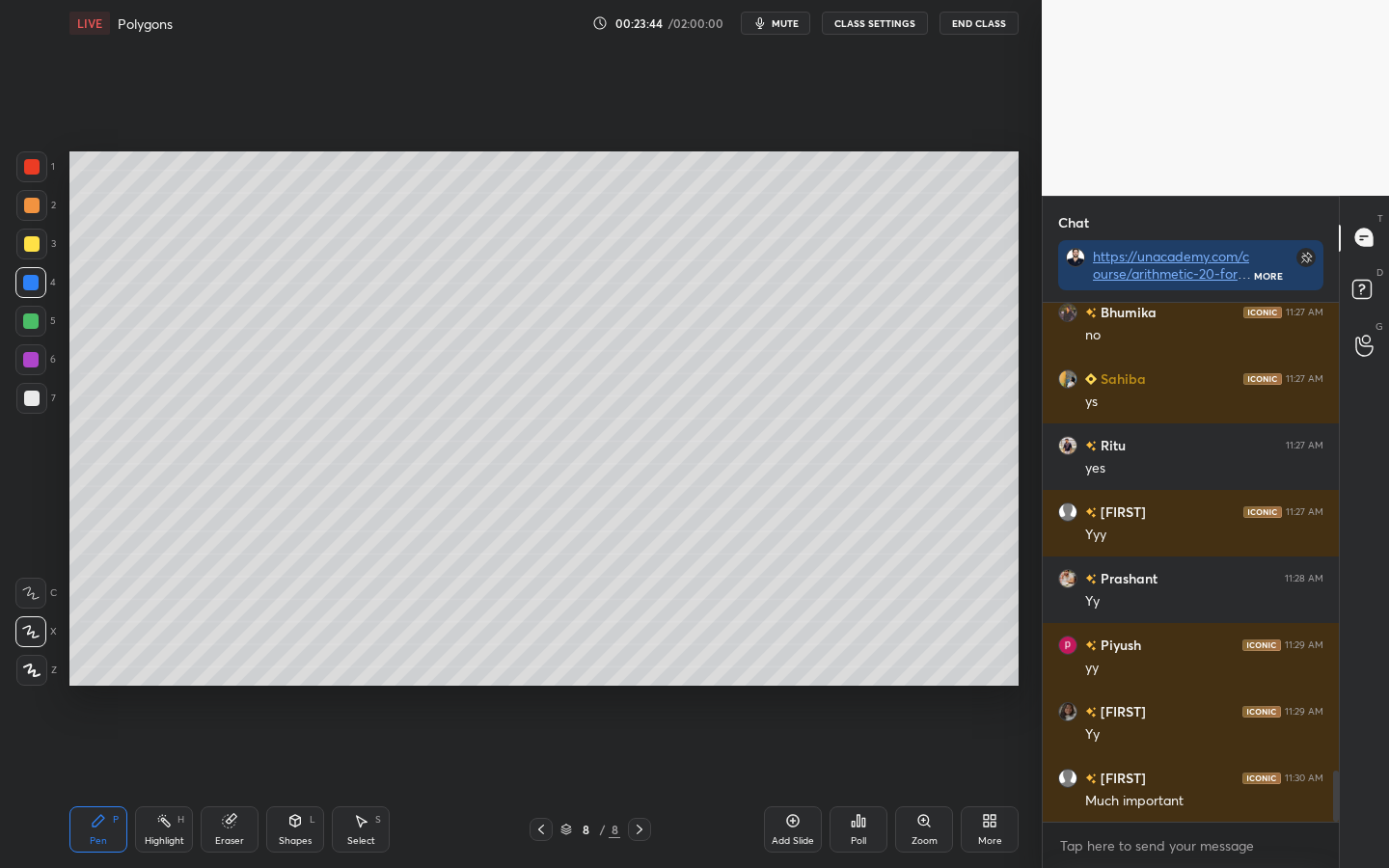 click at bounding box center [31, 321] 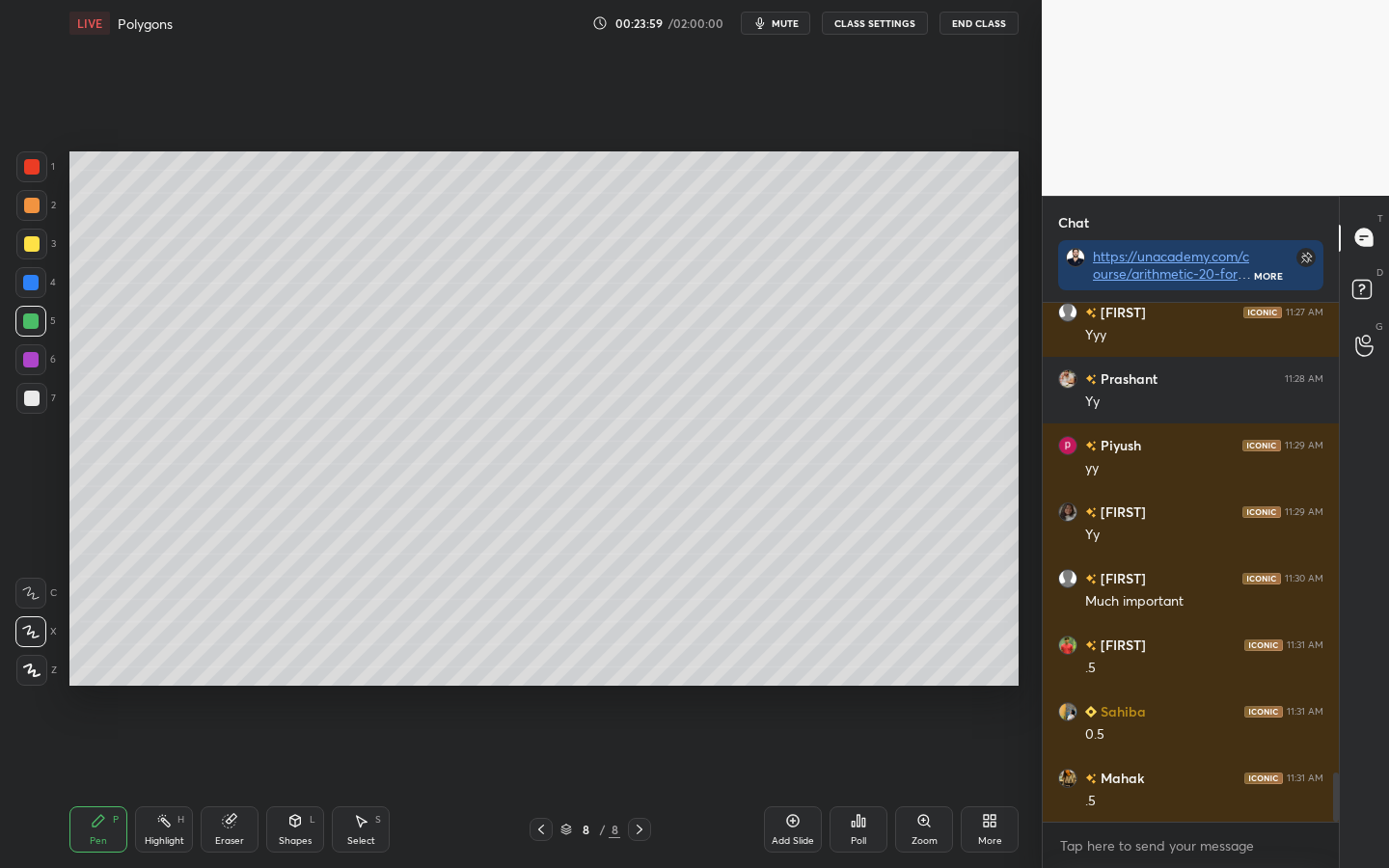 scroll, scrollTop: 4987, scrollLeft: 0, axis: vertical 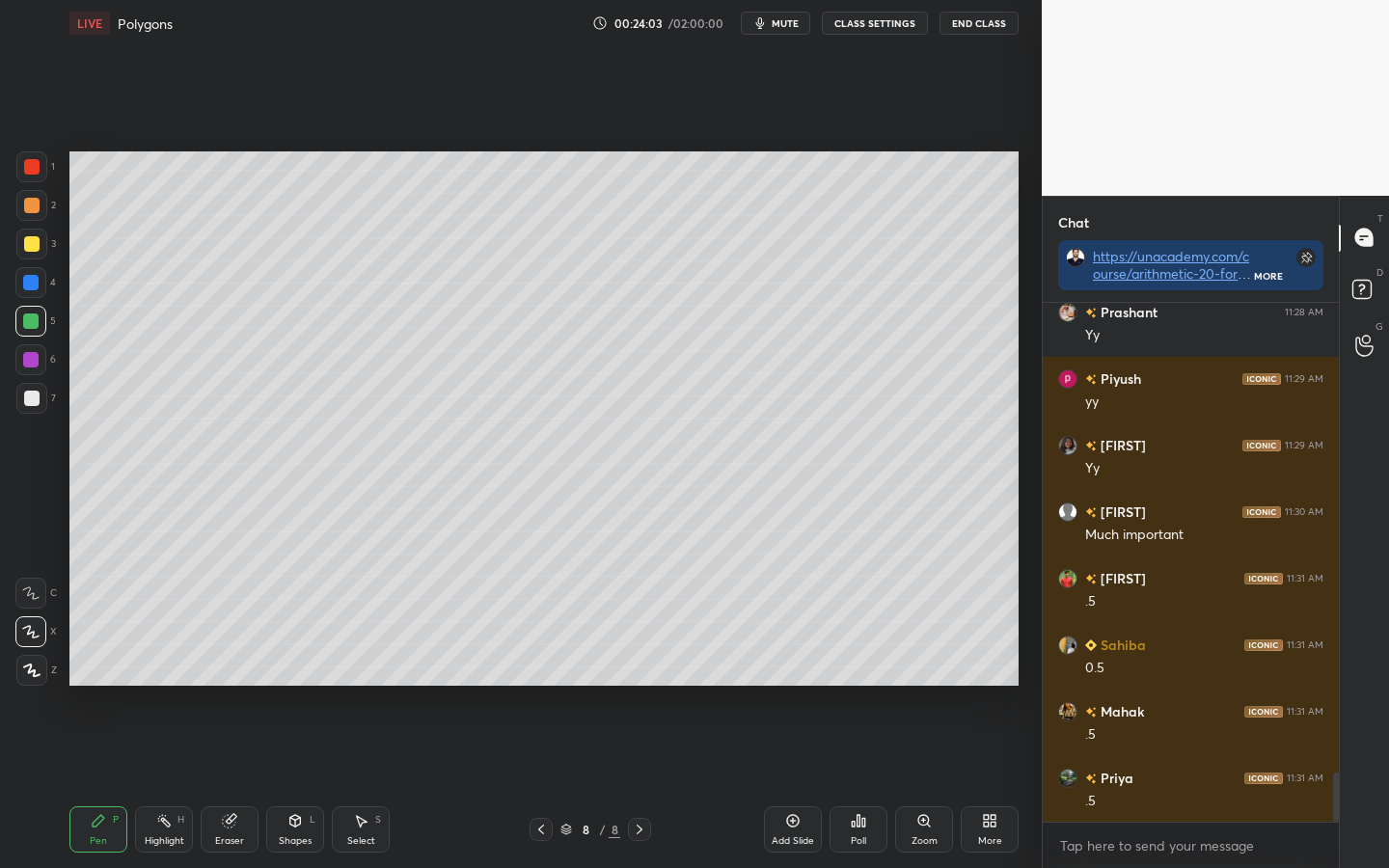click 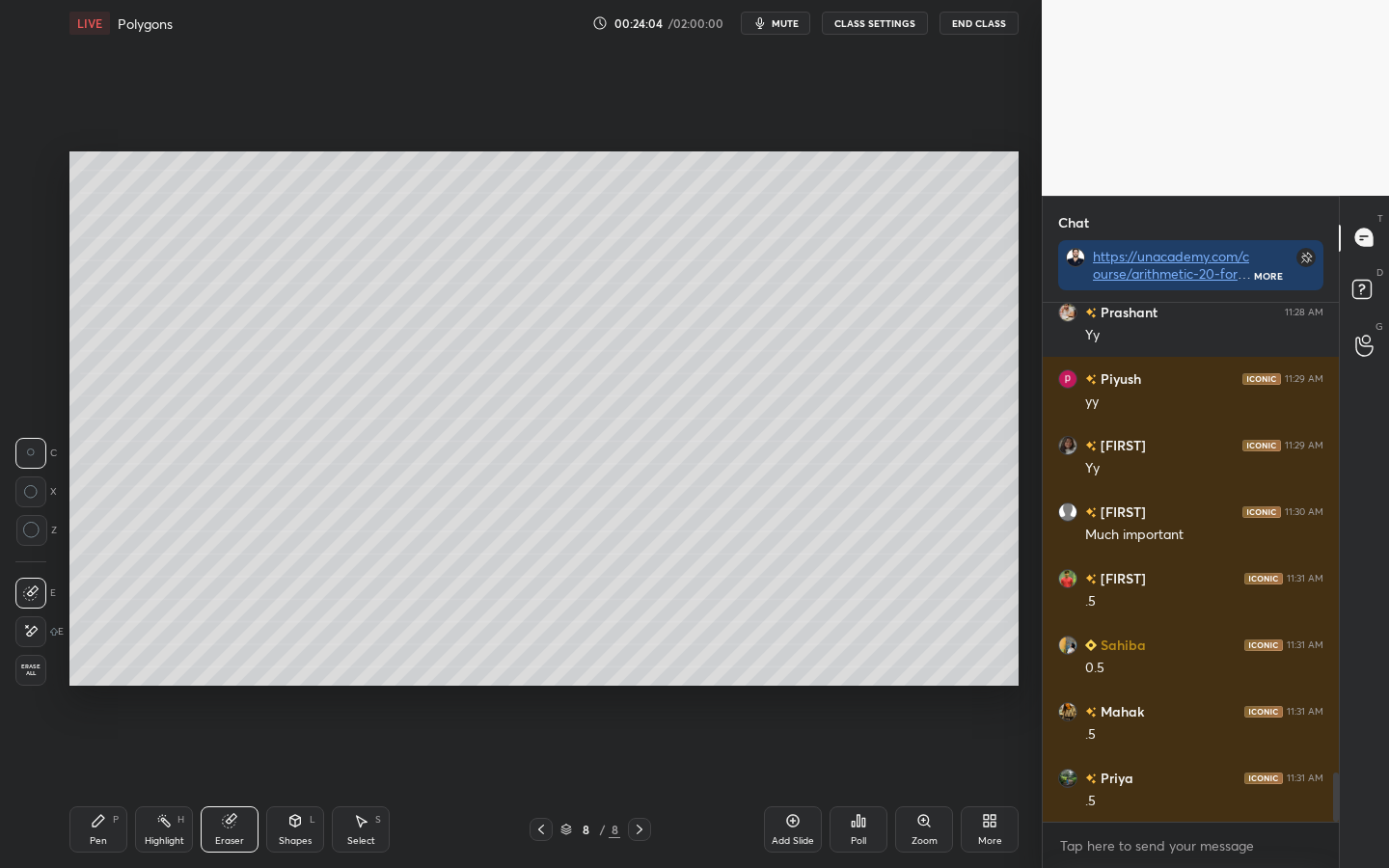 click 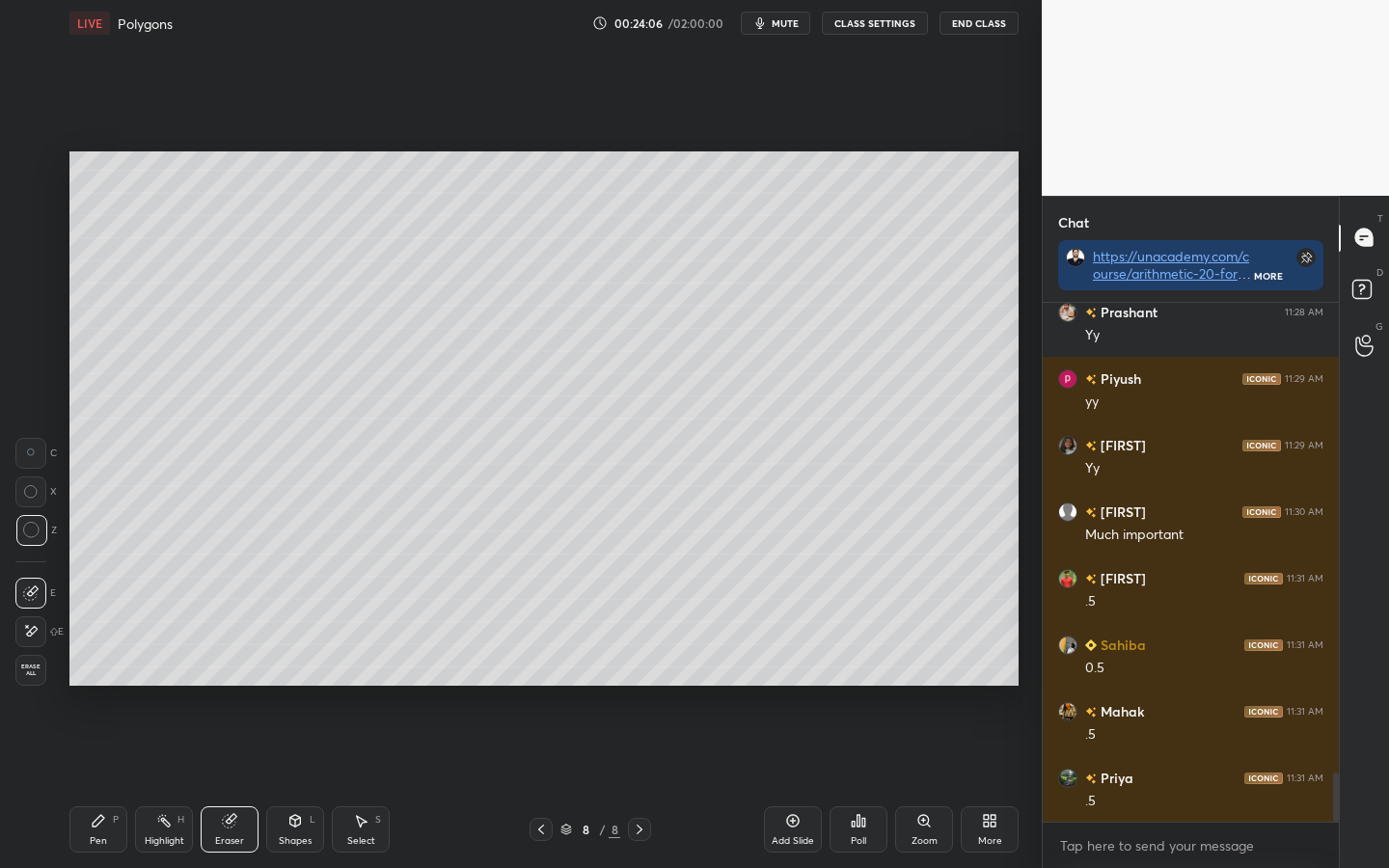 click on "Pen P" at bounding box center [98, 829] 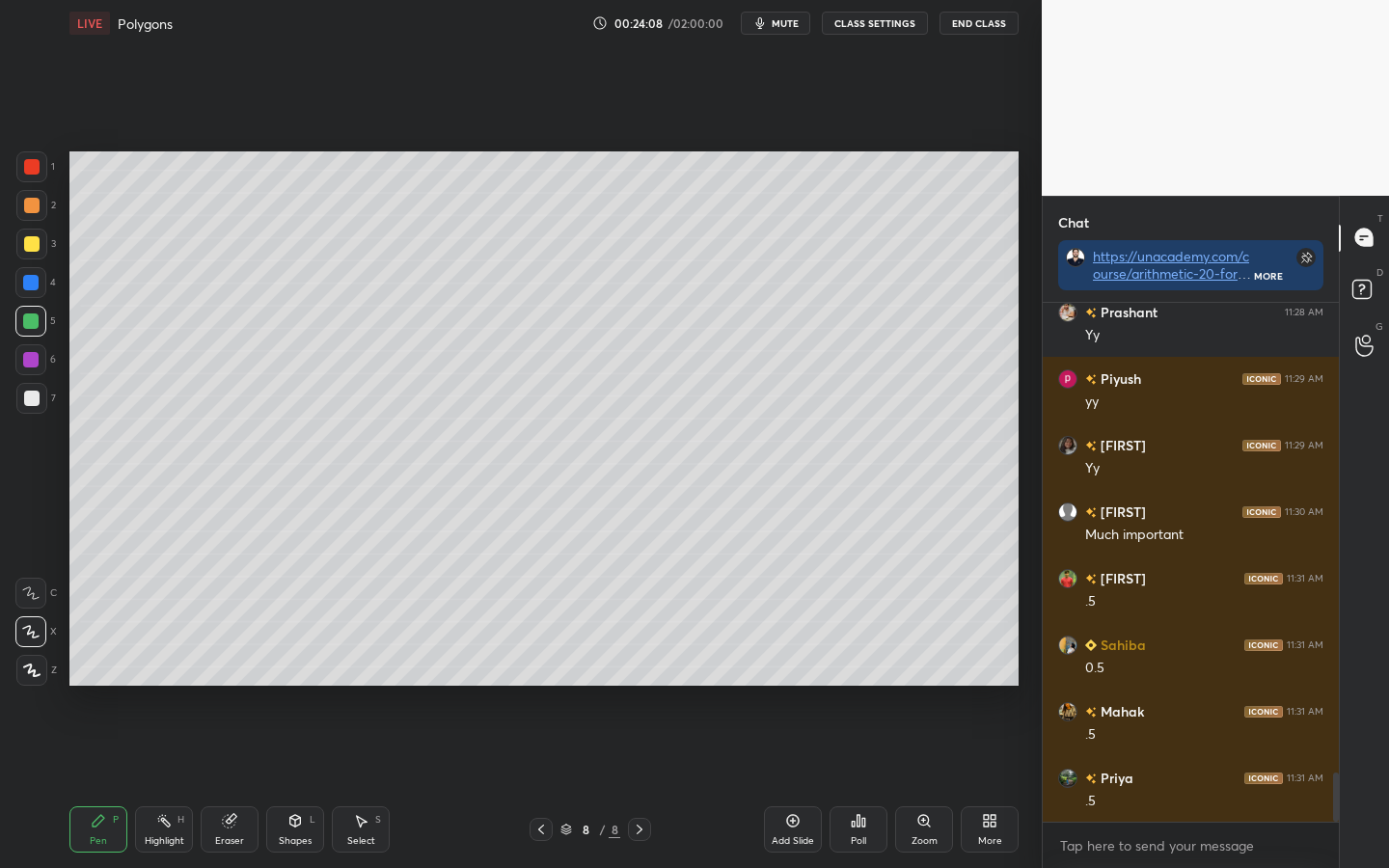 click at bounding box center (32, 398) 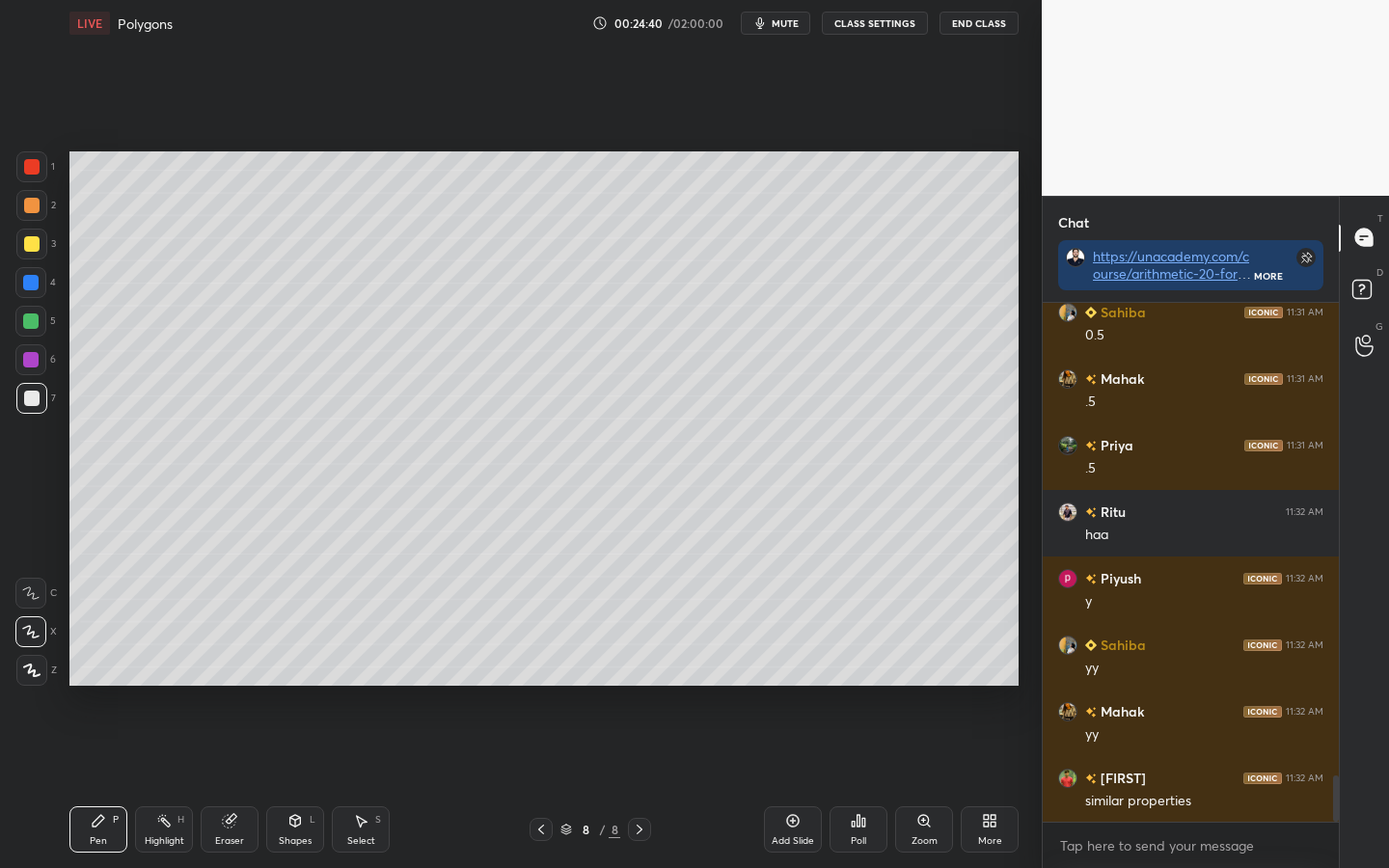 scroll, scrollTop: 5386, scrollLeft: 0, axis: vertical 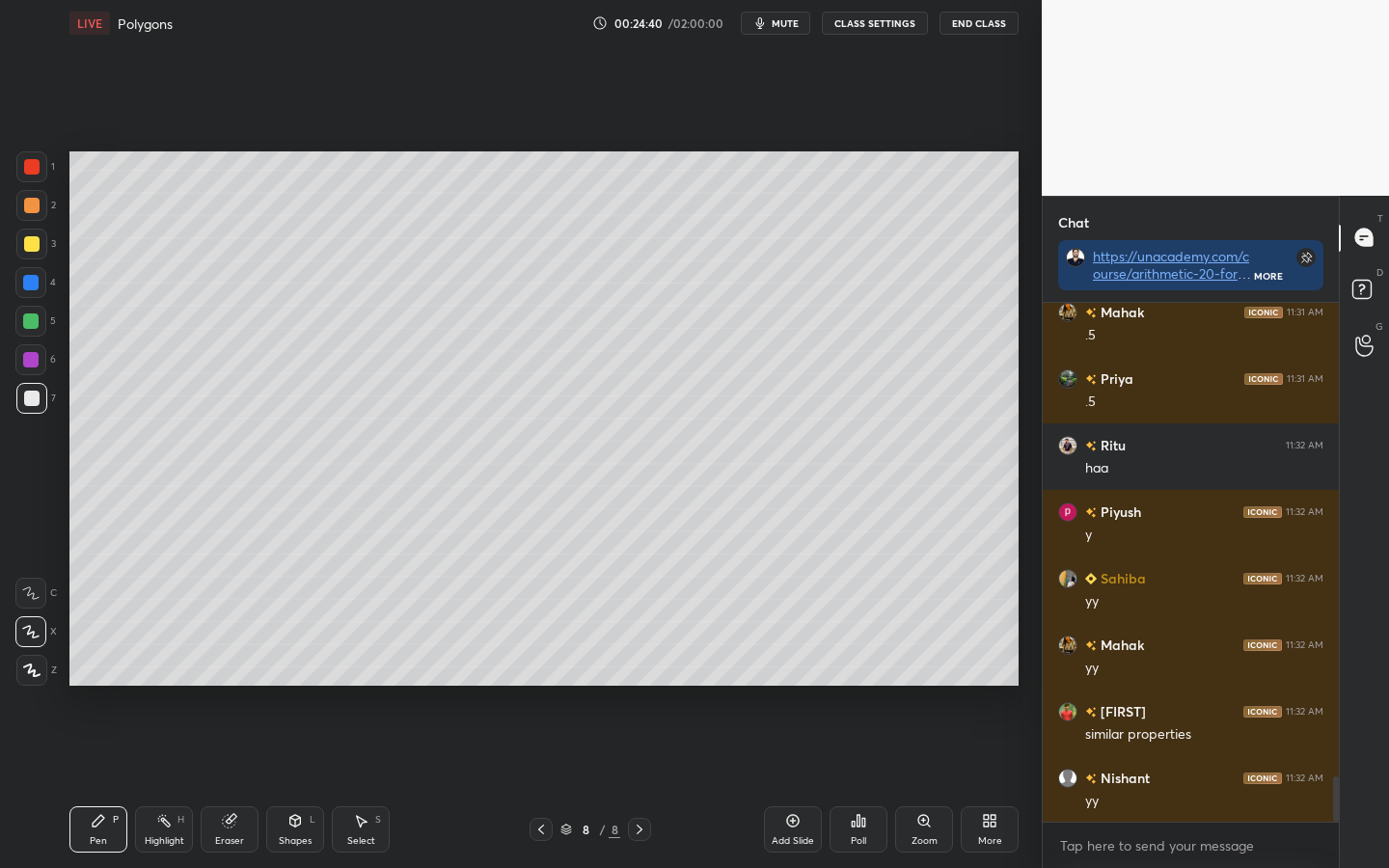 click 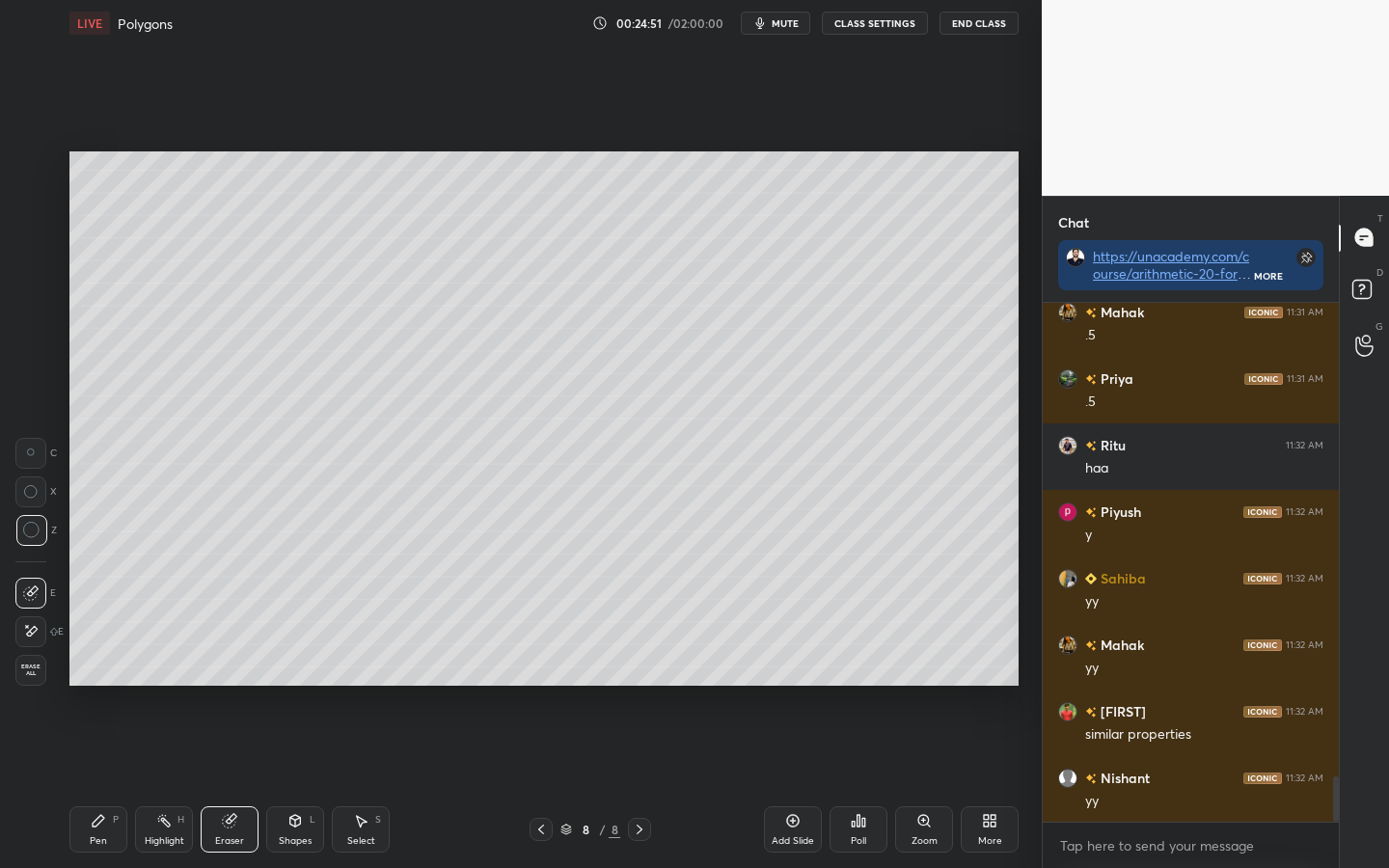 click 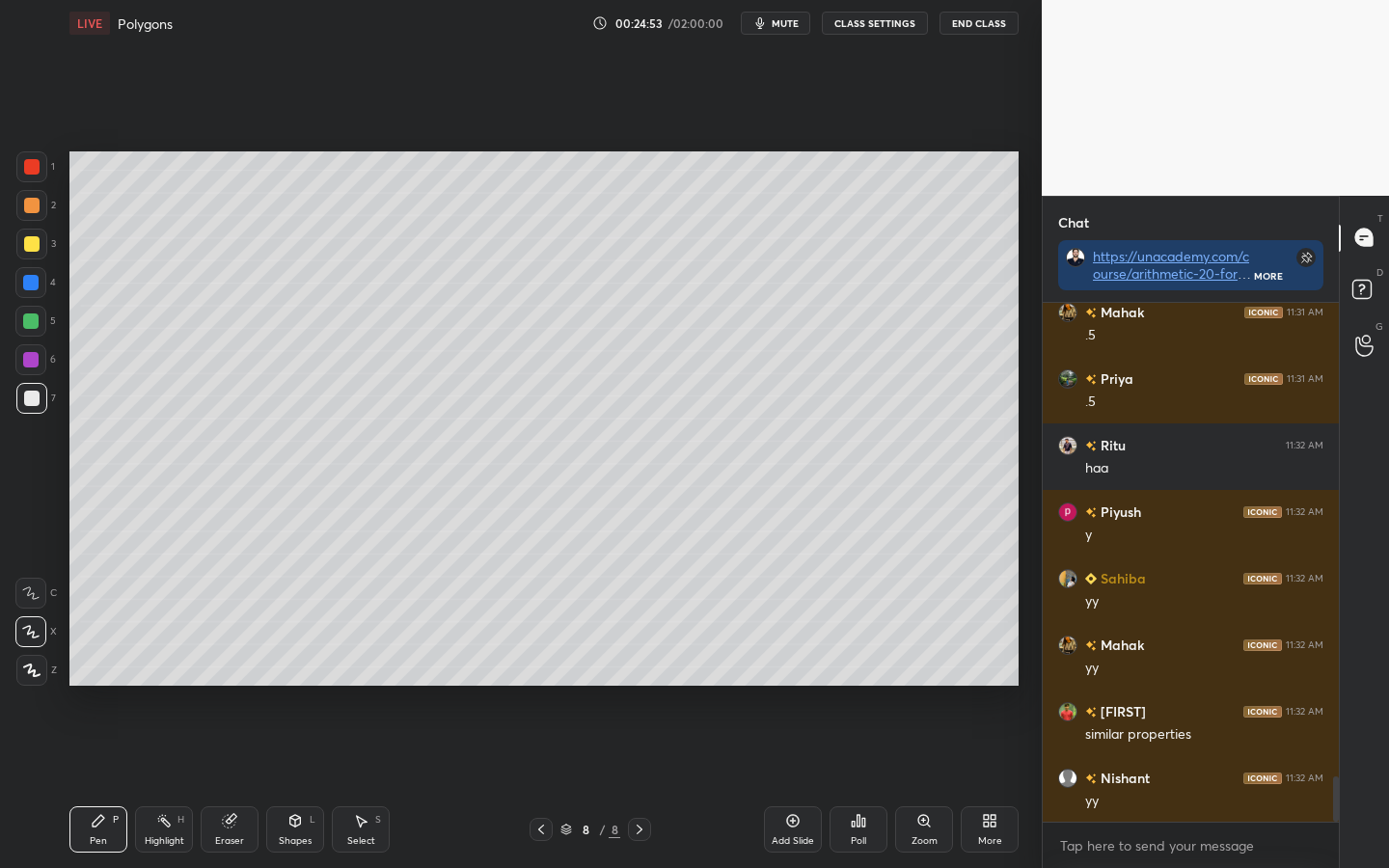 click at bounding box center (31, 321) 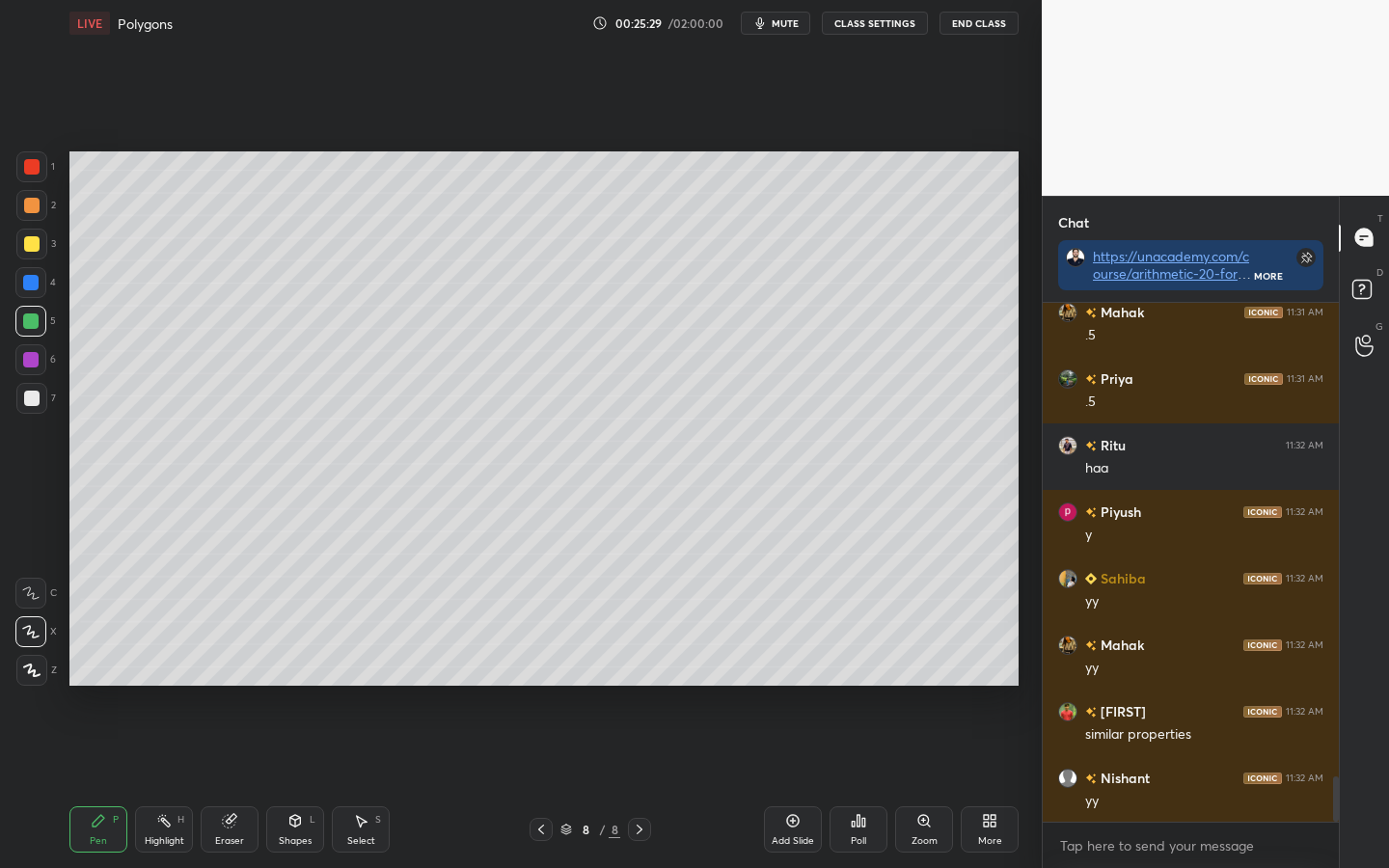 drag, startPoint x: 32, startPoint y: 364, endPoint x: 40, endPoint y: 327, distance: 37.854986 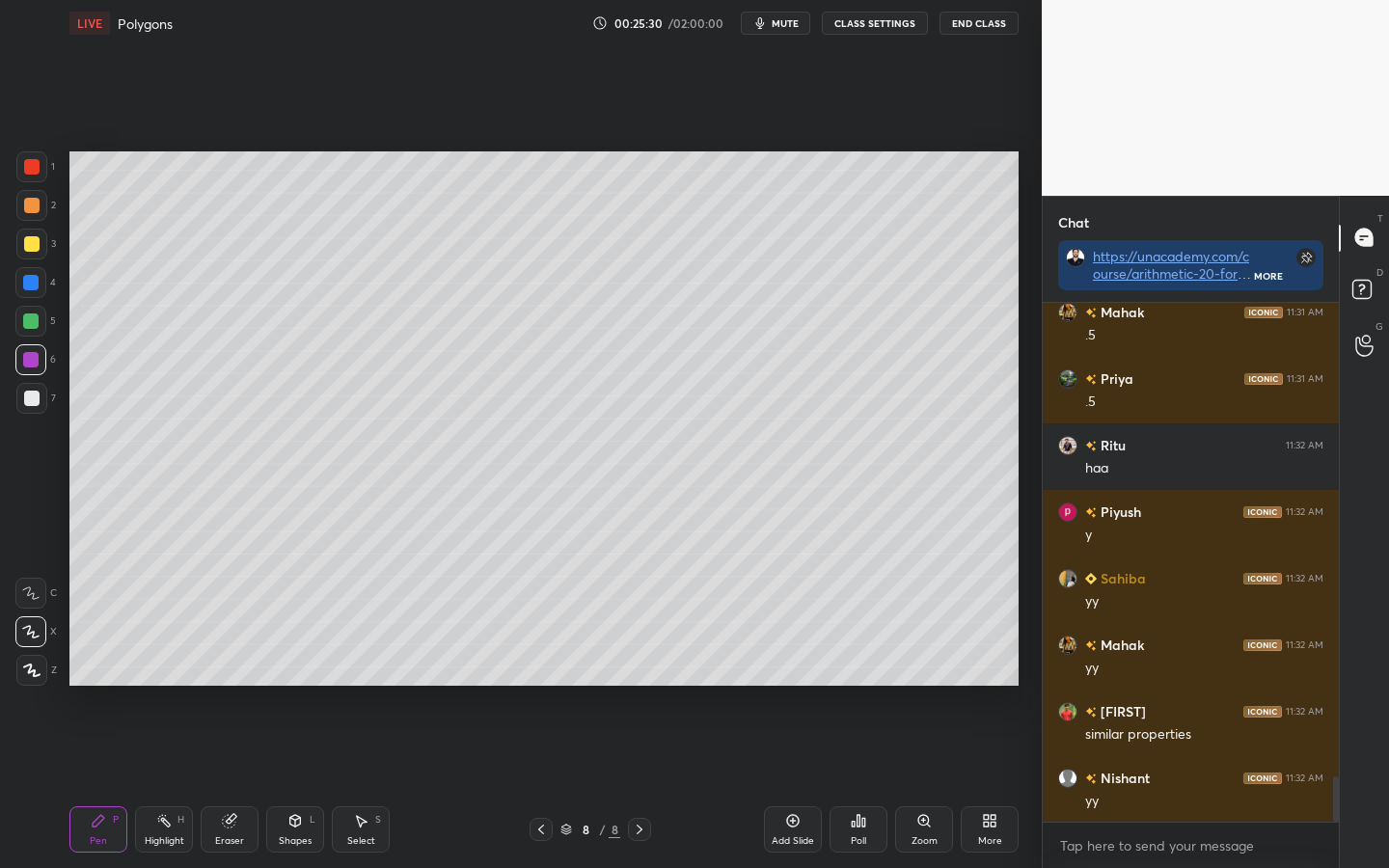 click at bounding box center (31, 283) 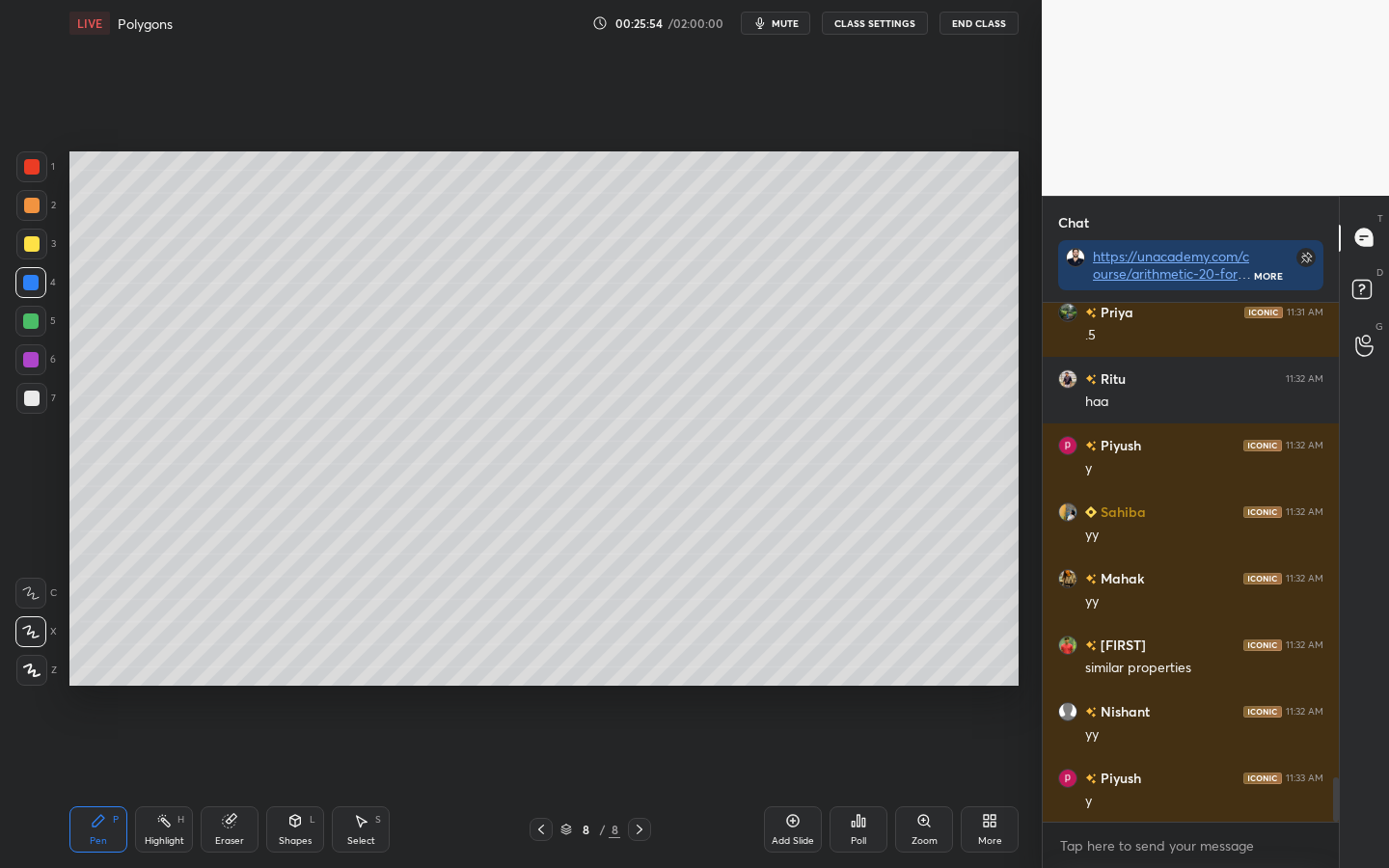 scroll, scrollTop: 5520, scrollLeft: 0, axis: vertical 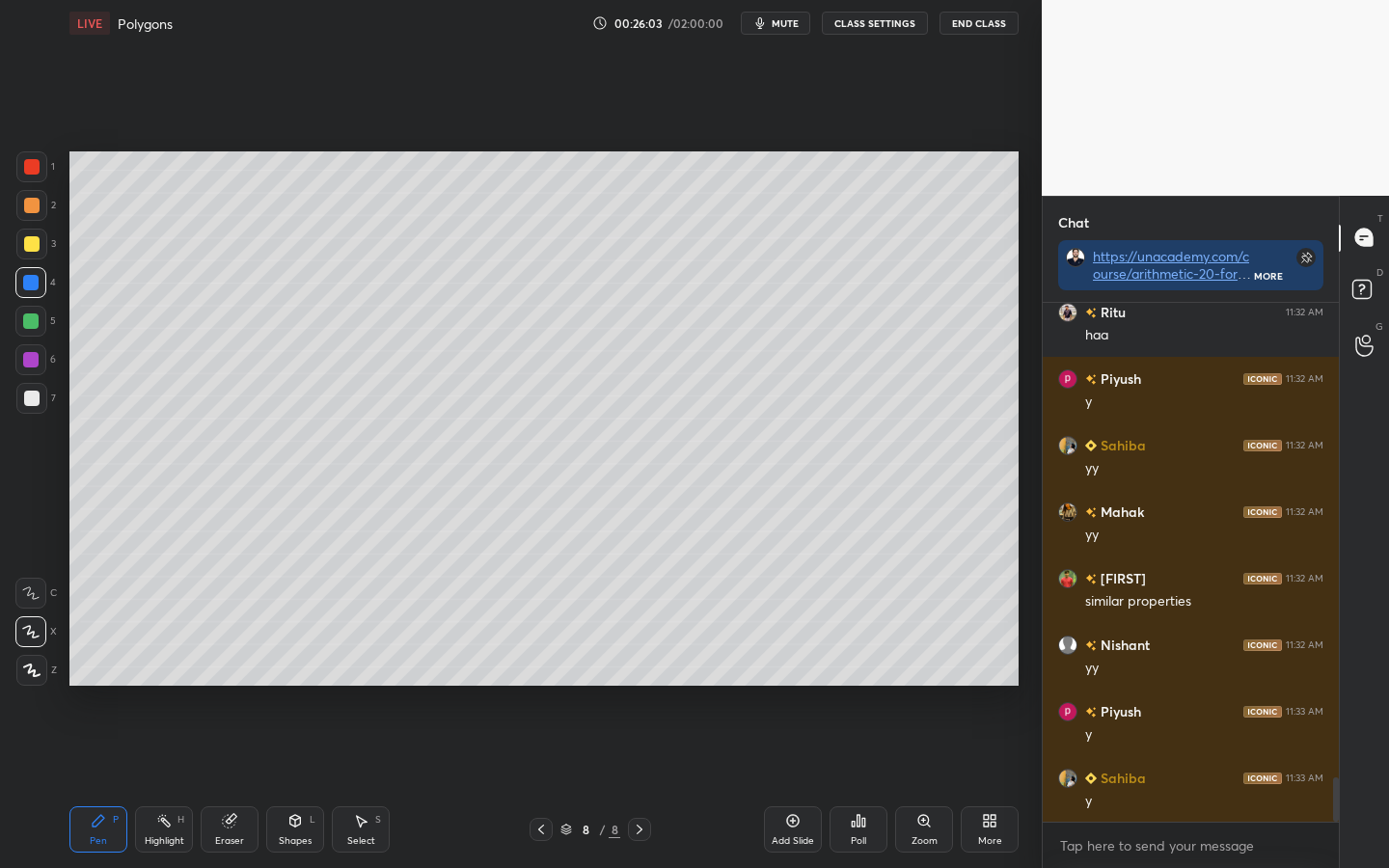 click at bounding box center [31, 321] 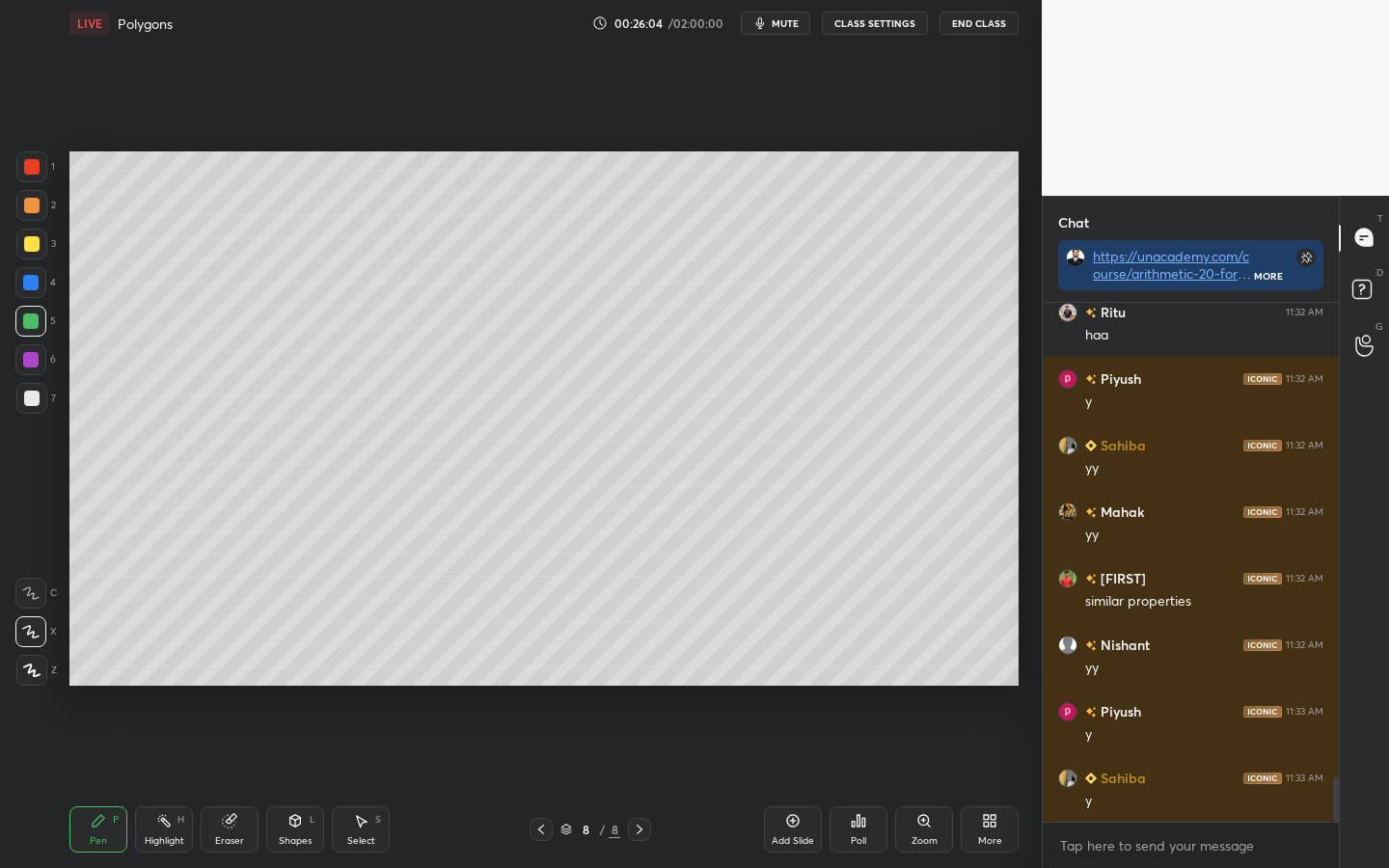 drag, startPoint x: 28, startPoint y: 400, endPoint x: 57, endPoint y: 397, distance: 29.154759 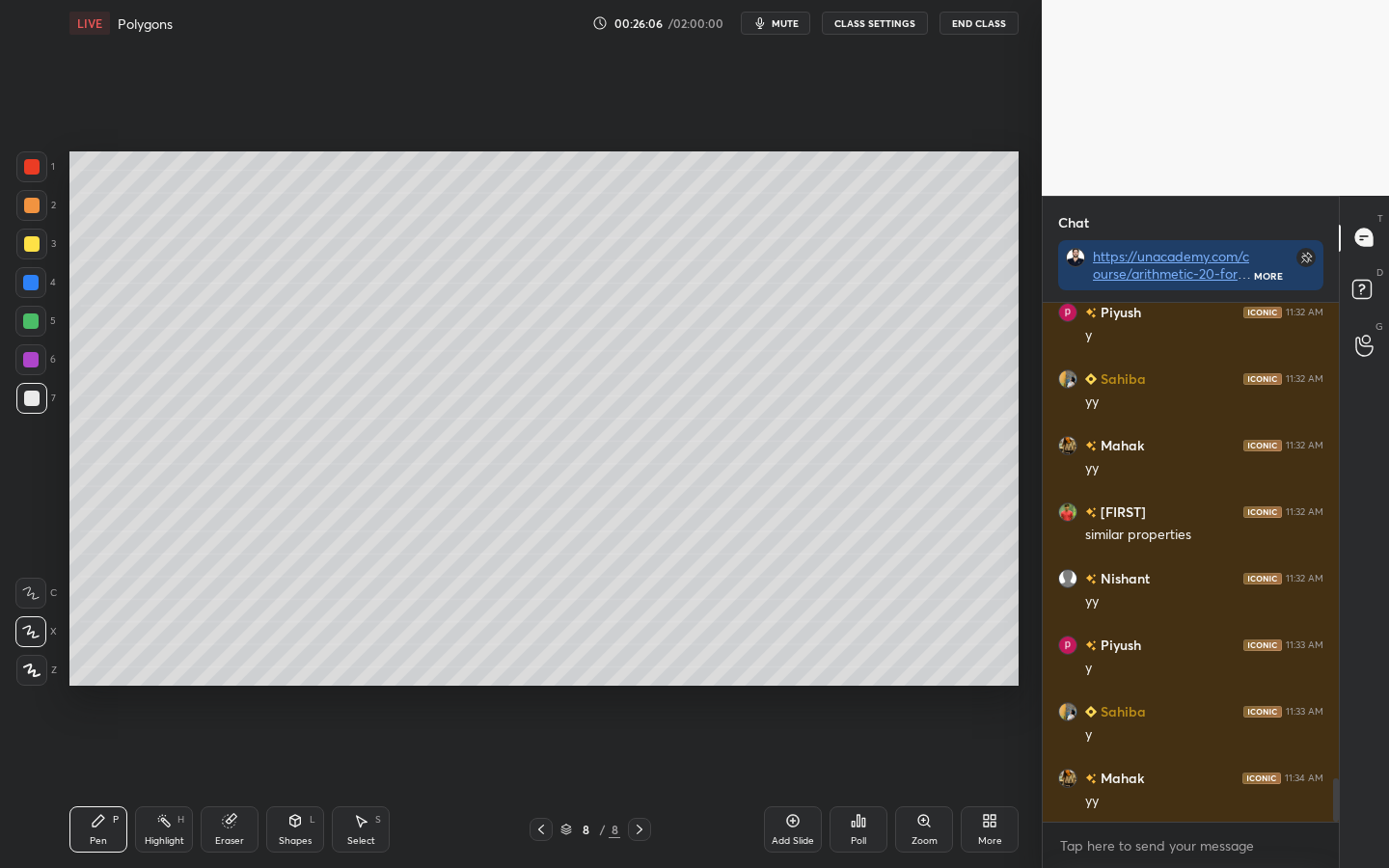 scroll, scrollTop: 5653, scrollLeft: 0, axis: vertical 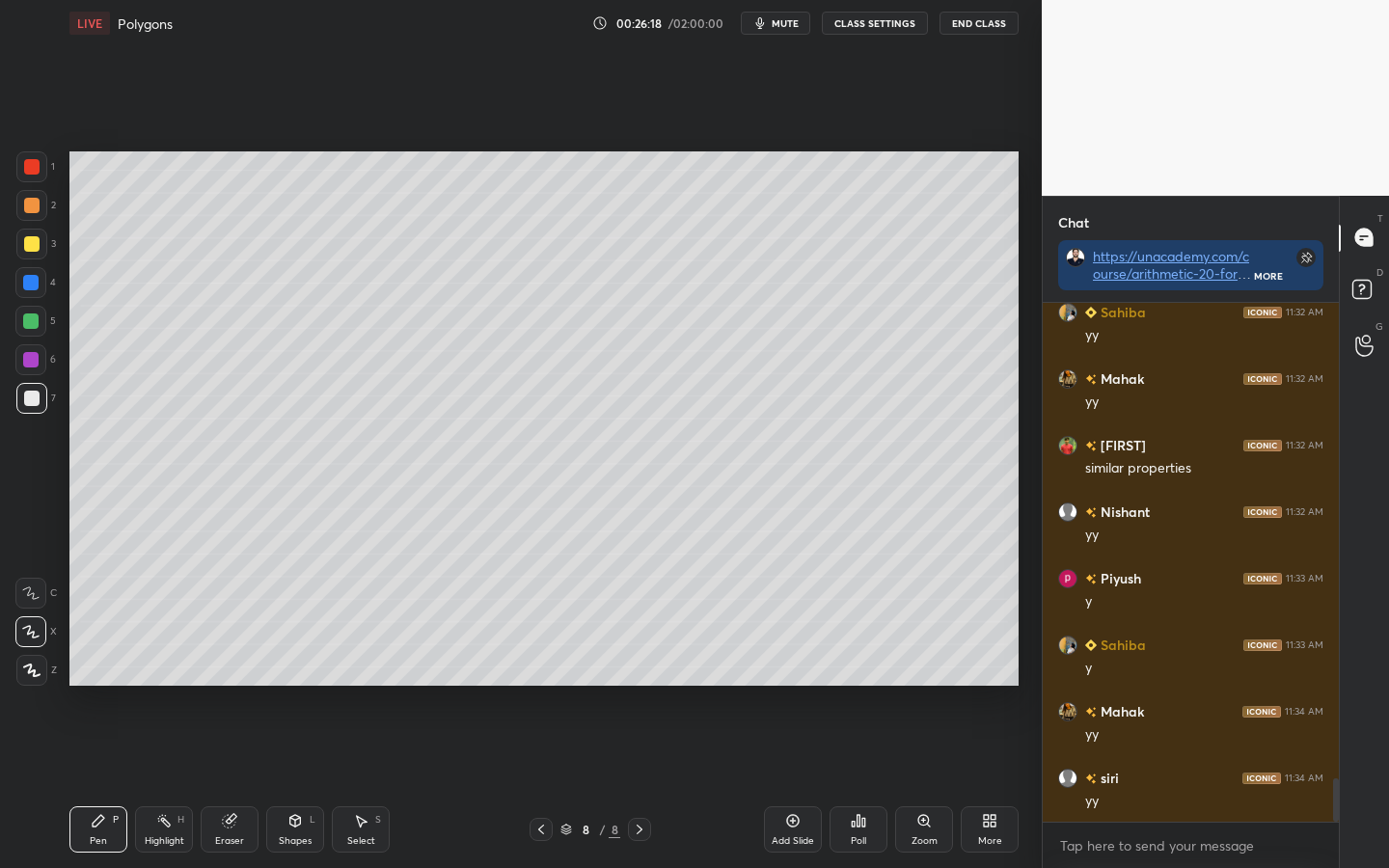 click on "5" at bounding box center (36, 325) 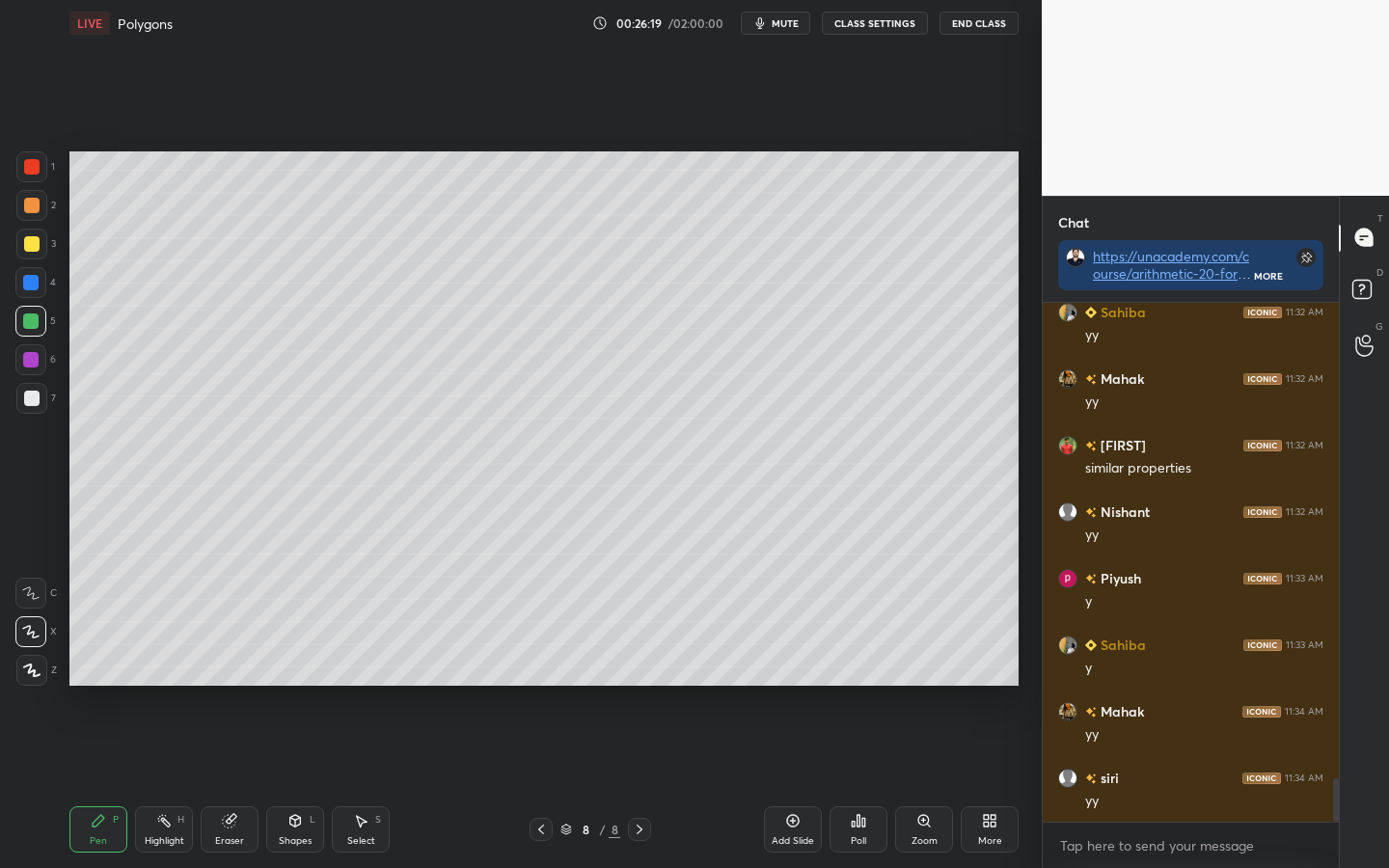 click at bounding box center (32, 244) 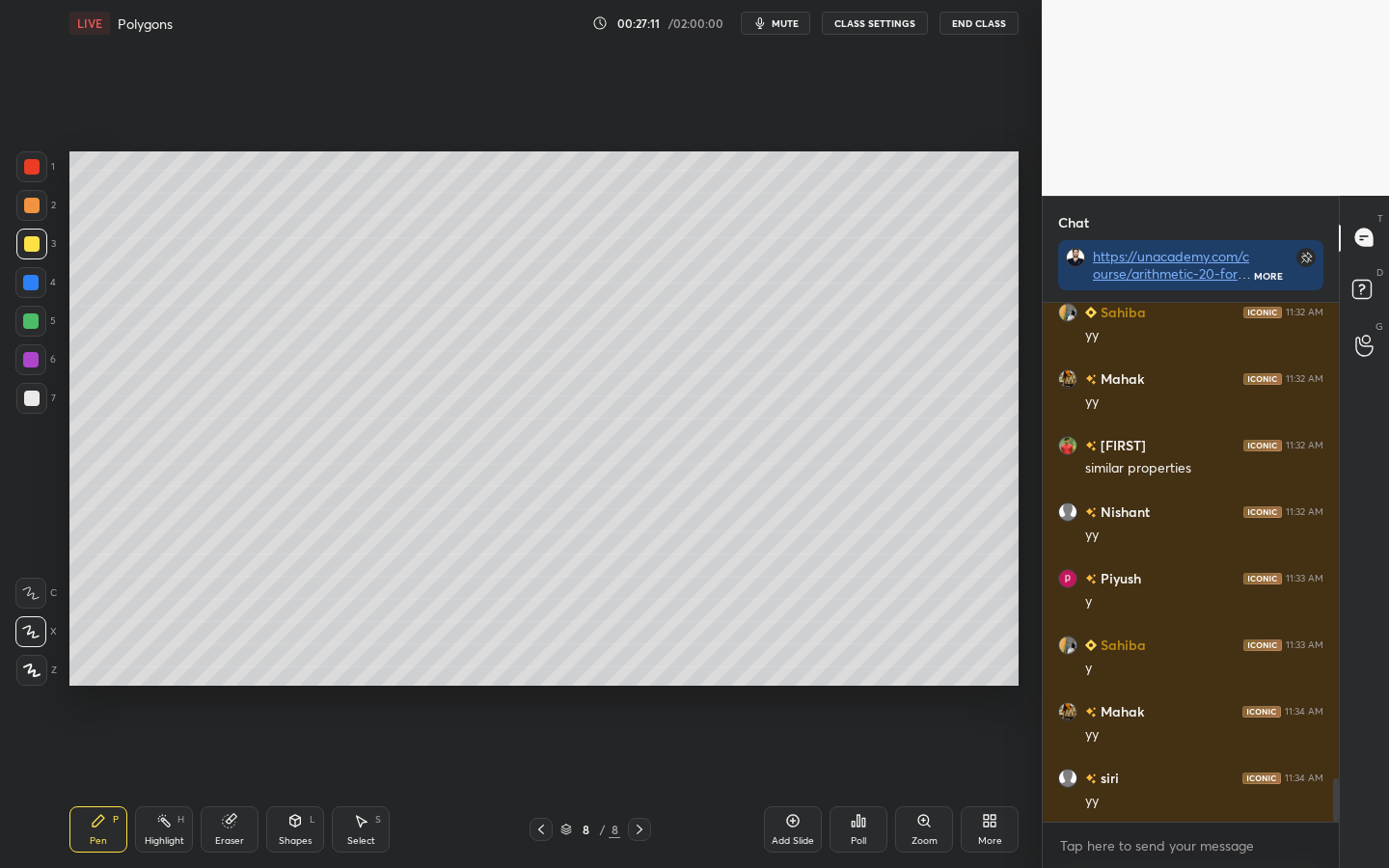 scroll, scrollTop: 5719, scrollLeft: 0, axis: vertical 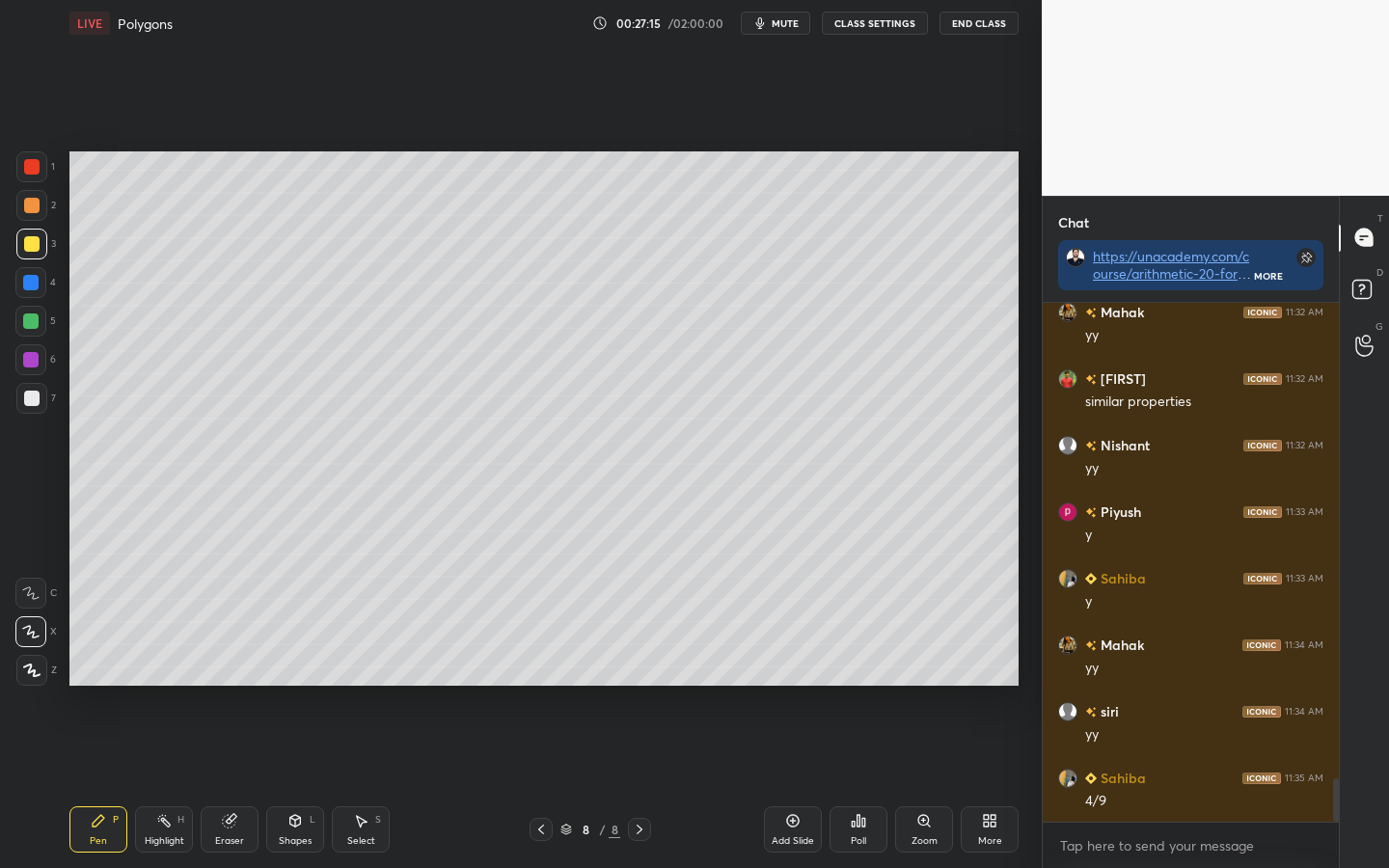 click at bounding box center (31, 321) 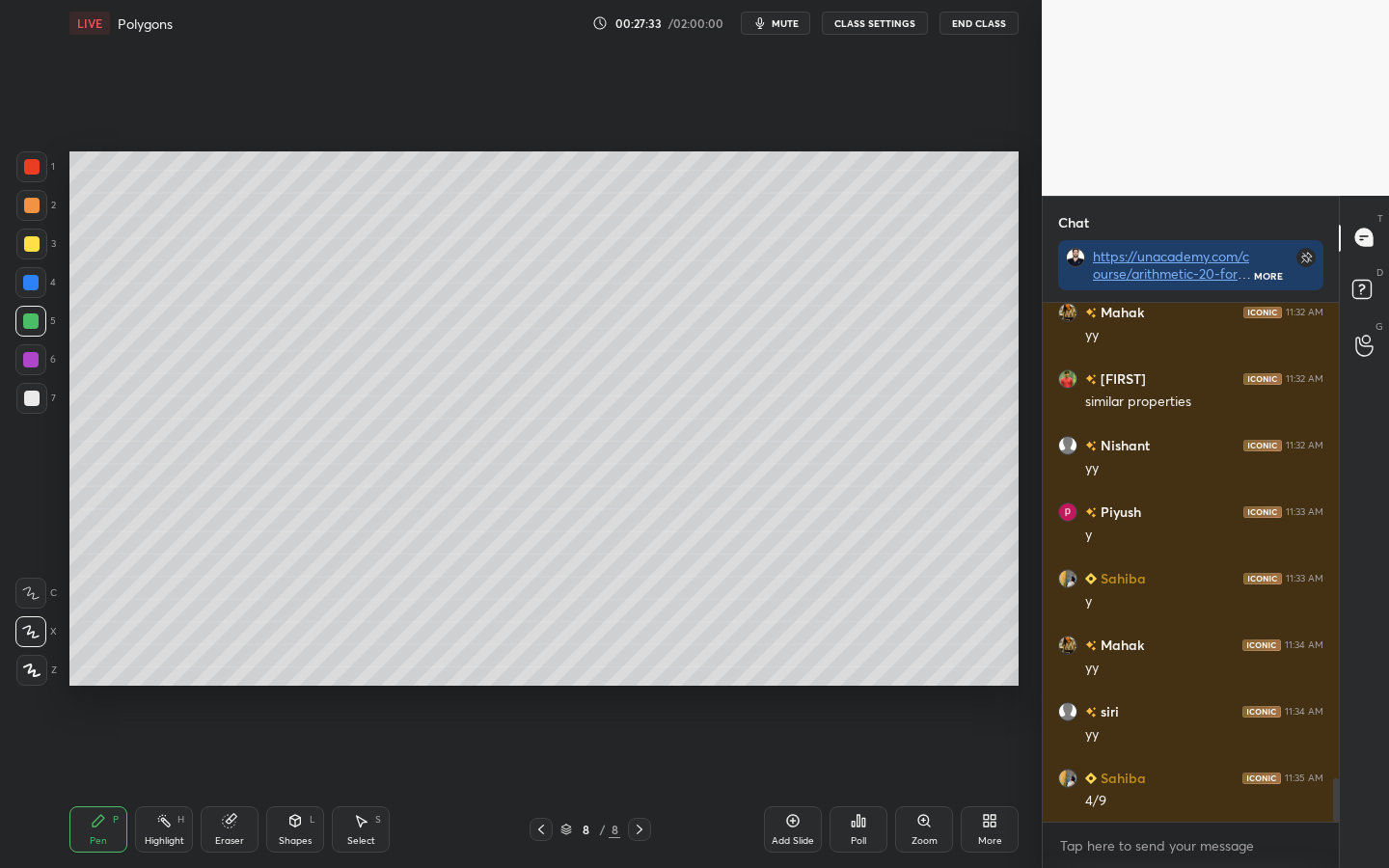 click 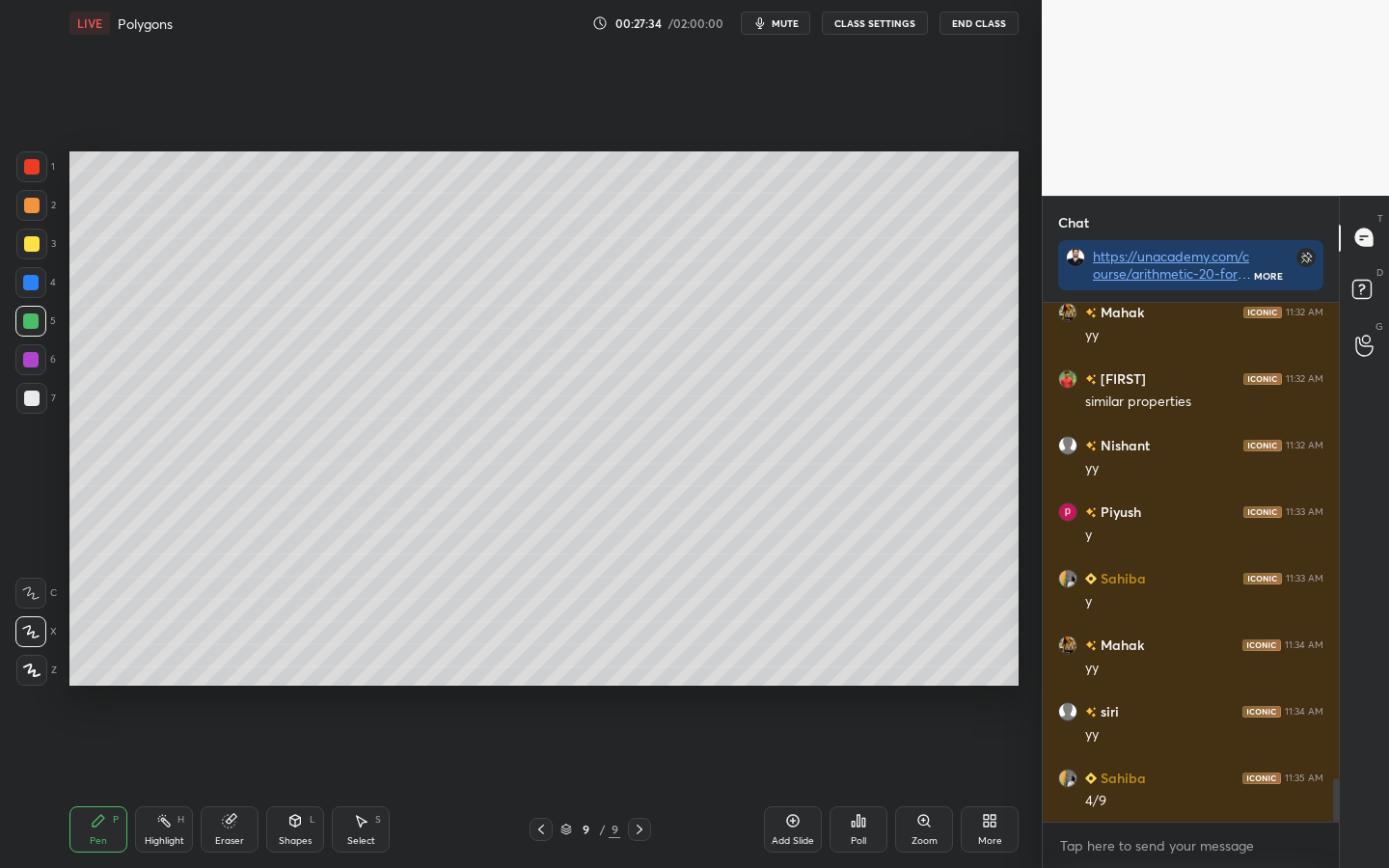 click at bounding box center [32, 167] 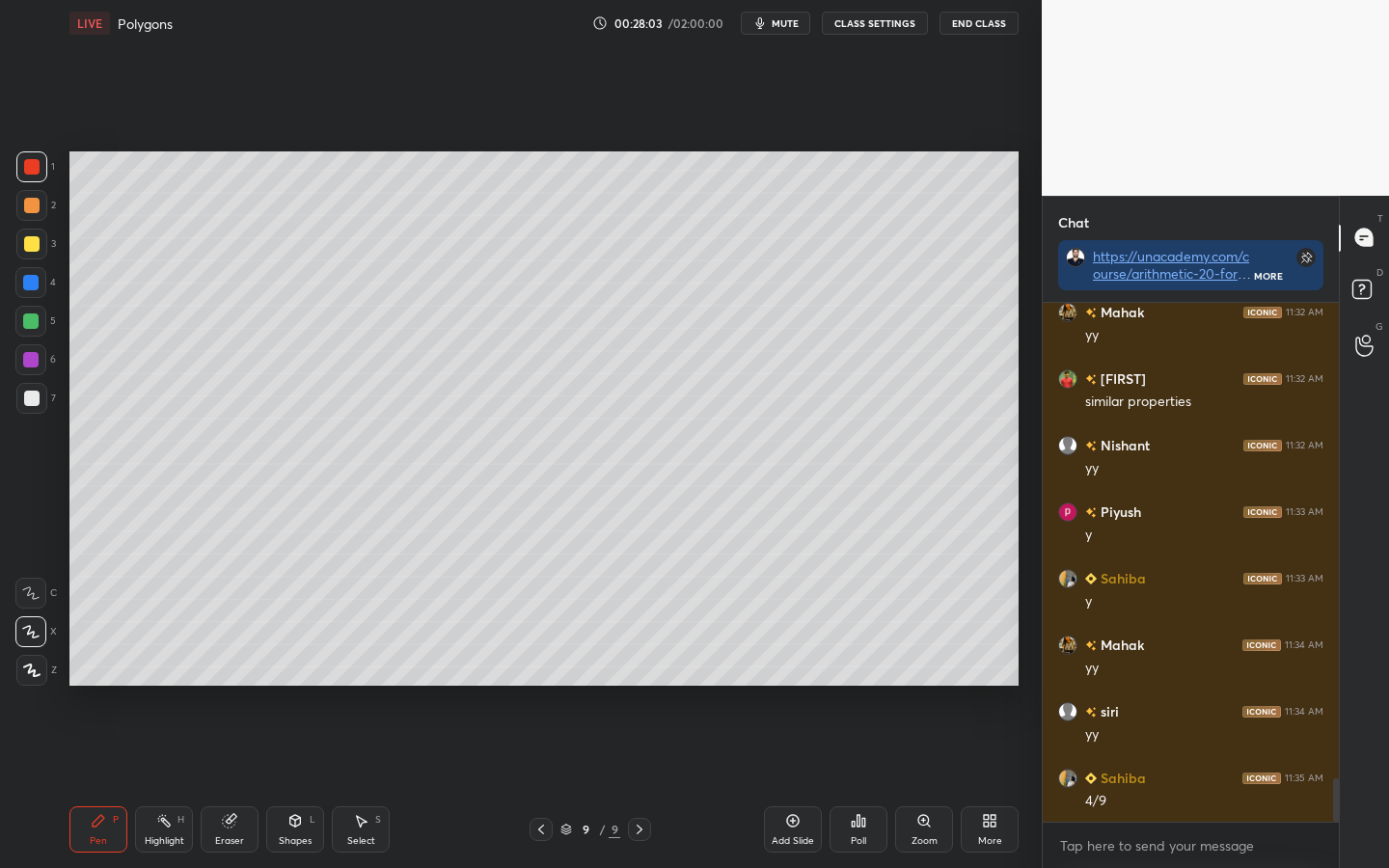 scroll, scrollTop: 5765, scrollLeft: 0, axis: vertical 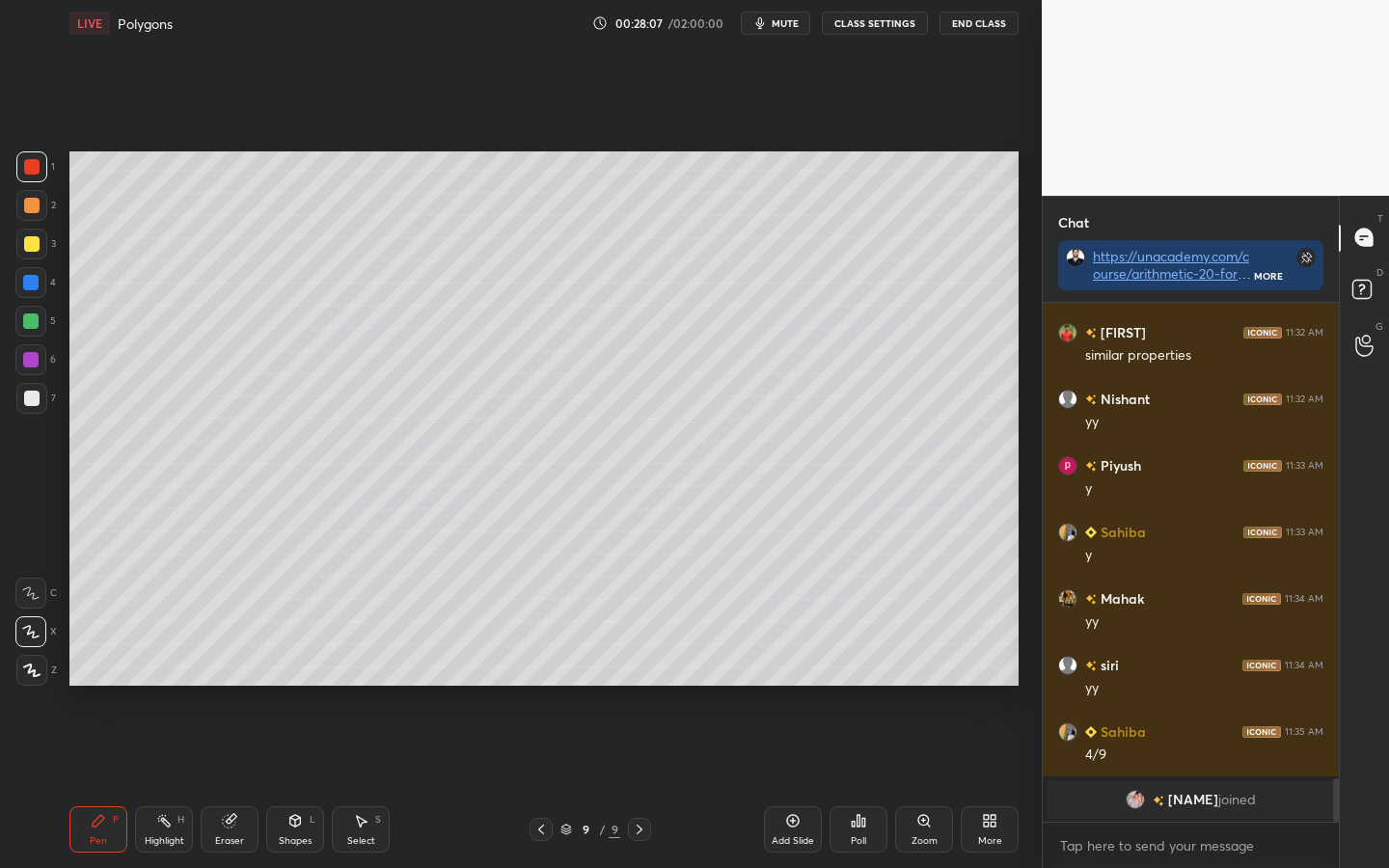 click 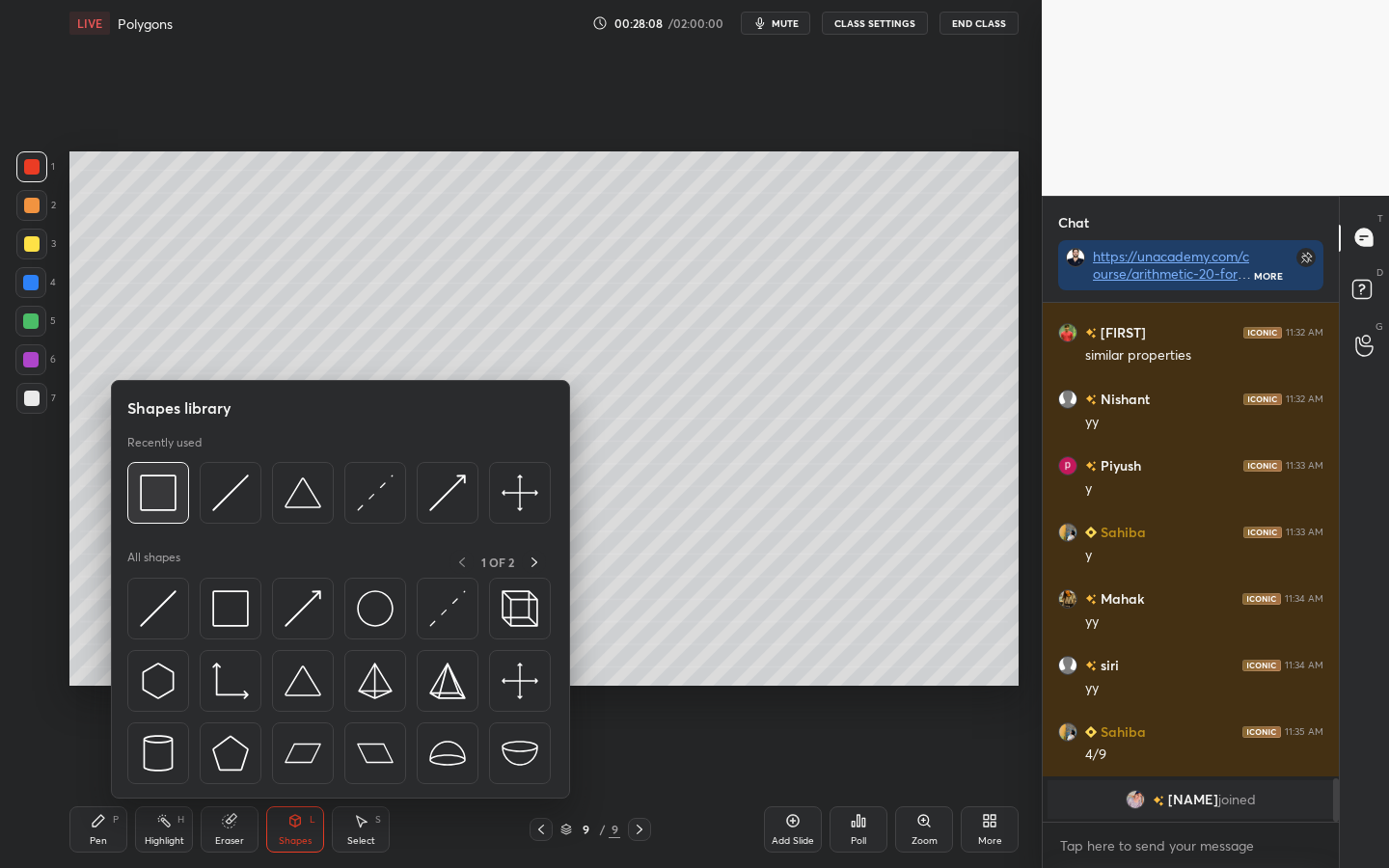 click at bounding box center (158, 493) 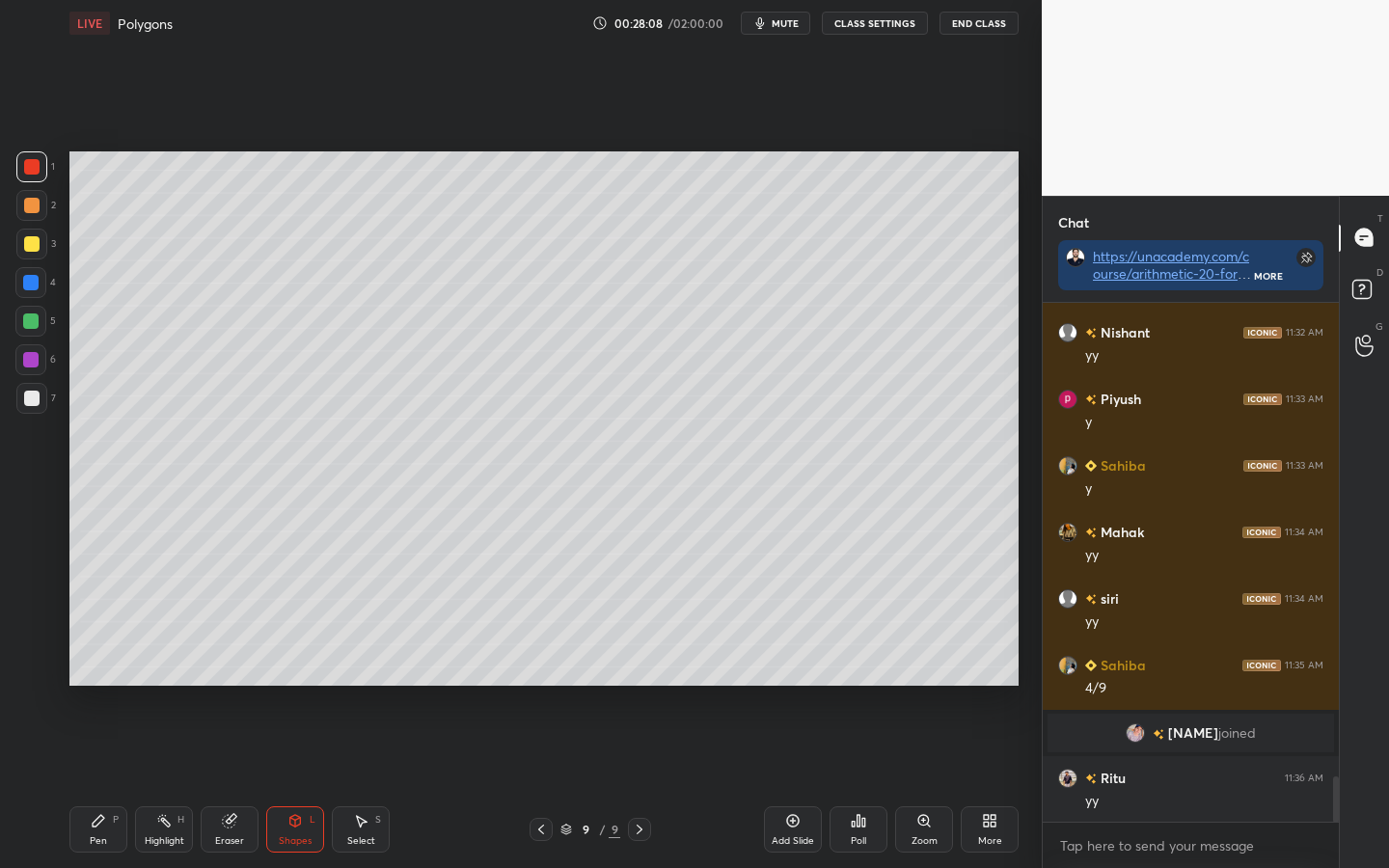 scroll, scrollTop: 5390, scrollLeft: 0, axis: vertical 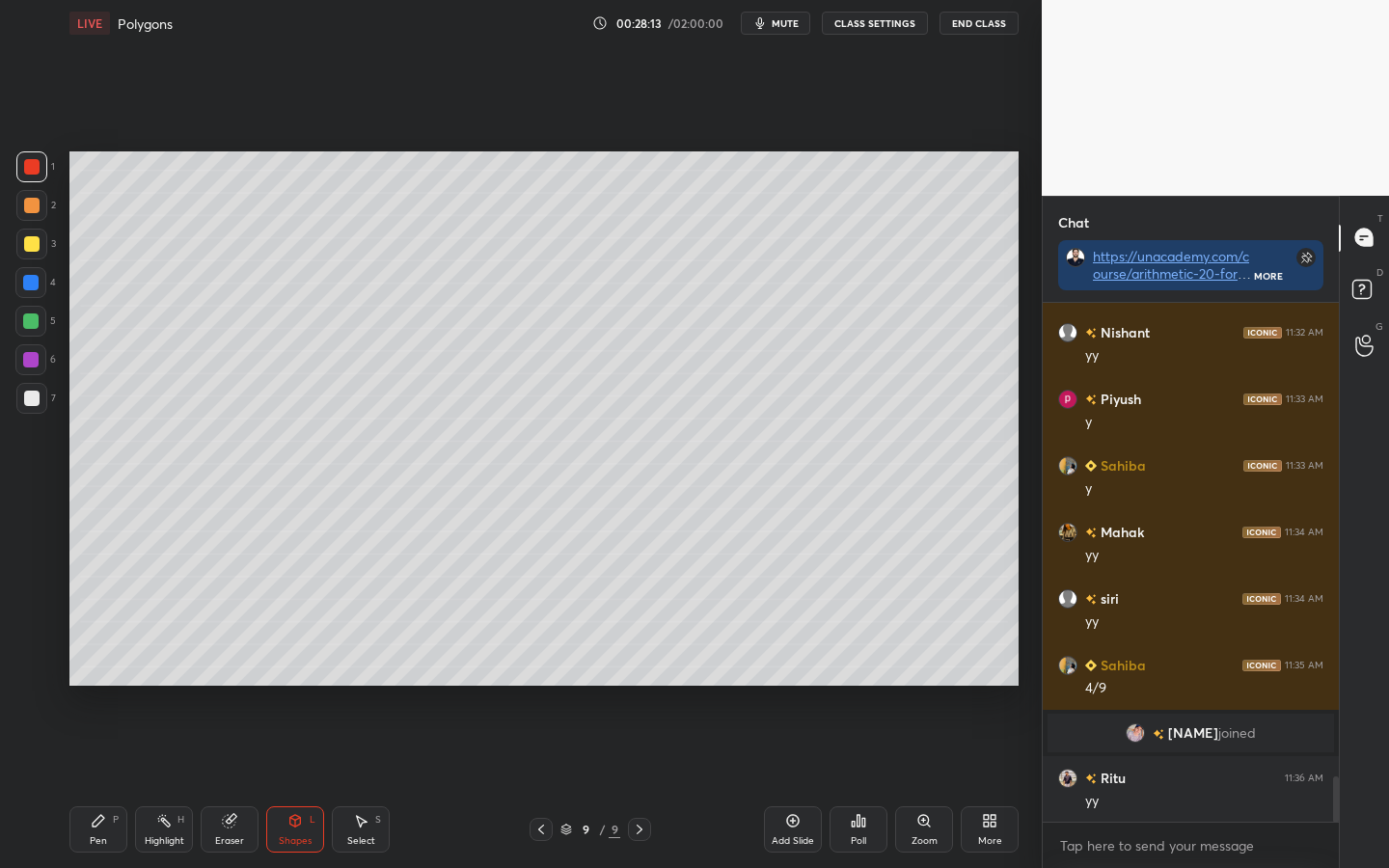 click 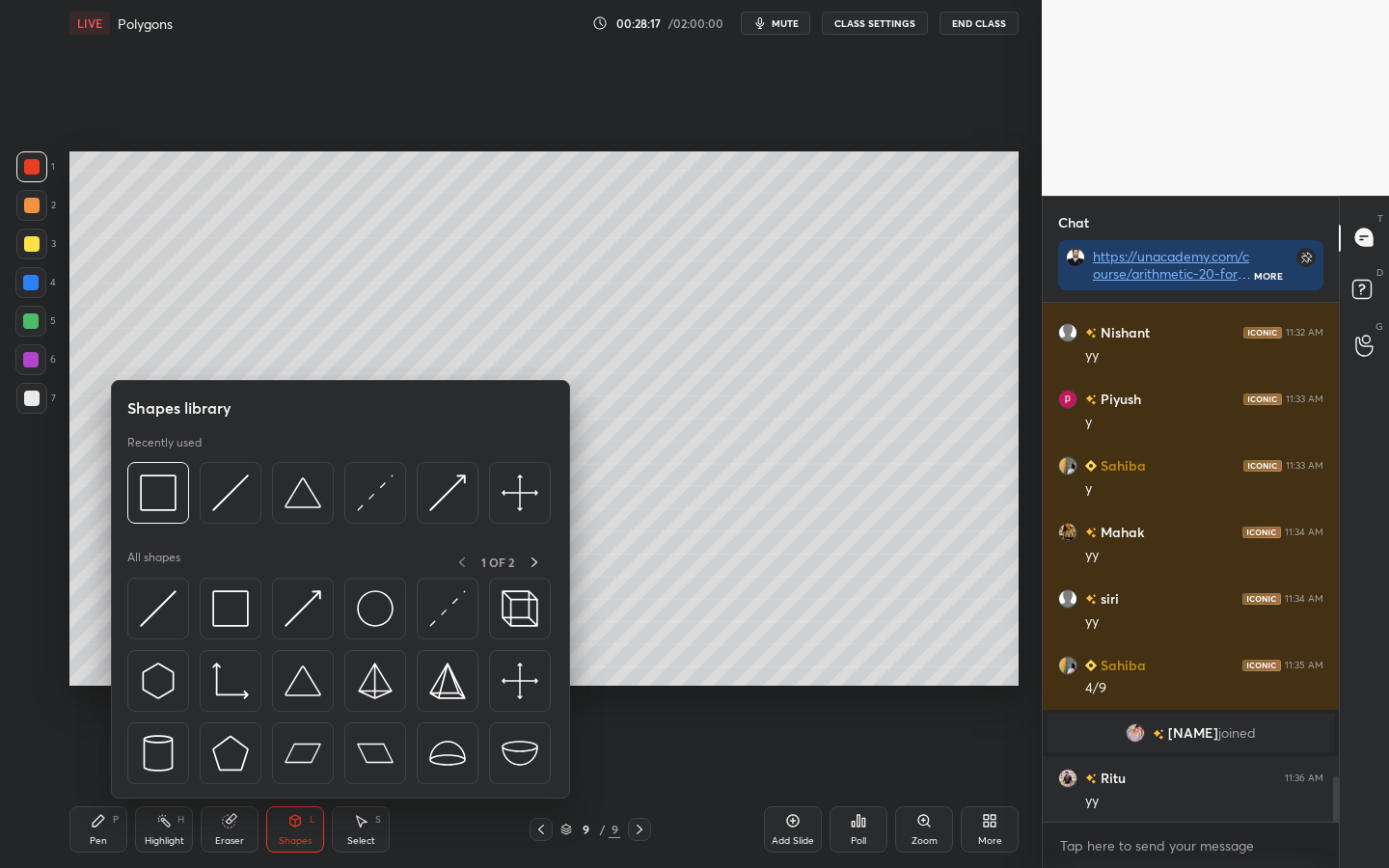click at bounding box center [32, 398] 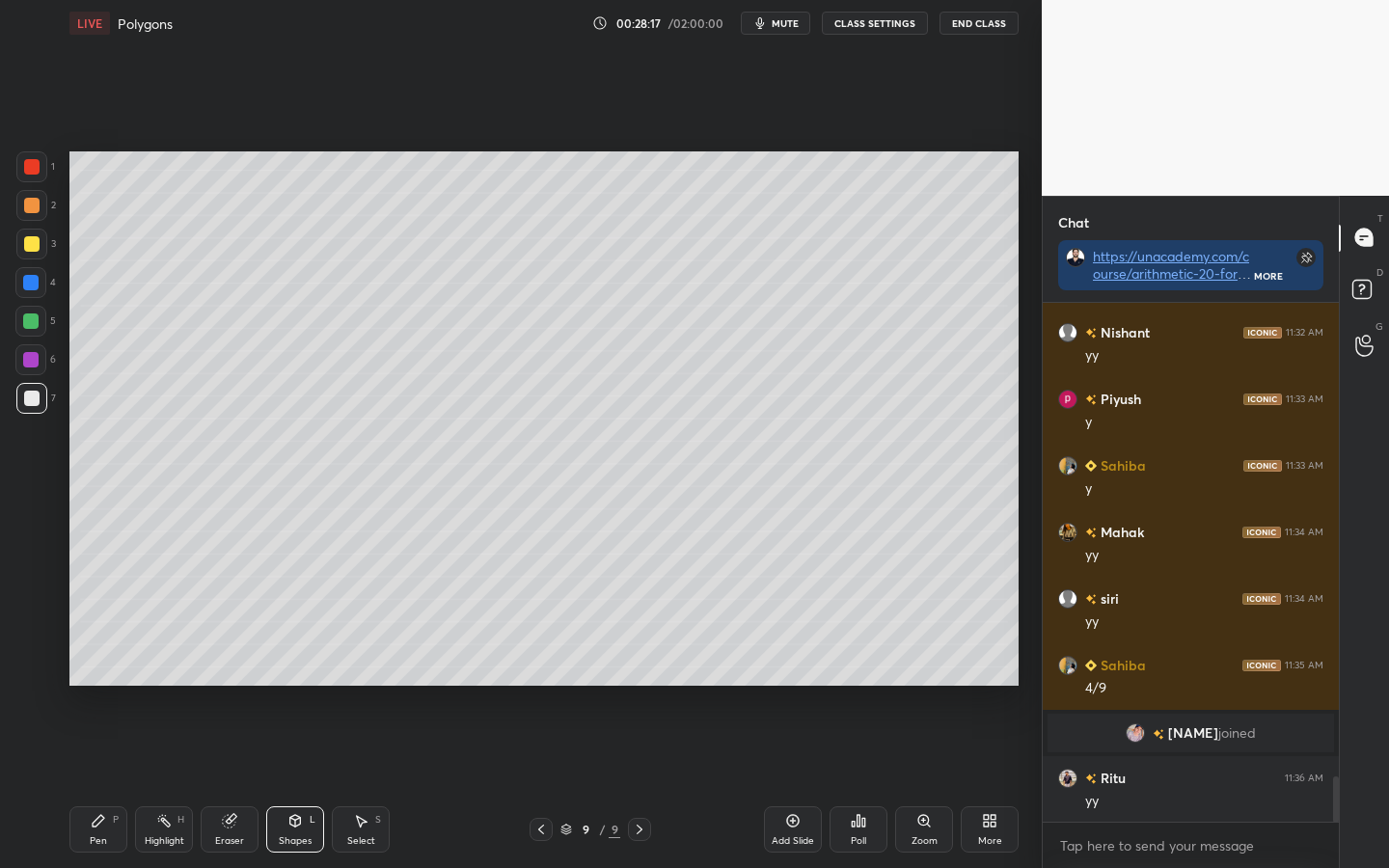 click on "Shapes L" at bounding box center (295, 829) 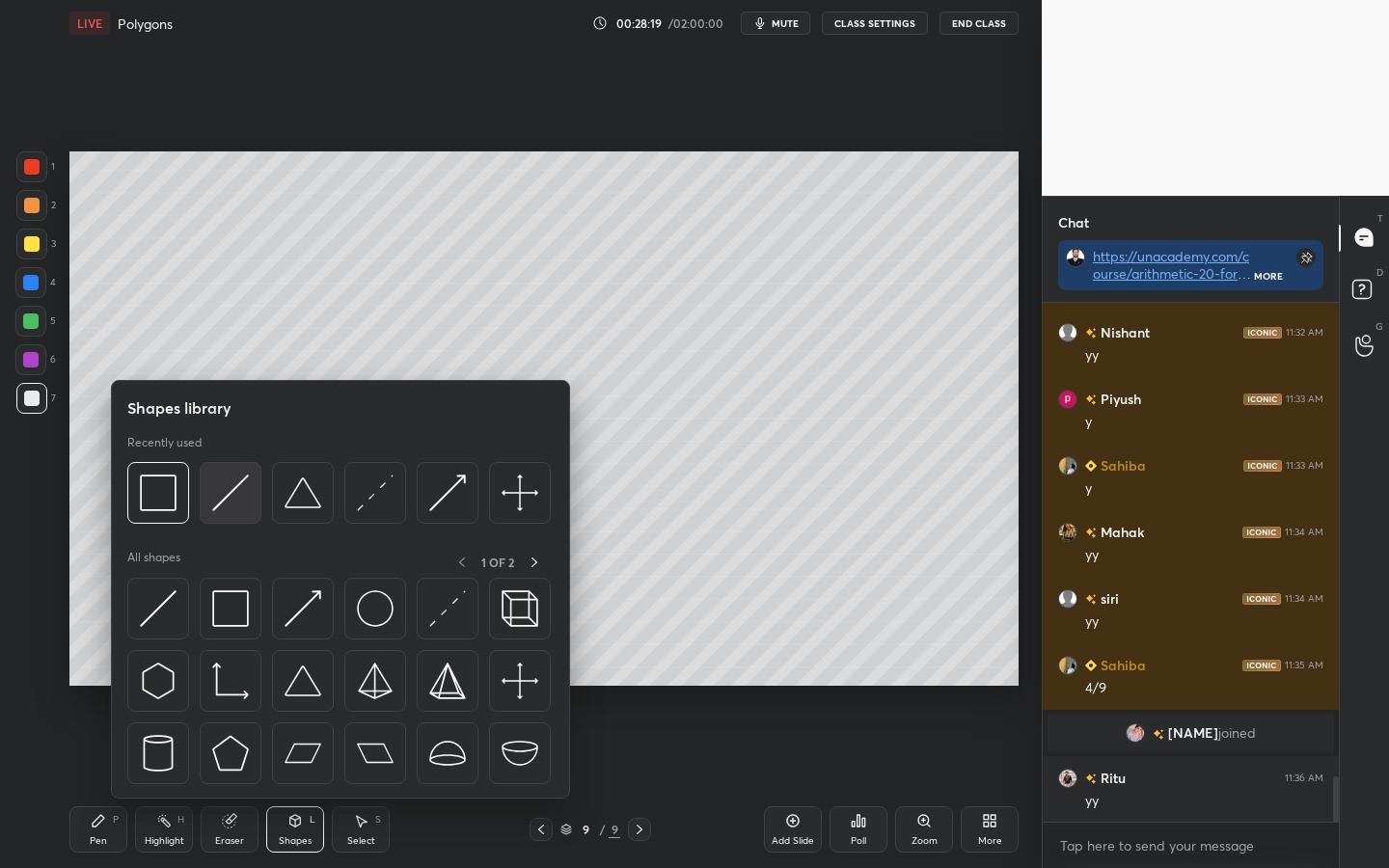 click at bounding box center (231, 493) 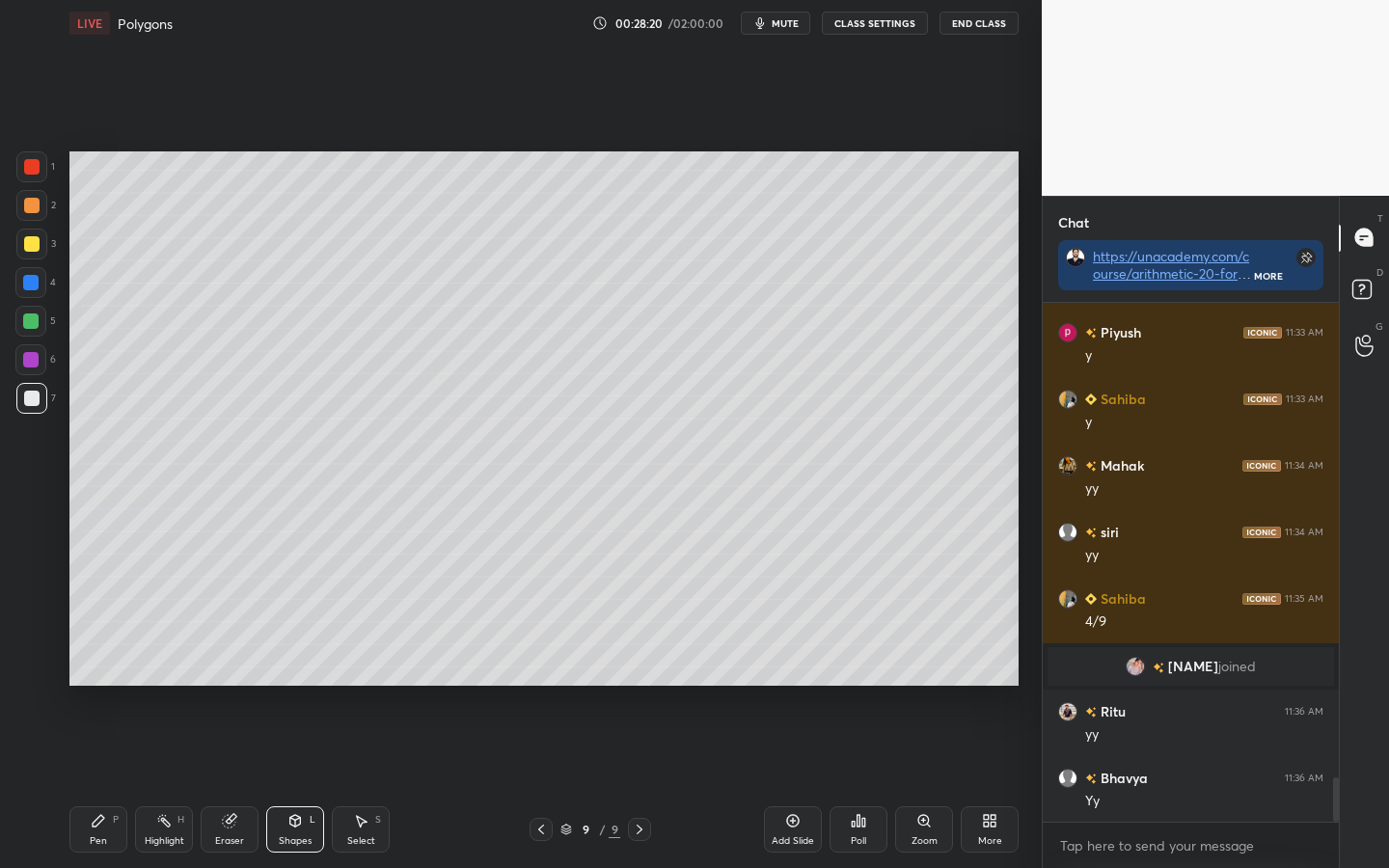 scroll, scrollTop: 5523, scrollLeft: 0, axis: vertical 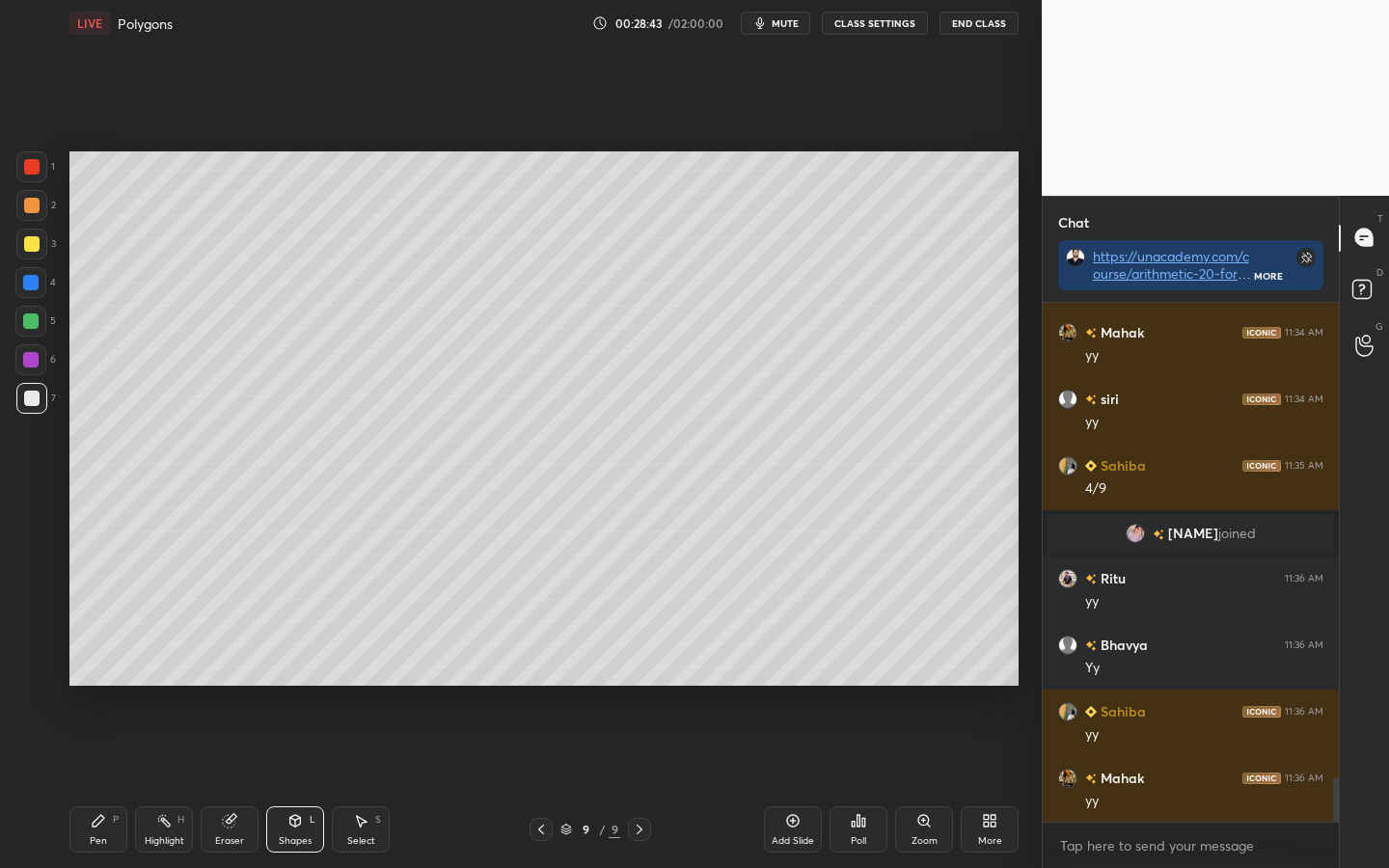 click 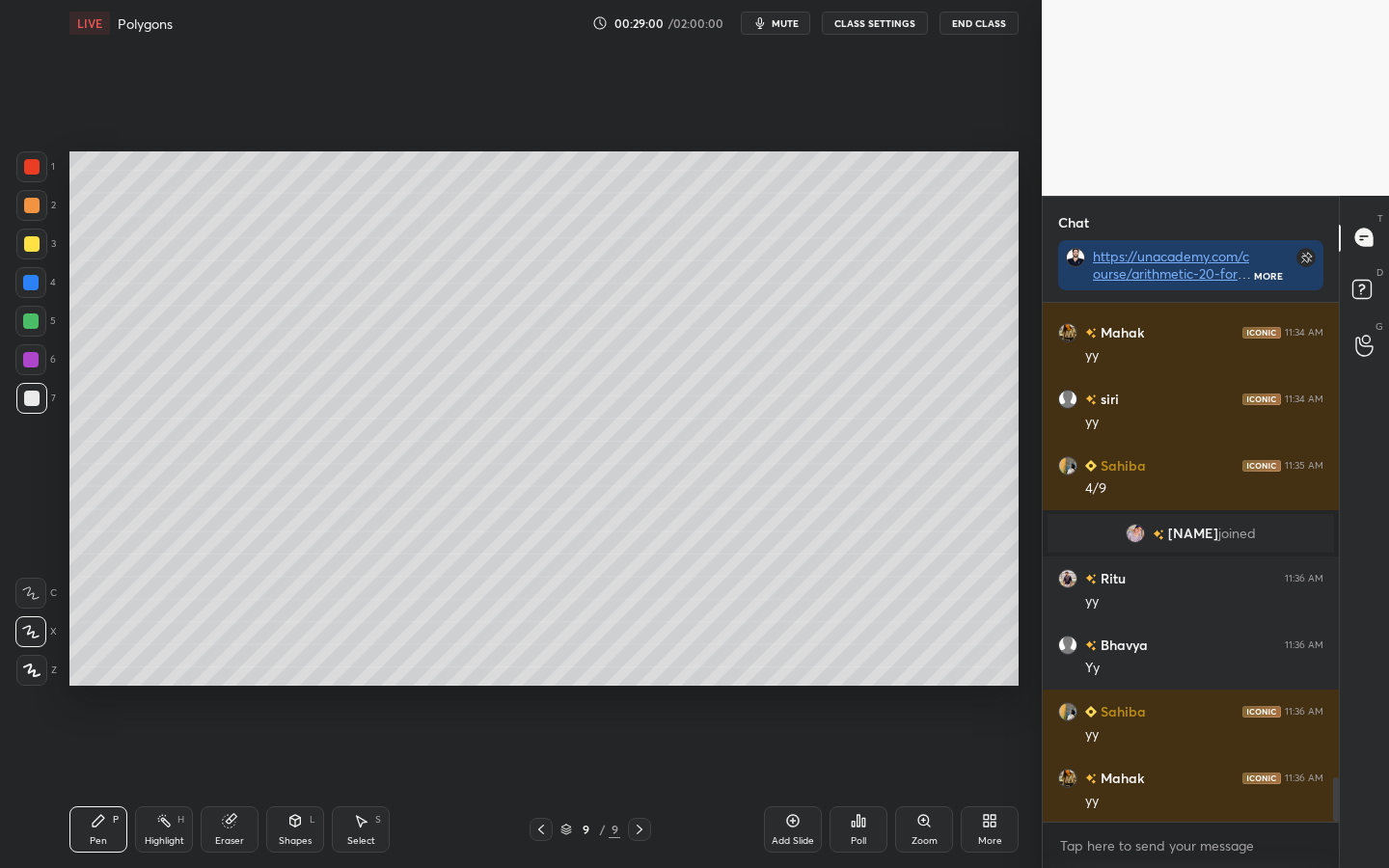 scroll, scrollTop: 5656, scrollLeft: 0, axis: vertical 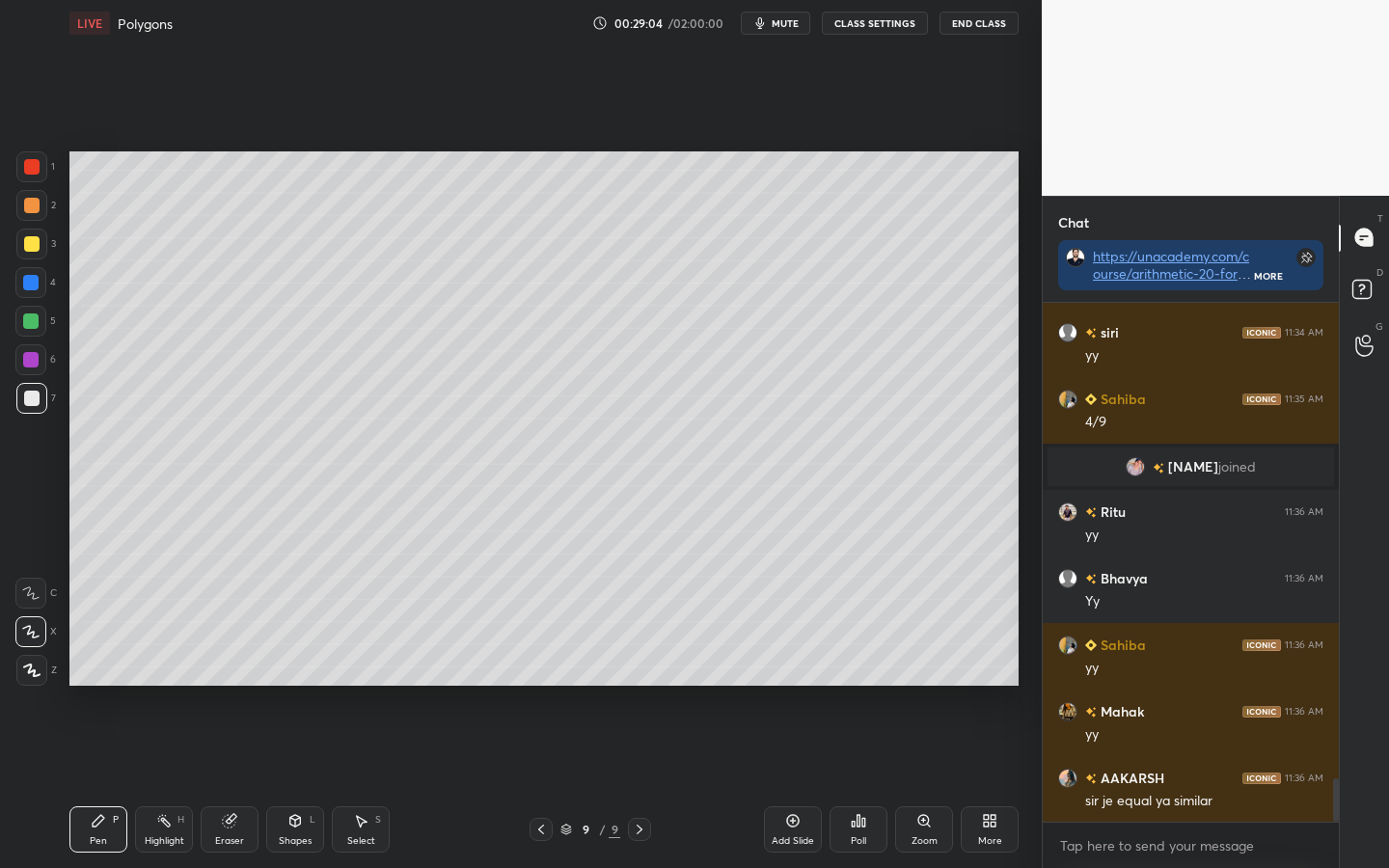 click 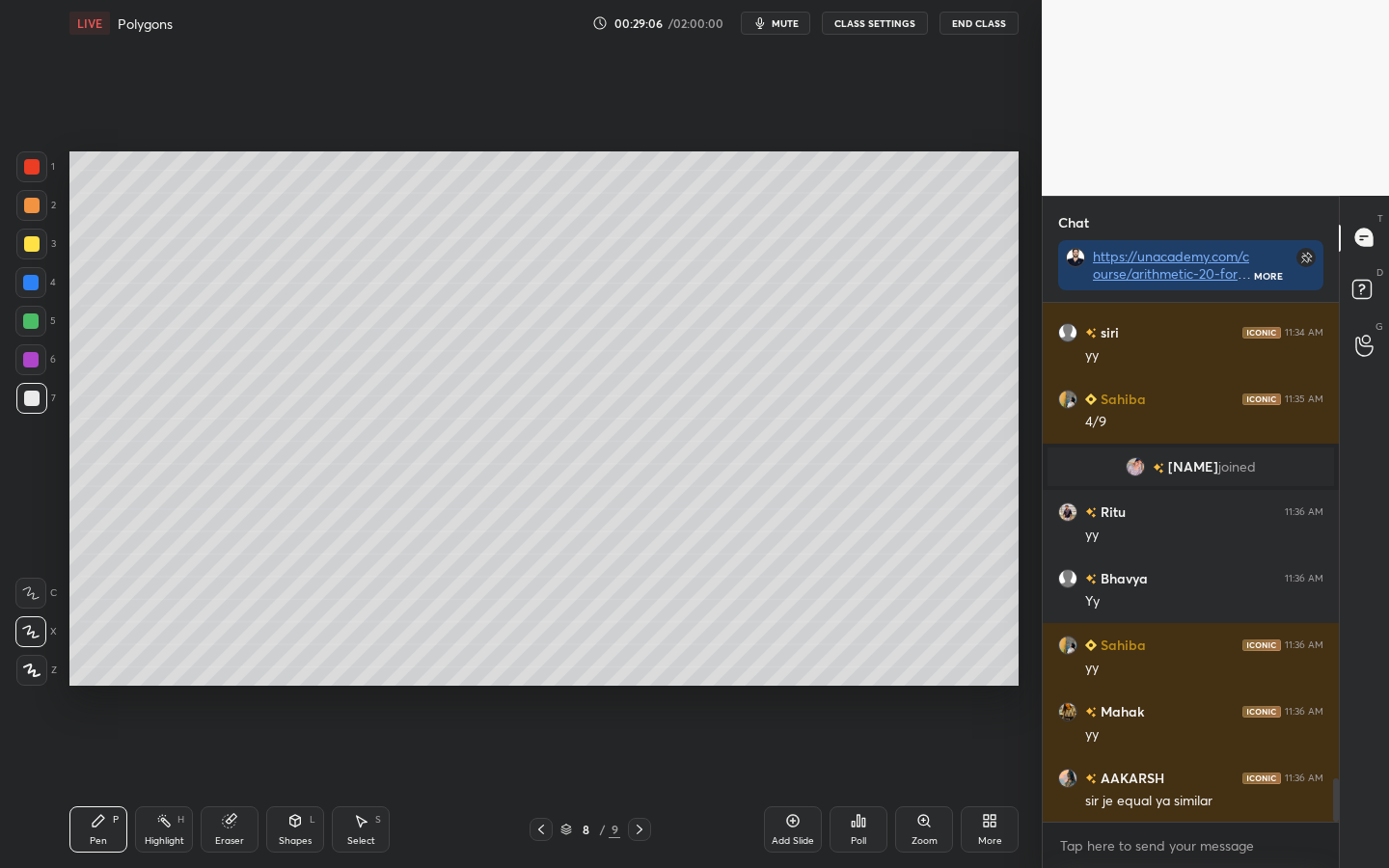 click on "Add Slide" at bounding box center (793, 829) 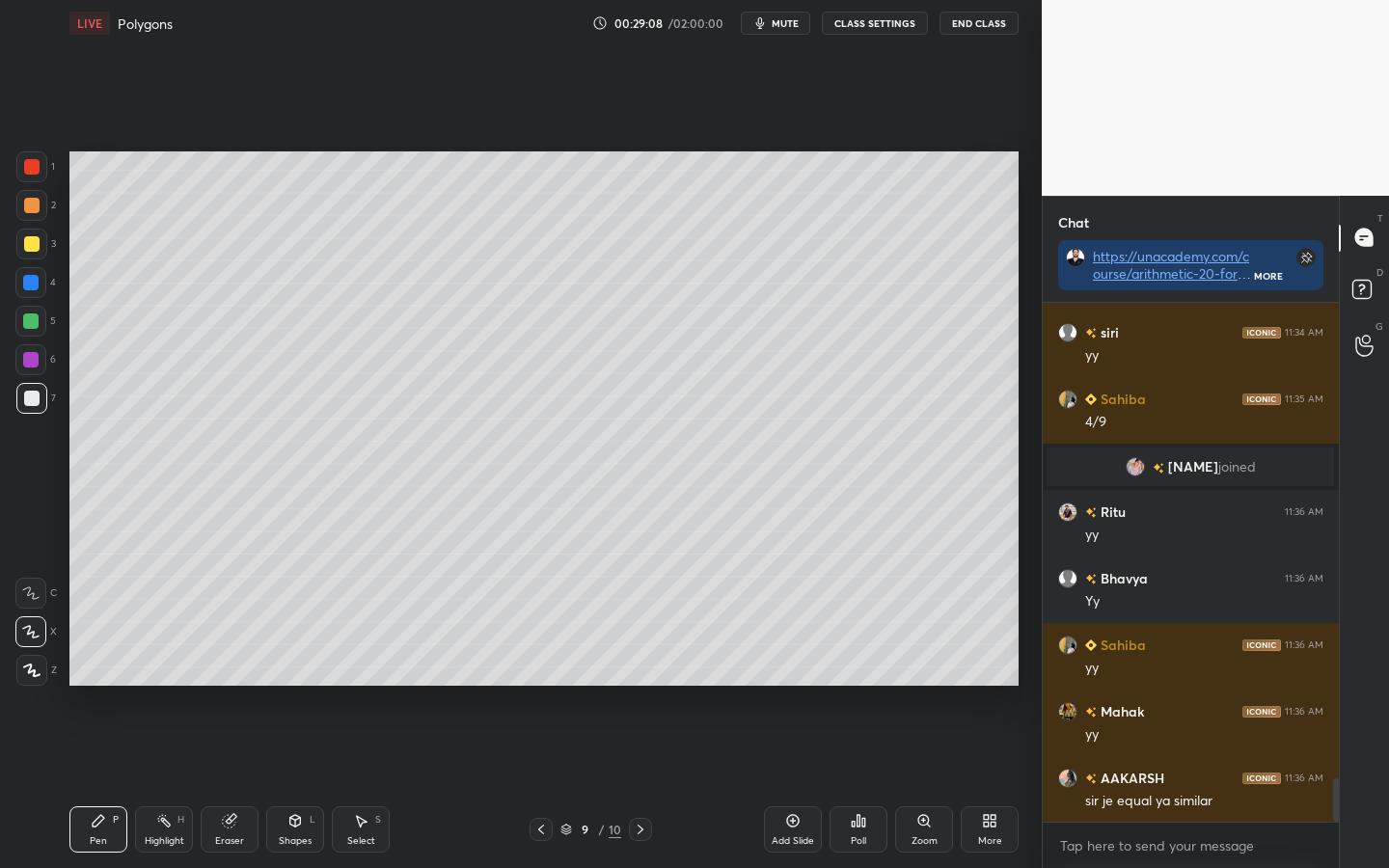 click on "Shapes L" at bounding box center [295, 829] 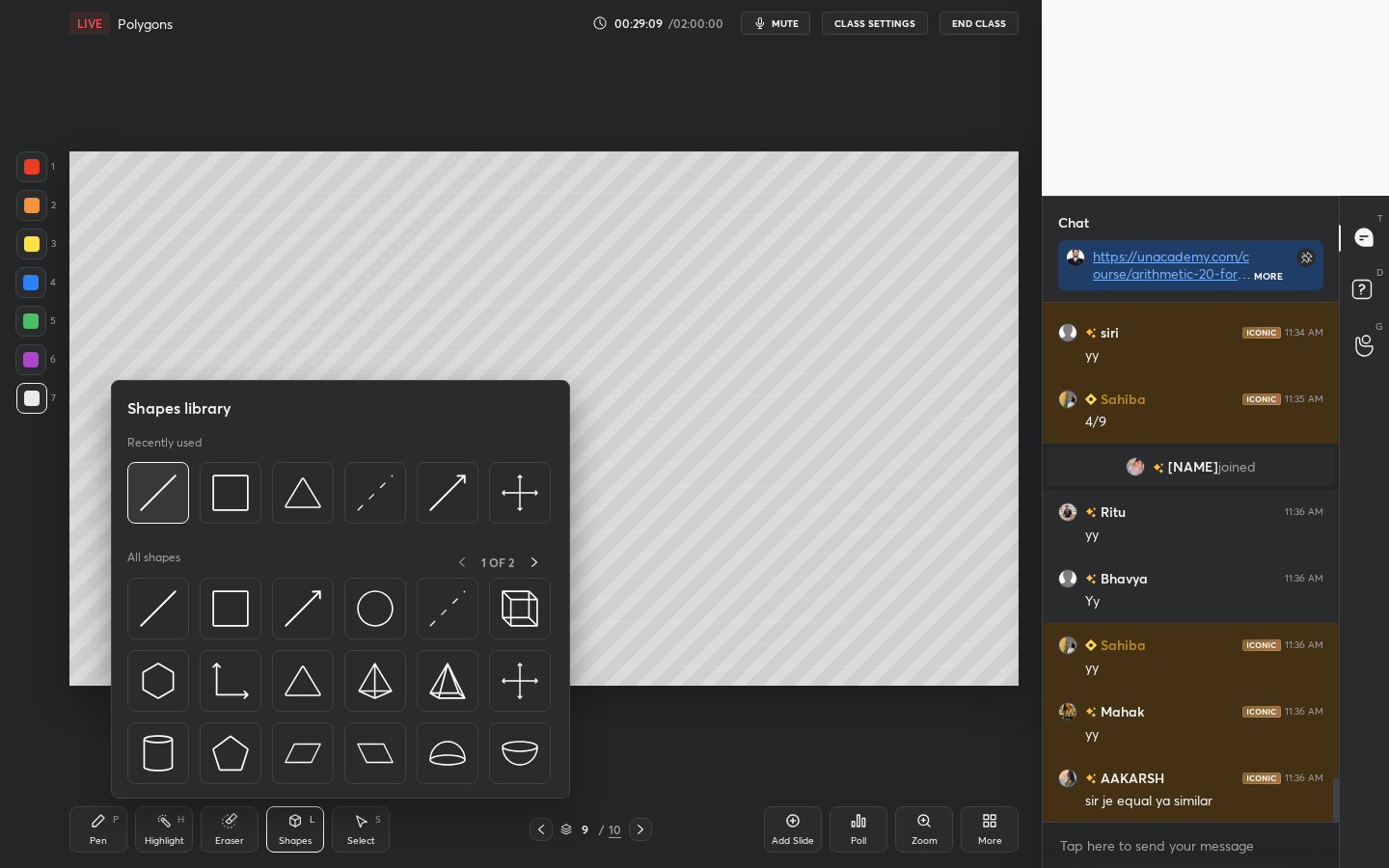 click at bounding box center (158, 493) 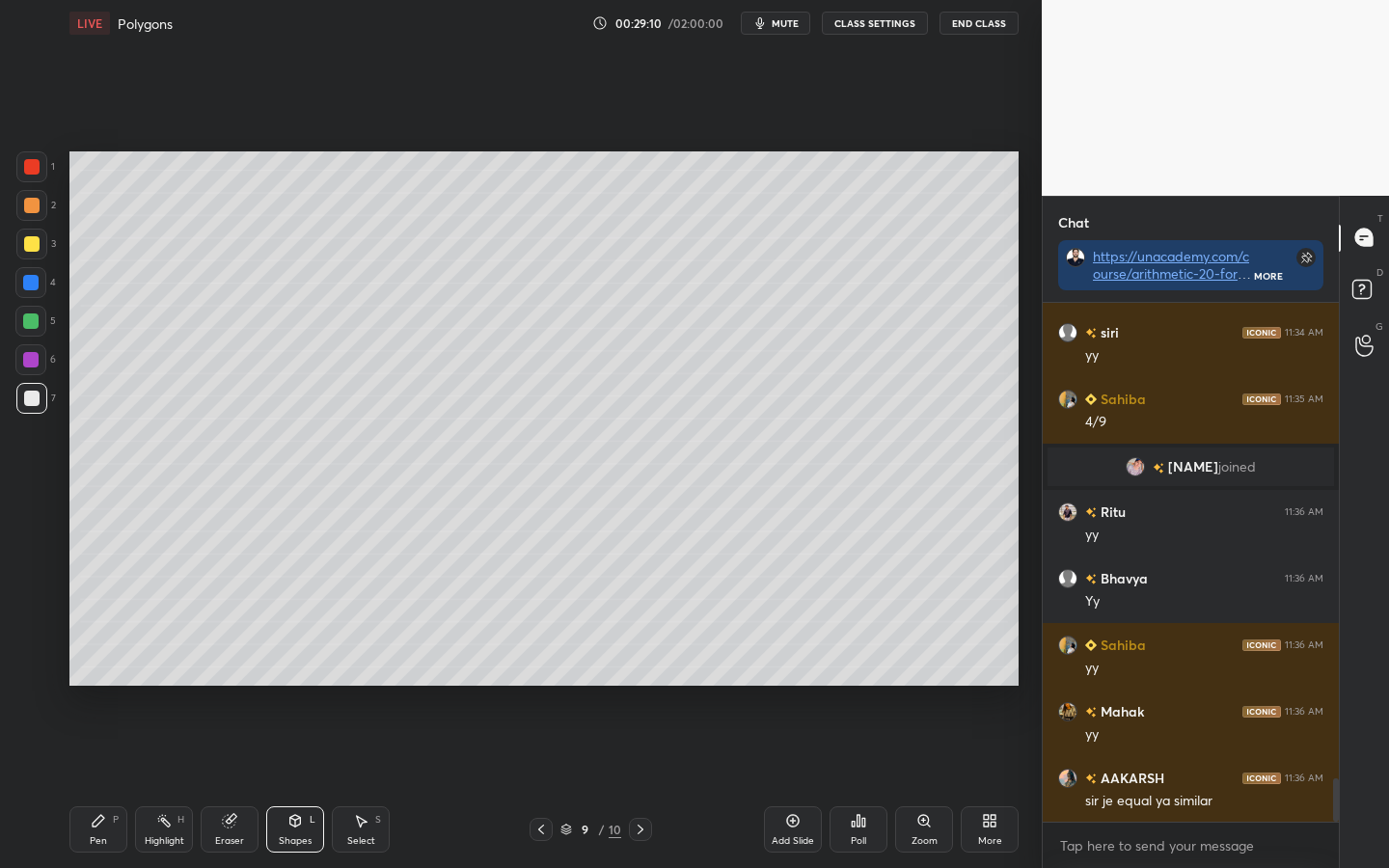 click at bounding box center (31, 283) 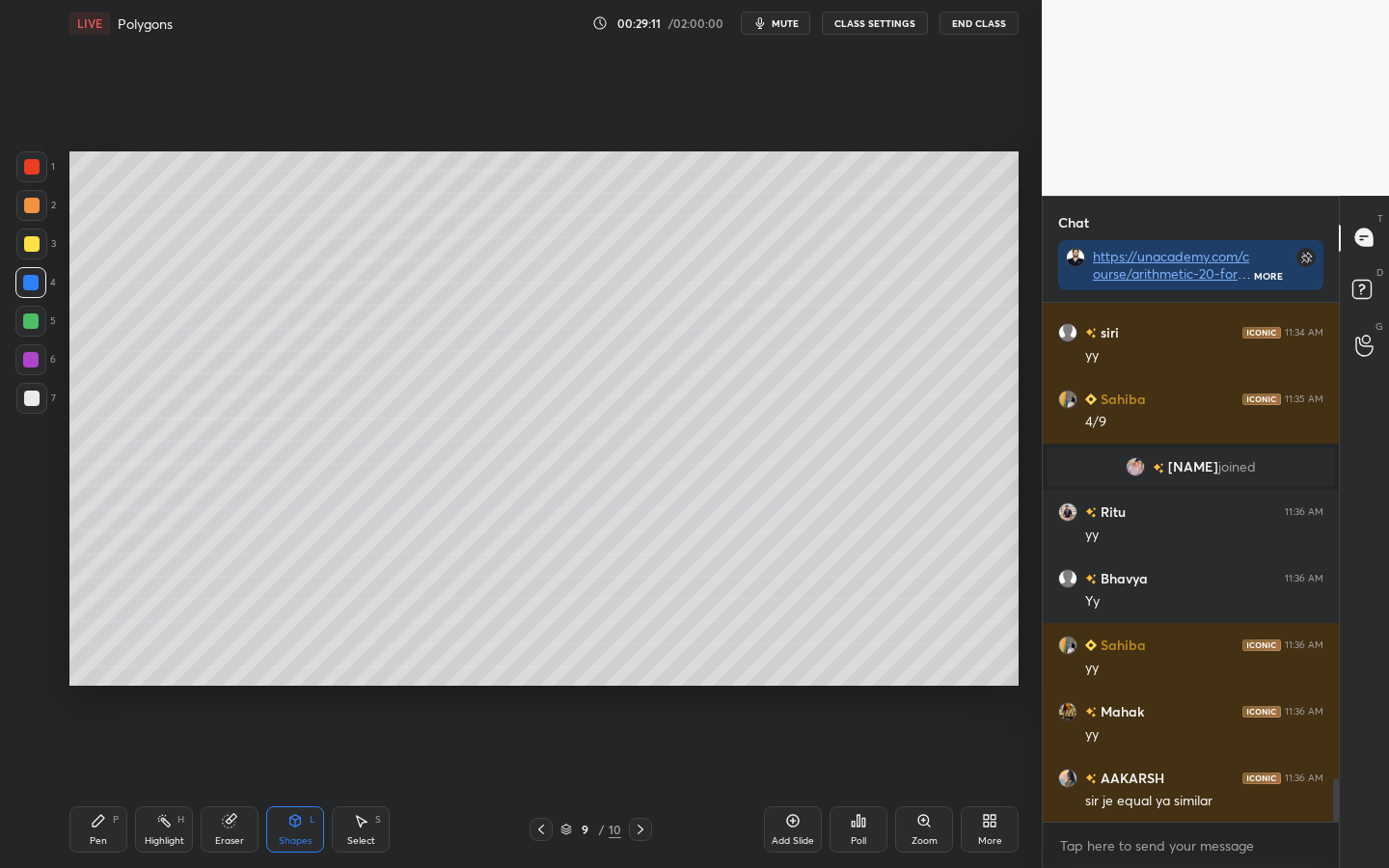 click at bounding box center [32, 167] 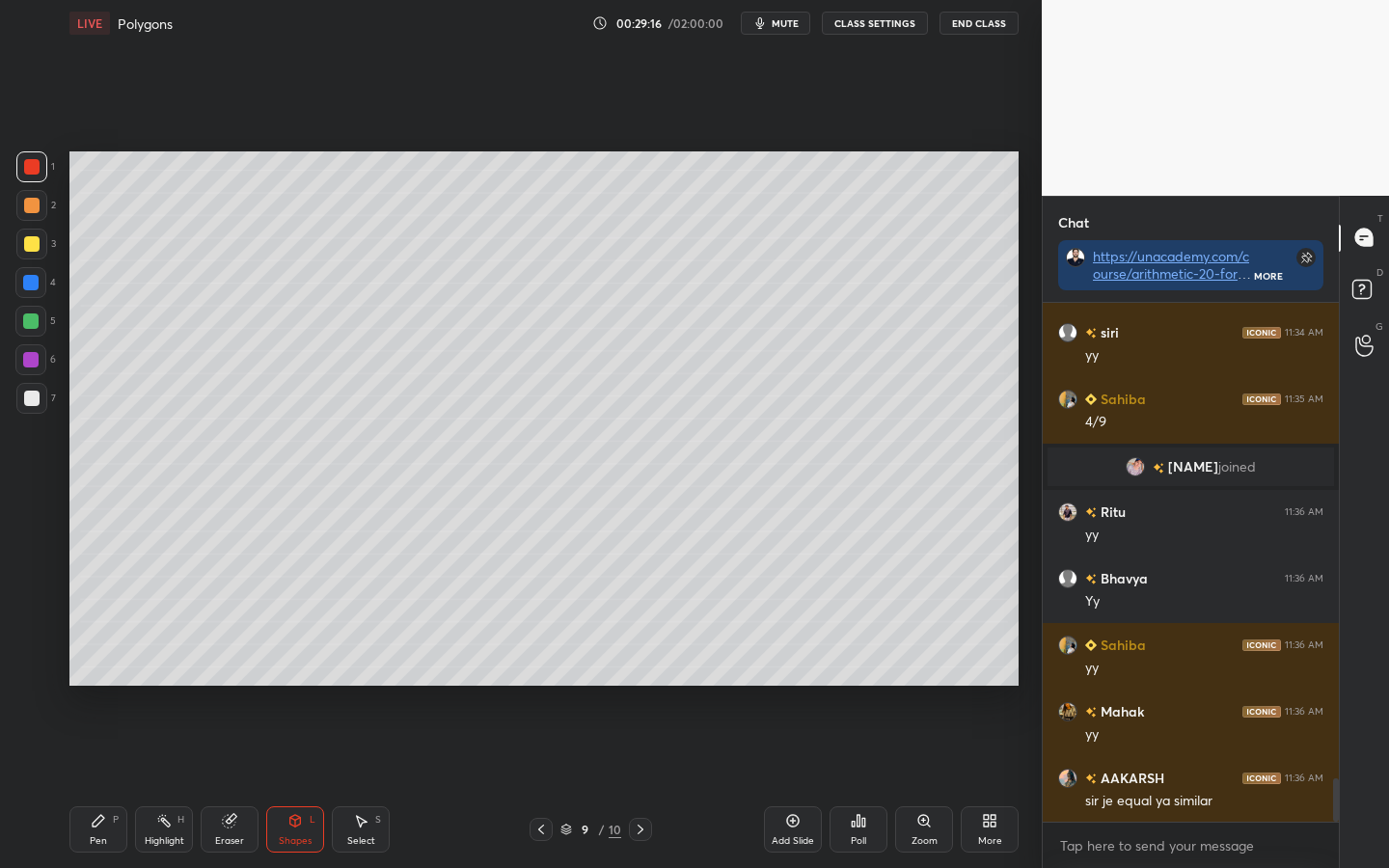 scroll, scrollTop: 5703, scrollLeft: 0, axis: vertical 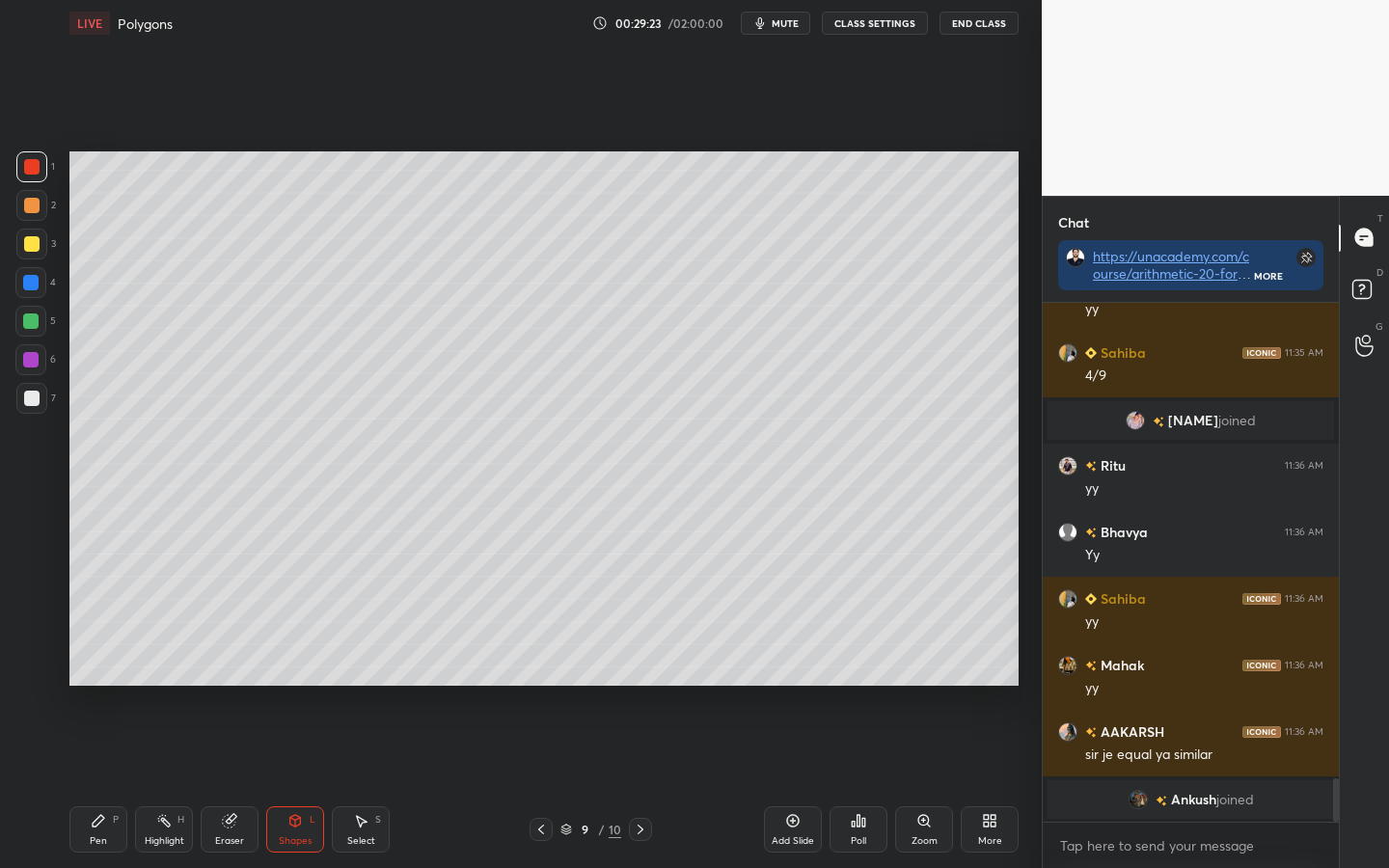click on "Pen P" at bounding box center [98, 829] 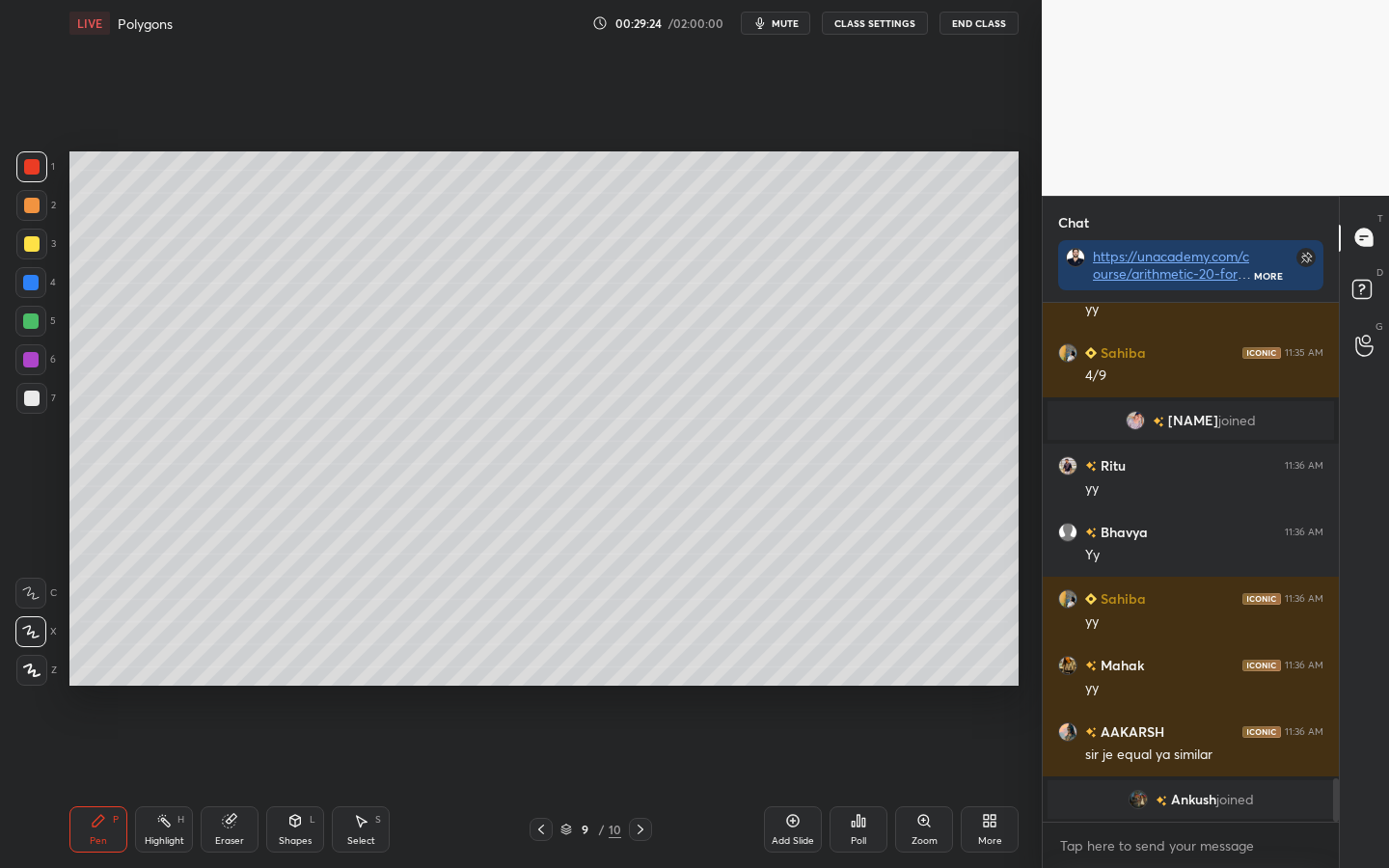 click at bounding box center (31, 283) 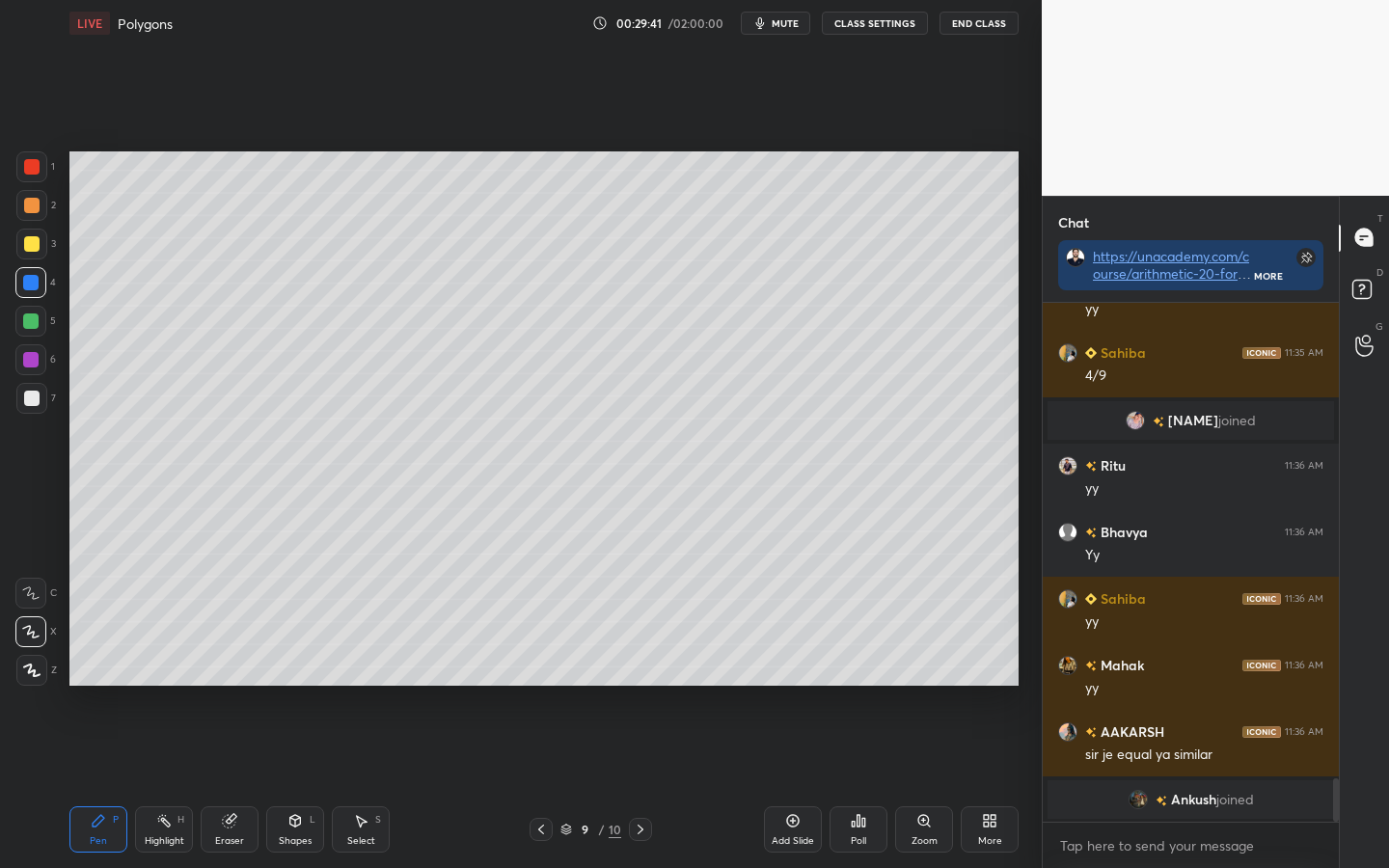 click at bounding box center [31, 321] 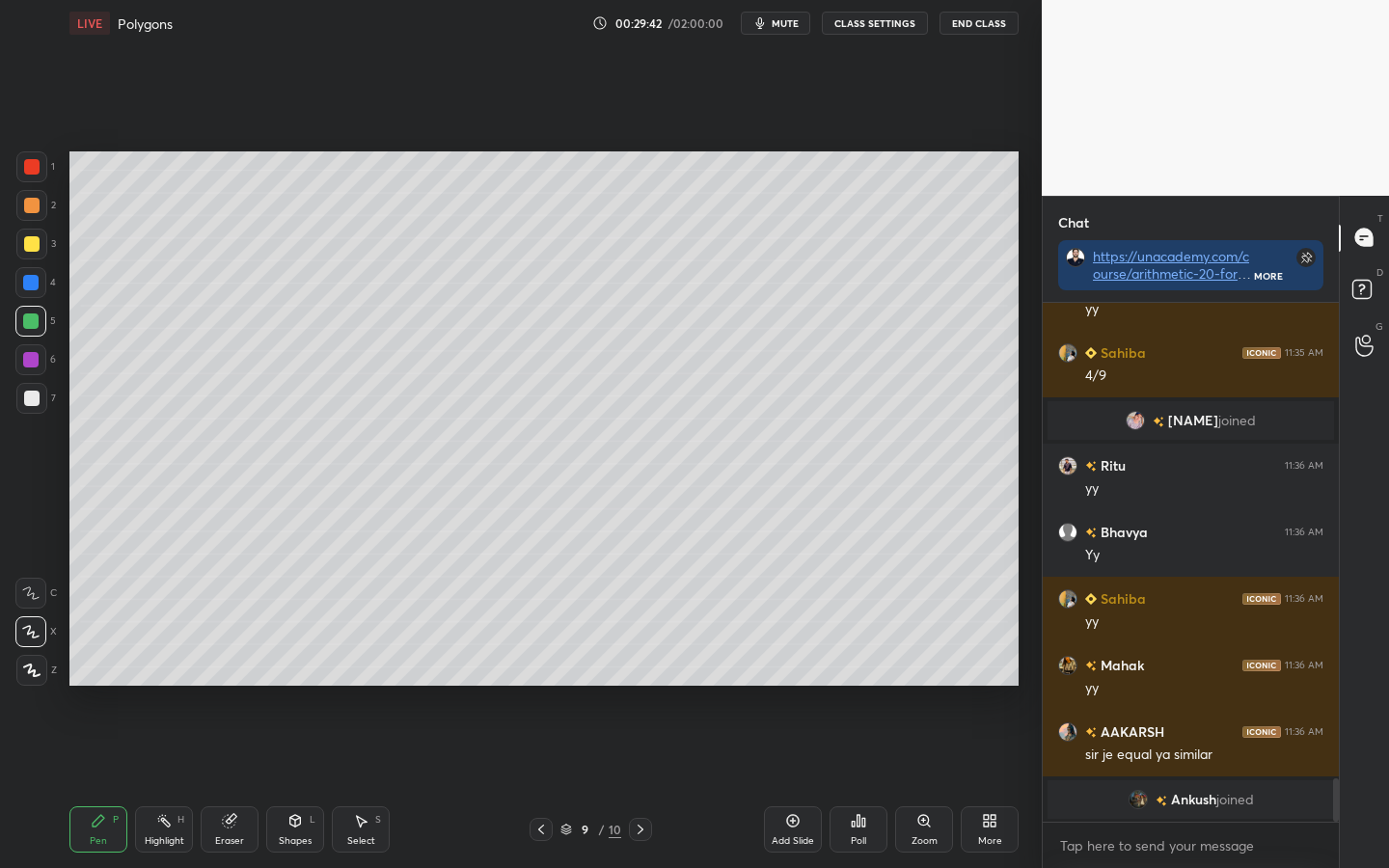 click 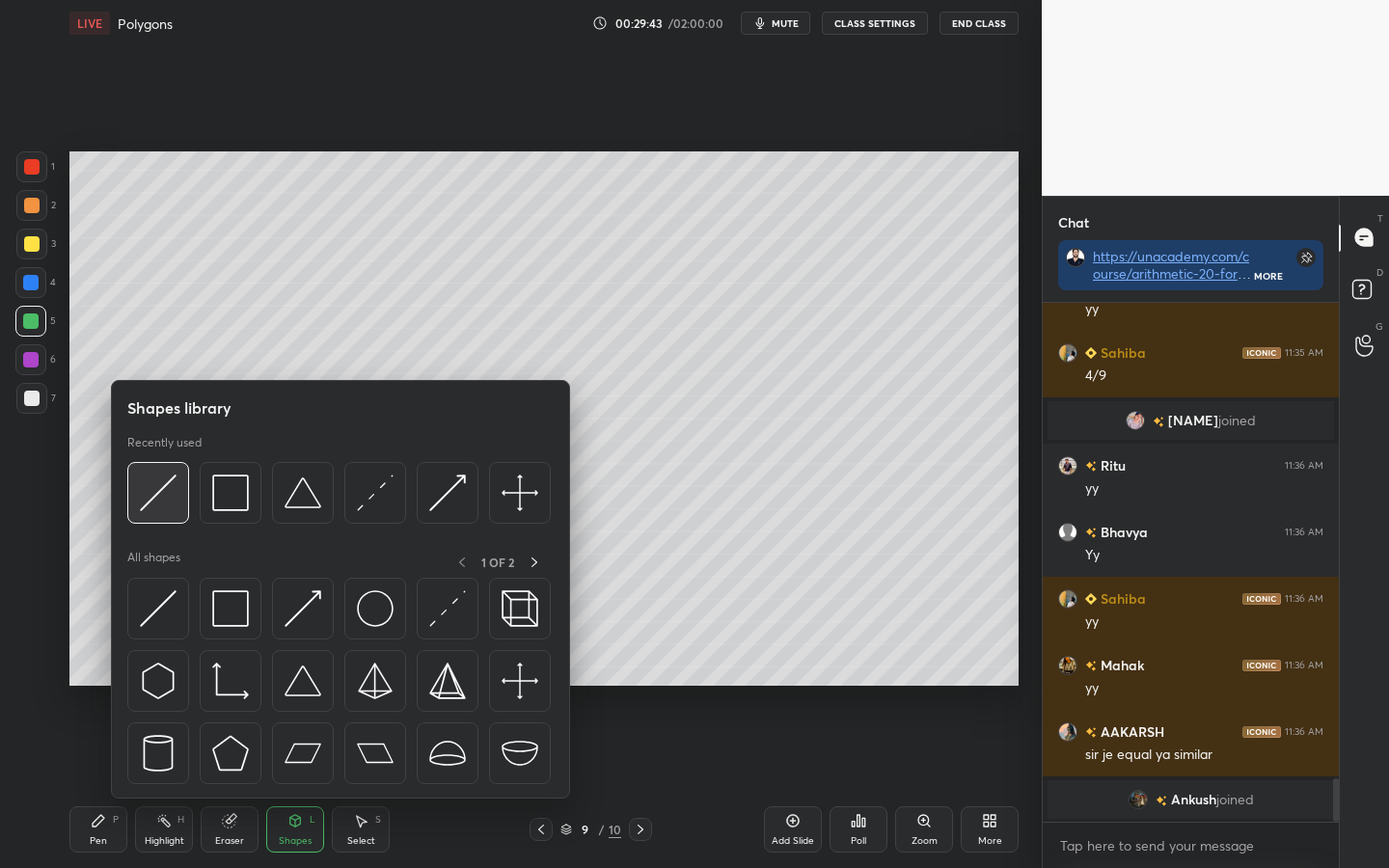 click at bounding box center [158, 493] 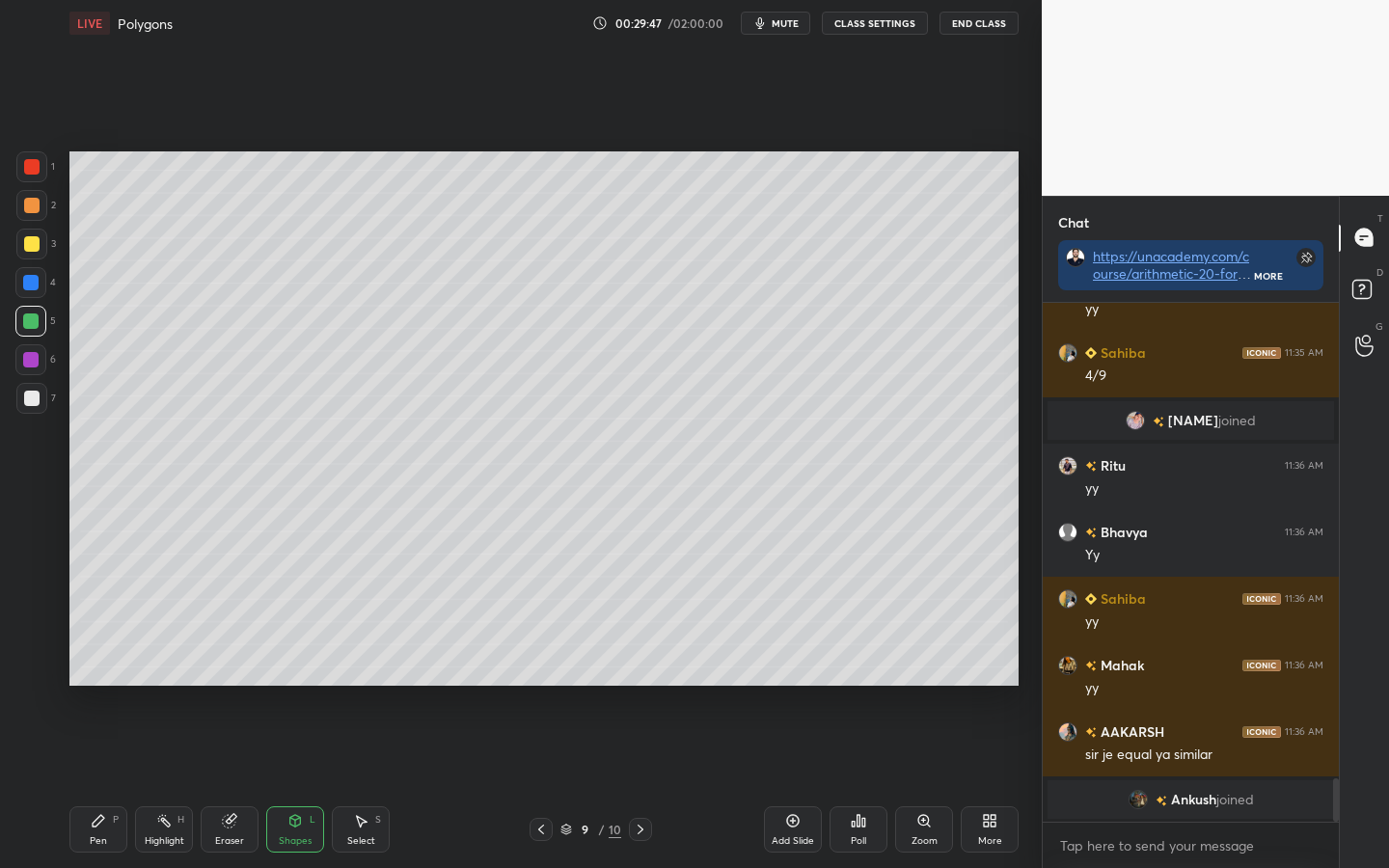 click on "Pen P" at bounding box center [98, 829] 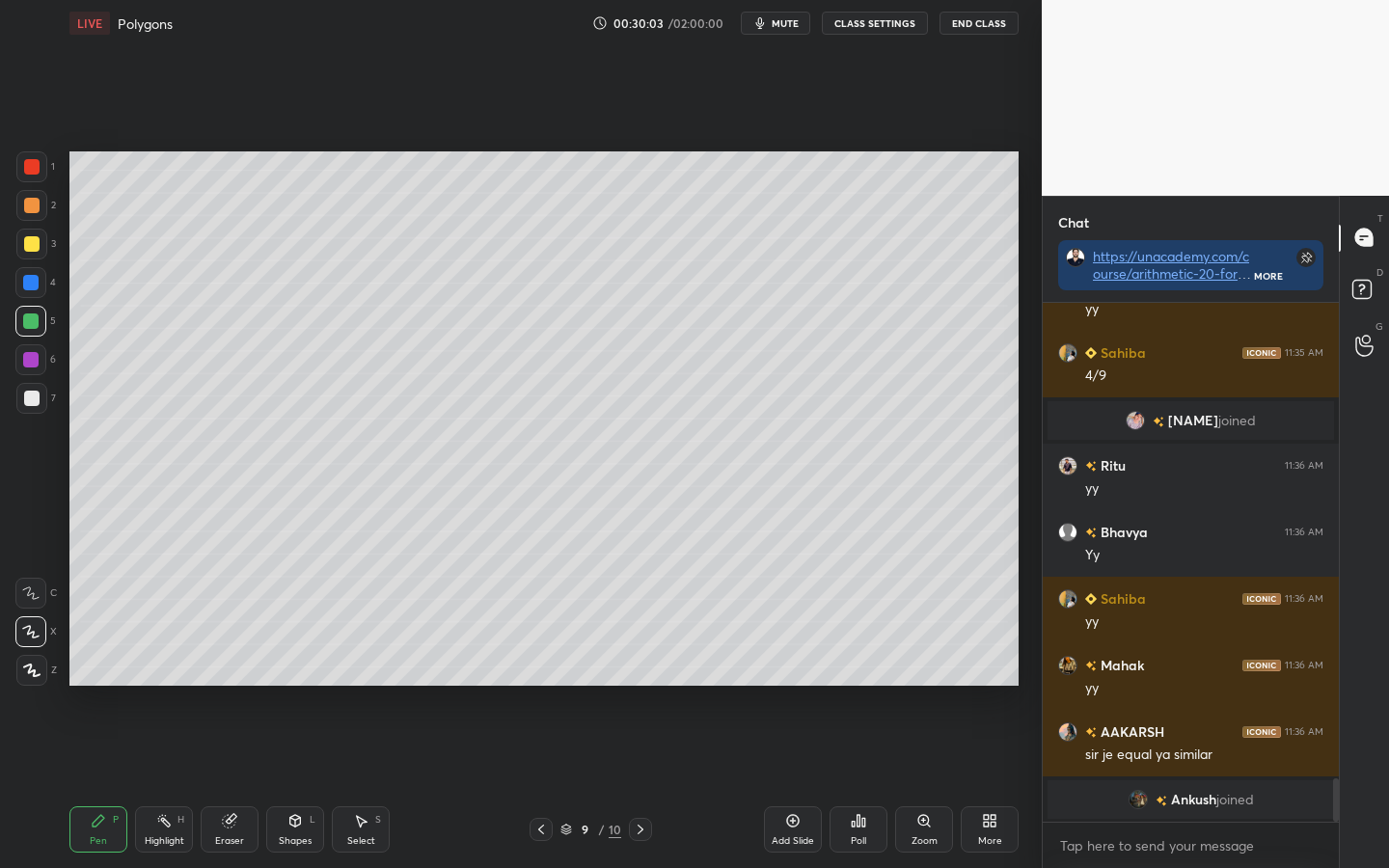 drag, startPoint x: 24, startPoint y: 273, endPoint x: 31, endPoint y: 284, distance: 13.038405 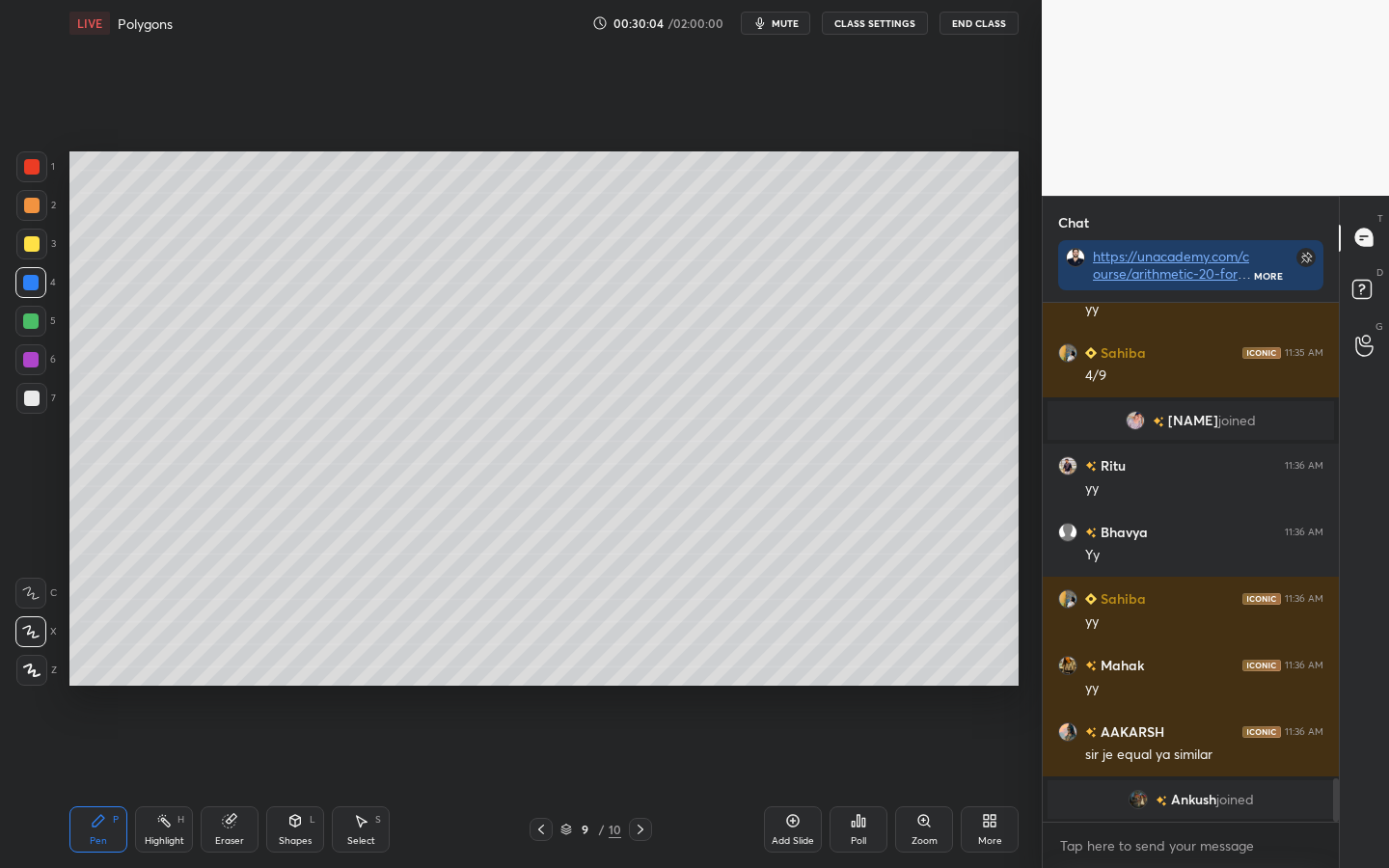 click at bounding box center (31, 360) 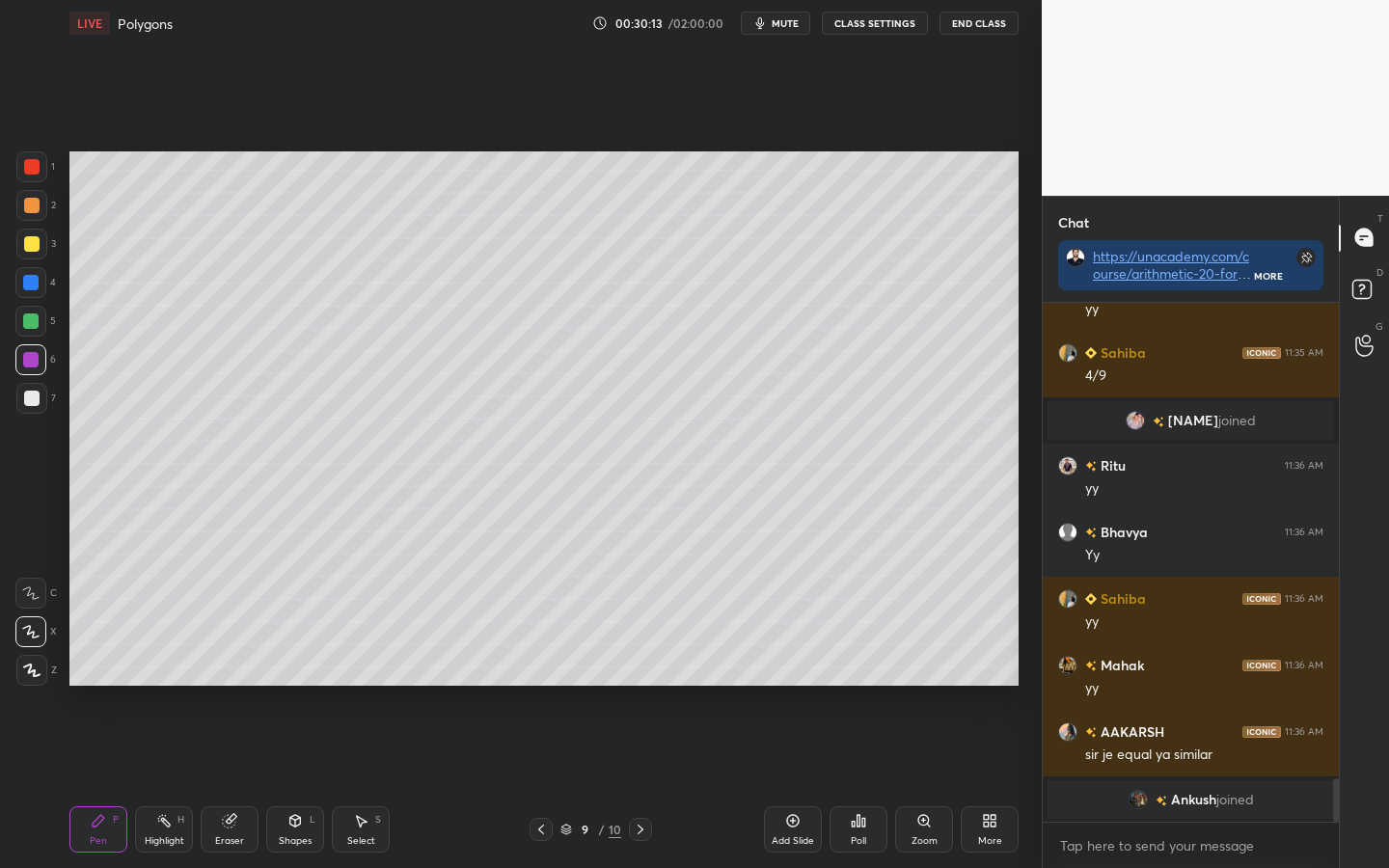 click at bounding box center [31, 283] 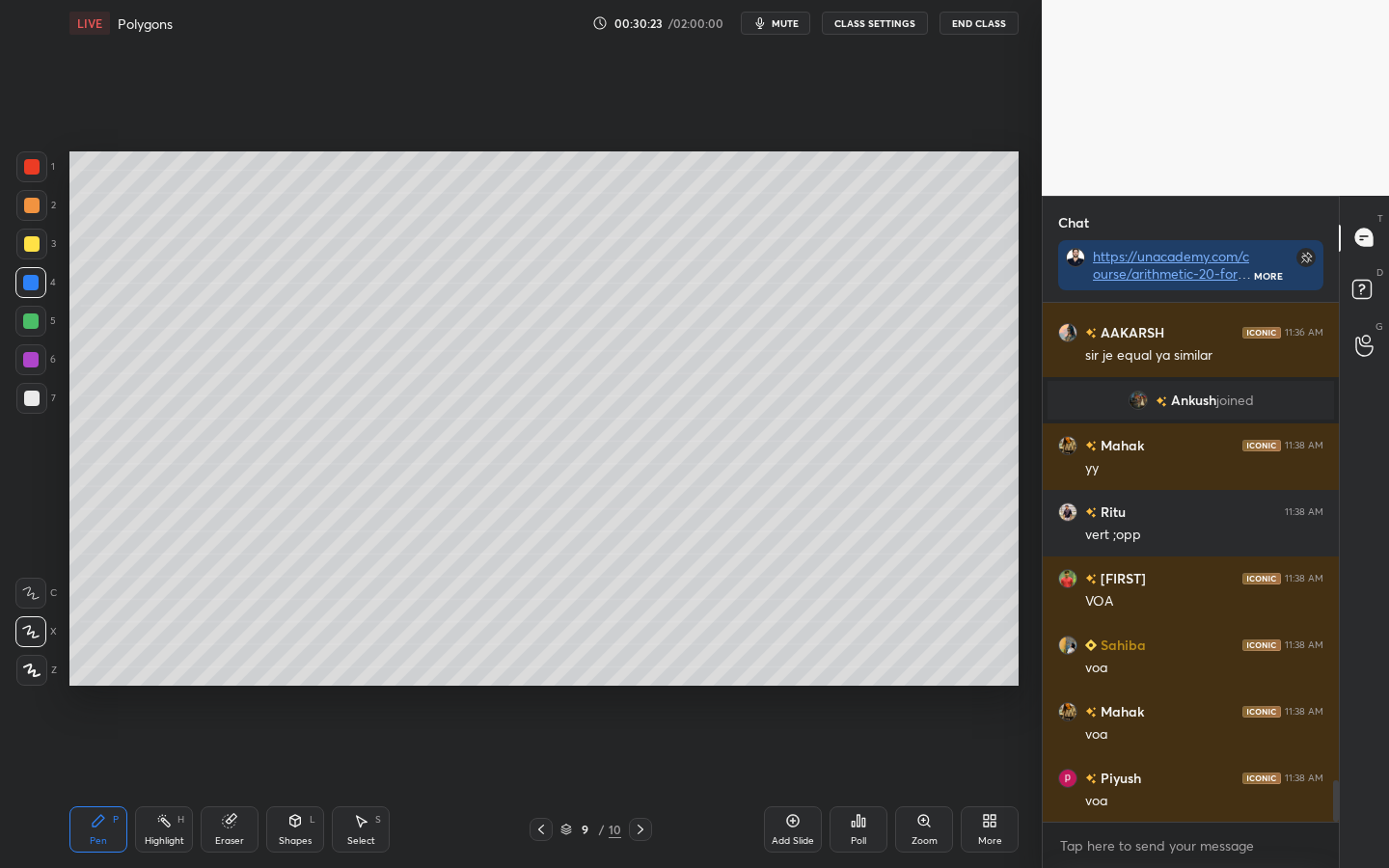 scroll, scrollTop: 6059, scrollLeft: 0, axis: vertical 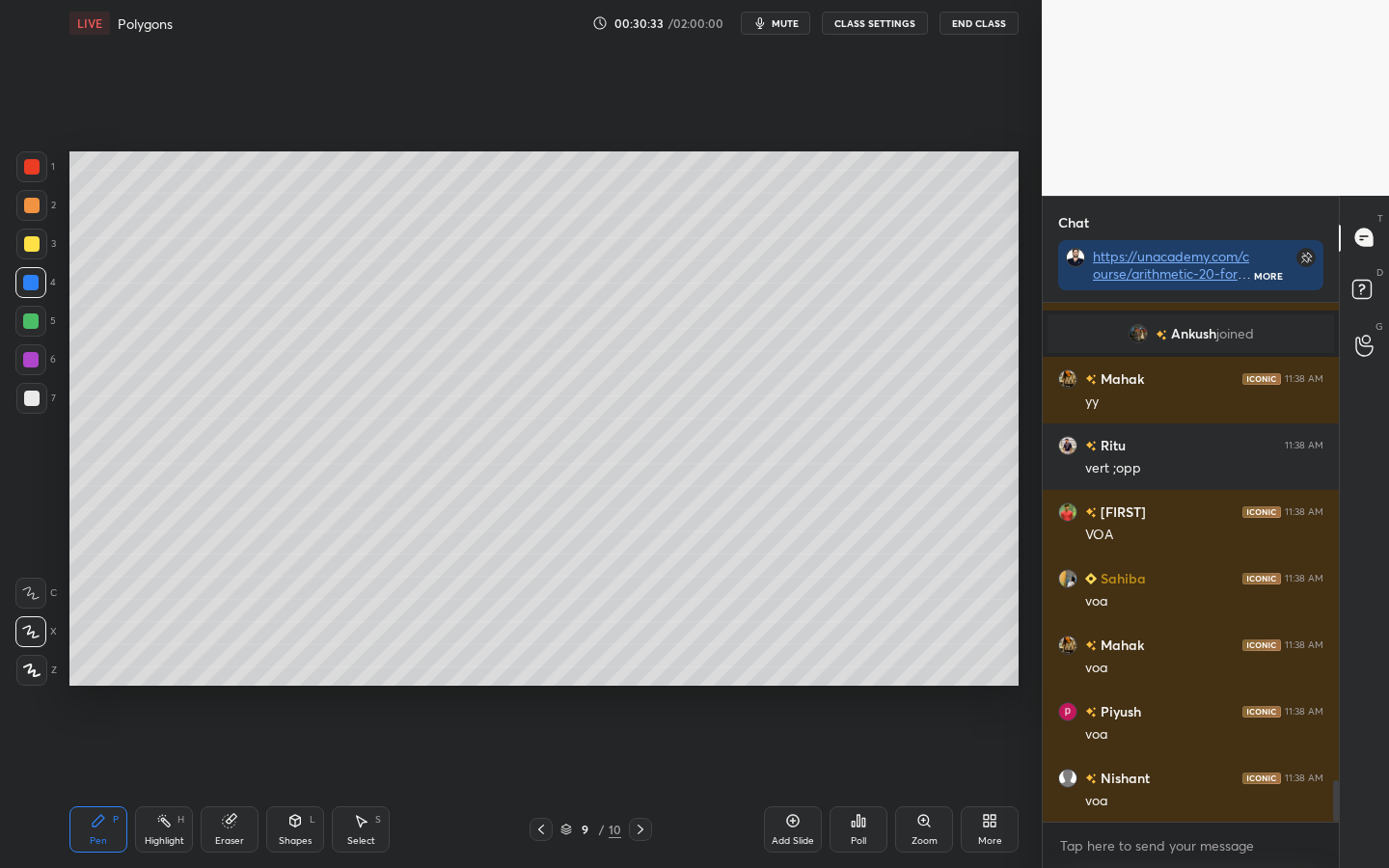 click at bounding box center (32, 244) 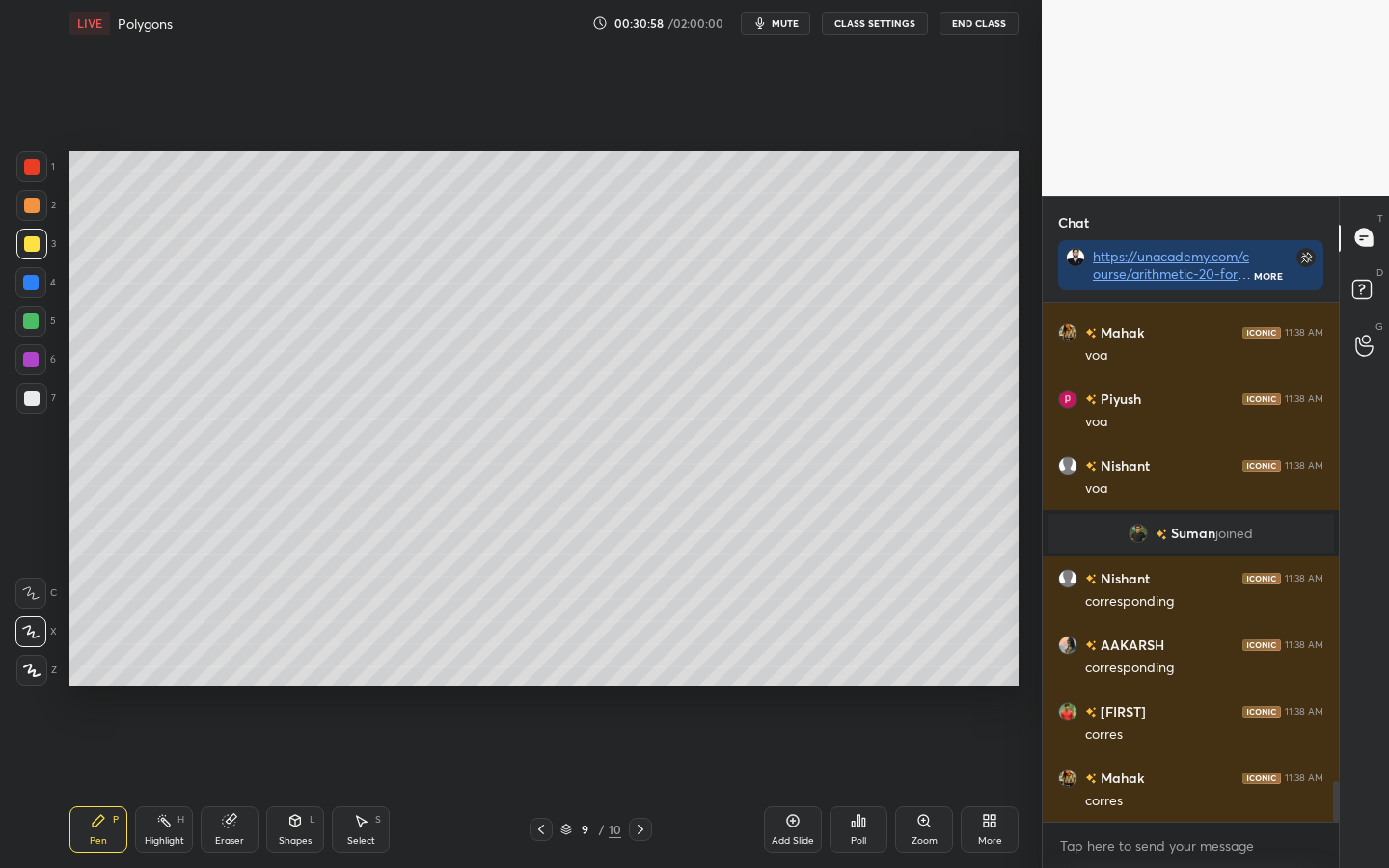 scroll, scrollTop: 6291, scrollLeft: 0, axis: vertical 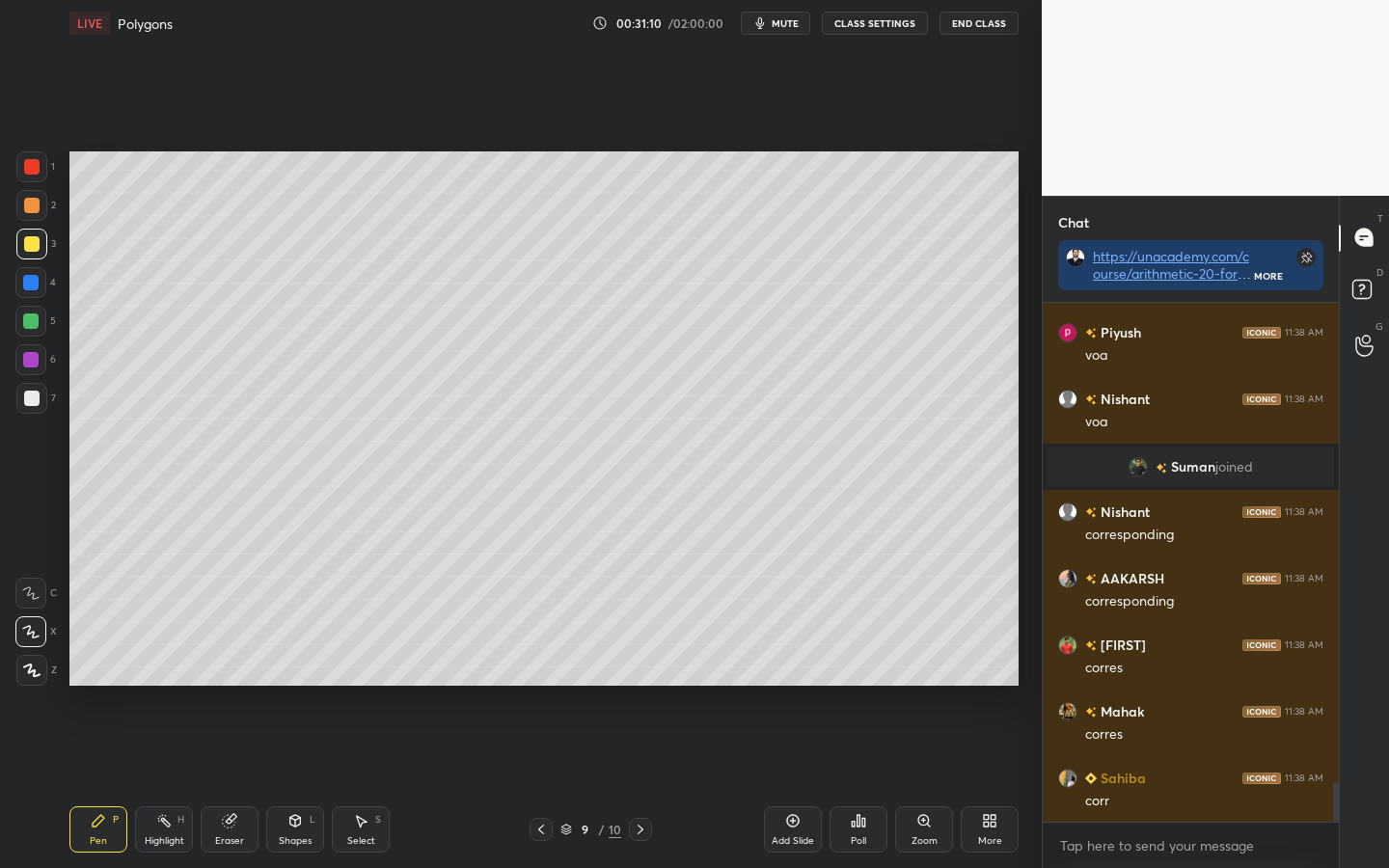 click on "Highlight H" at bounding box center (164, 829) 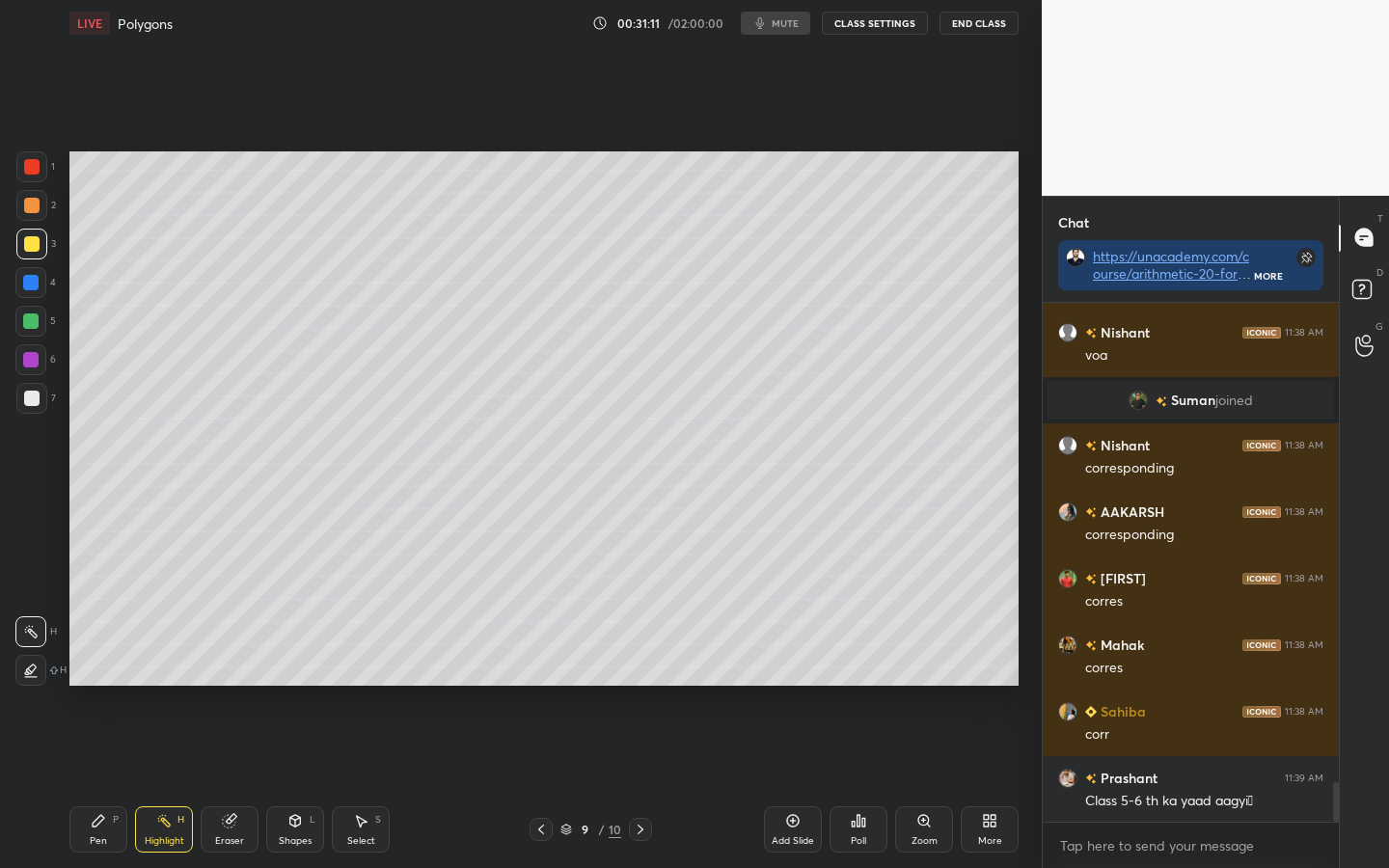 click at bounding box center (31, 360) 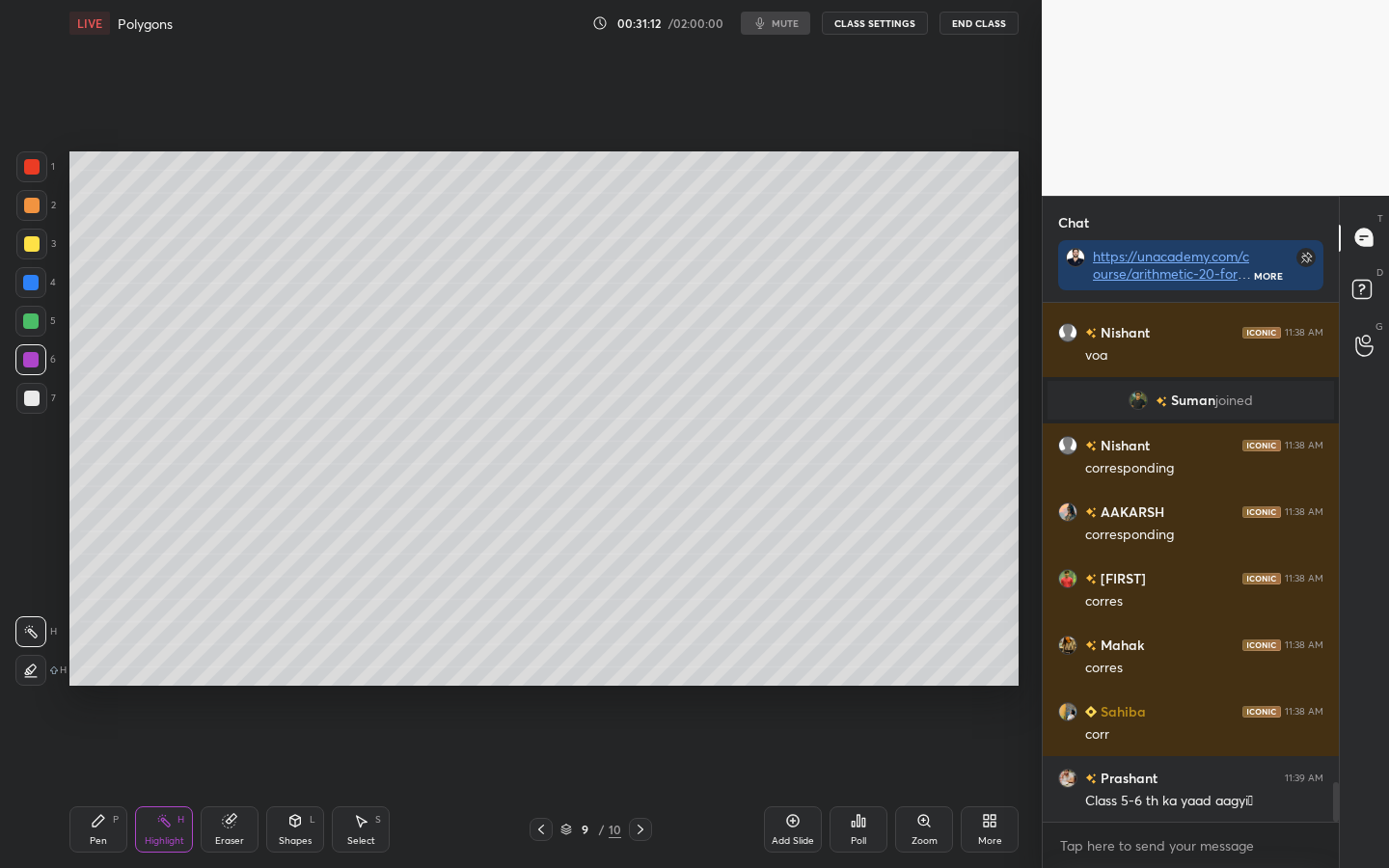 click at bounding box center (32, 398) 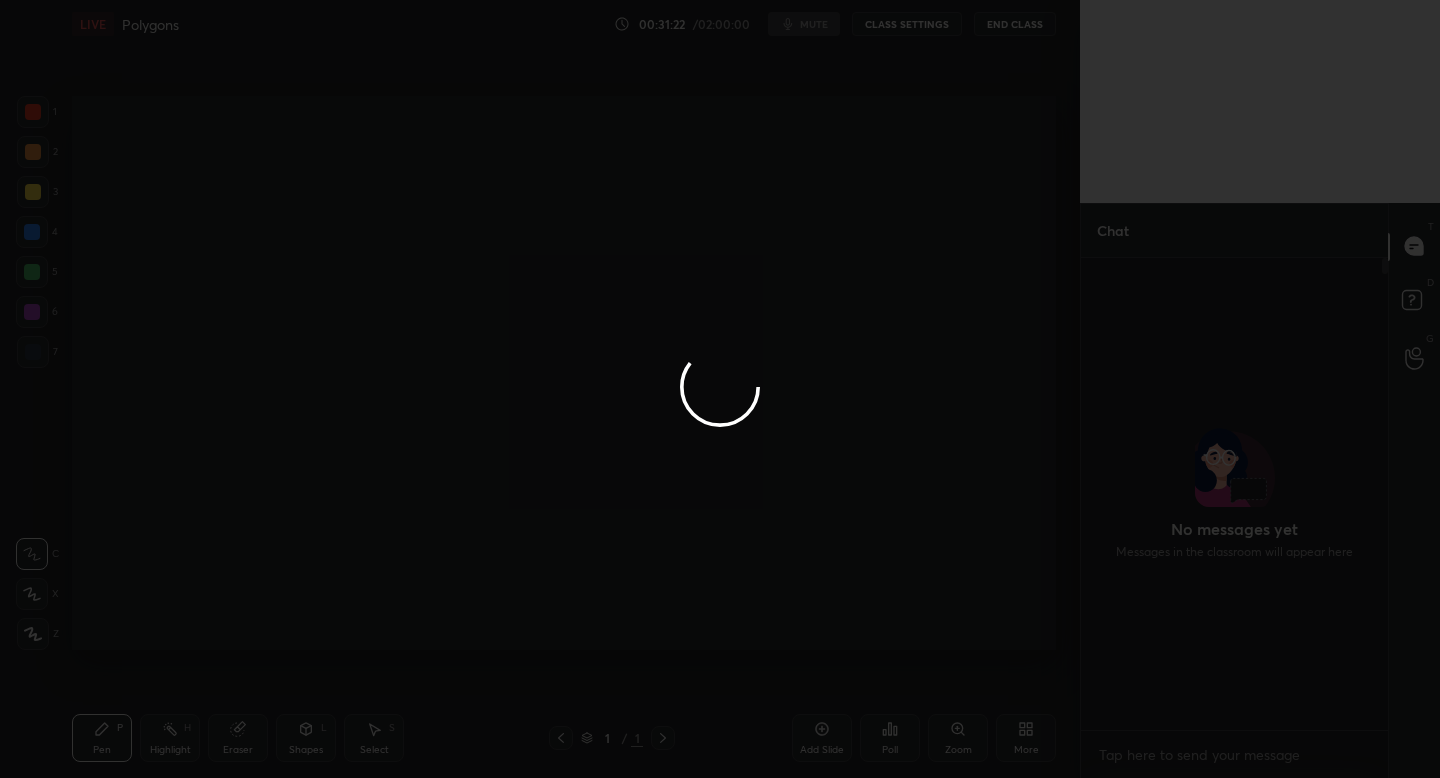 scroll, scrollTop: 0, scrollLeft: 0, axis: both 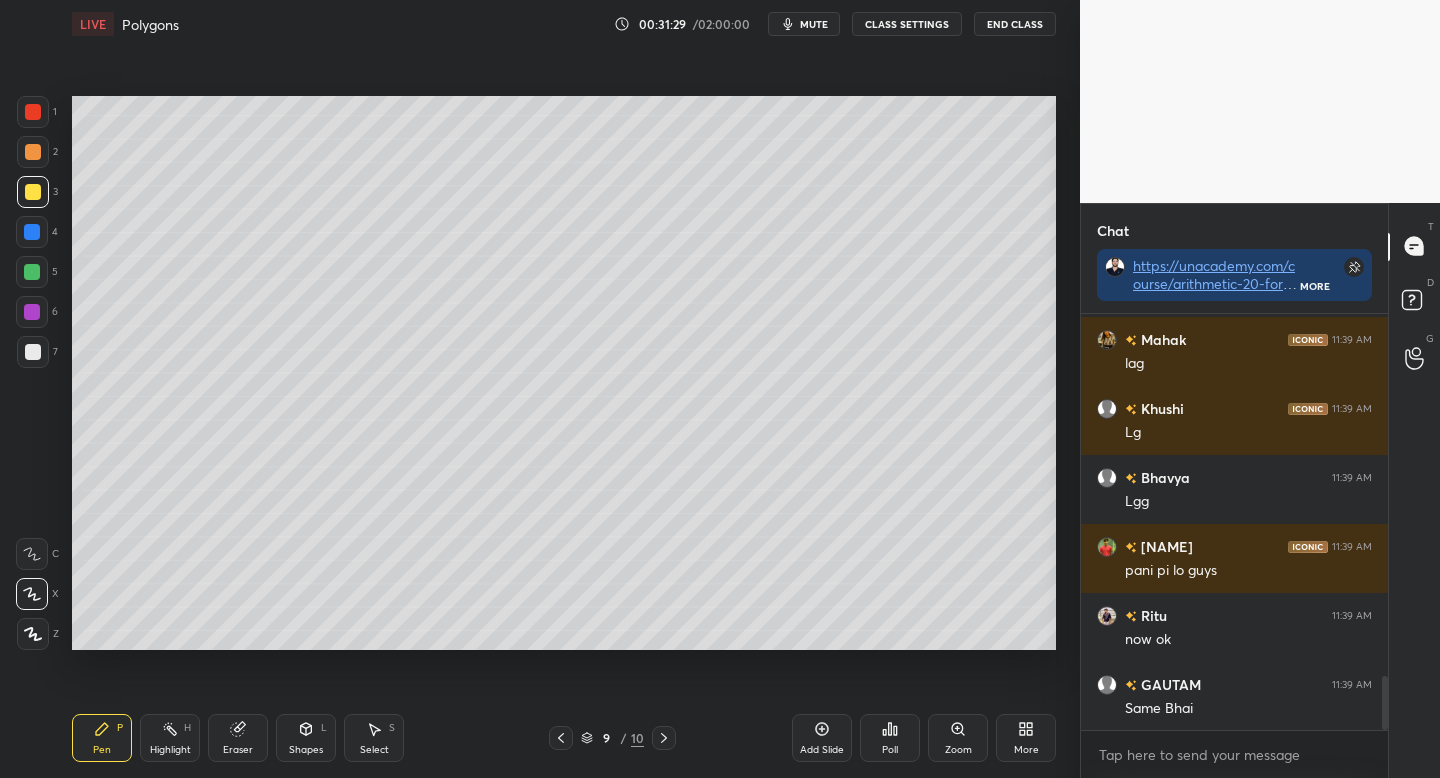 click at bounding box center [33, 352] 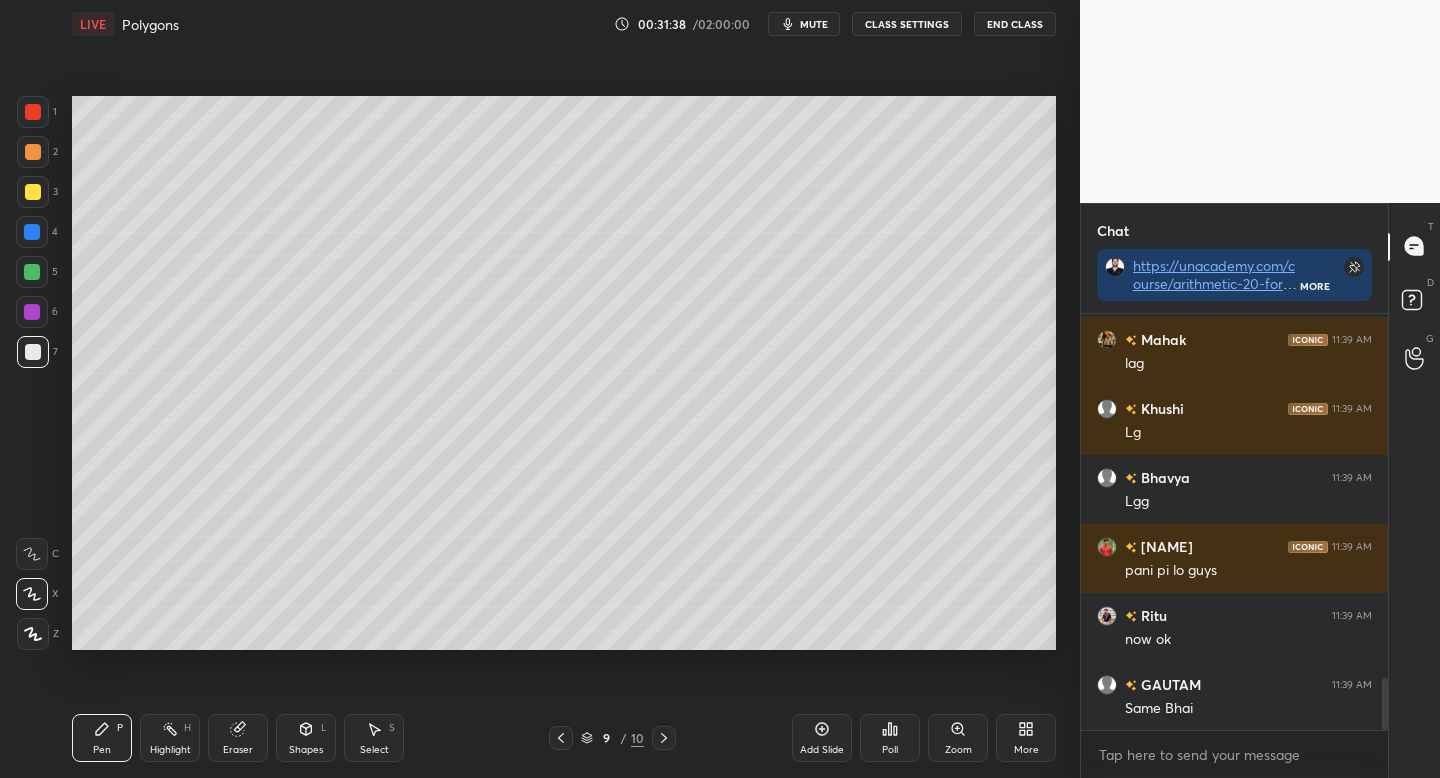 scroll, scrollTop: 2896, scrollLeft: 0, axis: vertical 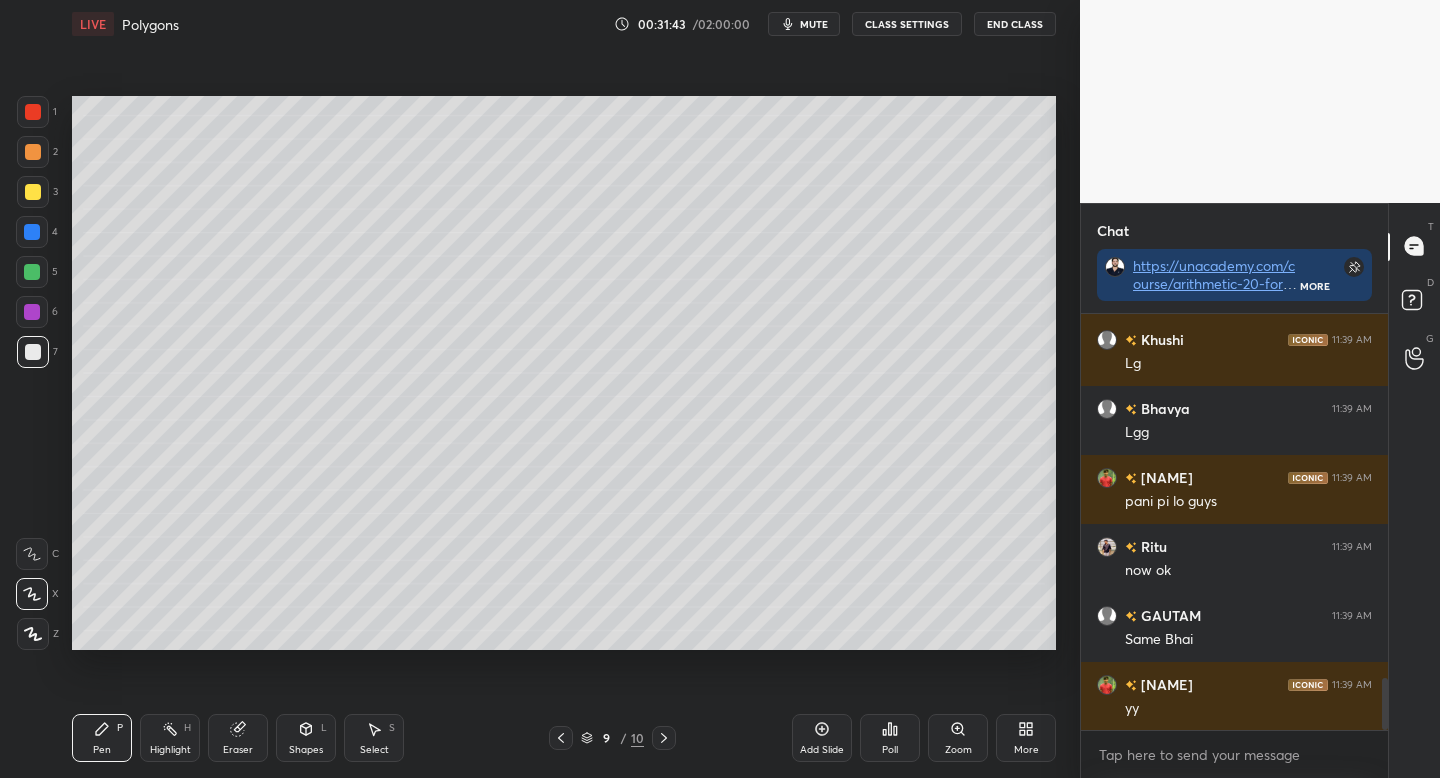click at bounding box center (33, 192) 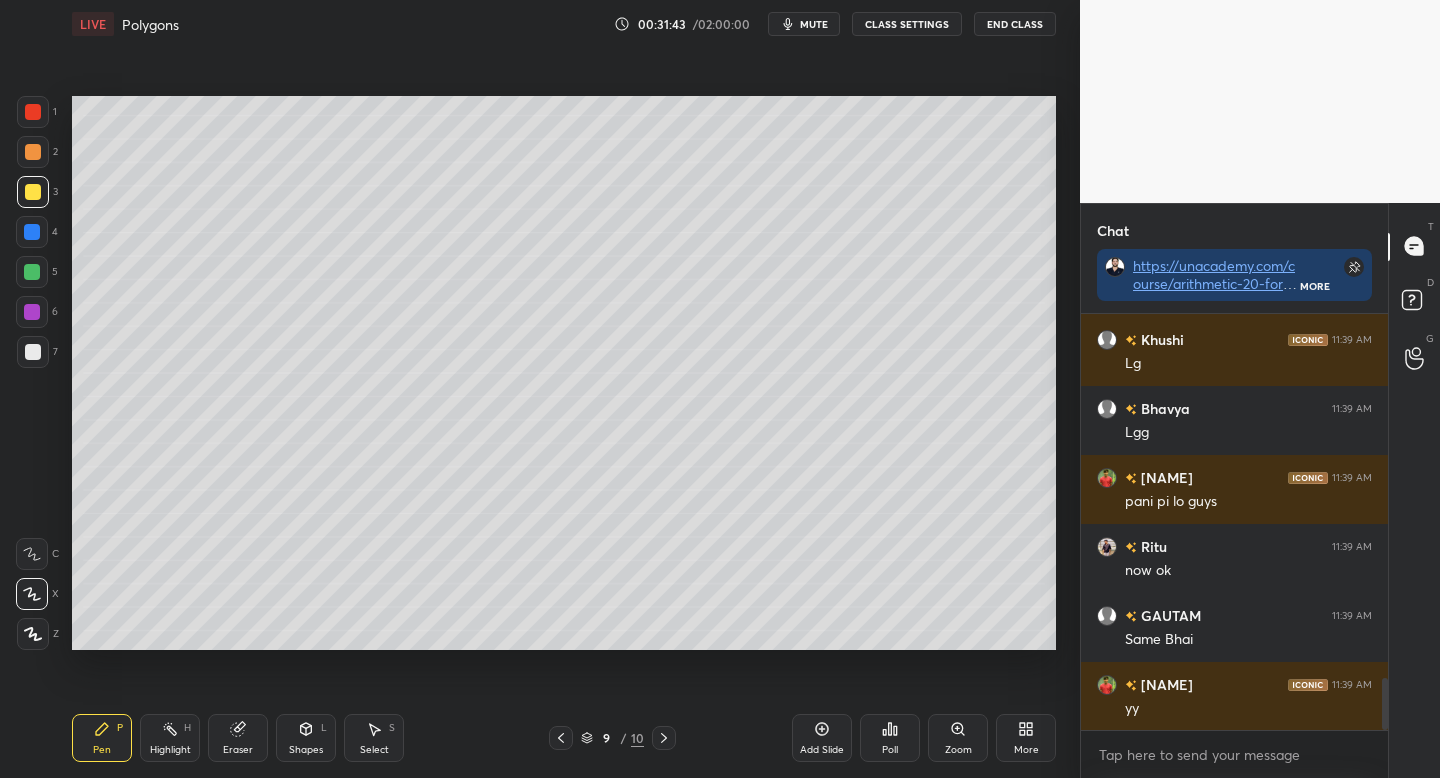 click at bounding box center (32, 232) 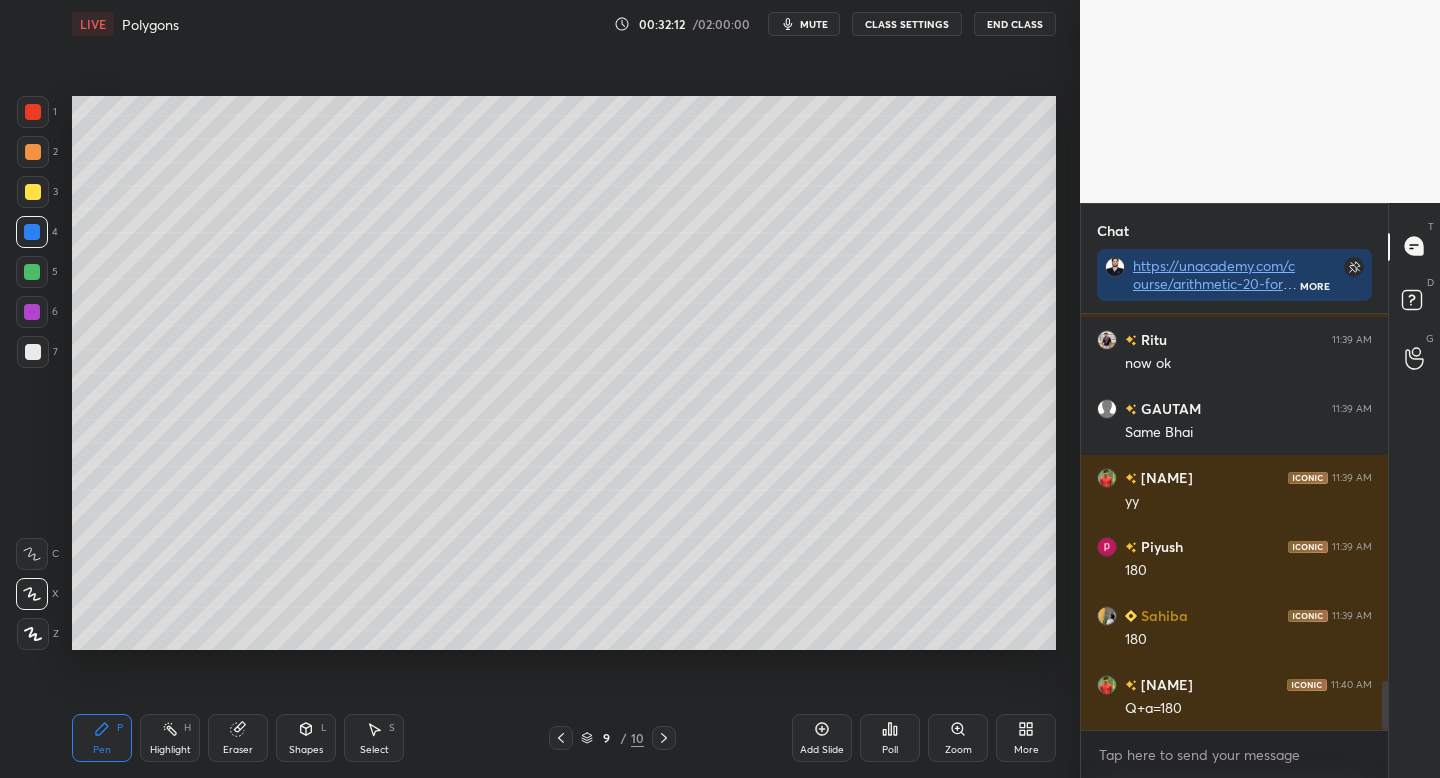 scroll, scrollTop: 3172, scrollLeft: 0, axis: vertical 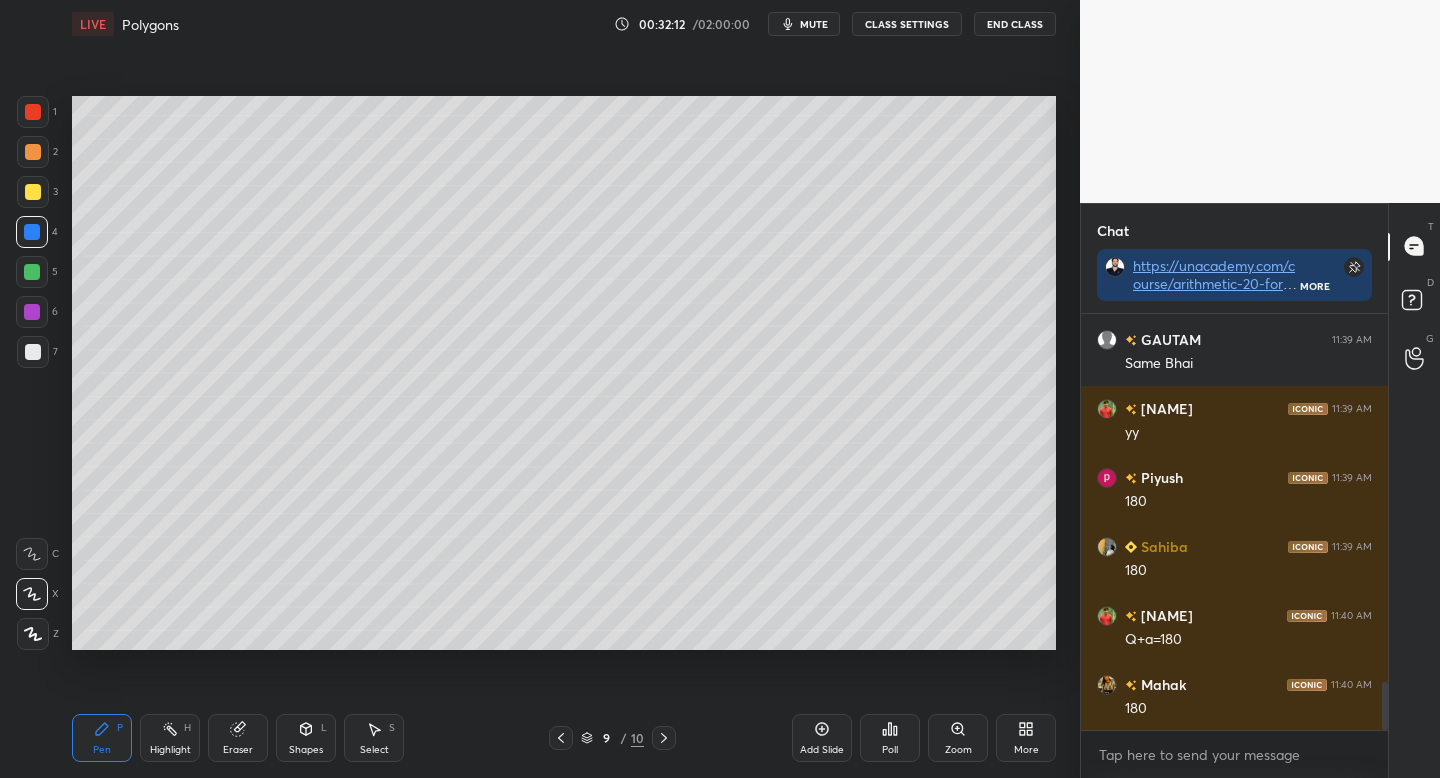 click at bounding box center (33, 352) 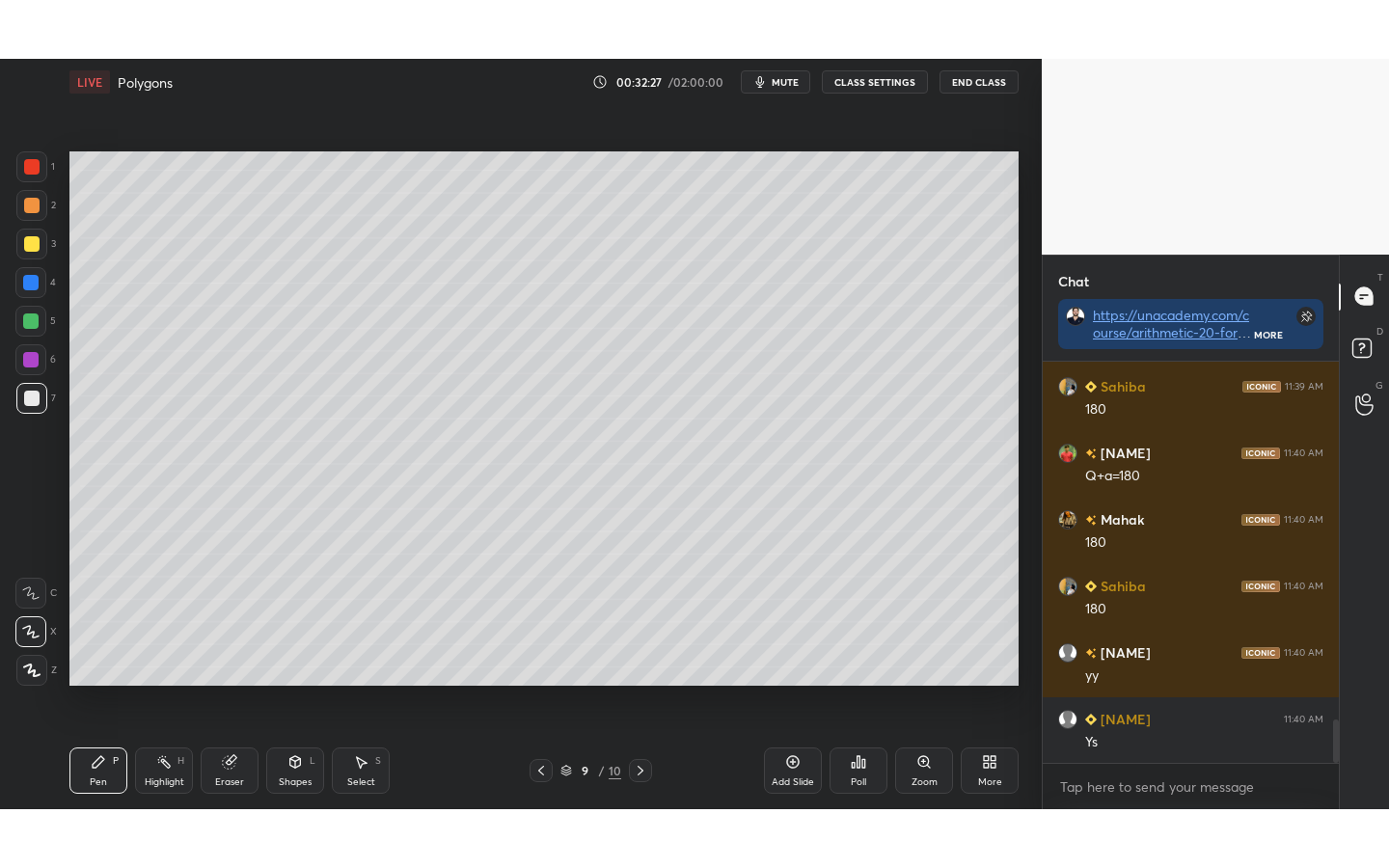 scroll, scrollTop: 3325, scrollLeft: 0, axis: vertical 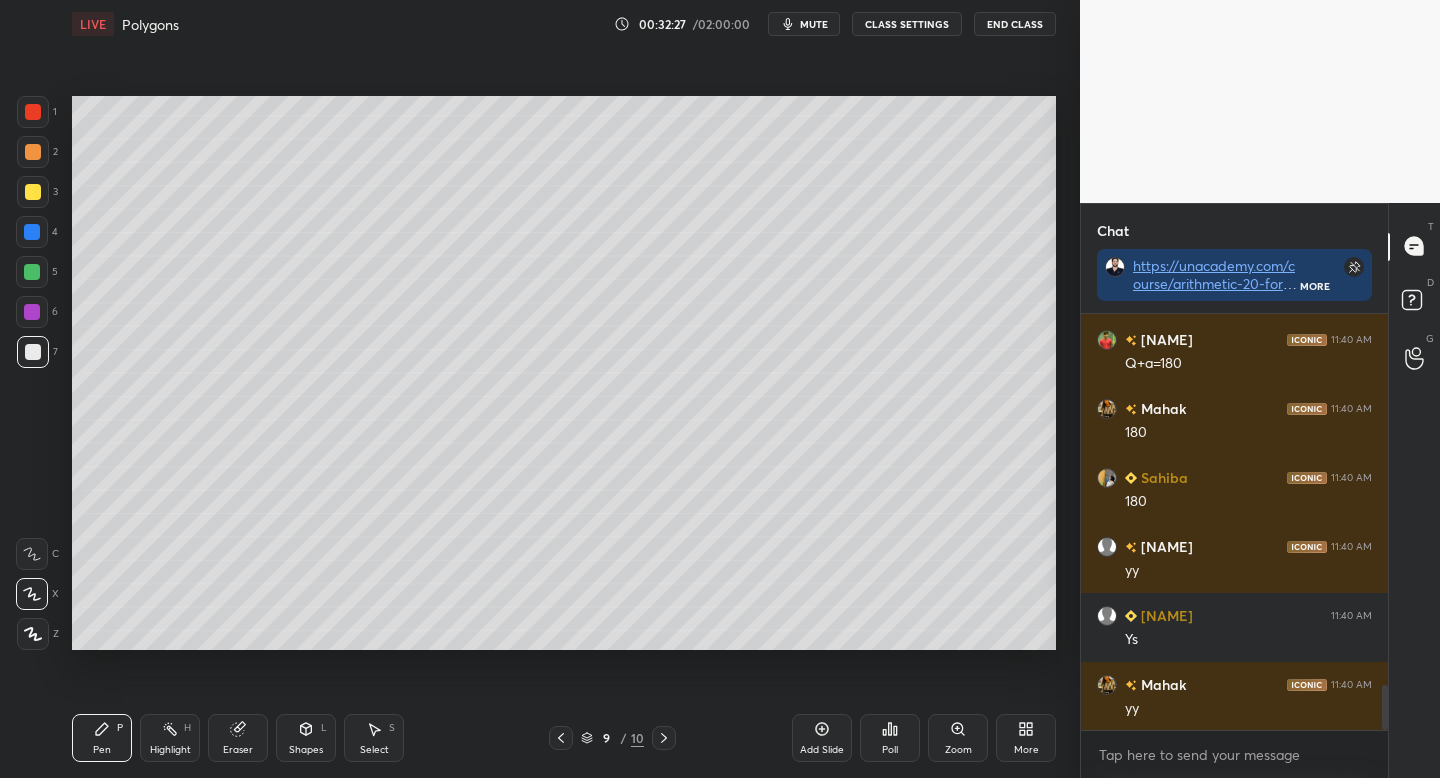click on "Add Slide Poll Zoom More" at bounding box center [924, 738] 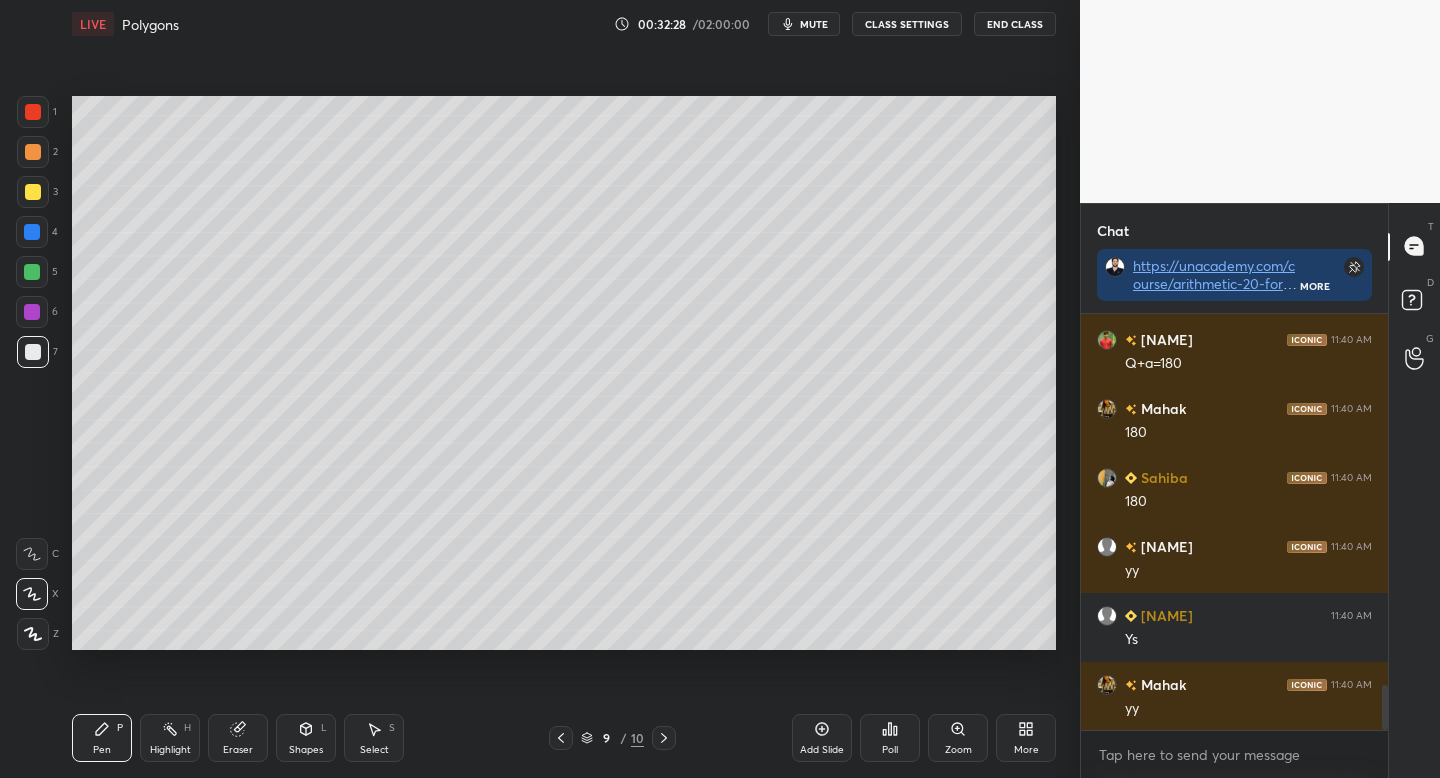 click 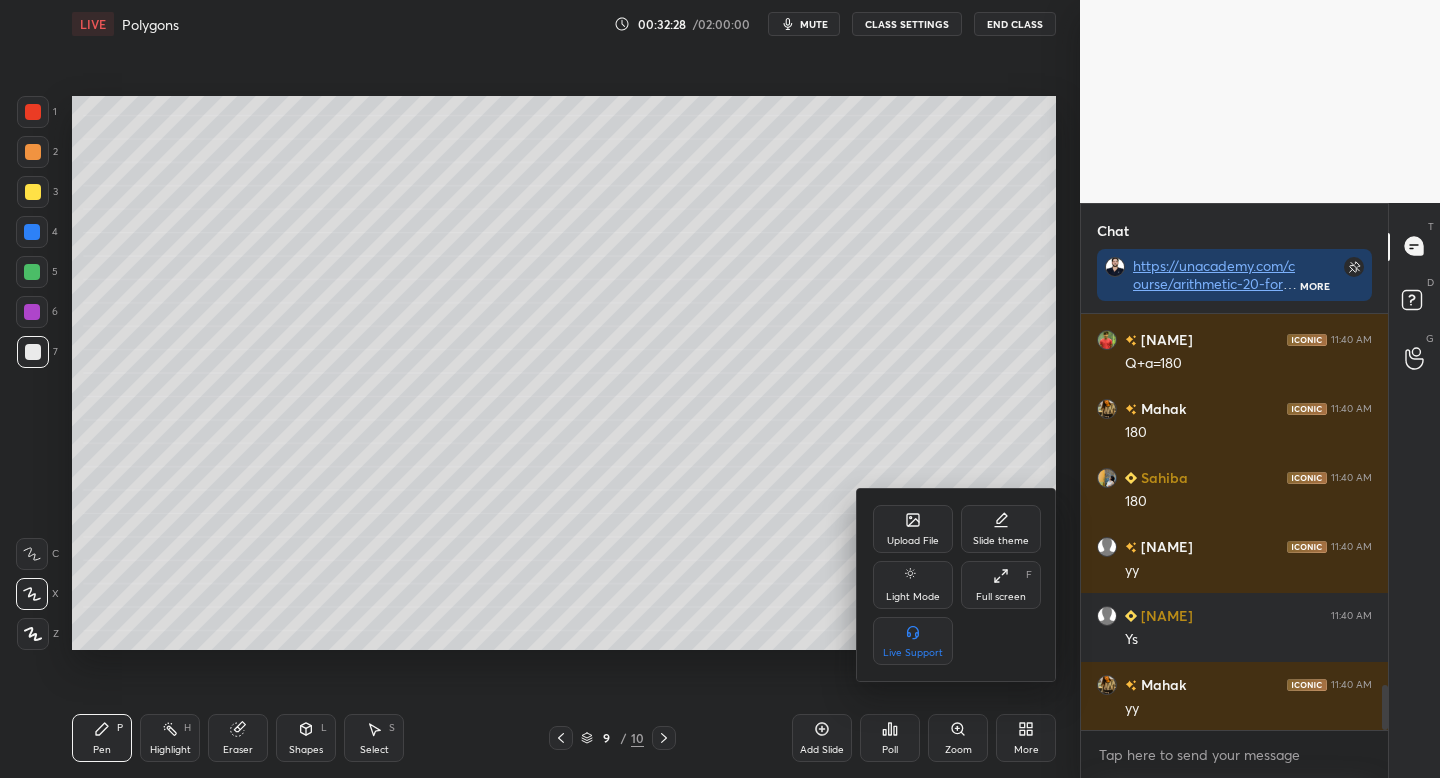 click 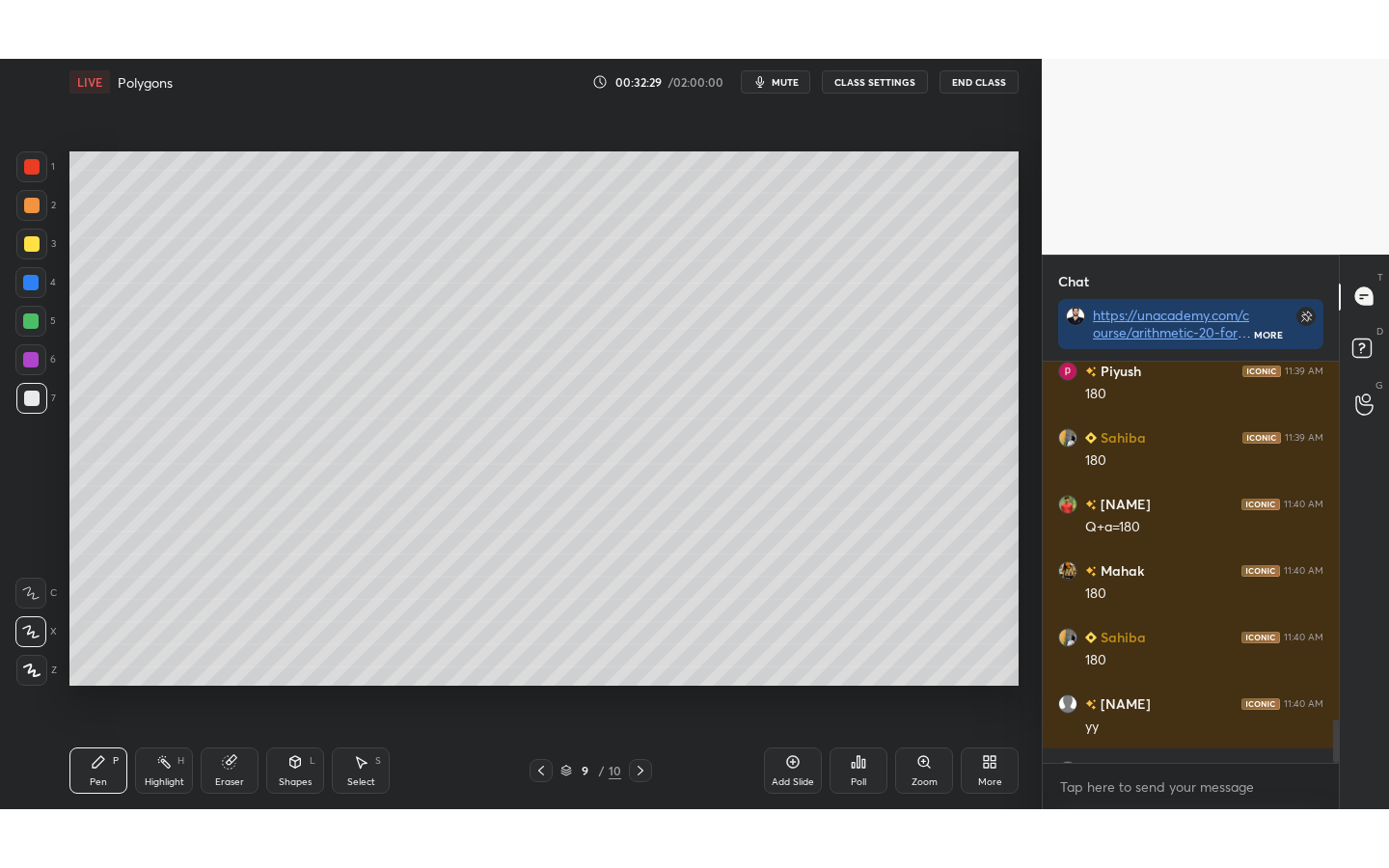 scroll, scrollTop: 95700, scrollLeft: 95494, axis: both 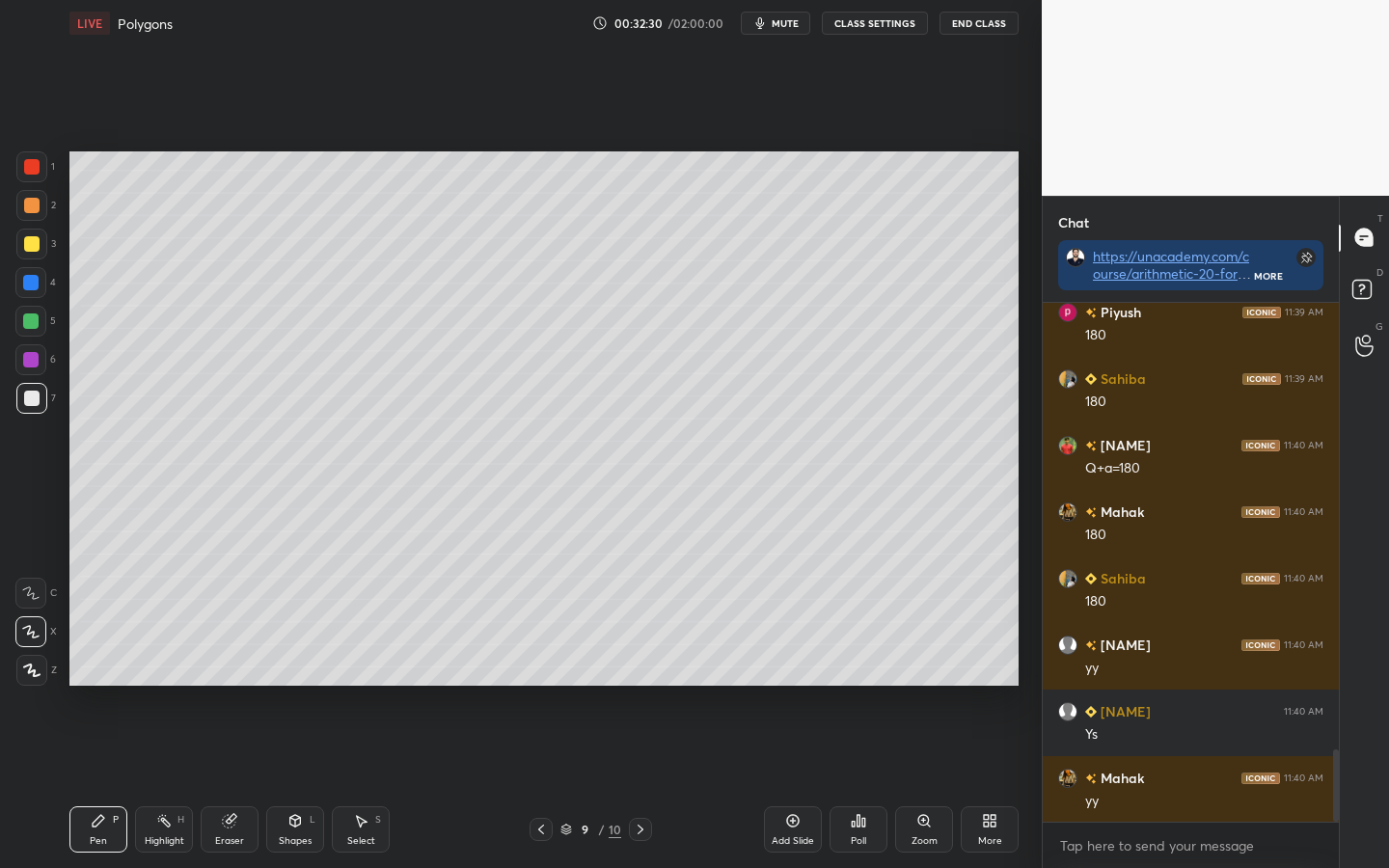 drag, startPoint x: 1335, startPoint y: 753, endPoint x: 1336, endPoint y: 825, distance: 72.00694 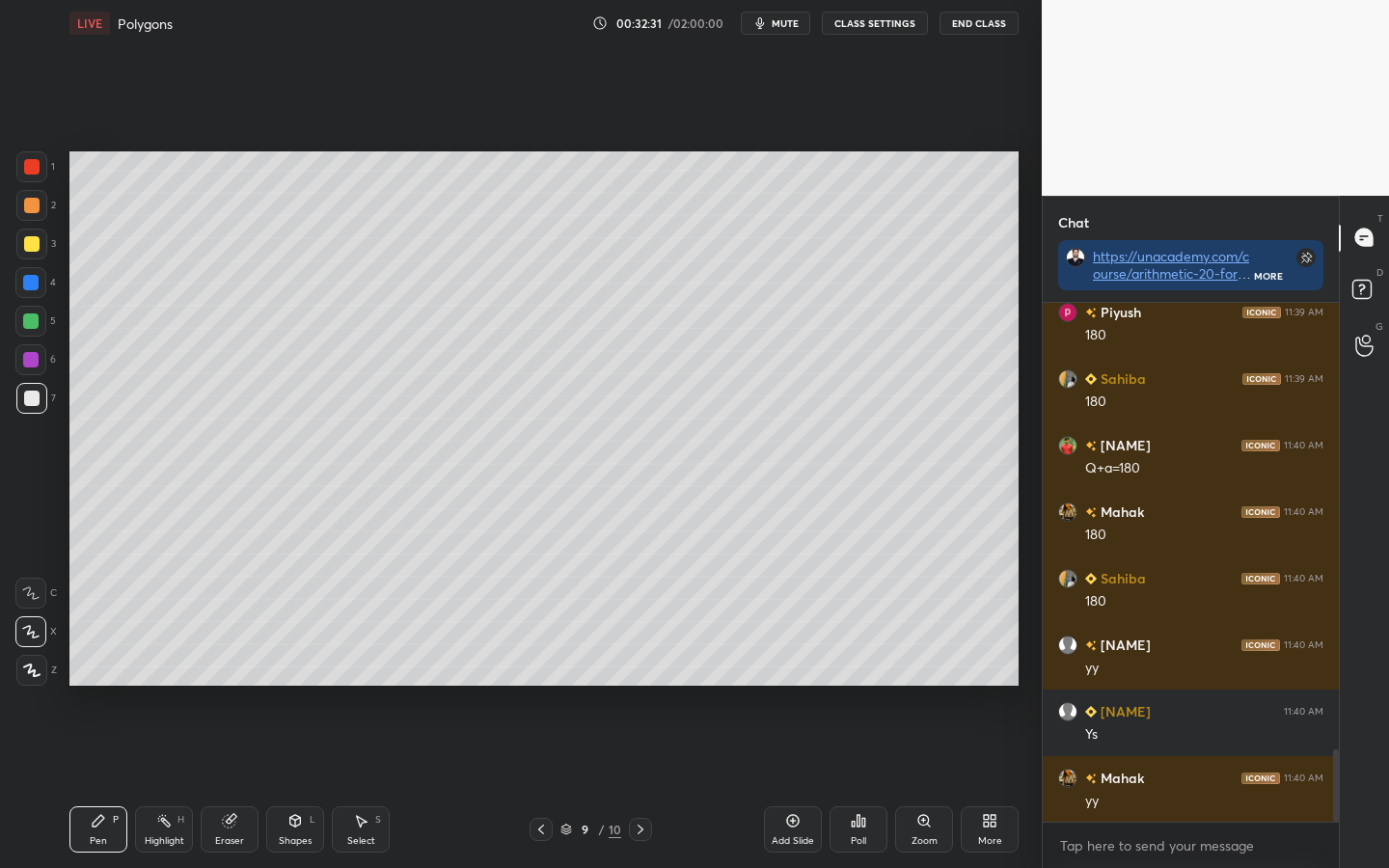 click at bounding box center (31, 321) 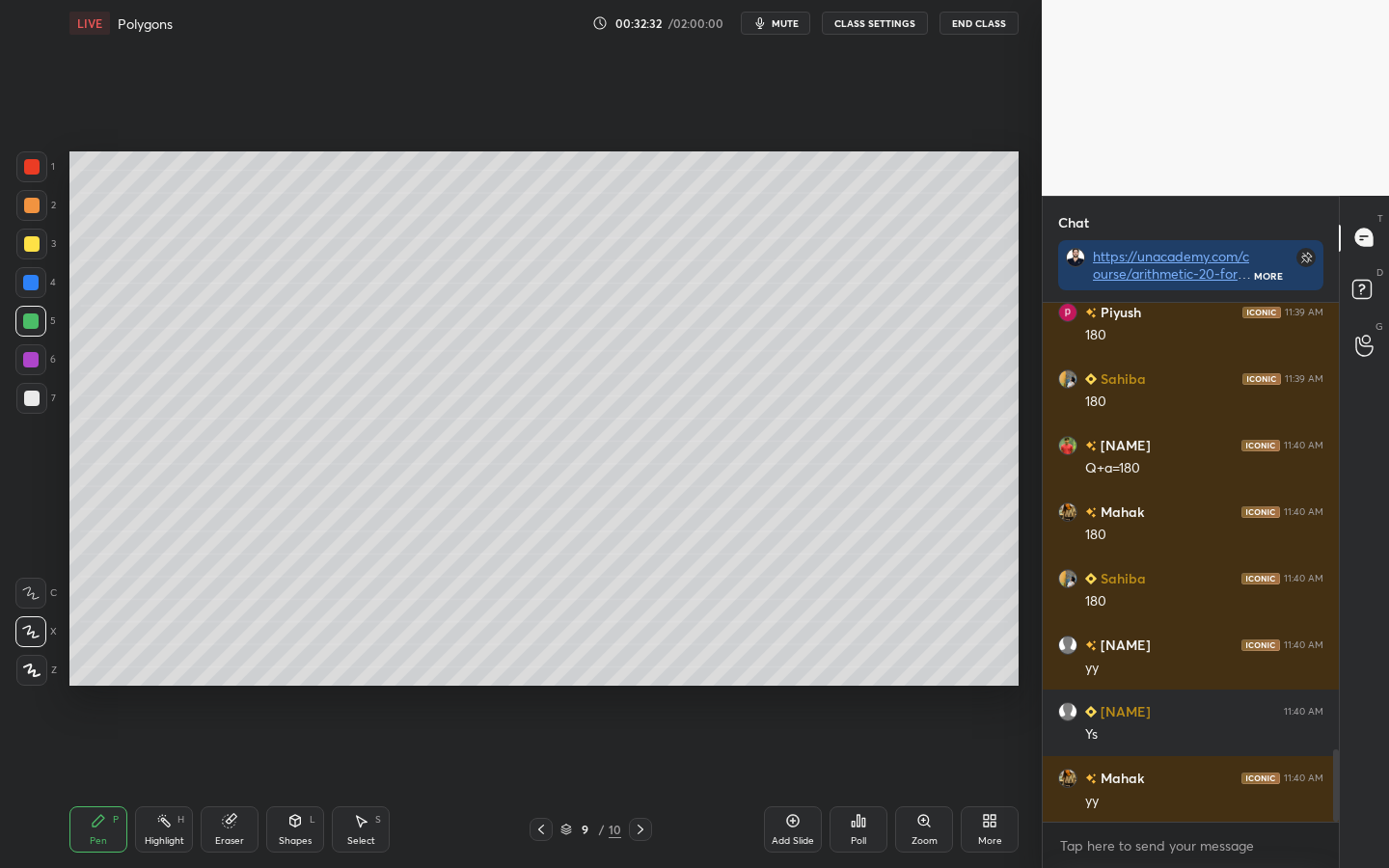click at bounding box center [31, 283] 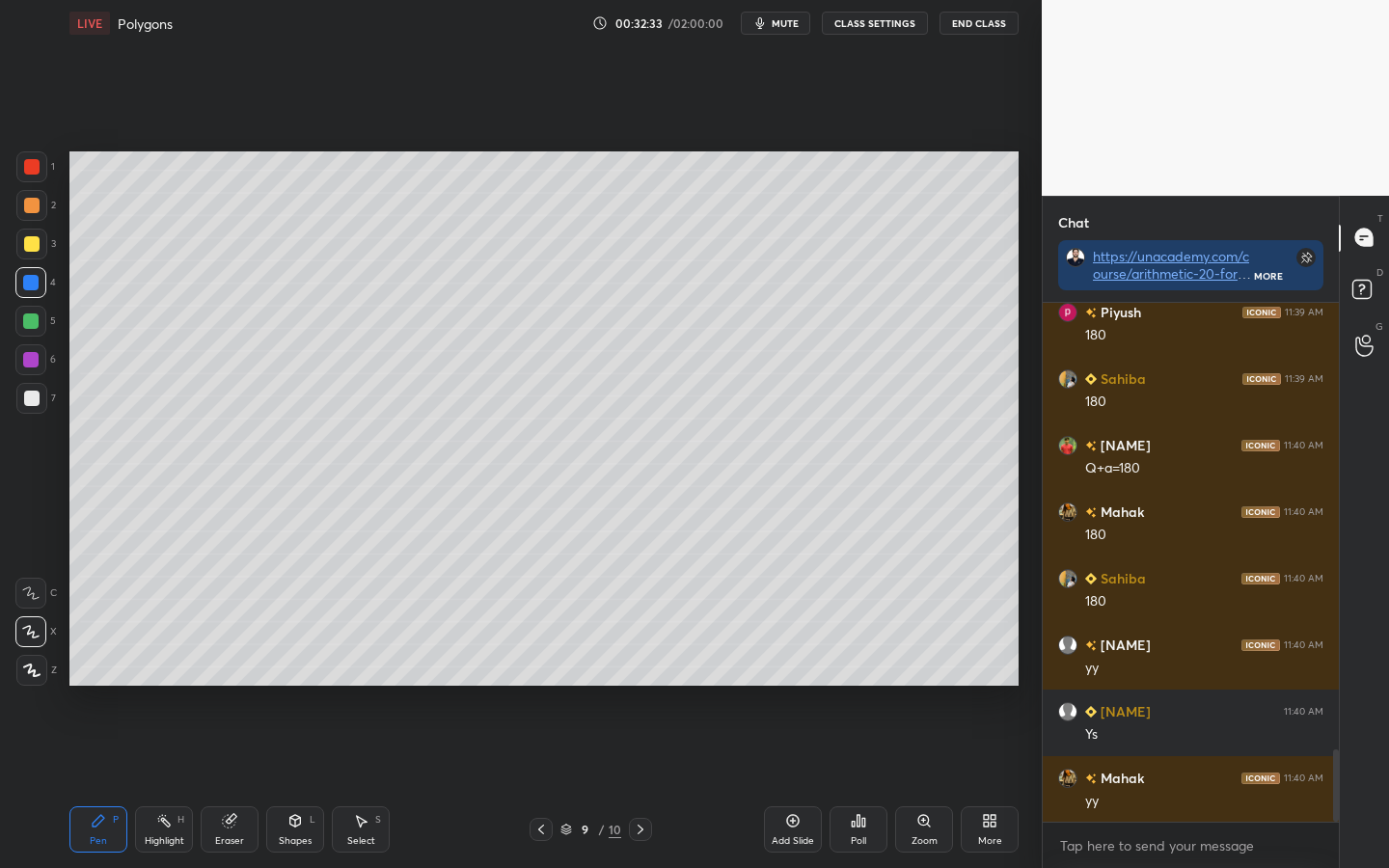 click at bounding box center [32, 244] 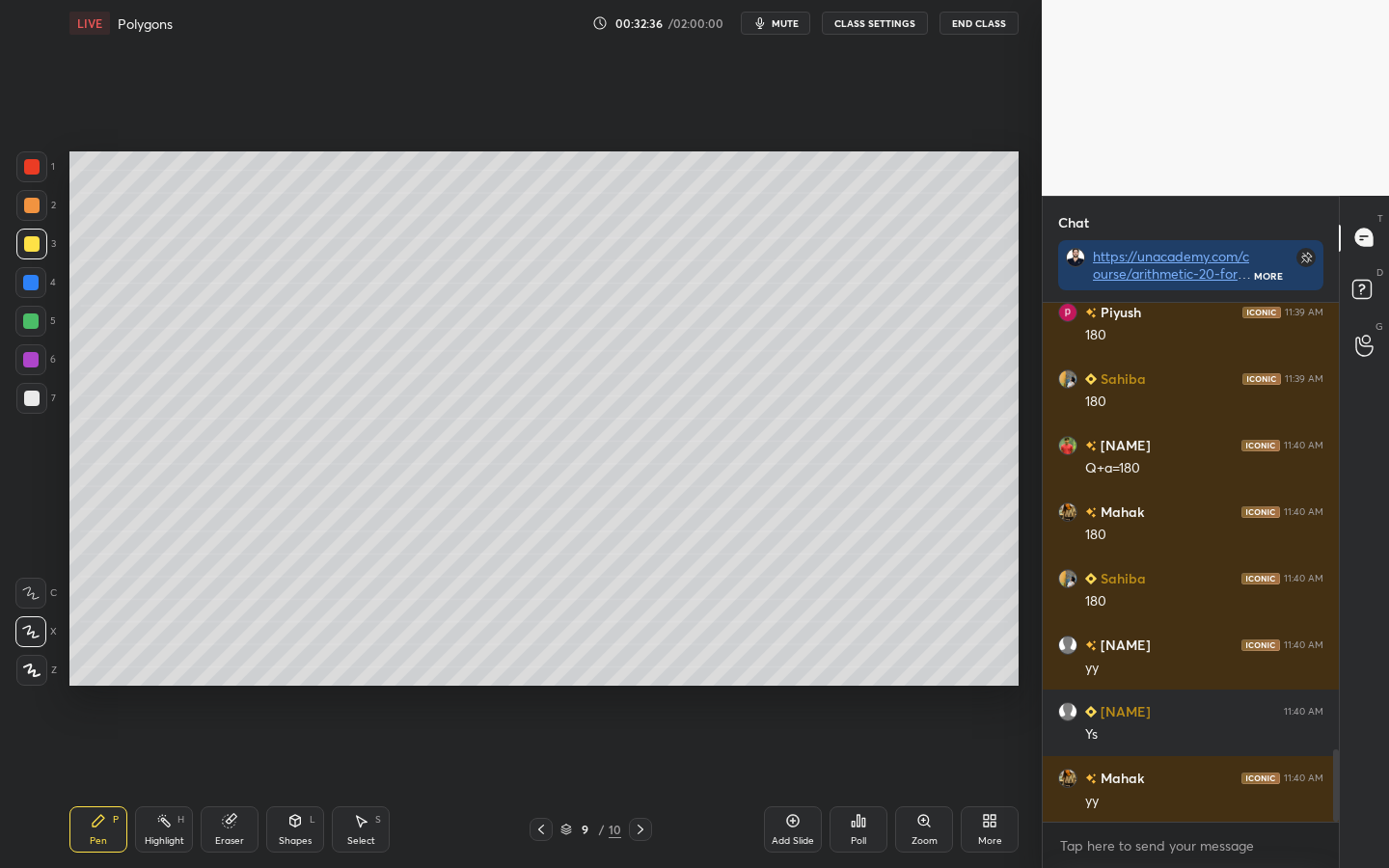 click on "Highlight H" at bounding box center [164, 829] 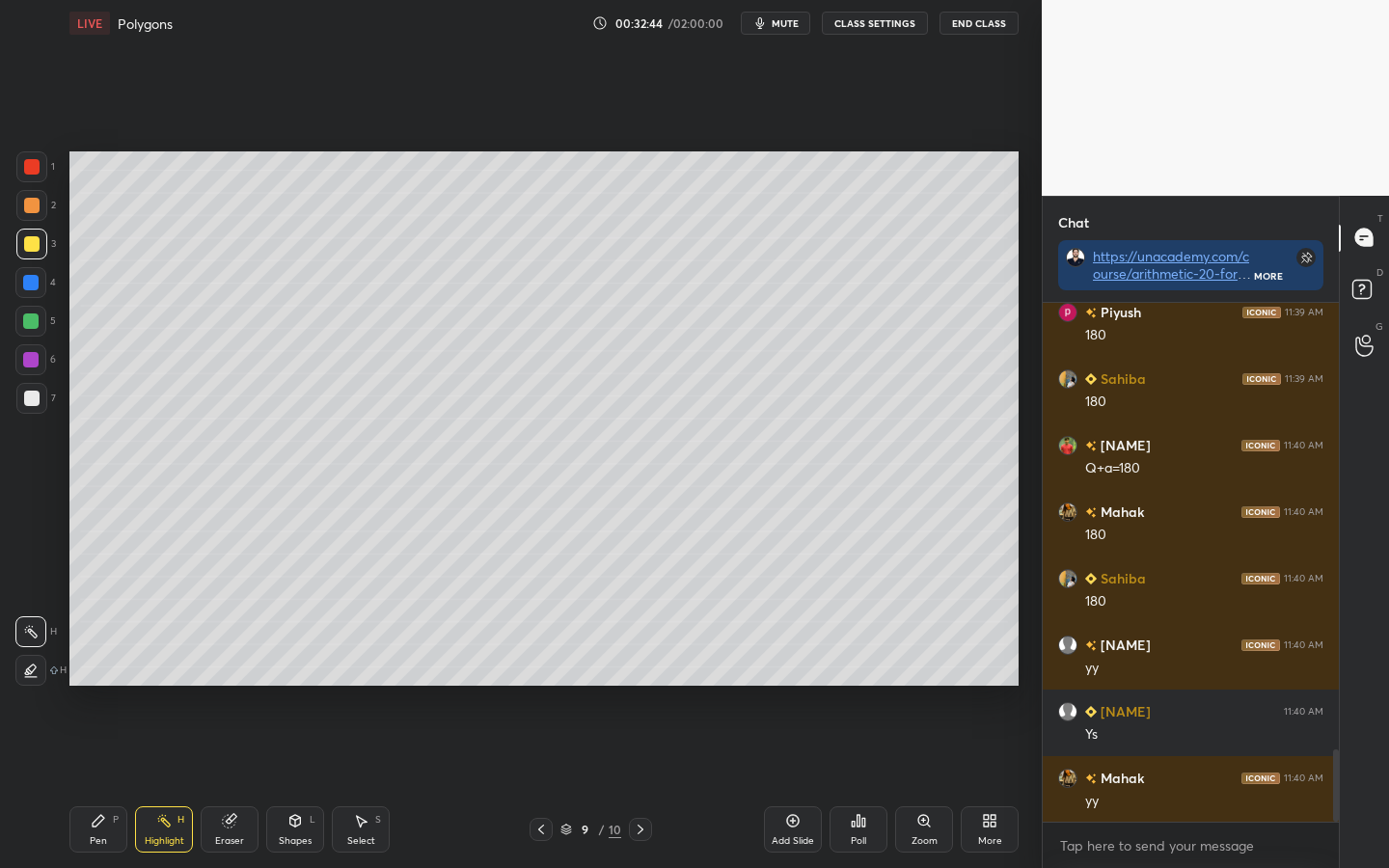 click on "Pen P" at bounding box center [98, 829] 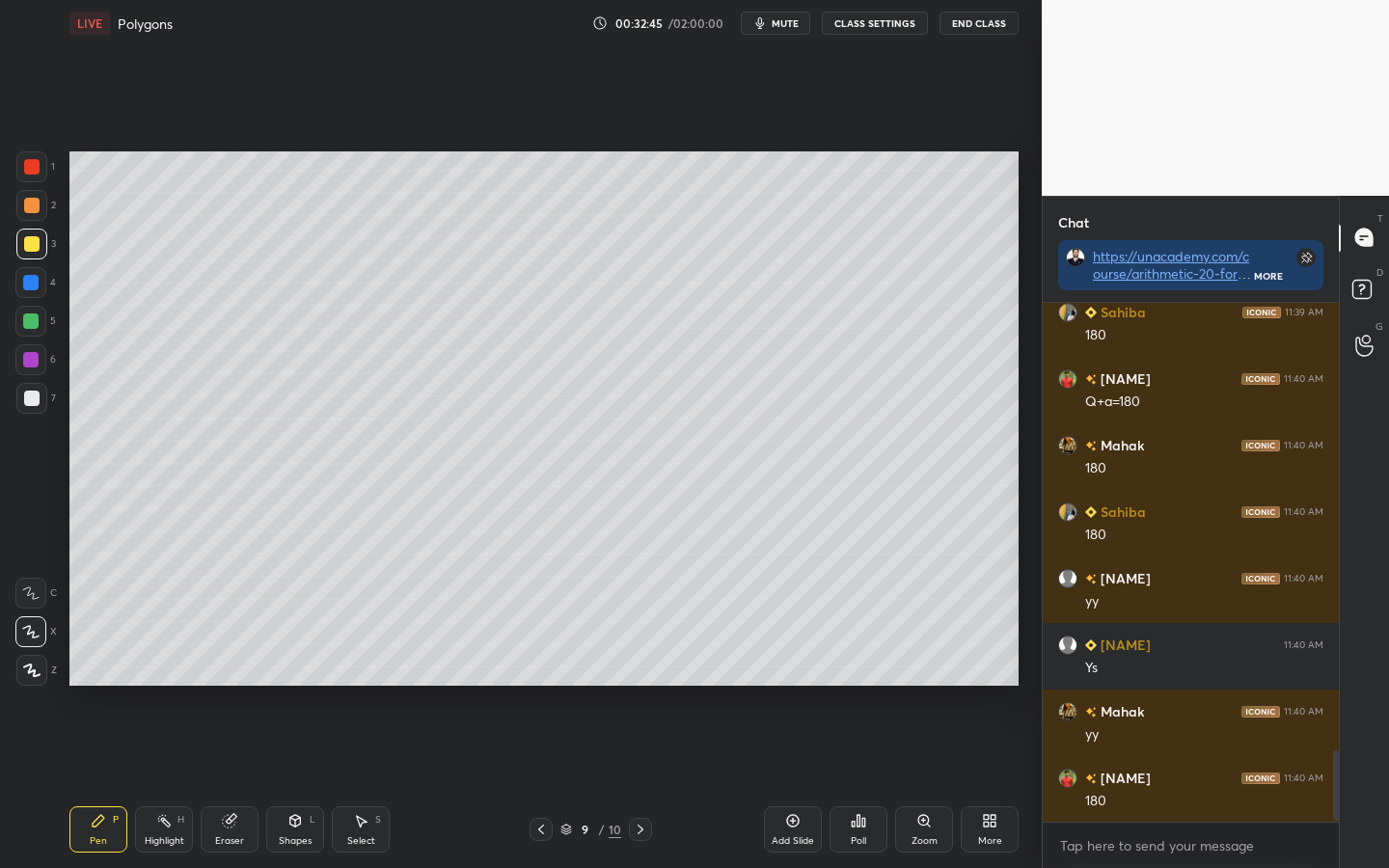 scroll, scrollTop: 3341, scrollLeft: 0, axis: vertical 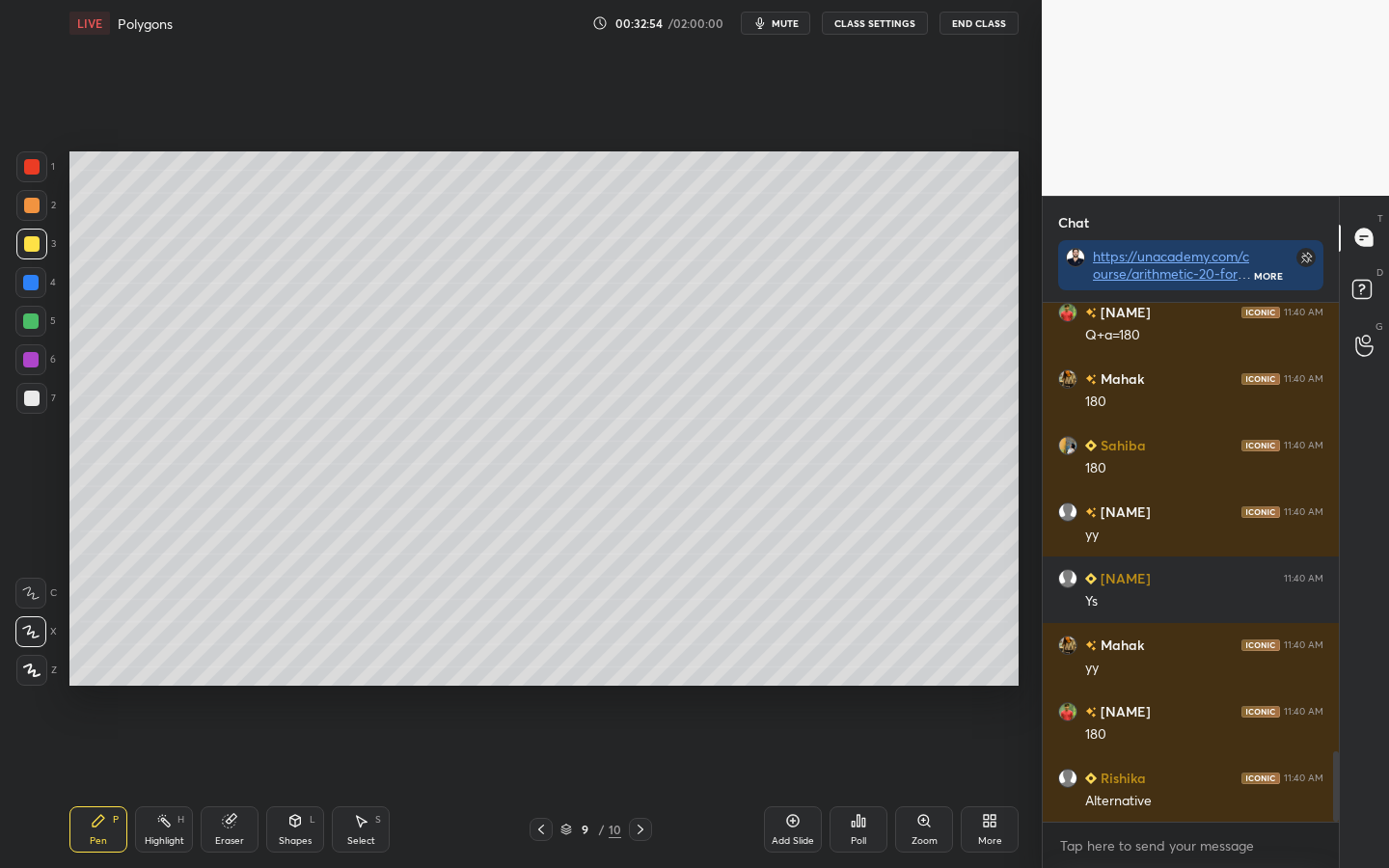 click at bounding box center [32, 398] 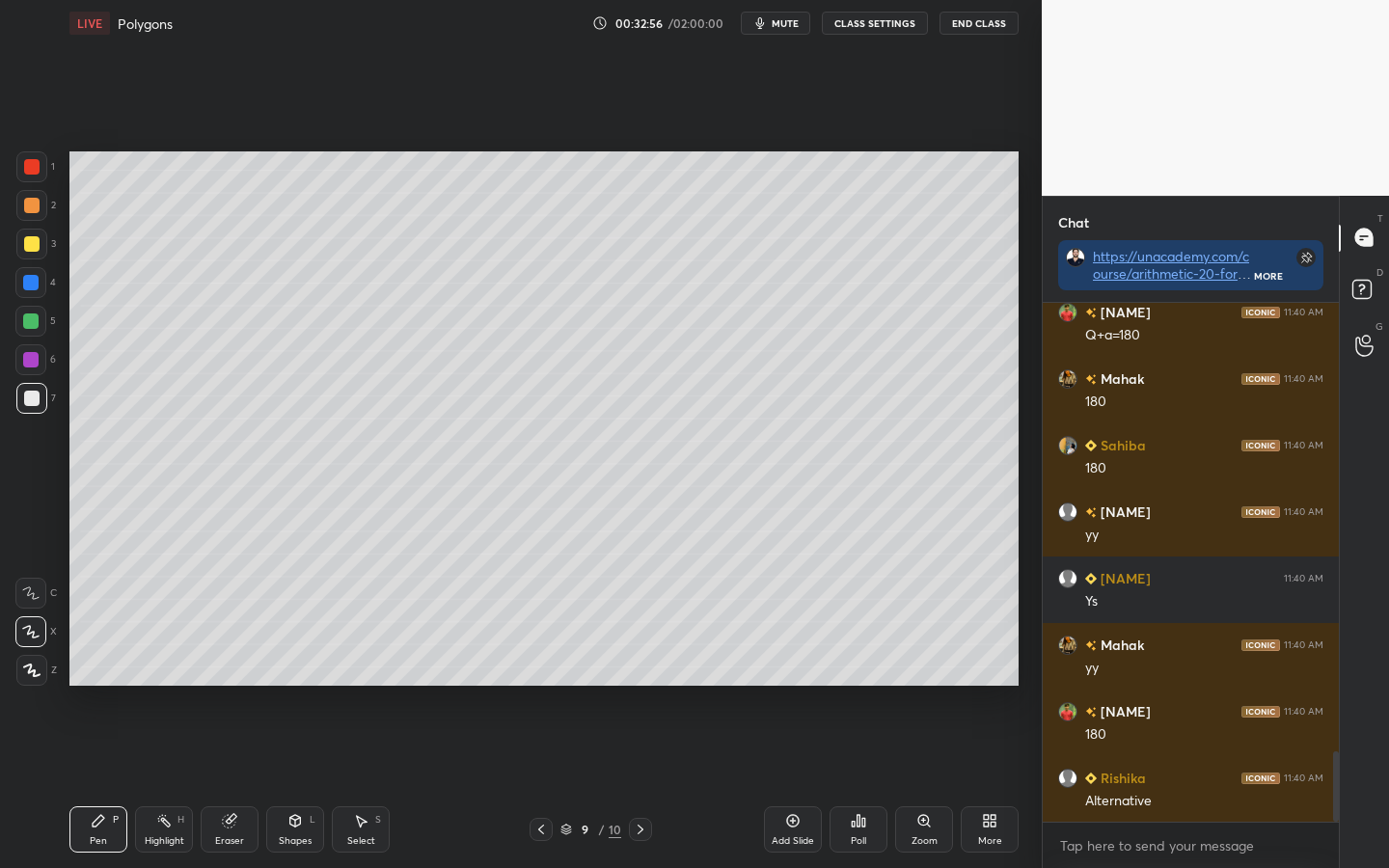 click on "Shapes L" at bounding box center [295, 829] 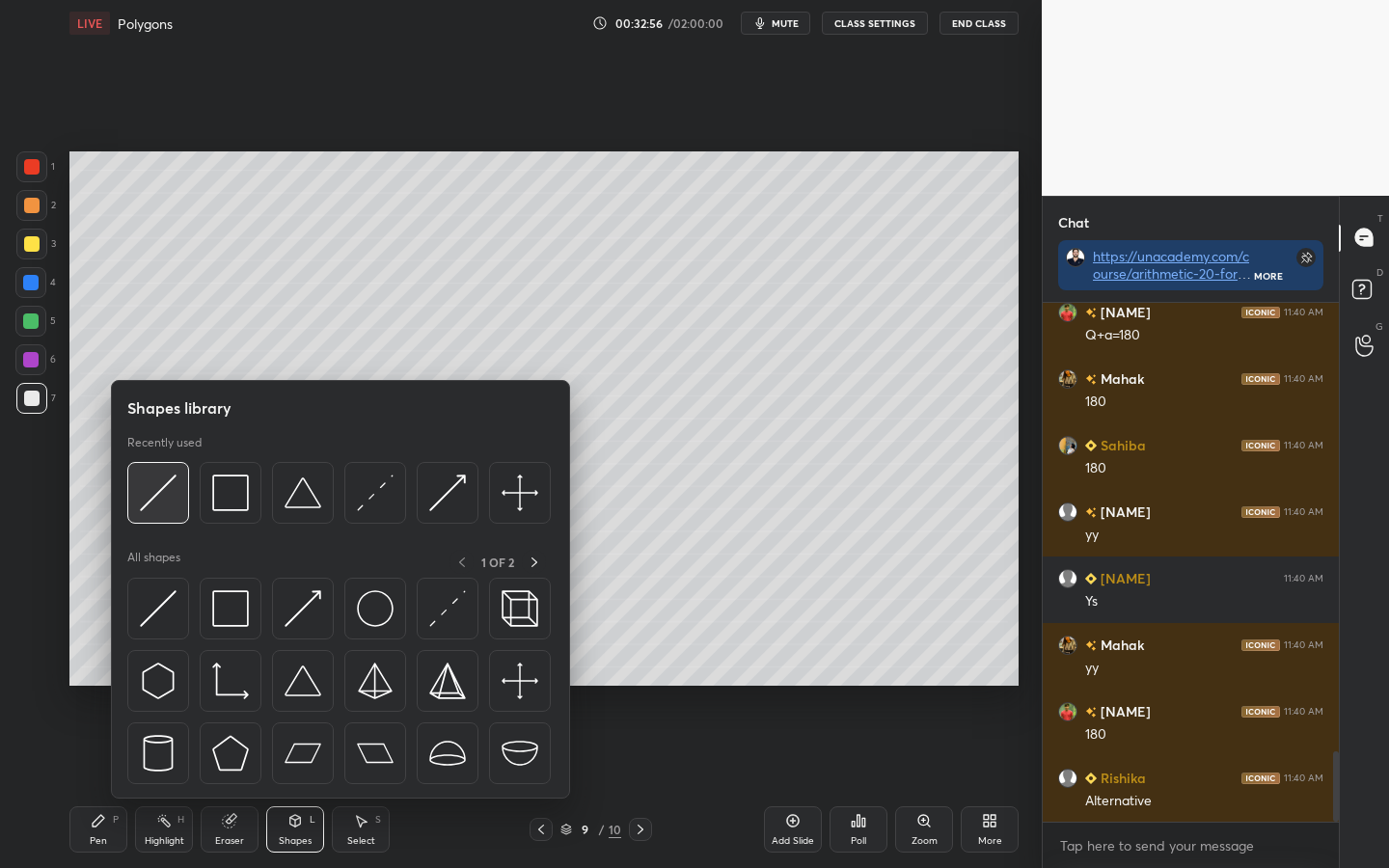 click at bounding box center (158, 493) 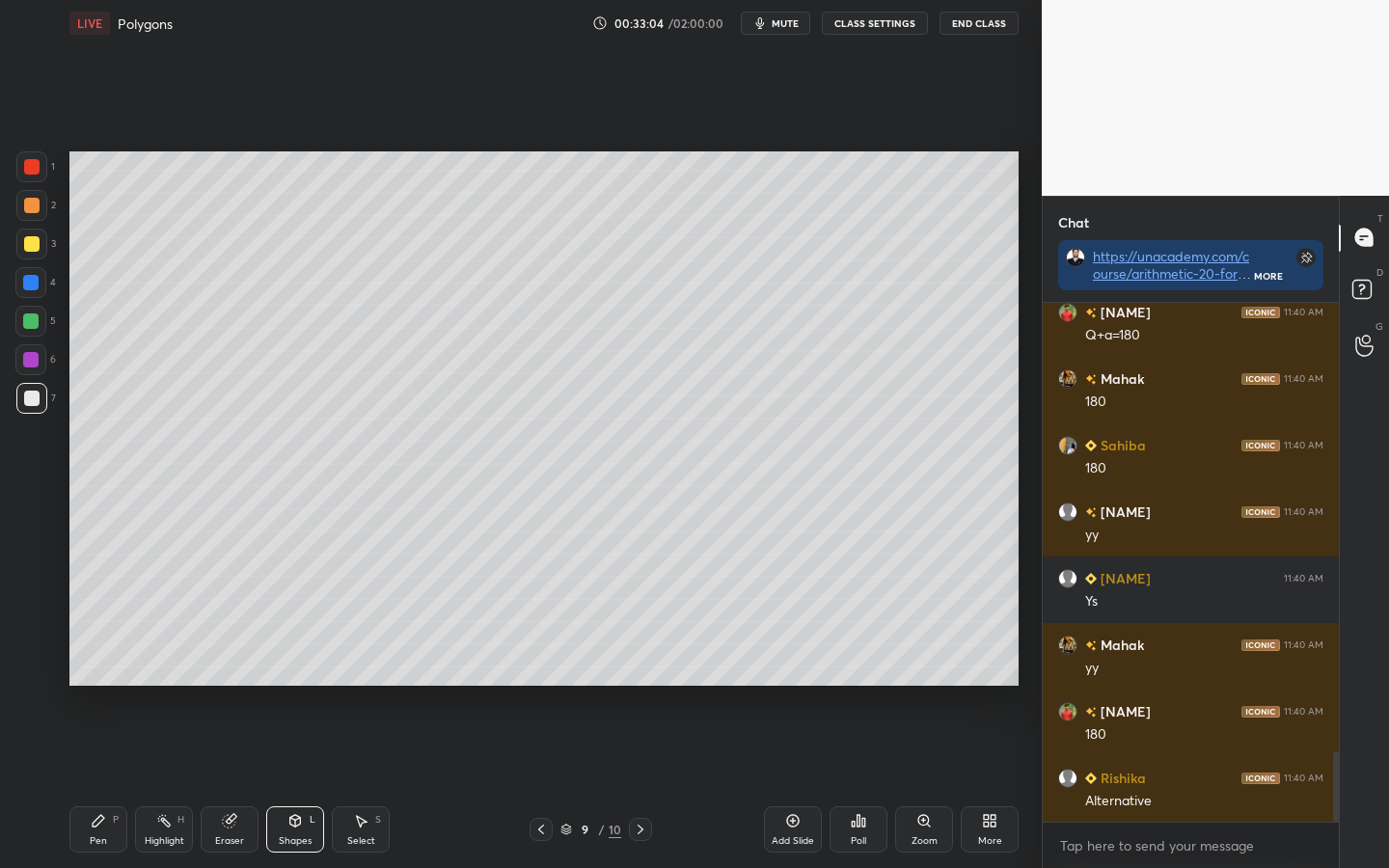 click at bounding box center [31, 321] 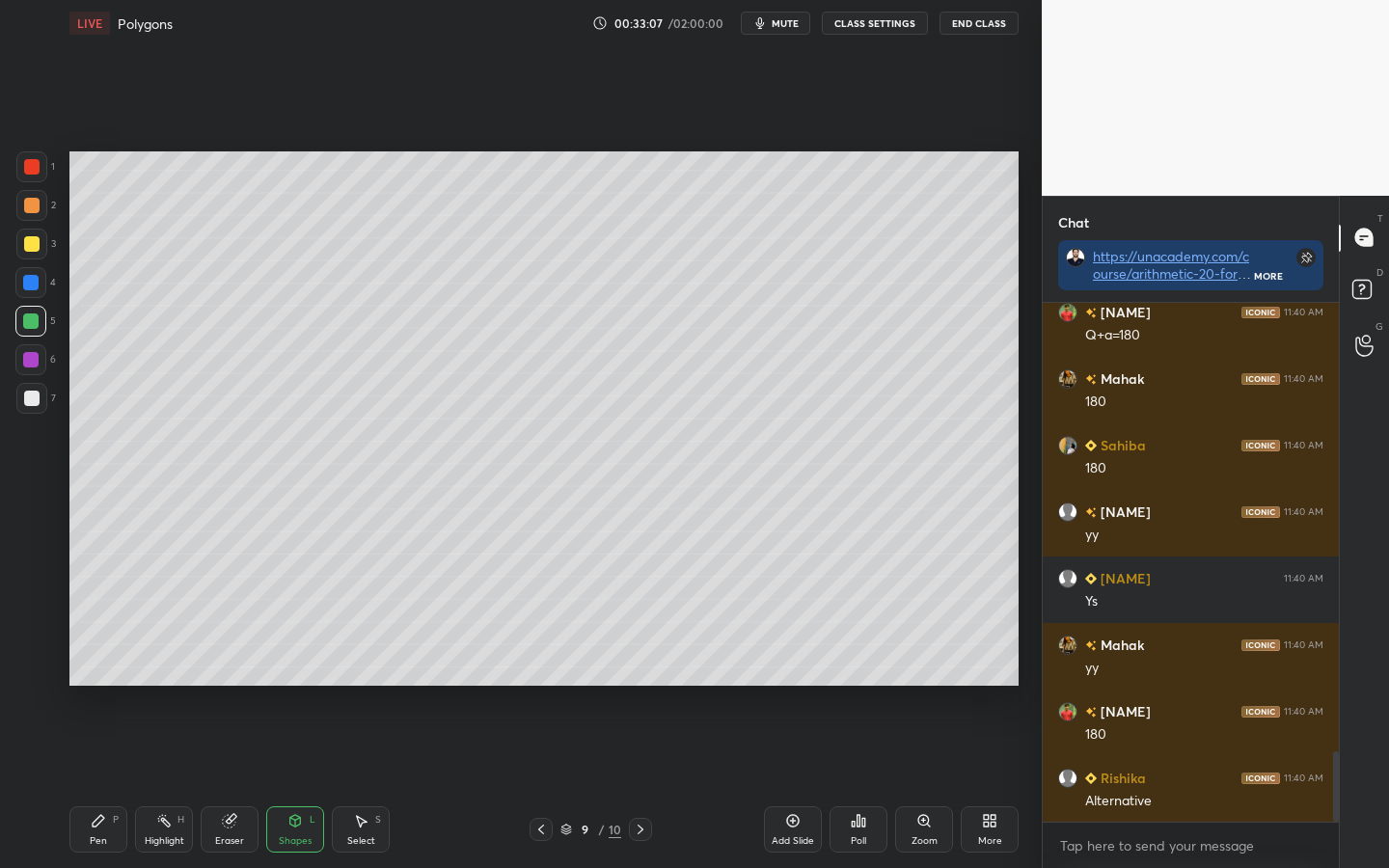 click 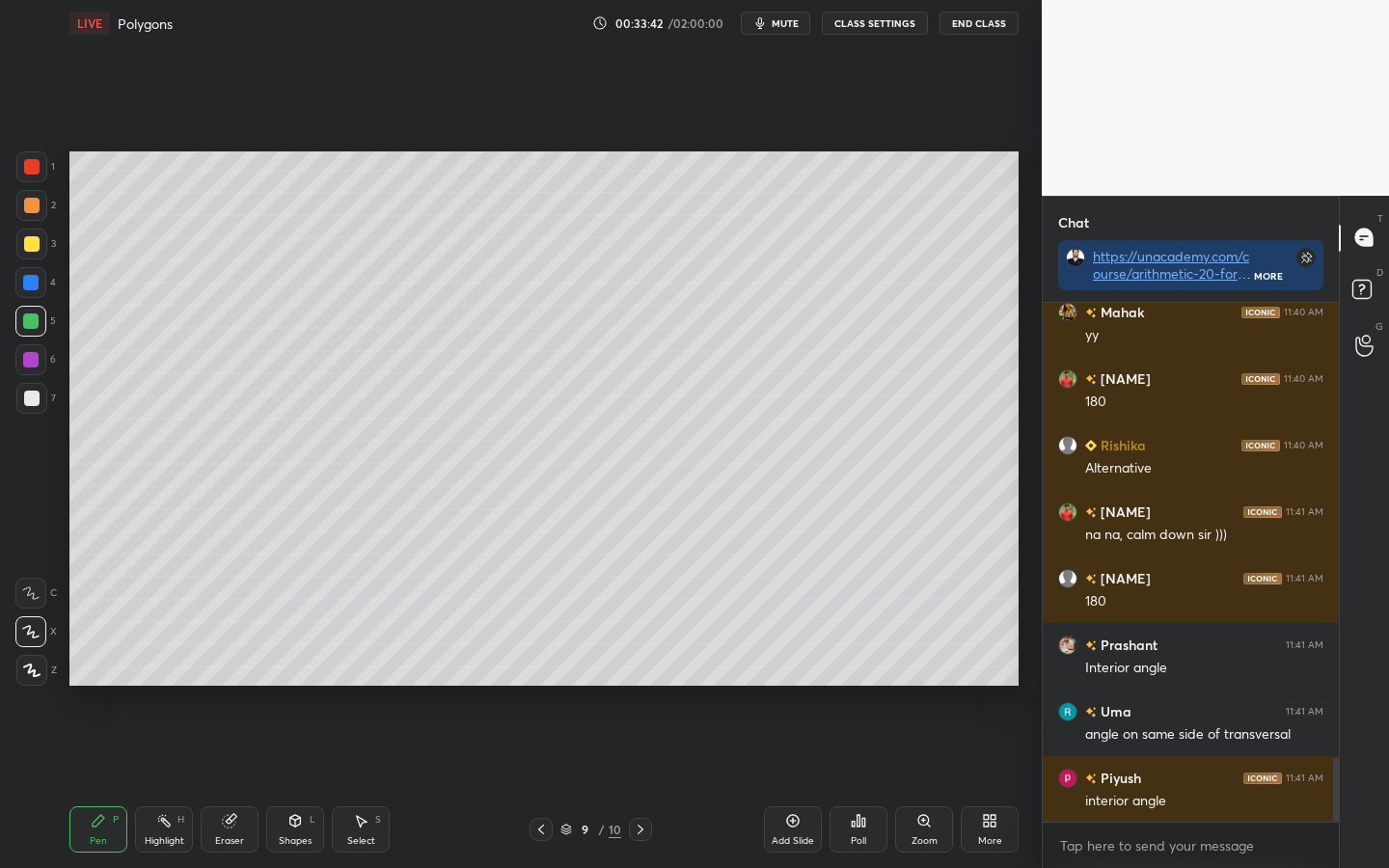scroll, scrollTop: 3740, scrollLeft: 0, axis: vertical 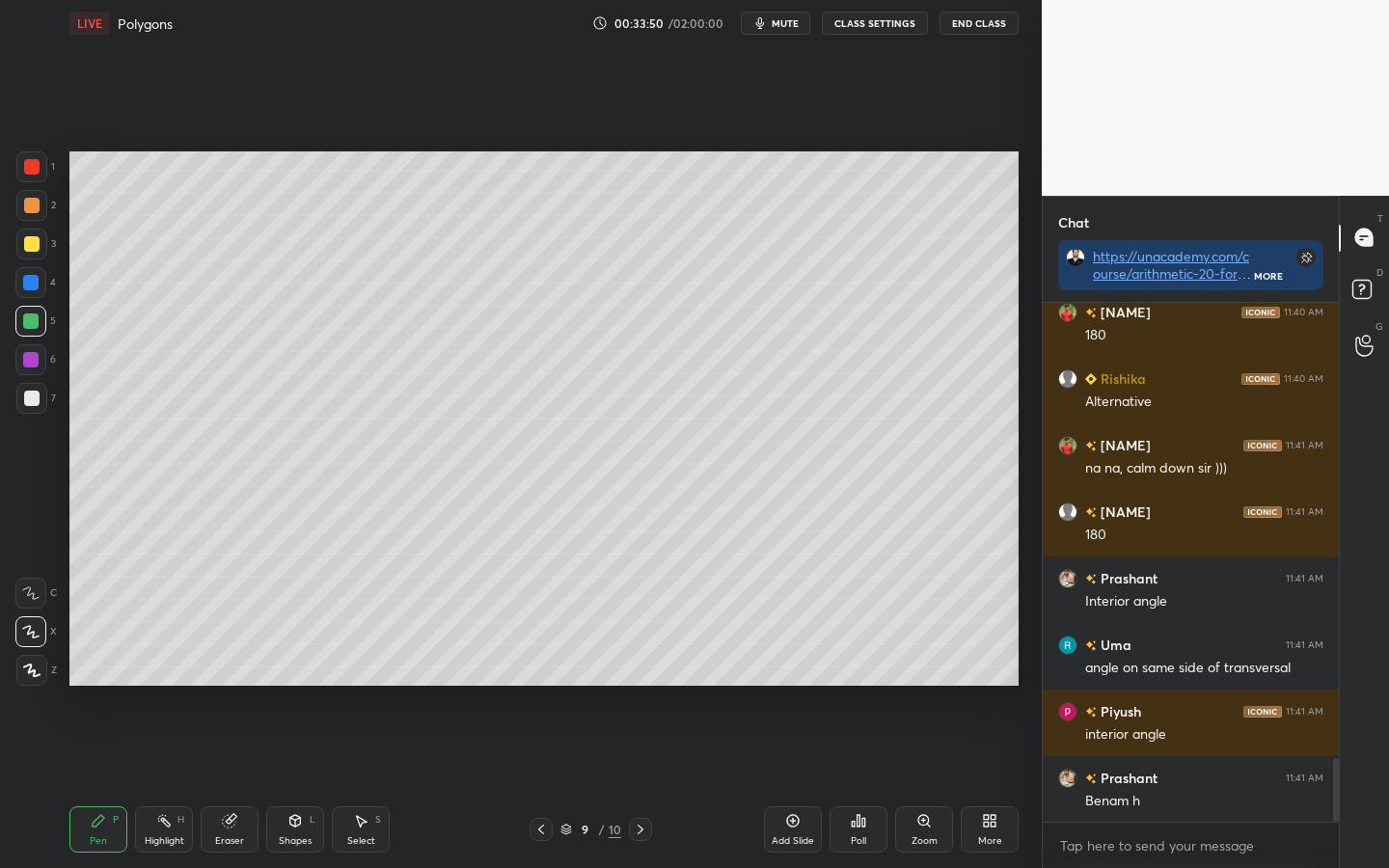 click at bounding box center (31, 360) 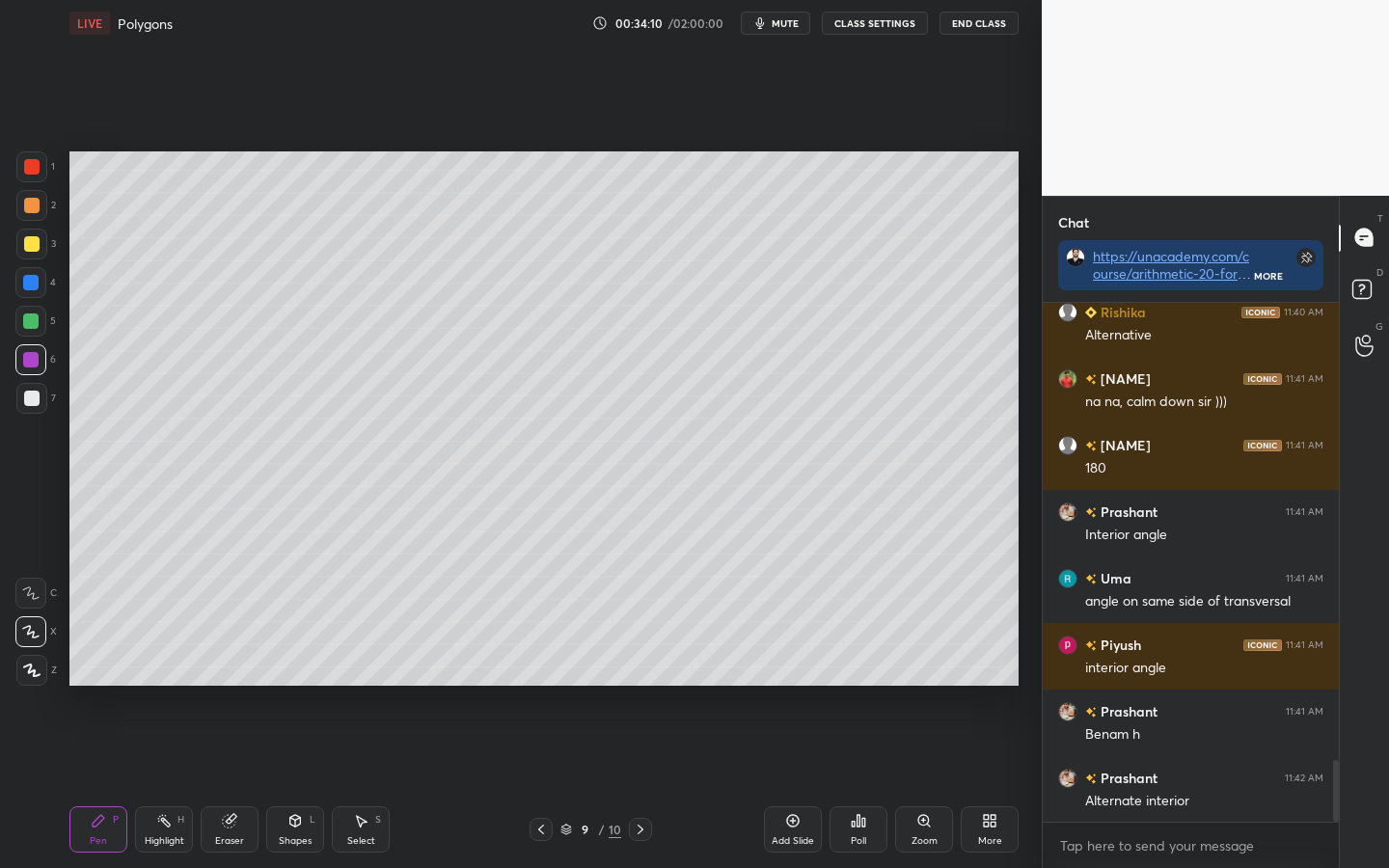 scroll, scrollTop: 3873, scrollLeft: 0, axis: vertical 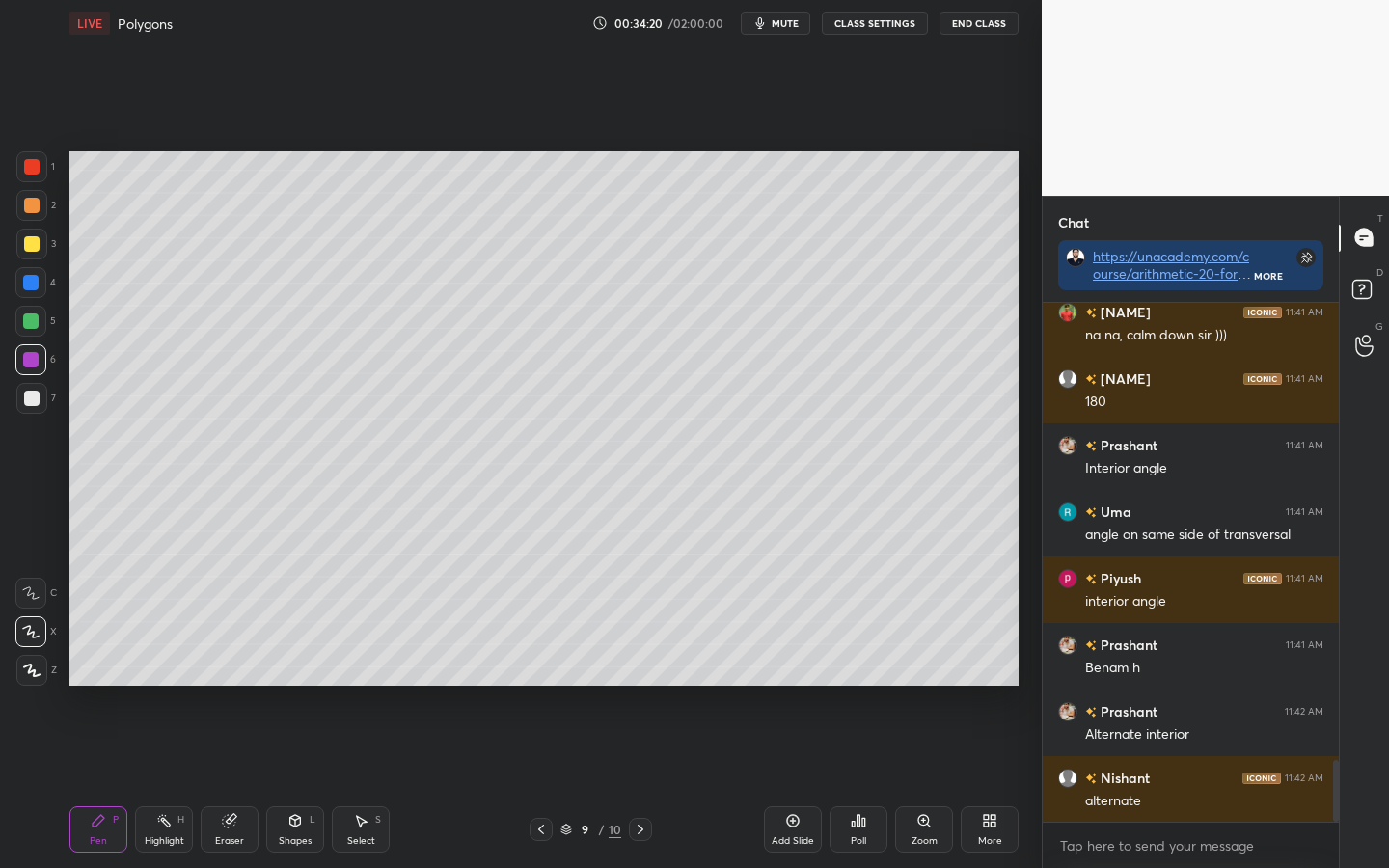 click at bounding box center (32, 244) 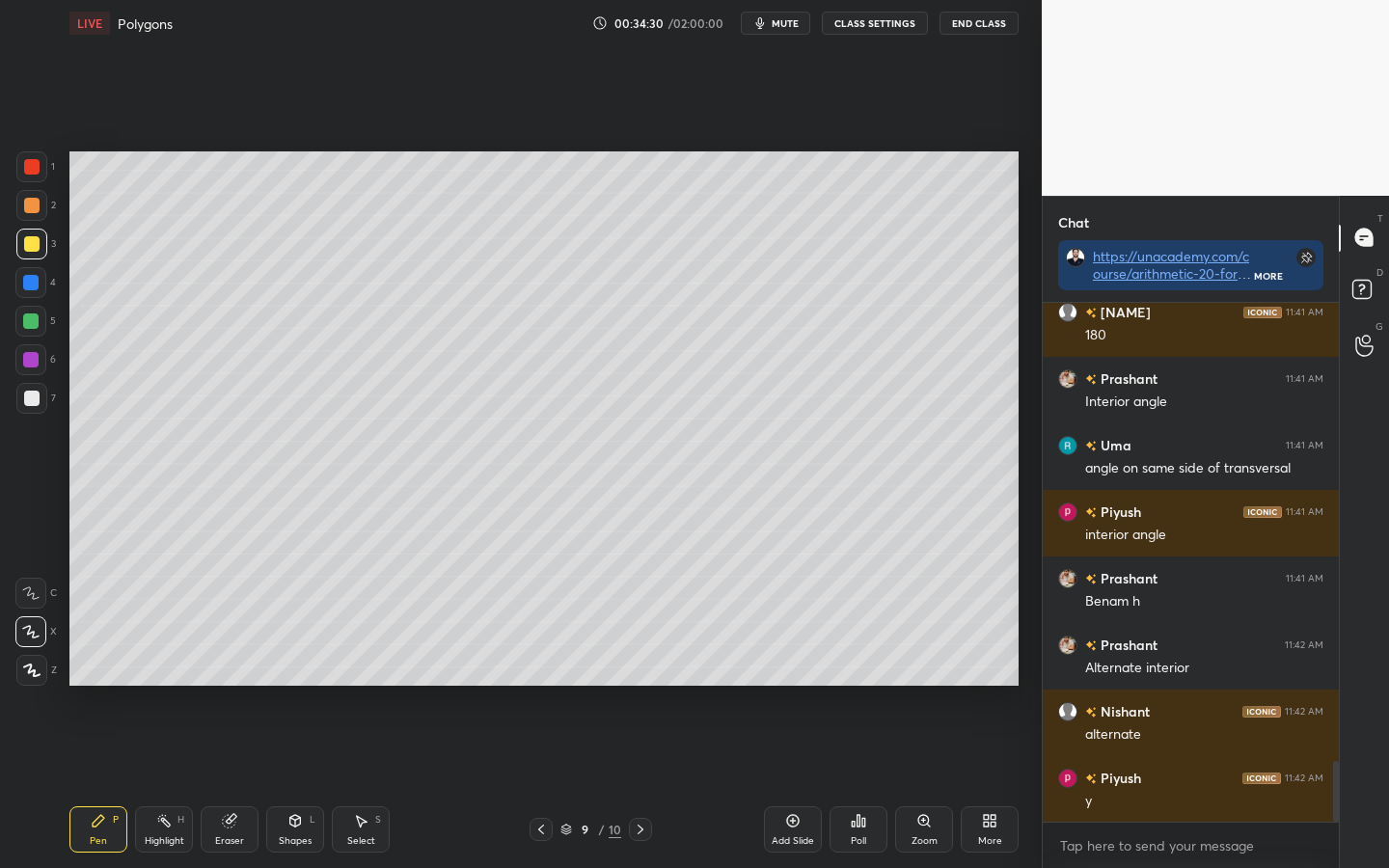 scroll, scrollTop: 4006, scrollLeft: 0, axis: vertical 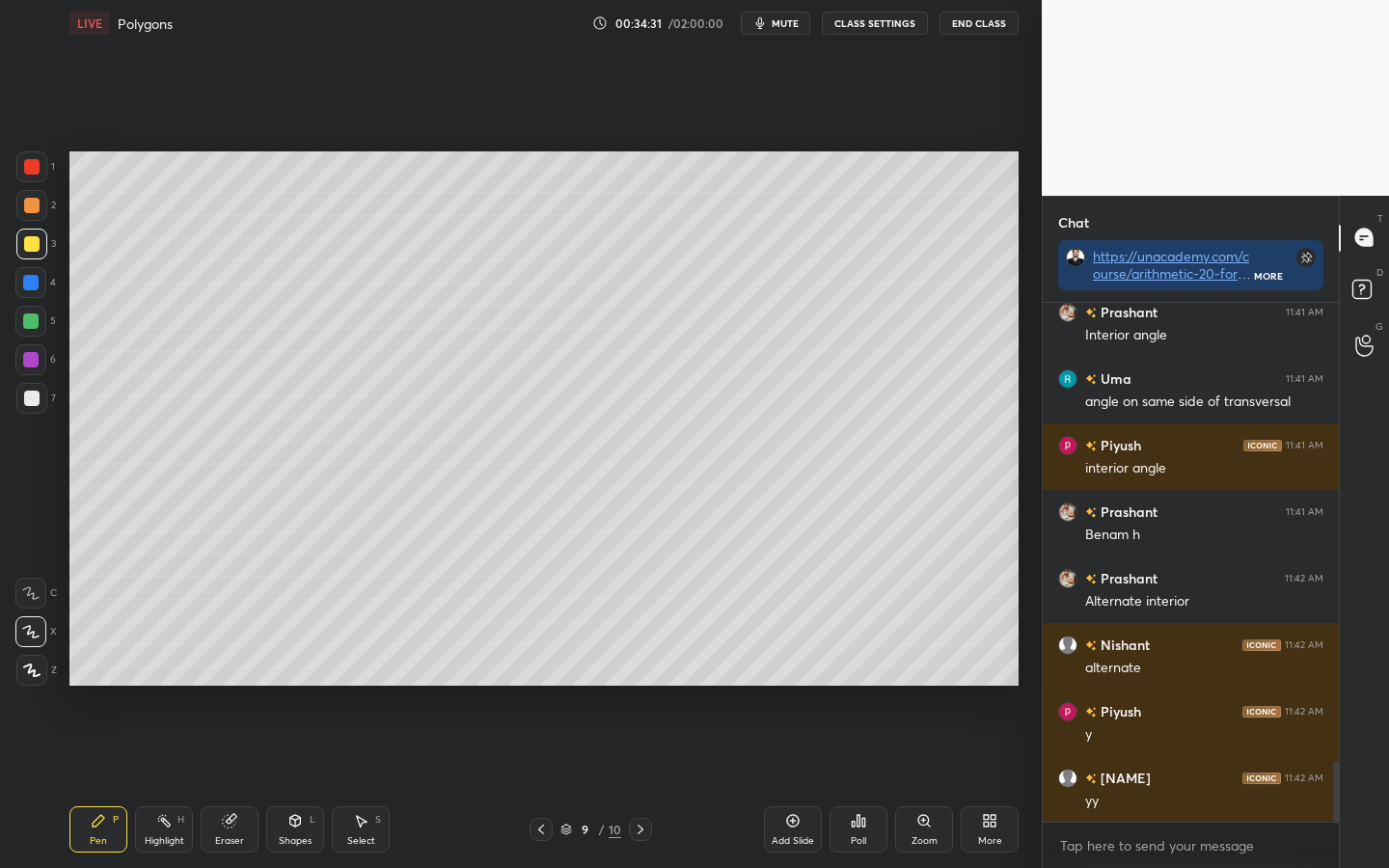 click at bounding box center [31, 283] 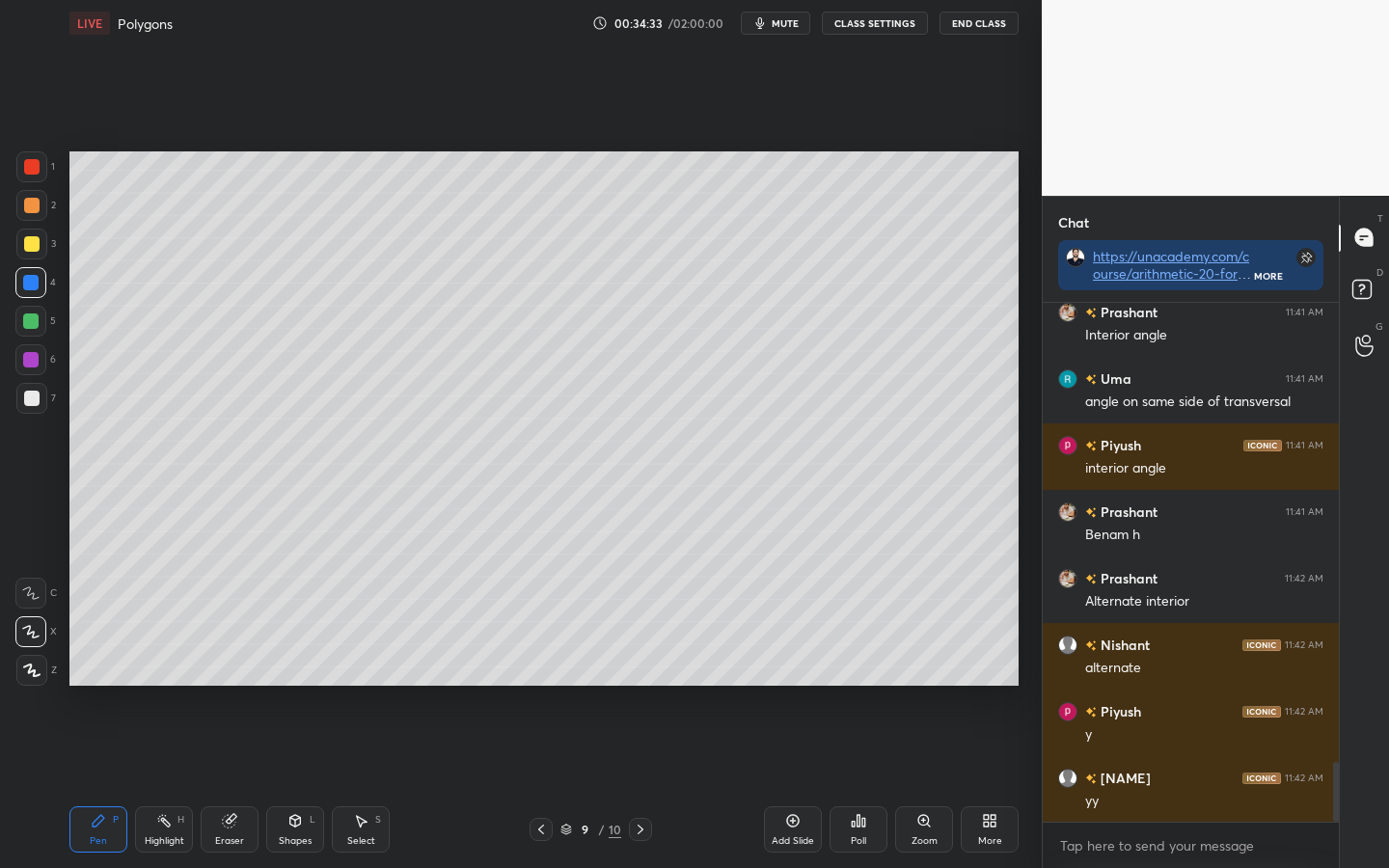 click at bounding box center [32, 205] 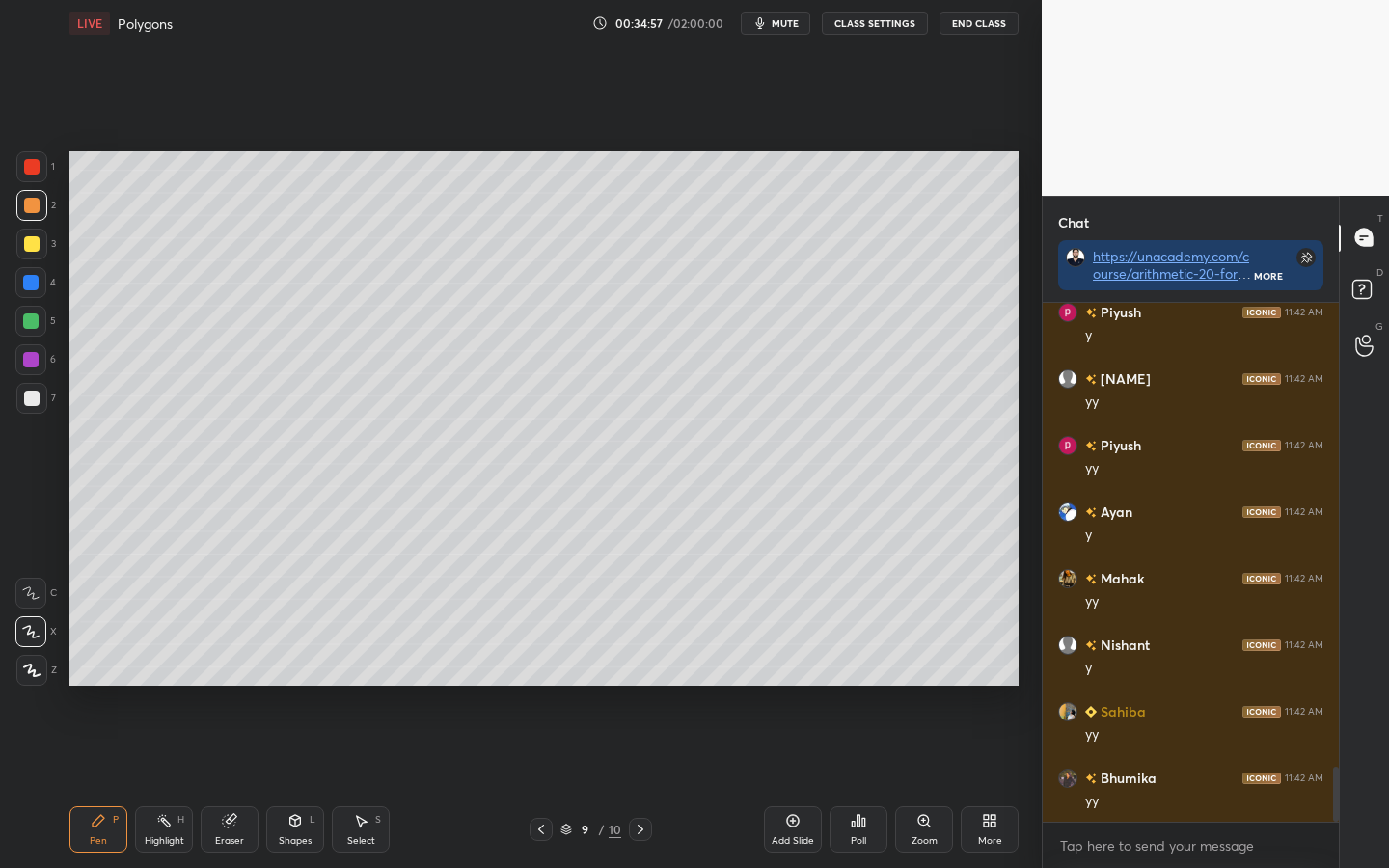 scroll, scrollTop: 4472, scrollLeft: 0, axis: vertical 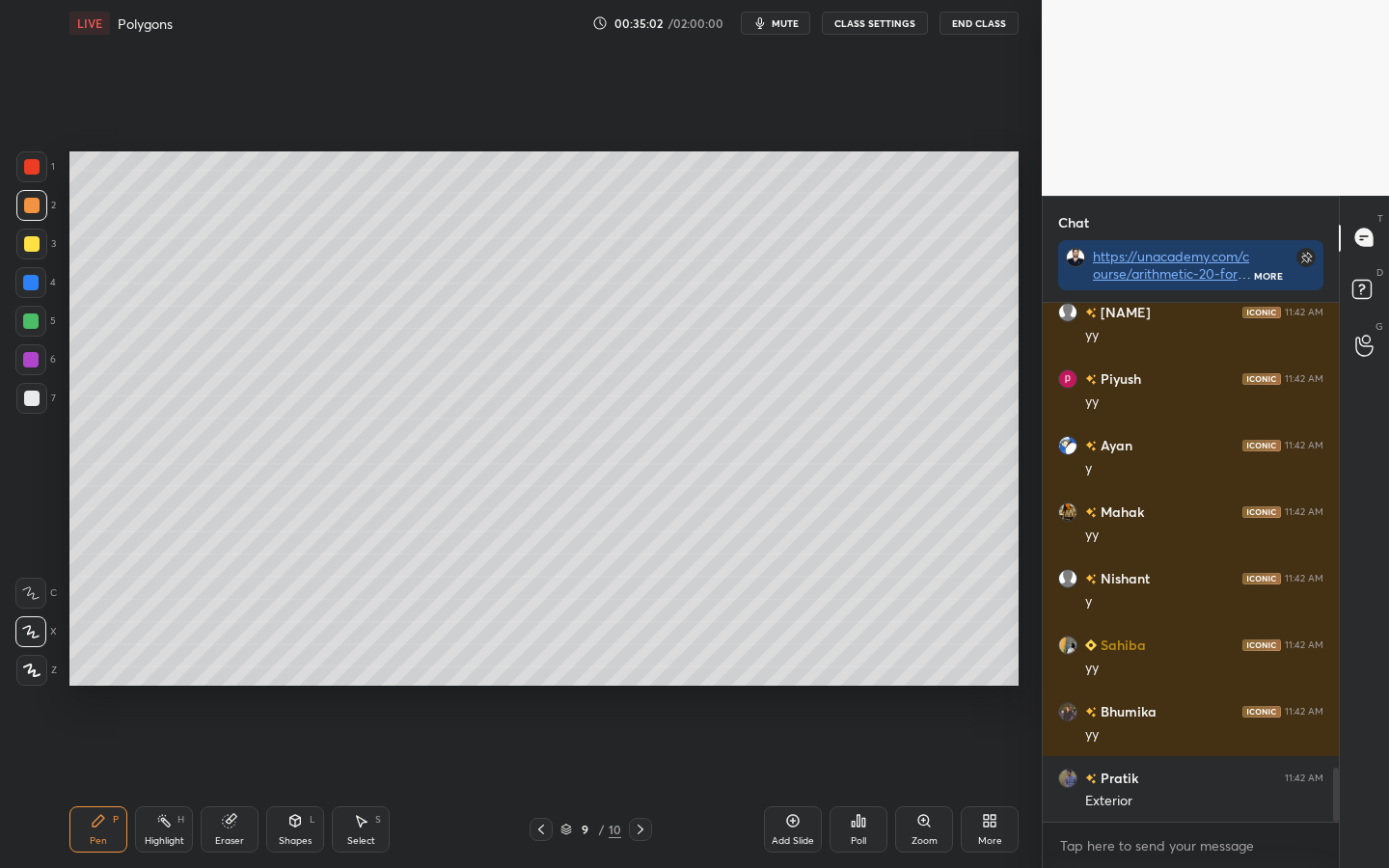 click at bounding box center [31, 321] 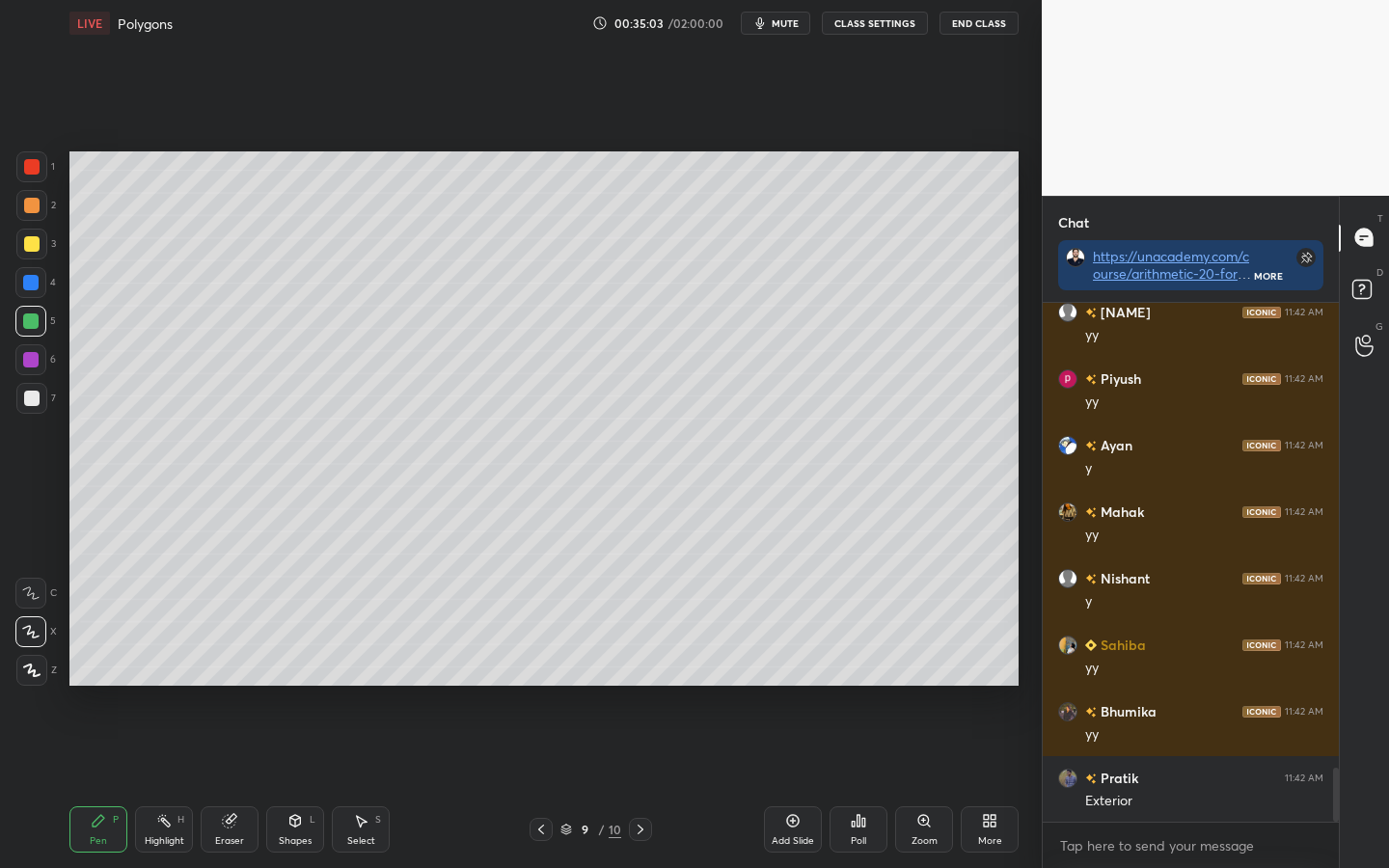click on "Highlight" at bounding box center (164, 841) 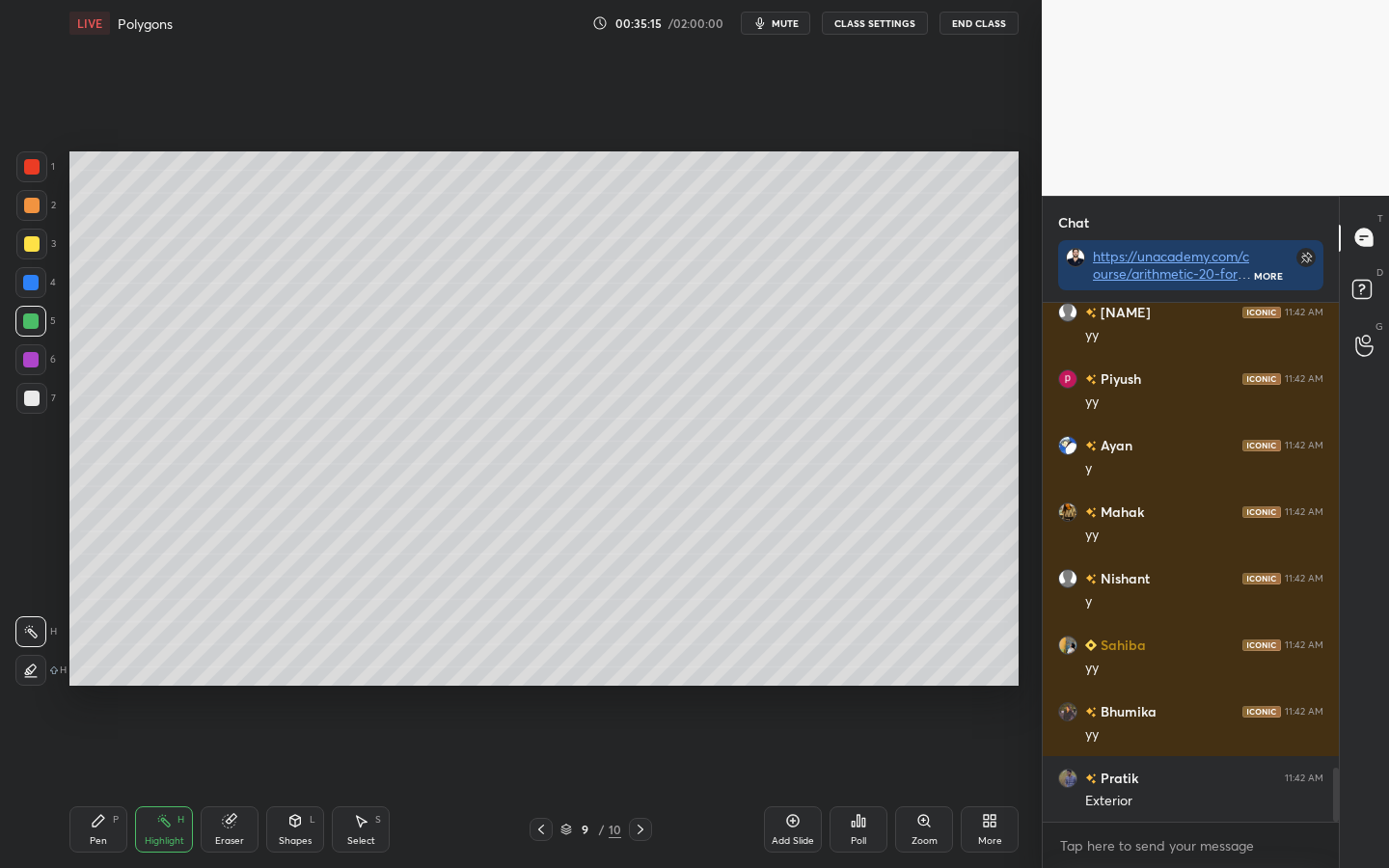 click on "Pen P" at bounding box center [98, 829] 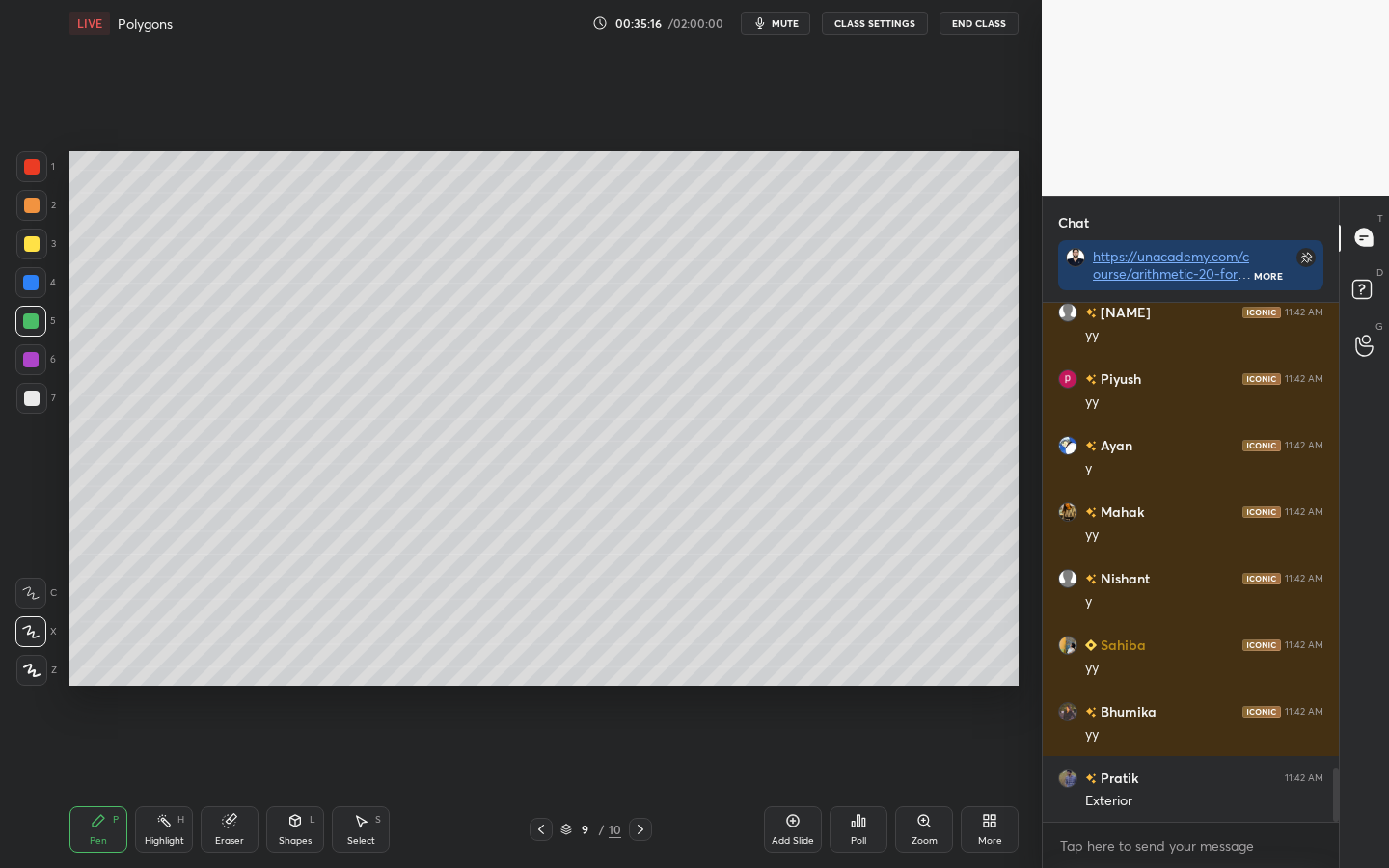 drag, startPoint x: 795, startPoint y: 817, endPoint x: 783, endPoint y: 816, distance: 12.0415946 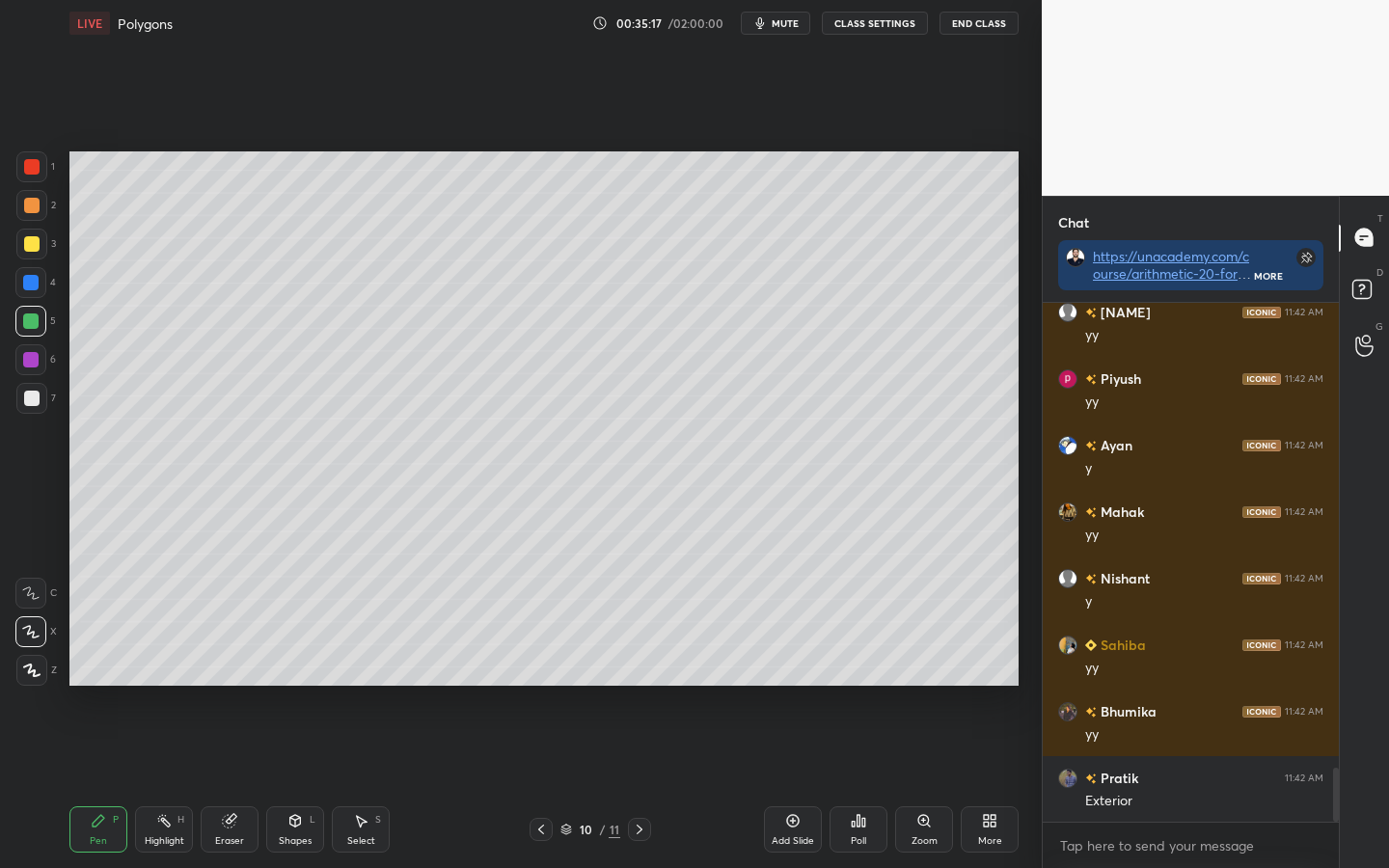 click on "Shapes" at bounding box center (295, 841) 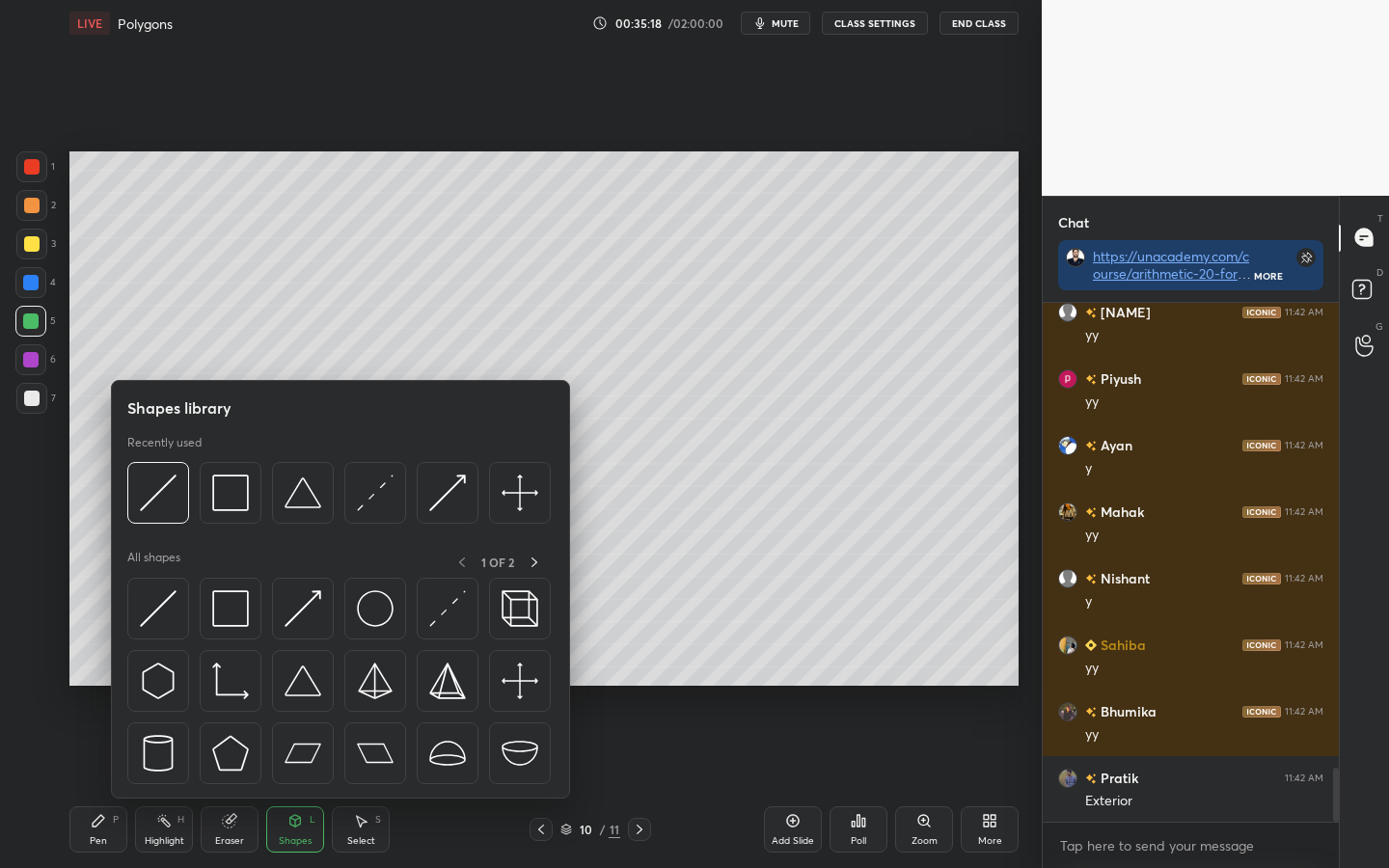 click 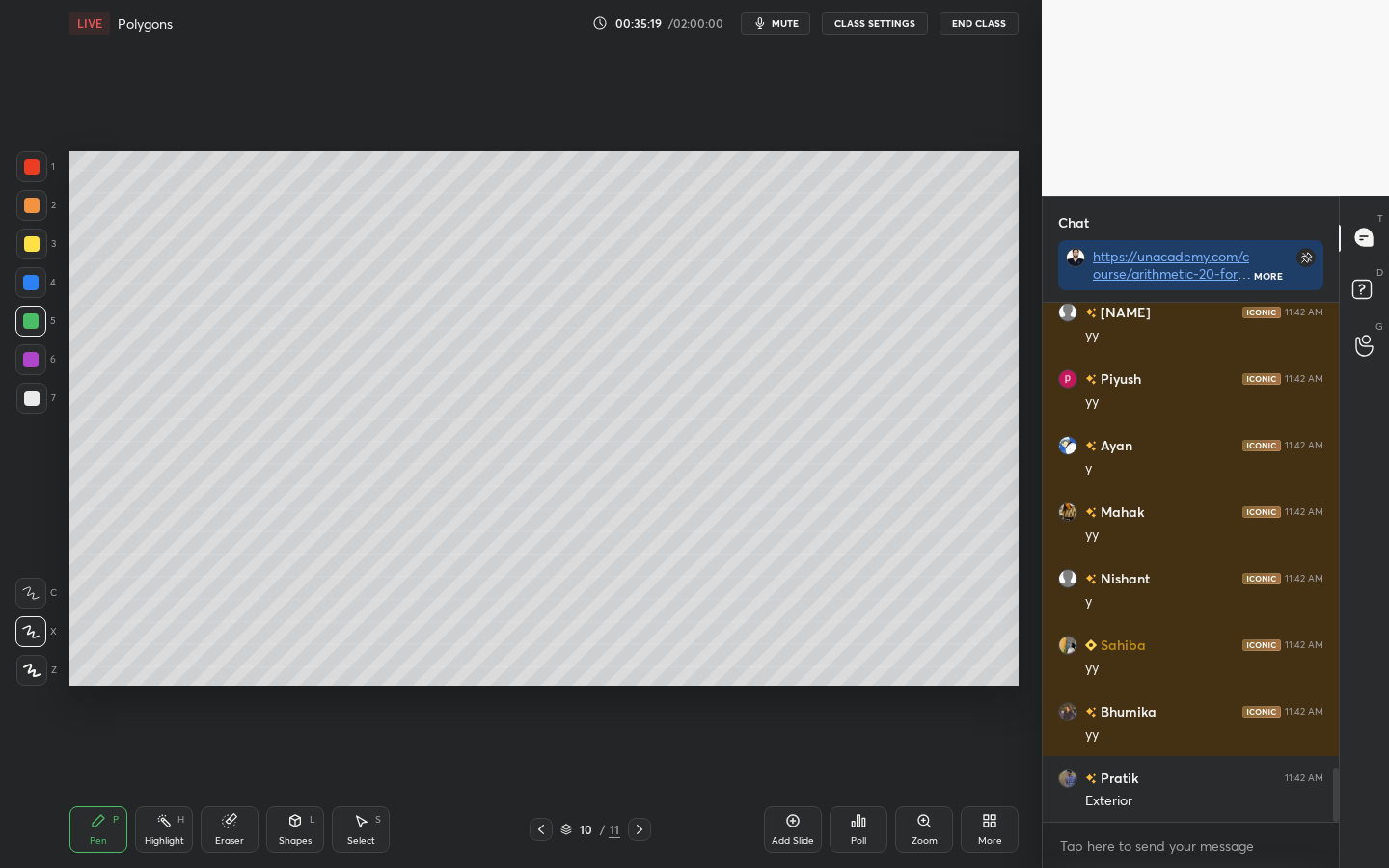 click at bounding box center [32, 205] 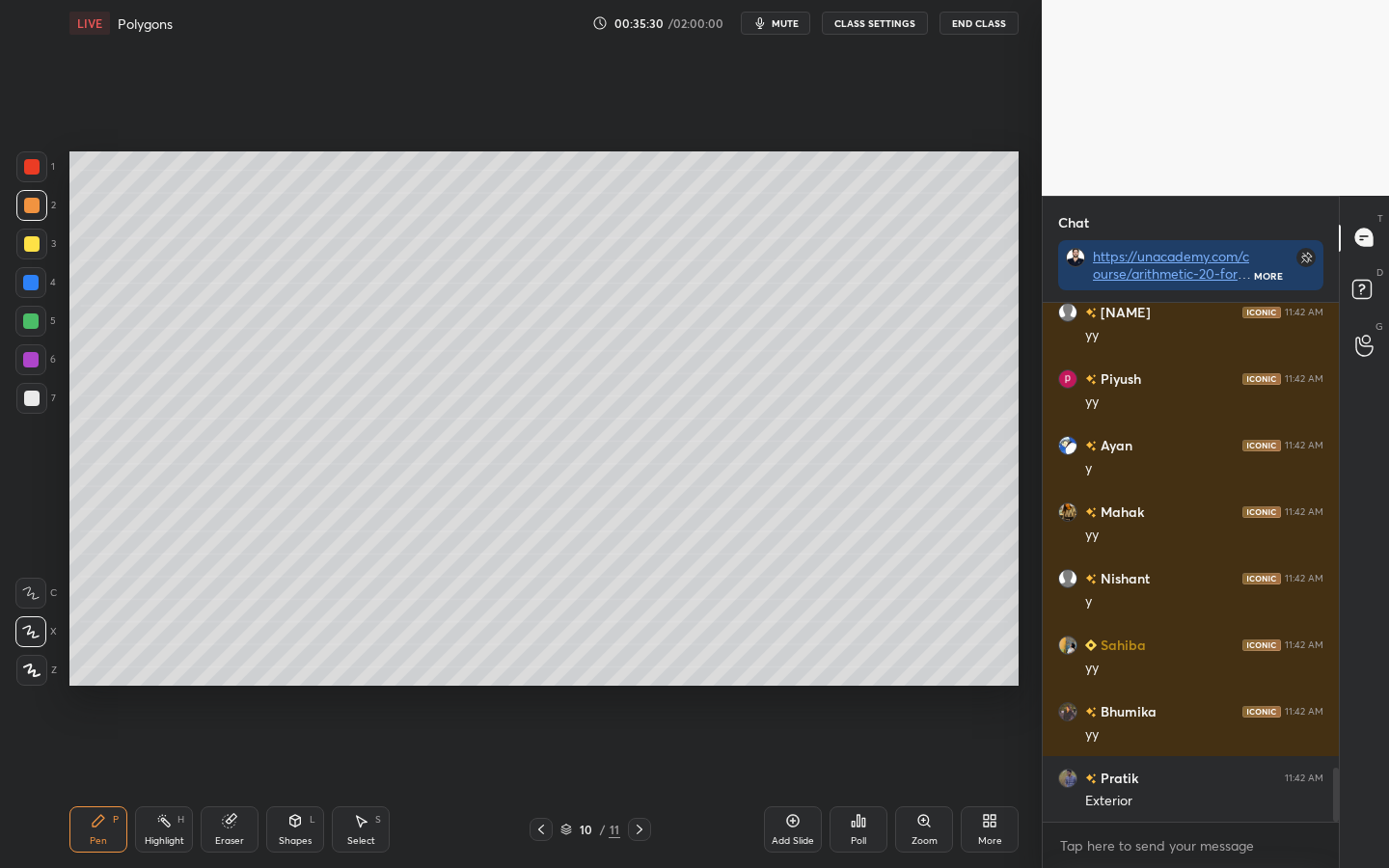 click at bounding box center [32, 244] 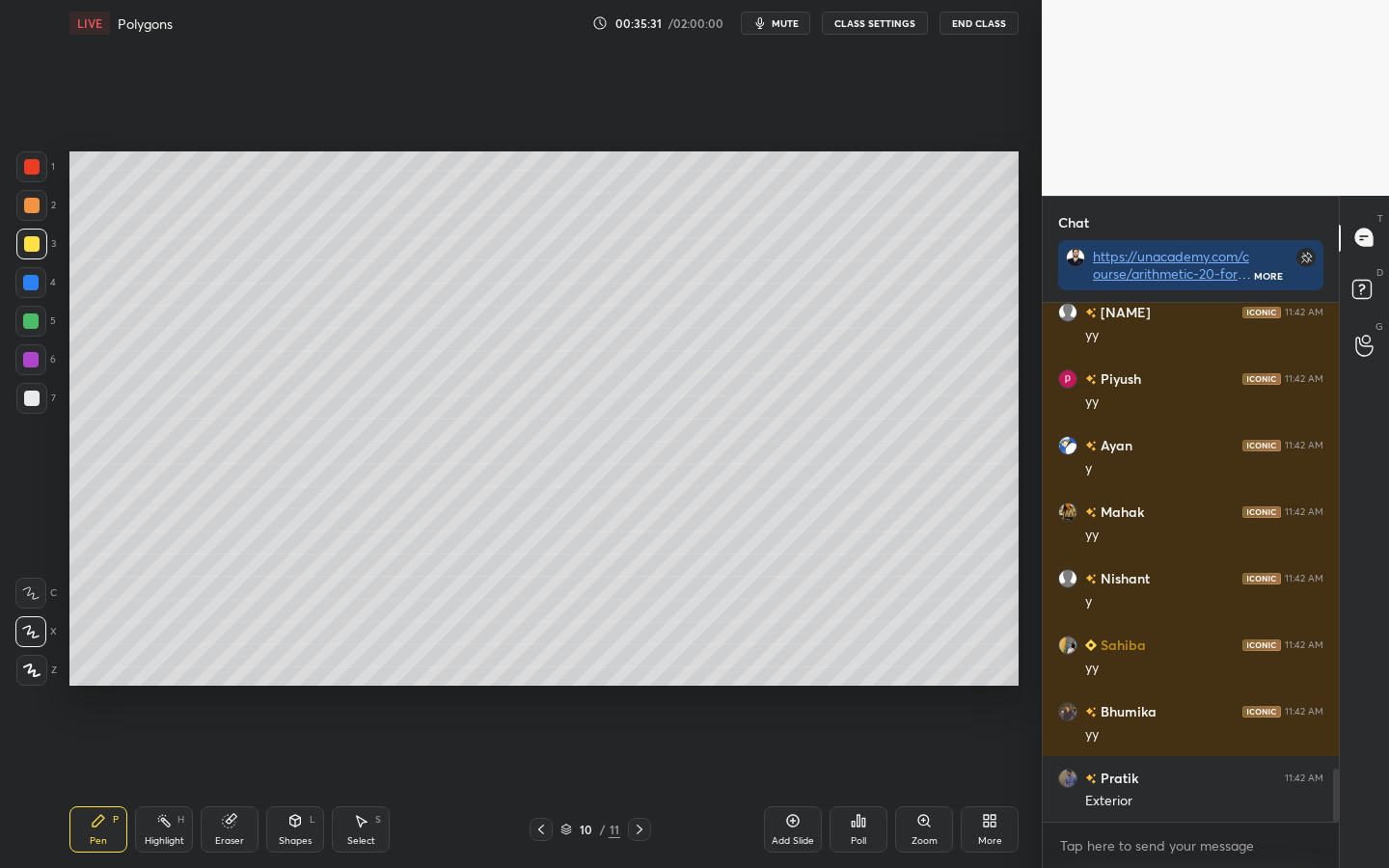 click at bounding box center [31, 283] 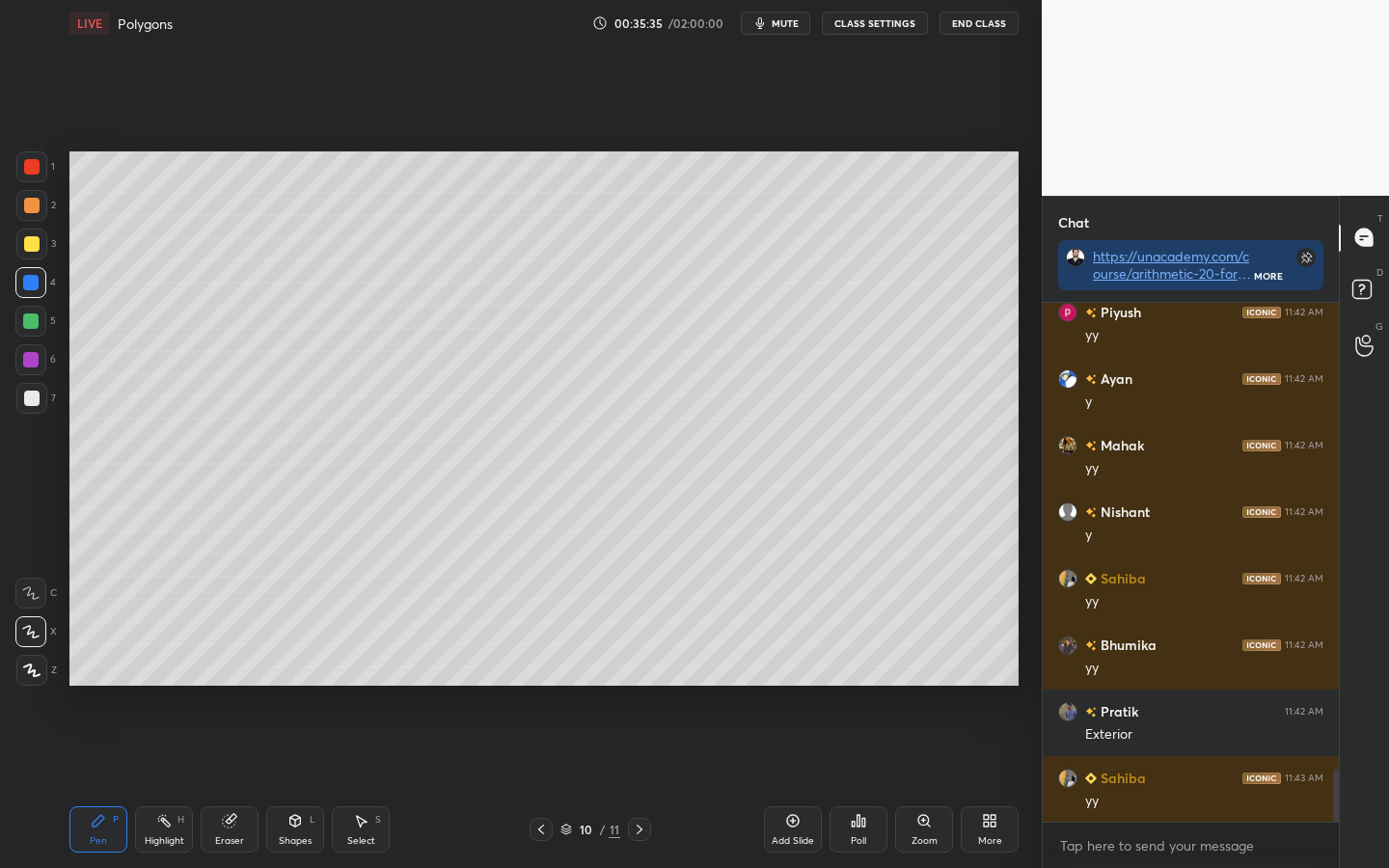 click at bounding box center (32, 205) 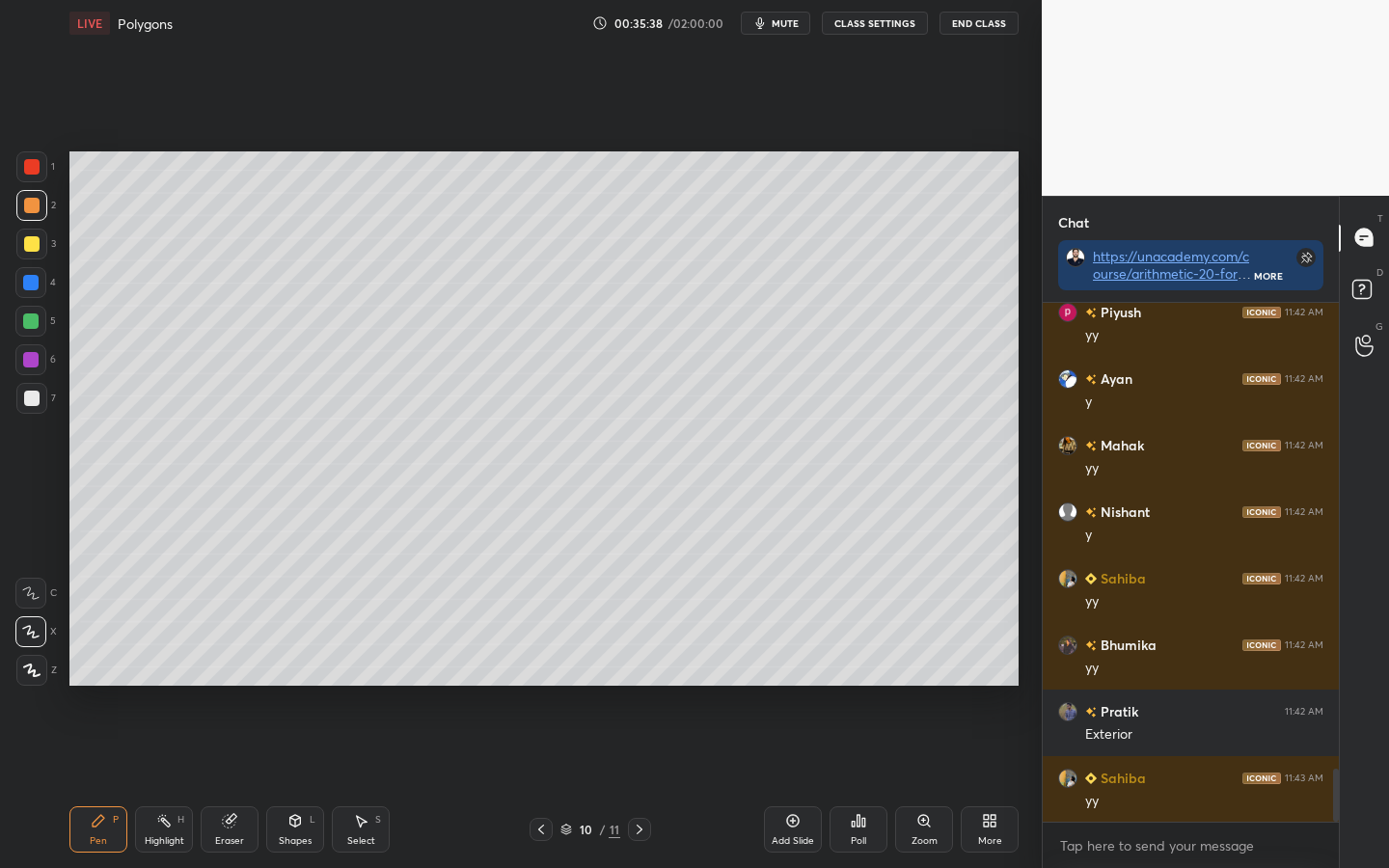 click at bounding box center (31, 283) 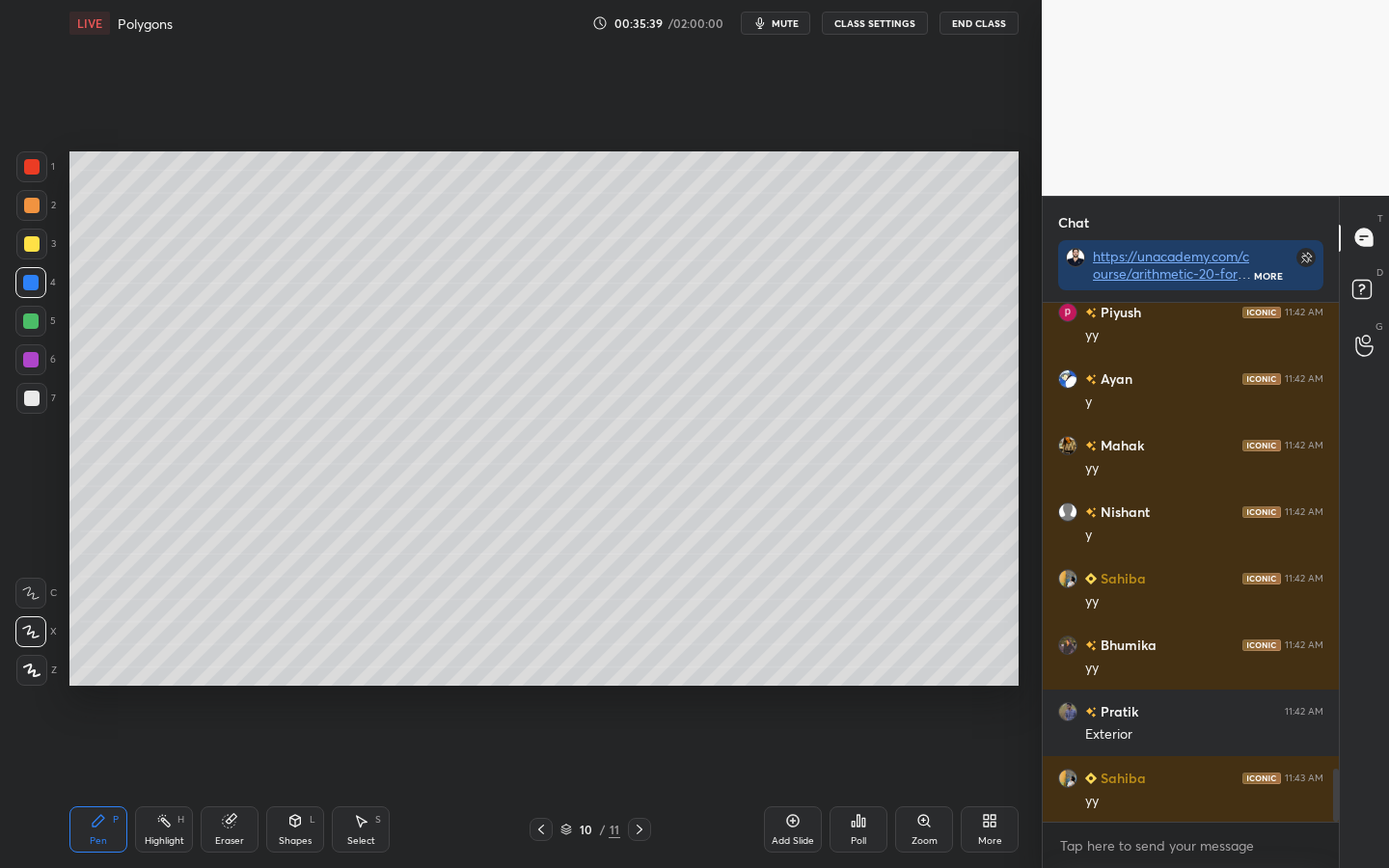 click at bounding box center (31, 321) 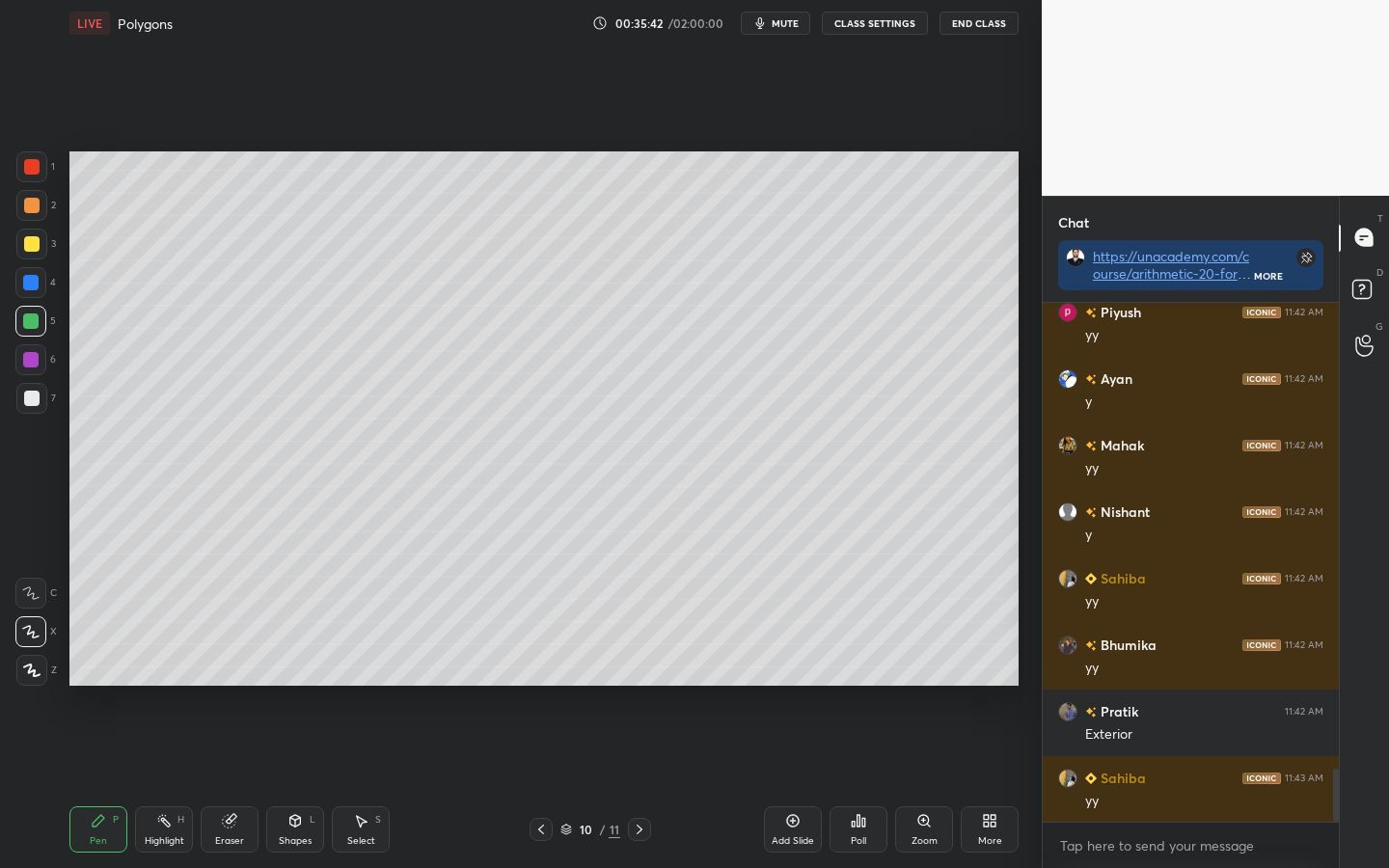 click at bounding box center [32, 167] 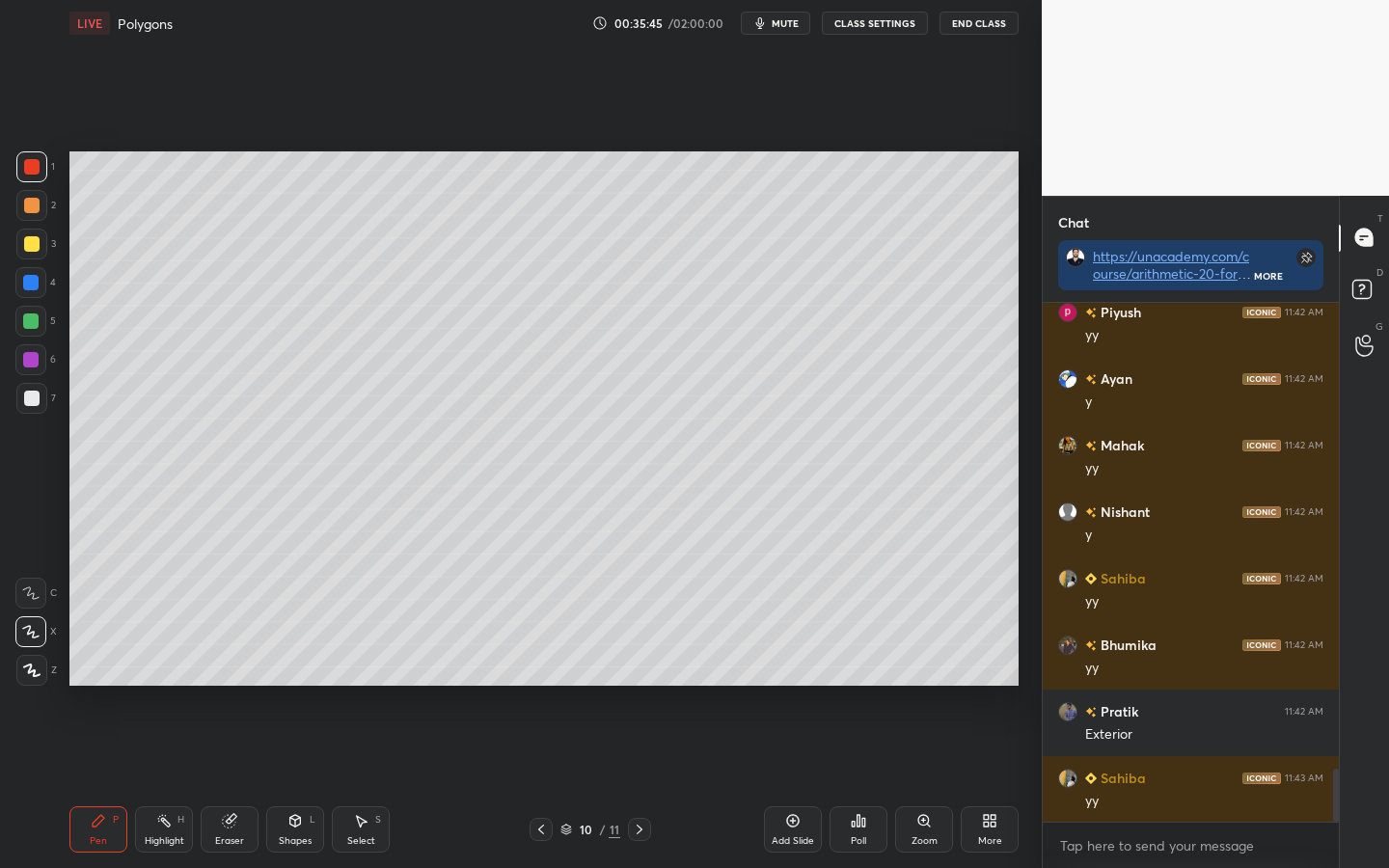 click at bounding box center (32, 398) 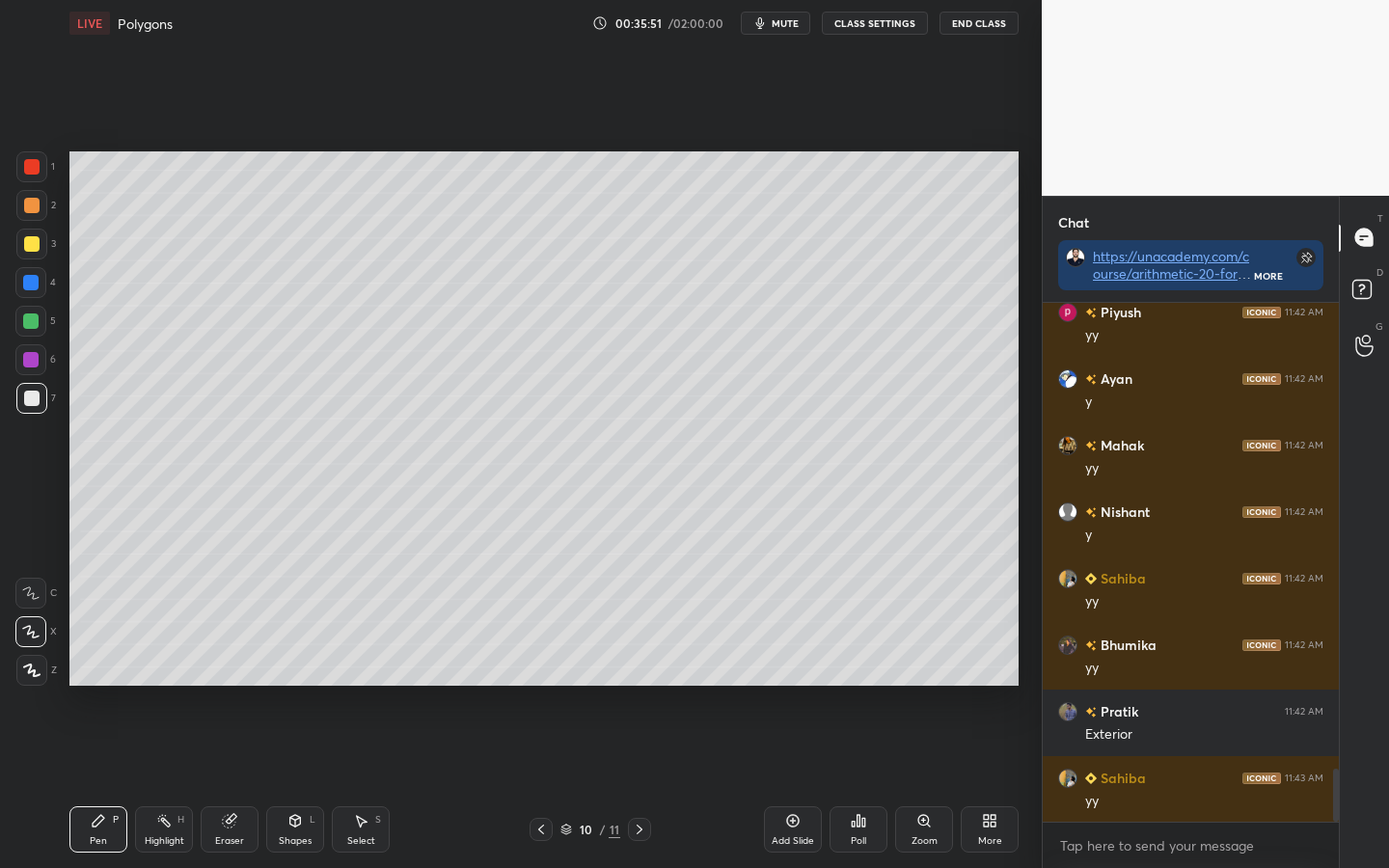 click on "Shapes L" at bounding box center [295, 829] 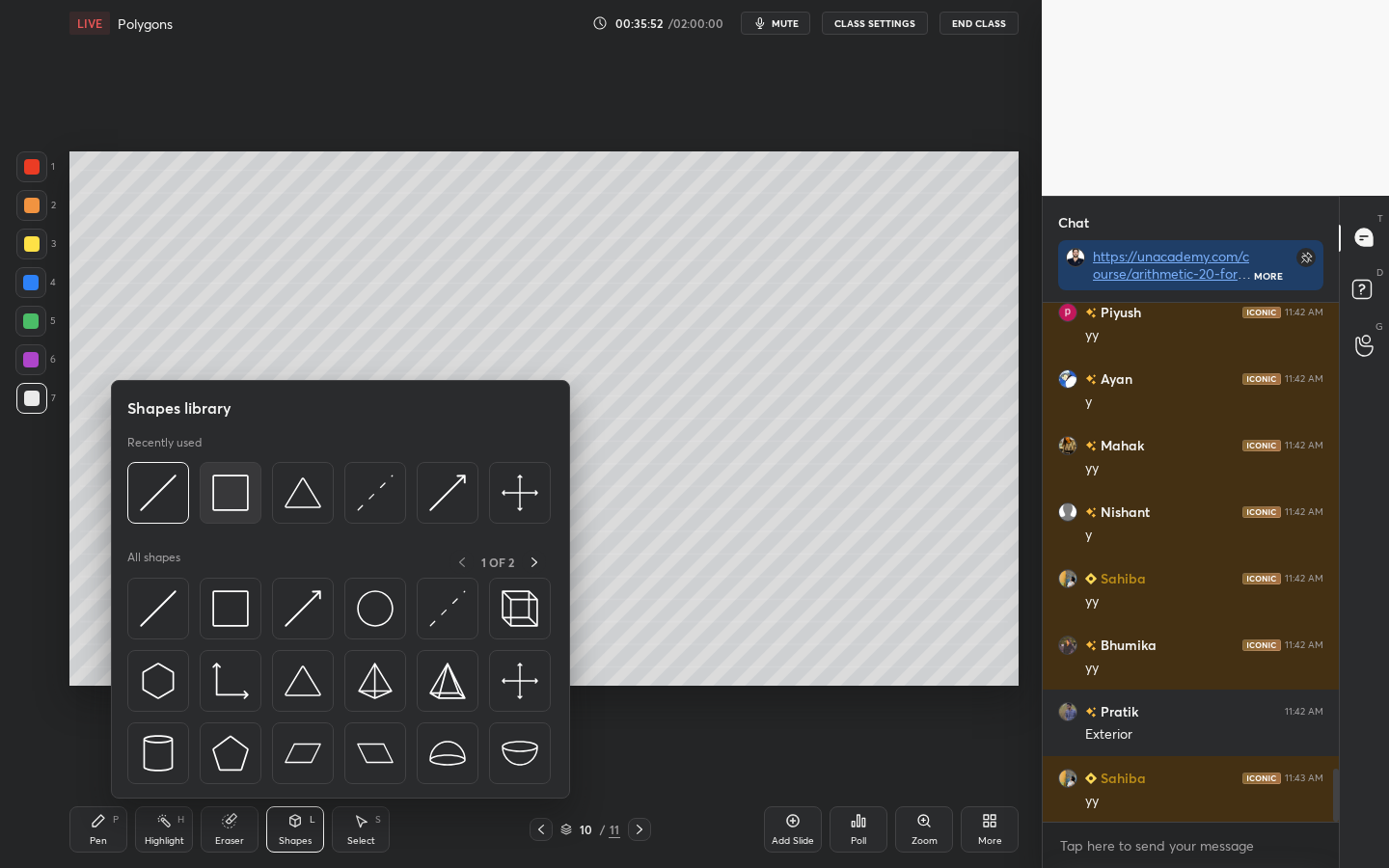 click at bounding box center (231, 493) 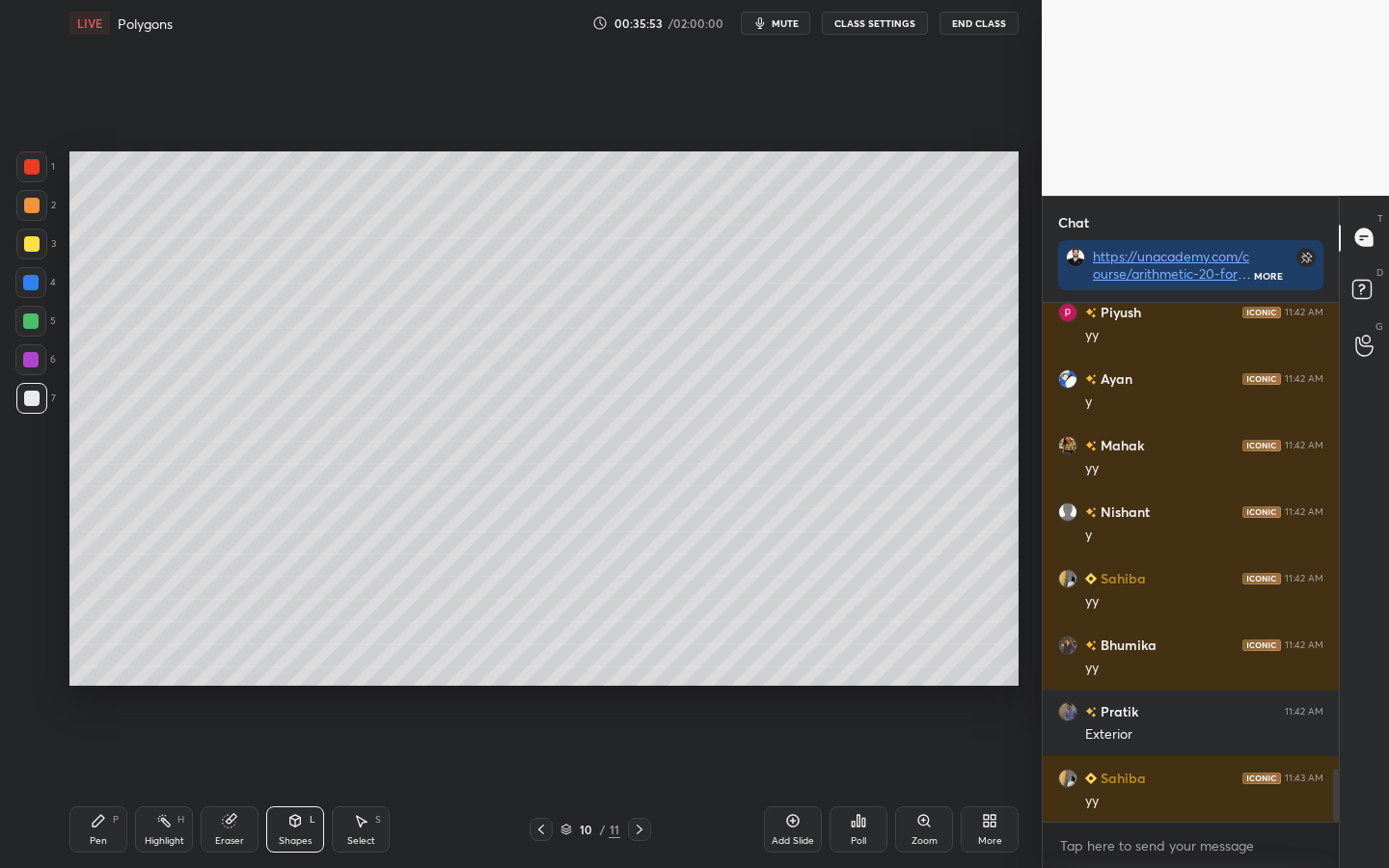 drag, startPoint x: 31, startPoint y: 358, endPoint x: 48, endPoint y: 353, distance: 17.720045 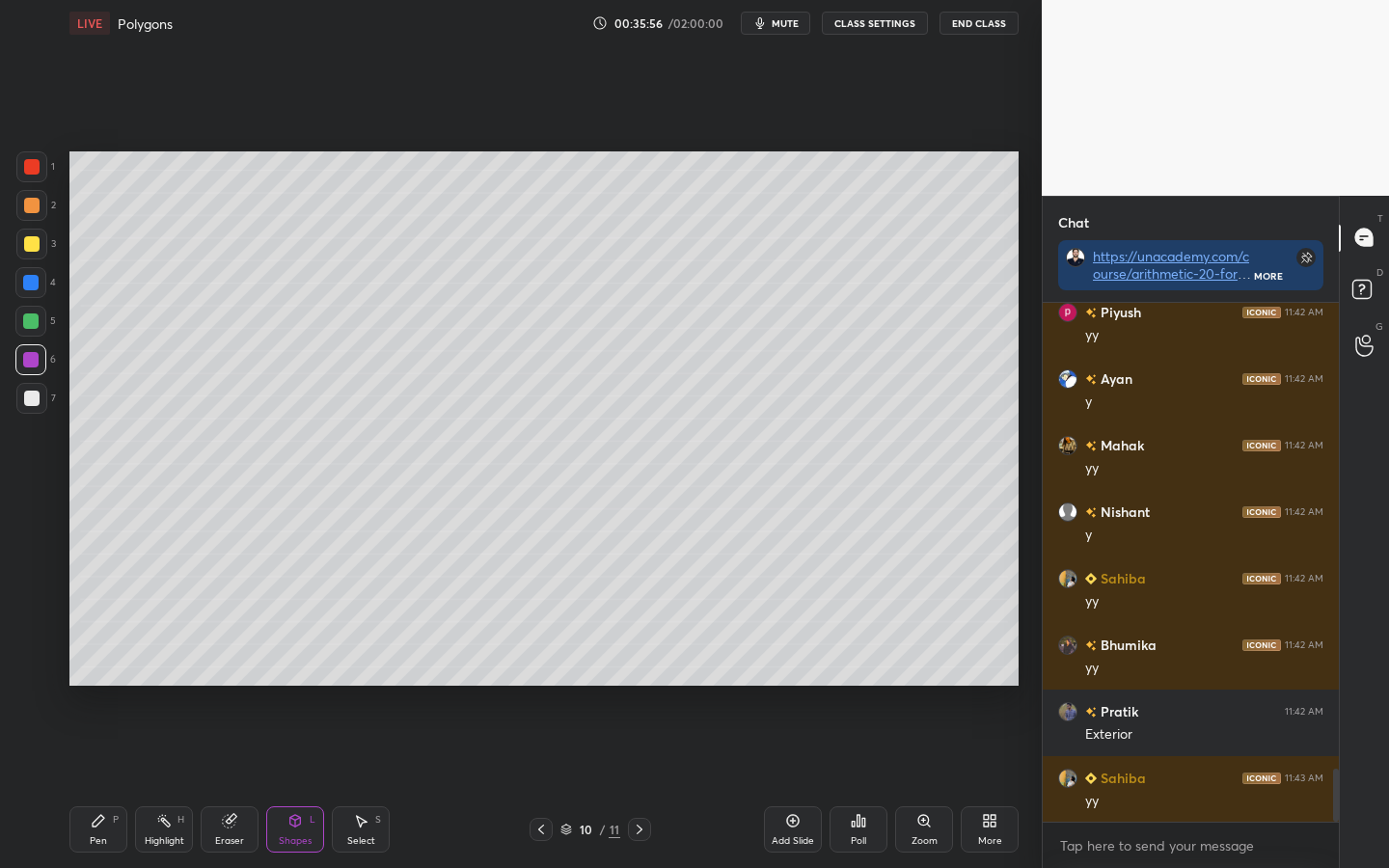 click on "Pen P" at bounding box center [98, 829] 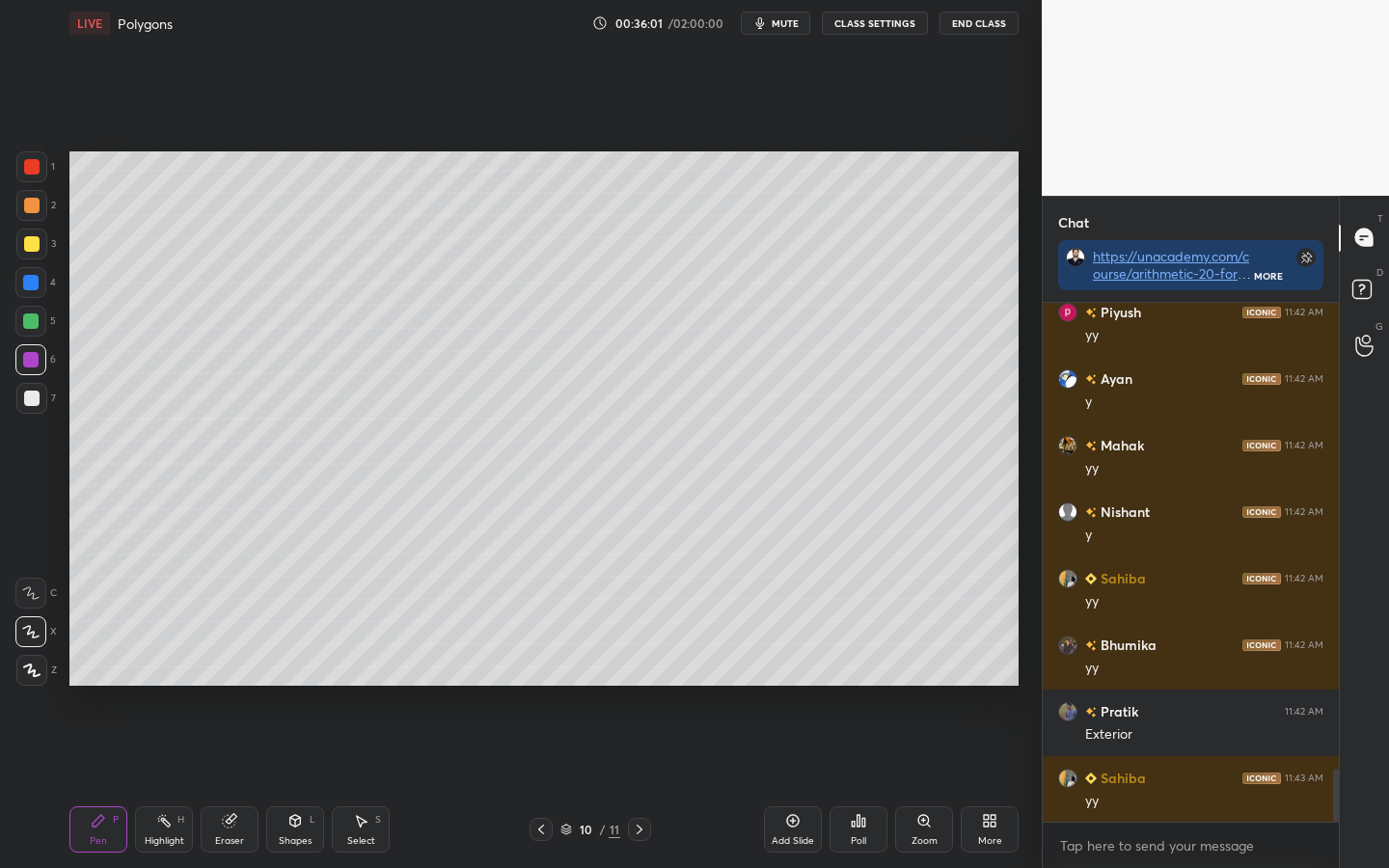 drag, startPoint x: 18, startPoint y: 283, endPoint x: 50, endPoint y: 290, distance: 32.756679 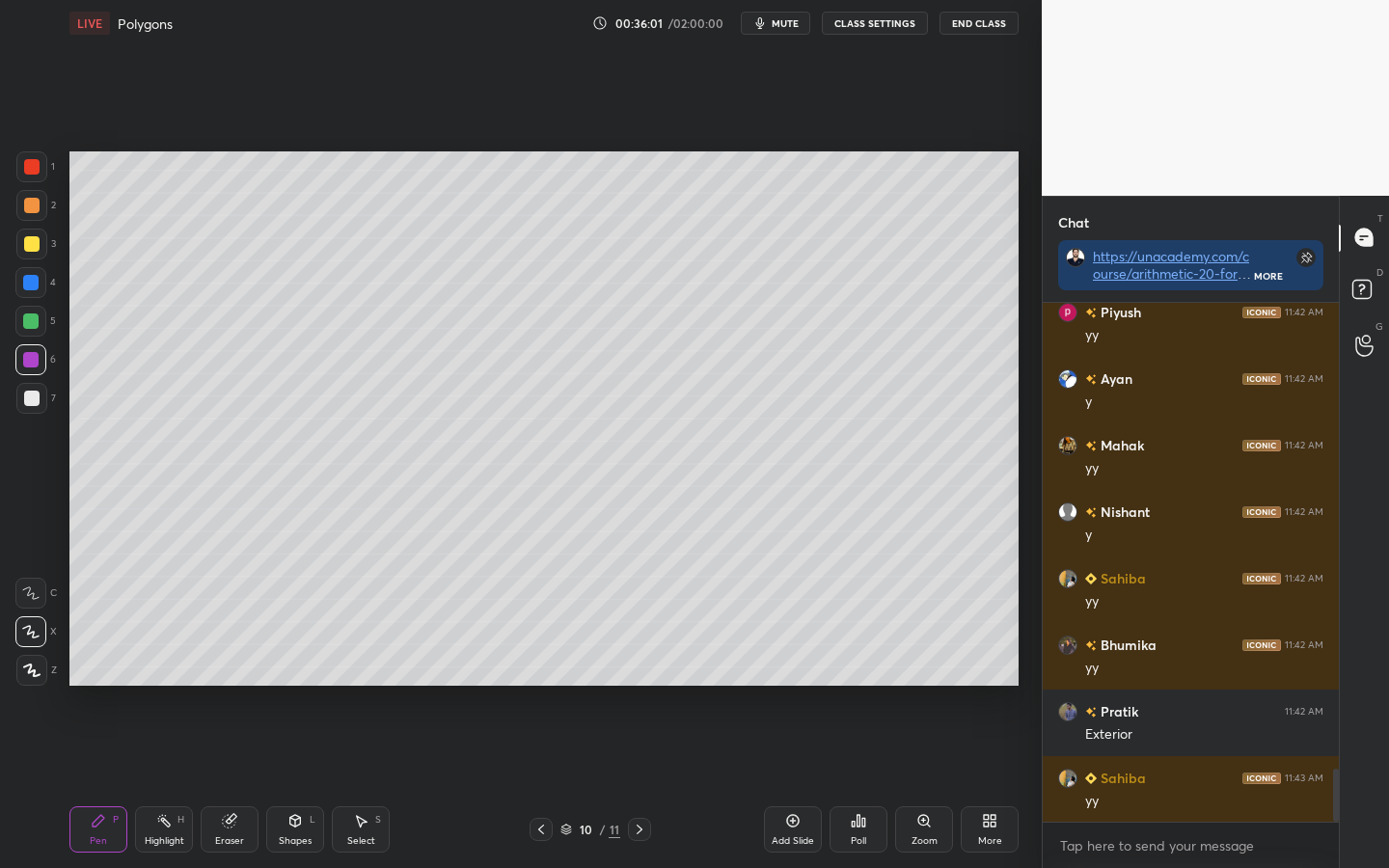 click at bounding box center [31, 283] 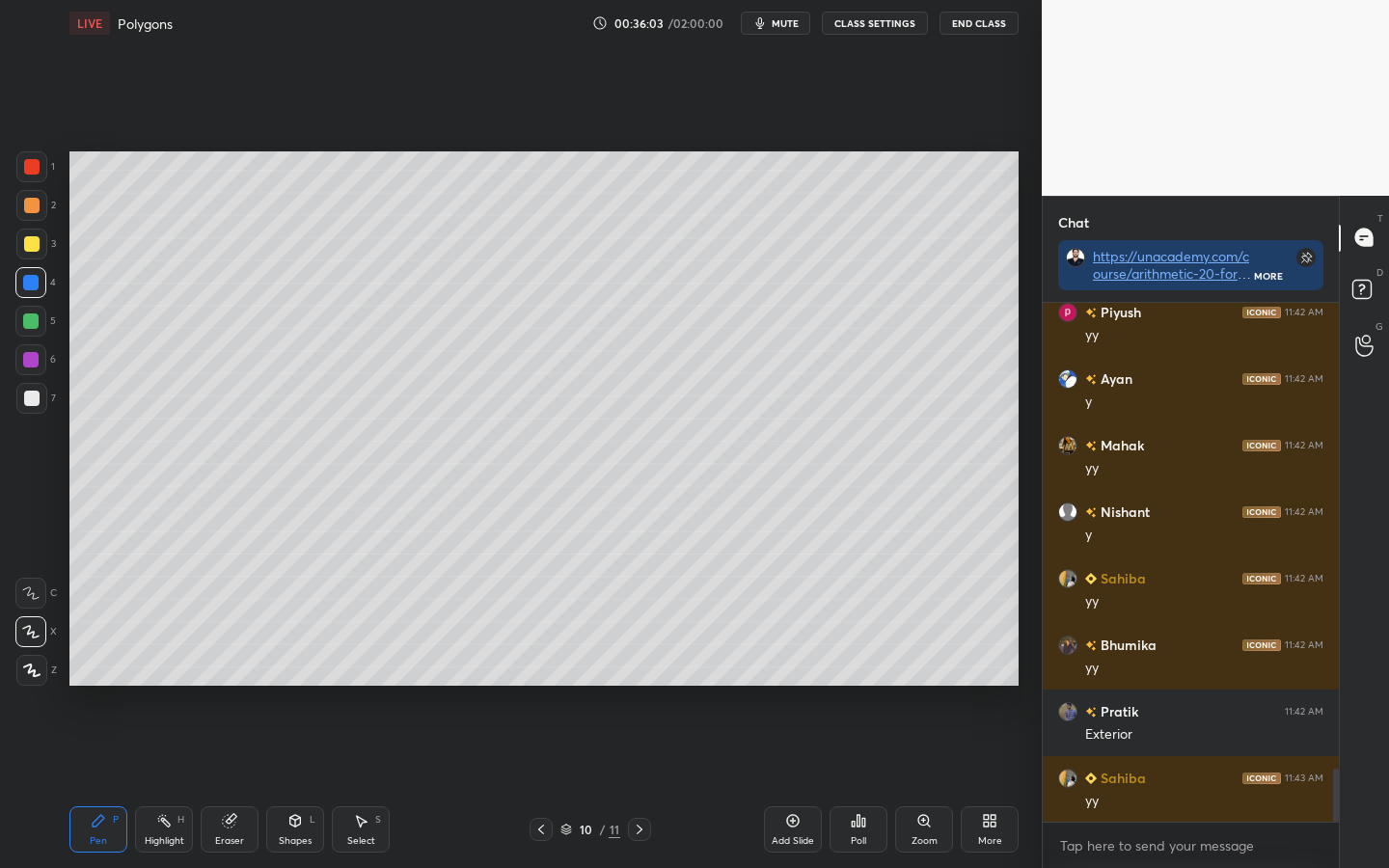 click at bounding box center (32, 244) 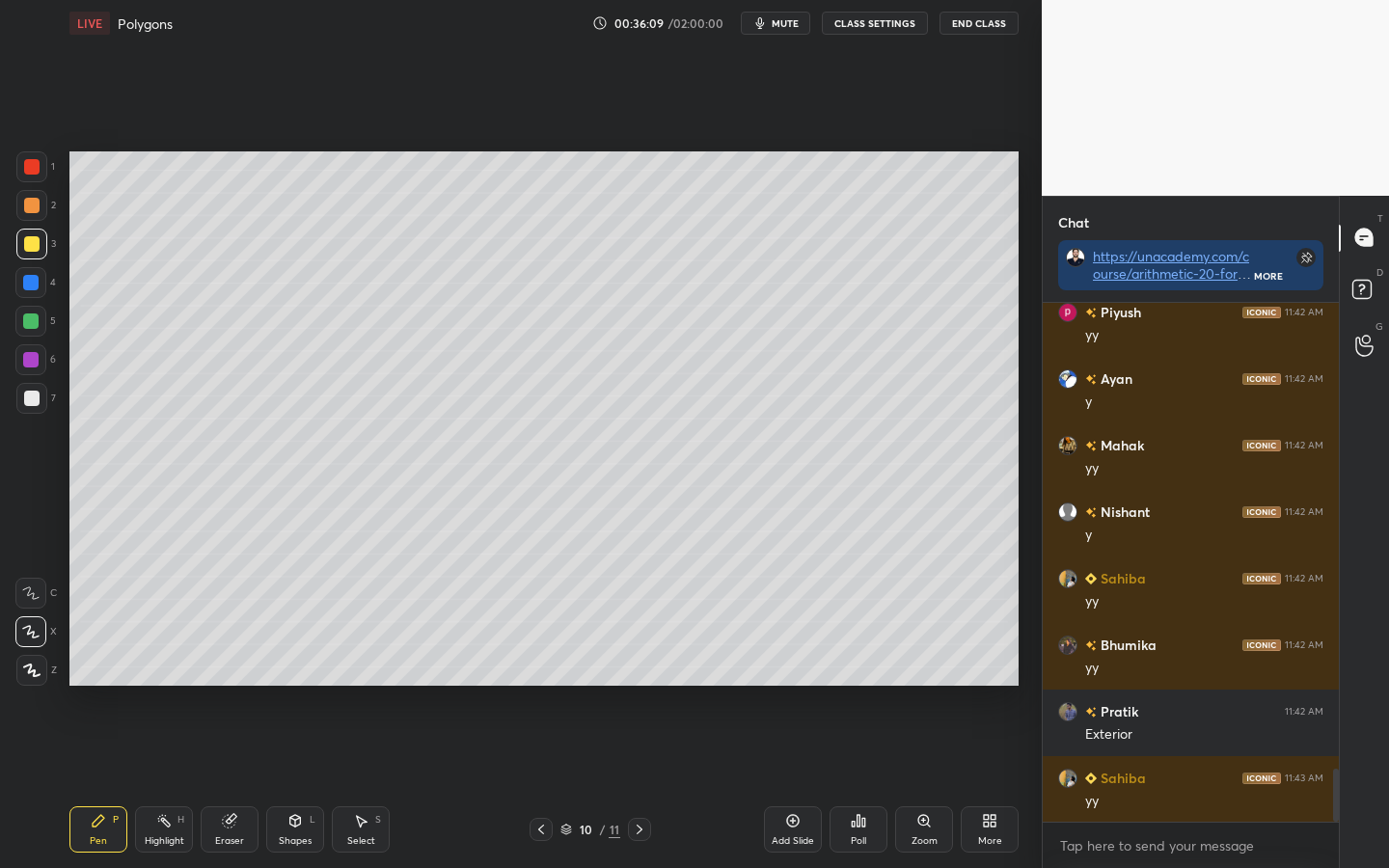 click at bounding box center [32, 398] 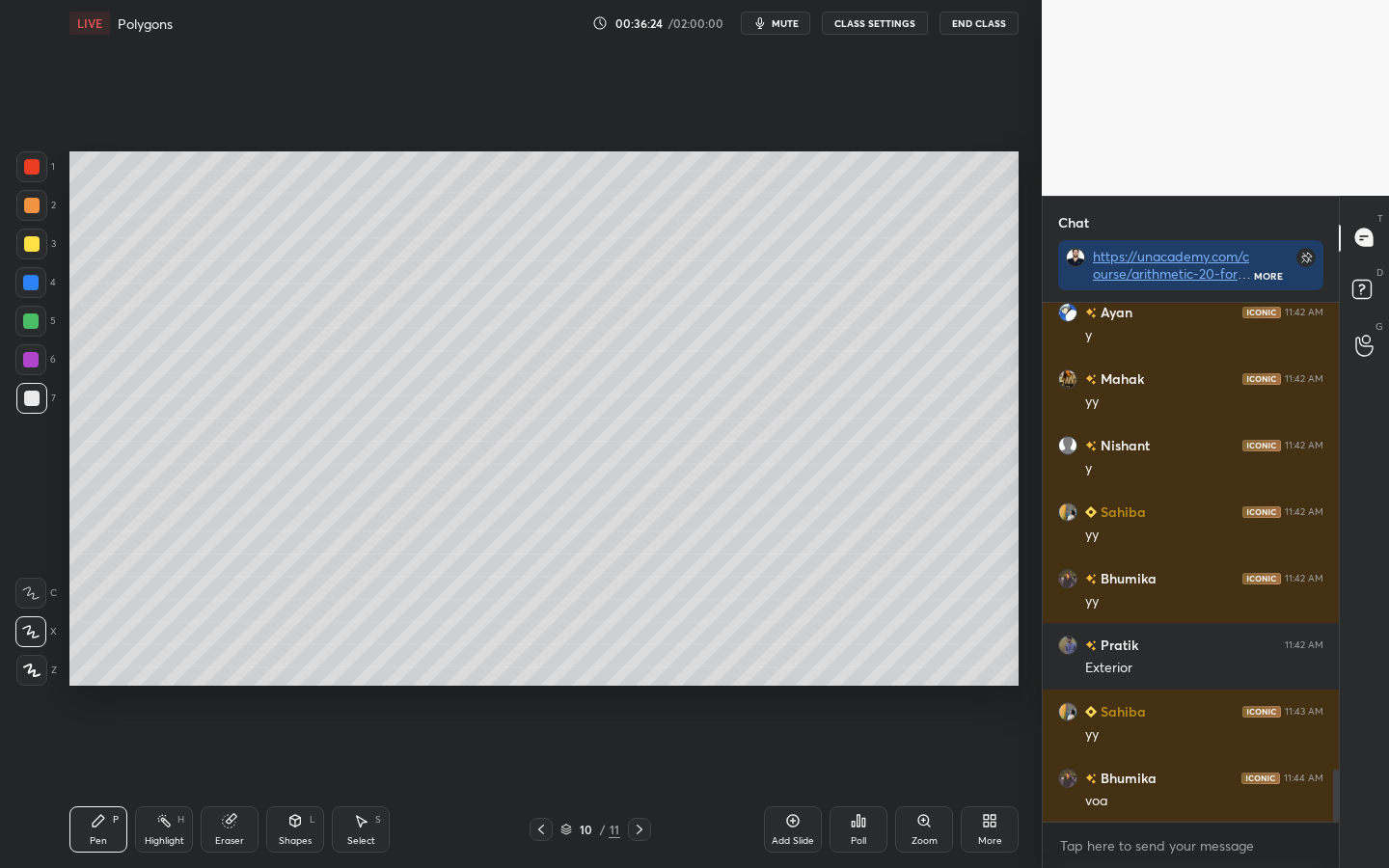 scroll, scrollTop: 4672, scrollLeft: 0, axis: vertical 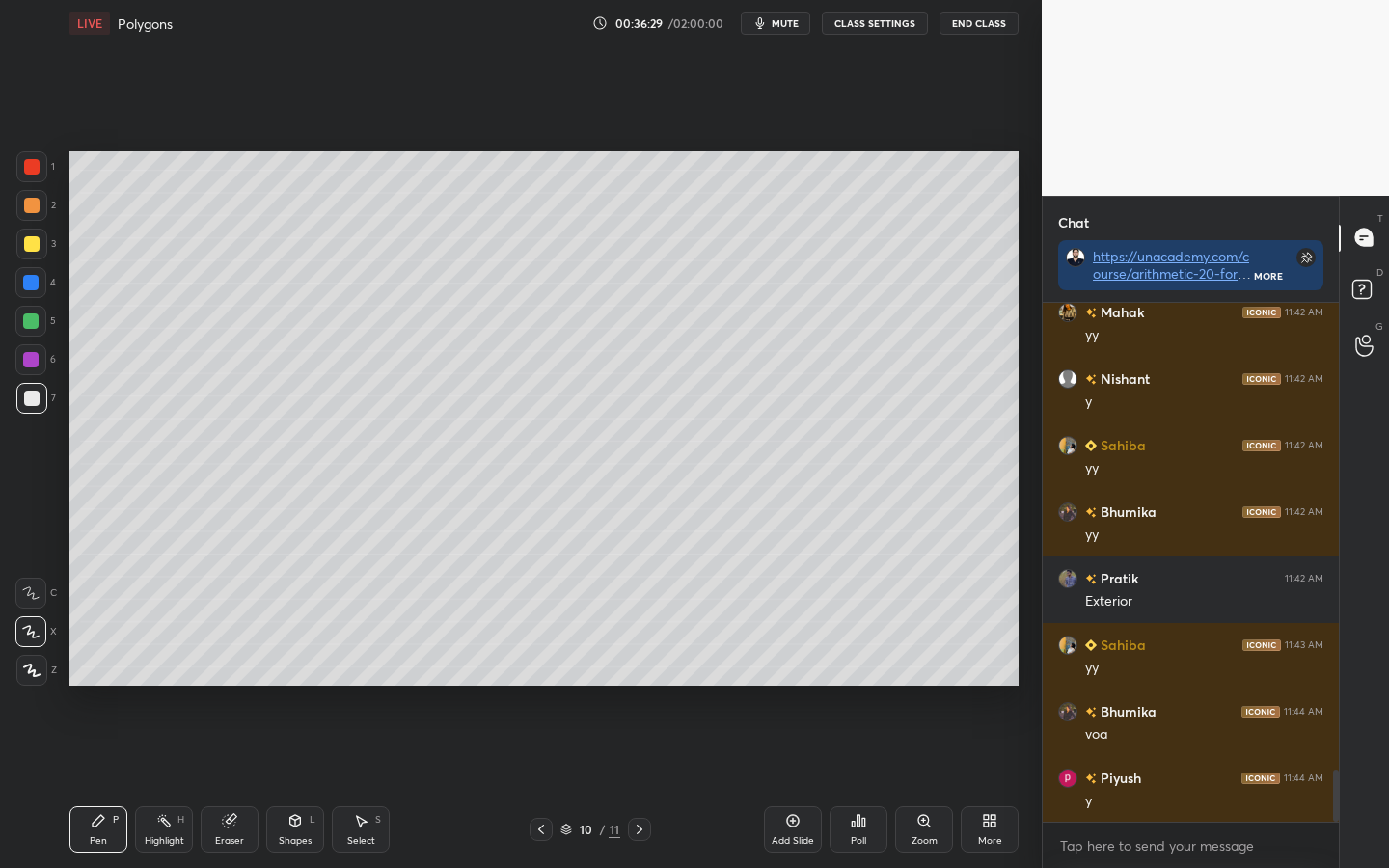 click 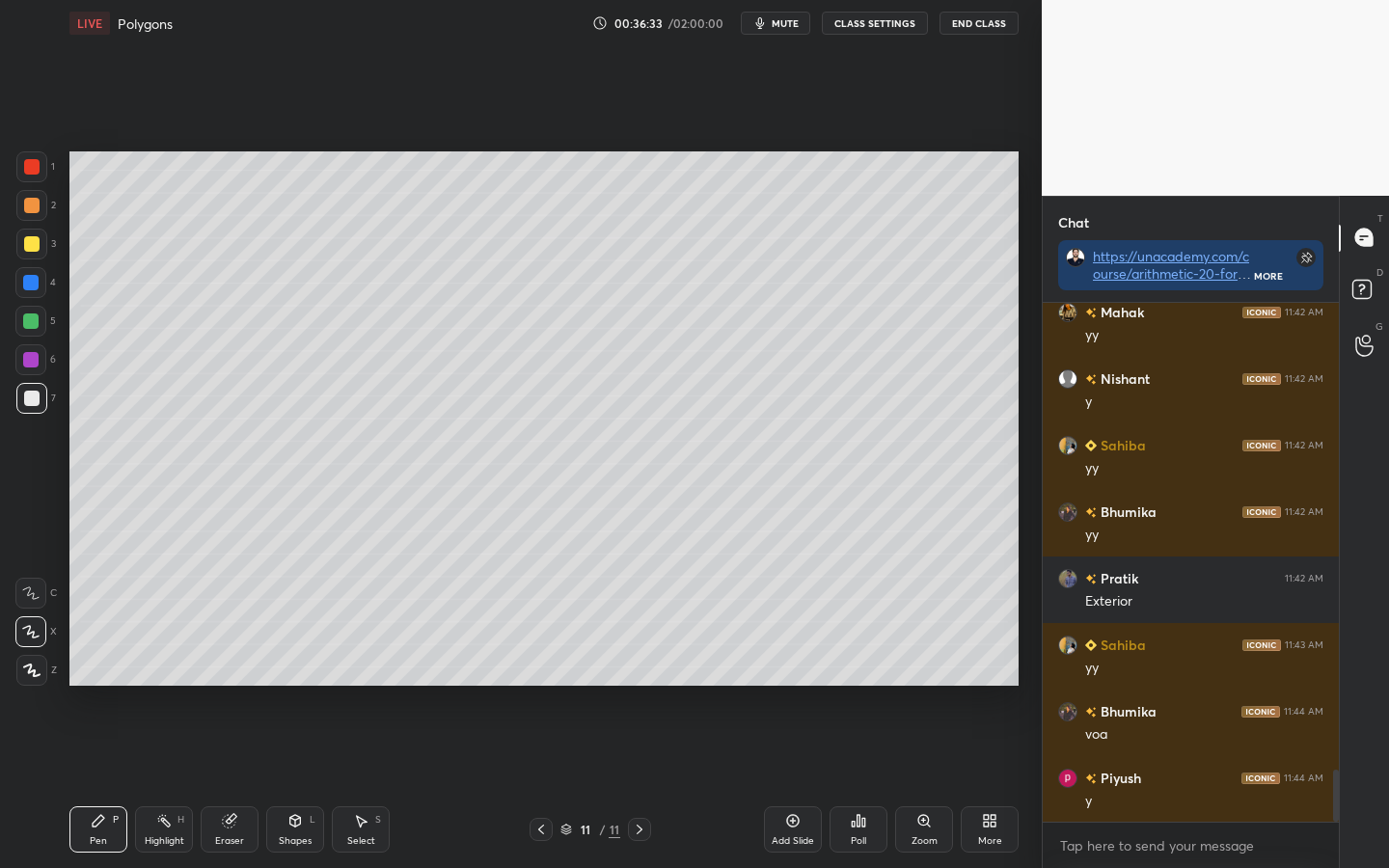 click at bounding box center (31, 283) 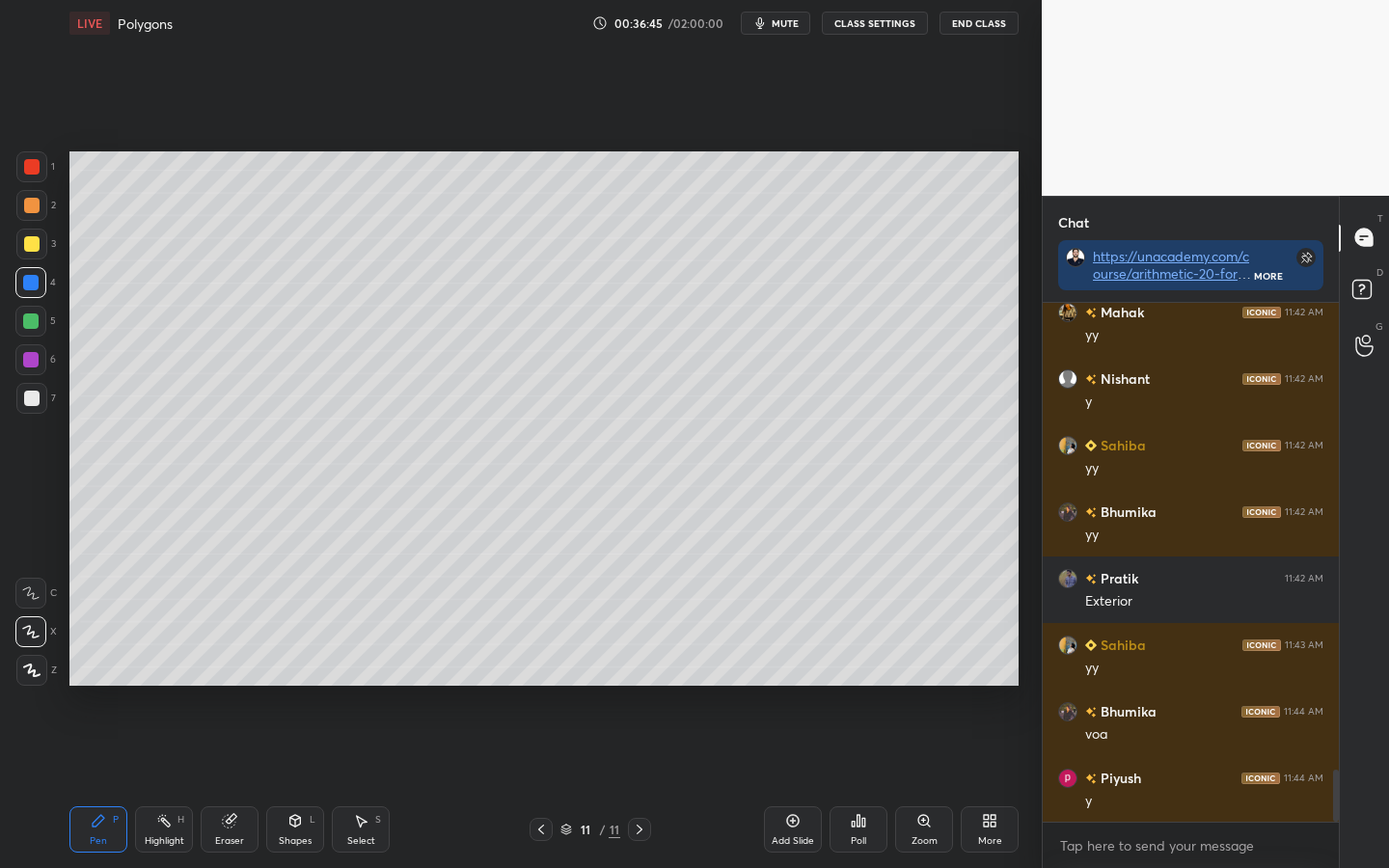 click at bounding box center [31, 321] 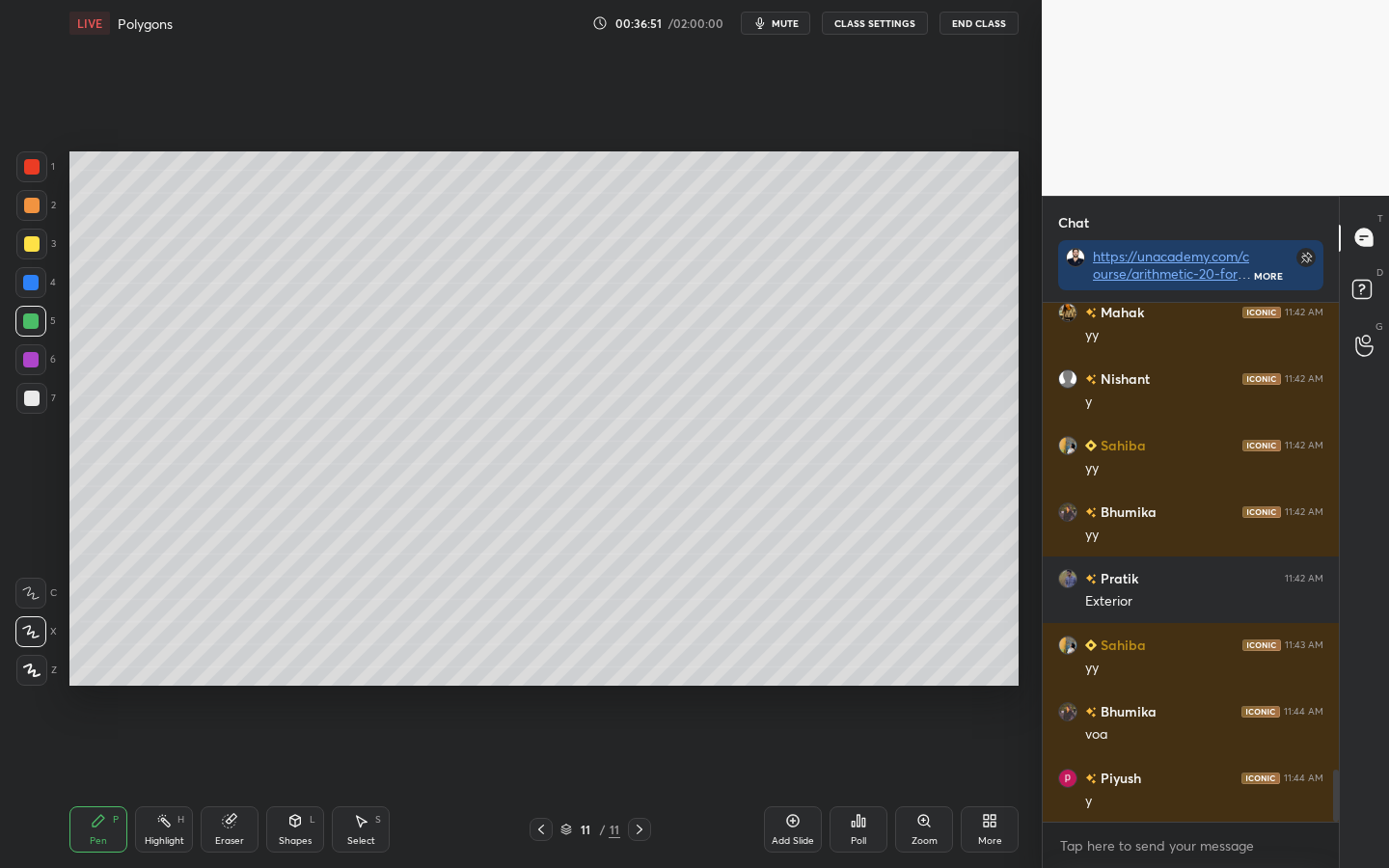 click 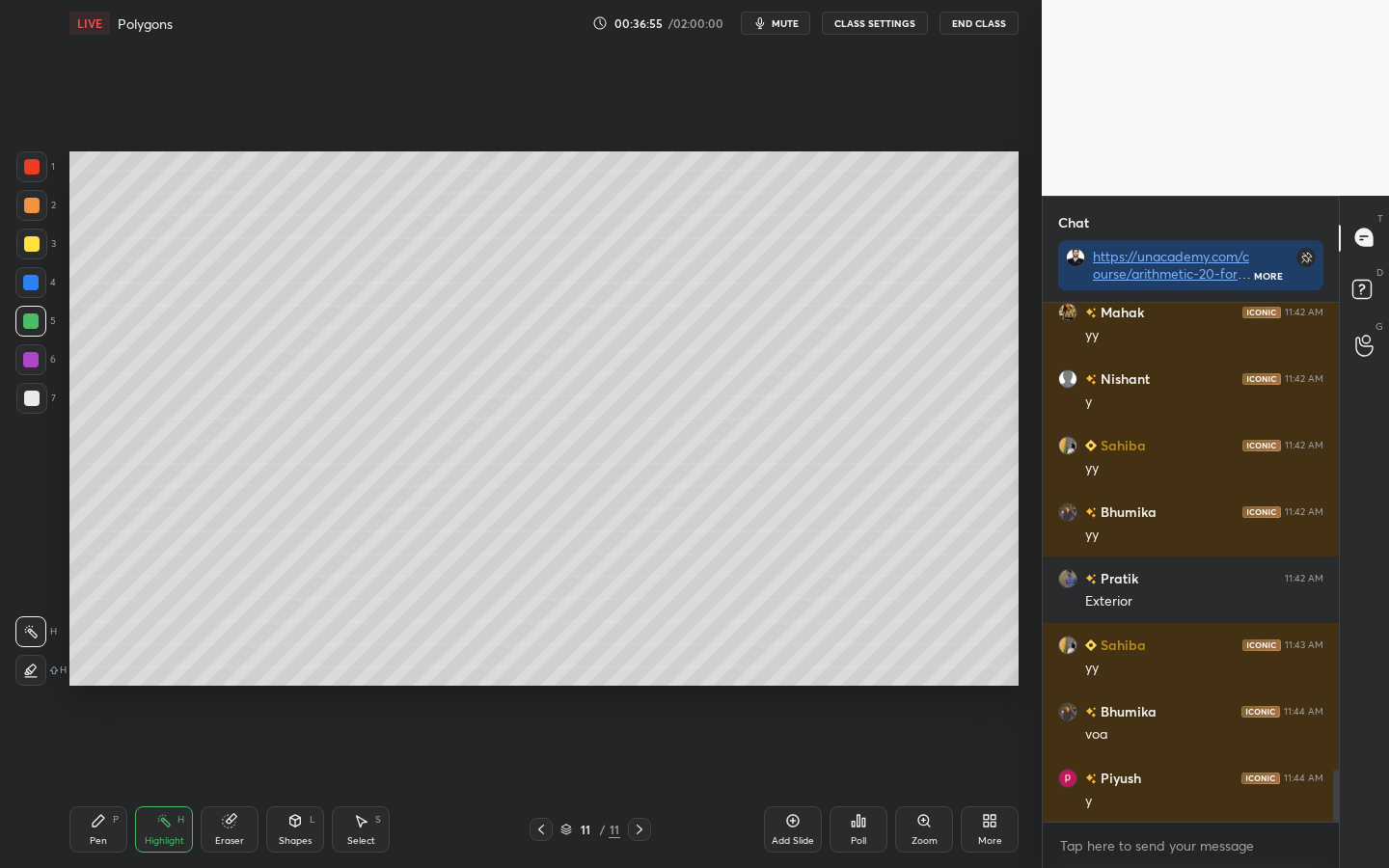 click on "Pen P" at bounding box center [98, 829] 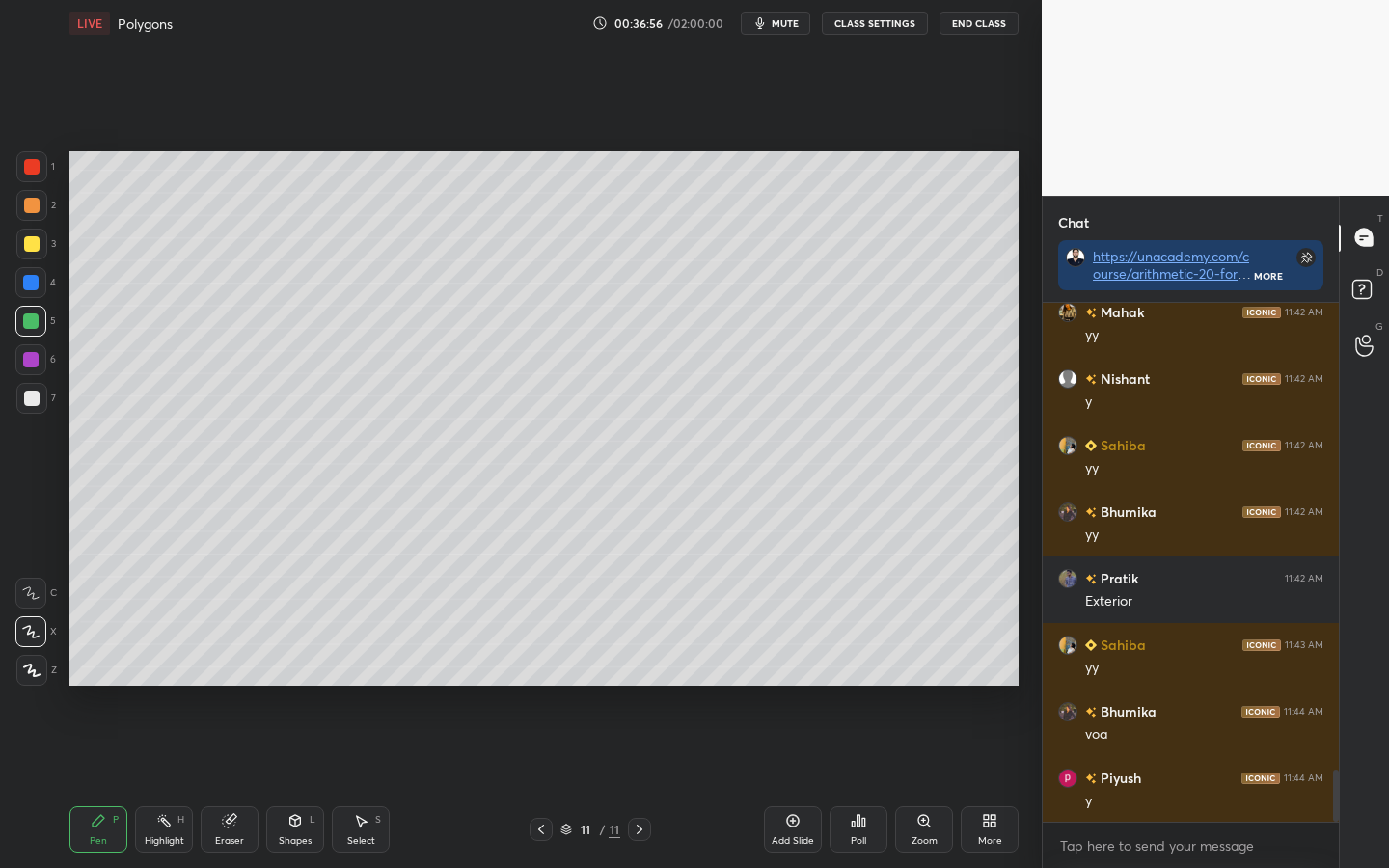 click at bounding box center (31, 283) 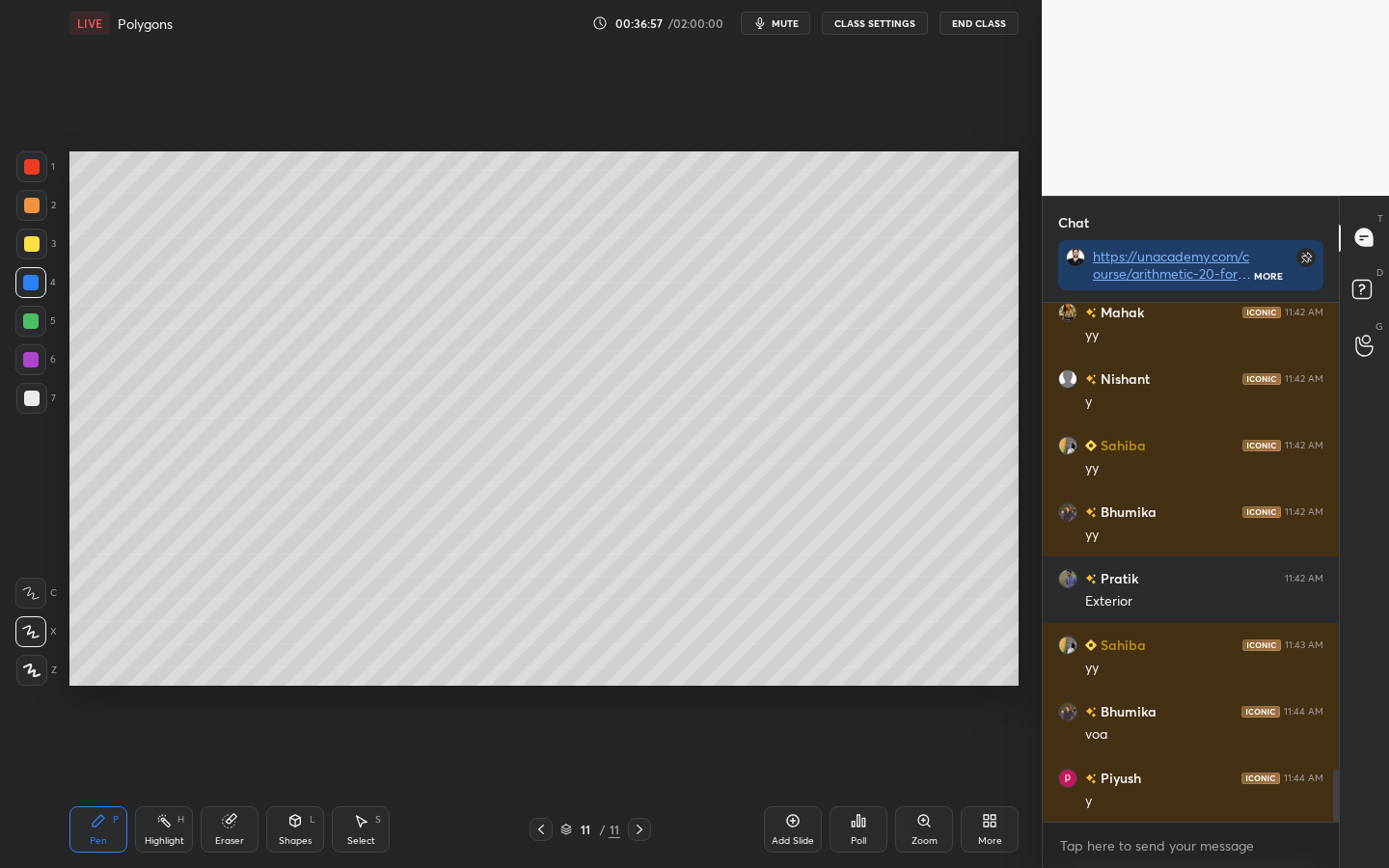 click at bounding box center (32, 205) 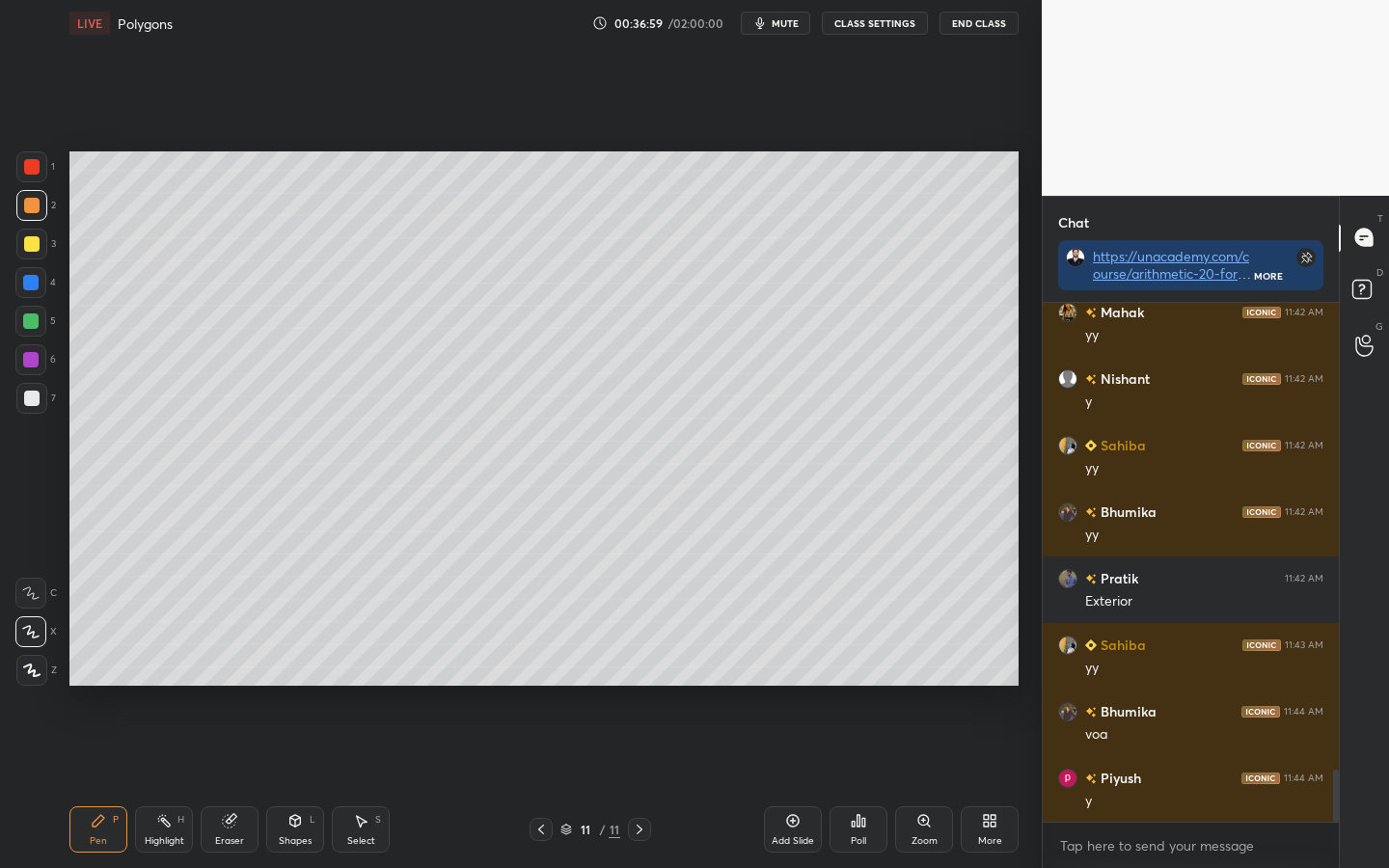 drag, startPoint x: 33, startPoint y: 358, endPoint x: 44, endPoint y: 358, distance: 11 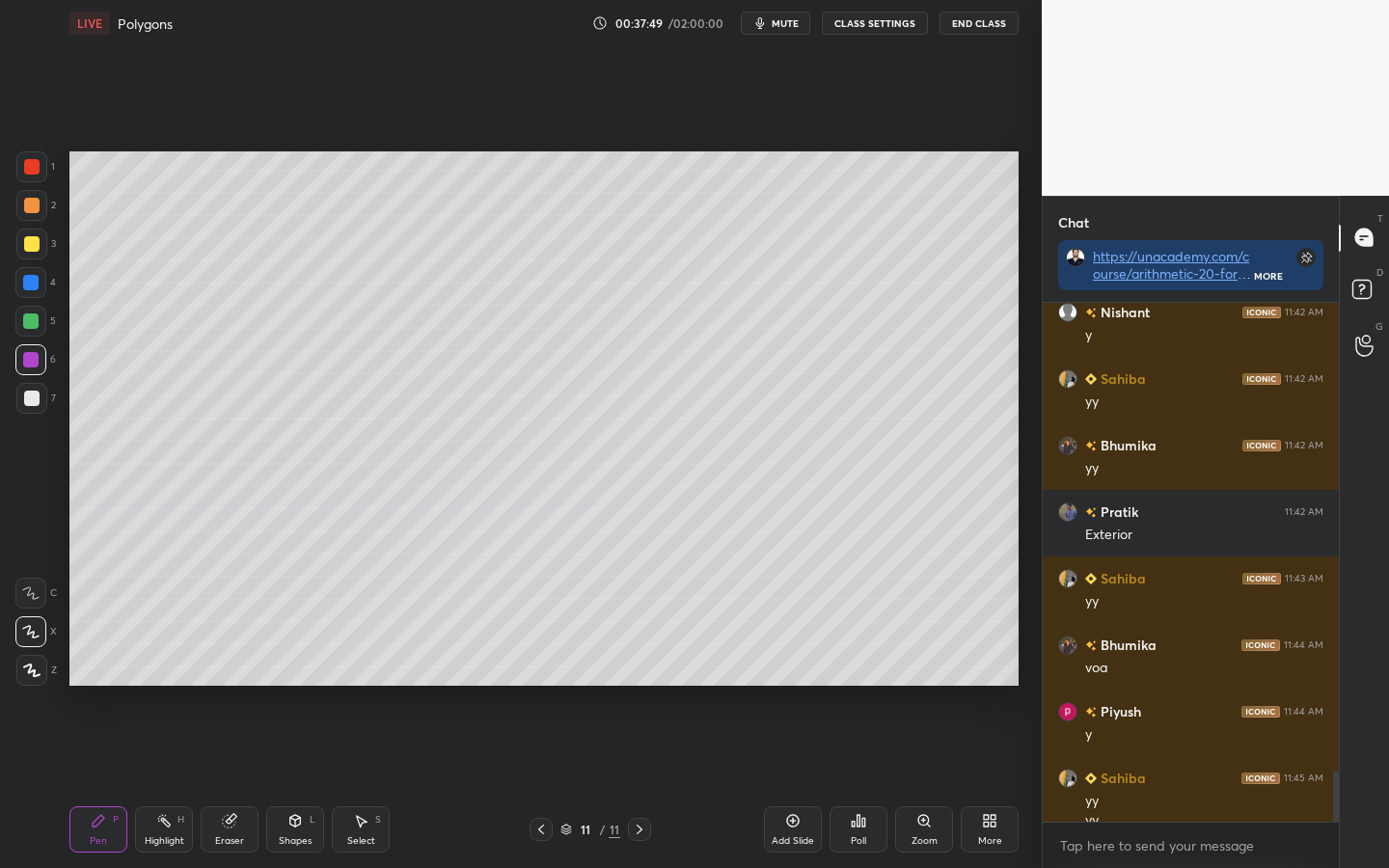 scroll, scrollTop: 4758, scrollLeft: 0, axis: vertical 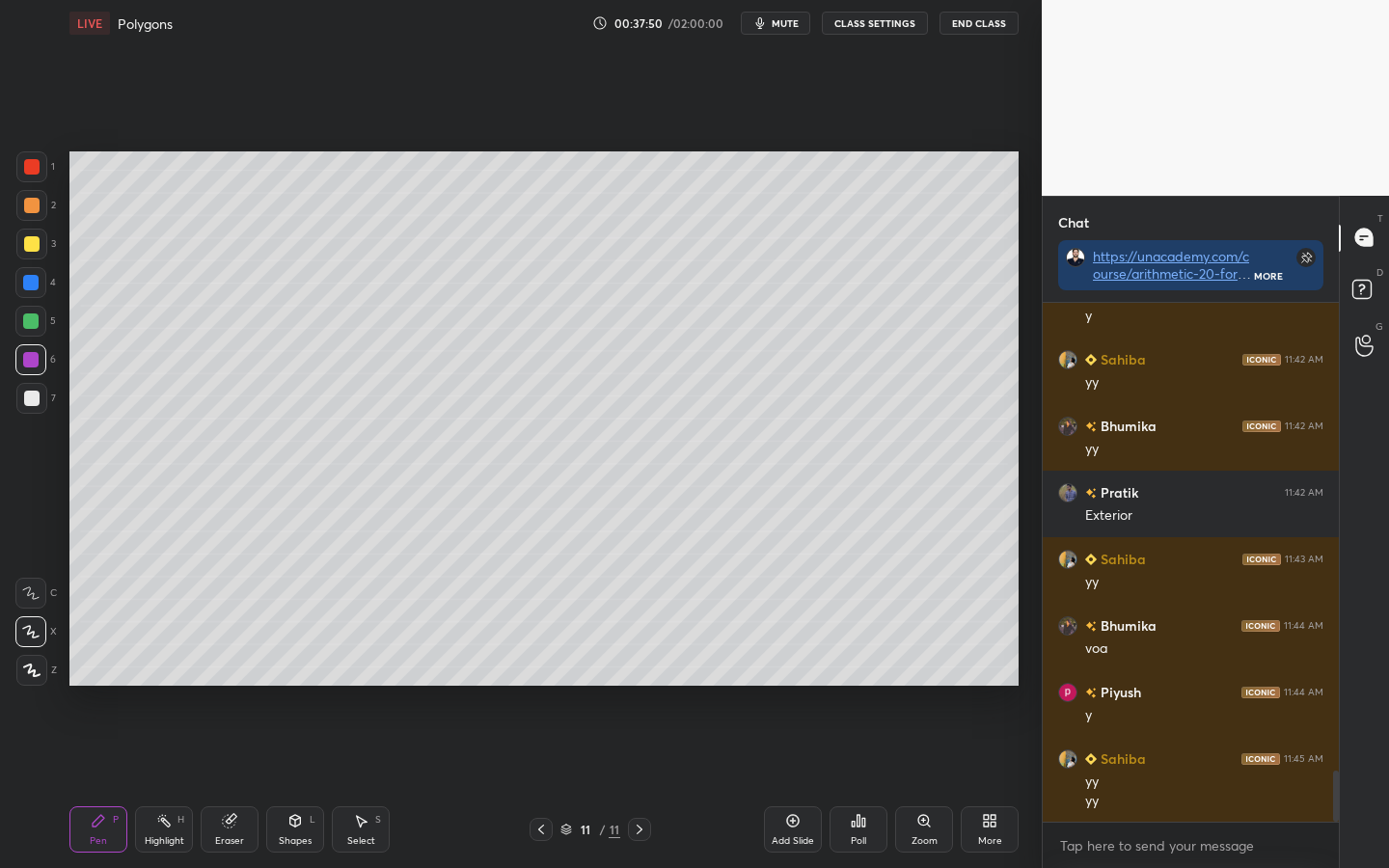 drag, startPoint x: 232, startPoint y: 826, endPoint x: 239, endPoint y: 815, distance: 13.038405 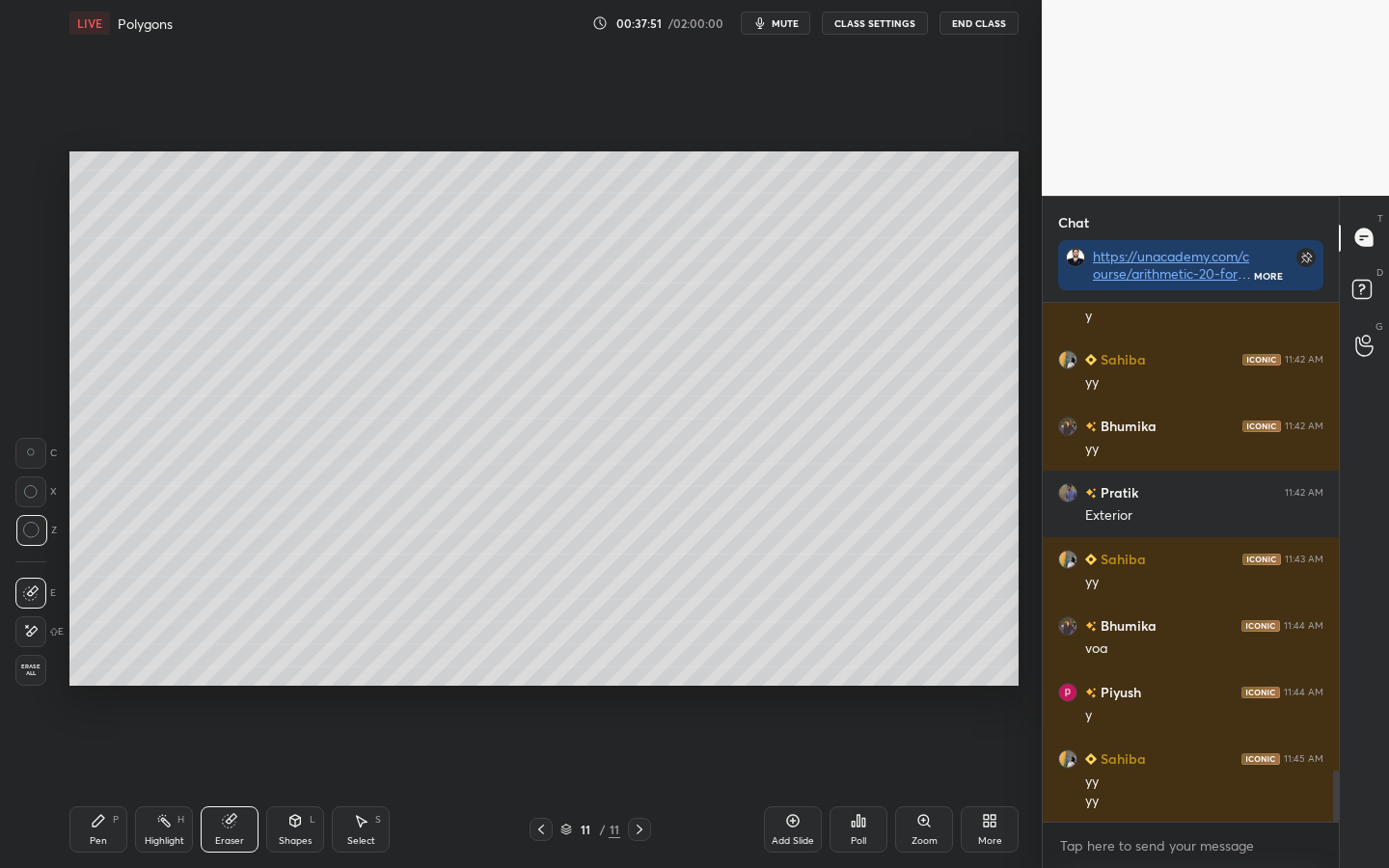 scroll, scrollTop: 4824, scrollLeft: 0, axis: vertical 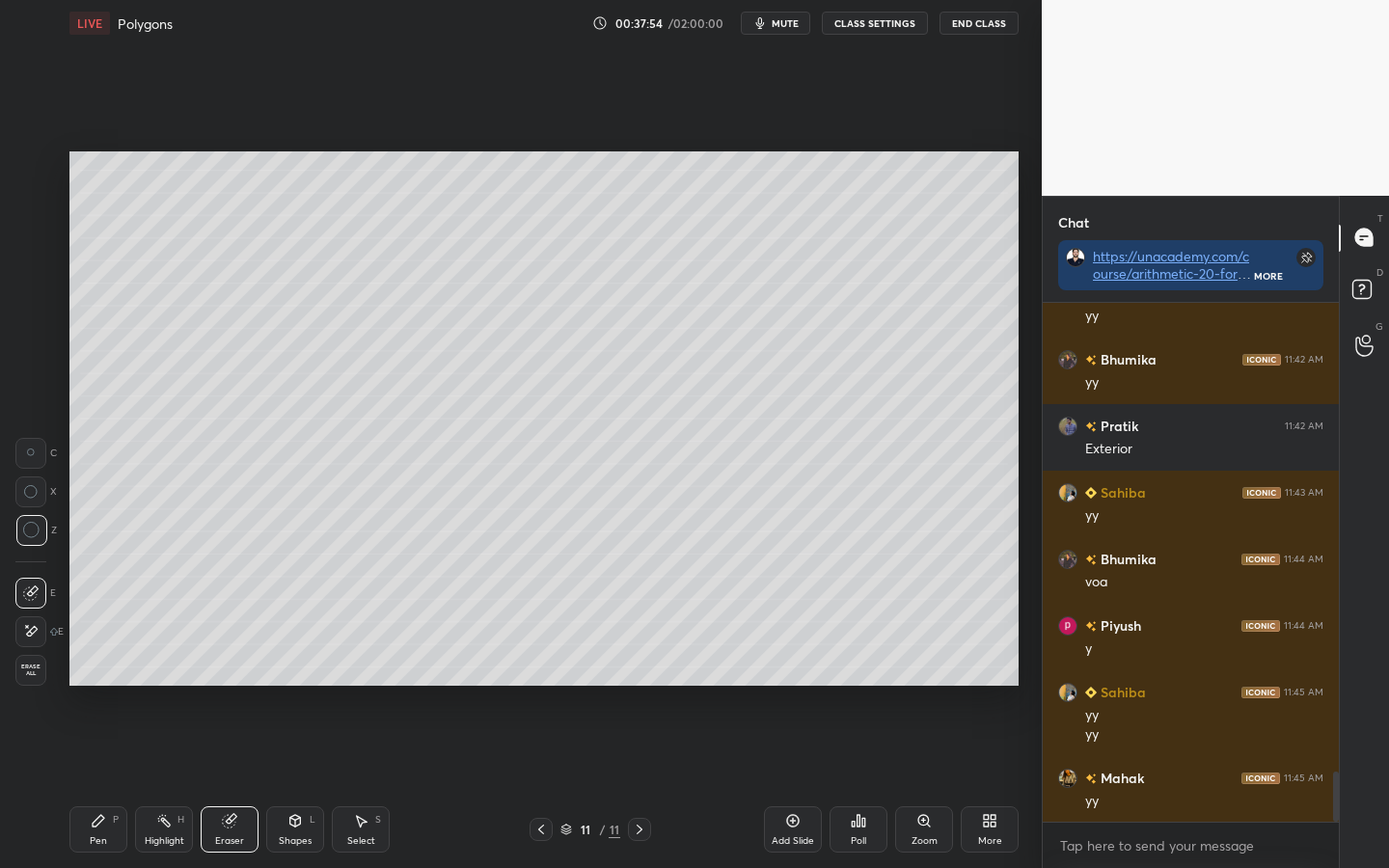 click on "Pen P" at bounding box center [98, 829] 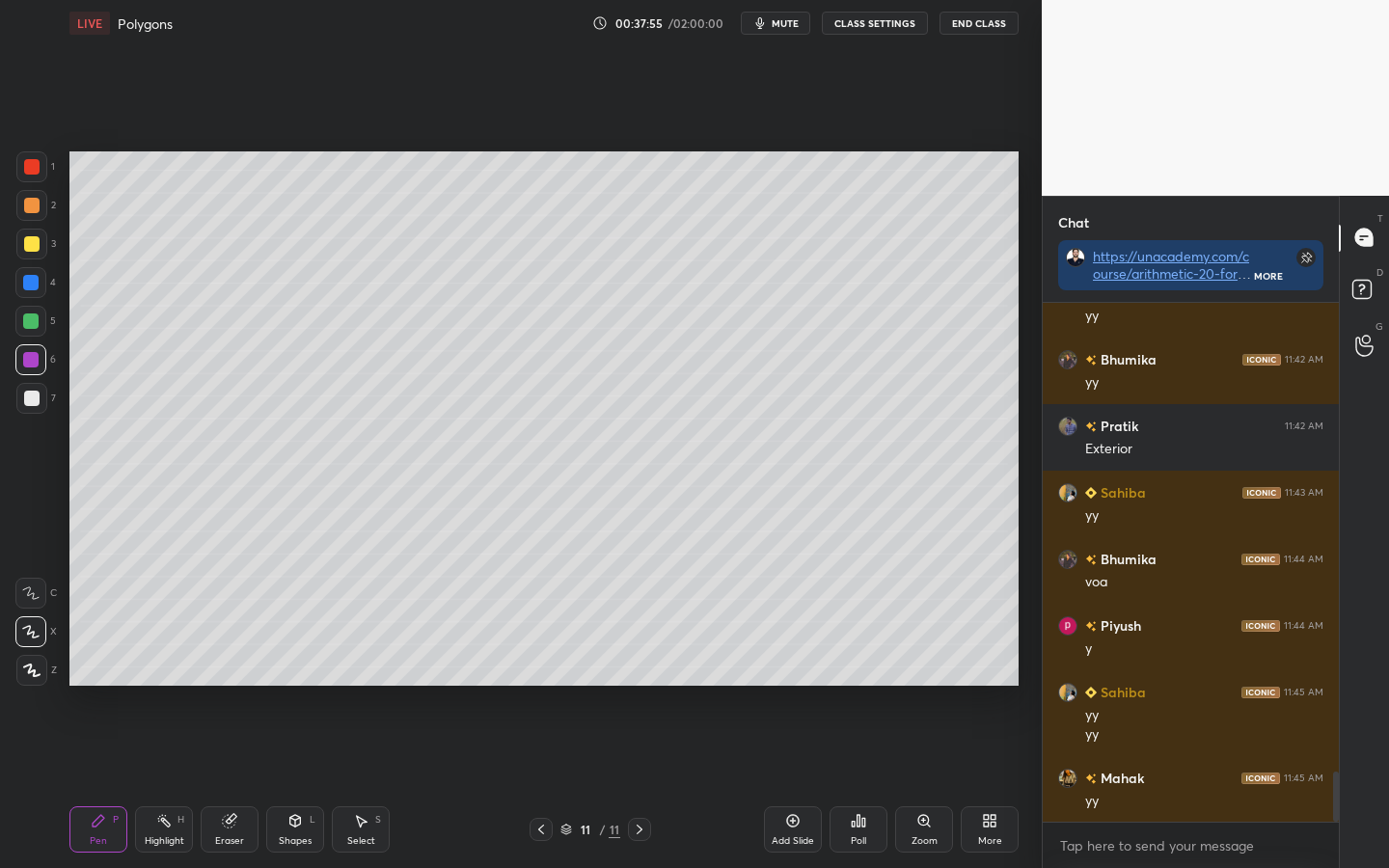 click at bounding box center [31, 321] 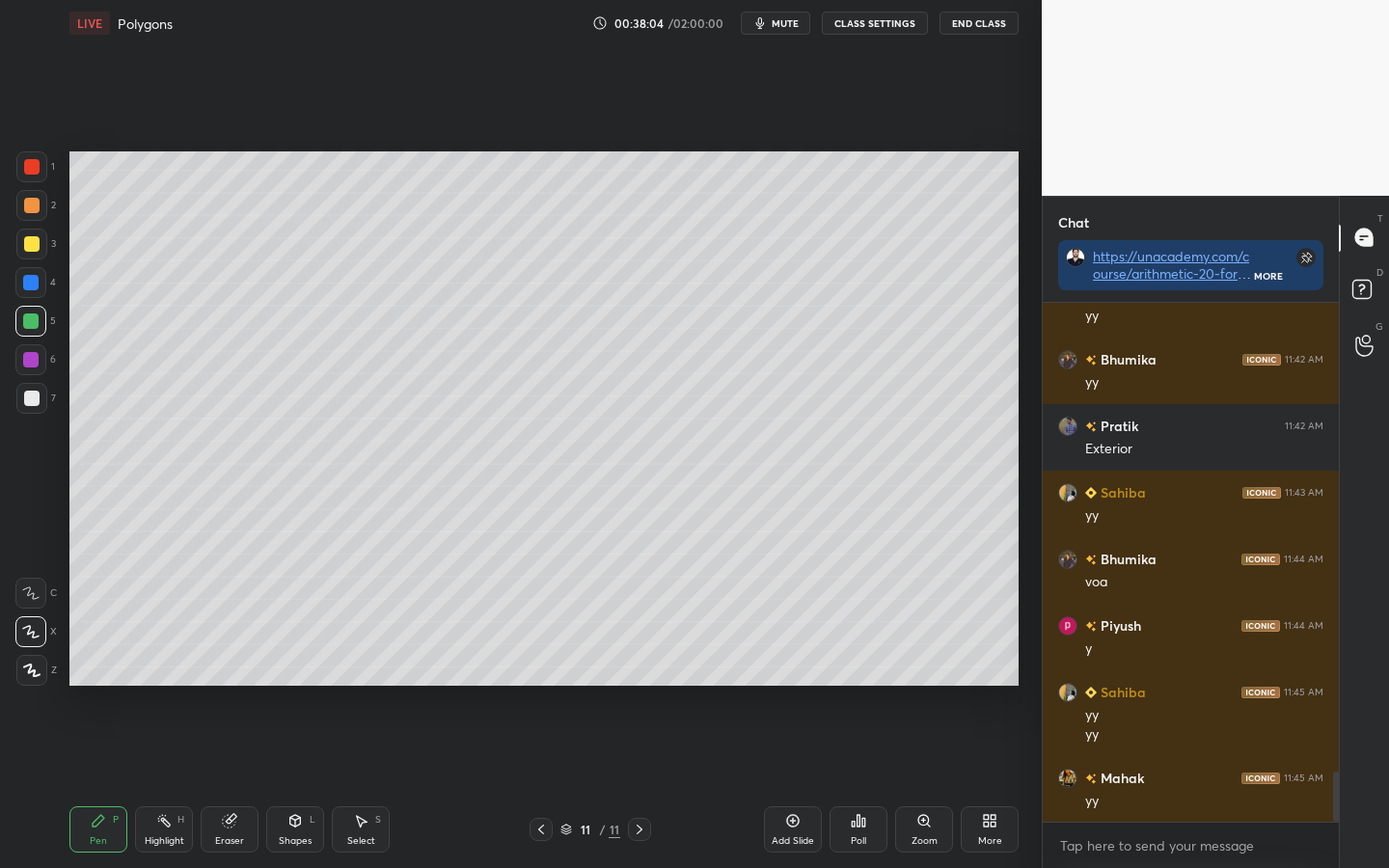 click at bounding box center [32, 244] 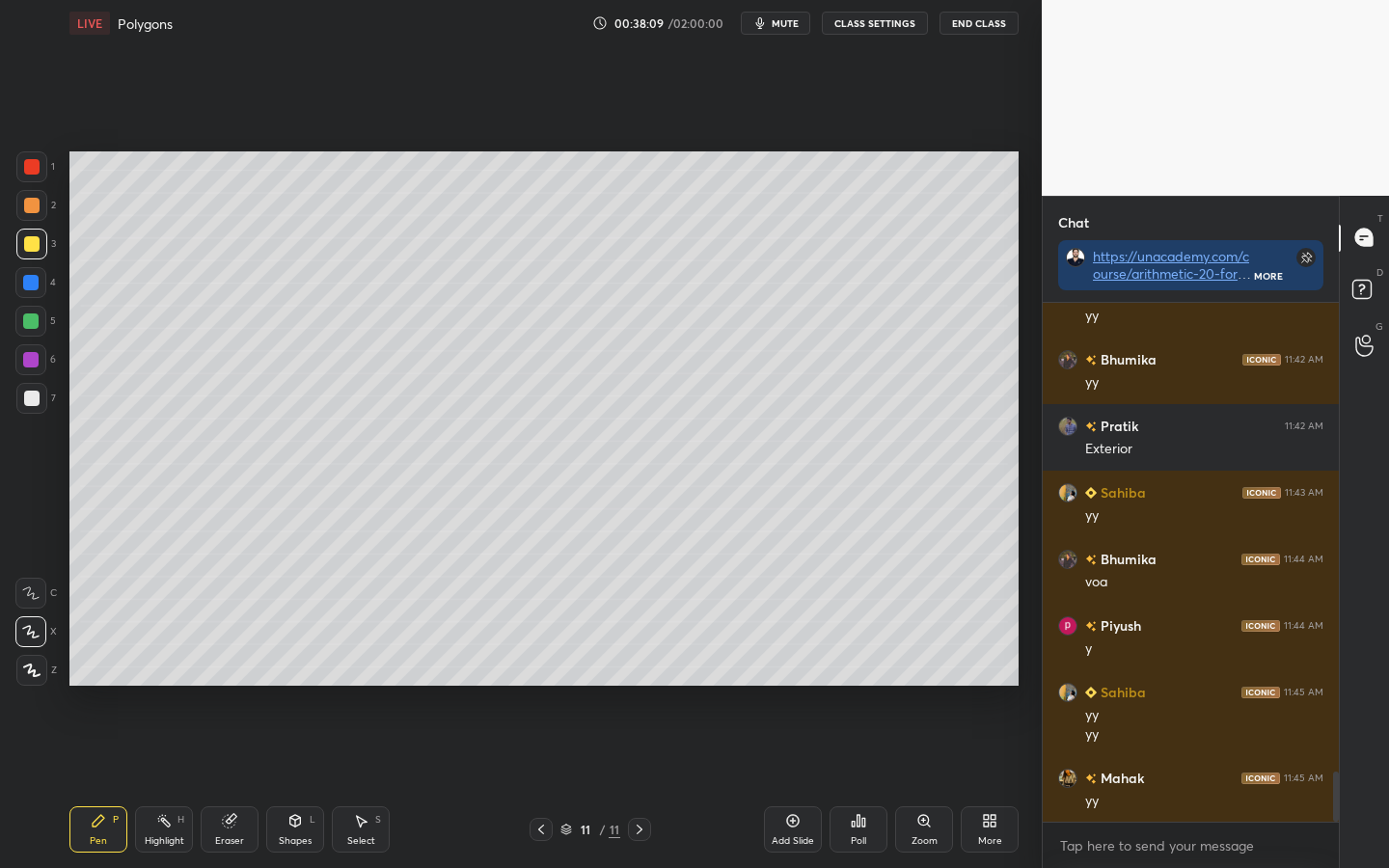click on "Highlight H" at bounding box center (164, 829) 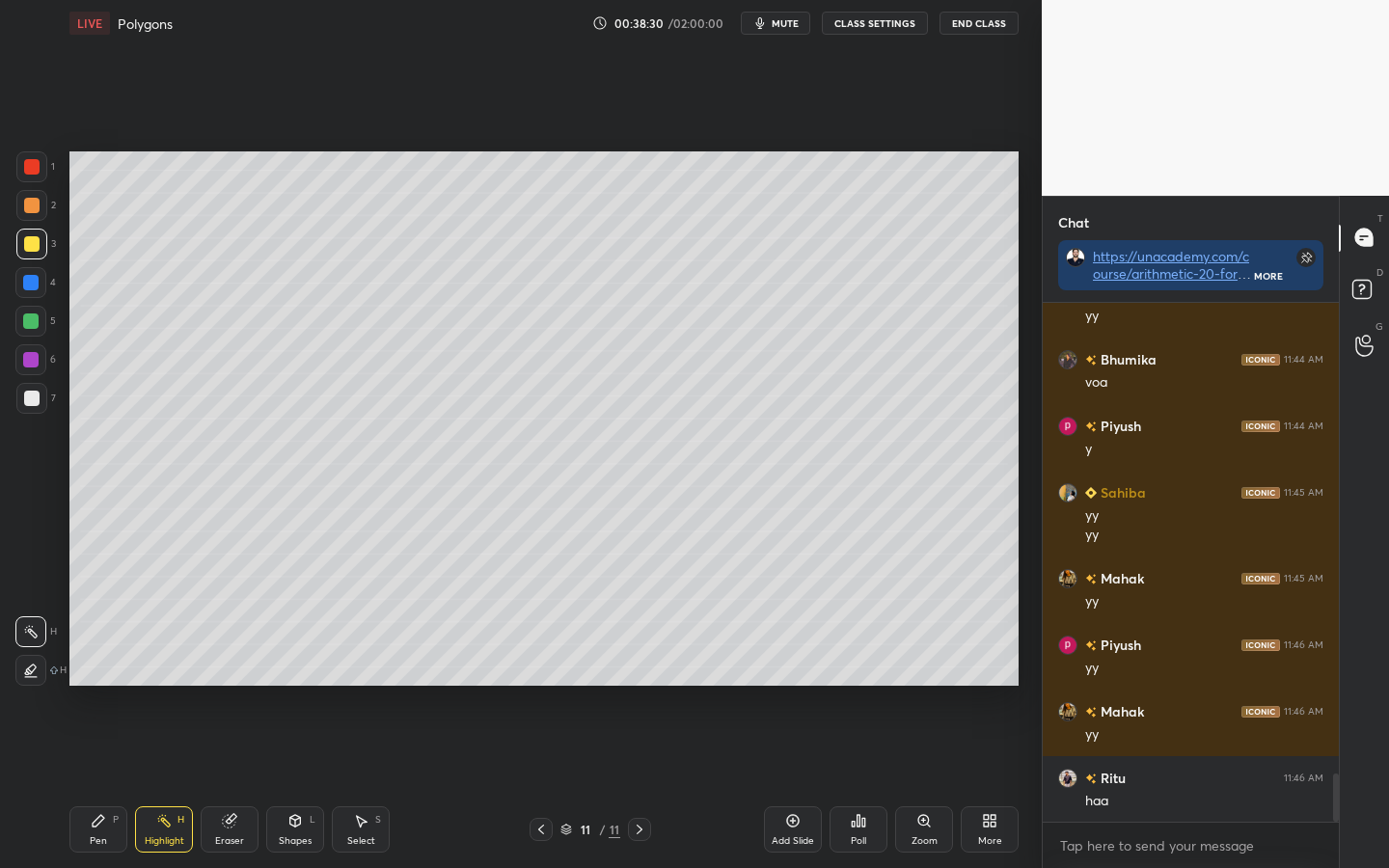 scroll, scrollTop: 5090, scrollLeft: 0, axis: vertical 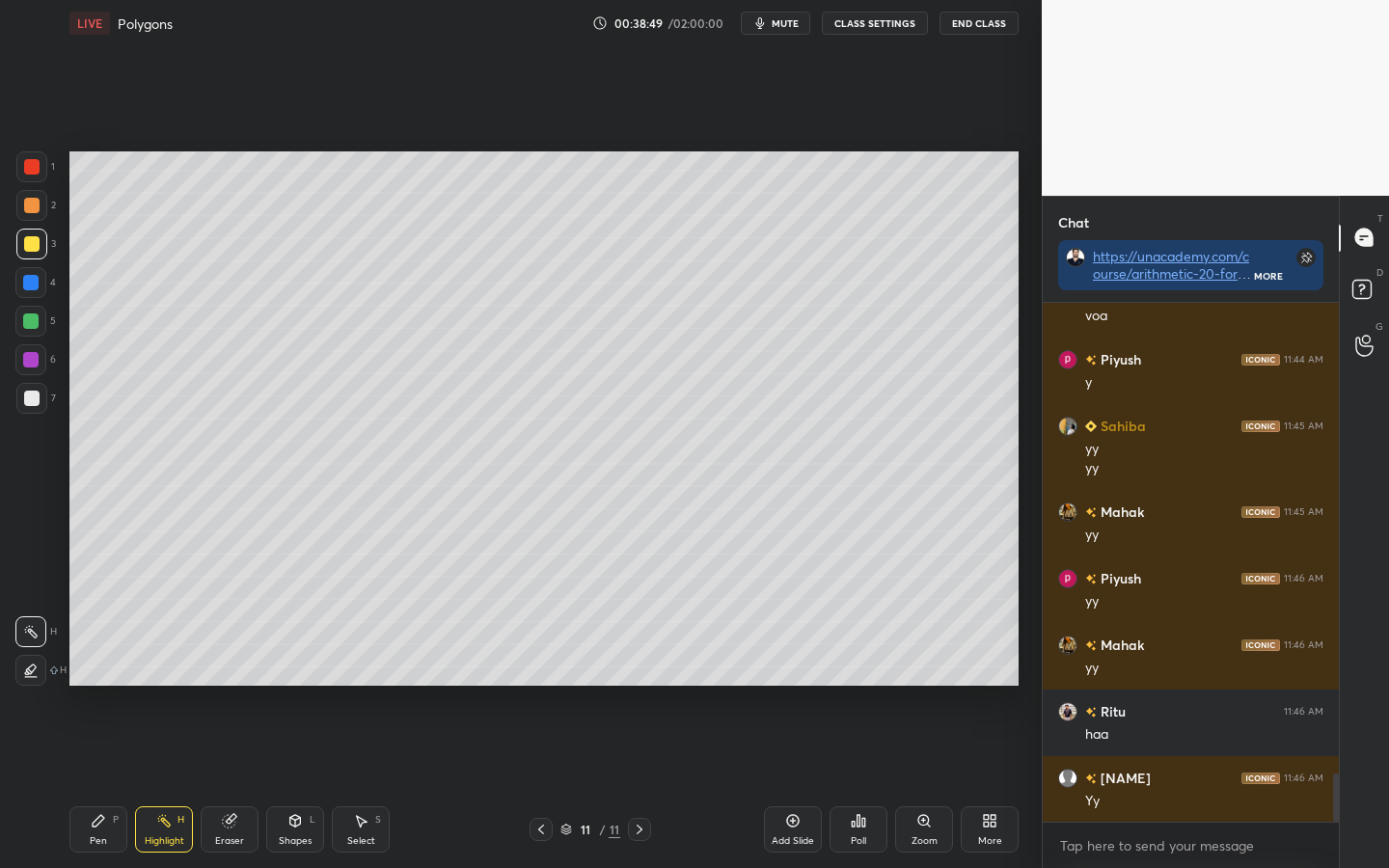 click at bounding box center (31, 360) 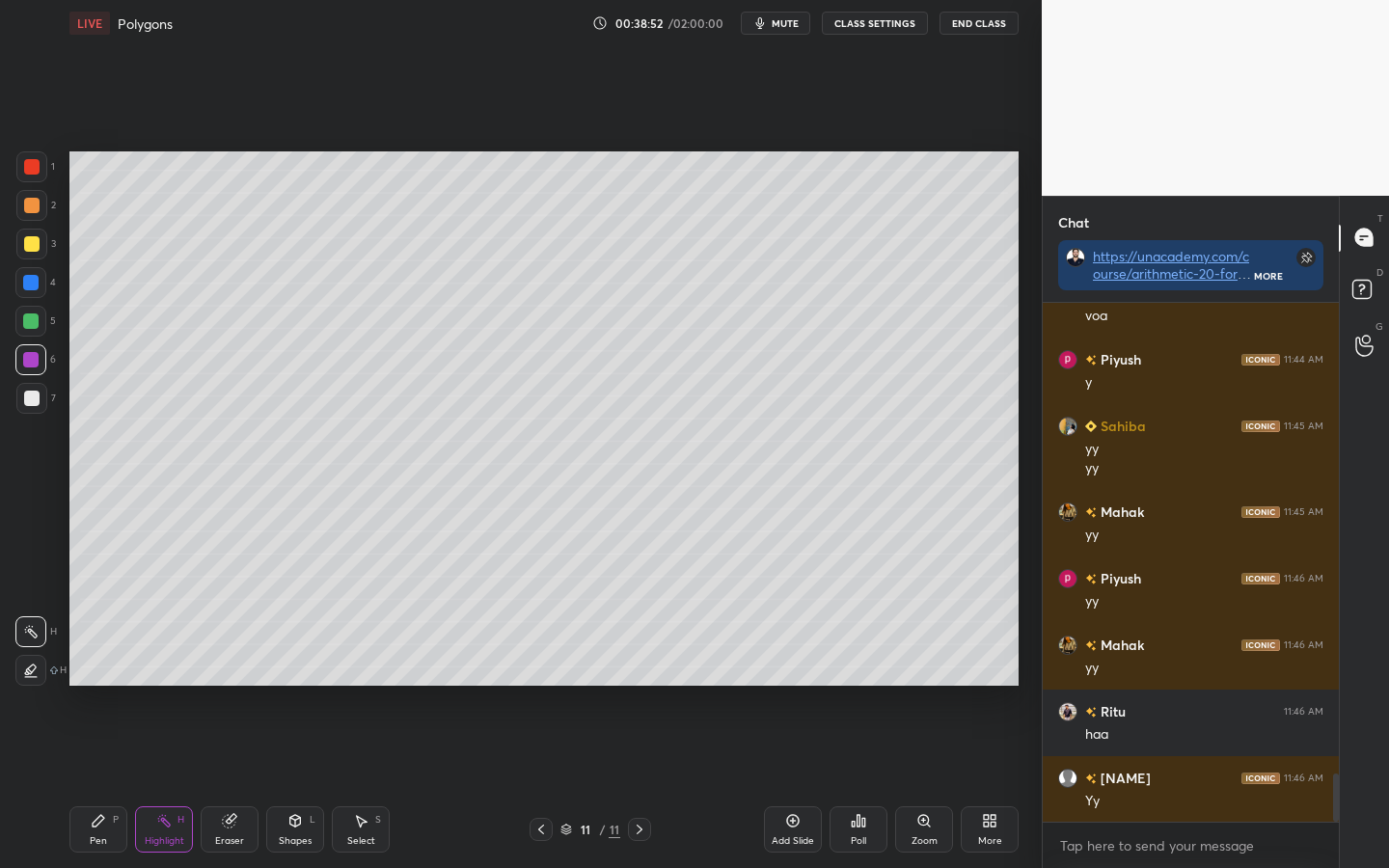 click 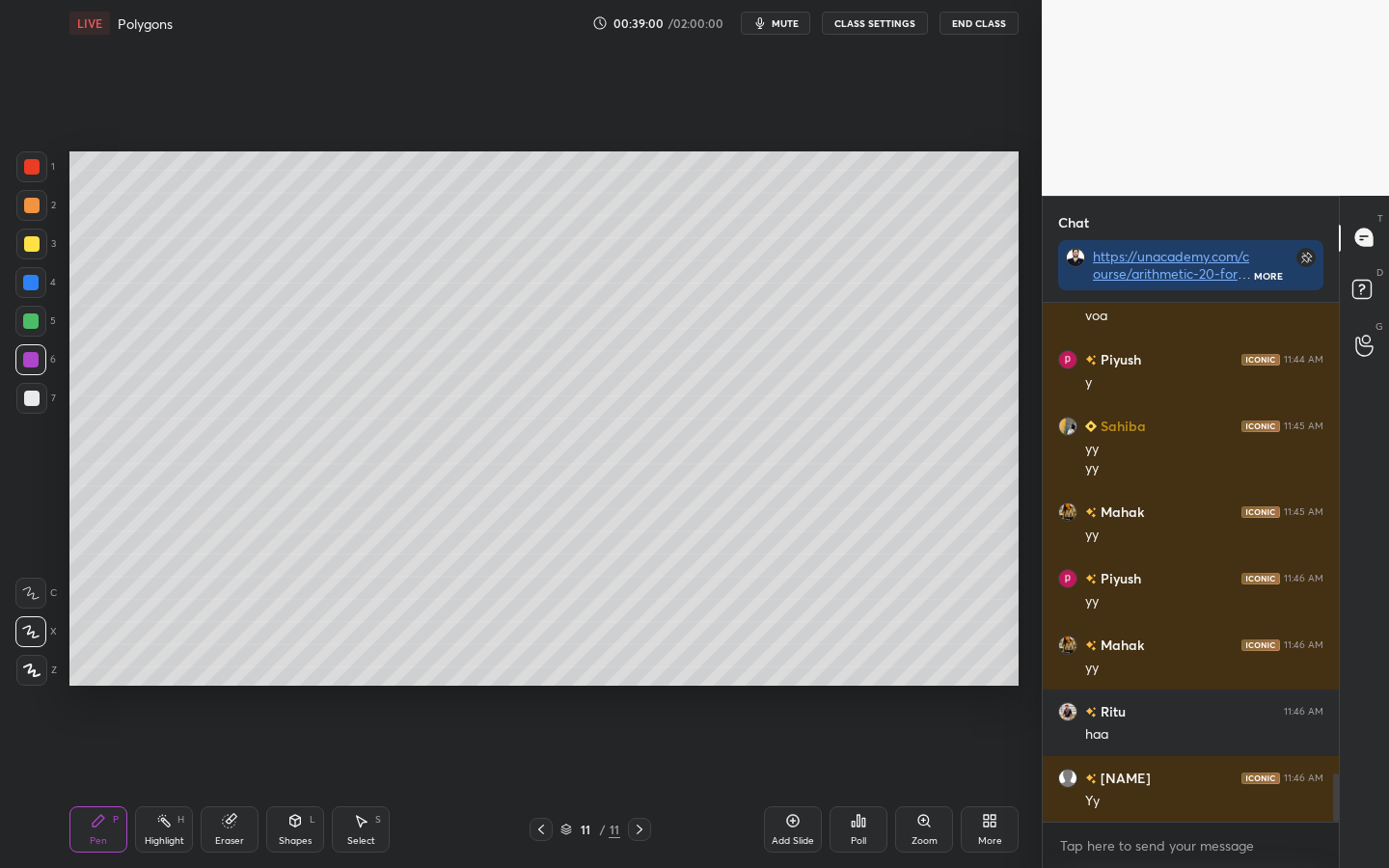 click at bounding box center (31, 283) 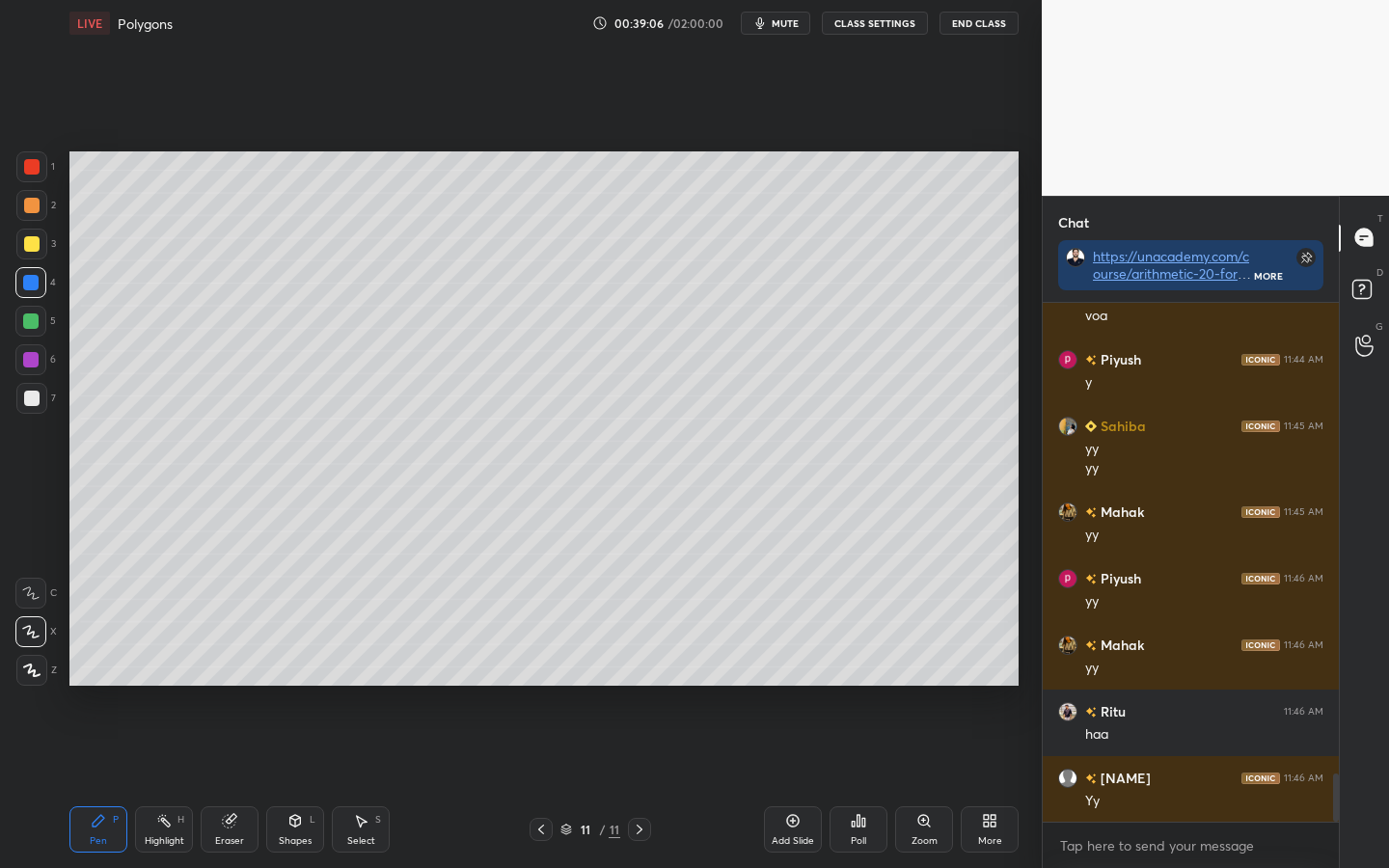 click on "Highlight" at bounding box center [164, 841] 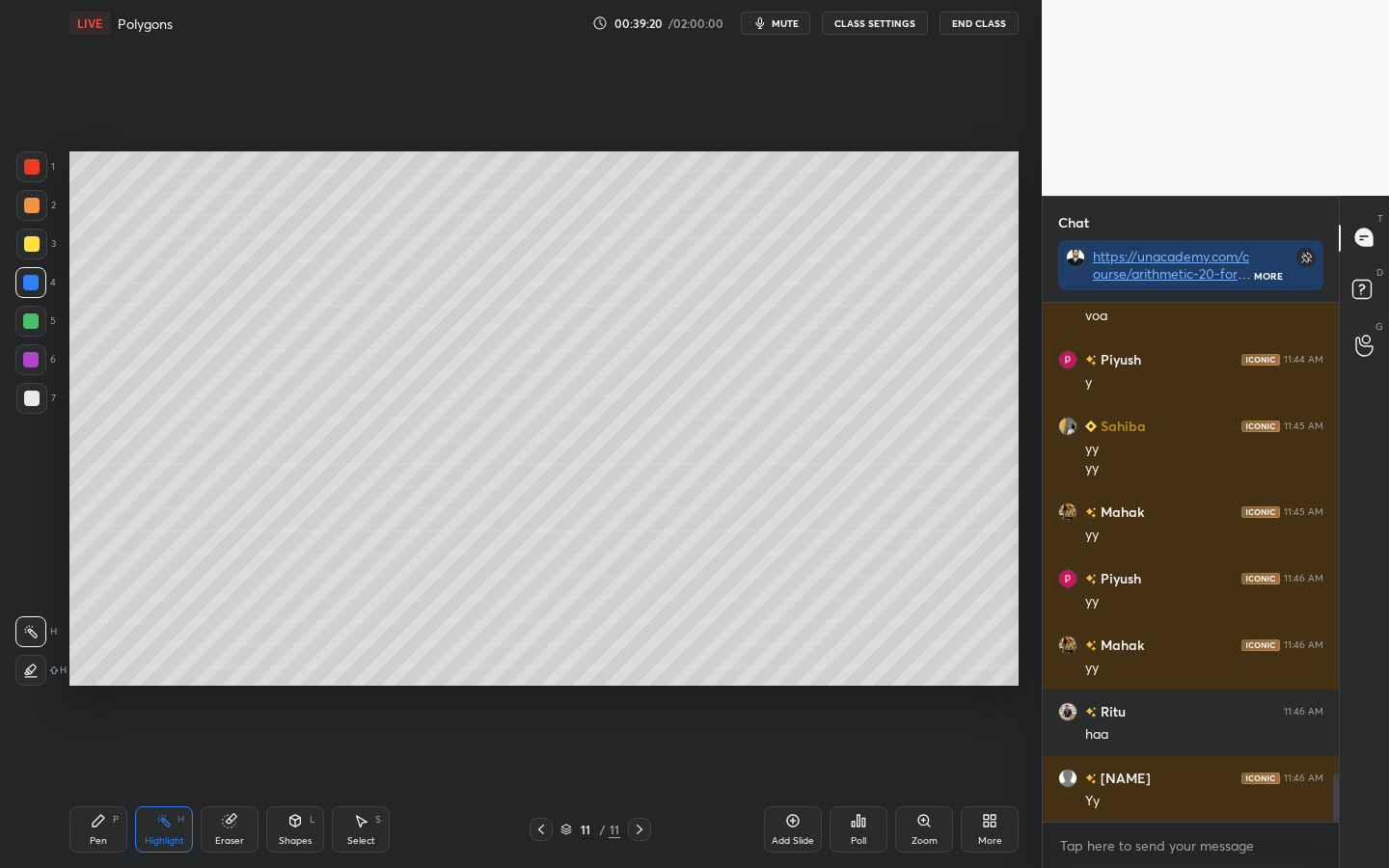 scroll, scrollTop: 5157, scrollLeft: 0, axis: vertical 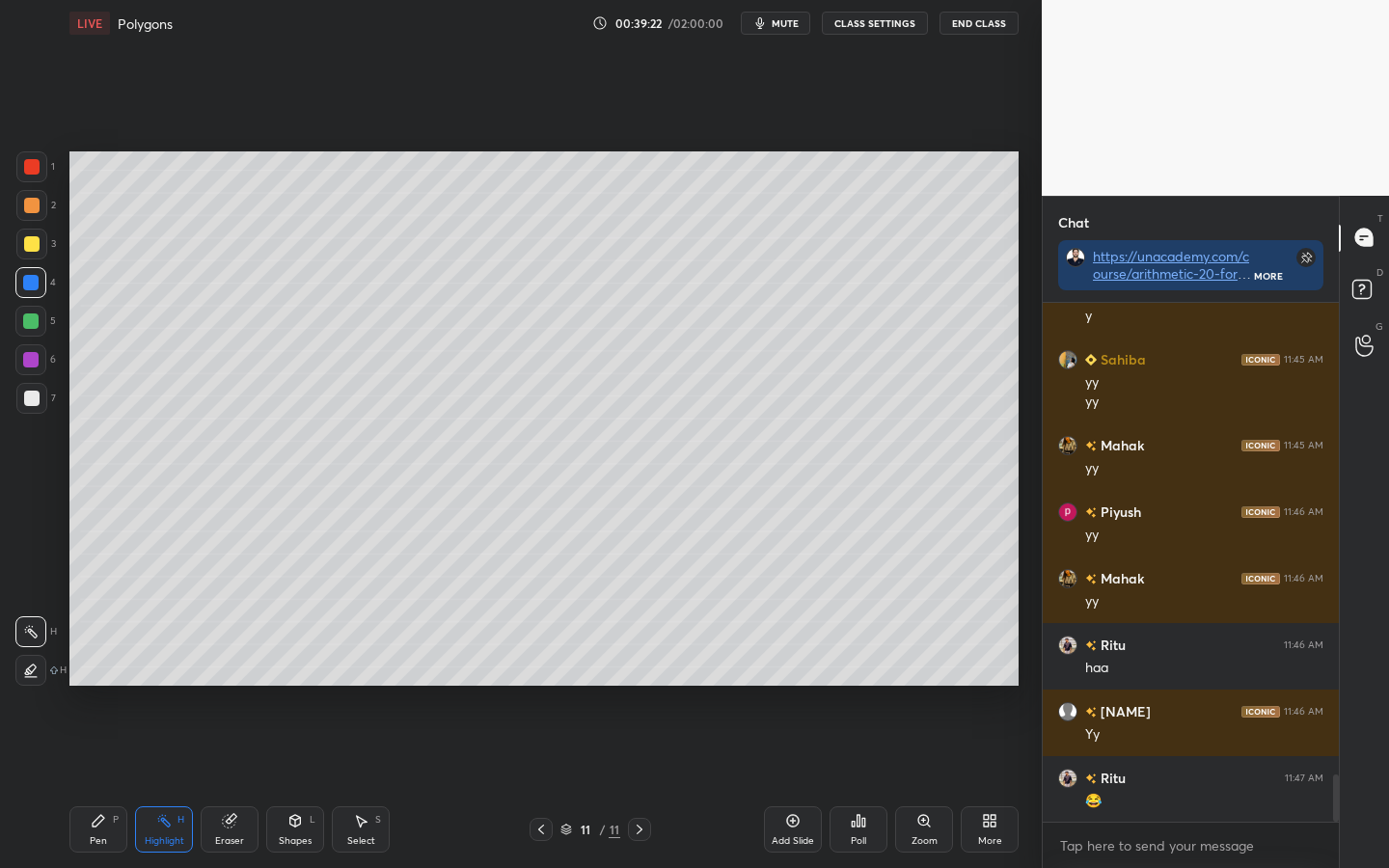 click on "Pen" at bounding box center [98, 841] 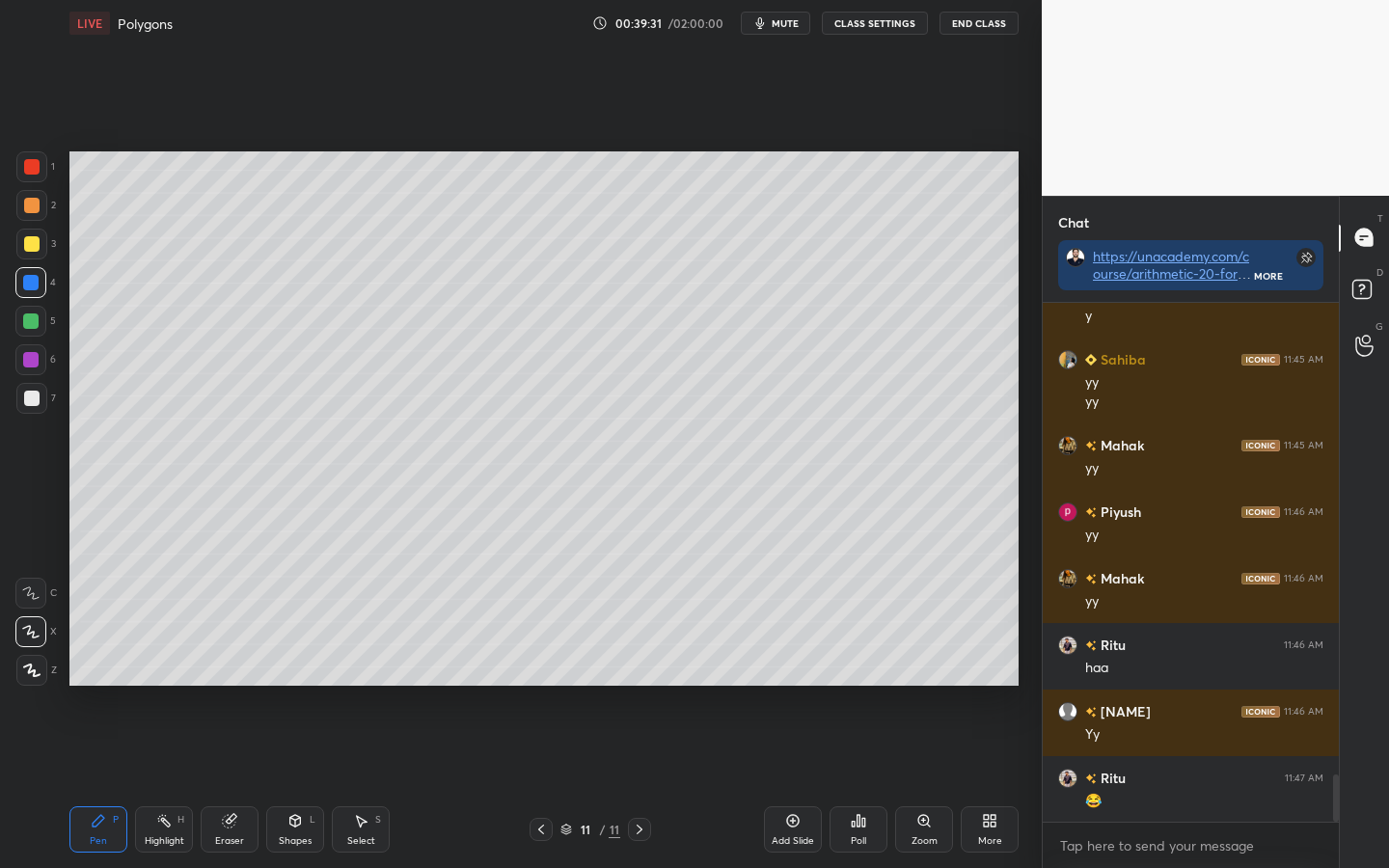 click 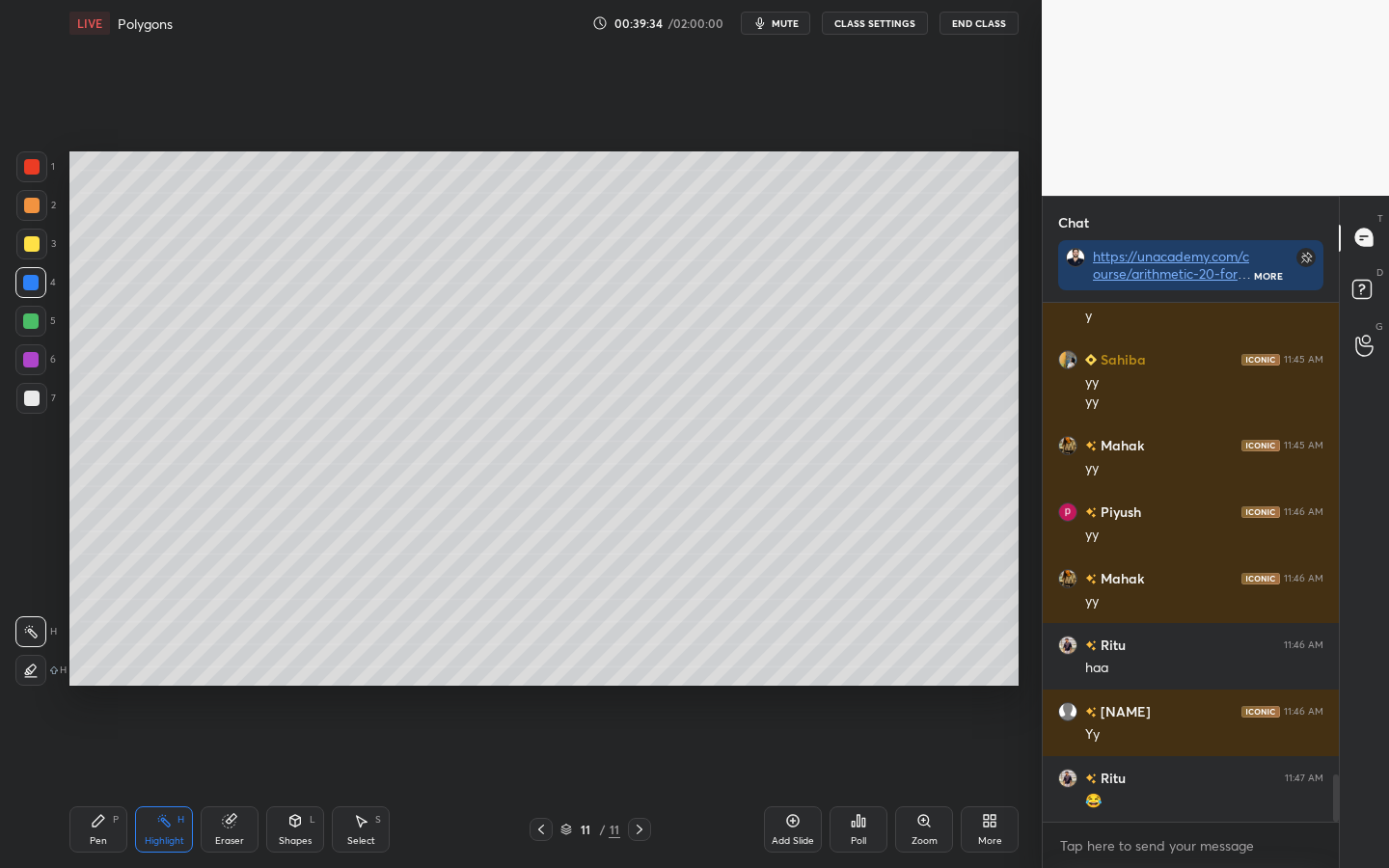 click on "Pen P" at bounding box center [98, 829] 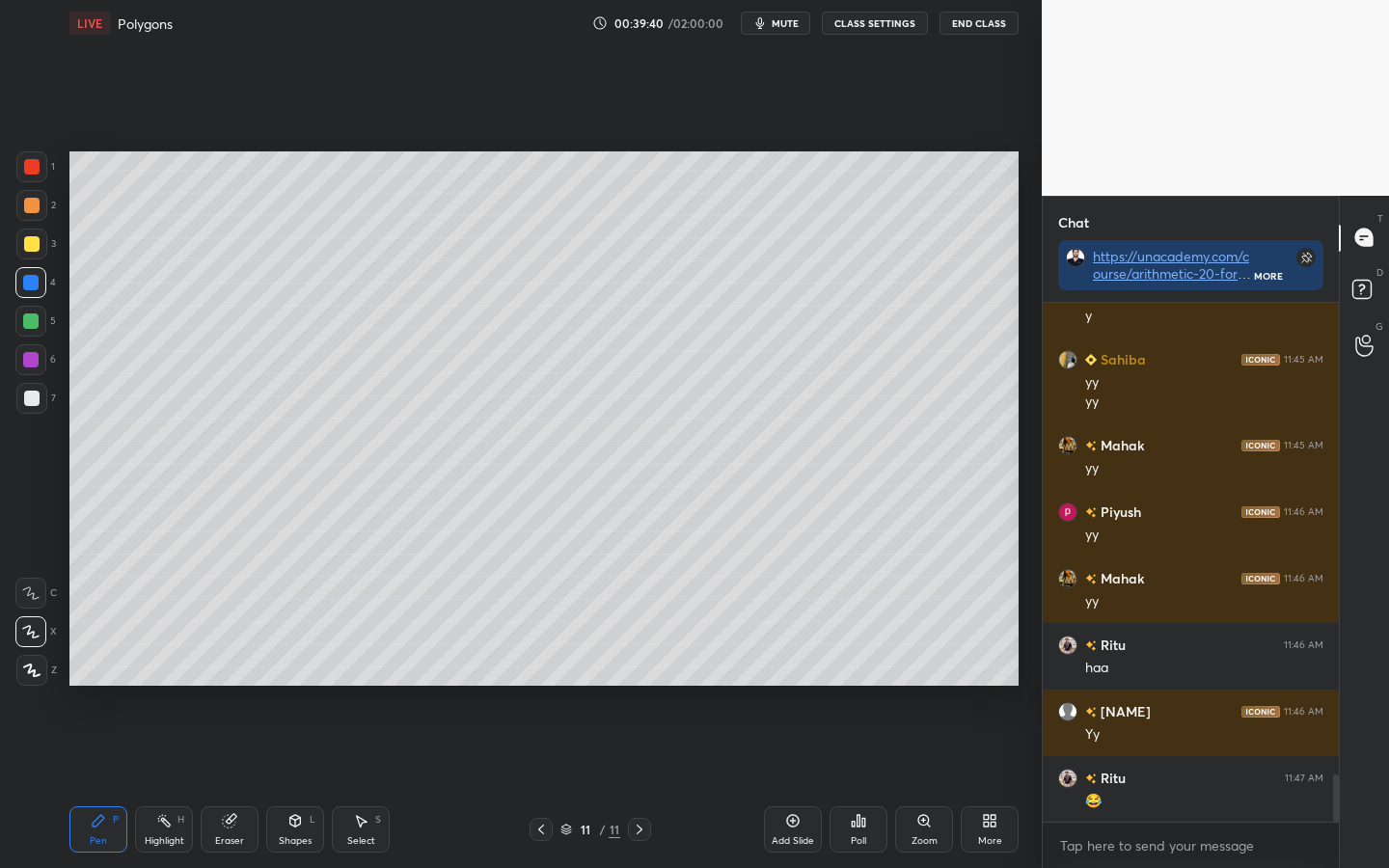 click on "Highlight H" at bounding box center [164, 829] 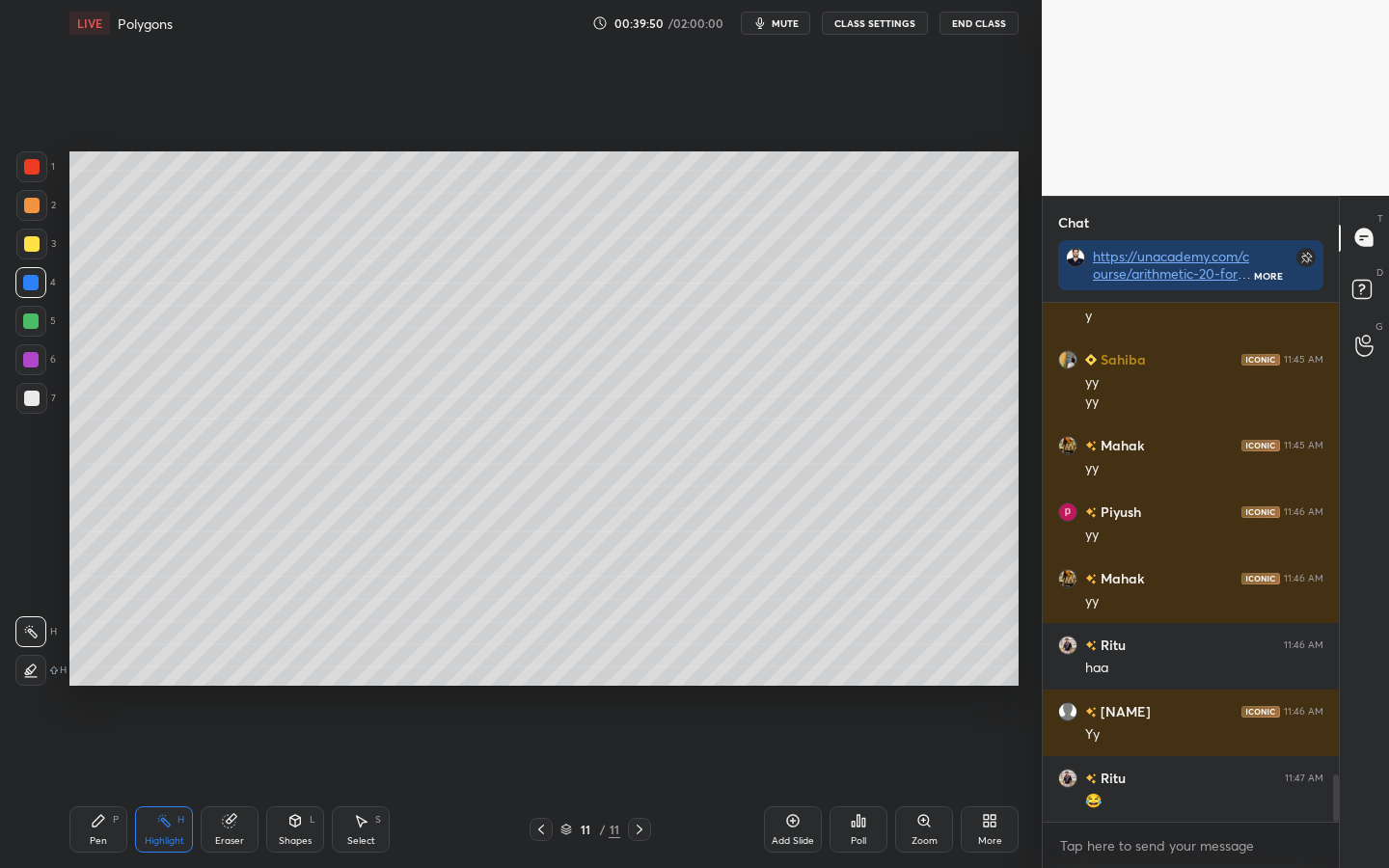 click 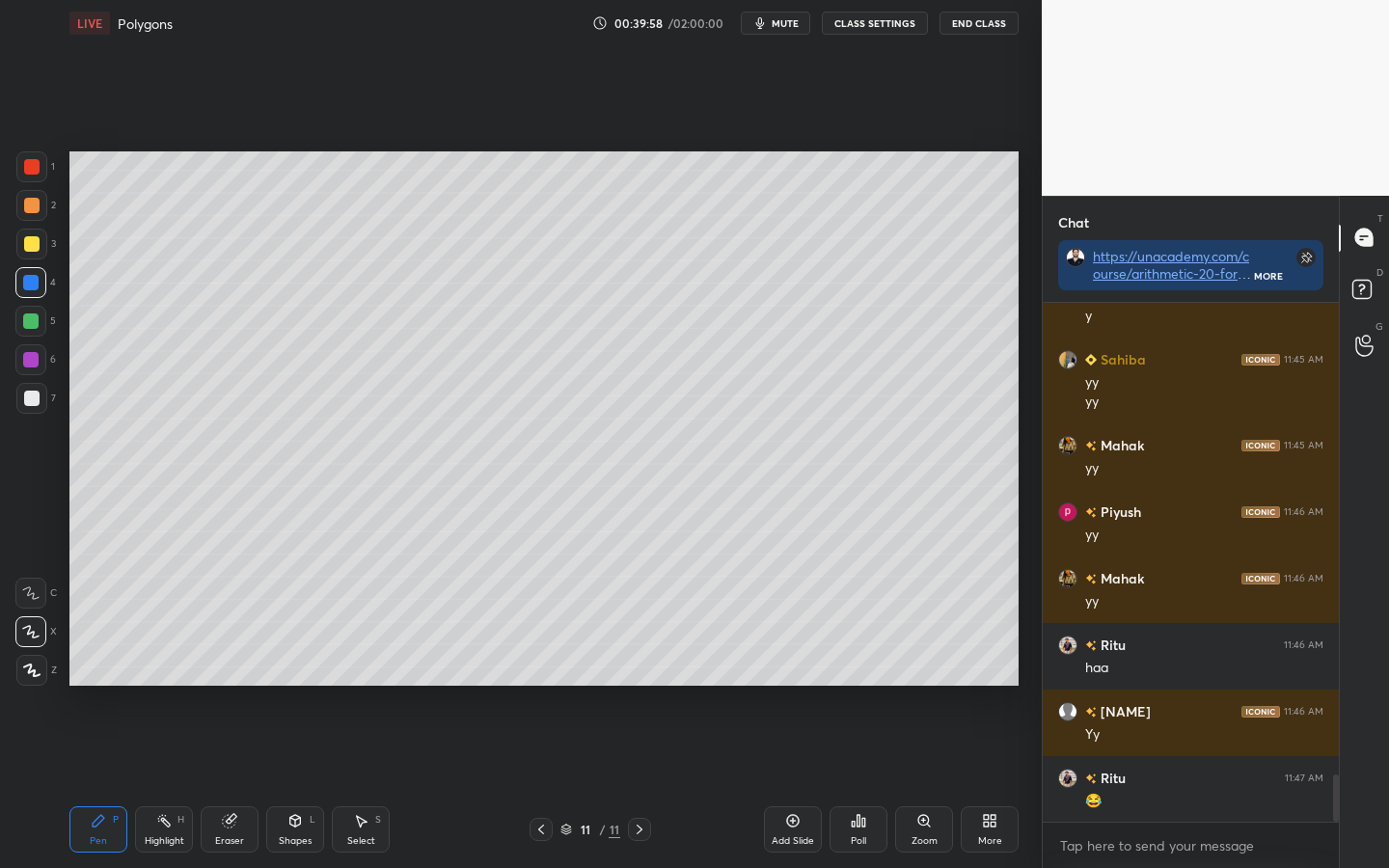 click on "Highlight H" at bounding box center [164, 829] 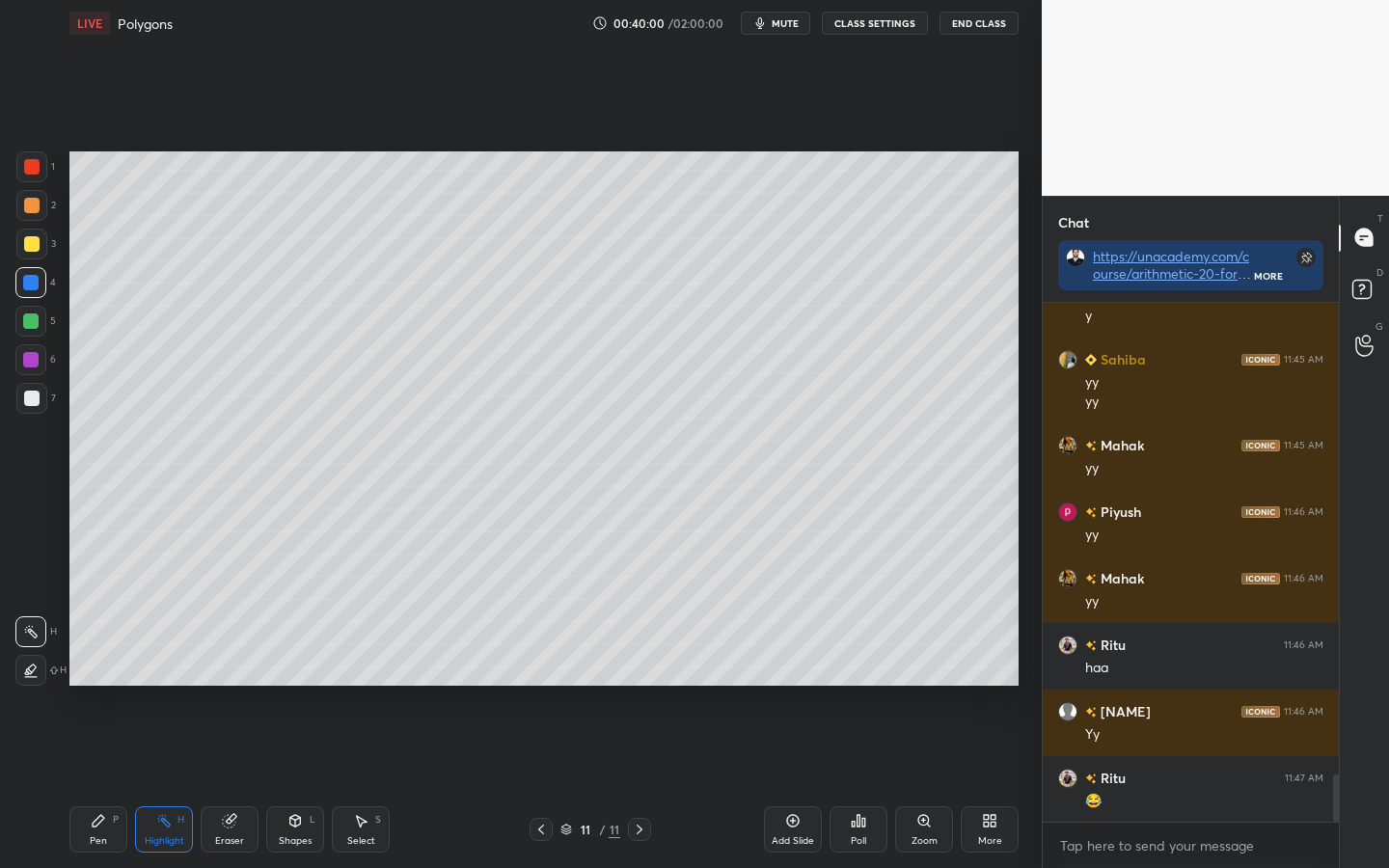 click on "Pen P" at bounding box center (98, 829) 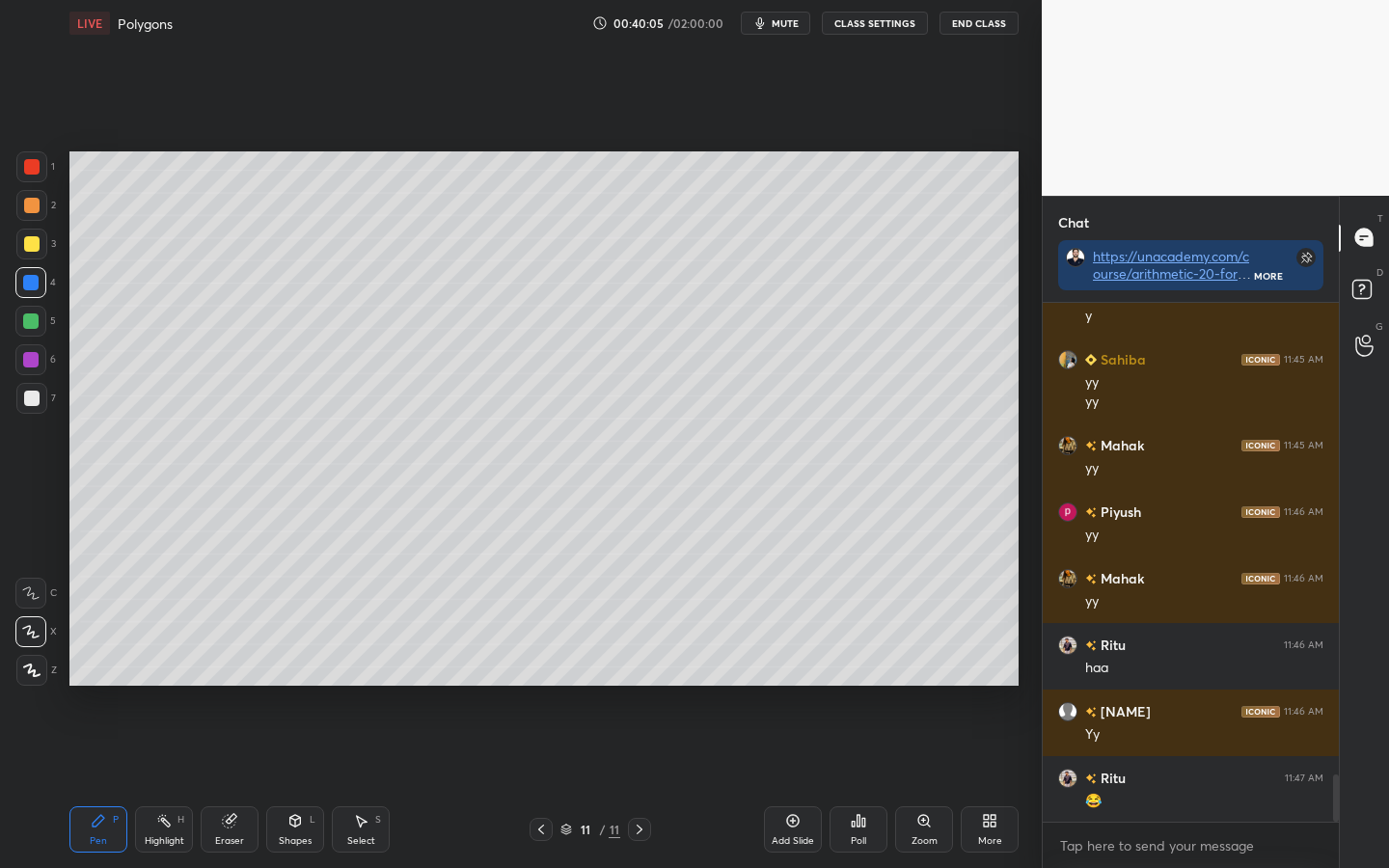 drag, startPoint x: 170, startPoint y: 828, endPoint x: 184, endPoint y: 826, distance: 14.142136 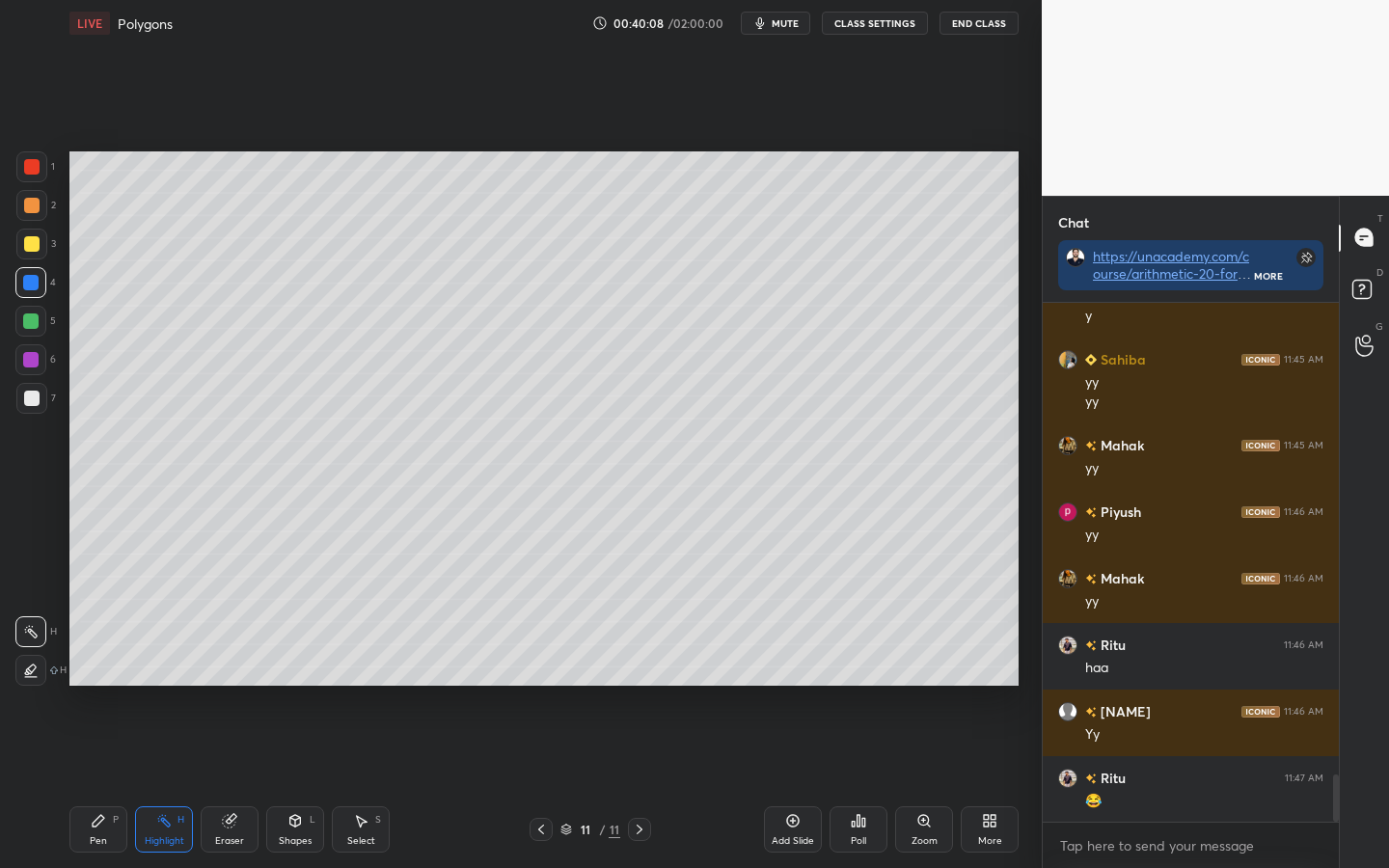 click on "Pen P" at bounding box center (98, 829) 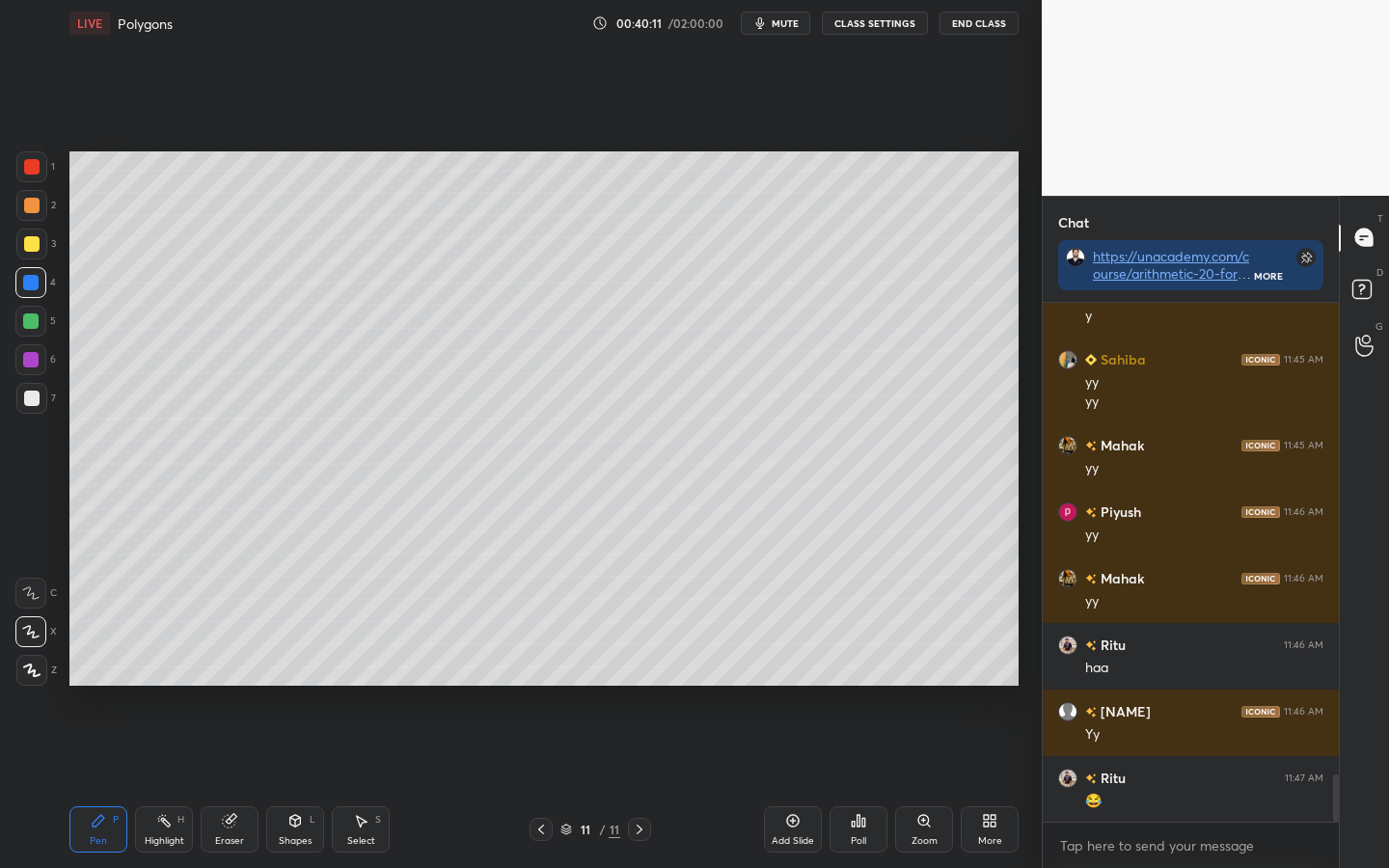 click on "Highlight H" at bounding box center (164, 829) 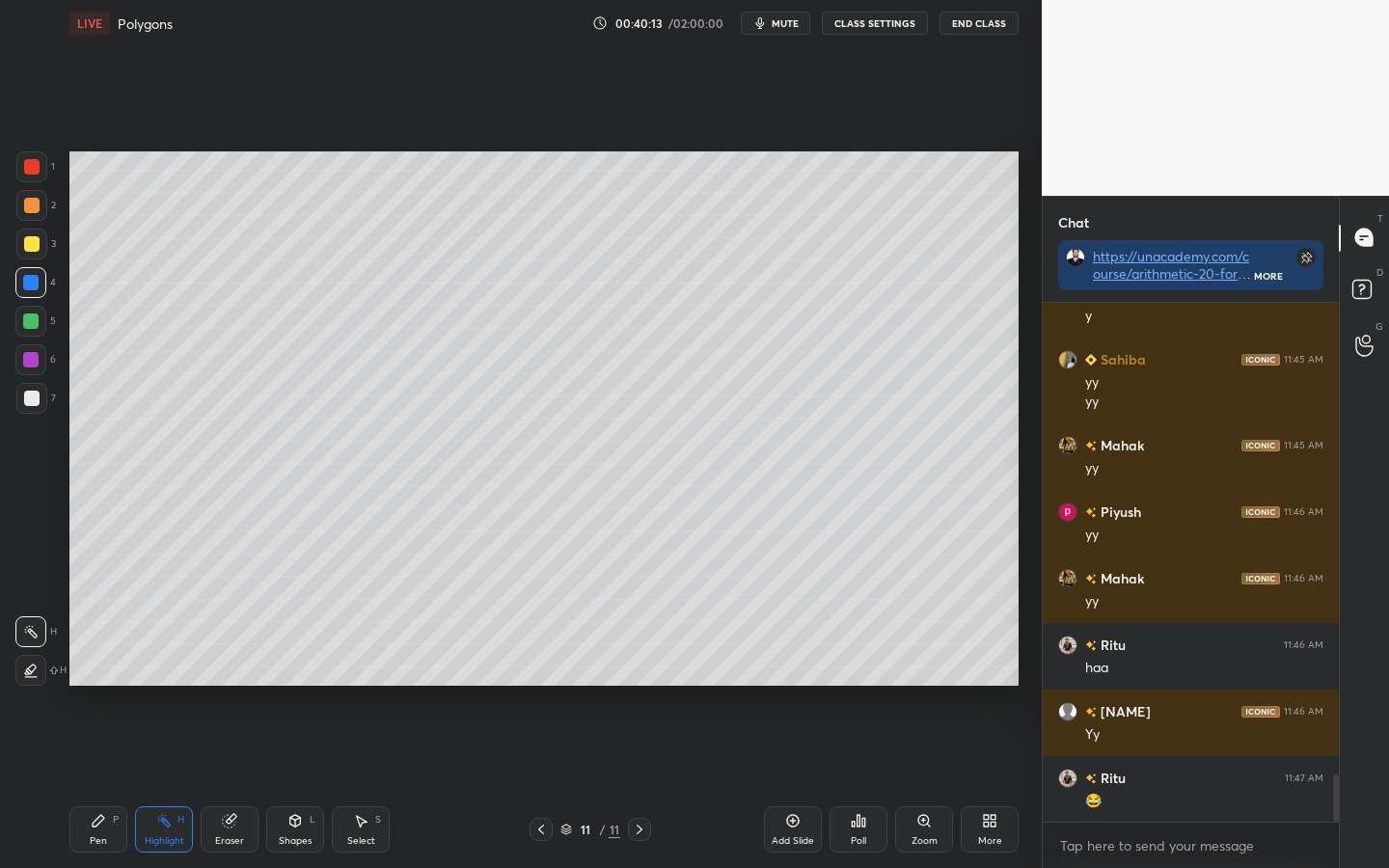 click 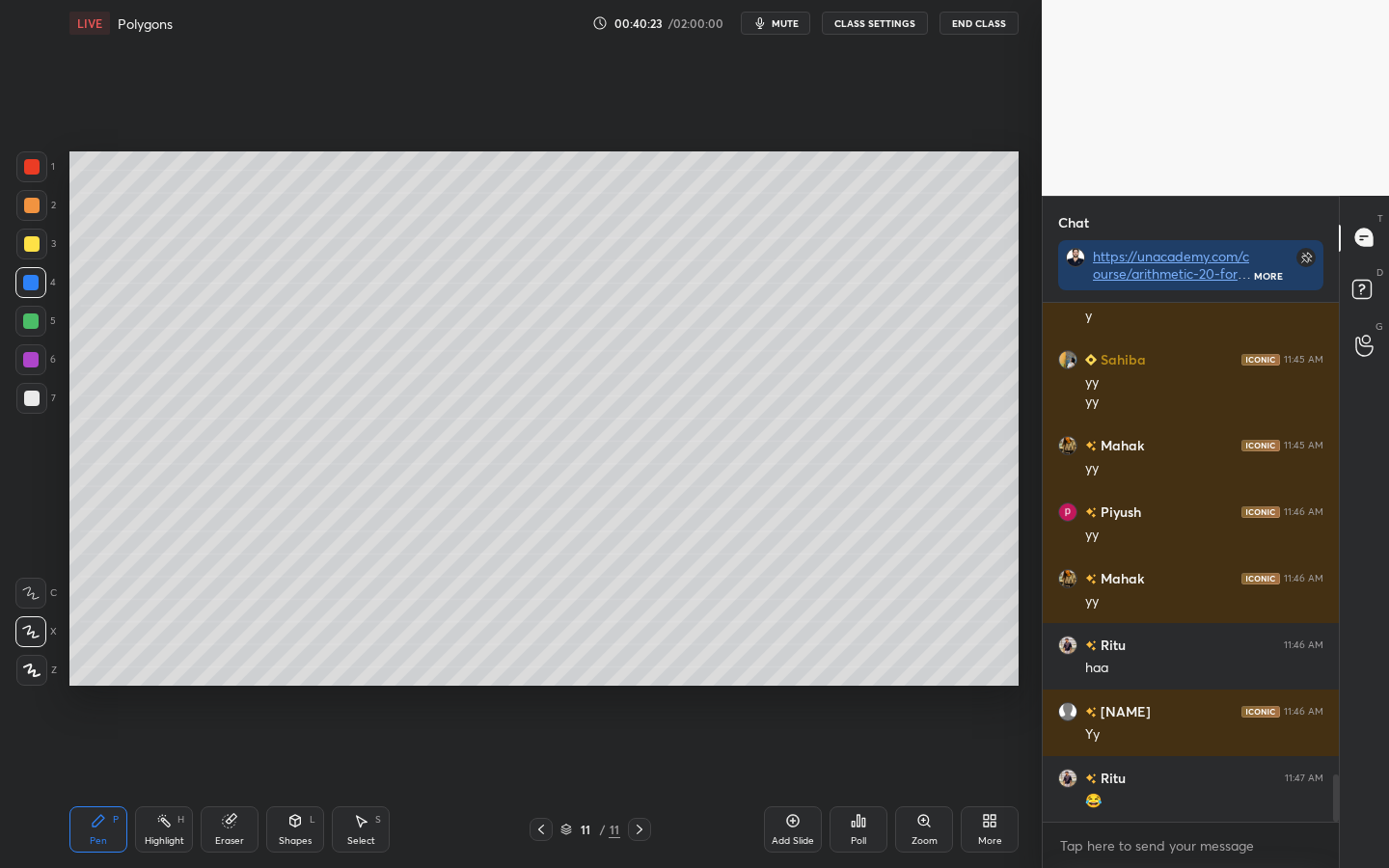click at bounding box center (32, 398) 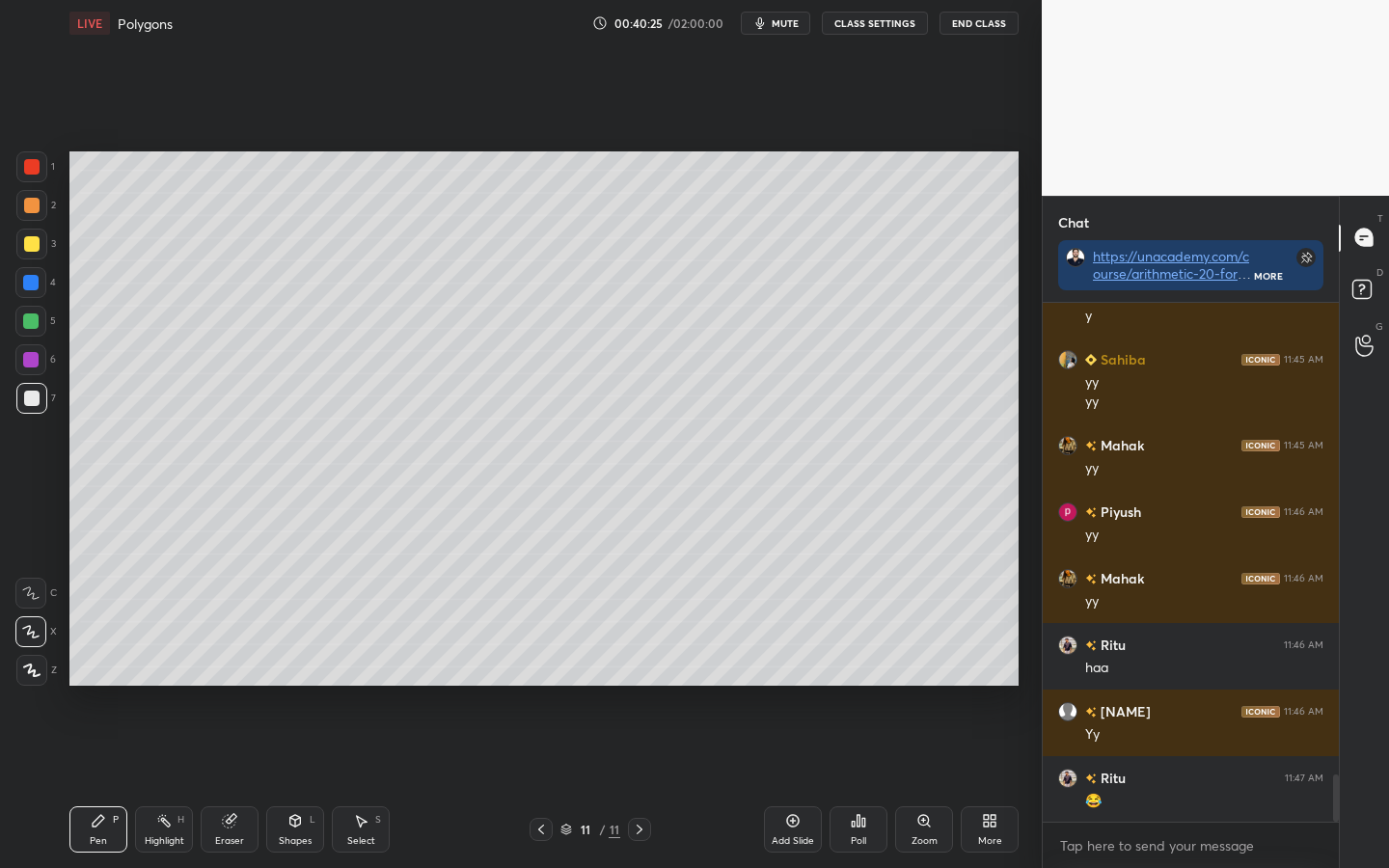 click at bounding box center (32, 205) 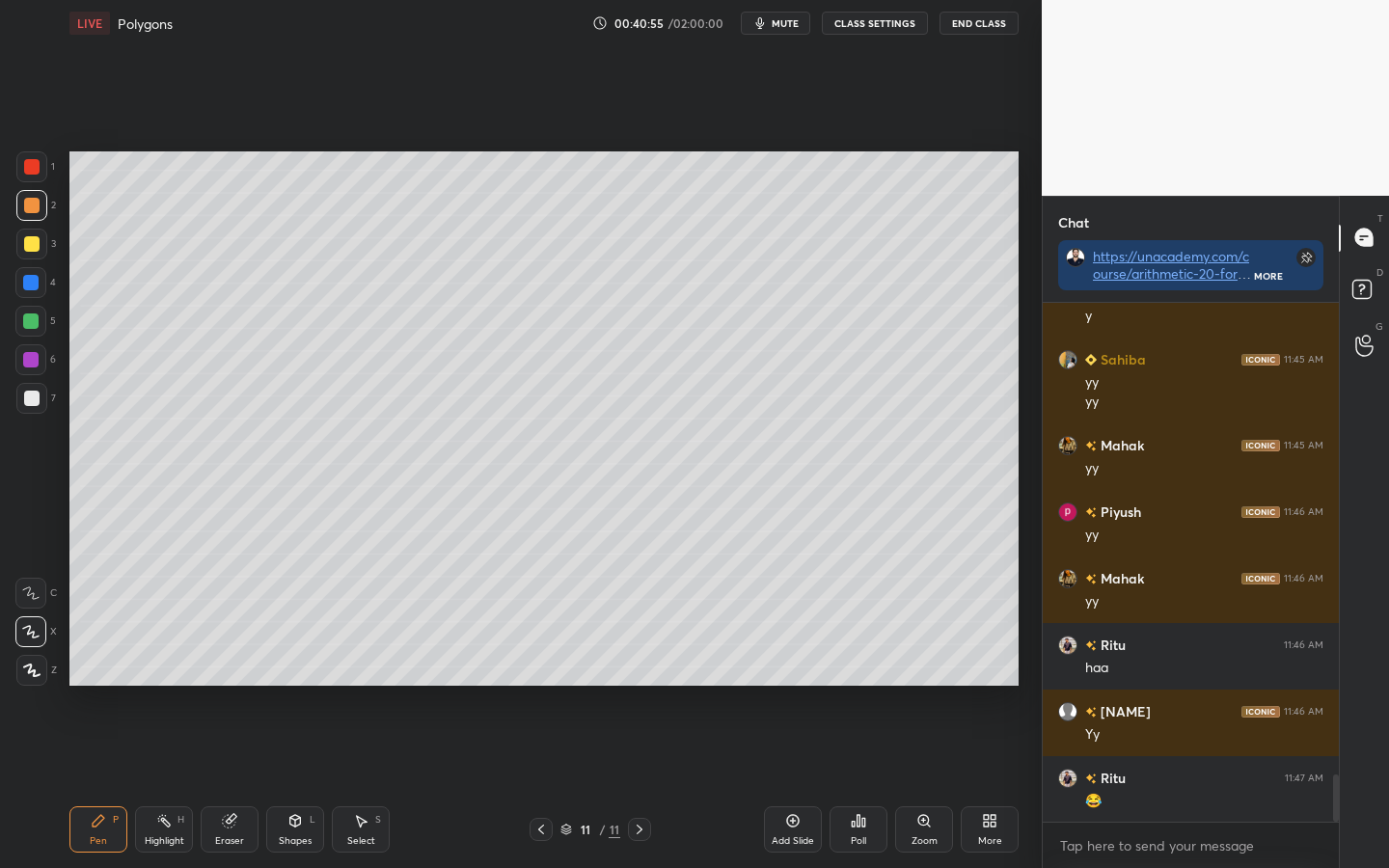 scroll, scrollTop: 5223, scrollLeft: 0, axis: vertical 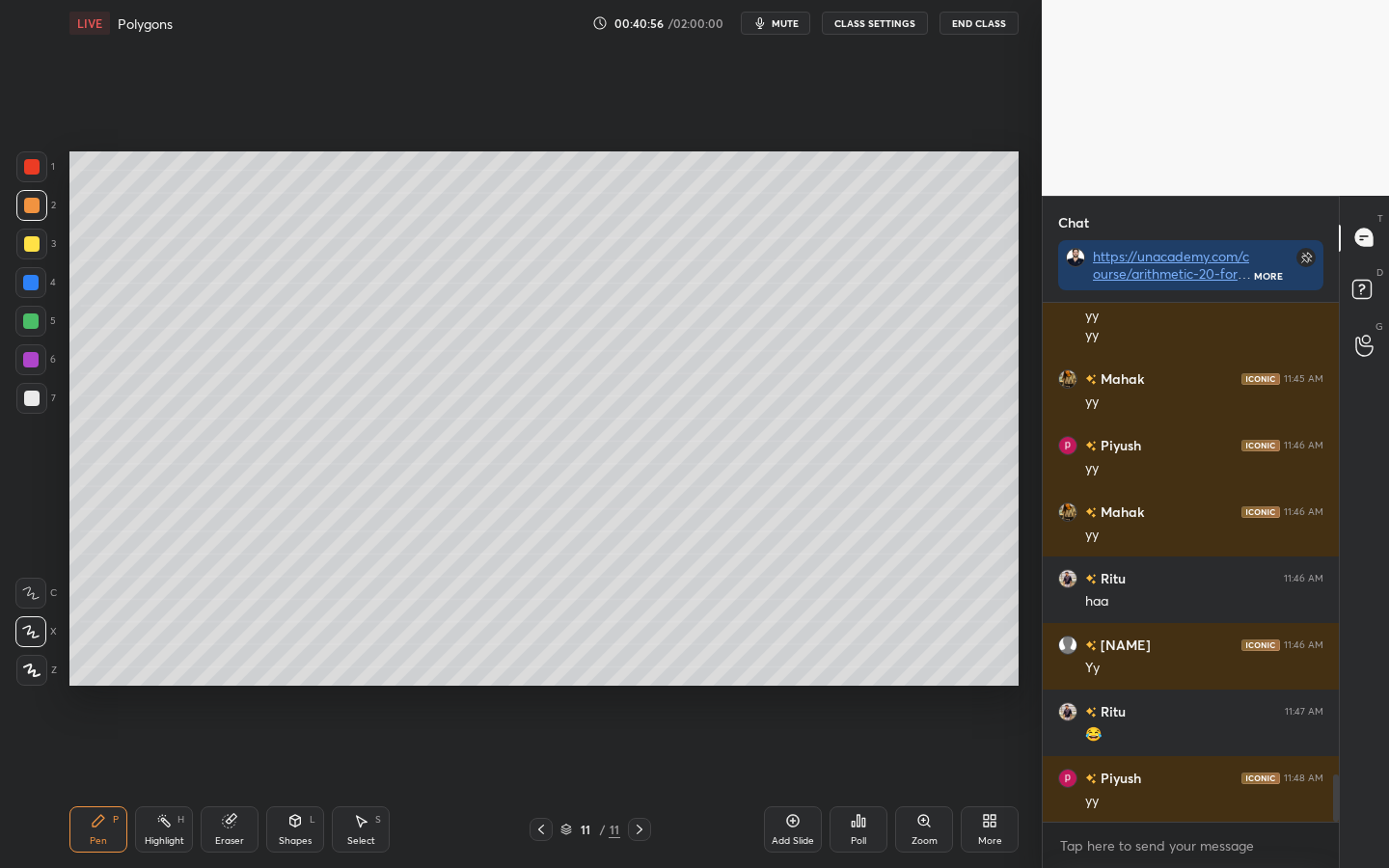 click at bounding box center [32, 244] 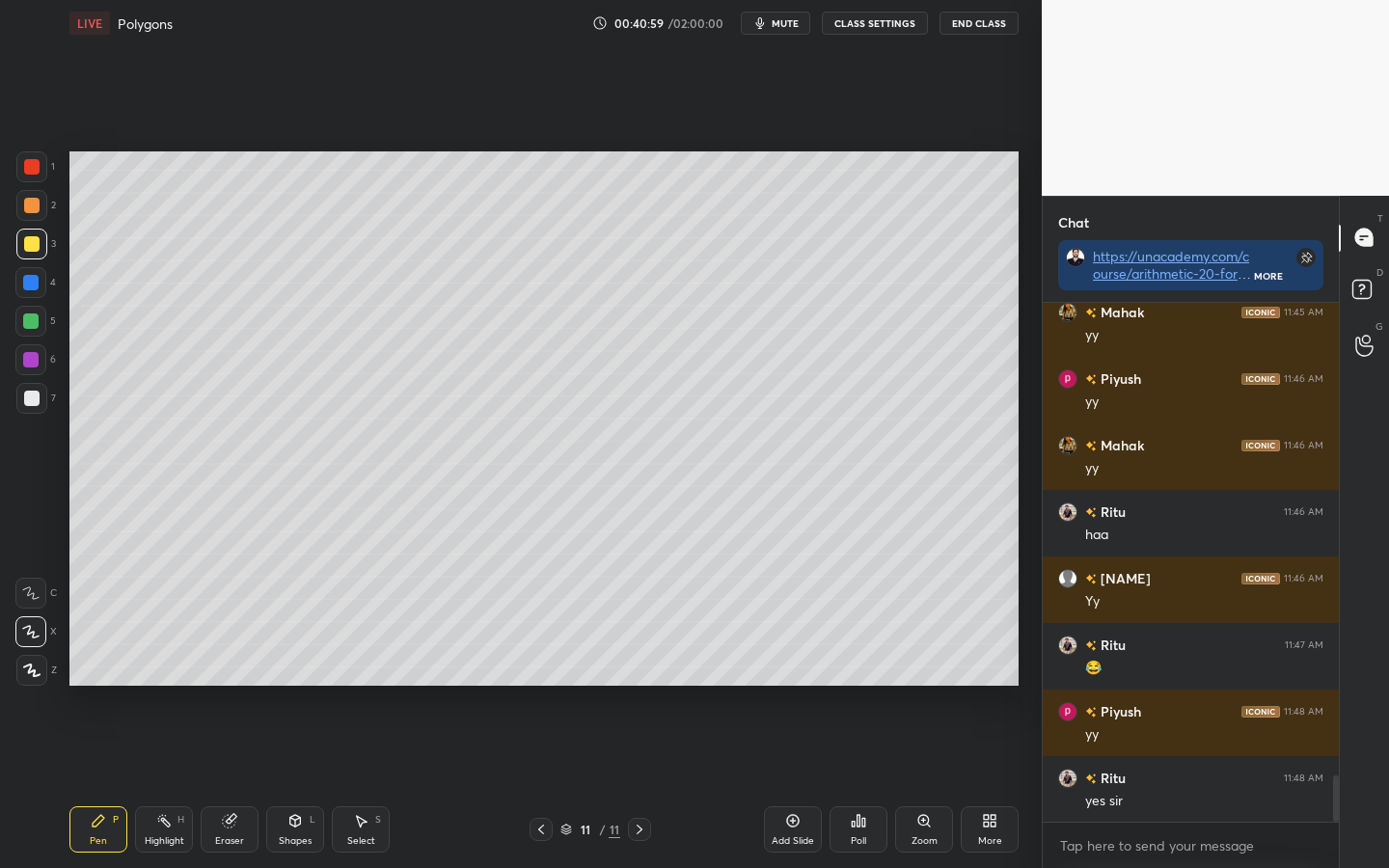 scroll, scrollTop: 5357, scrollLeft: 0, axis: vertical 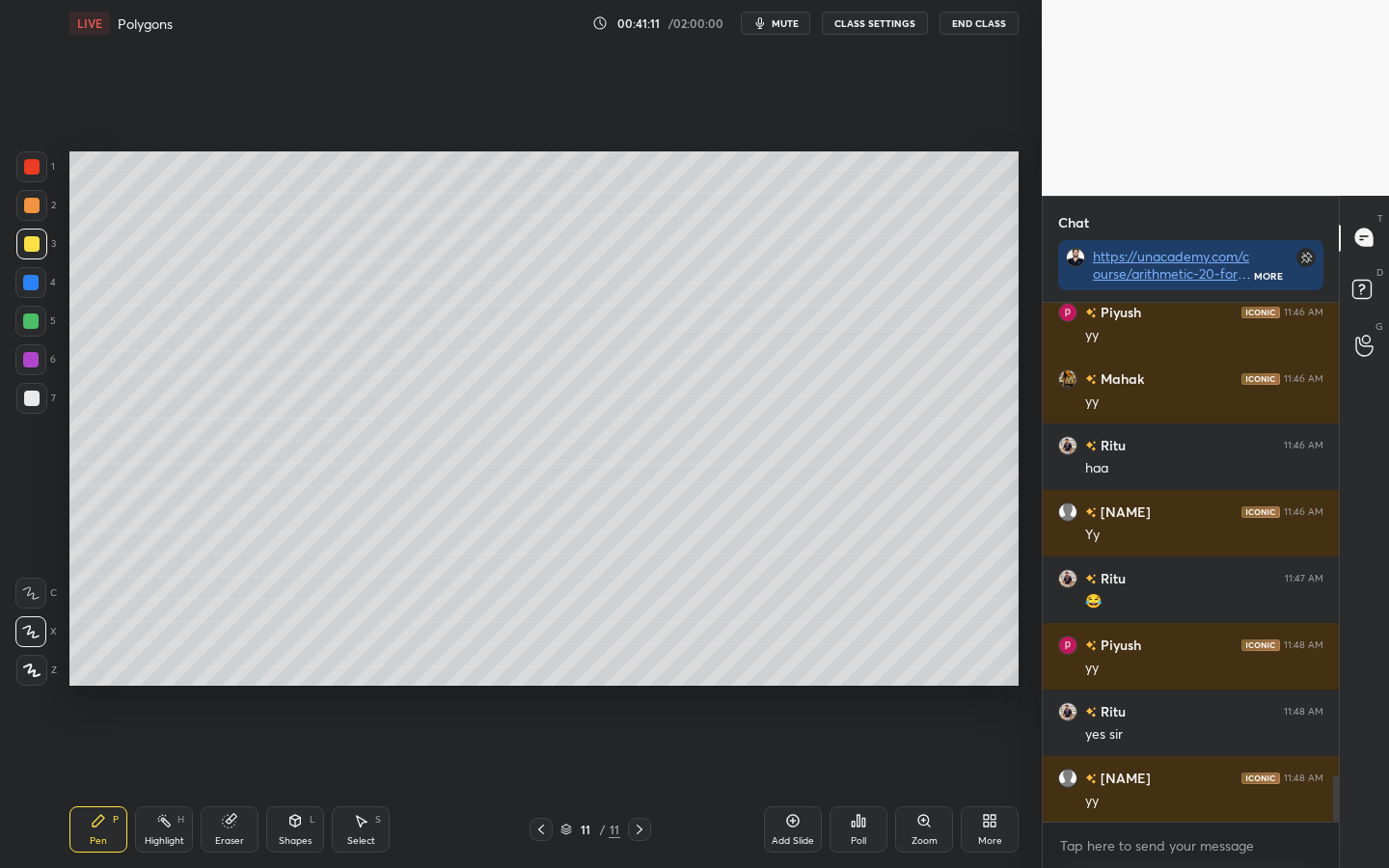 drag, startPoint x: 26, startPoint y: 284, endPoint x: 64, endPoint y: 311, distance: 46.615448 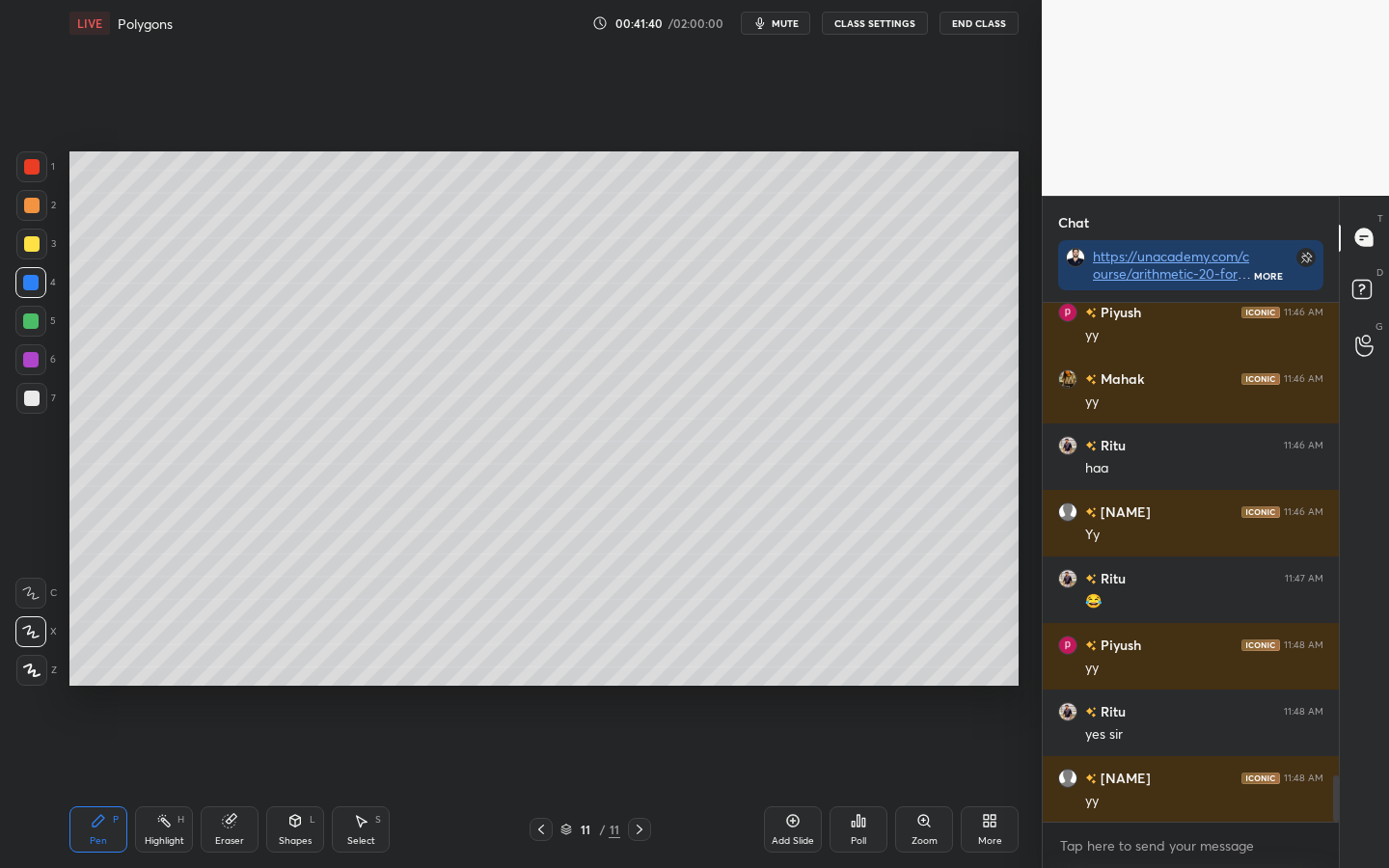 click on "Highlight H" at bounding box center (164, 829) 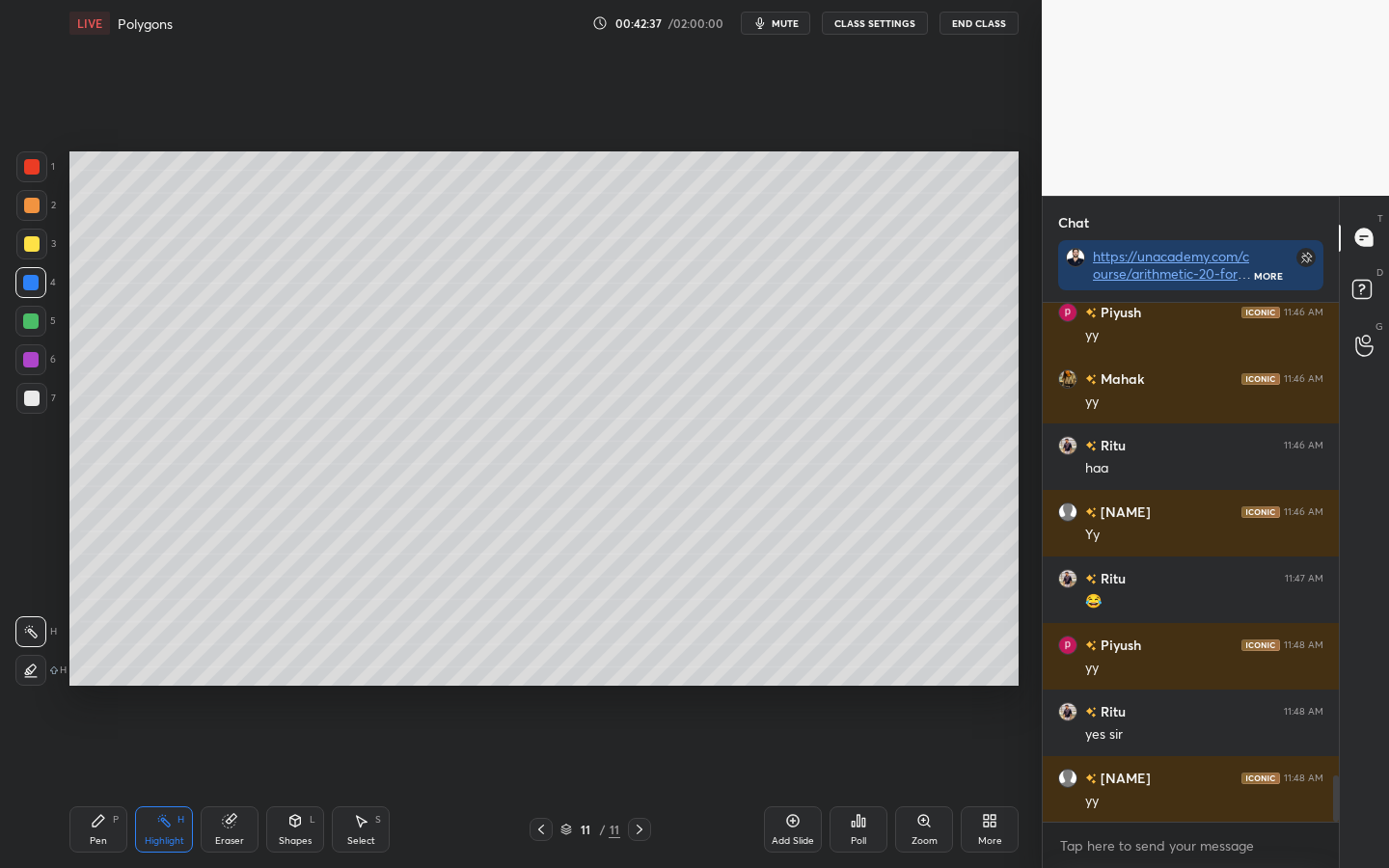 click 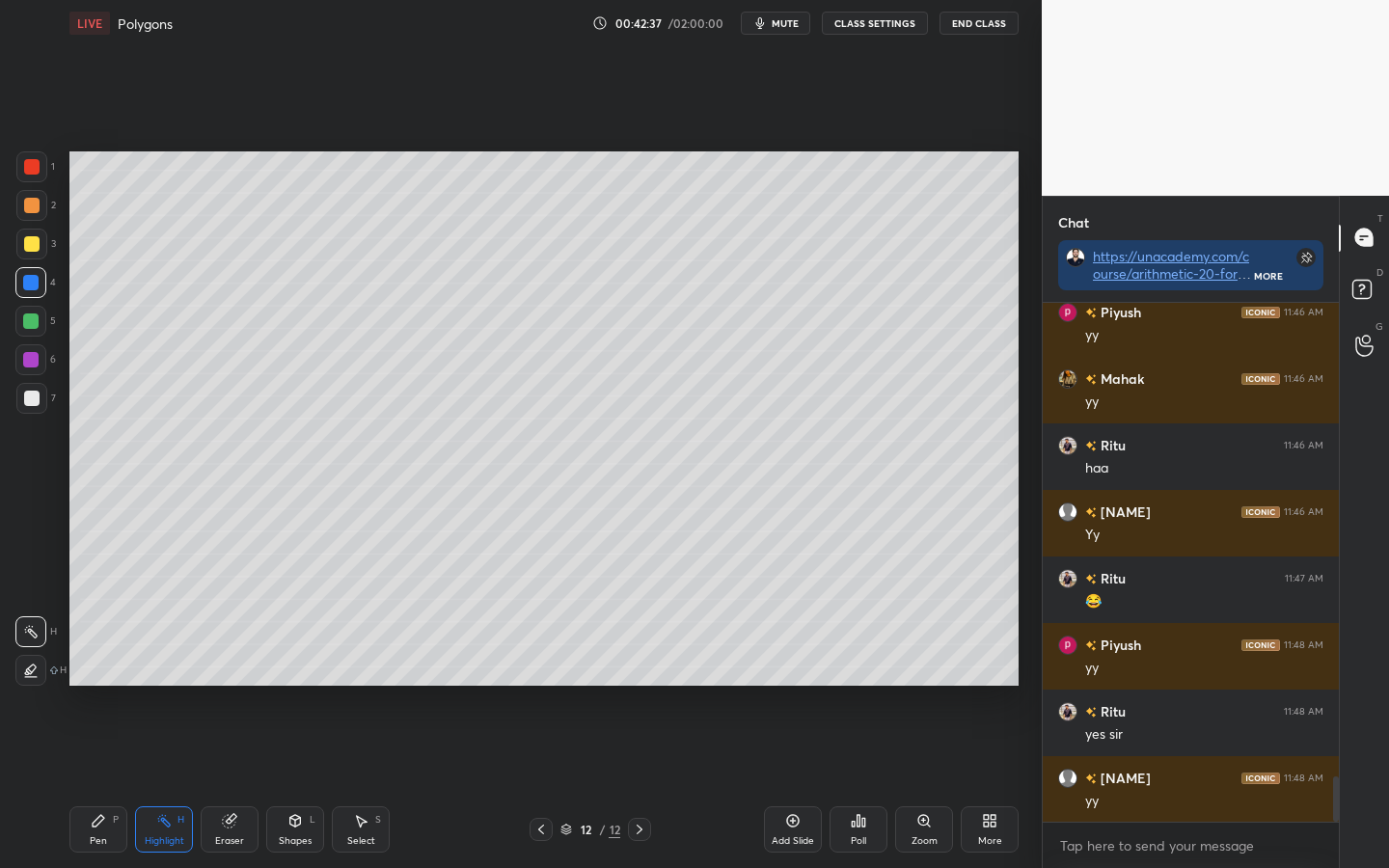 scroll, scrollTop: 5423, scrollLeft: 0, axis: vertical 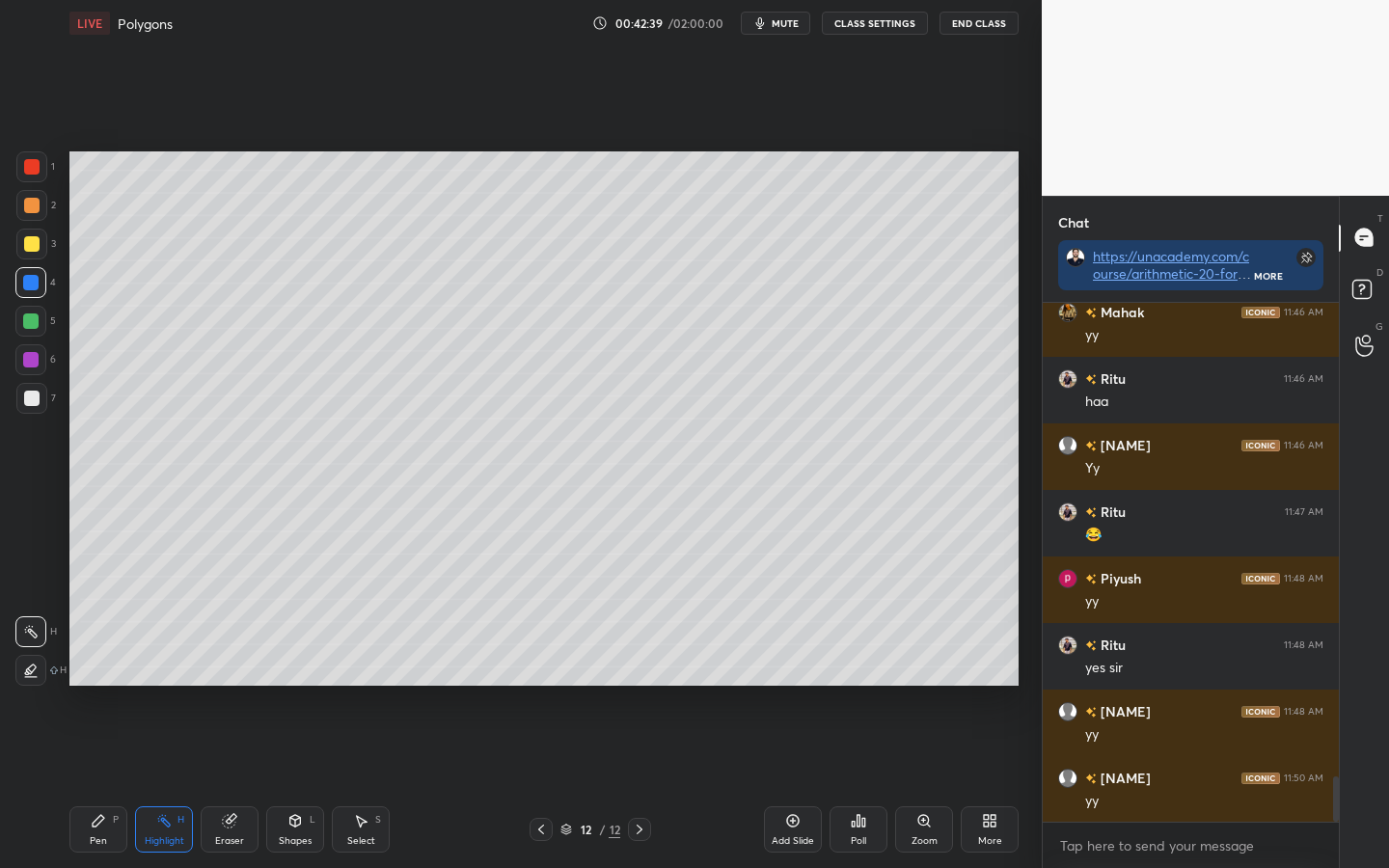 click at bounding box center [32, 205] 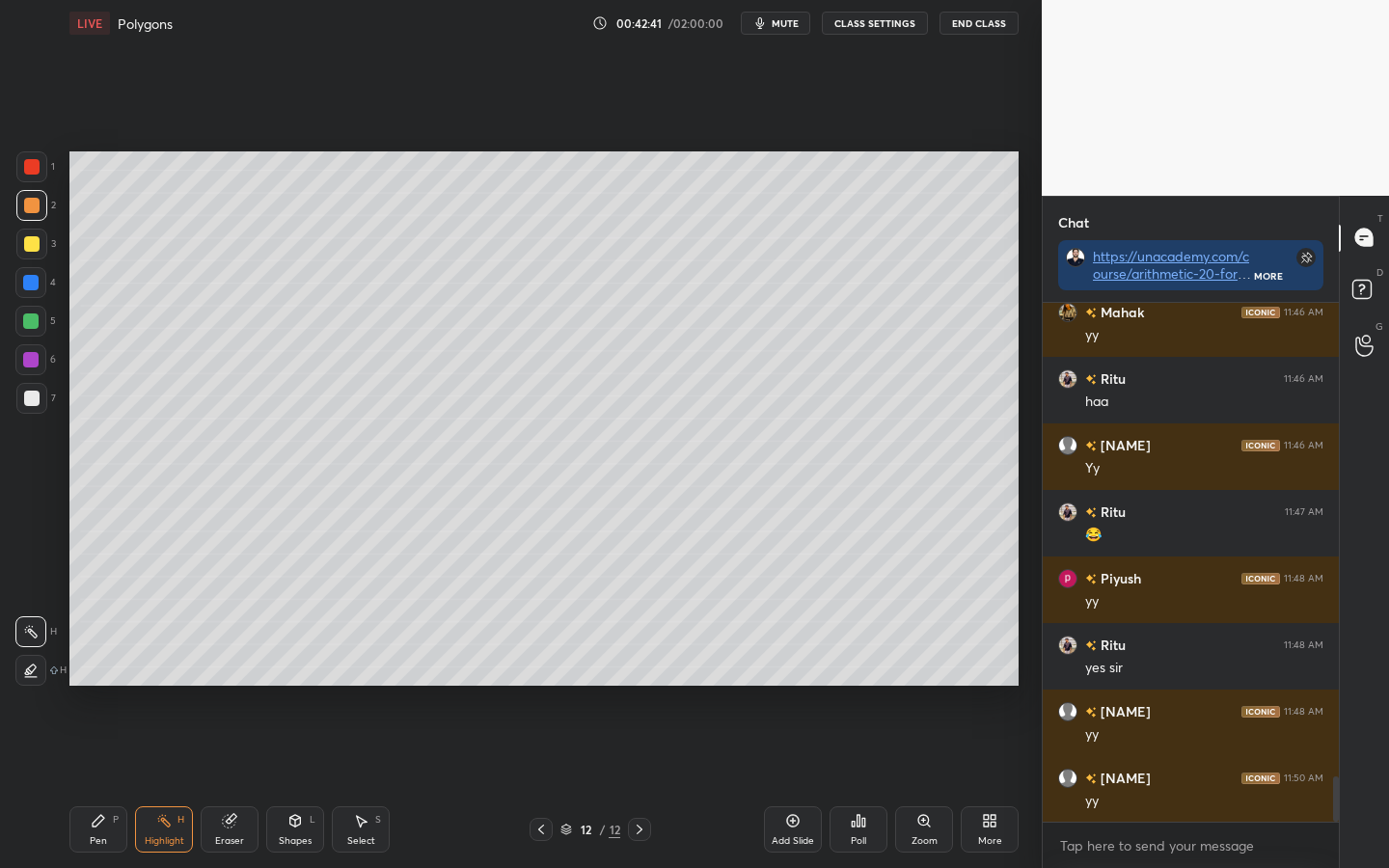 click on "Pen" at bounding box center [98, 841] 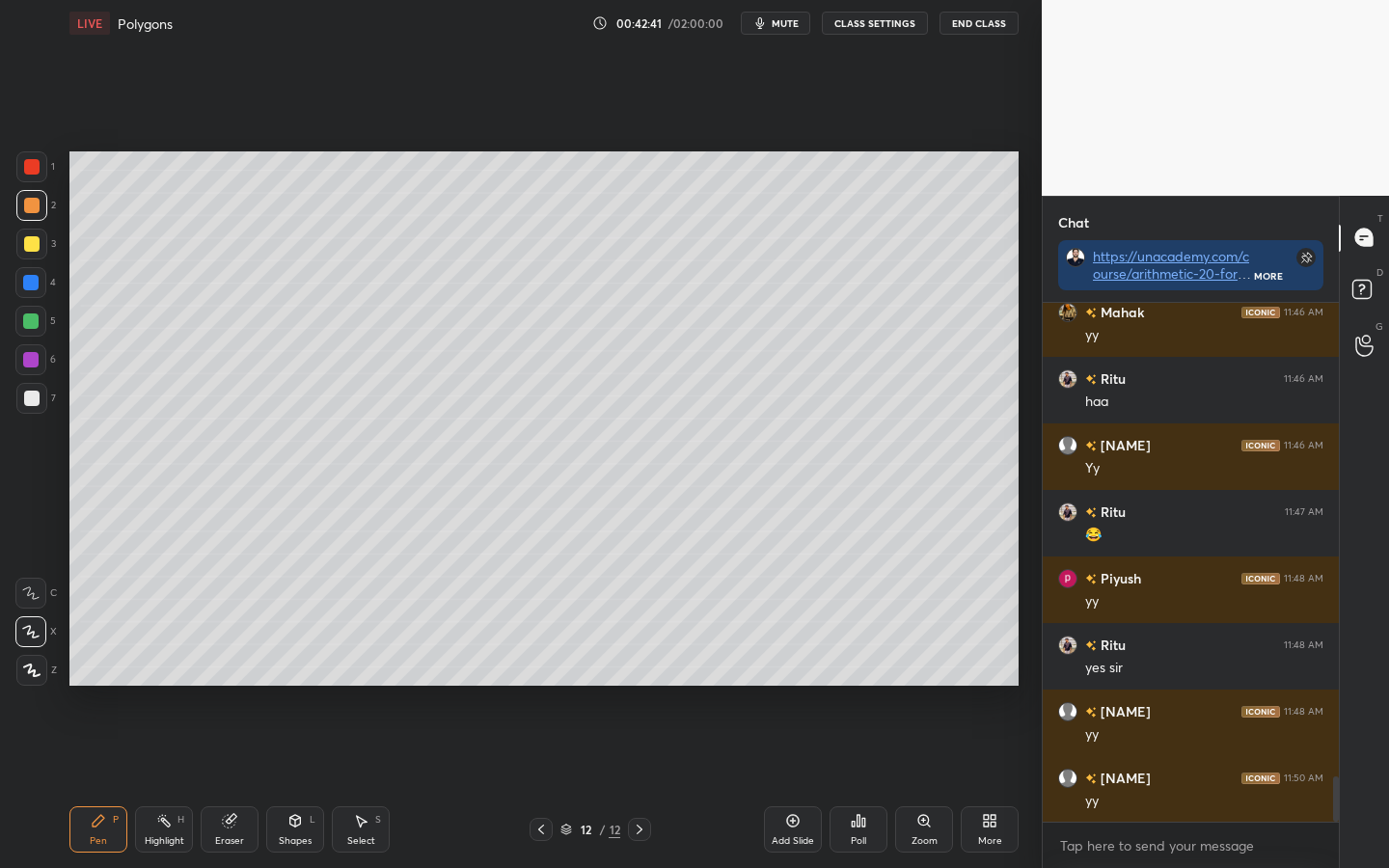 scroll, scrollTop: 5490, scrollLeft: 0, axis: vertical 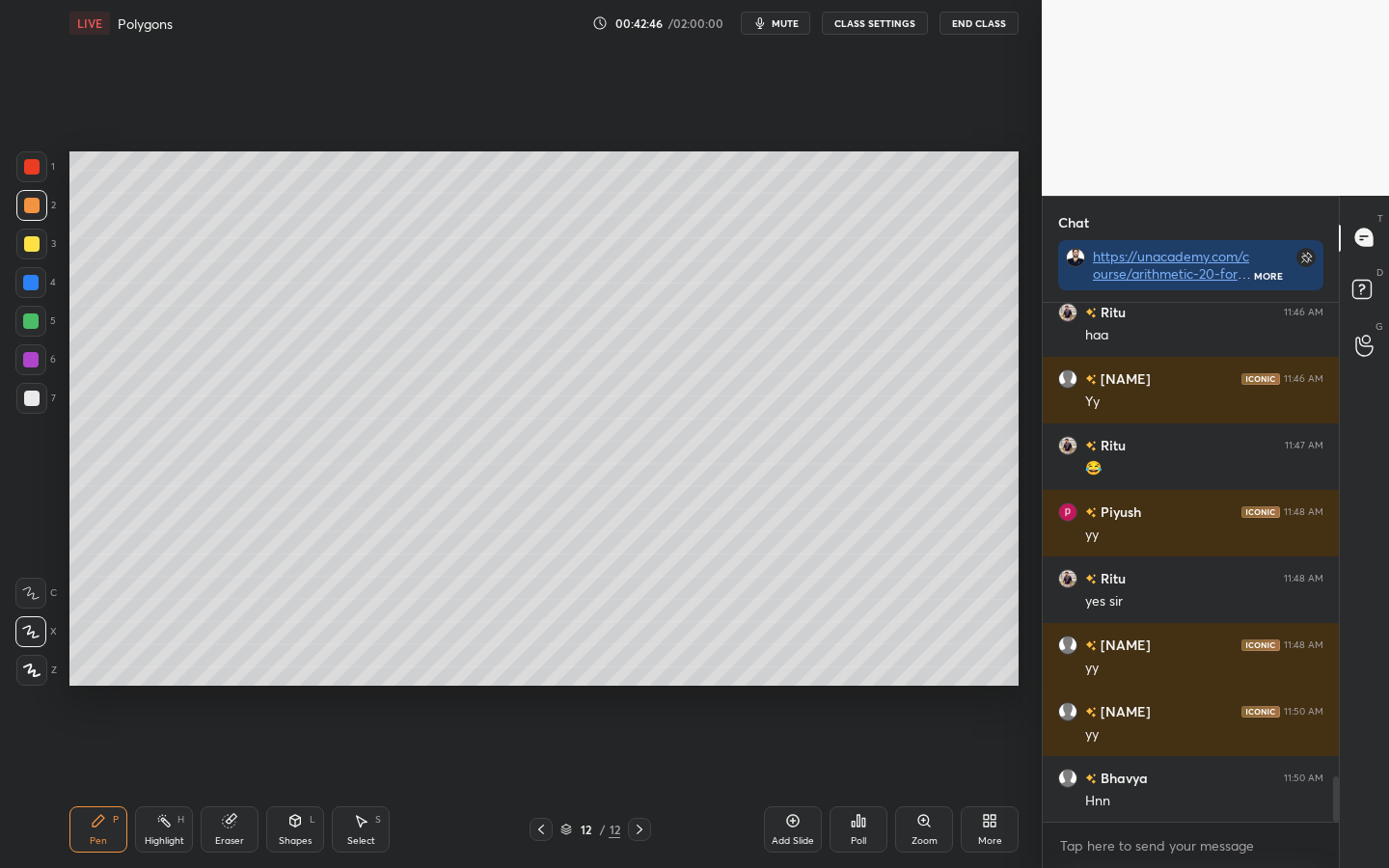 click on "Shapes L" at bounding box center (295, 829) 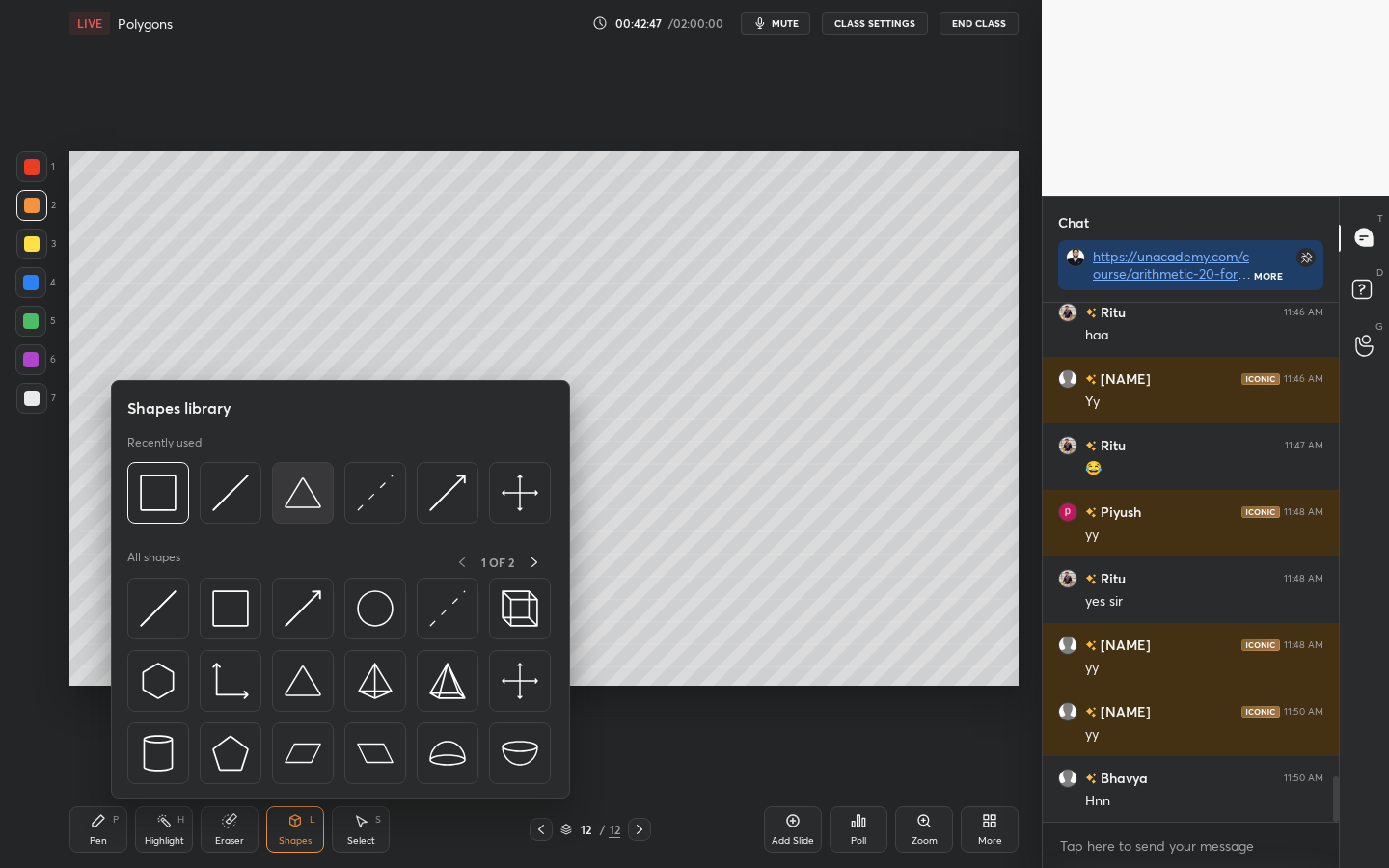 click at bounding box center (303, 493) 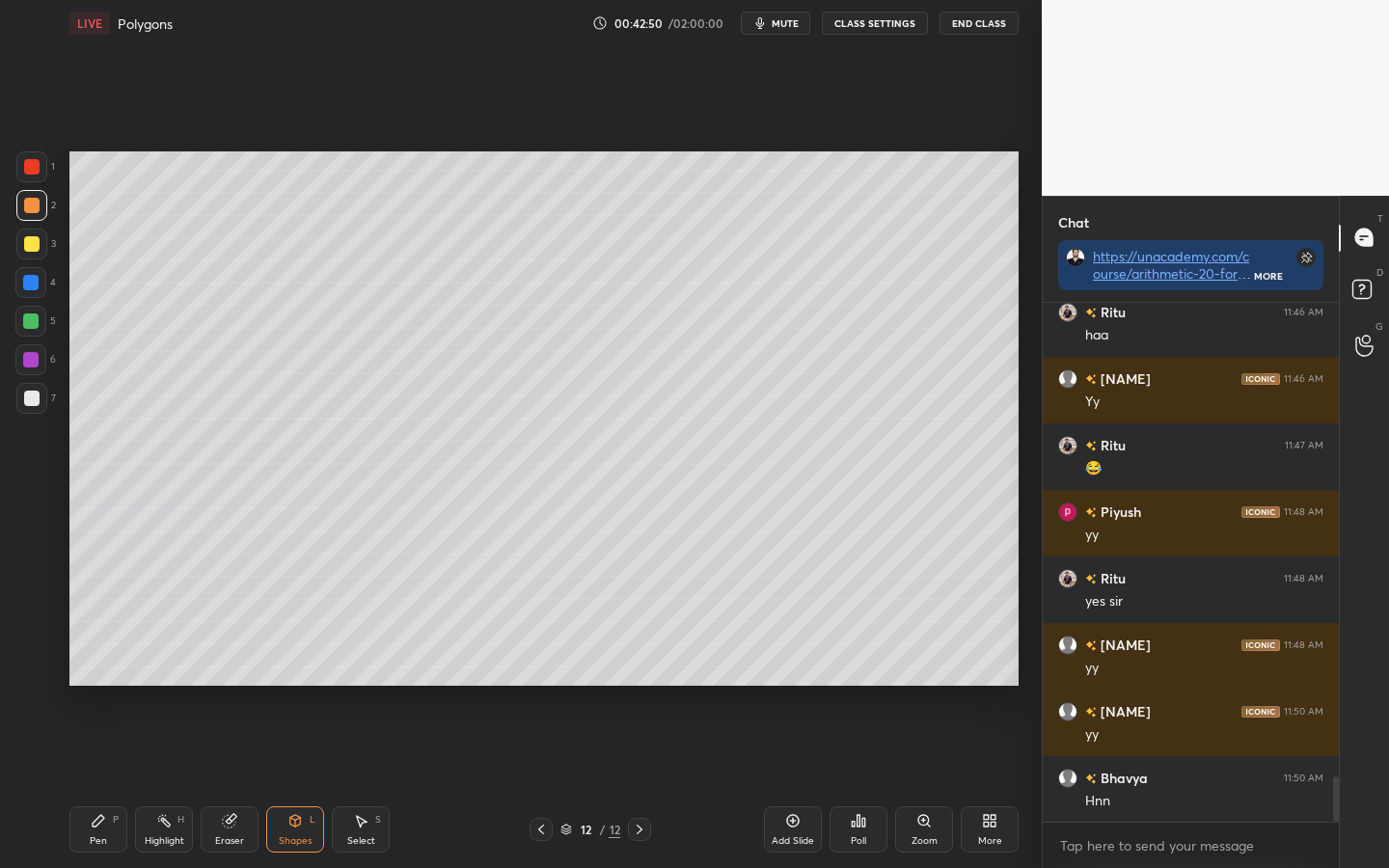 click 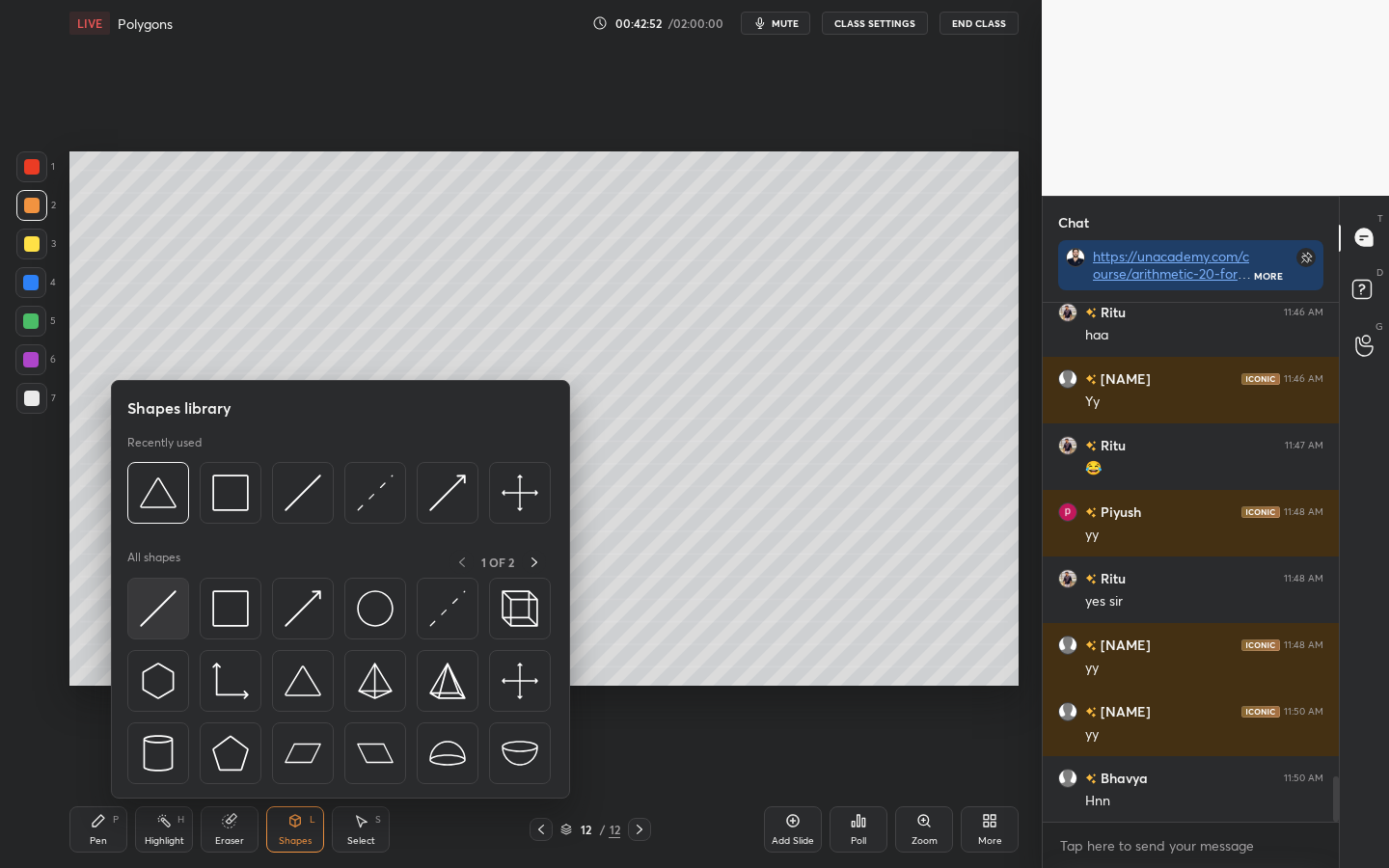 click at bounding box center (158, 609) 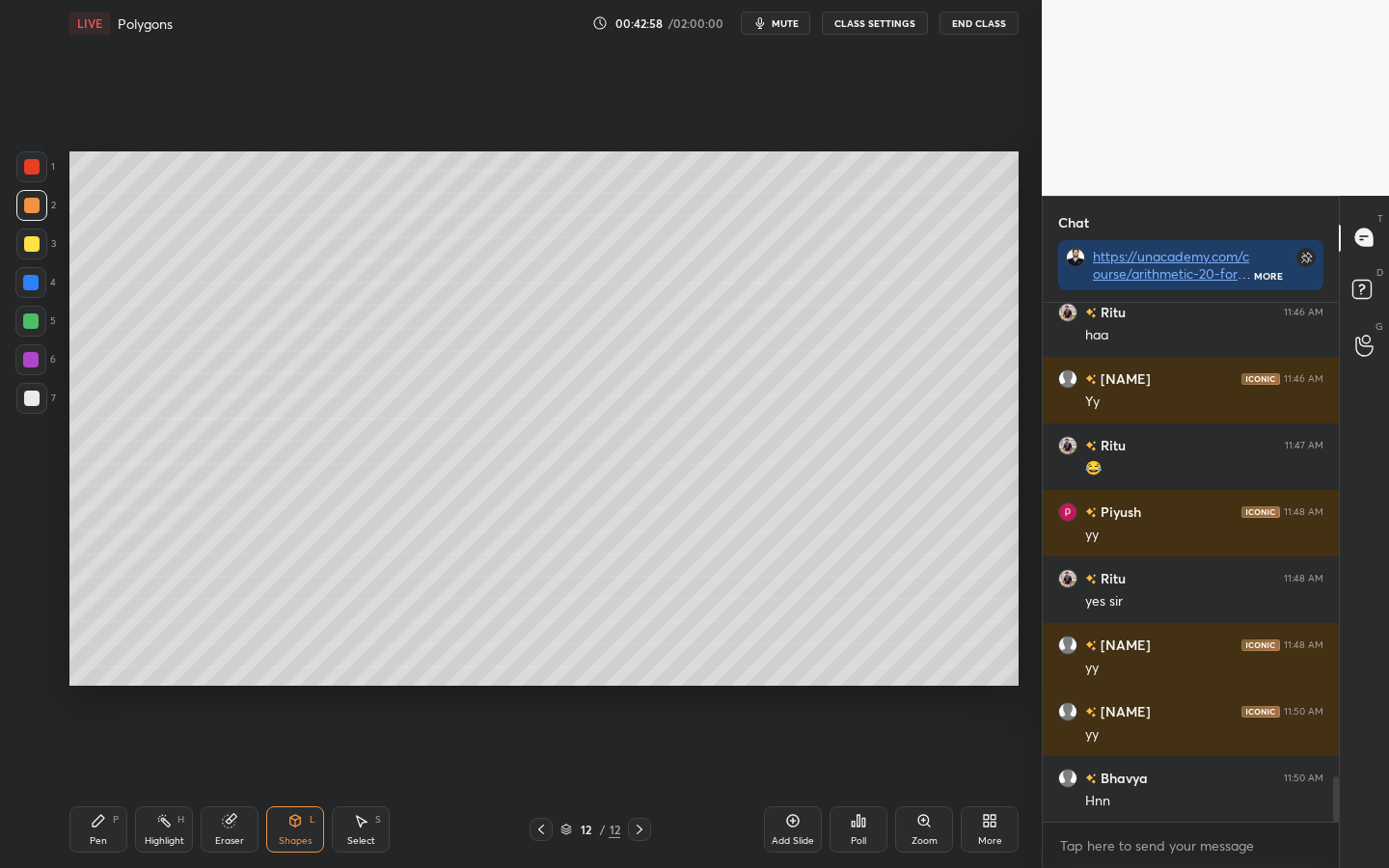 click 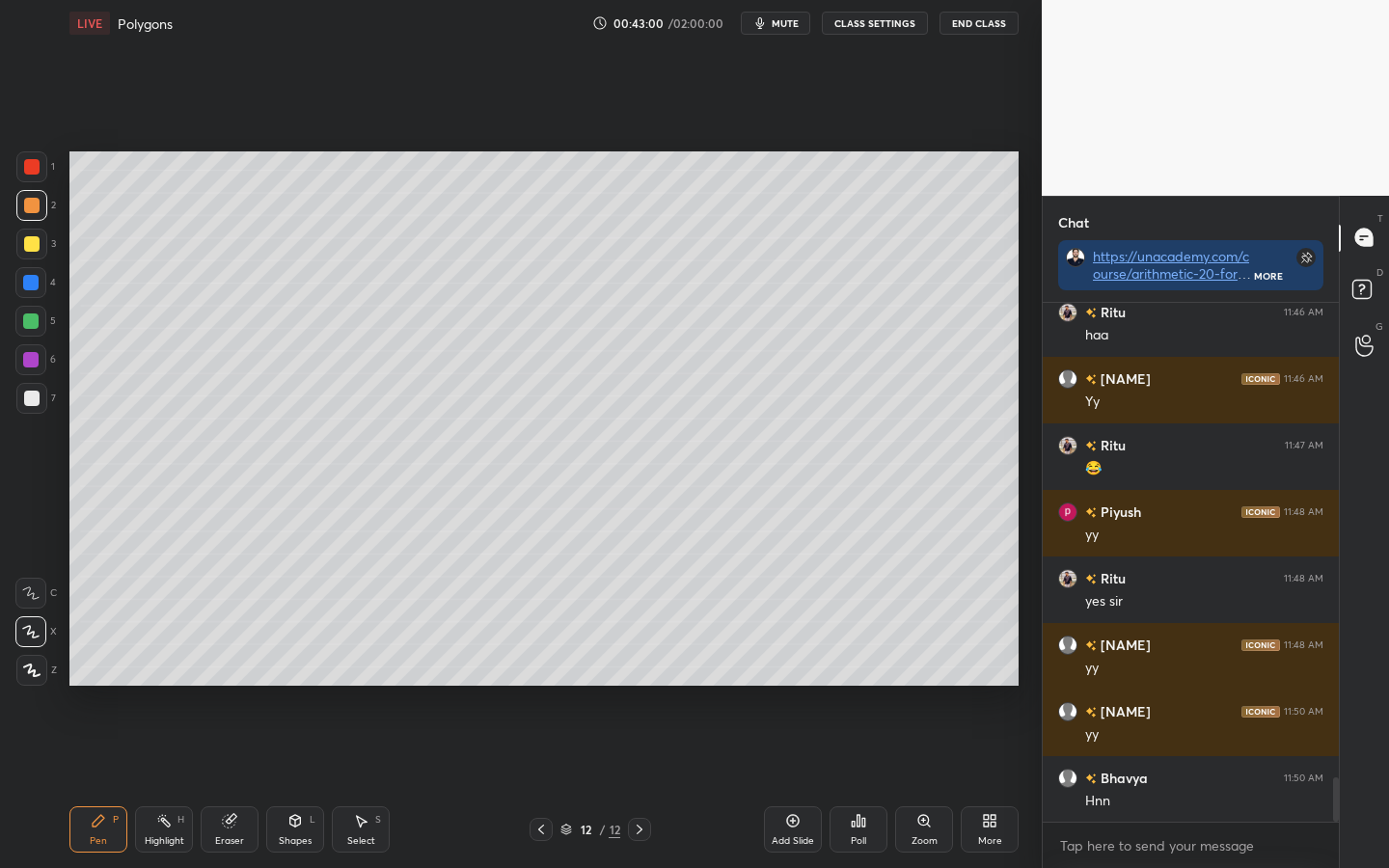 scroll, scrollTop: 5574, scrollLeft: 0, axis: vertical 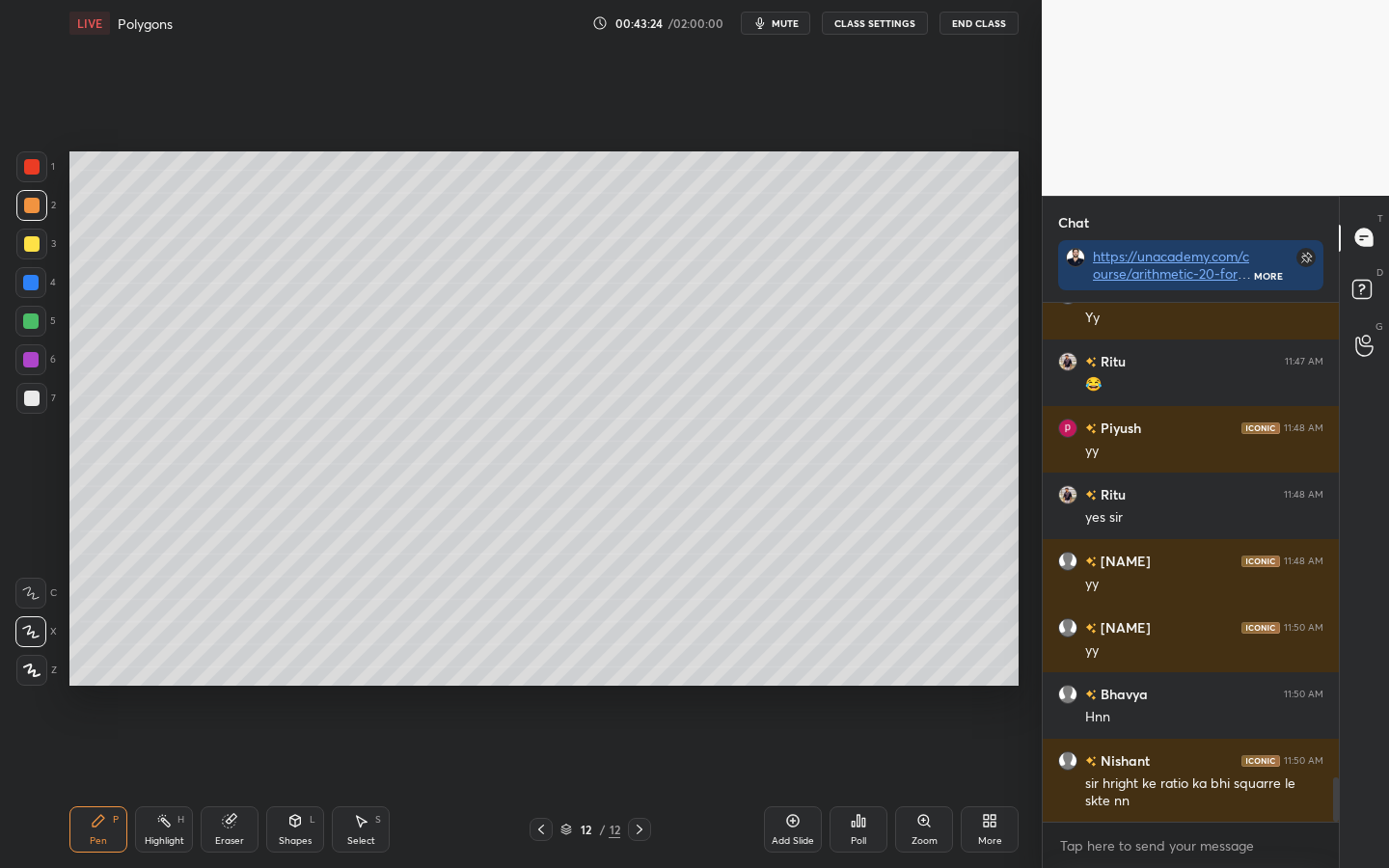 click at bounding box center [31, 321] 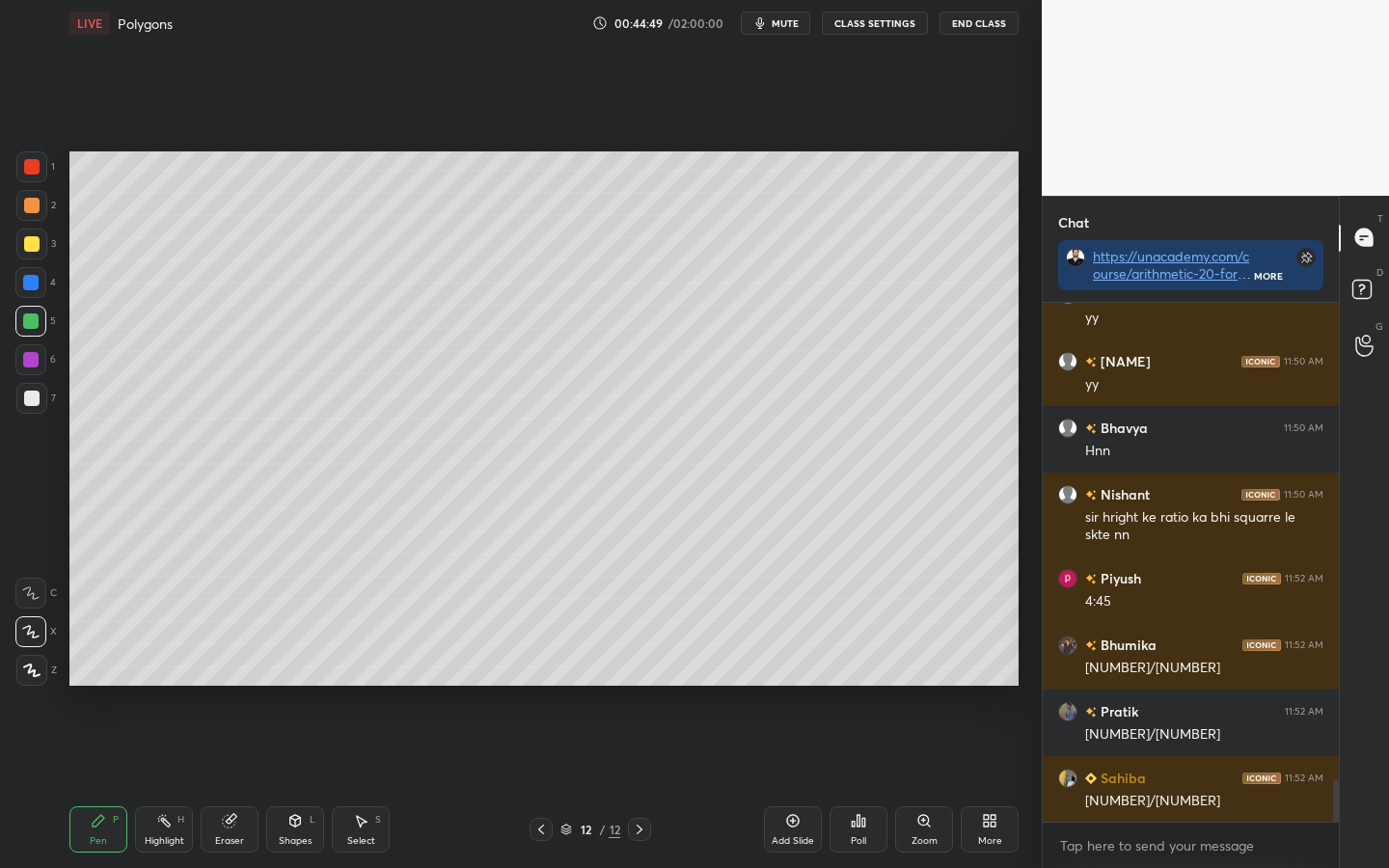 scroll, scrollTop: 5906, scrollLeft: 0, axis: vertical 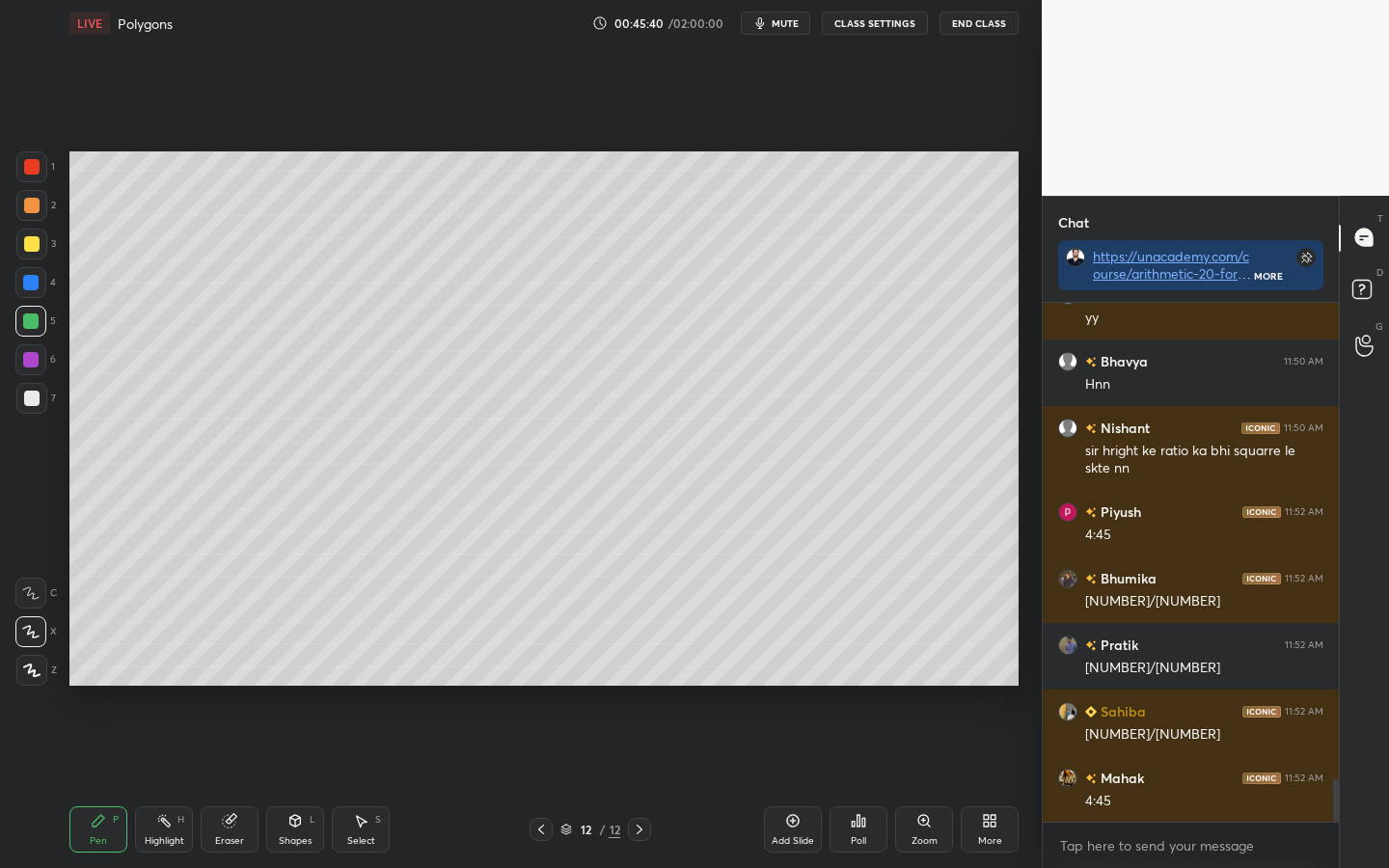 click at bounding box center [31, 283] 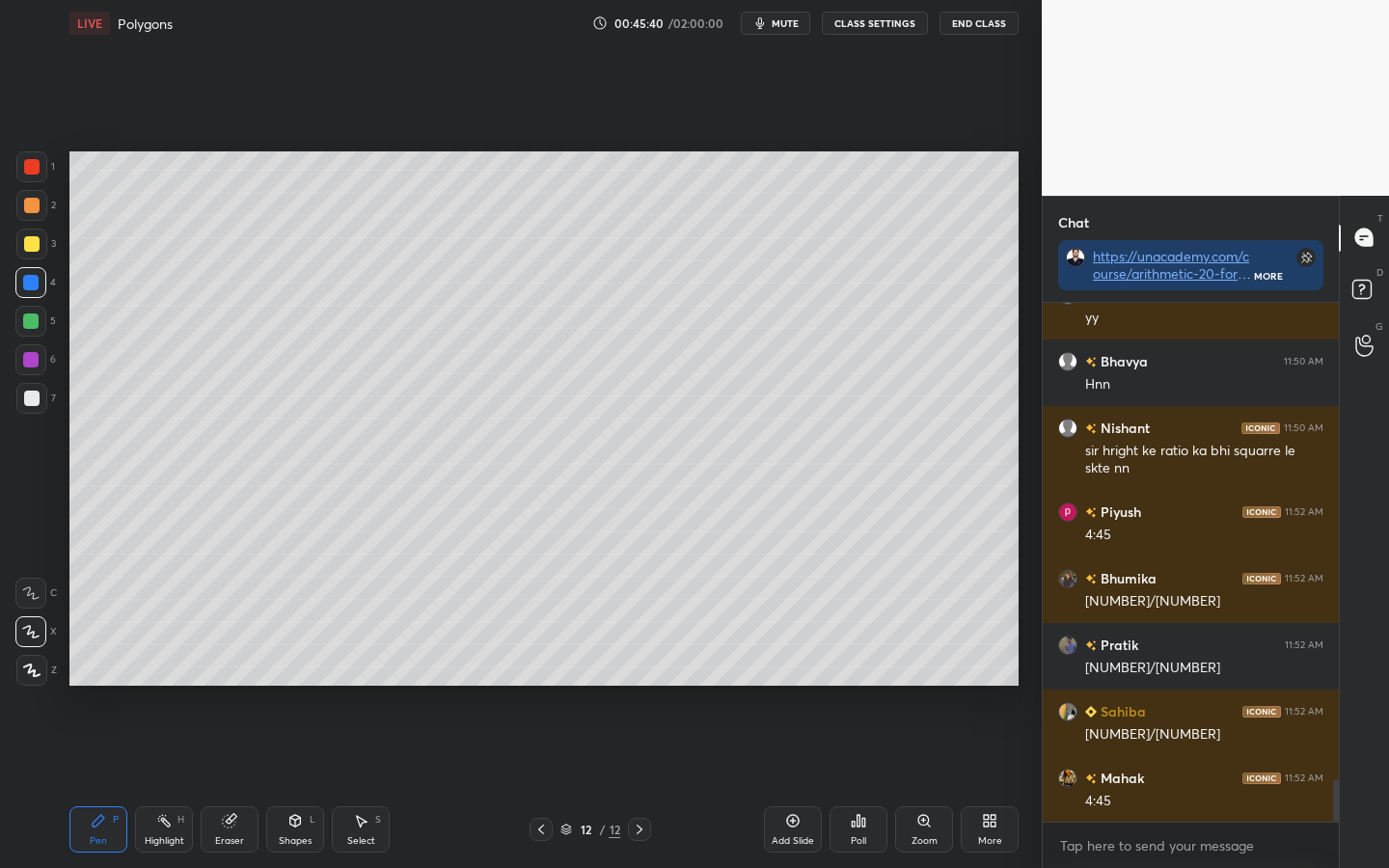 click at bounding box center (32, 244) 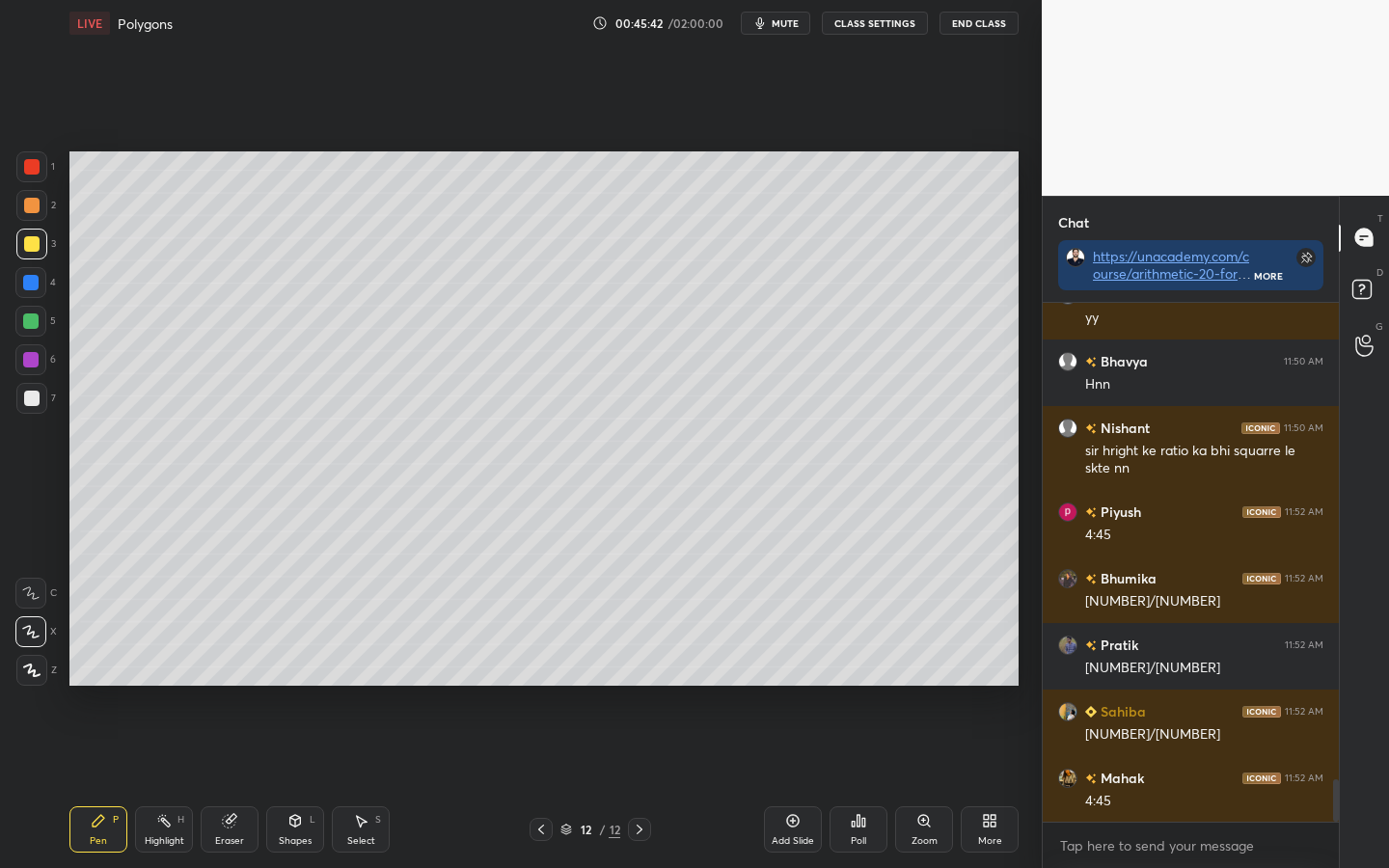 click at bounding box center (31, 283) 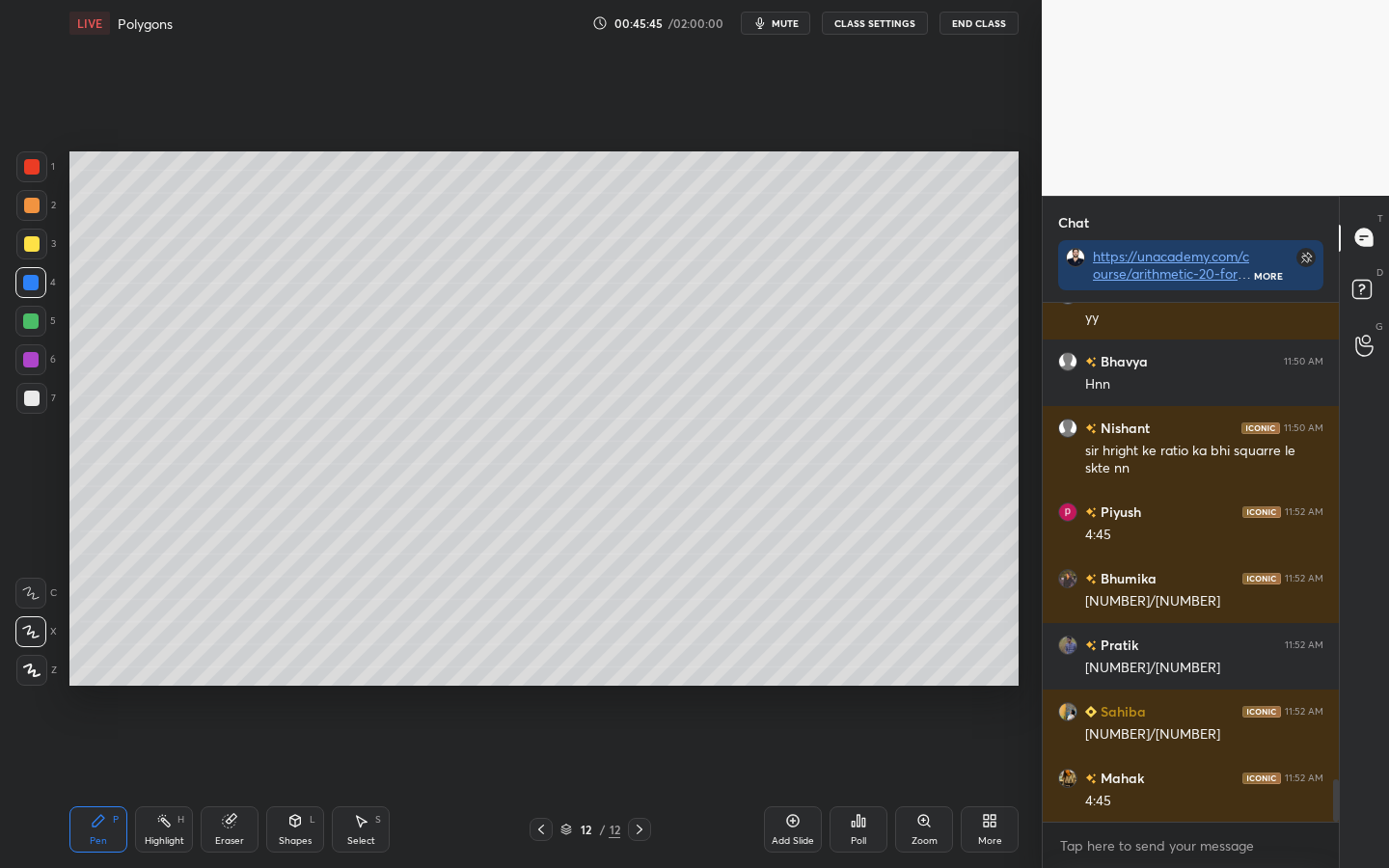 click at bounding box center (32, 398) 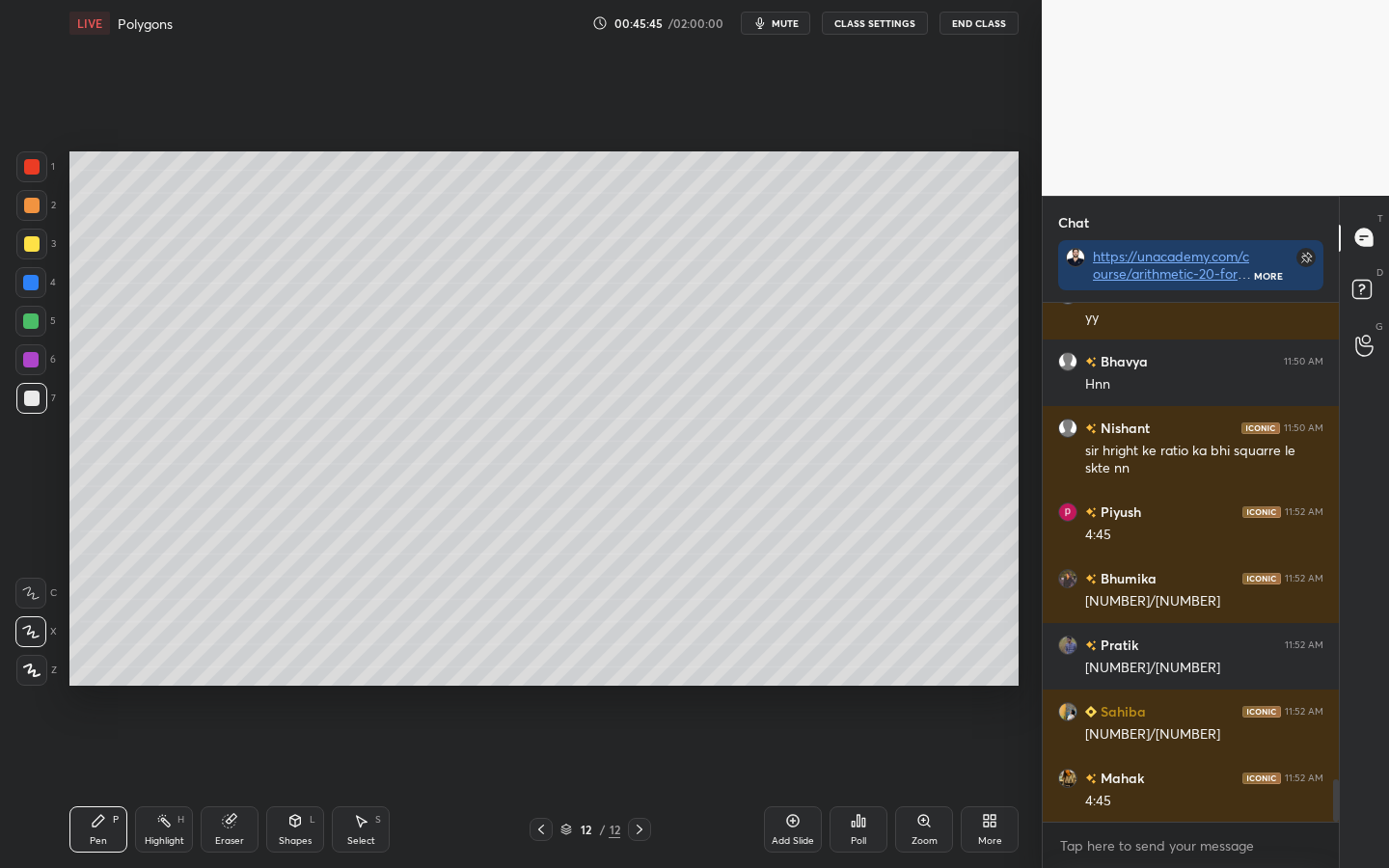 scroll, scrollTop: 5973, scrollLeft: 0, axis: vertical 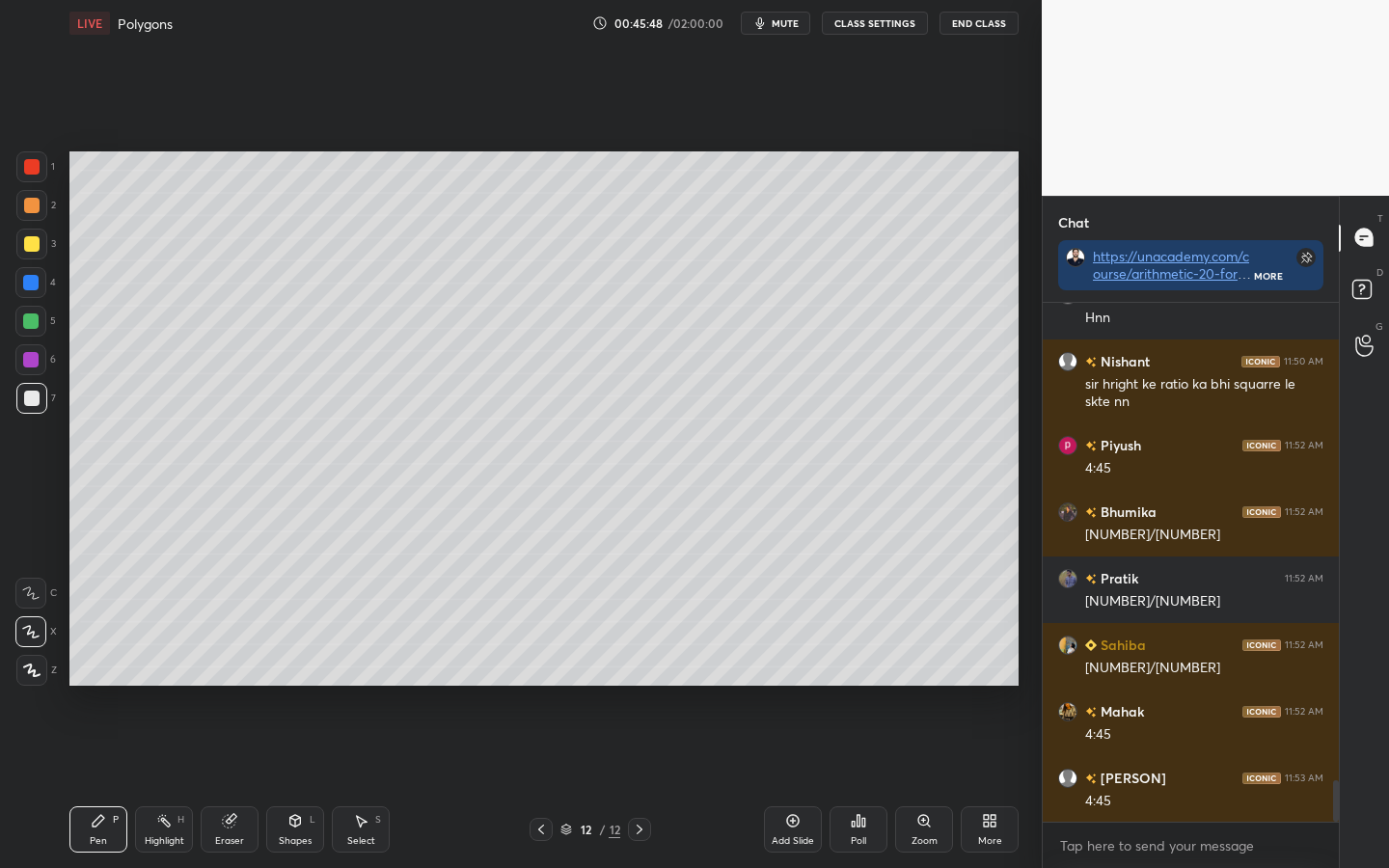 drag, startPoint x: 33, startPoint y: 280, endPoint x: 36, endPoint y: 270, distance: 10.440307 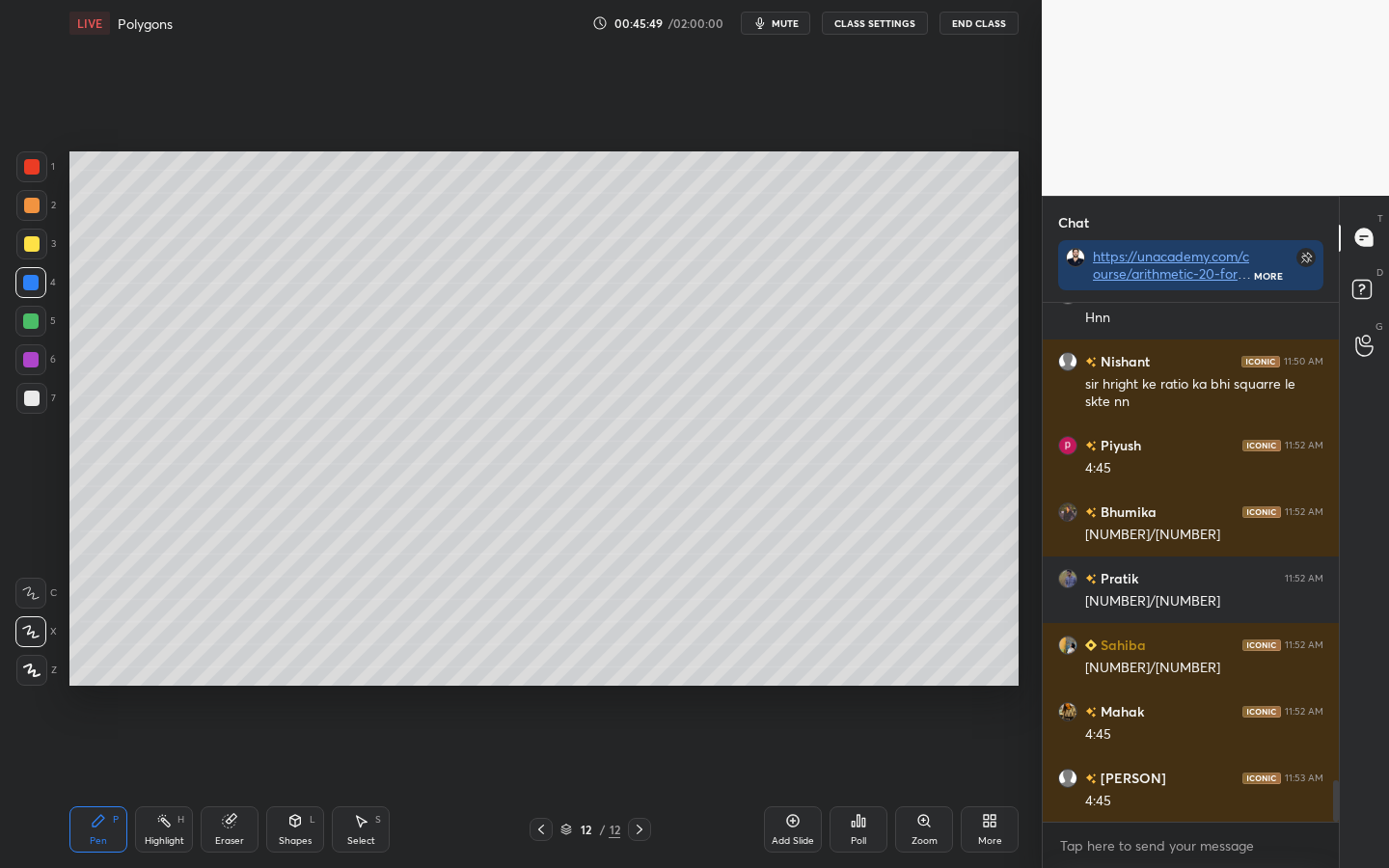 drag, startPoint x: 30, startPoint y: 178, endPoint x: 38, endPoint y: 172, distance: 10 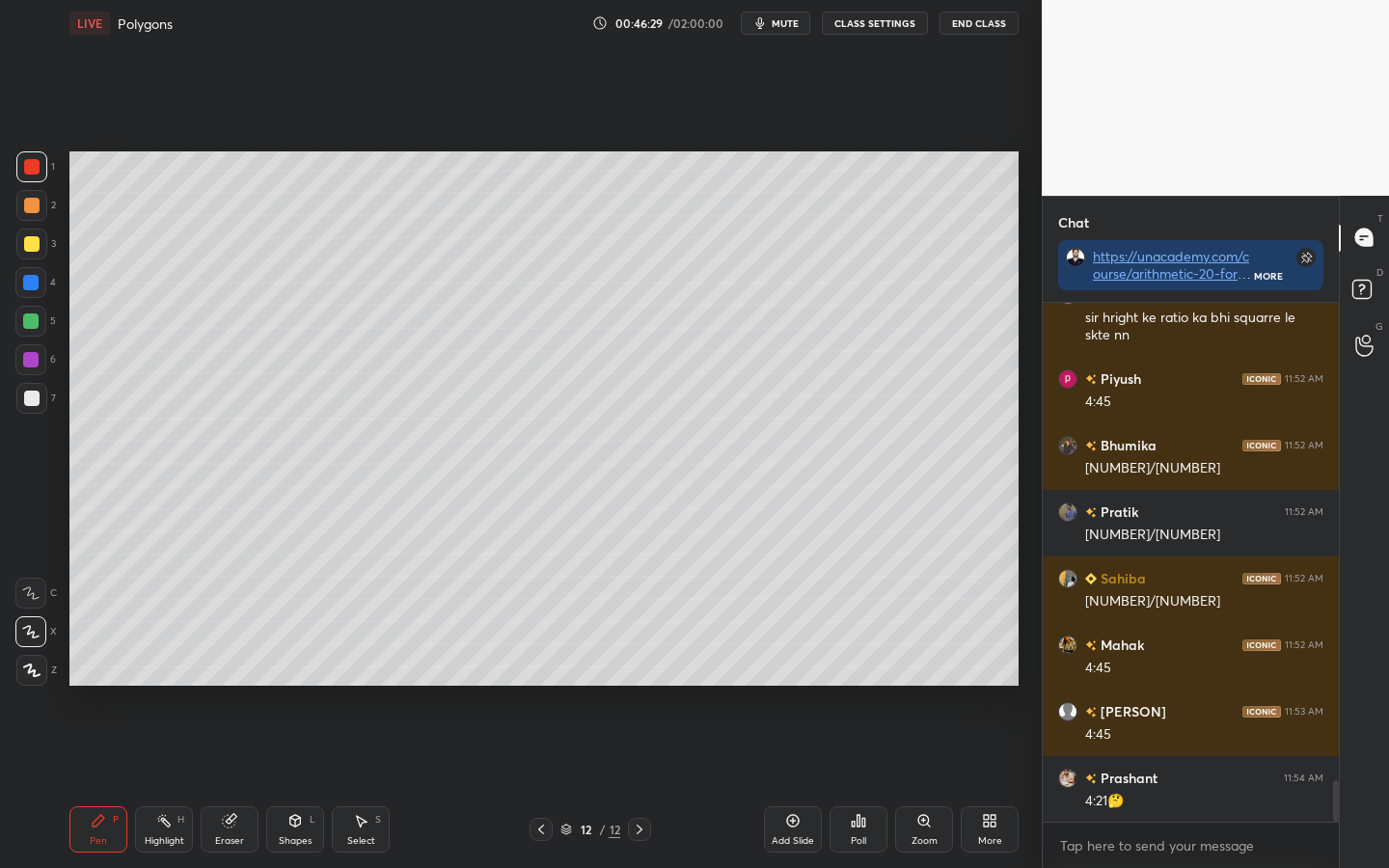 scroll, scrollTop: 6106, scrollLeft: 0, axis: vertical 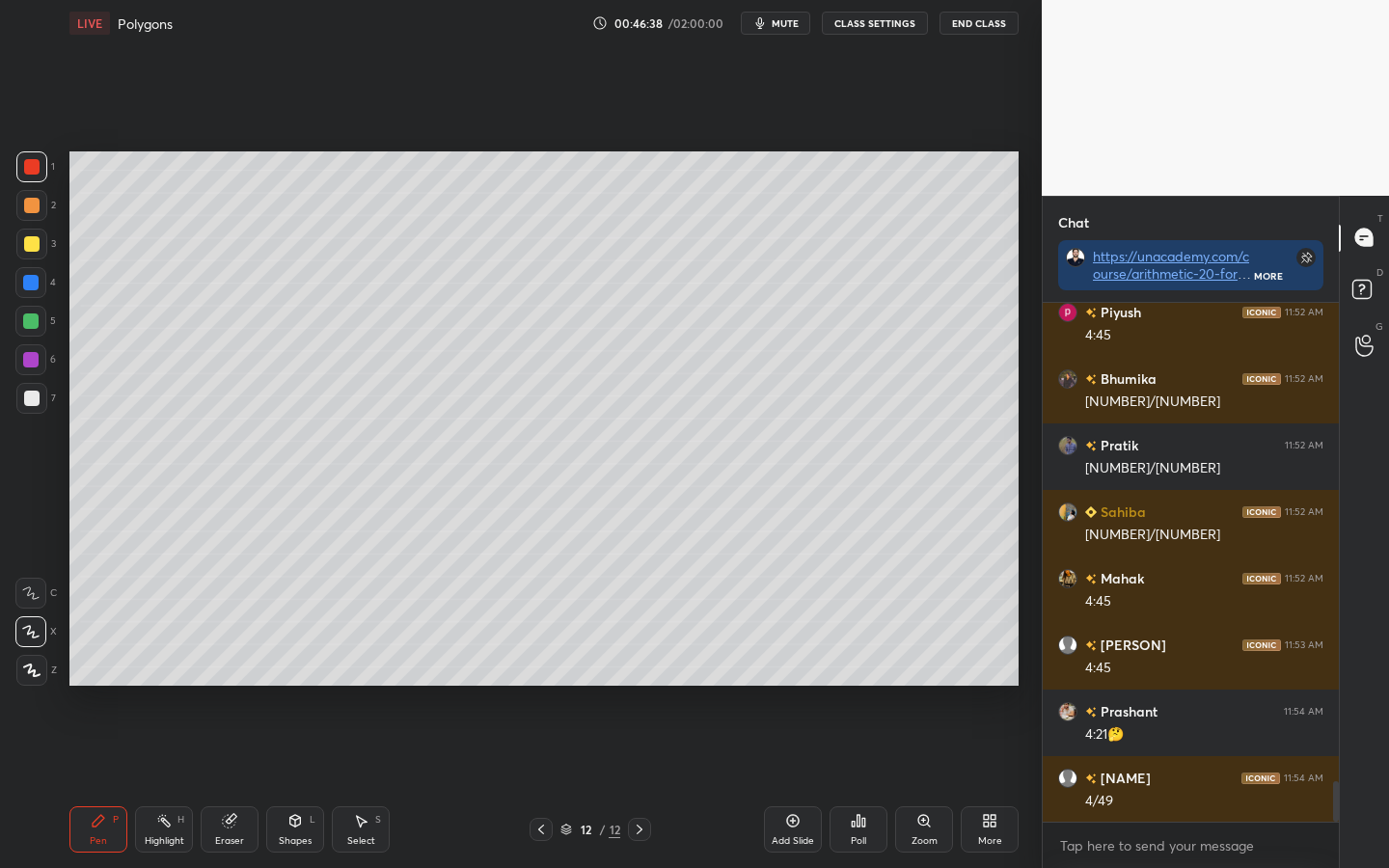 click at bounding box center [32, 398] 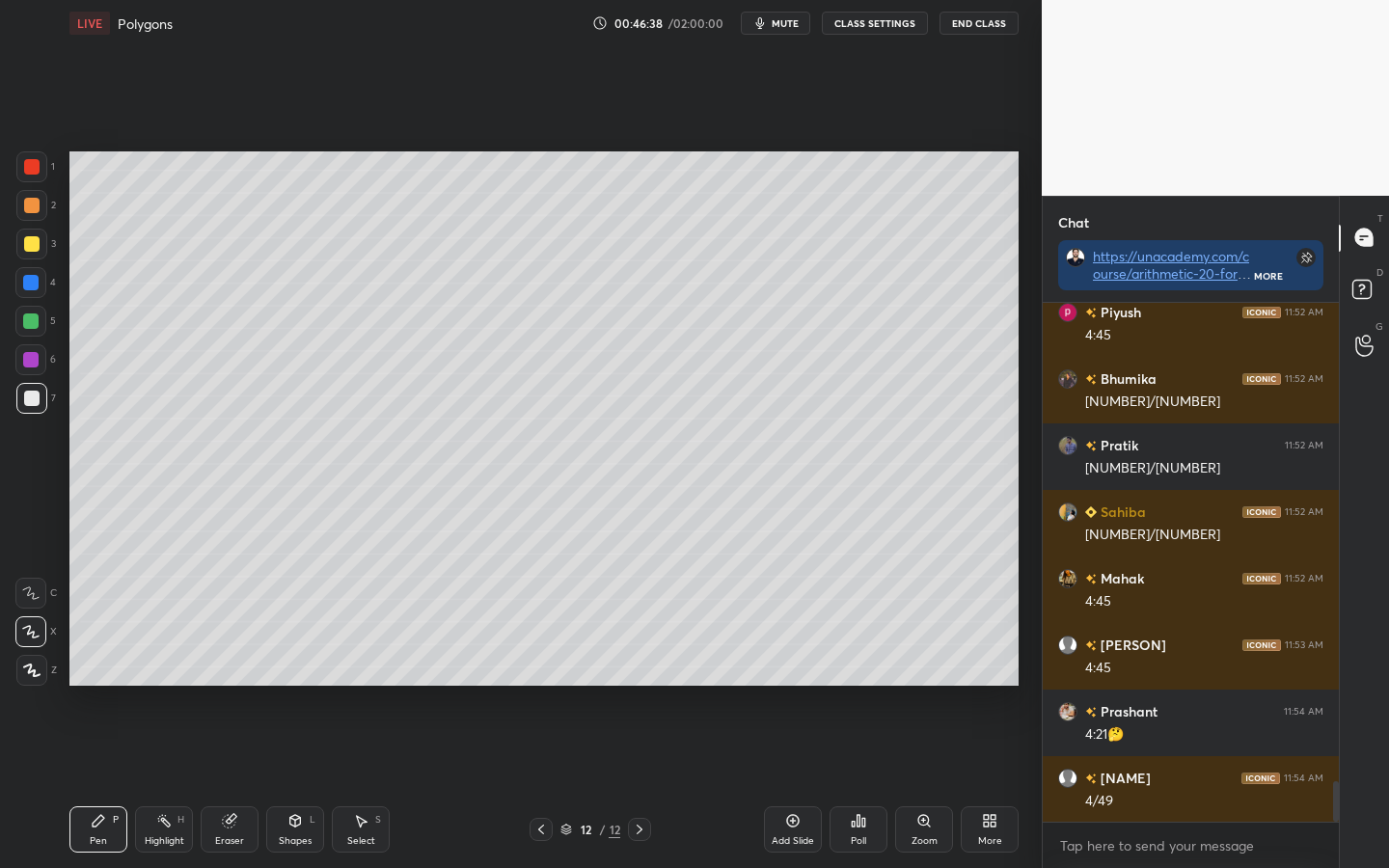 scroll, scrollTop: 6172, scrollLeft: 0, axis: vertical 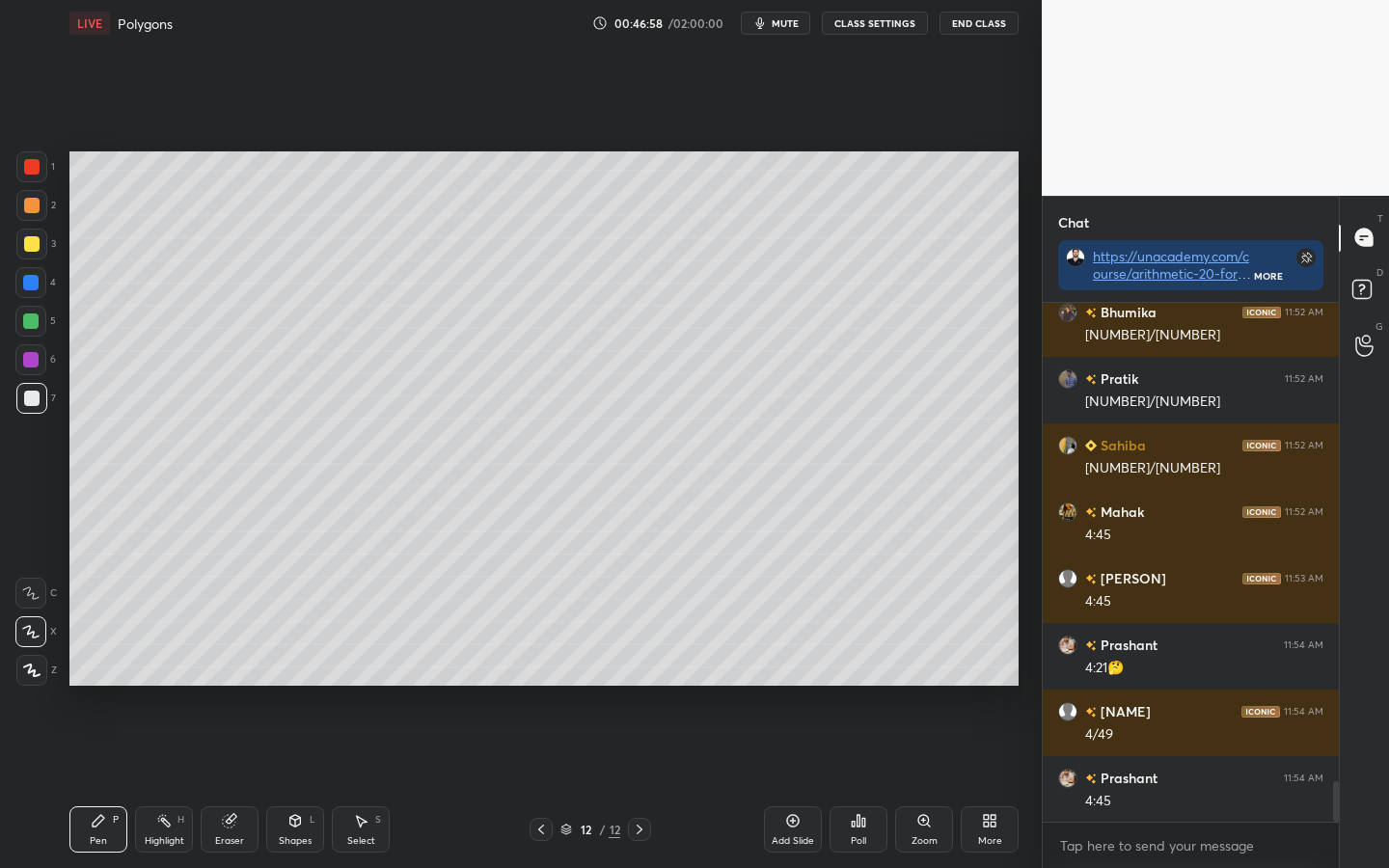 click 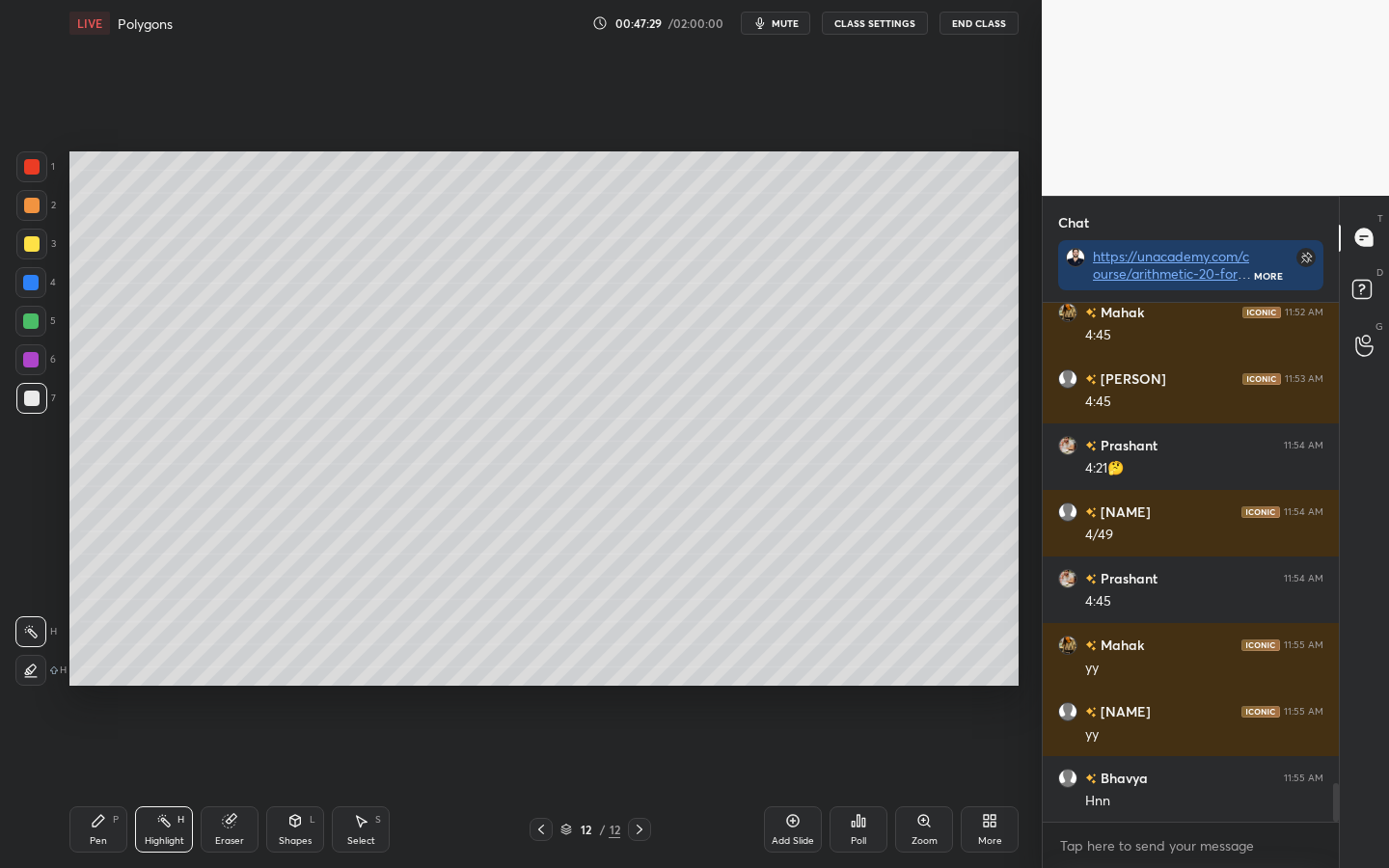 scroll, scrollTop: 6439, scrollLeft: 0, axis: vertical 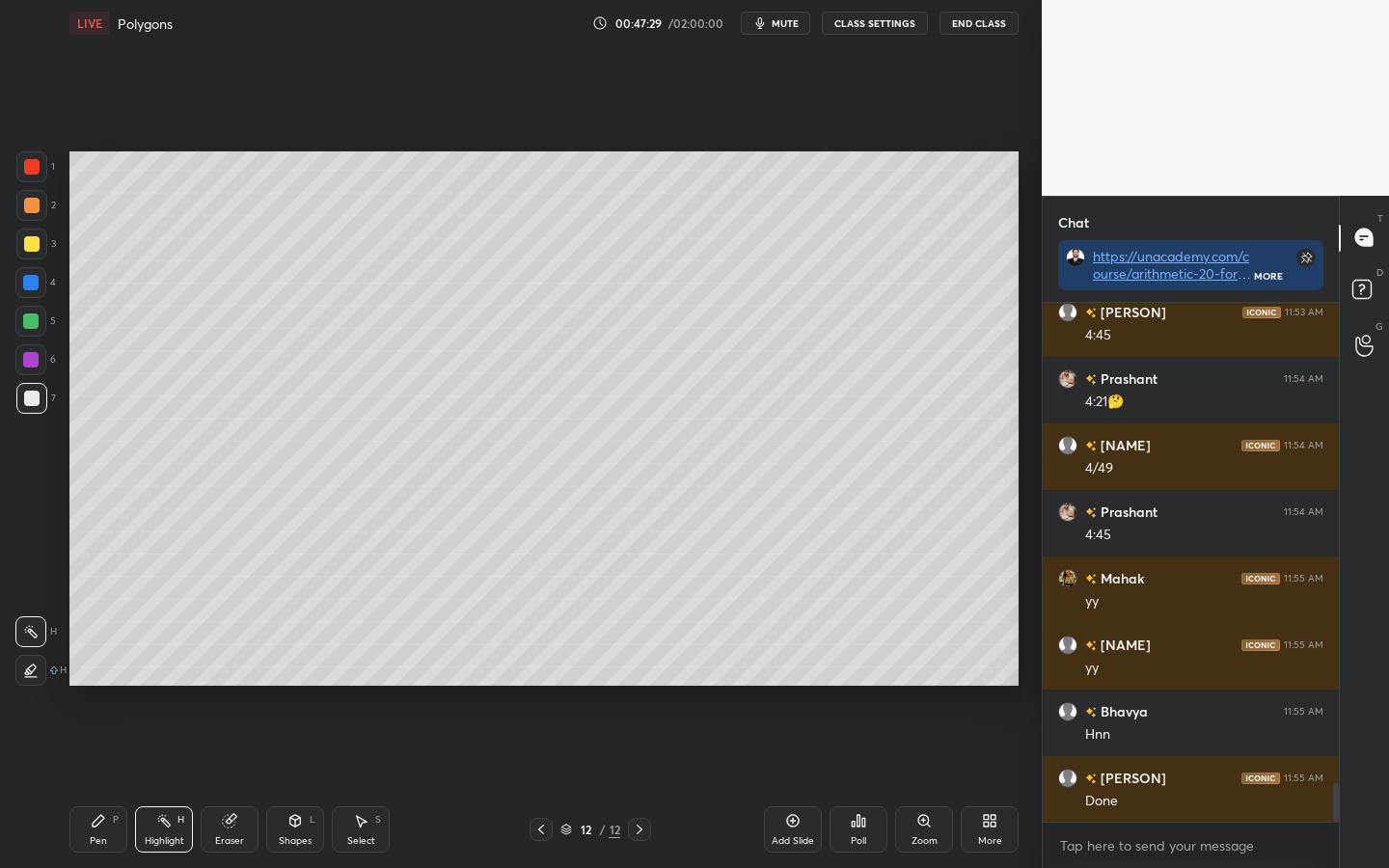 click on "Pen P" at bounding box center [98, 829] 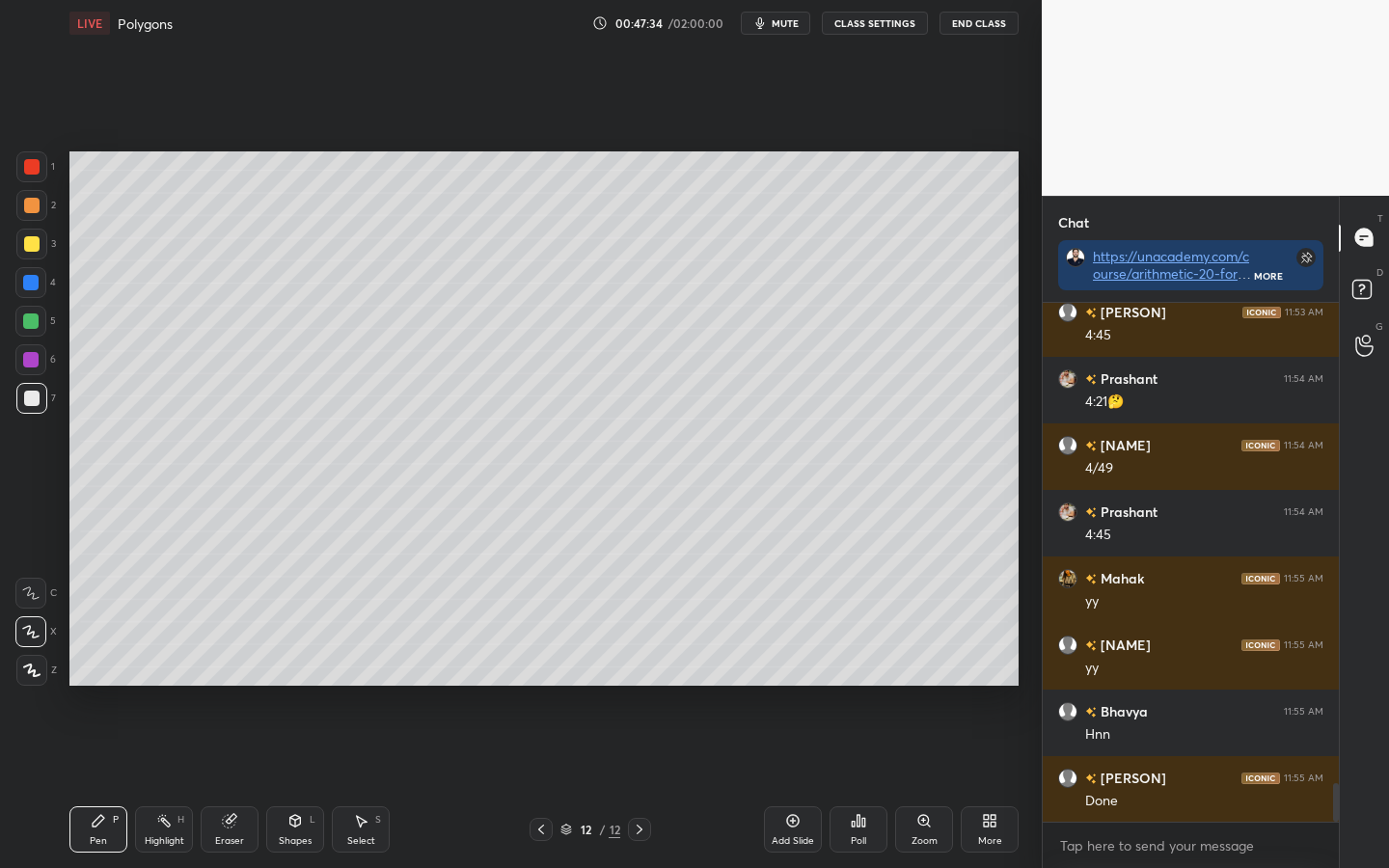 click 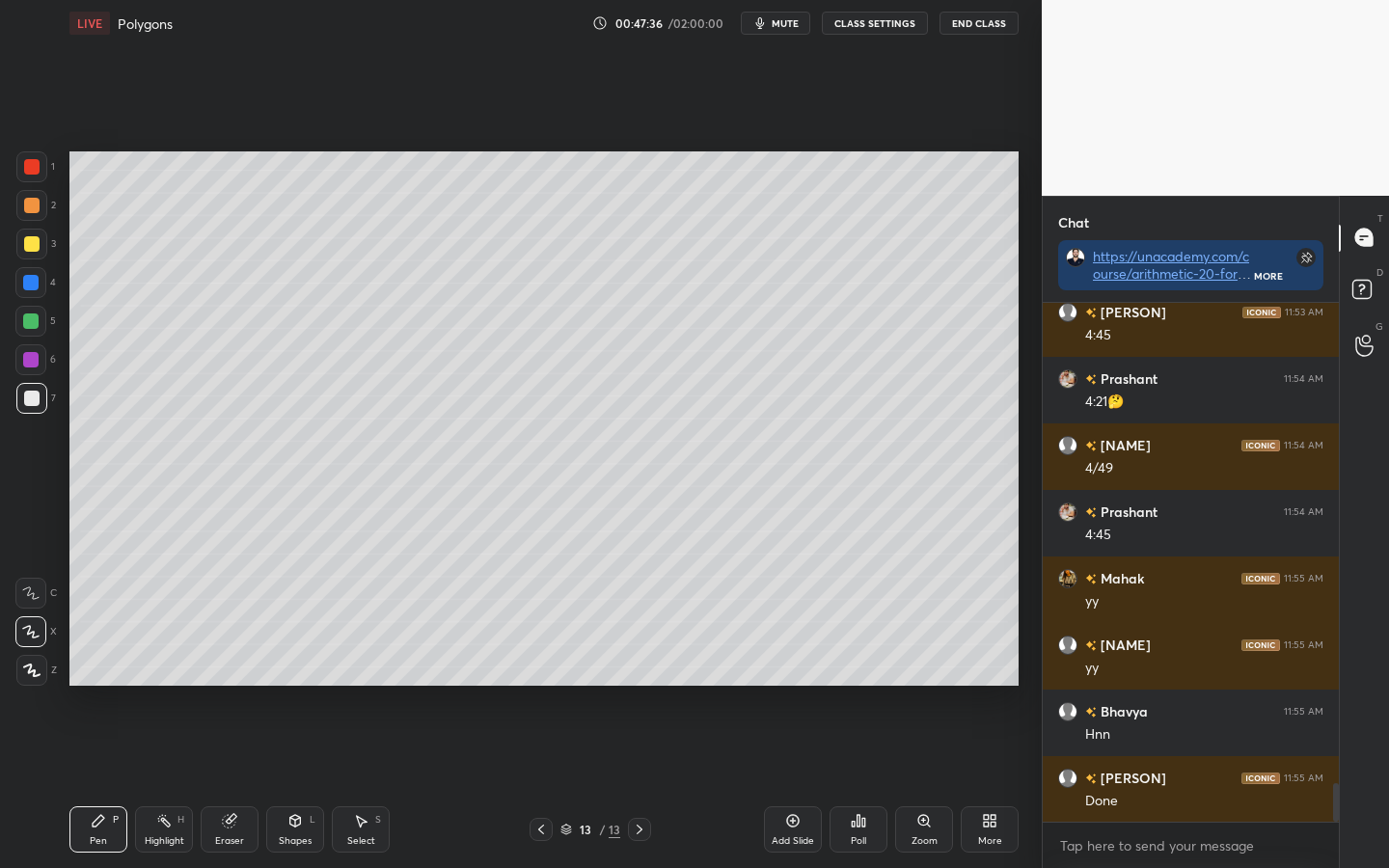 click at bounding box center [32, 167] 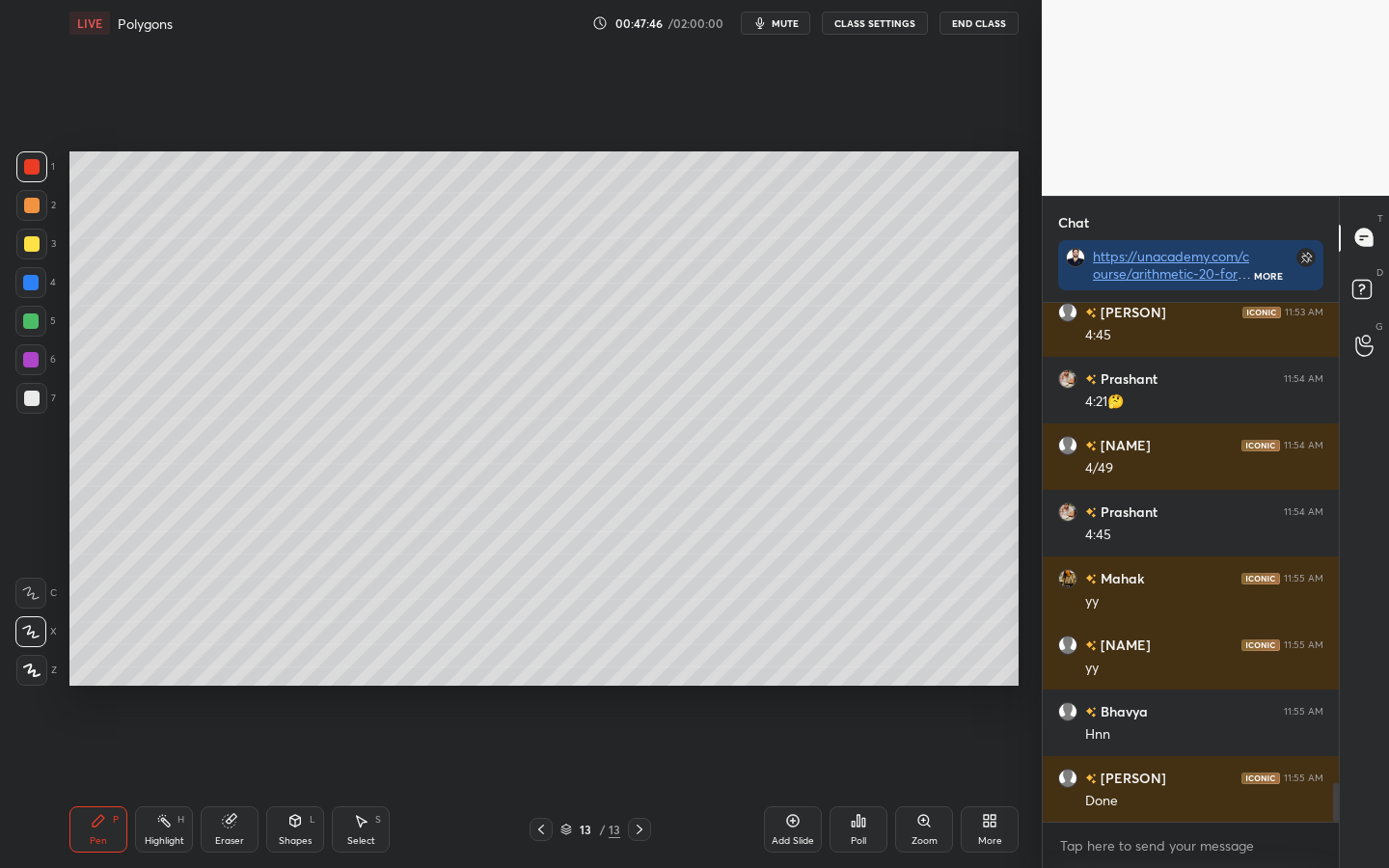 click 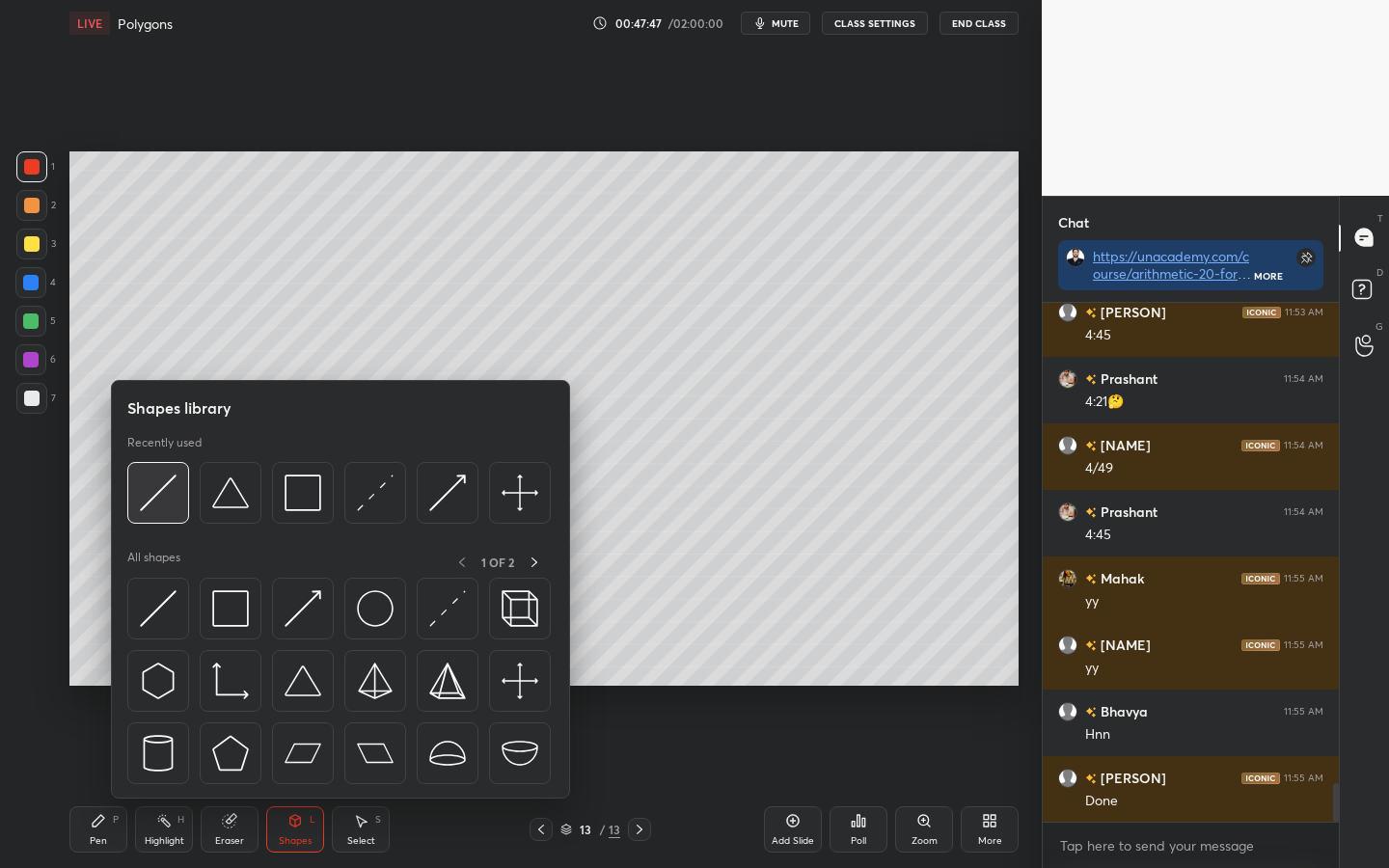 click at bounding box center (158, 493) 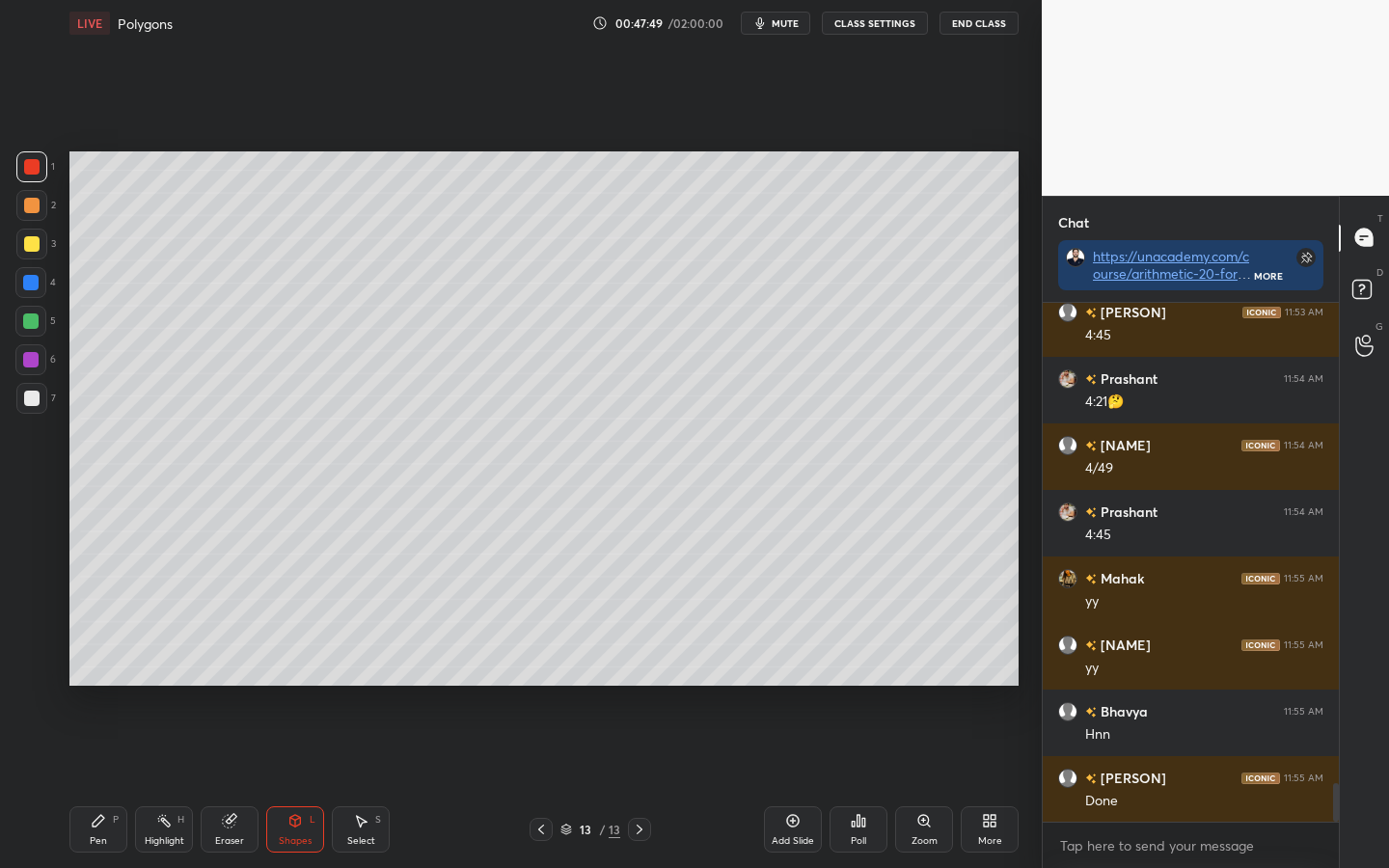 click at bounding box center [31, 321] 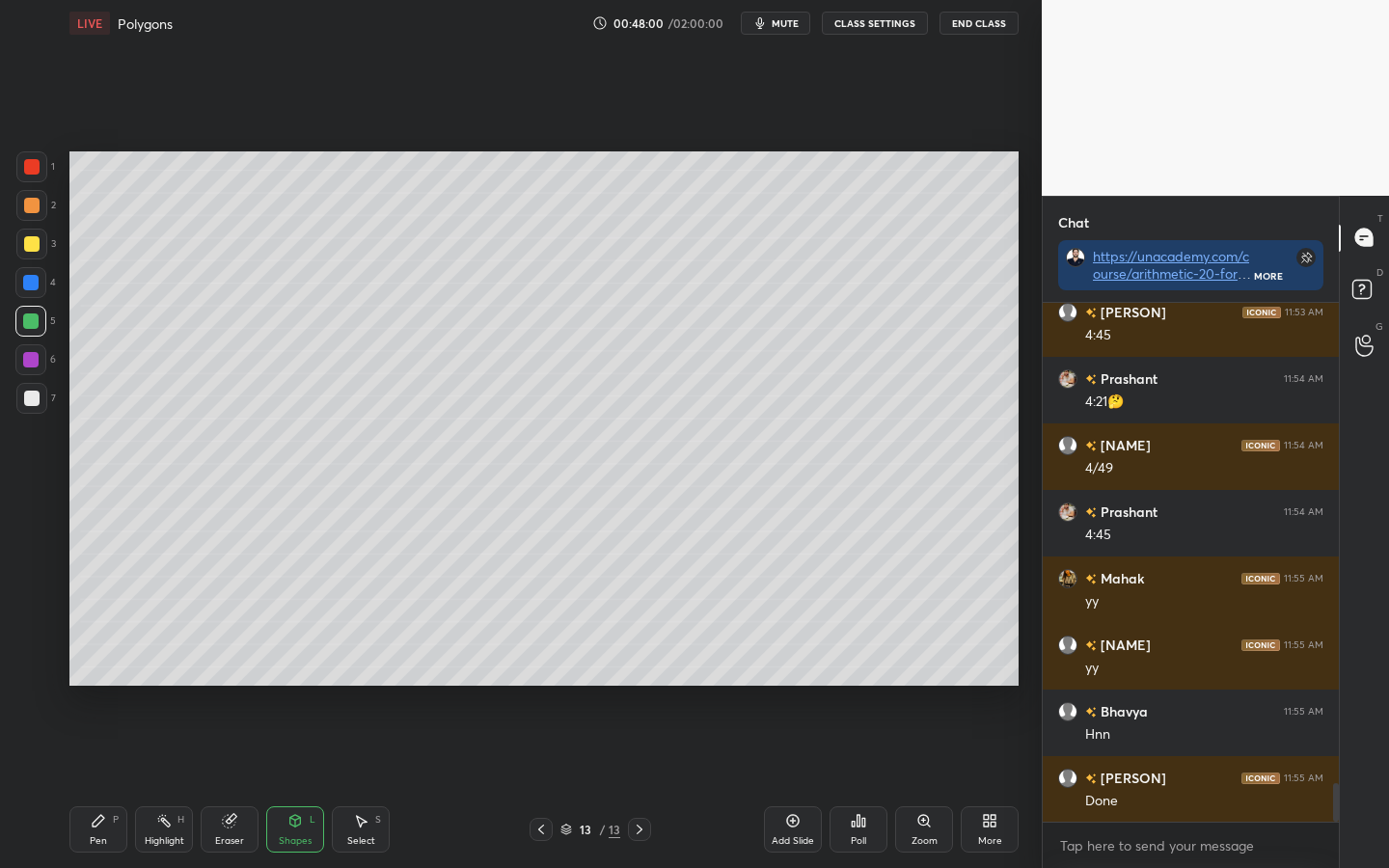 click on "Pen P" at bounding box center [98, 829] 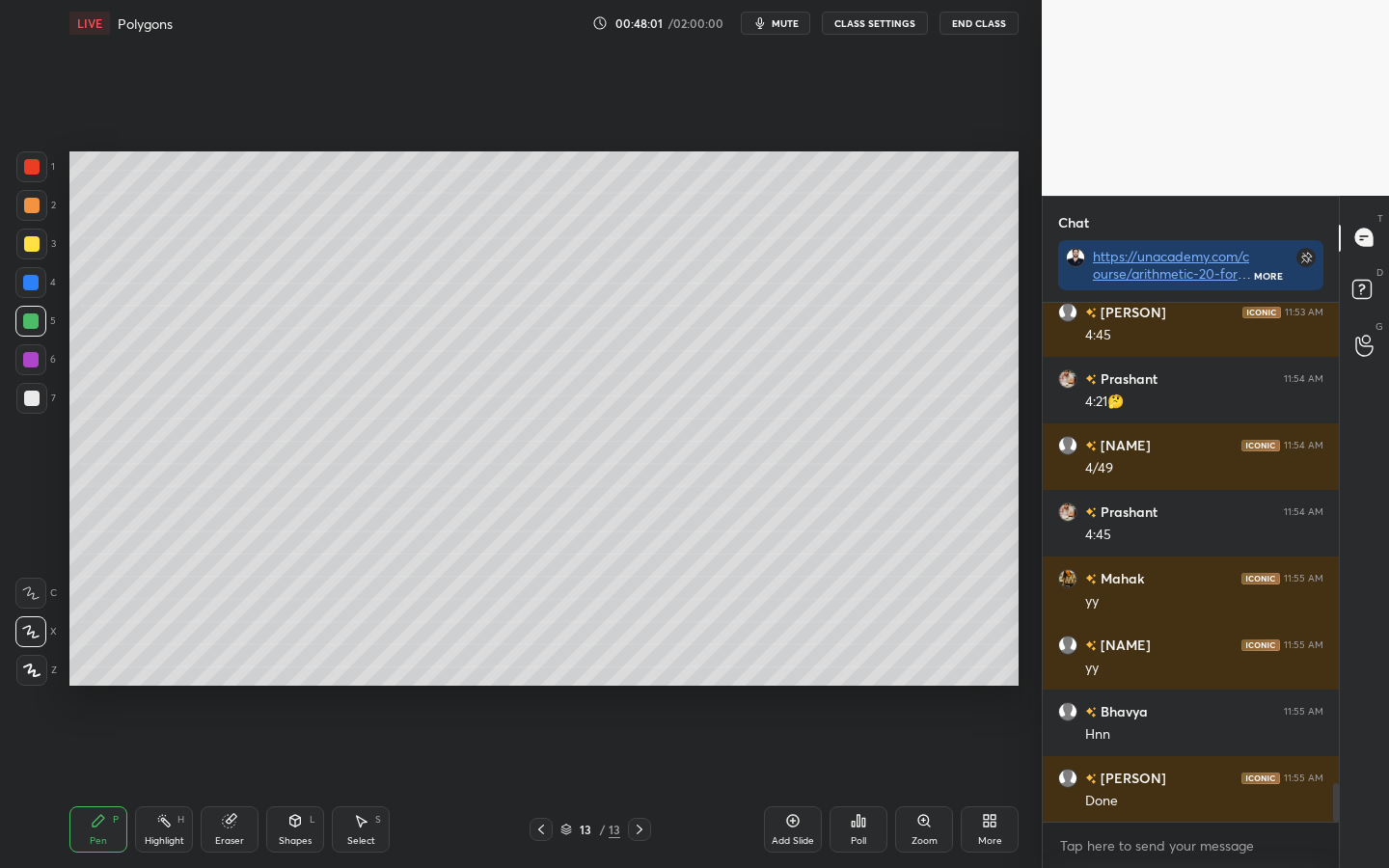 click at bounding box center (32, 167) 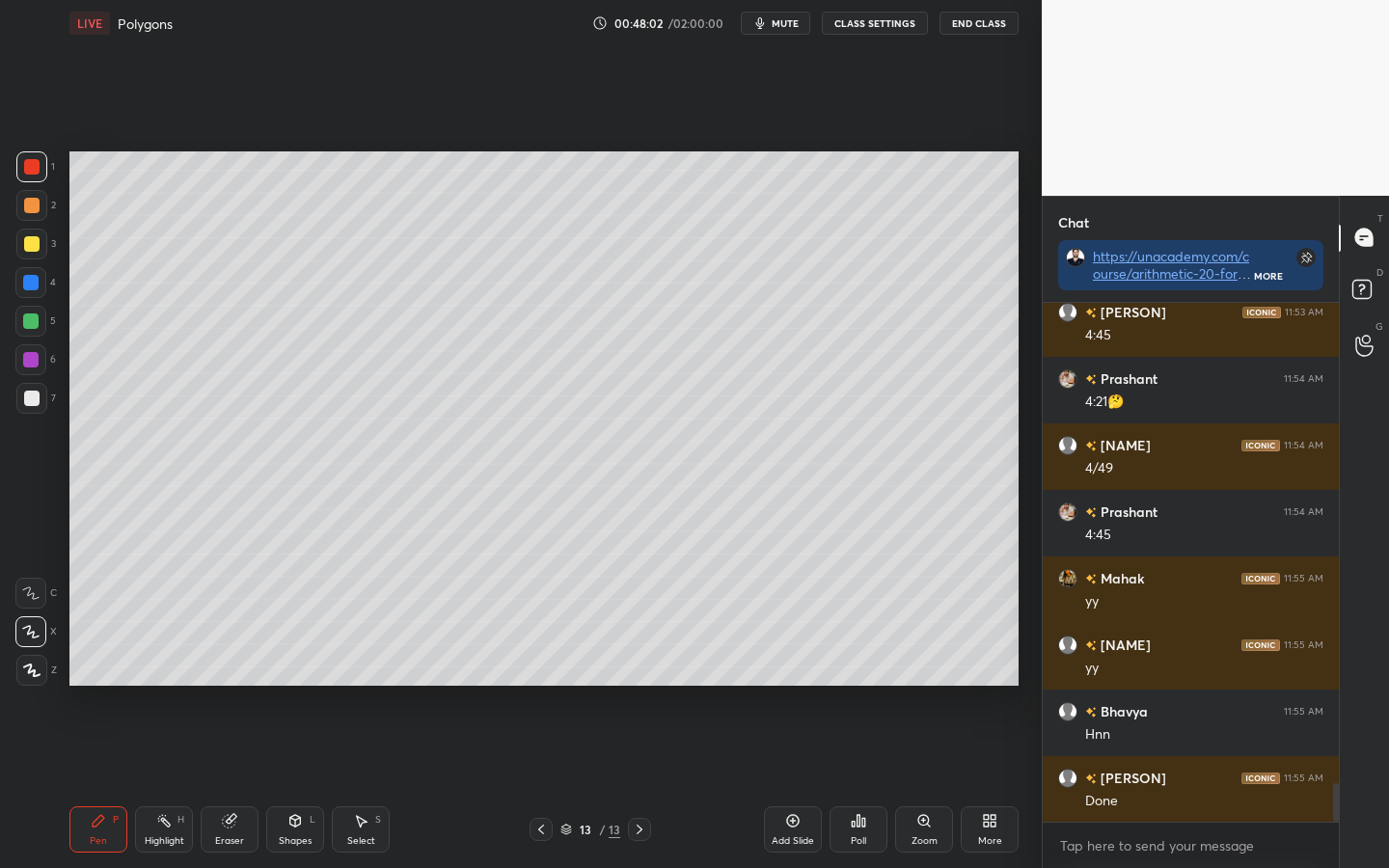 click at bounding box center (31, 321) 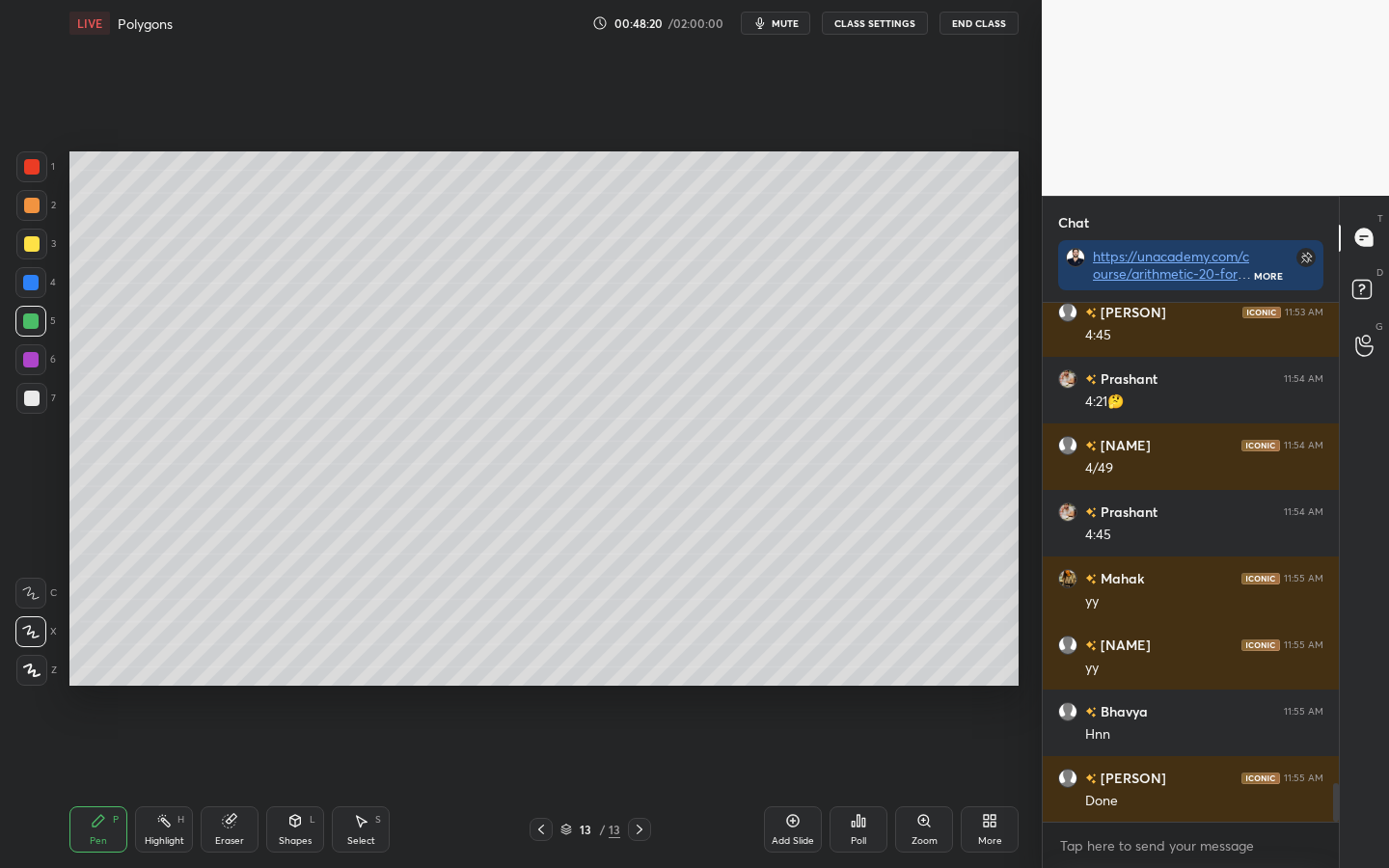 scroll, scrollTop: 6505, scrollLeft: 0, axis: vertical 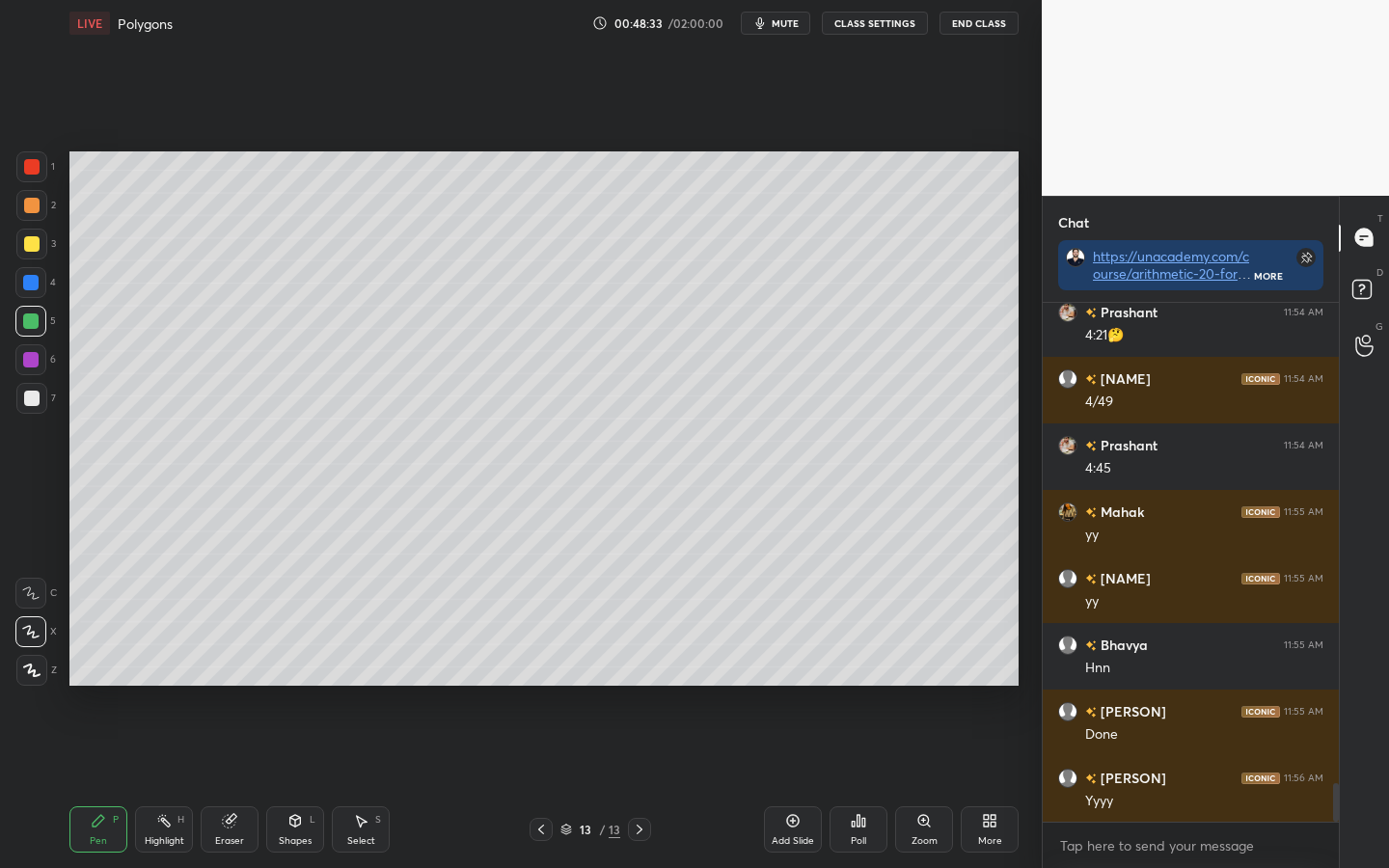 click at bounding box center (31, 283) 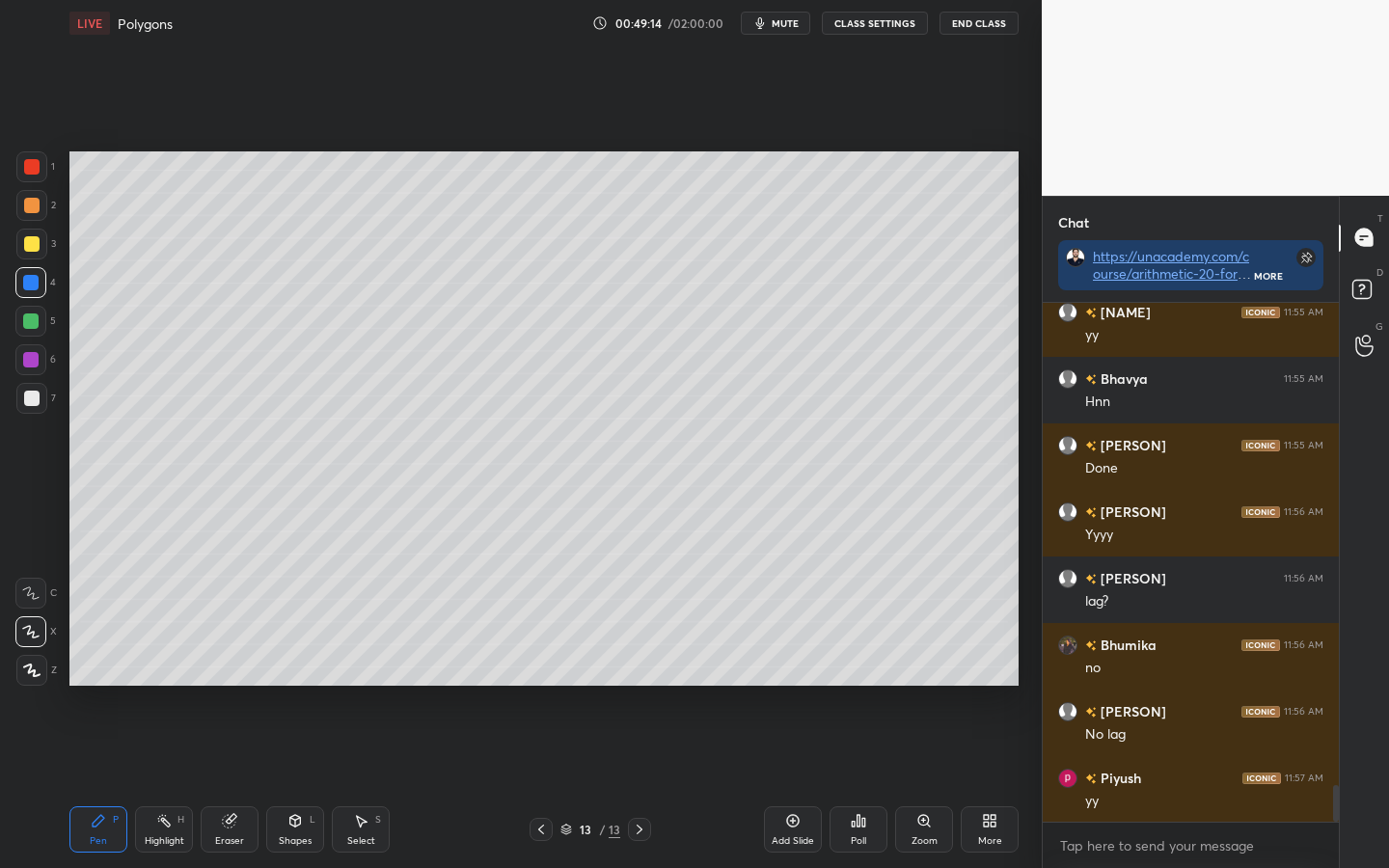 scroll, scrollTop: 6838, scrollLeft: 0, axis: vertical 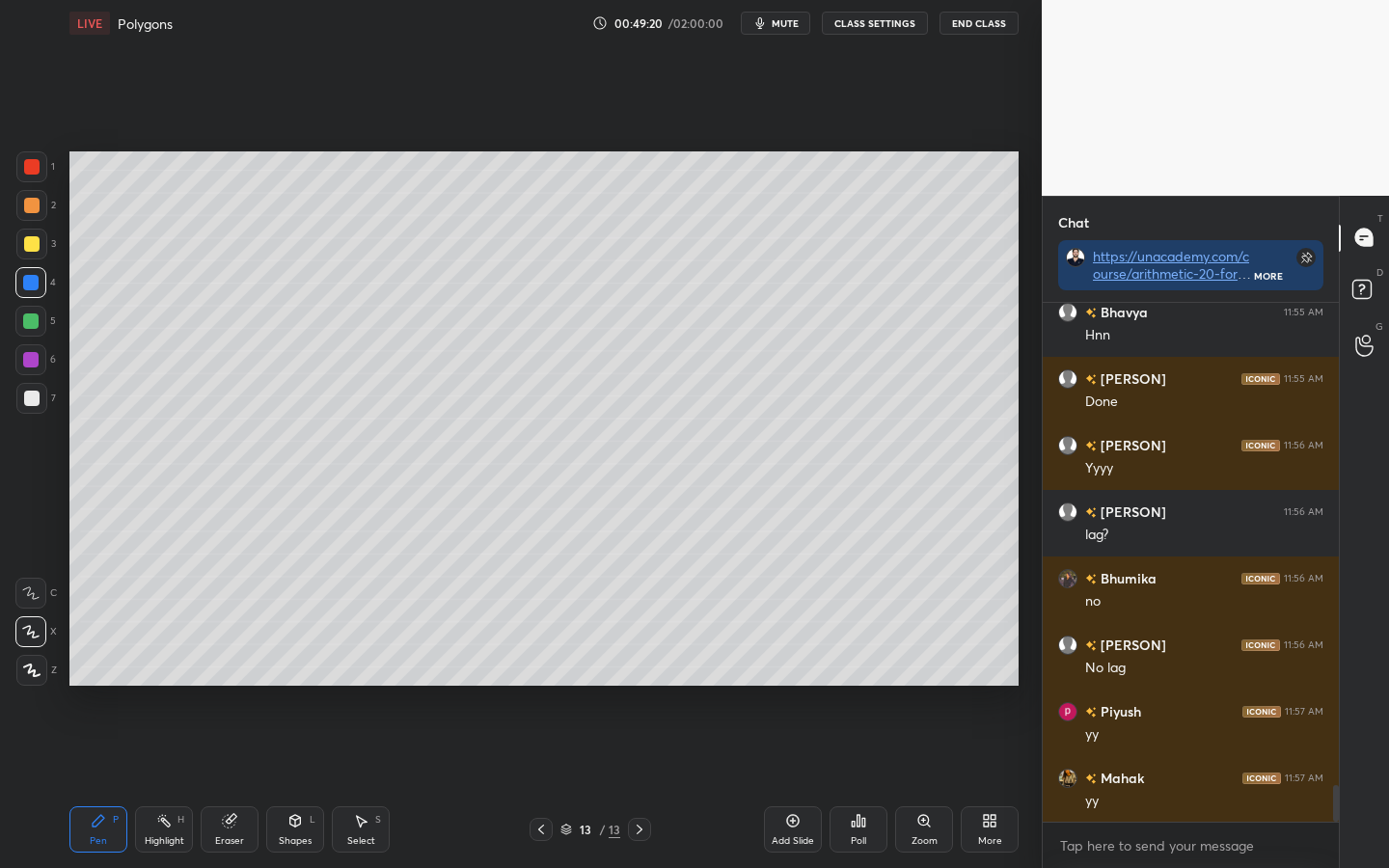 drag, startPoint x: 31, startPoint y: 359, endPoint x: 66, endPoint y: 339, distance: 40.31129 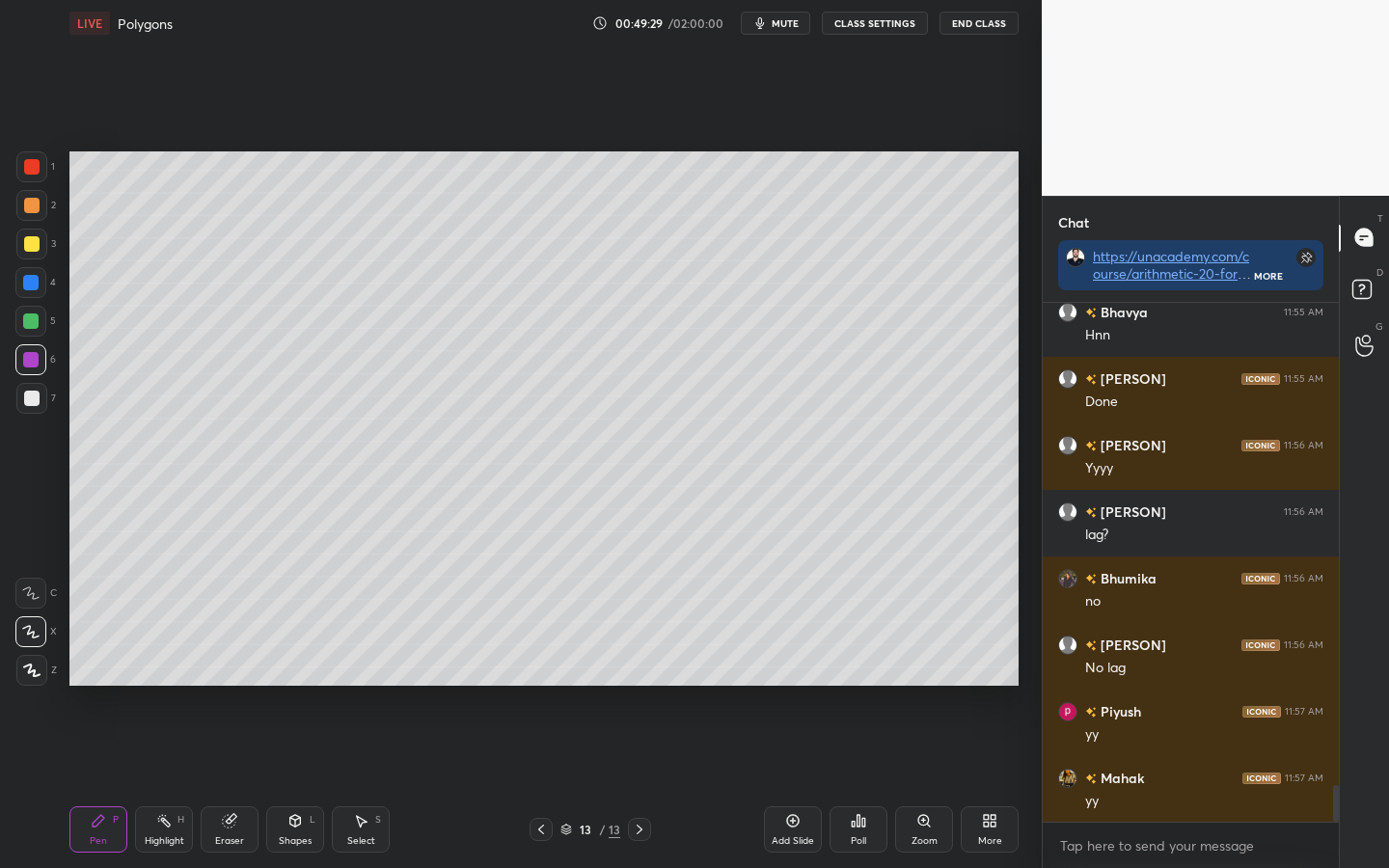 click at bounding box center [32, 205] 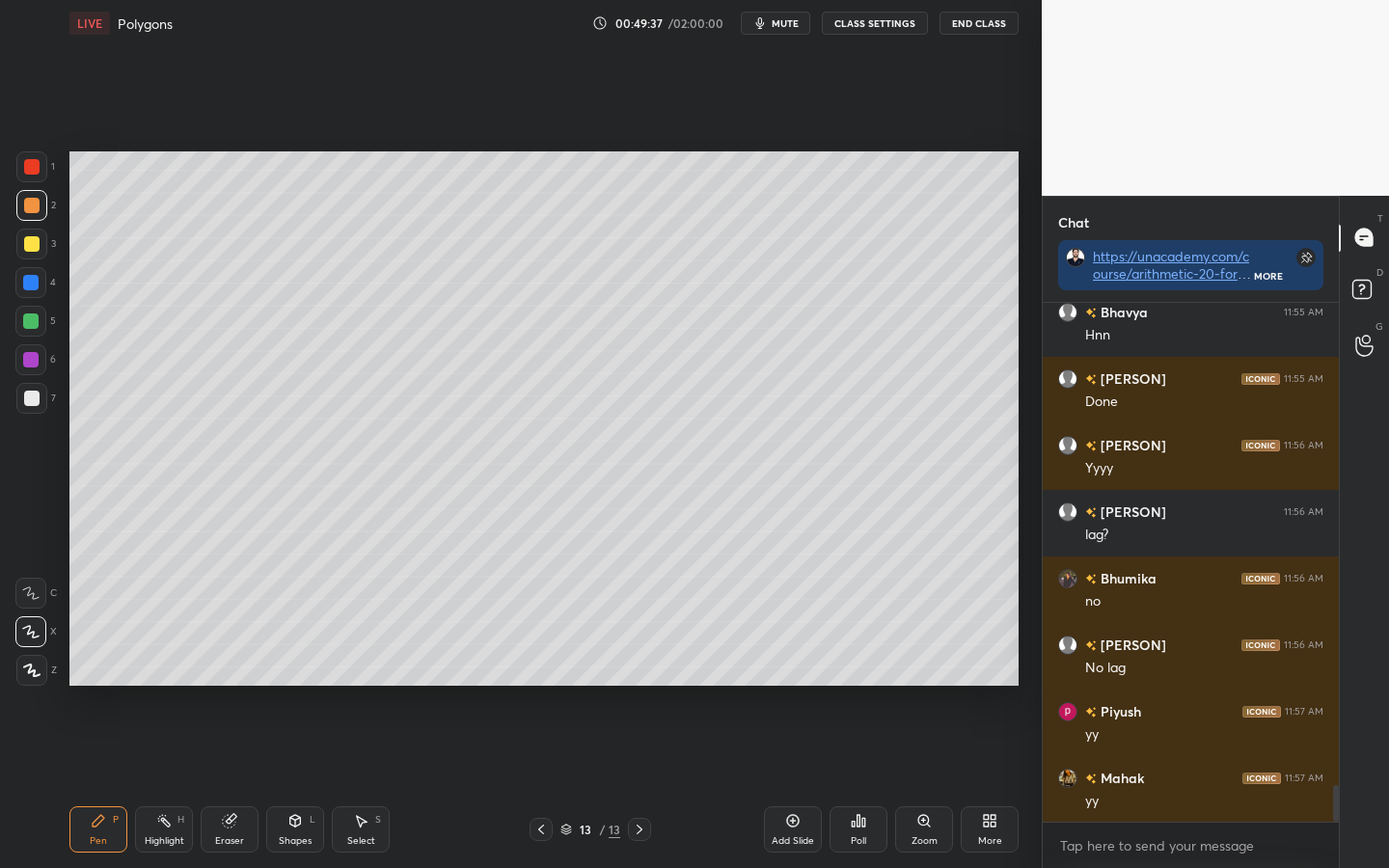 click on "Highlight H" at bounding box center [164, 829] 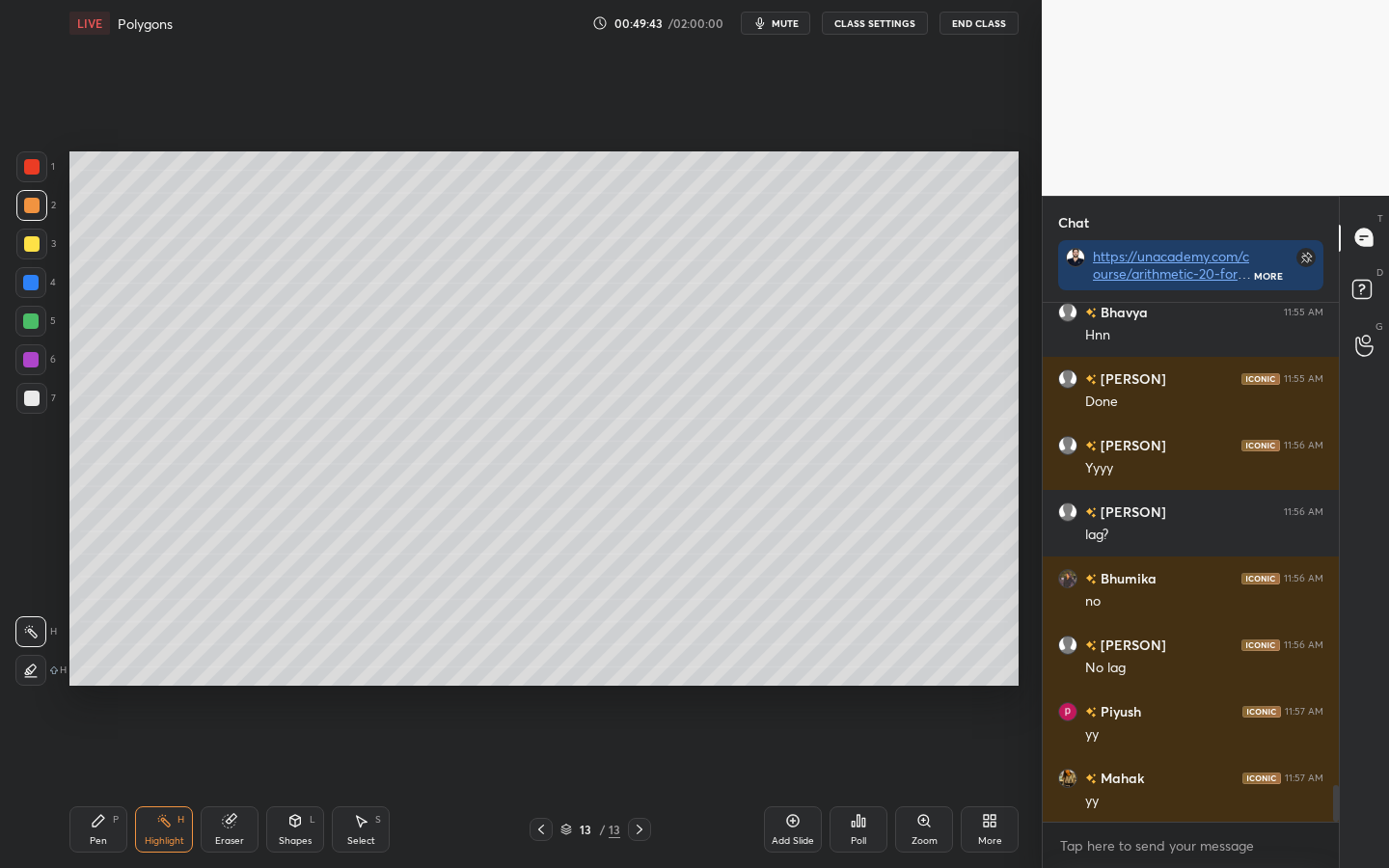 click 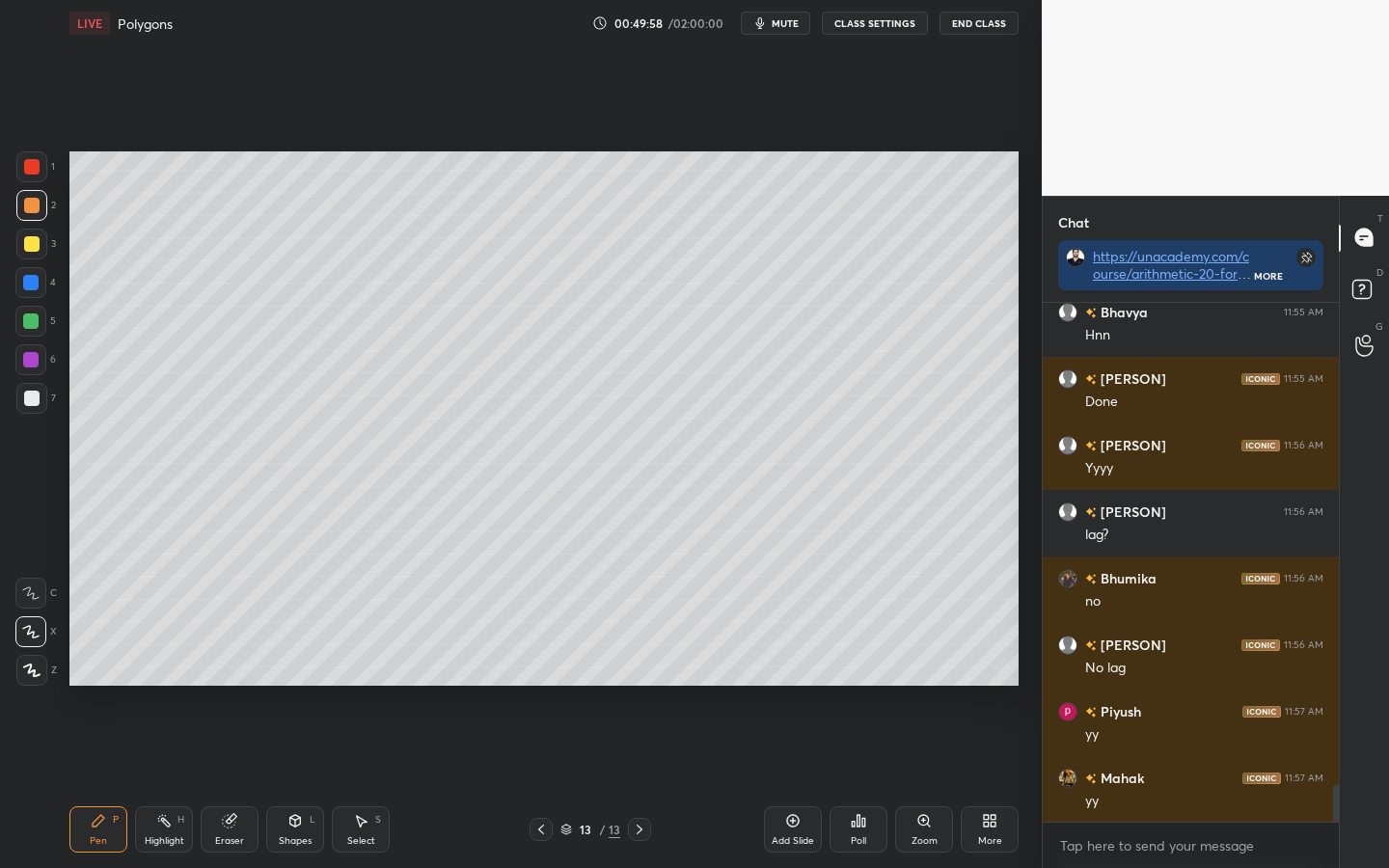 click on "Shapes L" at bounding box center (295, 829) 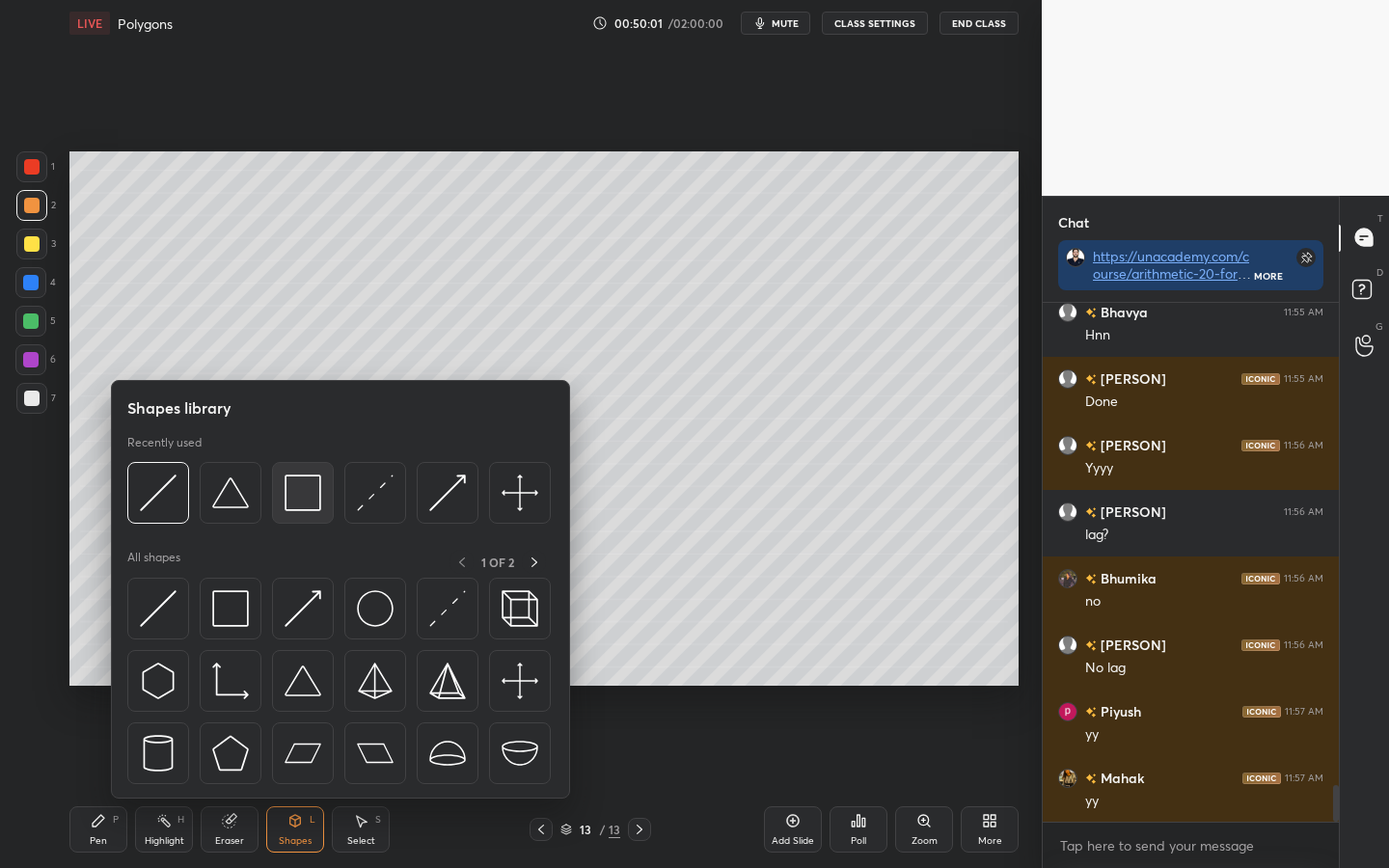 click at bounding box center (303, 493) 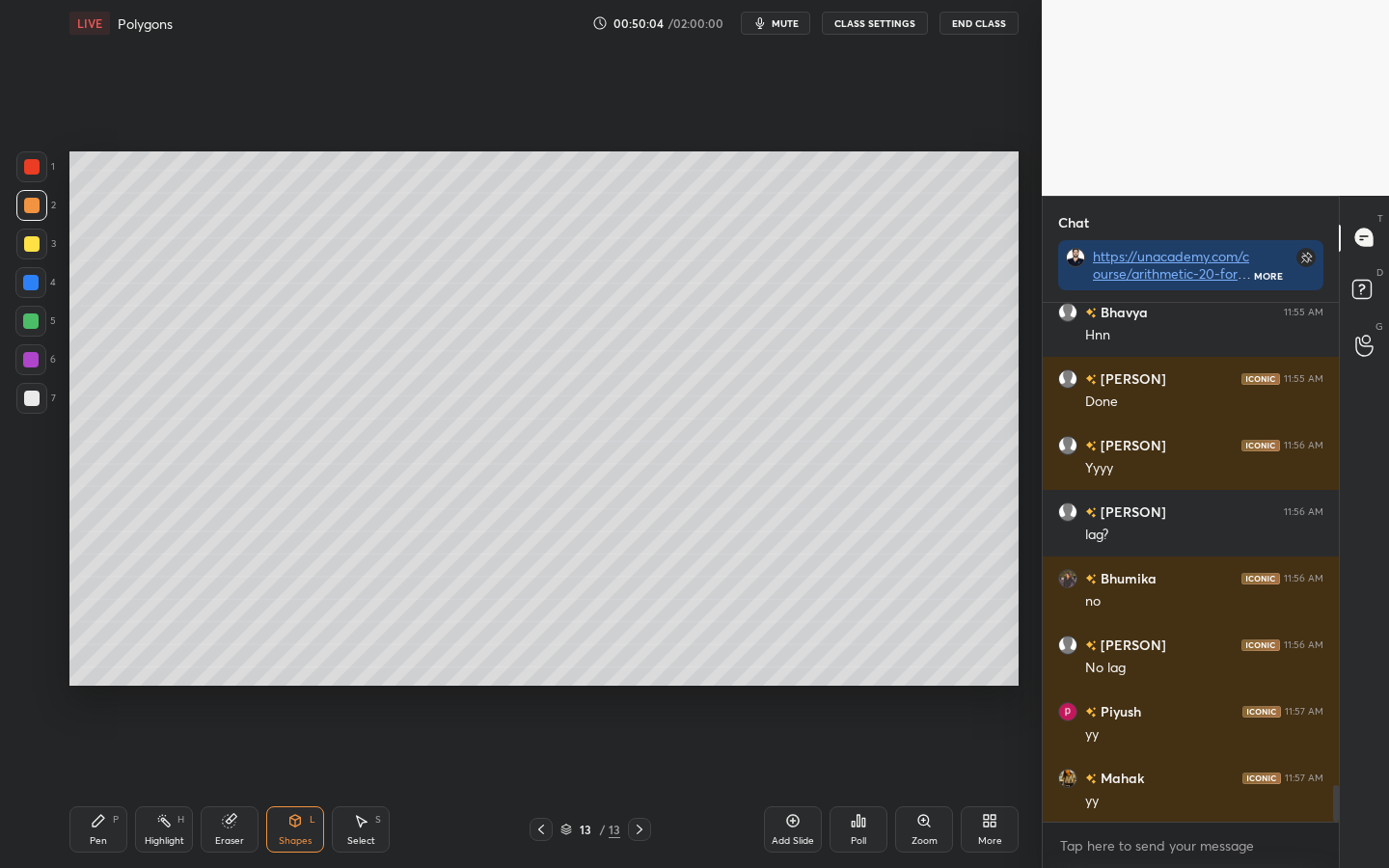 scroll, scrollTop: 6904, scrollLeft: 0, axis: vertical 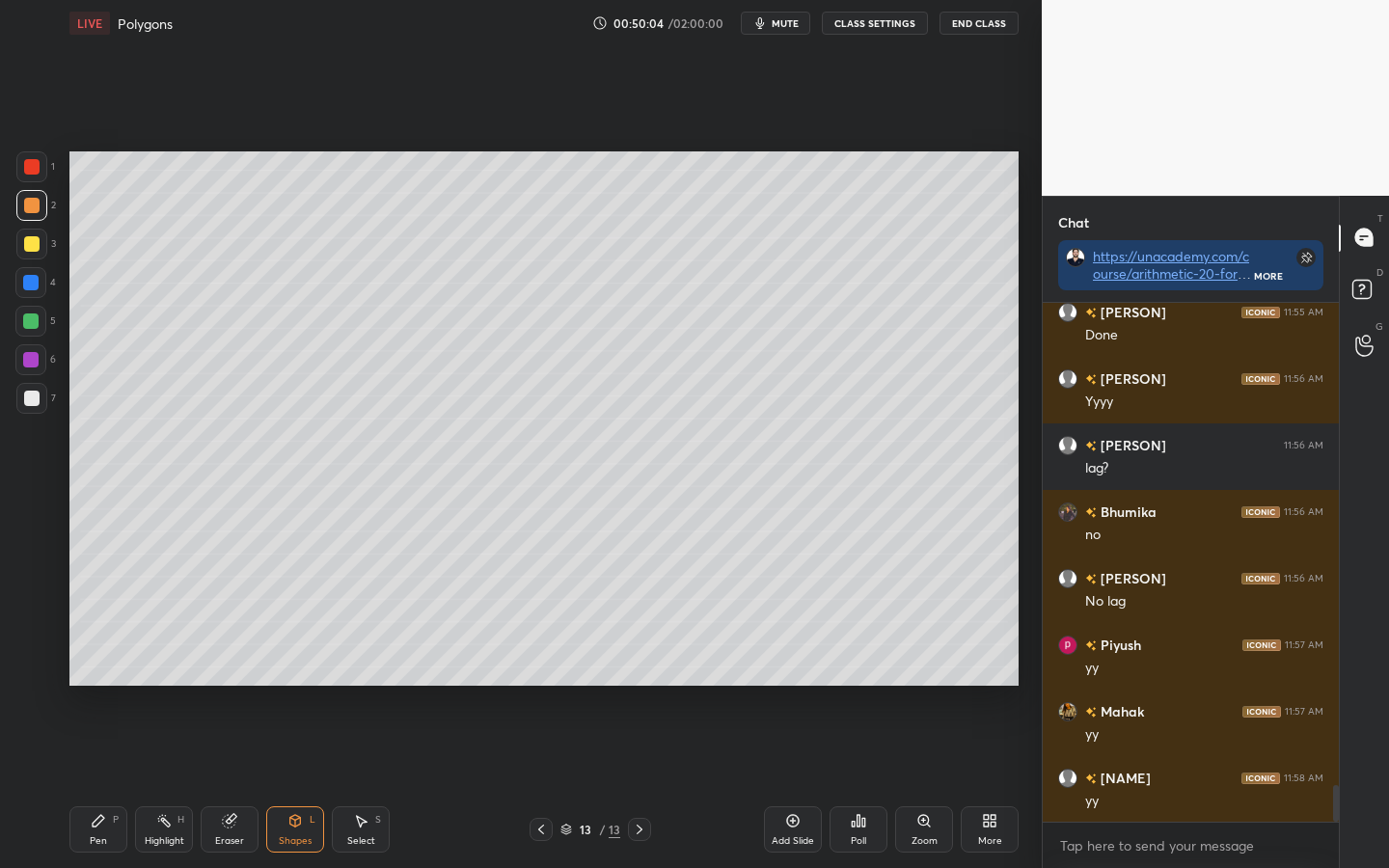 click on "Pen P" at bounding box center [98, 829] 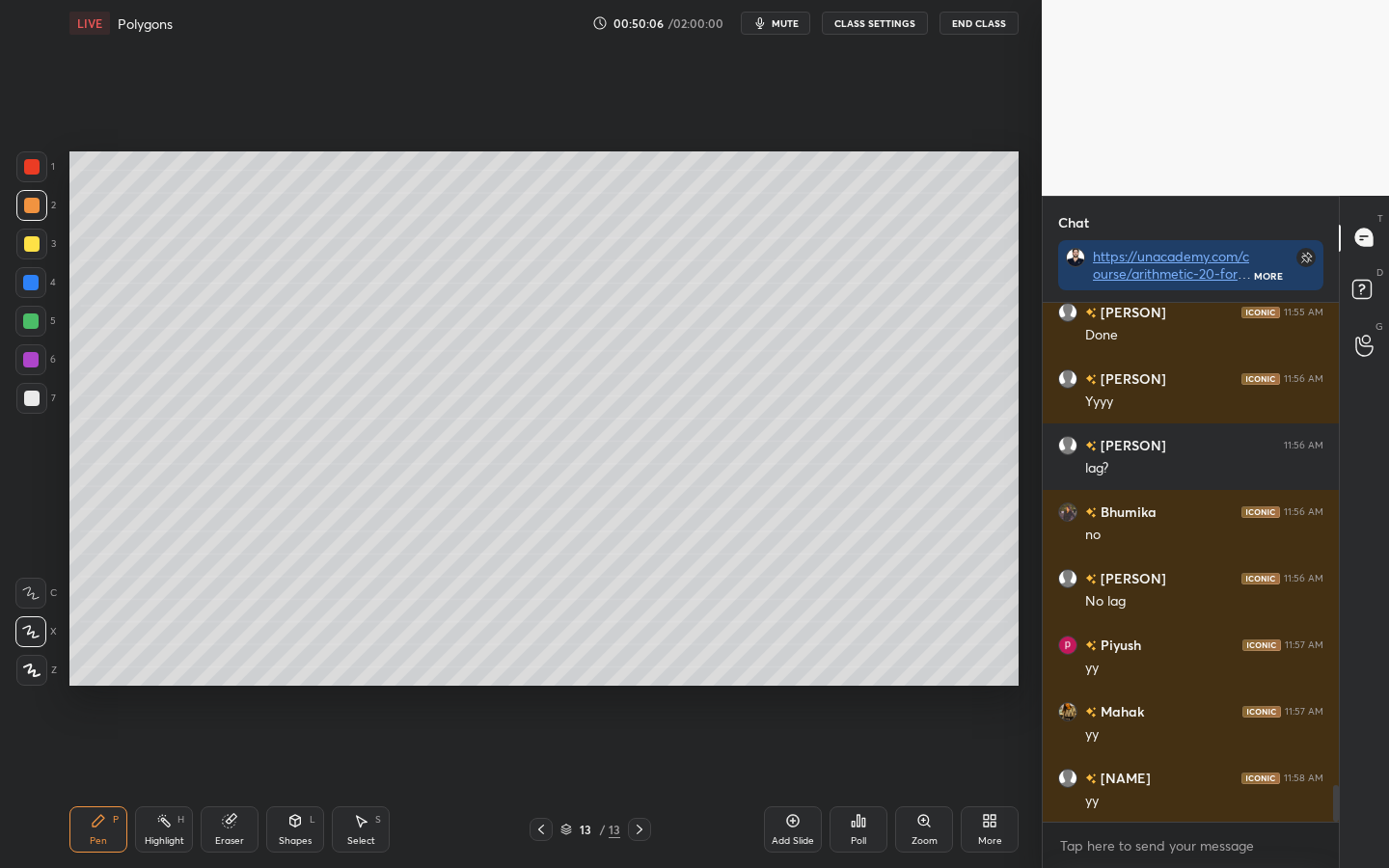 click at bounding box center (31, 283) 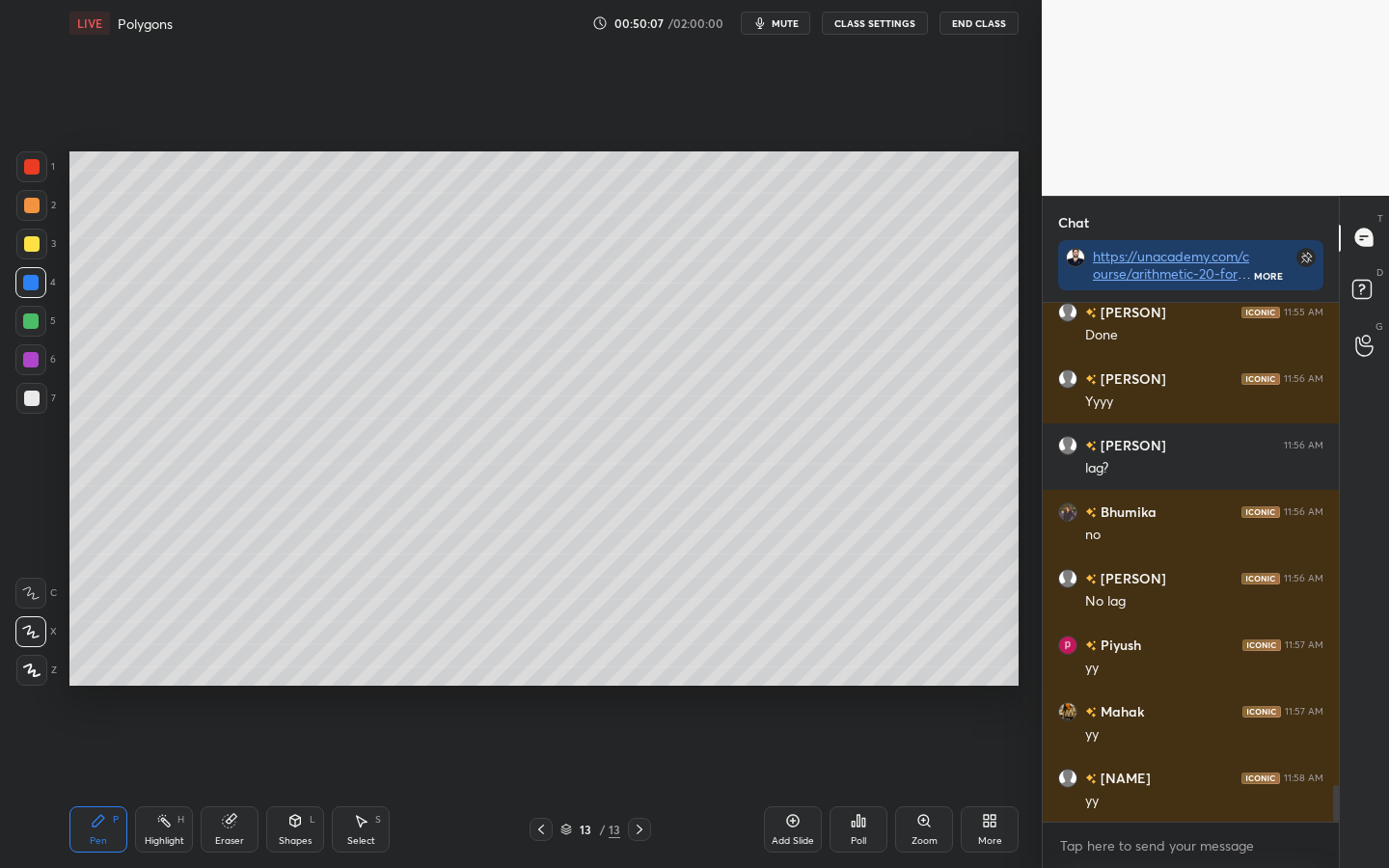 scroll, scrollTop: 6971, scrollLeft: 0, axis: vertical 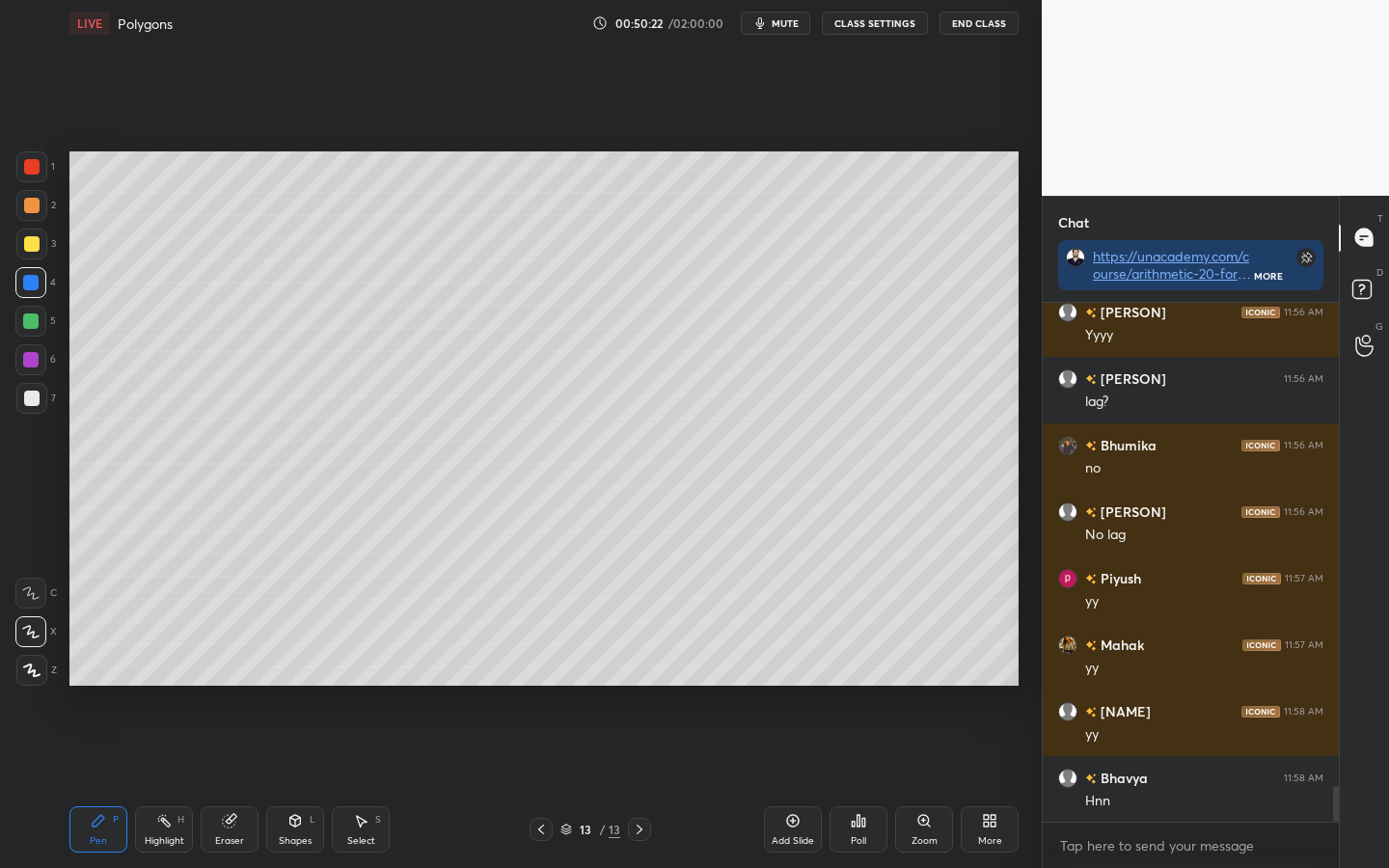 click 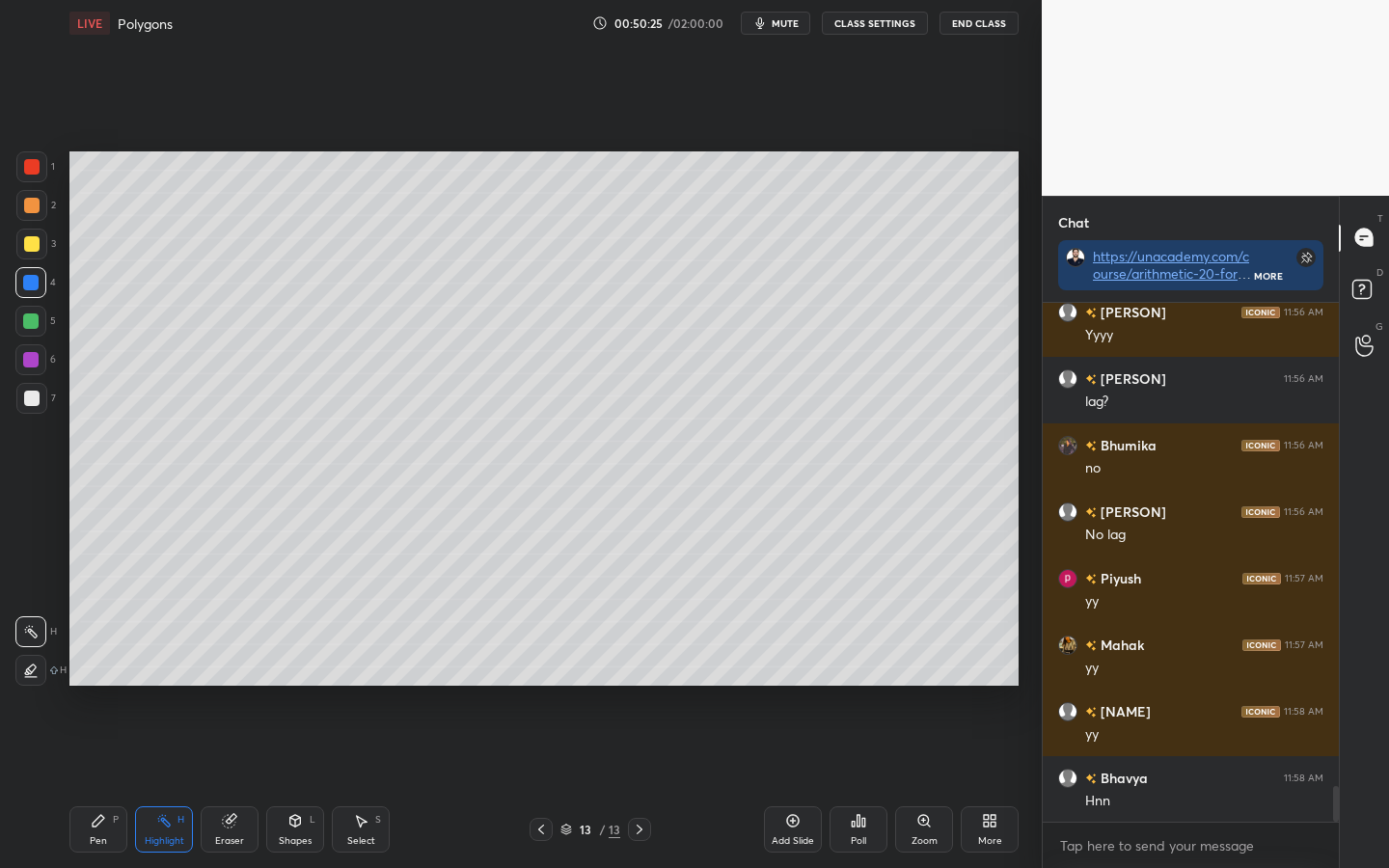drag, startPoint x: 99, startPoint y: 827, endPoint x: 154, endPoint y: 777, distance: 74.330344 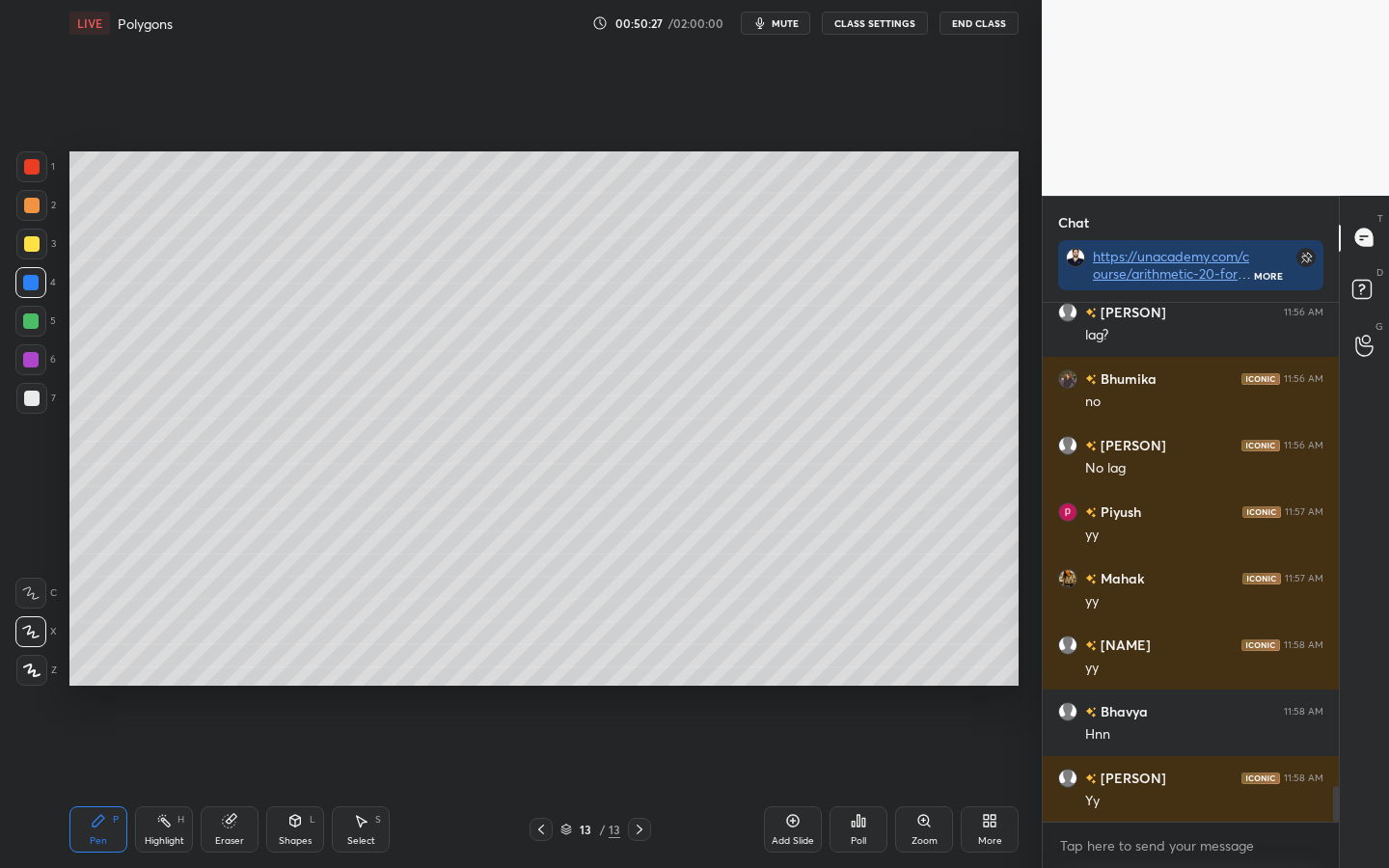scroll, scrollTop: 7104, scrollLeft: 0, axis: vertical 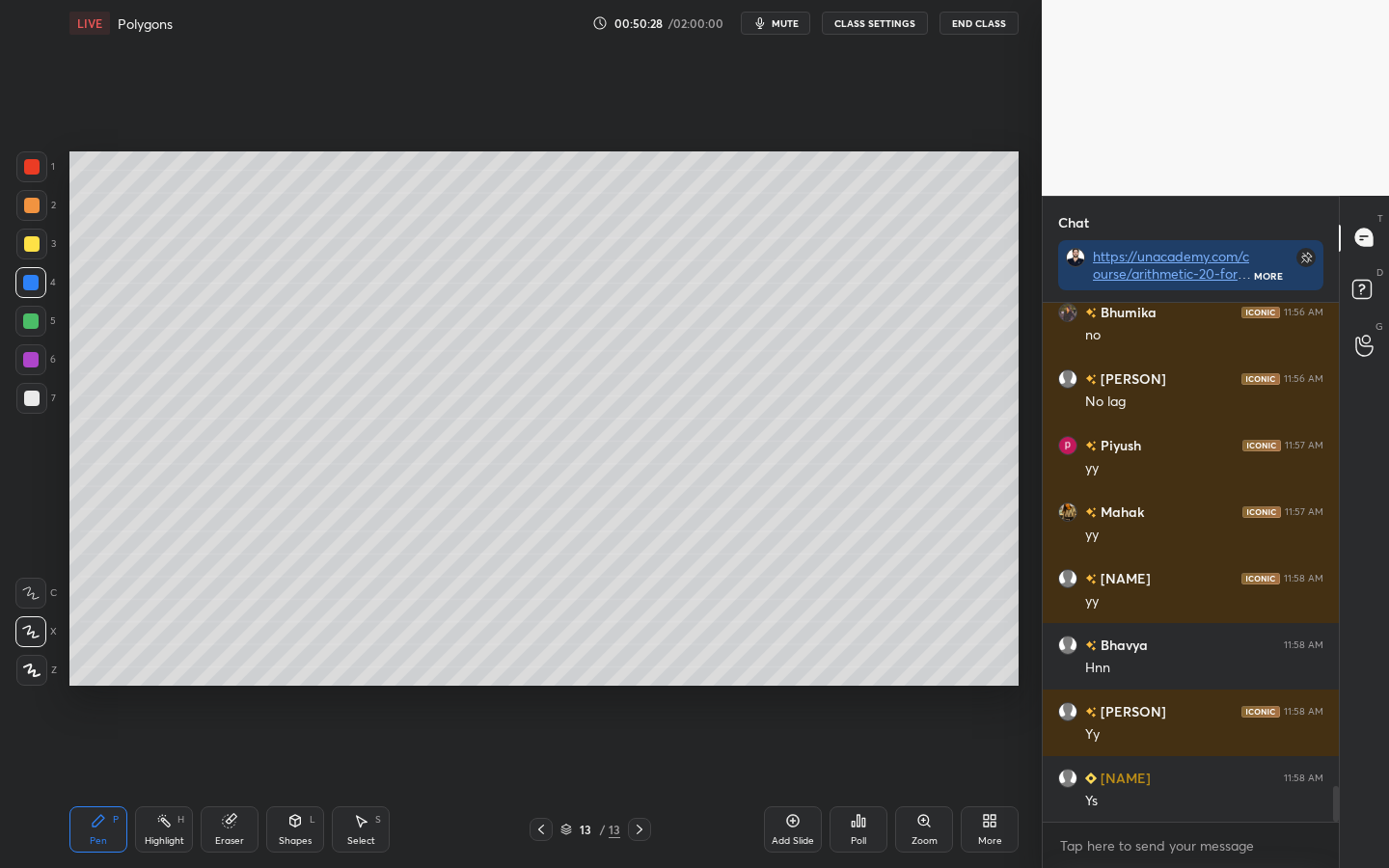 click on "Highlight H" at bounding box center (164, 829) 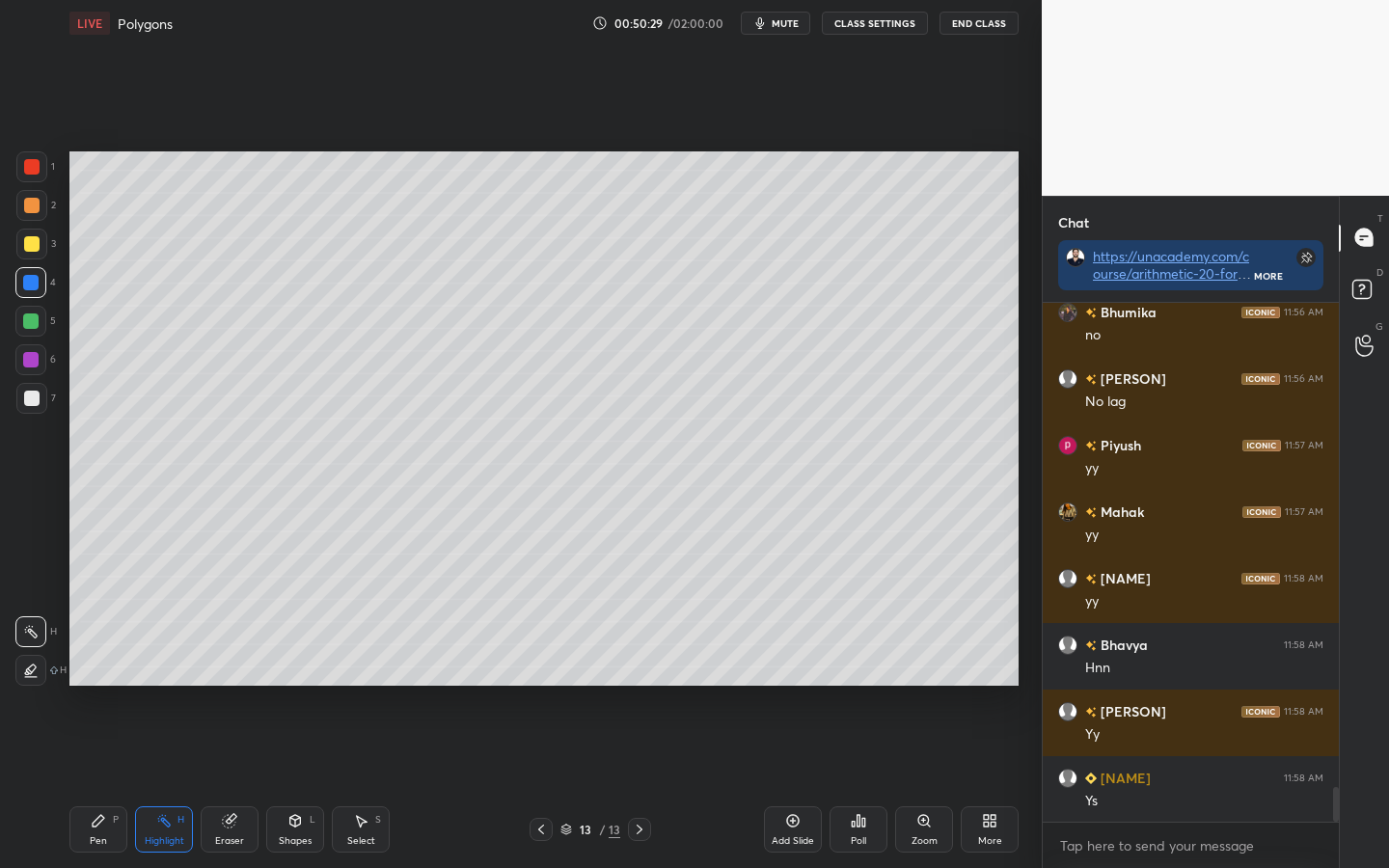 scroll, scrollTop: 7171, scrollLeft: 0, axis: vertical 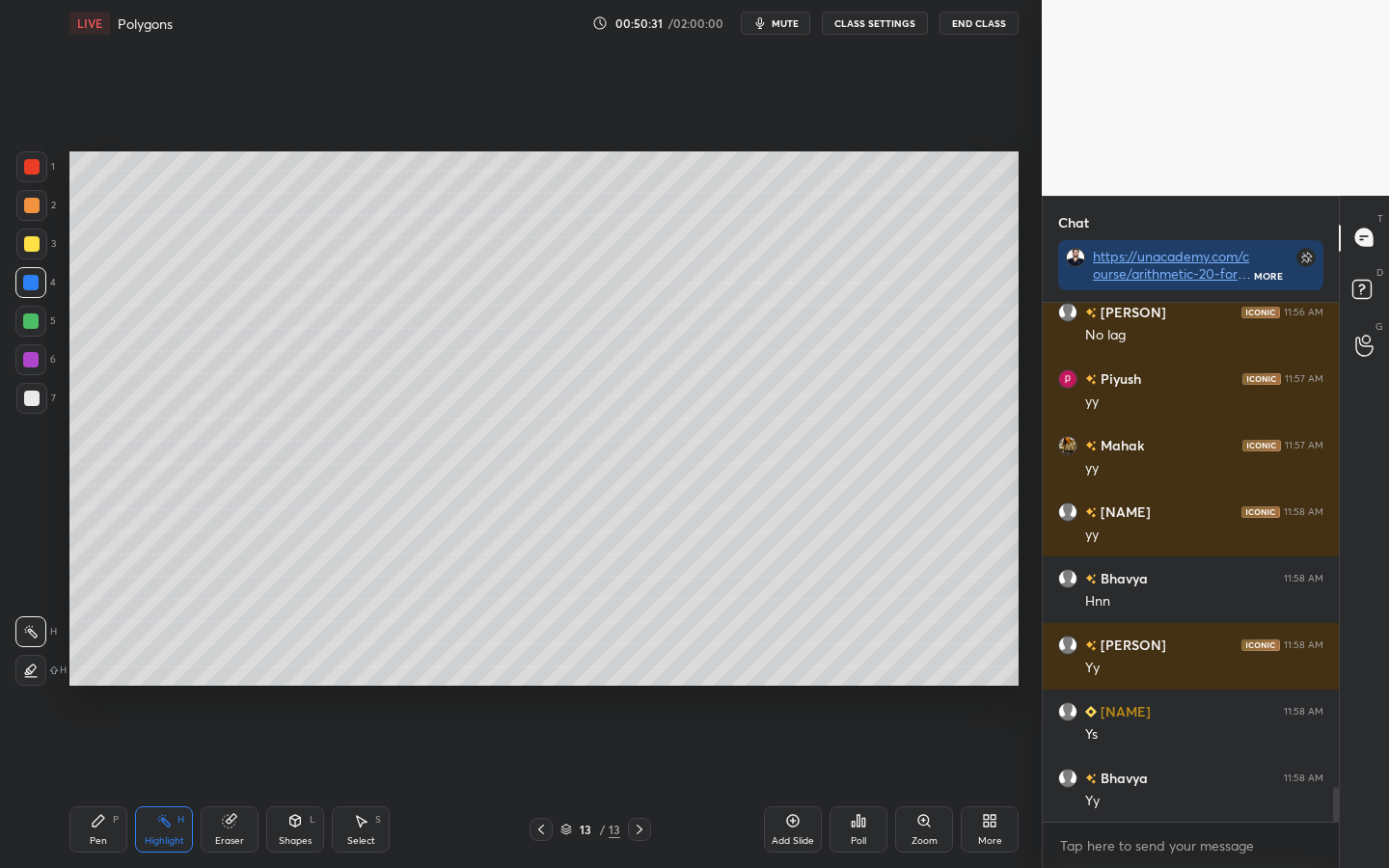 click 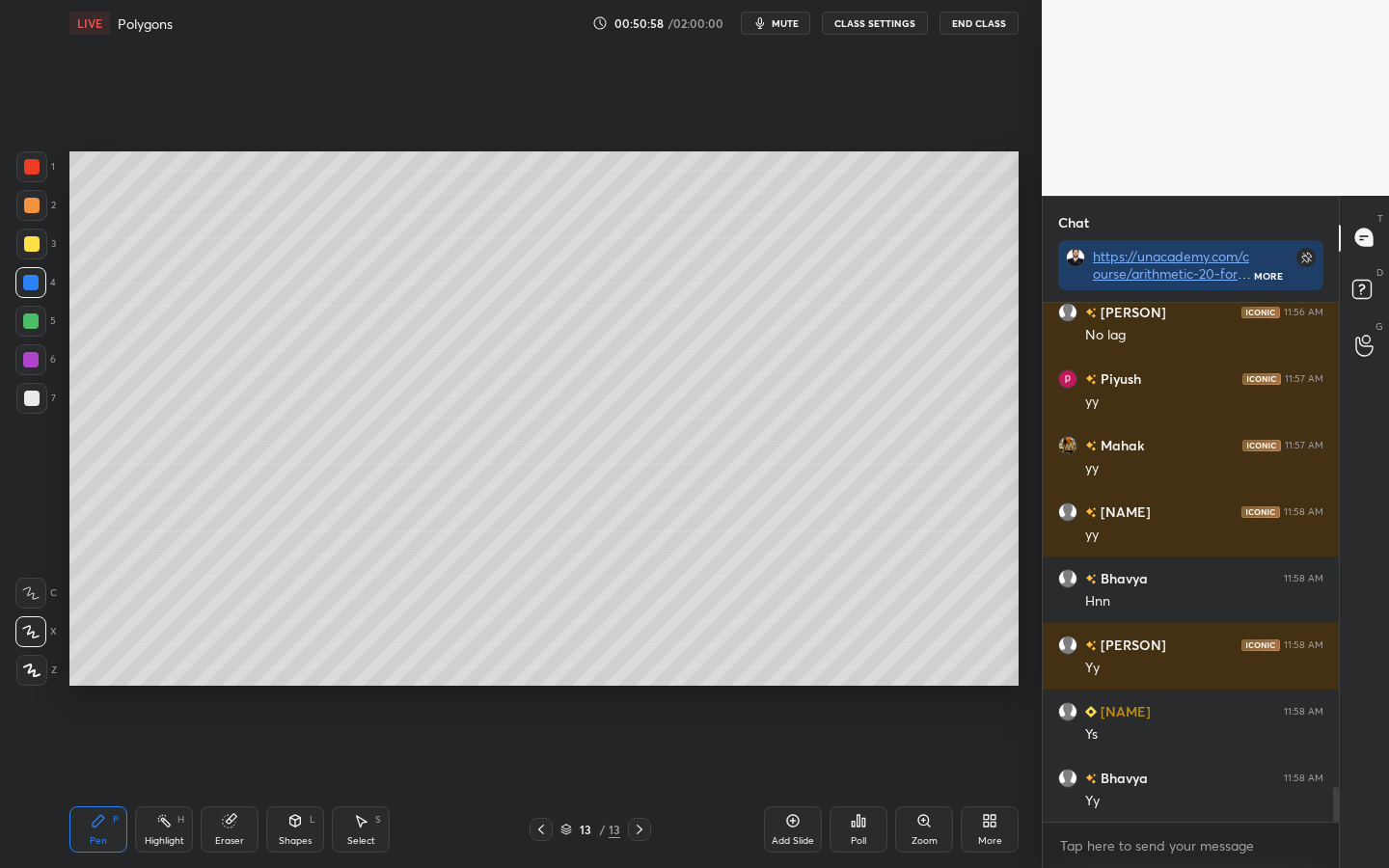 click at bounding box center [31, 321] 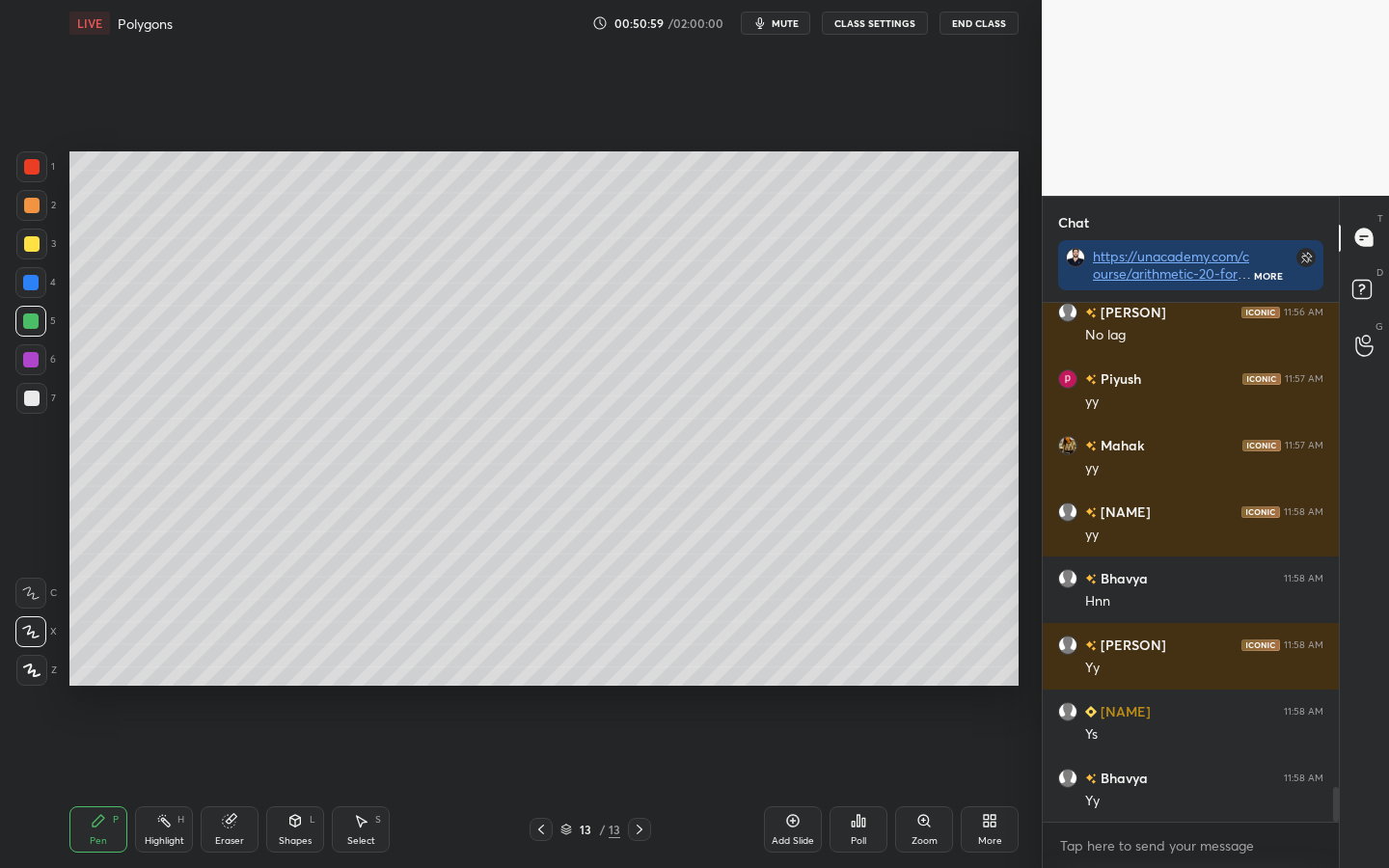 click at bounding box center (32, 398) 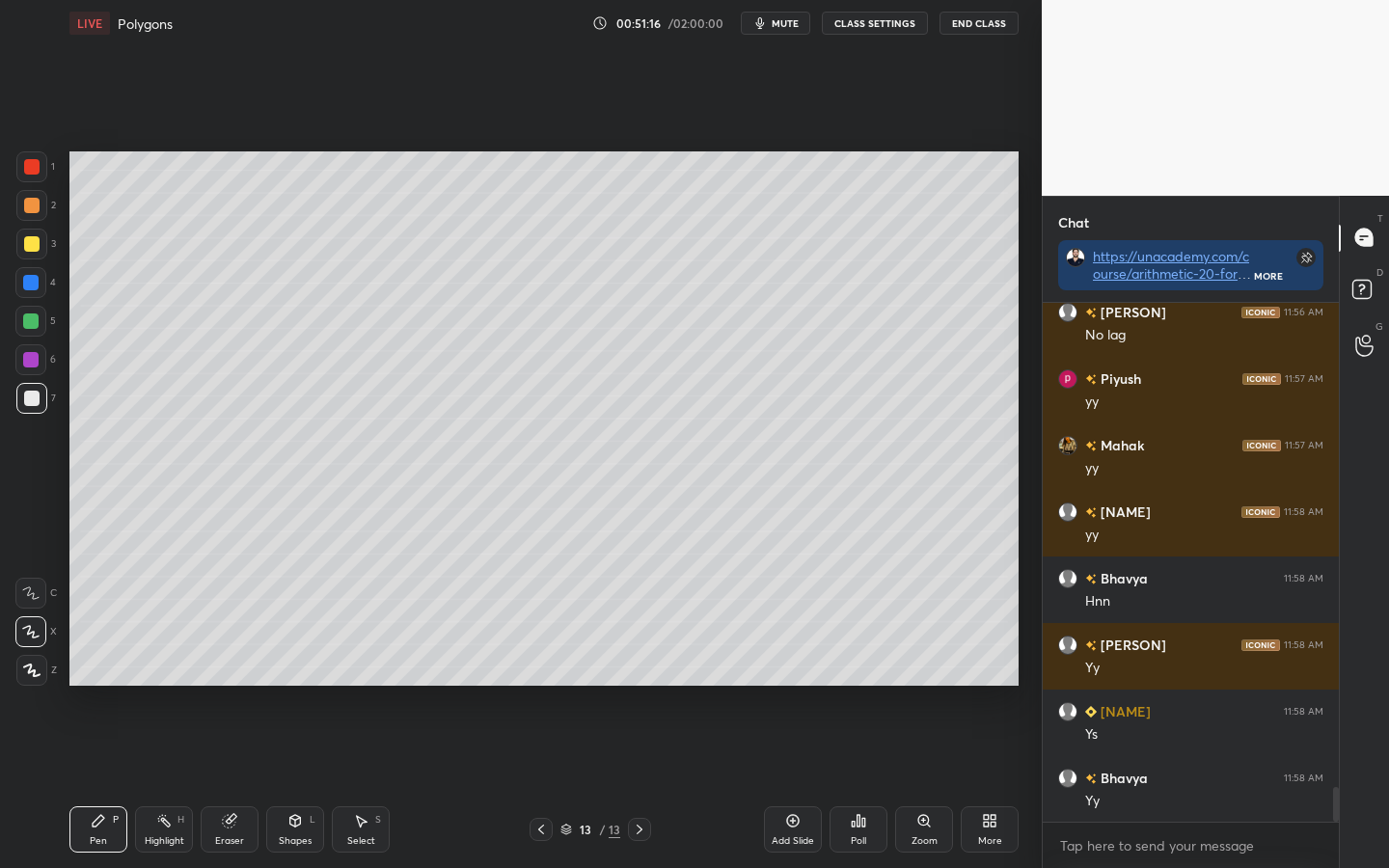 scroll, scrollTop: 7237, scrollLeft: 0, axis: vertical 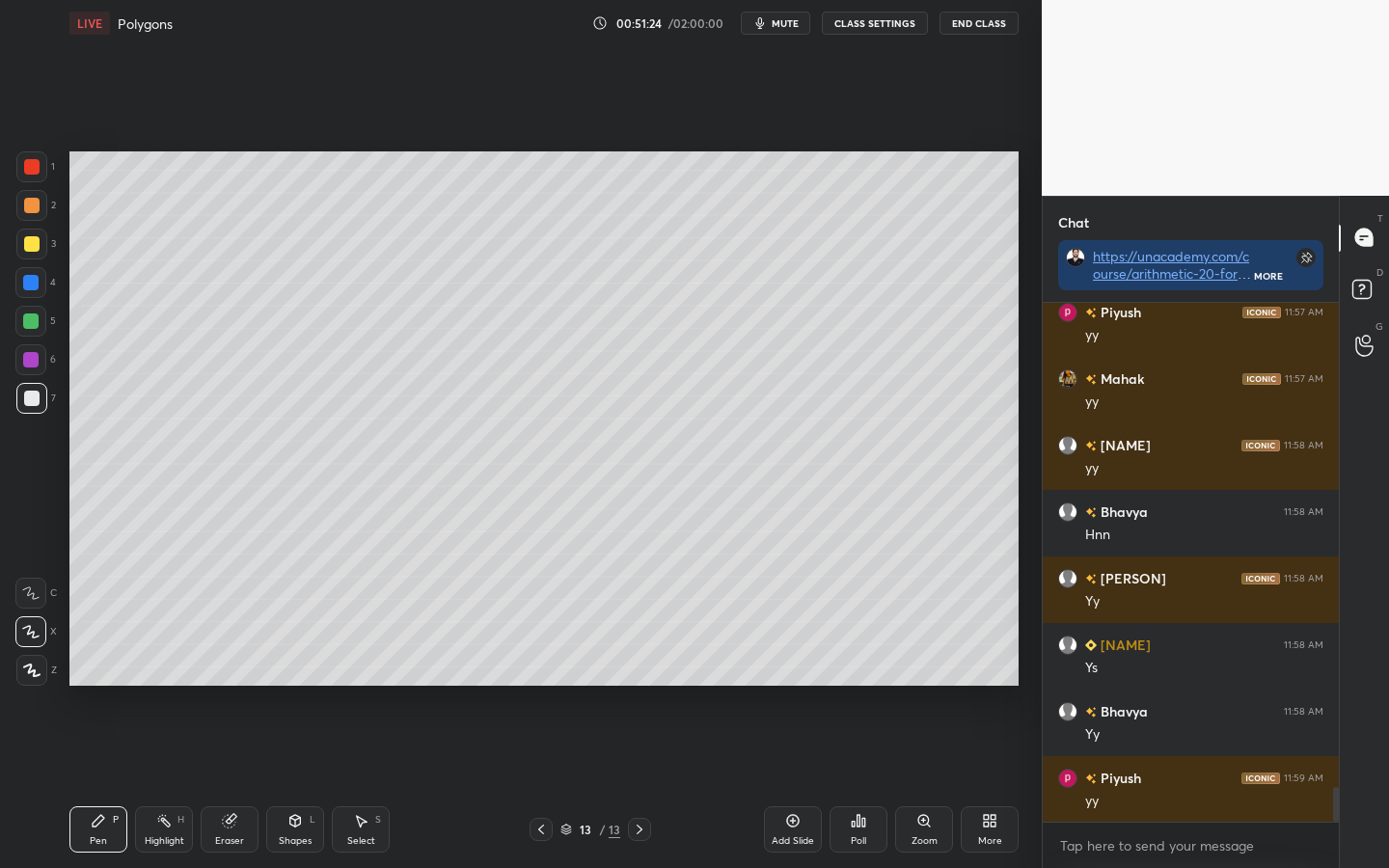 click 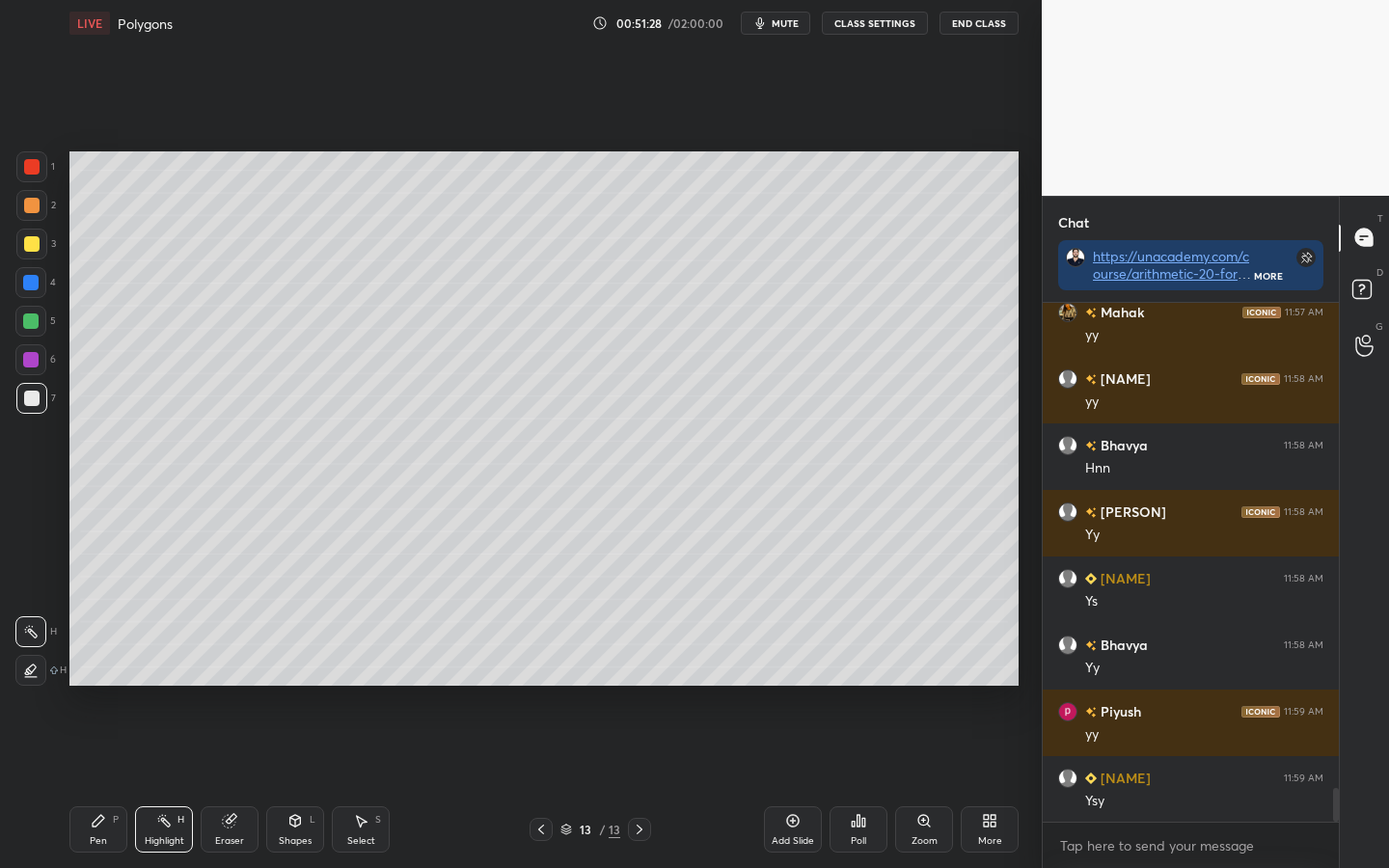 scroll, scrollTop: 7370, scrollLeft: 0, axis: vertical 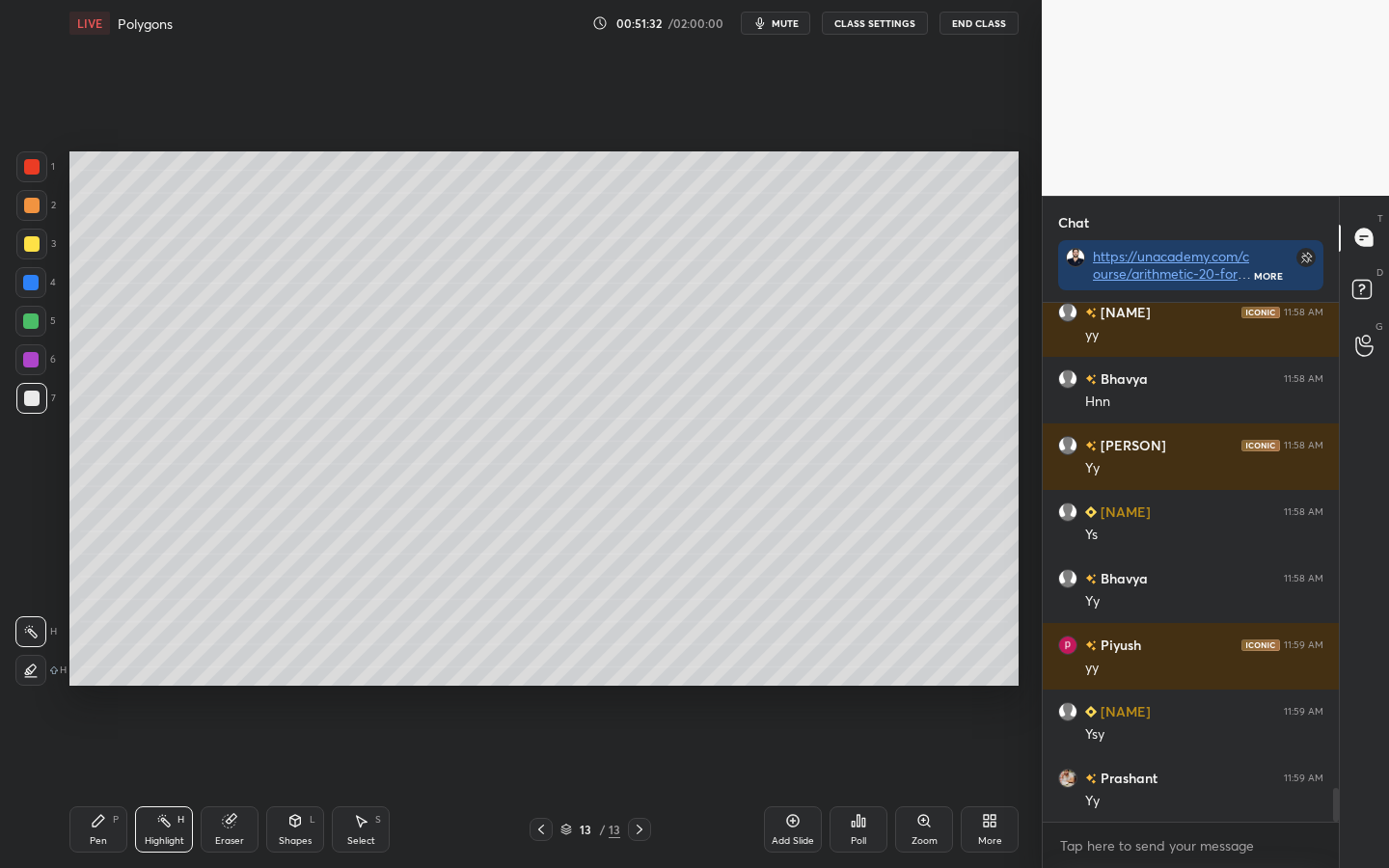 click at bounding box center (32, 244) 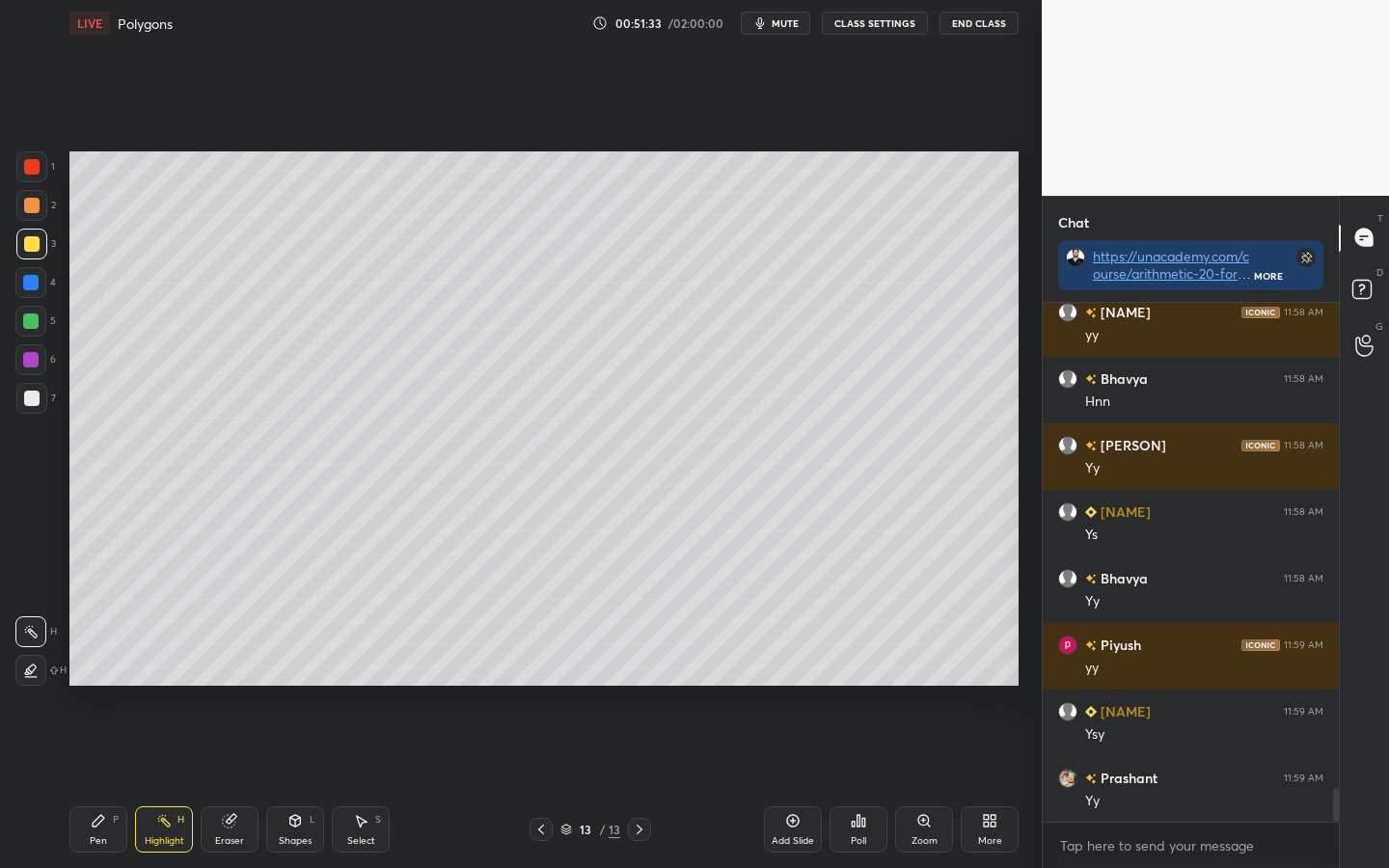 click on "Pen" at bounding box center (98, 841) 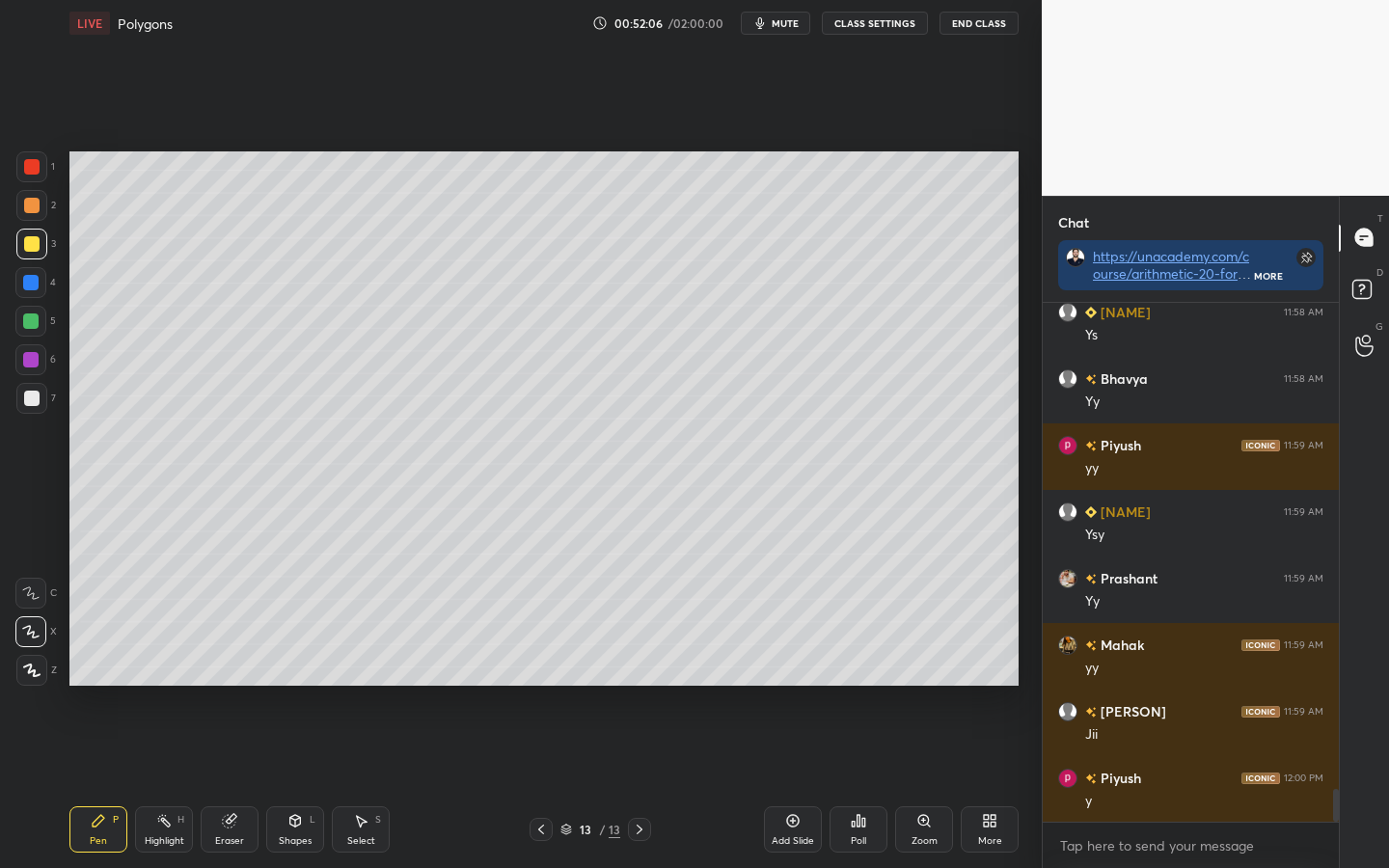 scroll, scrollTop: 7636, scrollLeft: 0, axis: vertical 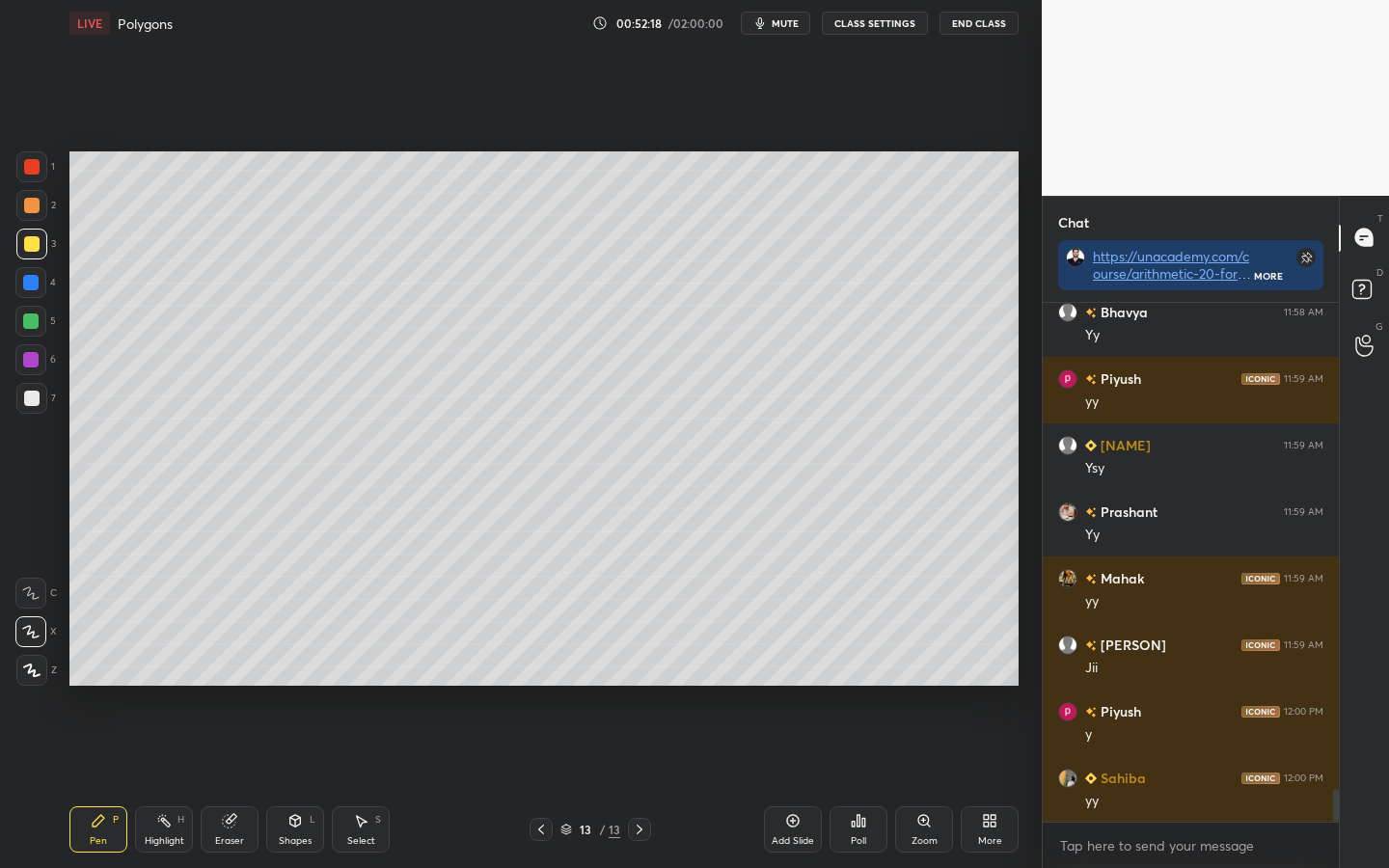 click on "Highlight H" at bounding box center [164, 829] 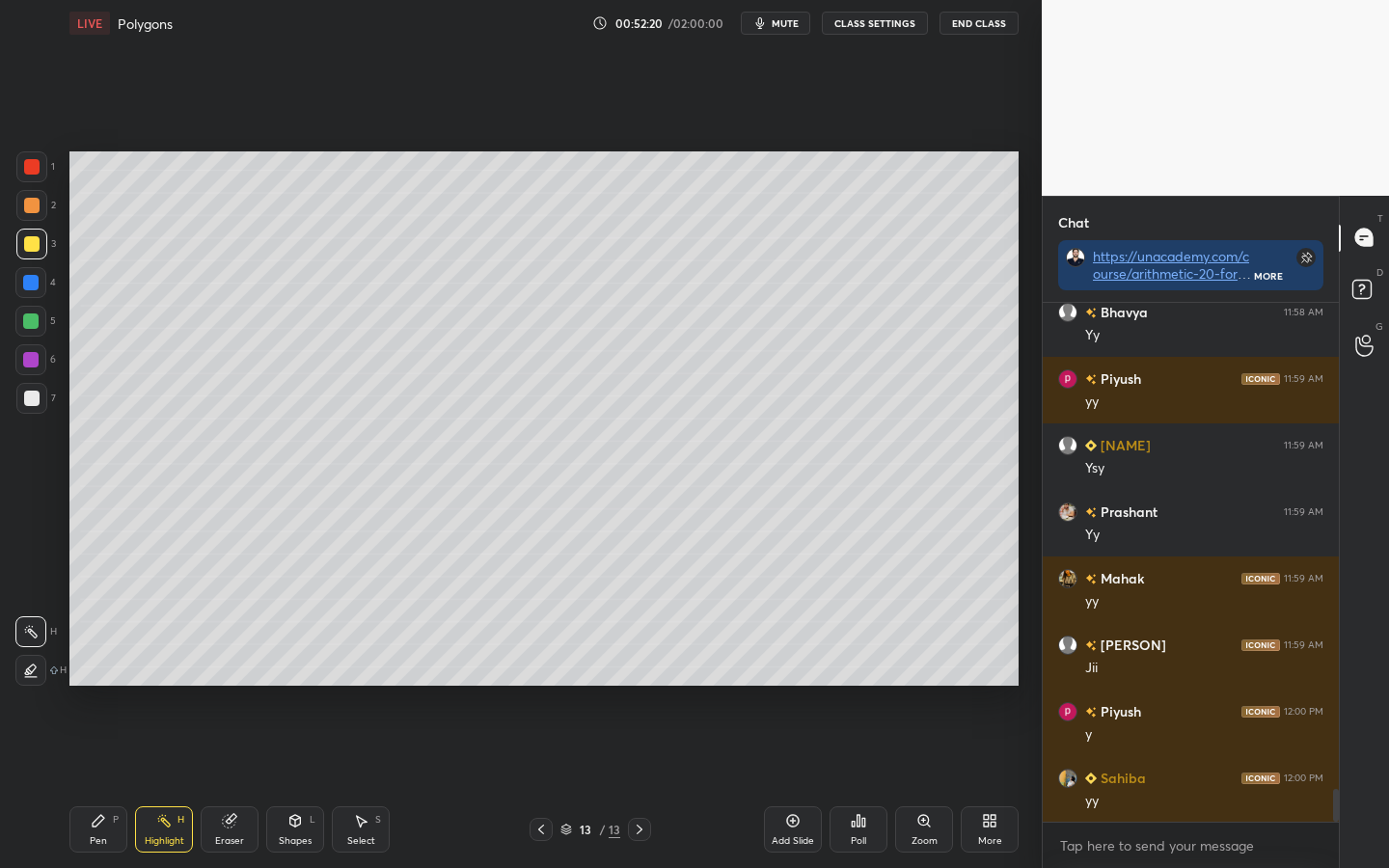 click at bounding box center [31, 360] 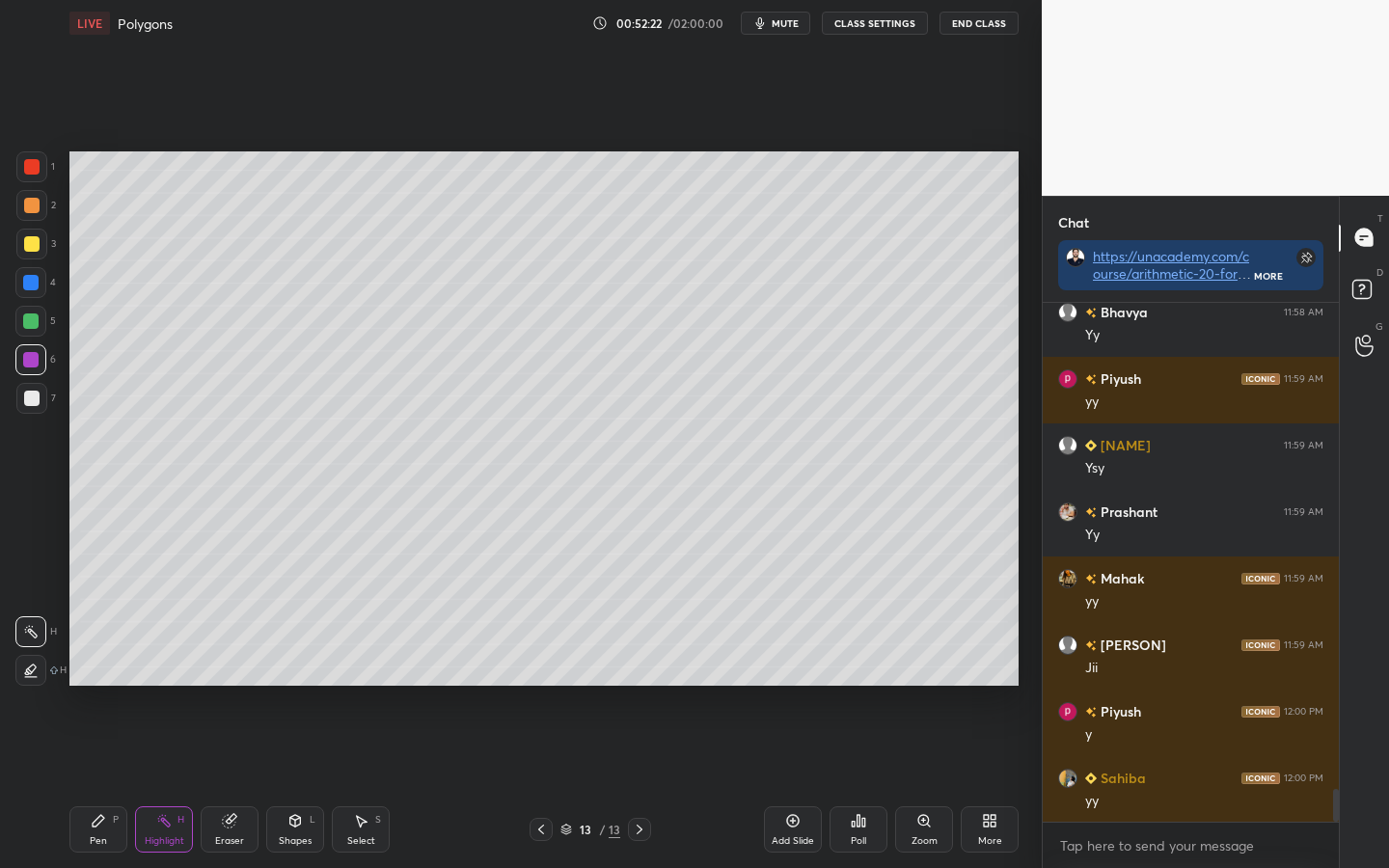 click on "Pen P" at bounding box center [98, 829] 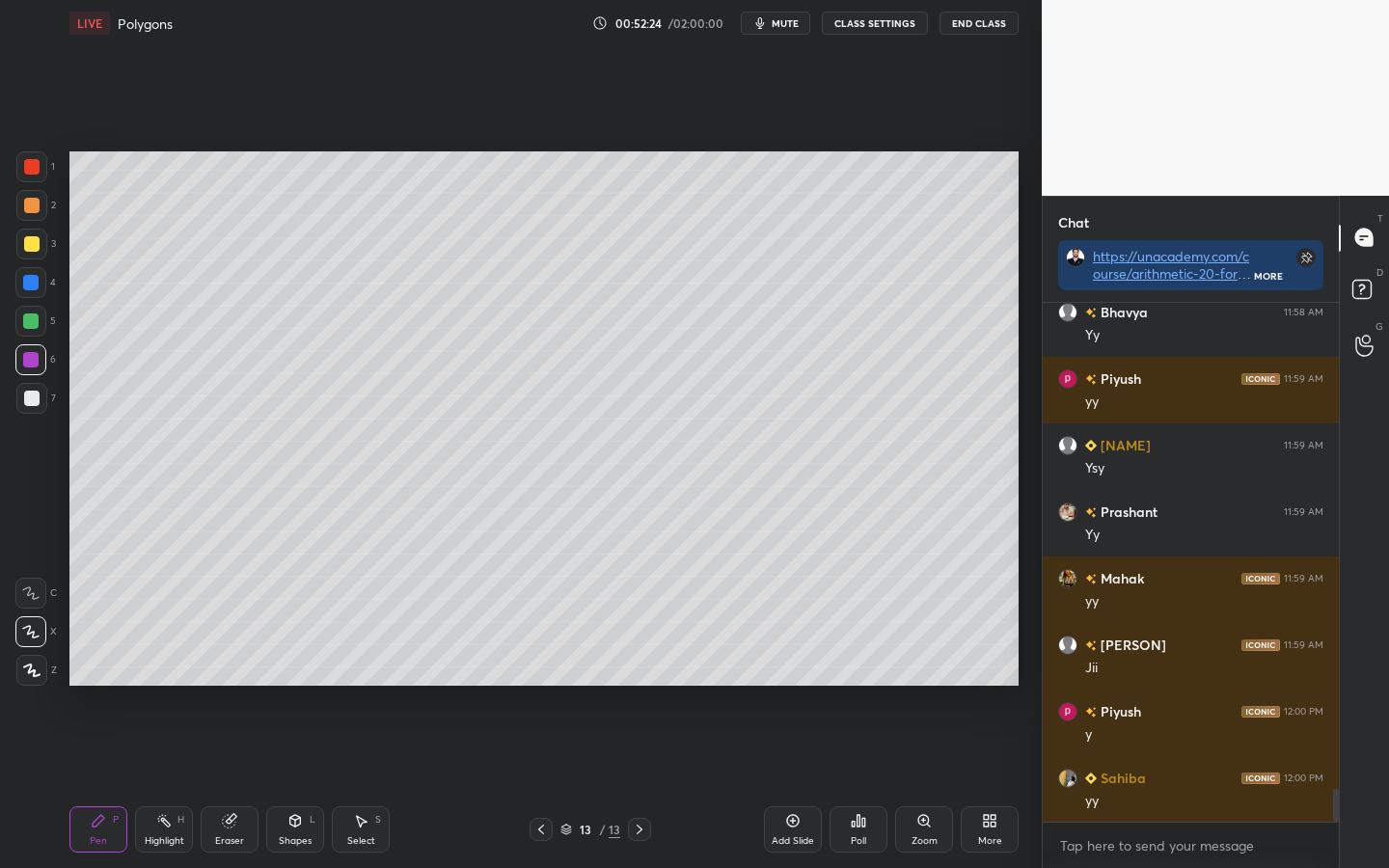 click at bounding box center (32, 167) 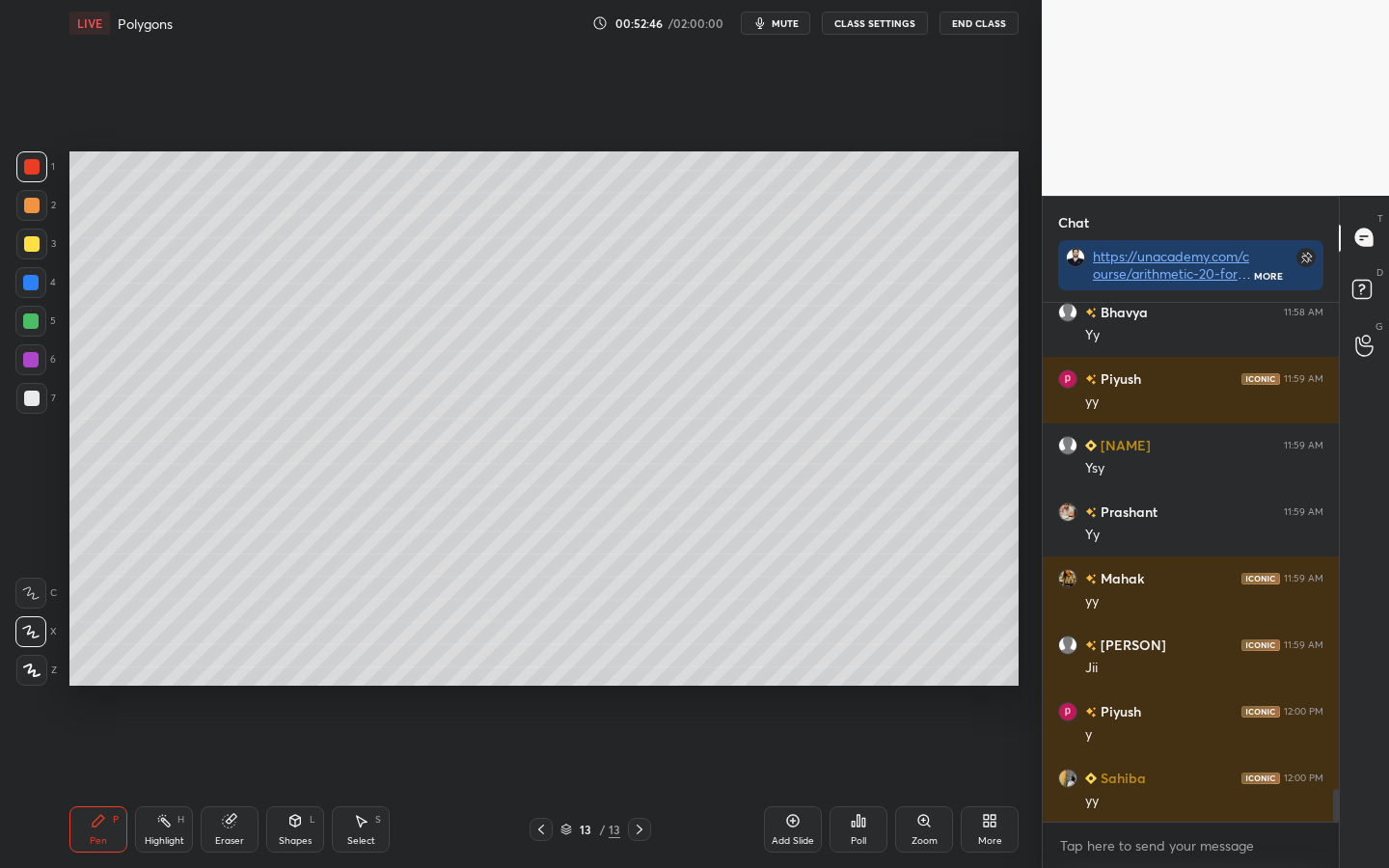 drag, startPoint x: 158, startPoint y: 820, endPoint x: 177, endPoint y: 810, distance: 21.470911 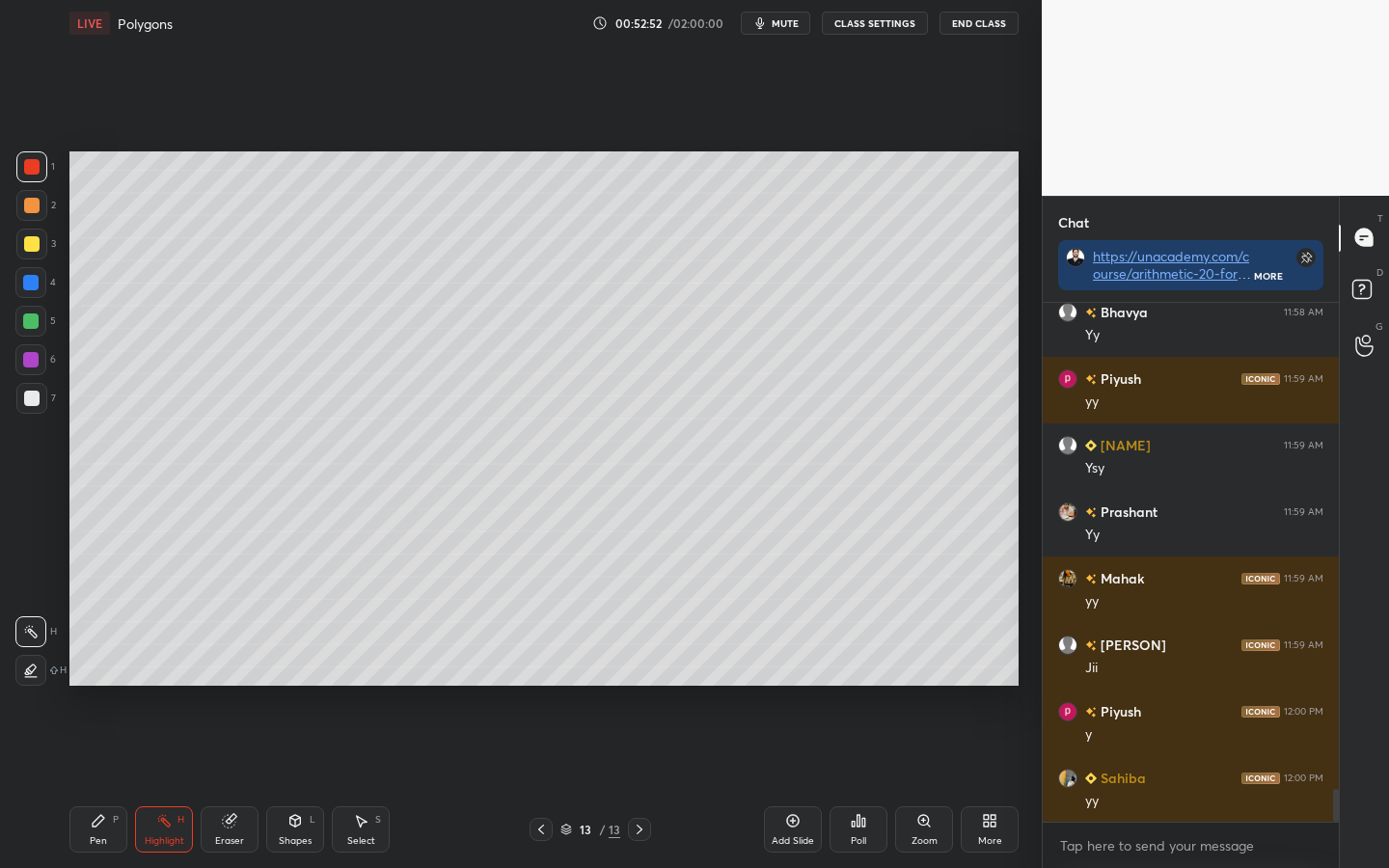 scroll, scrollTop: 7703, scrollLeft: 0, axis: vertical 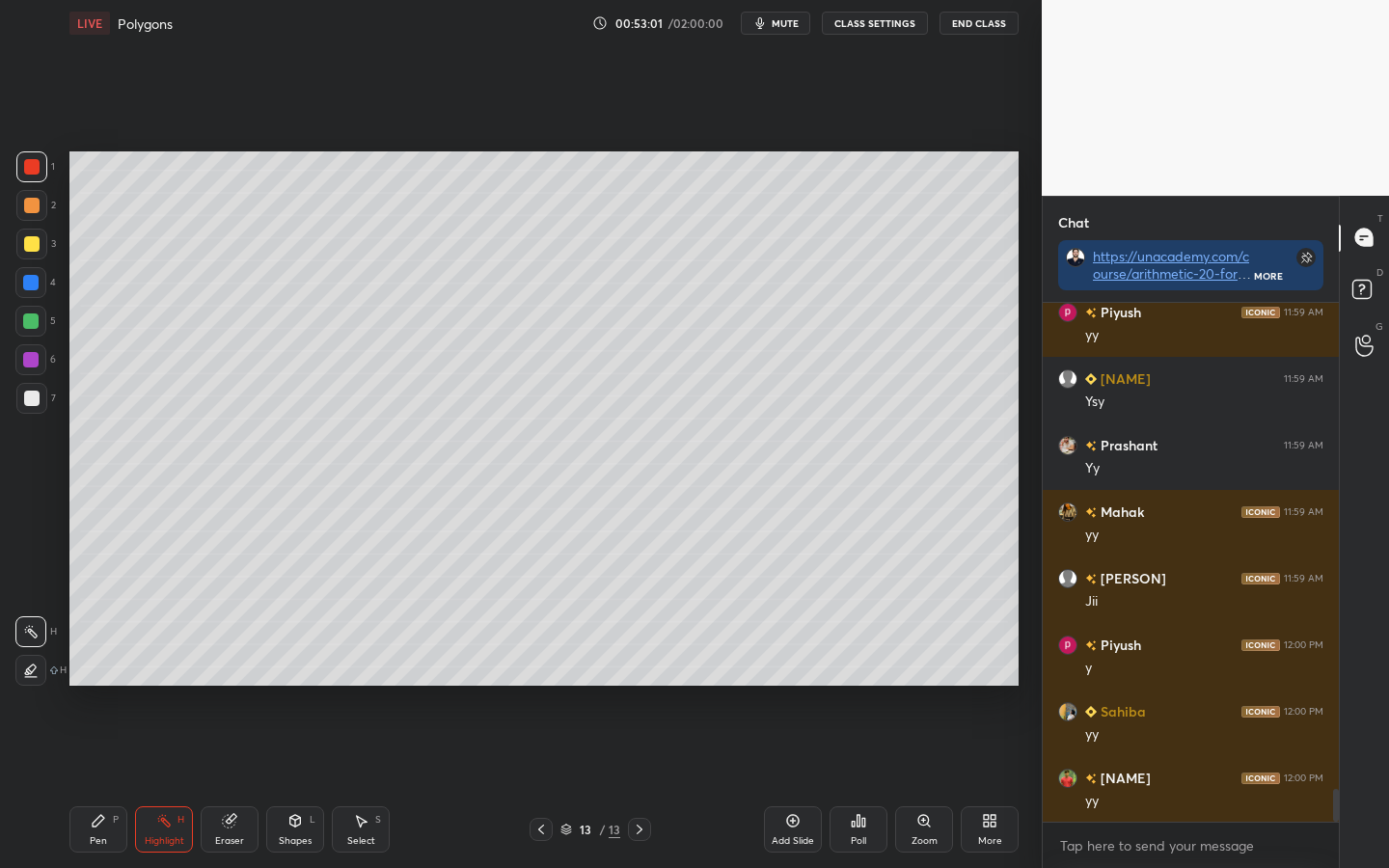 click on "mute" at bounding box center [785, 23] 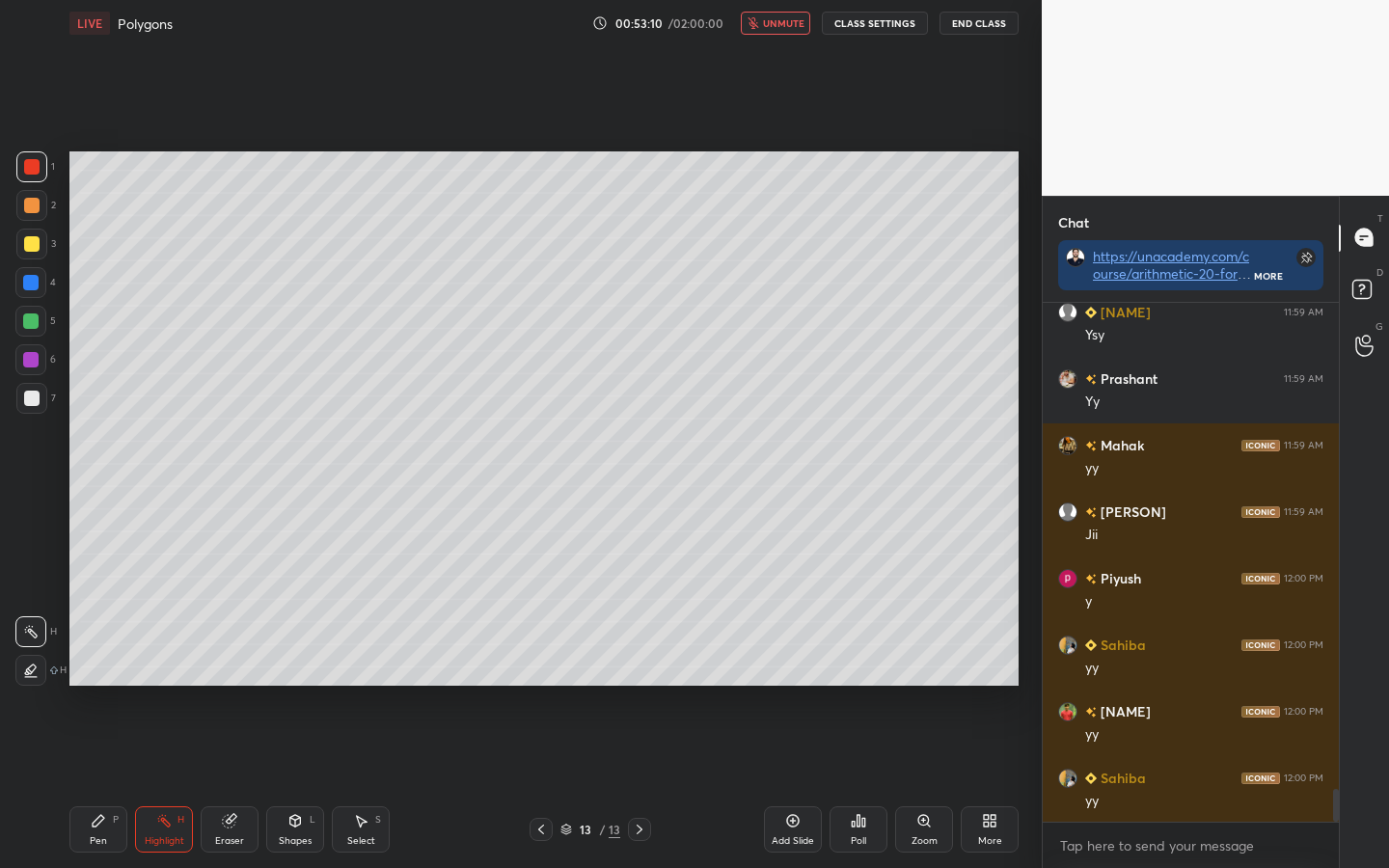 drag, startPoint x: 786, startPoint y: 739, endPoint x: 783, endPoint y: 19, distance: 720.00625 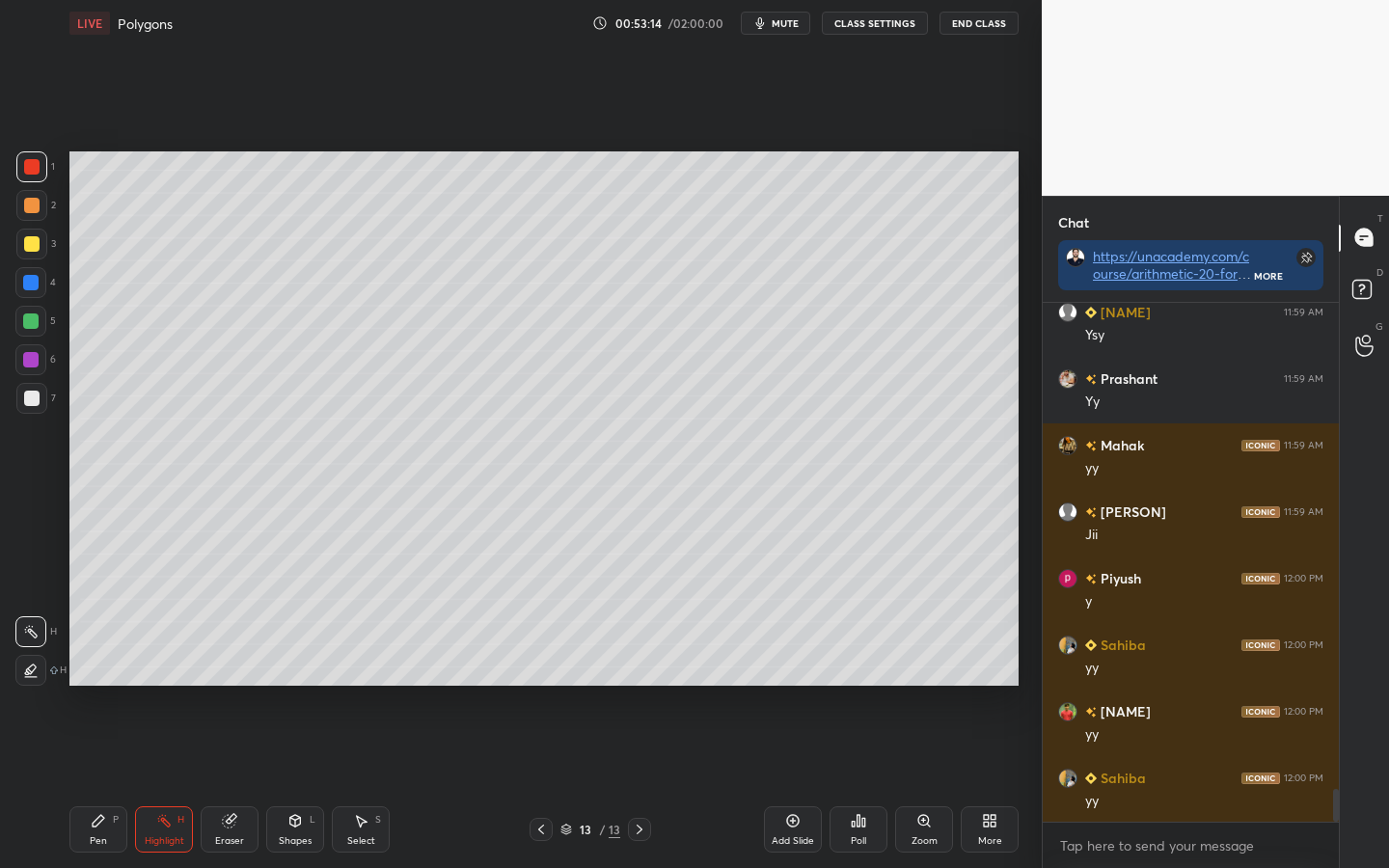 click at bounding box center (31, 360) 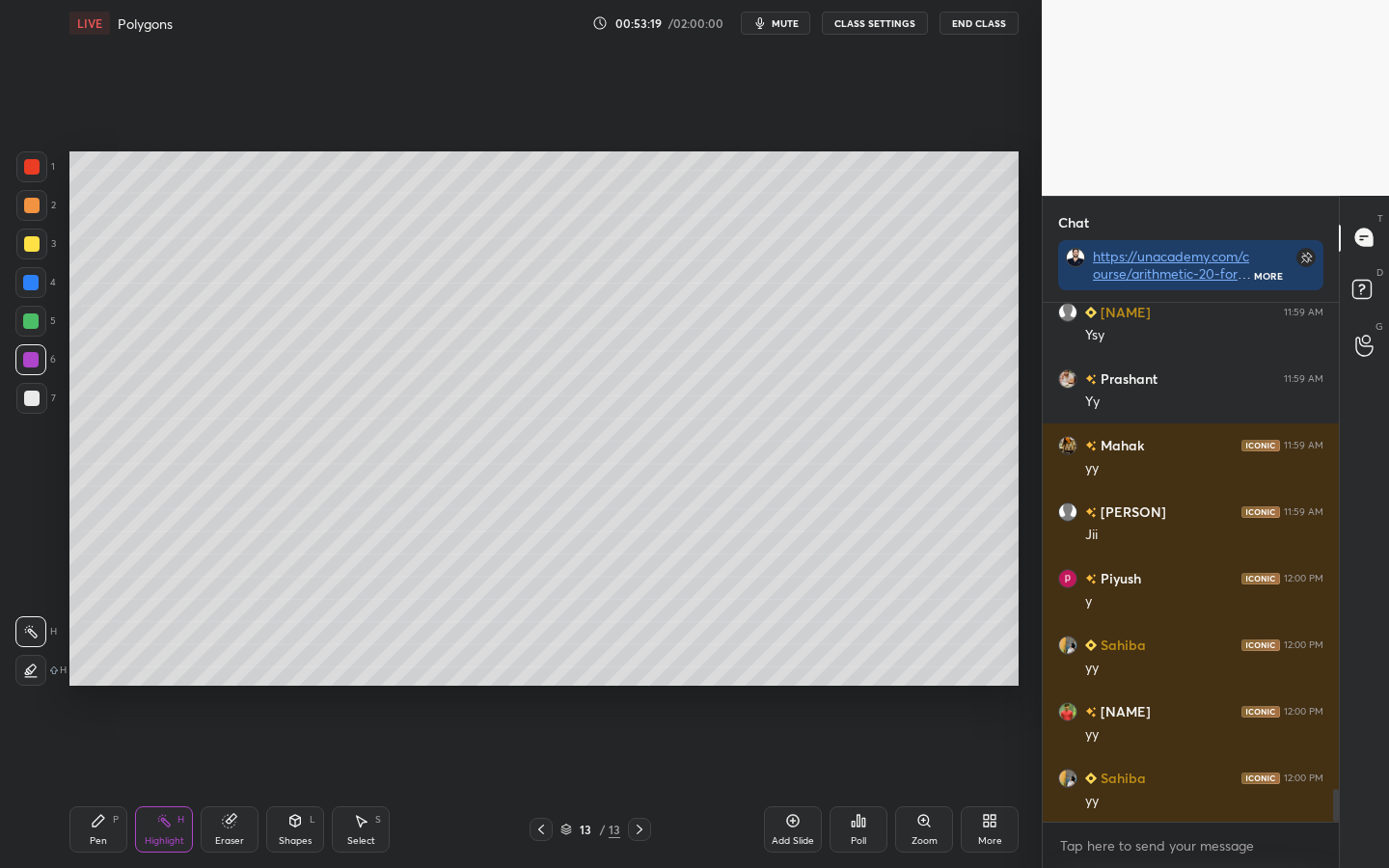 click 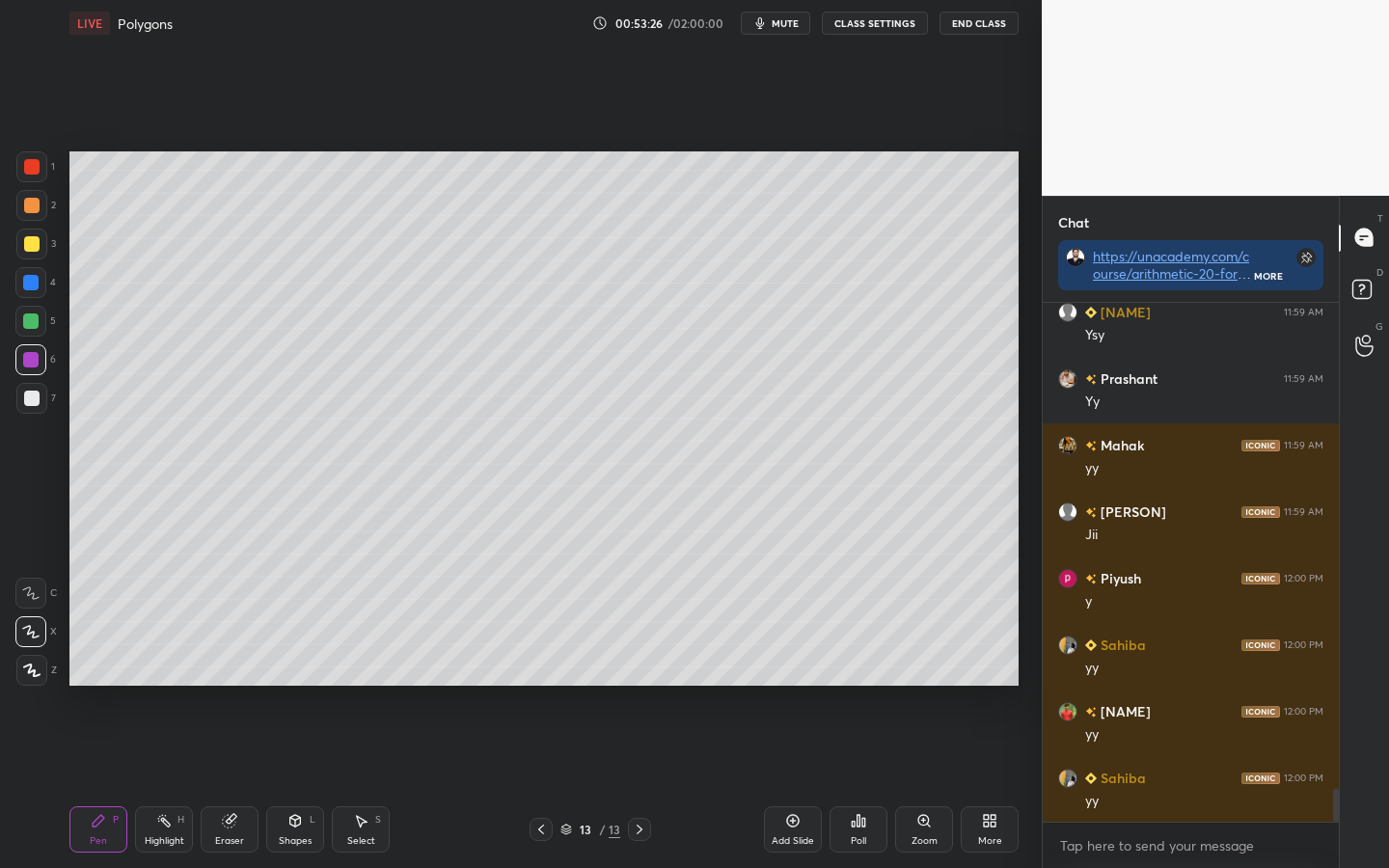 click on "mute" at bounding box center [785, 23] 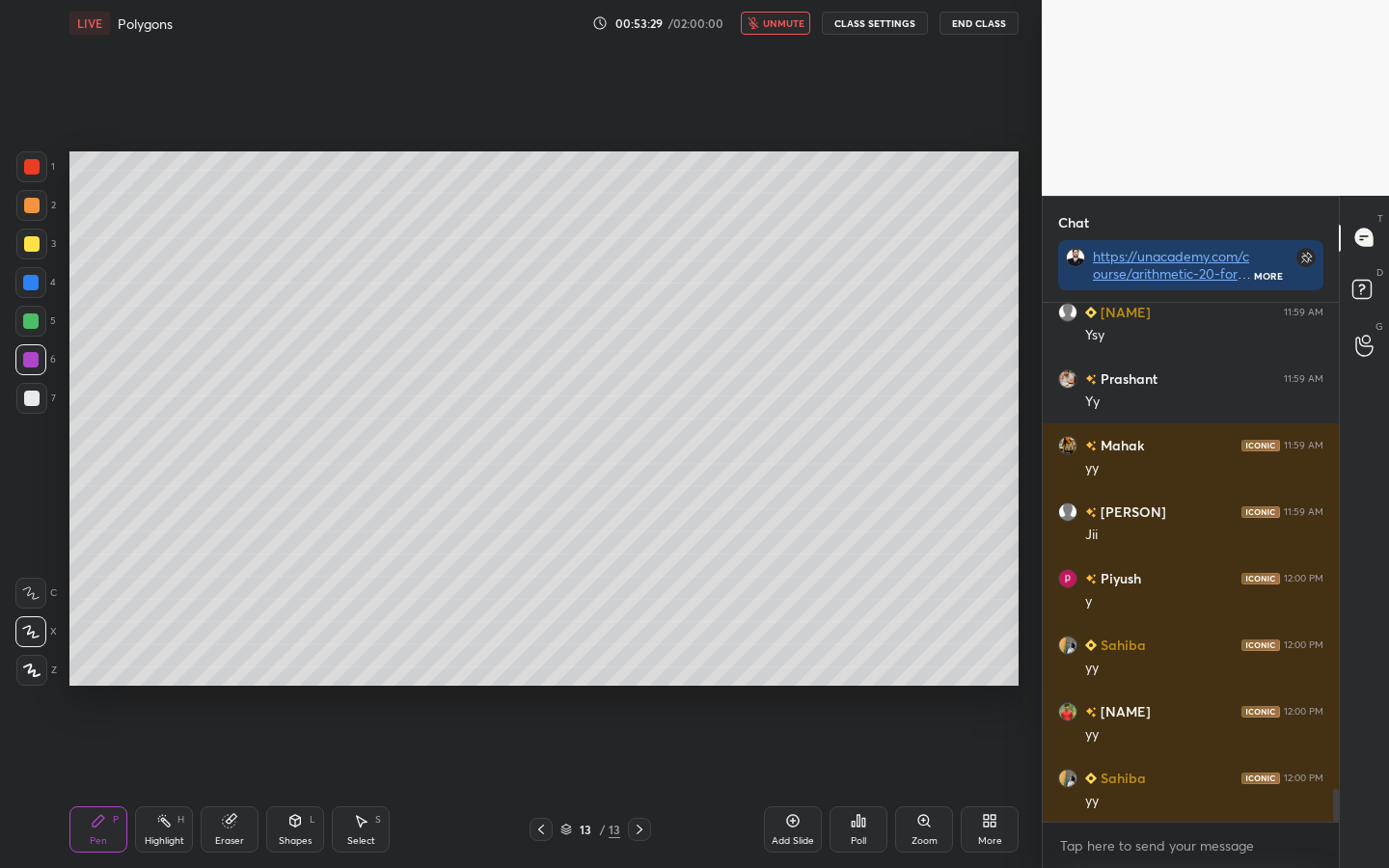 scroll, scrollTop: 7836, scrollLeft: 0, axis: vertical 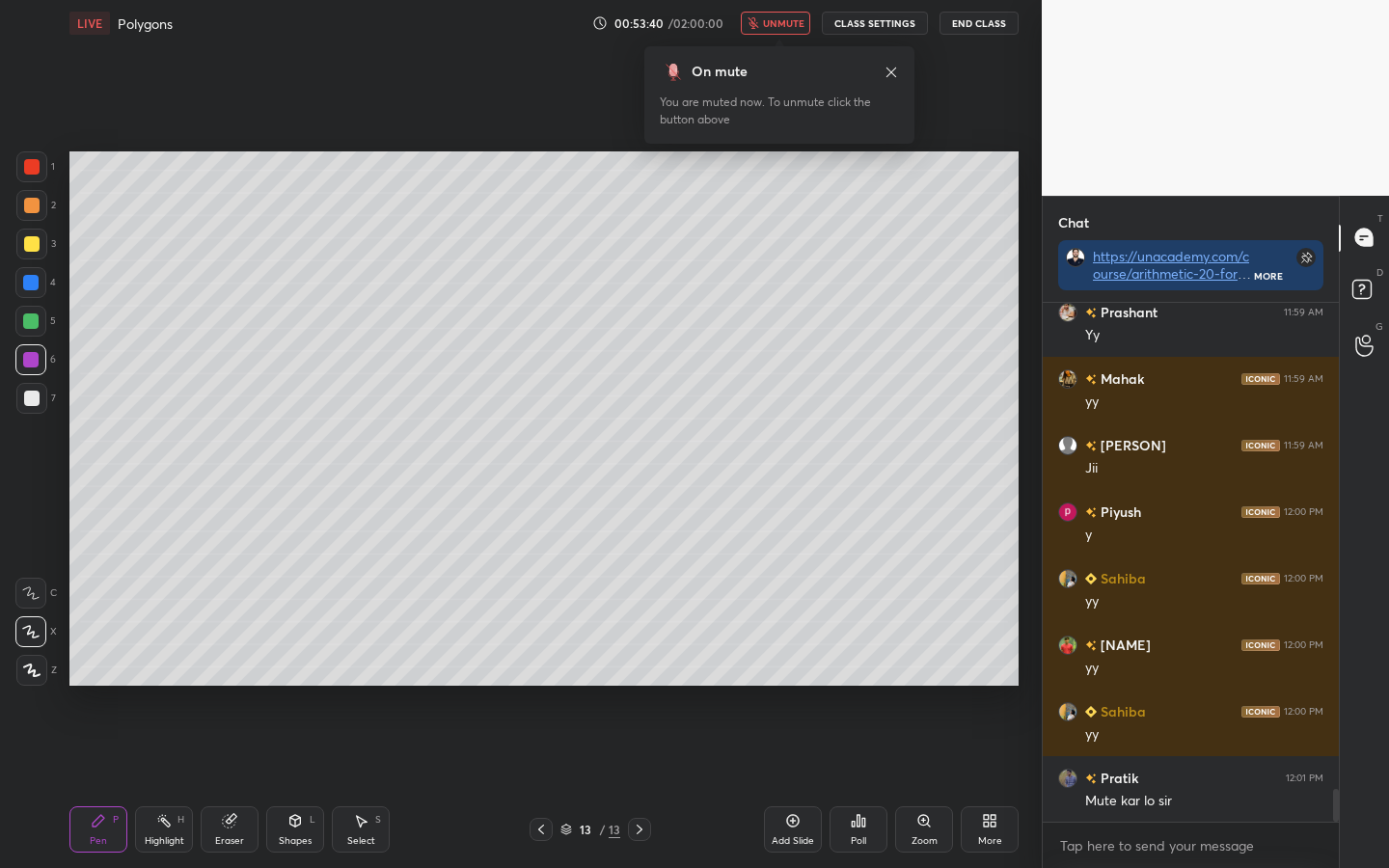 click on "unmute" at bounding box center [783, 23] 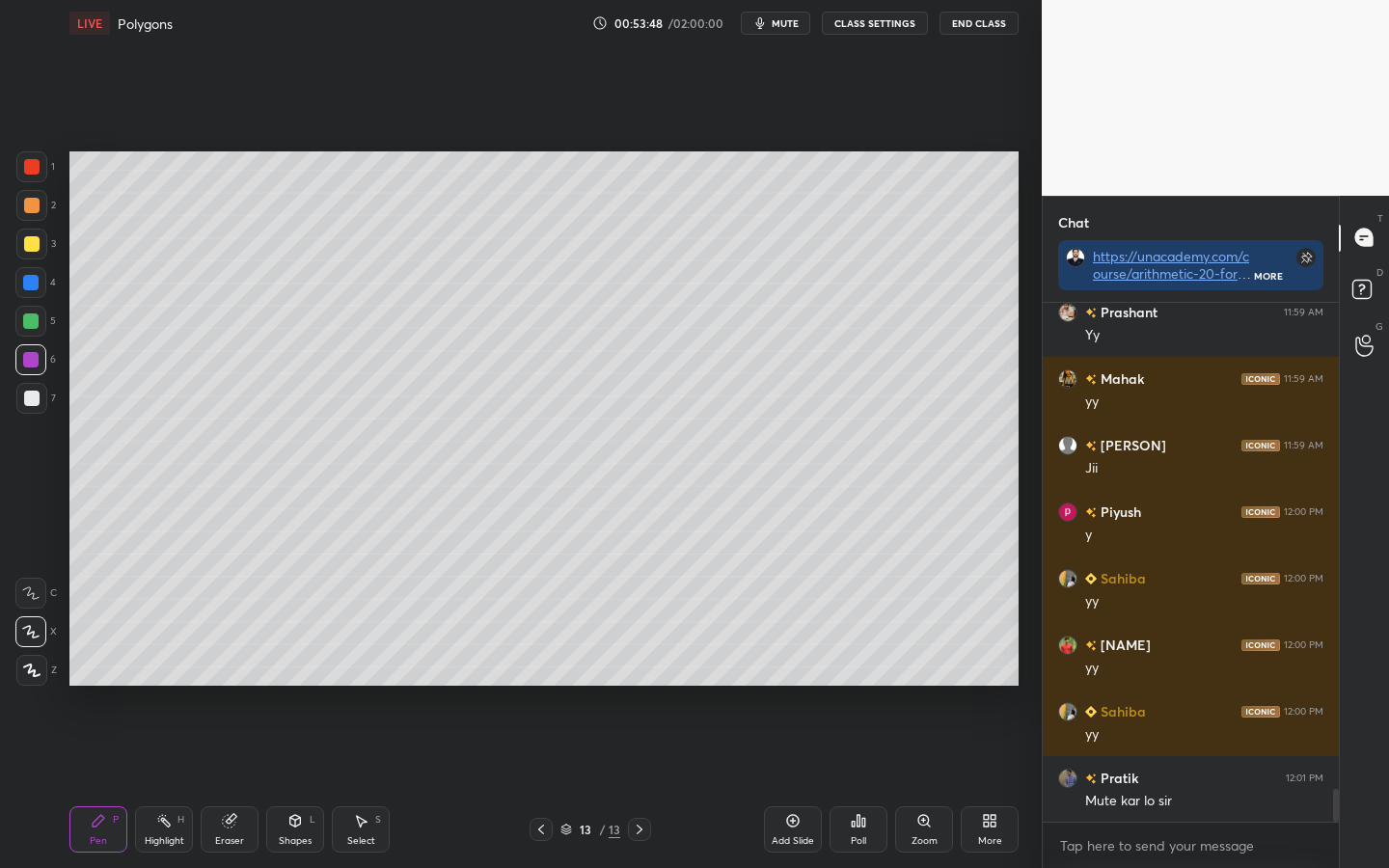 click on "Highlight H" at bounding box center [164, 829] 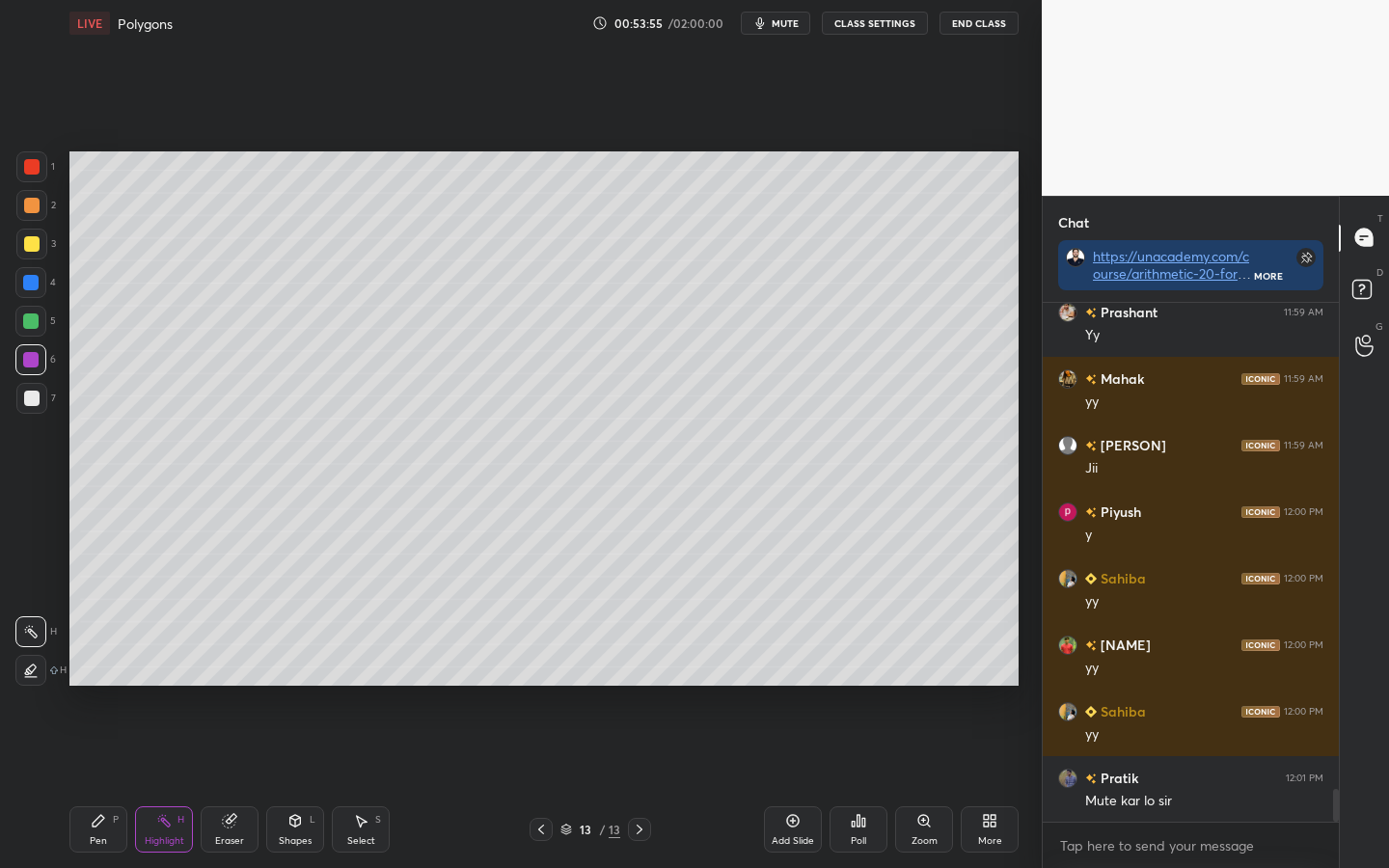 click on "Eraser" at bounding box center [230, 829] 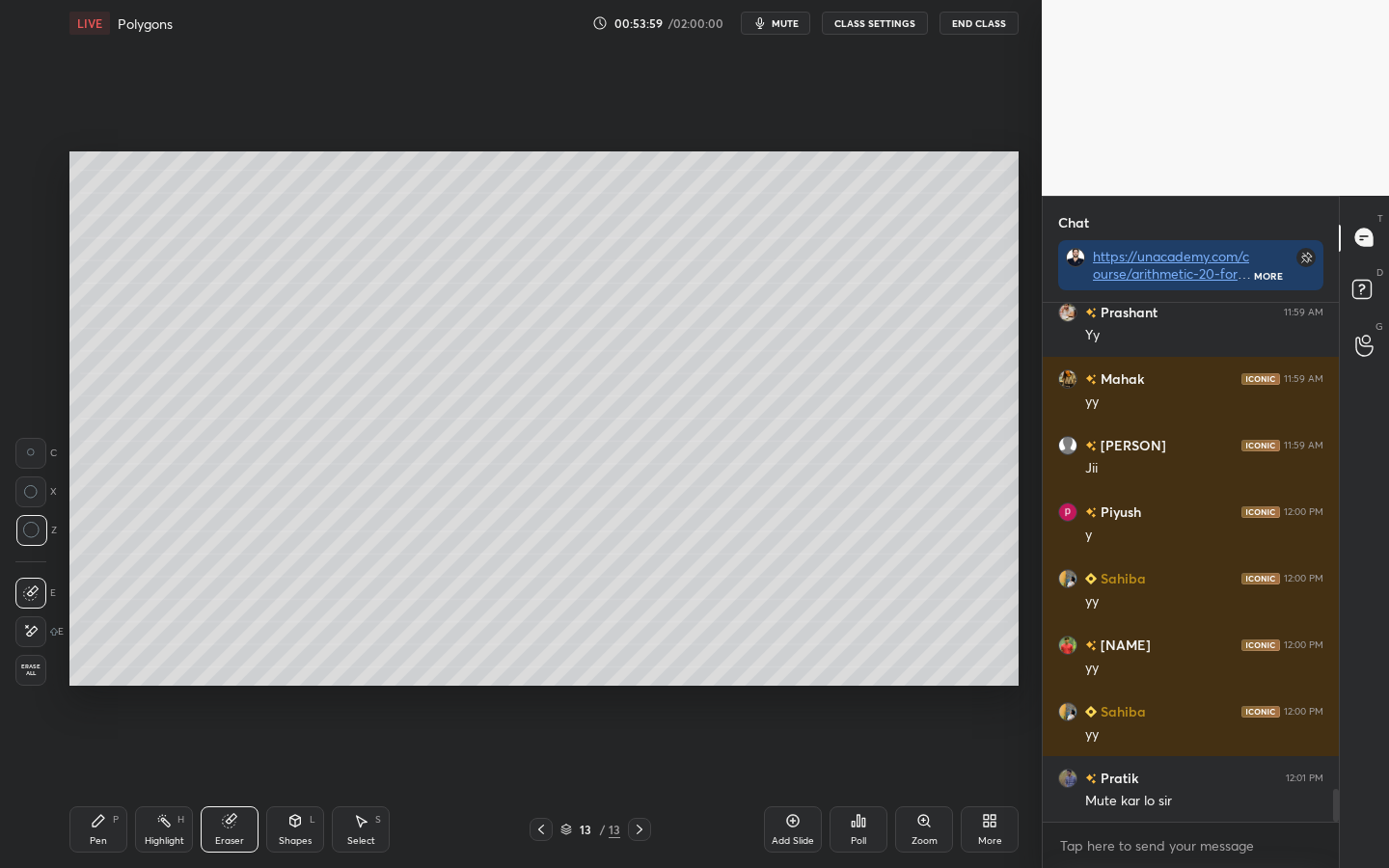 click on "Pen P" at bounding box center [98, 829] 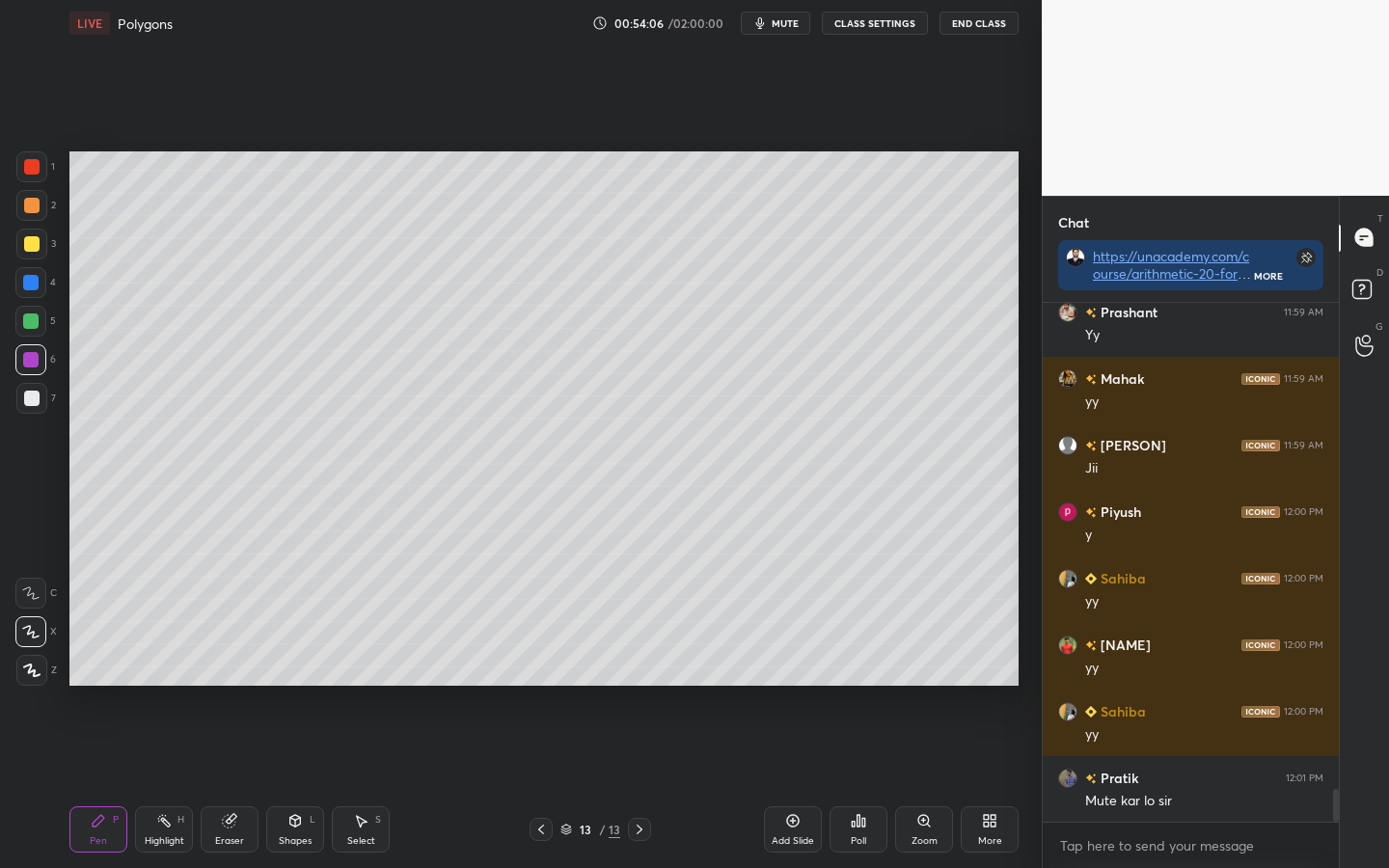 click on "Highlight H" at bounding box center [164, 829] 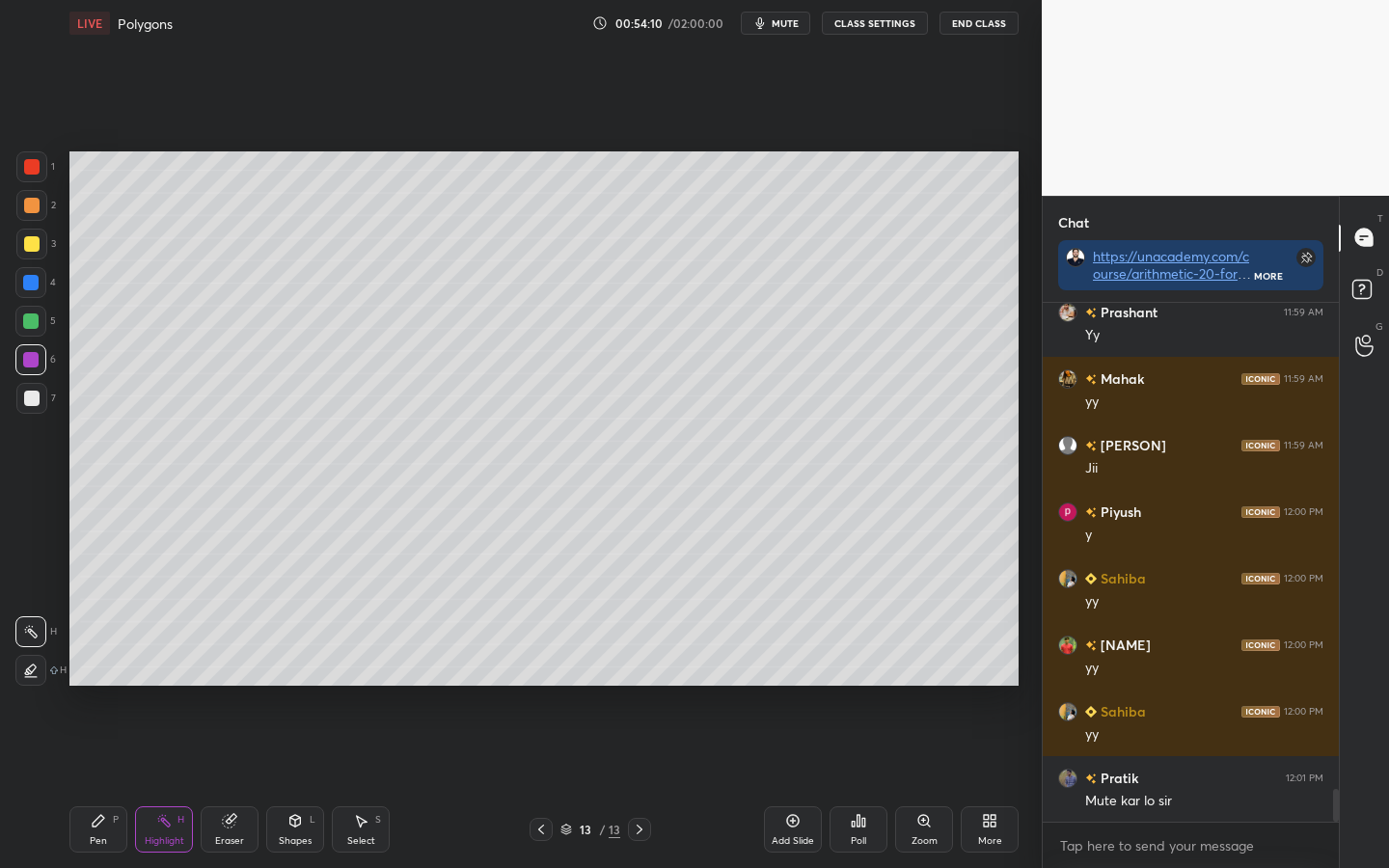 click on "Pen P" at bounding box center (98, 829) 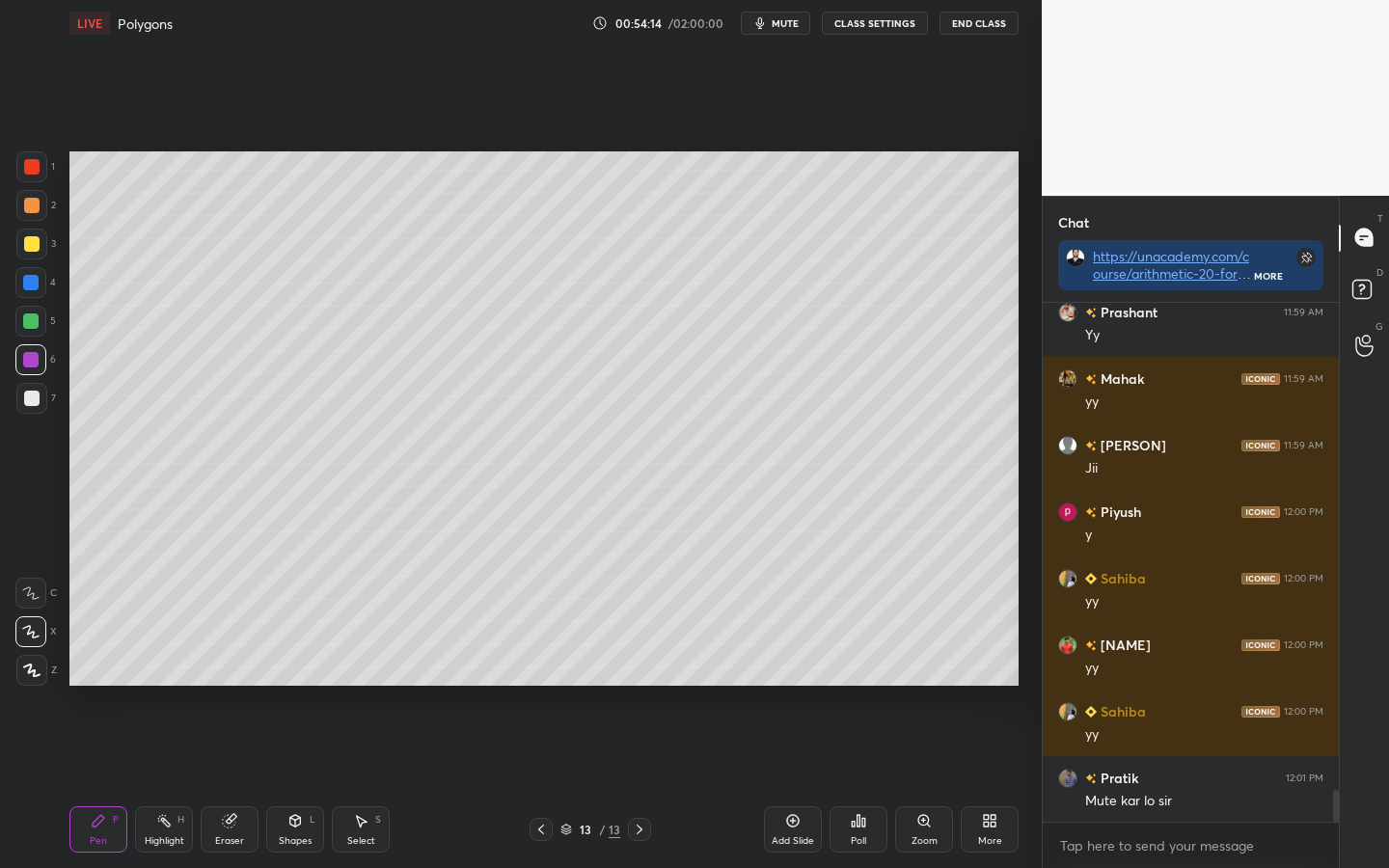 scroll, scrollTop: 7903, scrollLeft: 0, axis: vertical 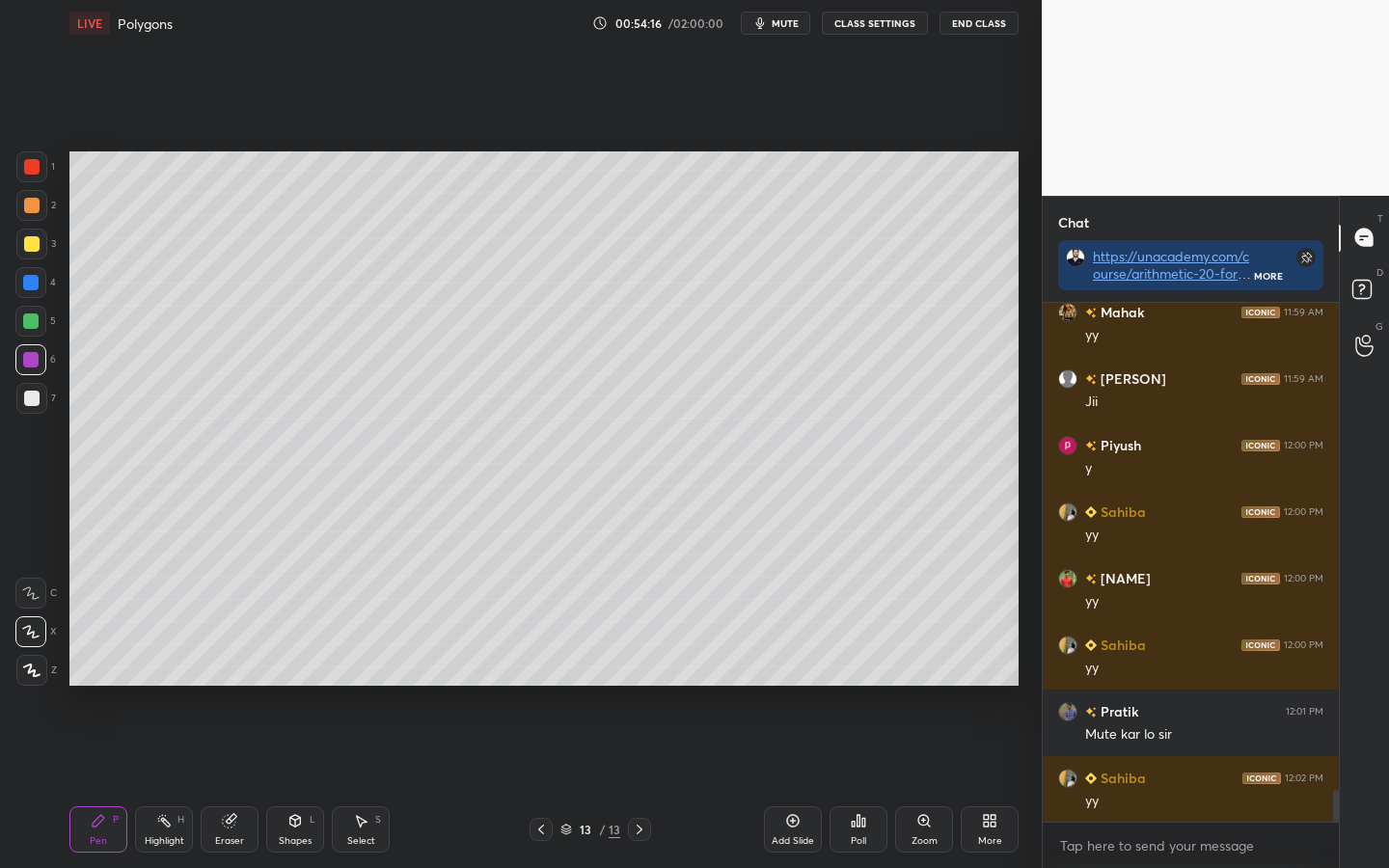 click 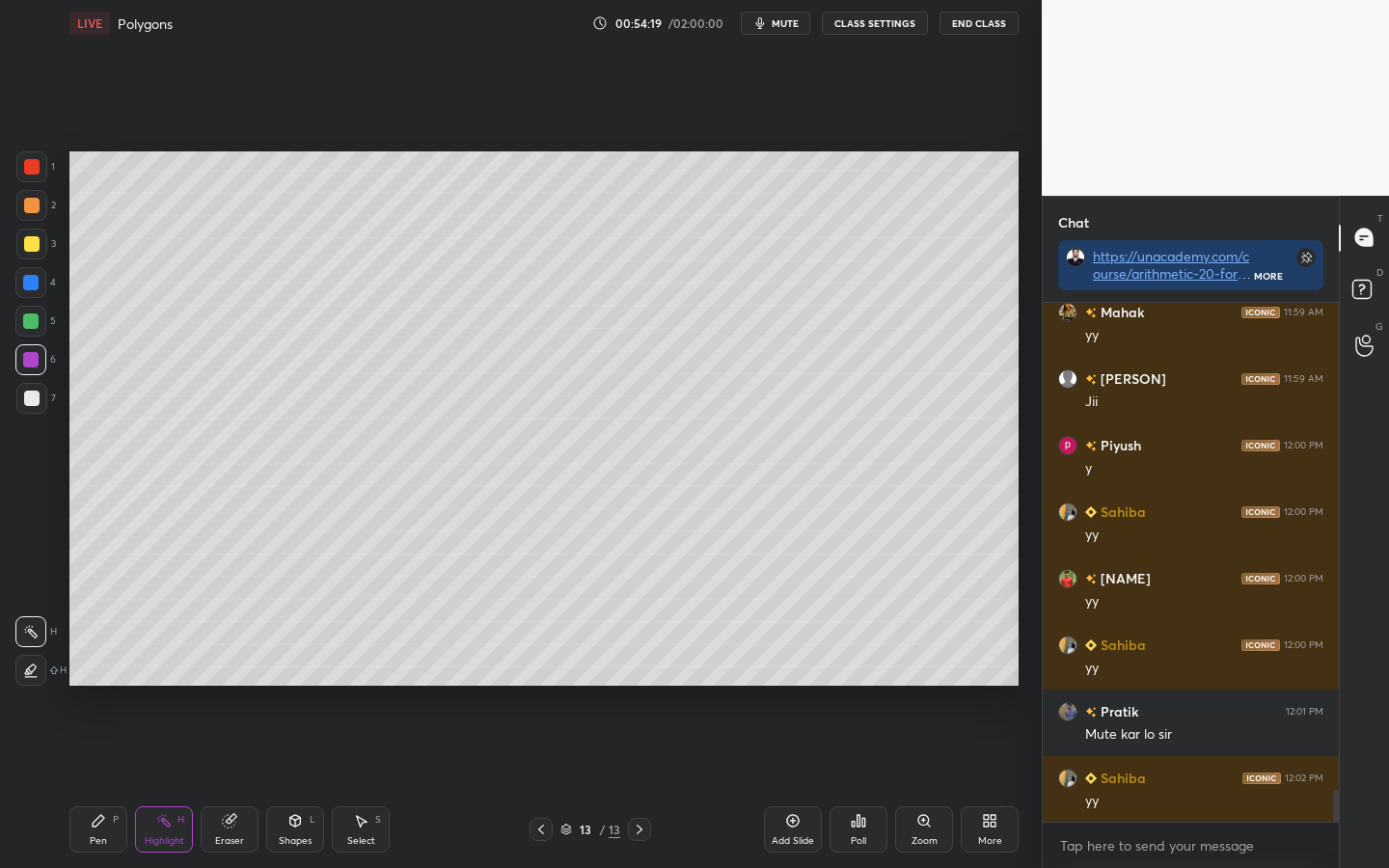 click 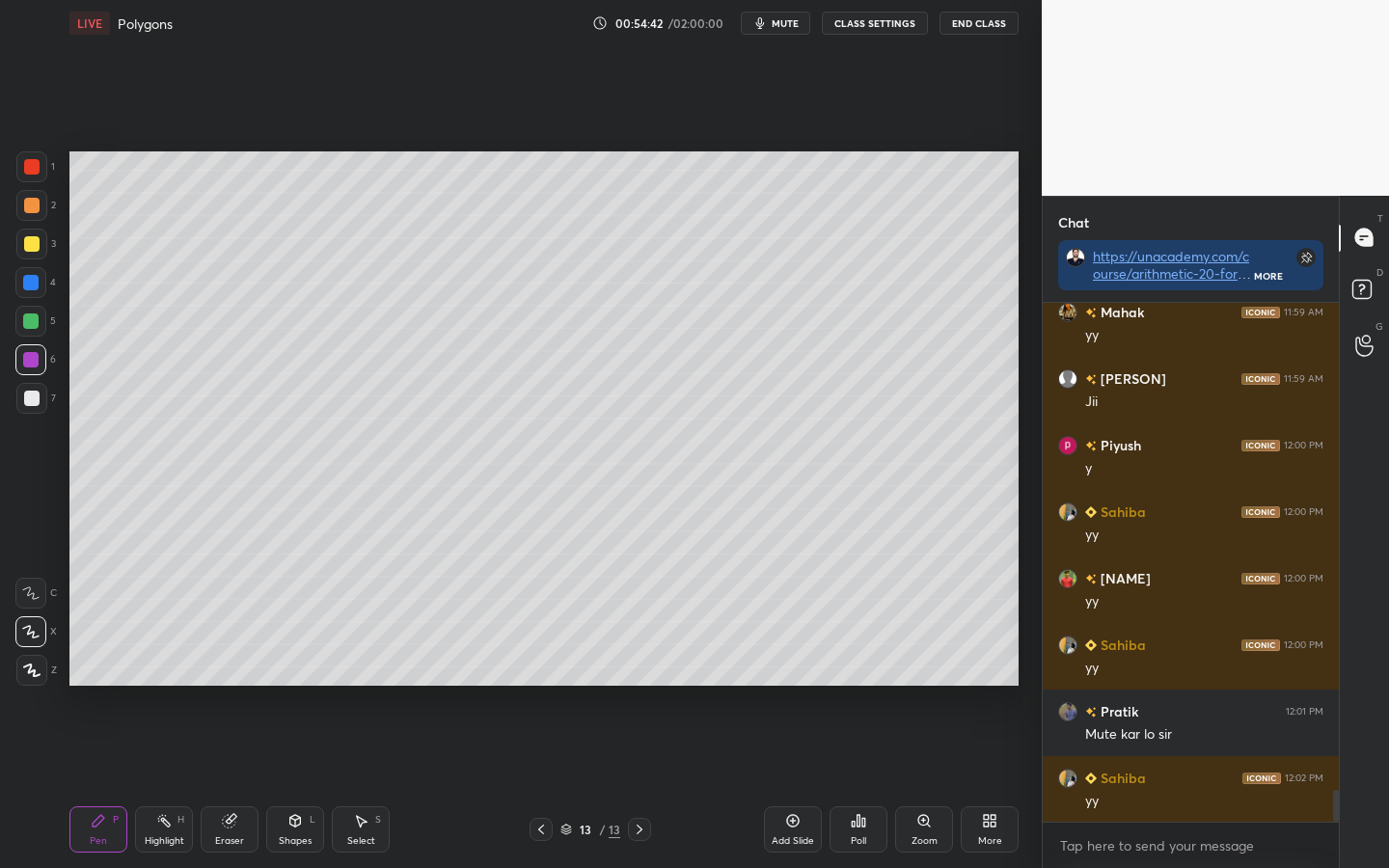 click at bounding box center [32, 398] 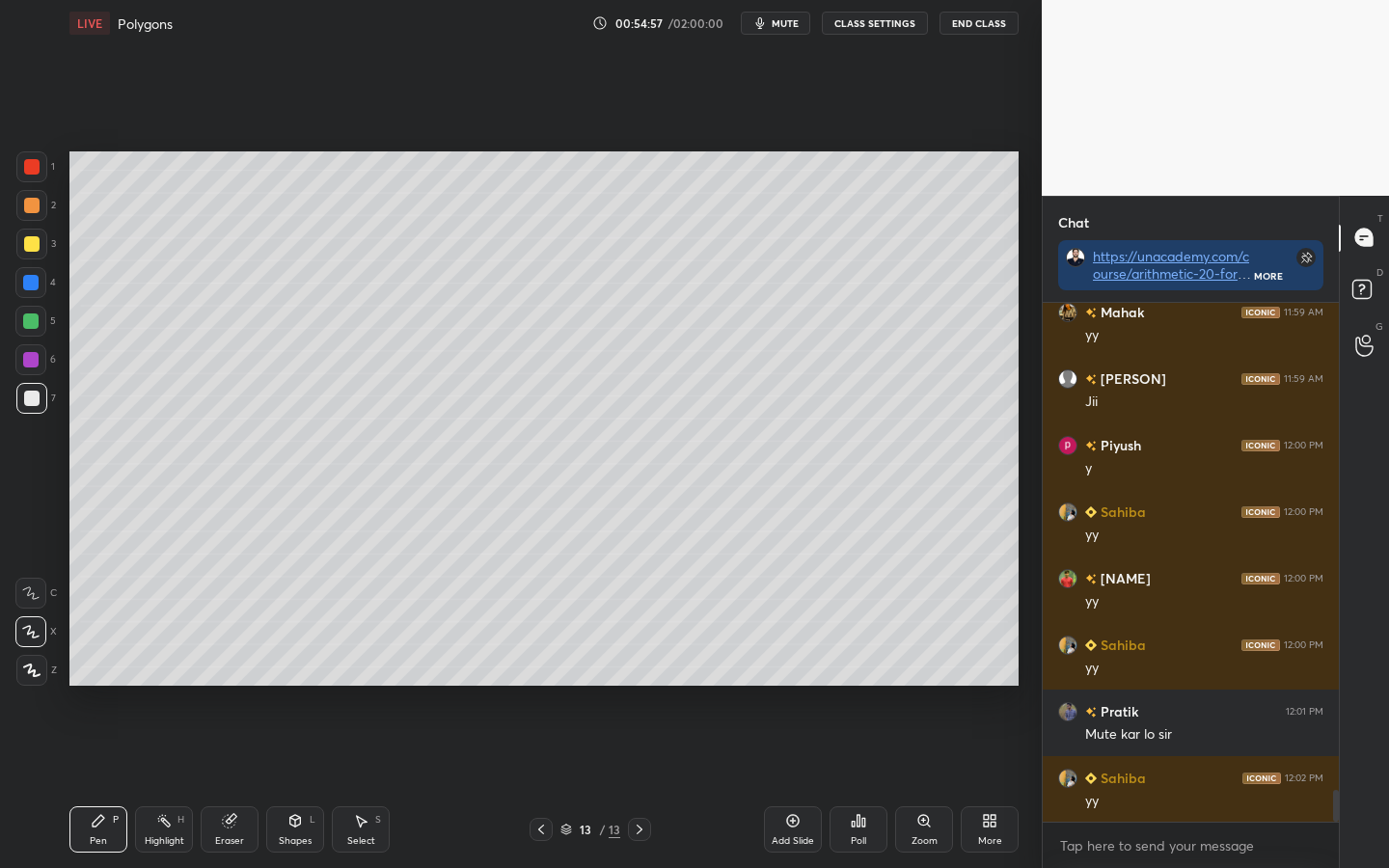 scroll, scrollTop: 7969, scrollLeft: 0, axis: vertical 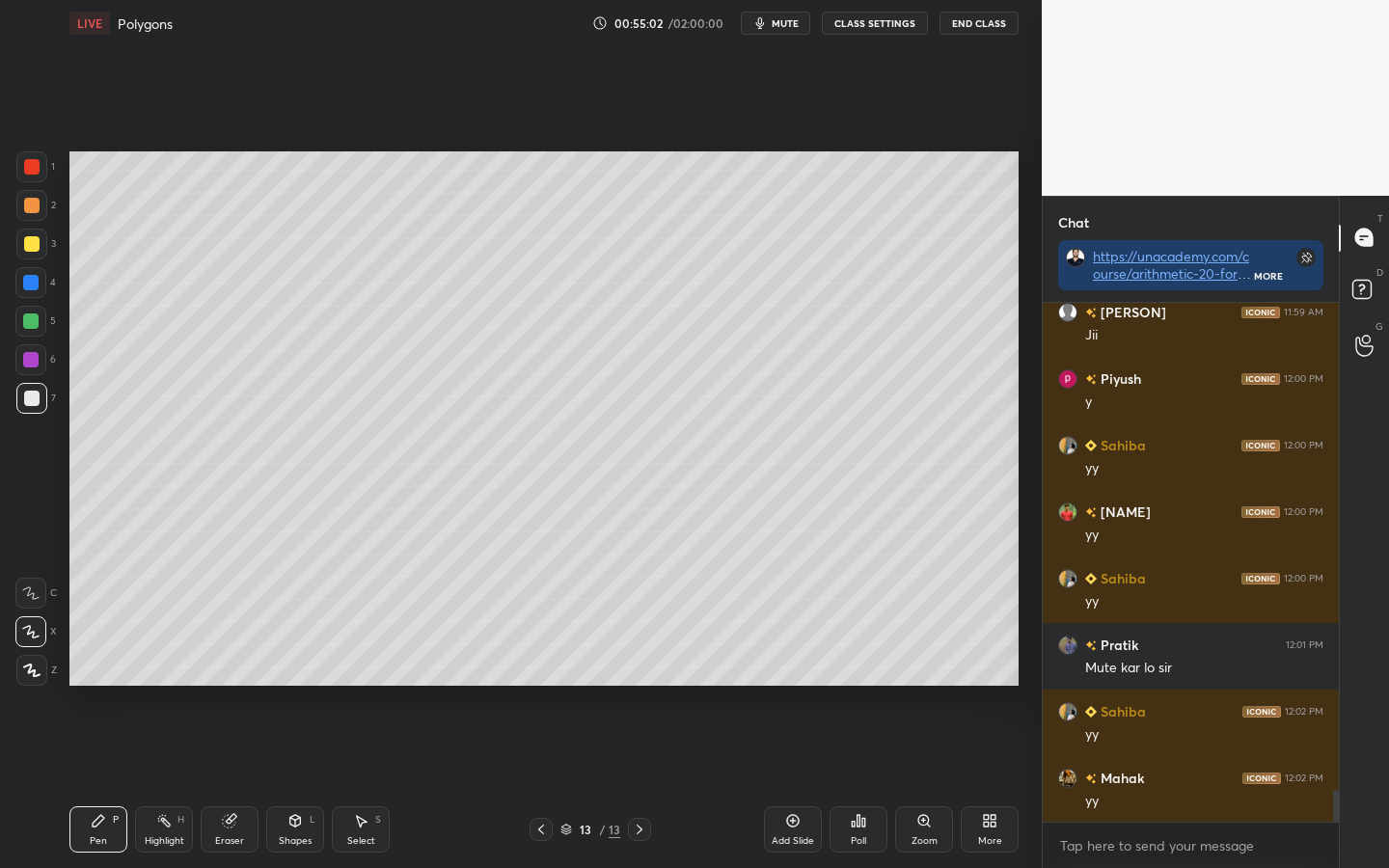 click on "Highlight H" at bounding box center (164, 829) 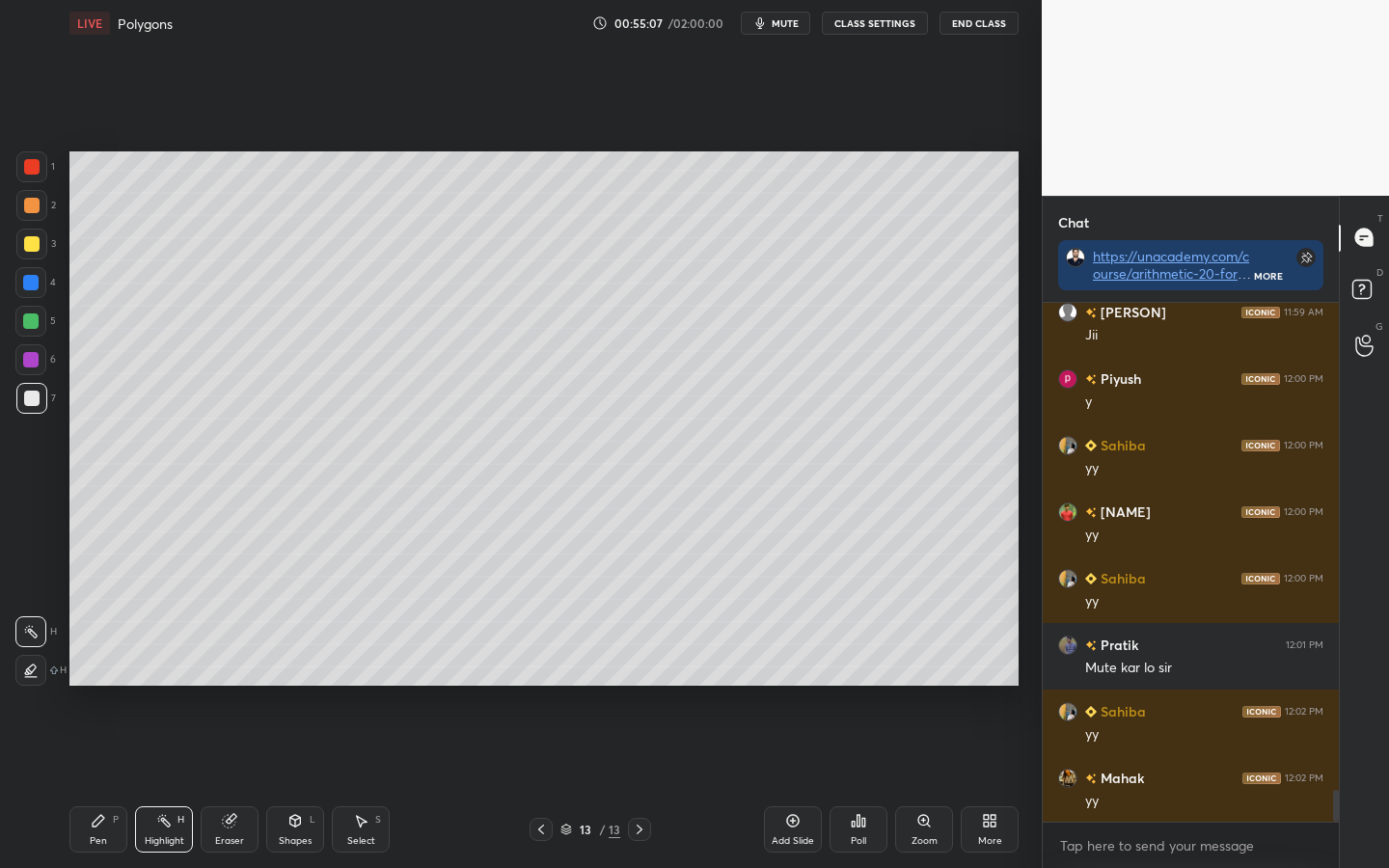 click 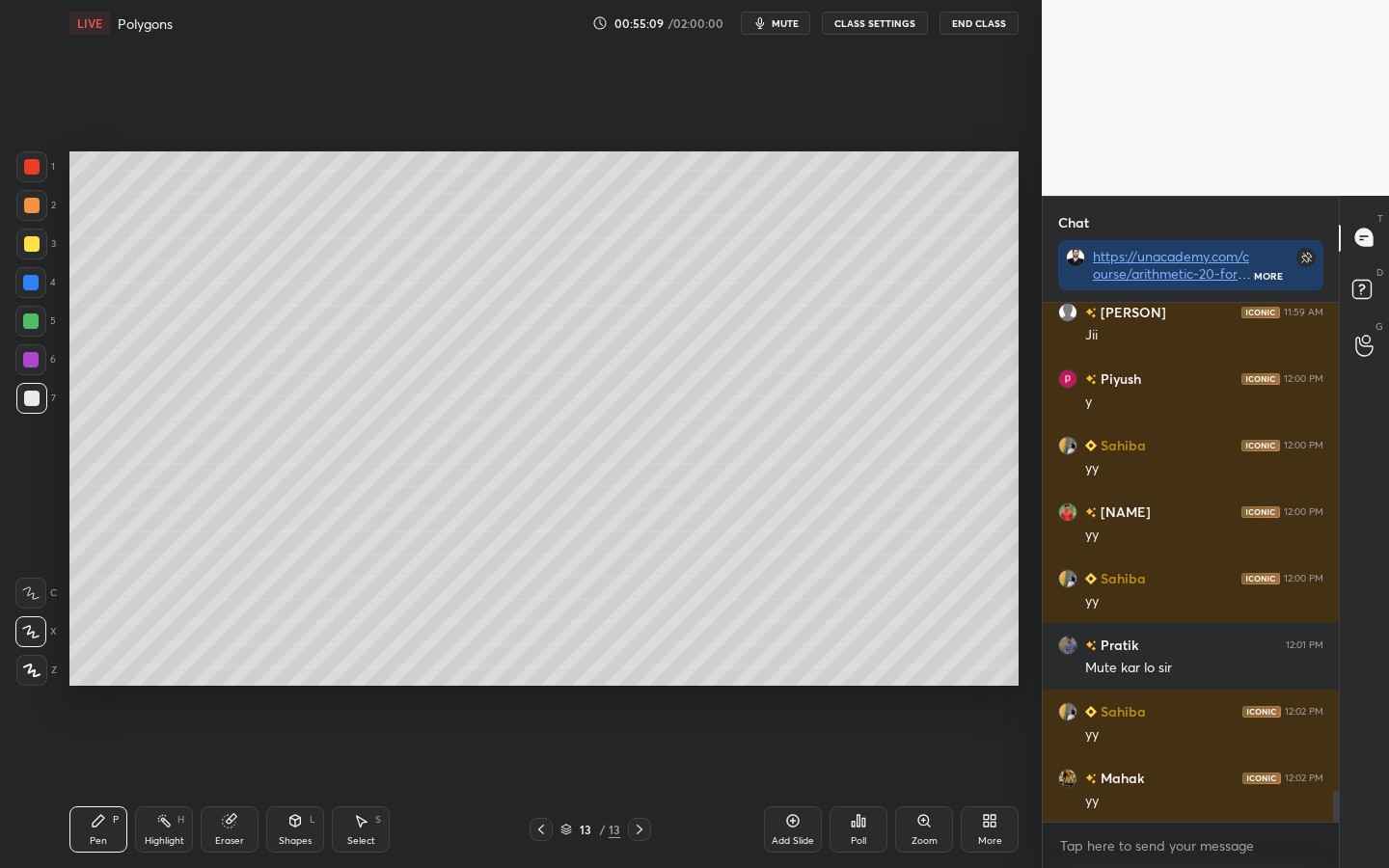 click at bounding box center (32, 244) 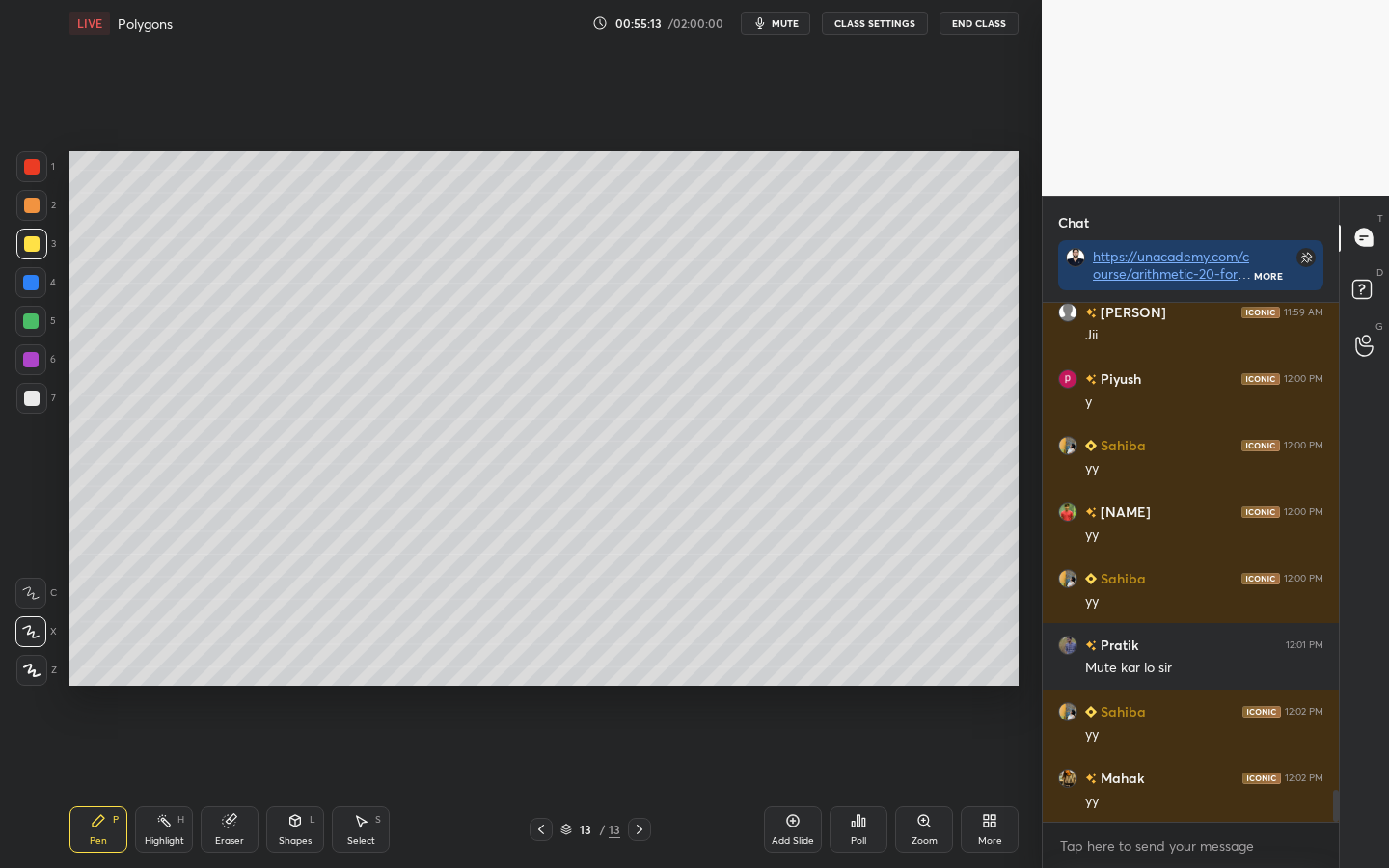 click on "Shapes L" at bounding box center (295, 829) 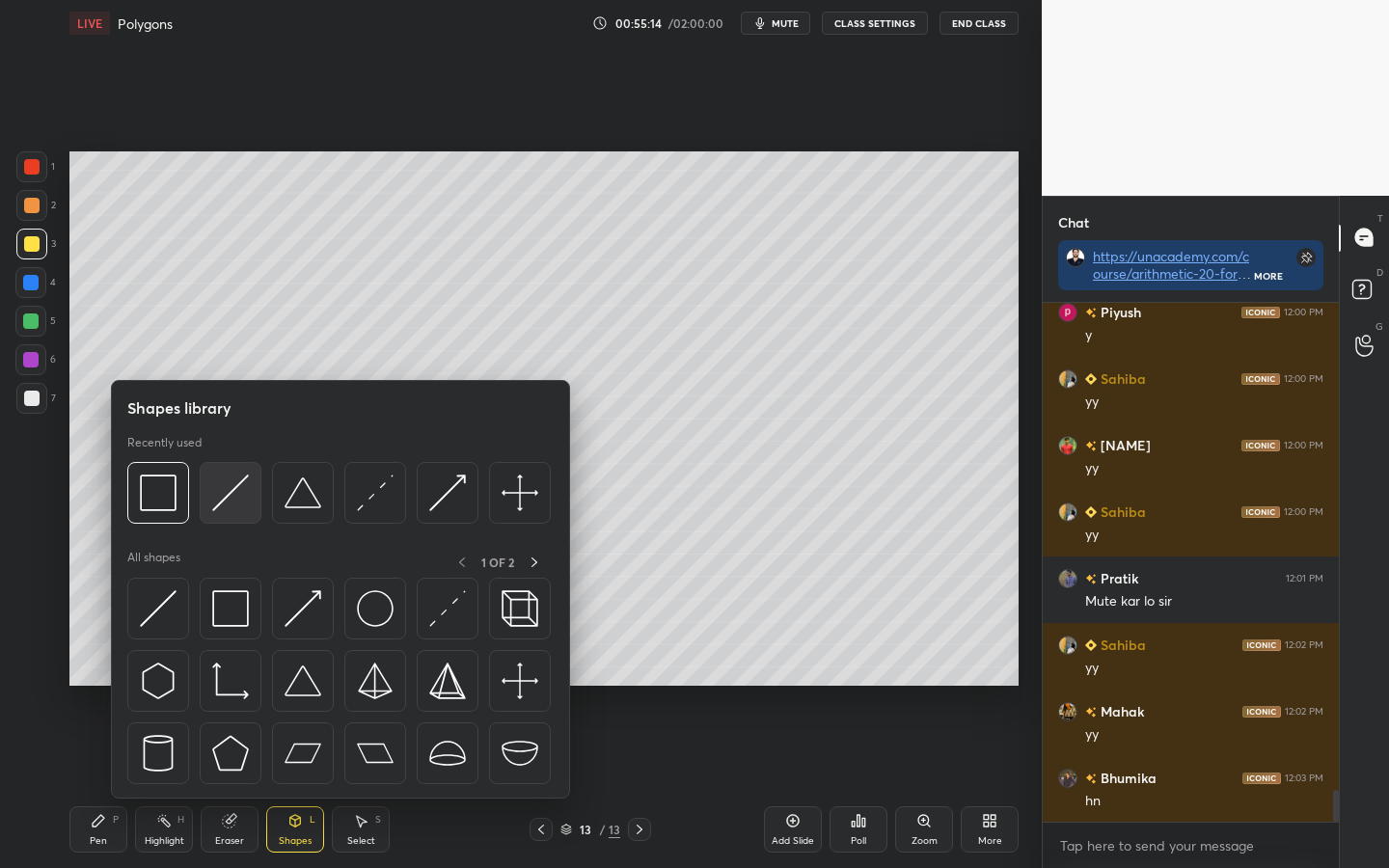 click at bounding box center (231, 493) 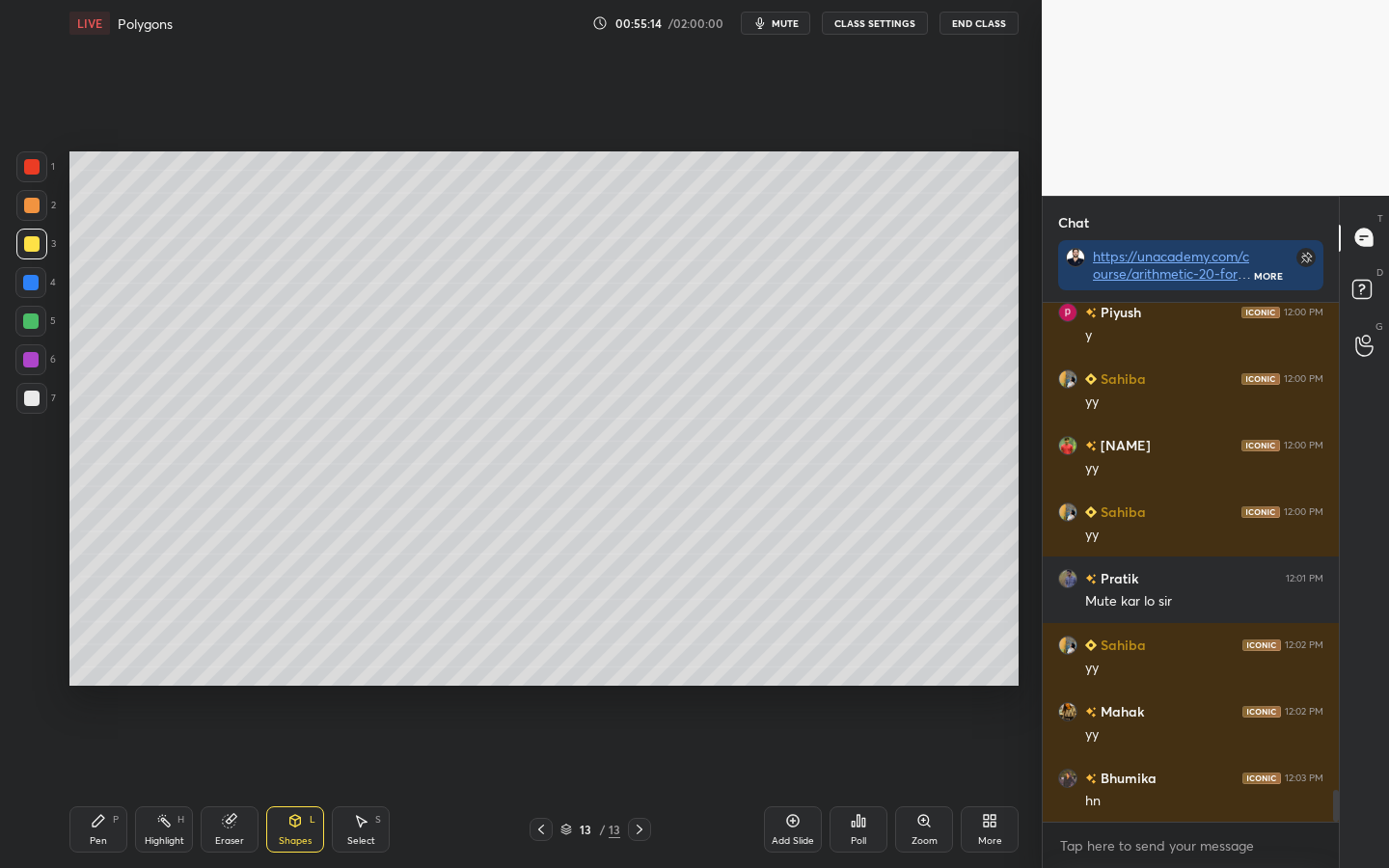 scroll, scrollTop: 8102, scrollLeft: 0, axis: vertical 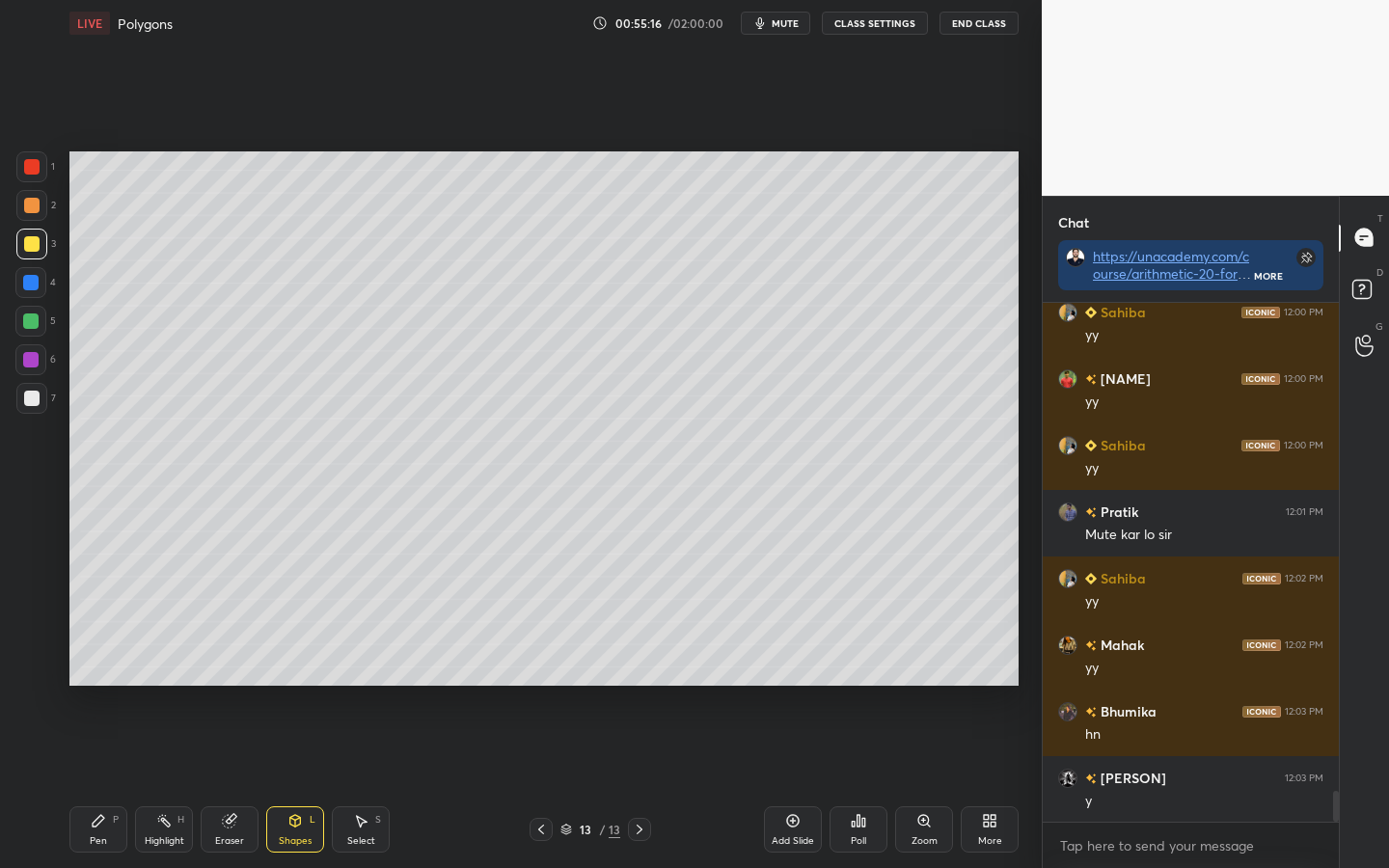 click on "Setting up your live class Poll for   secs No correct answer Start poll" at bounding box center [544, 419] 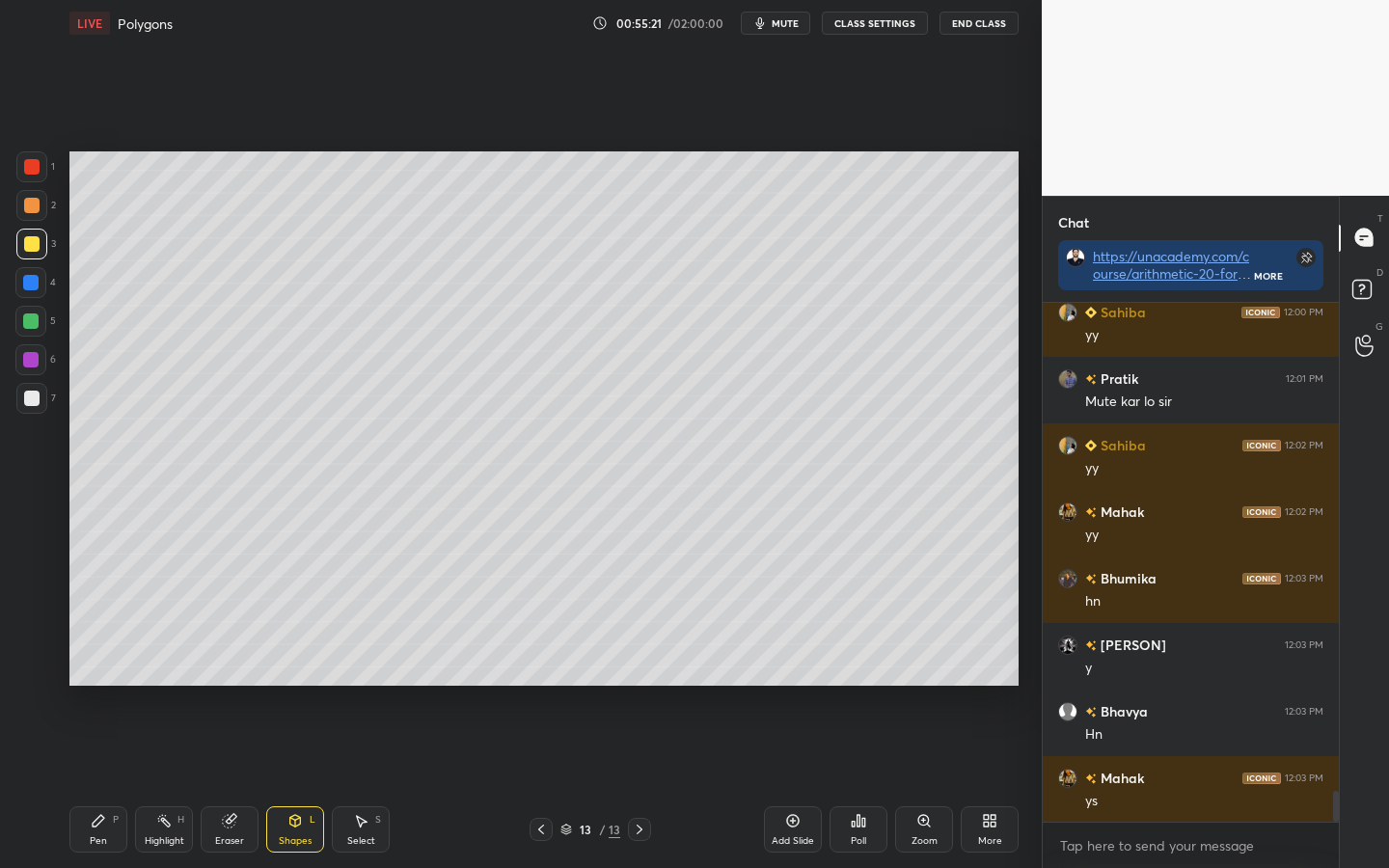 scroll, scrollTop: 8302, scrollLeft: 0, axis: vertical 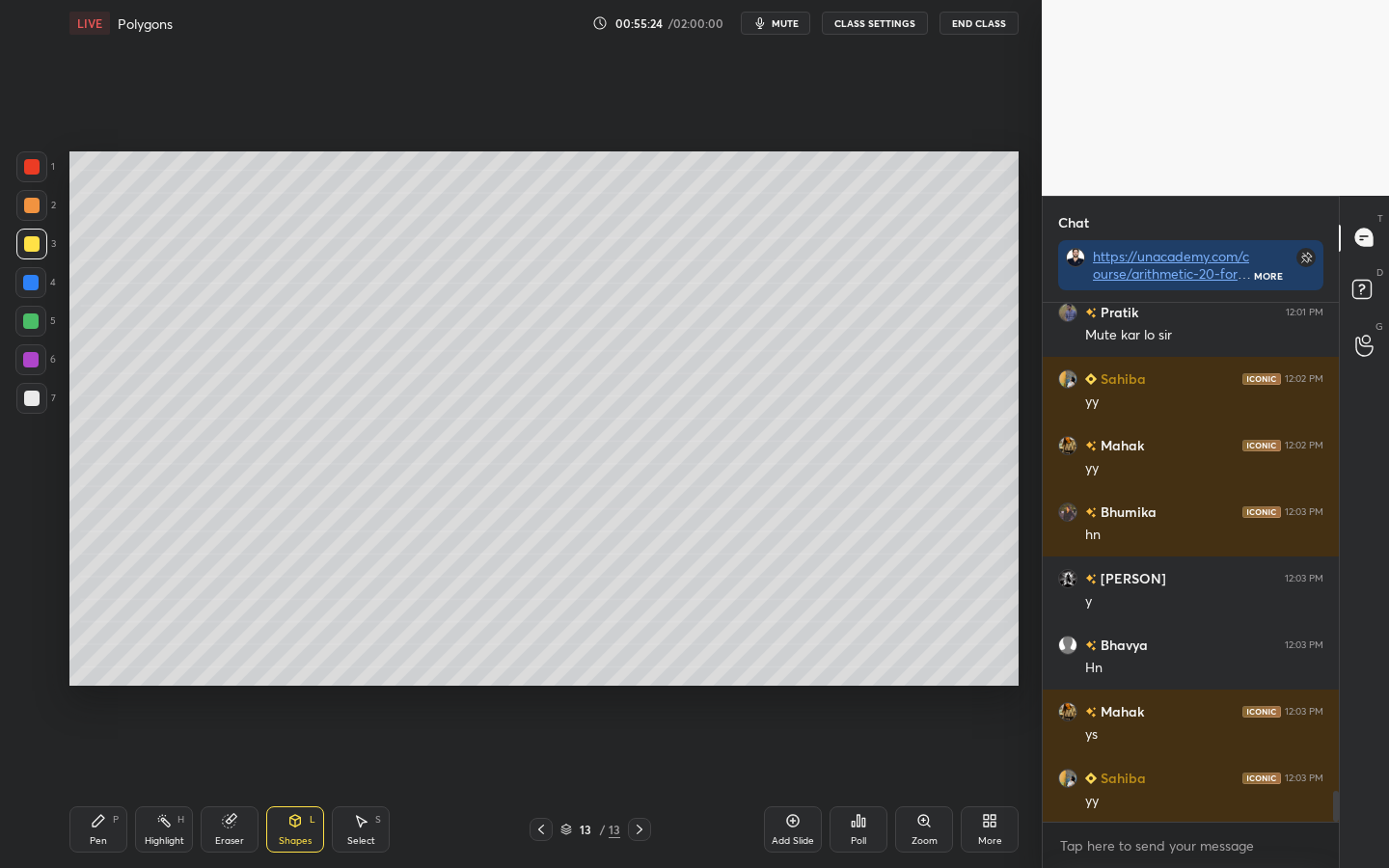 click on "Pen P" at bounding box center (98, 829) 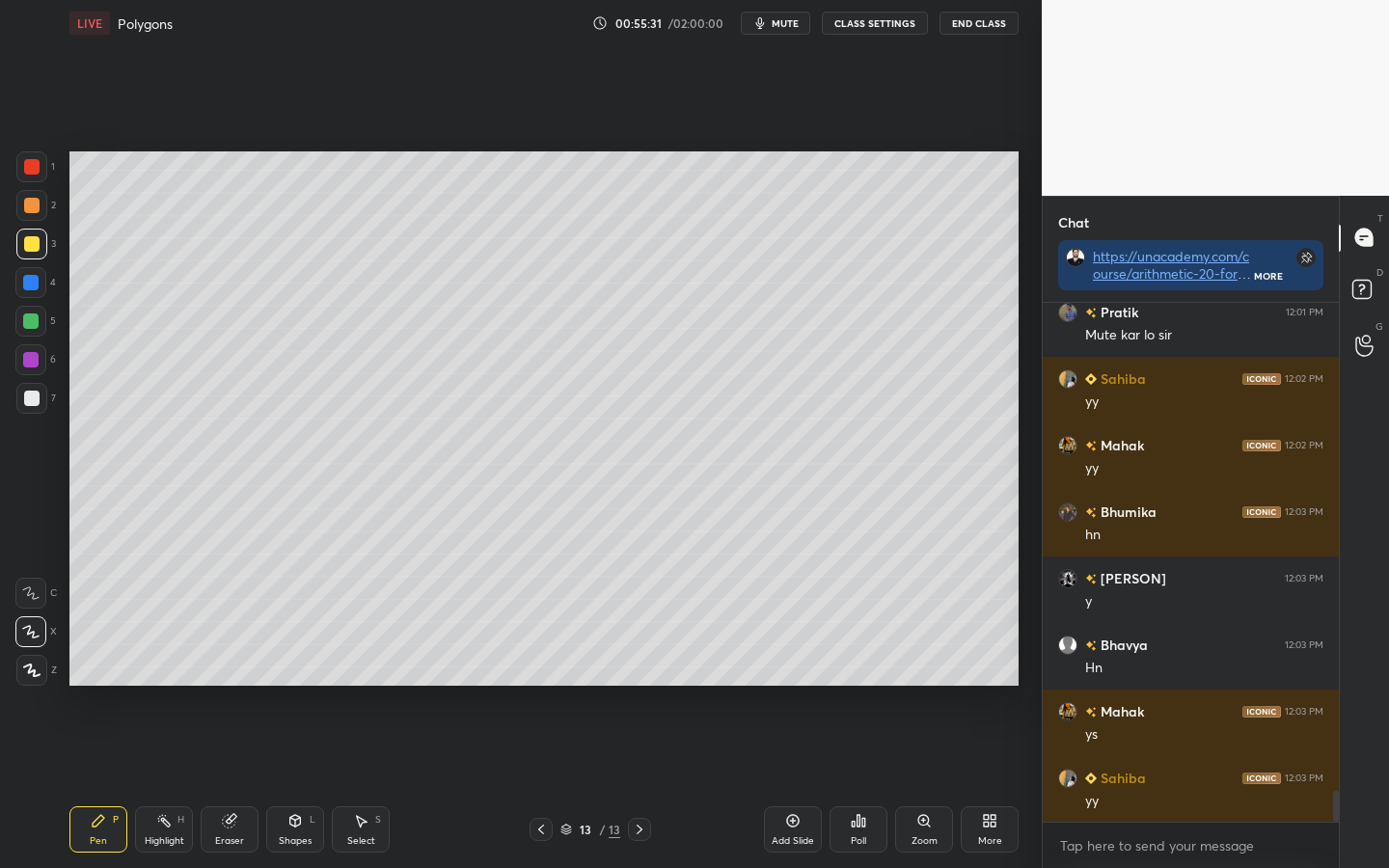 click at bounding box center (31, 283) 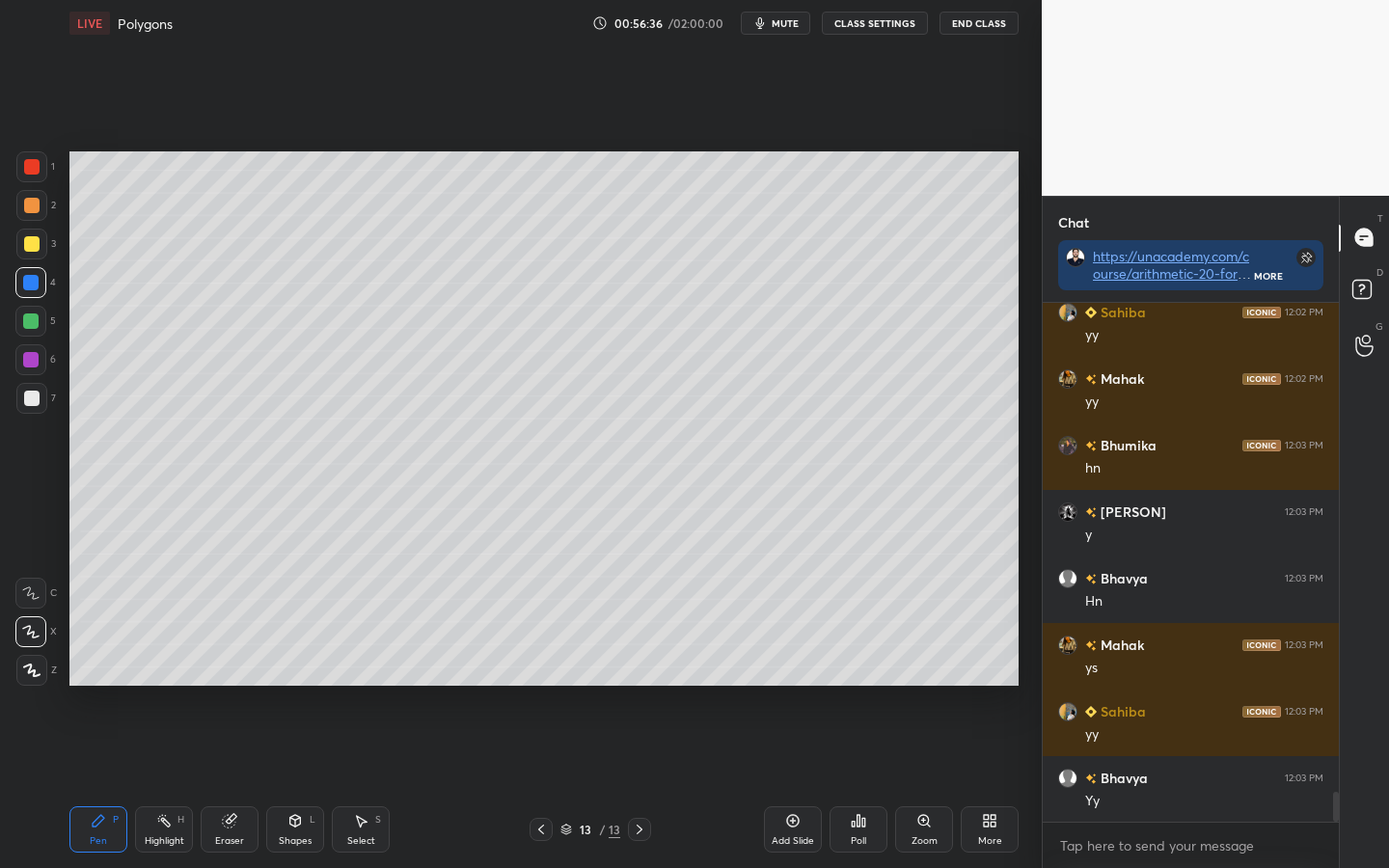scroll, scrollTop: 8435, scrollLeft: 0, axis: vertical 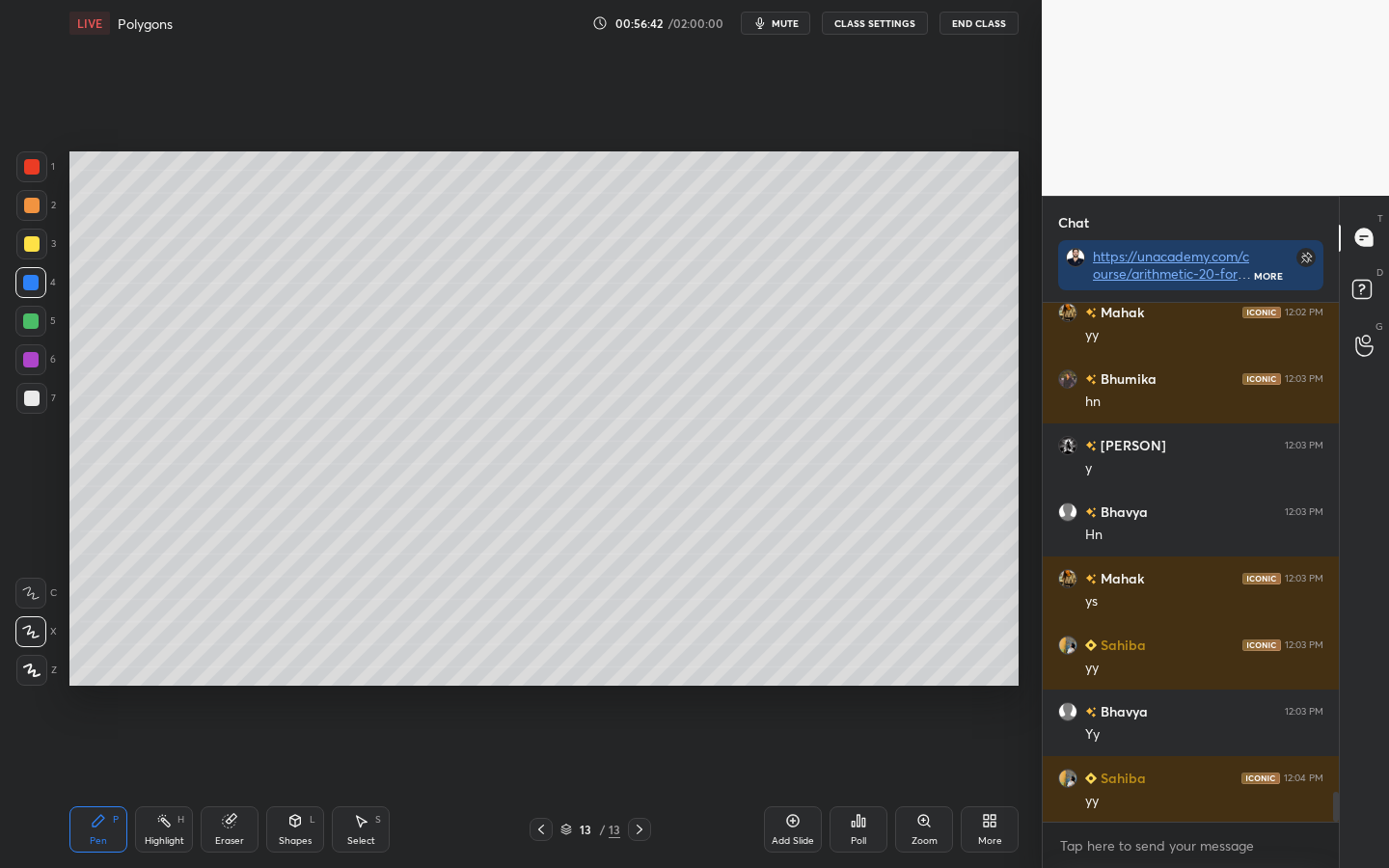 click 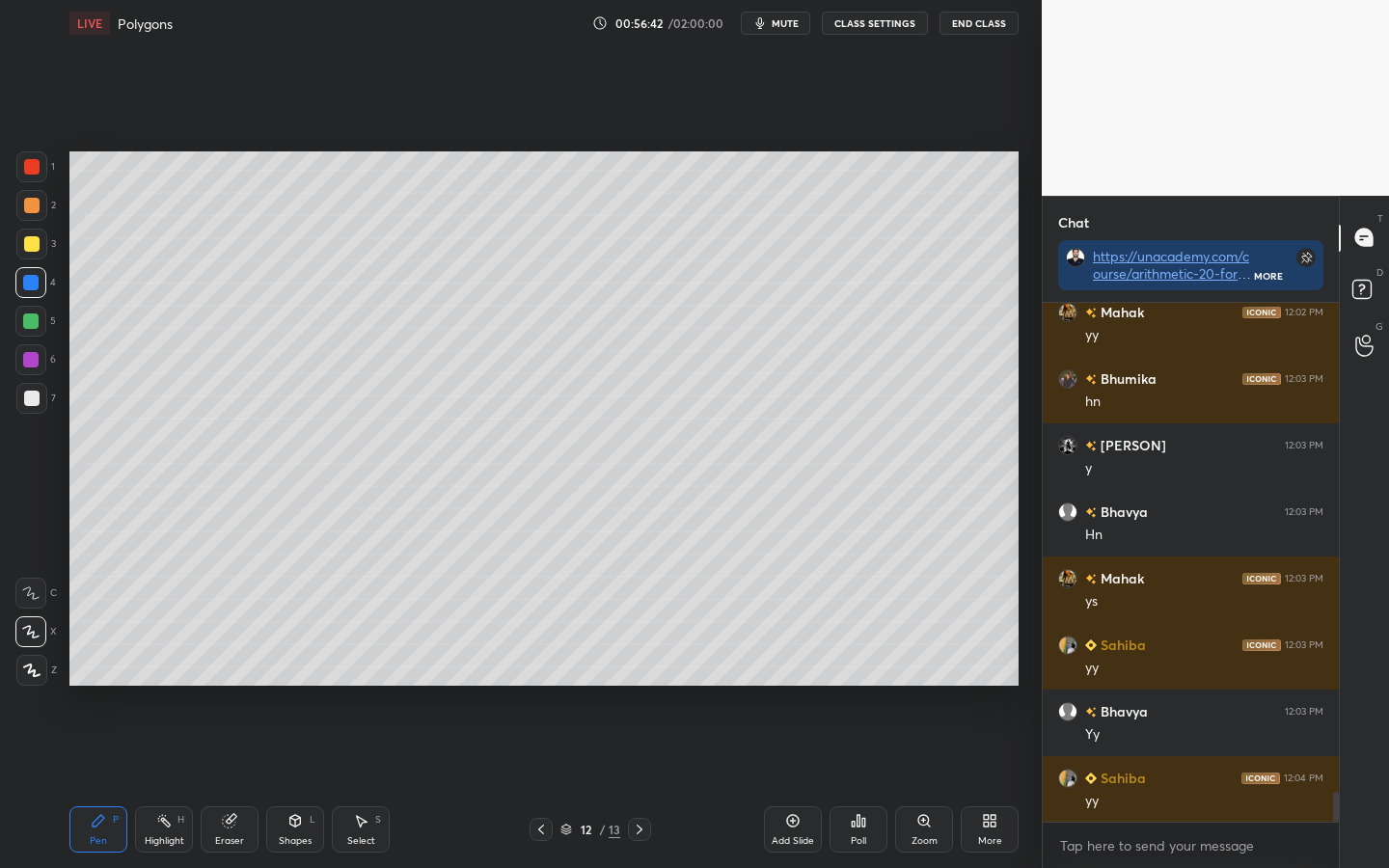 scroll, scrollTop: 8502, scrollLeft: 0, axis: vertical 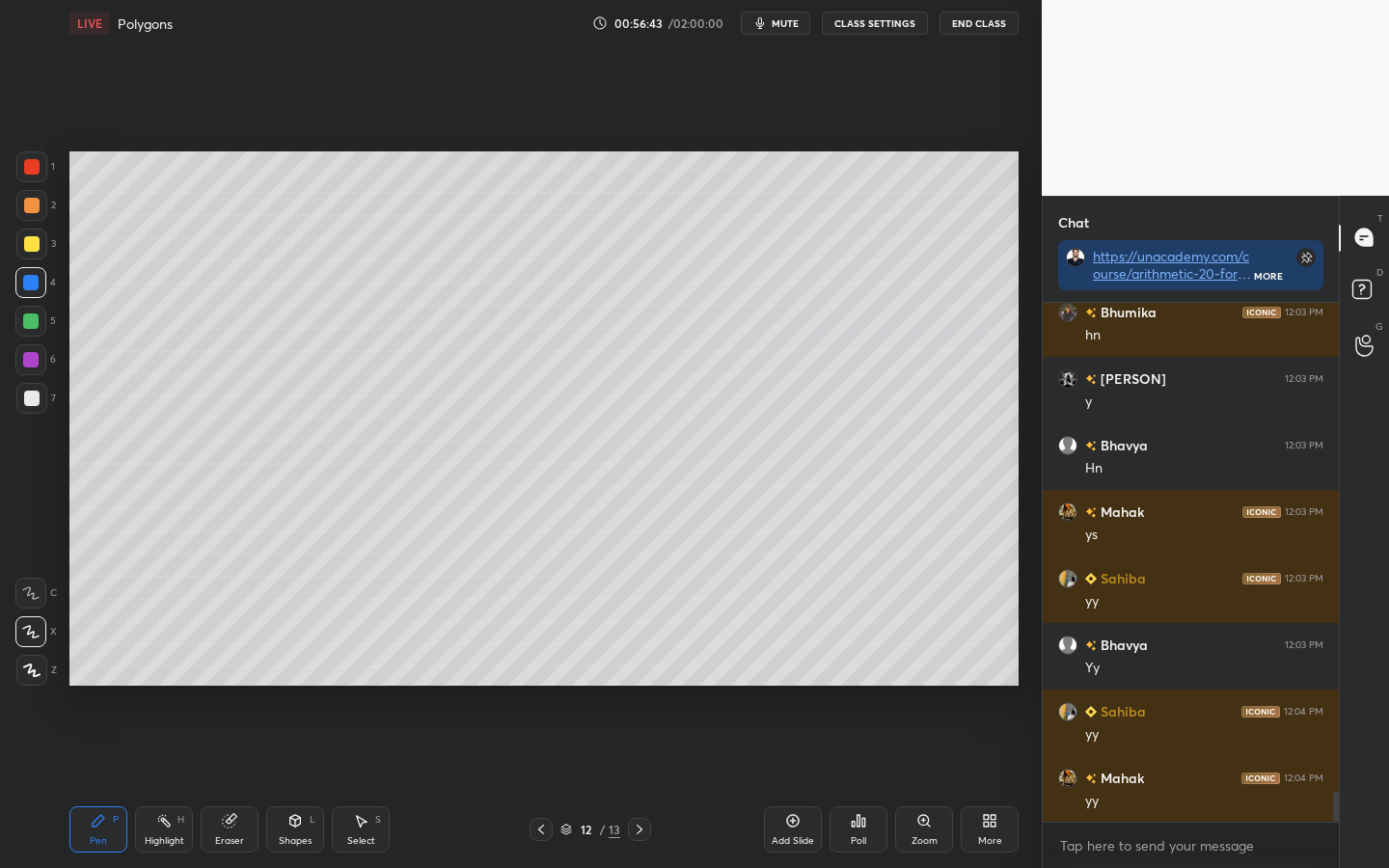 click 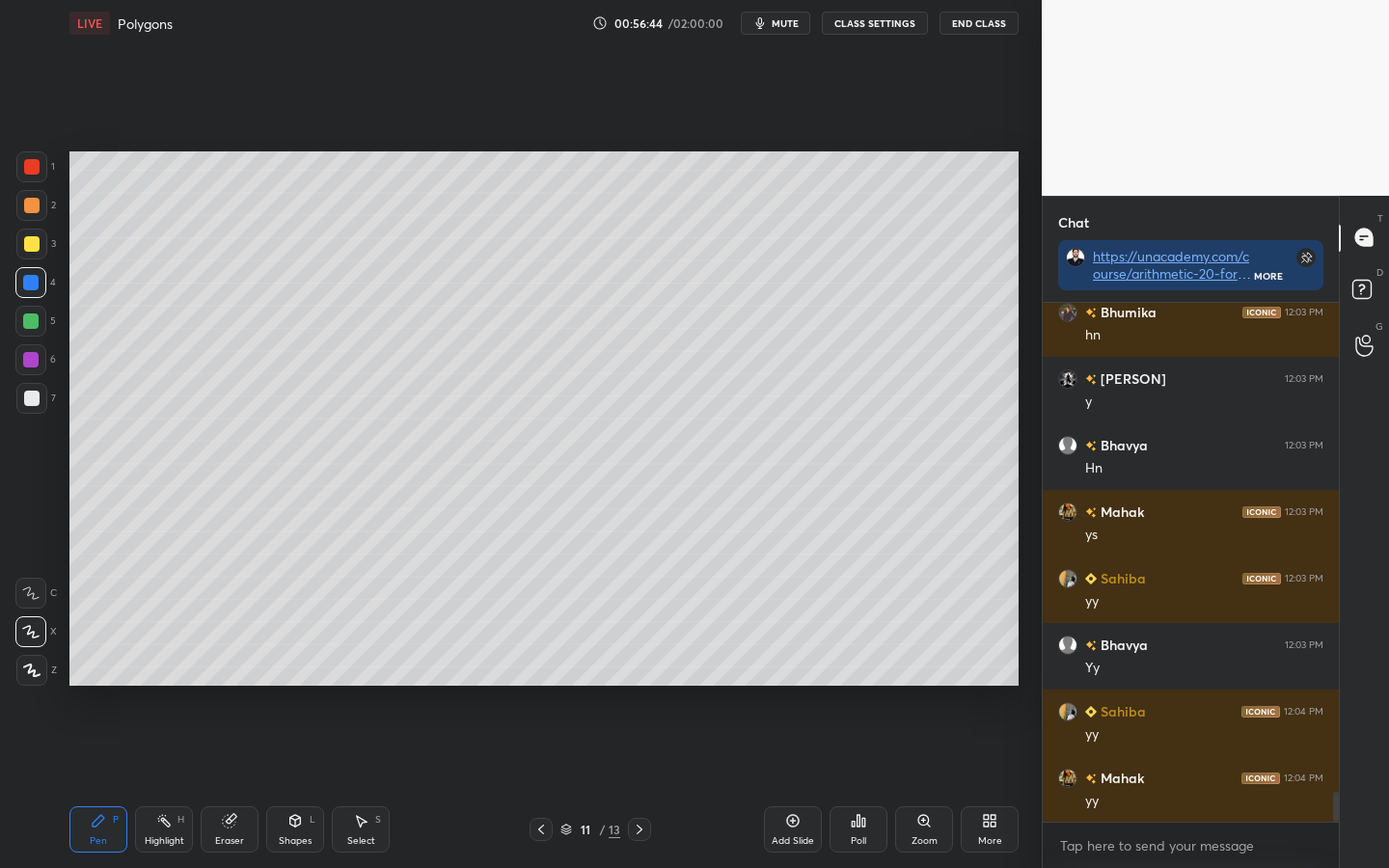 click 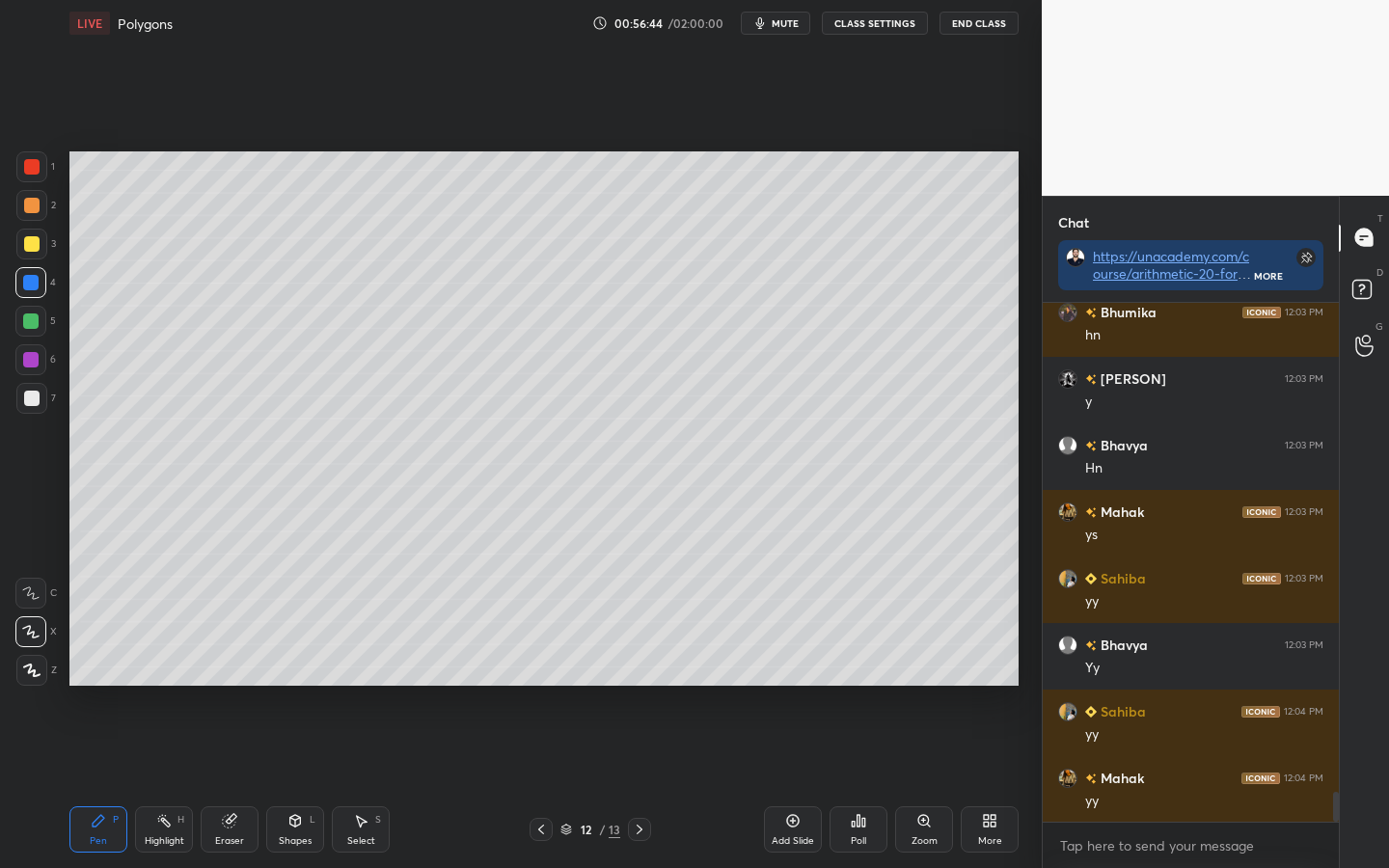 click 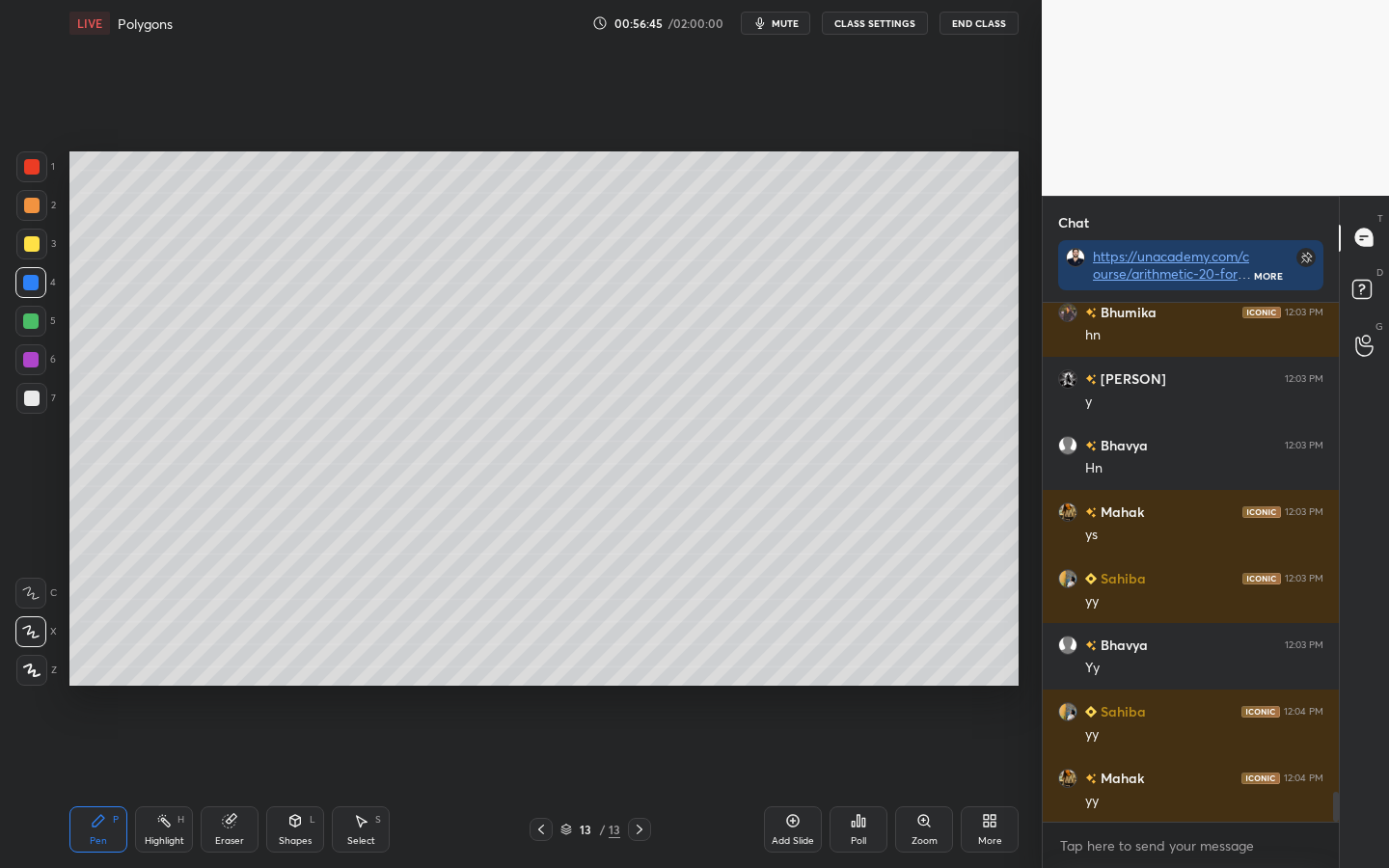 click 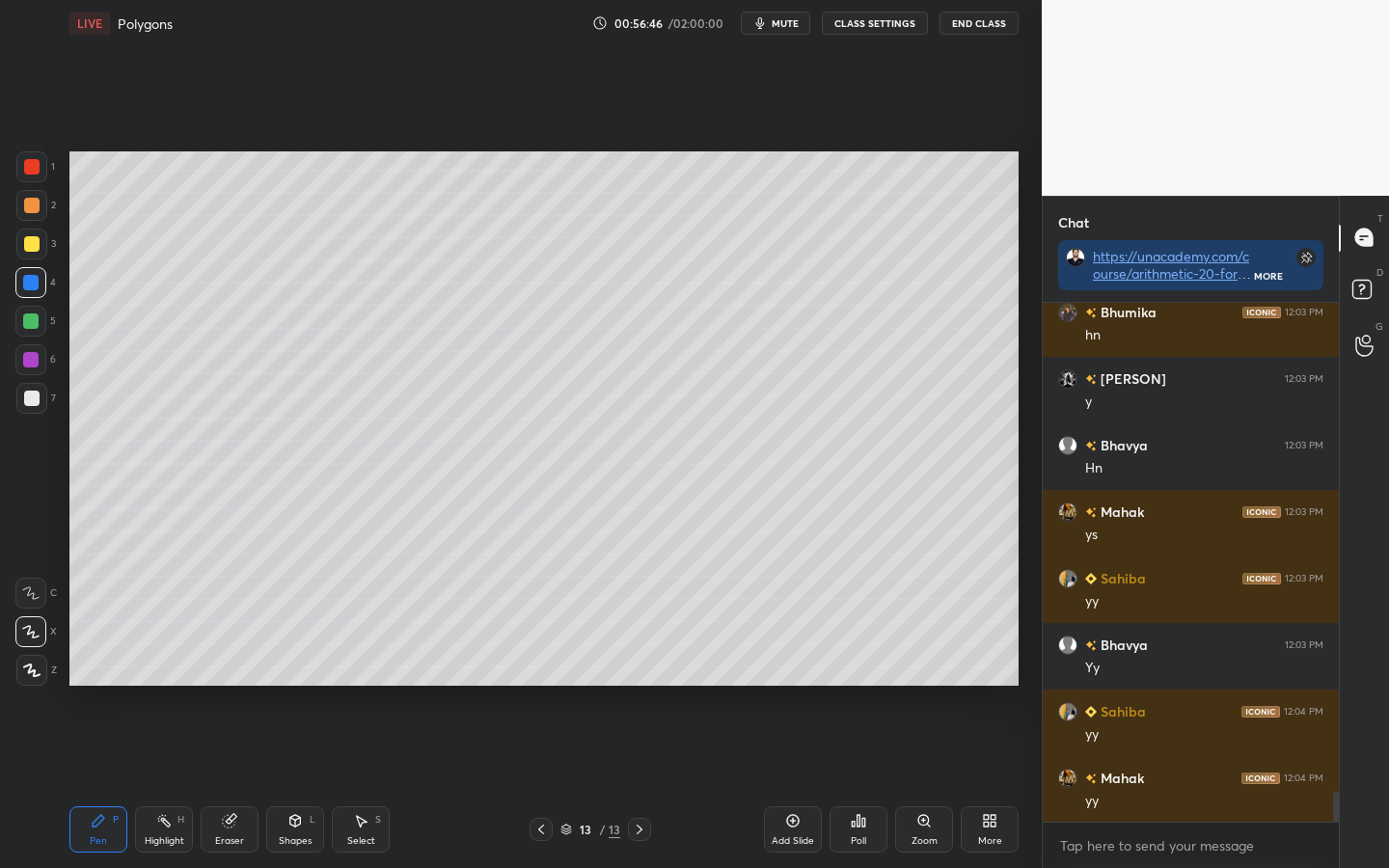 click on "Add Slide" at bounding box center (793, 829) 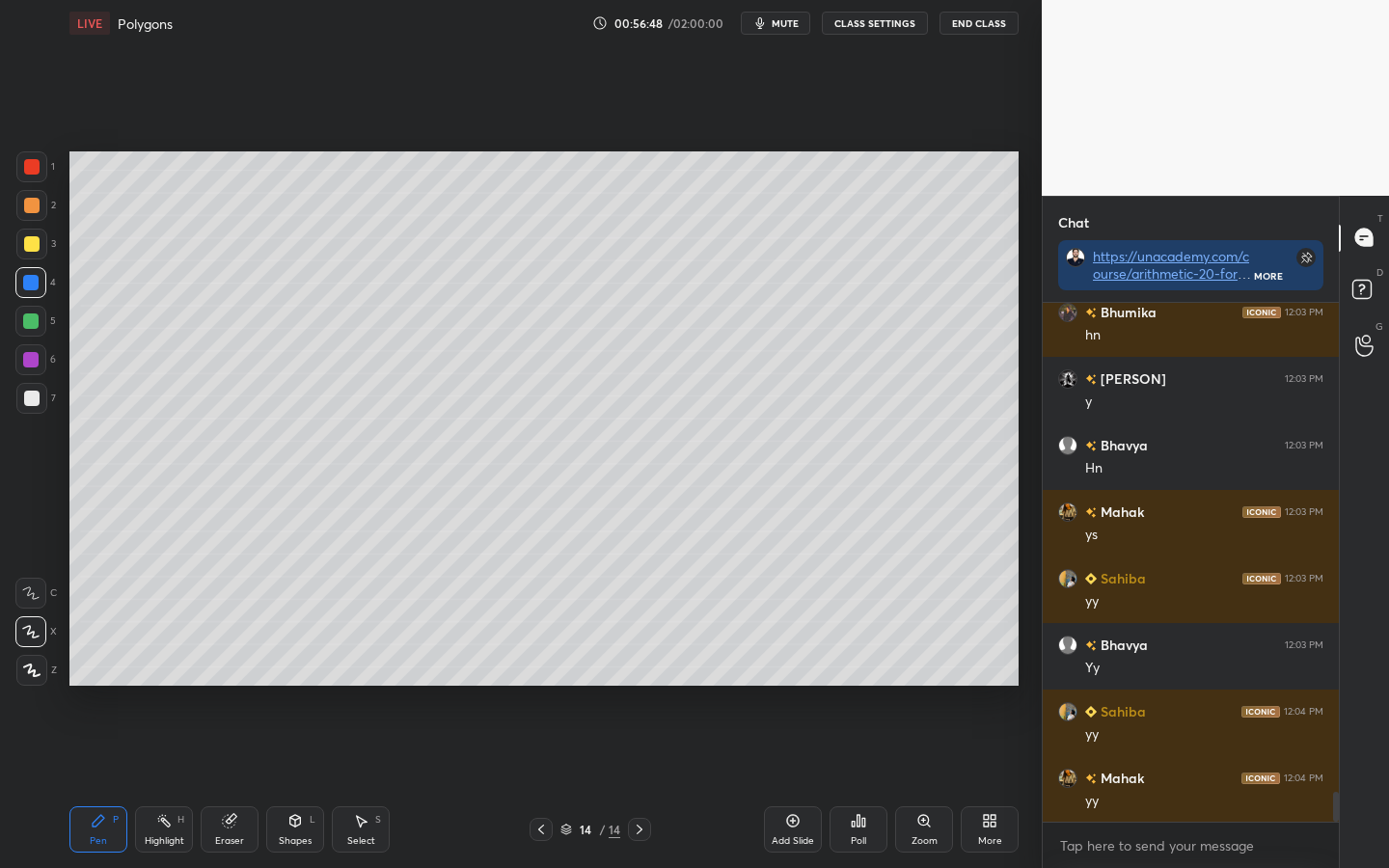 click at bounding box center [32, 244] 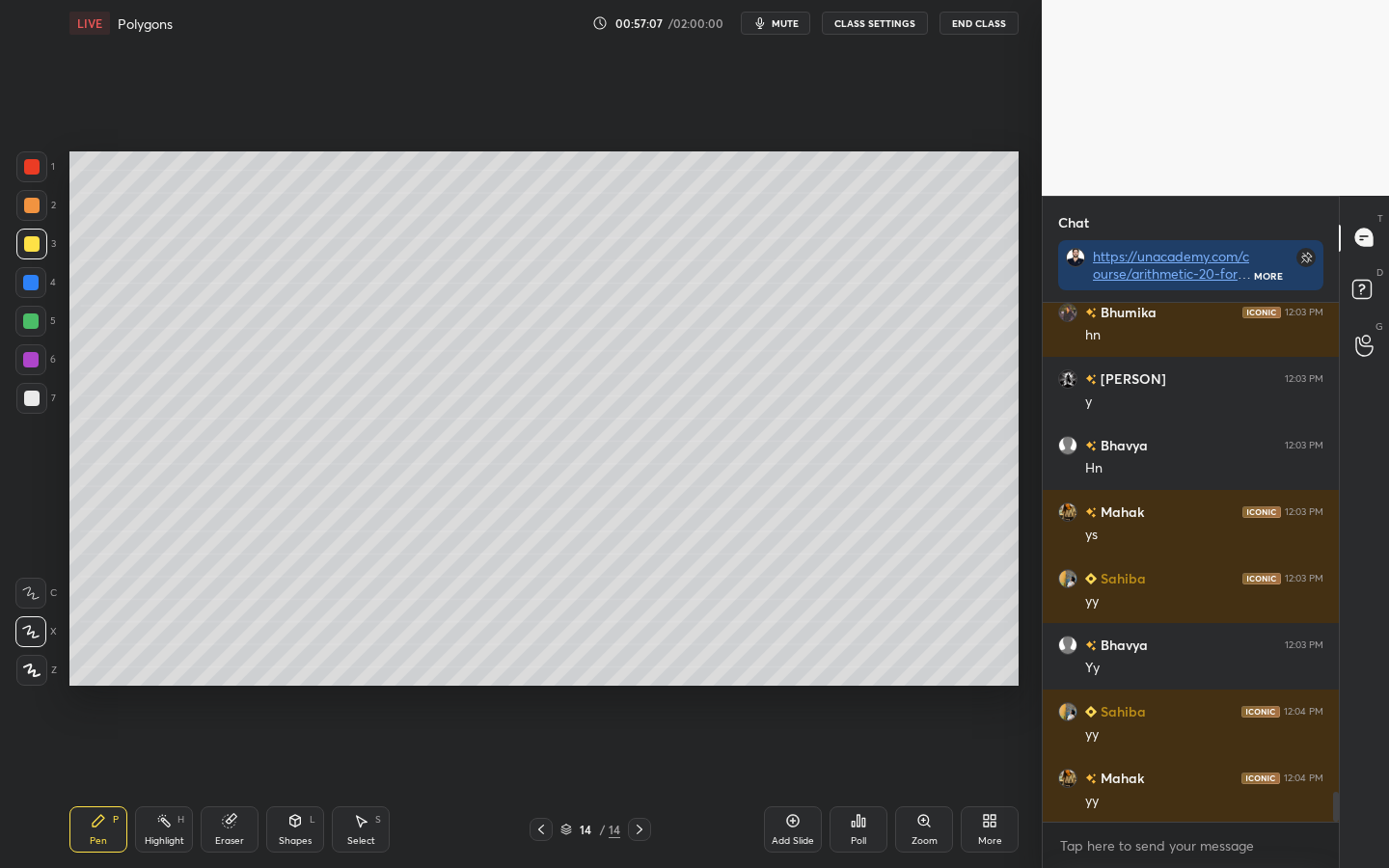 click on "Shapes" at bounding box center [295, 841] 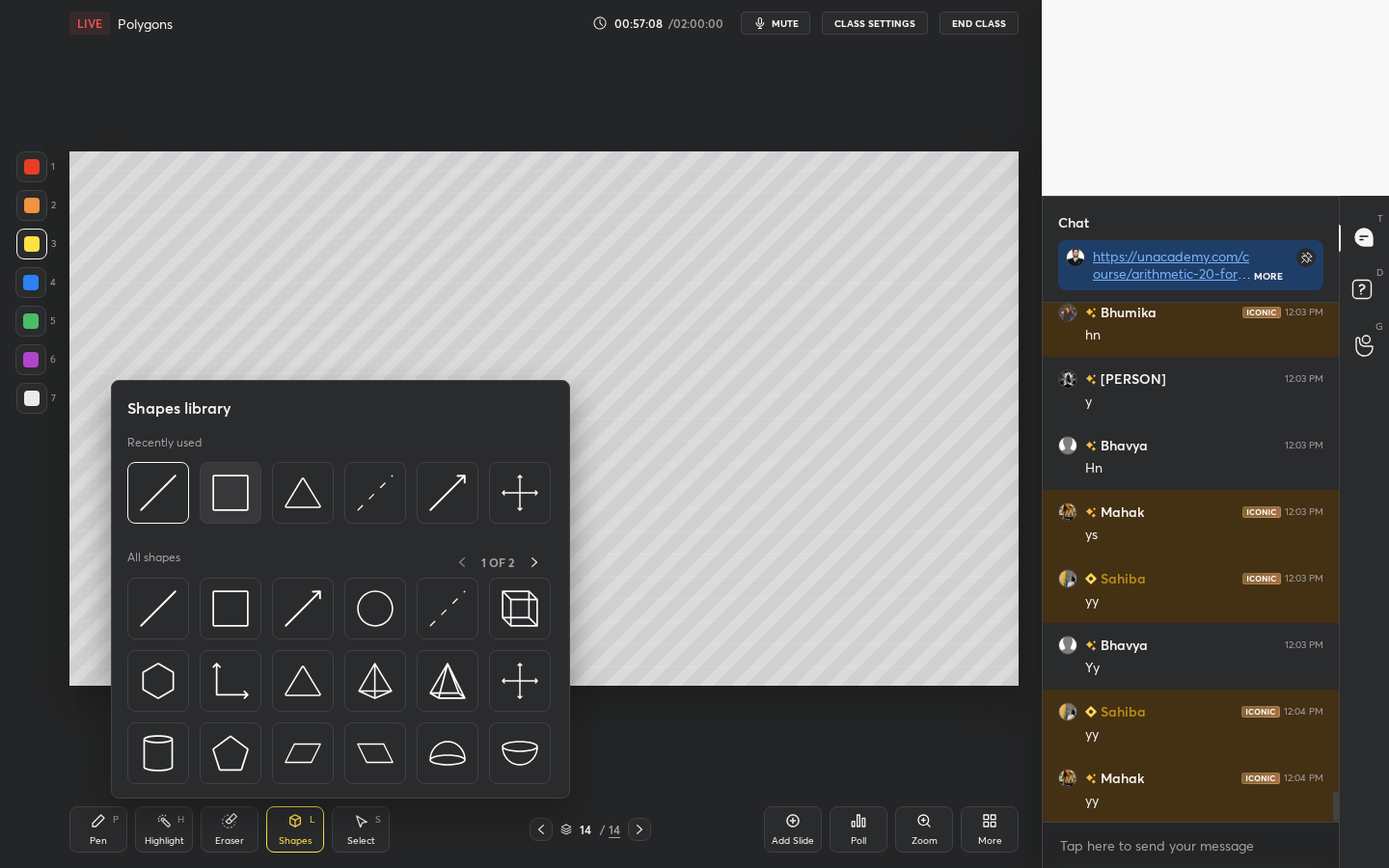 click at bounding box center [231, 493] 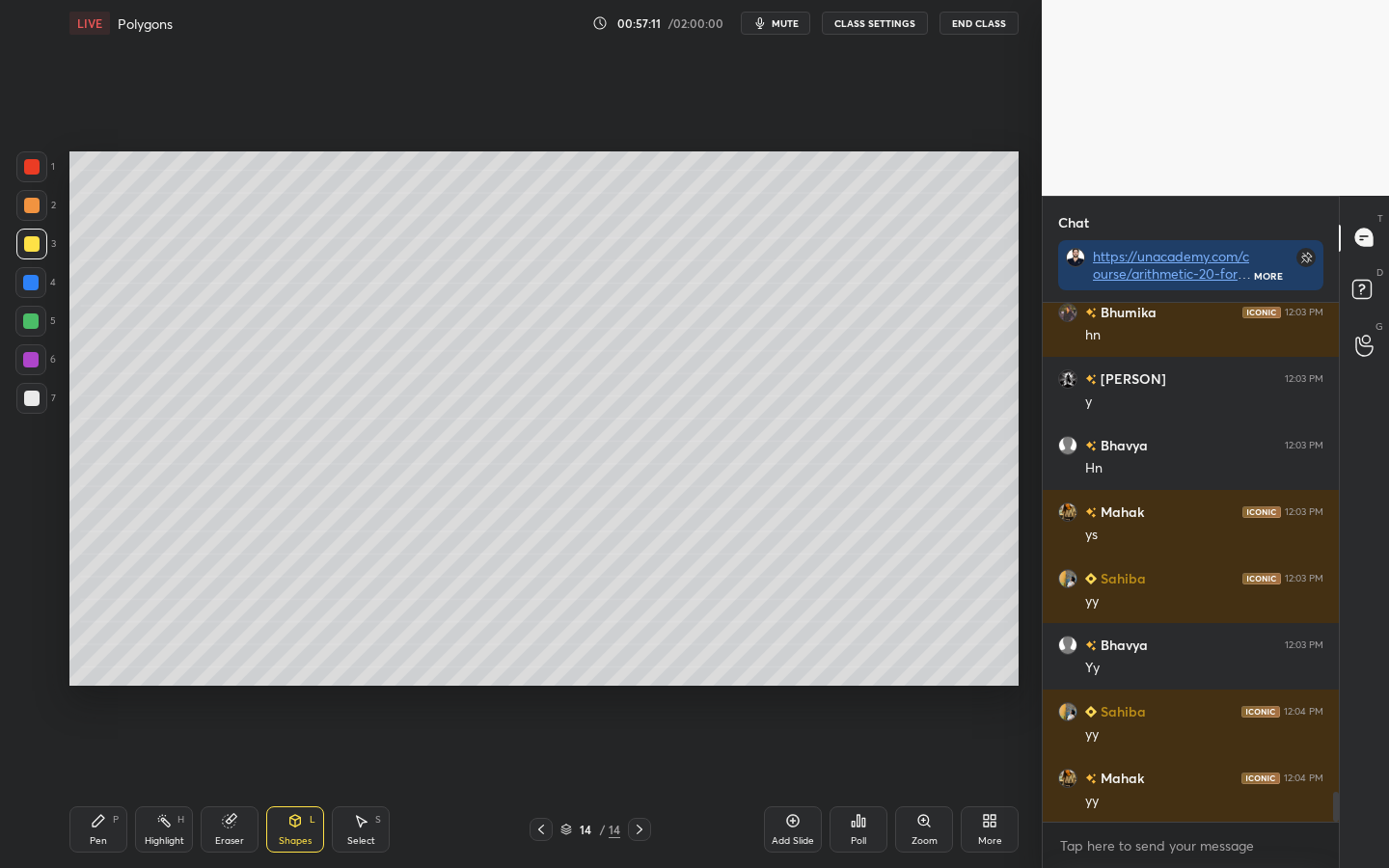click 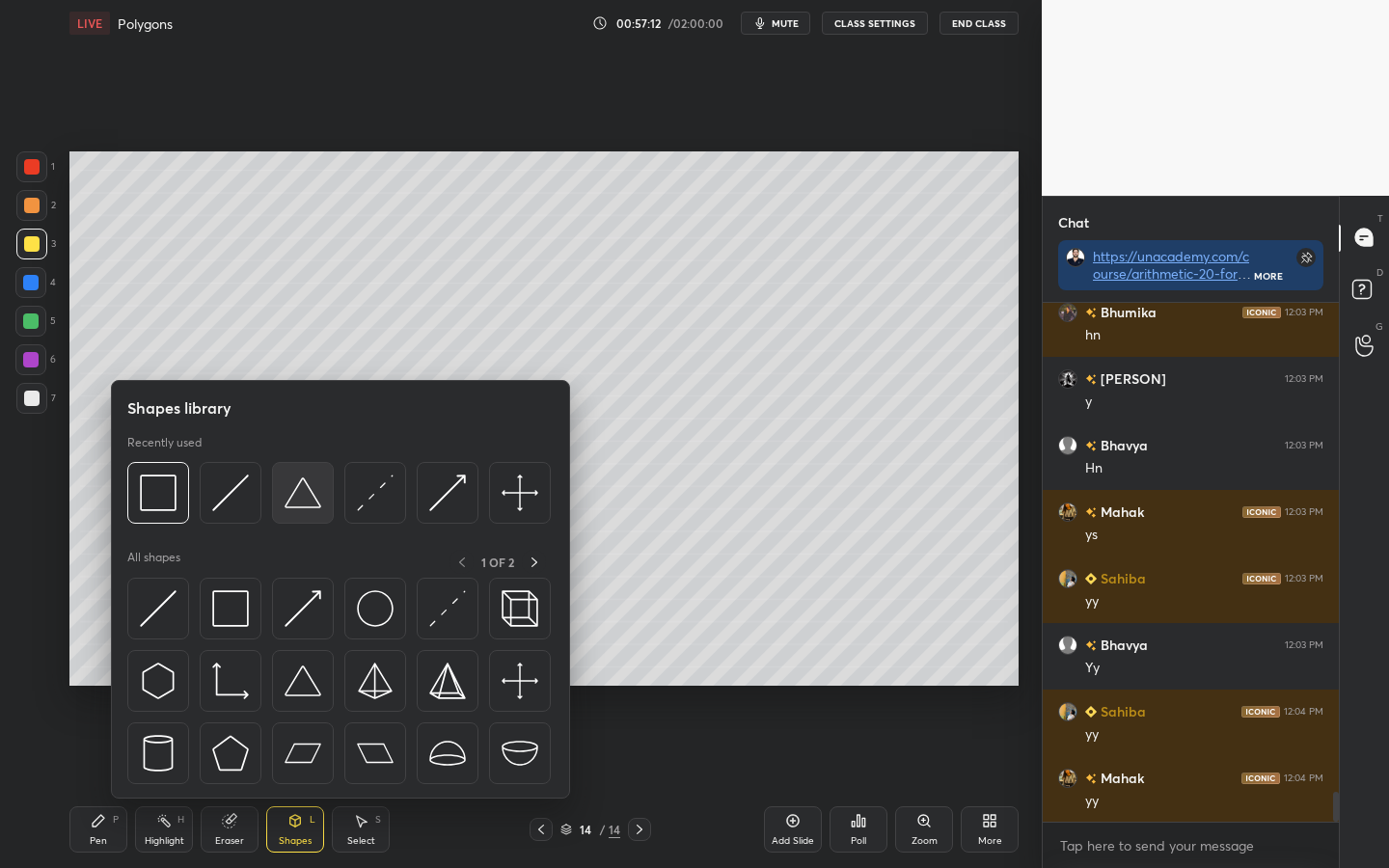 click at bounding box center (303, 493) 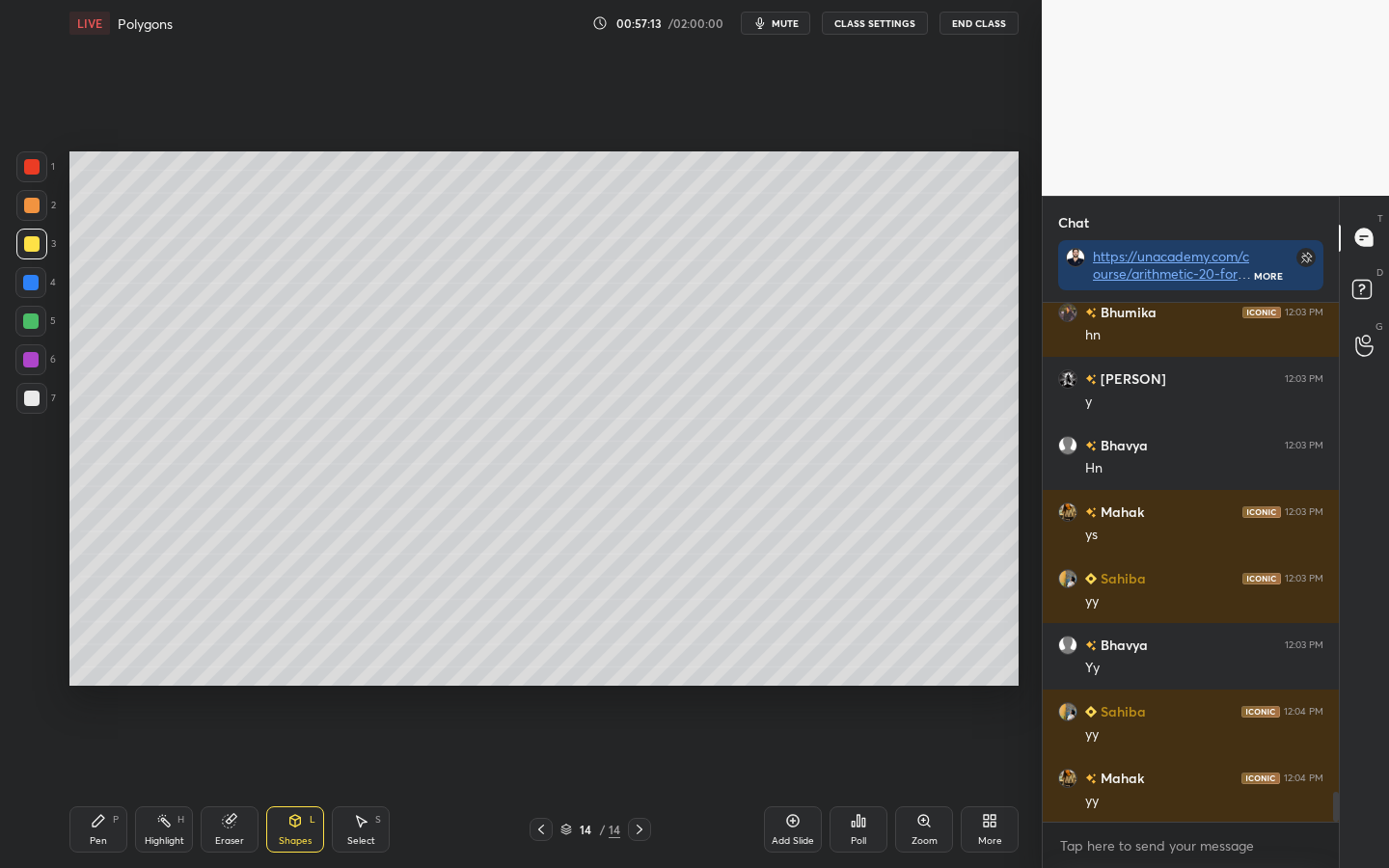 click at bounding box center [31, 283] 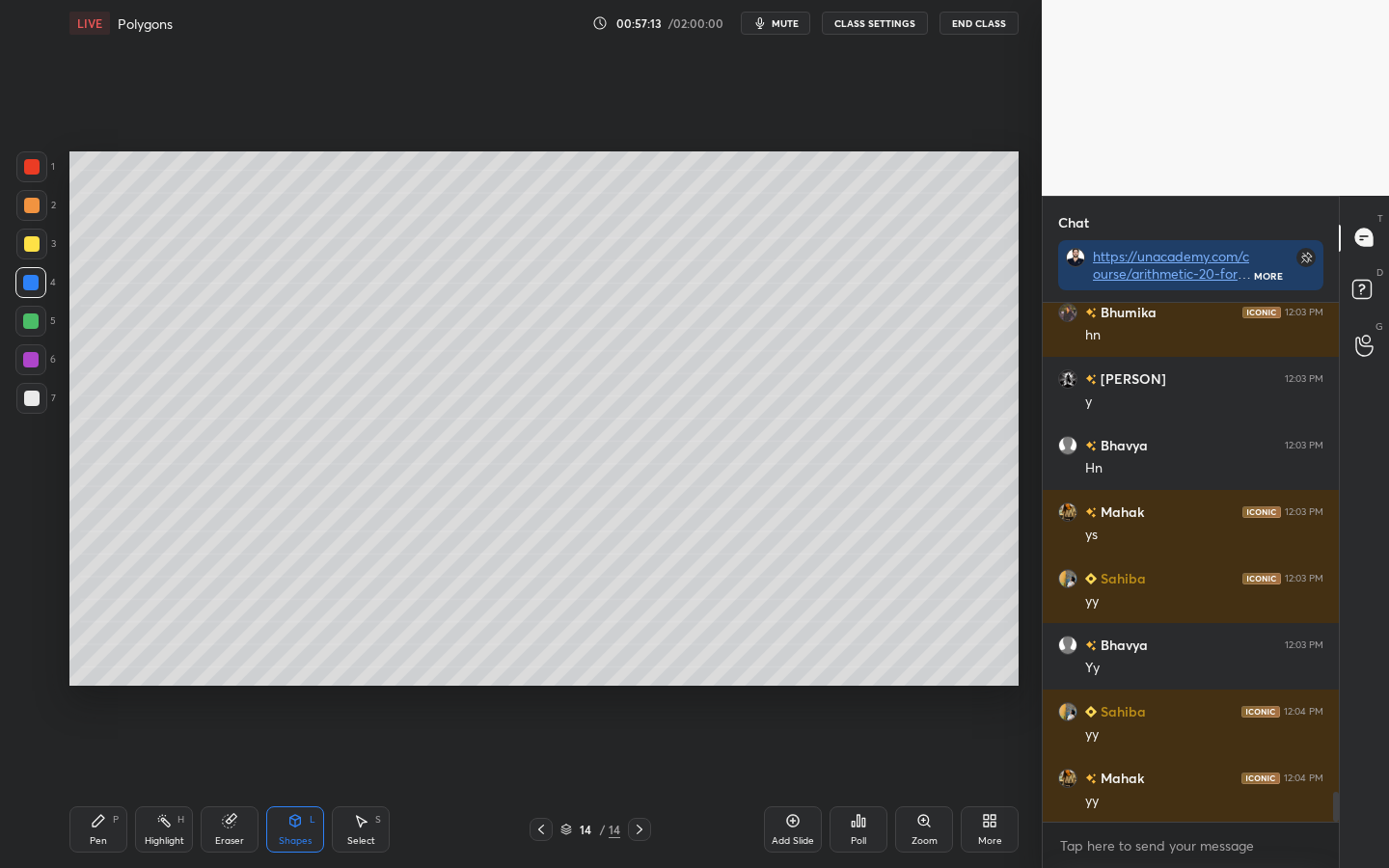 click at bounding box center [31, 283] 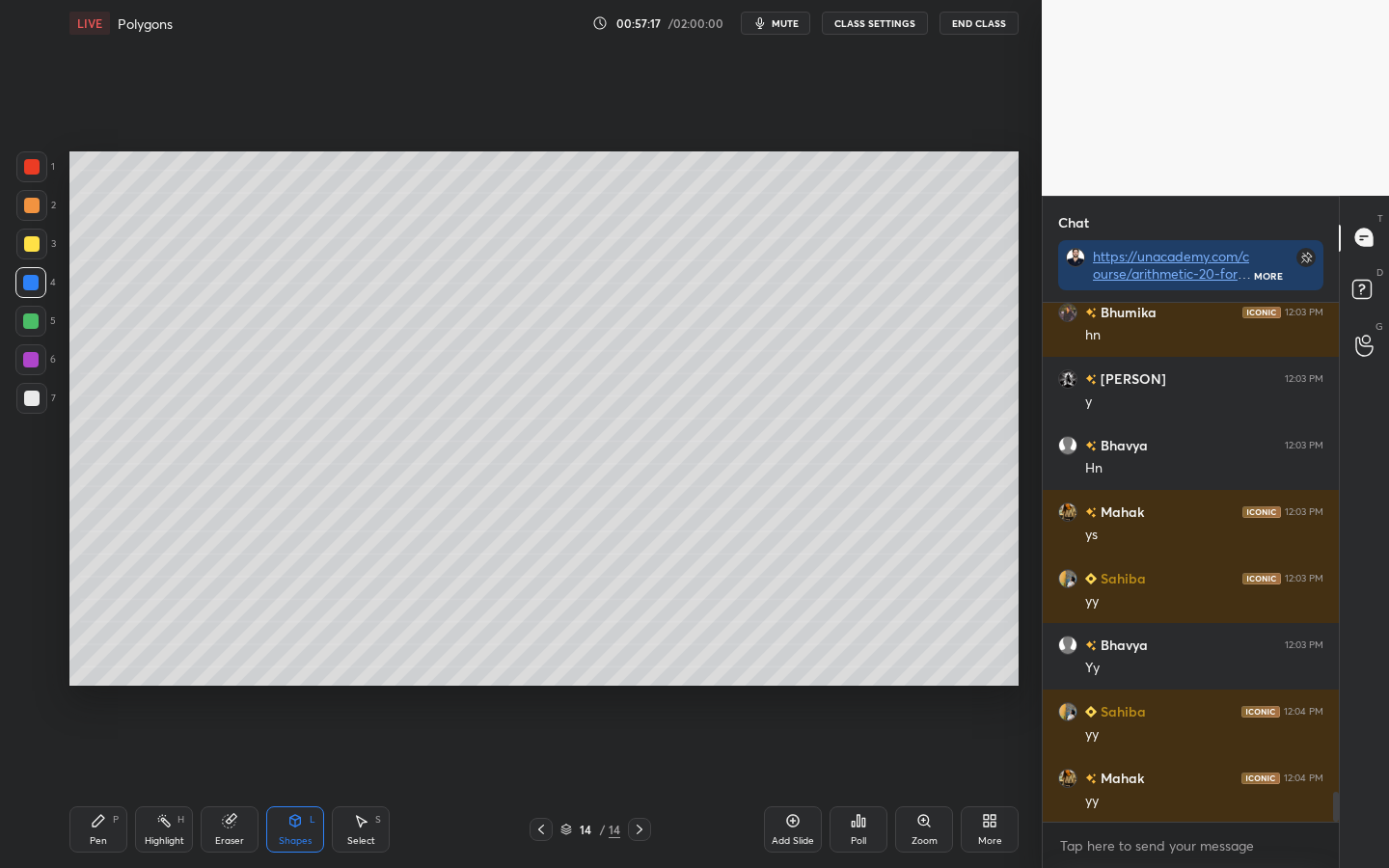 click on "Pen" at bounding box center (98, 841) 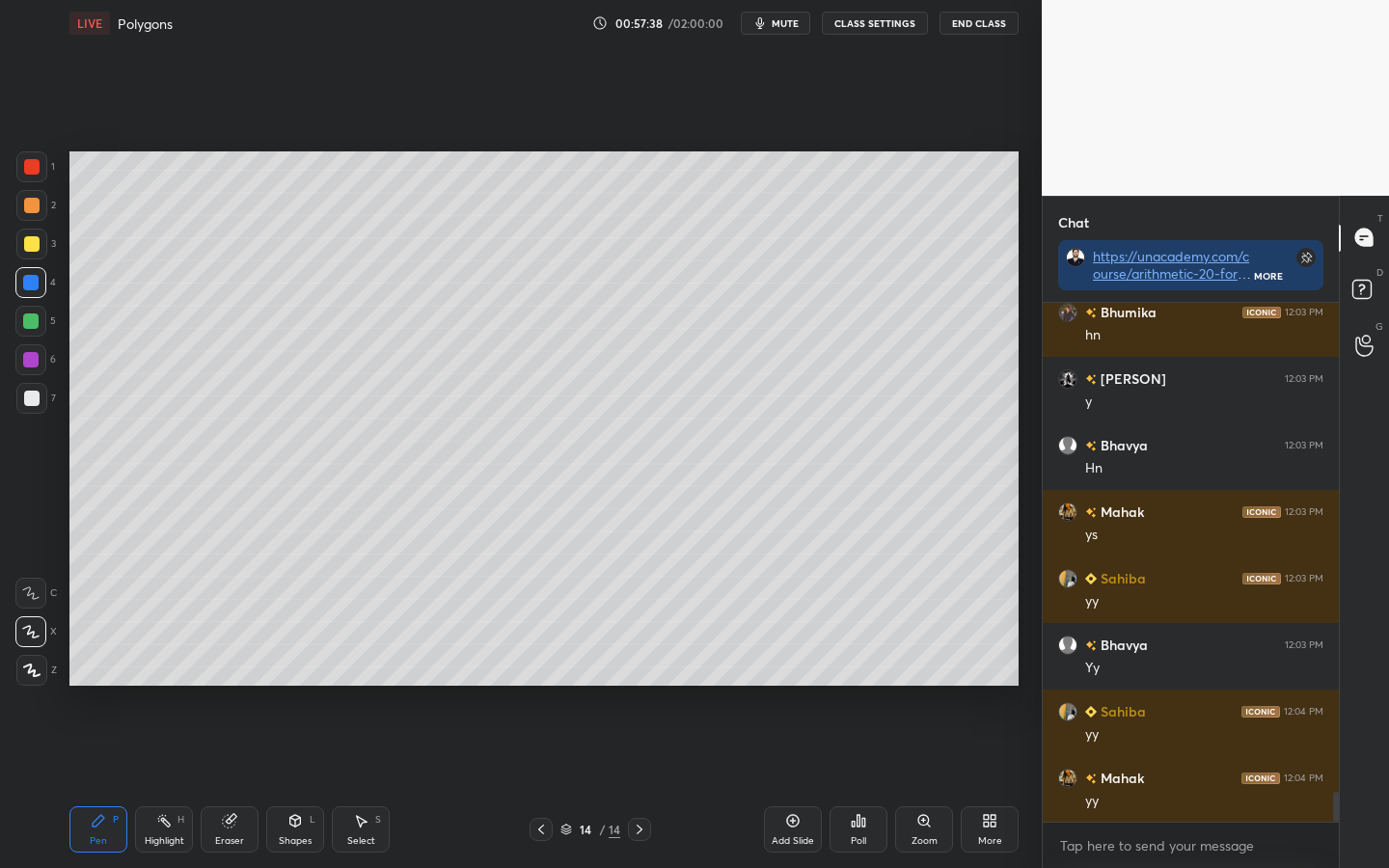 click 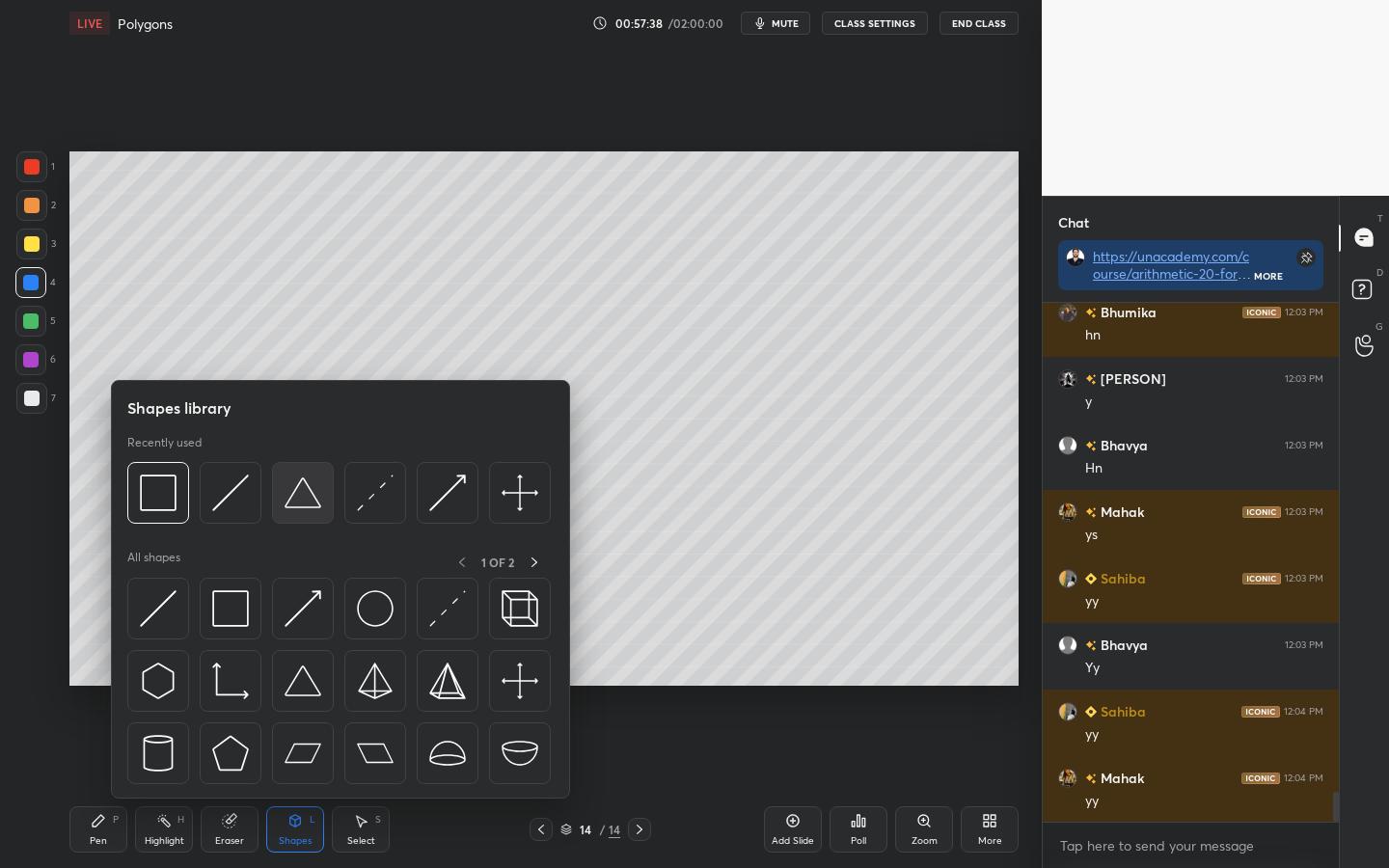 click at bounding box center (303, 493) 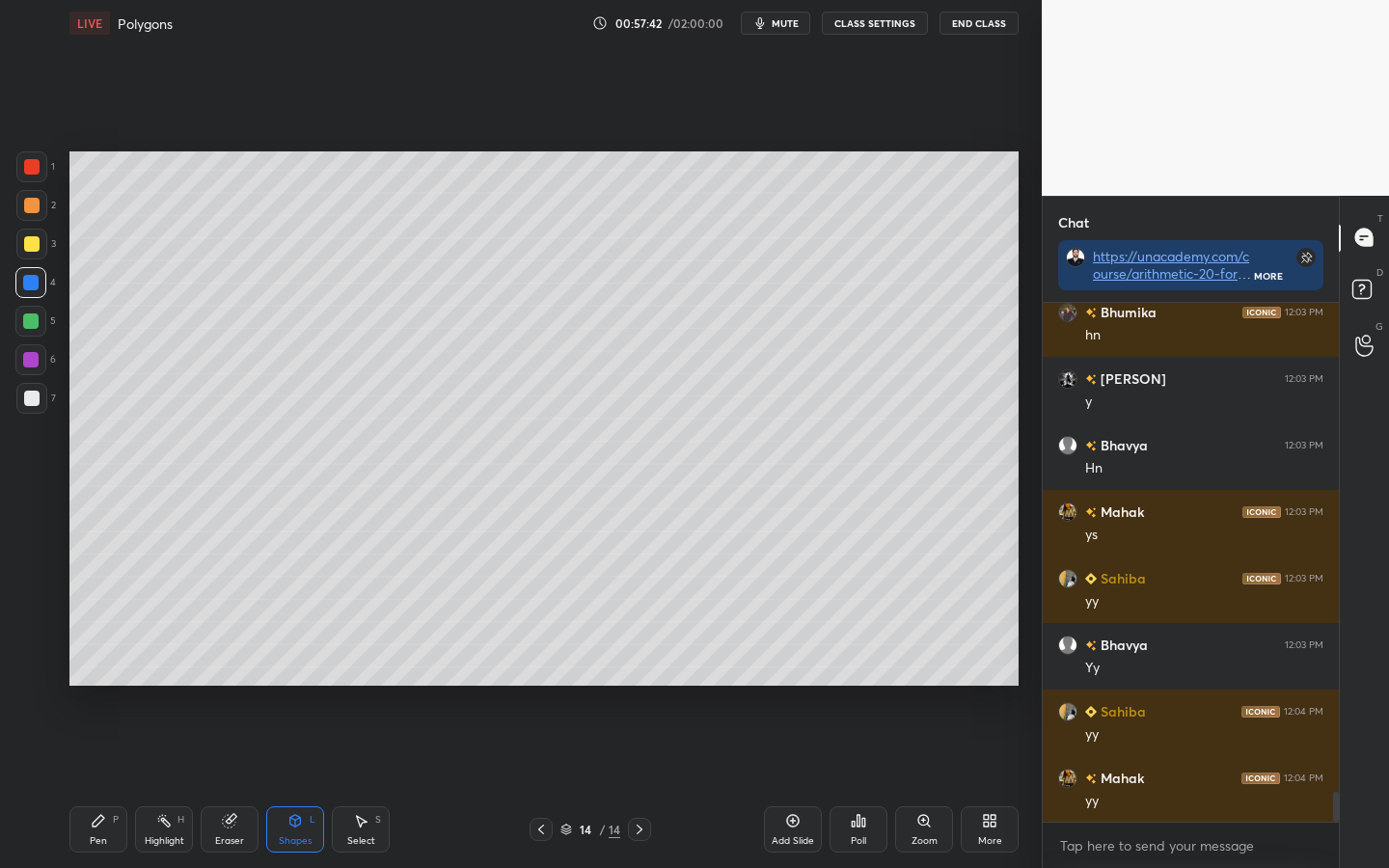 click on "Pen P" at bounding box center (98, 829) 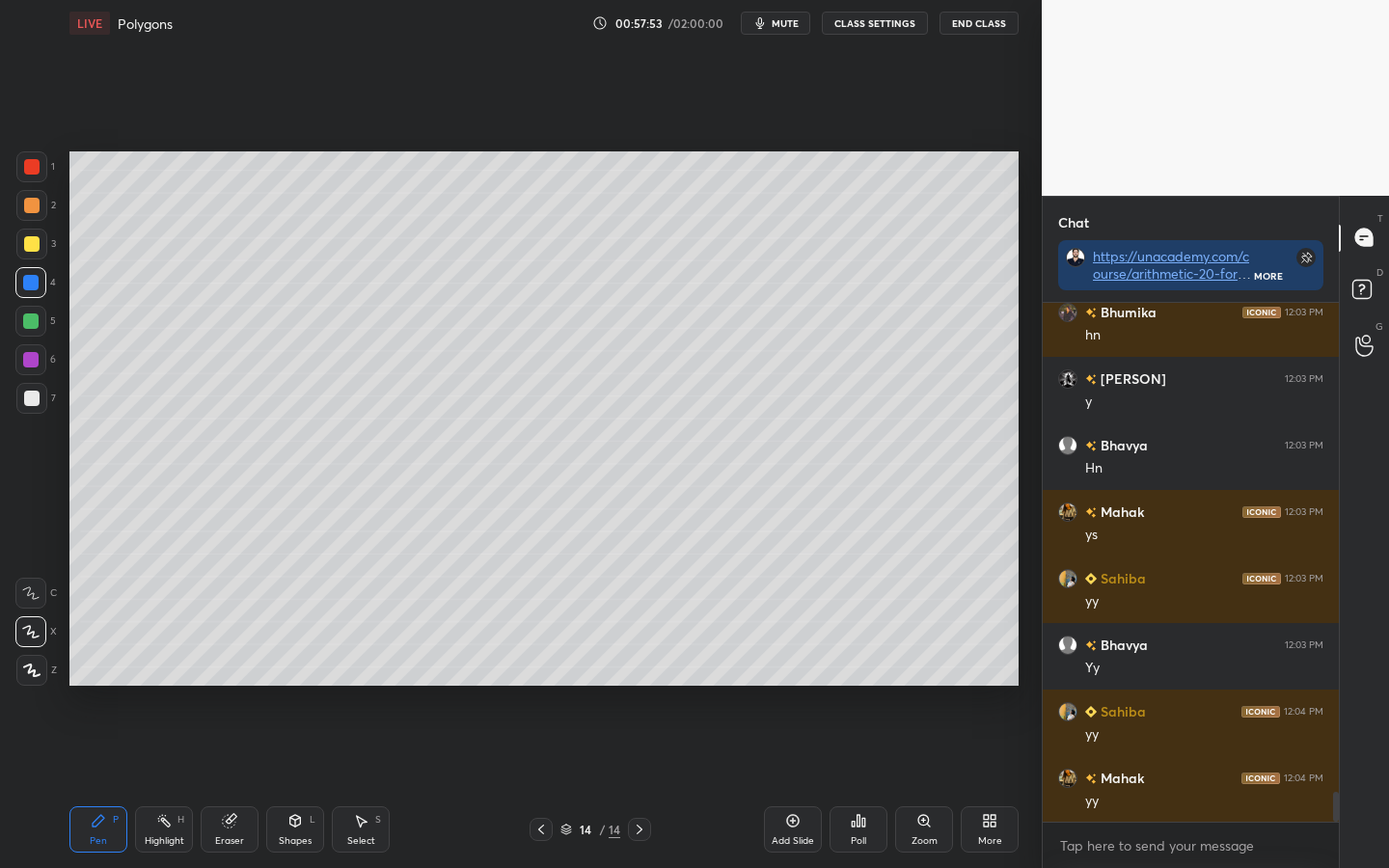click at bounding box center (31, 321) 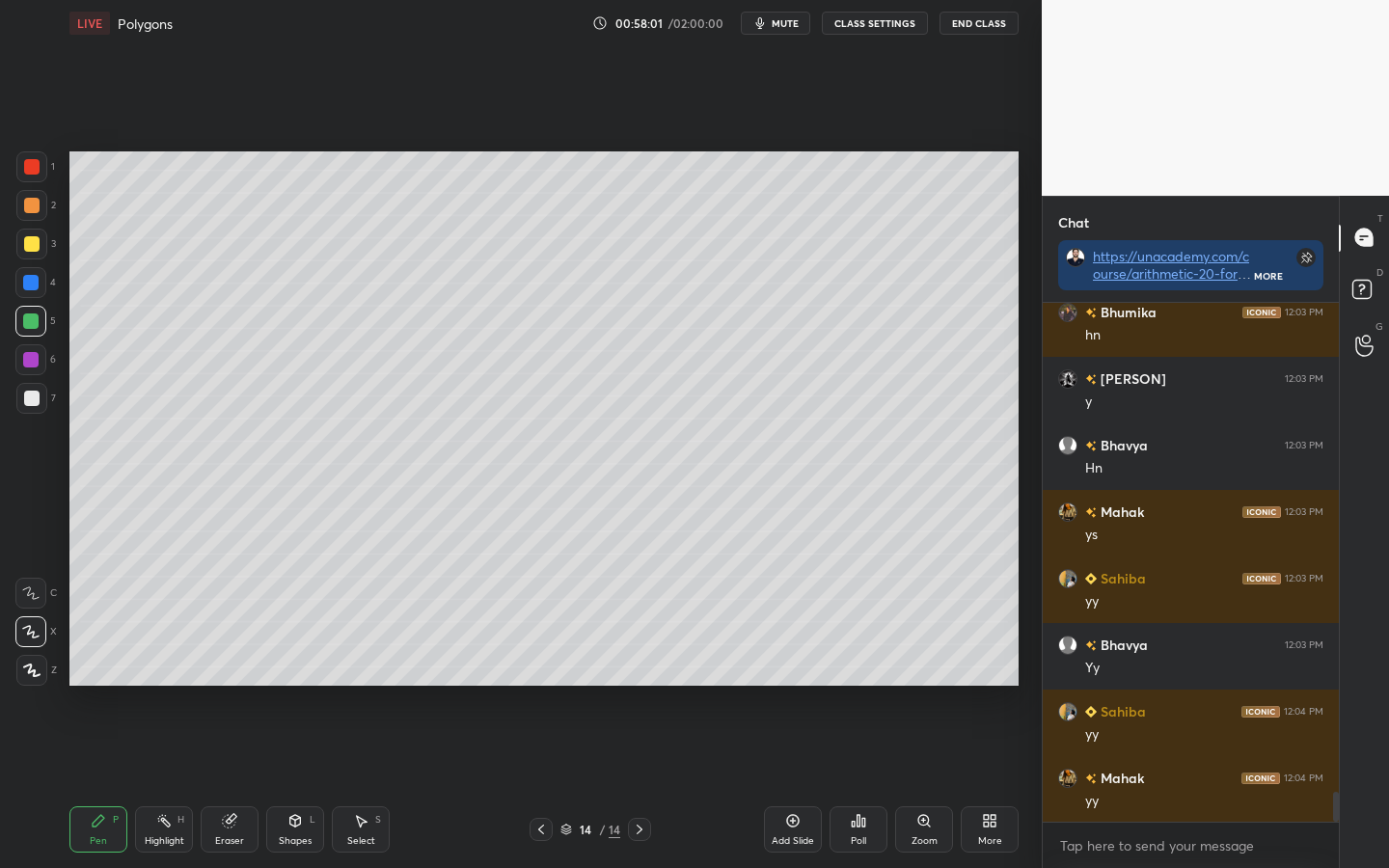 scroll, scrollTop: 8568, scrollLeft: 0, axis: vertical 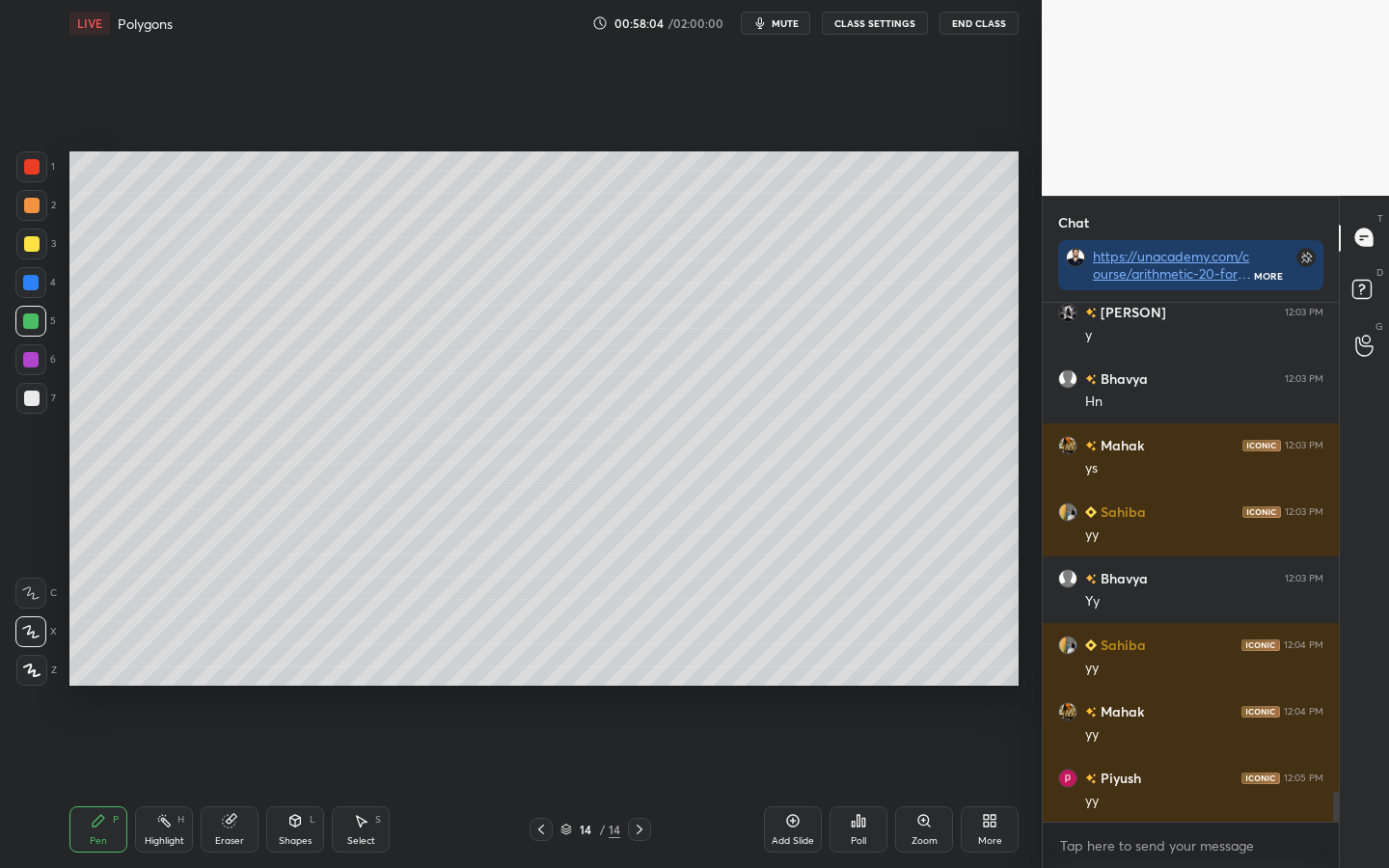 click at bounding box center (32, 244) 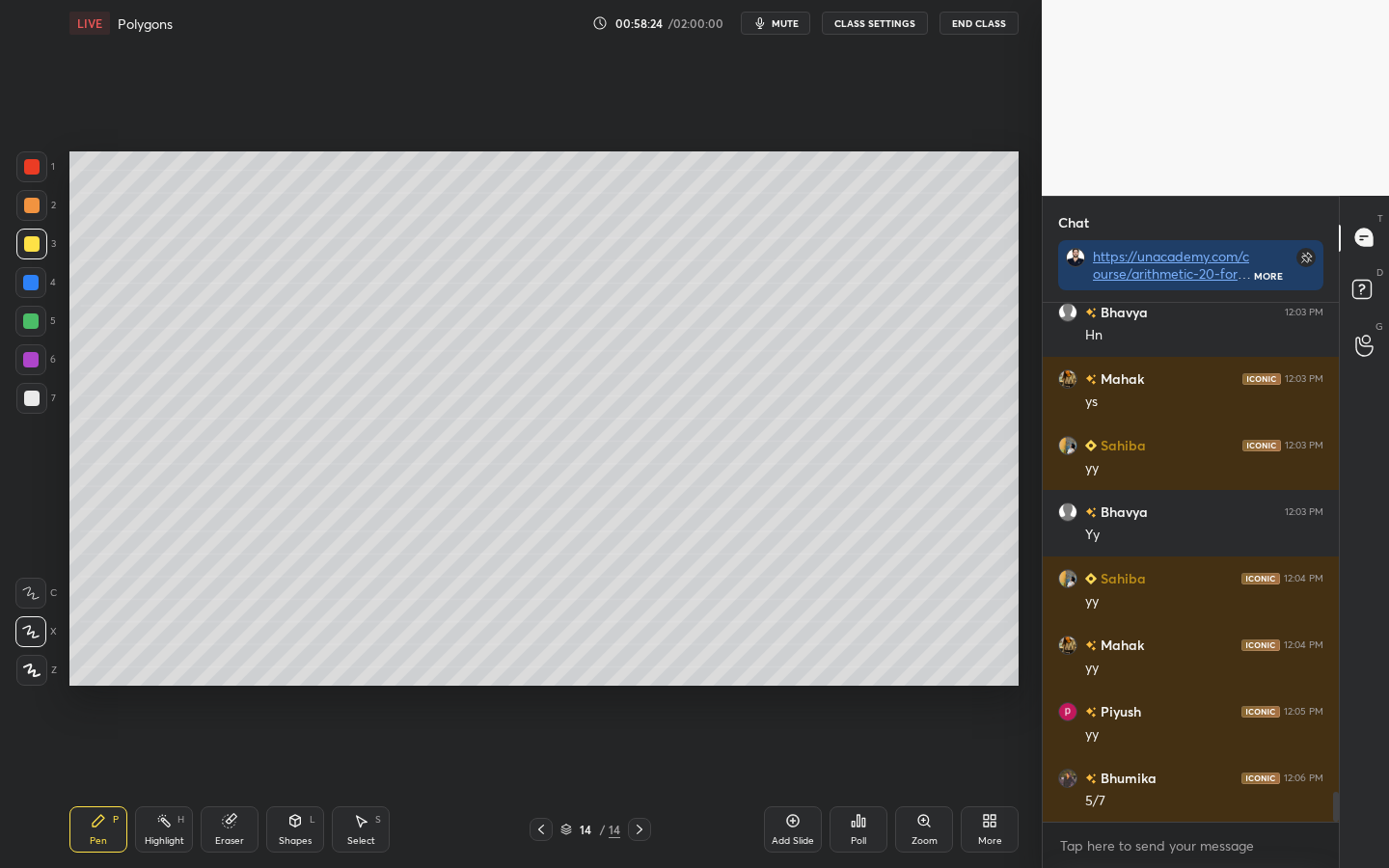 scroll, scrollTop: 8701, scrollLeft: 0, axis: vertical 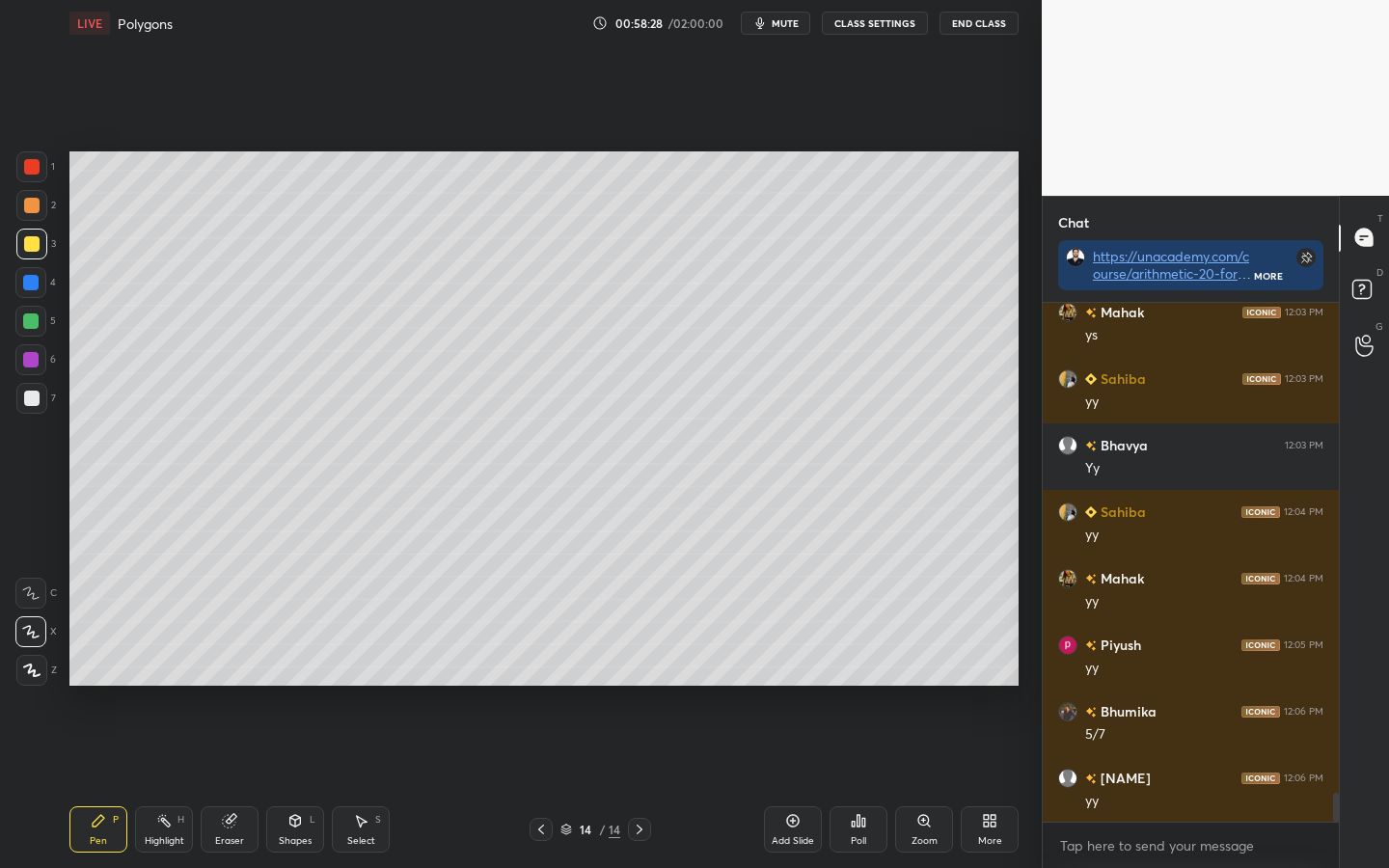 click at bounding box center [32, 398] 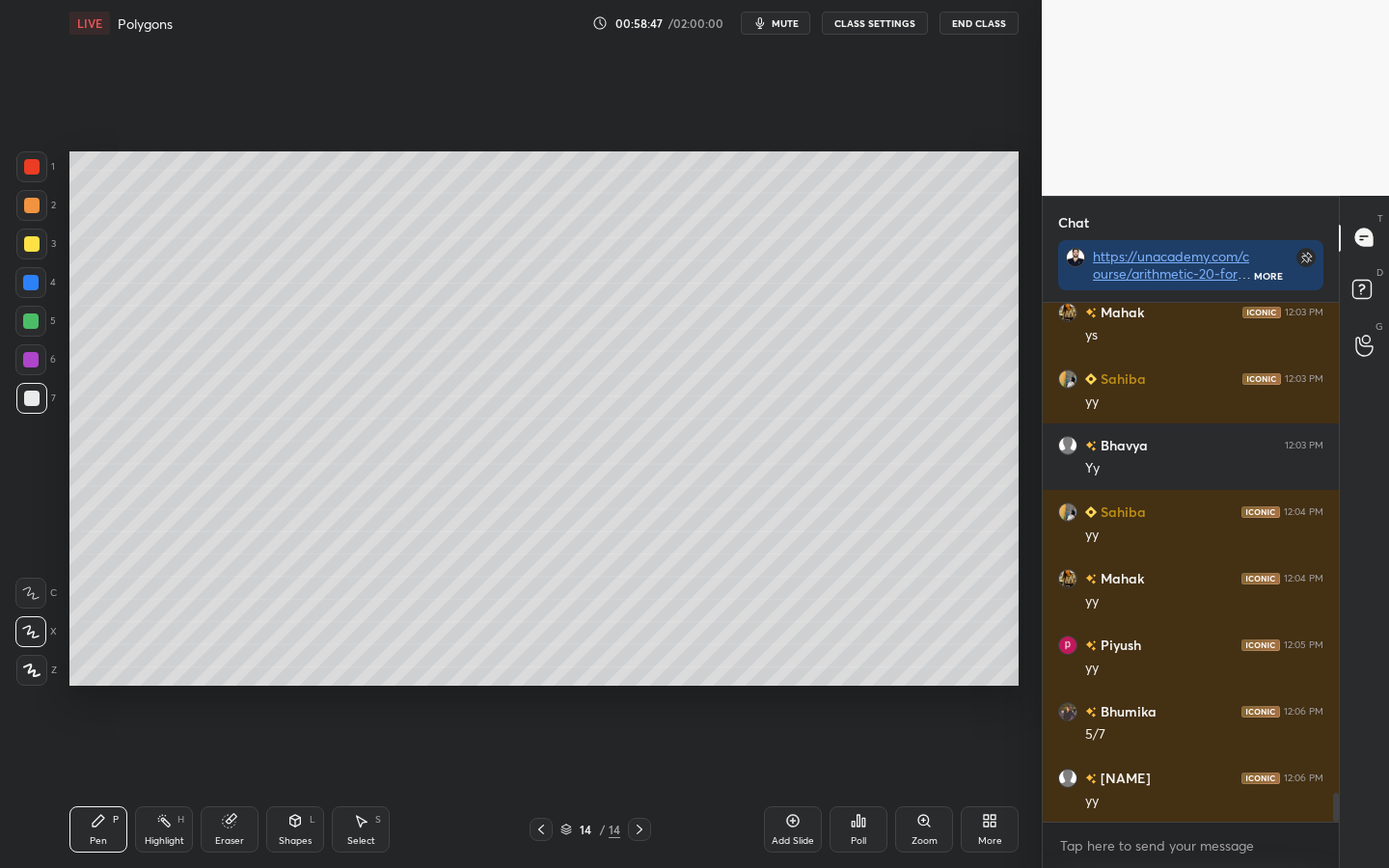 click 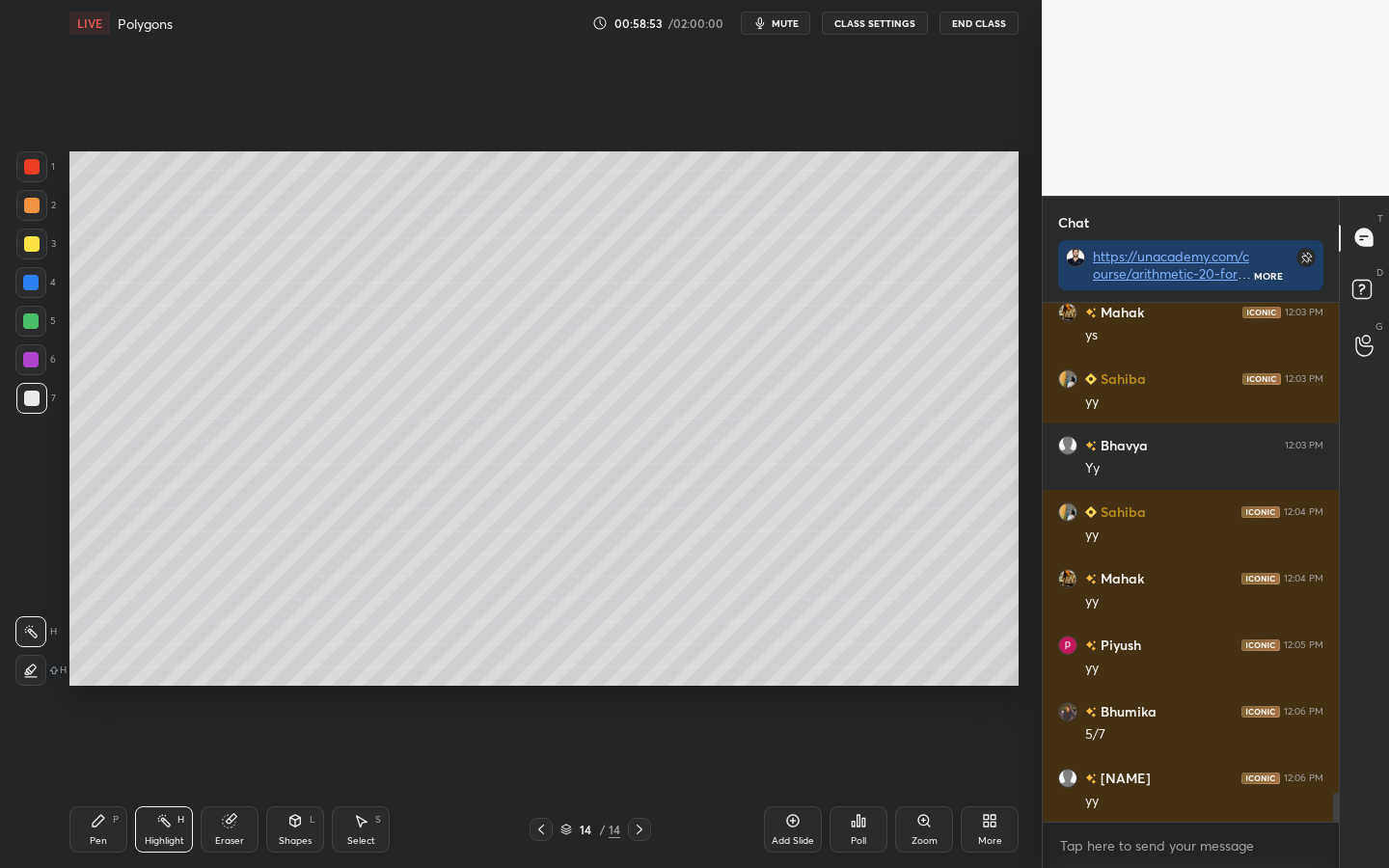 click on "Pen P" at bounding box center [98, 829] 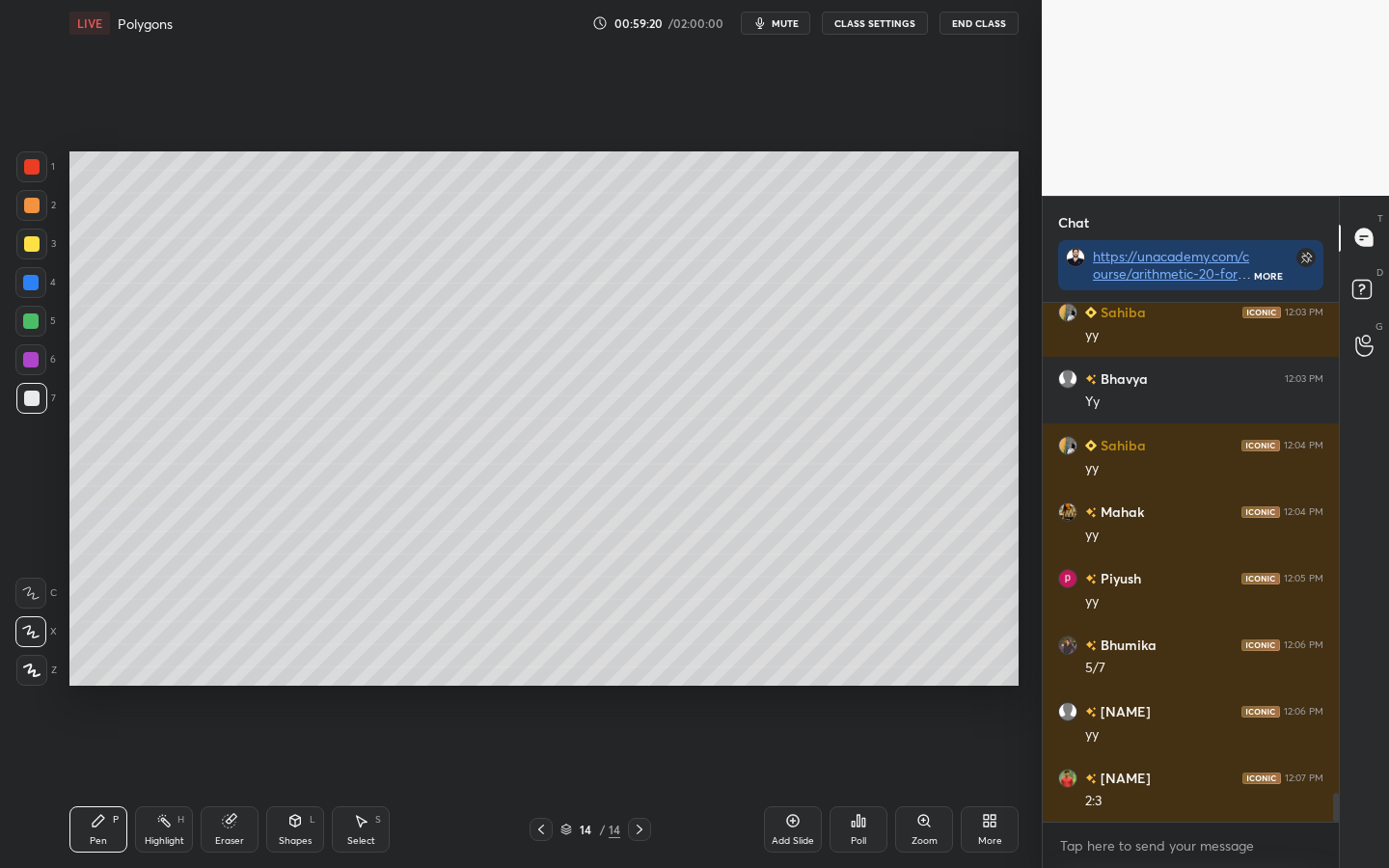 scroll, scrollTop: 8834, scrollLeft: 0, axis: vertical 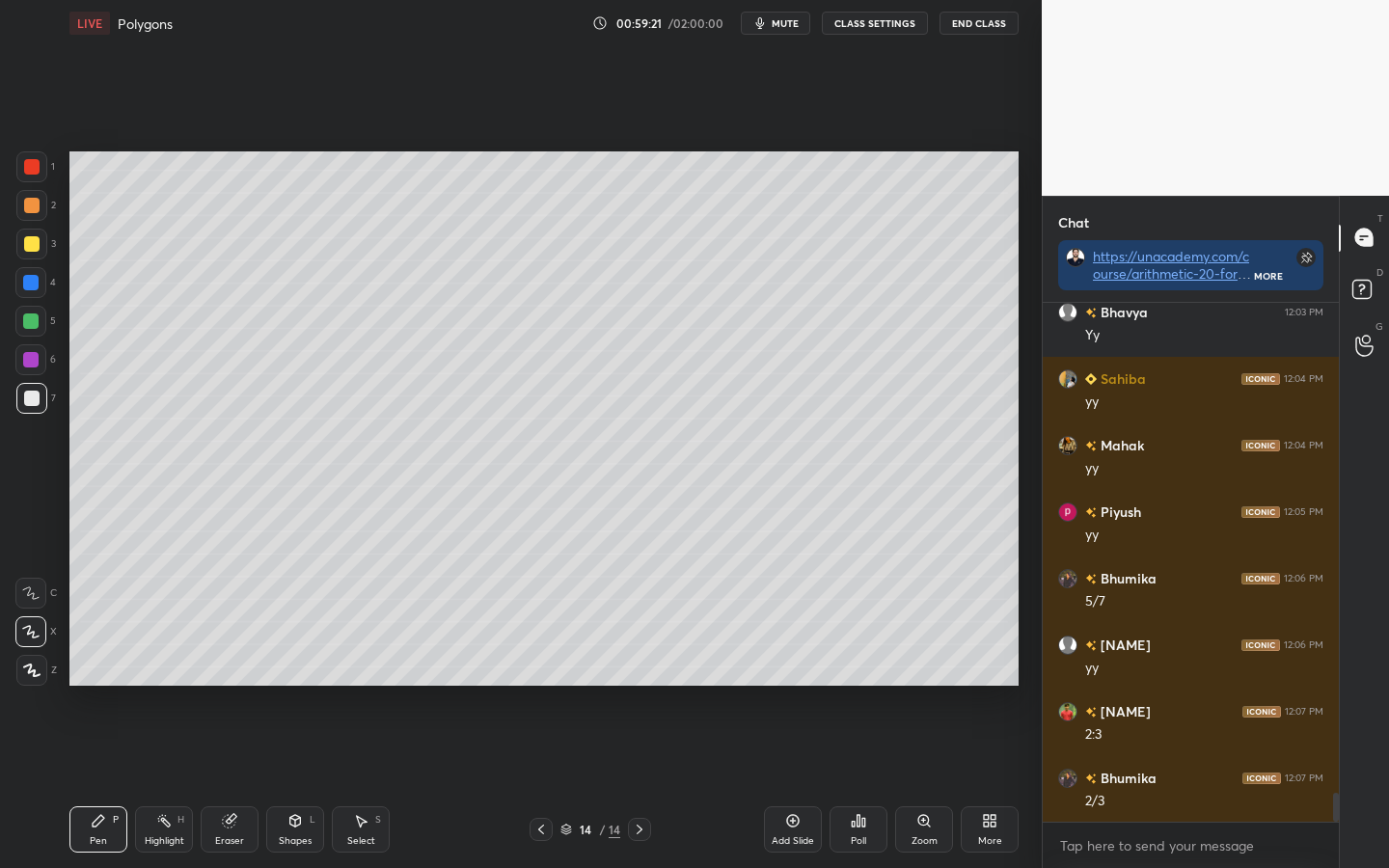click at bounding box center (31, 321) 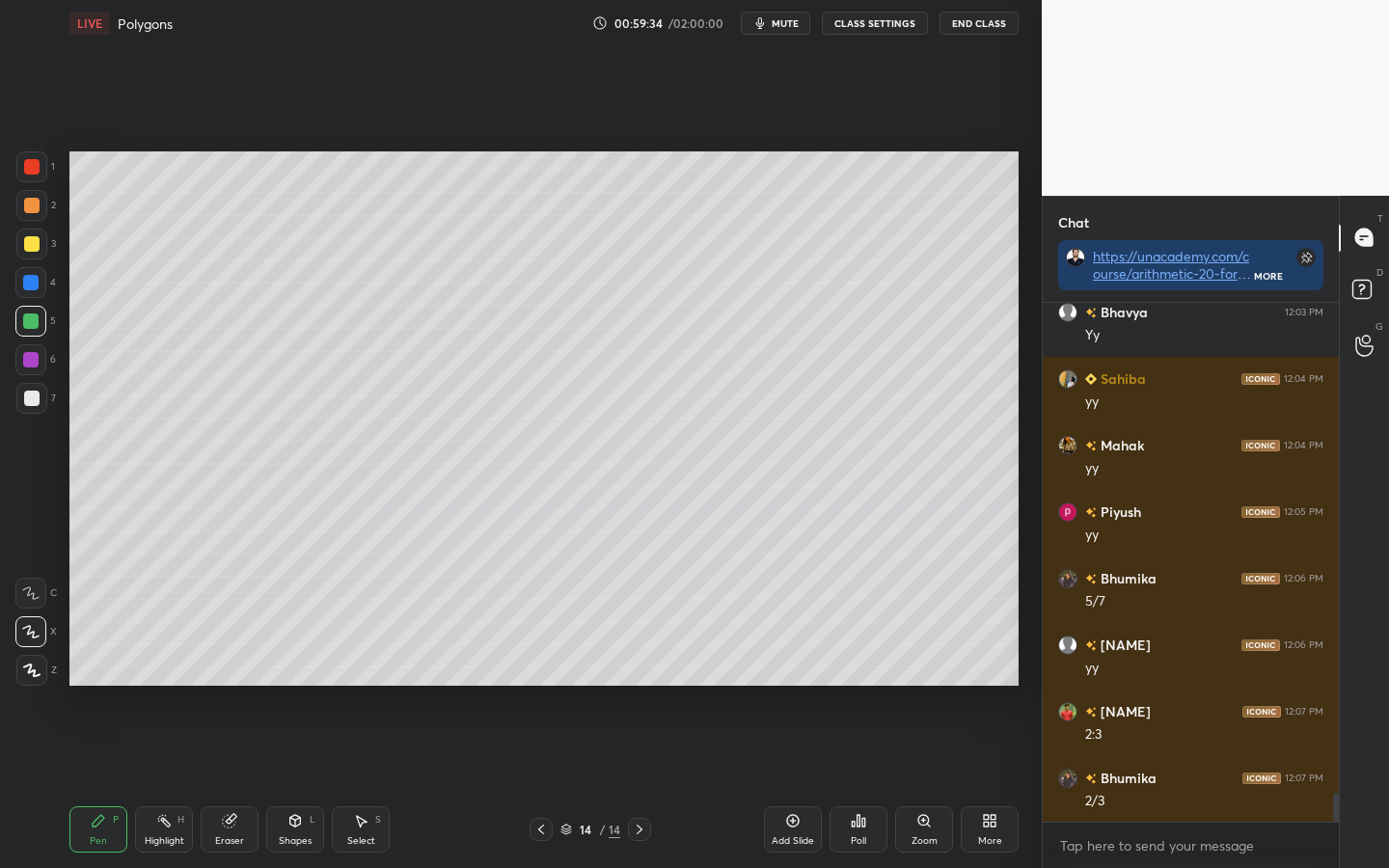 click at bounding box center (31, 360) 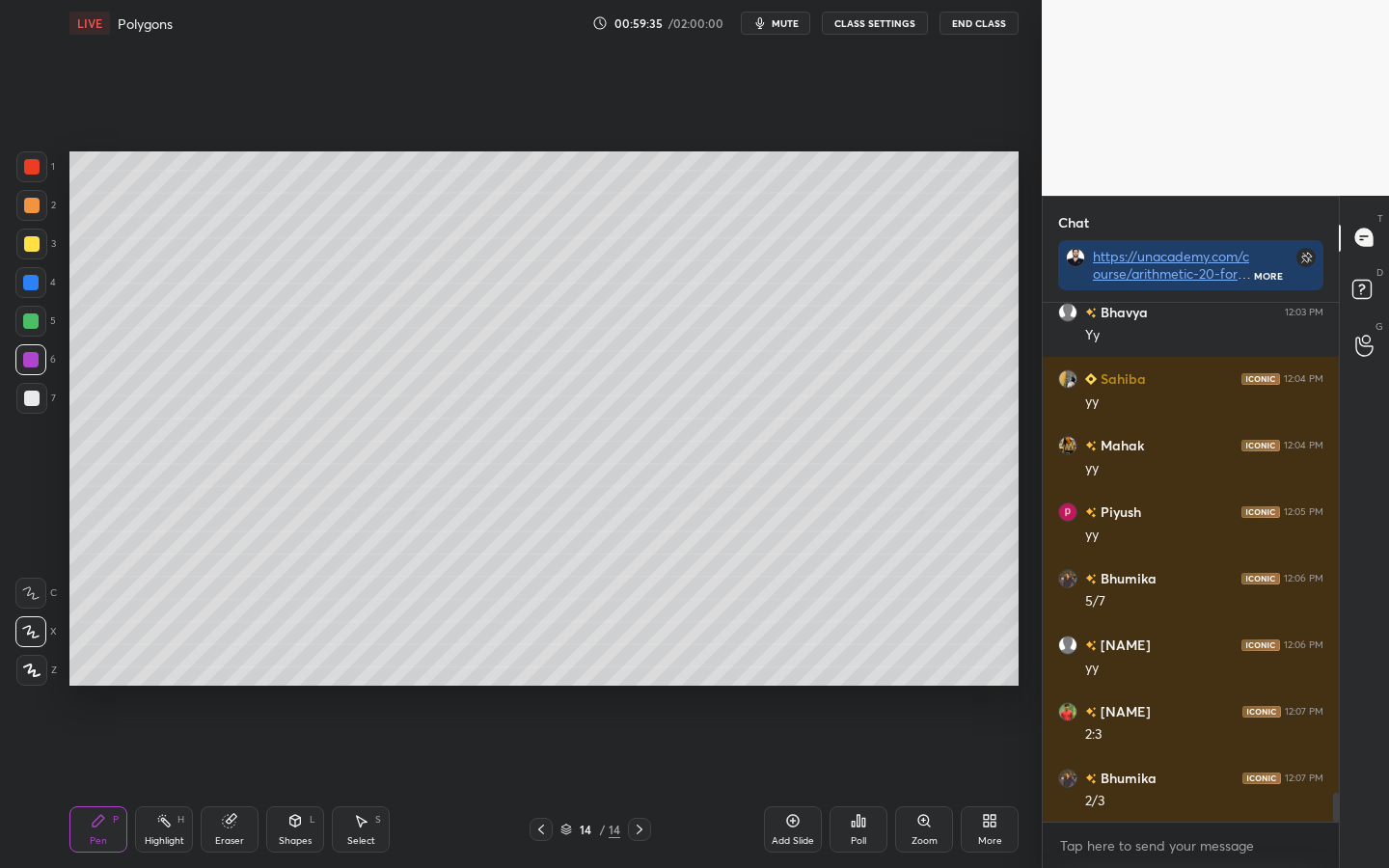 click at bounding box center (32, 244) 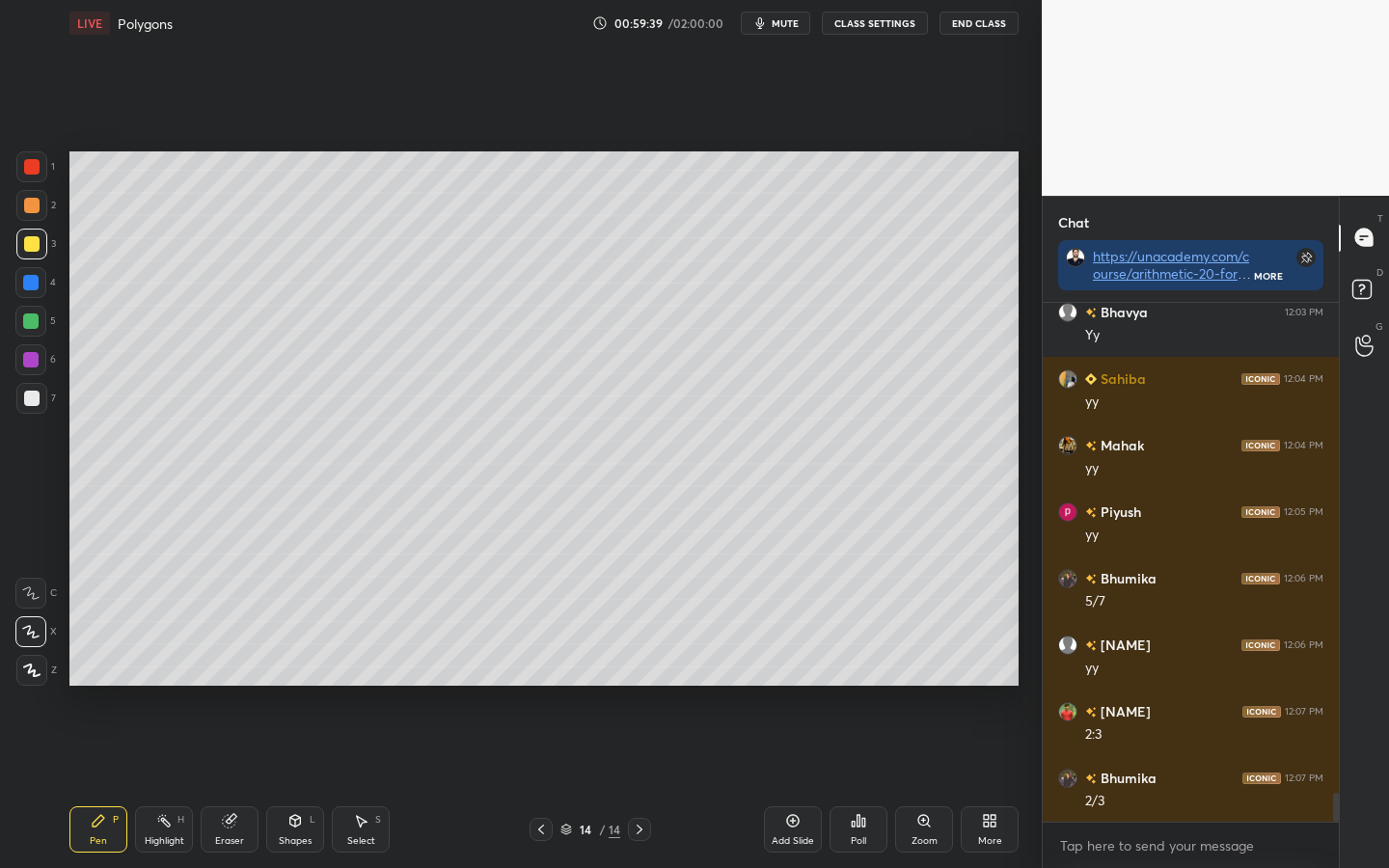 scroll, scrollTop: 8901, scrollLeft: 0, axis: vertical 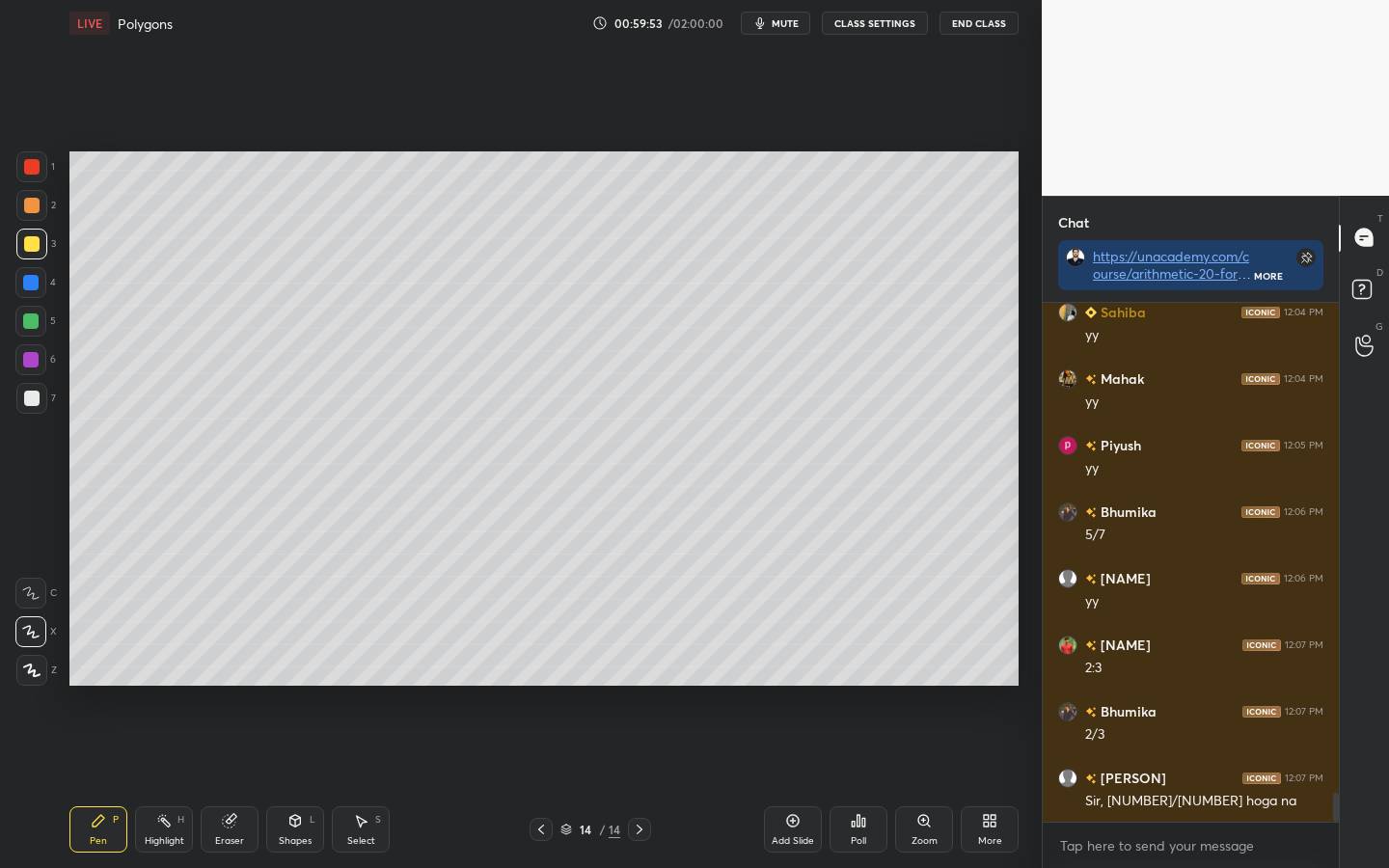 click at bounding box center [31, 360] 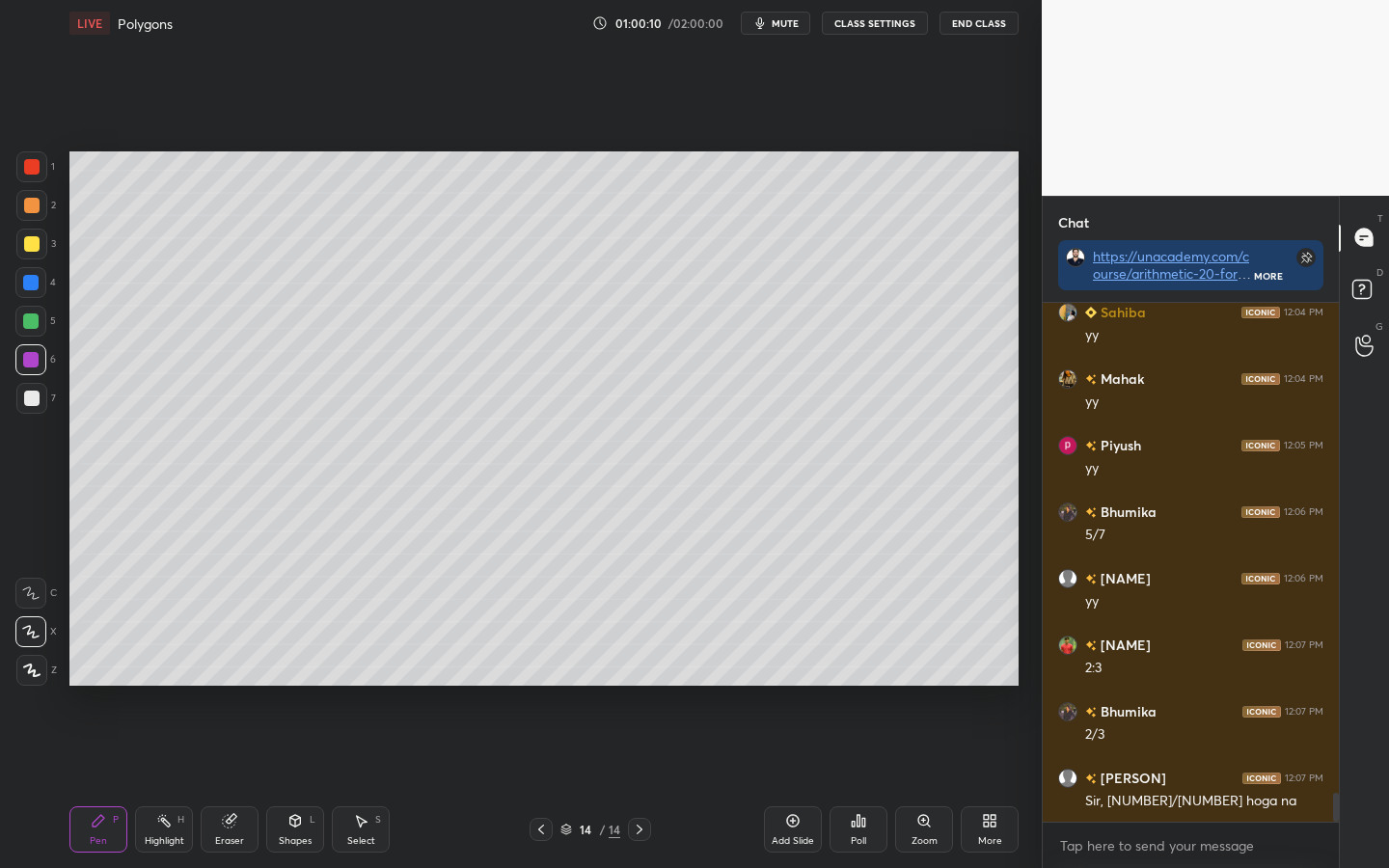 click at bounding box center [31, 283] 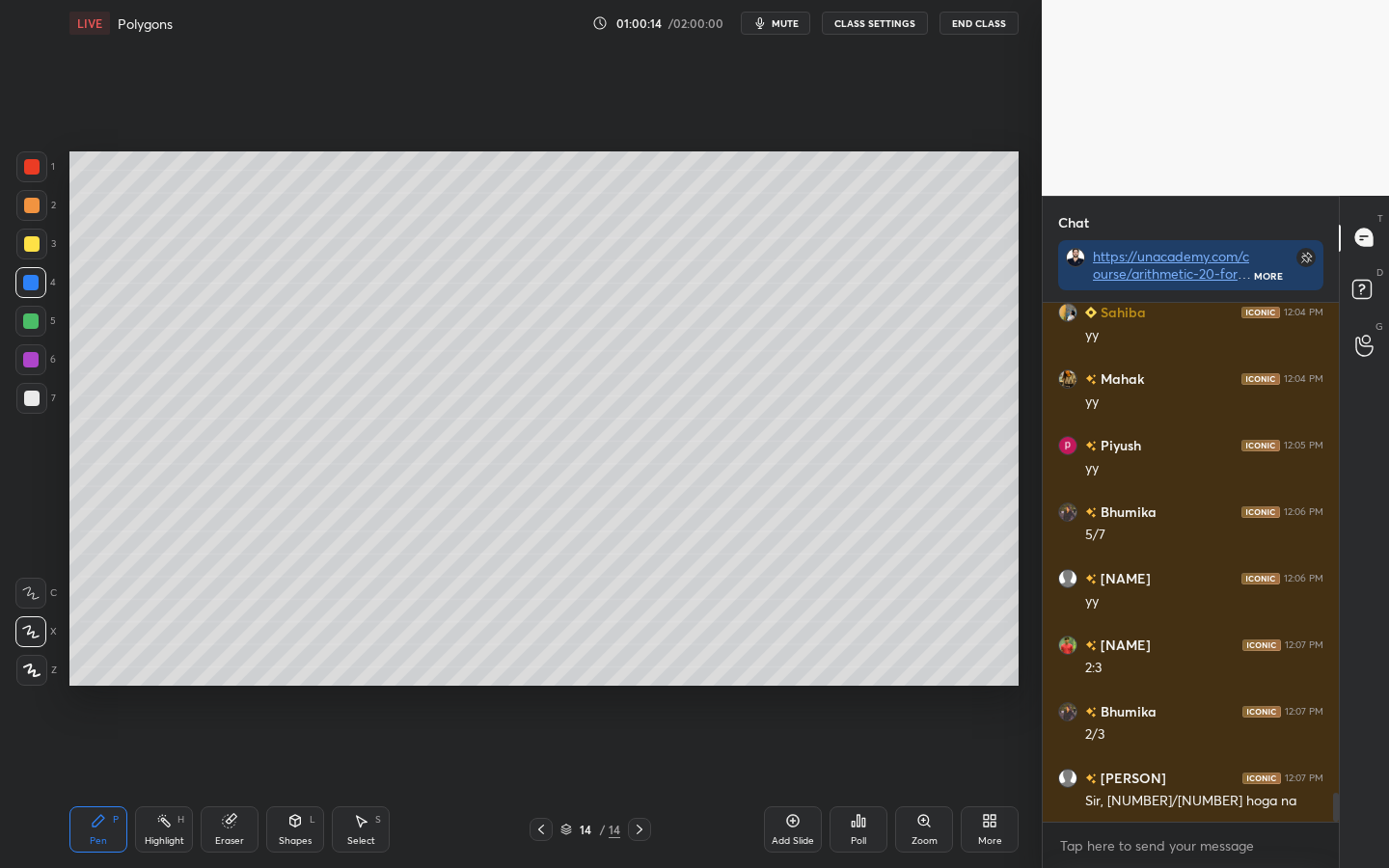 click on "Highlight H" at bounding box center (164, 829) 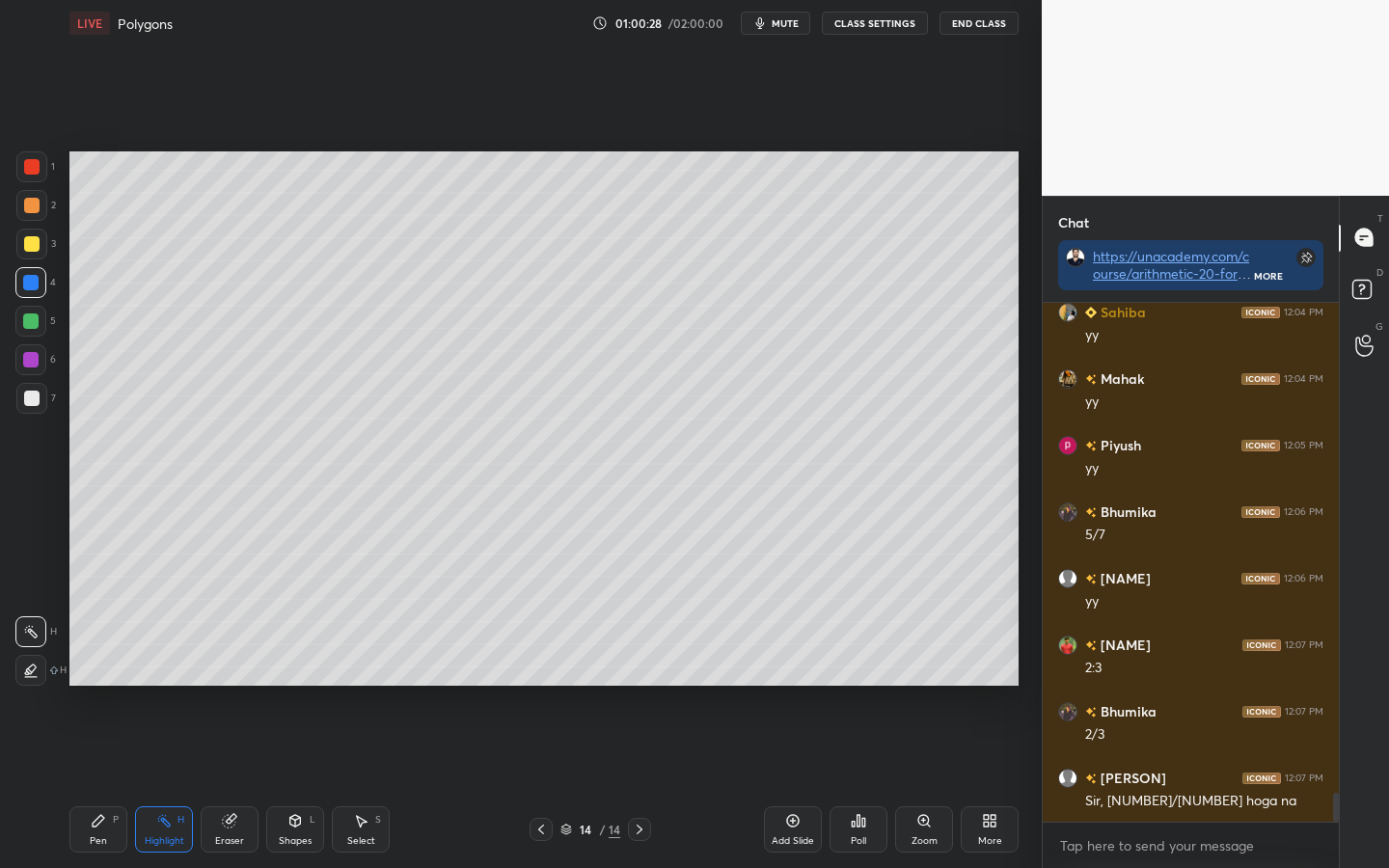 click on "Pen P" at bounding box center [98, 829] 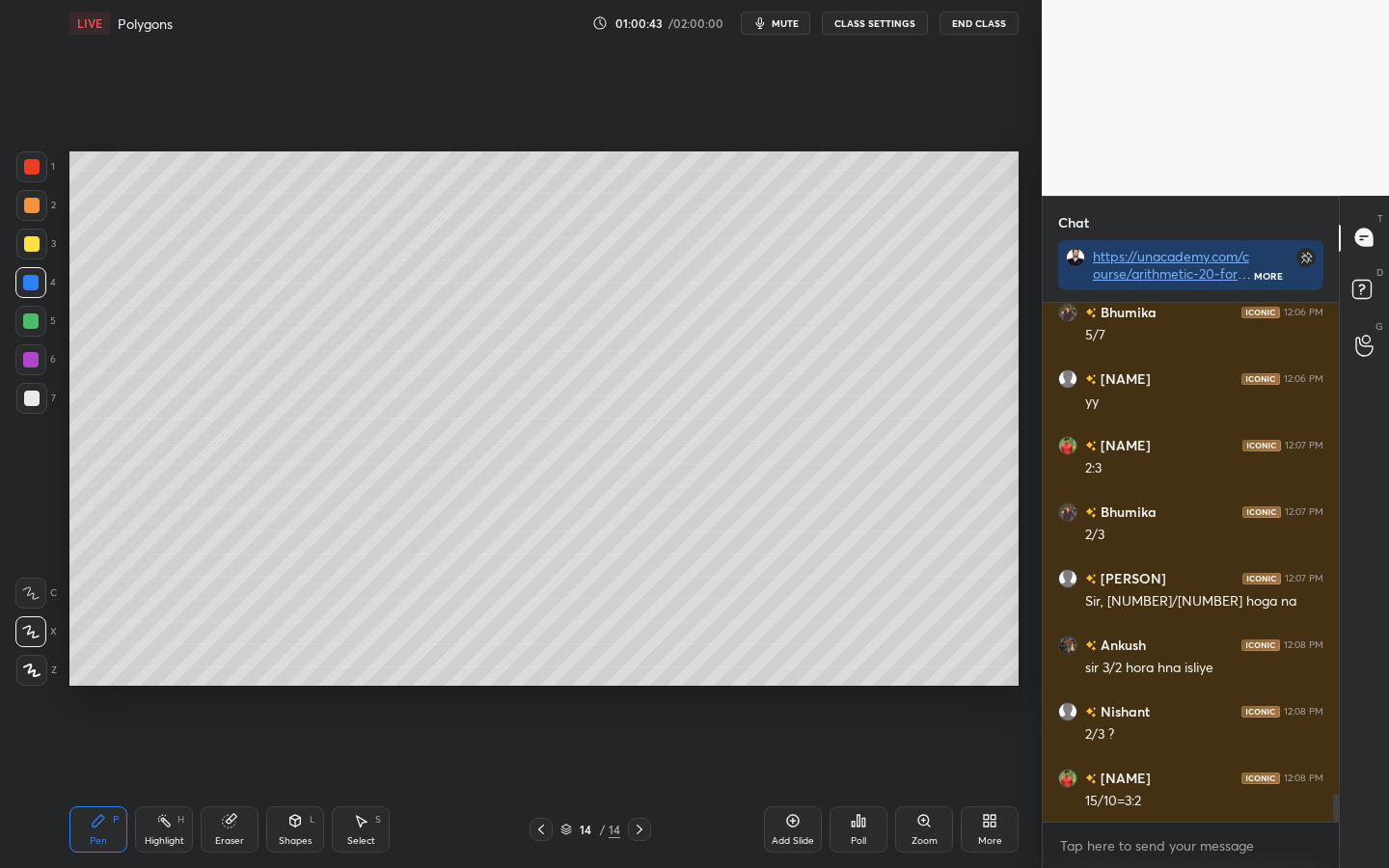 scroll, scrollTop: 9167, scrollLeft: 0, axis: vertical 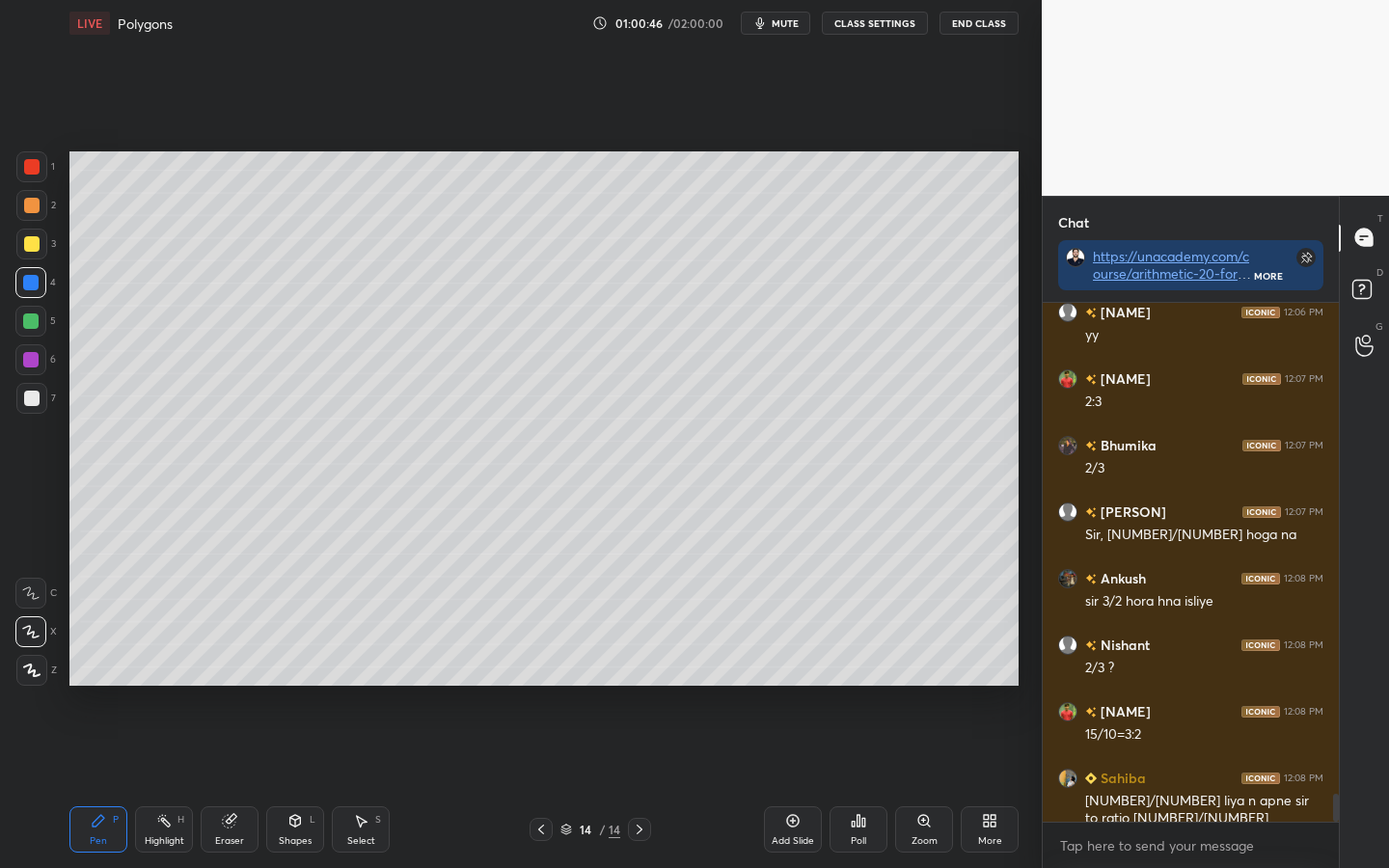 click on "Eraser" at bounding box center [230, 829] 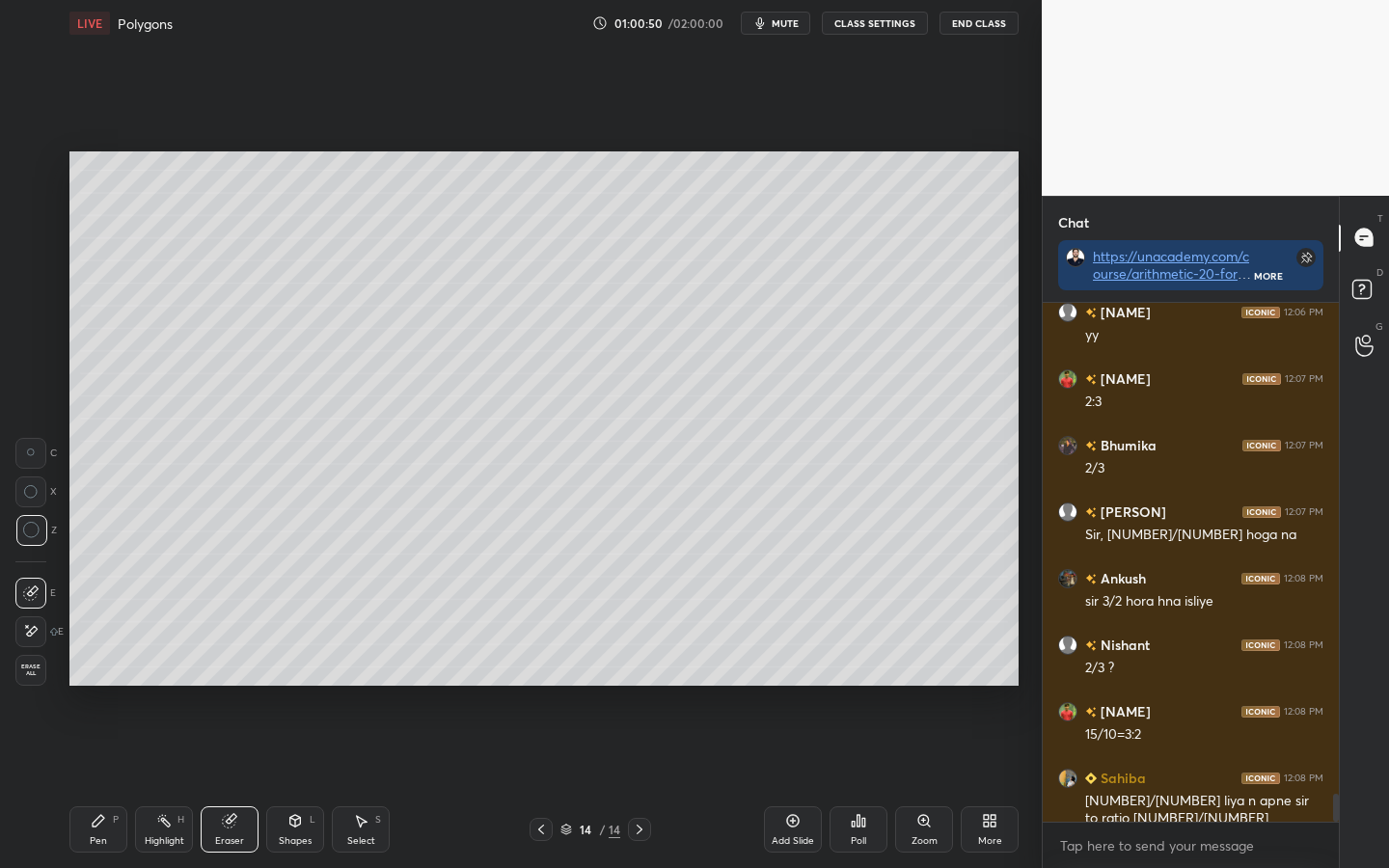 click on "Pen P" at bounding box center (98, 829) 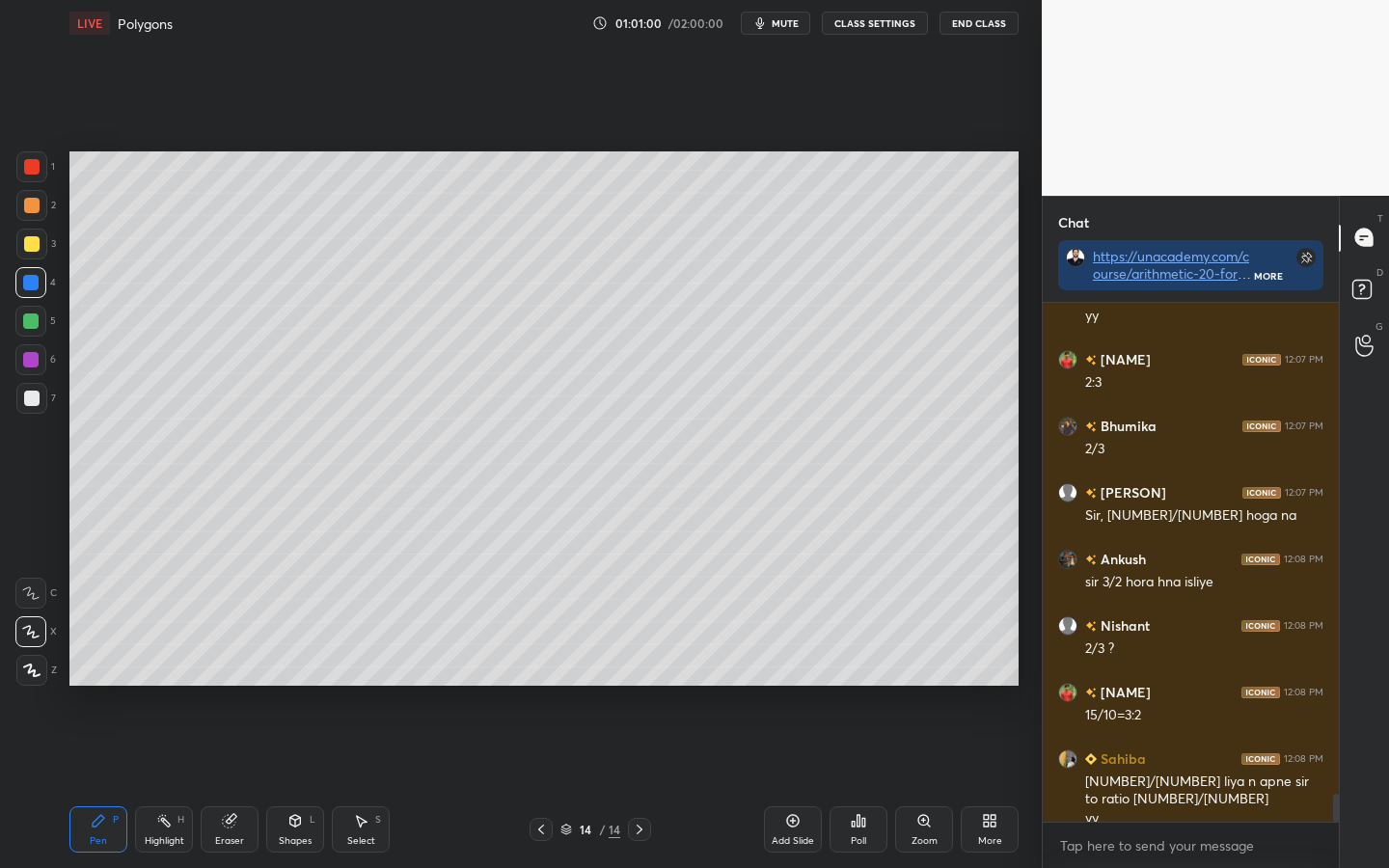 scroll, scrollTop: 9253, scrollLeft: 0, axis: vertical 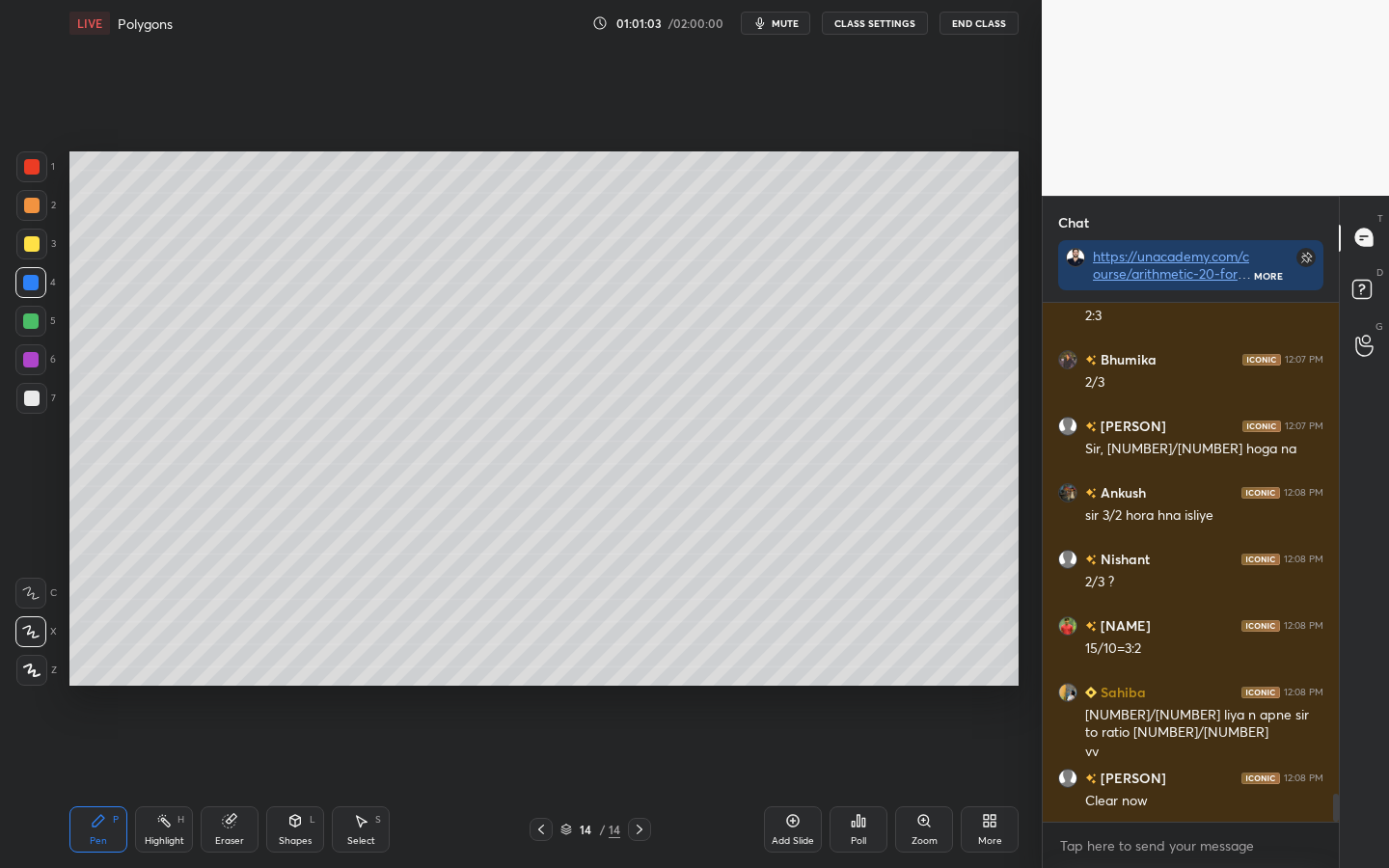 click 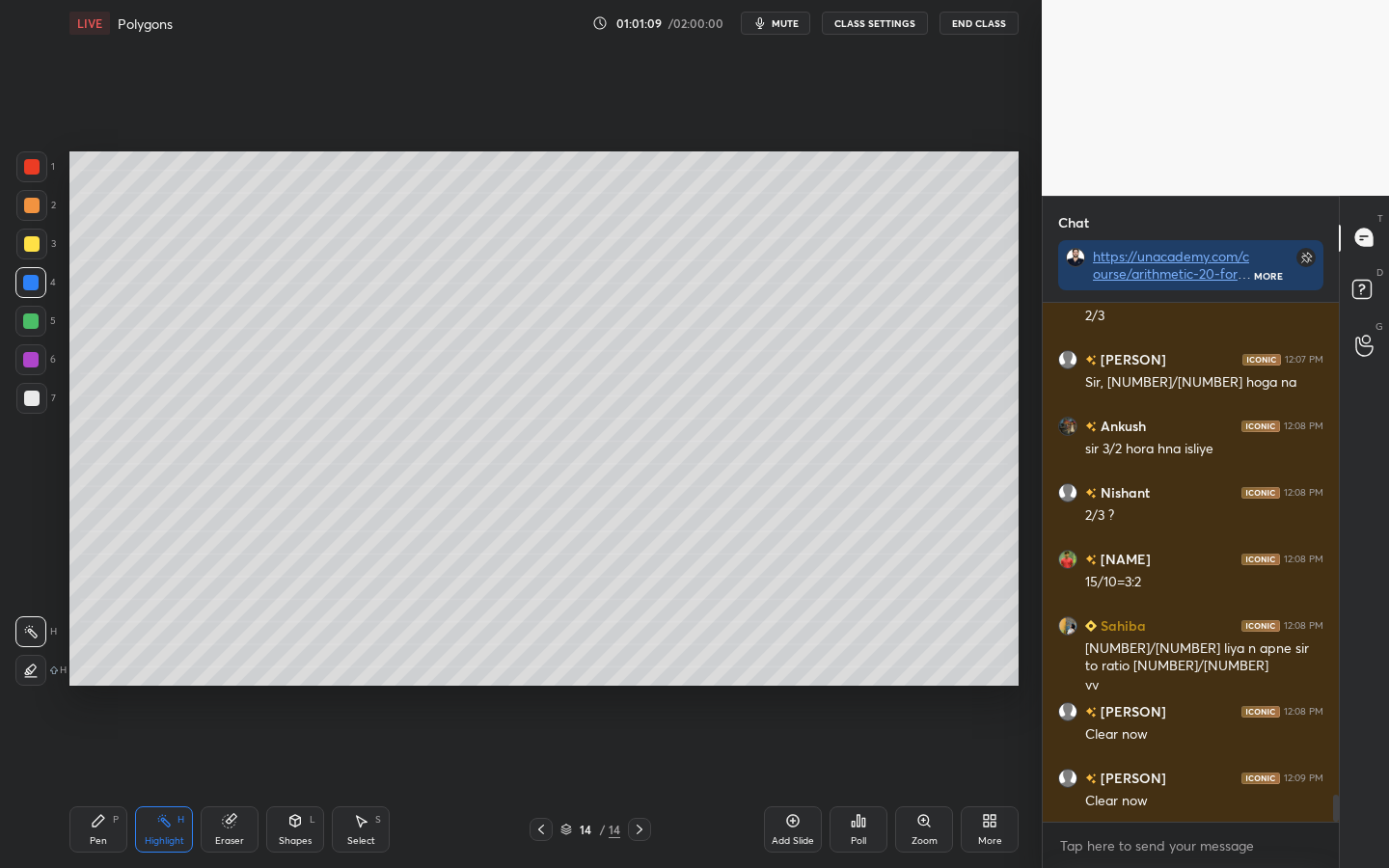 scroll, scrollTop: 9386, scrollLeft: 0, axis: vertical 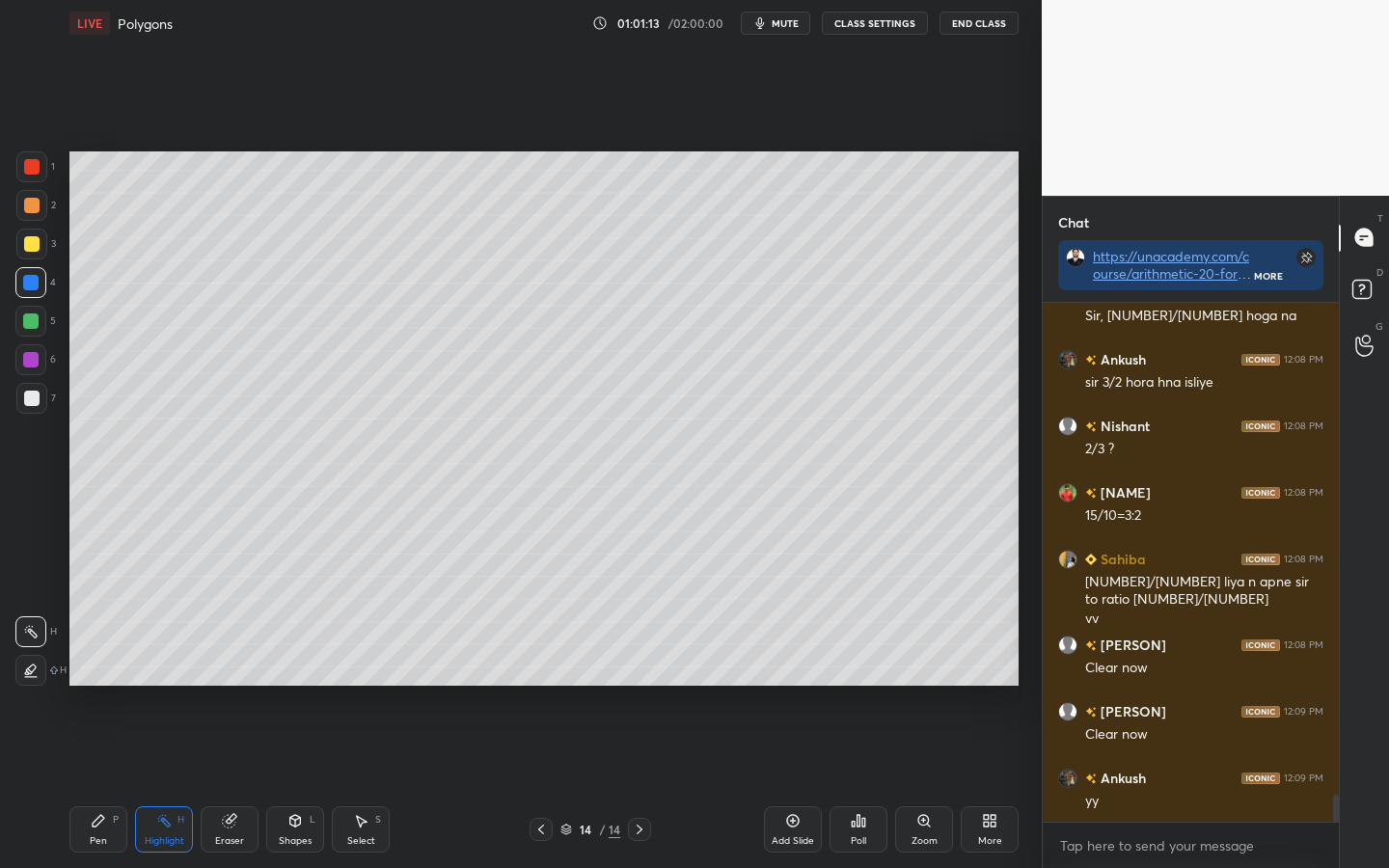 click 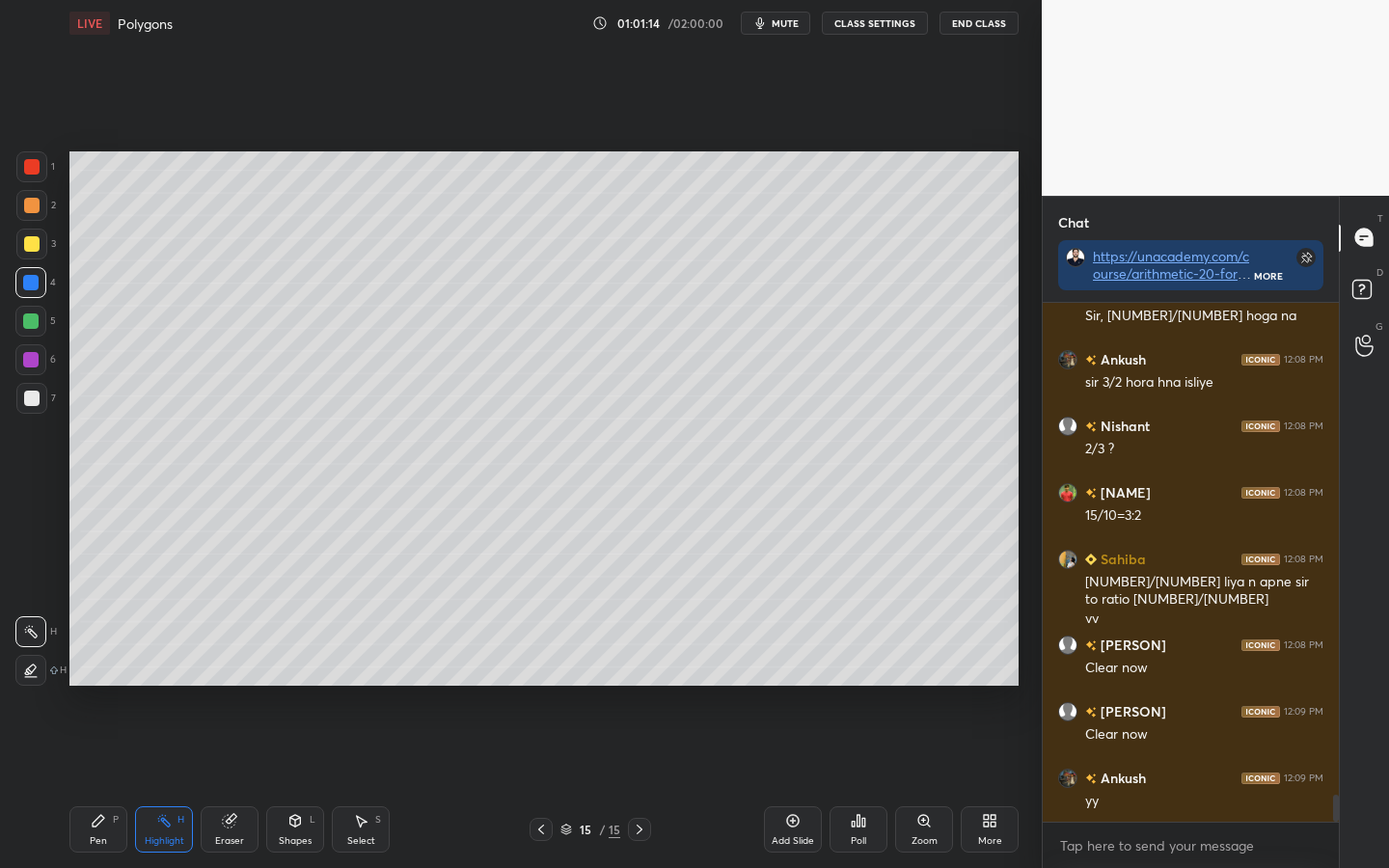 drag, startPoint x: 31, startPoint y: 168, endPoint x: 46, endPoint y: 176, distance: 17 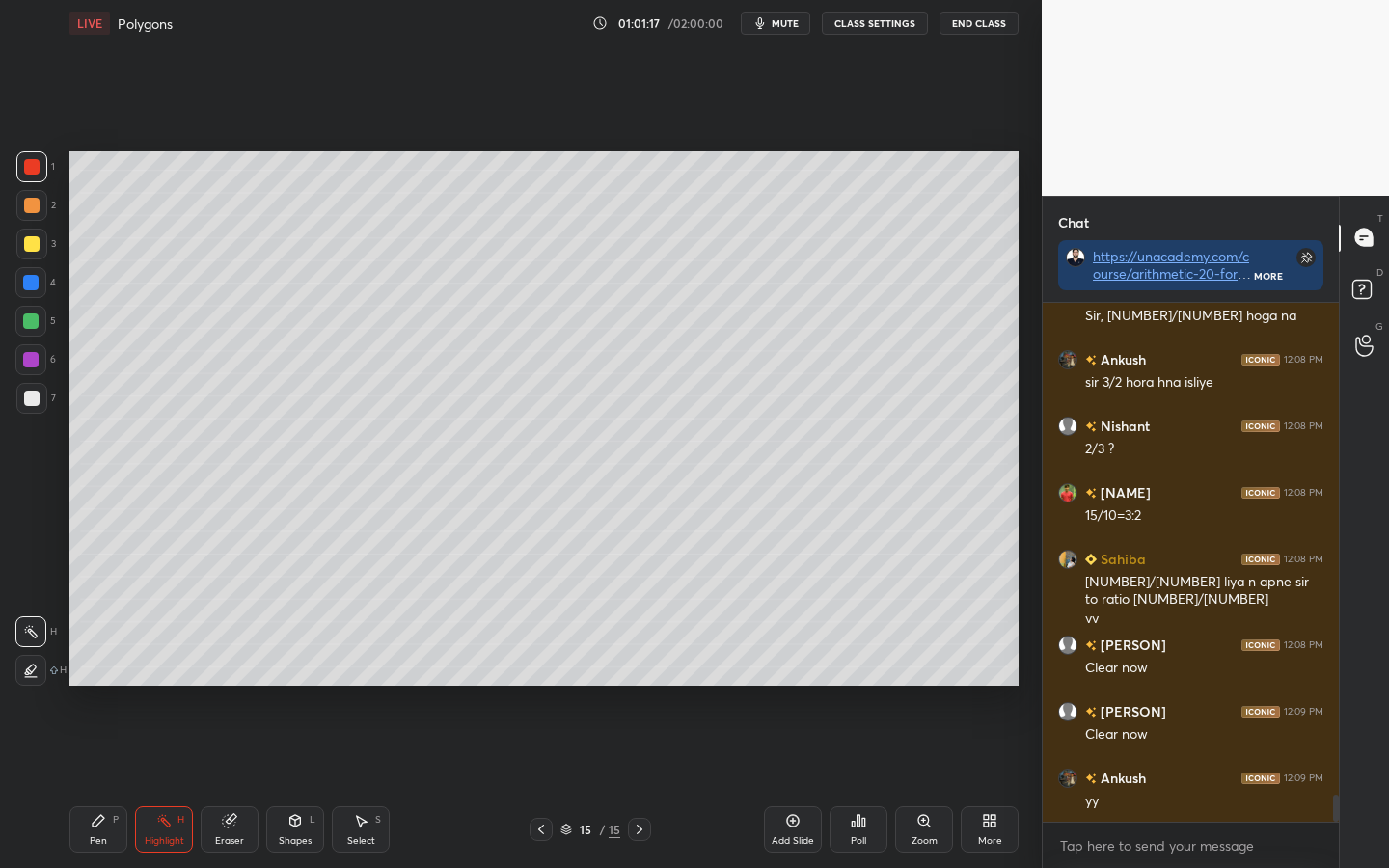 drag, startPoint x: 99, startPoint y: 838, endPoint x: 120, endPoint y: 784, distance: 57.939624 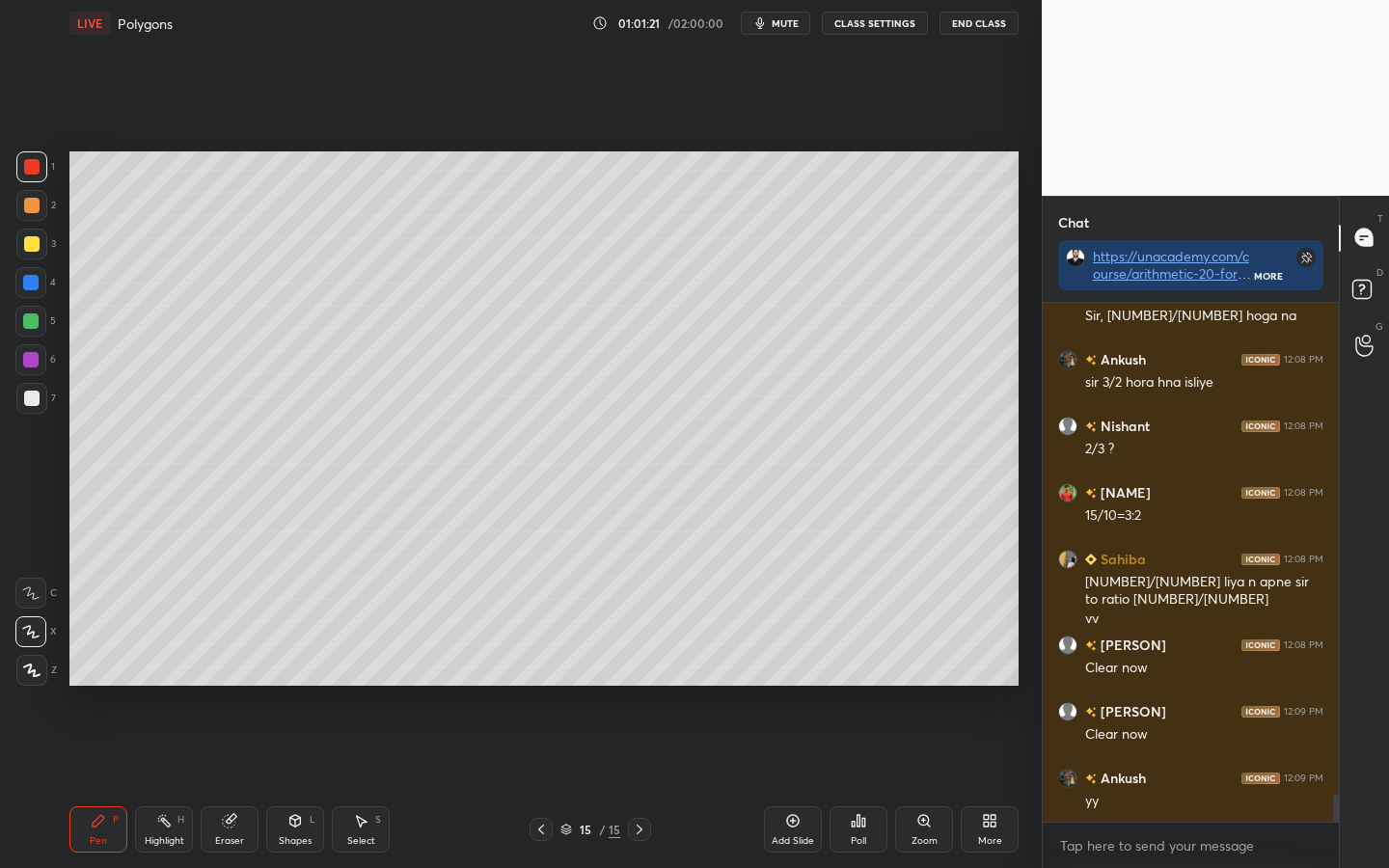 click 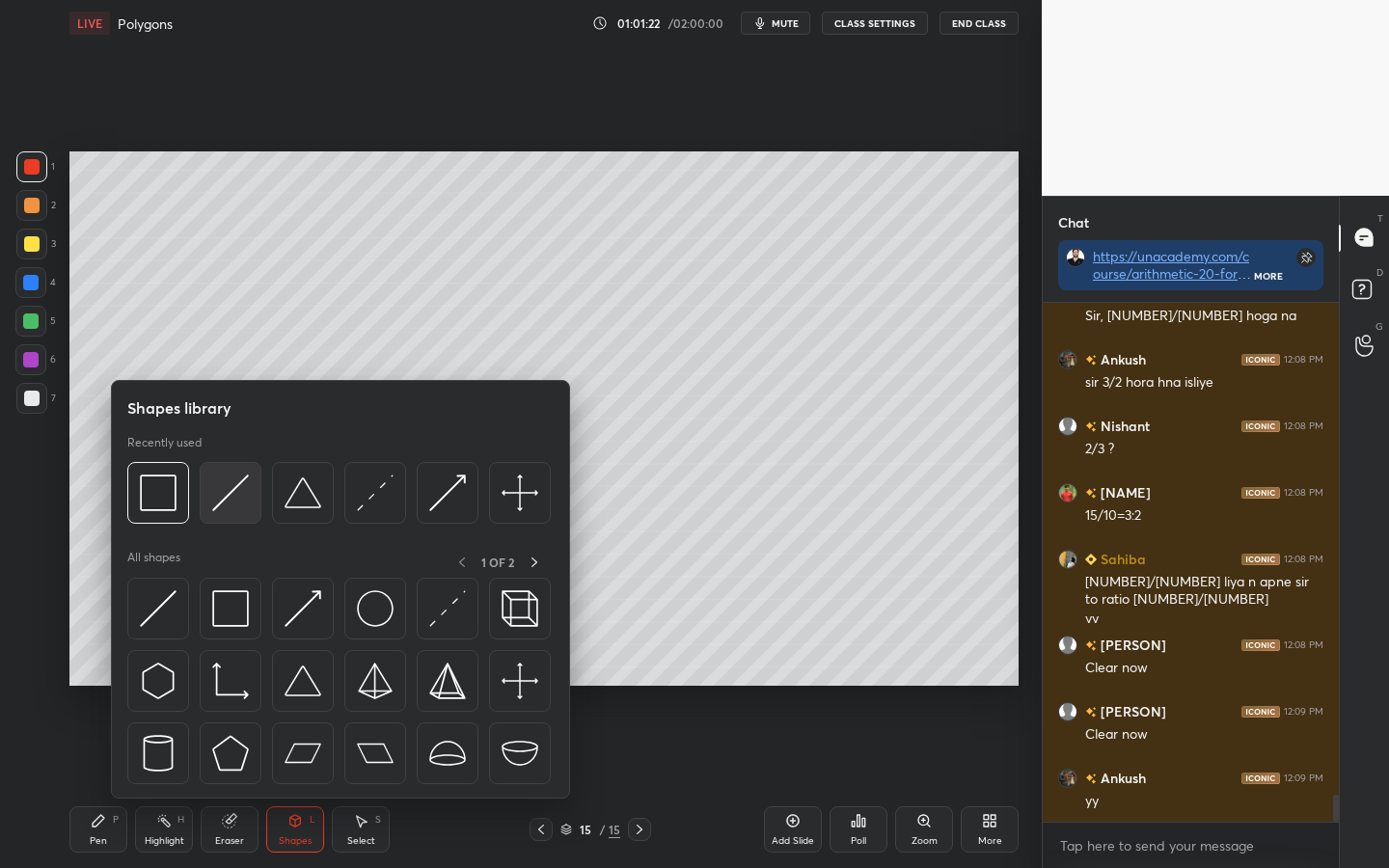click at bounding box center (231, 493) 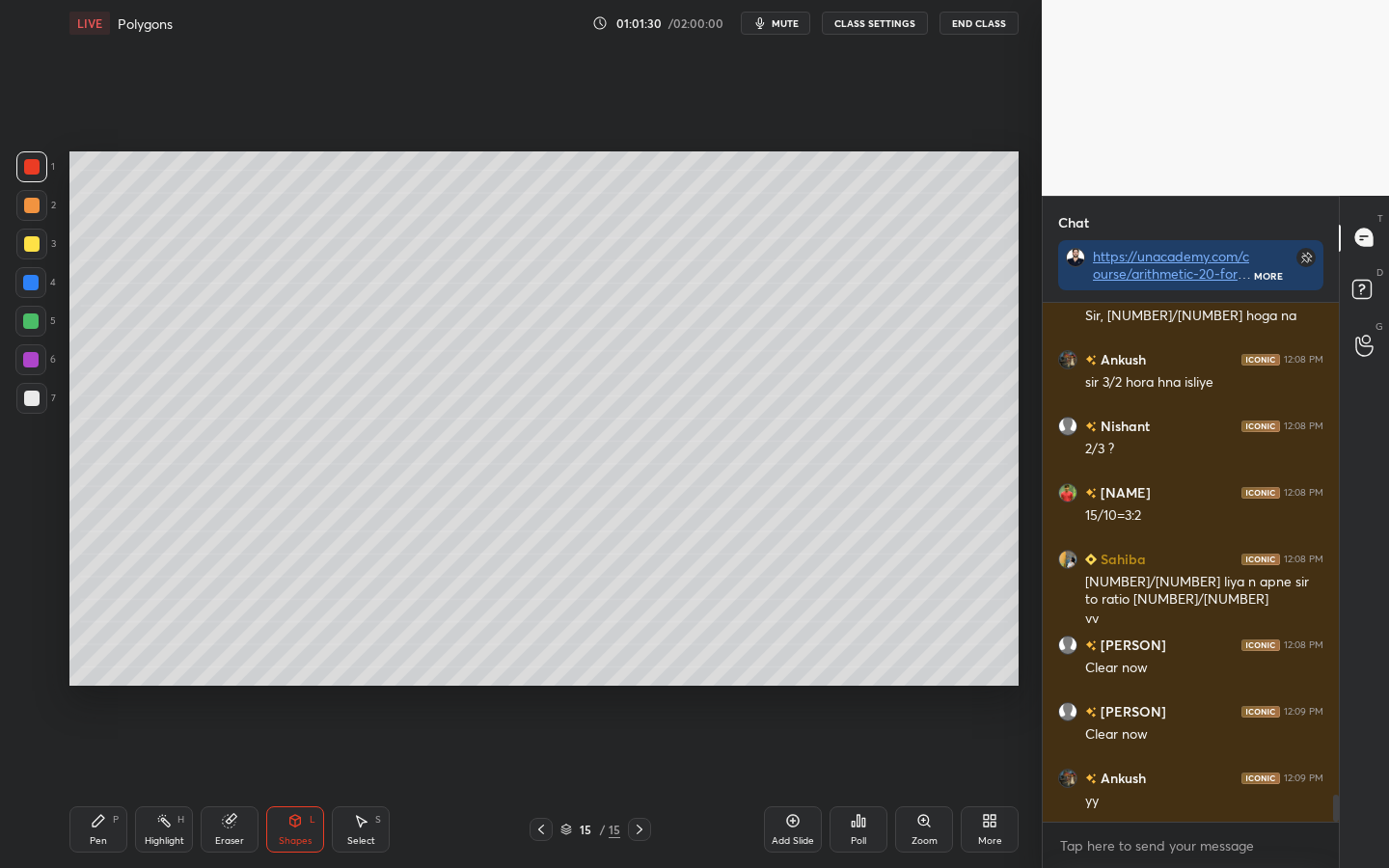 click on "Pen P" at bounding box center [98, 829] 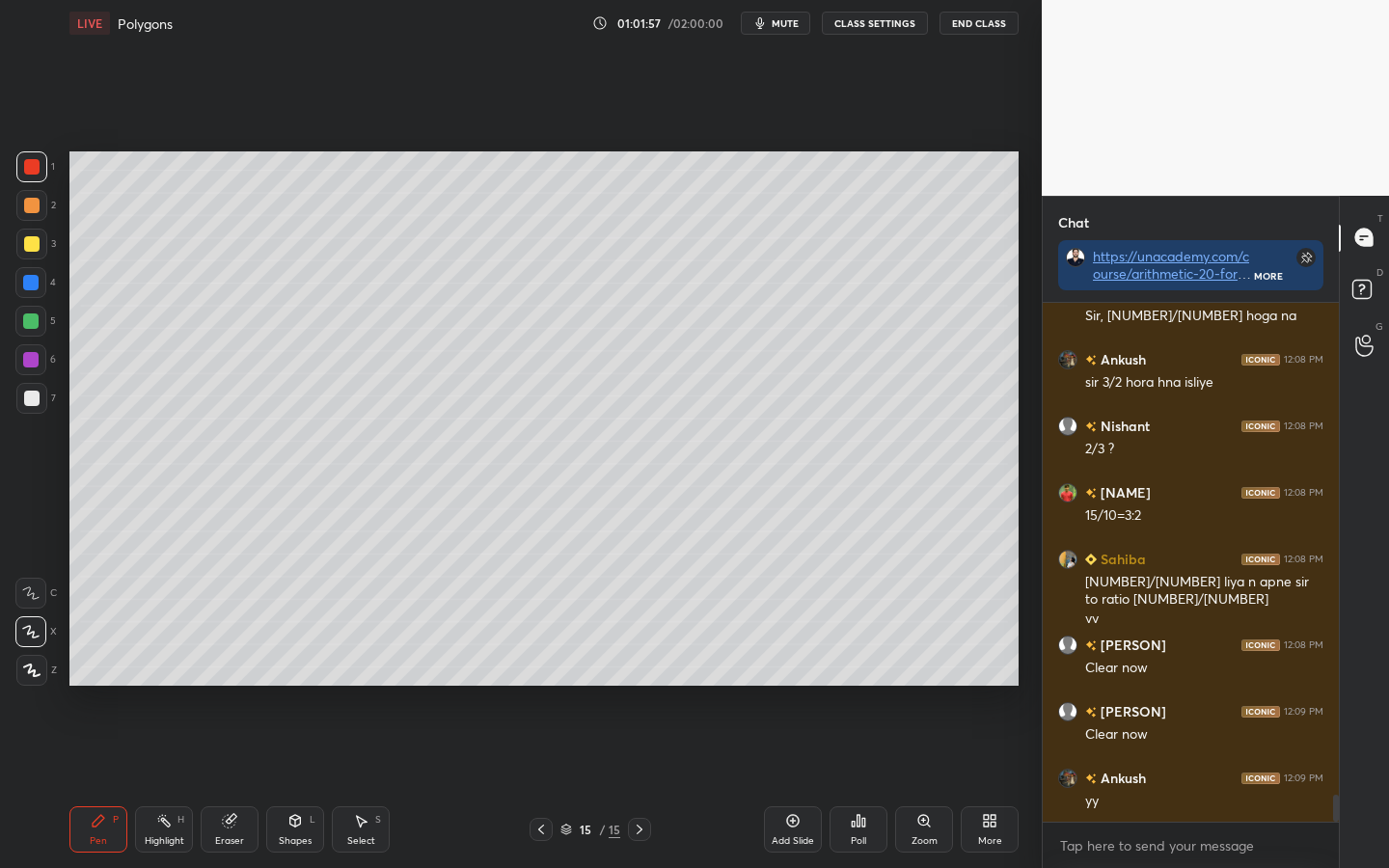 click on "mute" at bounding box center [785, 23] 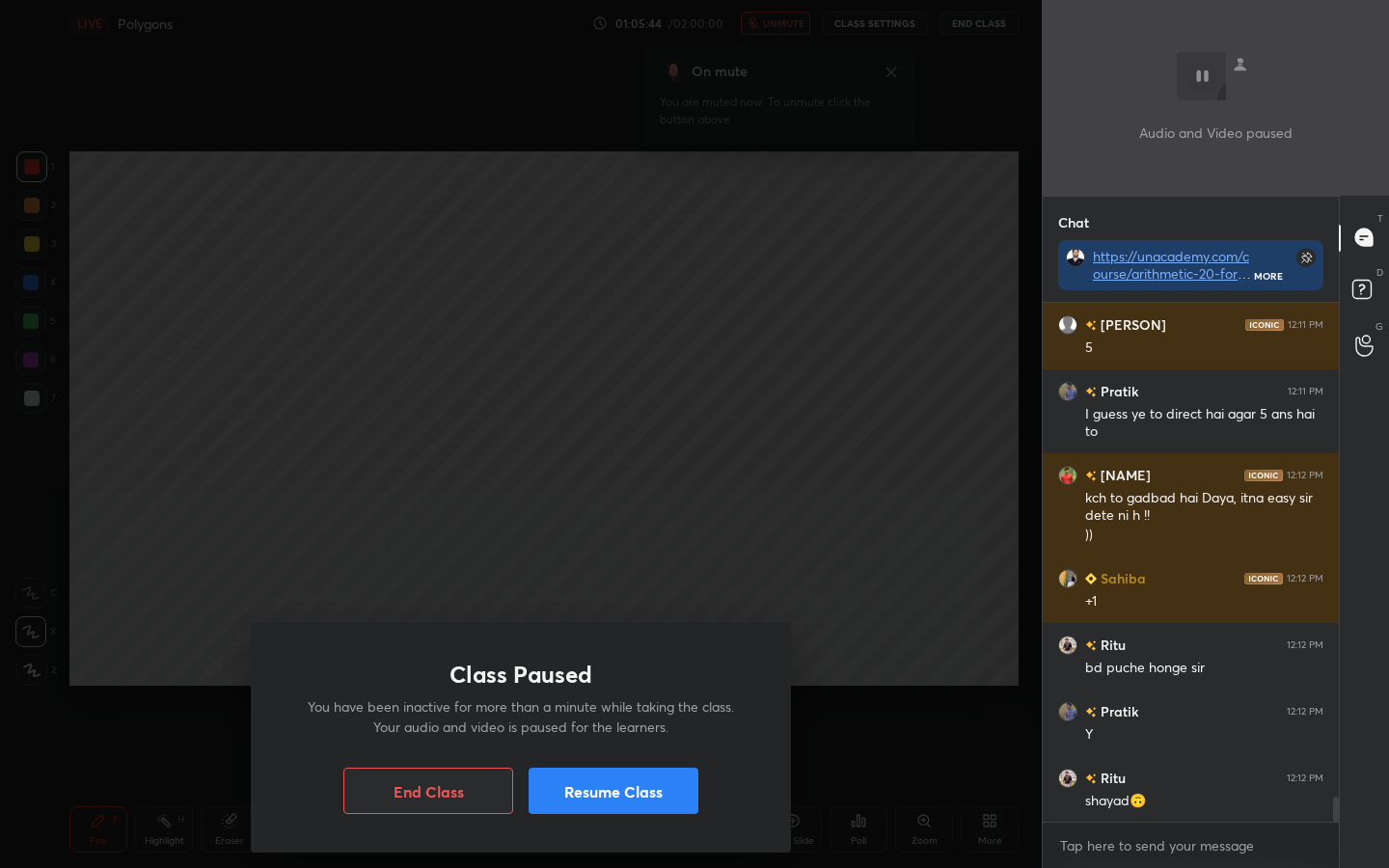 scroll, scrollTop: 10438, scrollLeft: 0, axis: vertical 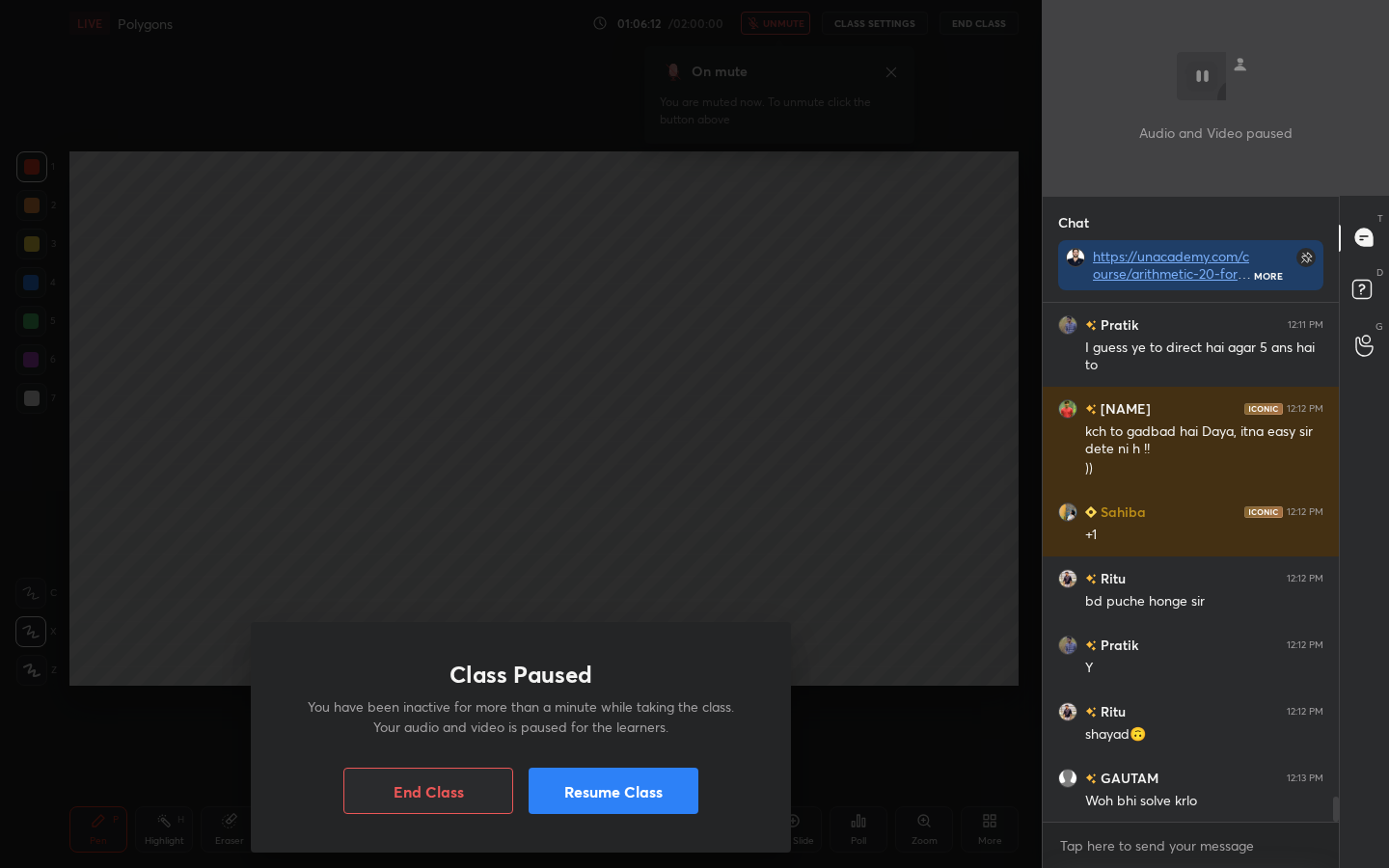 click on "Resume Class" at bounding box center (613, 791) 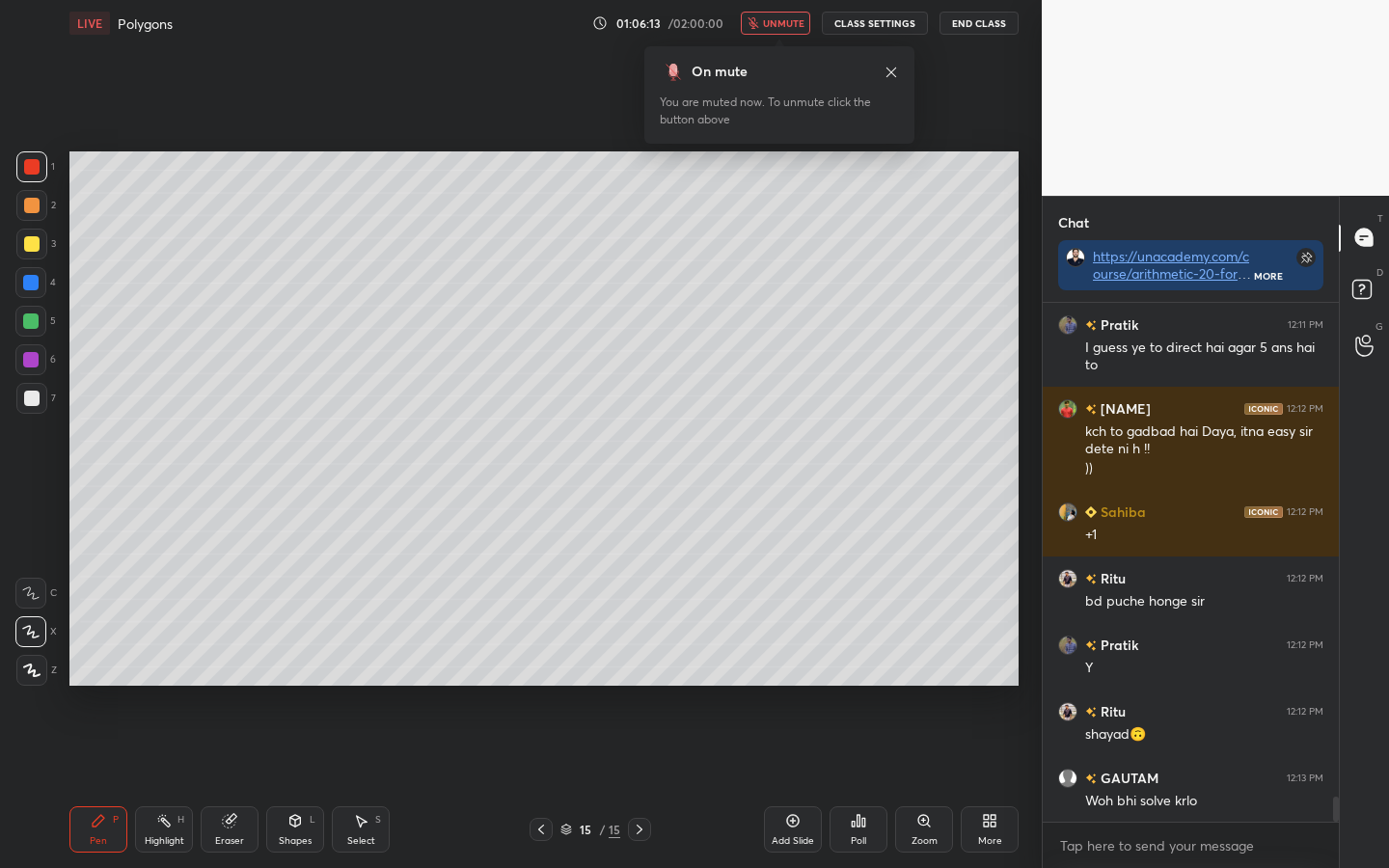 click on "unmute" at bounding box center (783, 23) 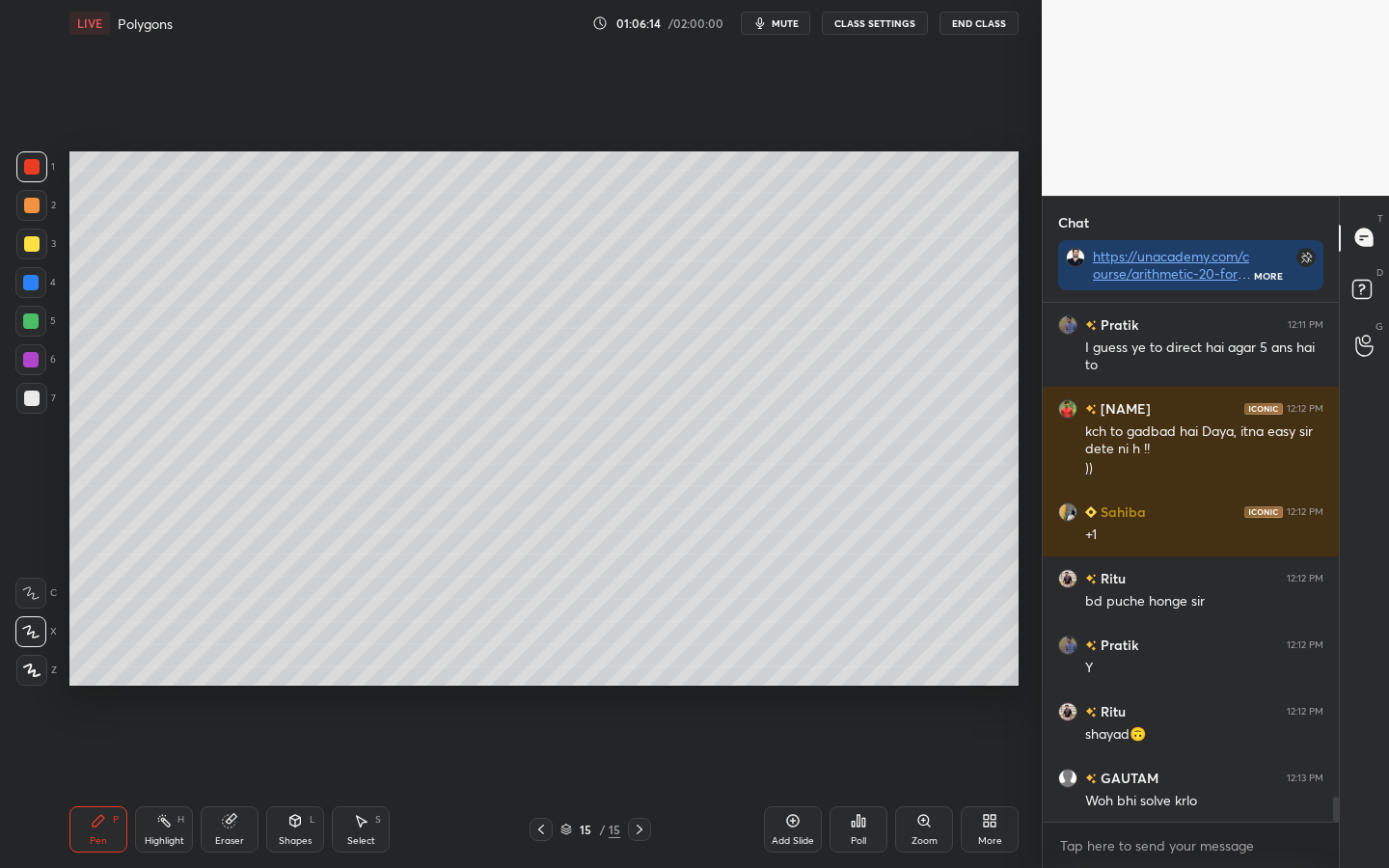 click on "Eraser" at bounding box center [230, 829] 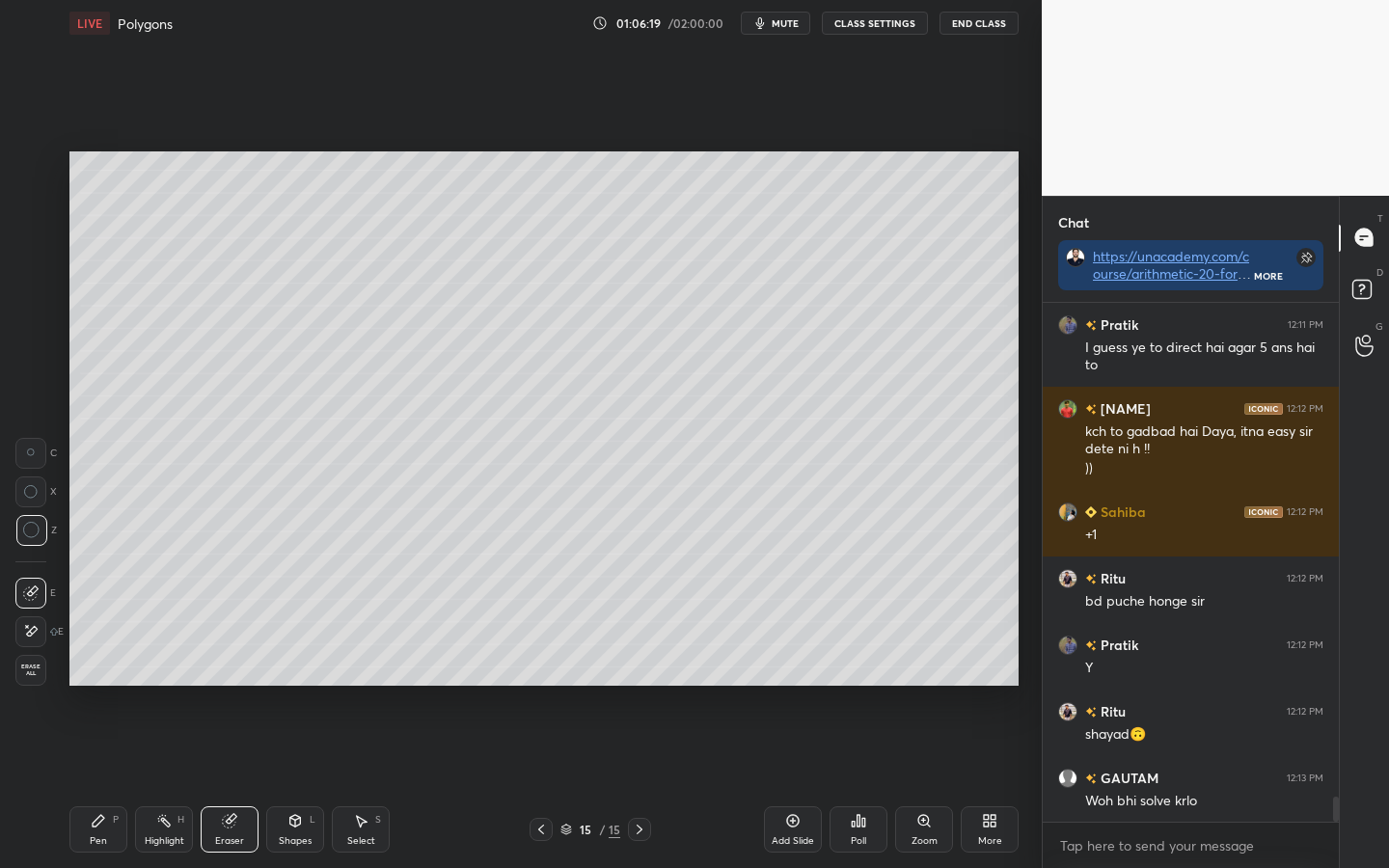 click on "Pen" at bounding box center (98, 841) 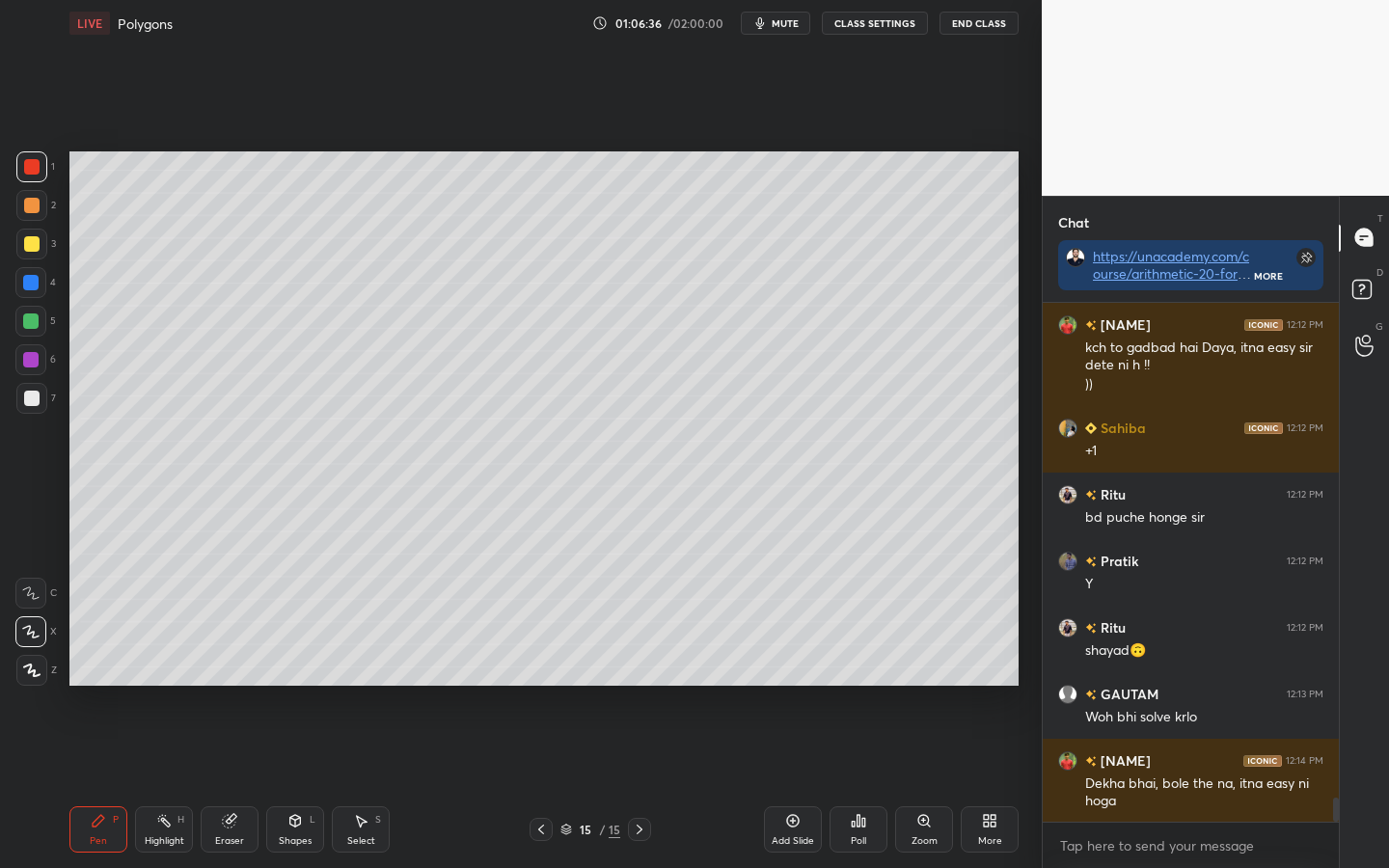 scroll, scrollTop: 10589, scrollLeft: 0, axis: vertical 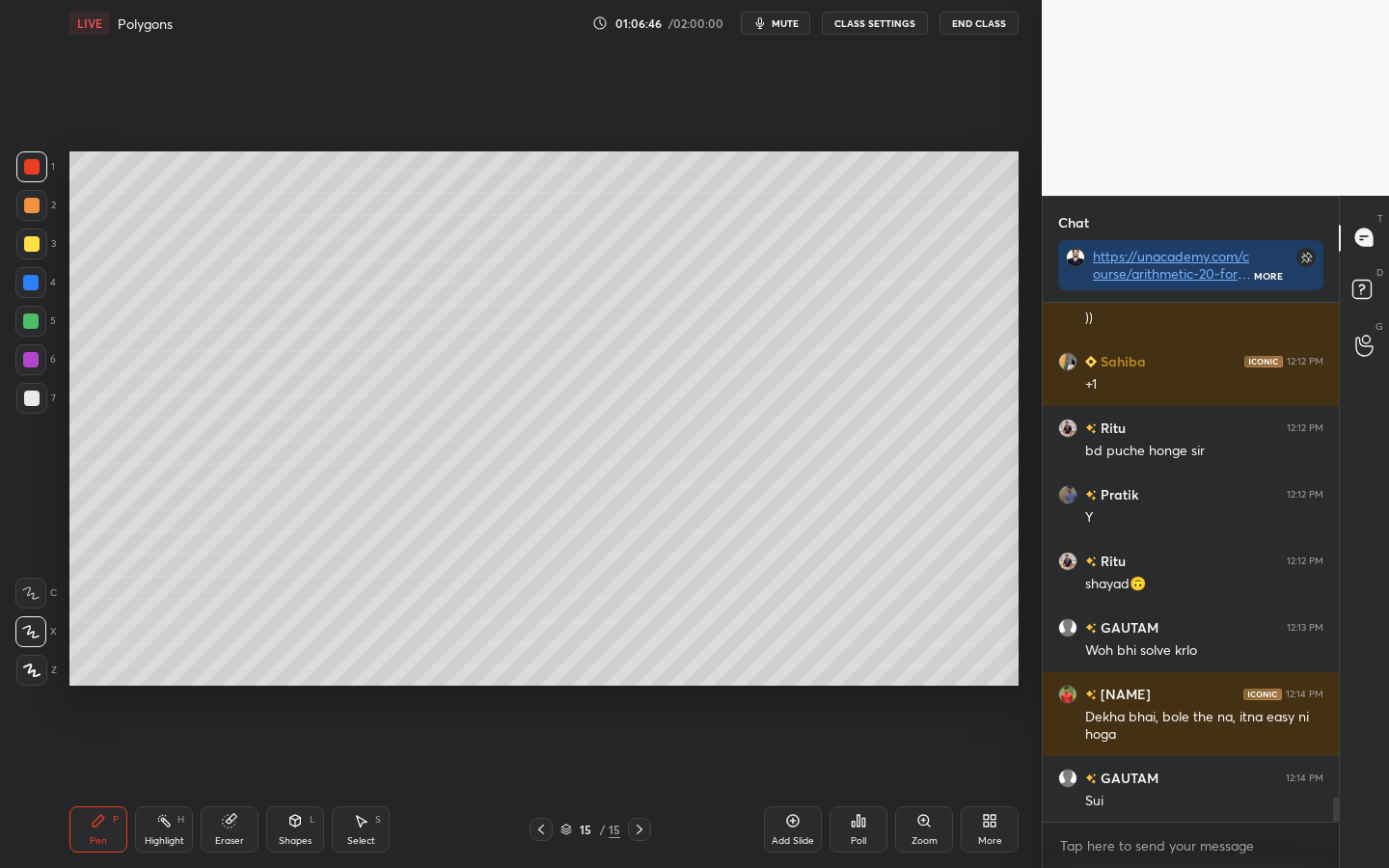 click on "Eraser" at bounding box center (230, 829) 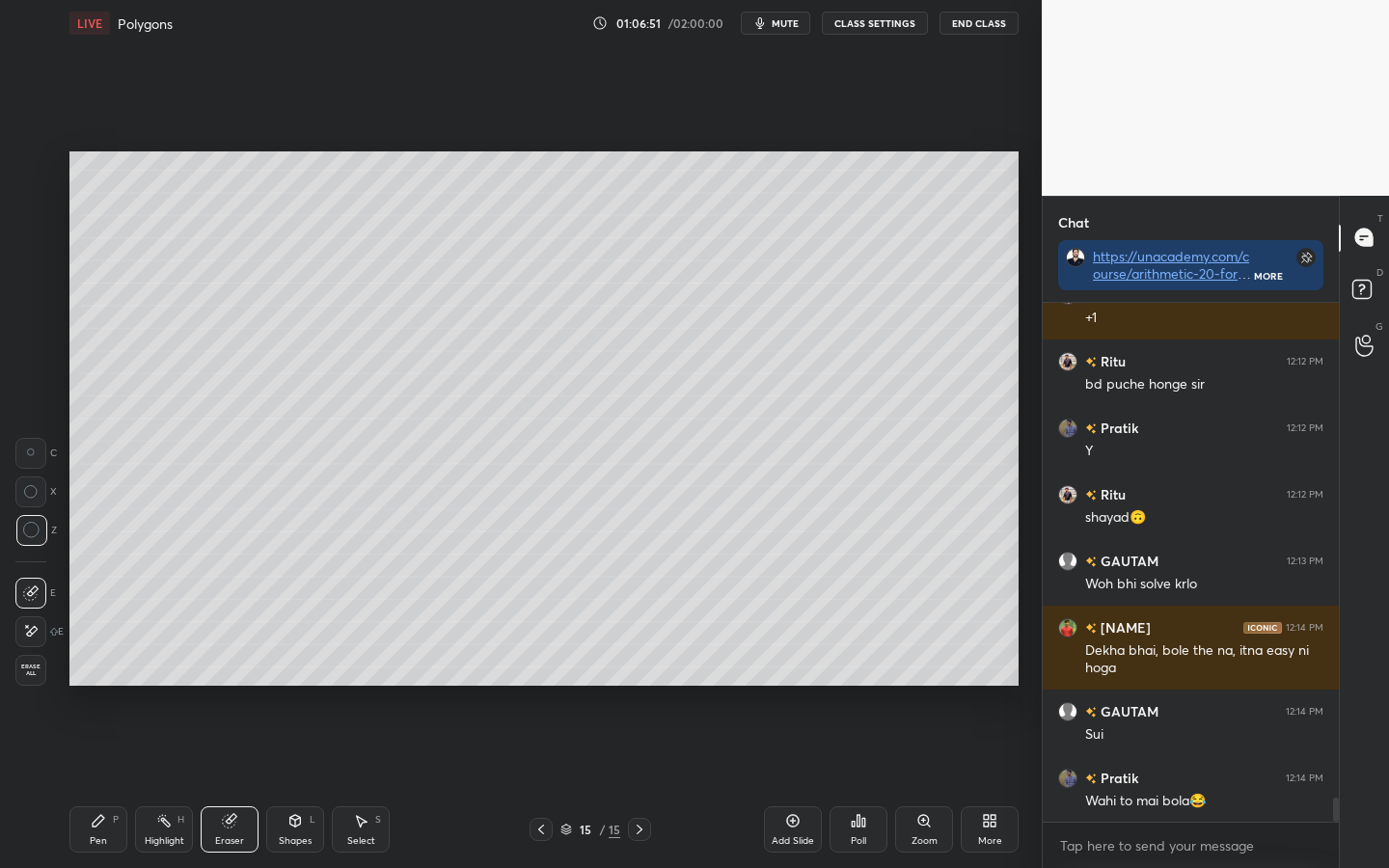 scroll, scrollTop: 10722, scrollLeft: 0, axis: vertical 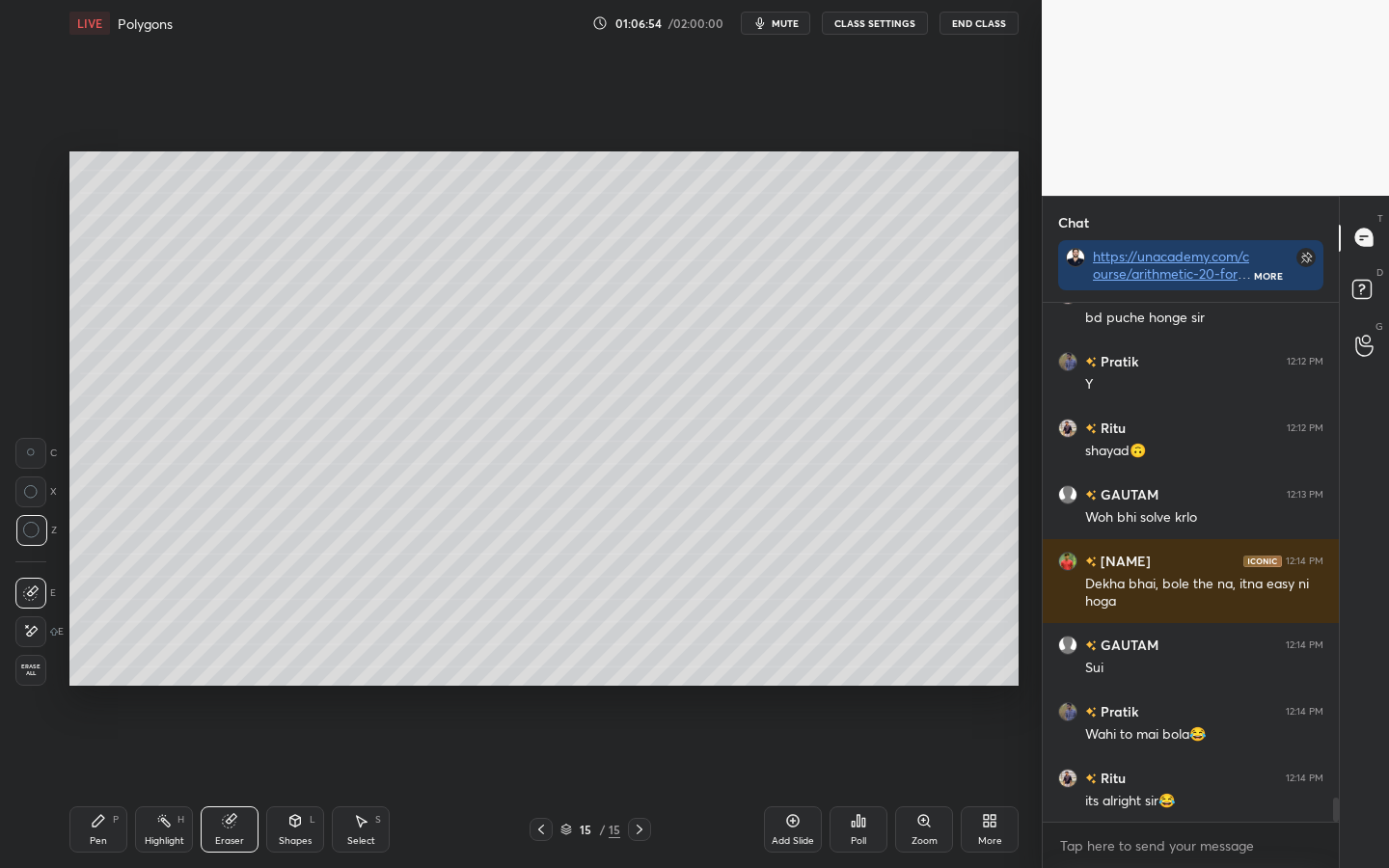 click on "Pen P" at bounding box center (98, 829) 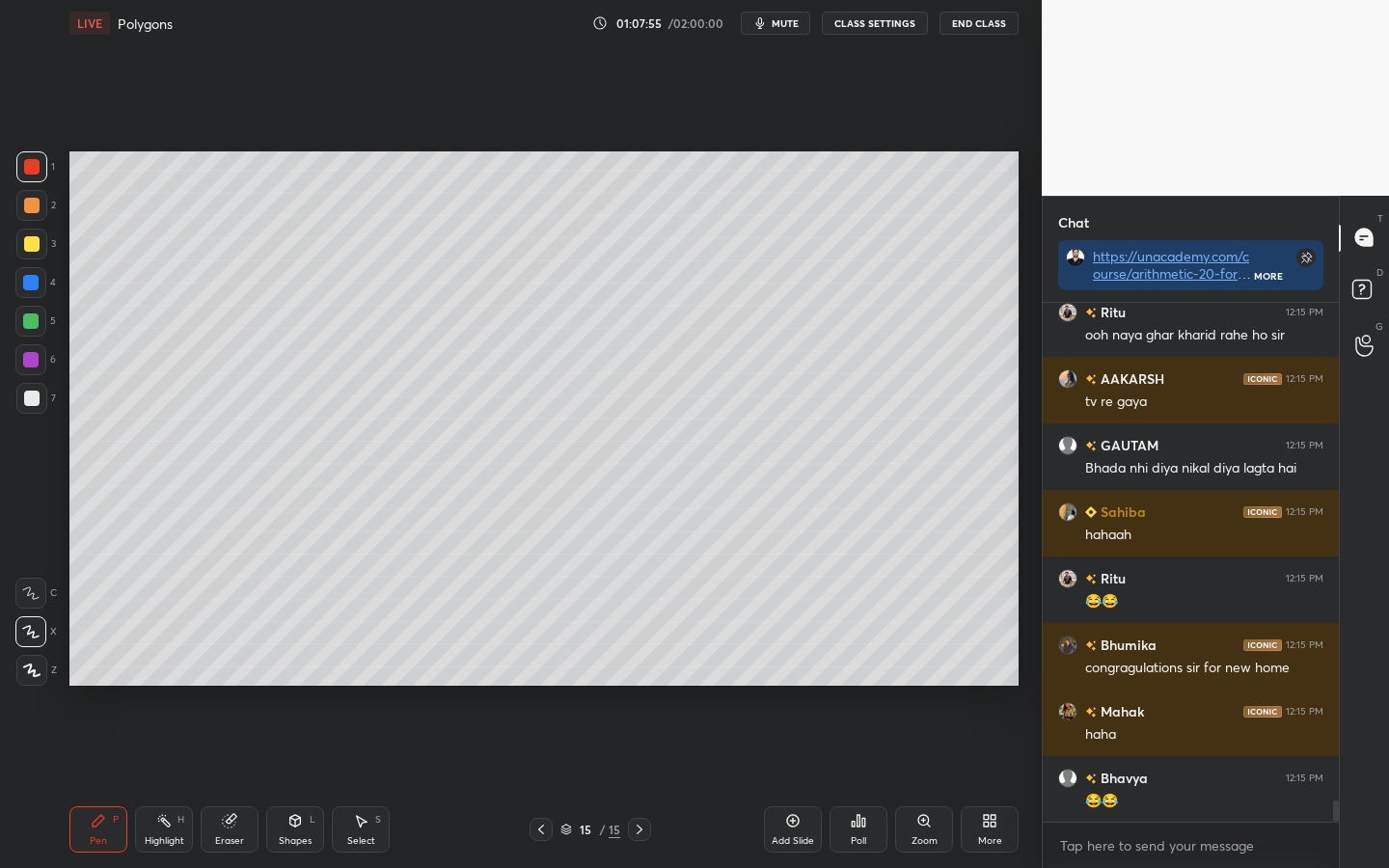 scroll, scrollTop: 12070, scrollLeft: 0, axis: vertical 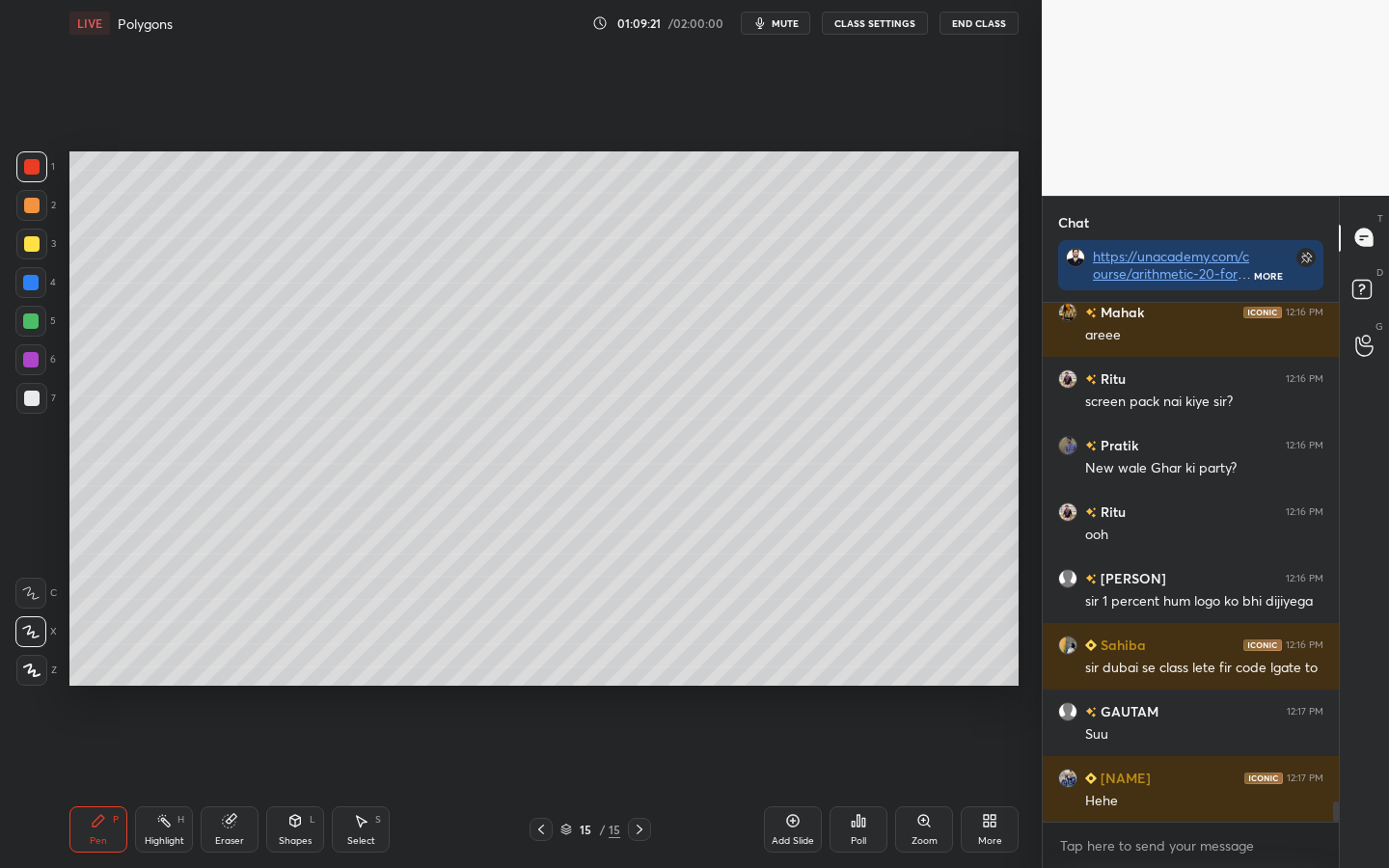 click at bounding box center [31, 321] 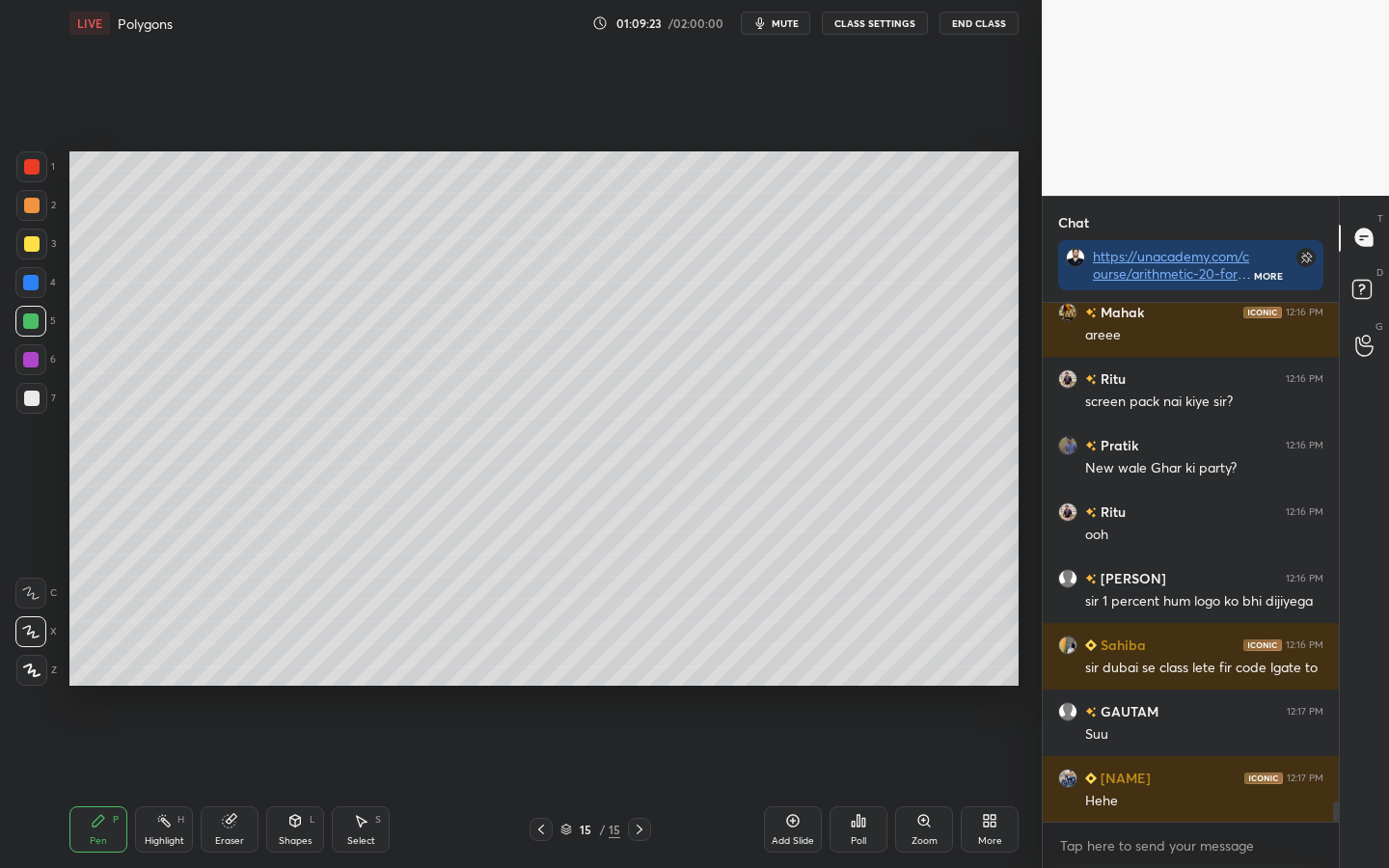 click at bounding box center [32, 398] 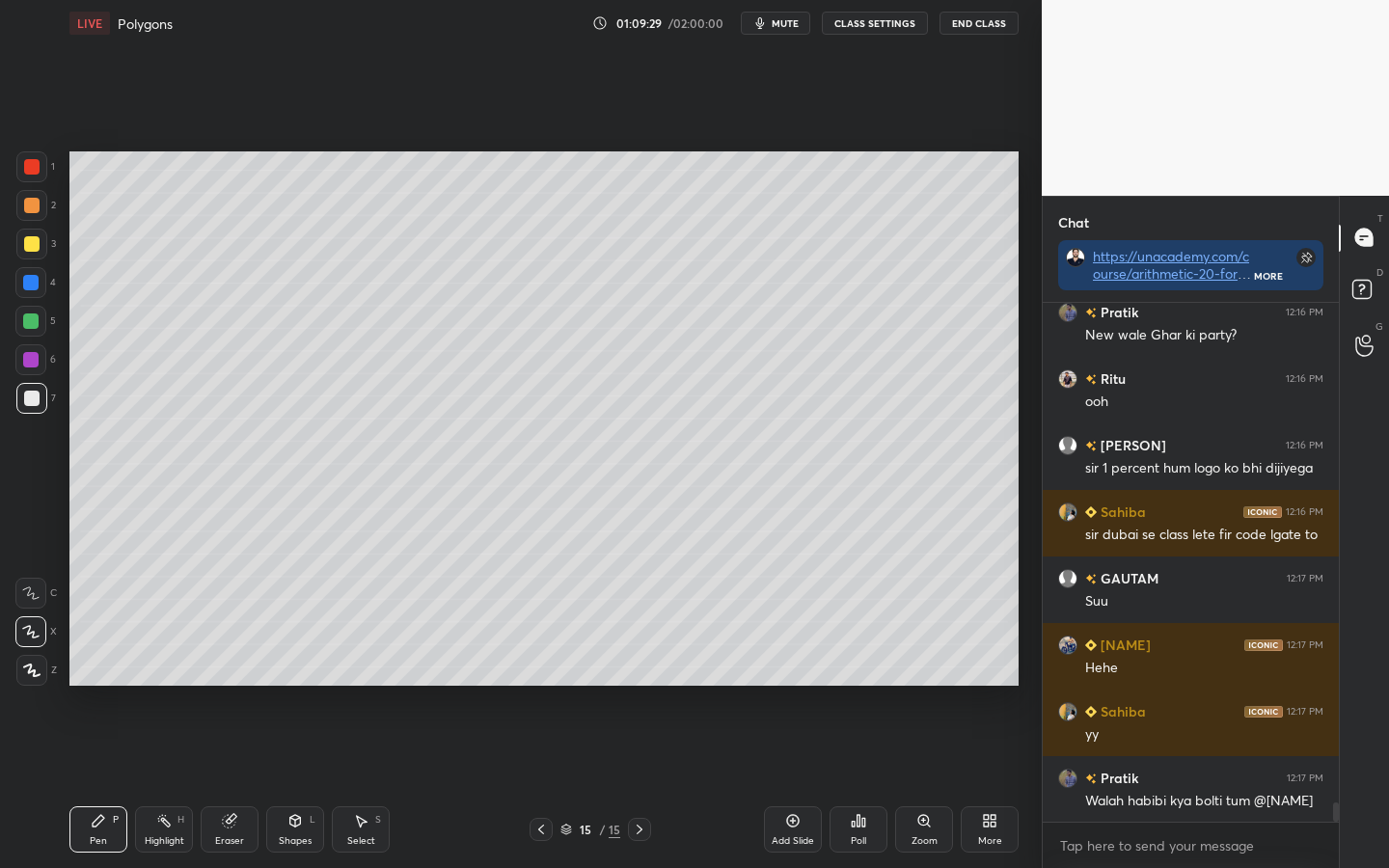 scroll, scrollTop: 13152, scrollLeft: 0, axis: vertical 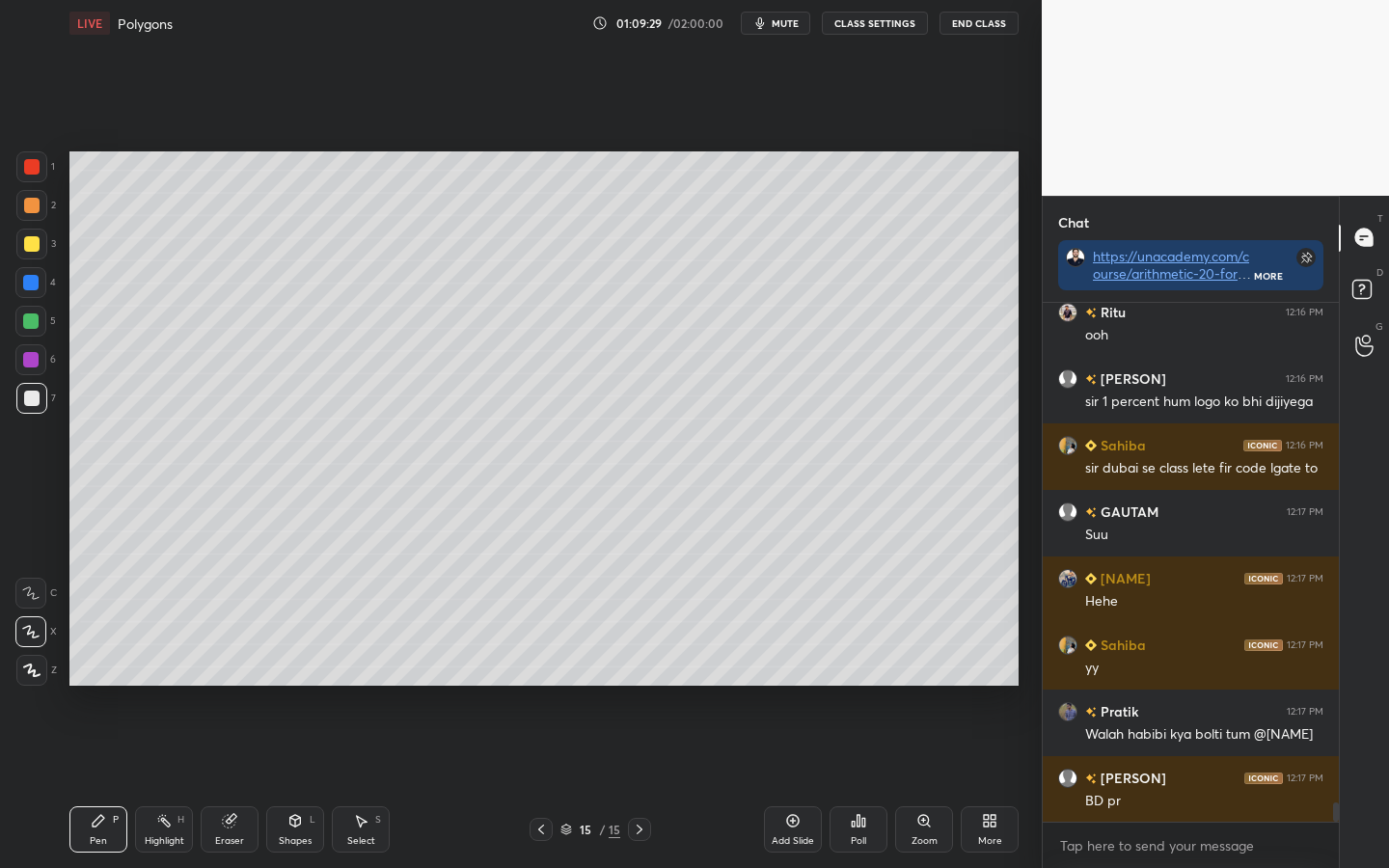 click at bounding box center [31, 283] 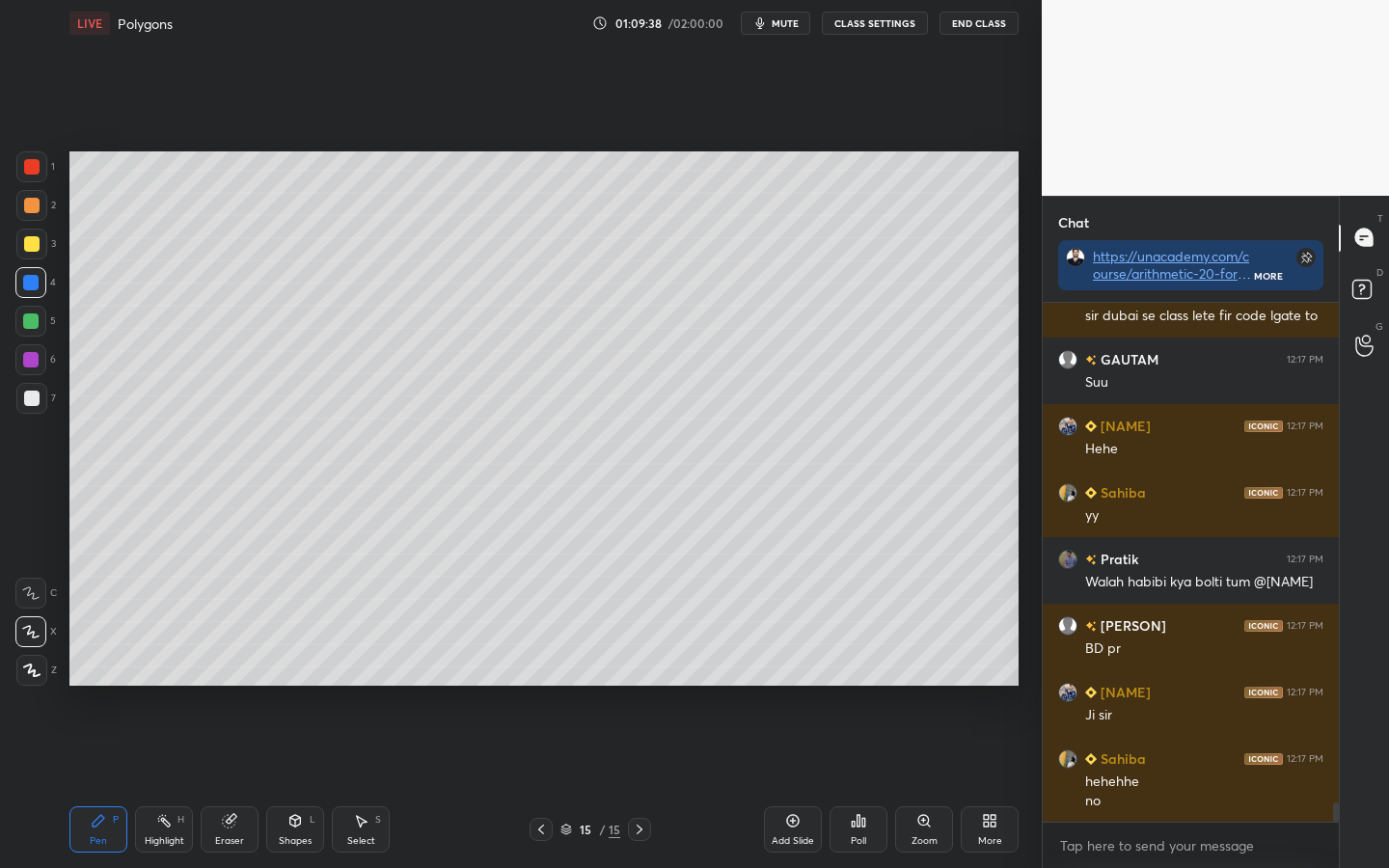 scroll, scrollTop: 13371, scrollLeft: 0, axis: vertical 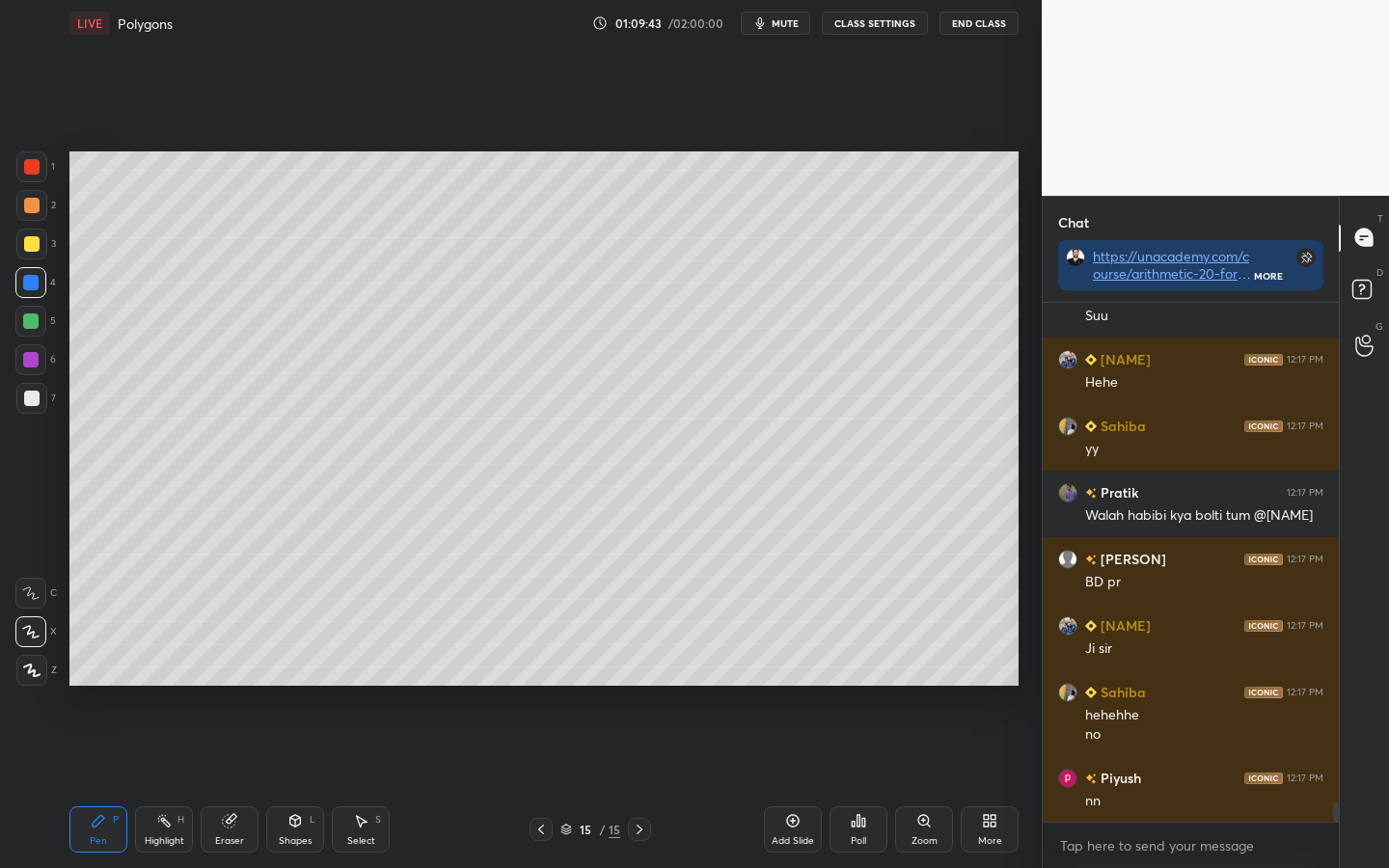 click 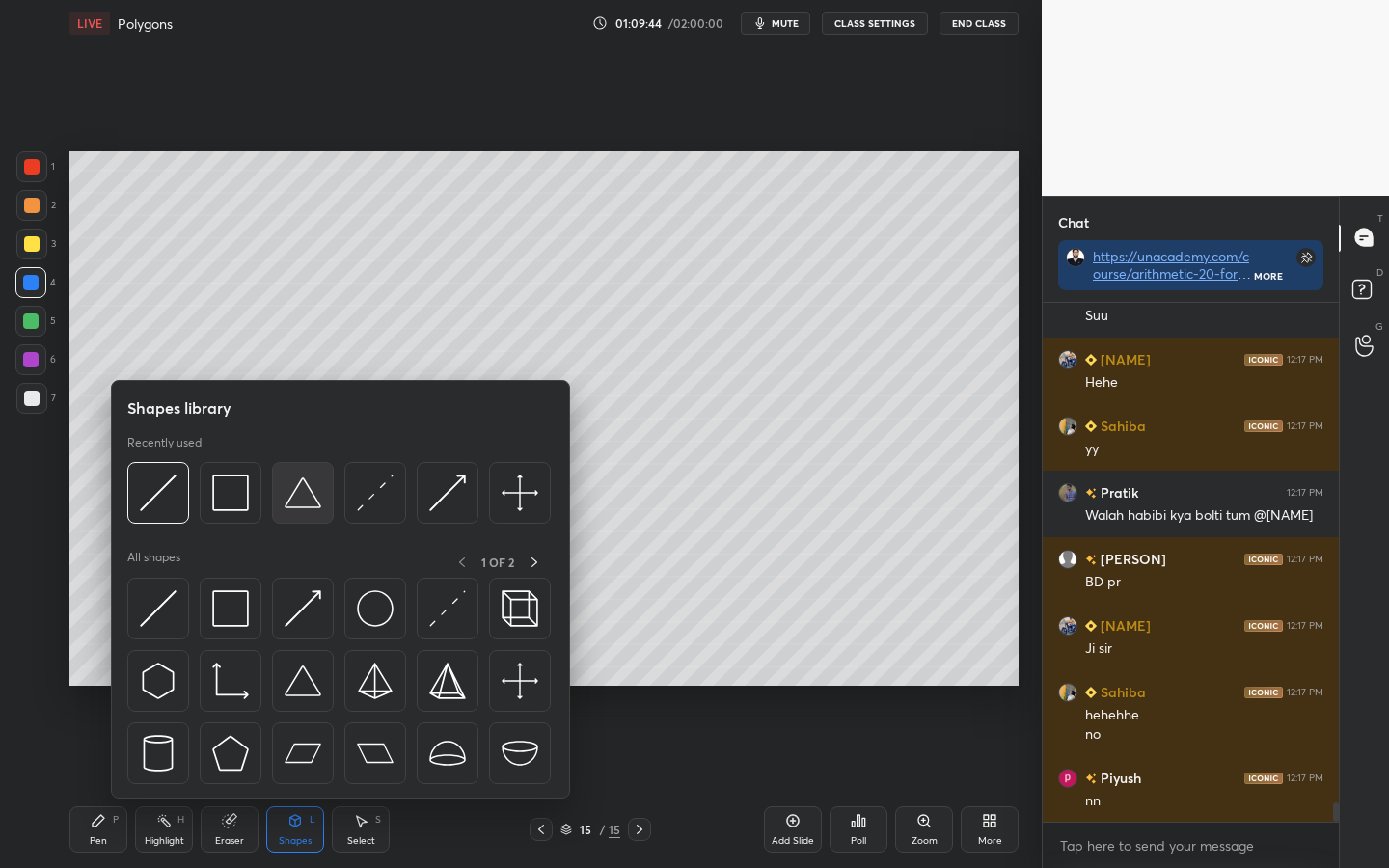 click at bounding box center [303, 493] 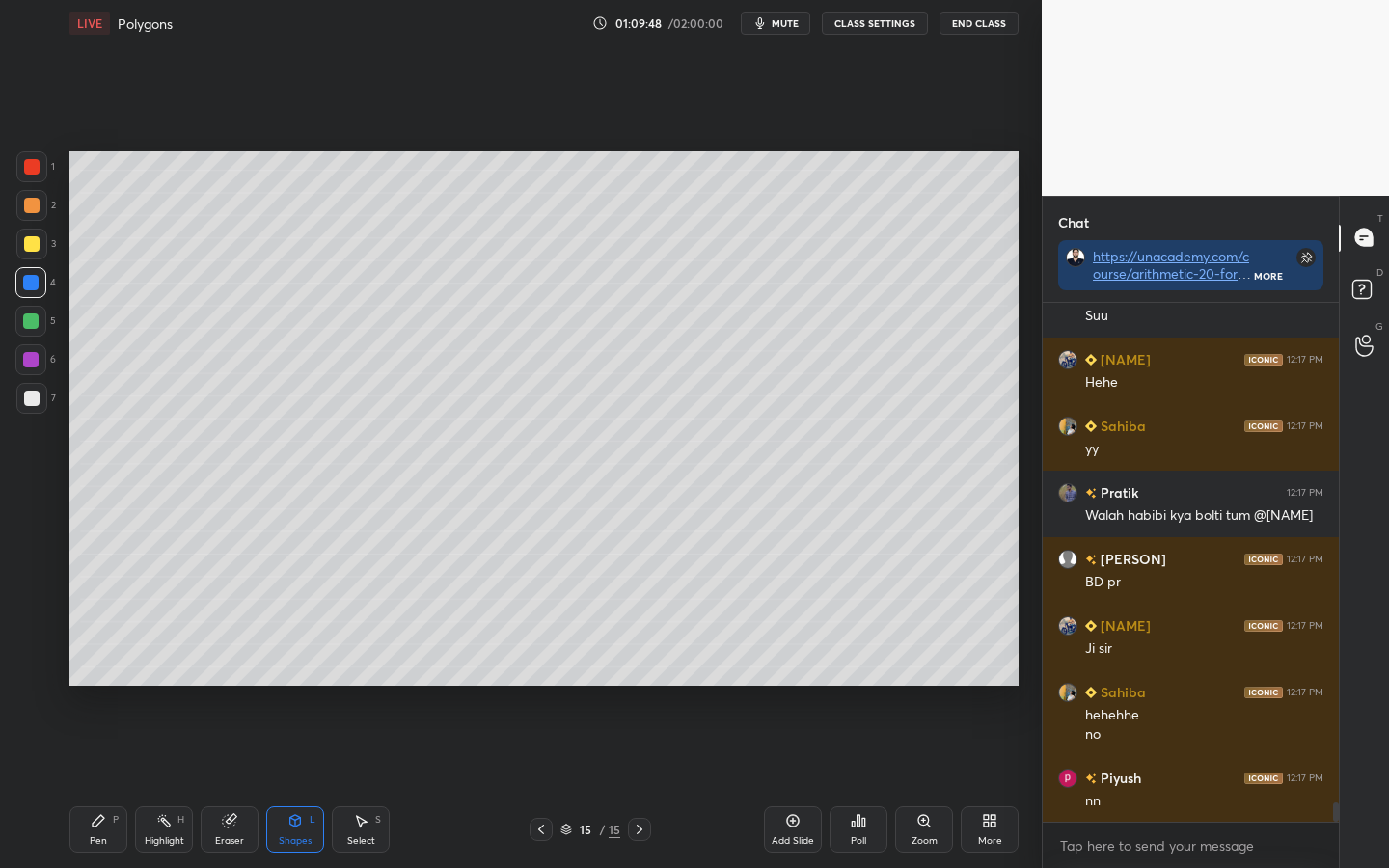 click on "Shapes L" at bounding box center [295, 829] 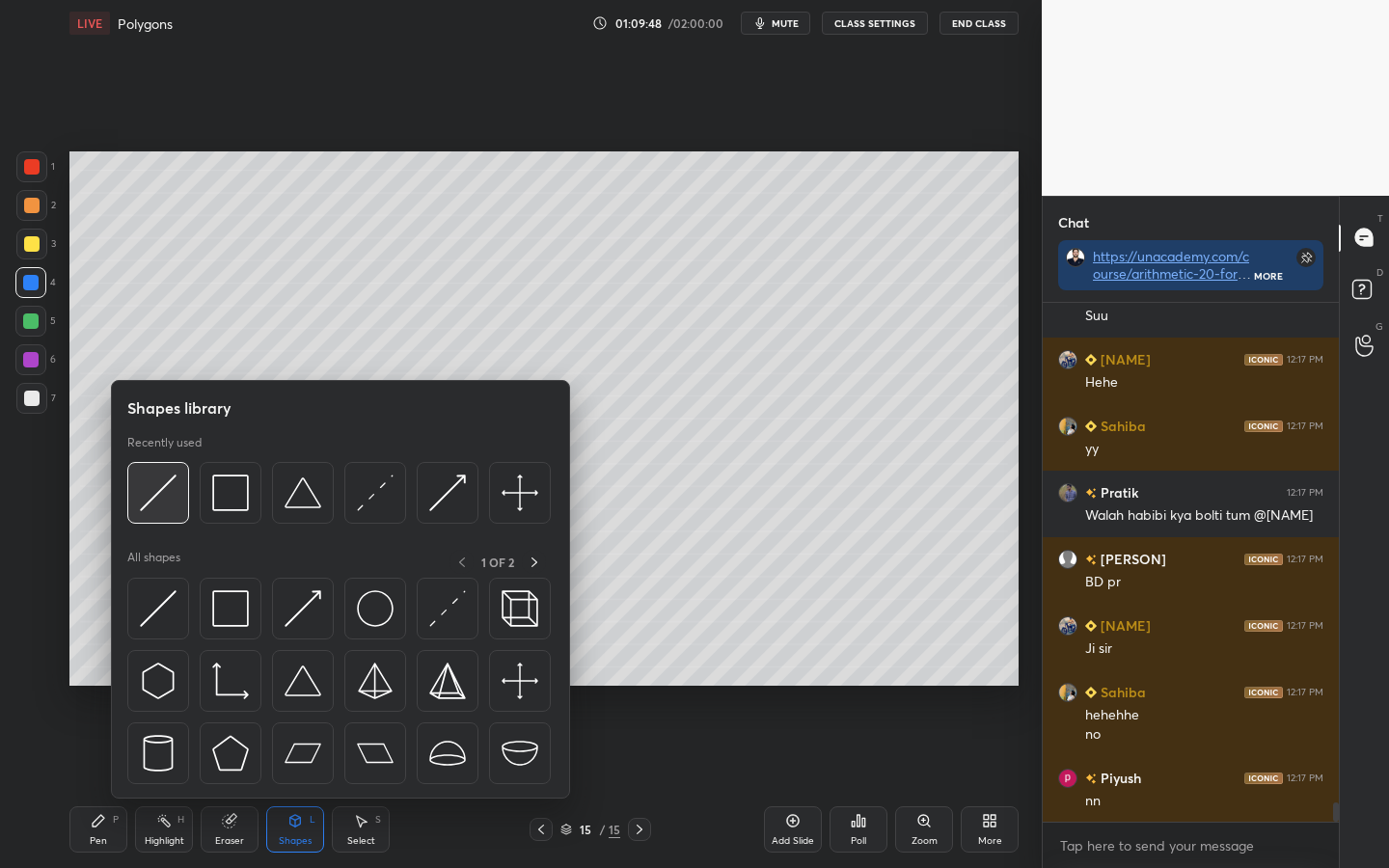click at bounding box center [158, 493] 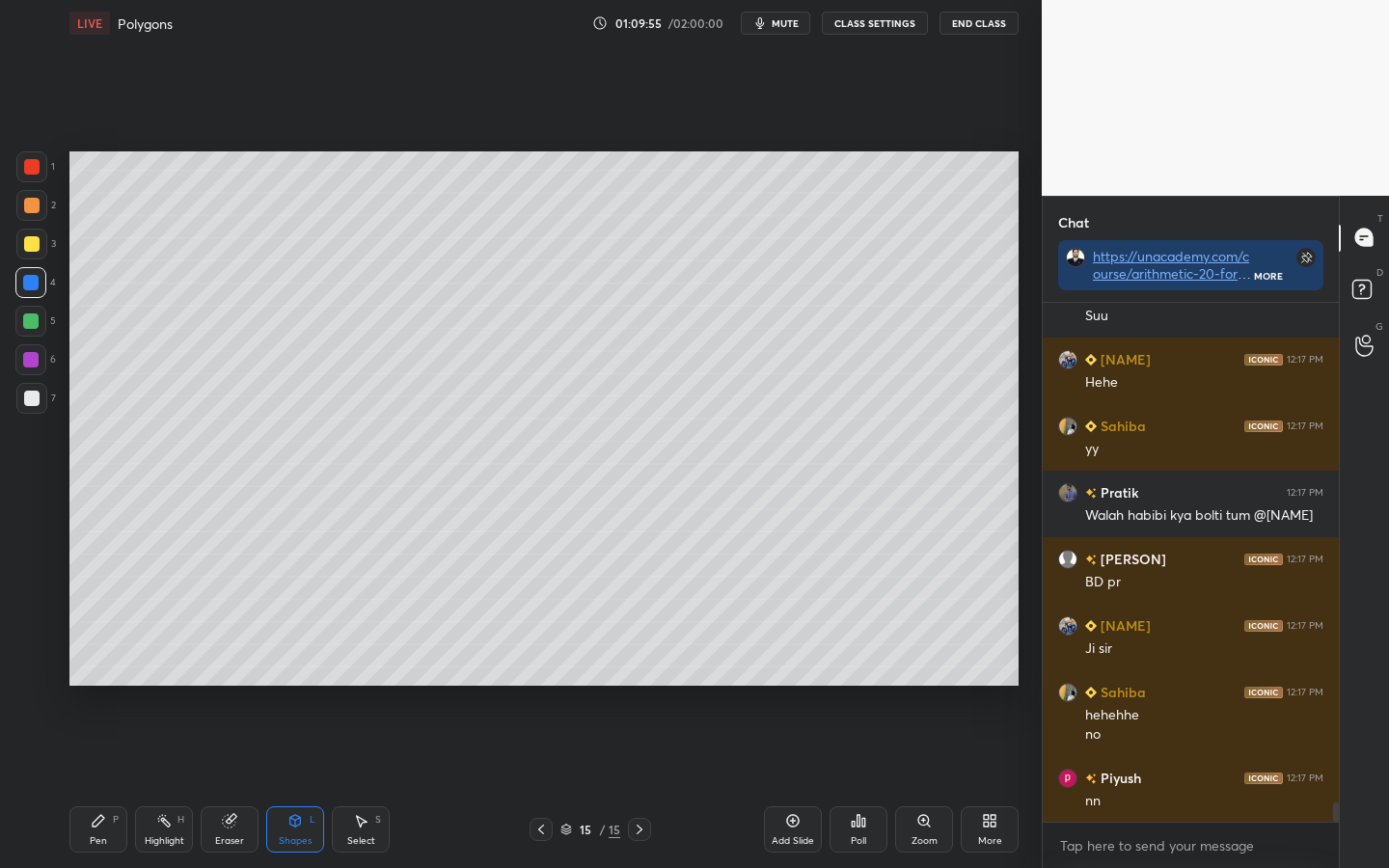 click on "Pen P" at bounding box center [98, 829] 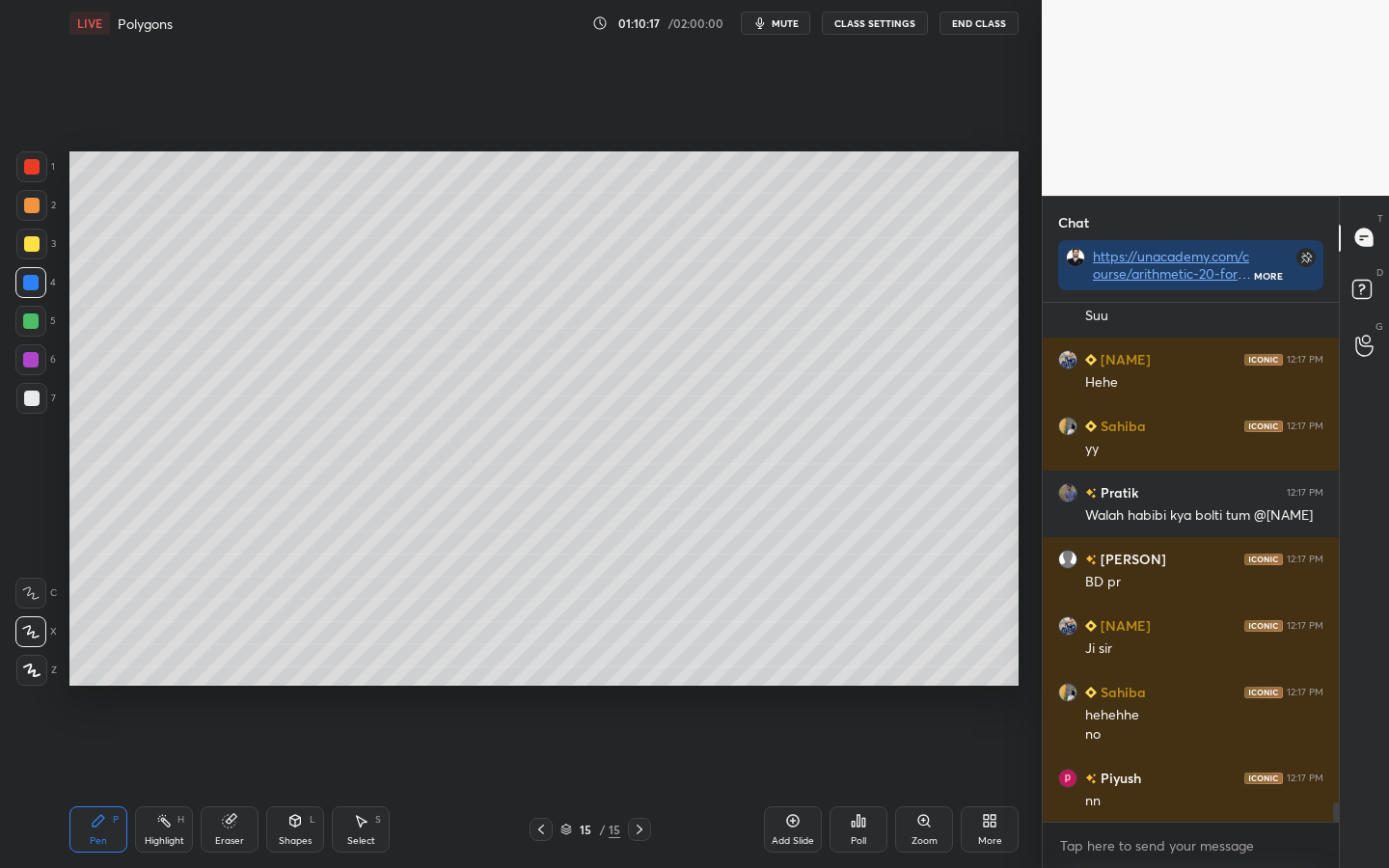 click 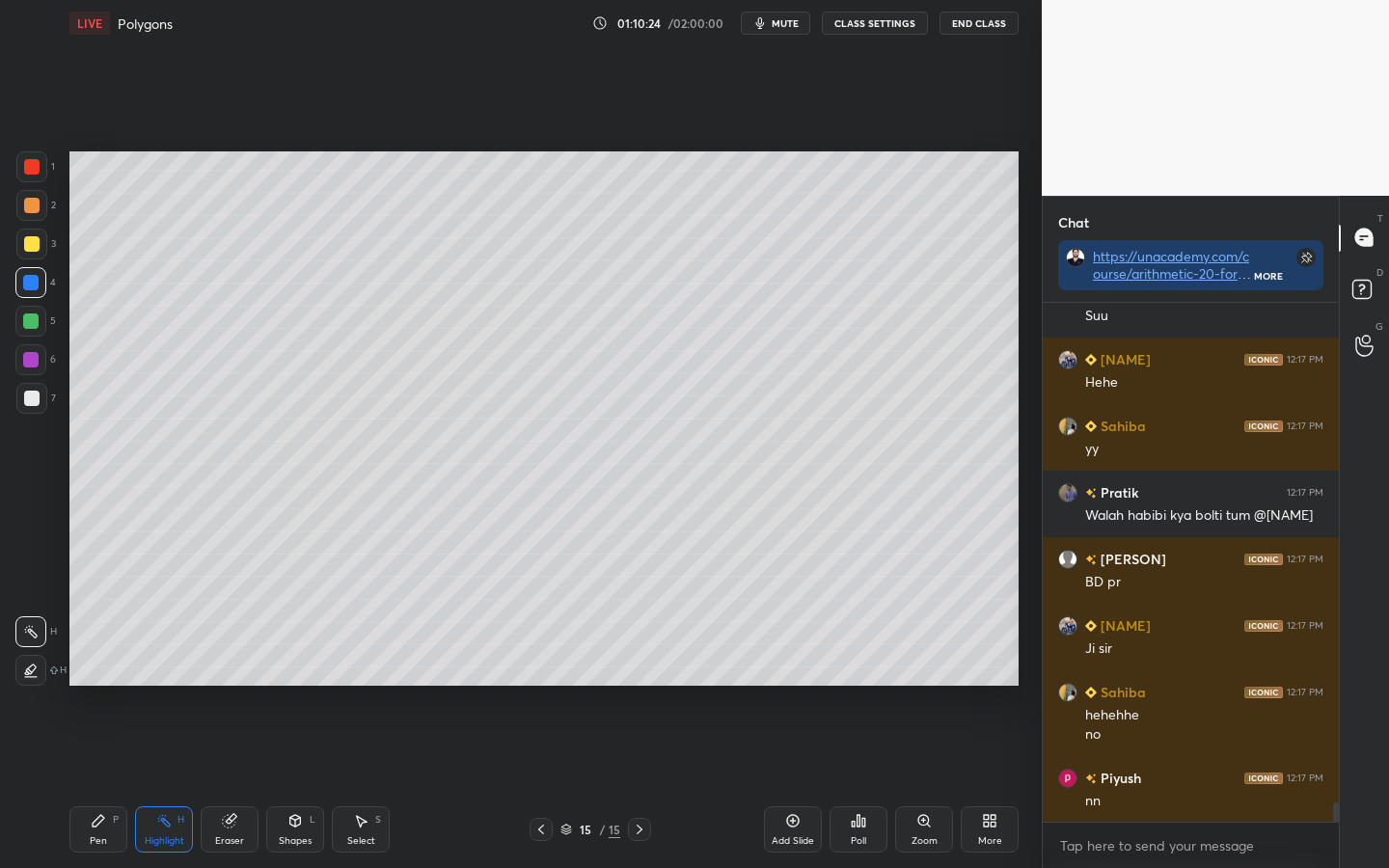 click on "LIVE Polygons 01:10:24 /  02:00:00 mute CLASS SETTINGS End Class Setting up your live class Poll for   secs No correct answer Start poll Back Polygons • L8 of Zero To Mastery Course on Geometry & Mensuration for CAT 2025 Ravi Kumar Pen P Highlight H Eraser Shapes L Select S 15 / 15 Add Slide Poll Zoom More" at bounding box center [544, 434] 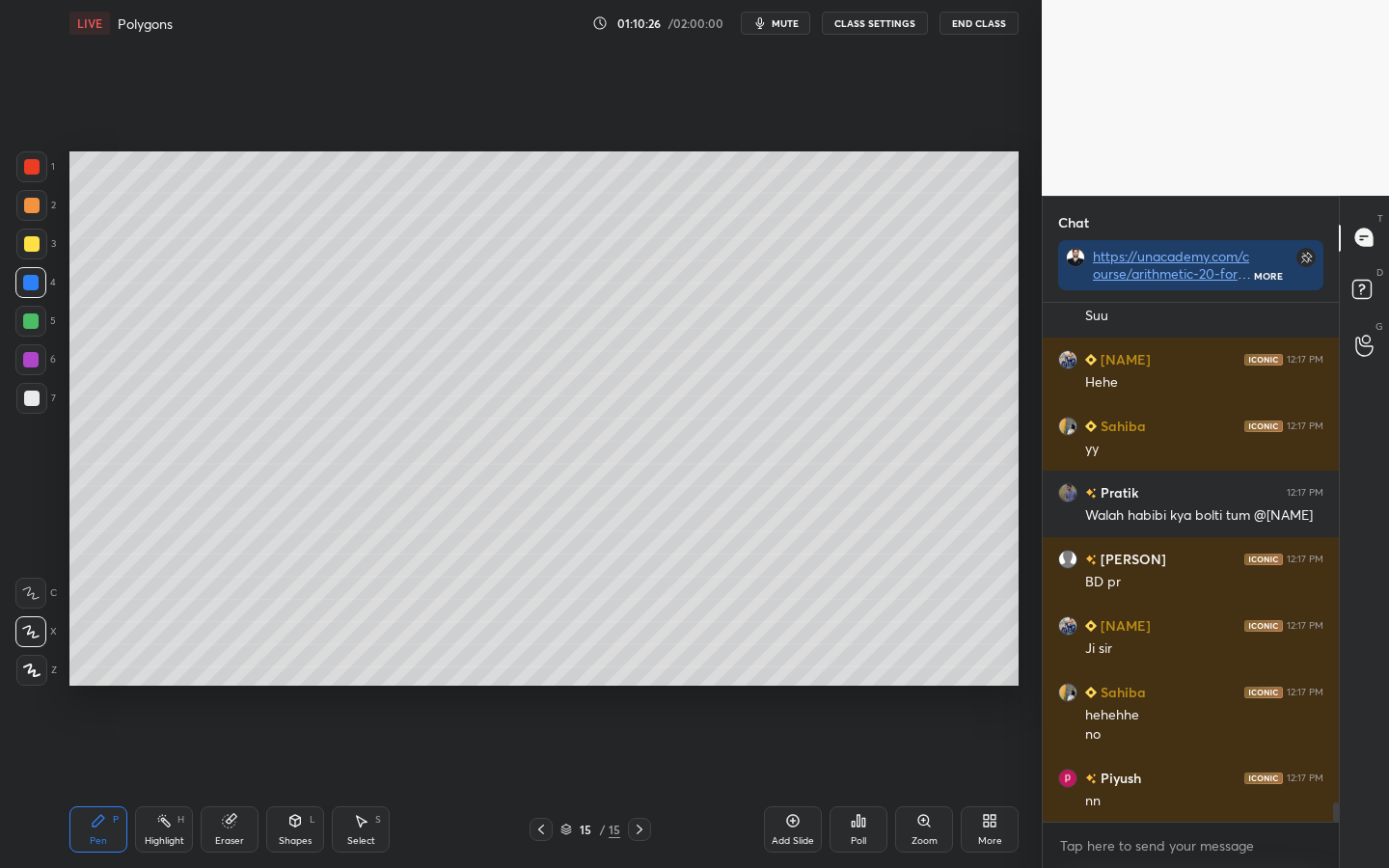 click at bounding box center (32, 398) 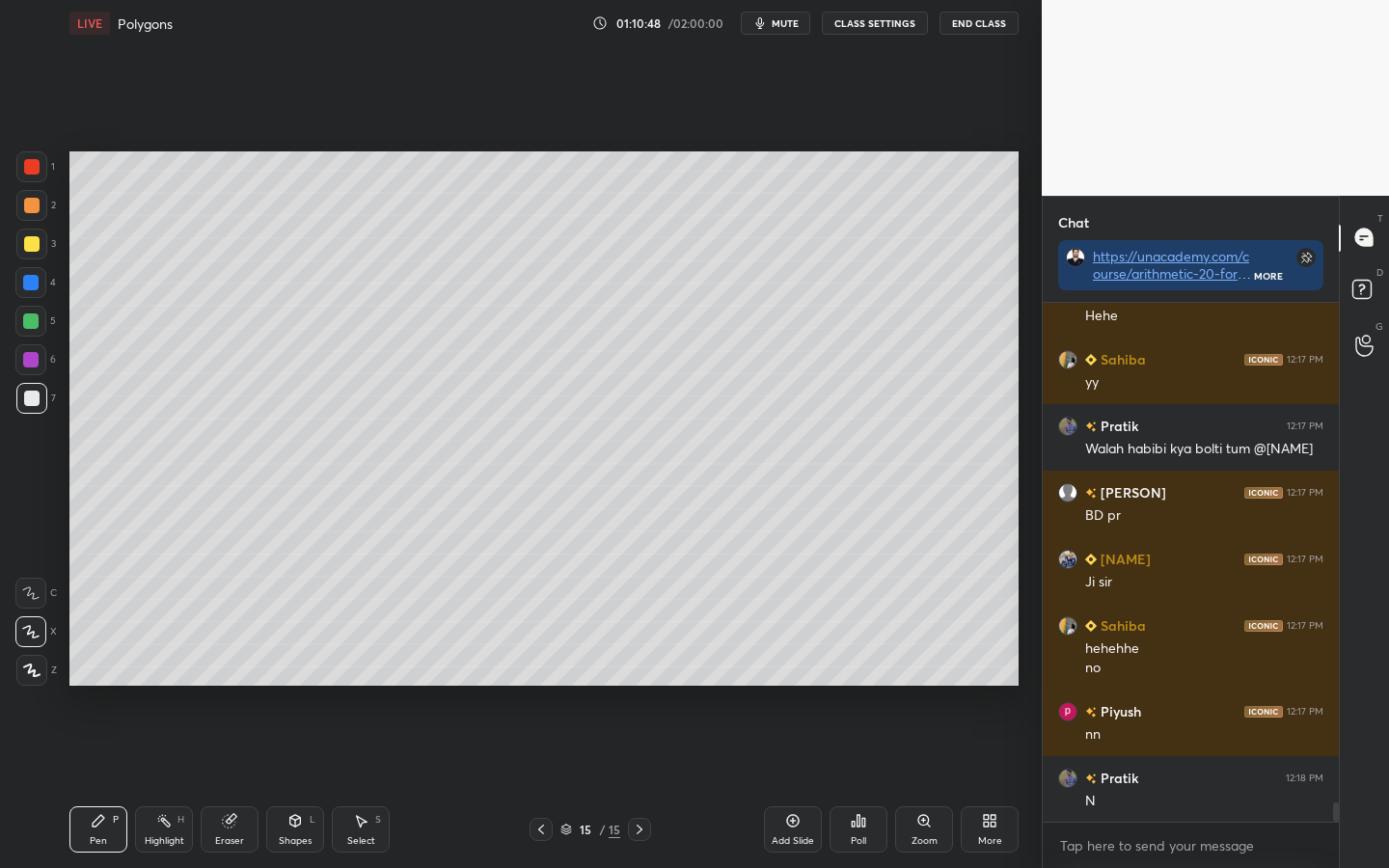 scroll, scrollTop: 13504, scrollLeft: 0, axis: vertical 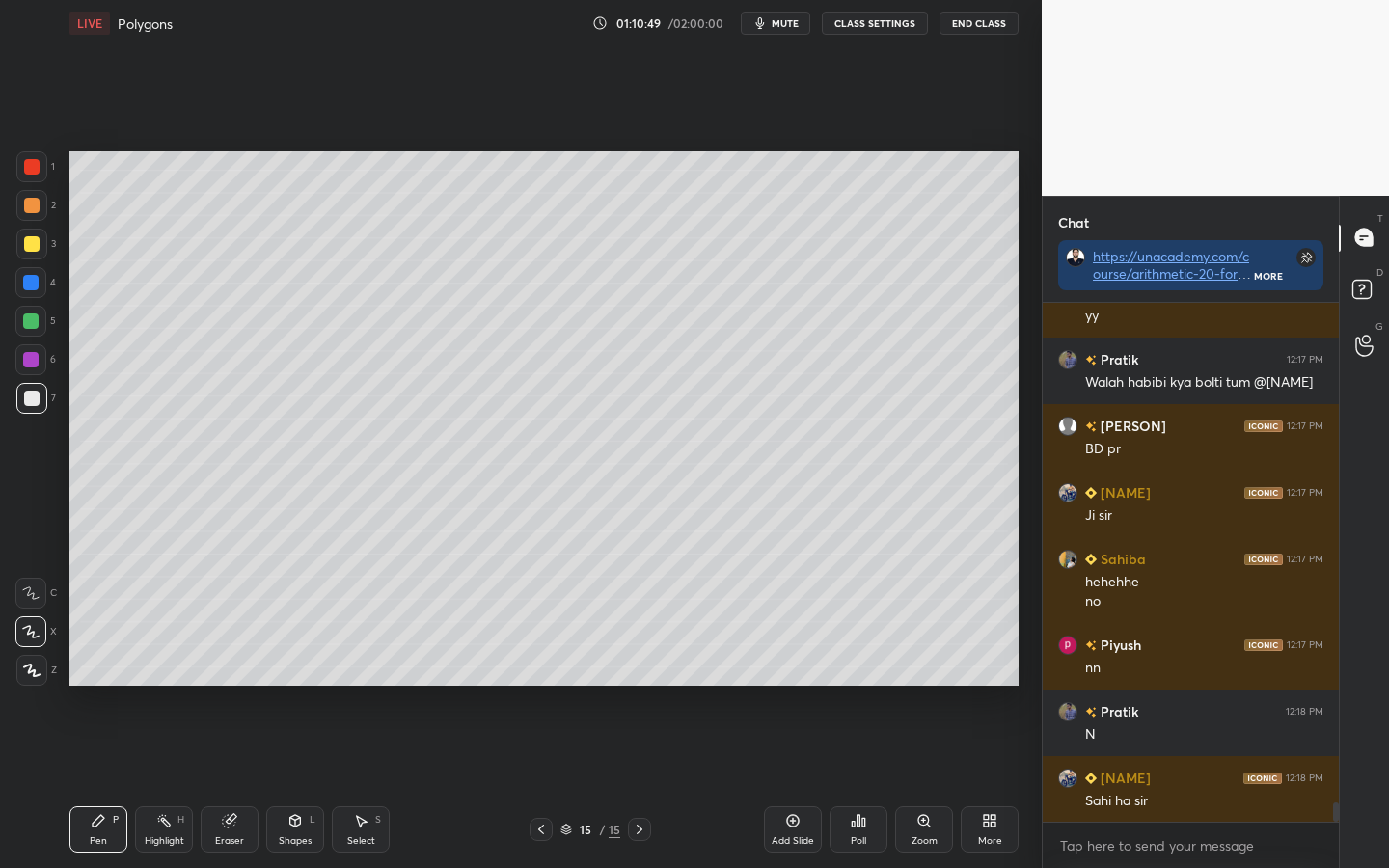 click at bounding box center (31, 283) 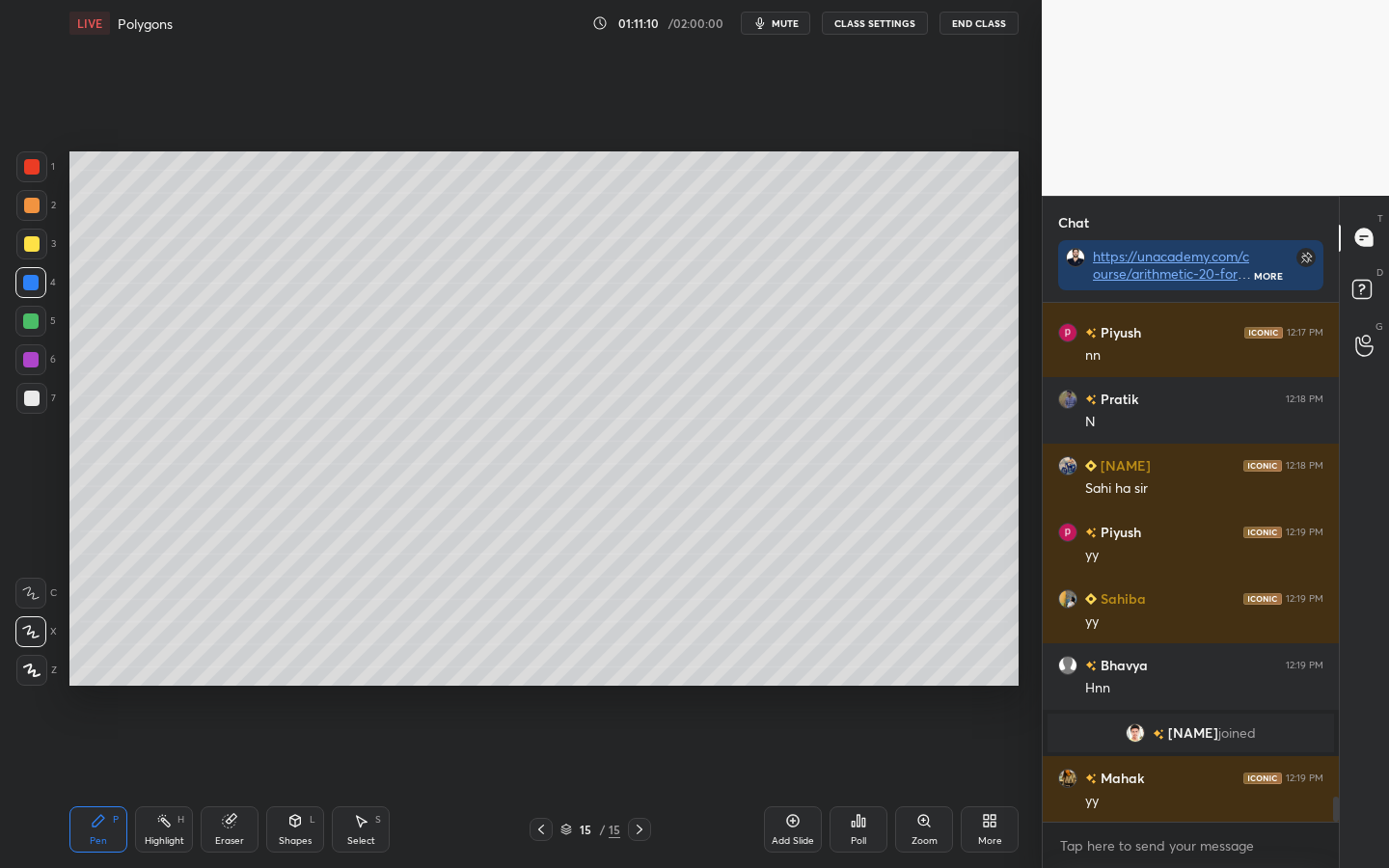 scroll, scrollTop: 10376, scrollLeft: 0, axis: vertical 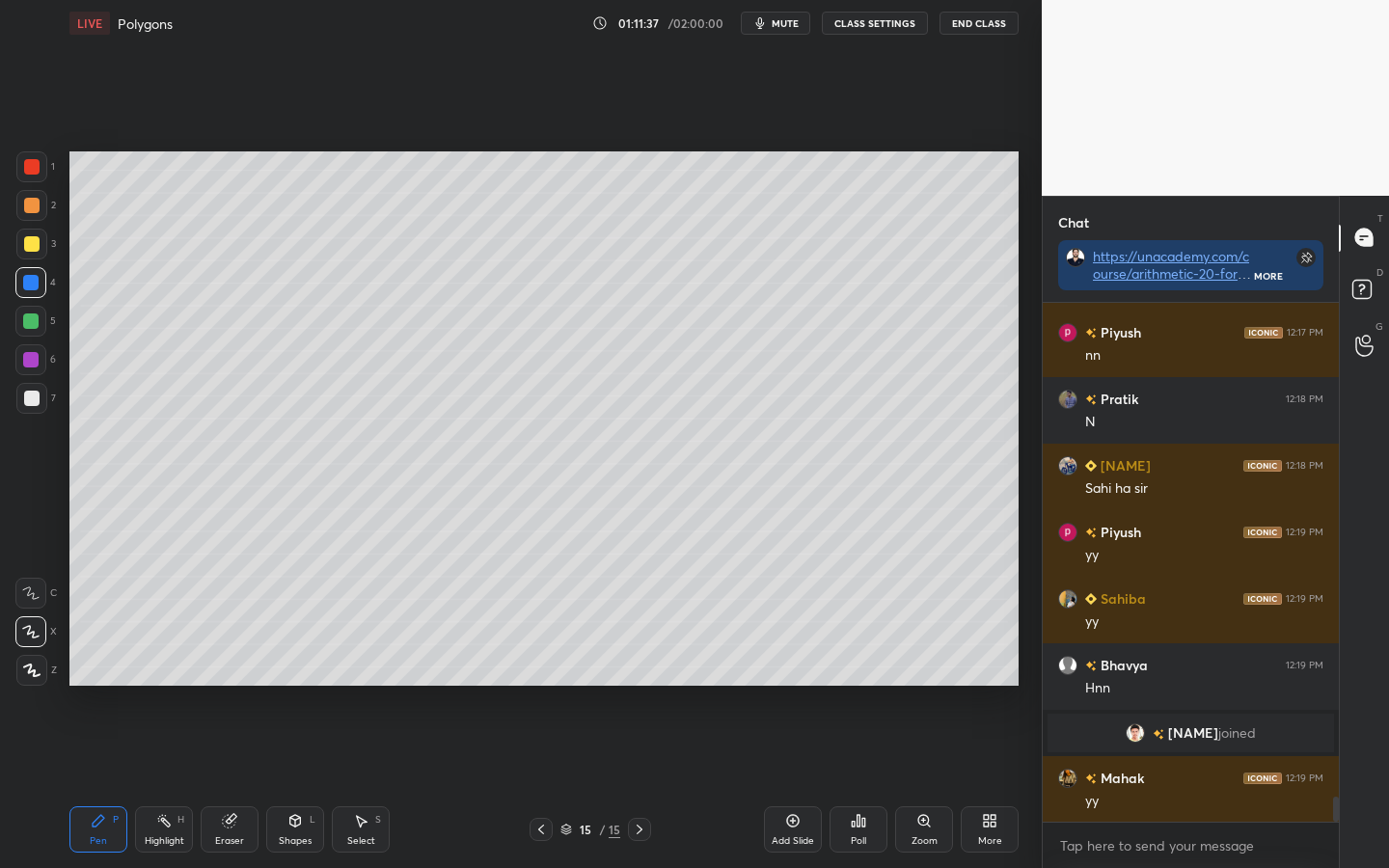 click at bounding box center [32, 398] 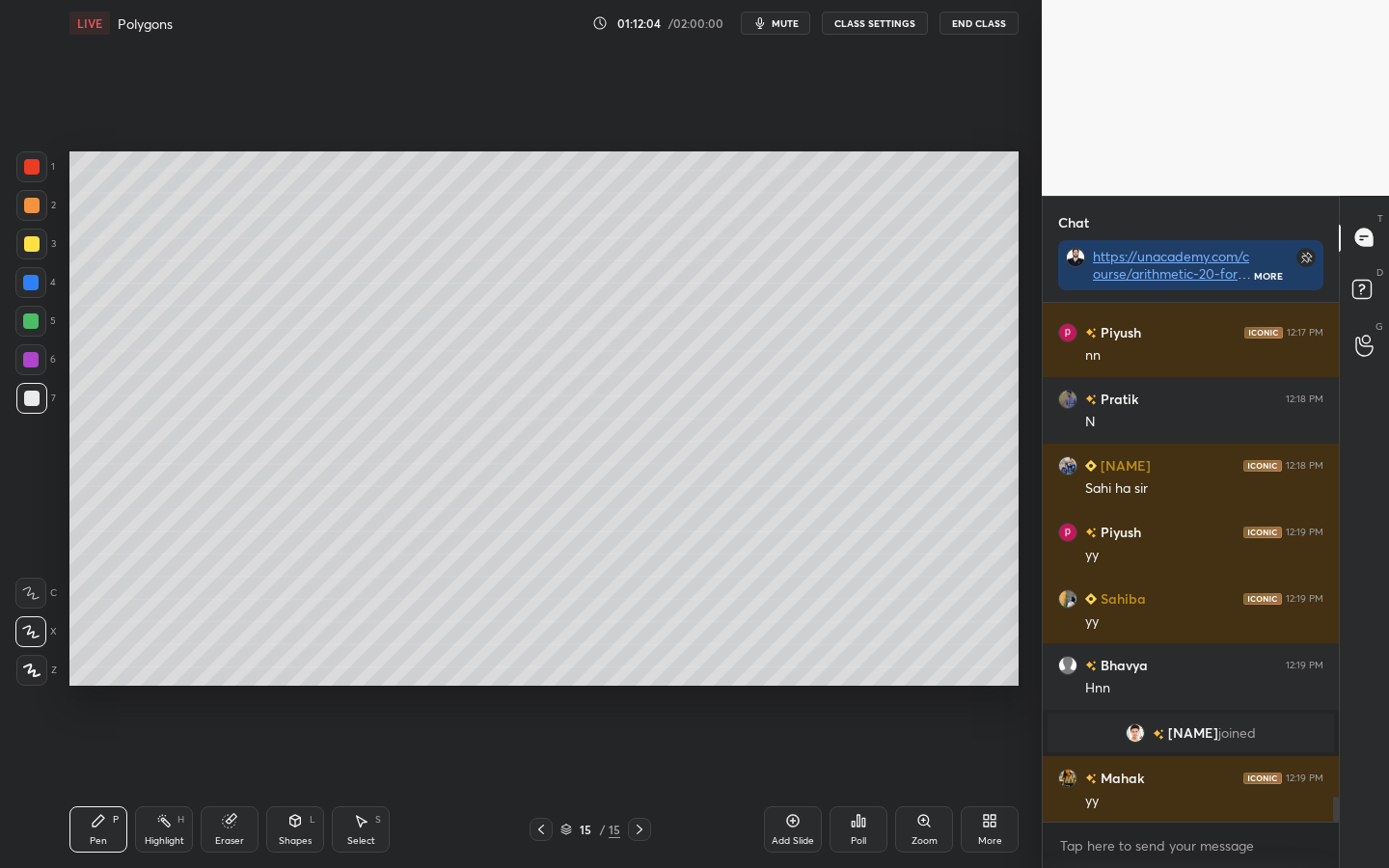 click on "Highlight" at bounding box center (164, 841) 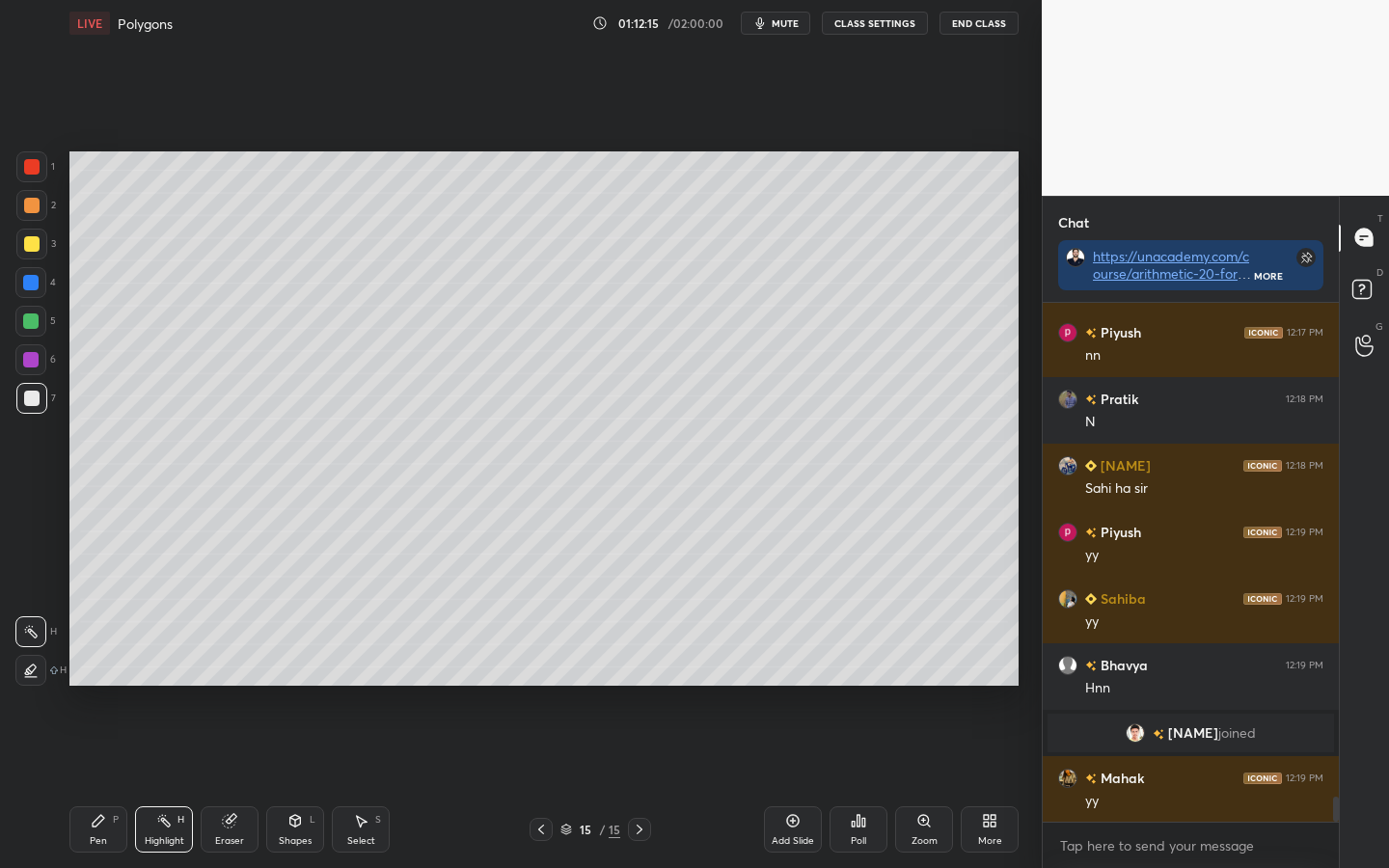 click on "Pen P" at bounding box center (98, 829) 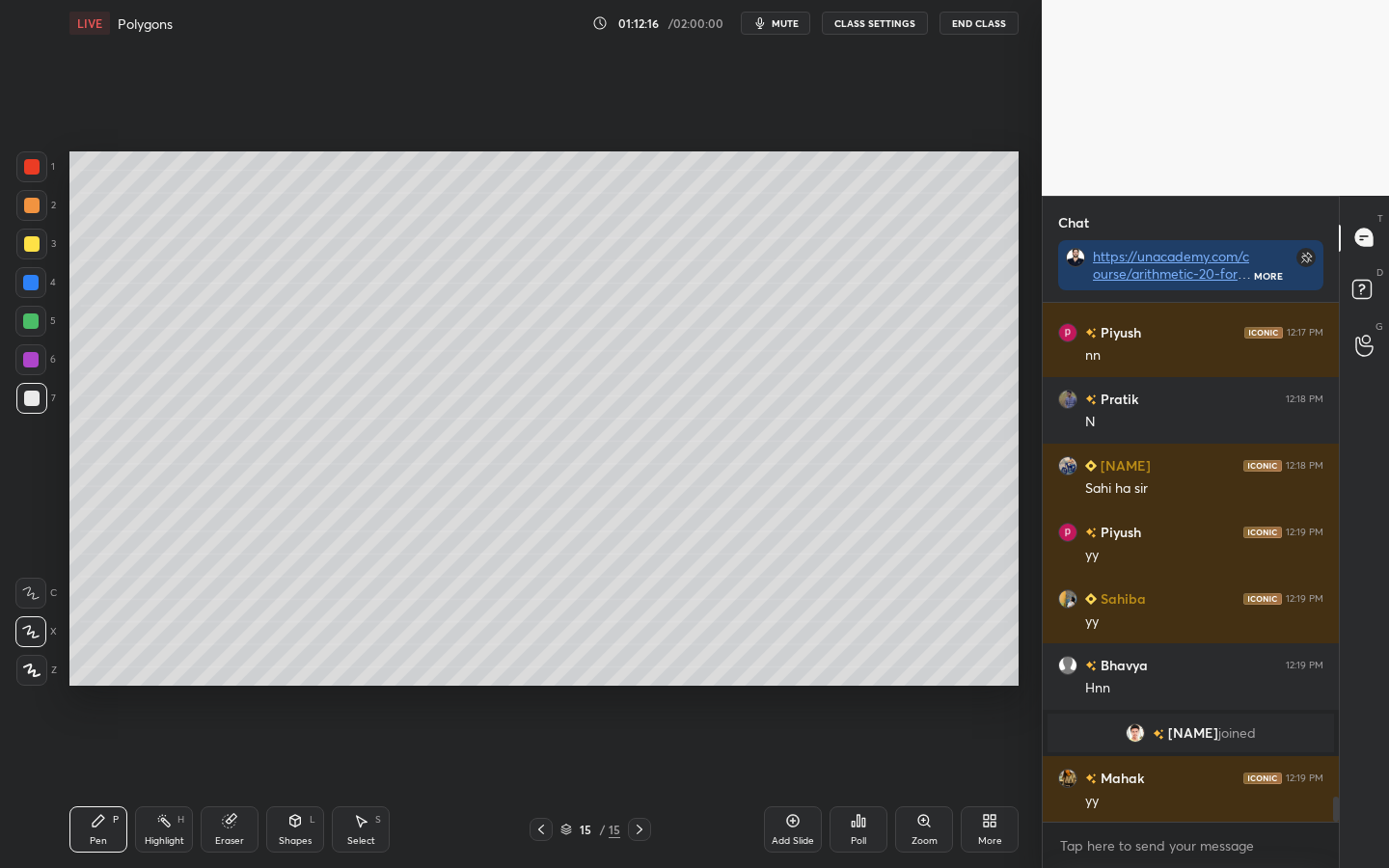 click at bounding box center [31, 321] 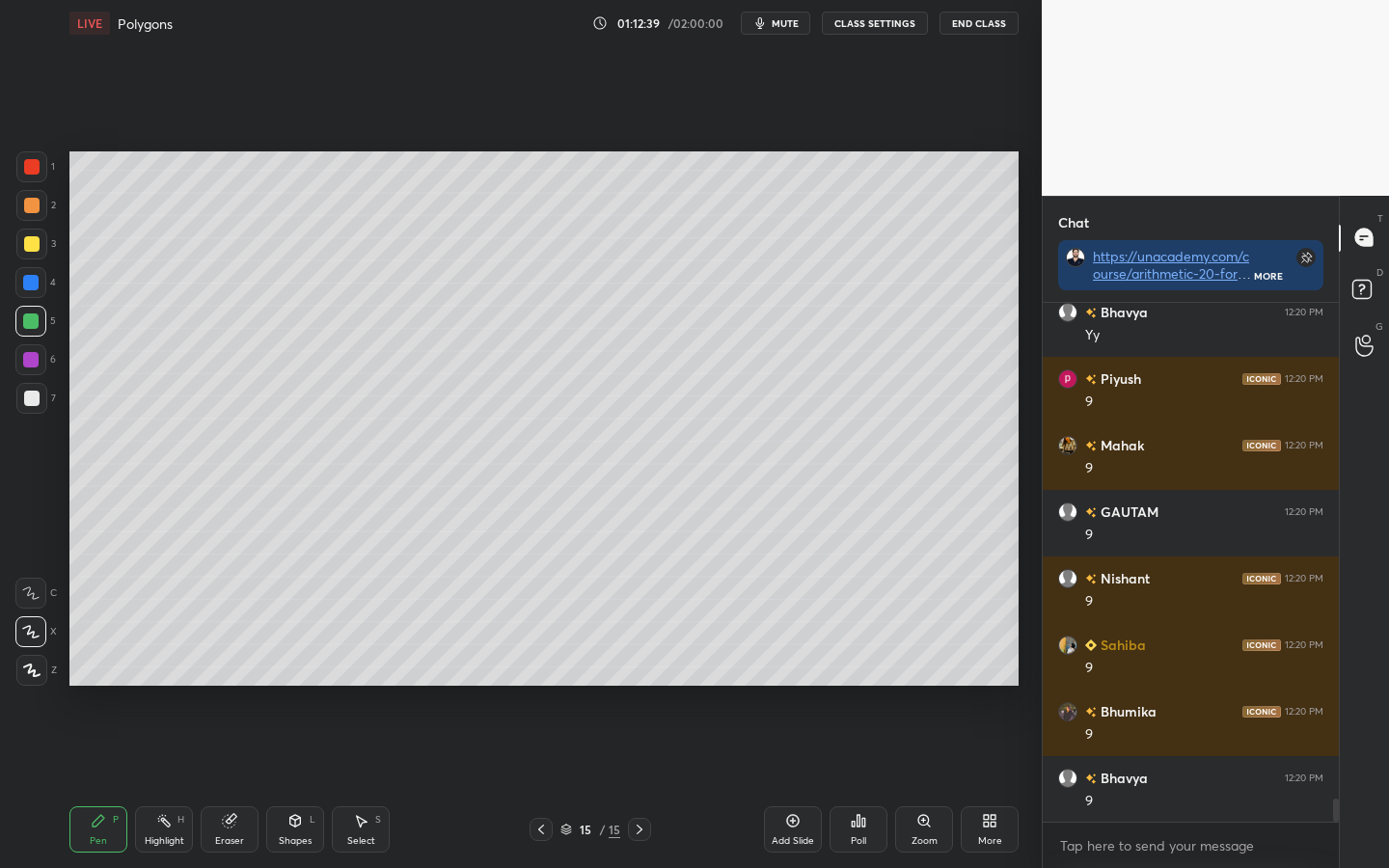 scroll, scrollTop: 11108, scrollLeft: 0, axis: vertical 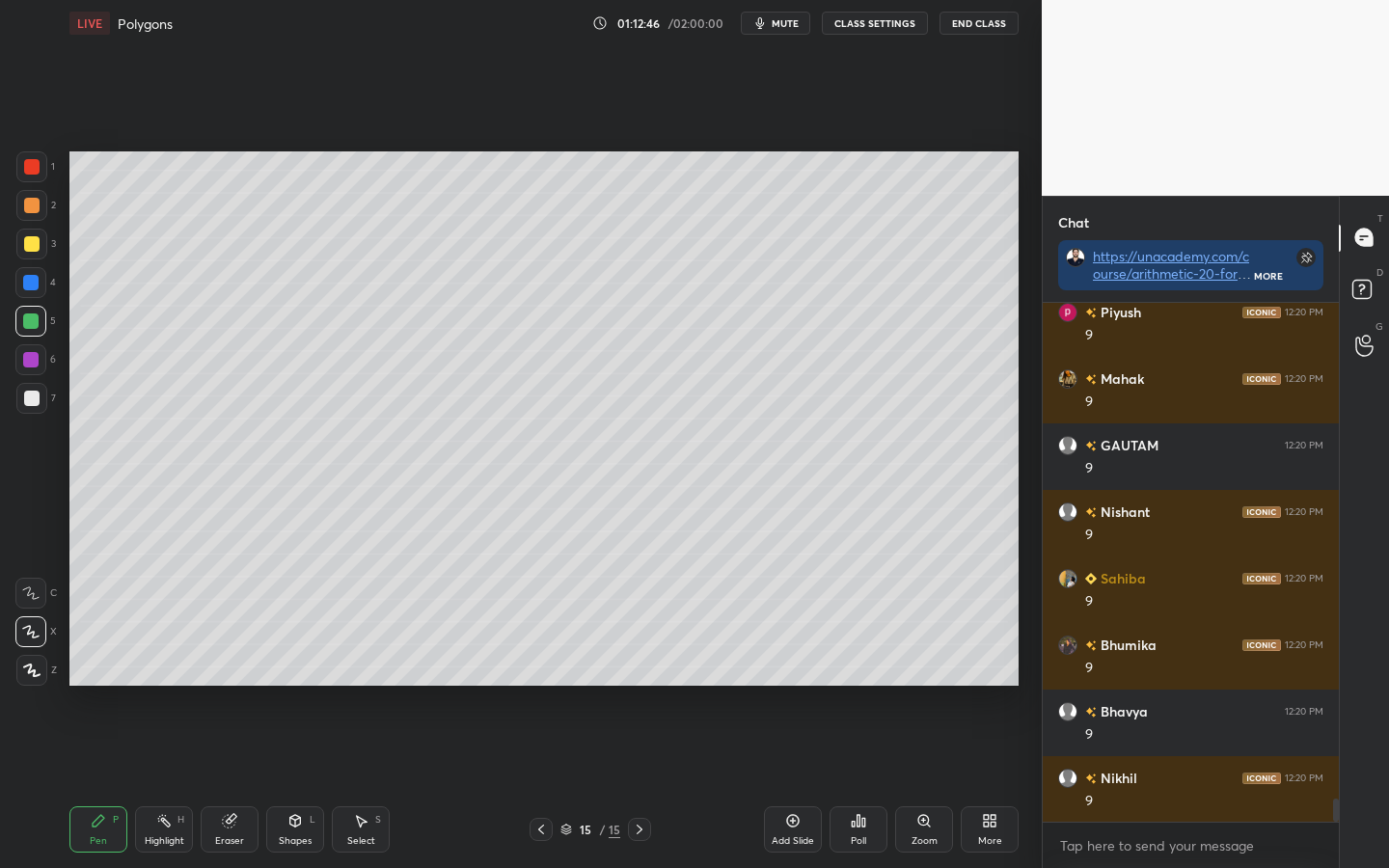 click at bounding box center (31, 360) 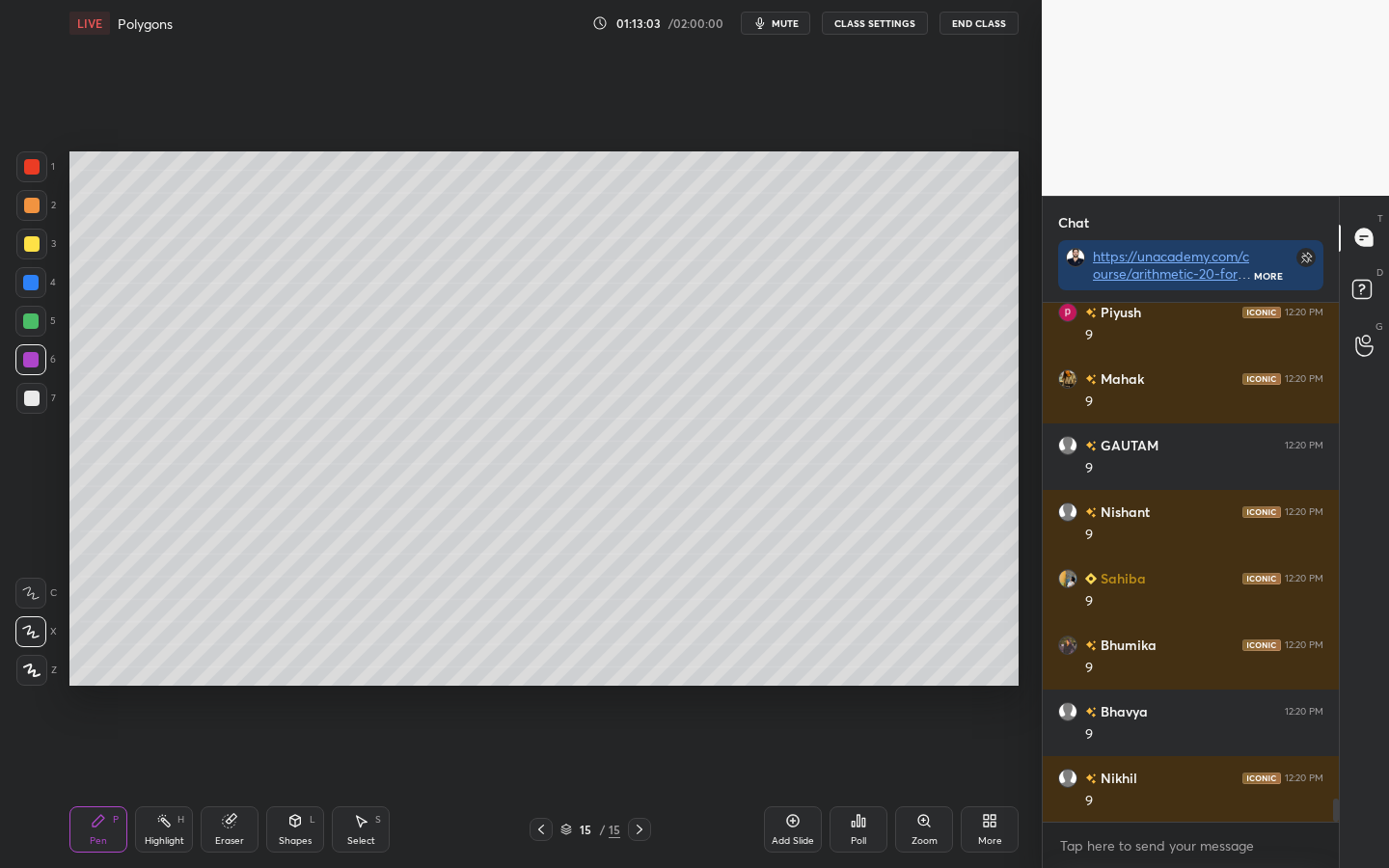 click 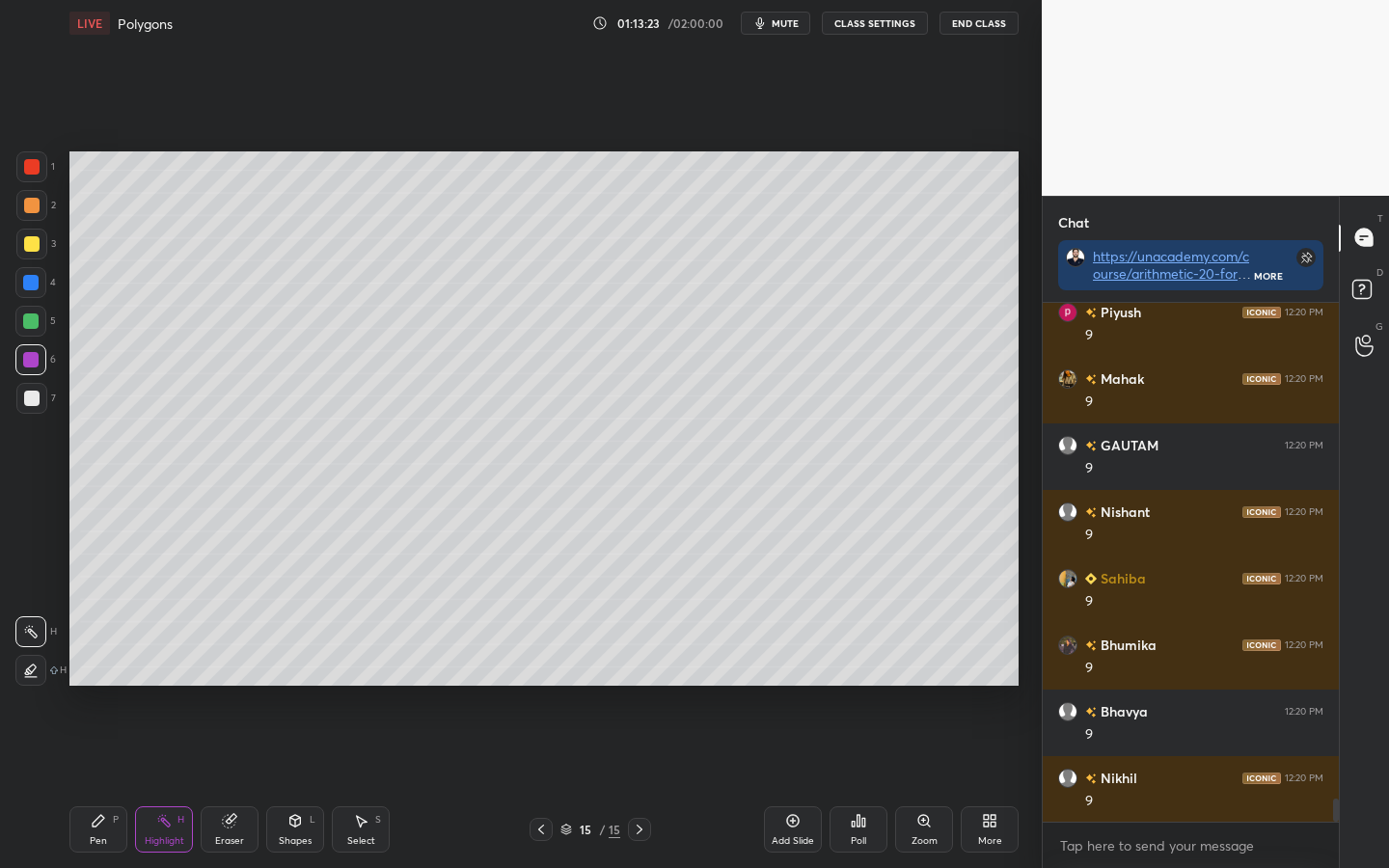 click on "Eraser" at bounding box center [230, 829] 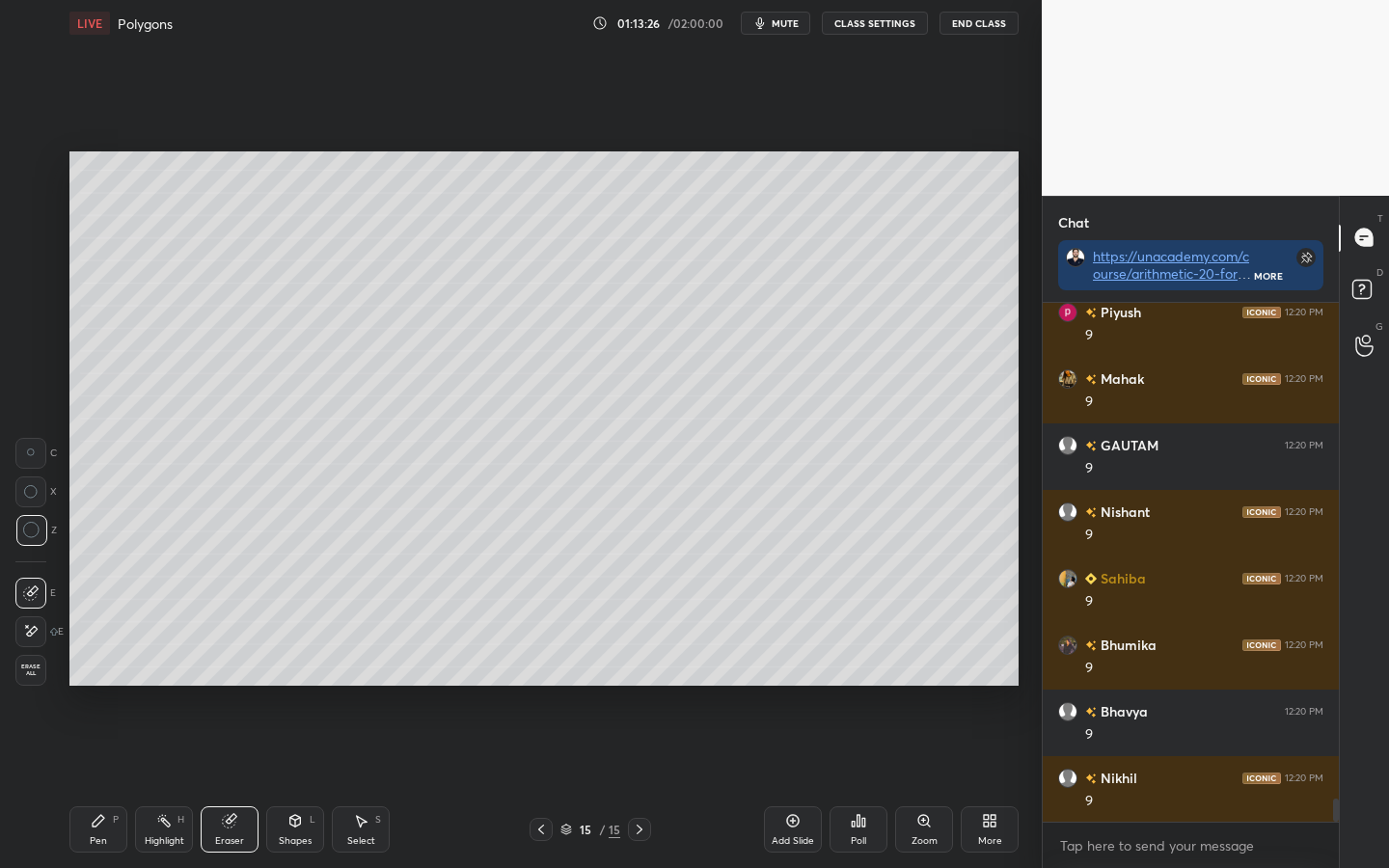 click on "Pen P" at bounding box center [98, 829] 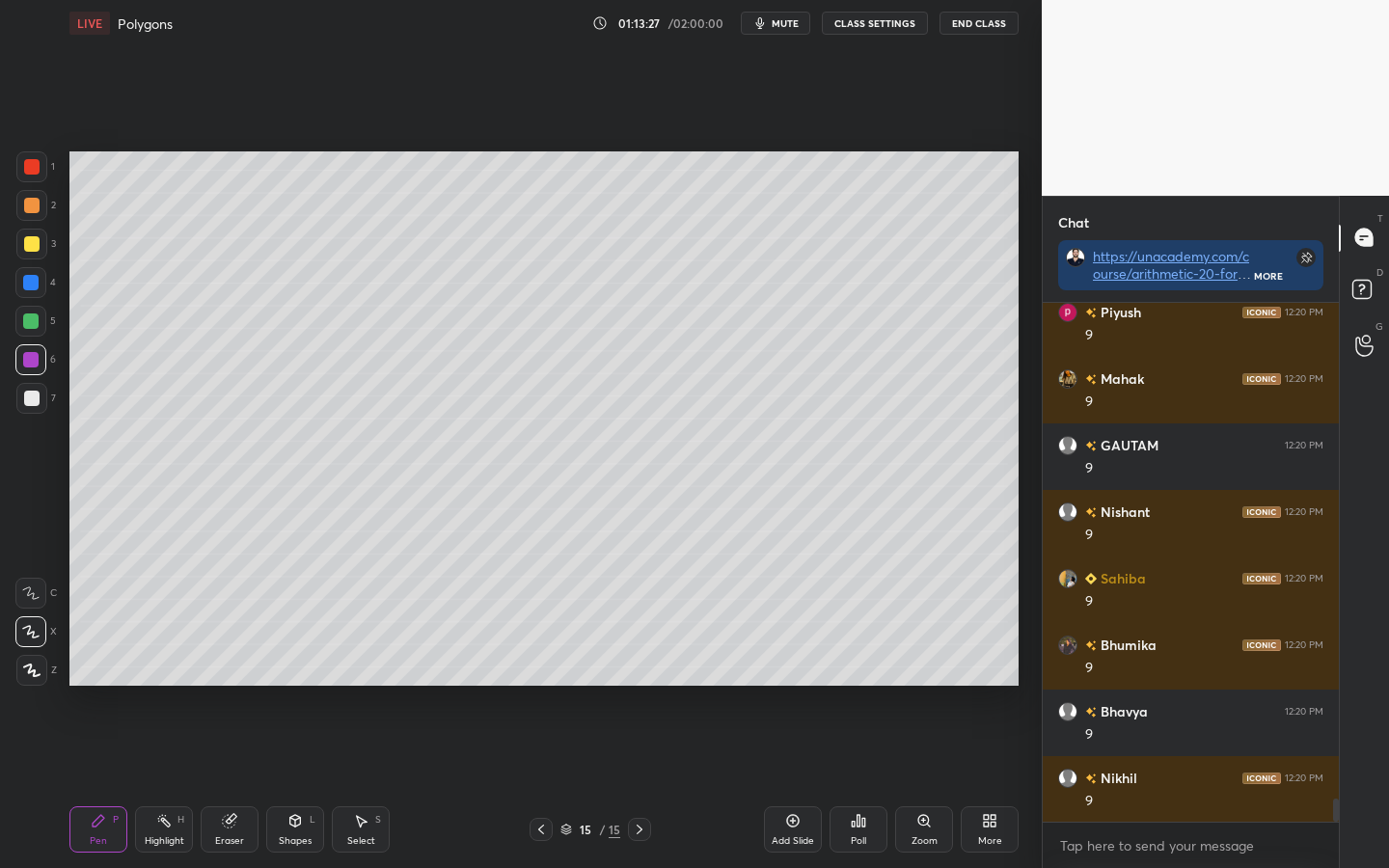 drag, startPoint x: 32, startPoint y: 325, endPoint x: 63, endPoint y: 381, distance: 64.00781 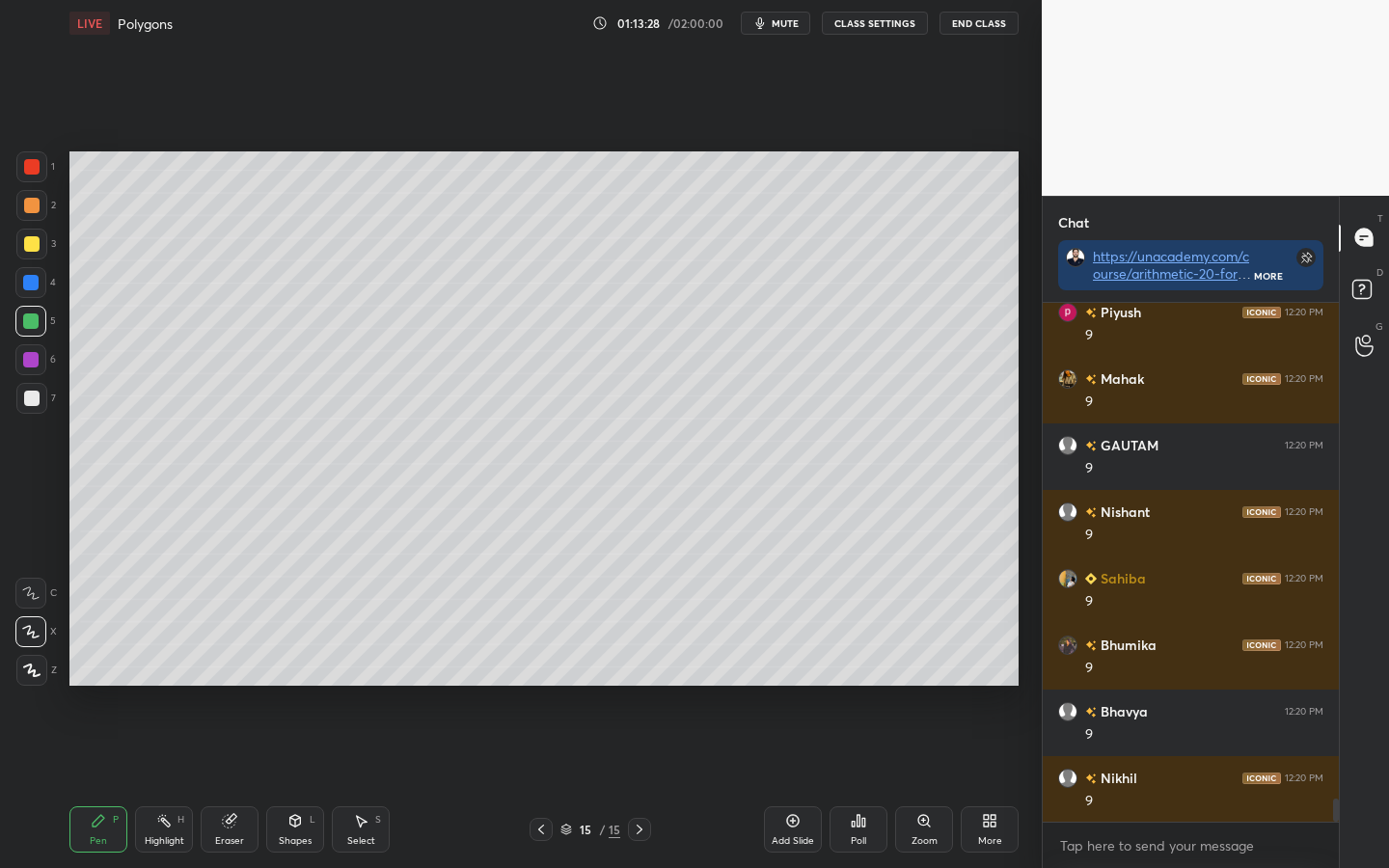 click 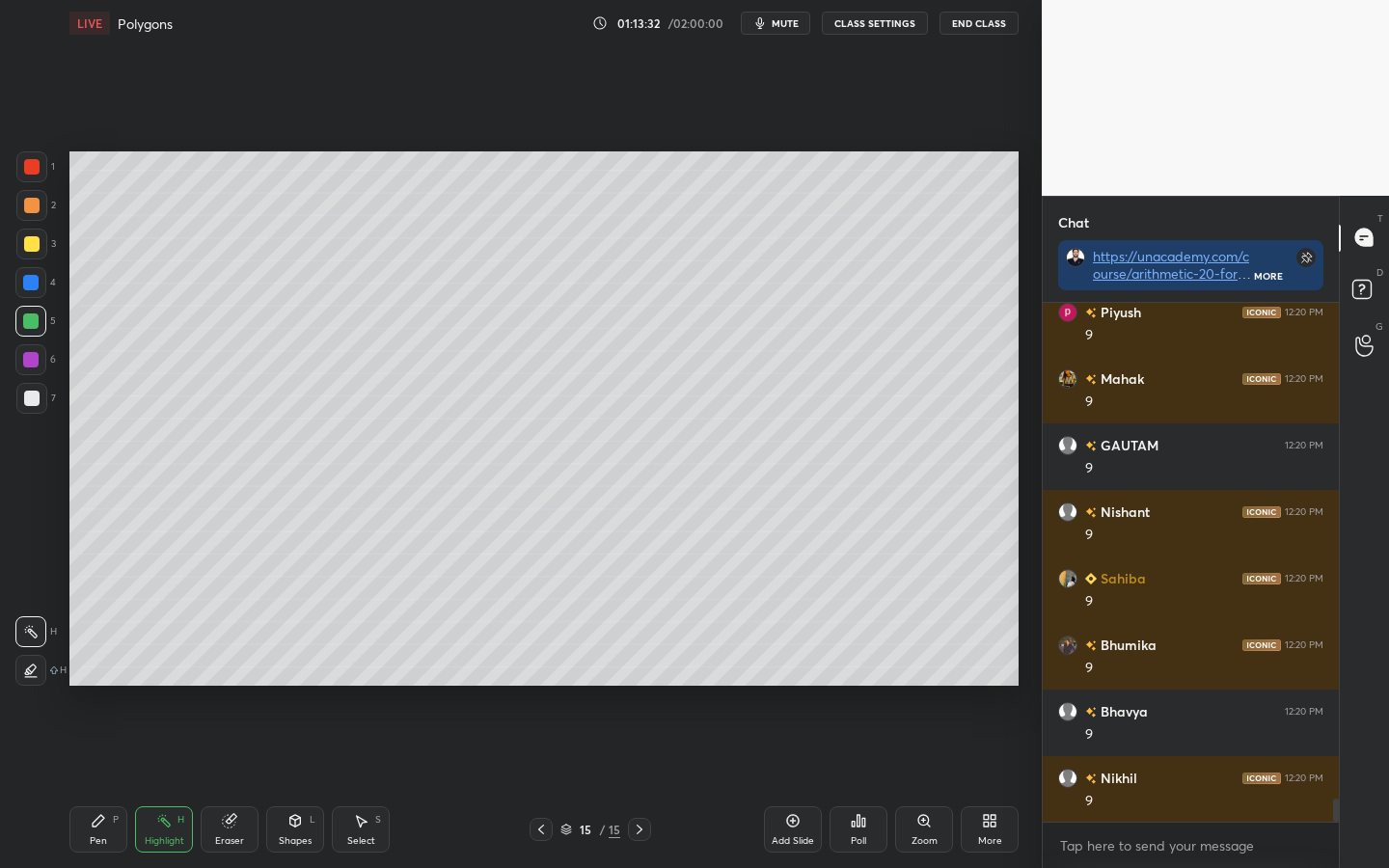 click on "Pen P" at bounding box center [98, 829] 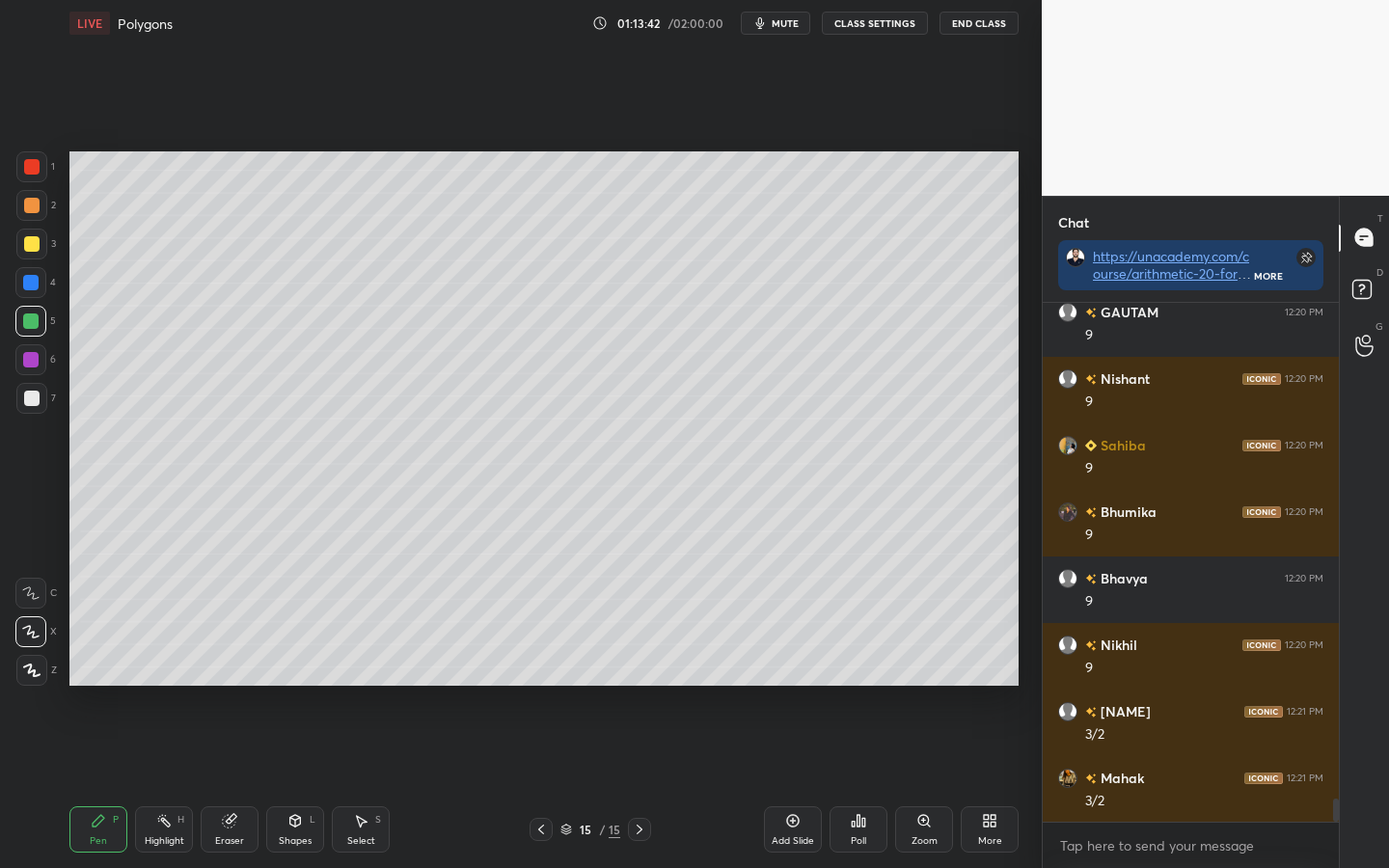 scroll, scrollTop: 11308, scrollLeft: 0, axis: vertical 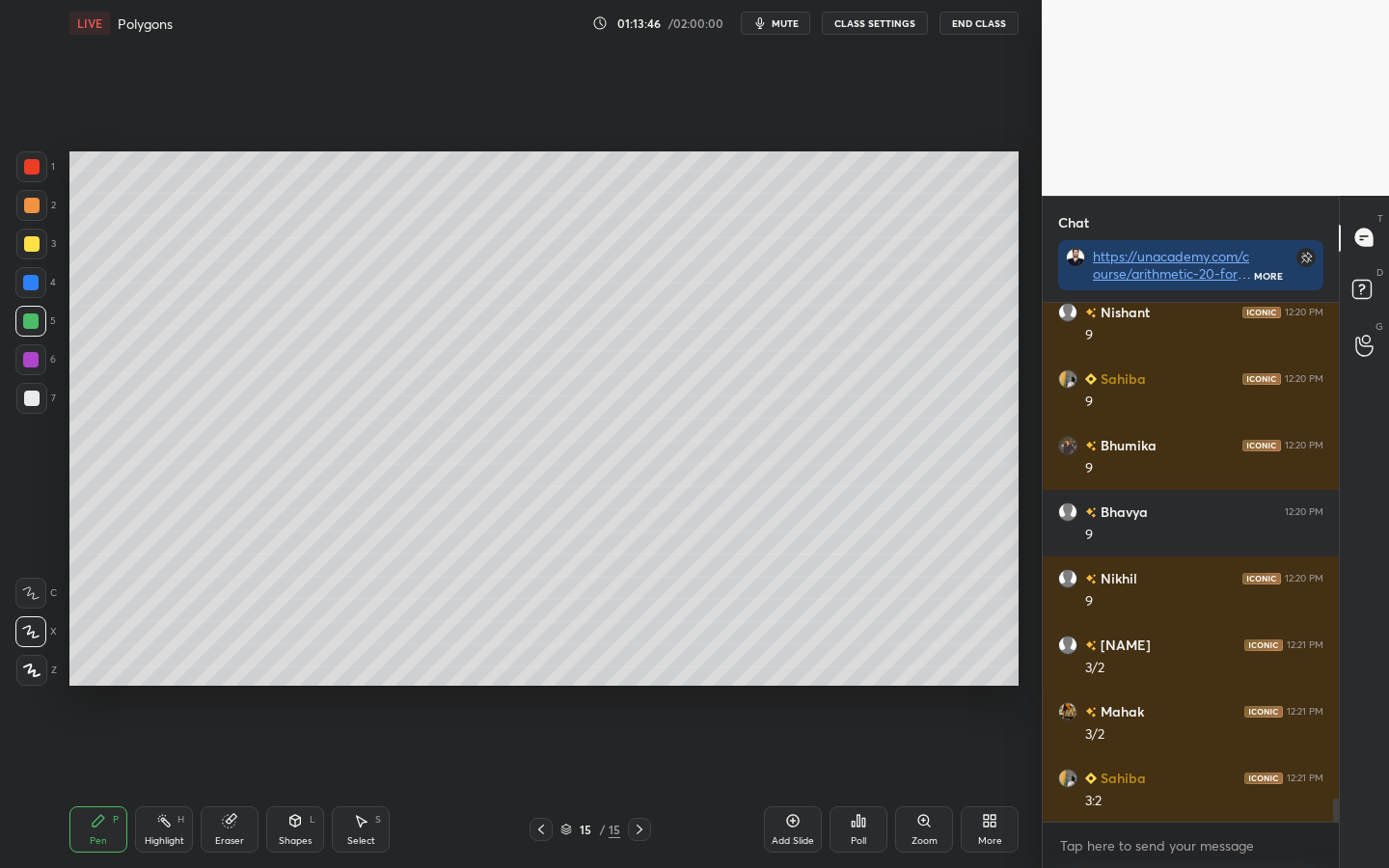 click 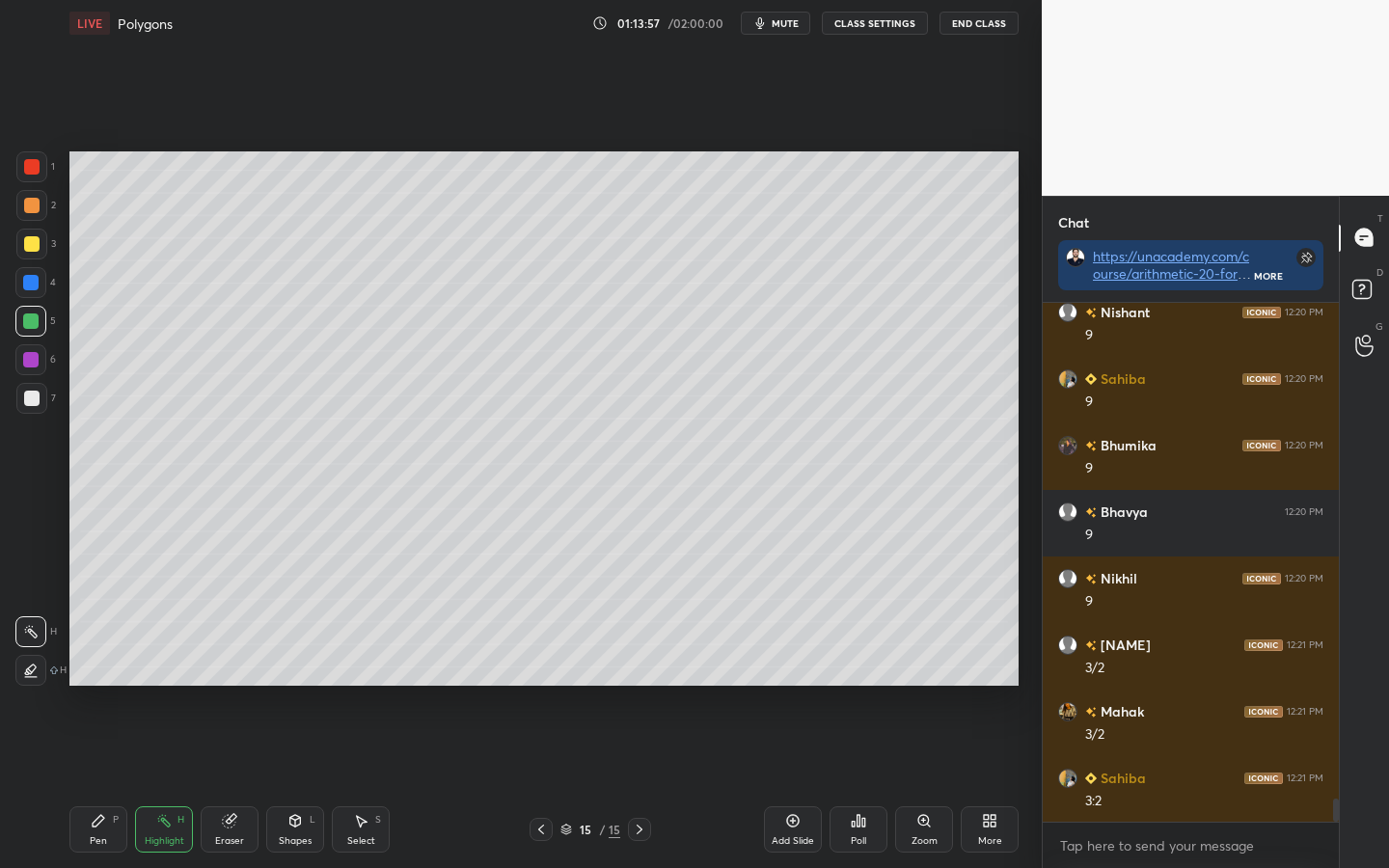 click on "Pen P" at bounding box center (98, 829) 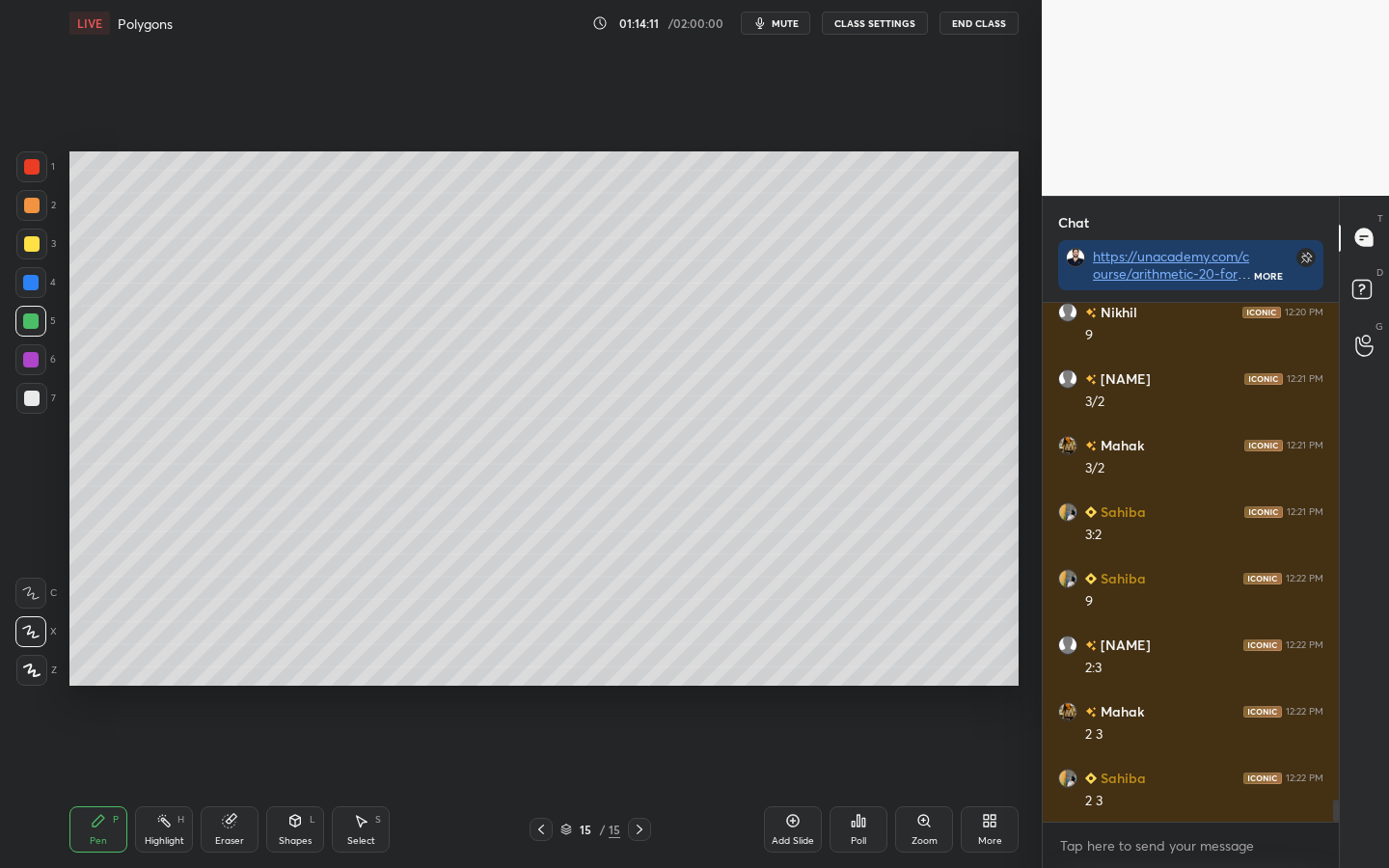 scroll, scrollTop: 11641, scrollLeft: 0, axis: vertical 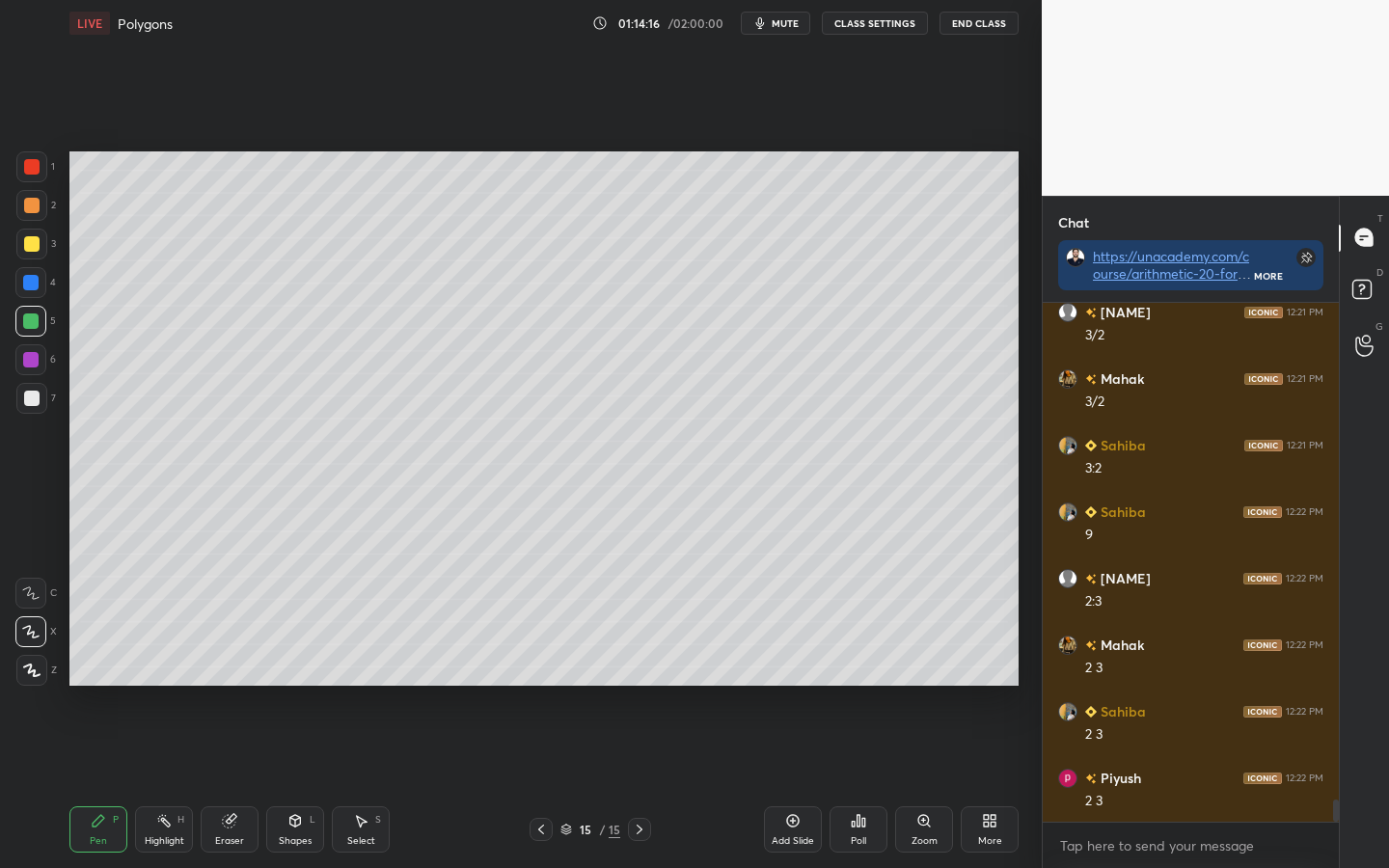 click 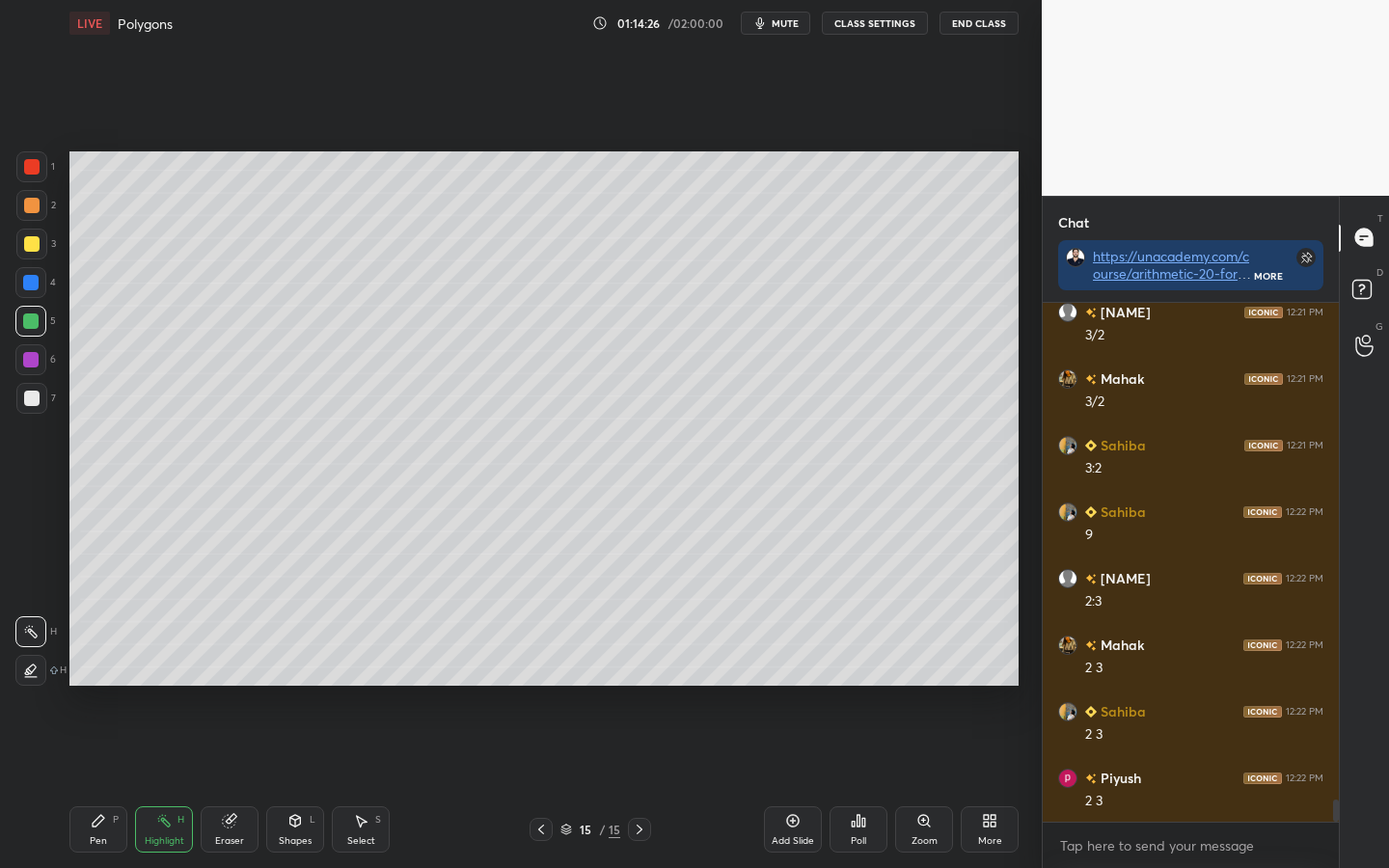 click on "Pen" at bounding box center [98, 841] 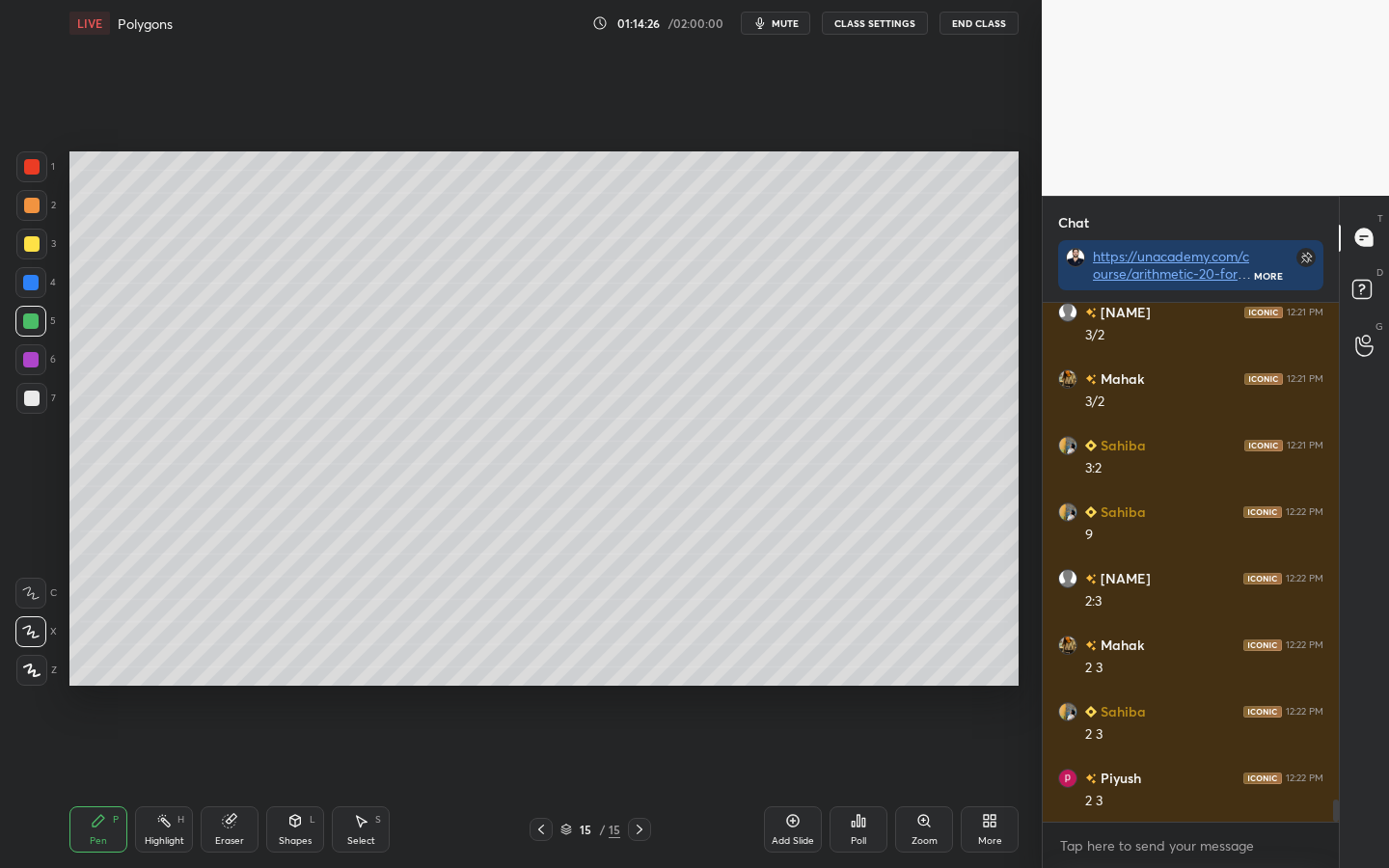 click on "Eraser" at bounding box center [230, 829] 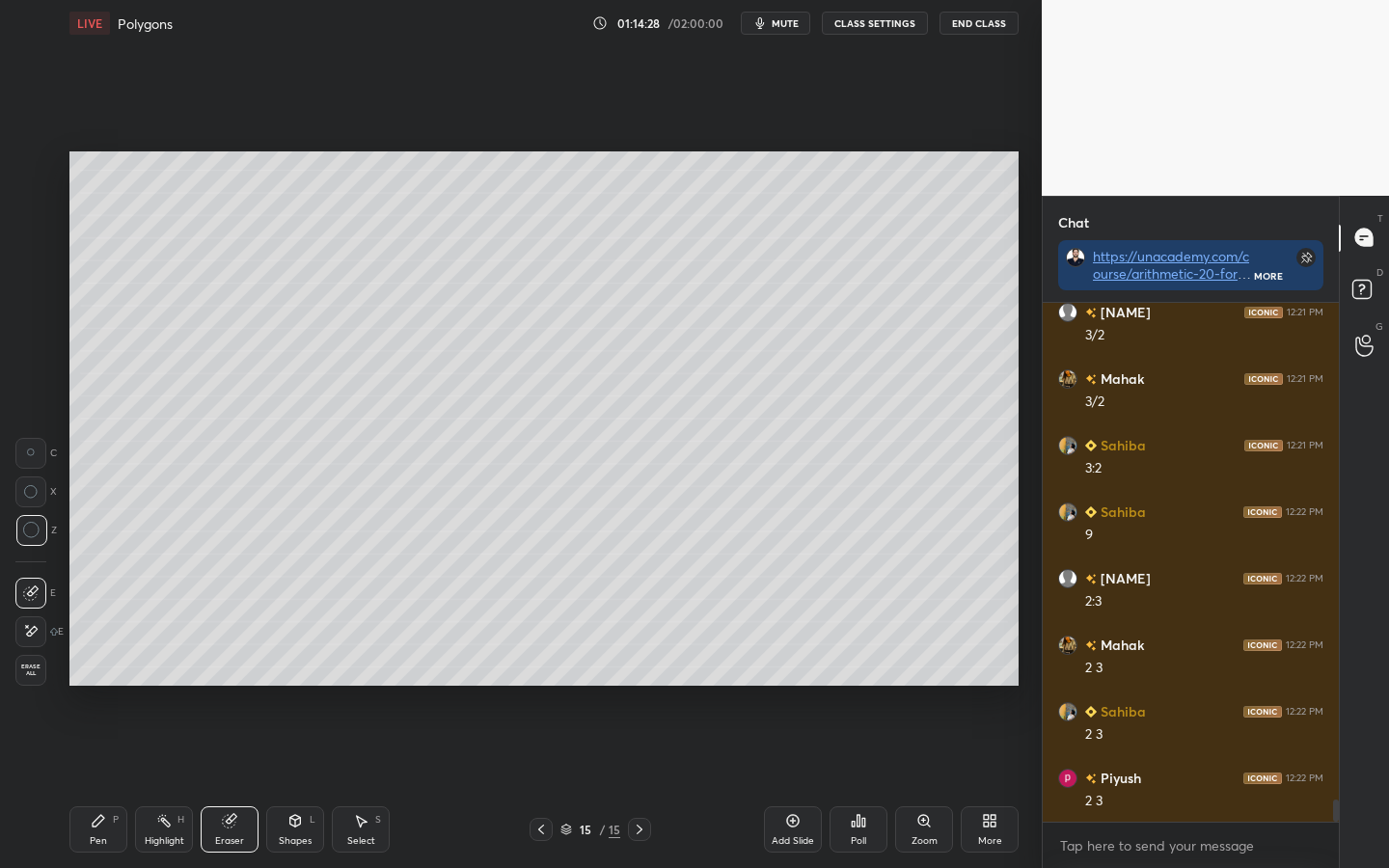 click on "Highlight H" at bounding box center (164, 829) 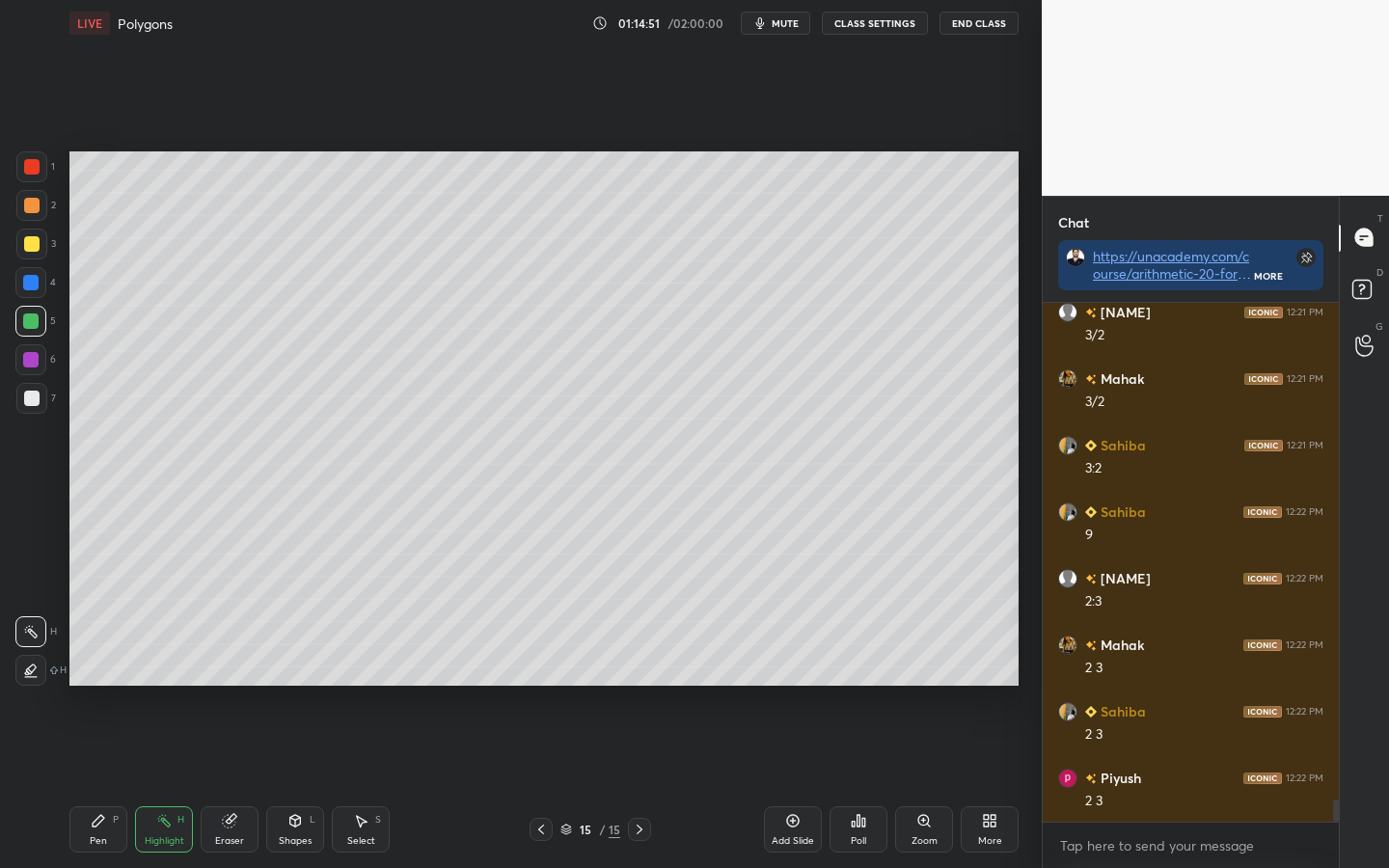 click on "Eraser" at bounding box center [230, 829] 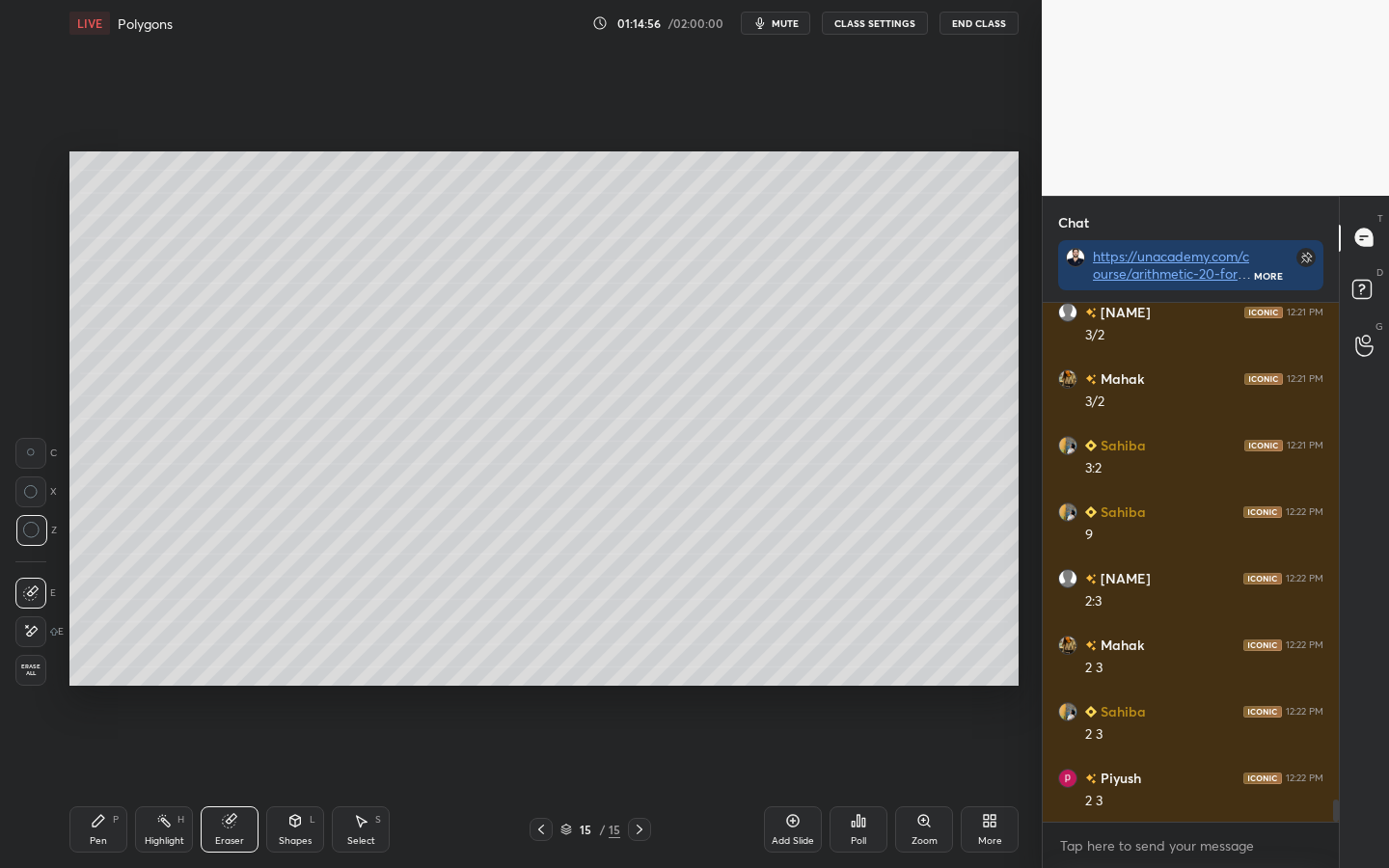 click 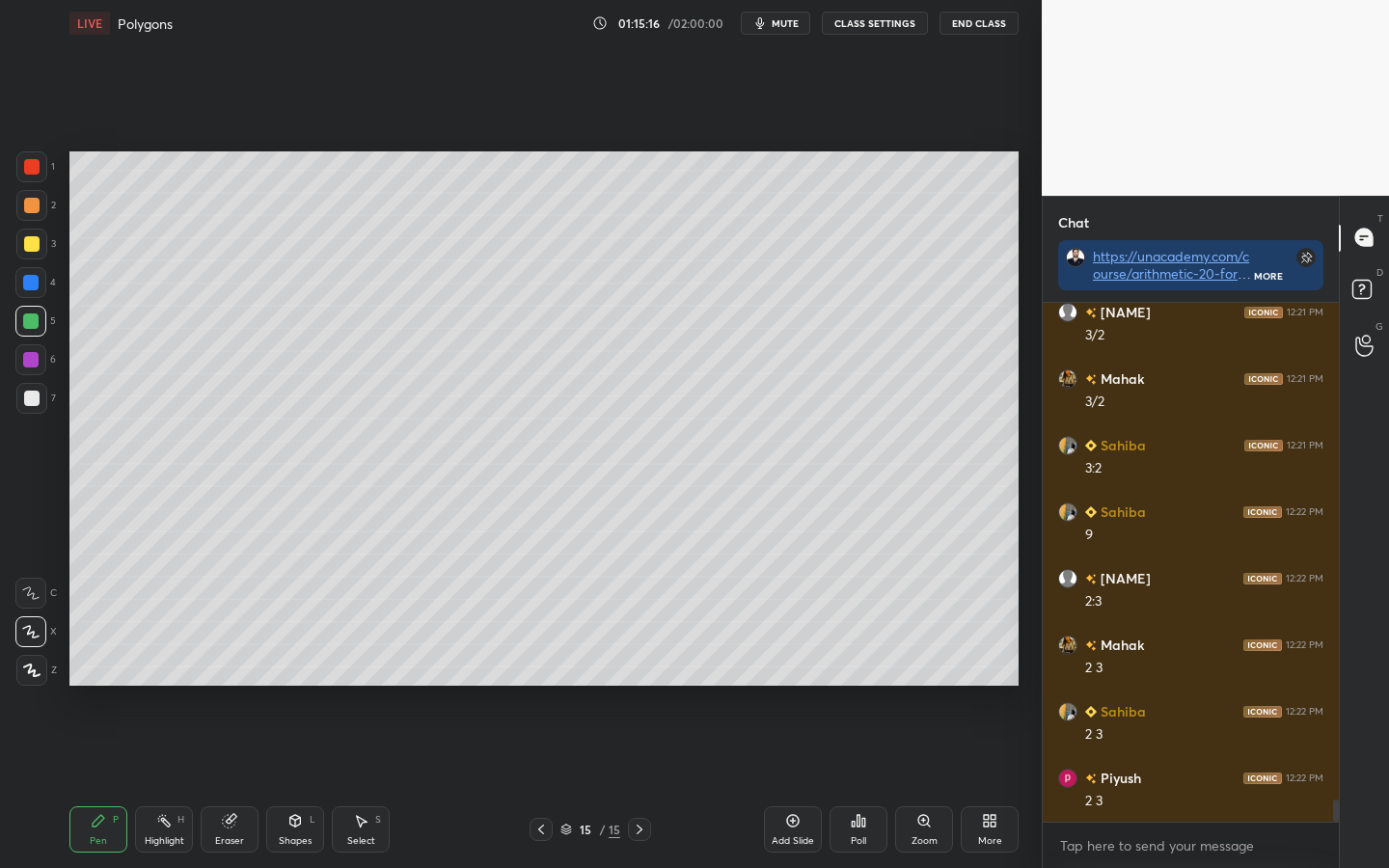 scroll, scrollTop: 11707, scrollLeft: 0, axis: vertical 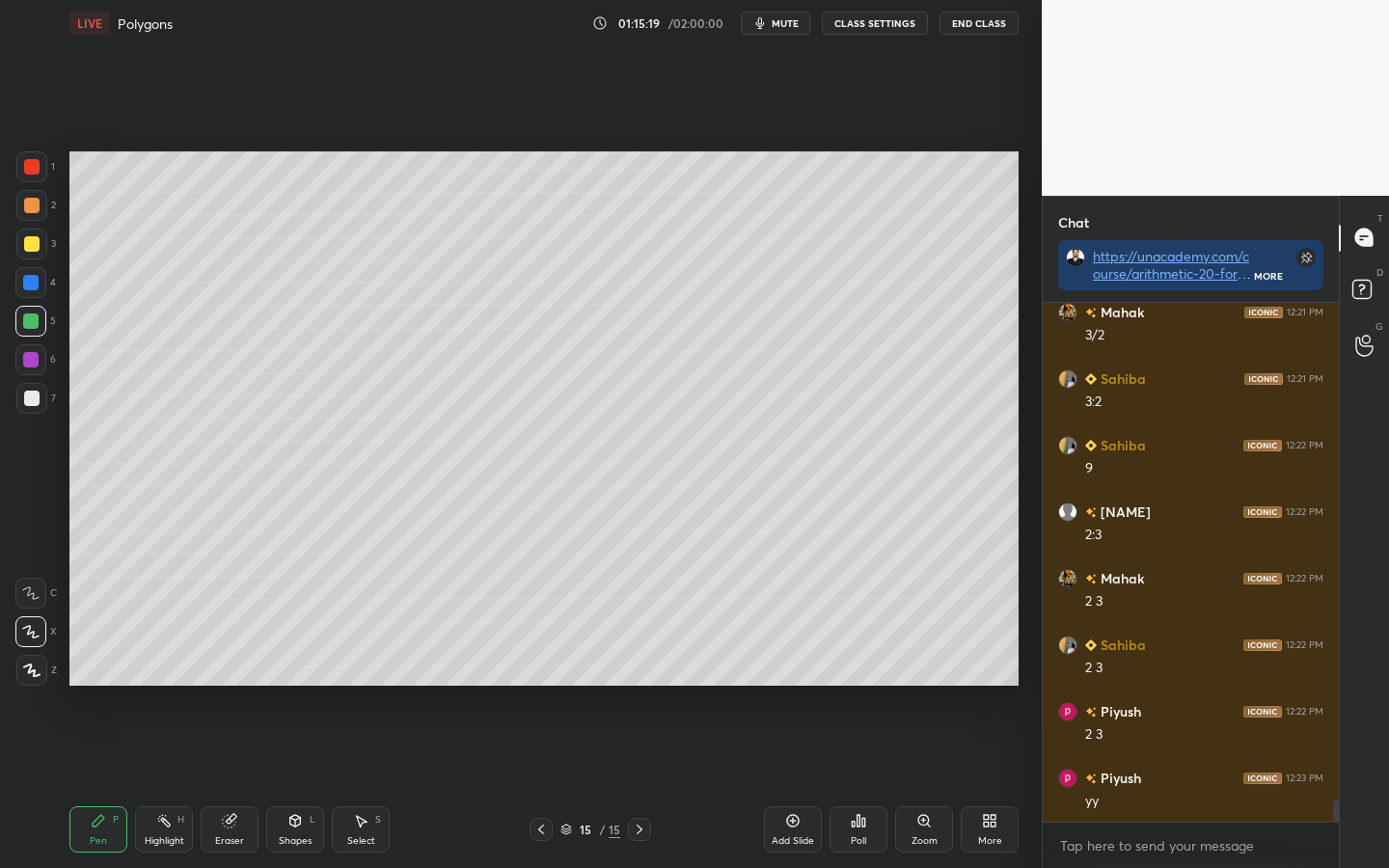 click at bounding box center (31, 360) 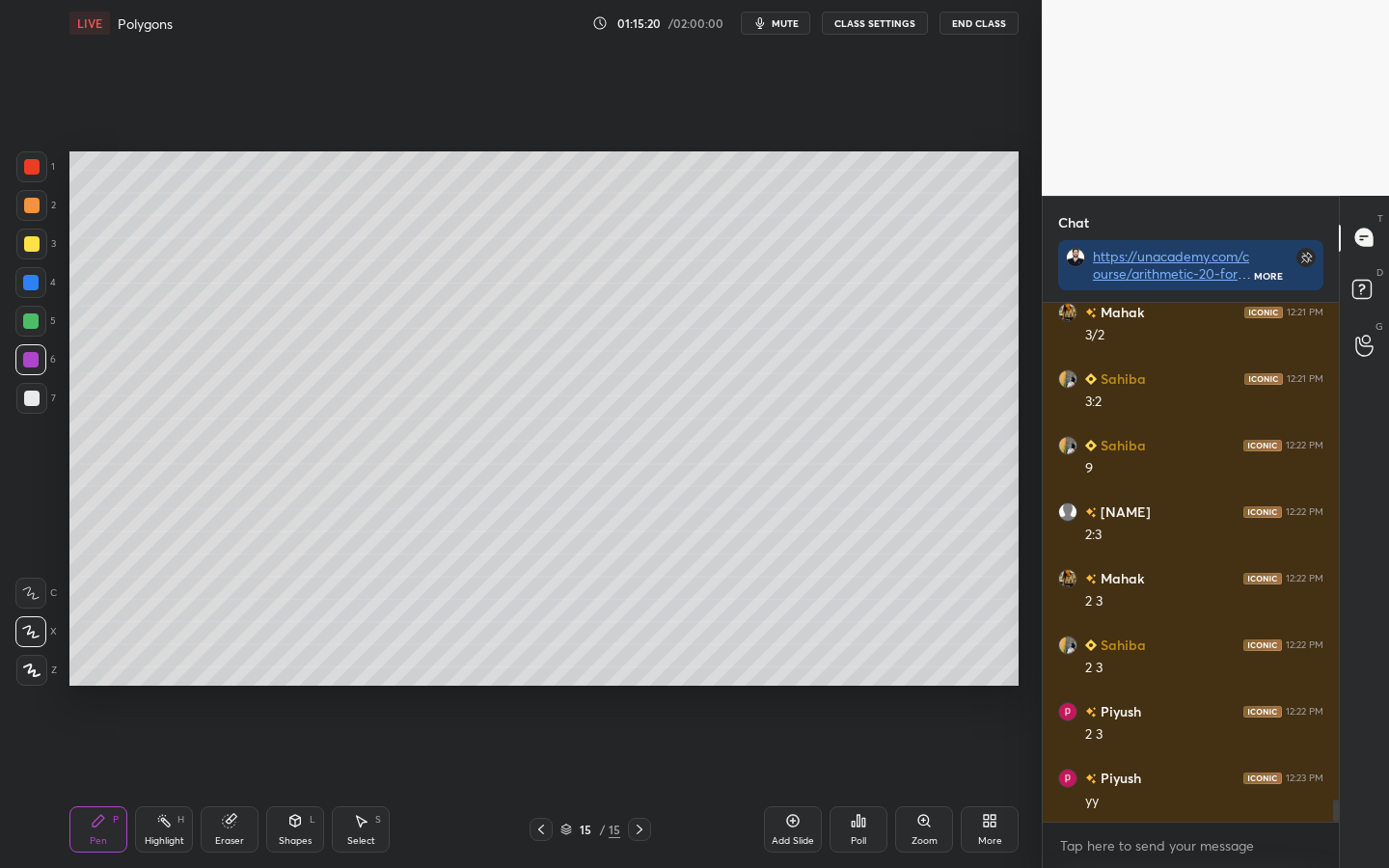 click at bounding box center [32, 205] 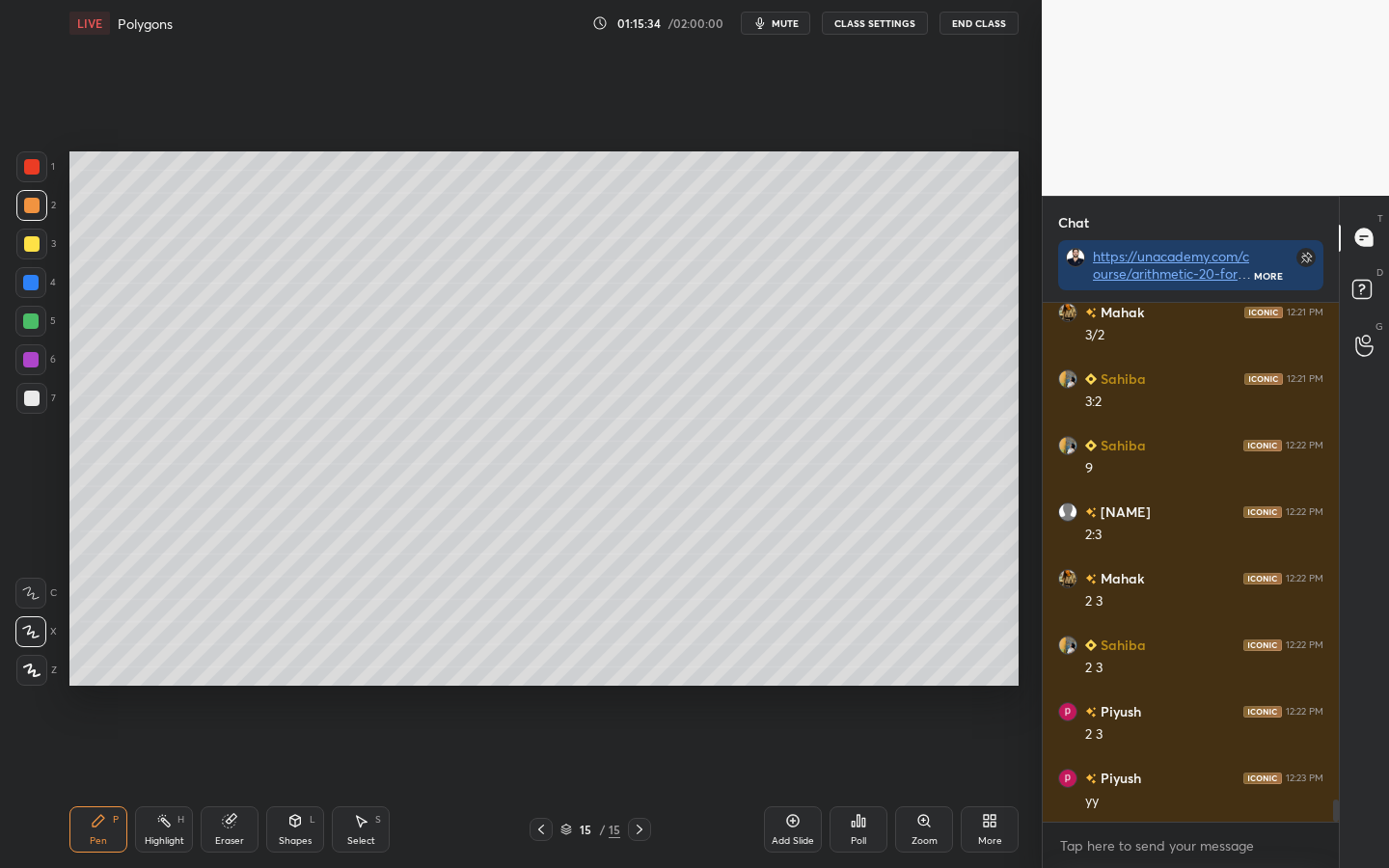 click on "Highlight" at bounding box center [164, 841] 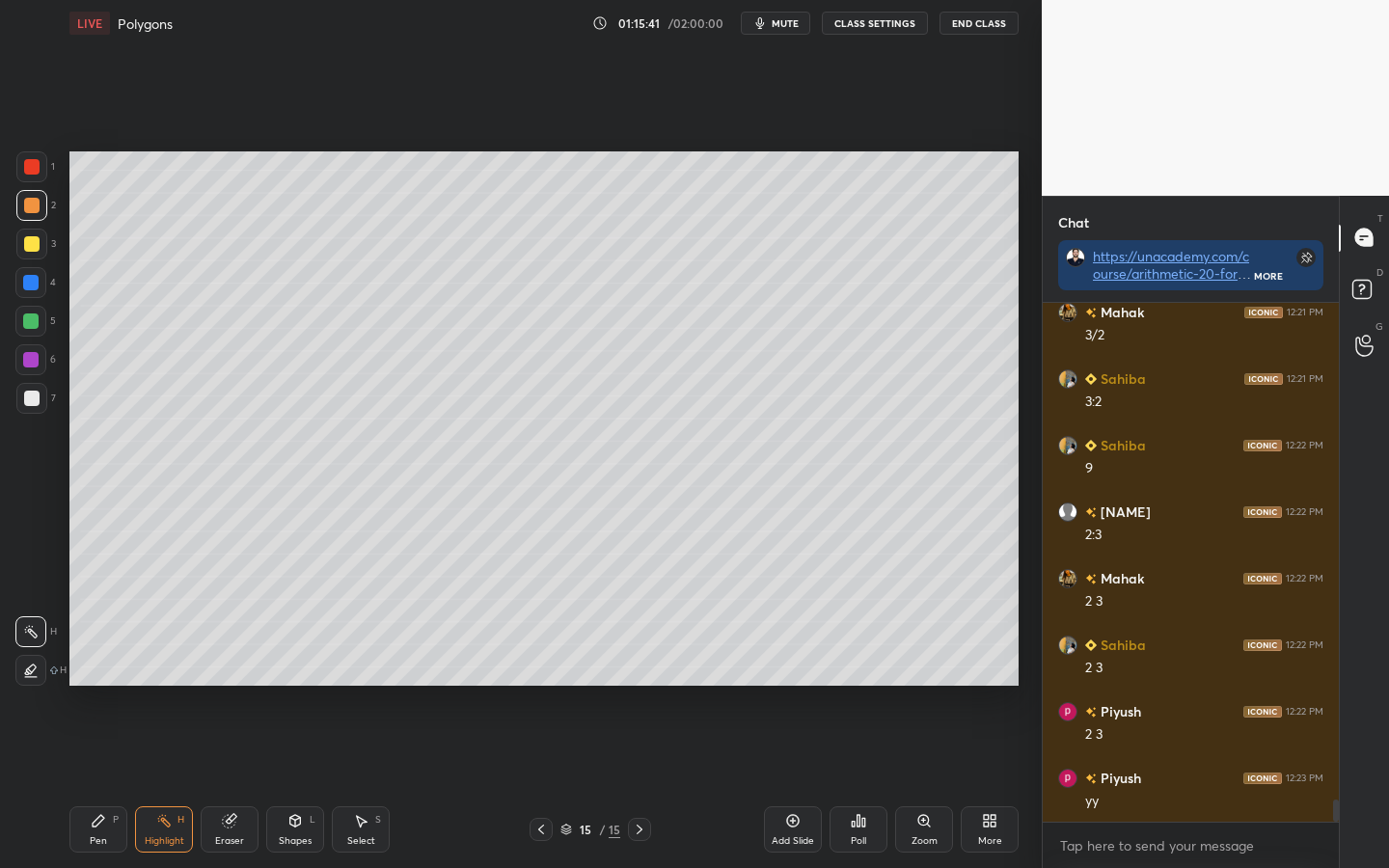 click on "Pen P" at bounding box center [98, 829] 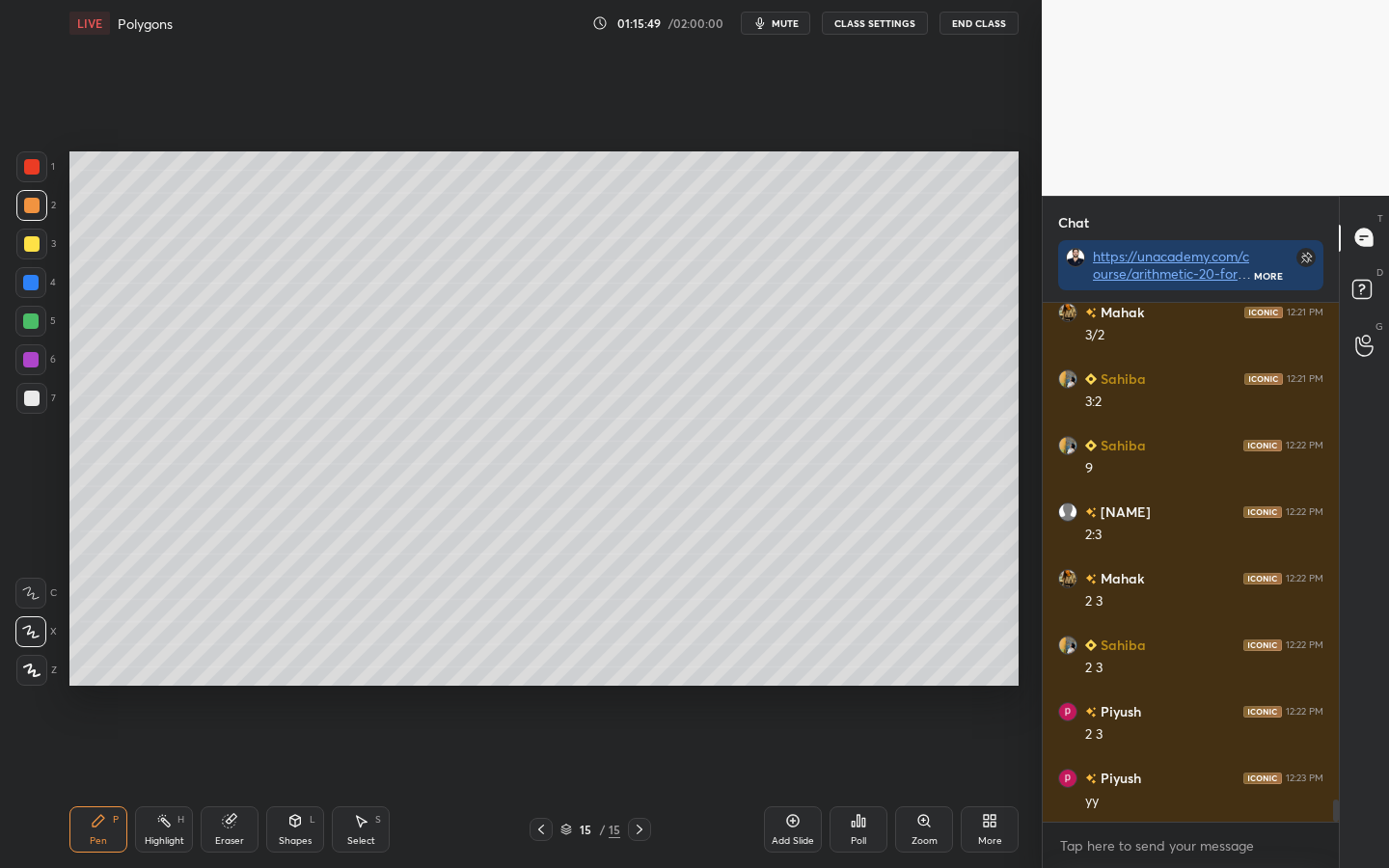click 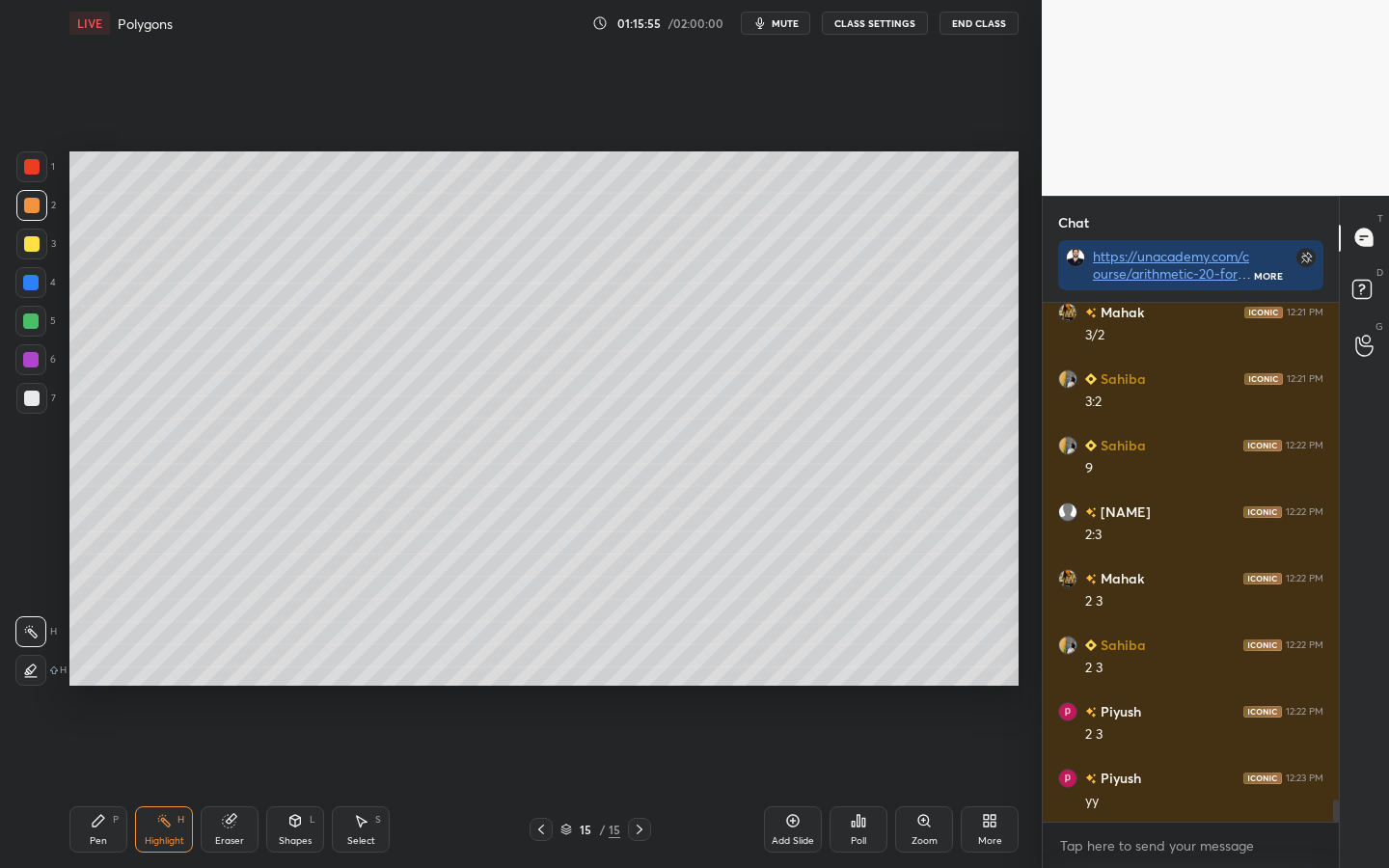 click on "Pen P" at bounding box center (98, 829) 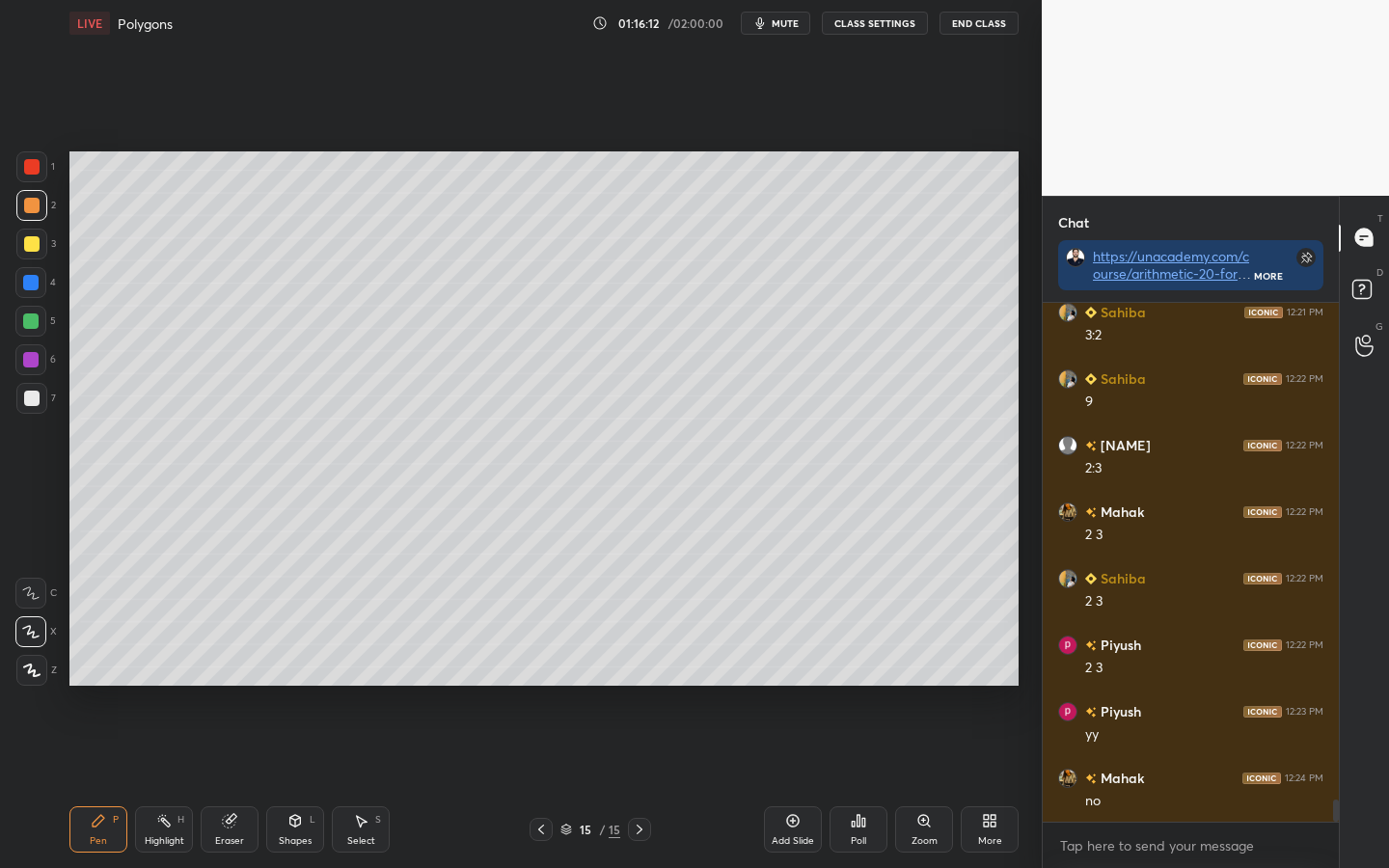 scroll, scrollTop: 11840, scrollLeft: 0, axis: vertical 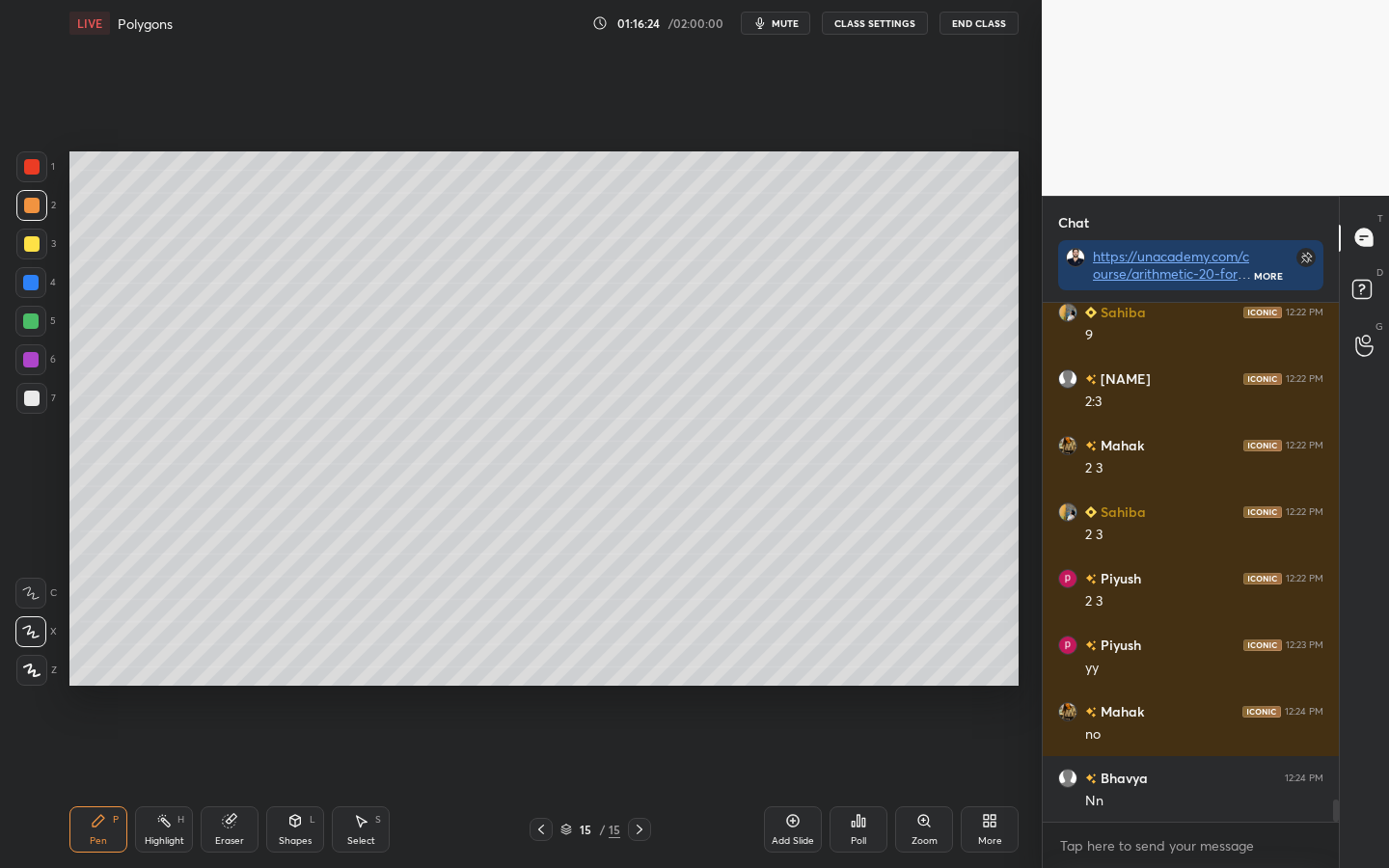 click 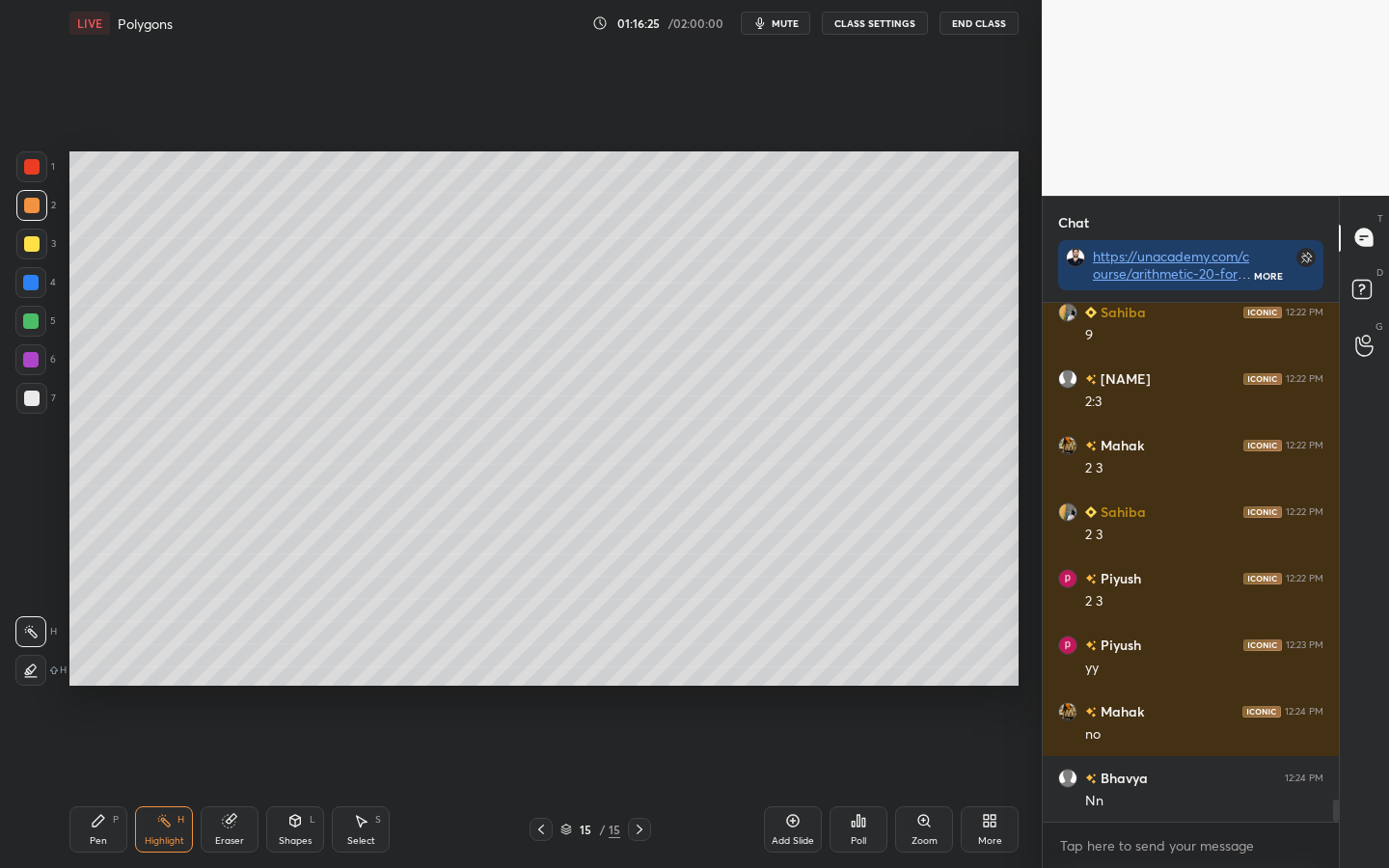scroll, scrollTop: 11907, scrollLeft: 0, axis: vertical 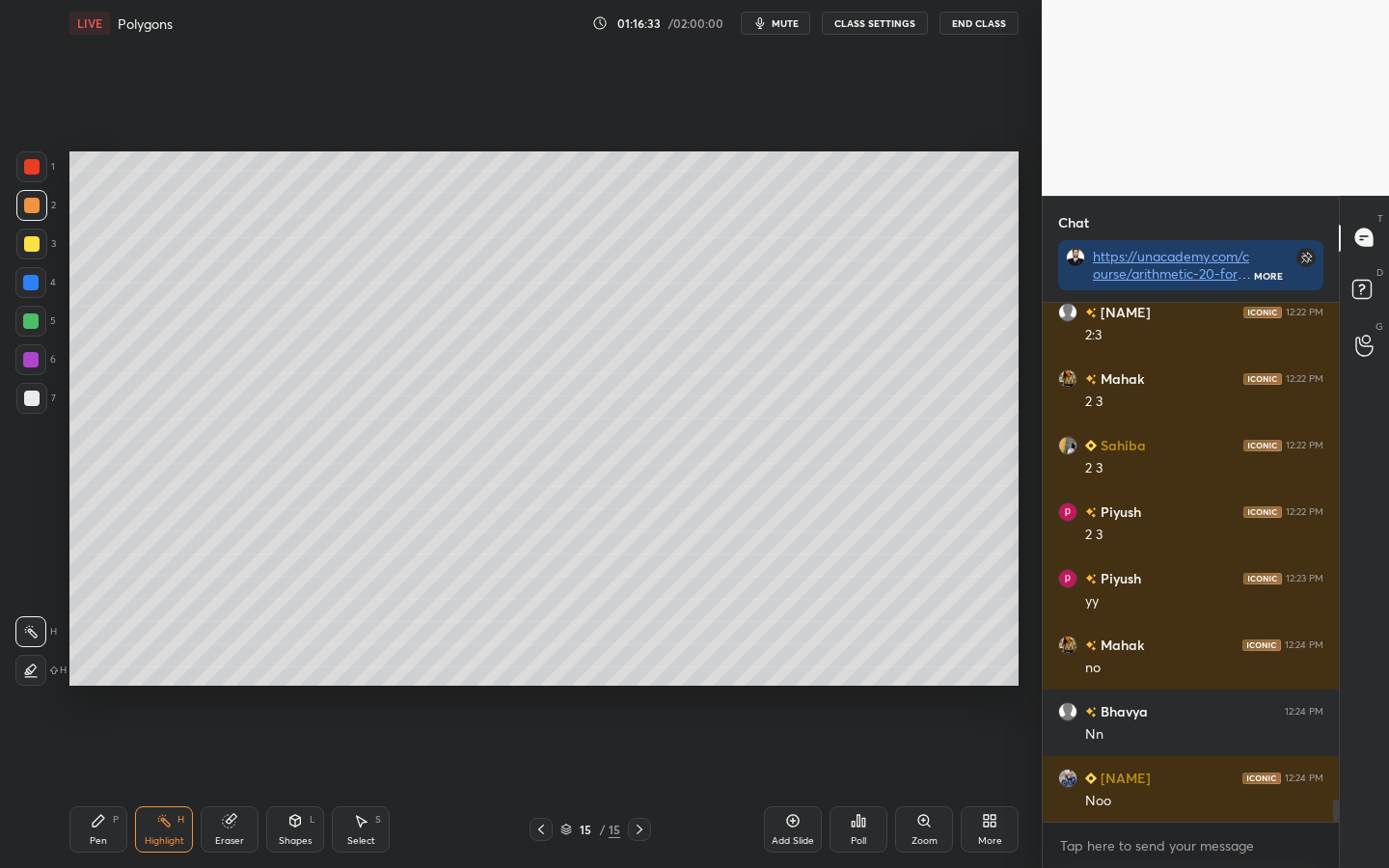 click on "Pen" at bounding box center (98, 841) 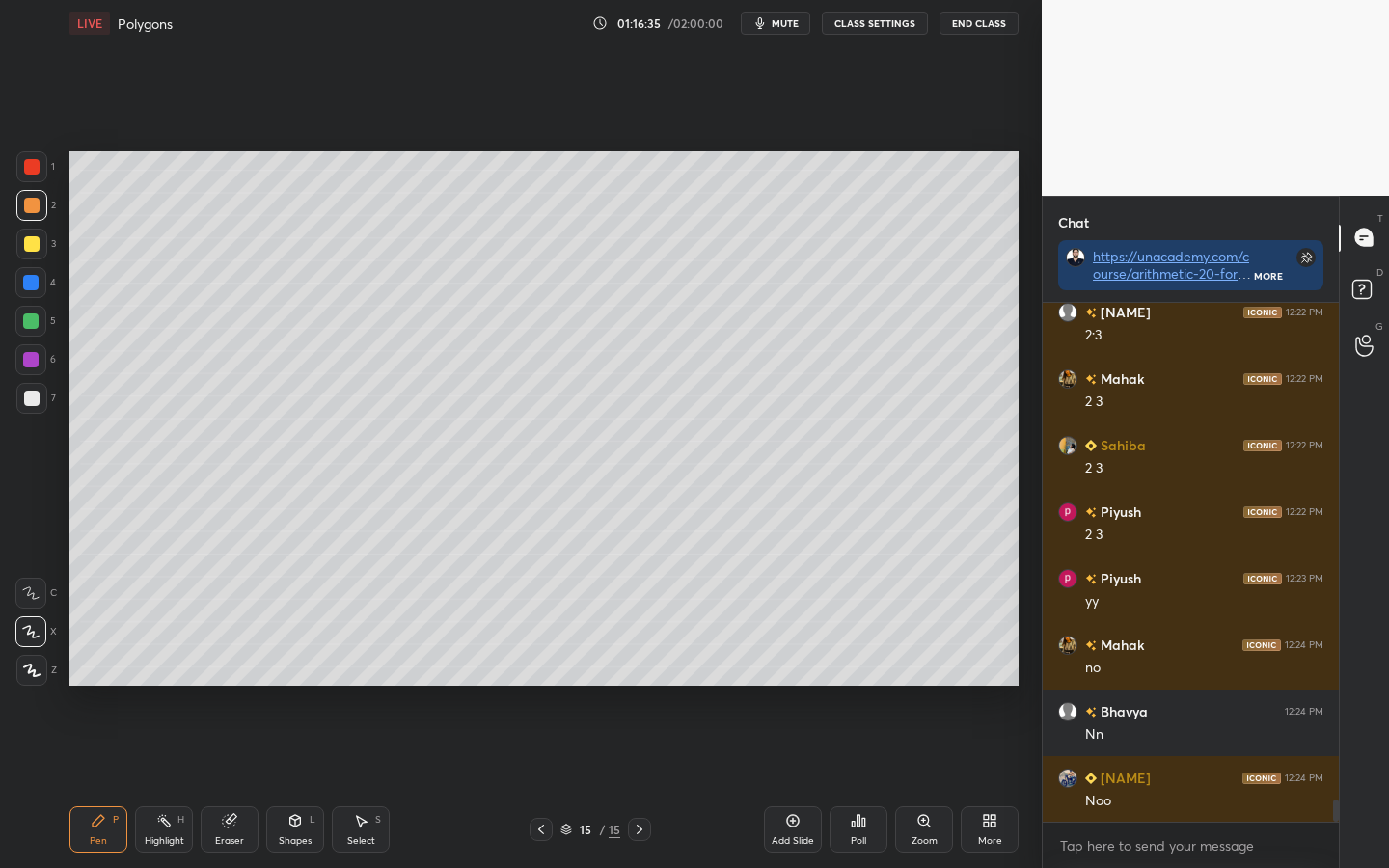 click on "Highlight H" at bounding box center (164, 829) 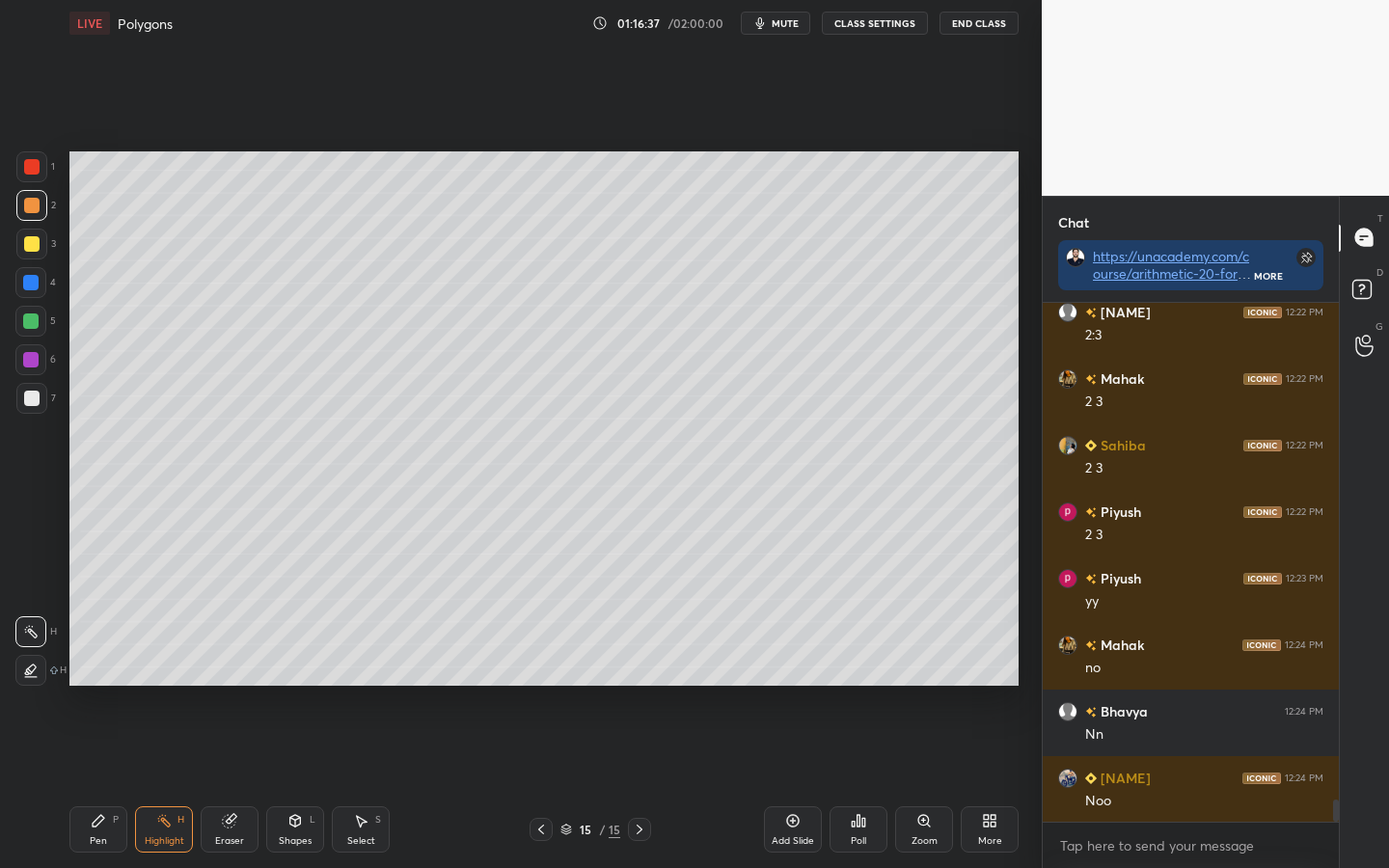 click 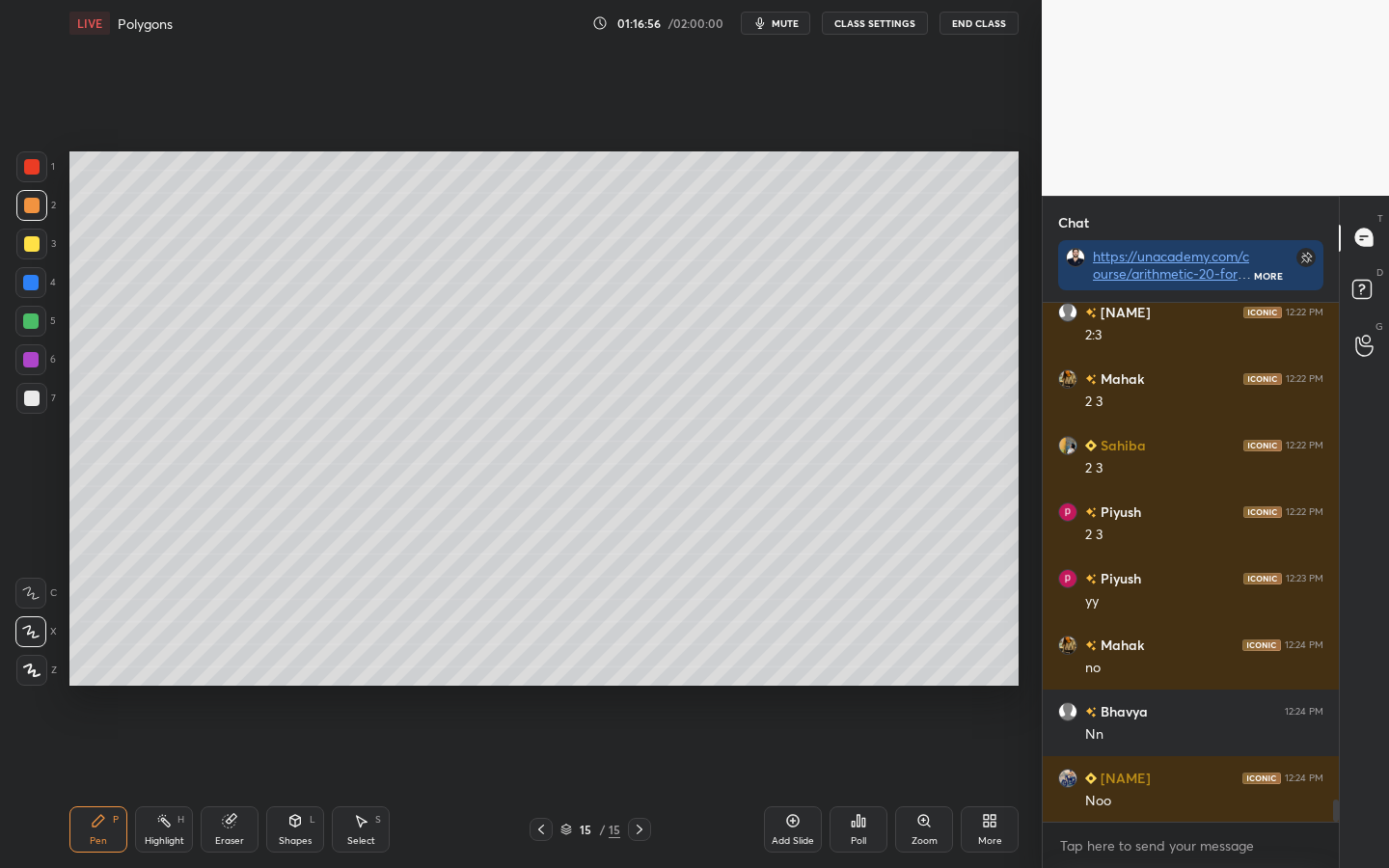 click 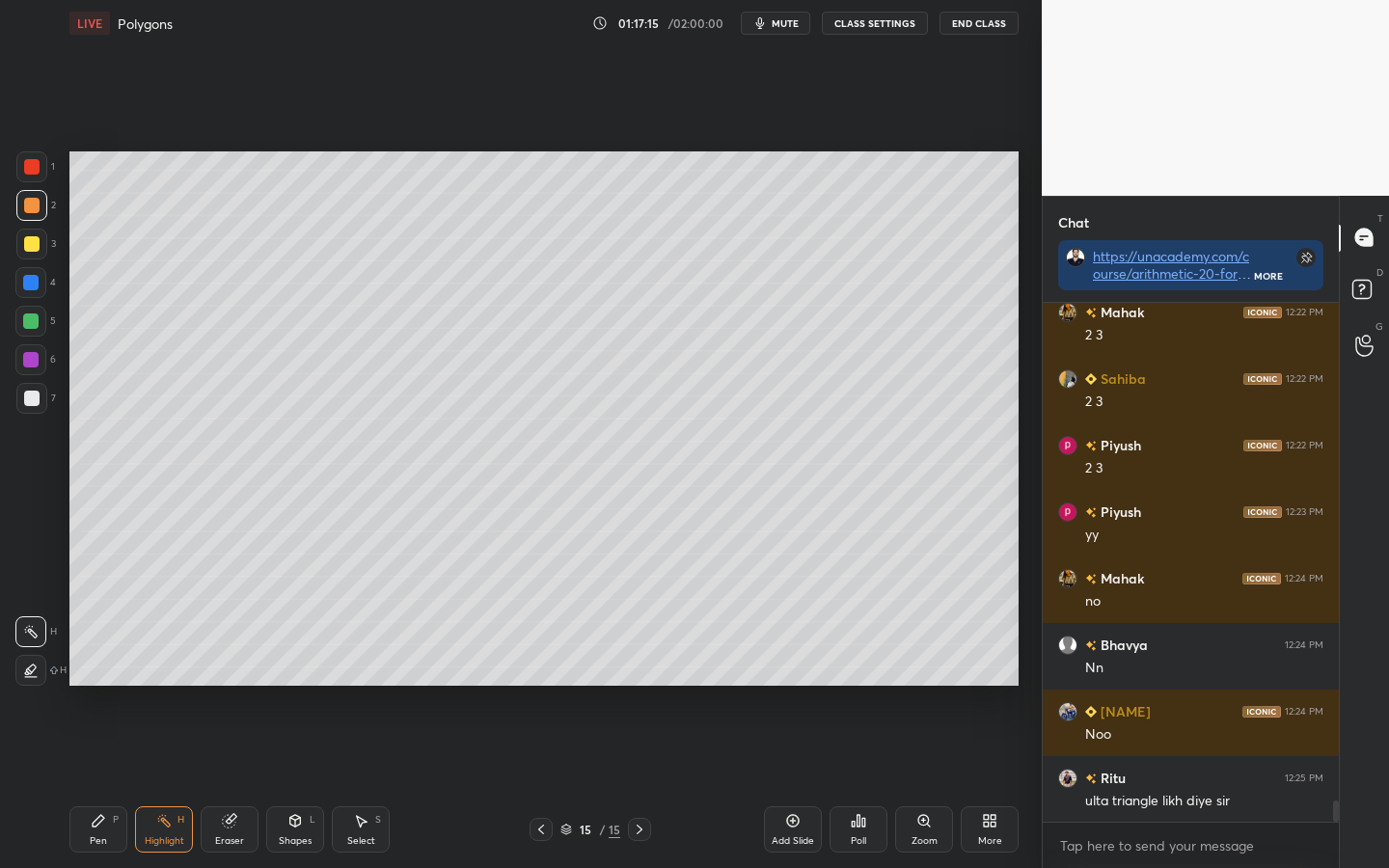 scroll, scrollTop: 12040, scrollLeft: 0, axis: vertical 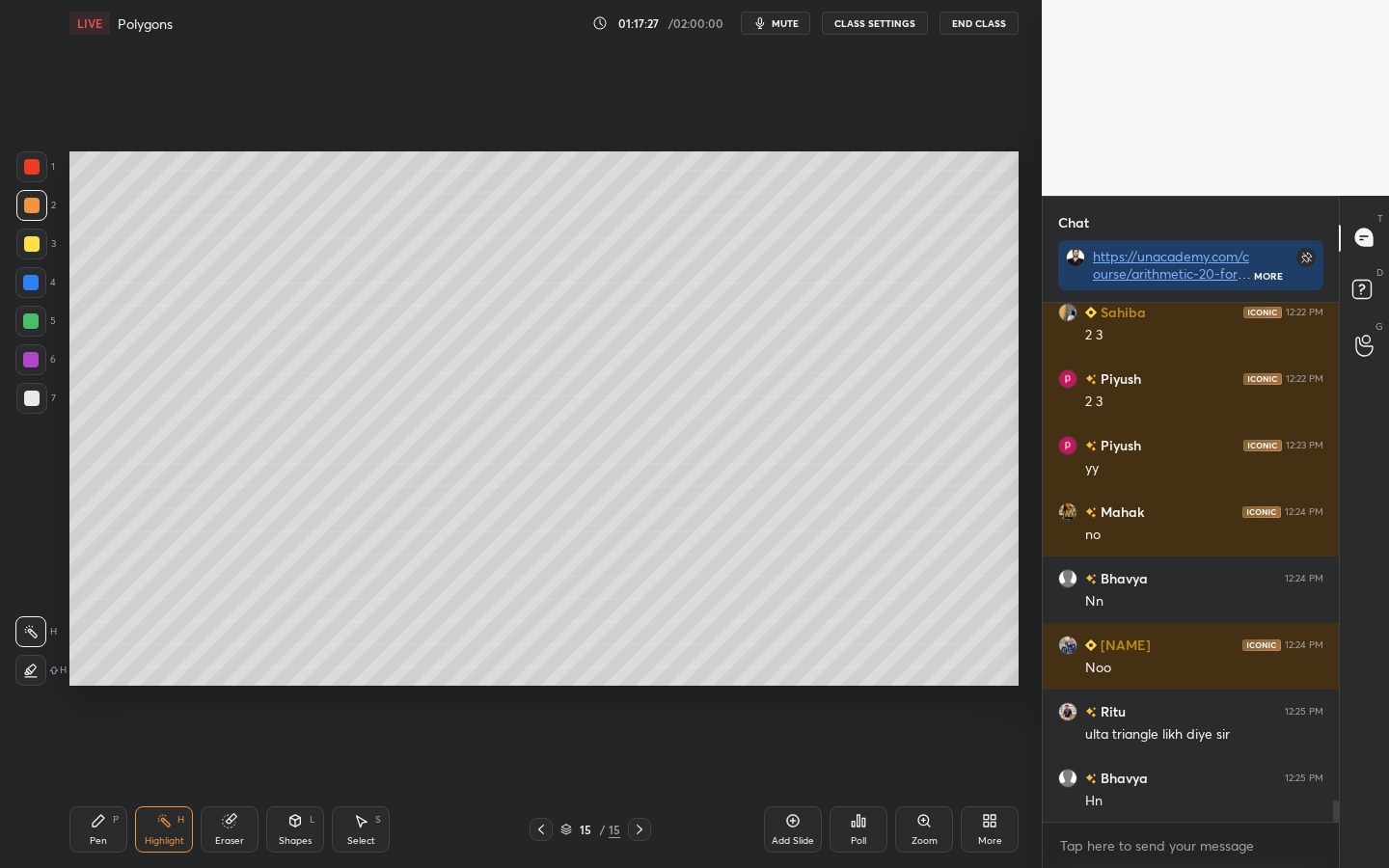 click 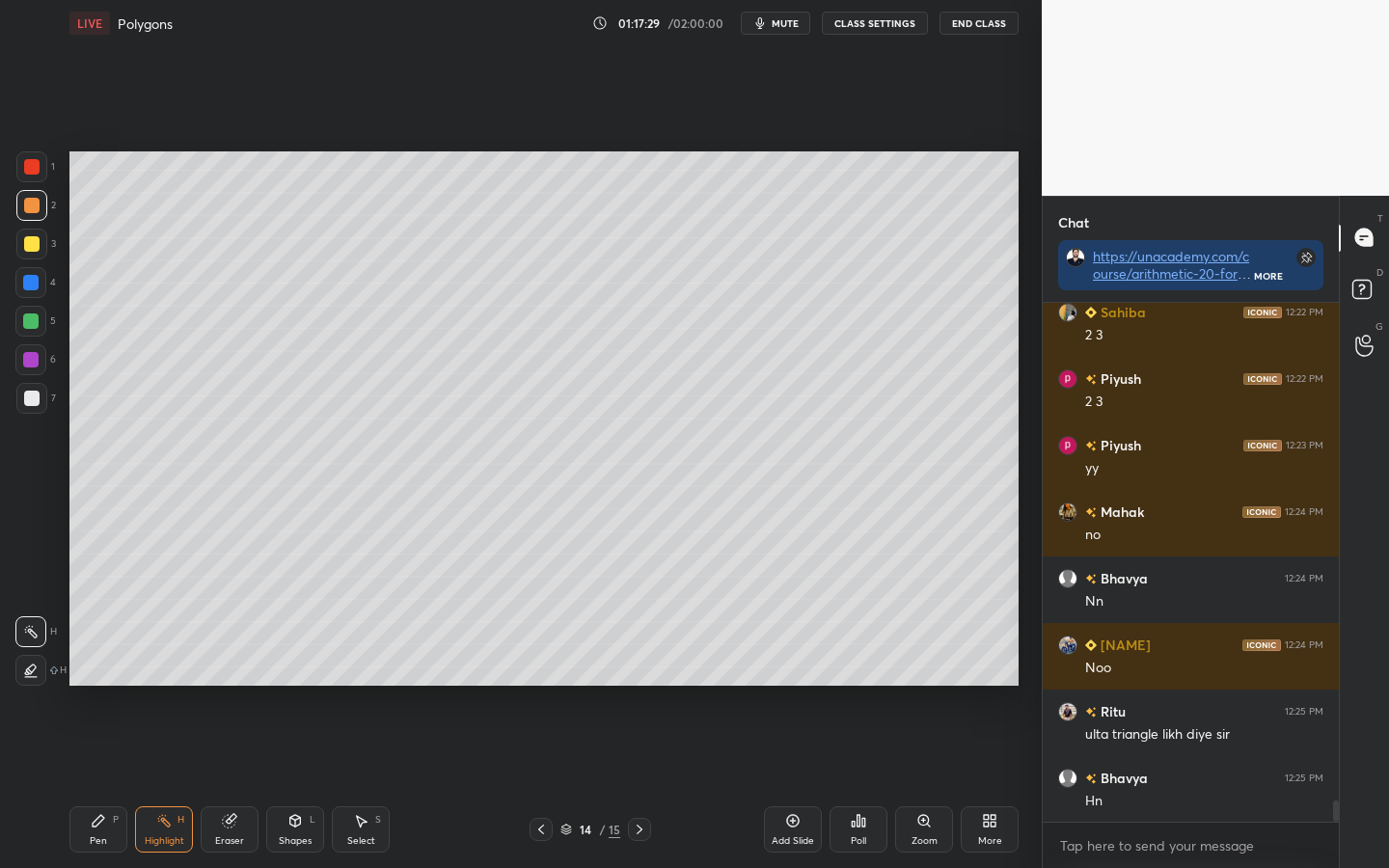 click 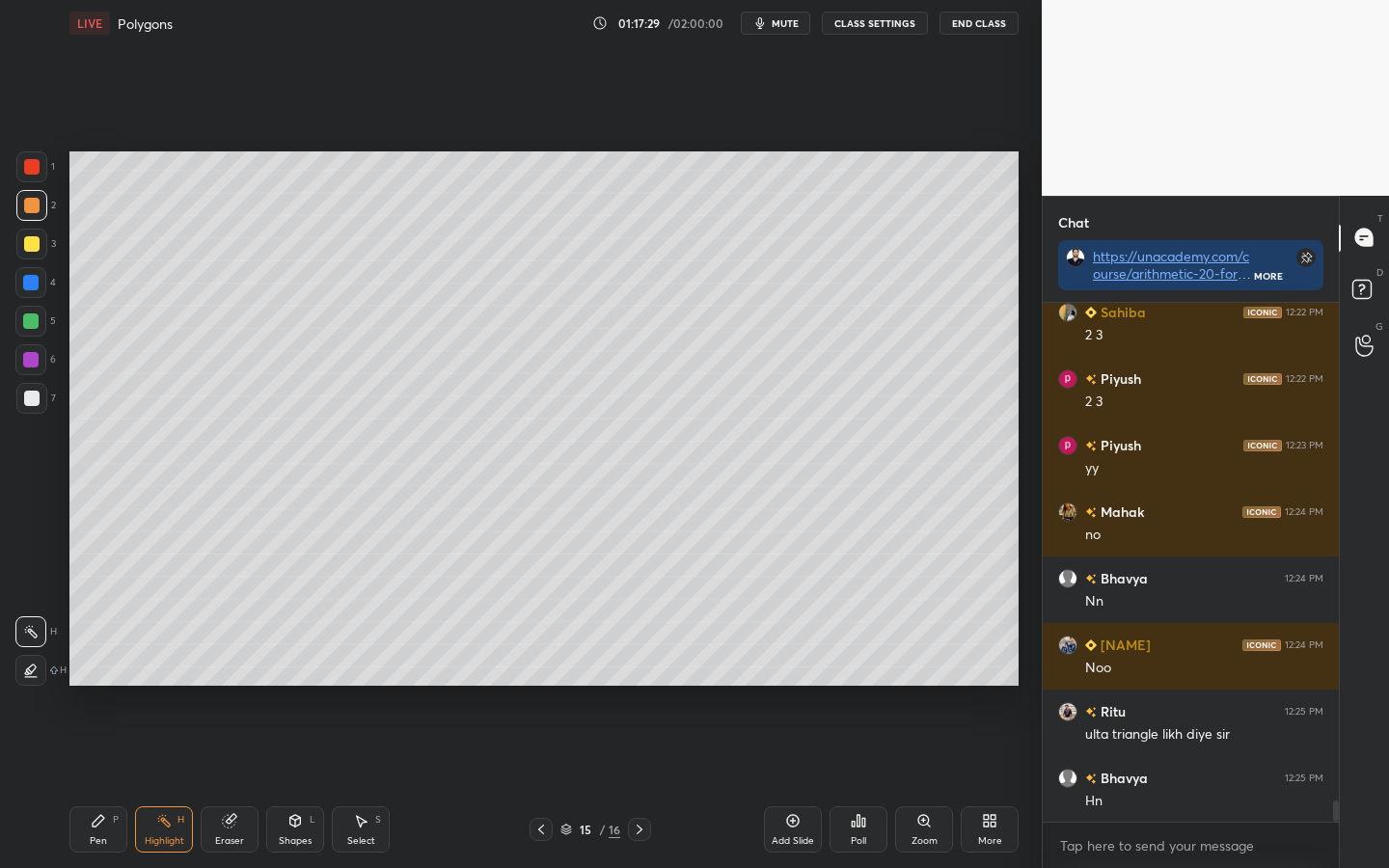 scroll, scrollTop: 12086, scrollLeft: 0, axis: vertical 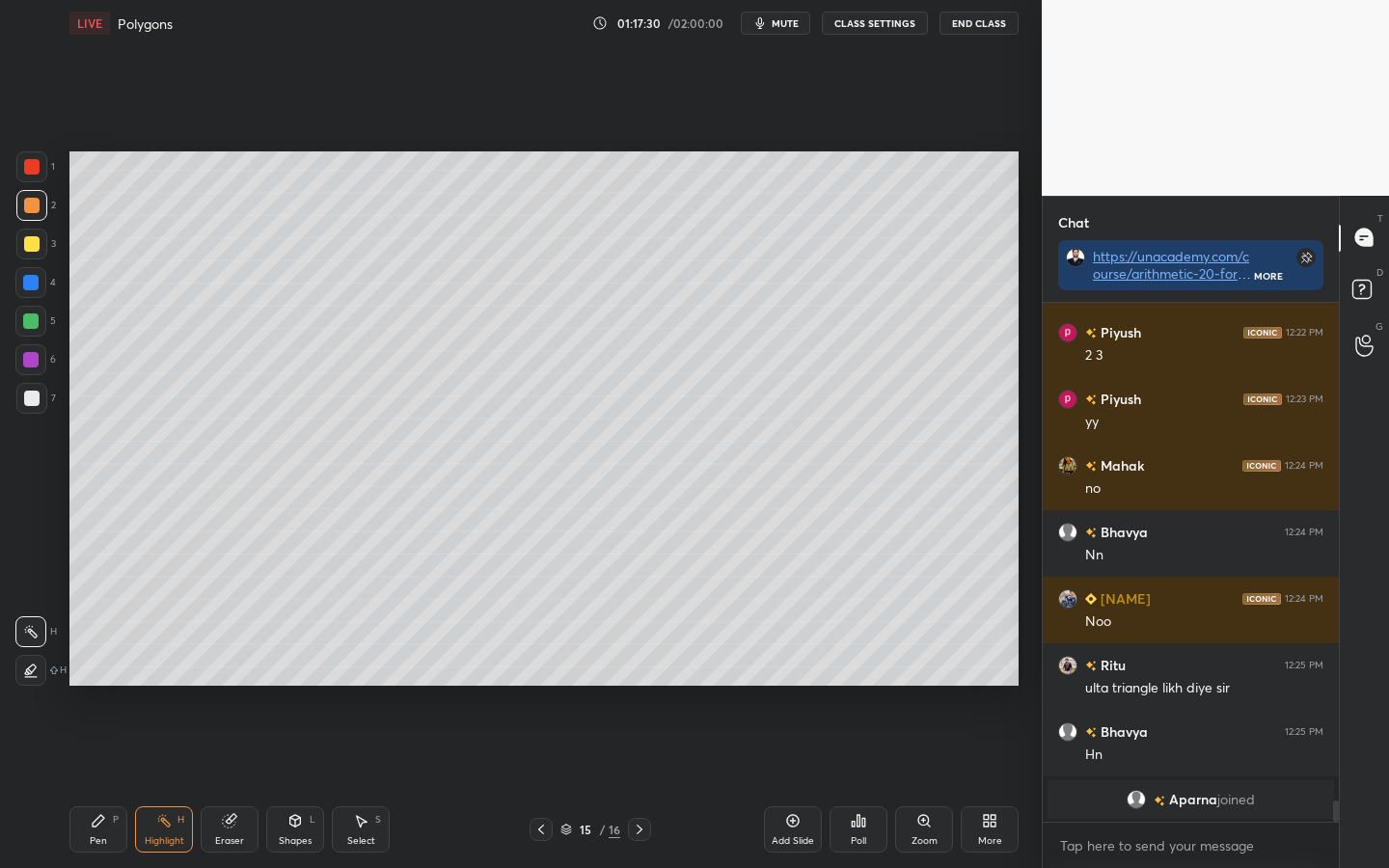 click 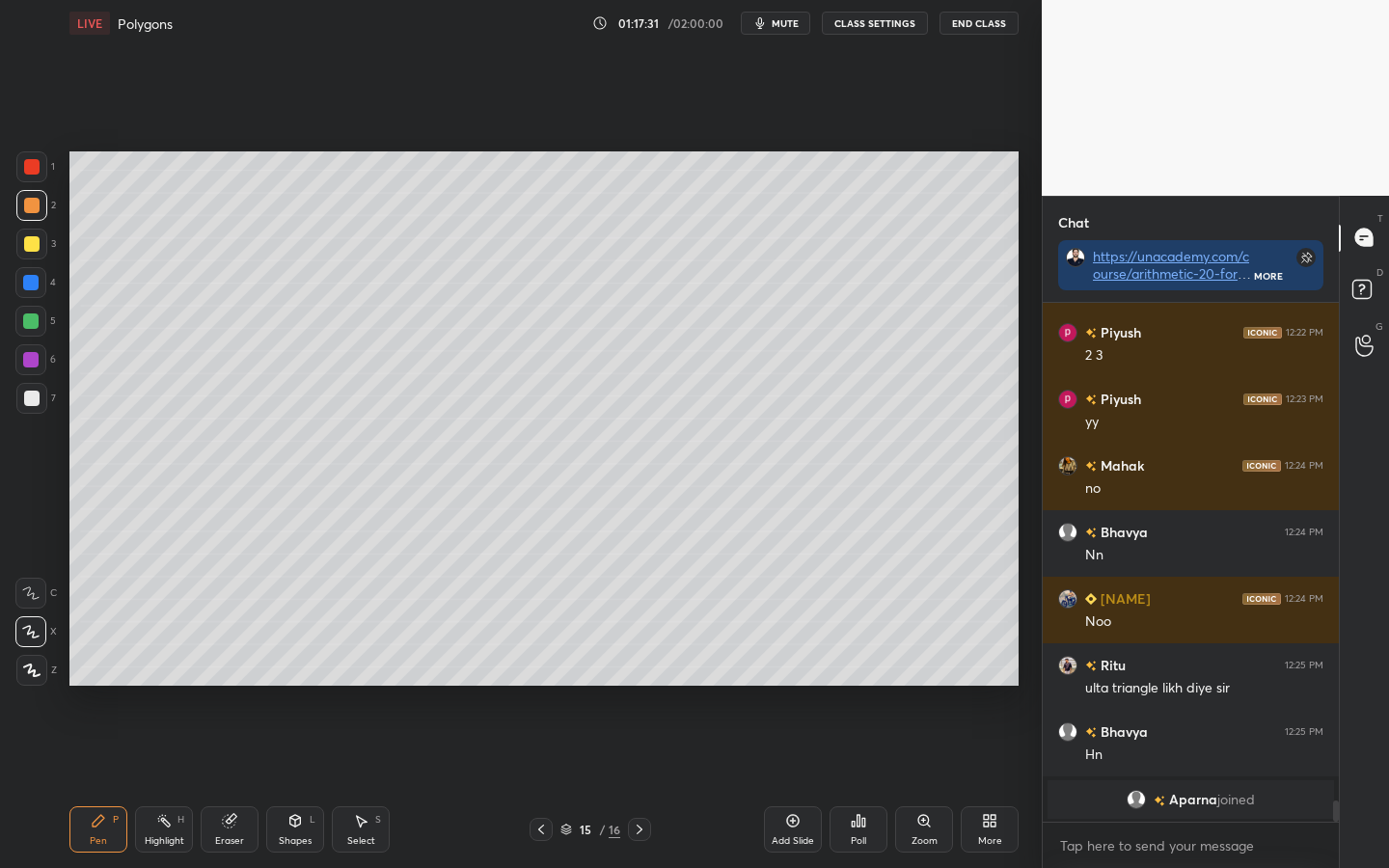 click at bounding box center (32, 398) 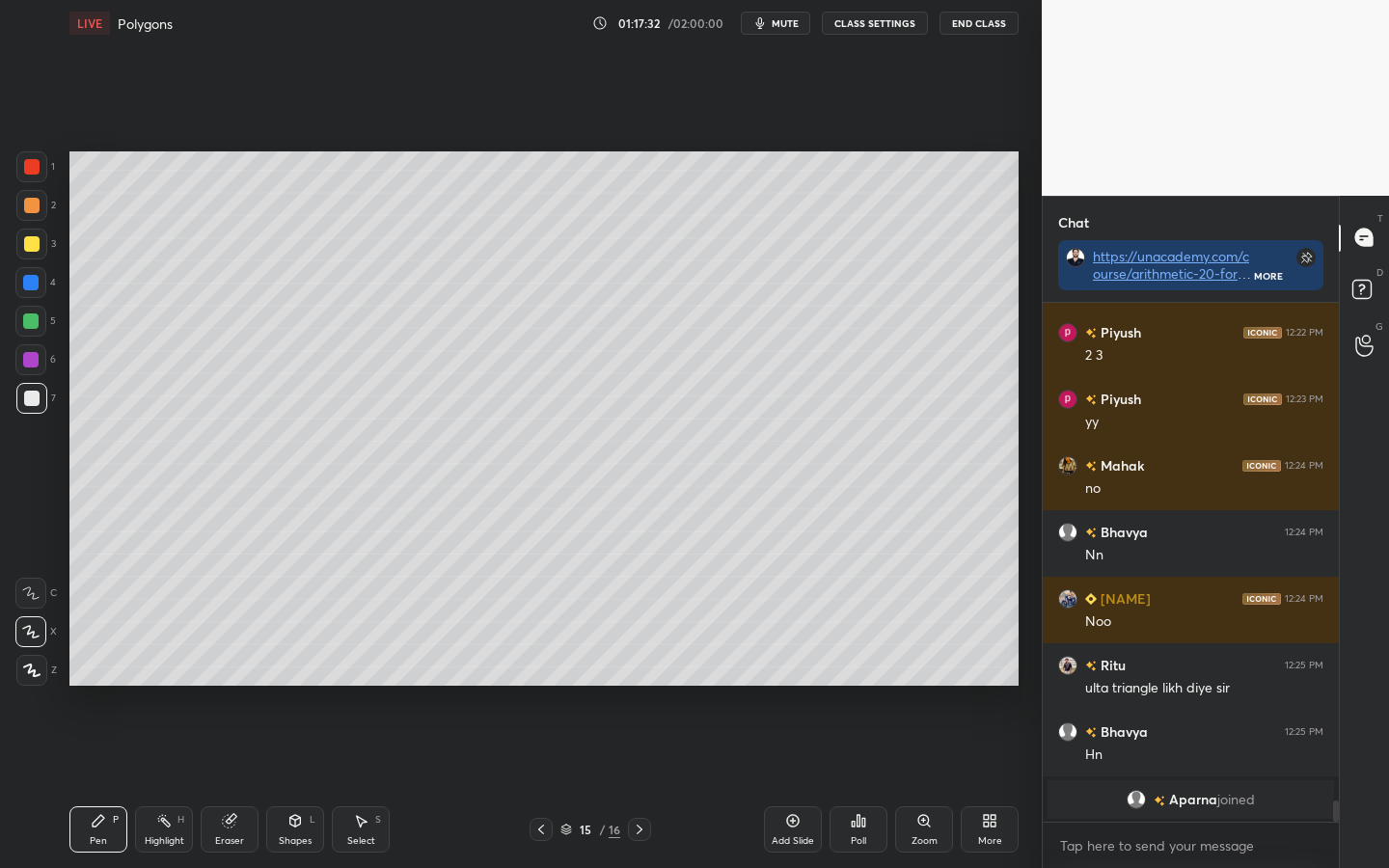 click on "1 2 3 4 5 6 7" at bounding box center (36, 286) 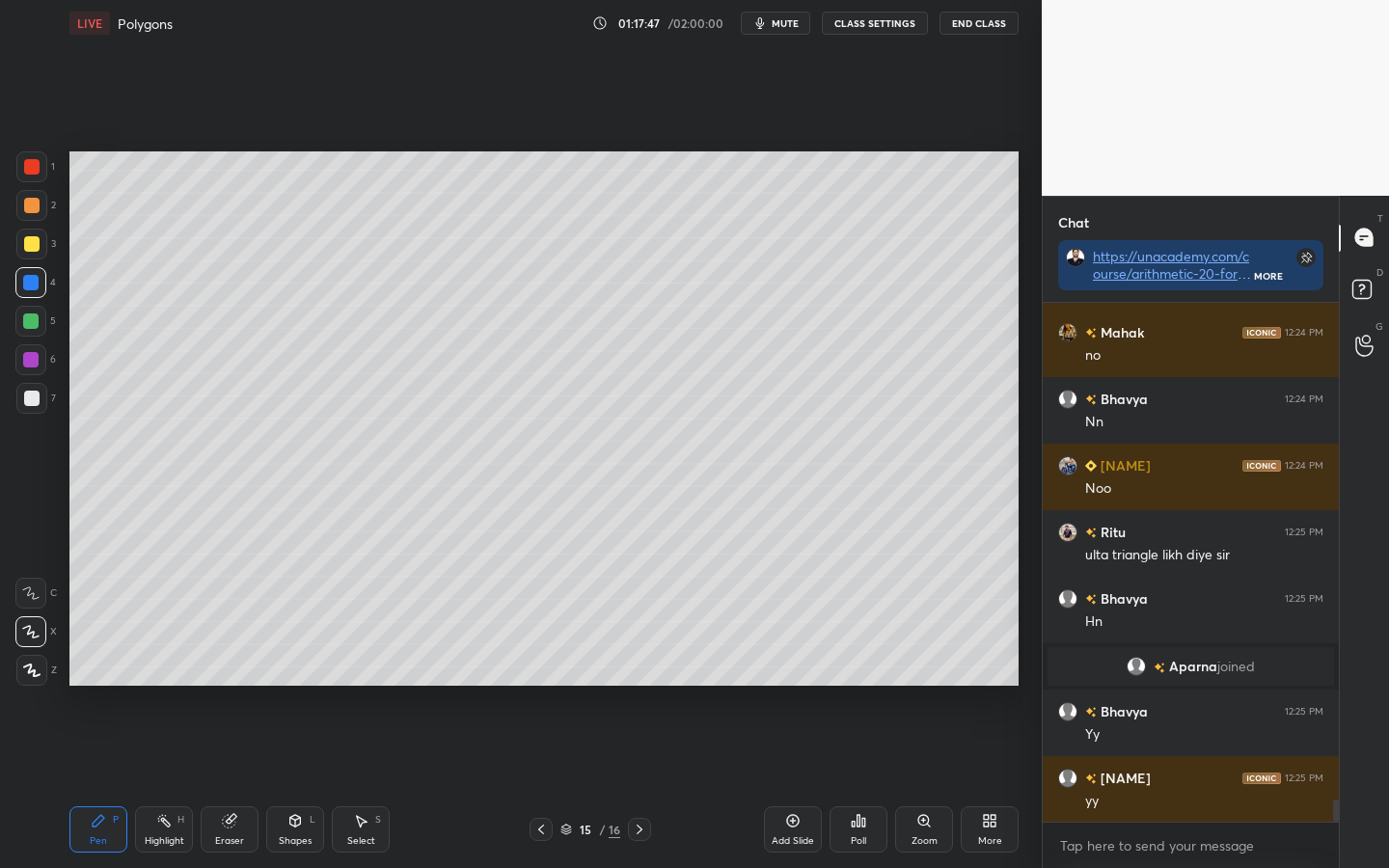 scroll, scrollTop: 11792, scrollLeft: 0, axis: vertical 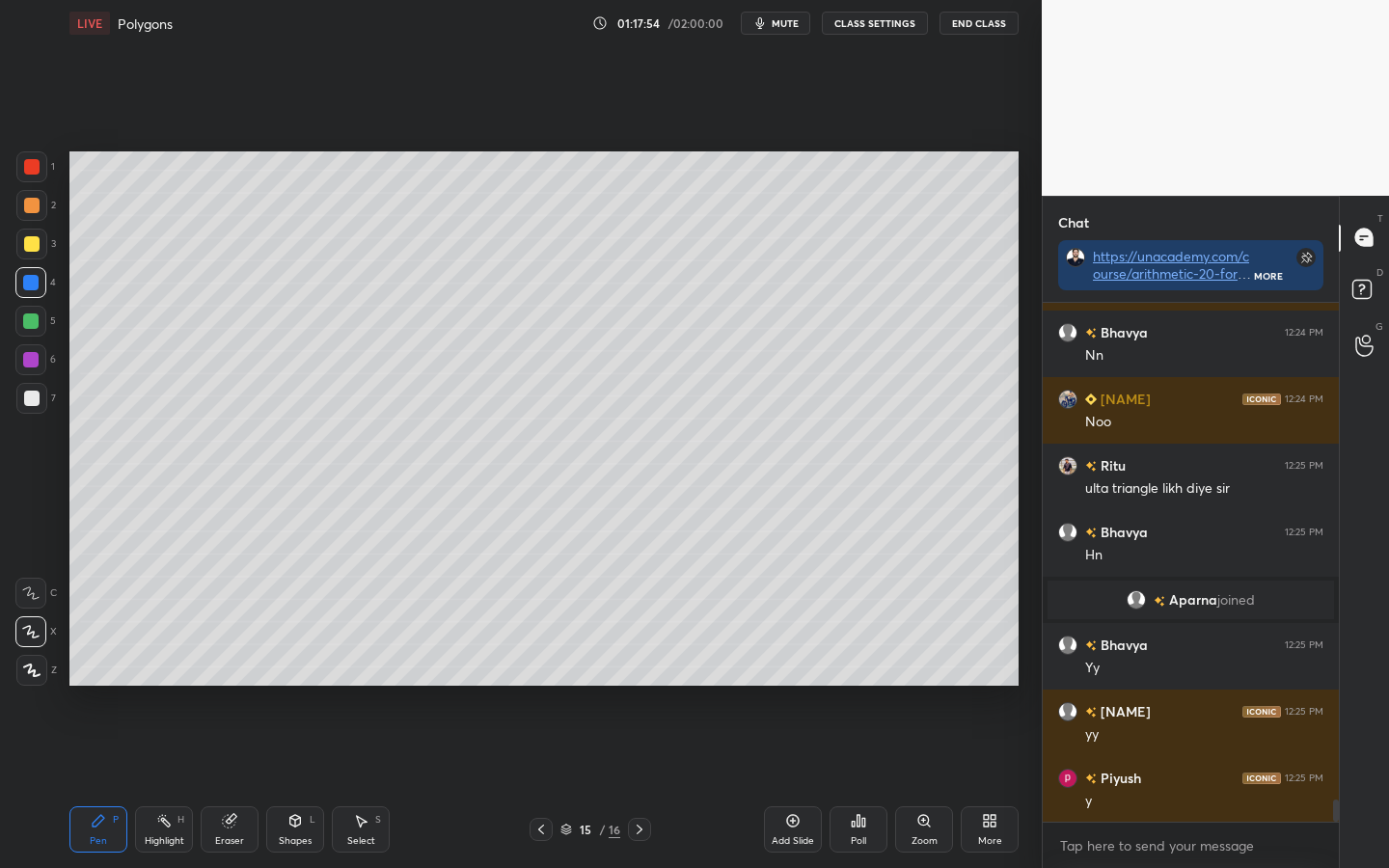 click at bounding box center [31, 321] 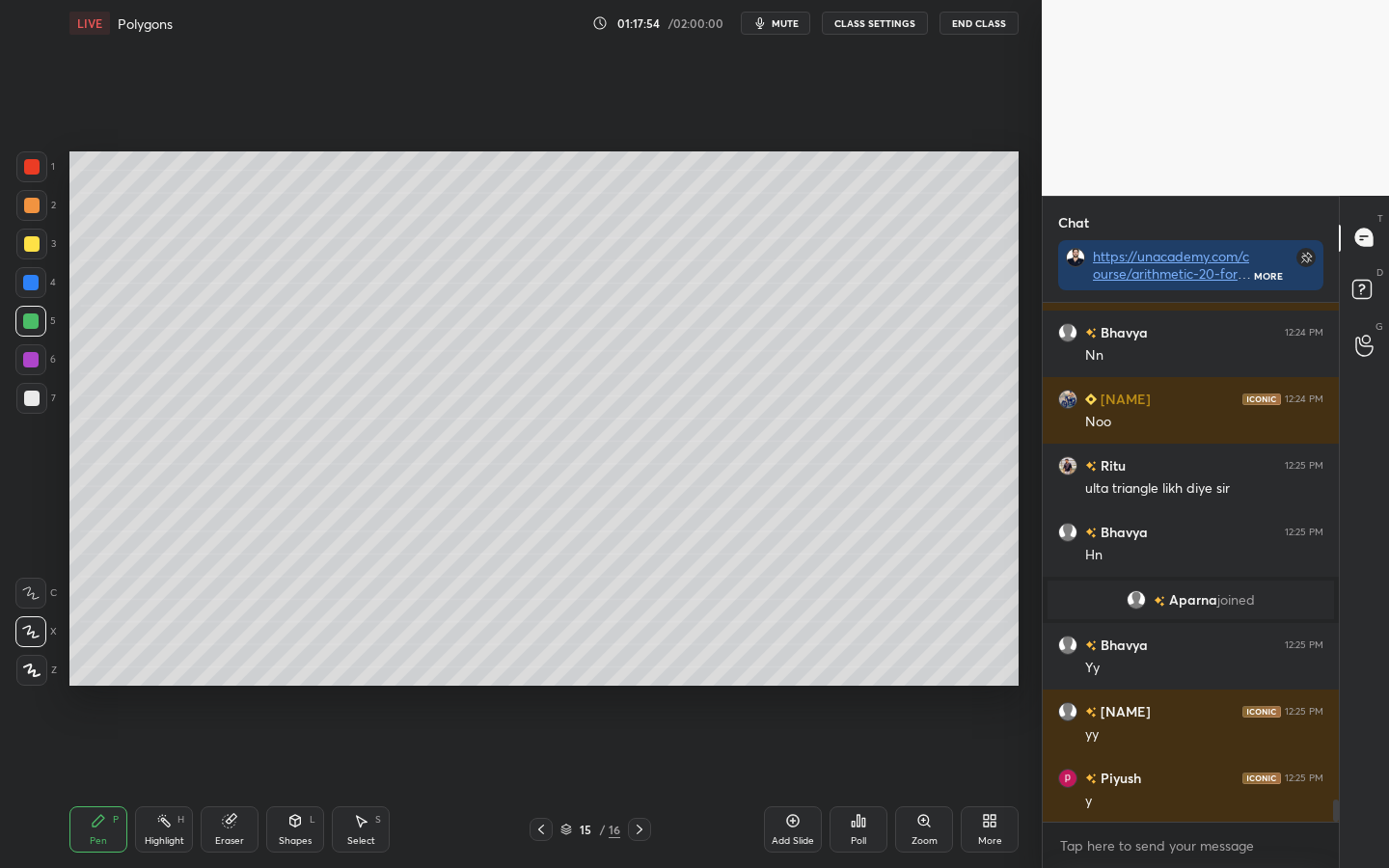 click at bounding box center (32, 244) 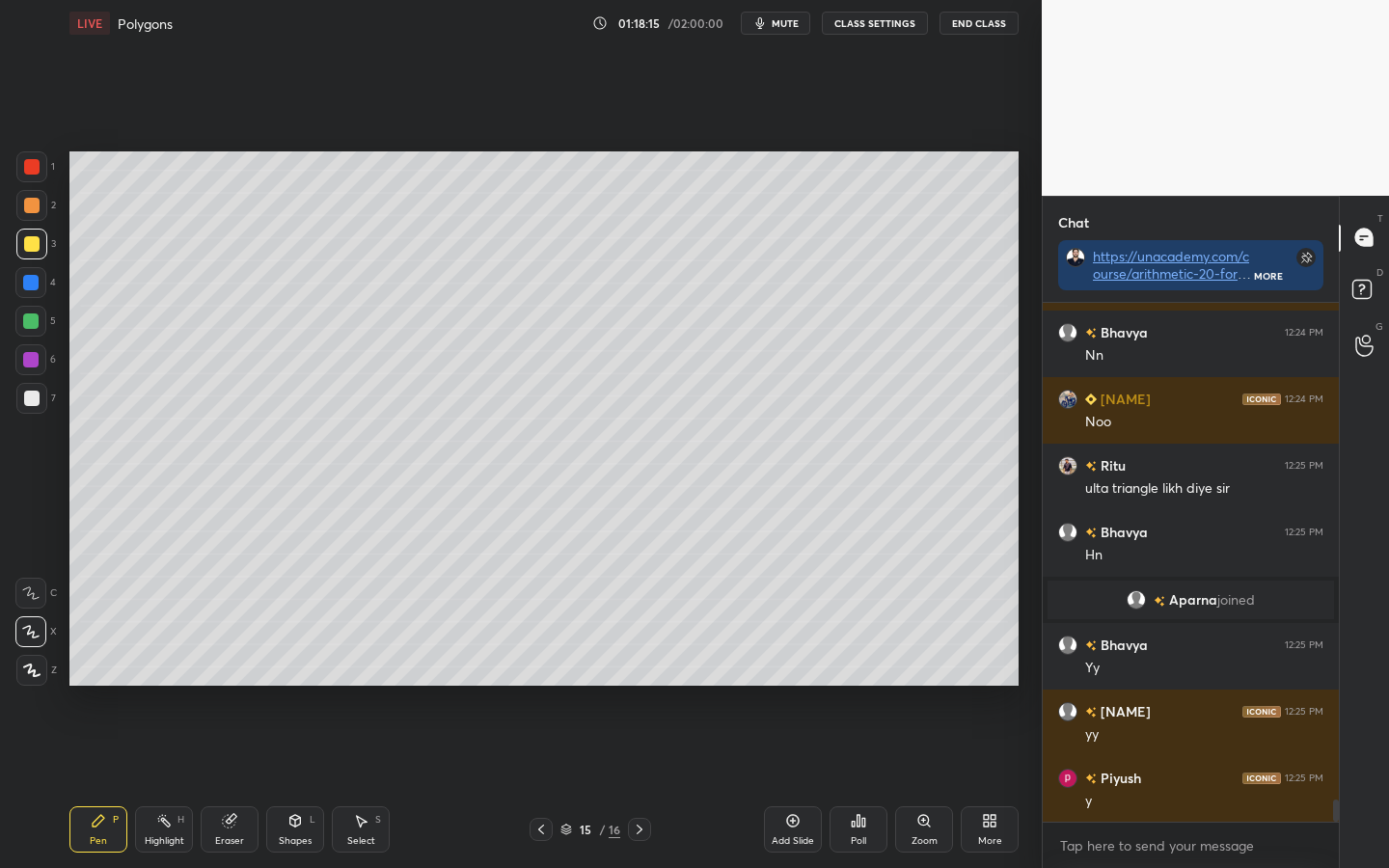 click 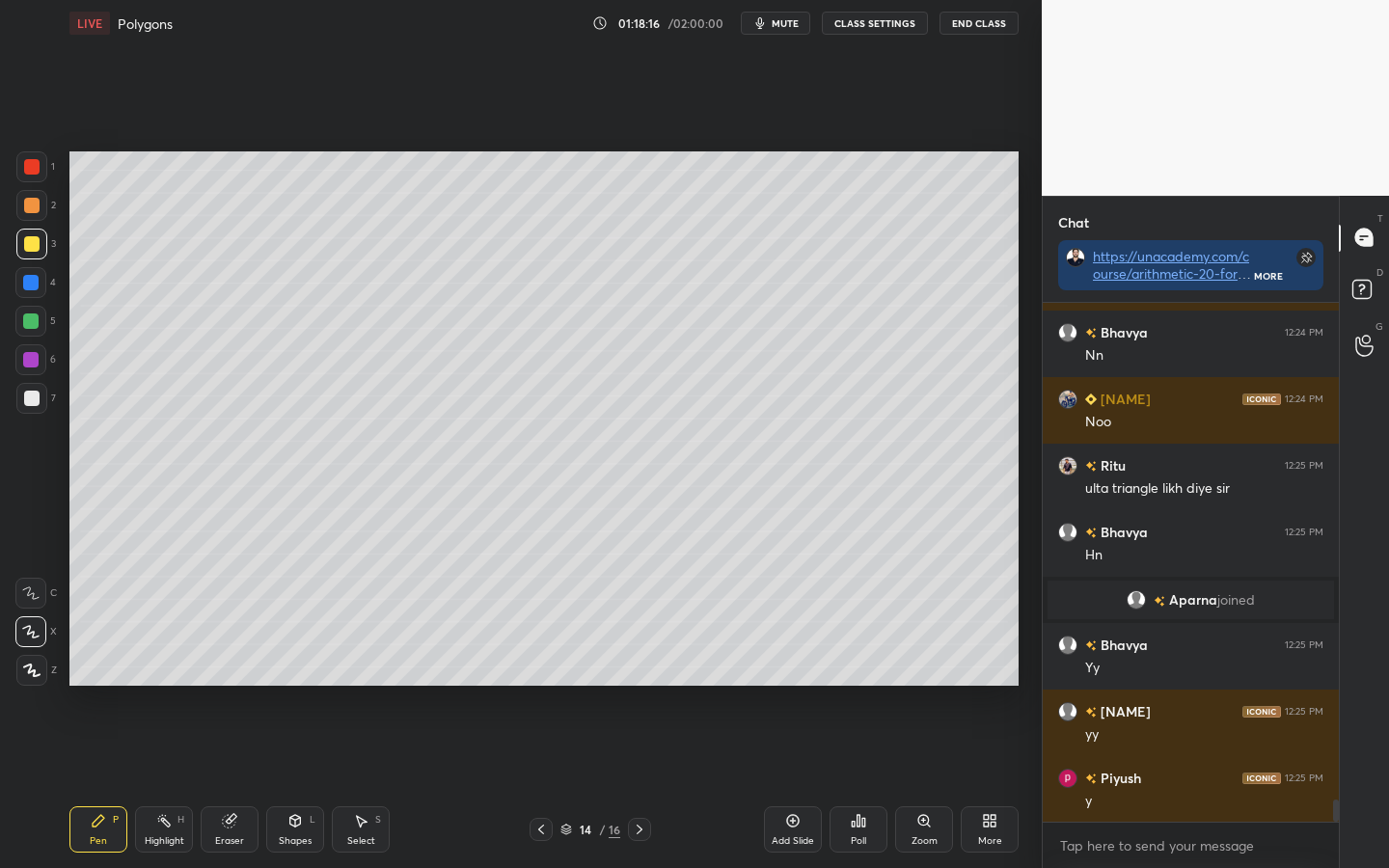 click 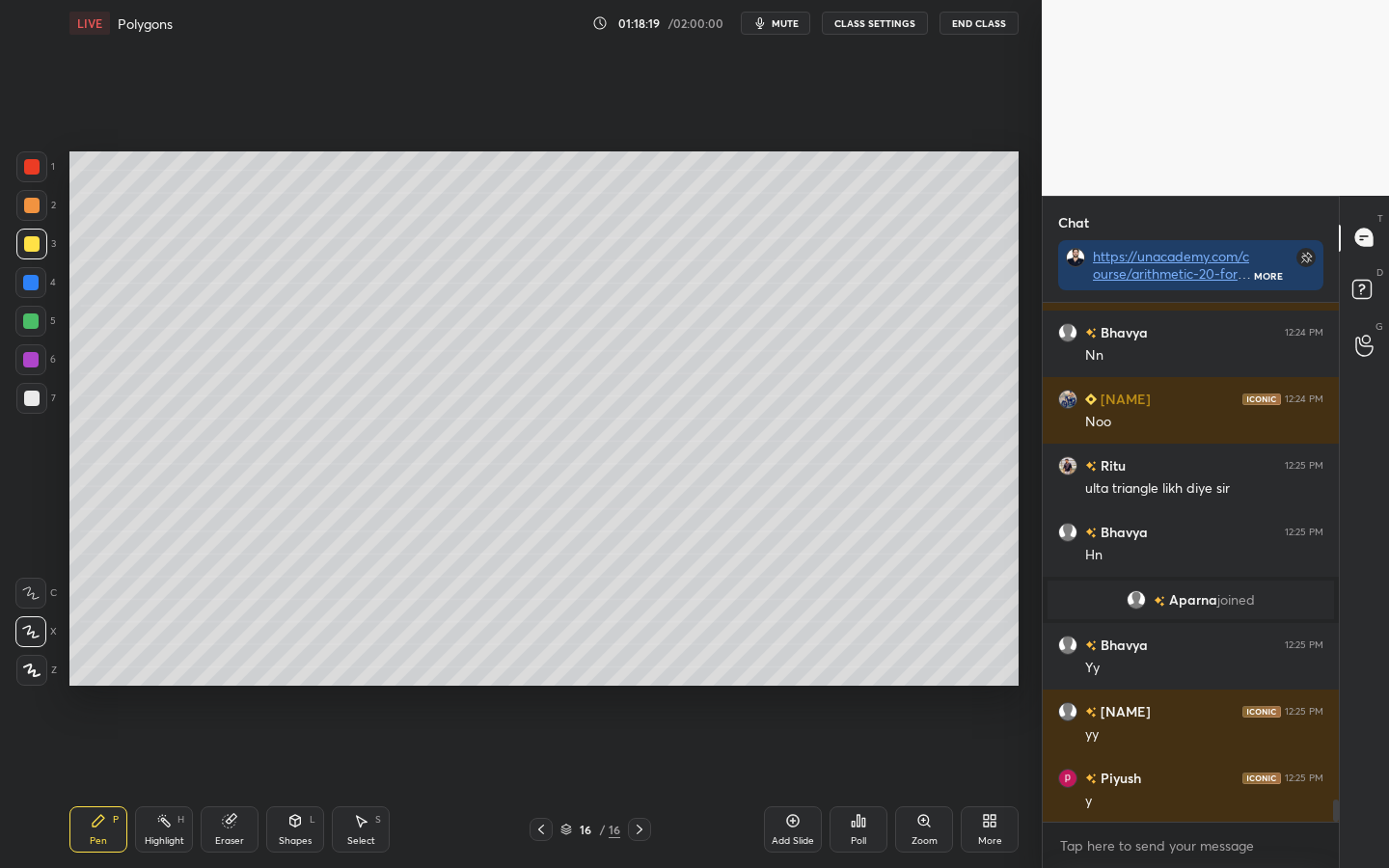 click at bounding box center [31, 360] 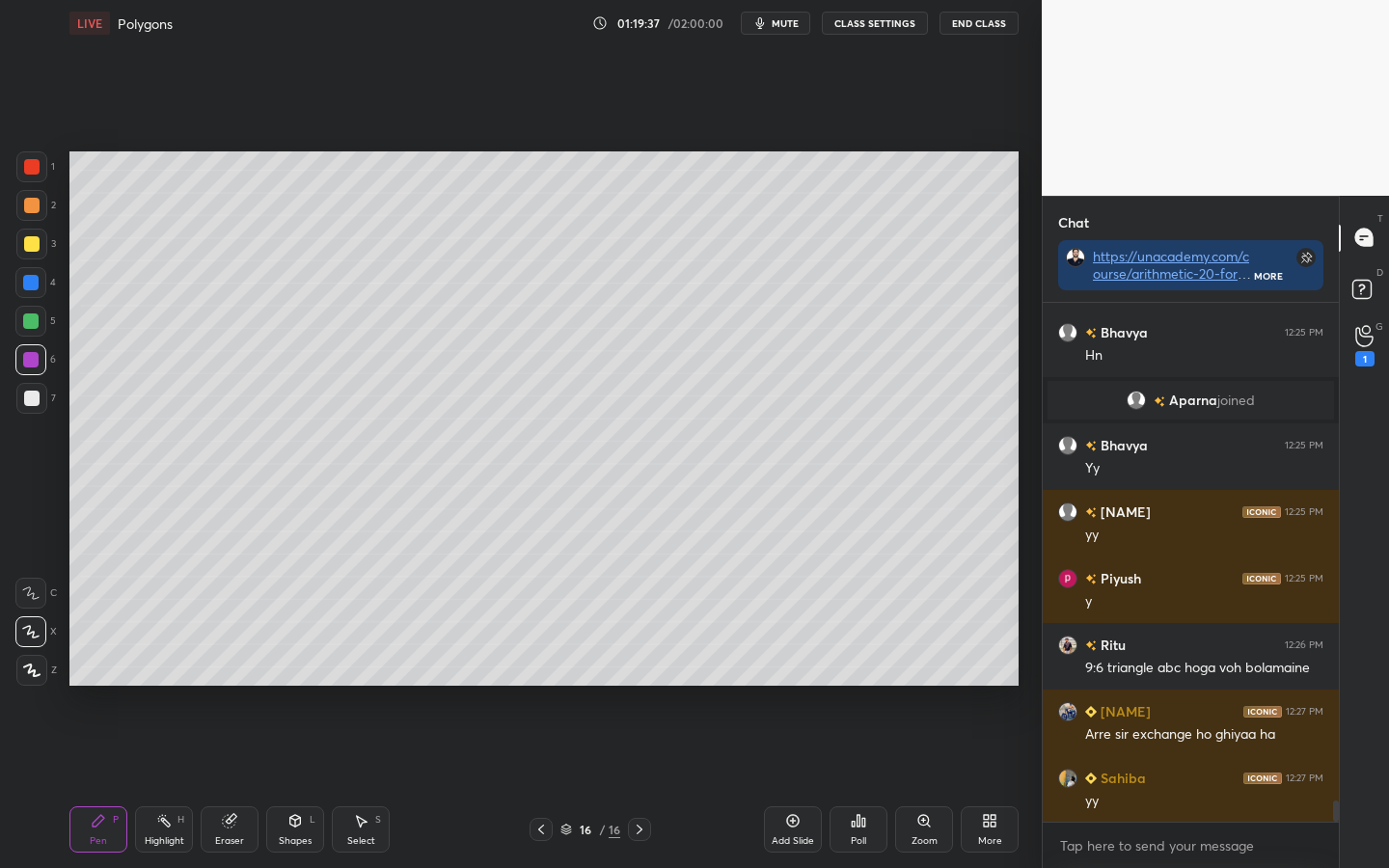 scroll, scrollTop: 12058, scrollLeft: 0, axis: vertical 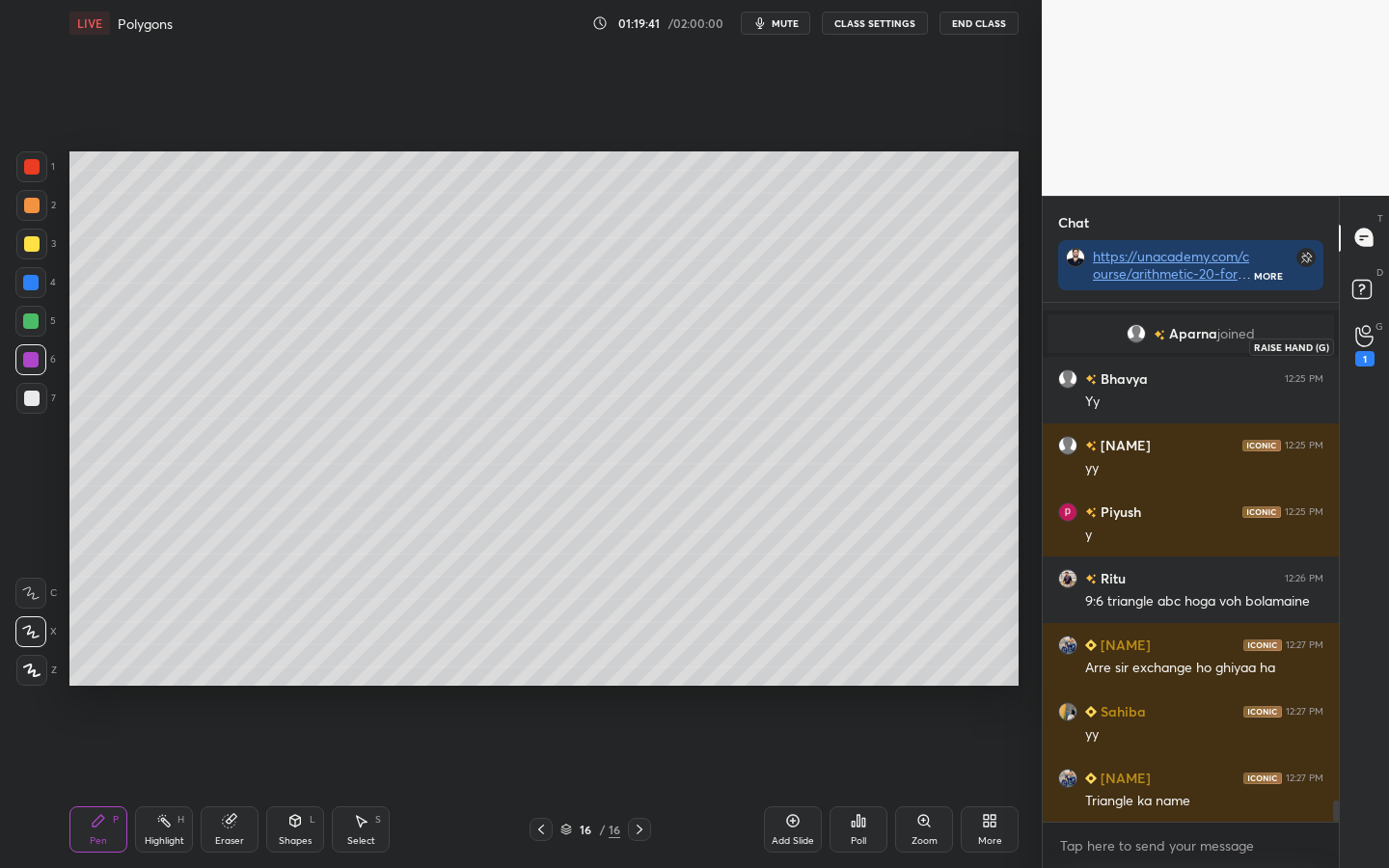 click 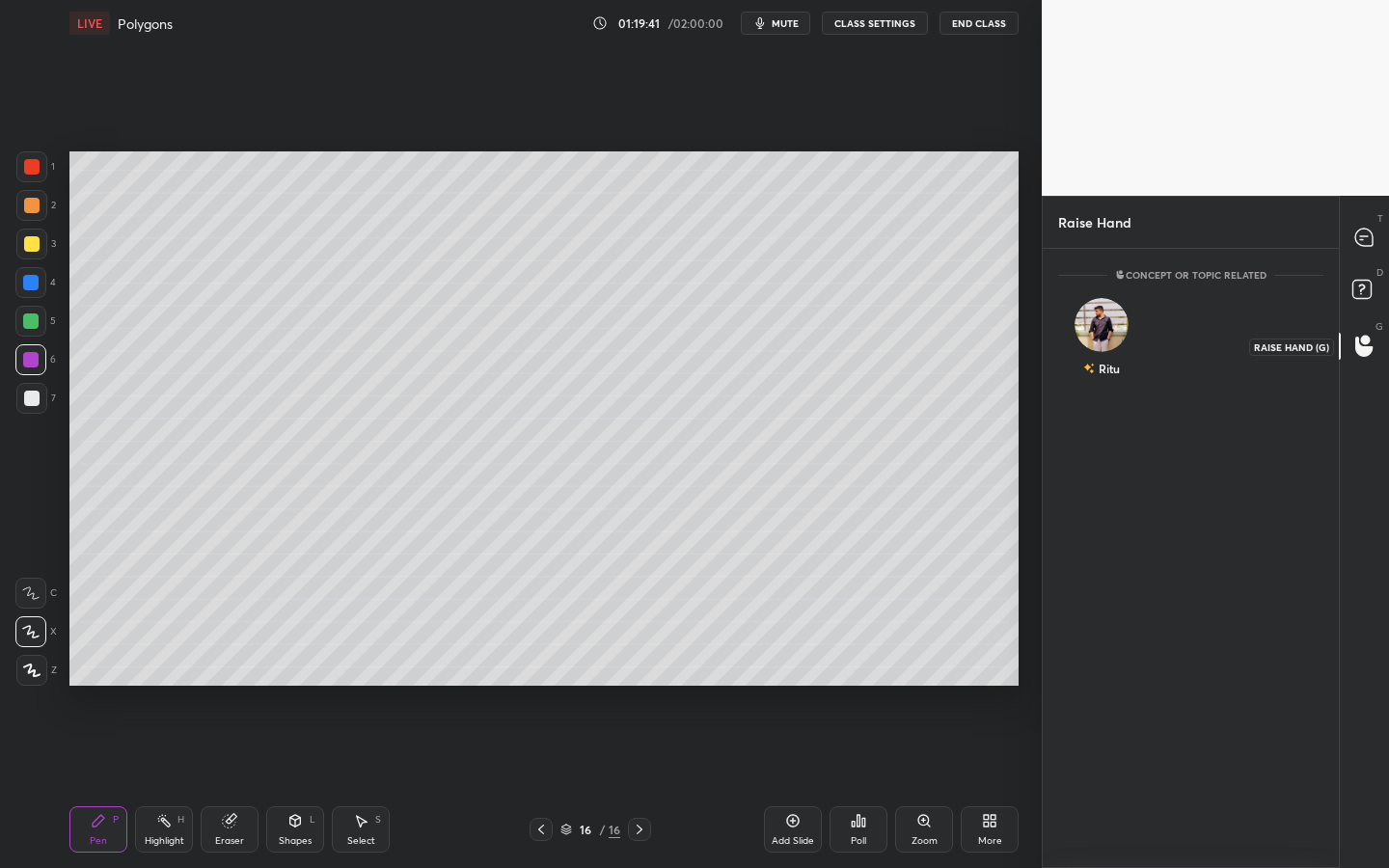 scroll, scrollTop: 613, scrollLeft: 290, axis: both 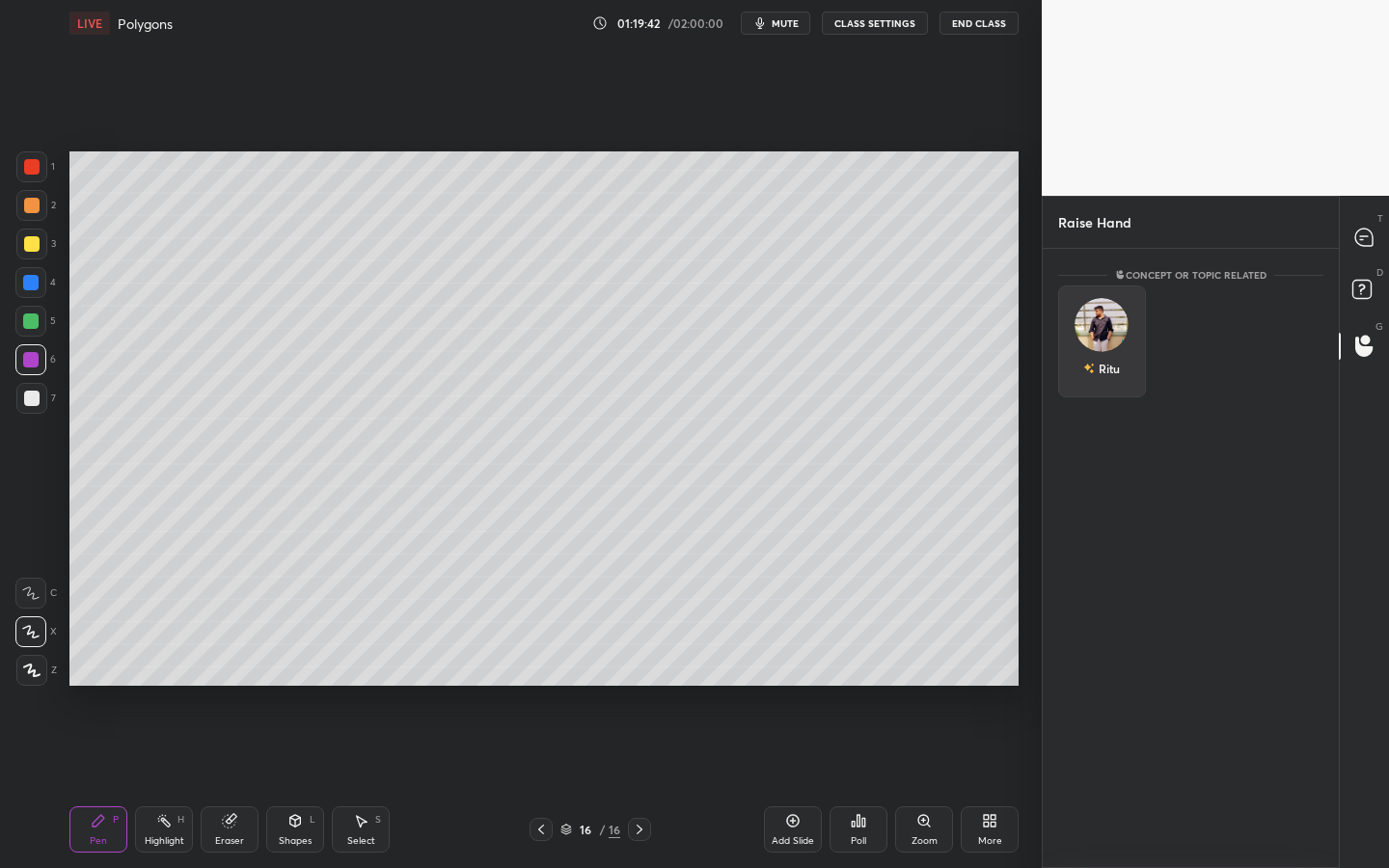 click on "Ritu" at bounding box center (1102, 341) 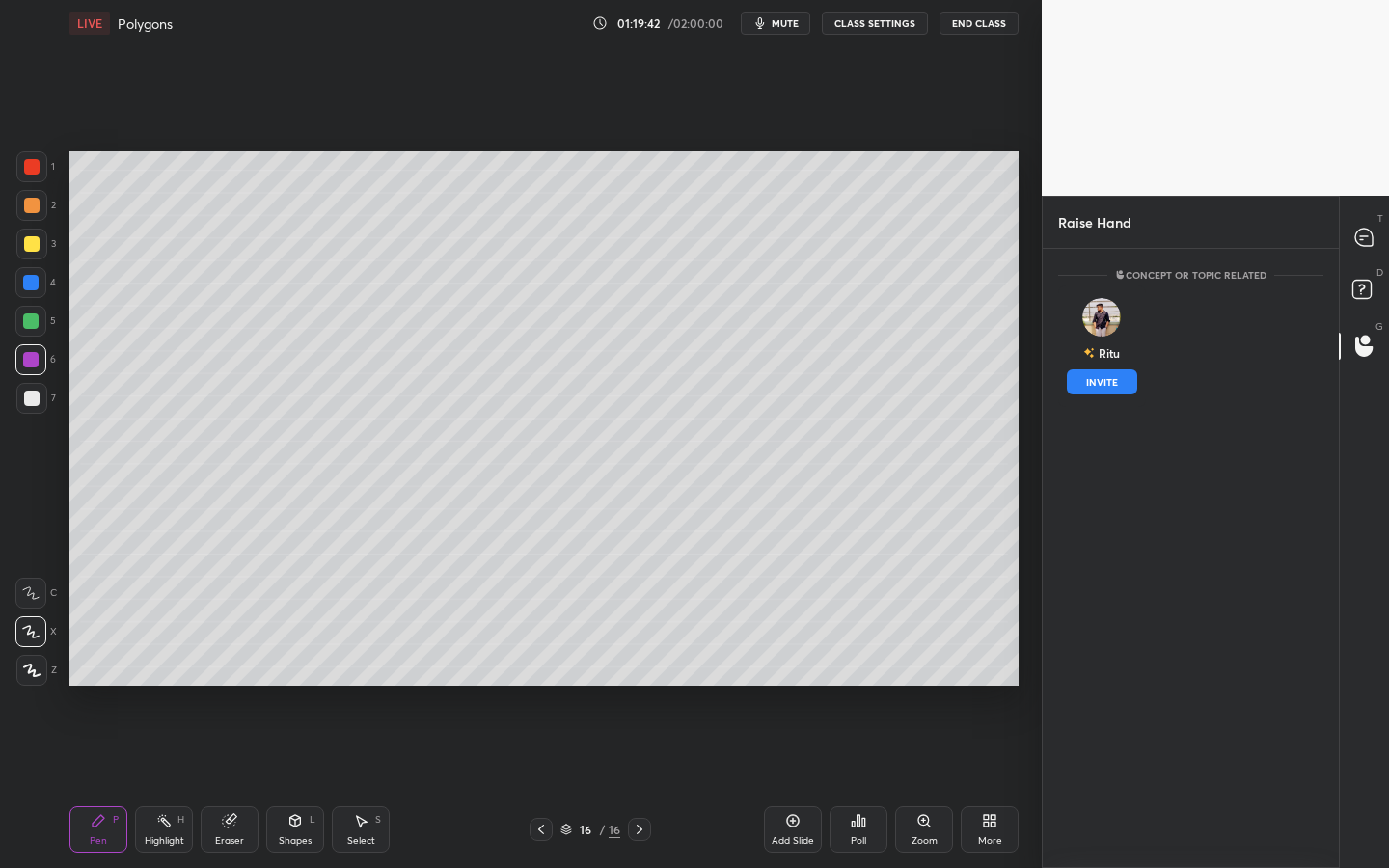 click on "INVITE" at bounding box center (1102, 382) 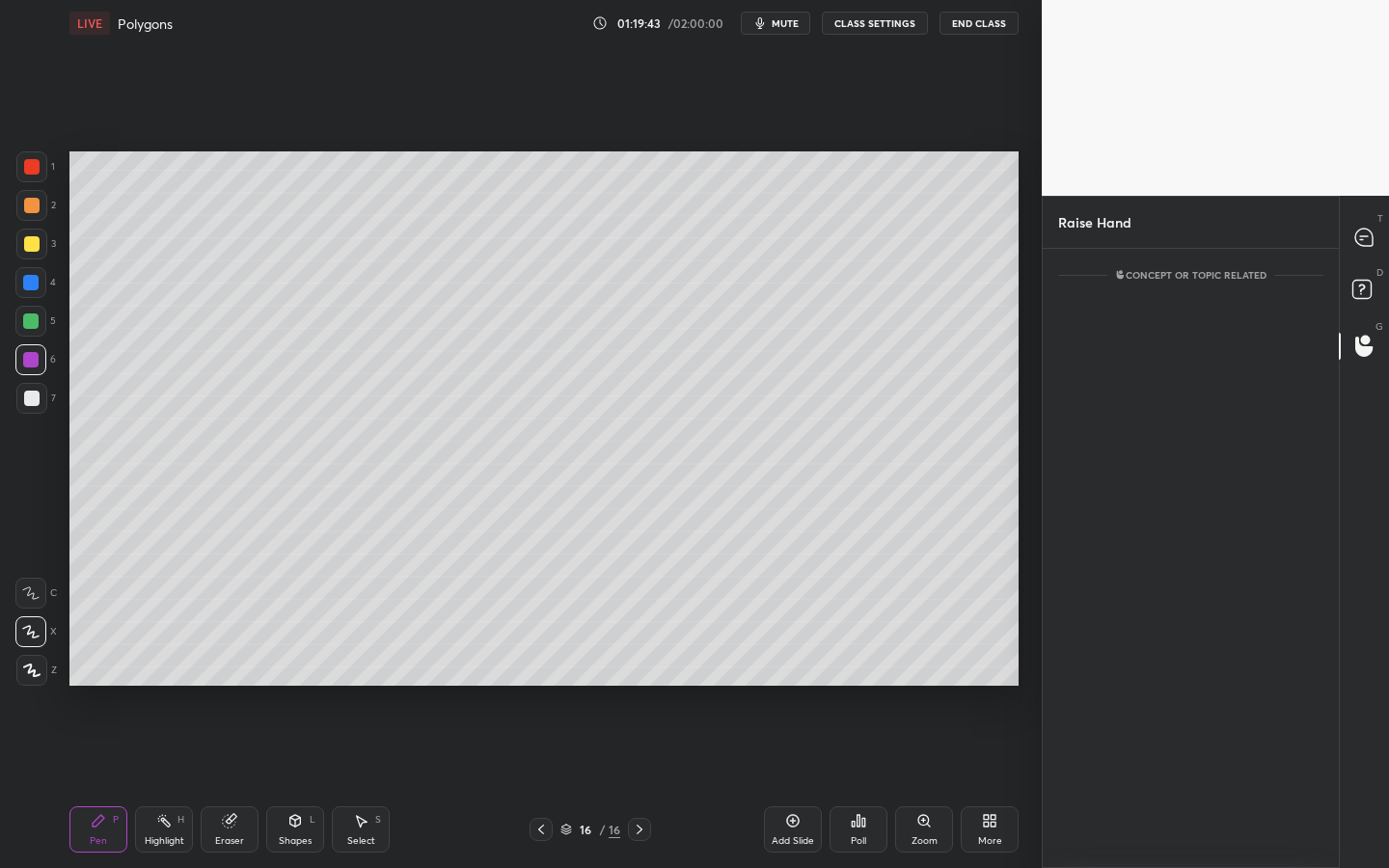 scroll, scrollTop: 535, scrollLeft: 290, axis: both 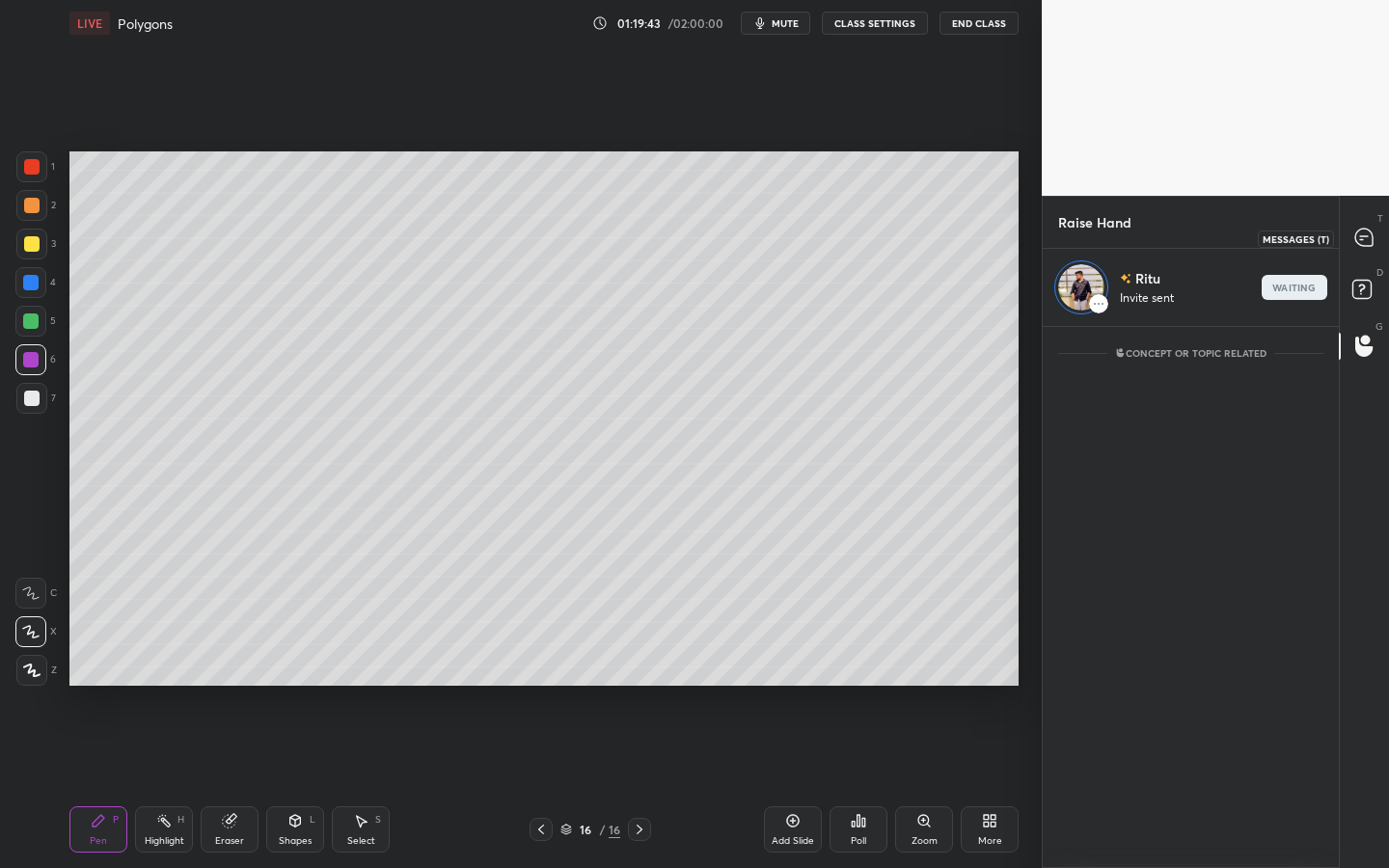 click 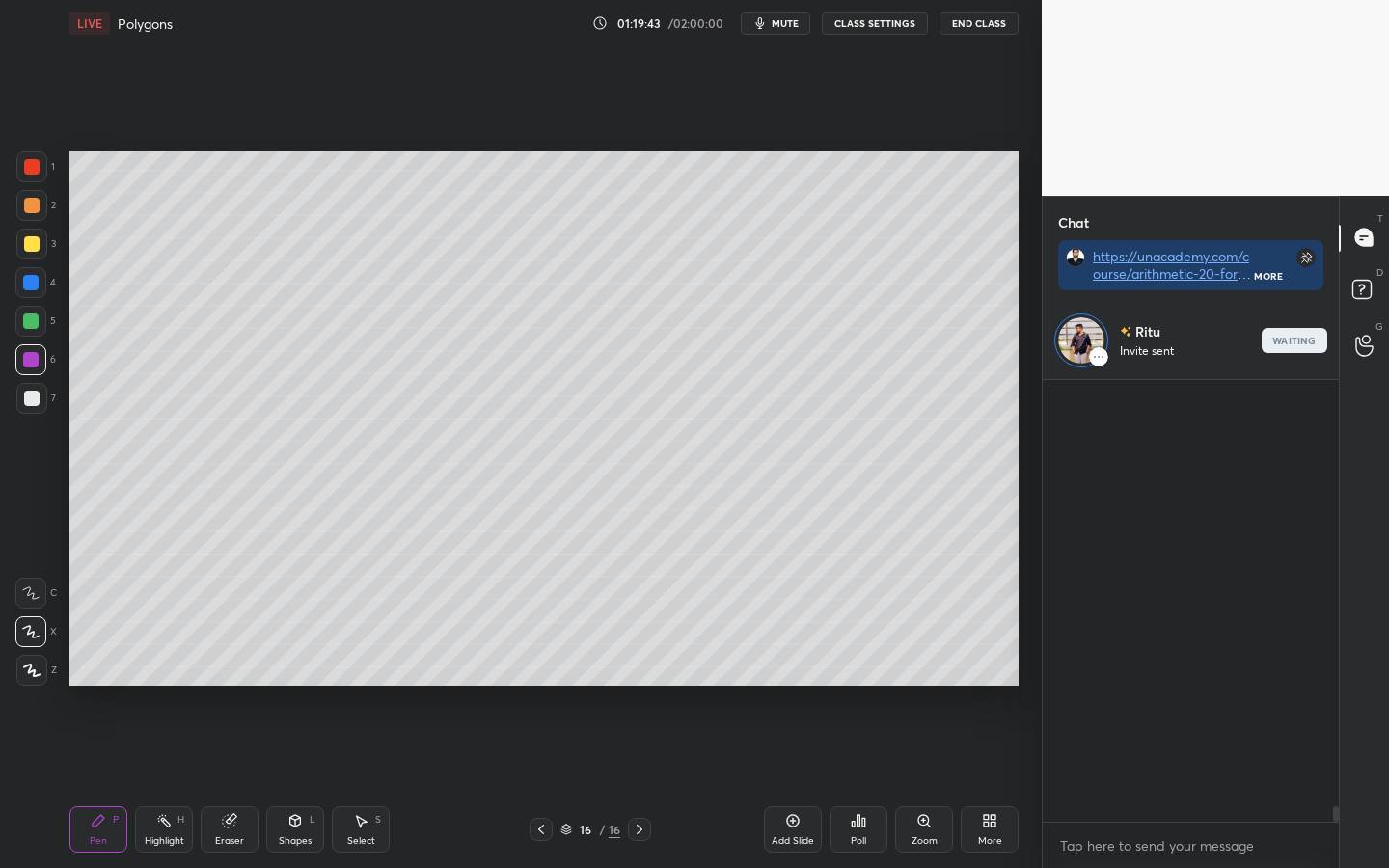 scroll, scrollTop: 481, scrollLeft: 290, axis: both 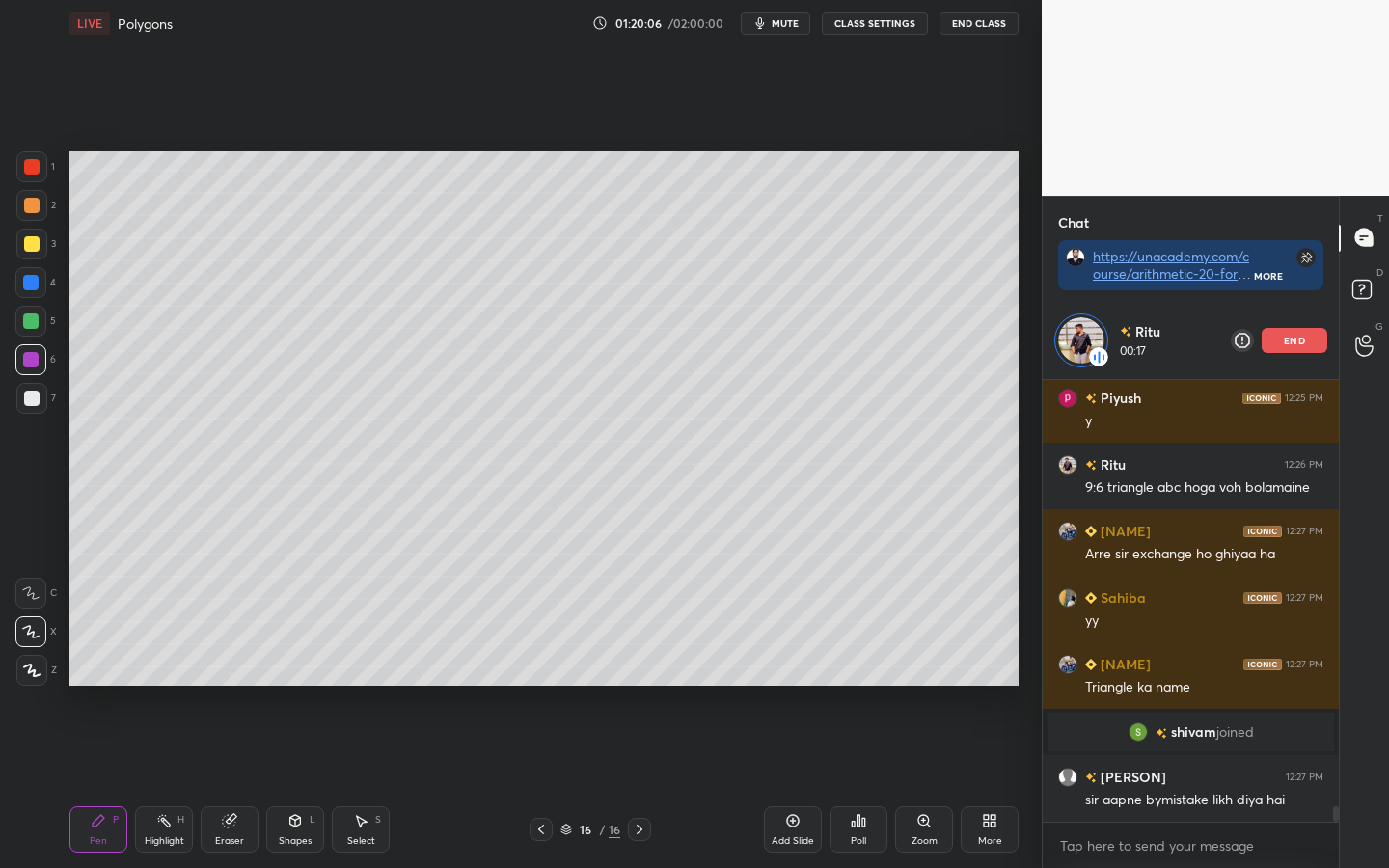 click on "end" at bounding box center (1294, 340) 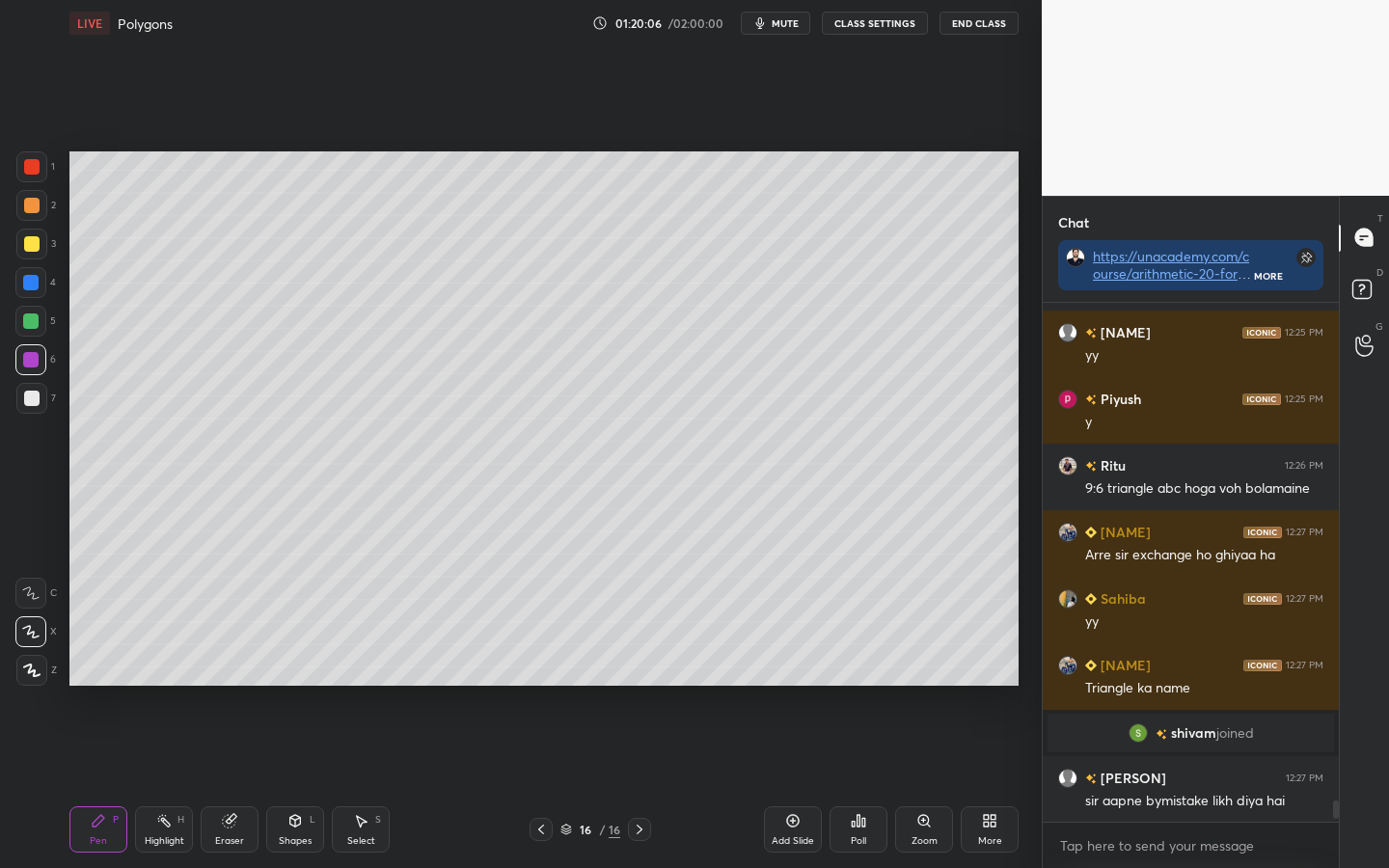 scroll, scrollTop: 7, scrollLeft: 7, axis: both 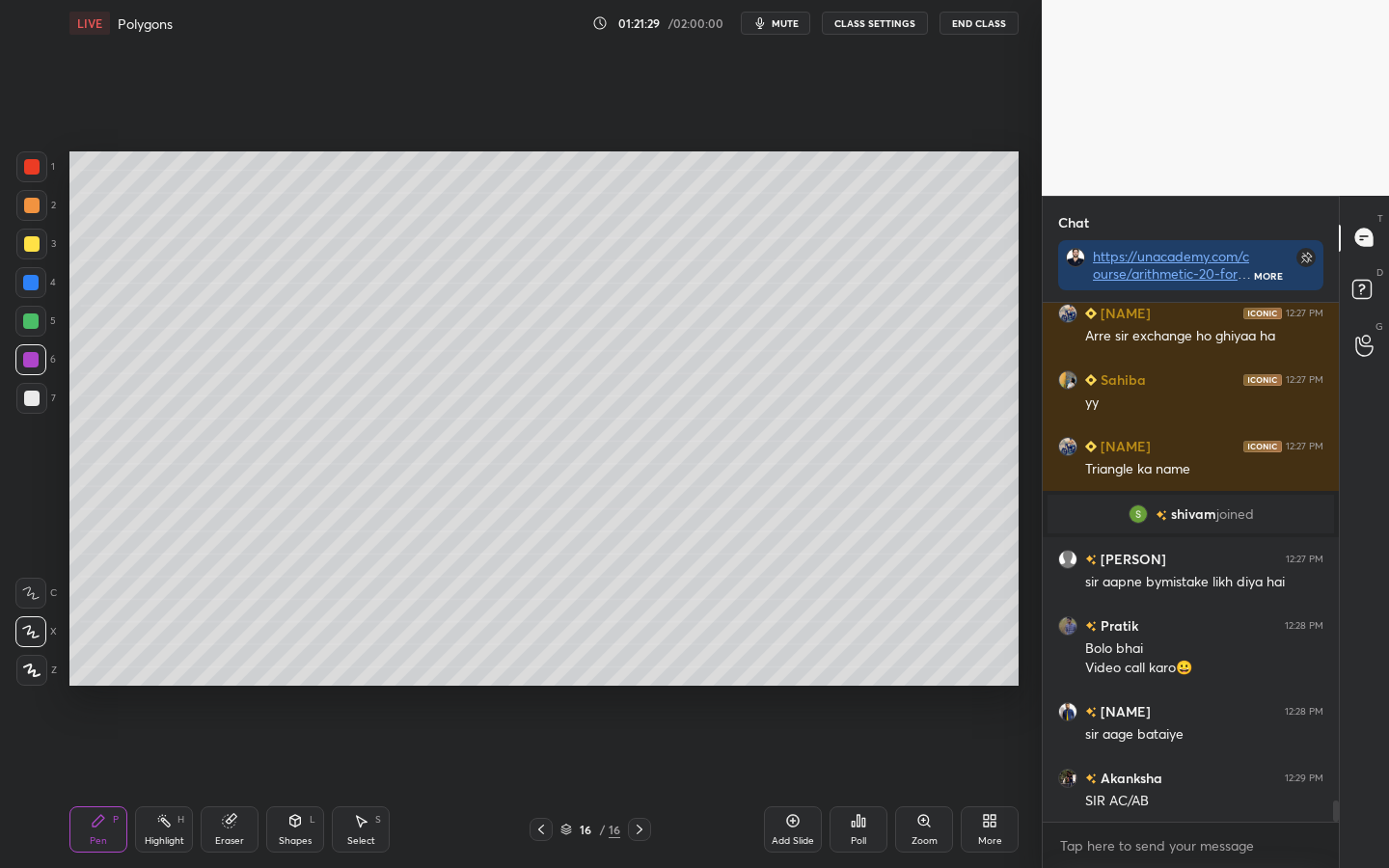drag, startPoint x: 228, startPoint y: 830, endPoint x: 238, endPoint y: 830, distance: 10 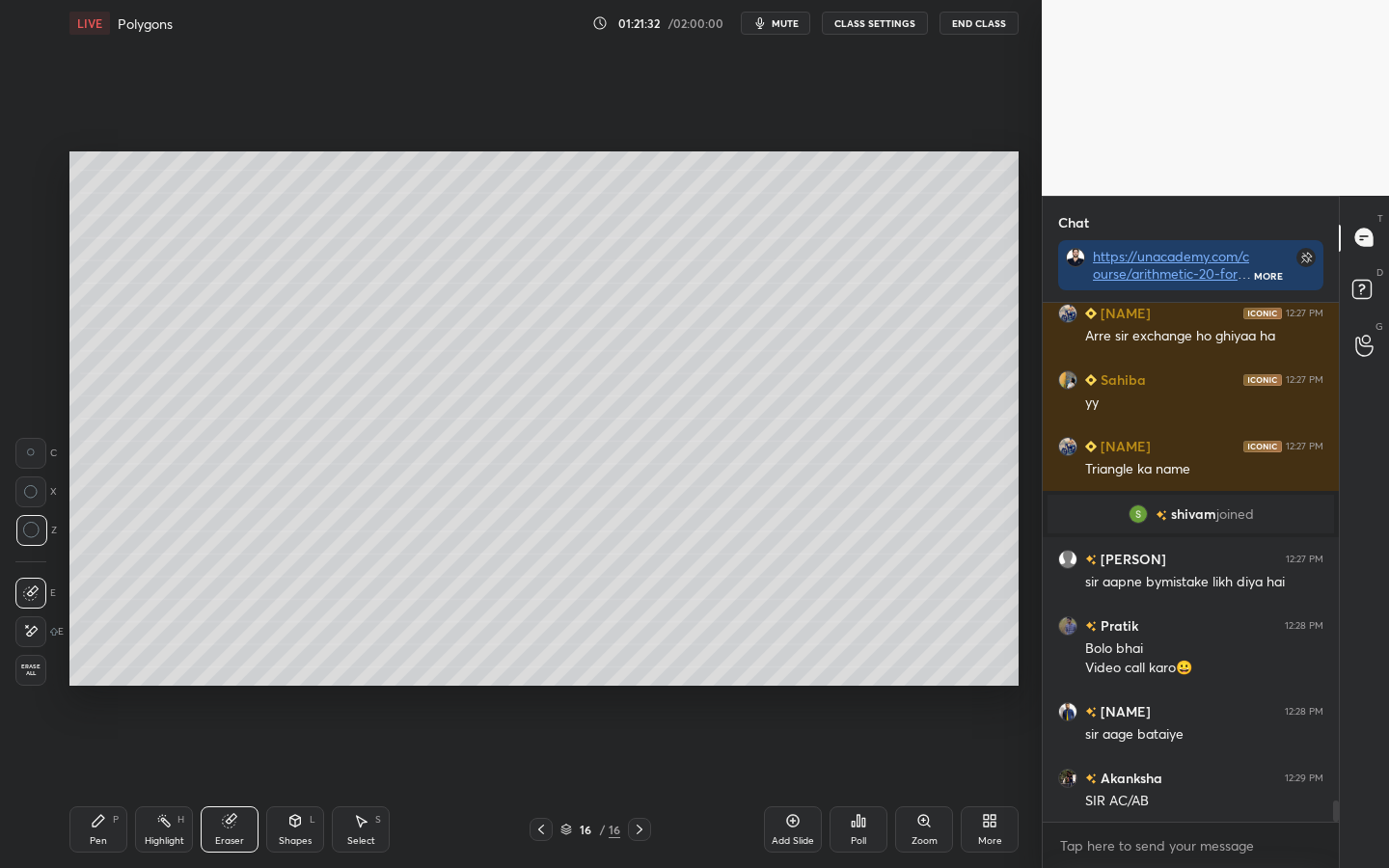 click on "Pen P" at bounding box center [98, 829] 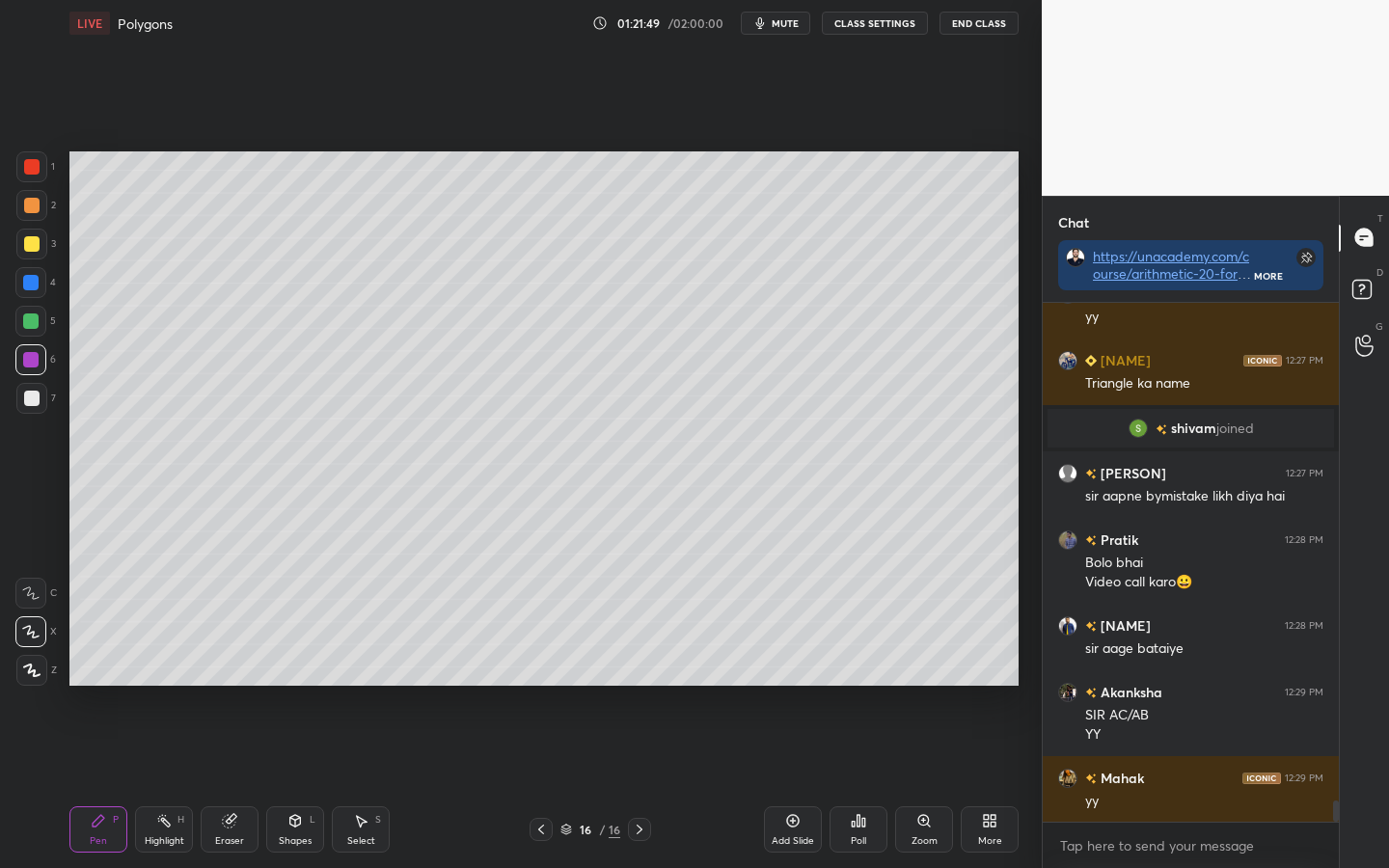 scroll, scrollTop: 12378, scrollLeft: 0, axis: vertical 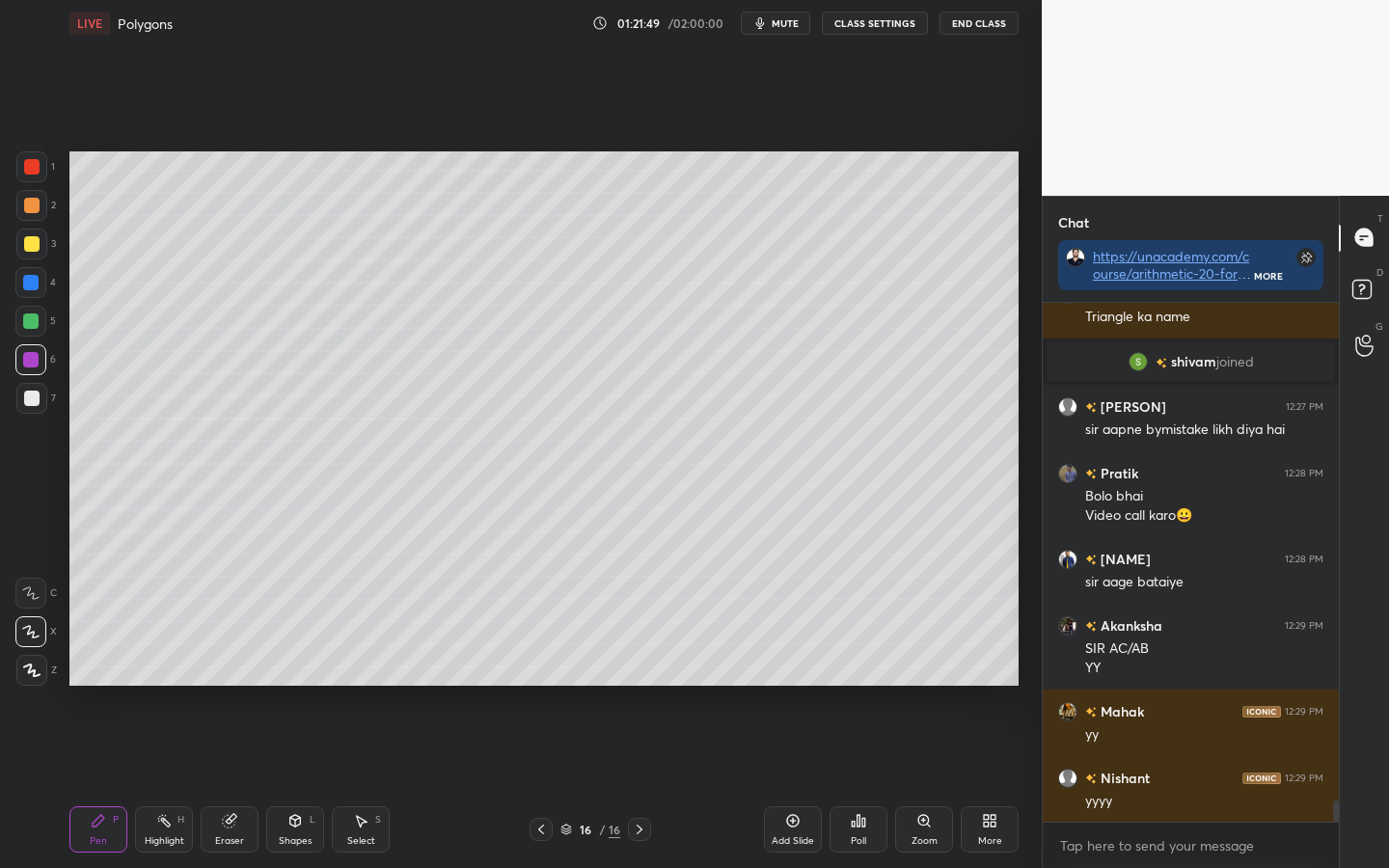 click at bounding box center (32, 398) 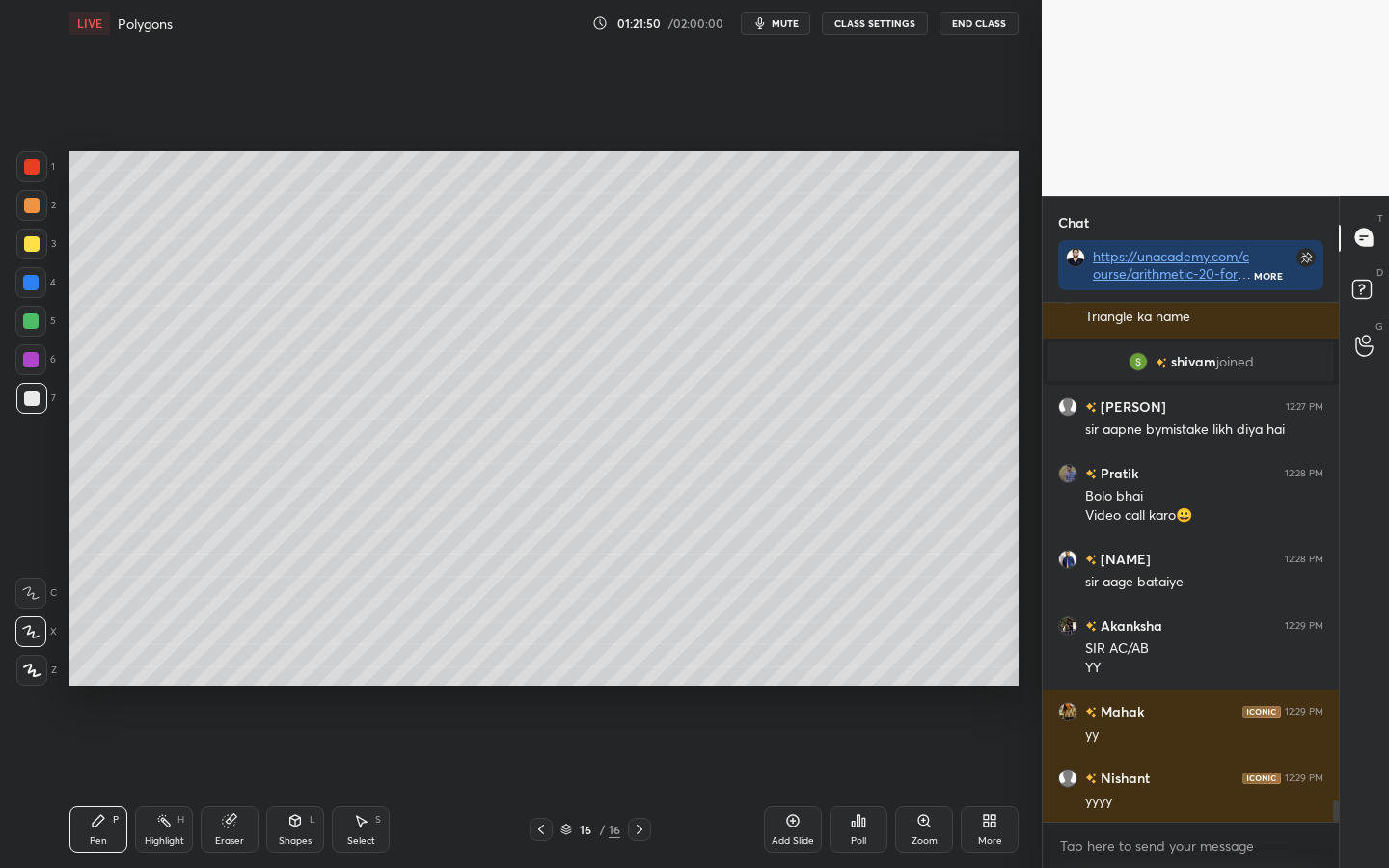 click at bounding box center (31, 283) 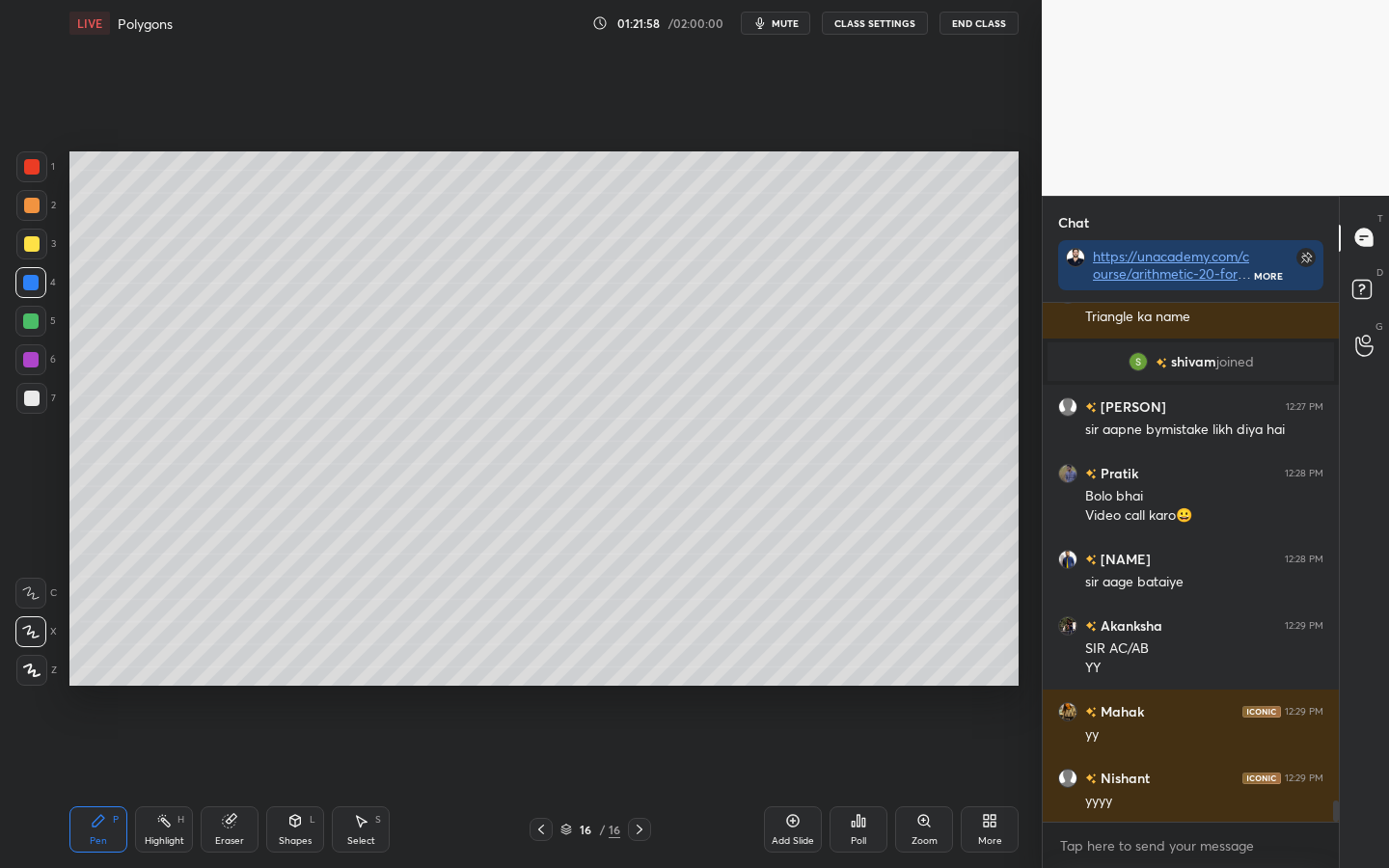 click at bounding box center [31, 321] 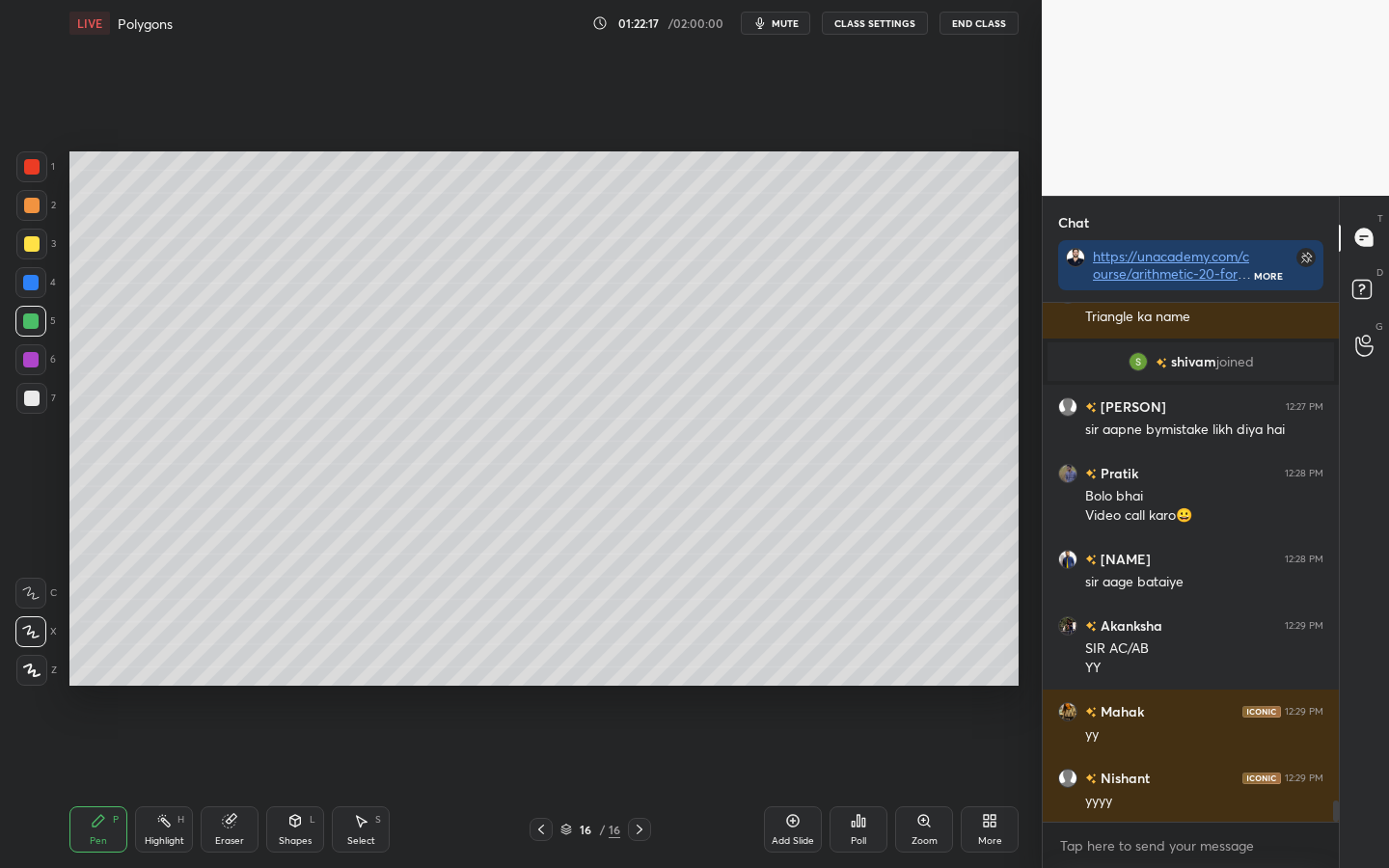 click 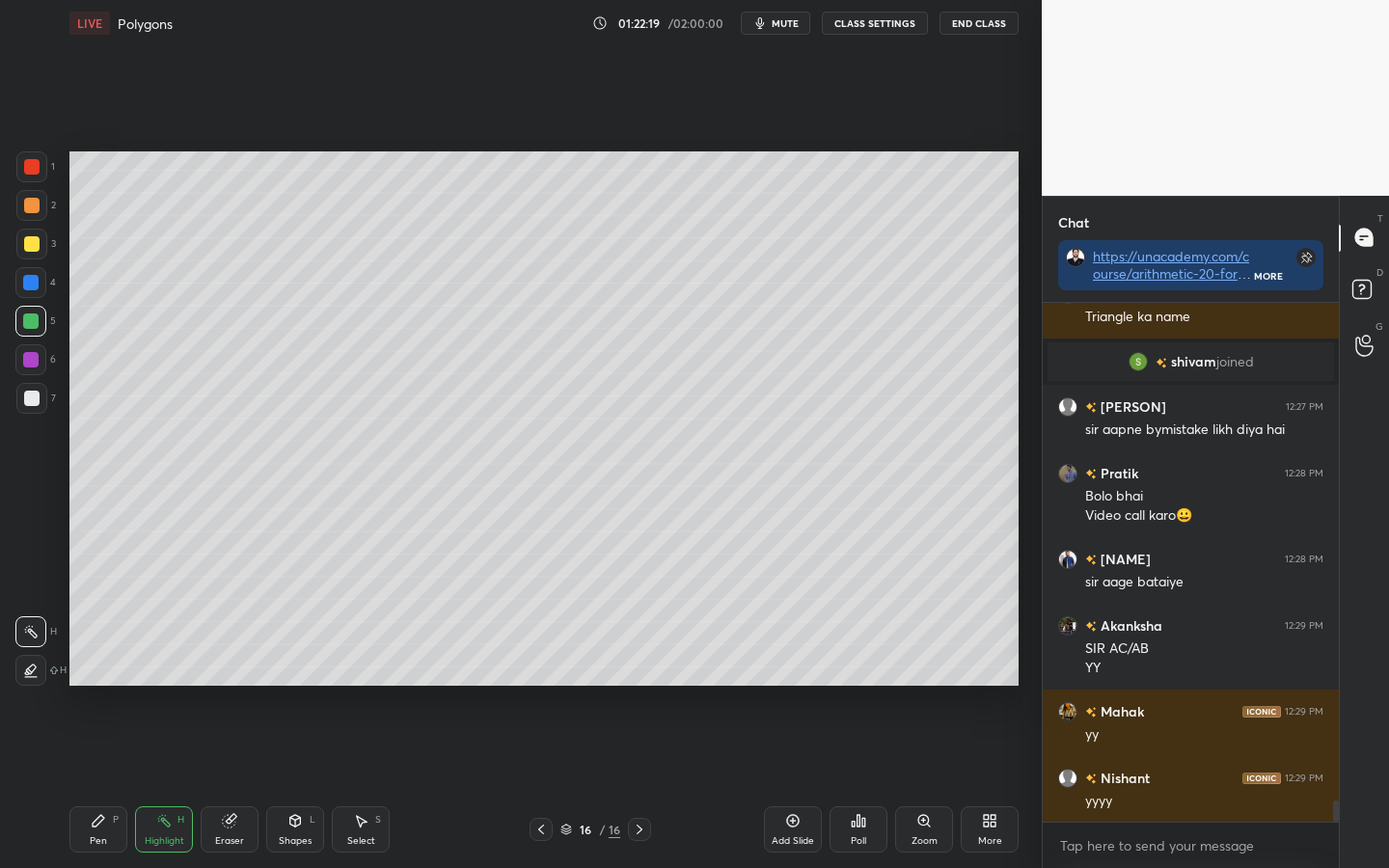 drag, startPoint x: 296, startPoint y: 817, endPoint x: 297, endPoint y: 805, distance: 12.0415946 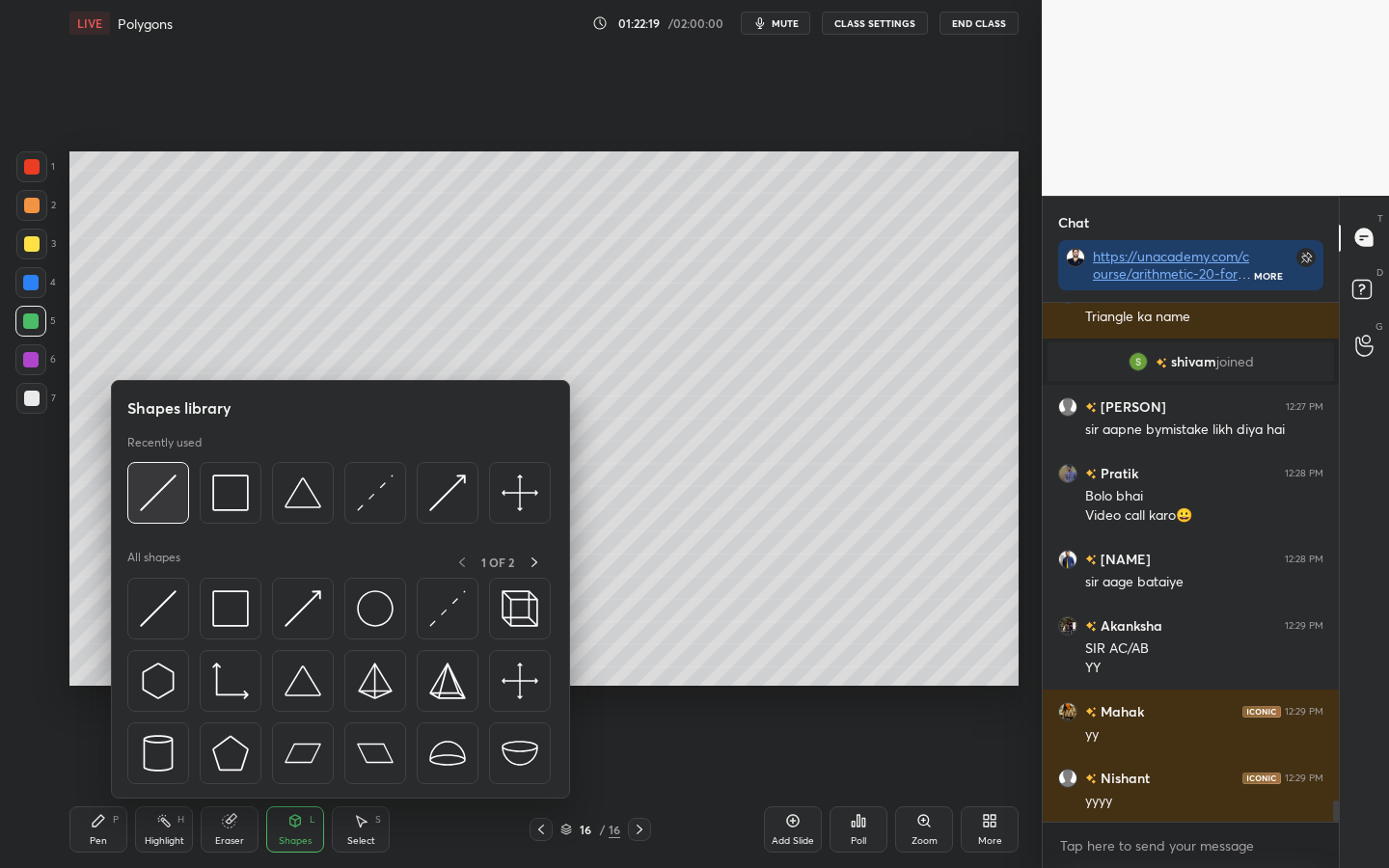 click at bounding box center [158, 493] 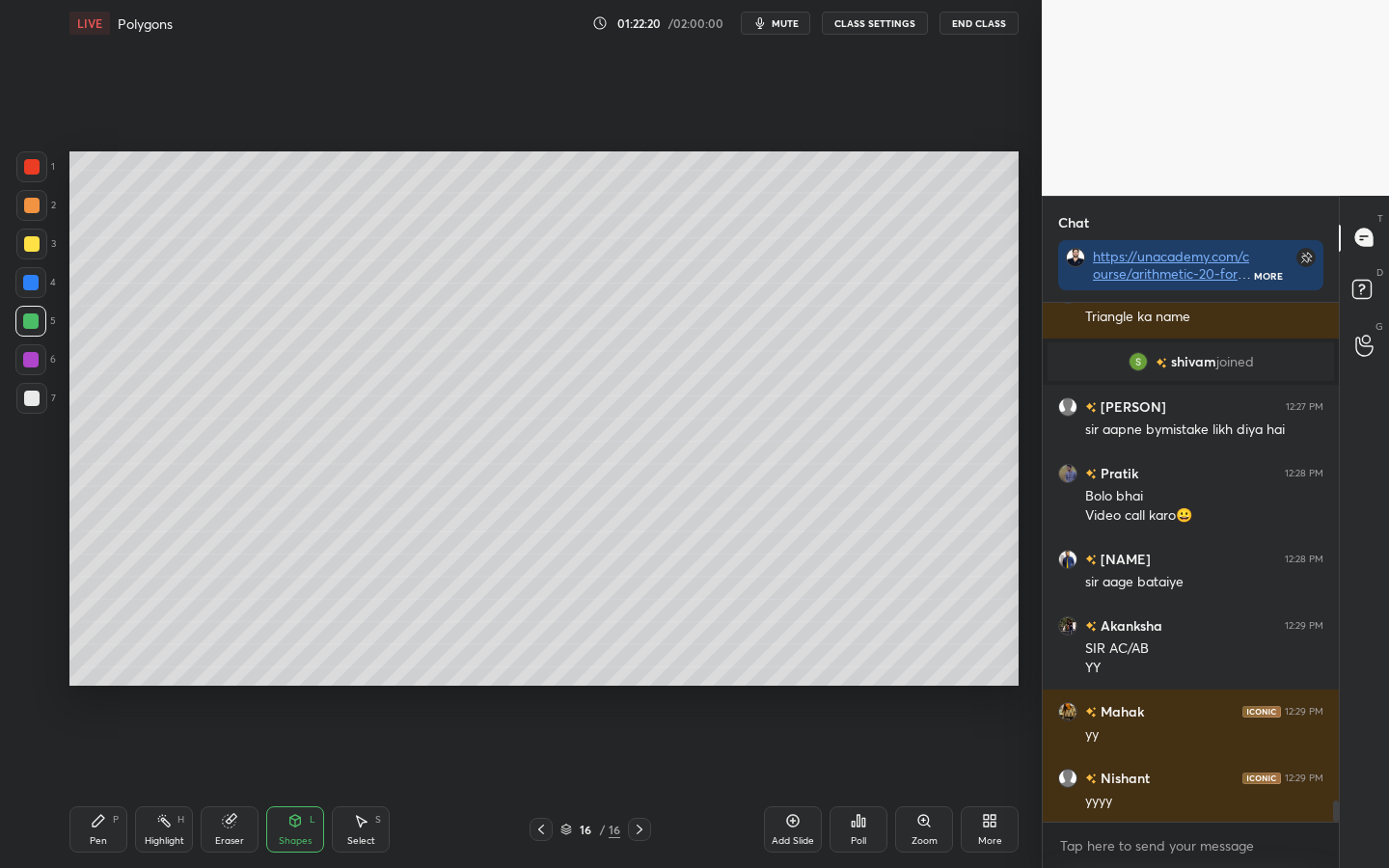 click on "Pen P" at bounding box center [98, 829] 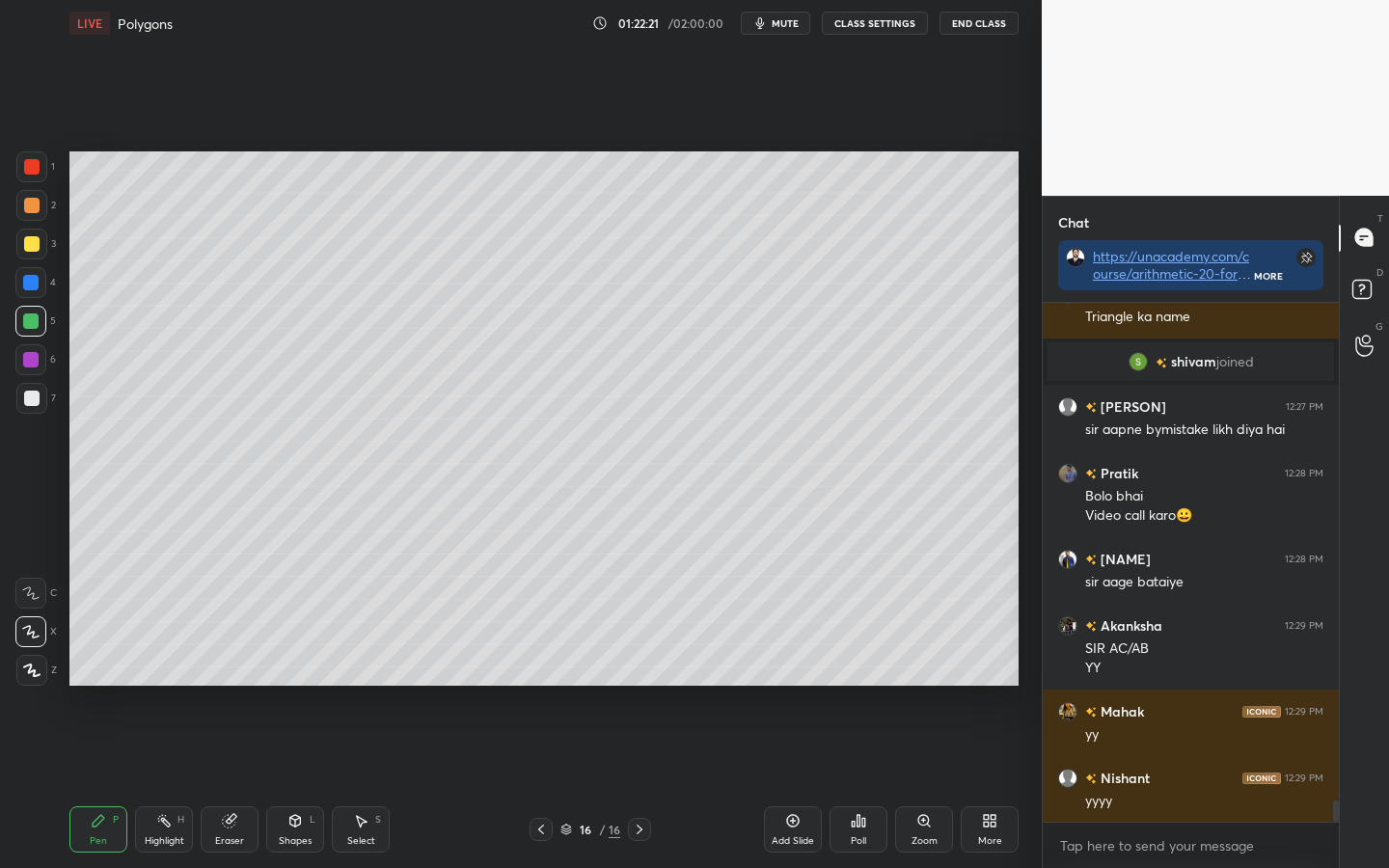 click 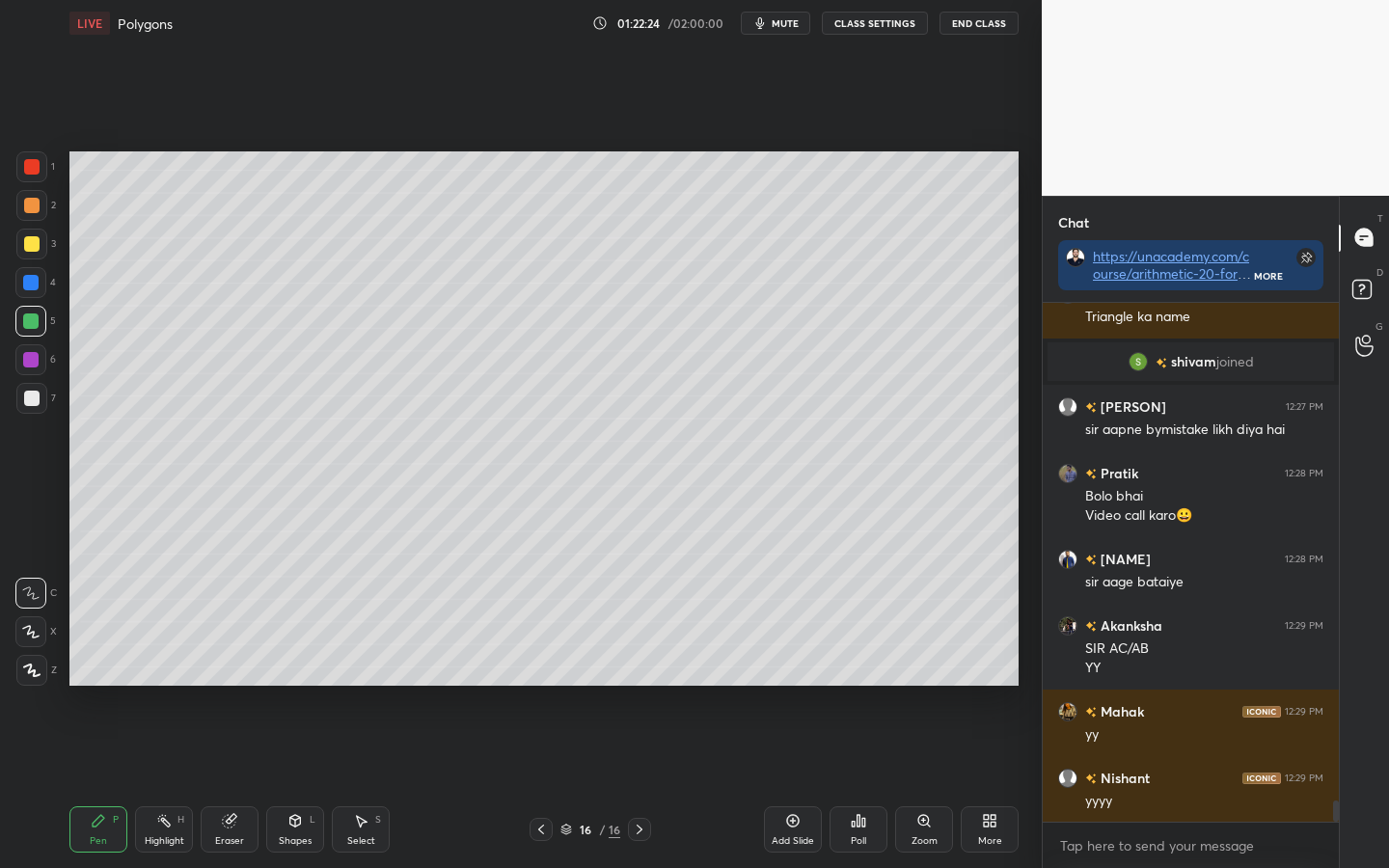 drag, startPoint x: 292, startPoint y: 829, endPoint x: 289, endPoint y: 809, distance: 20.223748 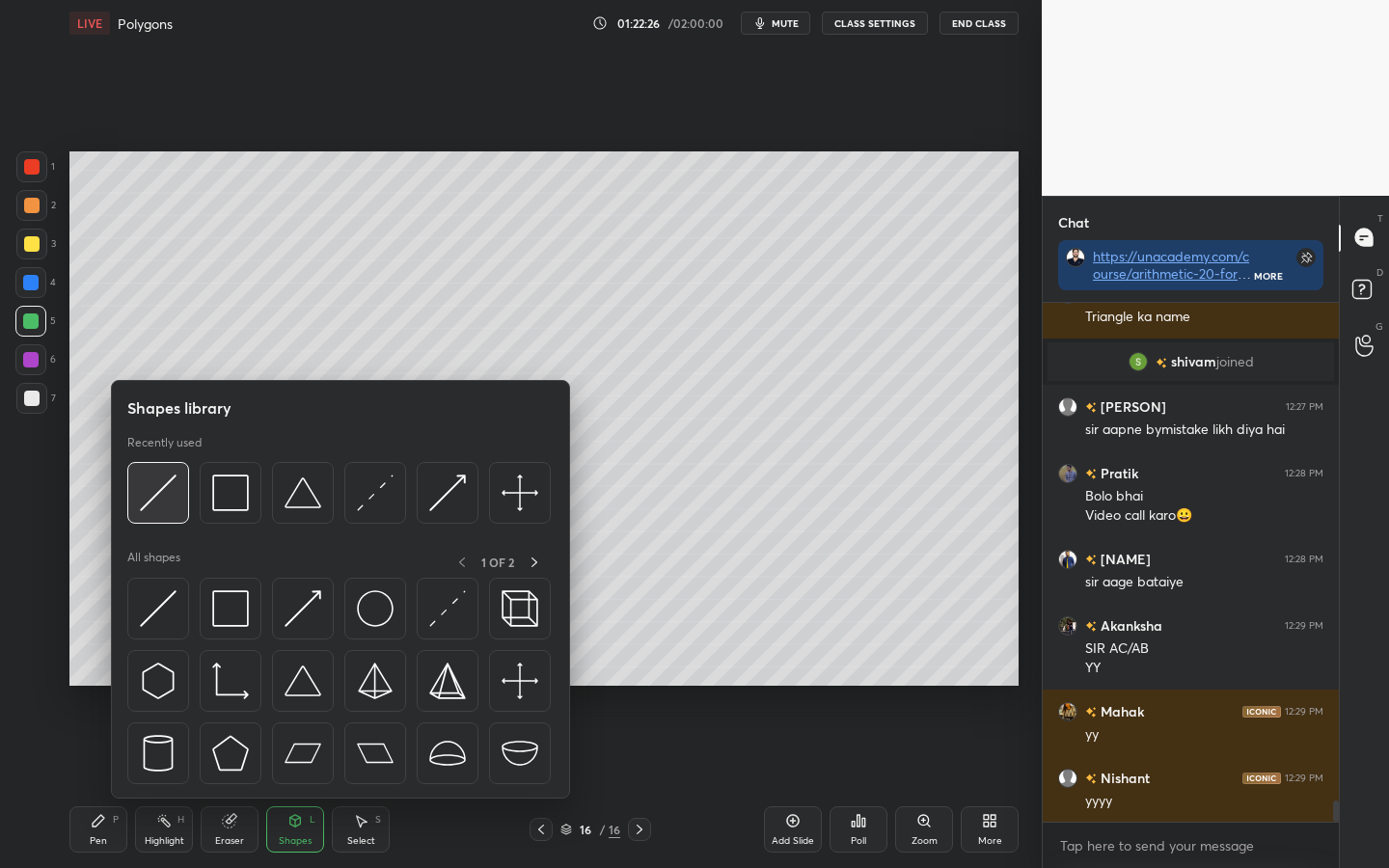 click at bounding box center (158, 493) 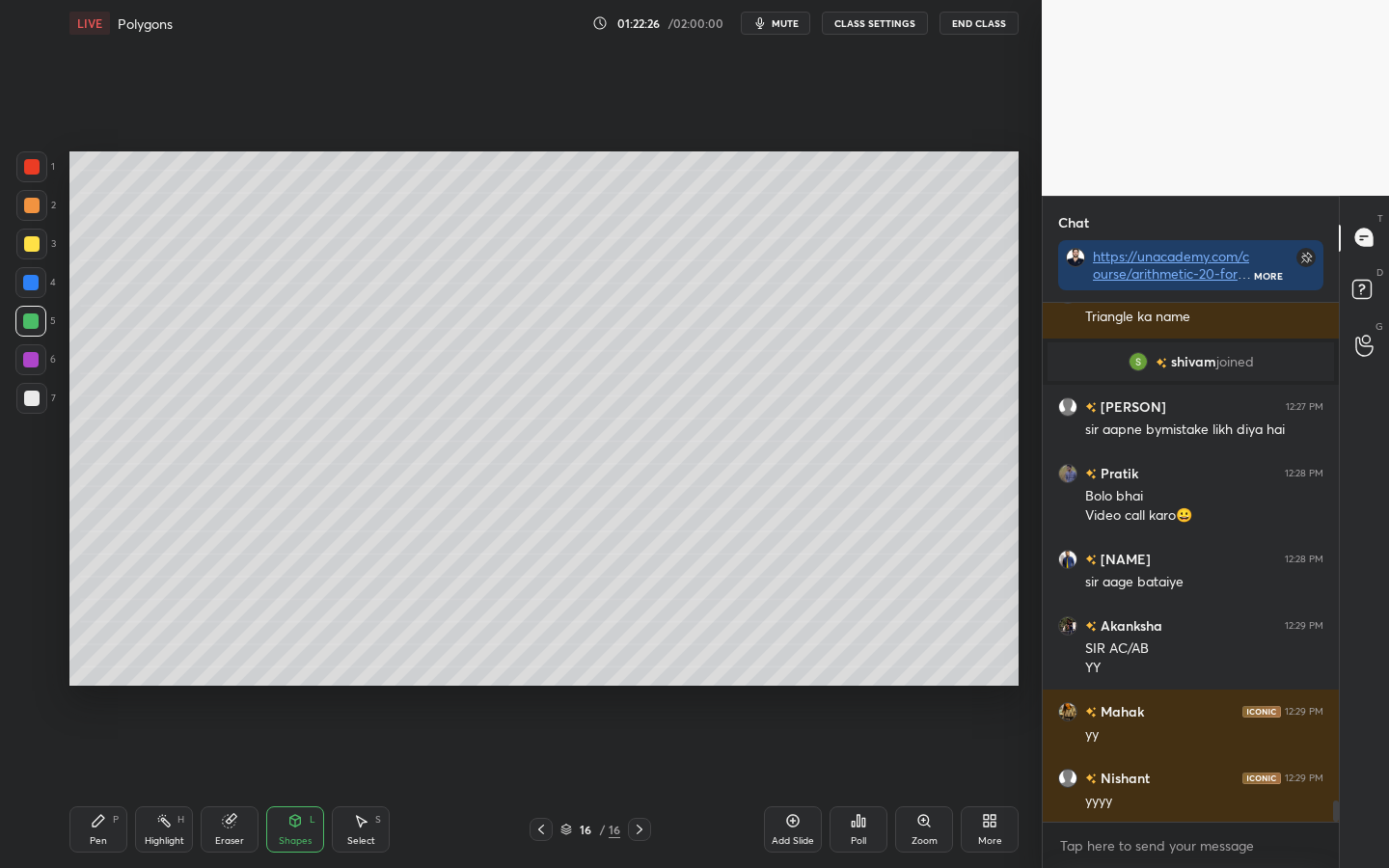 click at bounding box center [32, 398] 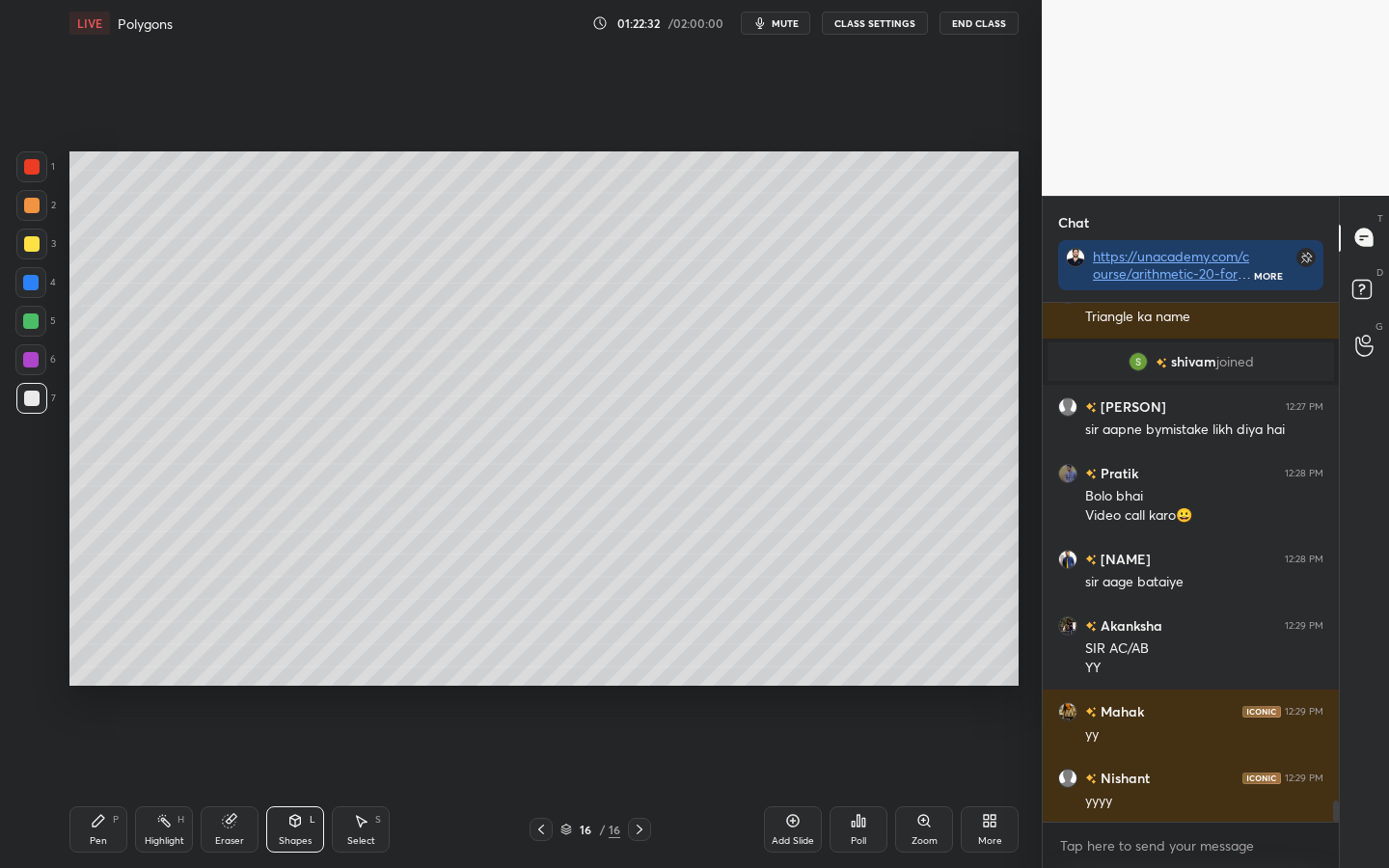 click at bounding box center (31, 360) 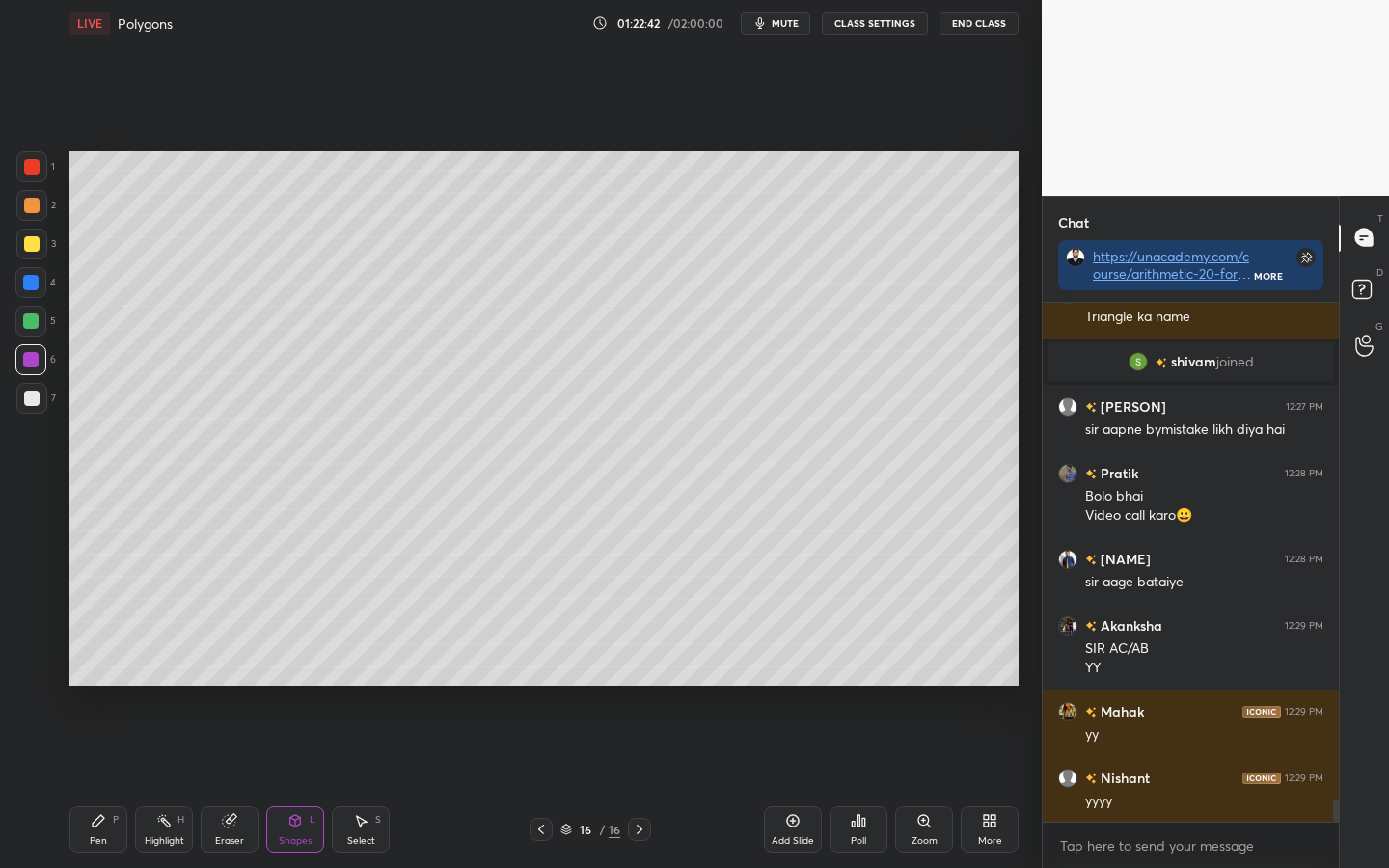 click on "Pen P" at bounding box center (98, 829) 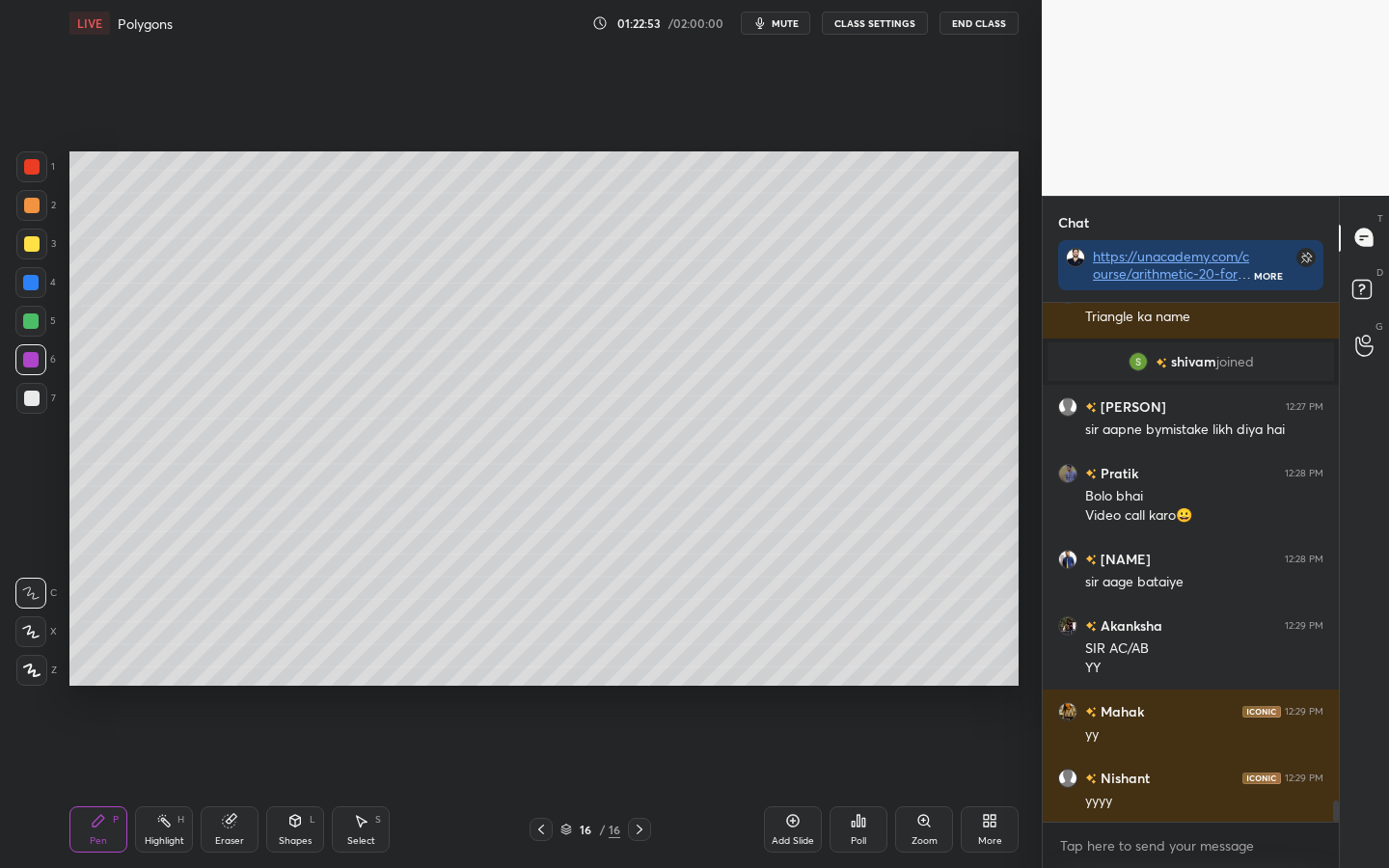 click at bounding box center (31, 321) 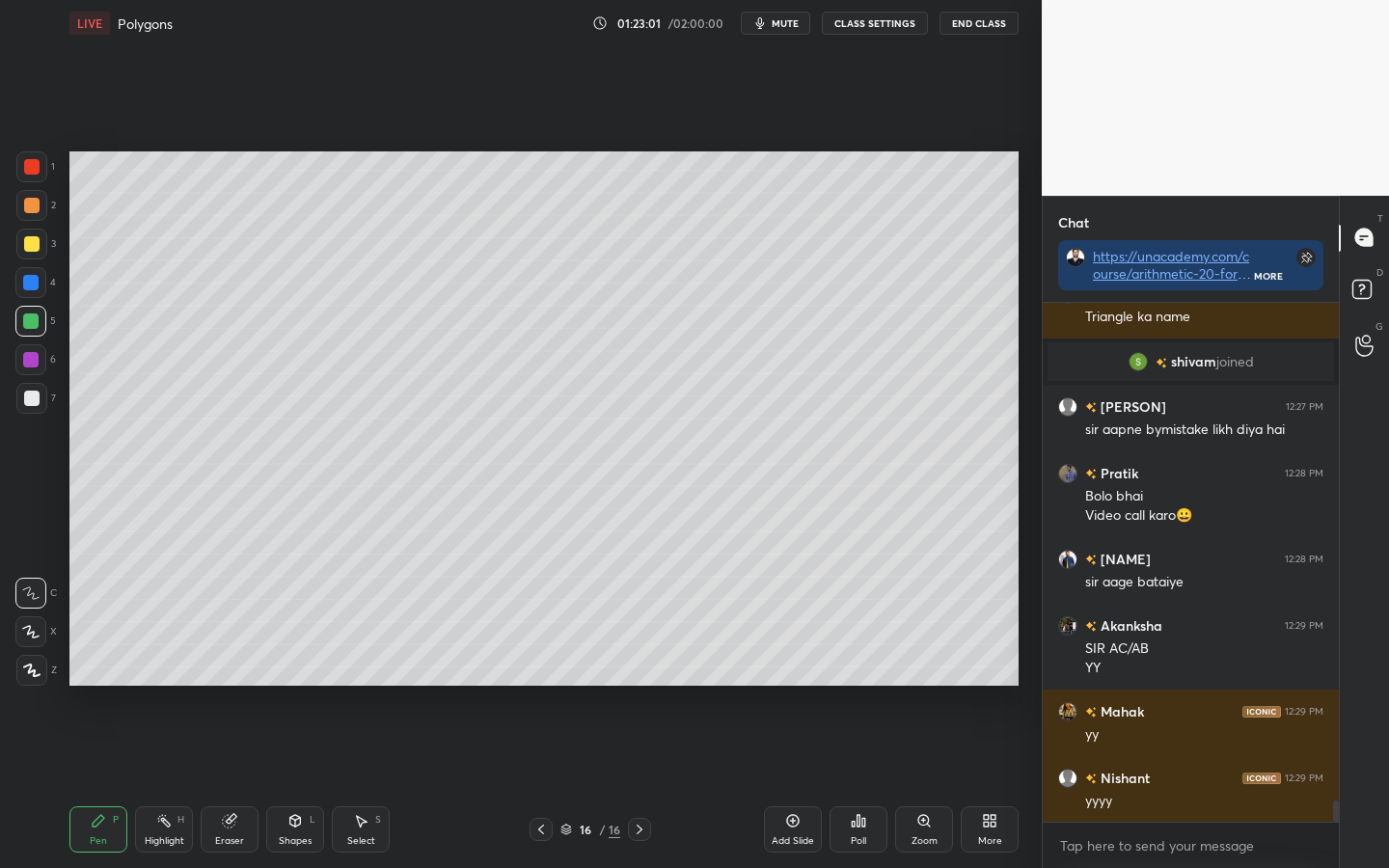 click at bounding box center [31, 360] 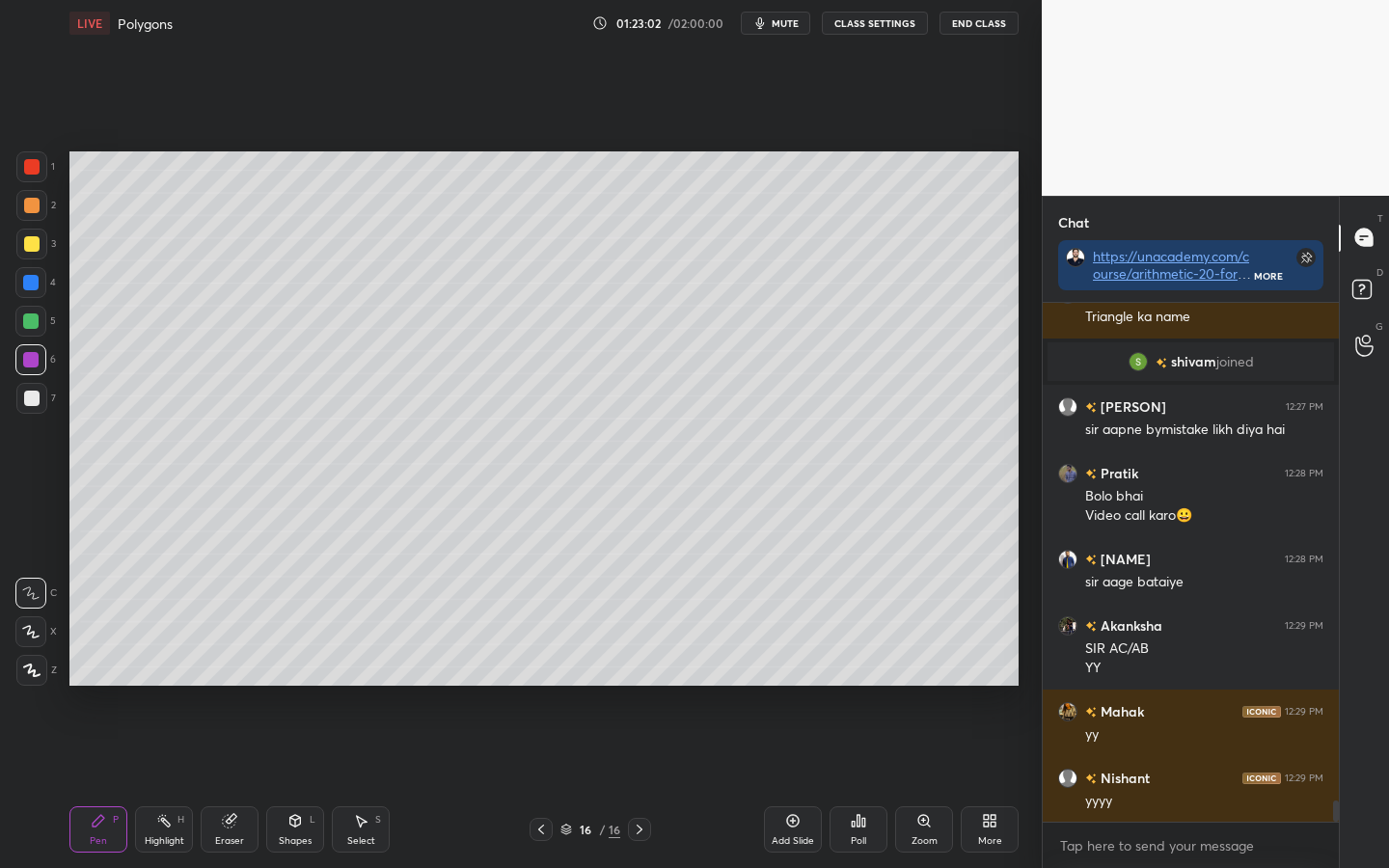 drag, startPoint x: 30, startPoint y: 396, endPoint x: 55, endPoint y: 420, distance: 34.655447 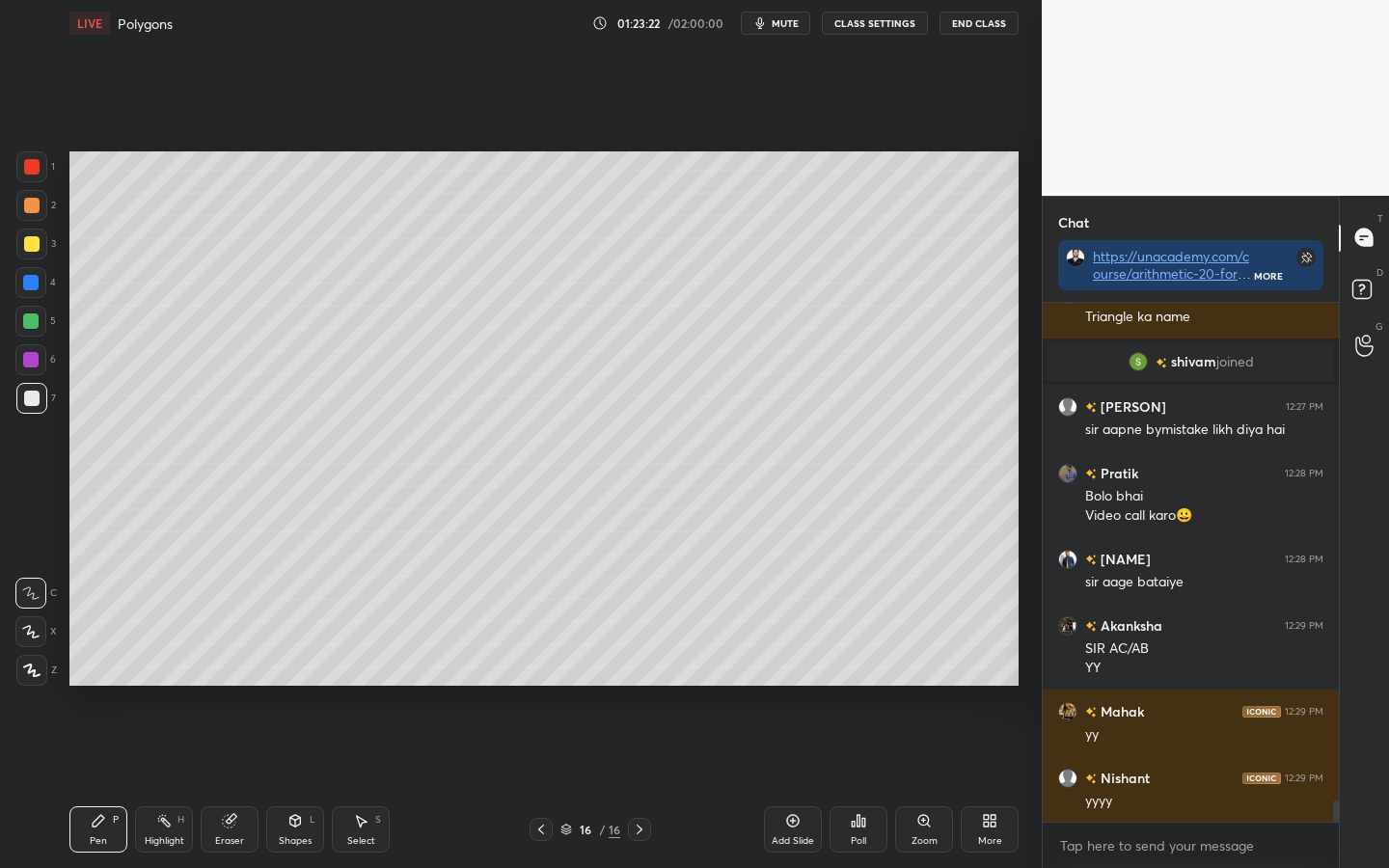 scroll, scrollTop: 12424, scrollLeft: 0, axis: vertical 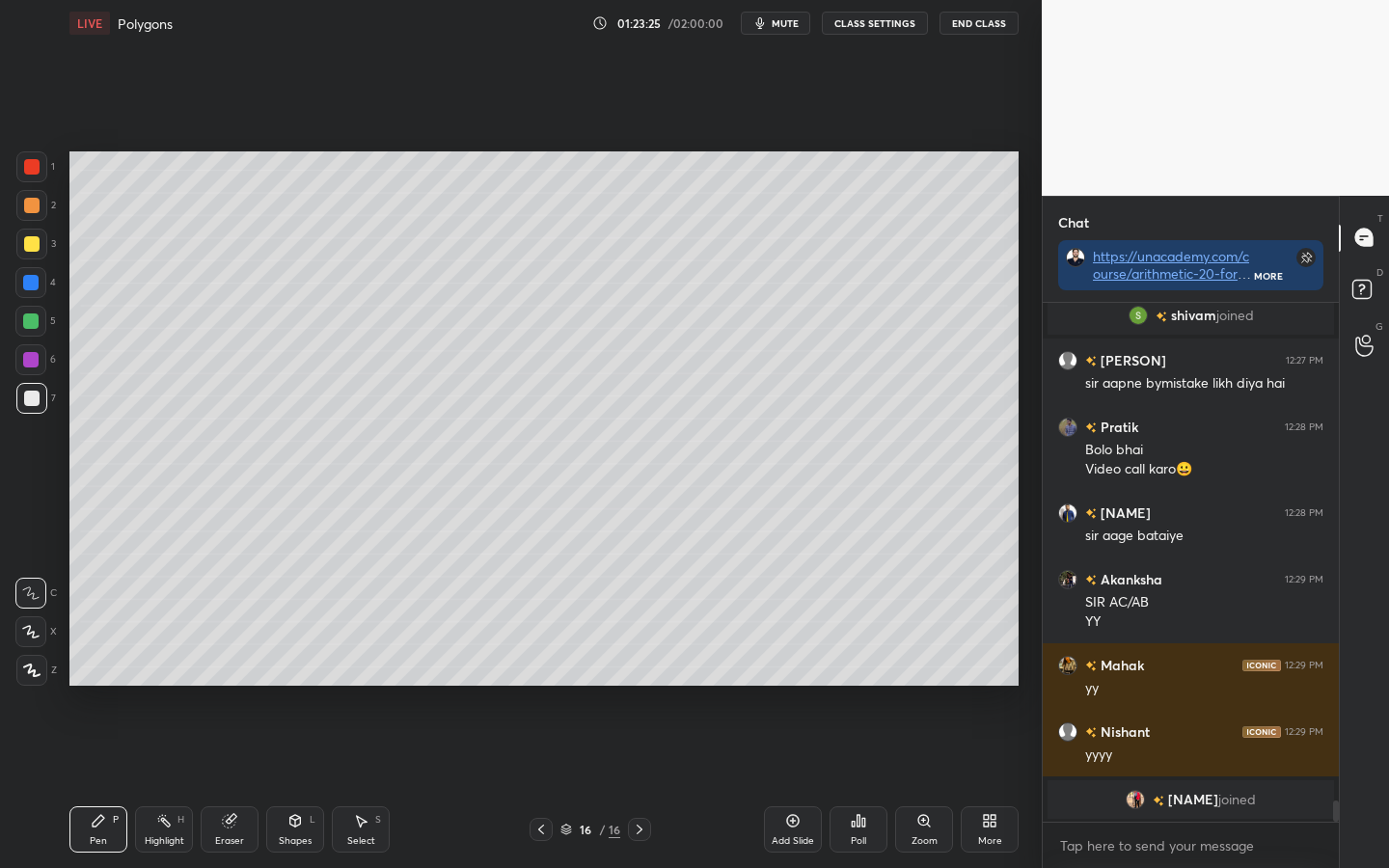 click at bounding box center [31, 283] 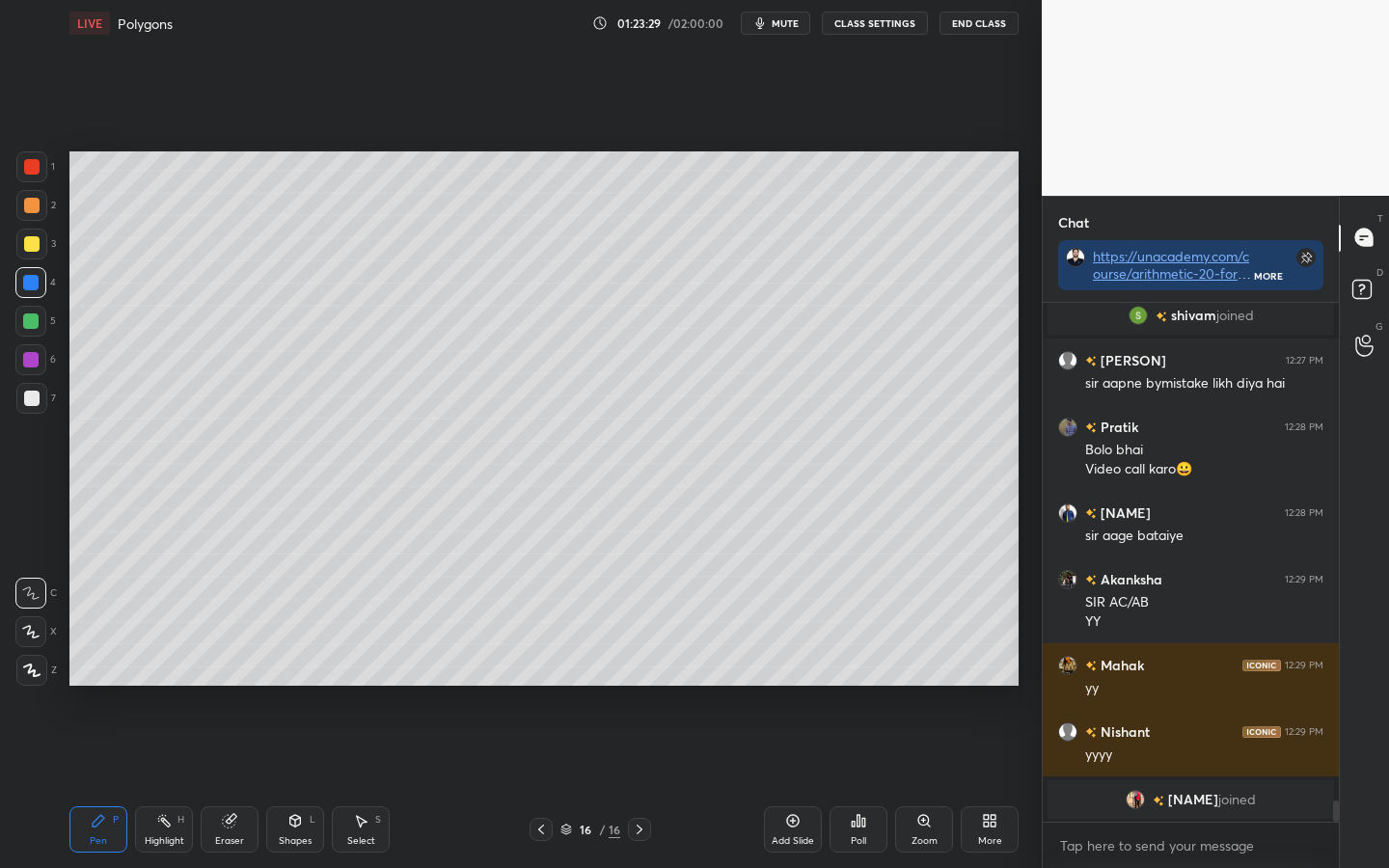 drag, startPoint x: 28, startPoint y: 332, endPoint x: 56, endPoint y: 361, distance: 40.311289 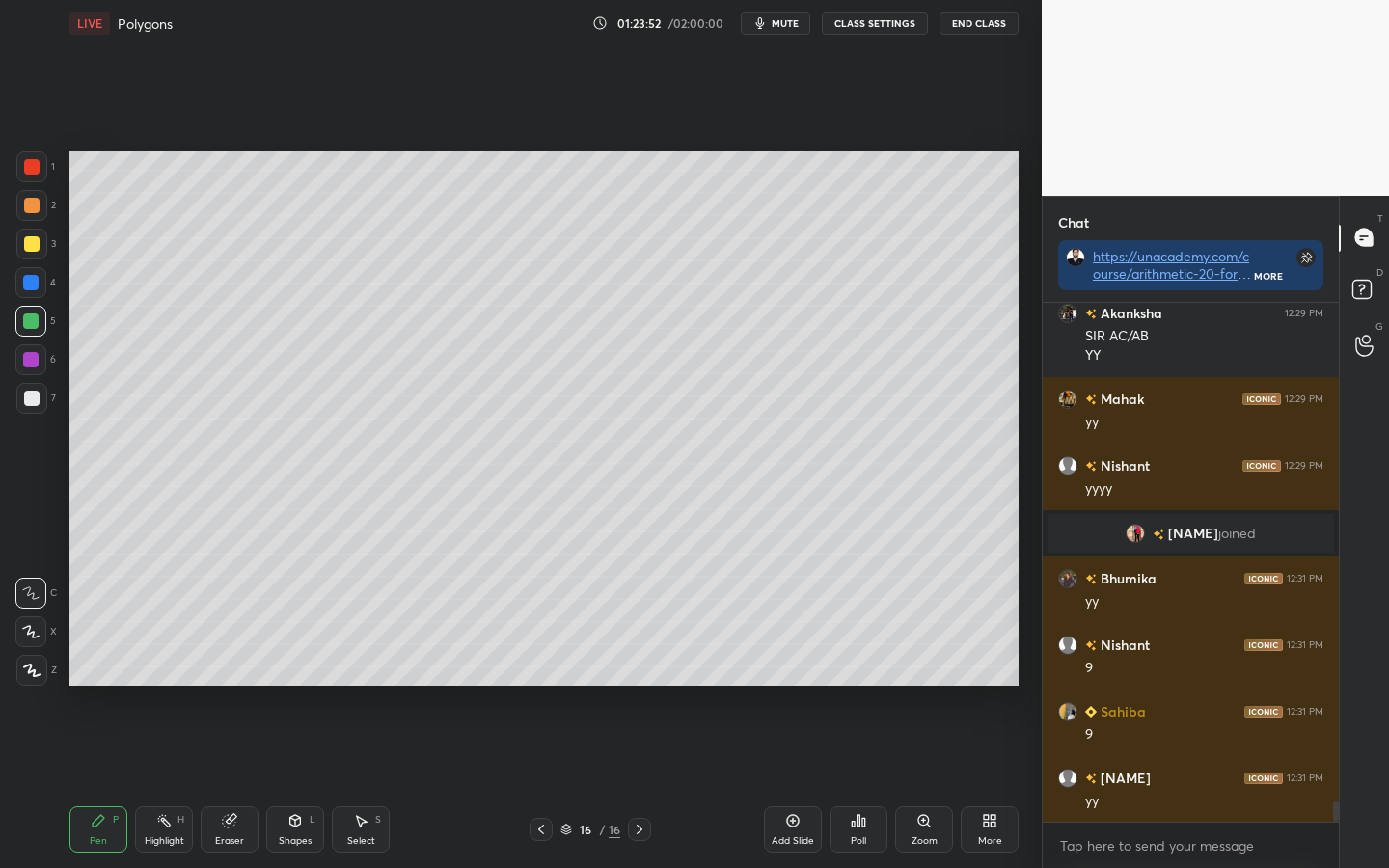 scroll, scrollTop: 12713, scrollLeft: 0, axis: vertical 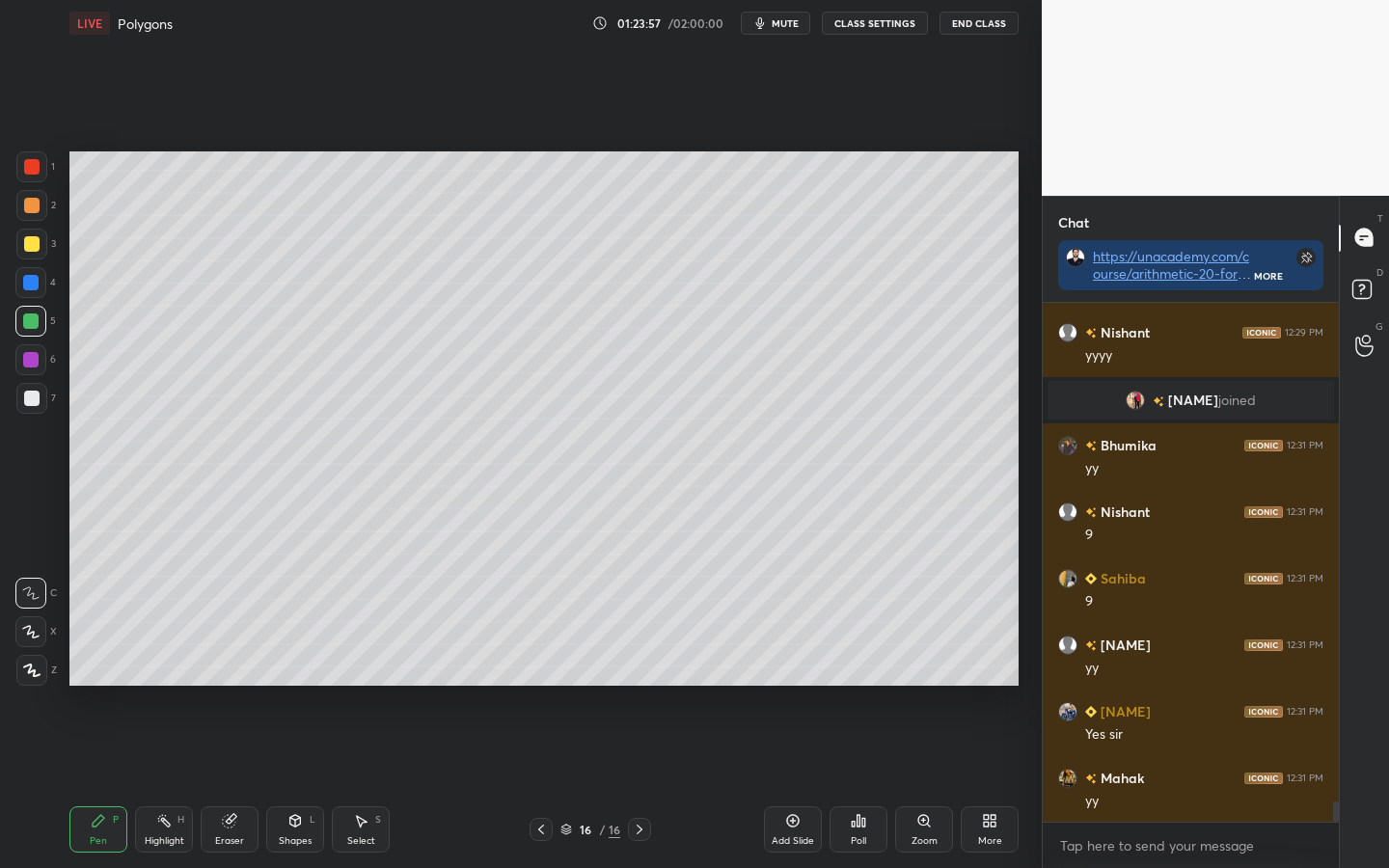 click on "Add Slide" at bounding box center (793, 829) 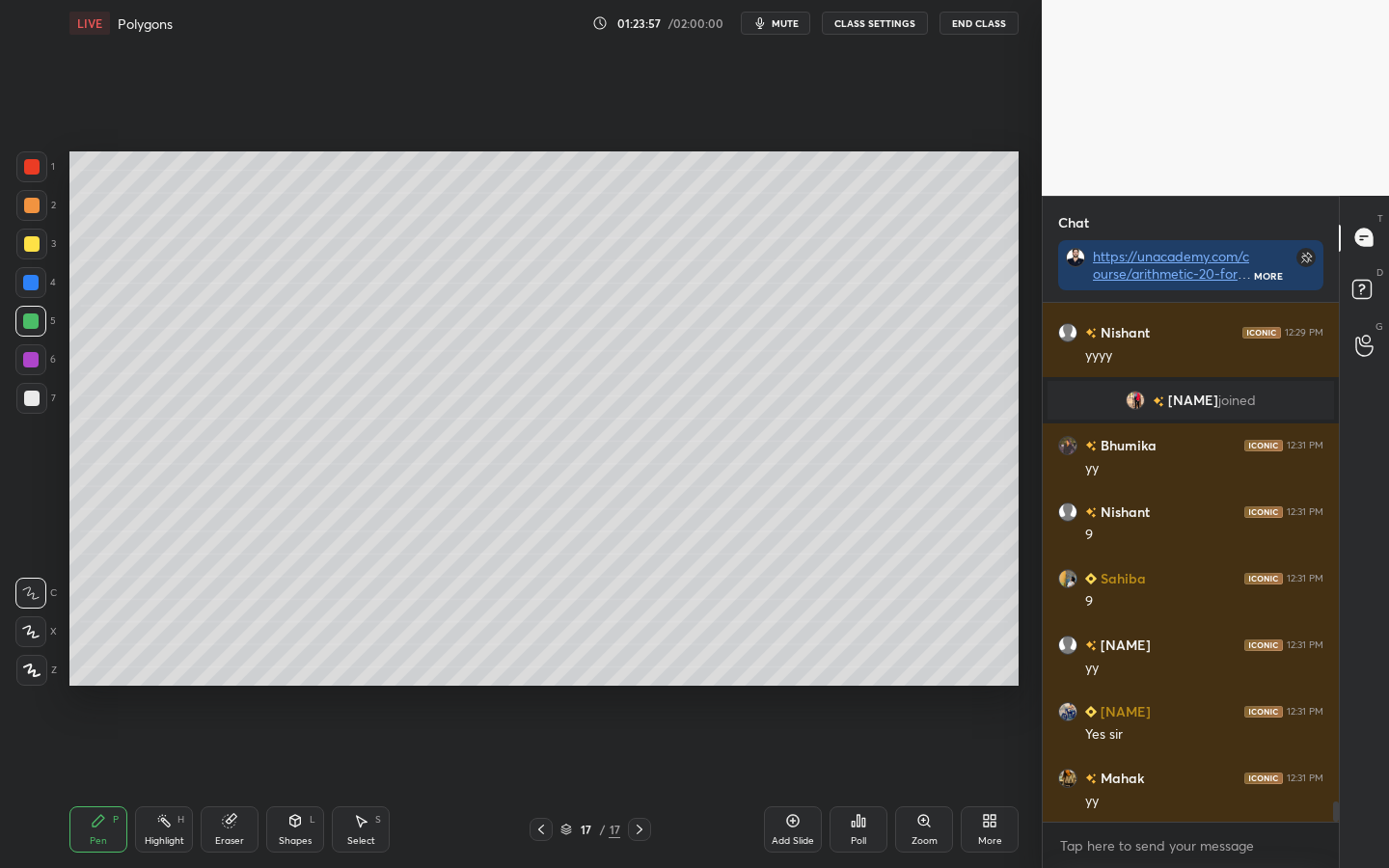 scroll, scrollTop: 12780, scrollLeft: 0, axis: vertical 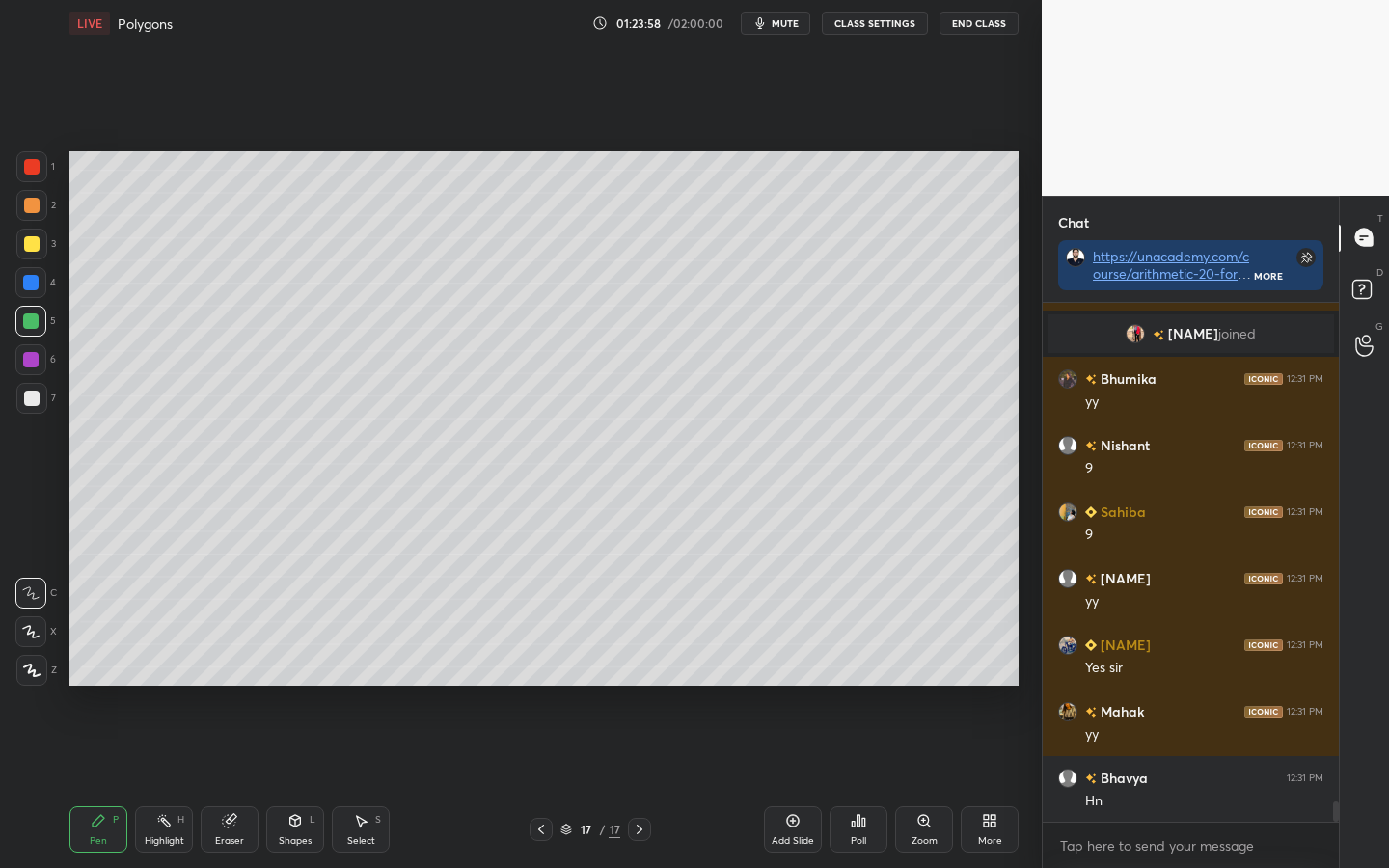 click 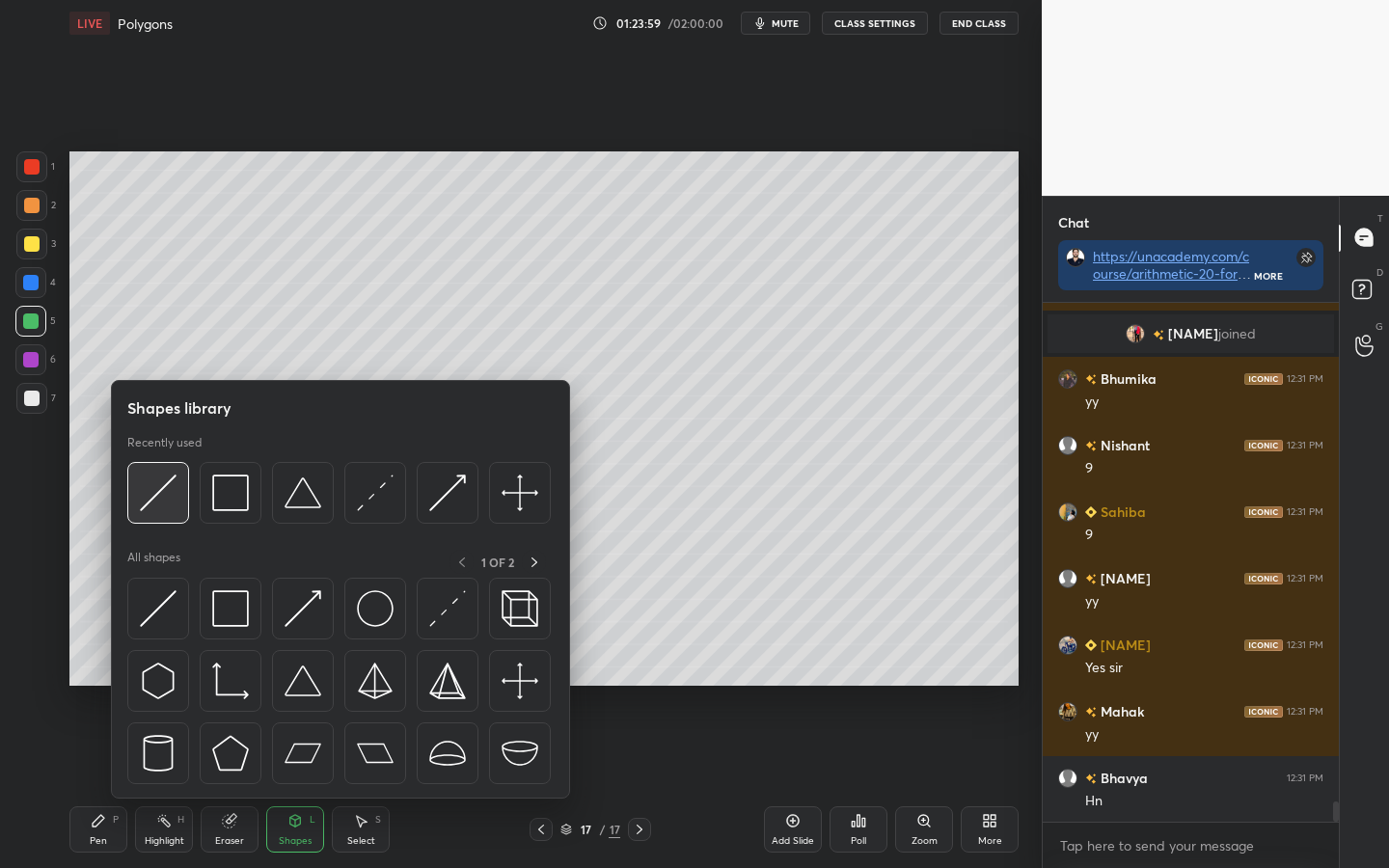 click at bounding box center [158, 493] 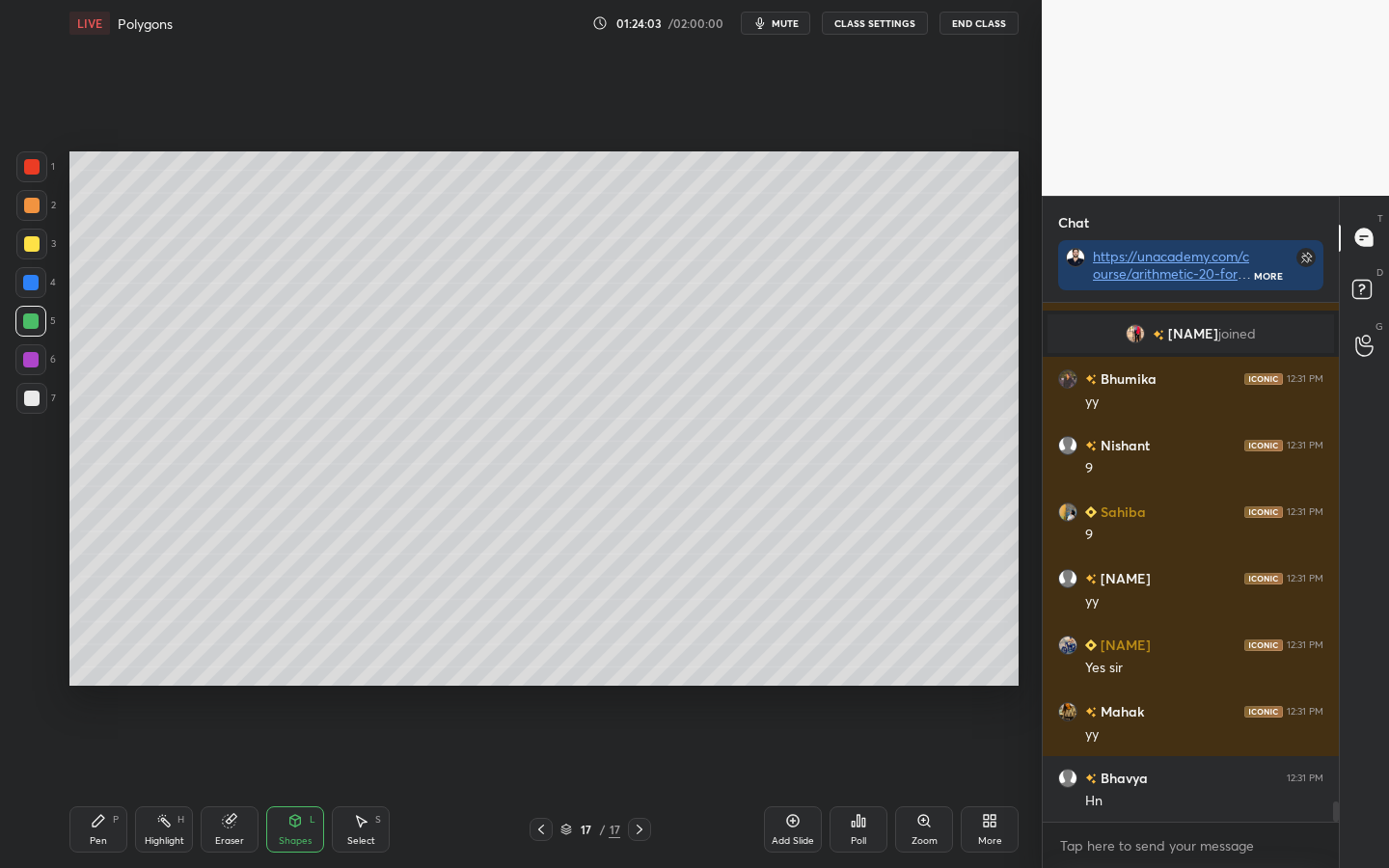 scroll, scrollTop: 12846, scrollLeft: 0, axis: vertical 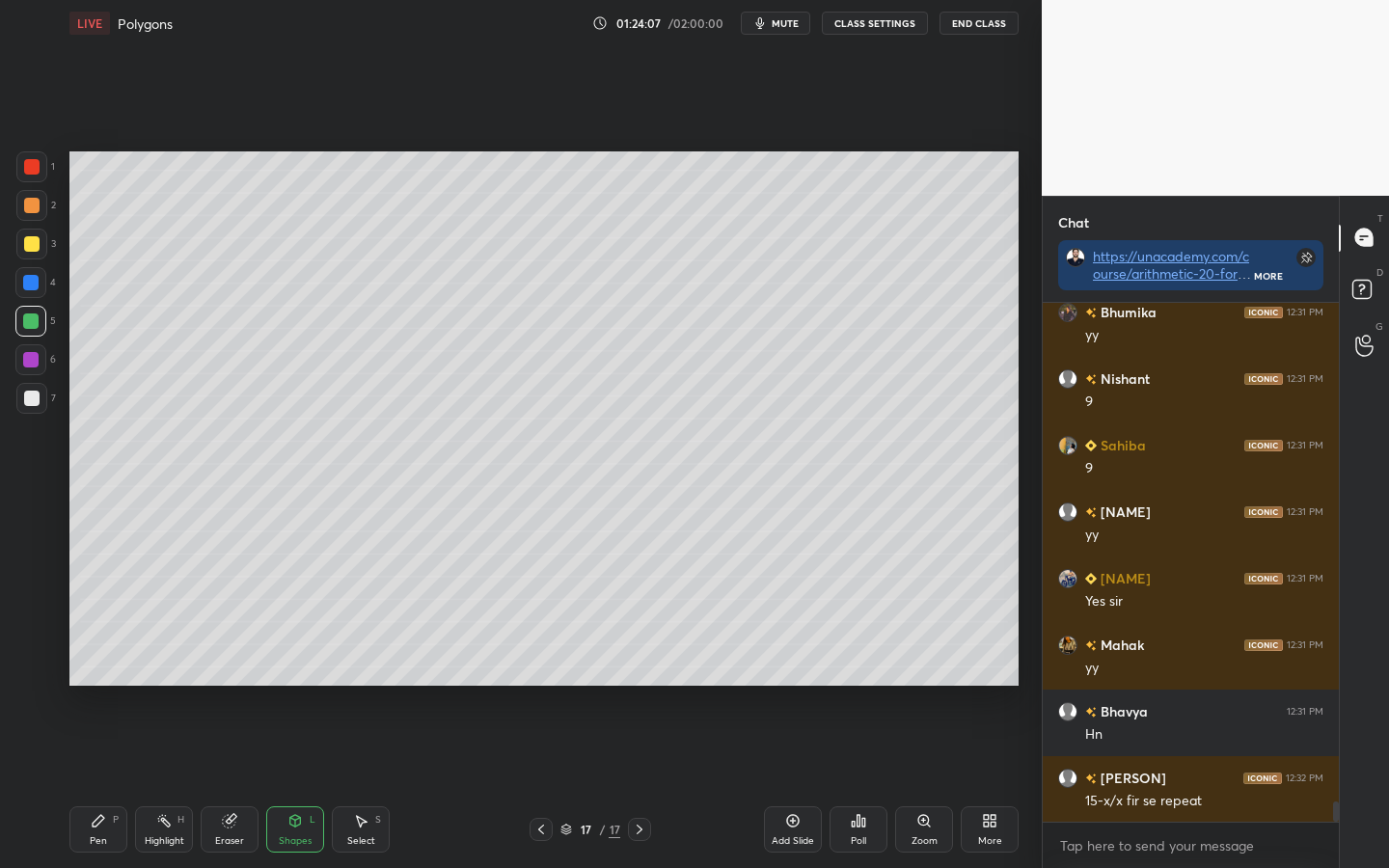 click 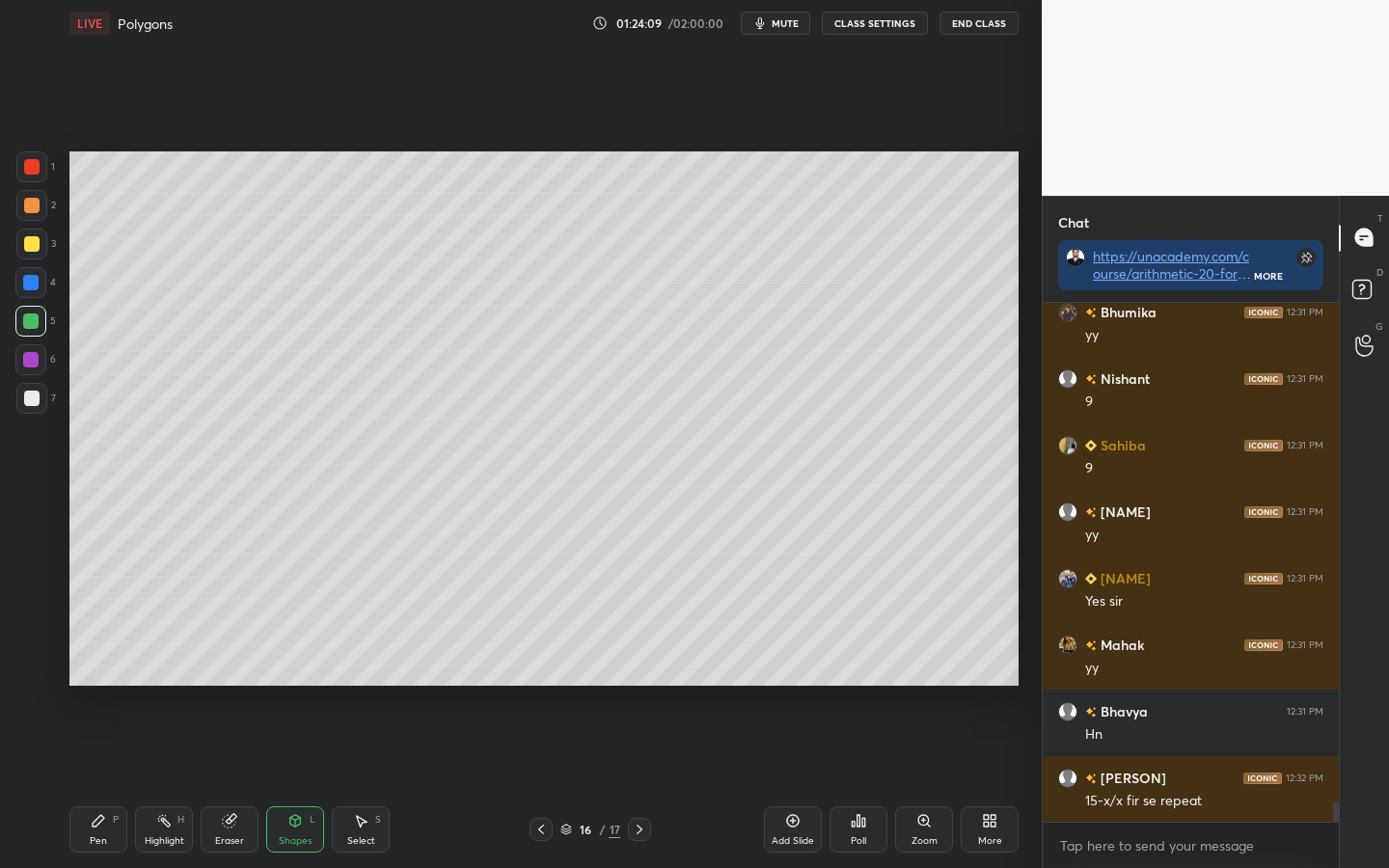 click at bounding box center [640, 829] 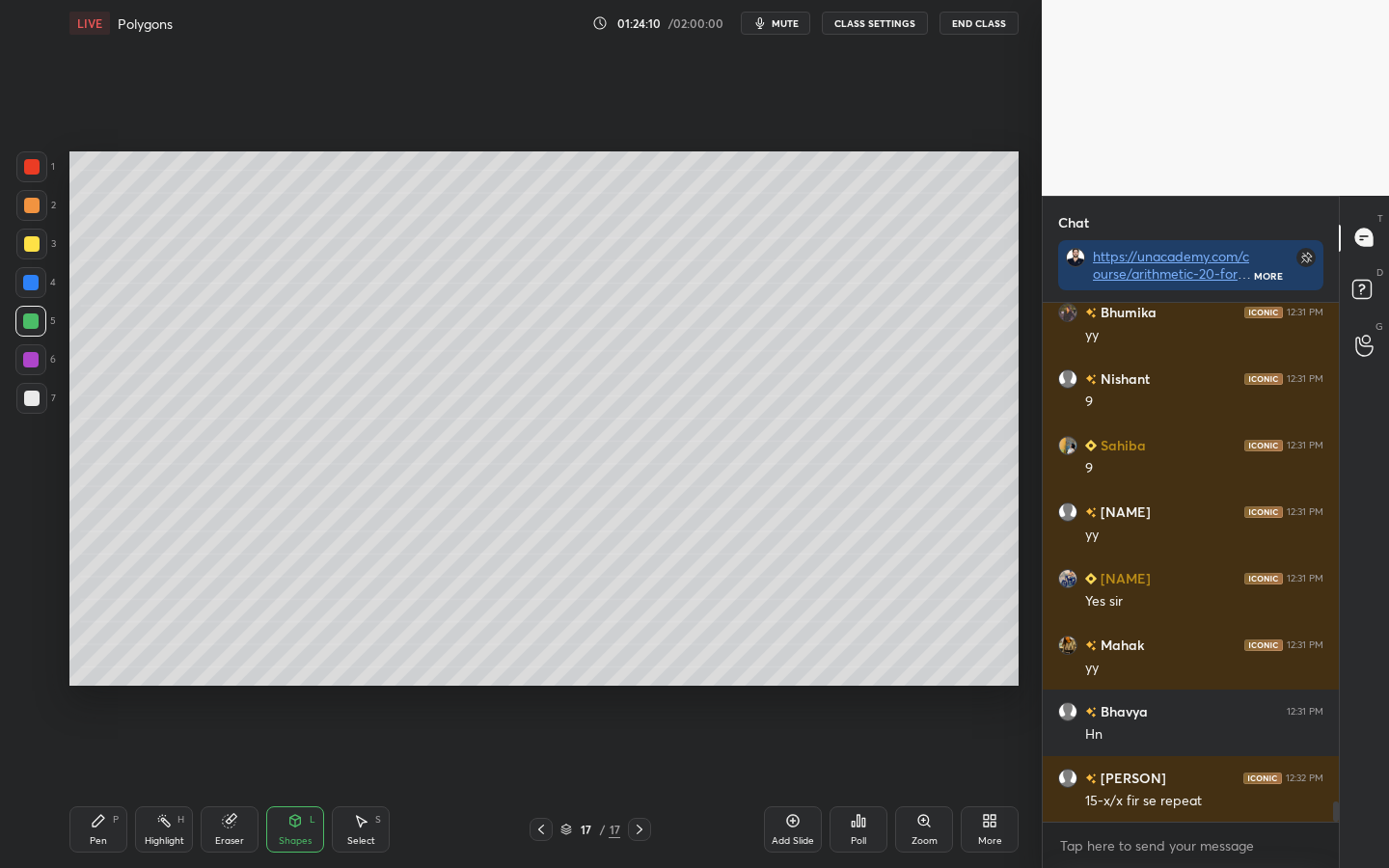 click on "Shapes L" at bounding box center [295, 829] 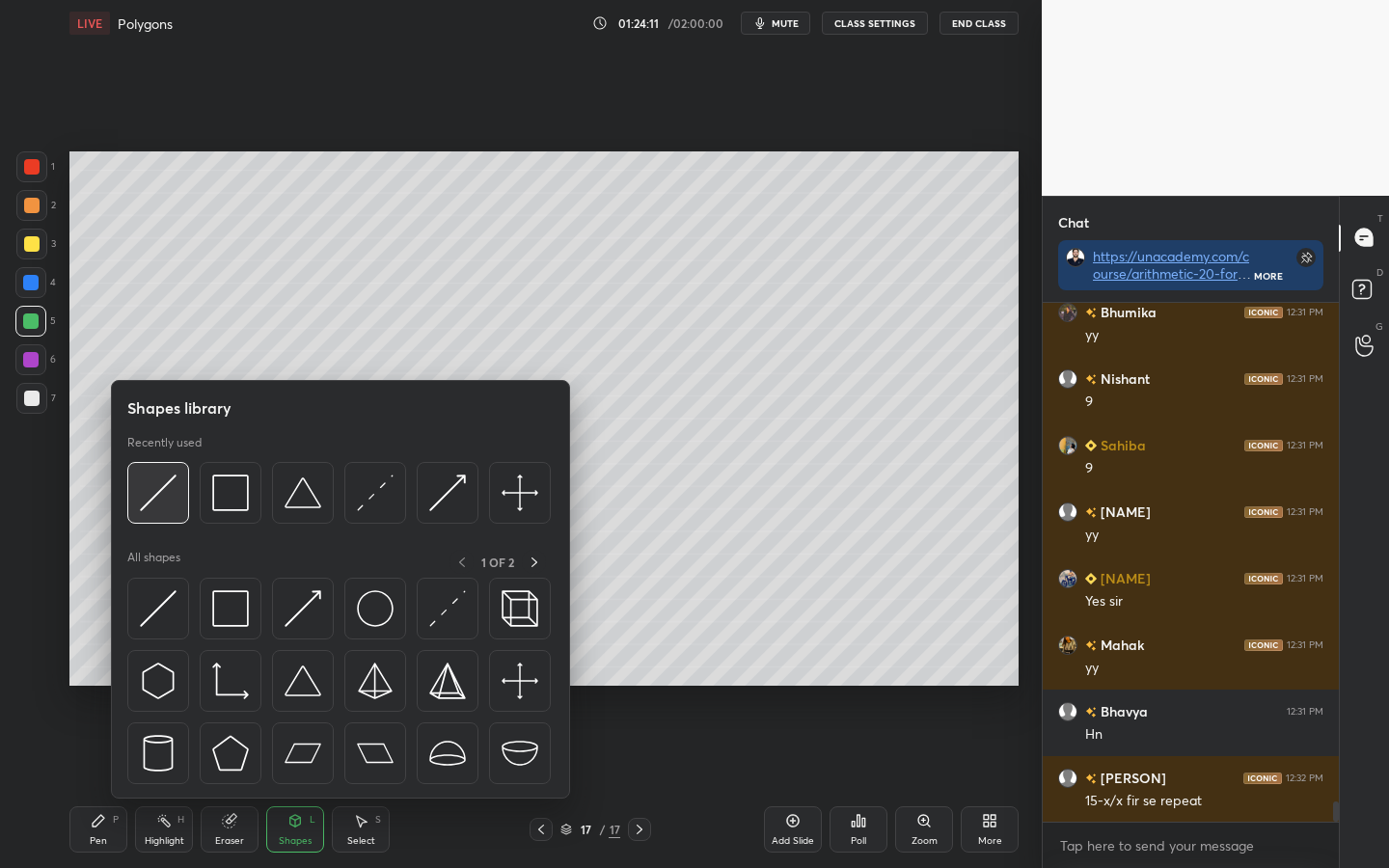 click at bounding box center [158, 493] 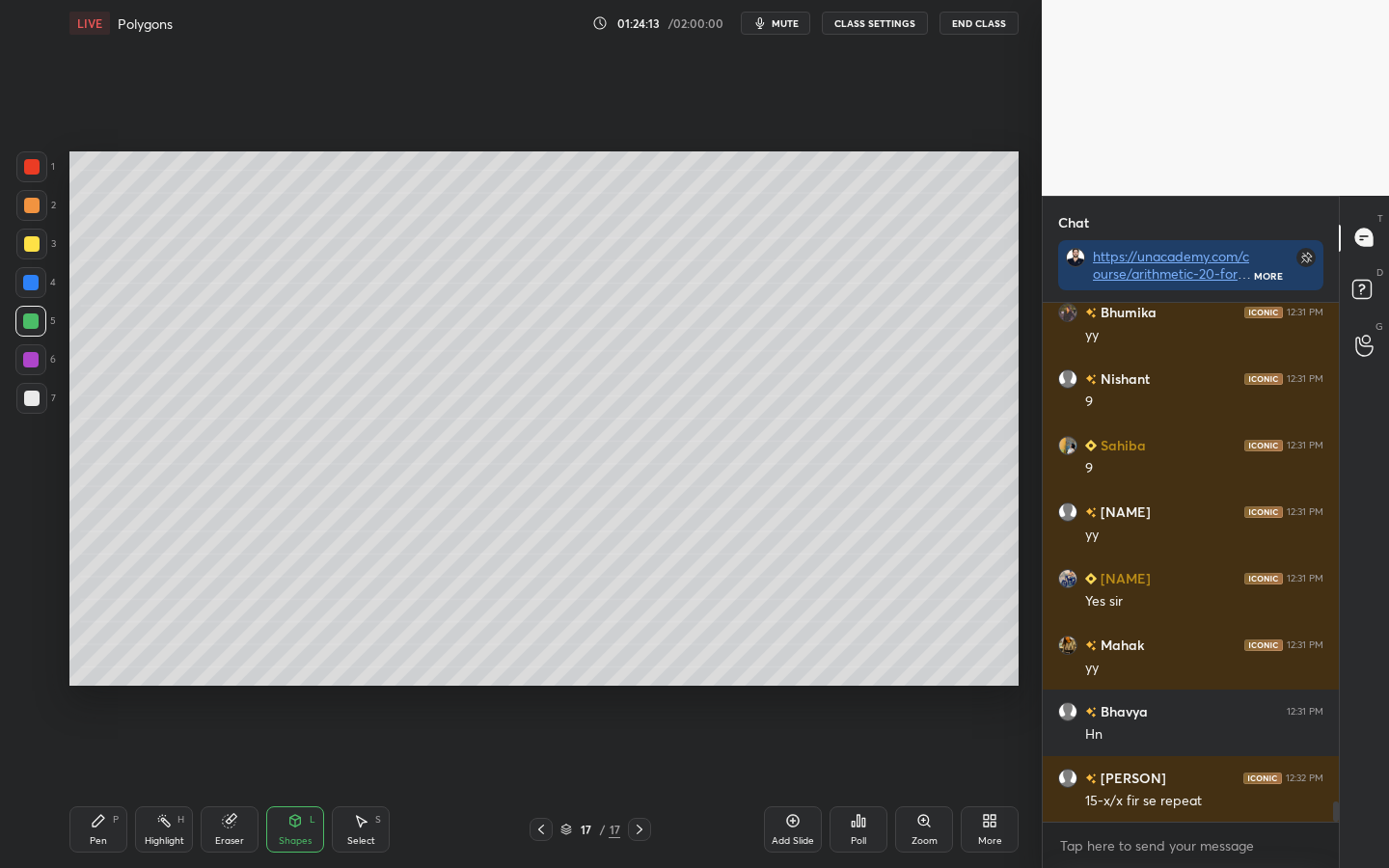 click at bounding box center [31, 283] 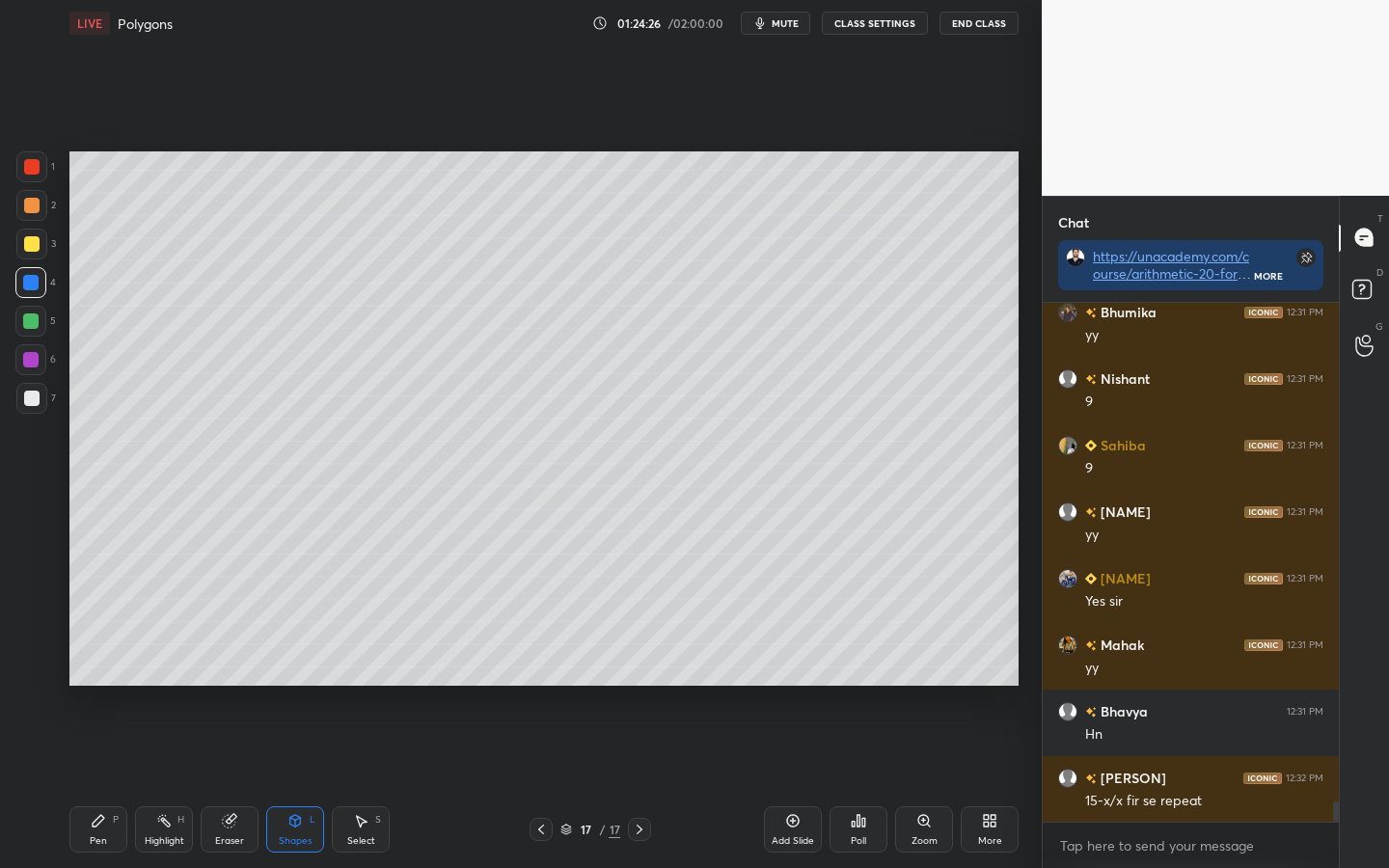 drag, startPoint x: 91, startPoint y: 840, endPoint x: 109, endPoint y: 839, distance: 18.027756 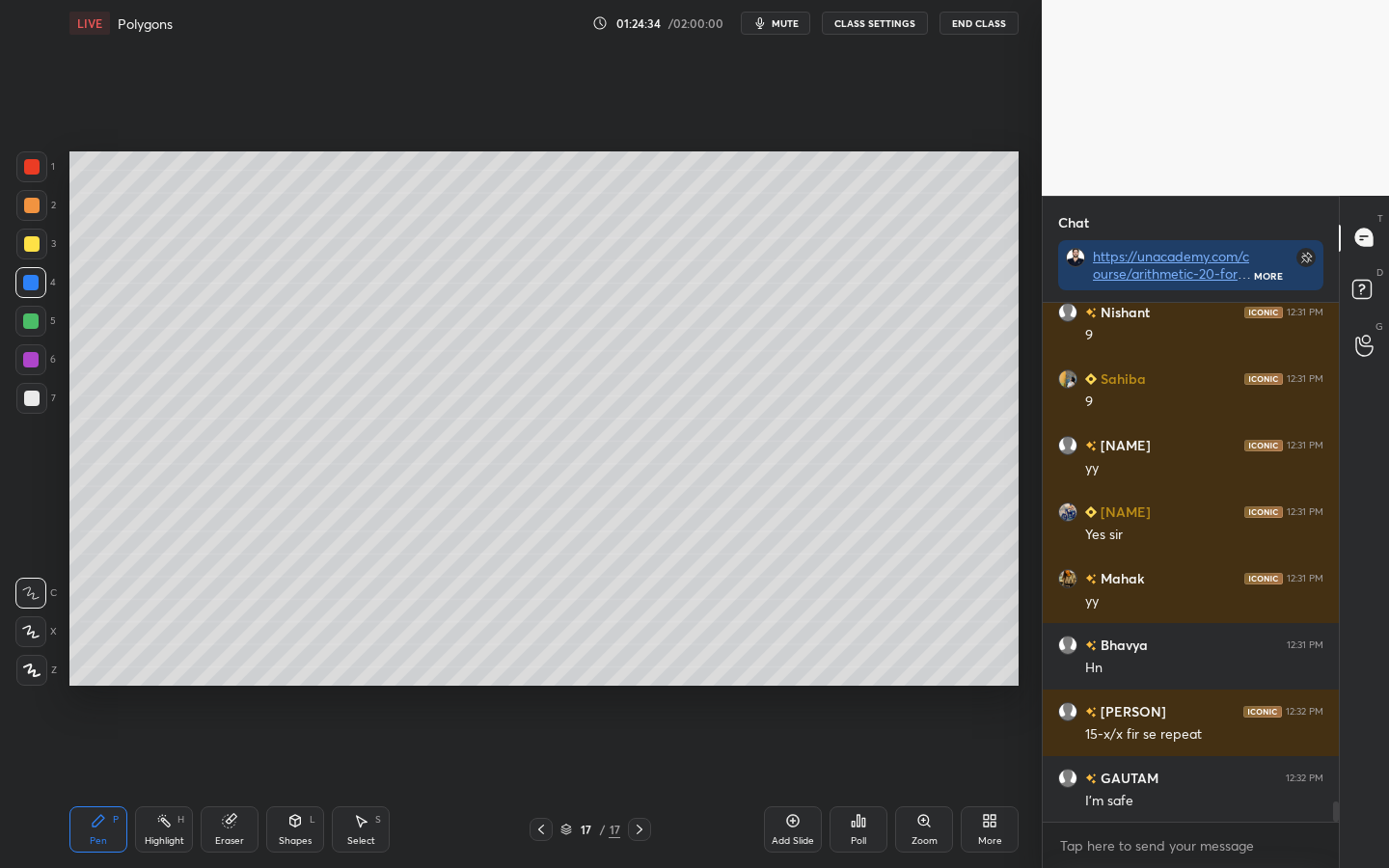 scroll, scrollTop: 12979, scrollLeft: 0, axis: vertical 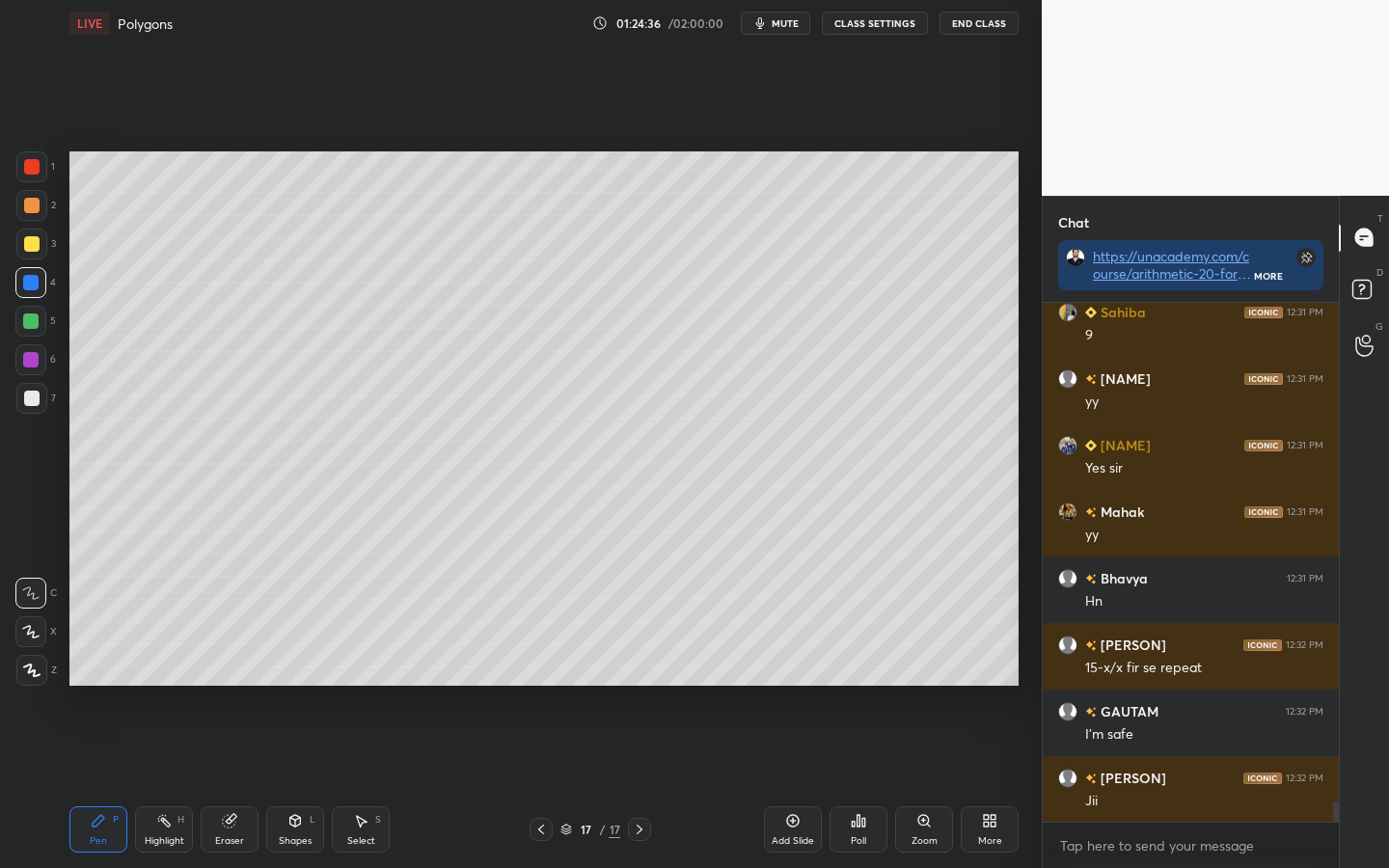 click at bounding box center (32, 205) 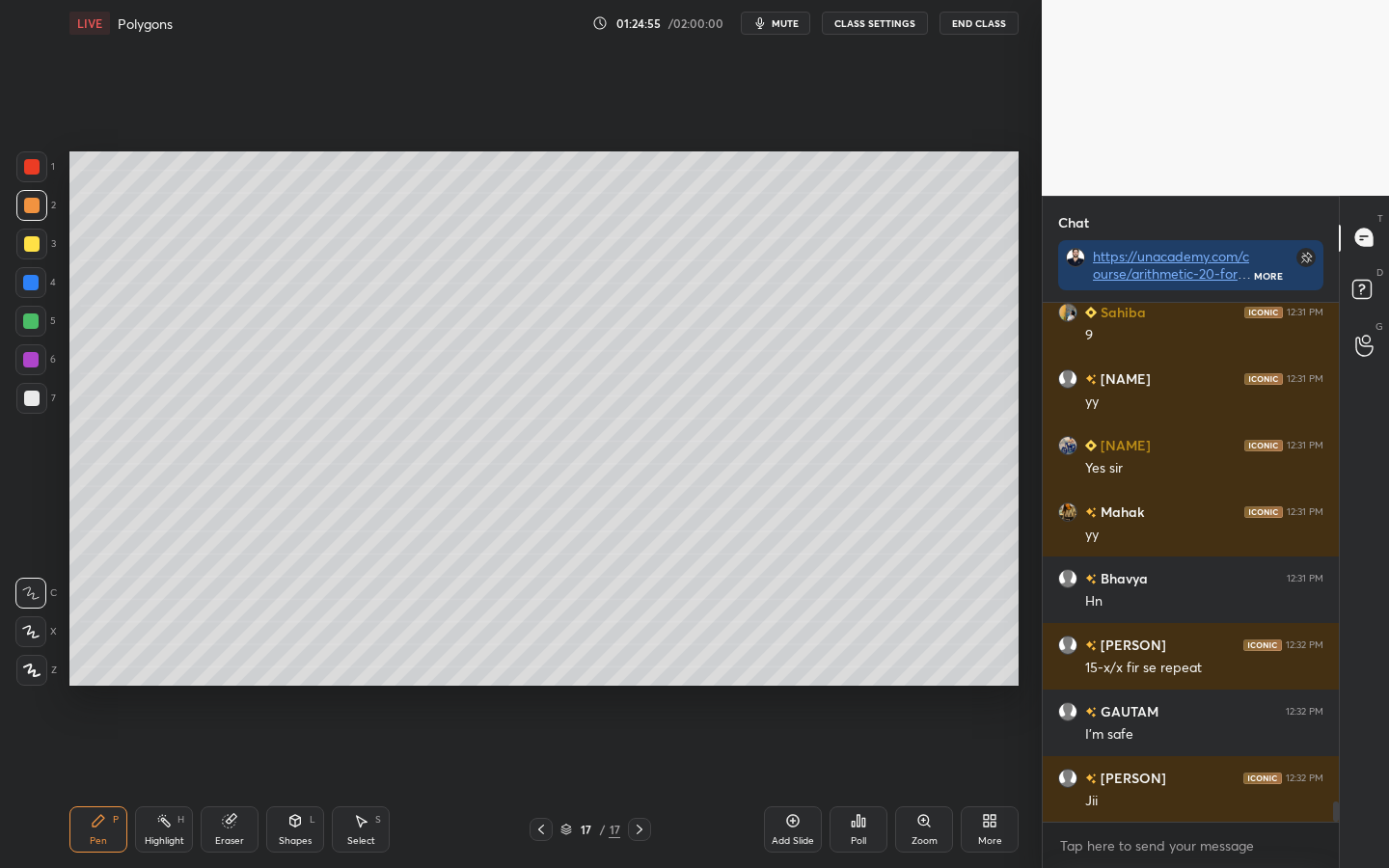 click at bounding box center [31, 321] 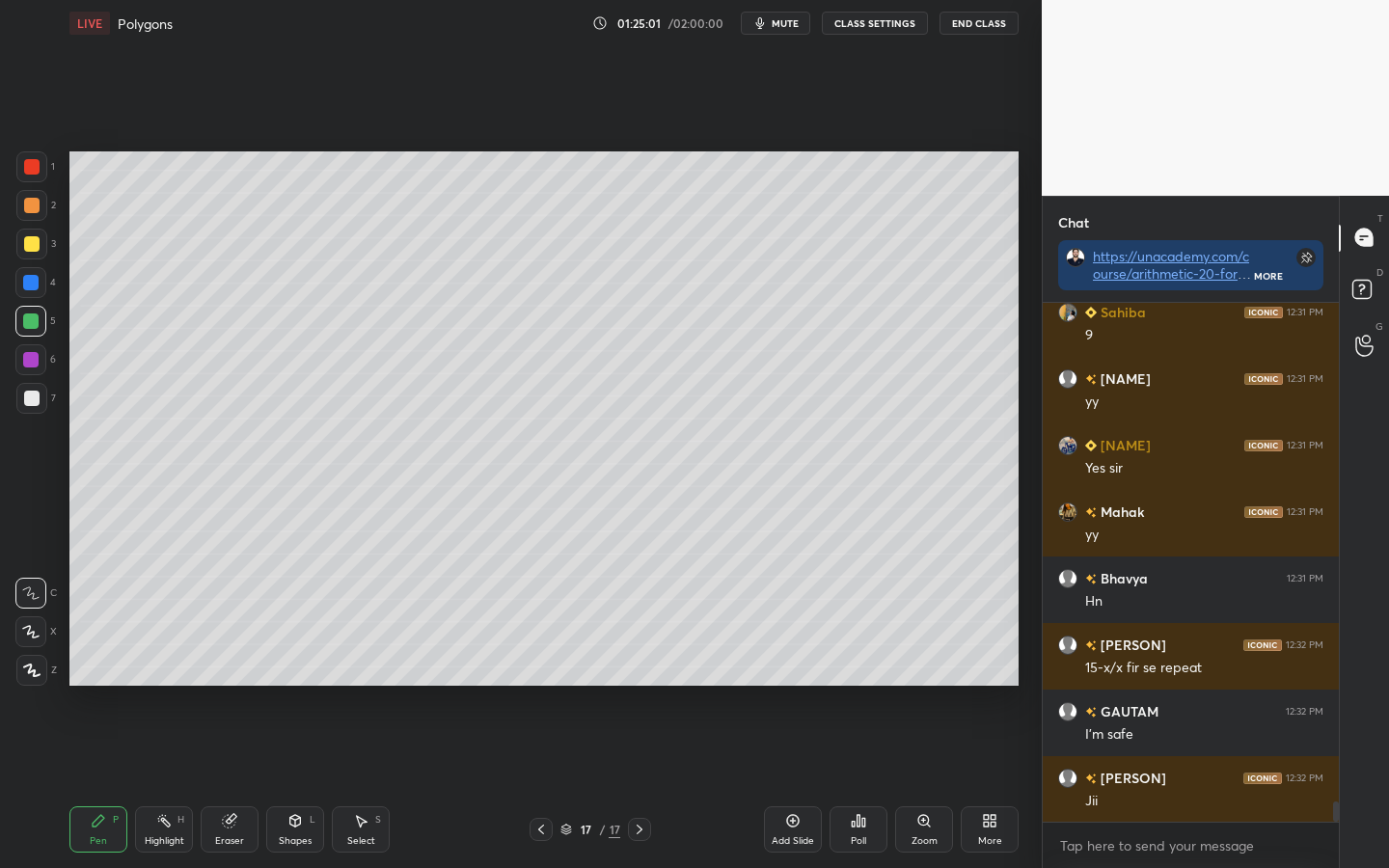 scroll, scrollTop: 13046, scrollLeft: 0, axis: vertical 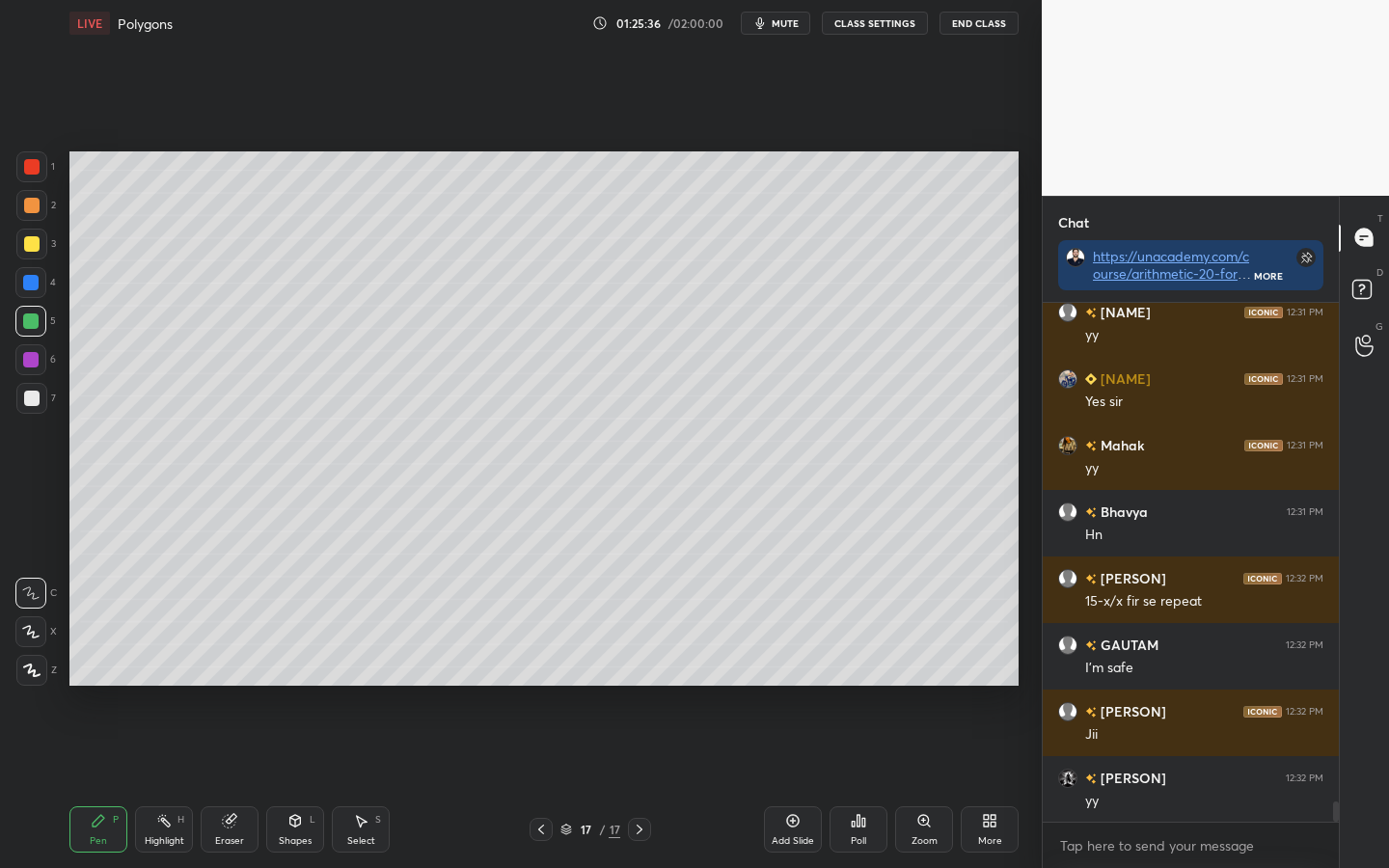 click at bounding box center [31, 360] 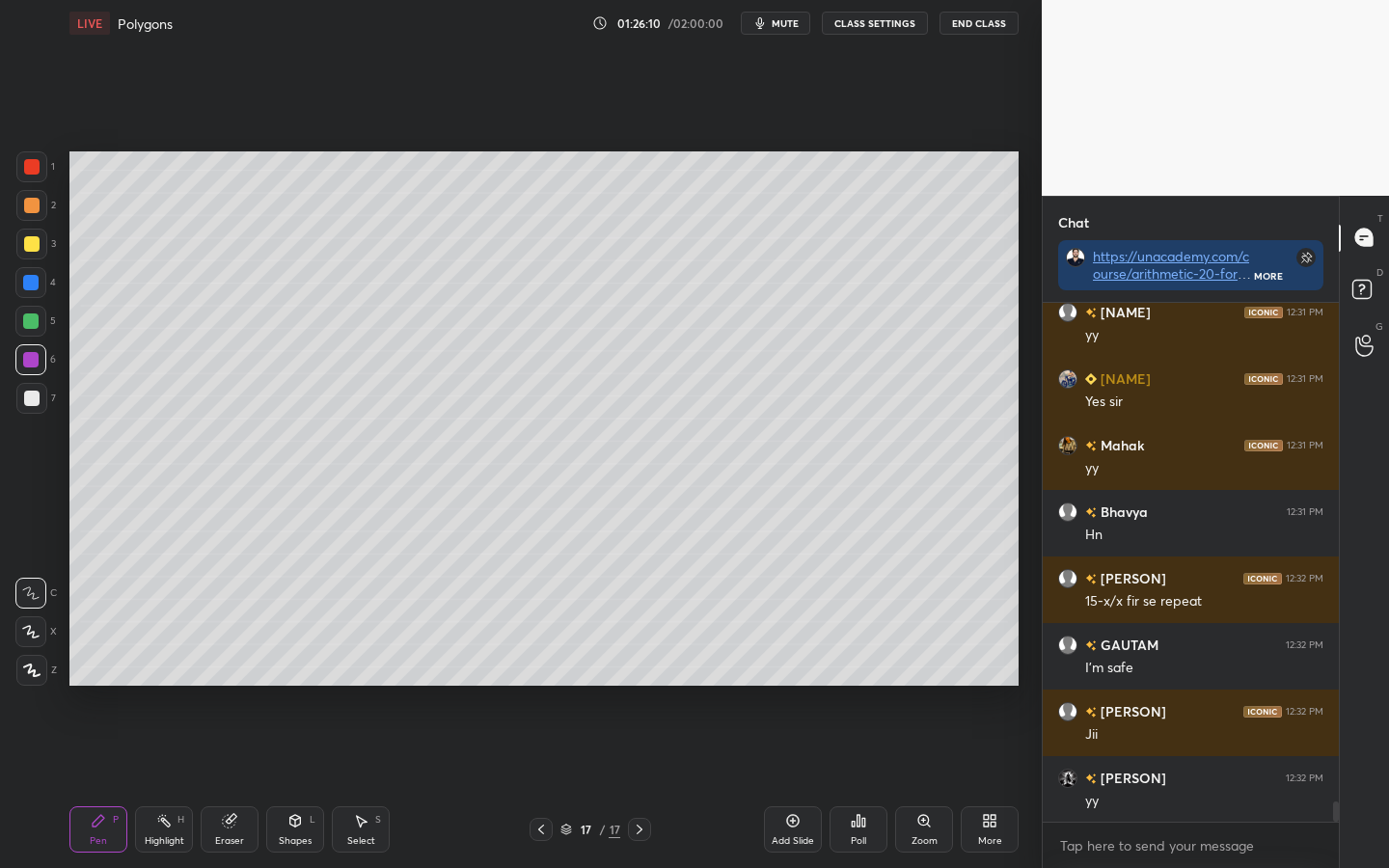 click at bounding box center [31, 321] 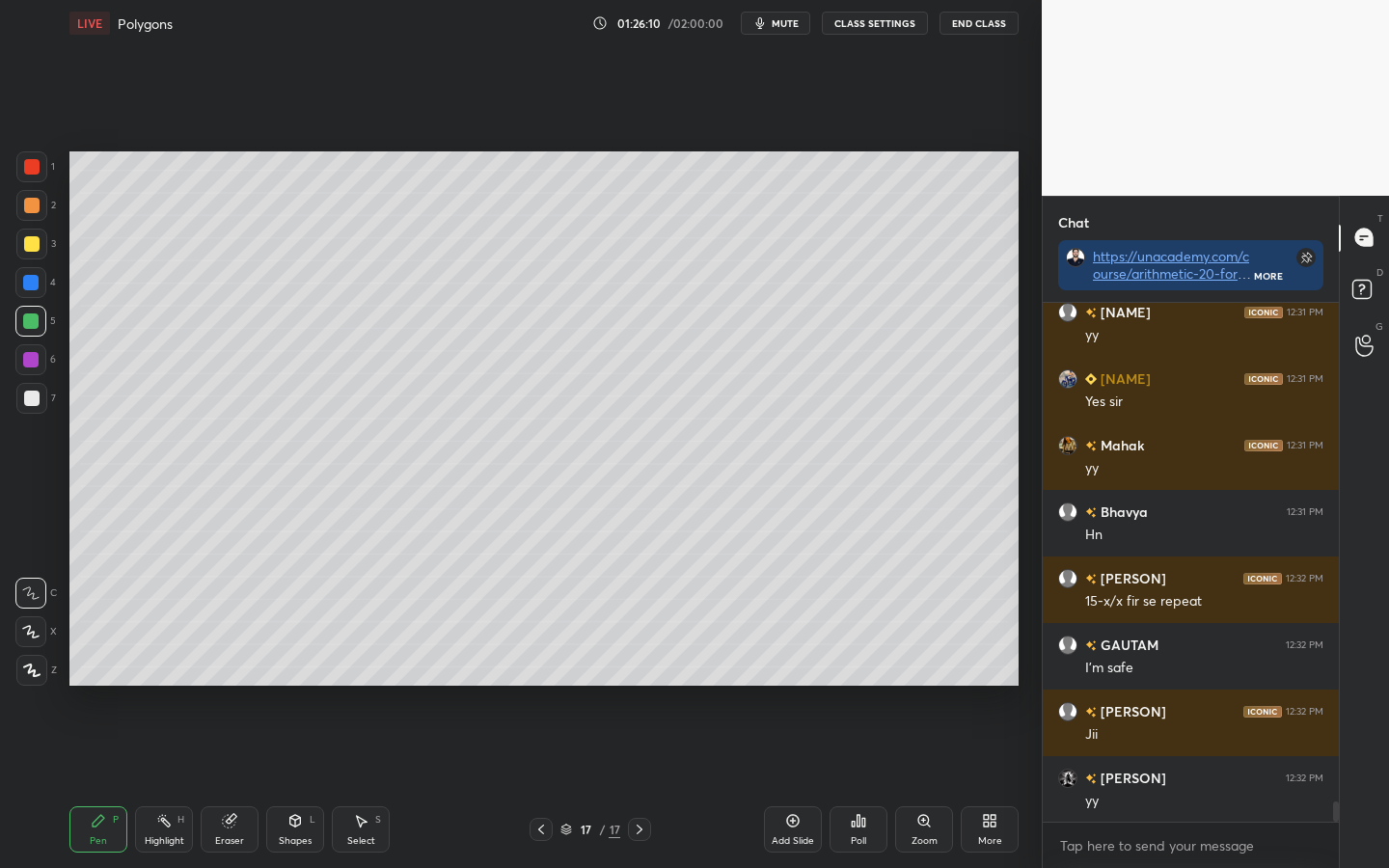 click at bounding box center [32, 244] 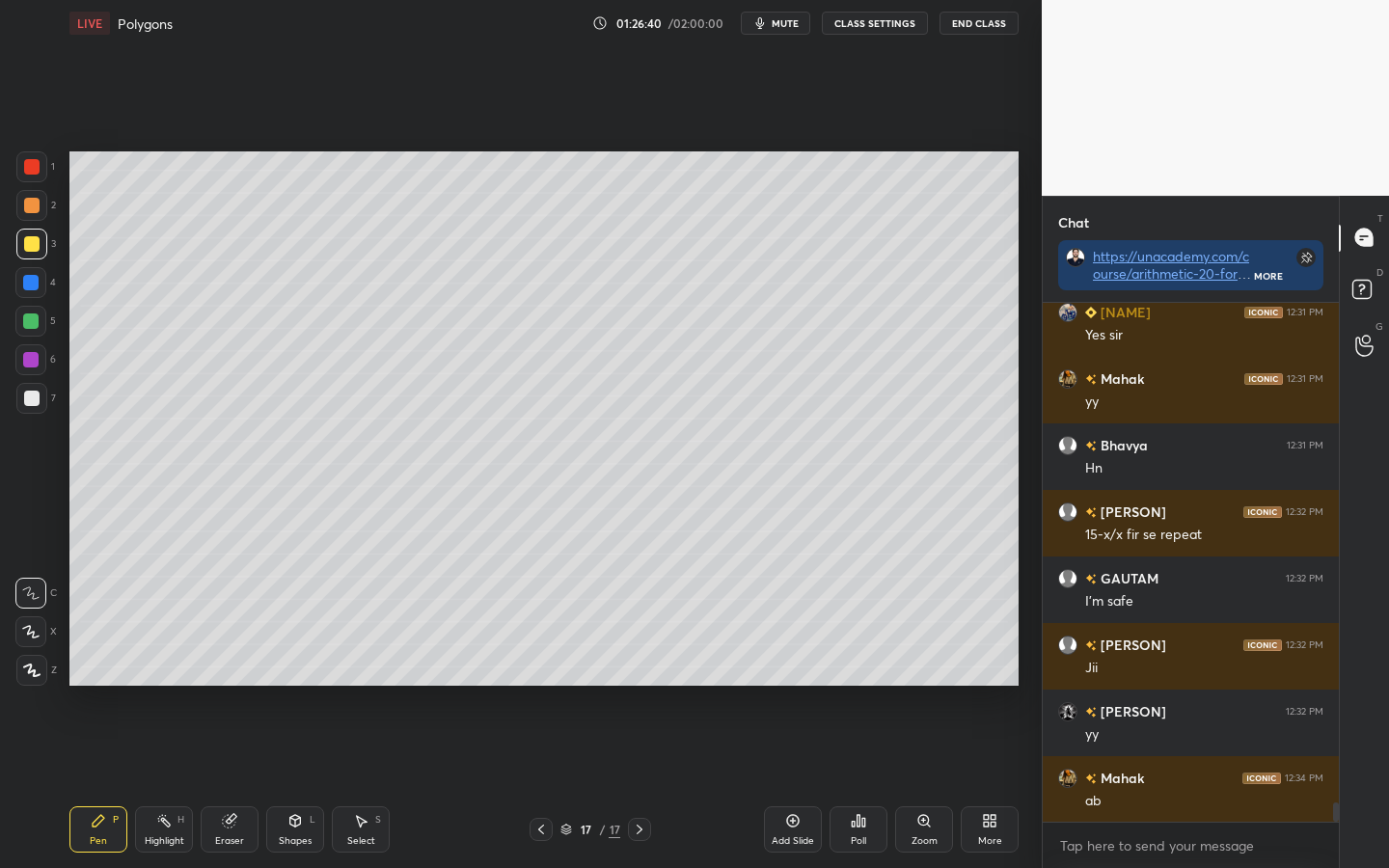 scroll, scrollTop: 13179, scrollLeft: 0, axis: vertical 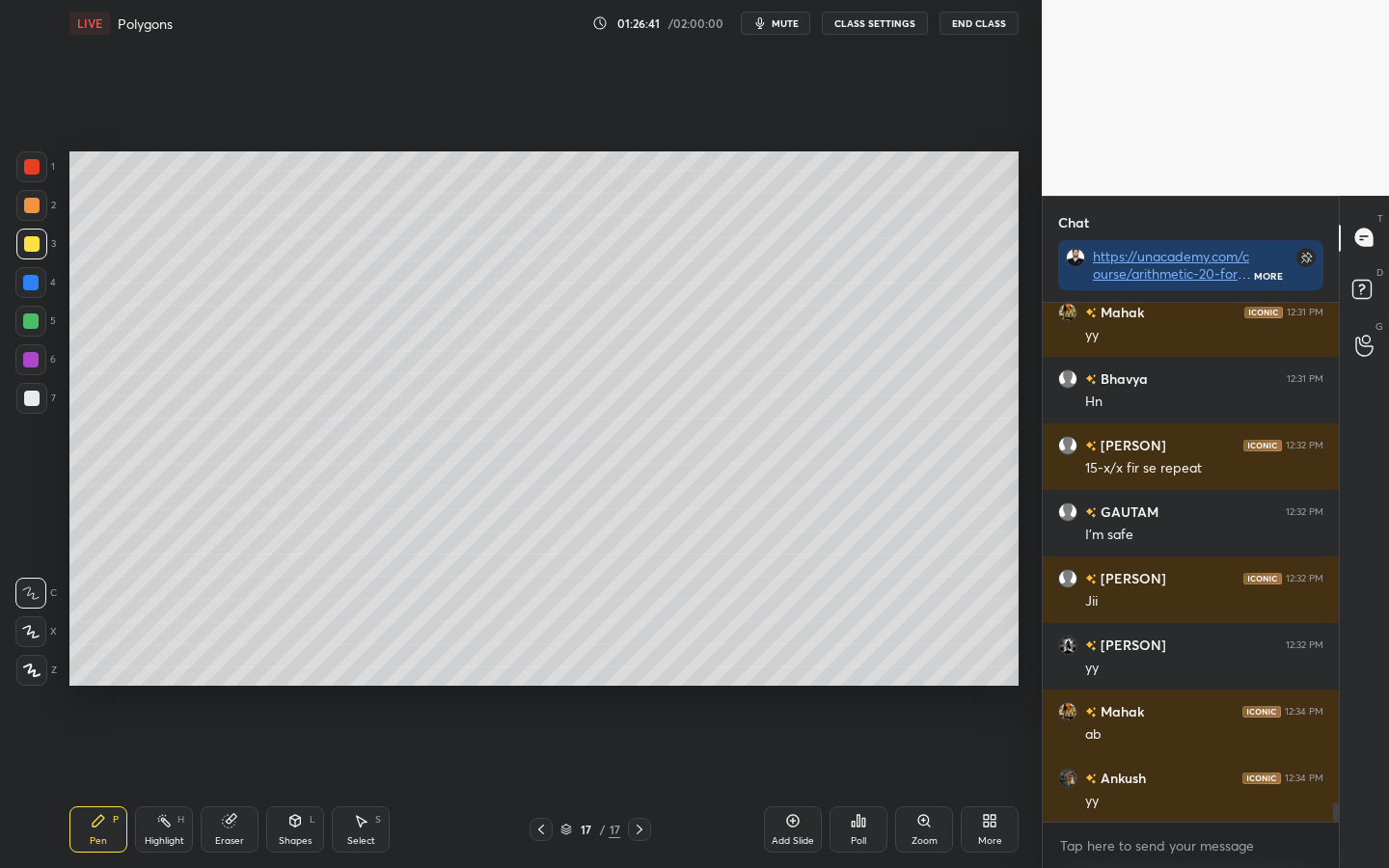 click at bounding box center (31, 321) 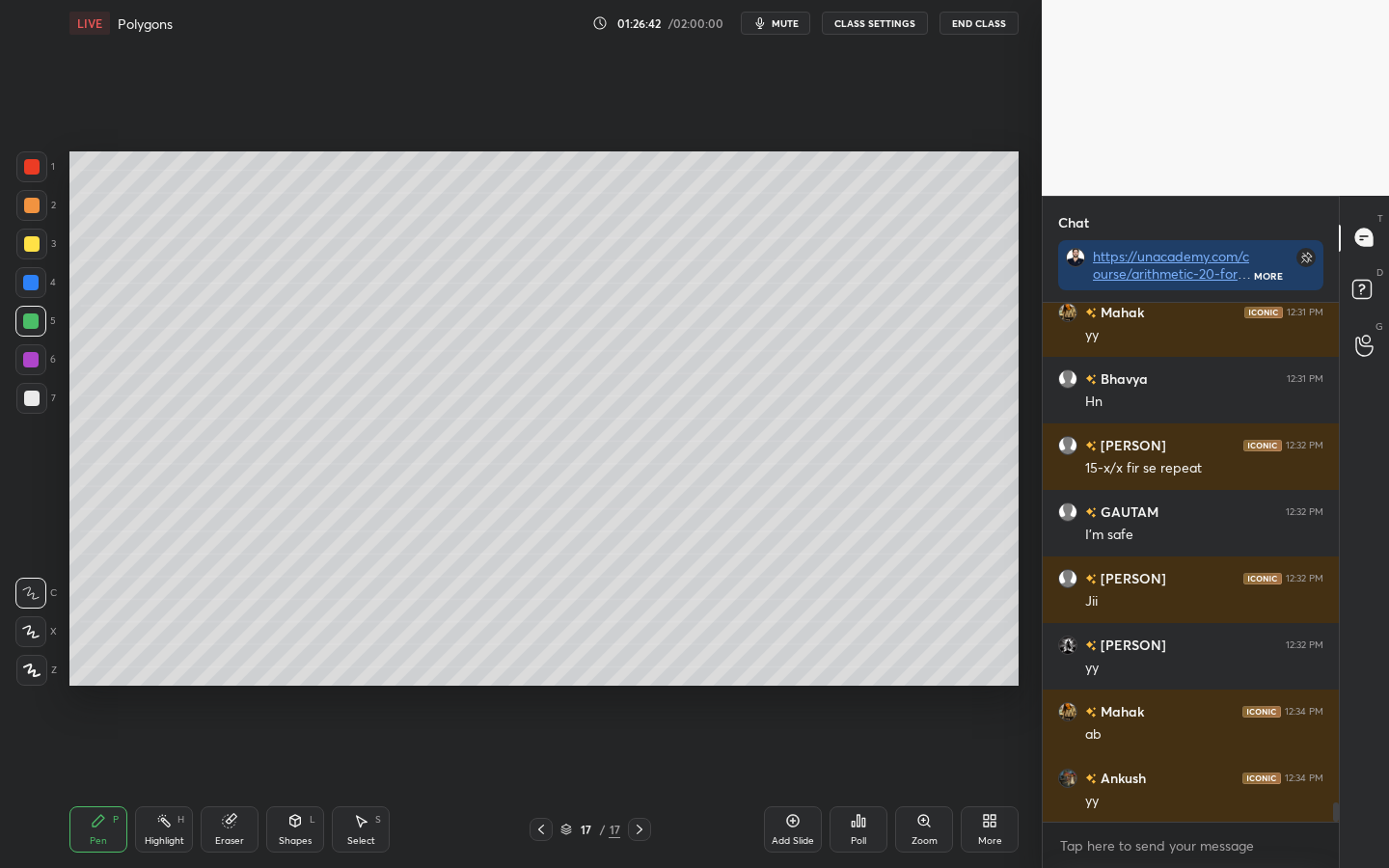 scroll, scrollTop: 13246, scrollLeft: 0, axis: vertical 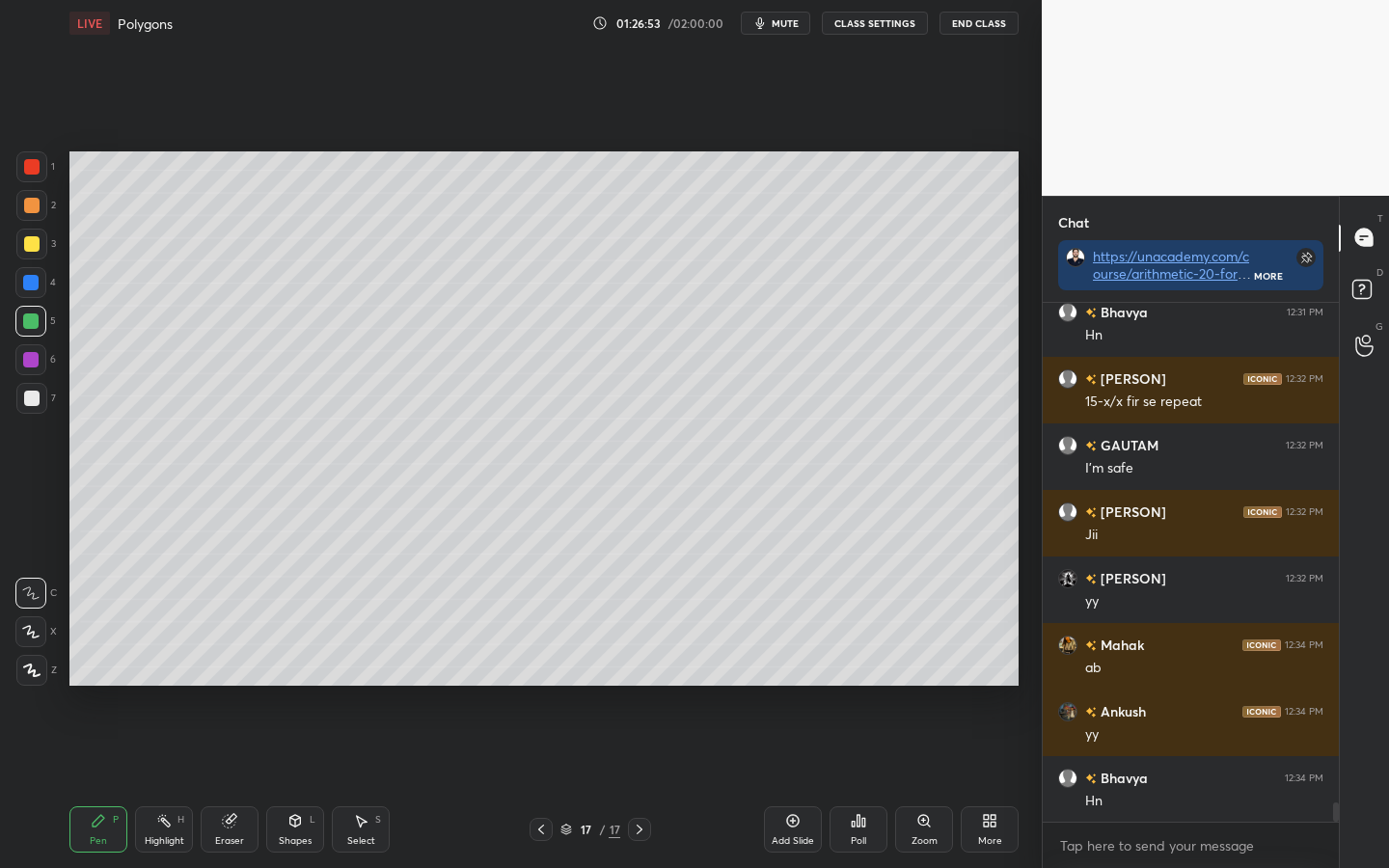 click at bounding box center (31, 360) 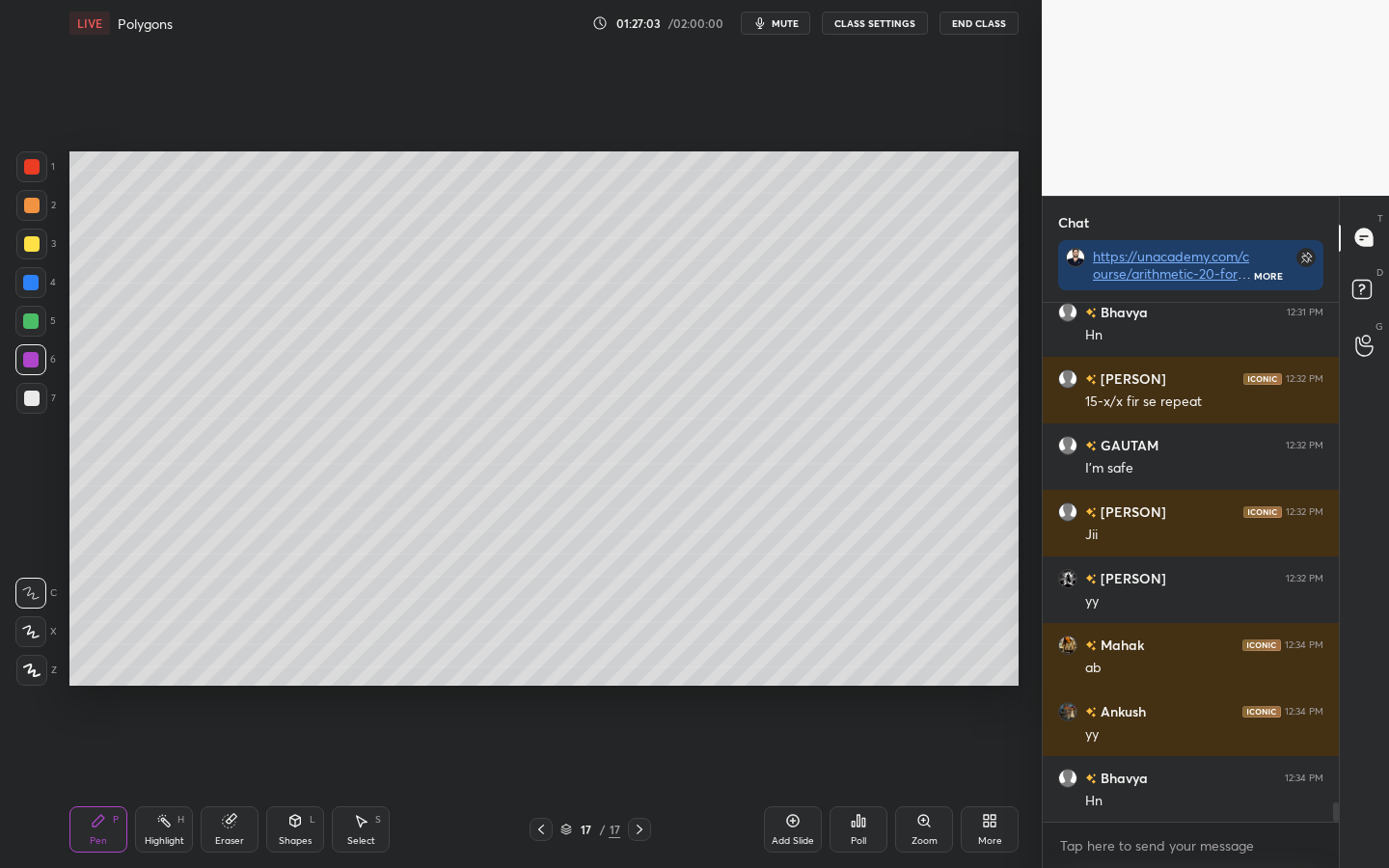 scroll, scrollTop: 13312, scrollLeft: 0, axis: vertical 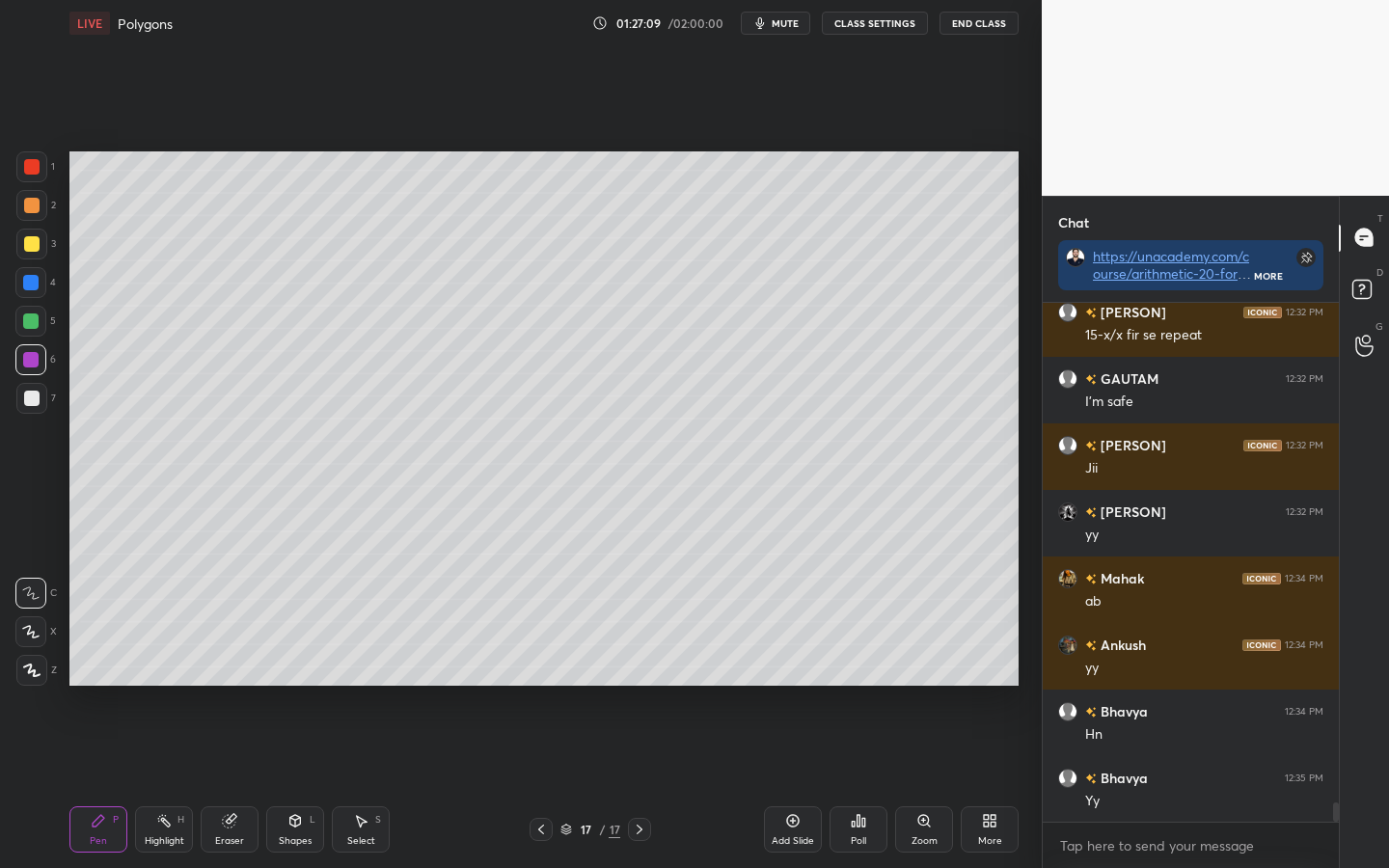 click at bounding box center (32, 244) 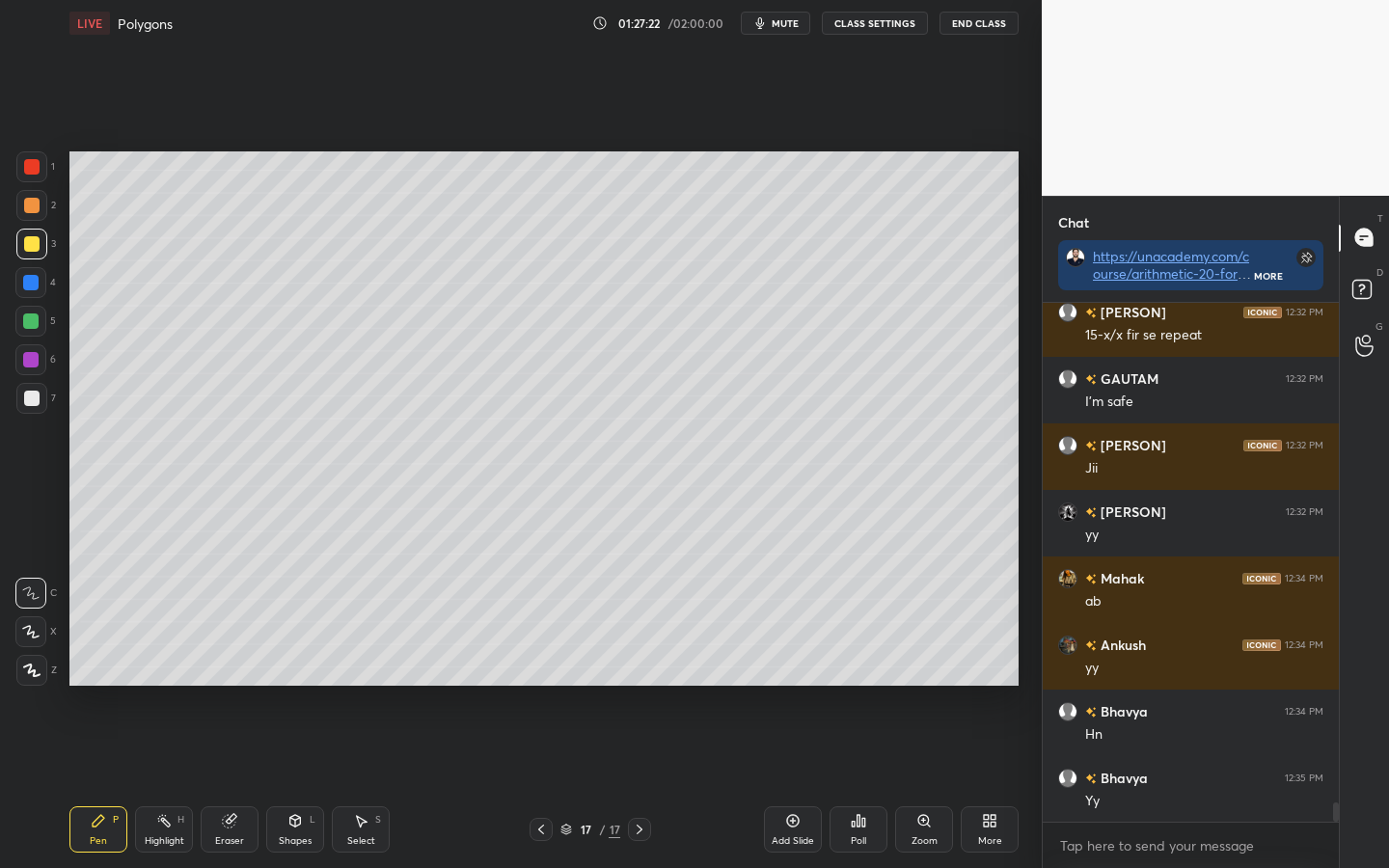 click at bounding box center (32, 398) 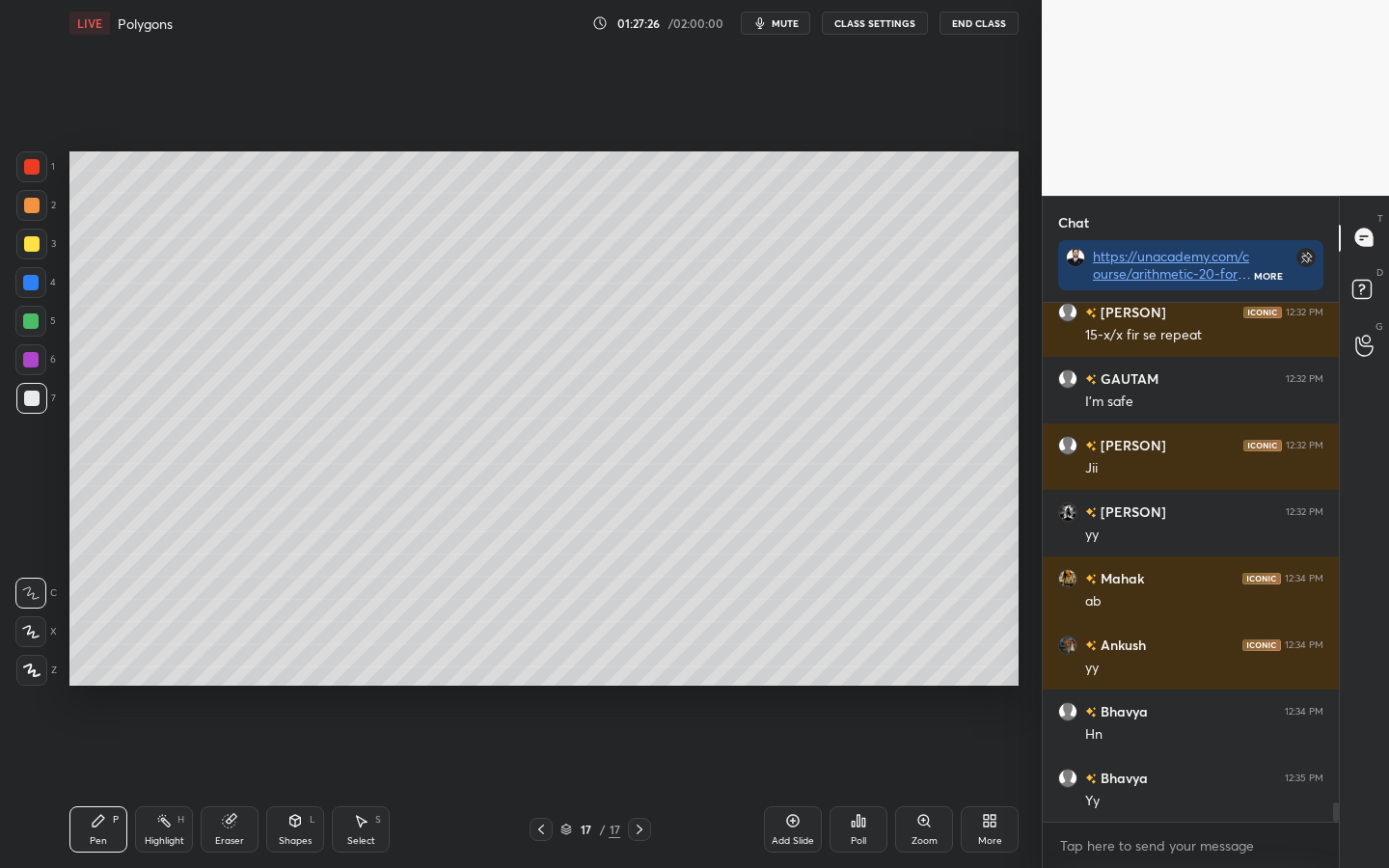 click at bounding box center [32, 205] 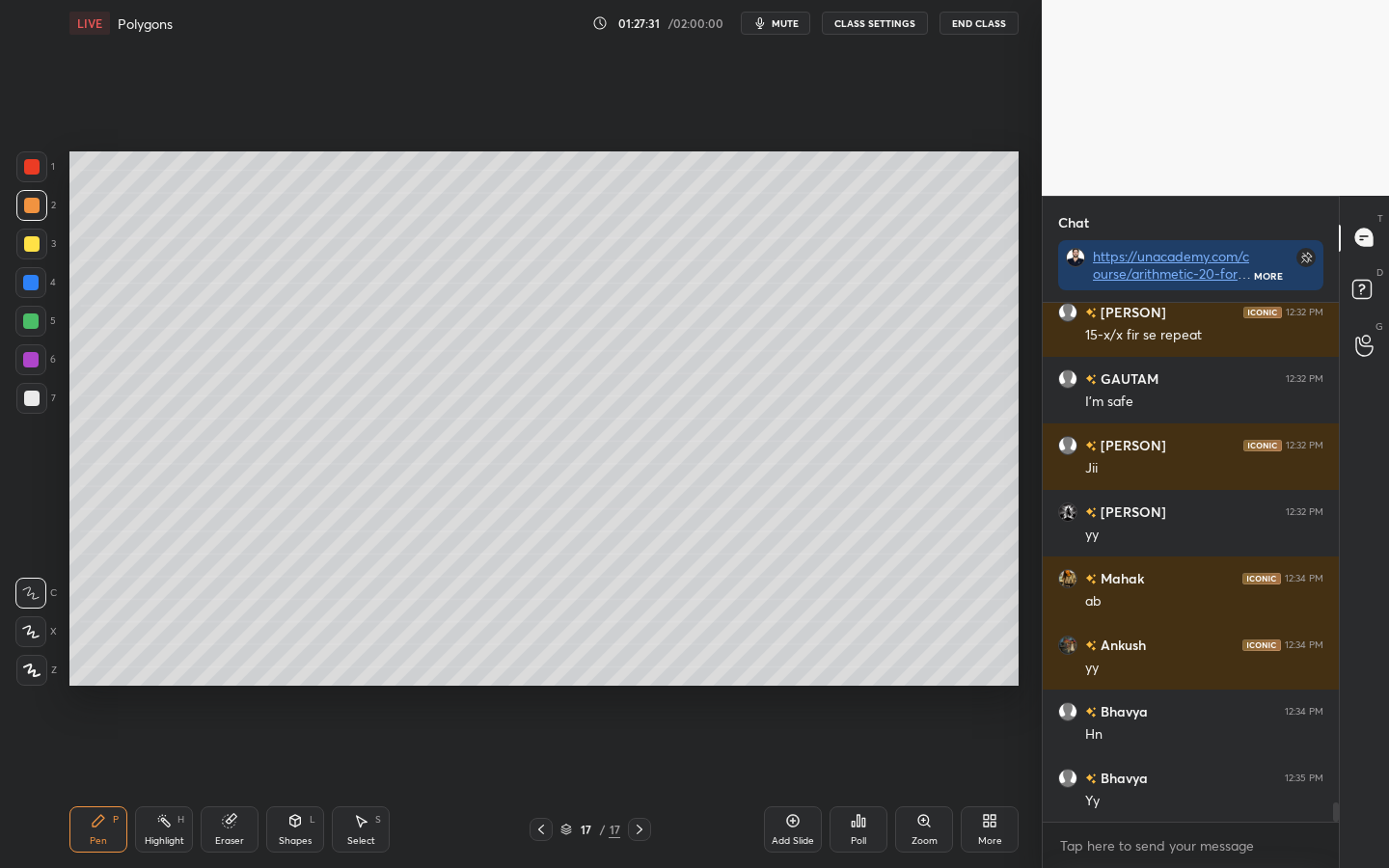 click at bounding box center (31, 360) 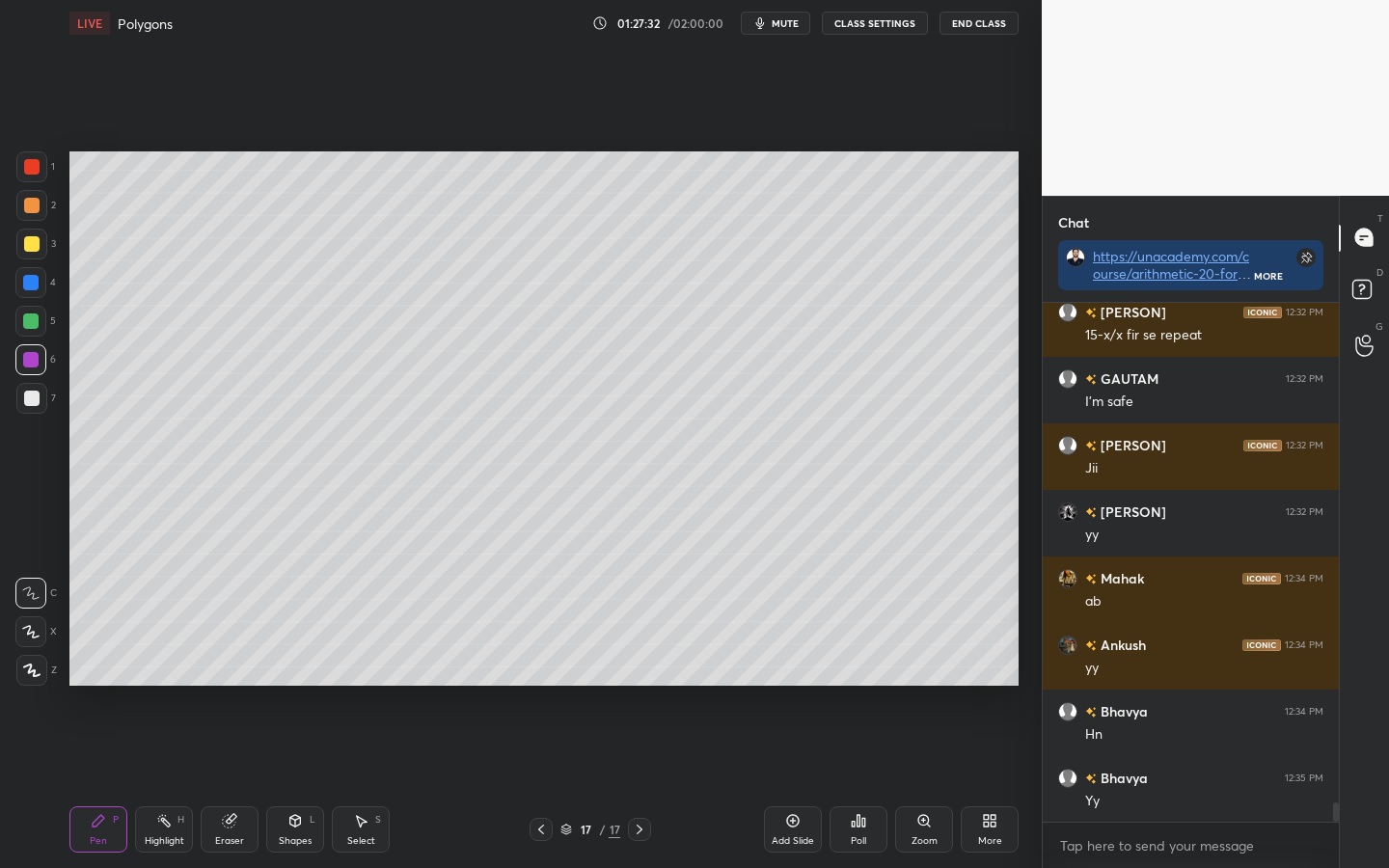 click at bounding box center [32, 167] 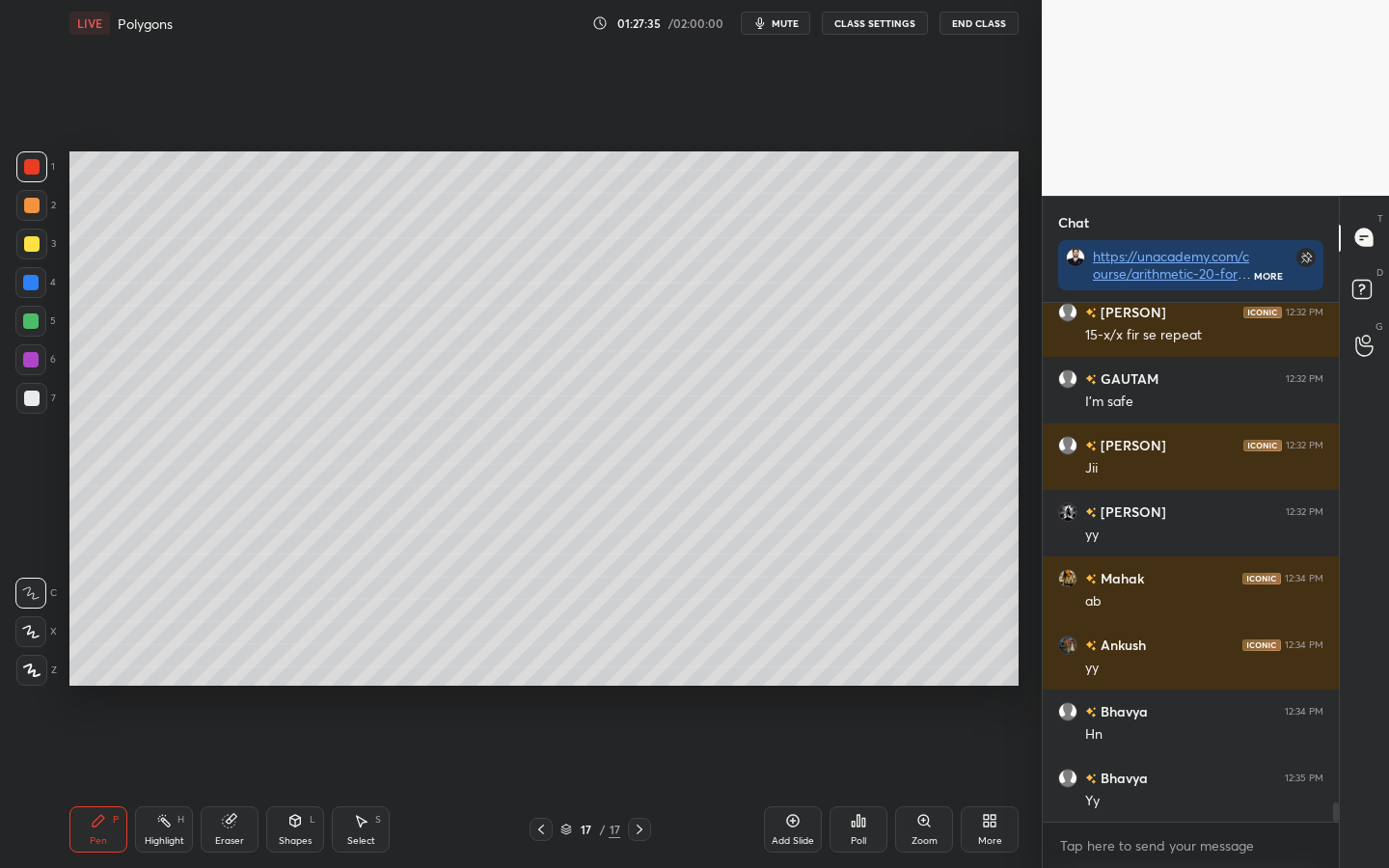 click at bounding box center (31, 321) 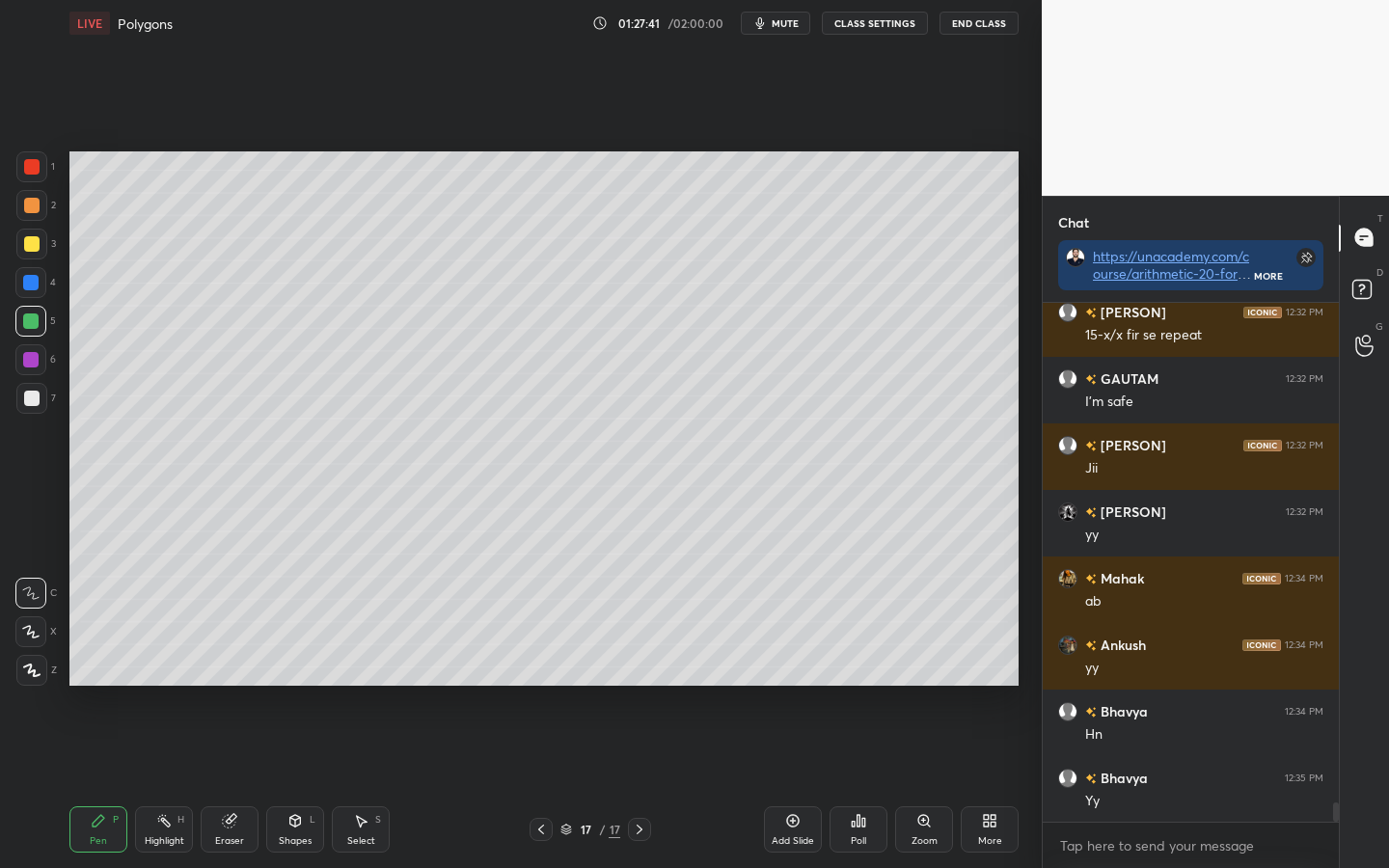 drag, startPoint x: 31, startPoint y: 399, endPoint x: 55, endPoint y: 373, distance: 35.383612 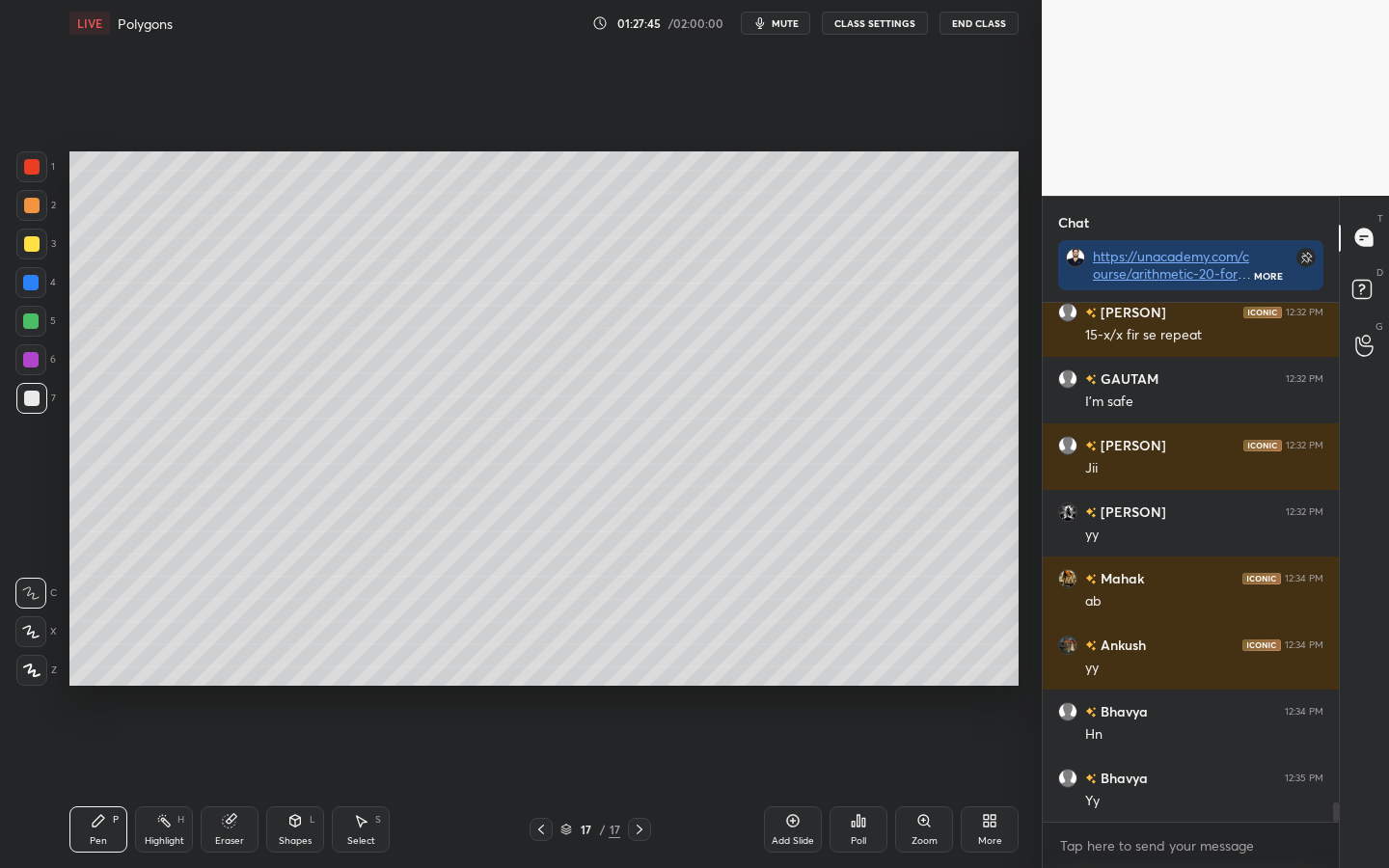click at bounding box center [32, 244] 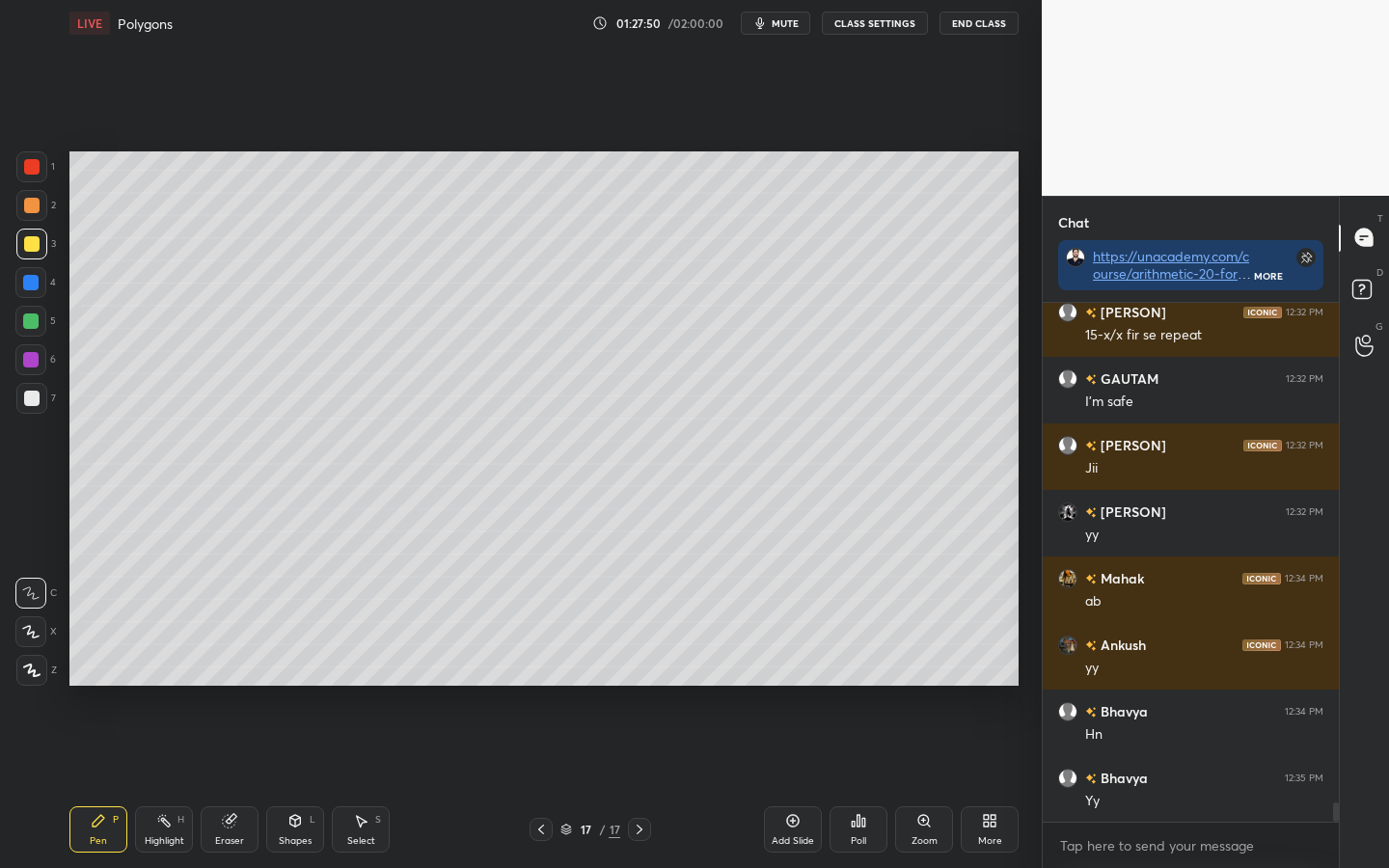 click at bounding box center (31, 283) 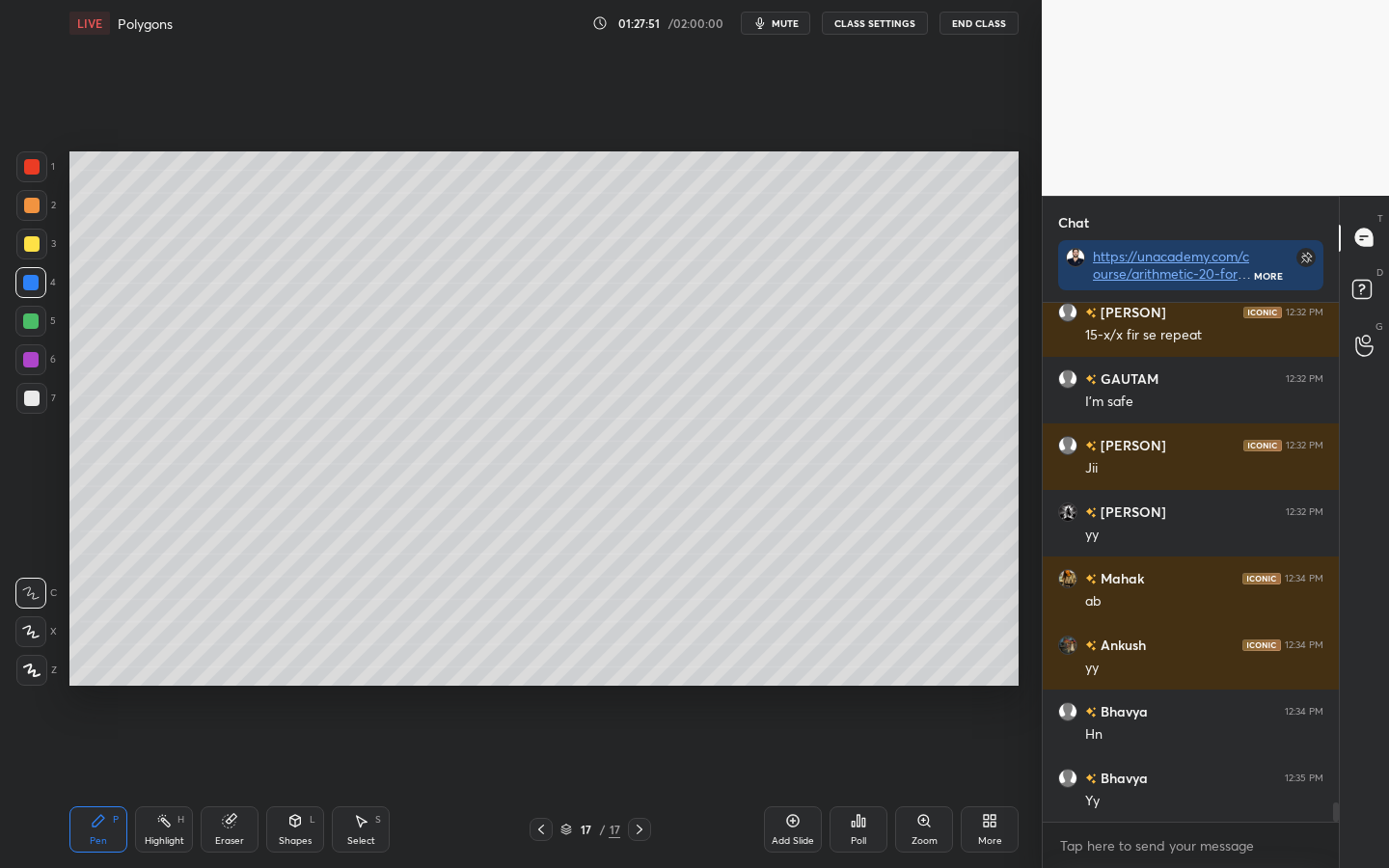 click at bounding box center [32, 205] 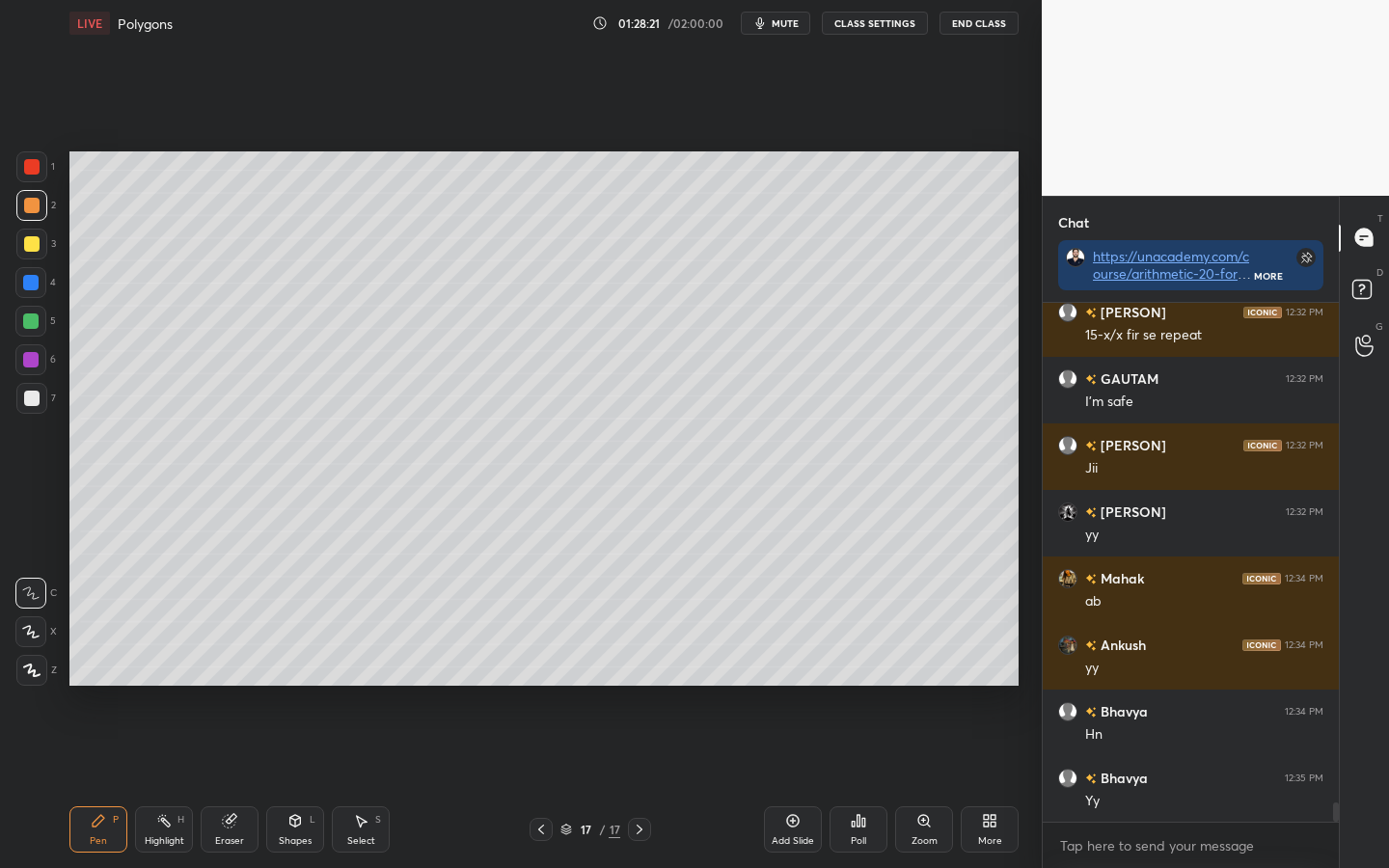 scroll, scrollTop: 13379, scrollLeft: 0, axis: vertical 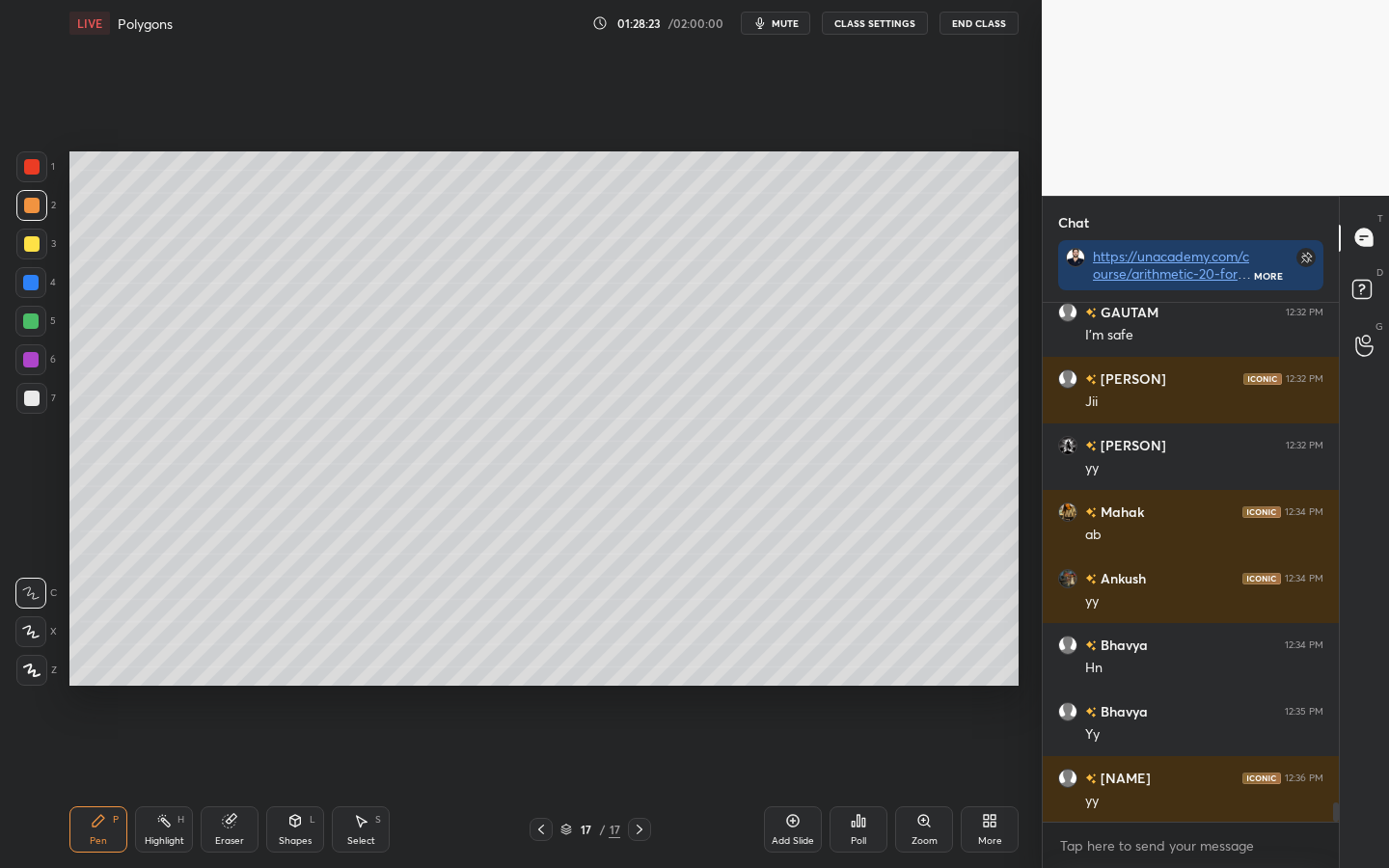 click 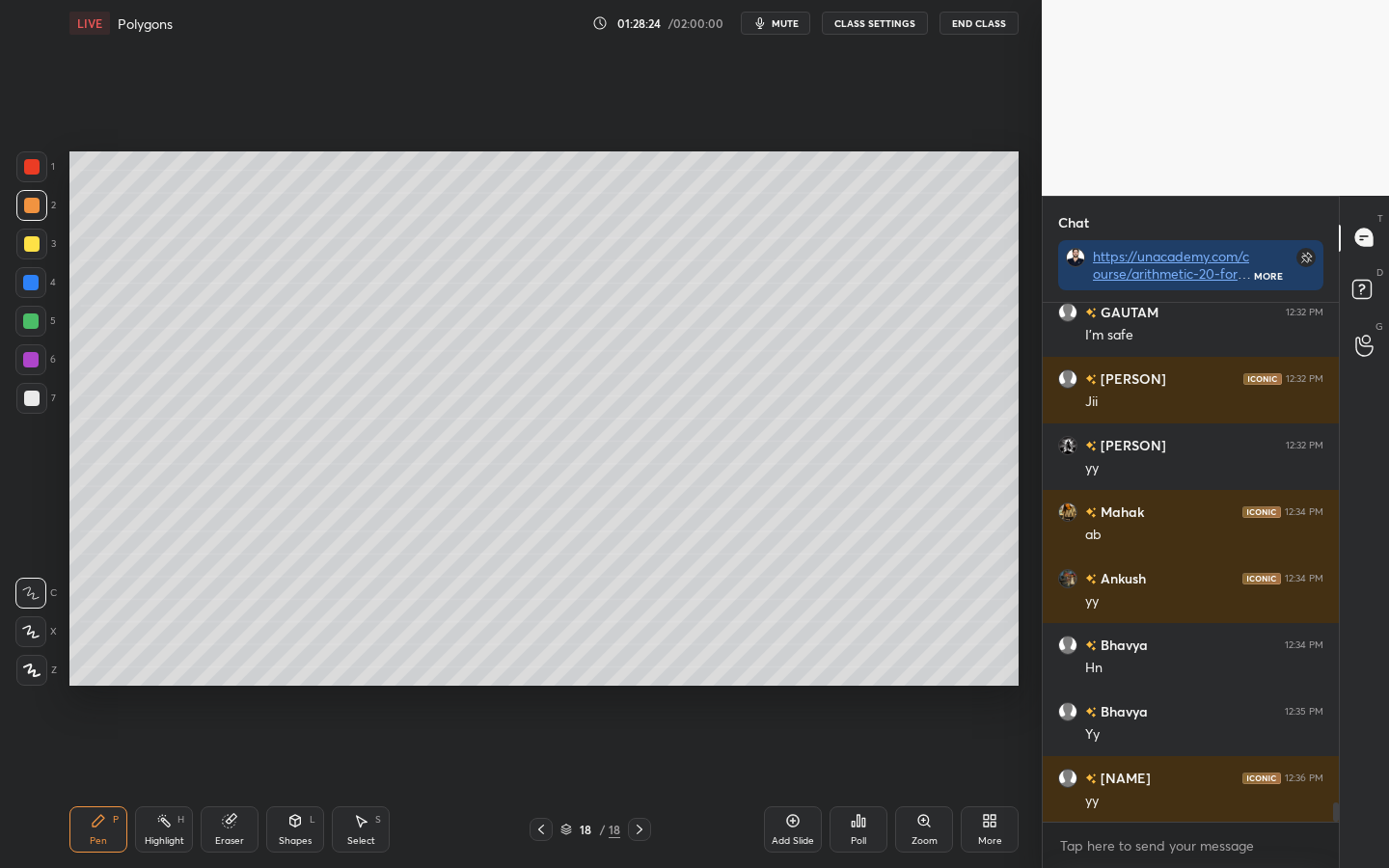 click at bounding box center [32, 167] 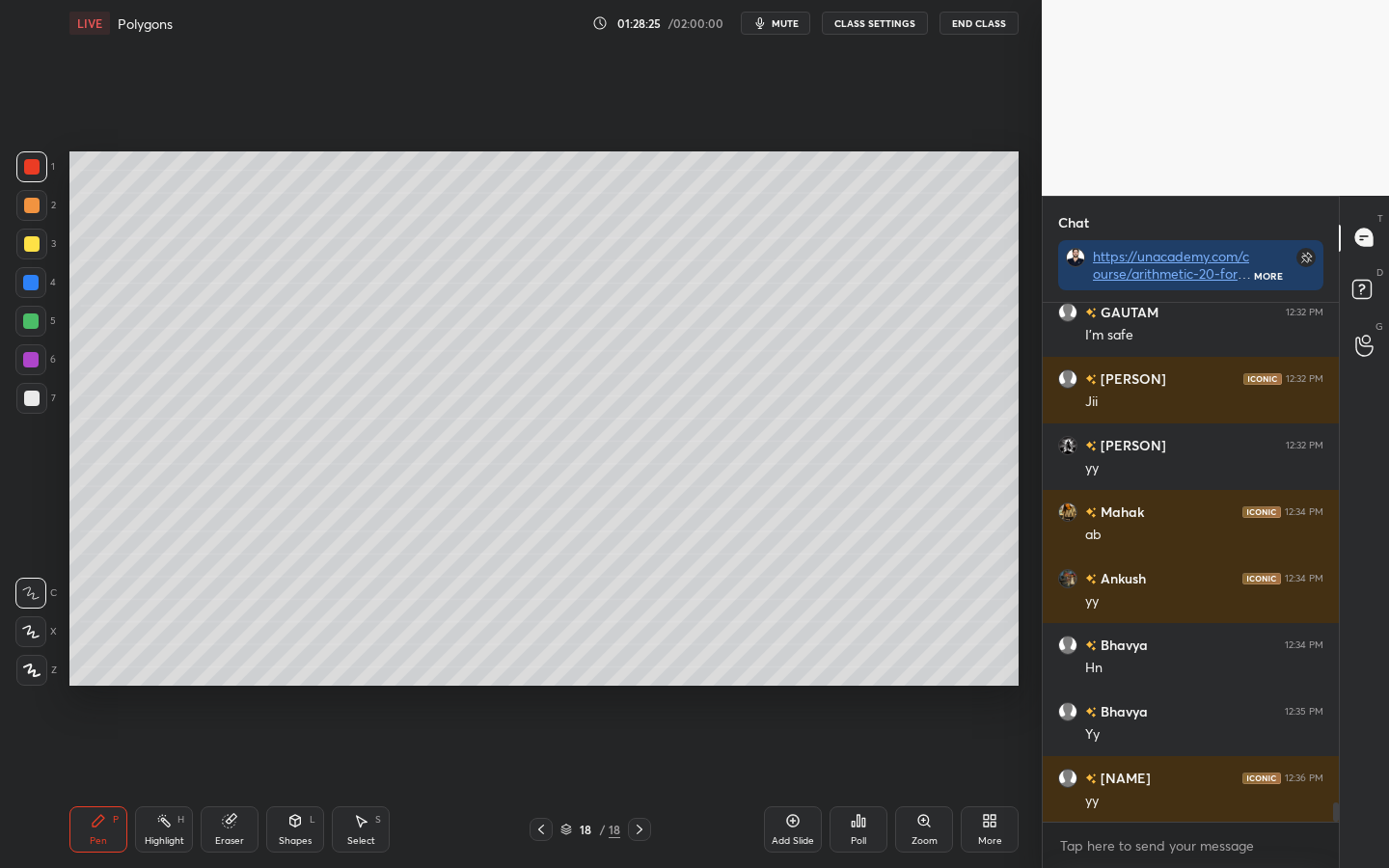 drag, startPoint x: 30, startPoint y: 629, endPoint x: 32, endPoint y: 663, distance: 34.058773 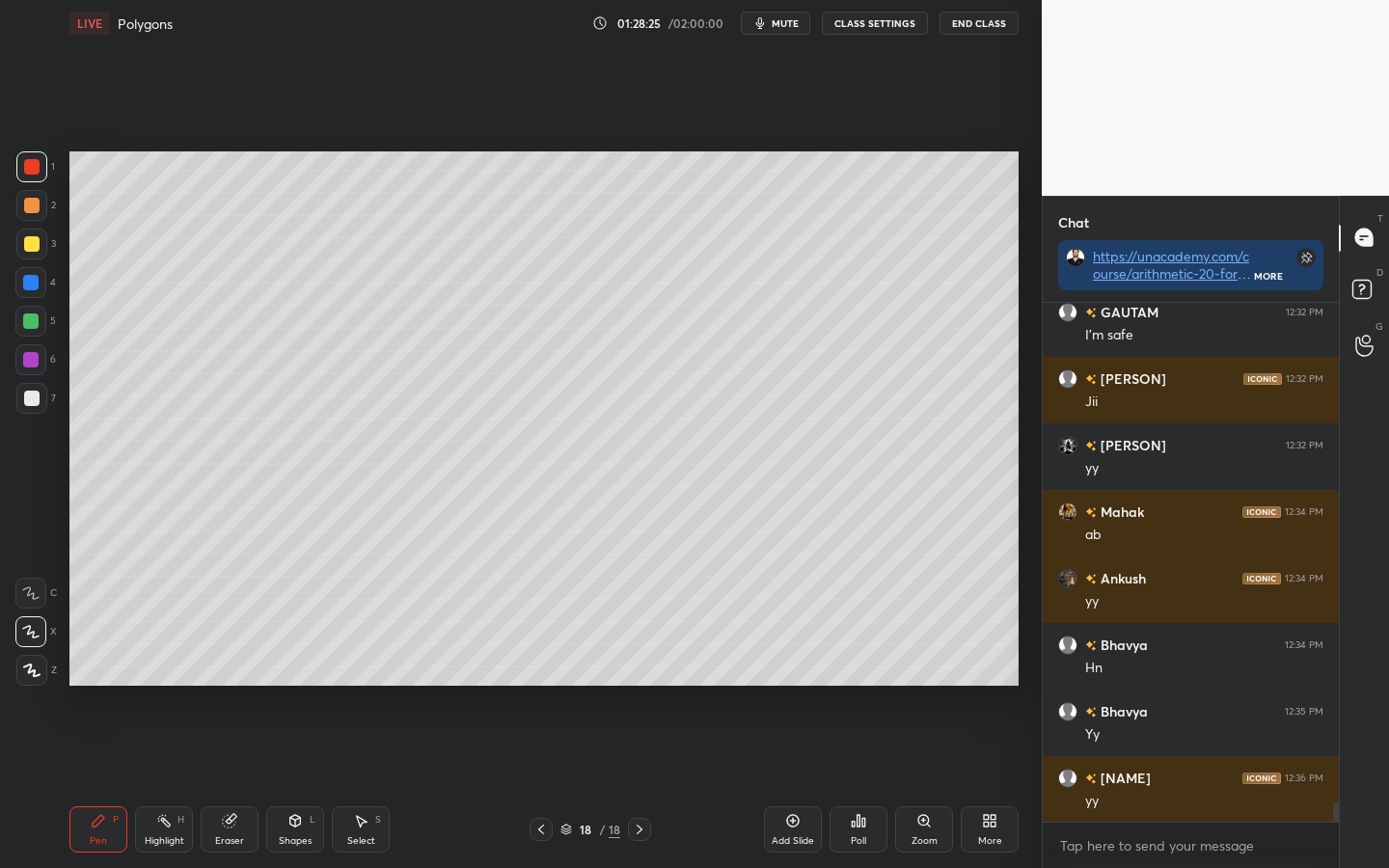 click 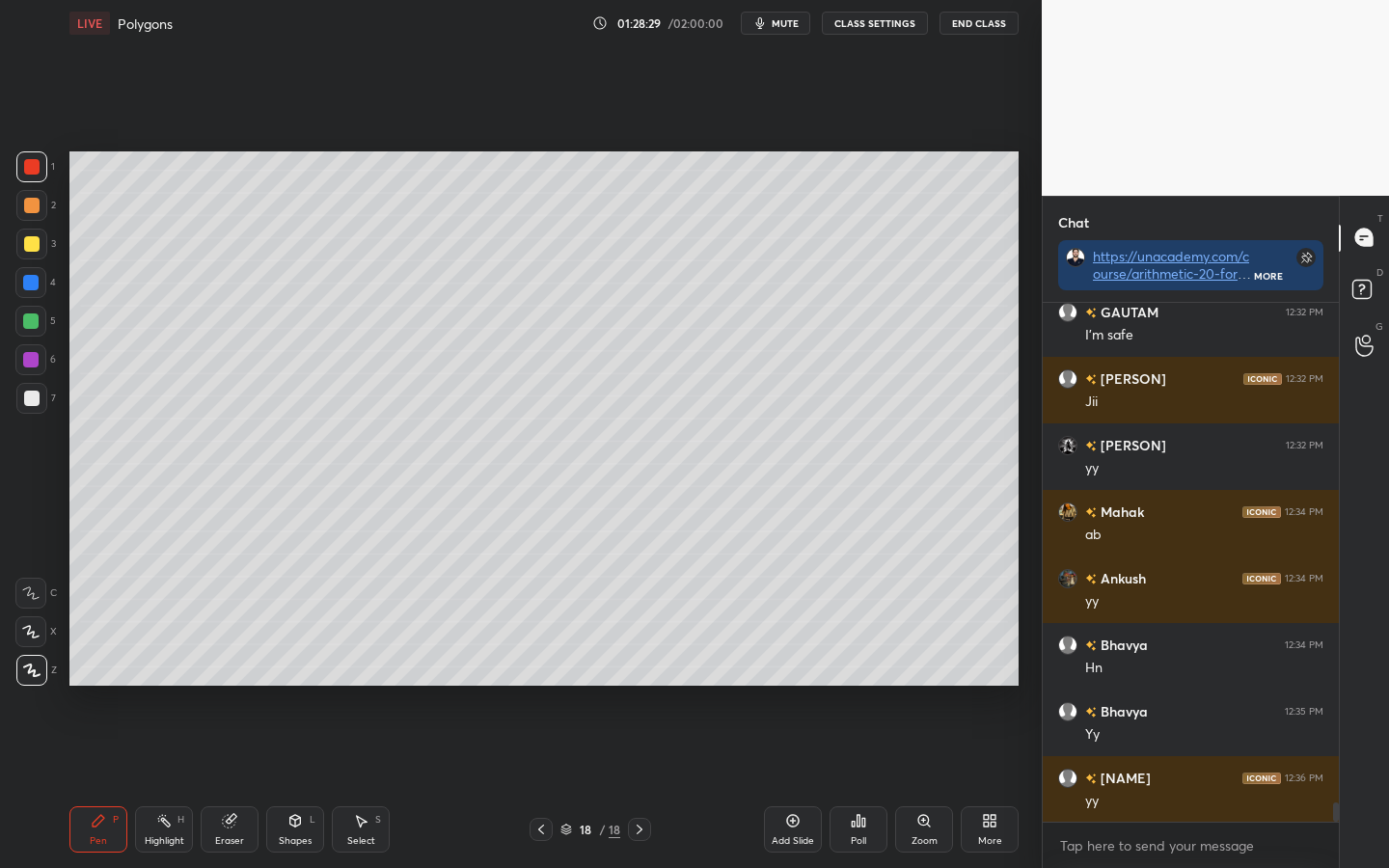 click on "Shapes L" at bounding box center [295, 829] 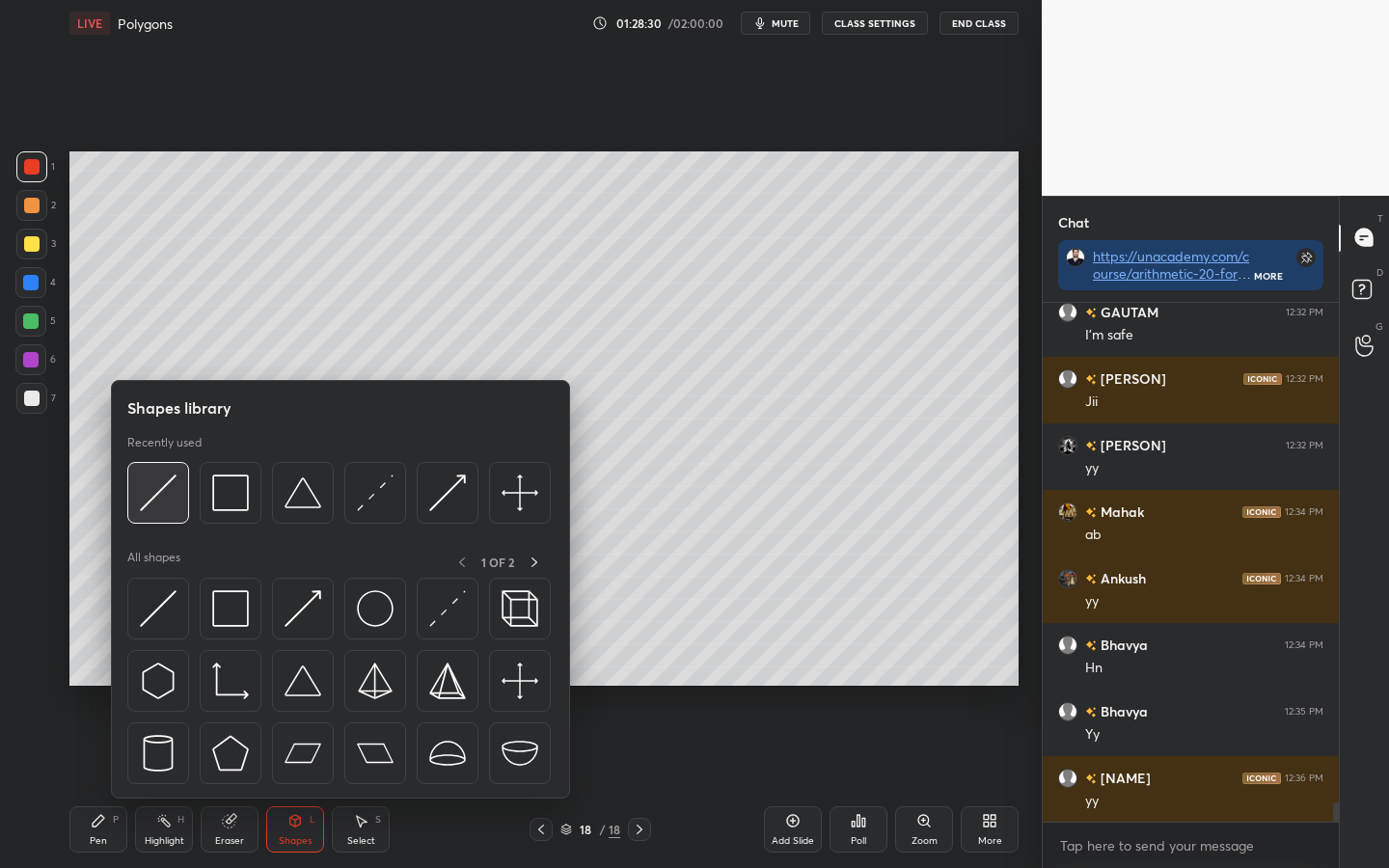 click at bounding box center [158, 493] 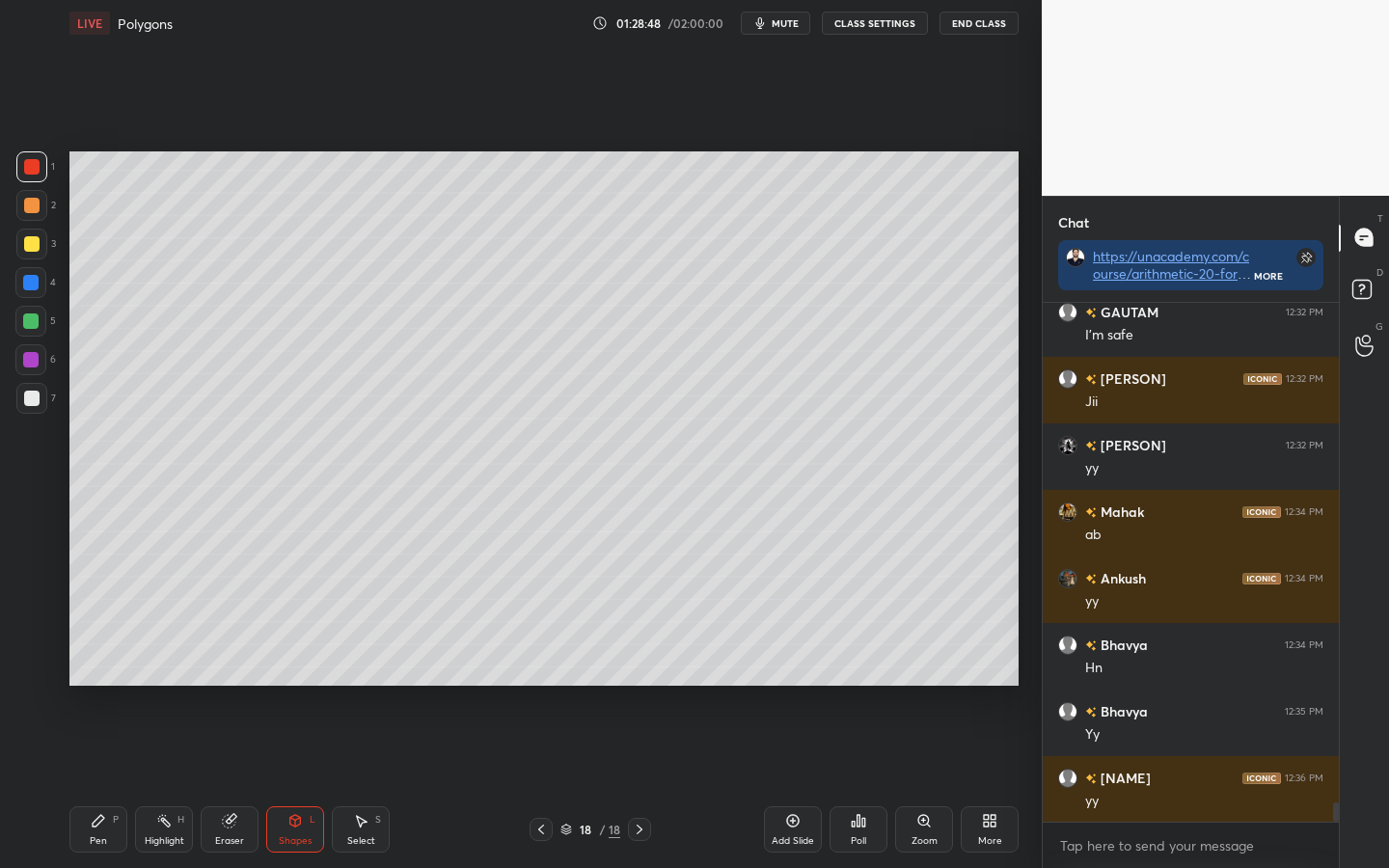 click on "Pen" at bounding box center (98, 841) 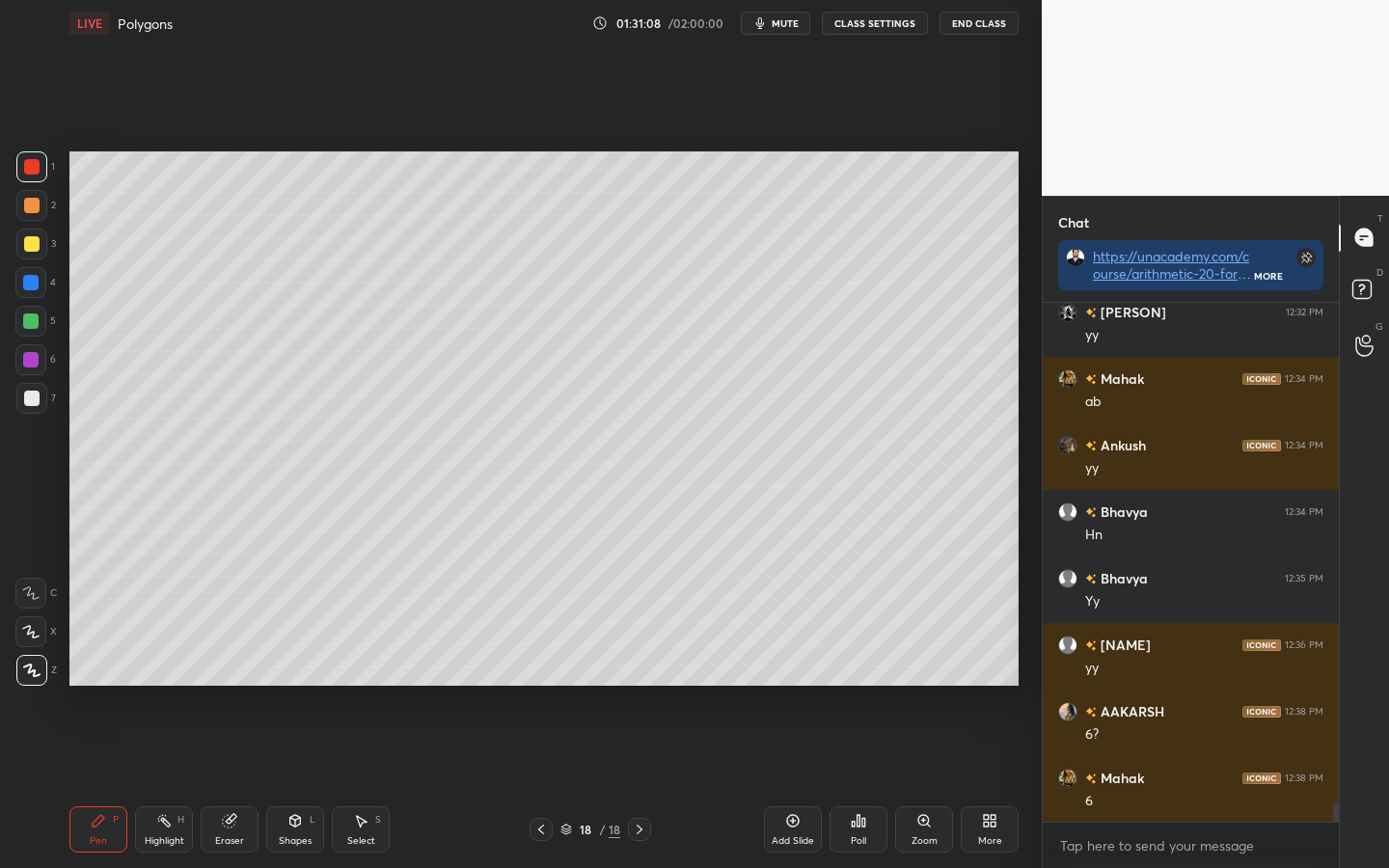 scroll, scrollTop: 13578, scrollLeft: 0, axis: vertical 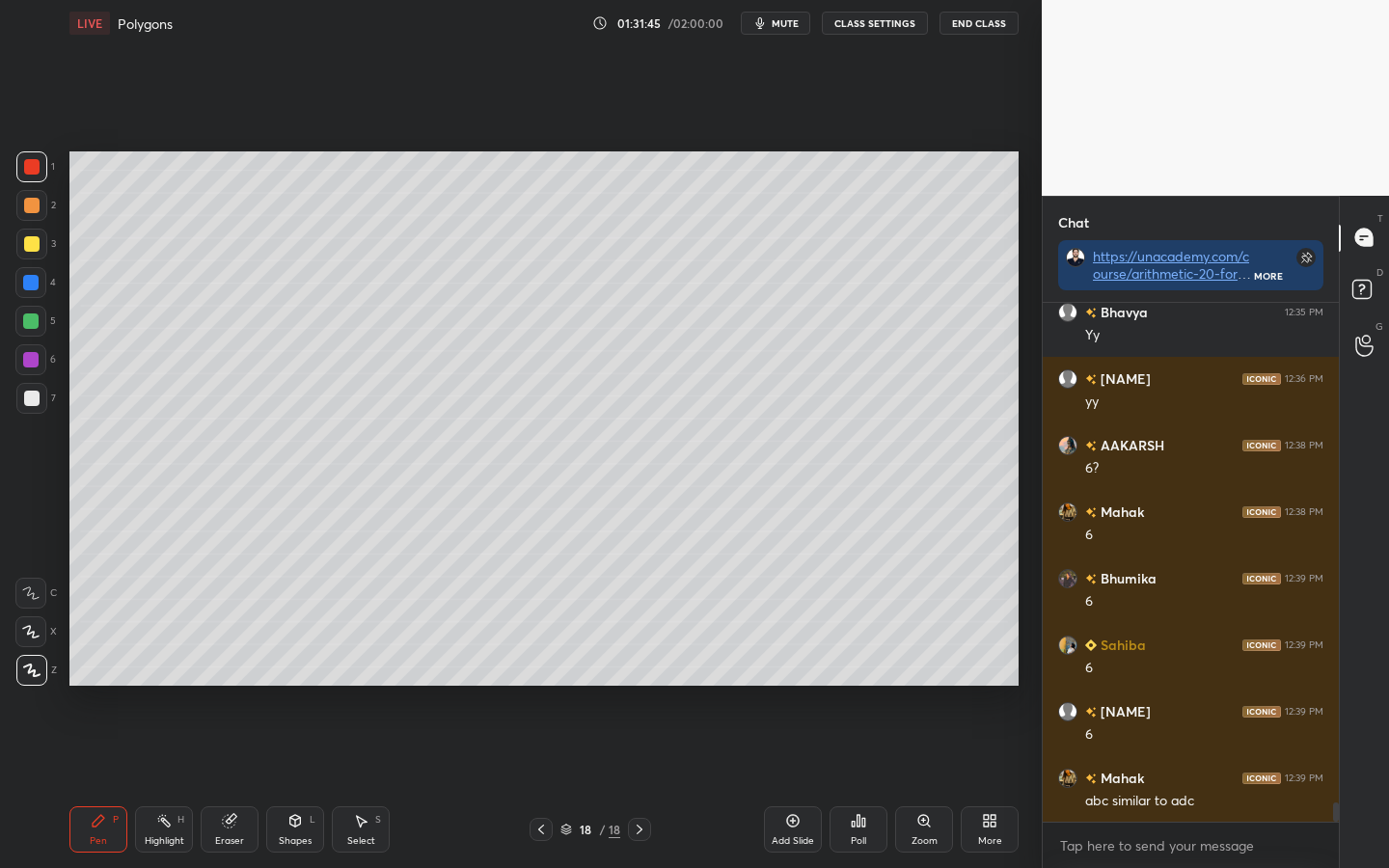 click at bounding box center (31, 283) 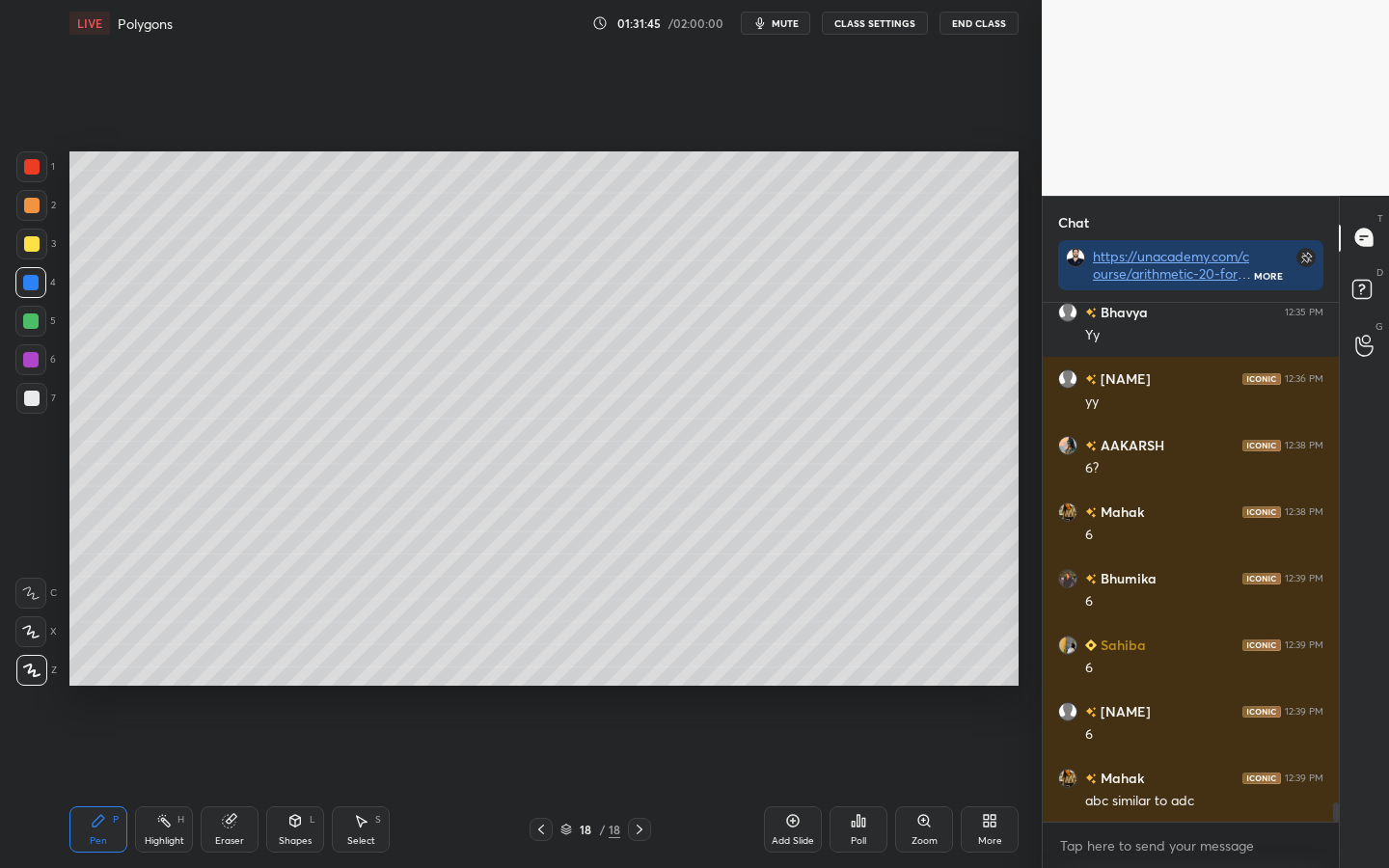 click on "Highlight H" at bounding box center [164, 829] 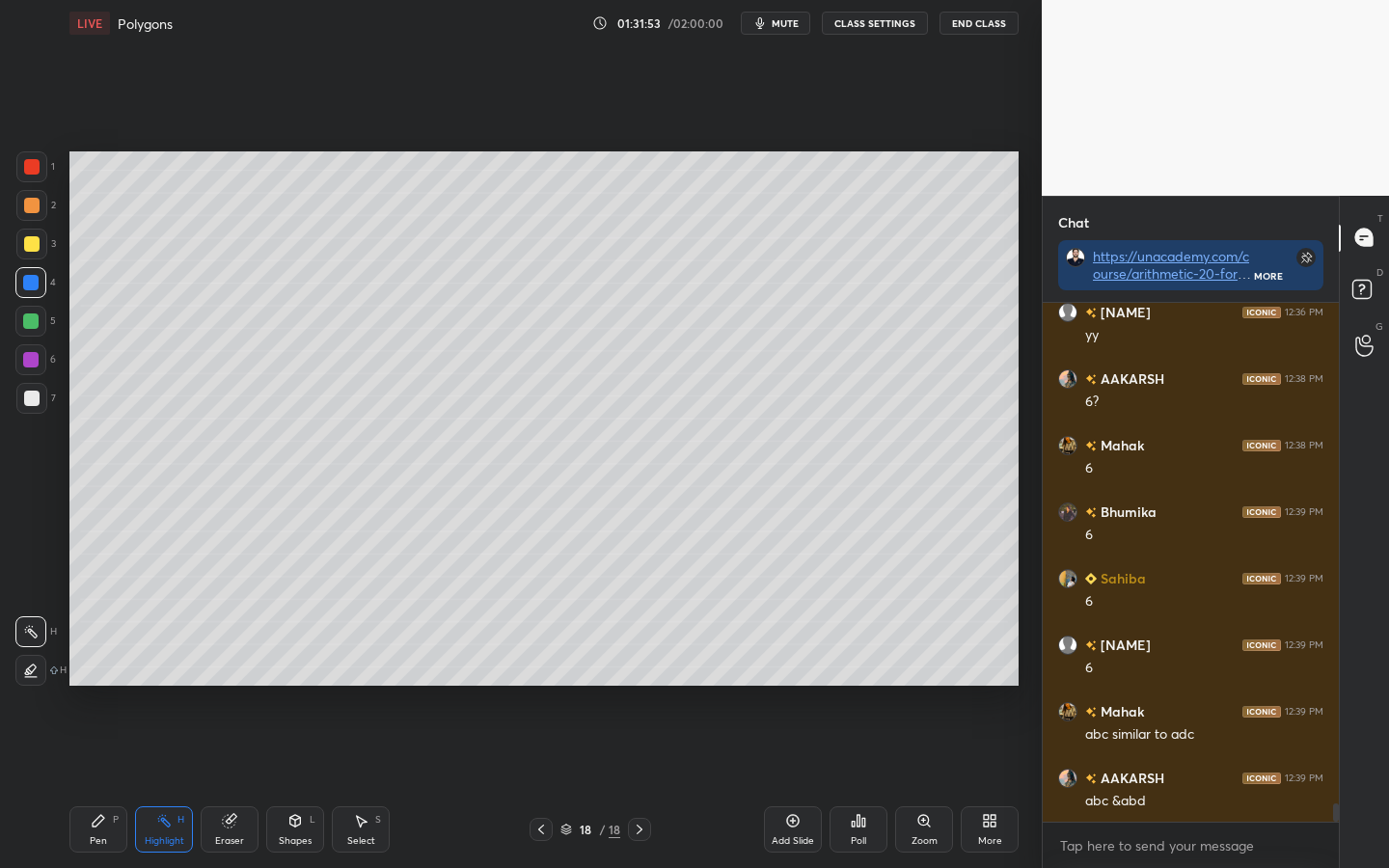 scroll, scrollTop: 13911, scrollLeft: 0, axis: vertical 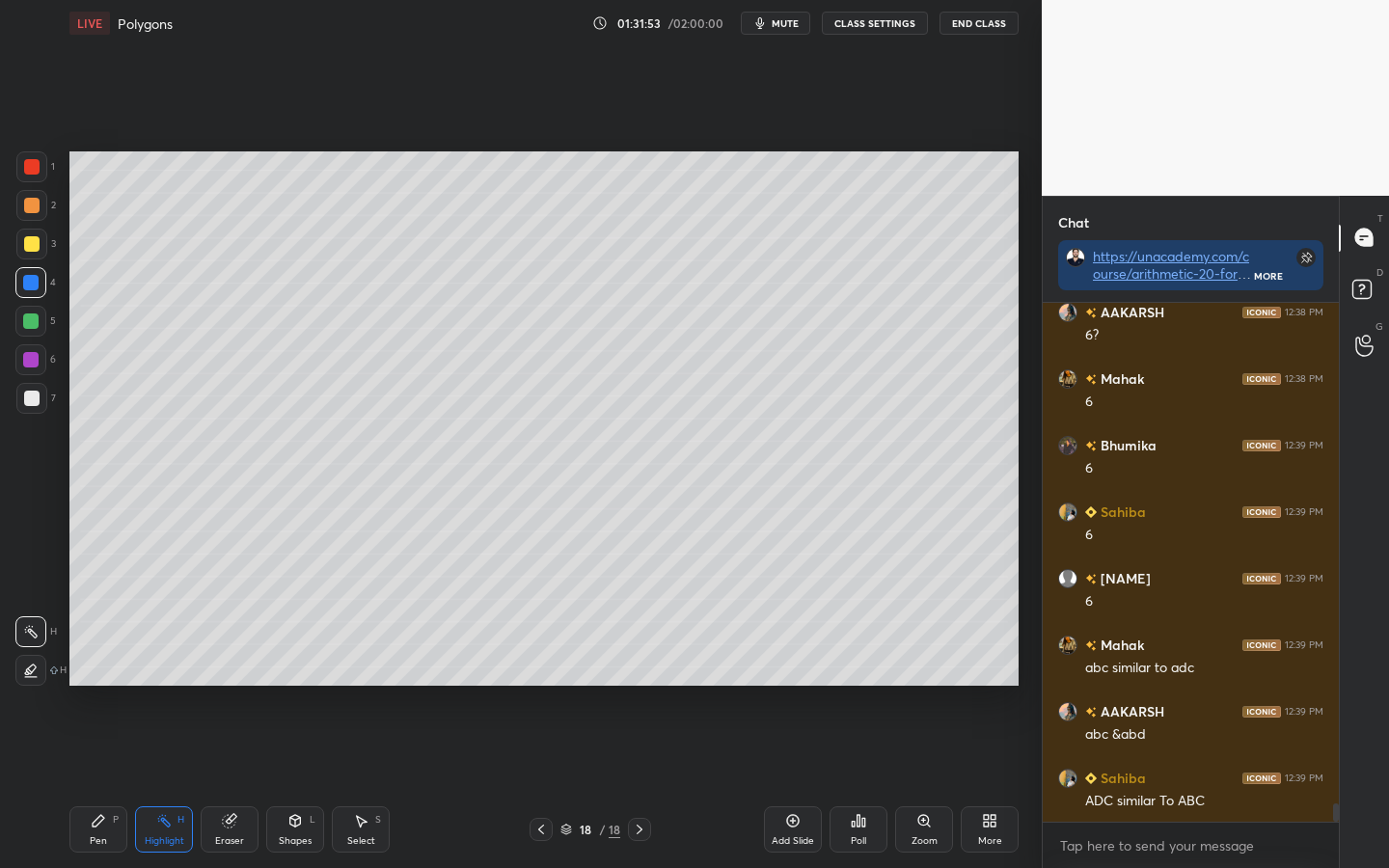 click on "Pen P" at bounding box center (98, 829) 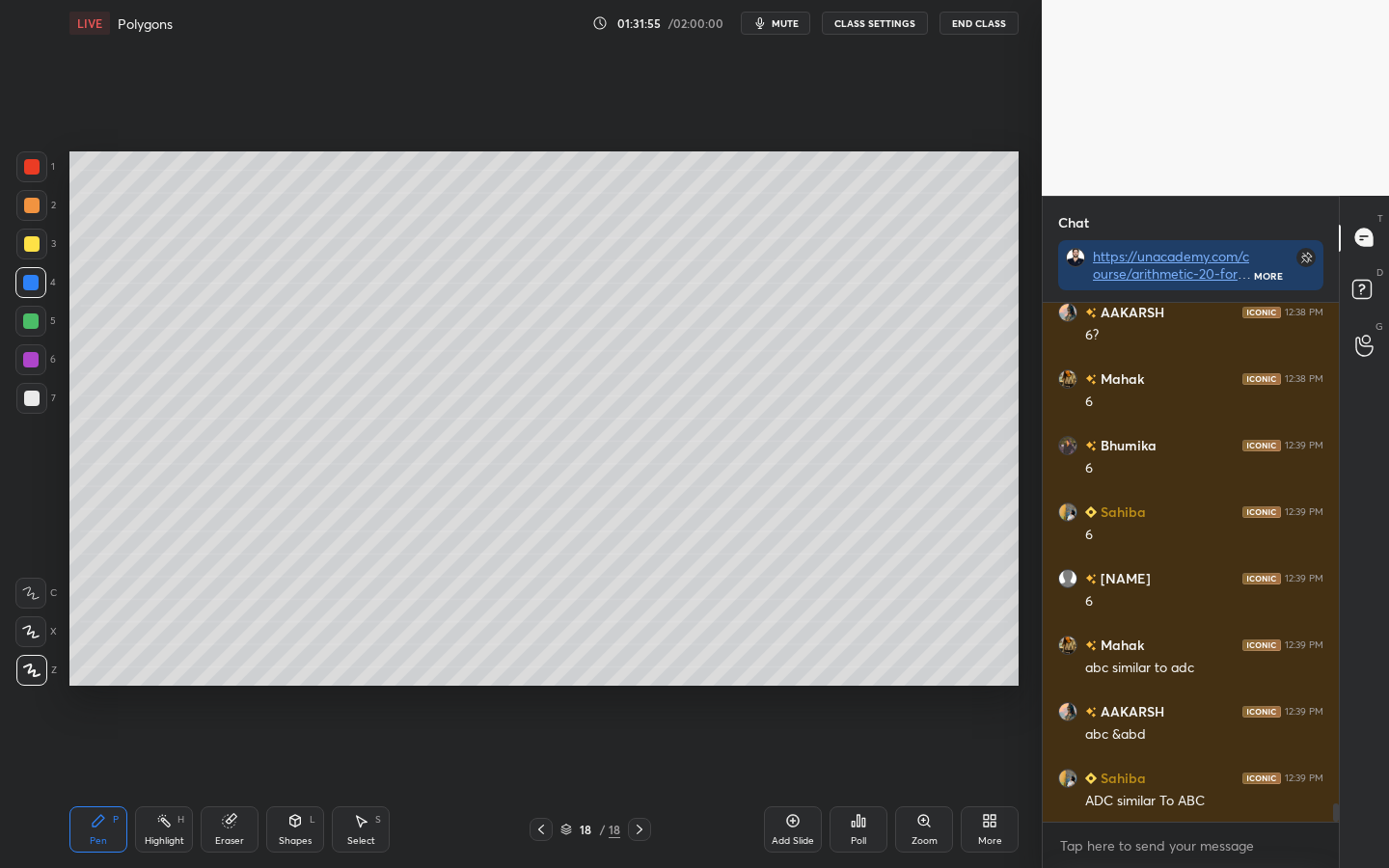 scroll, scrollTop: 13978, scrollLeft: 0, axis: vertical 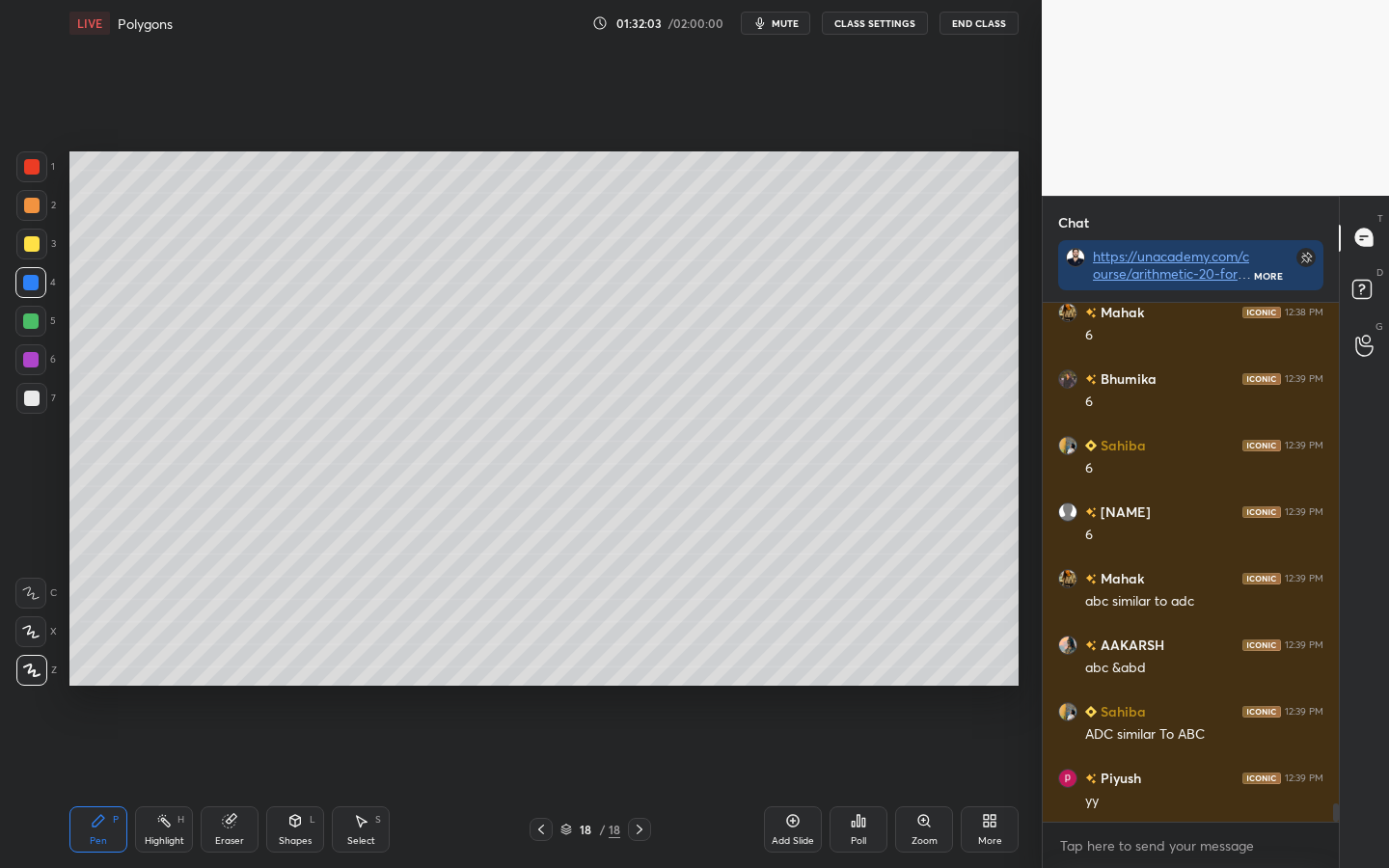 click 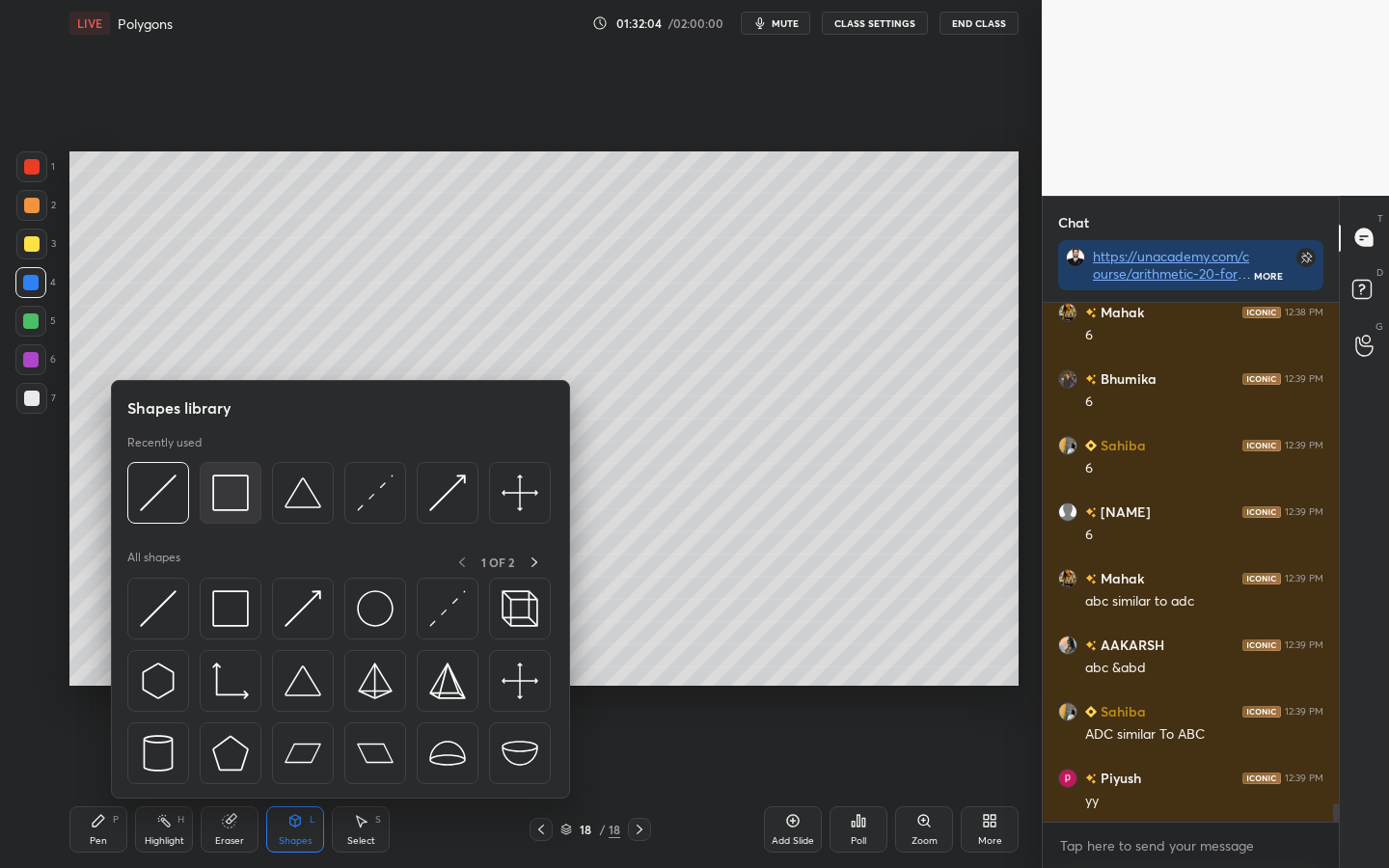 click at bounding box center (231, 493) 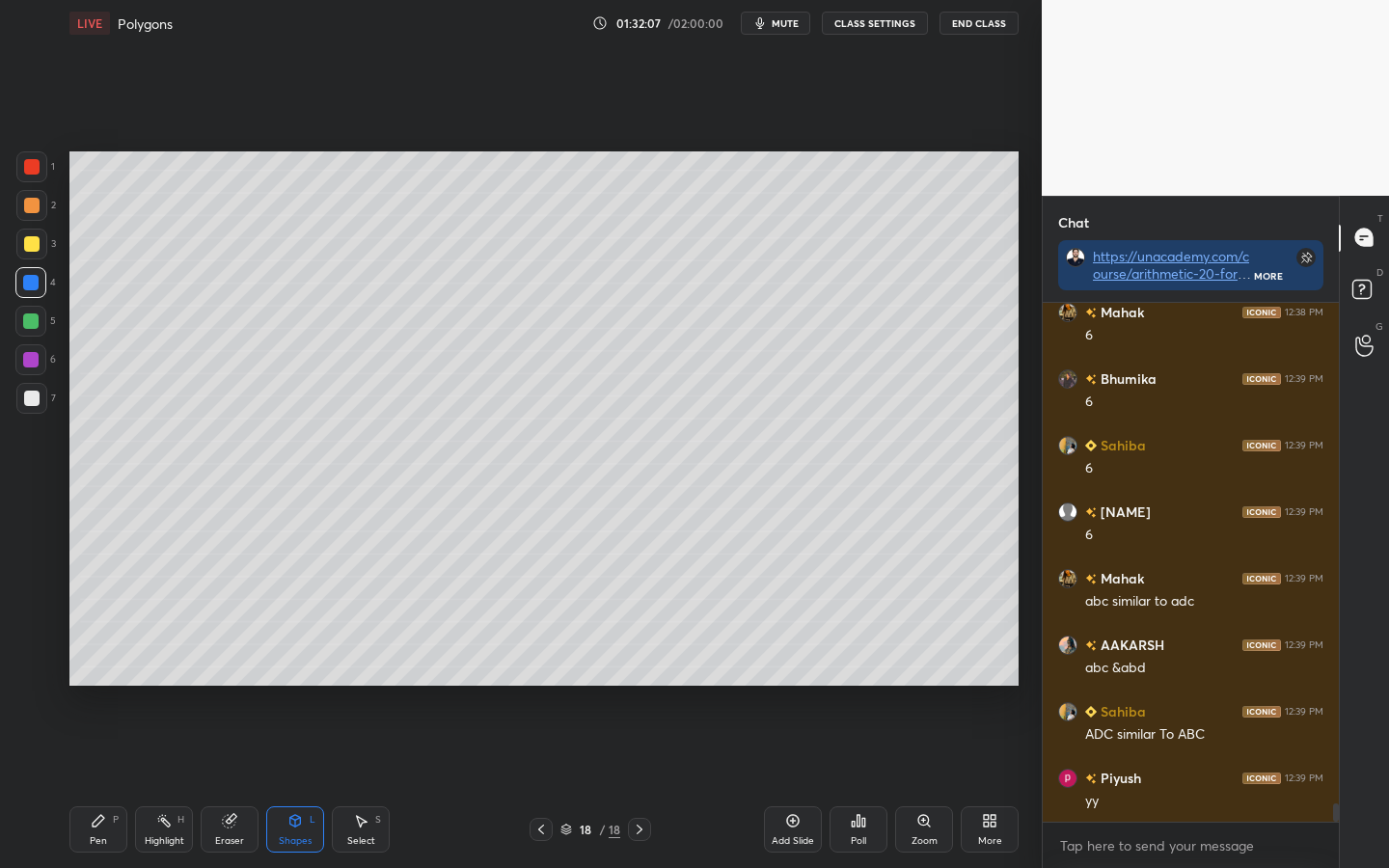 click on "Pen P" at bounding box center [98, 829] 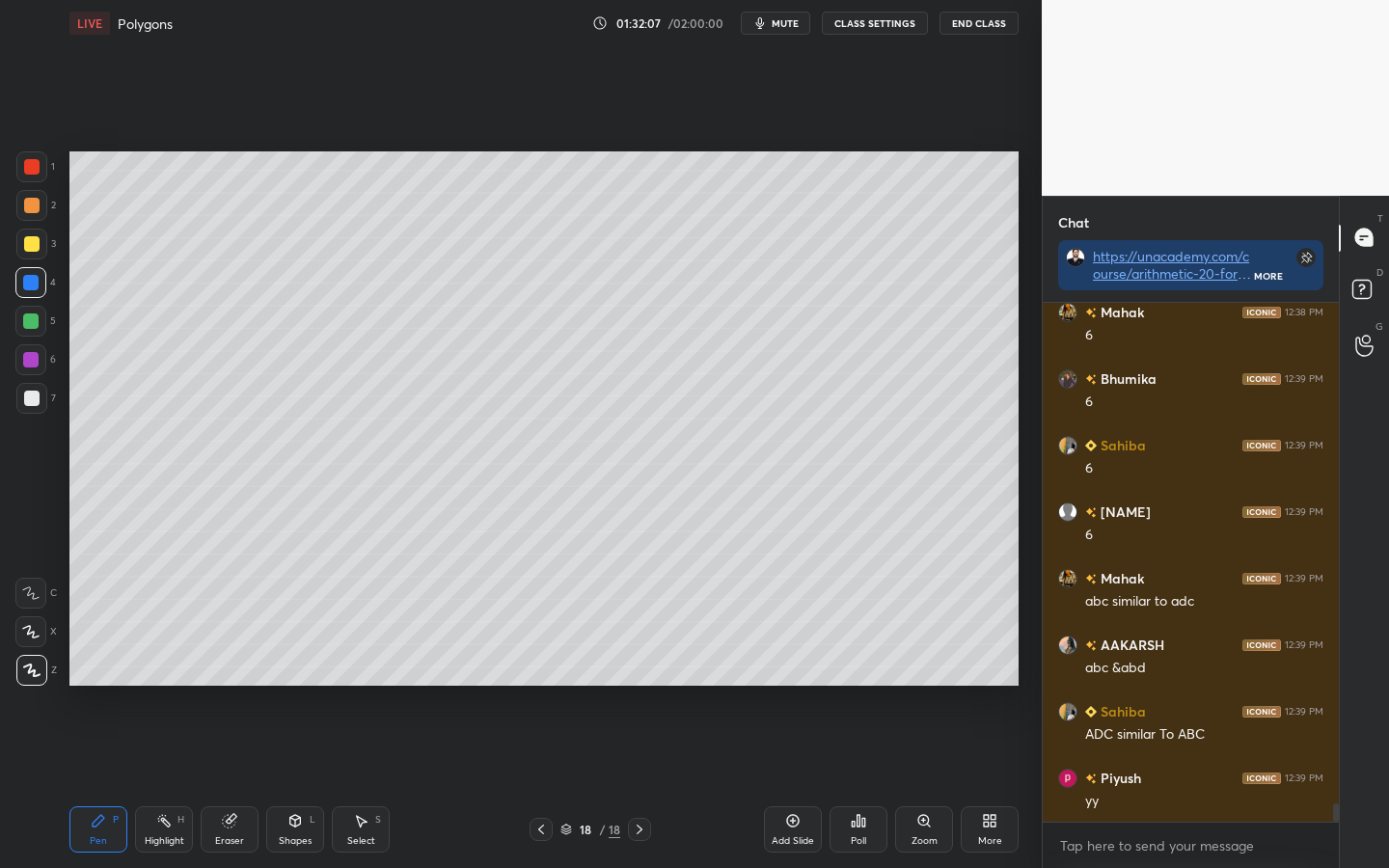 click on "4" at bounding box center [36, 286] 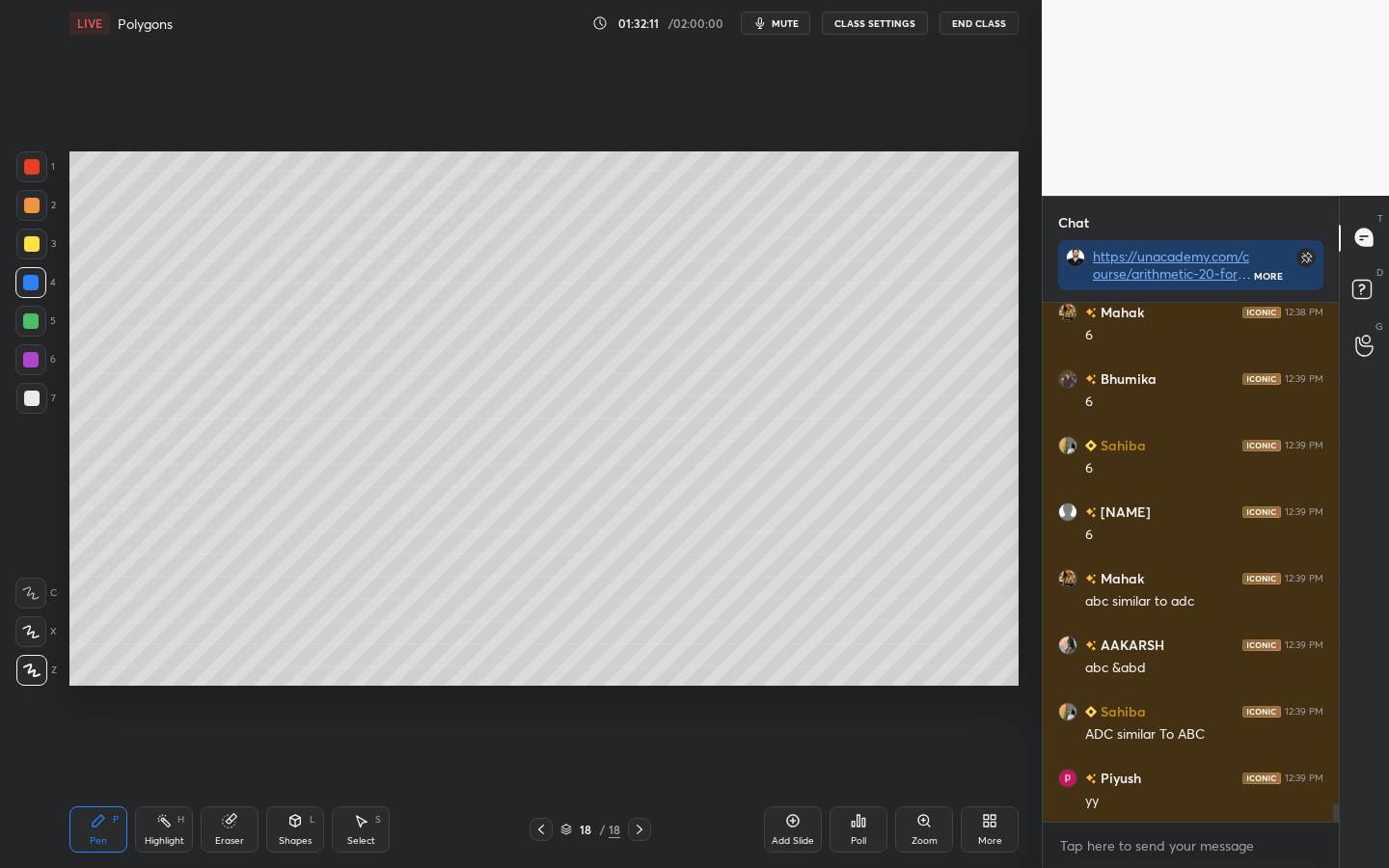 click at bounding box center [31, 321] 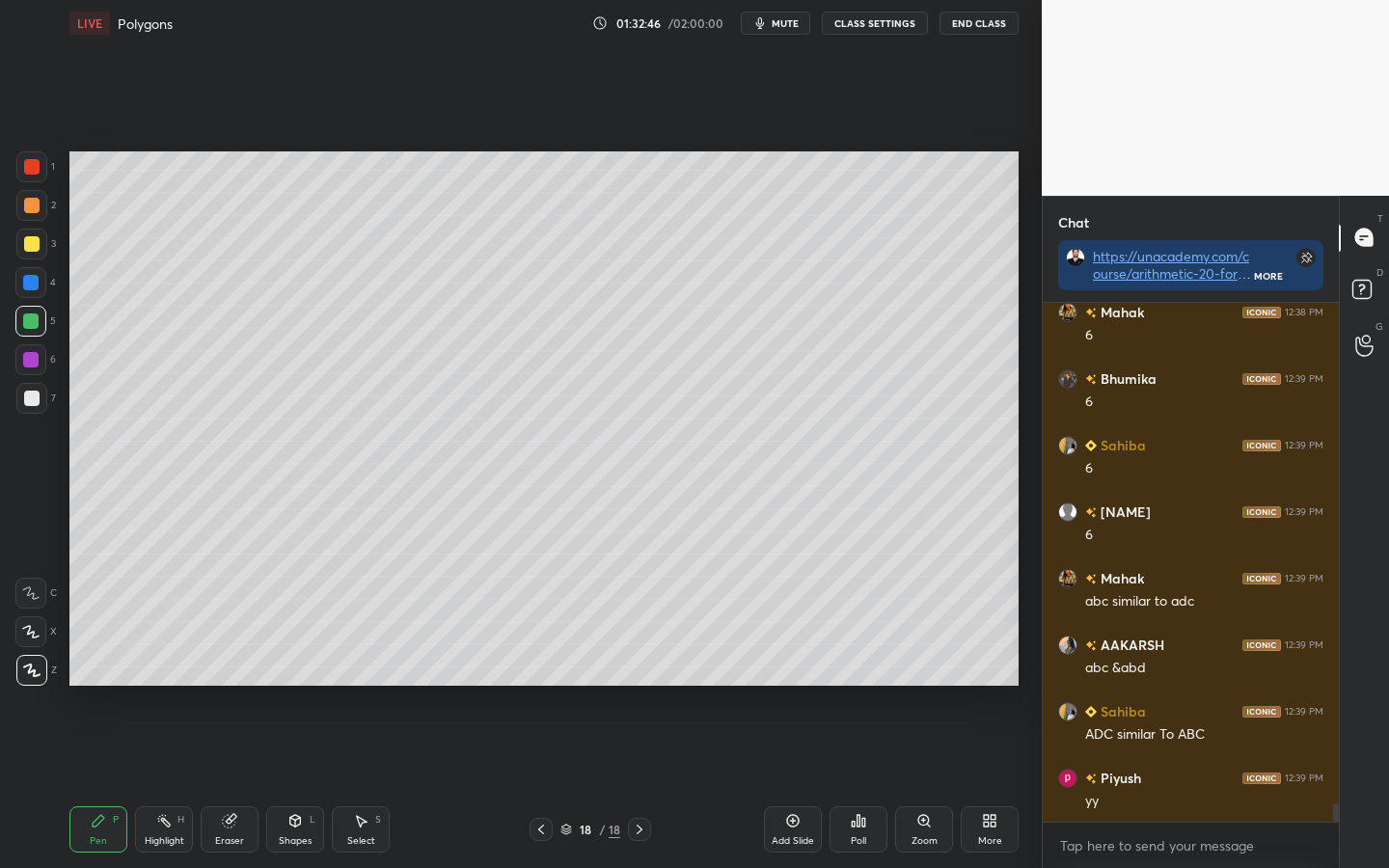 drag, startPoint x: 32, startPoint y: 250, endPoint x: 47, endPoint y: 253, distance: 15.29706 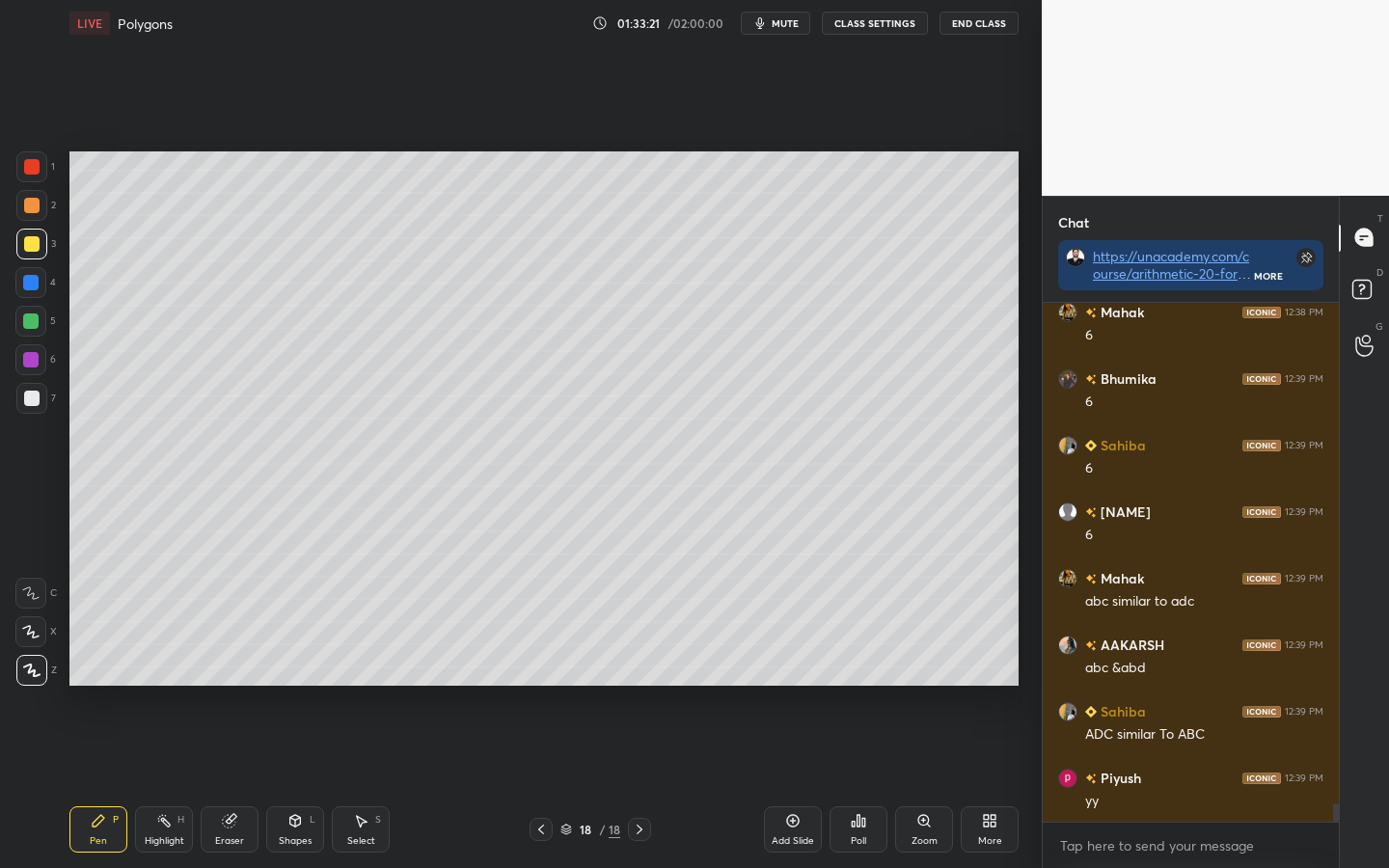 click 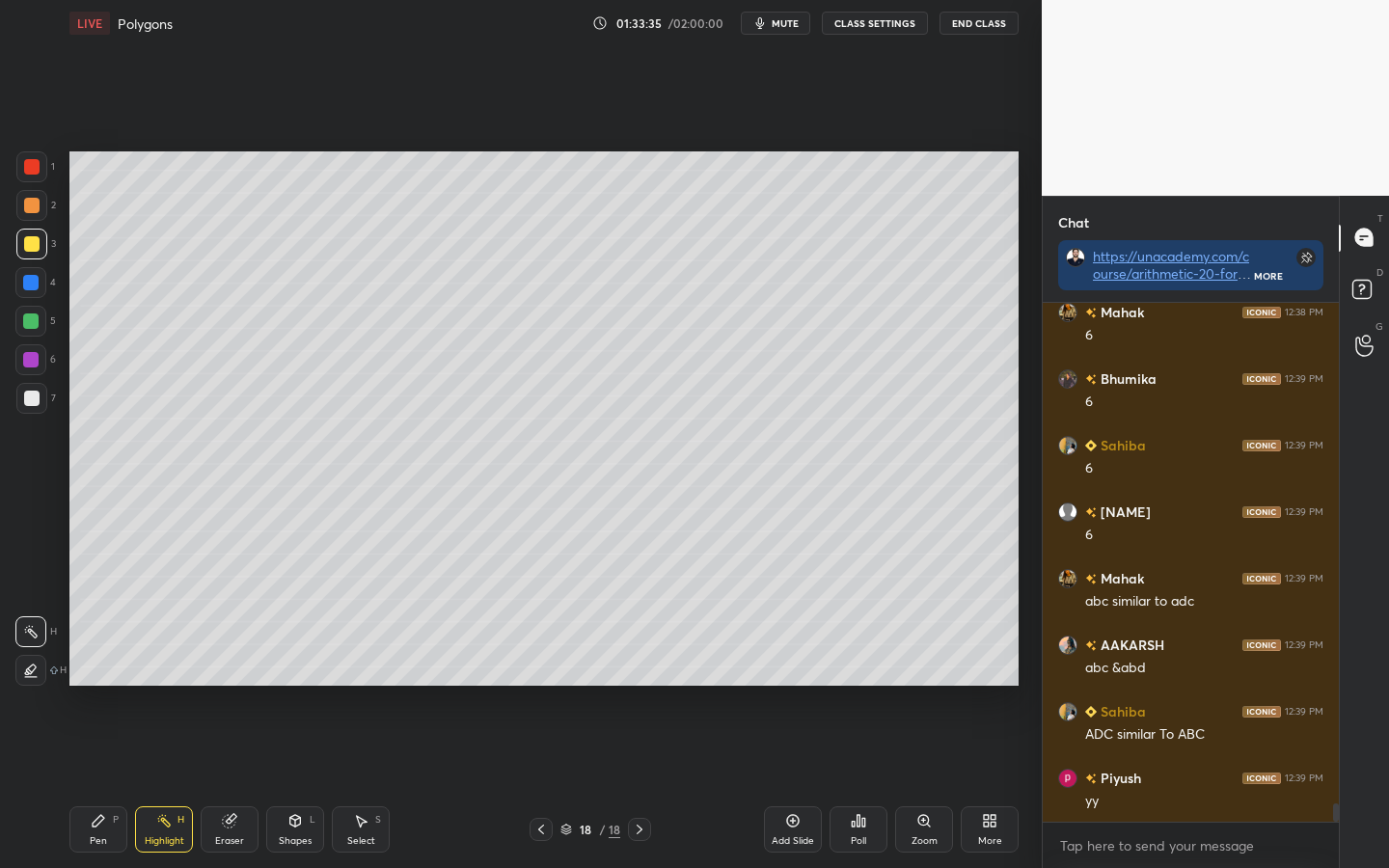 click on "Pen P" at bounding box center (98, 829) 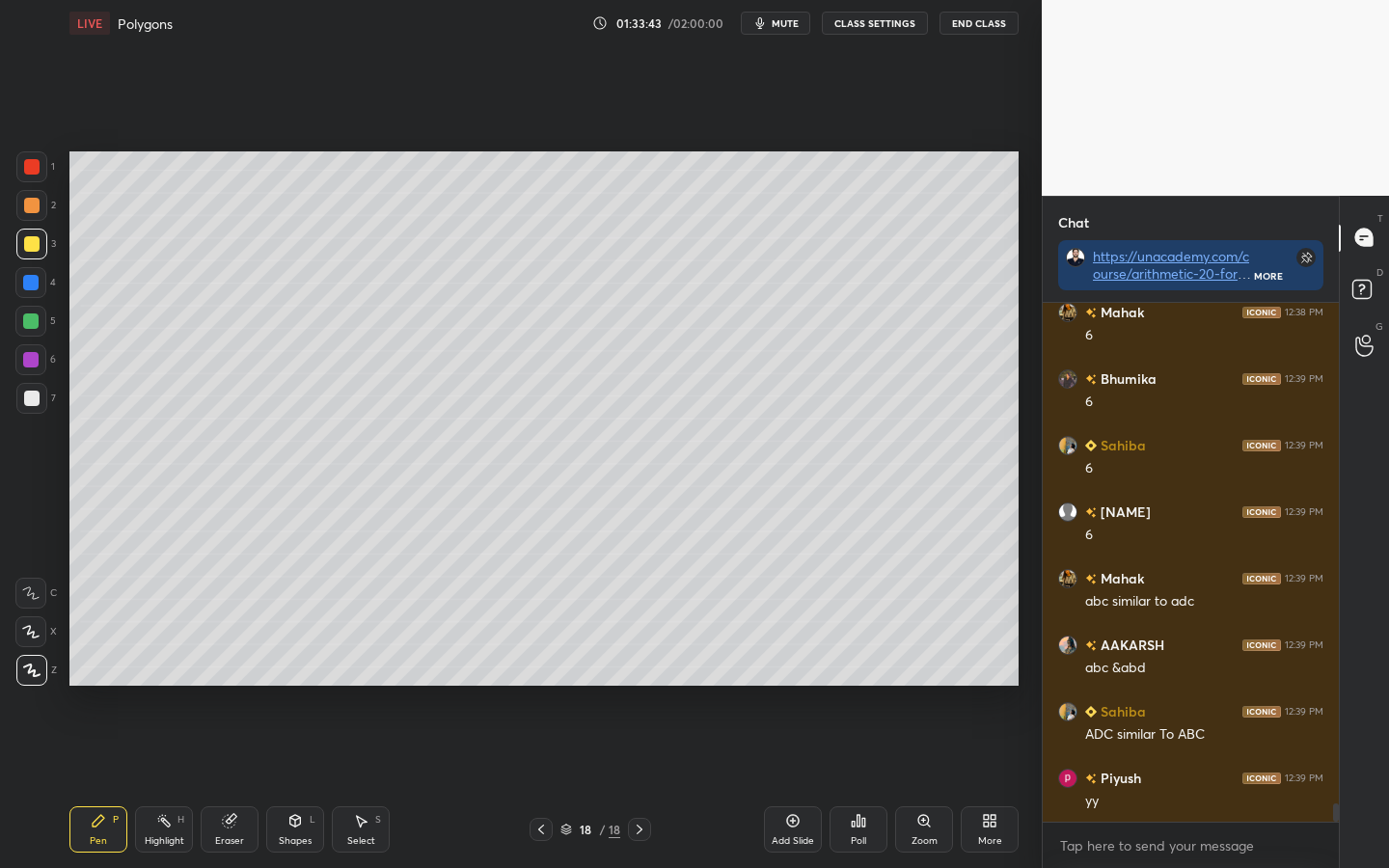 click 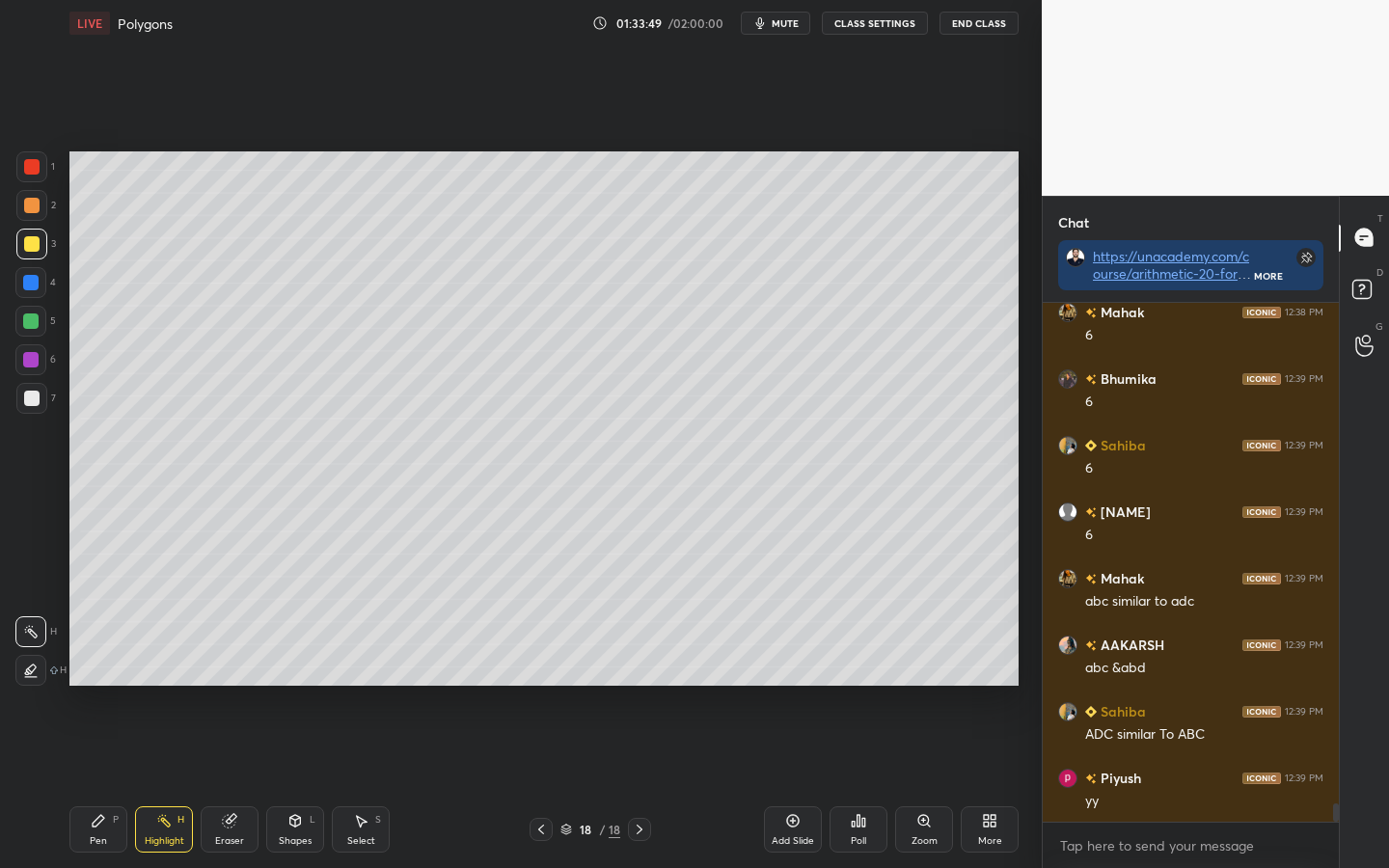 click at bounding box center [31, 360] 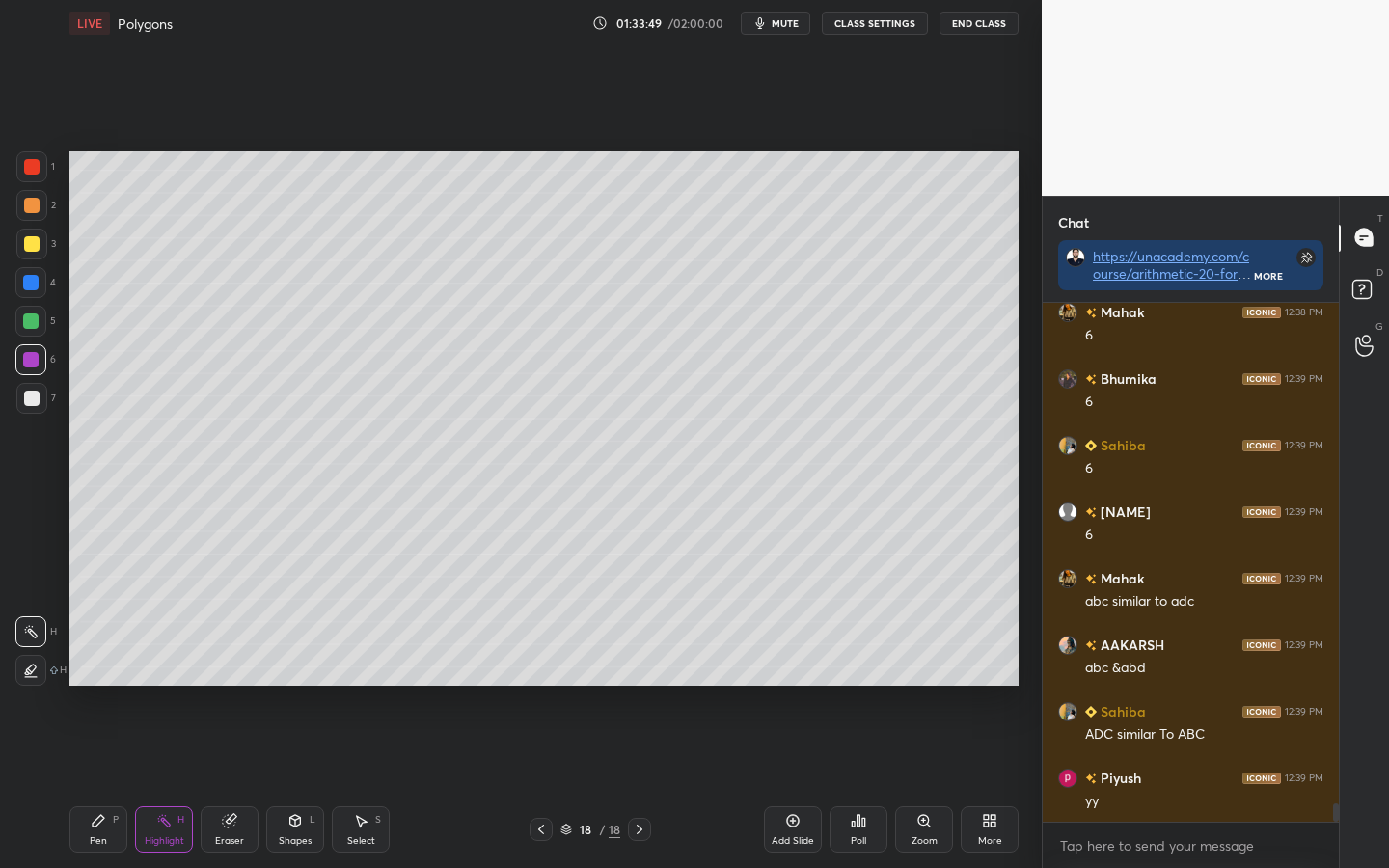 click at bounding box center [32, 398] 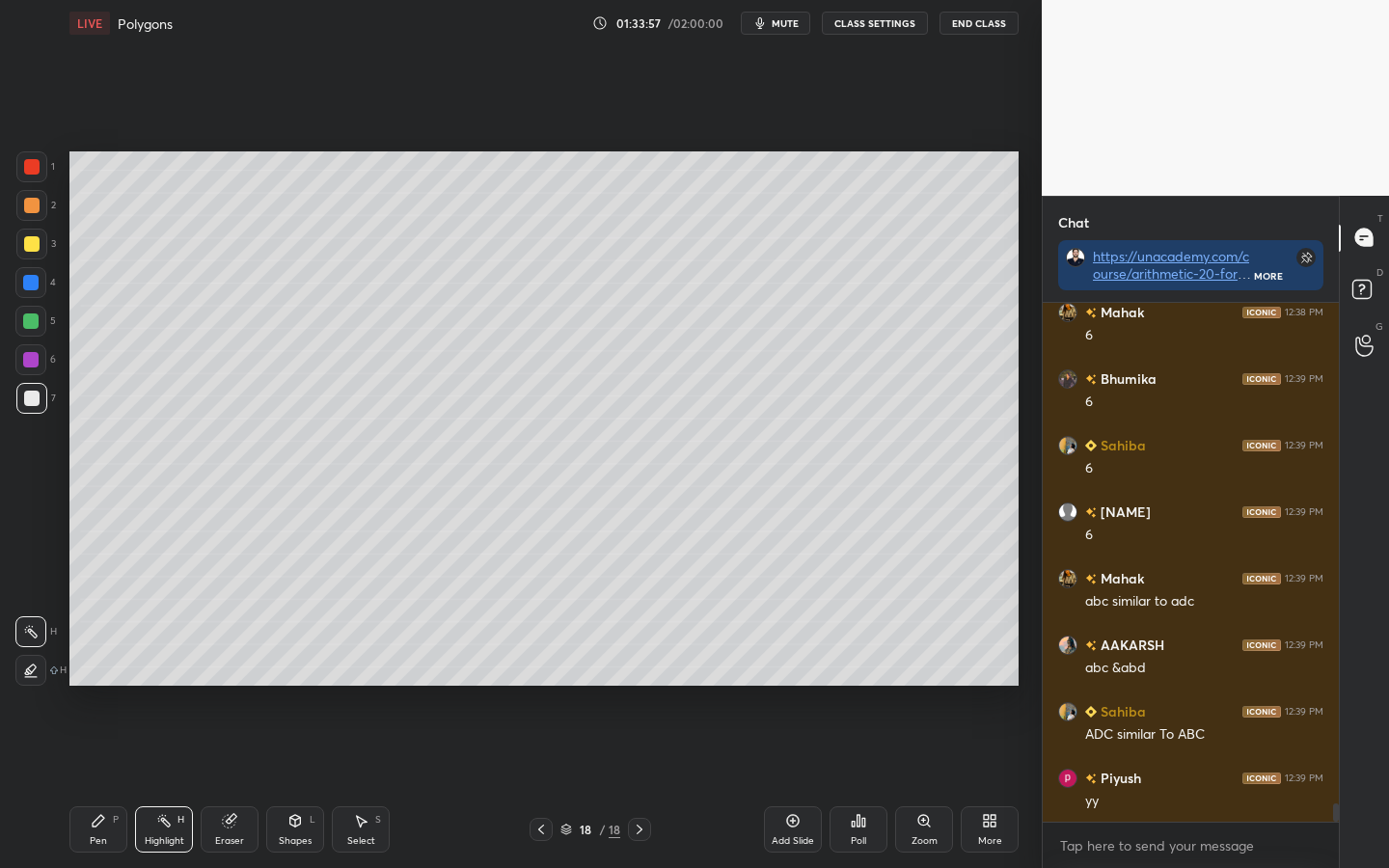 drag, startPoint x: 93, startPoint y: 832, endPoint x: 133, endPoint y: 773, distance: 71.28113 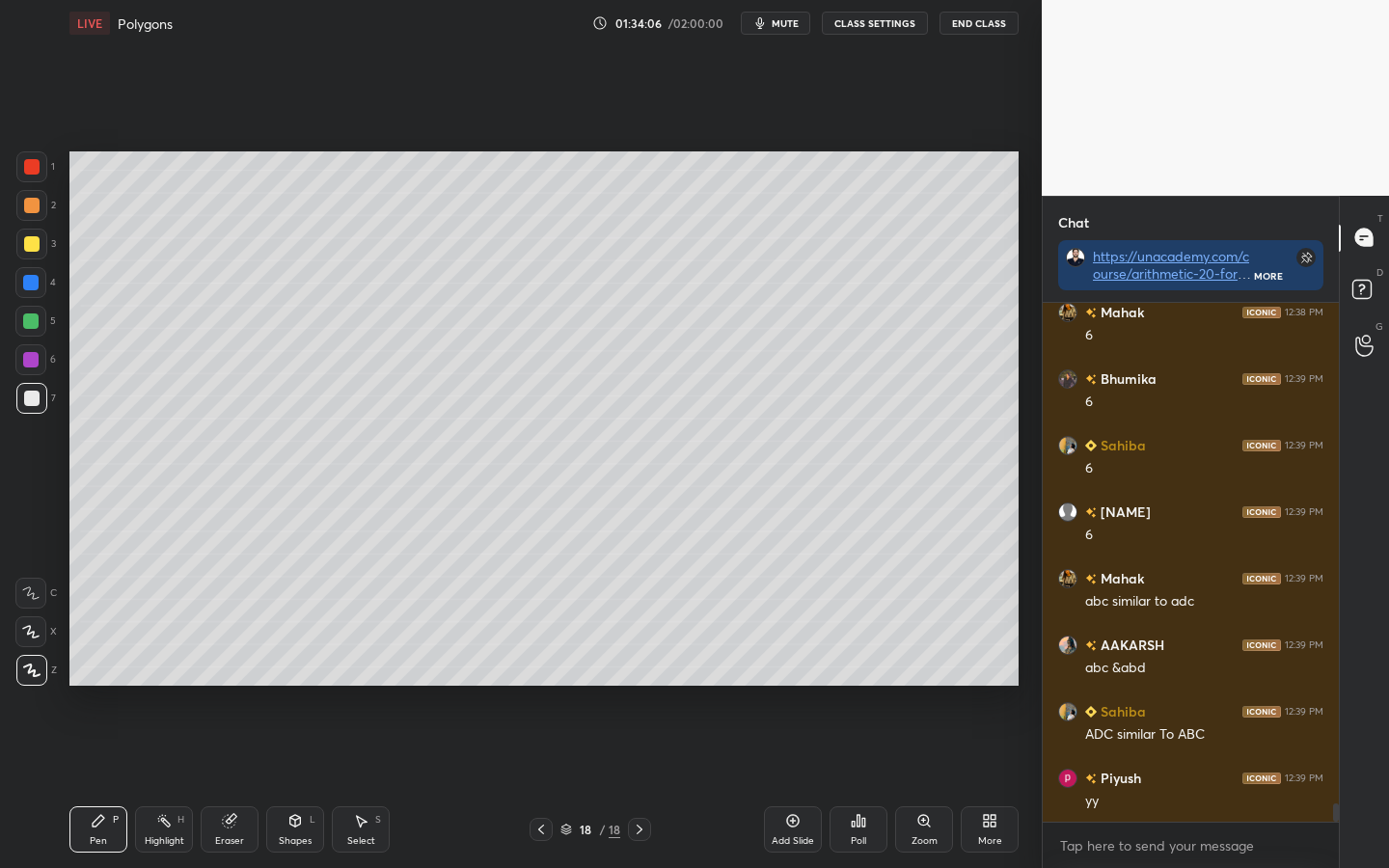 click at bounding box center [31, 321] 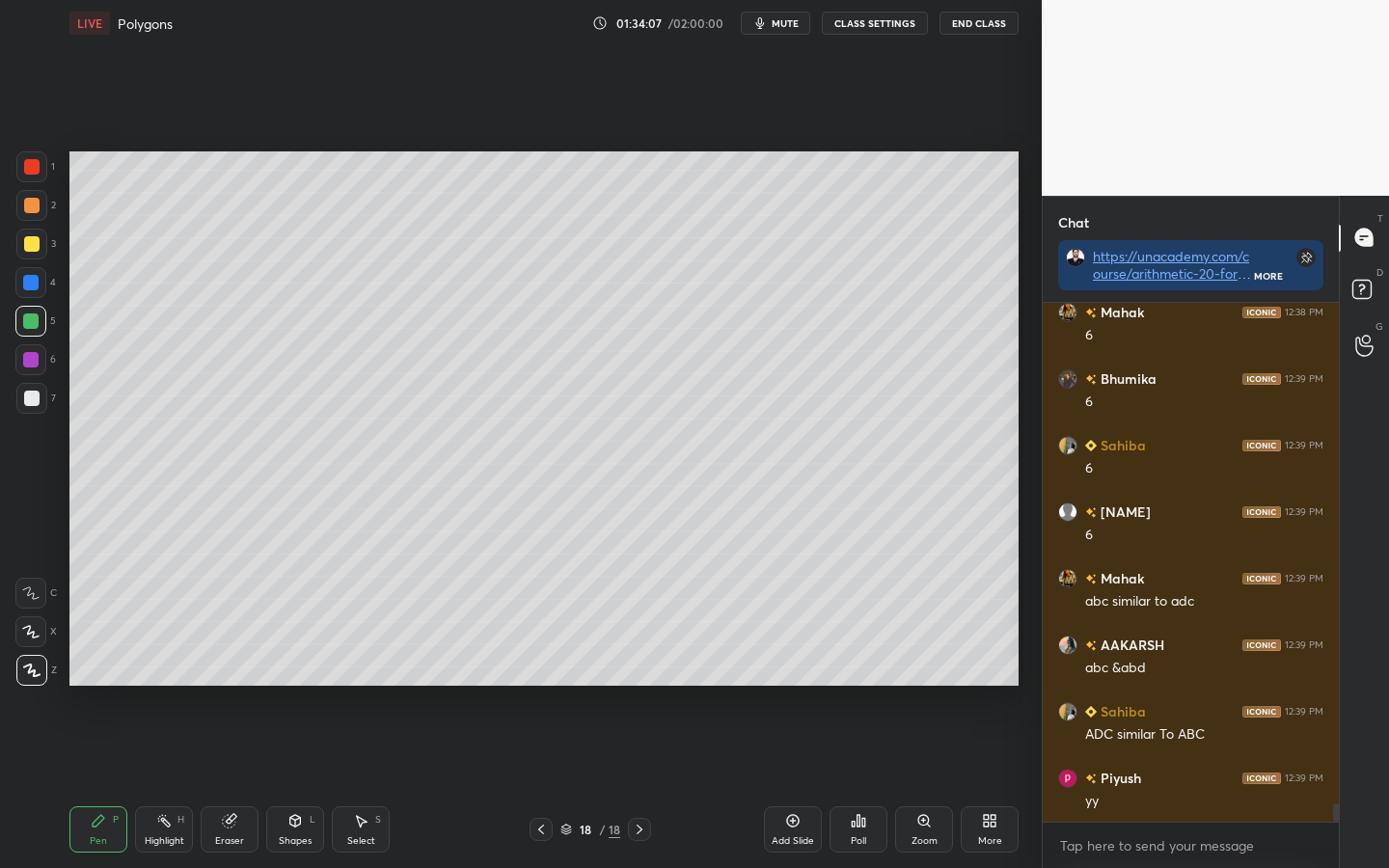 scroll, scrollTop: 14044, scrollLeft: 0, axis: vertical 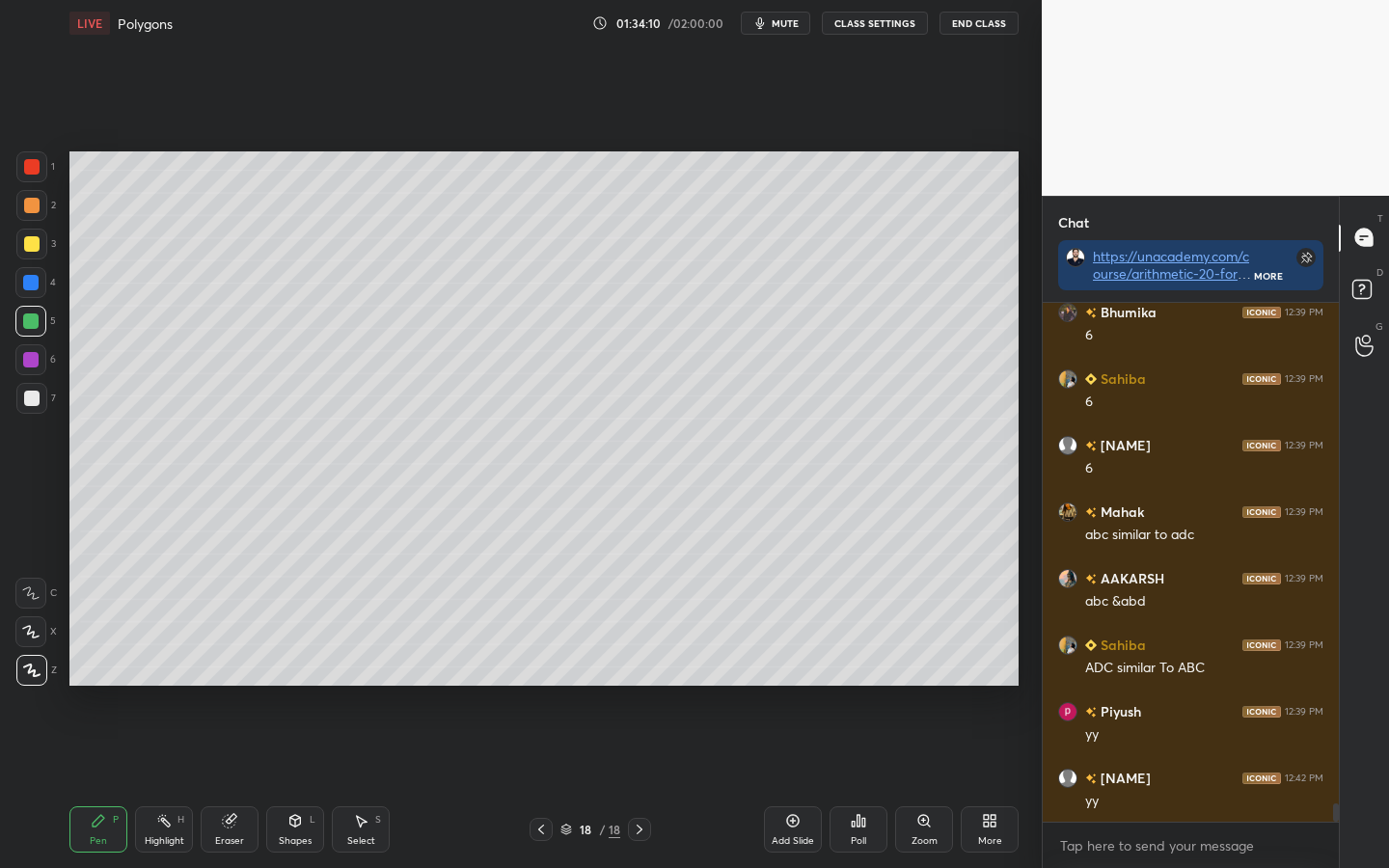 click at bounding box center (31, 360) 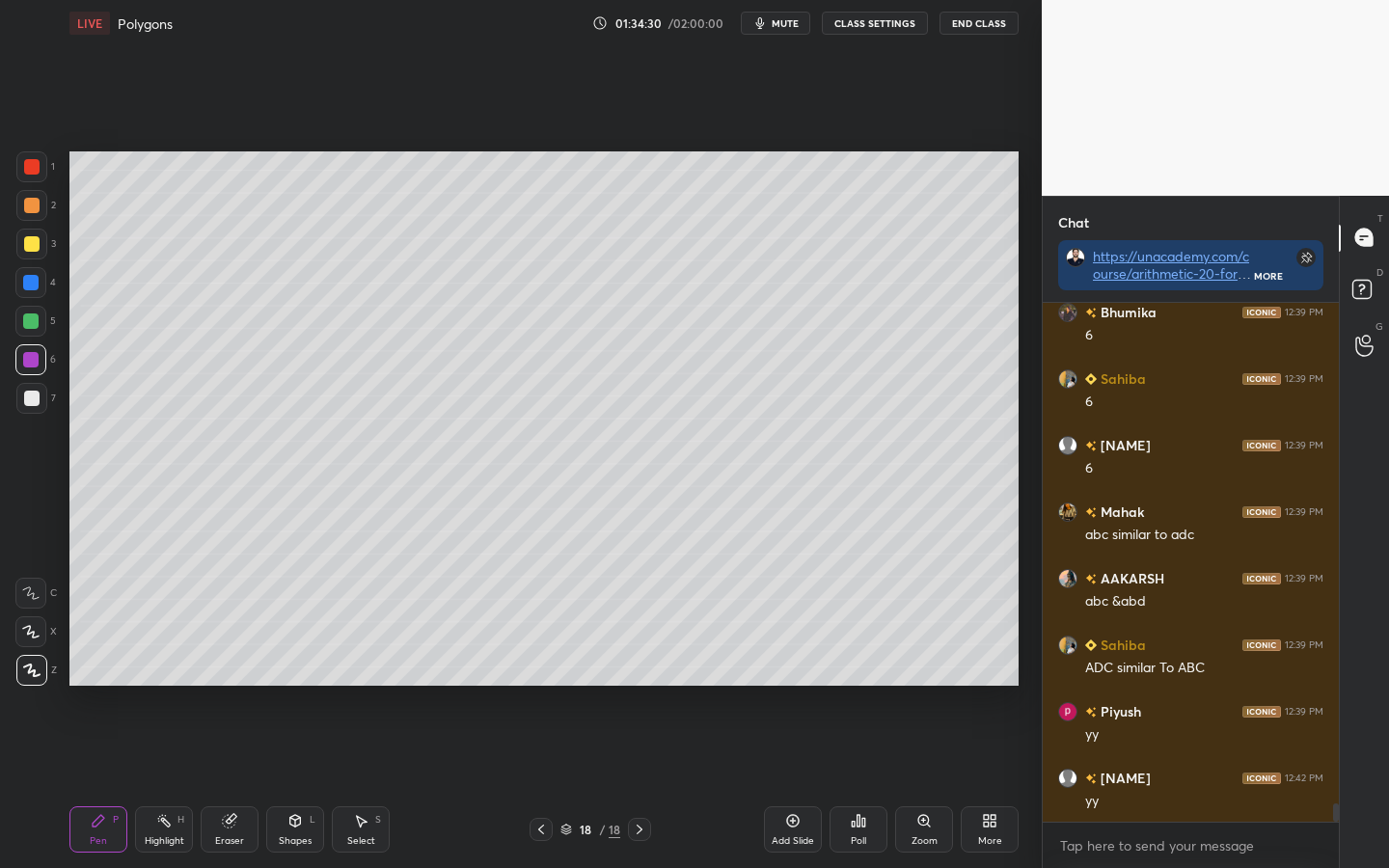 scroll, scrollTop: 14111, scrollLeft: 0, axis: vertical 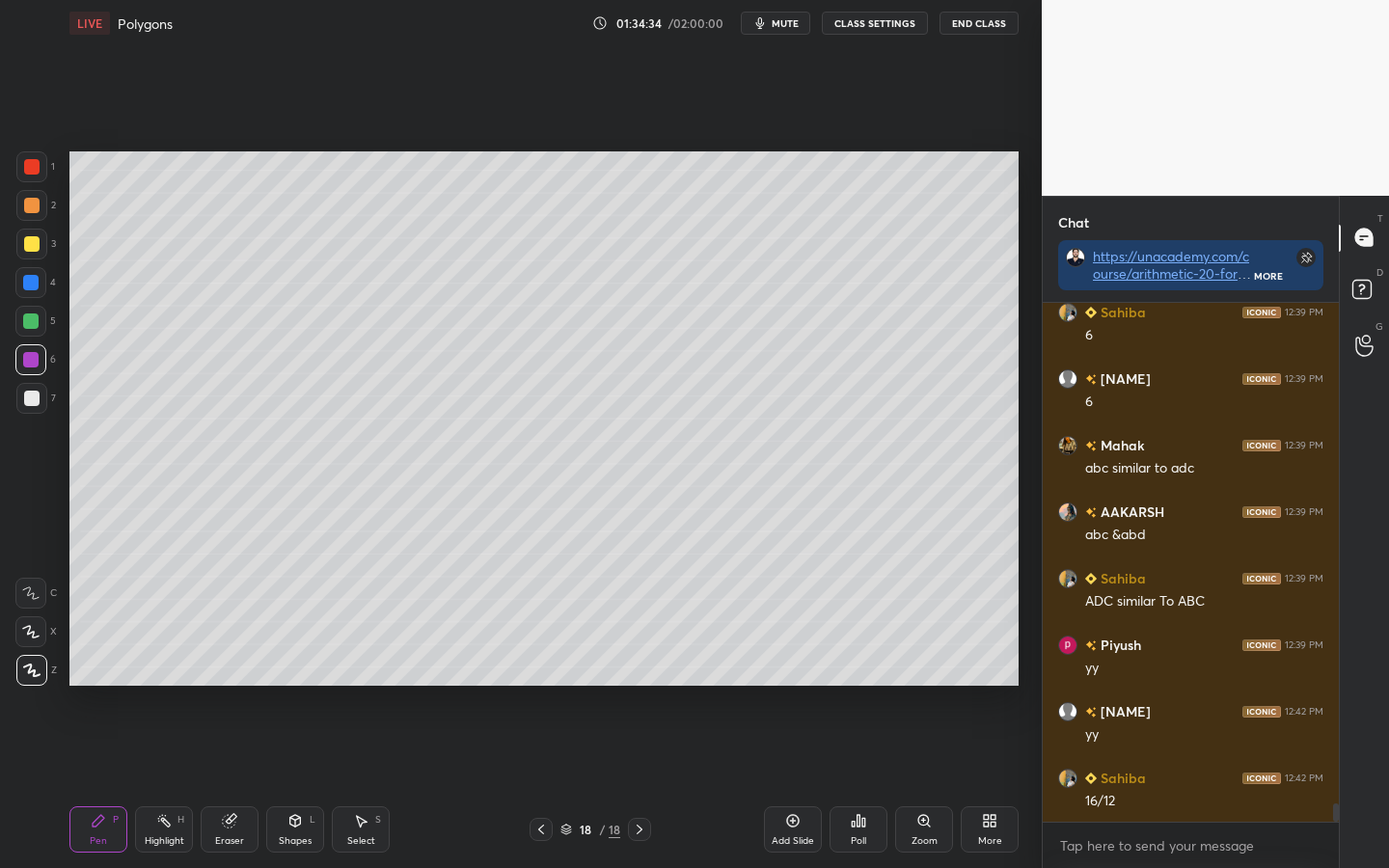 click at bounding box center (31, 321) 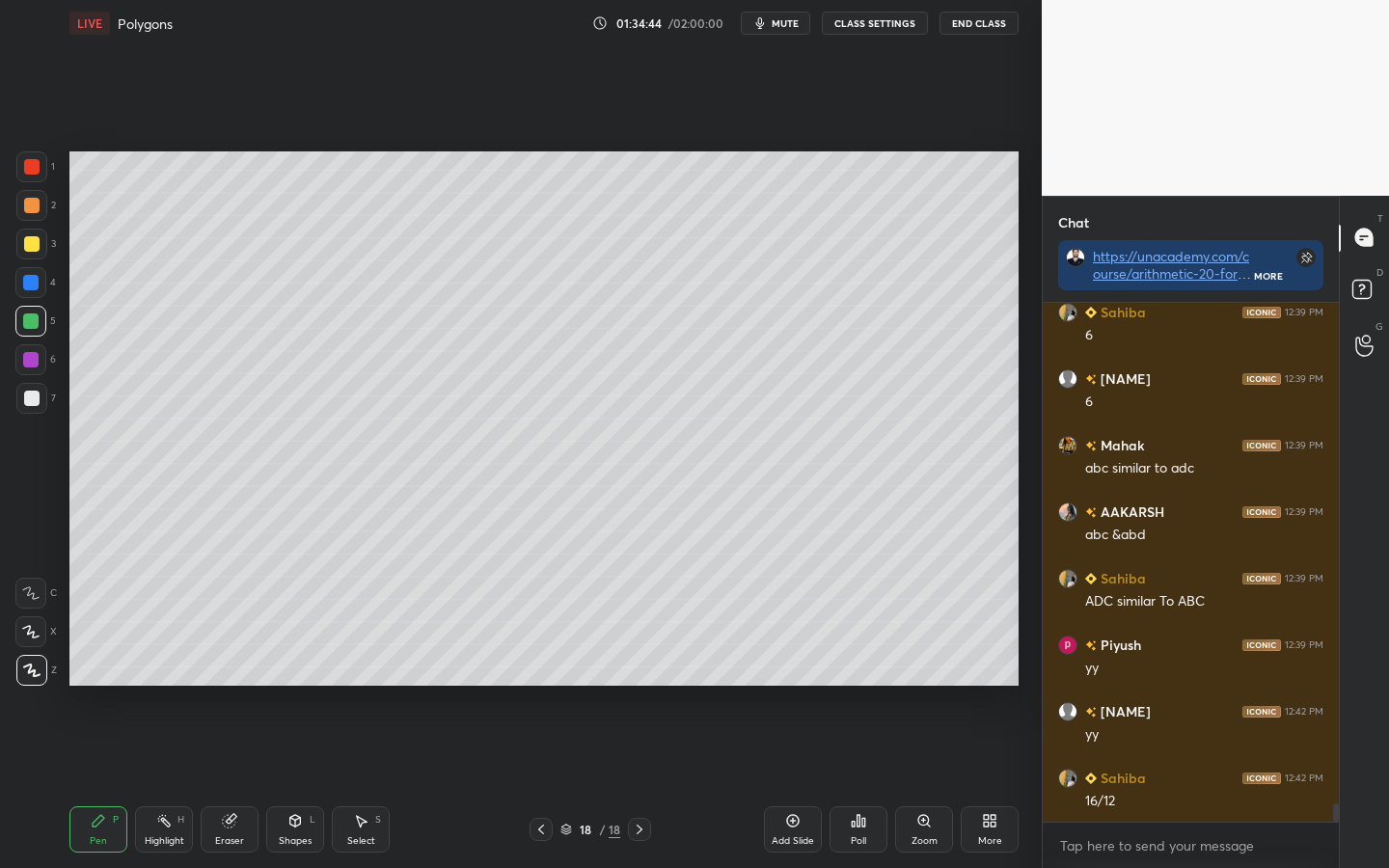 click at bounding box center [32, 398] 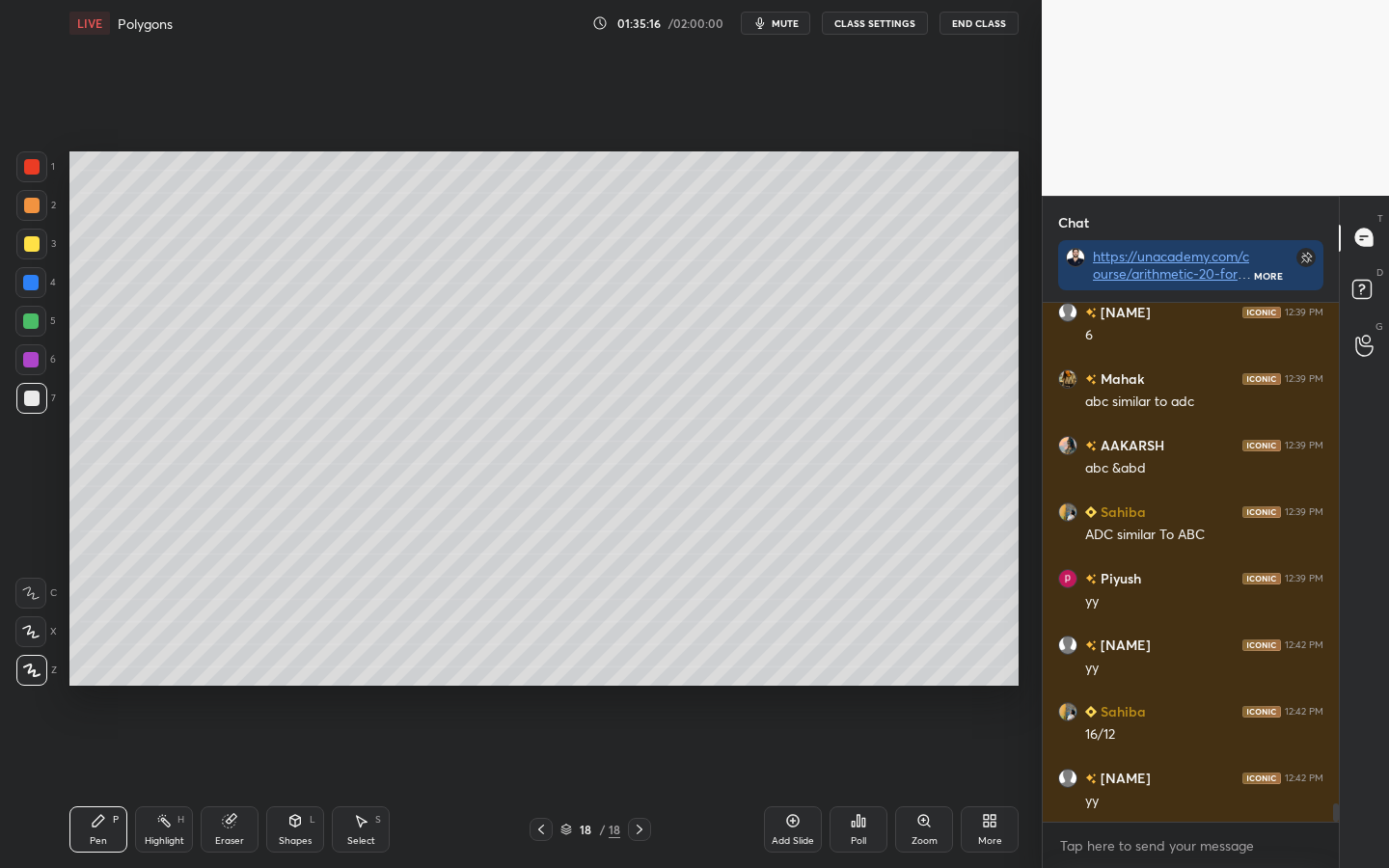 scroll, scrollTop: 14244, scrollLeft: 0, axis: vertical 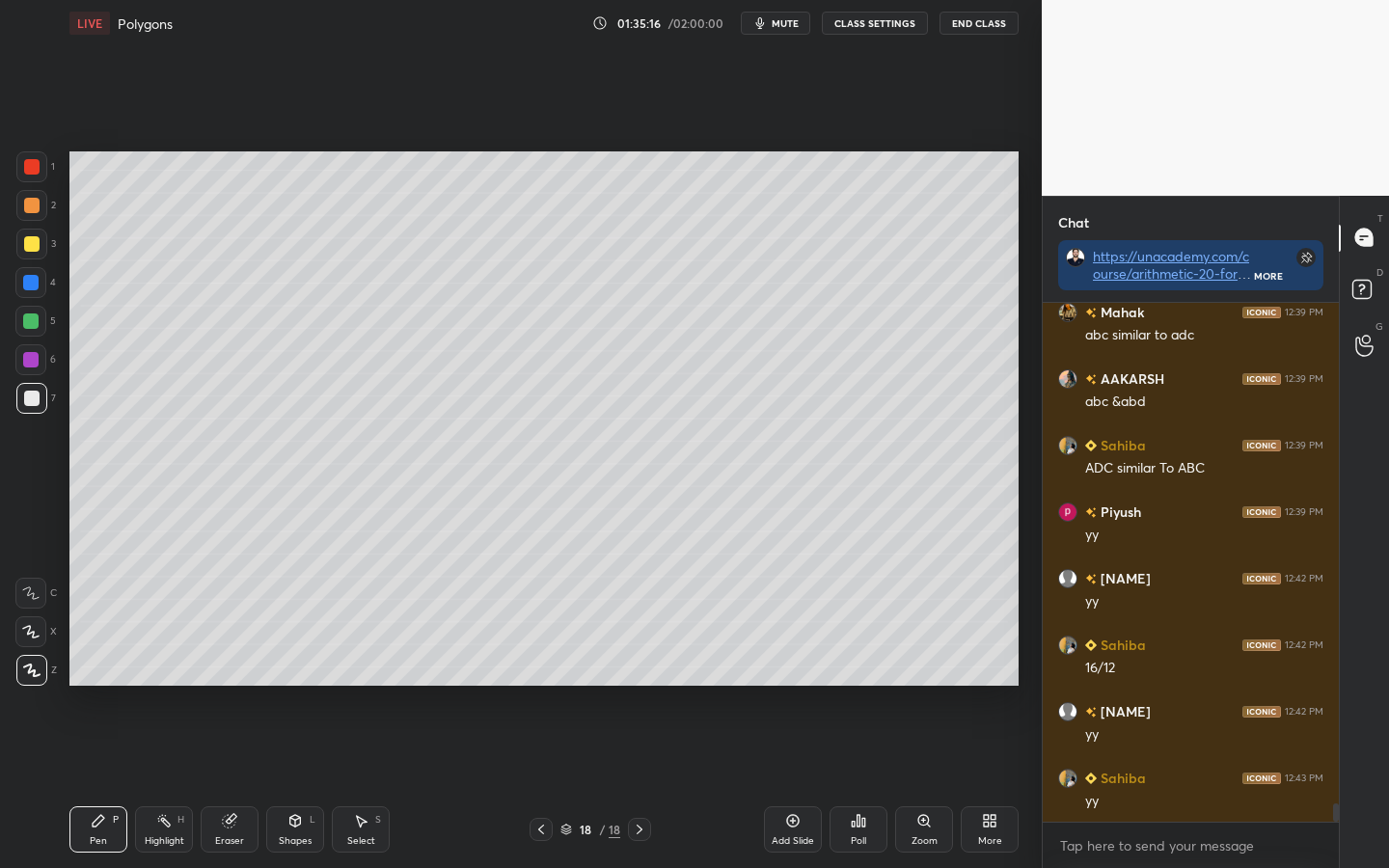 click at bounding box center (31, 283) 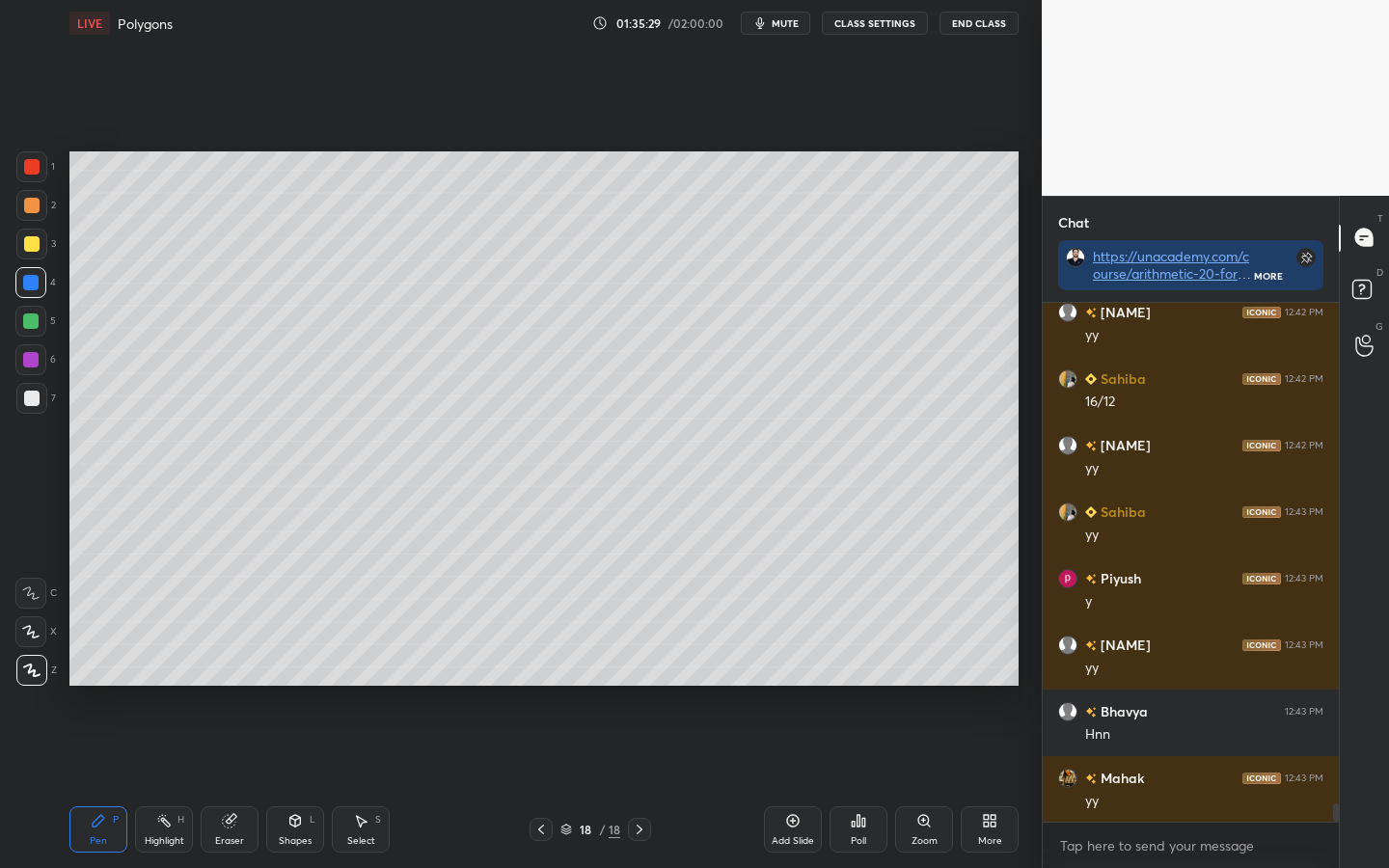 scroll, scrollTop: 14577, scrollLeft: 0, axis: vertical 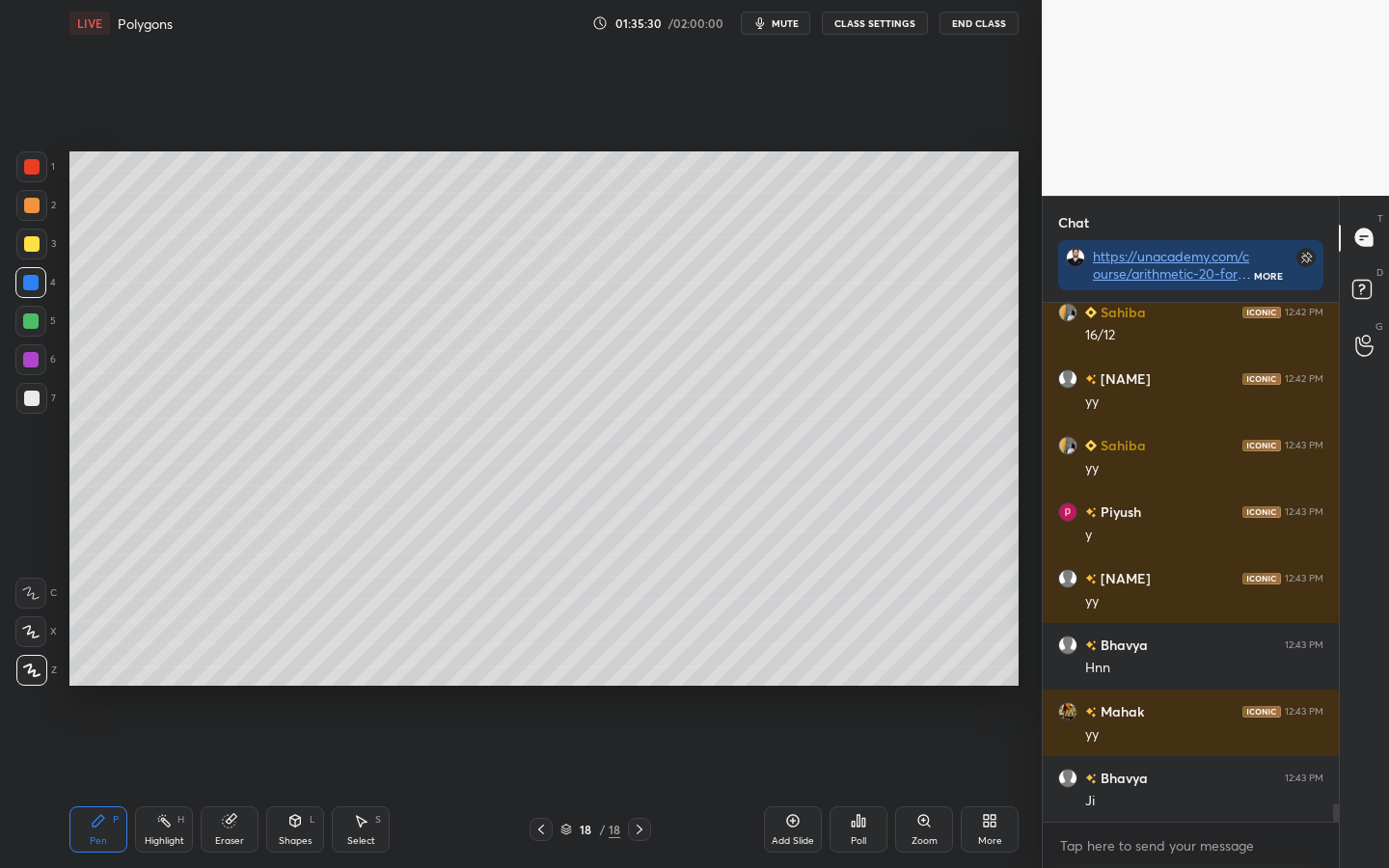 click 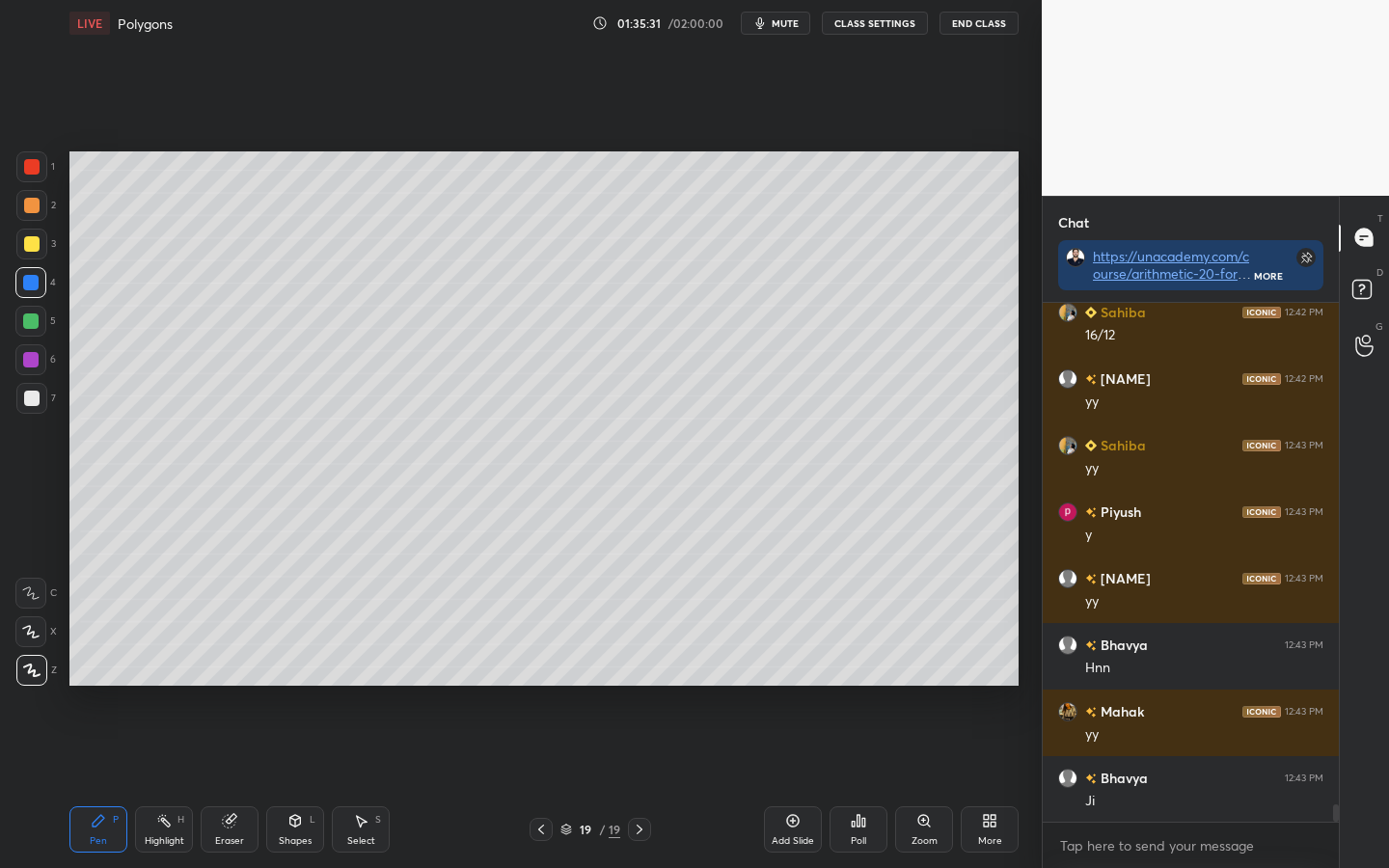 scroll, scrollTop: 14643, scrollLeft: 0, axis: vertical 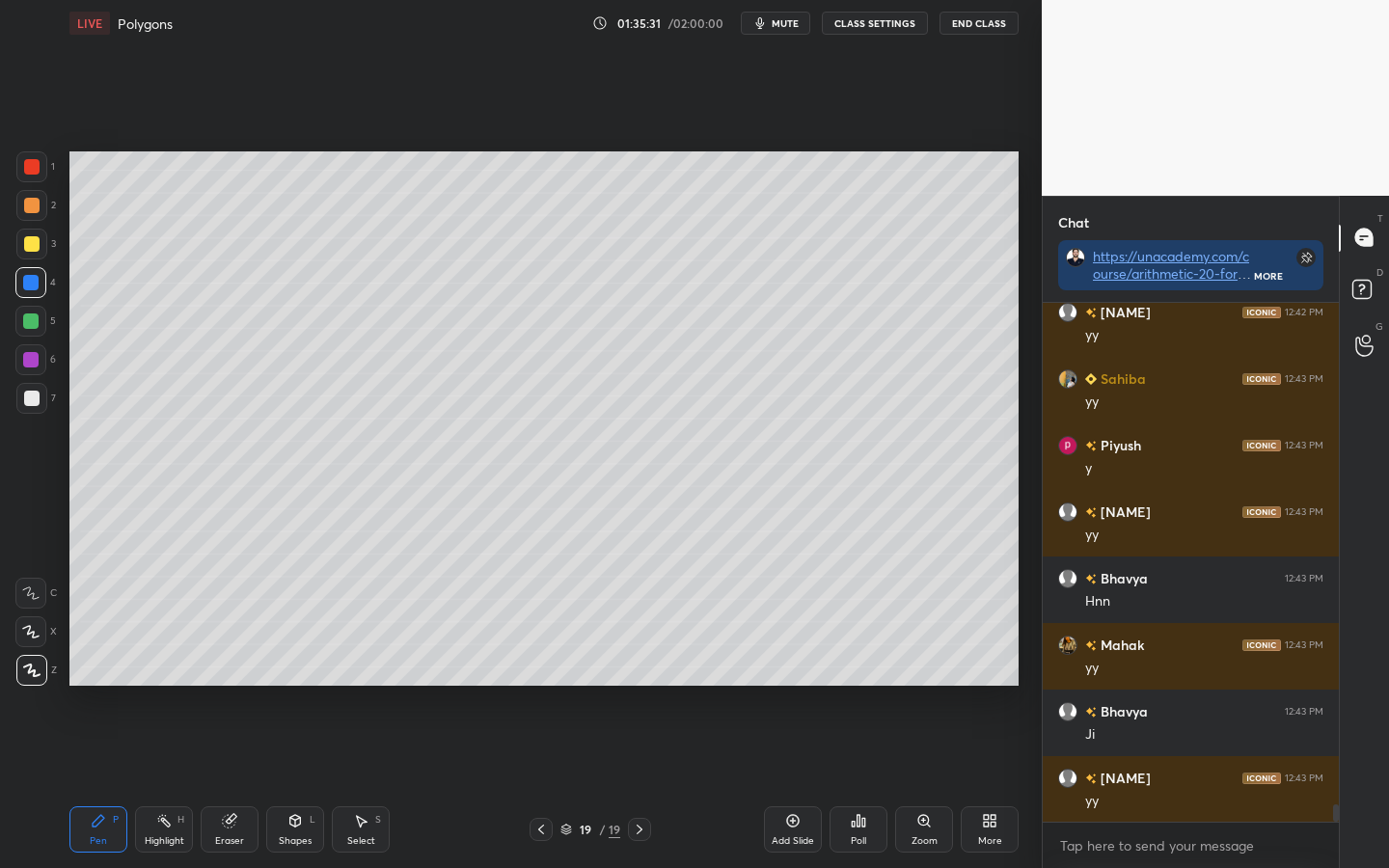 click on "Shapes L" at bounding box center [295, 829] 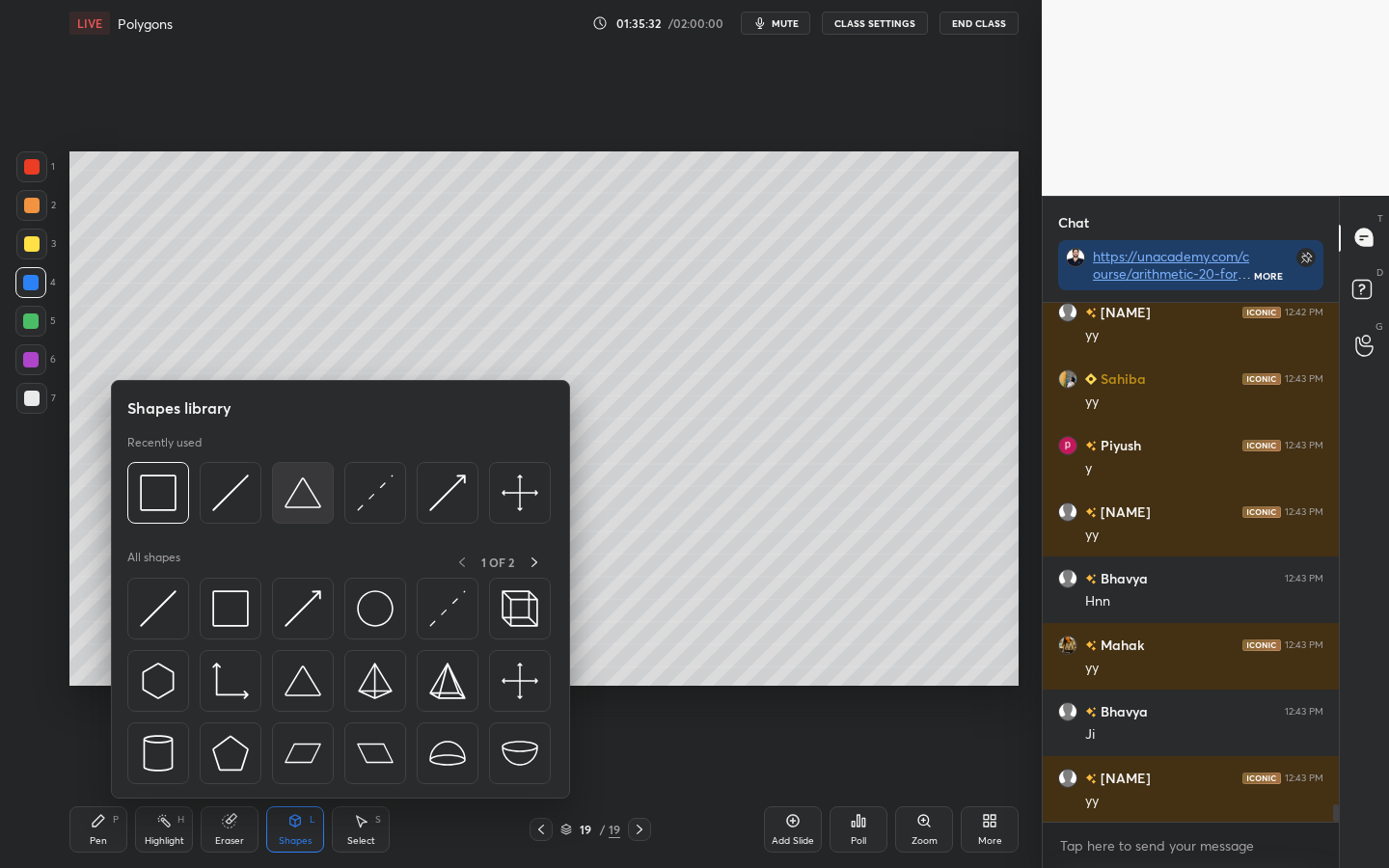 click at bounding box center (303, 493) 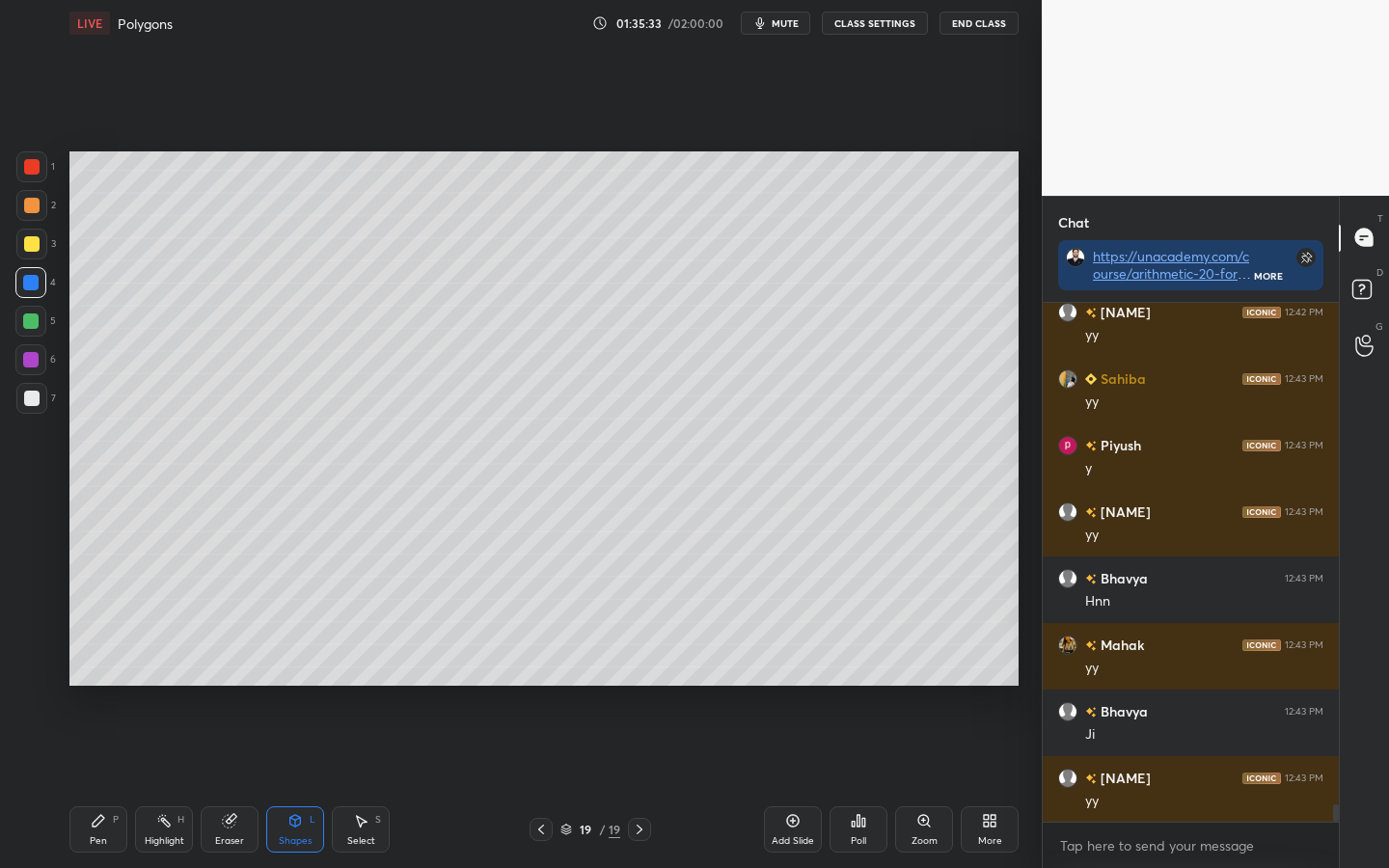 click at bounding box center [32, 167] 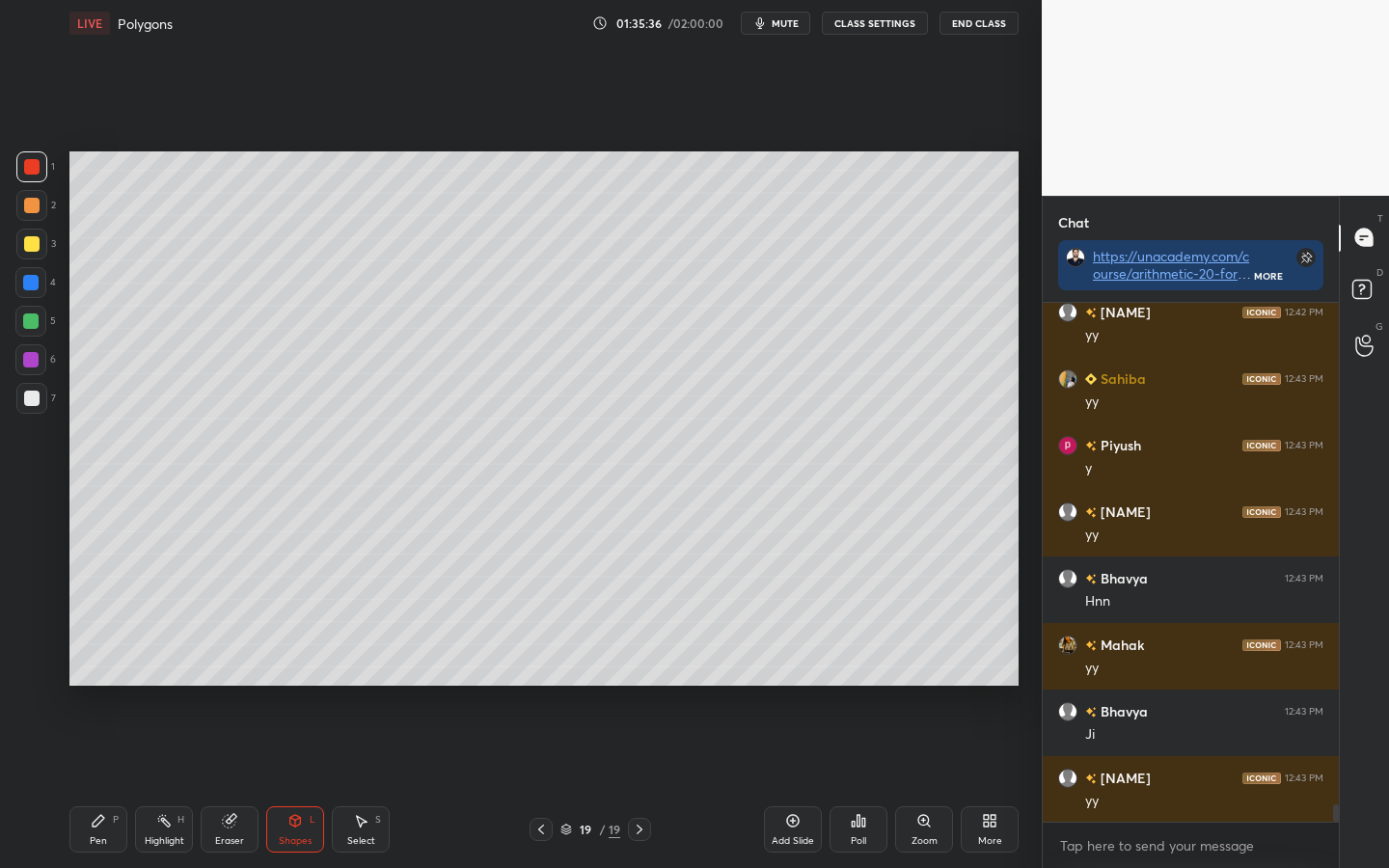 click on "Shapes" at bounding box center (295, 841) 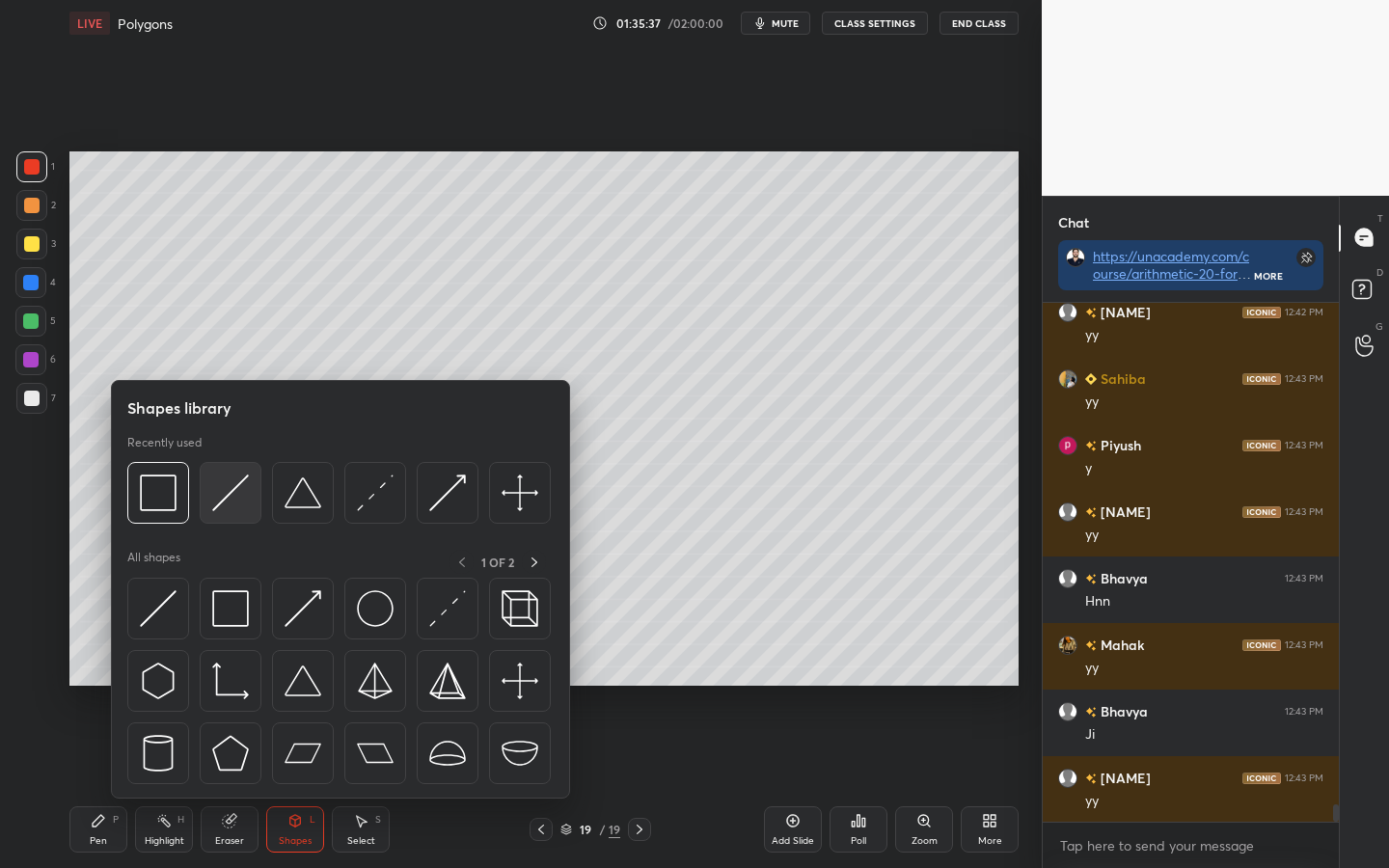 click at bounding box center [231, 493] 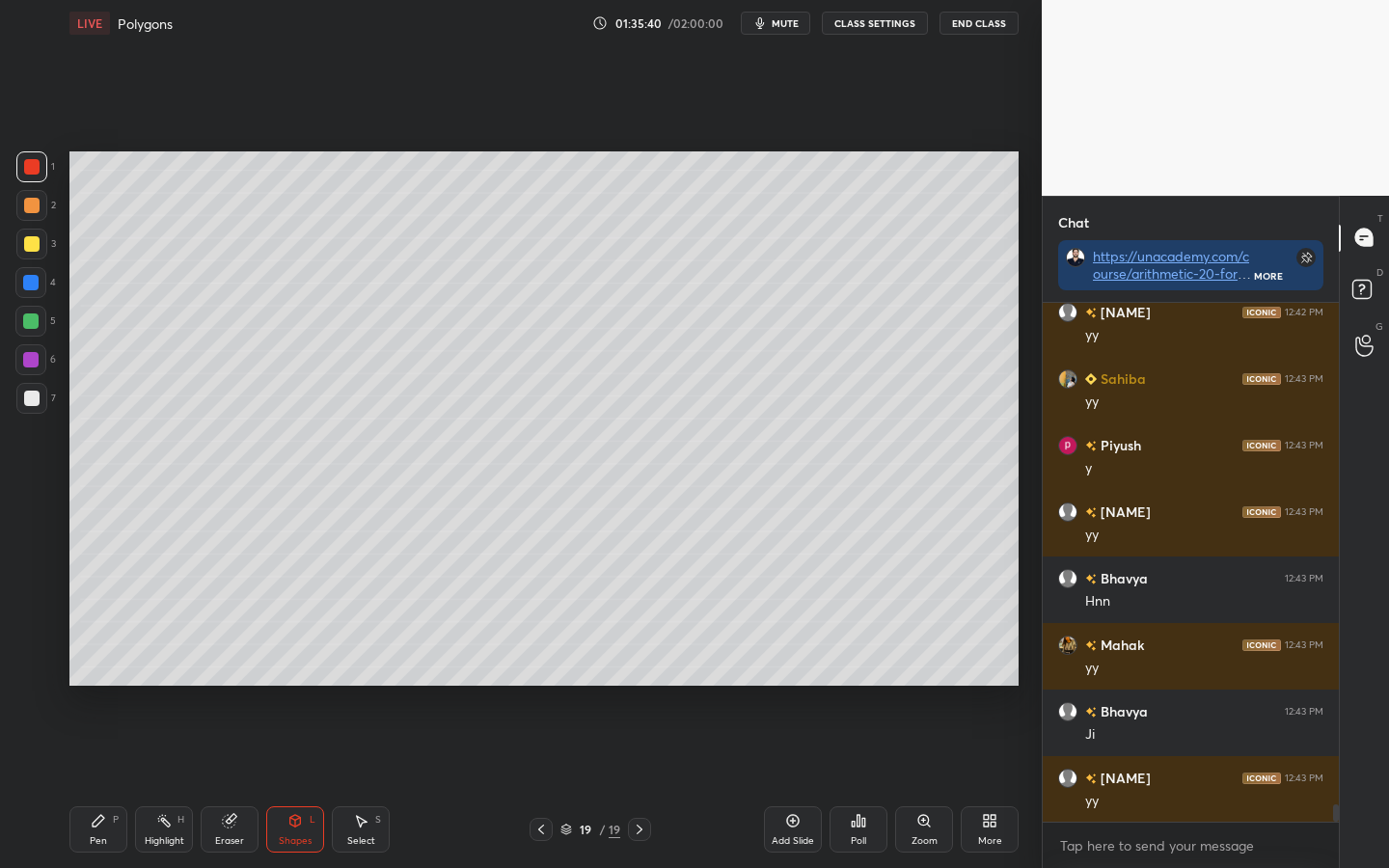 click on "Pen" at bounding box center [98, 841] 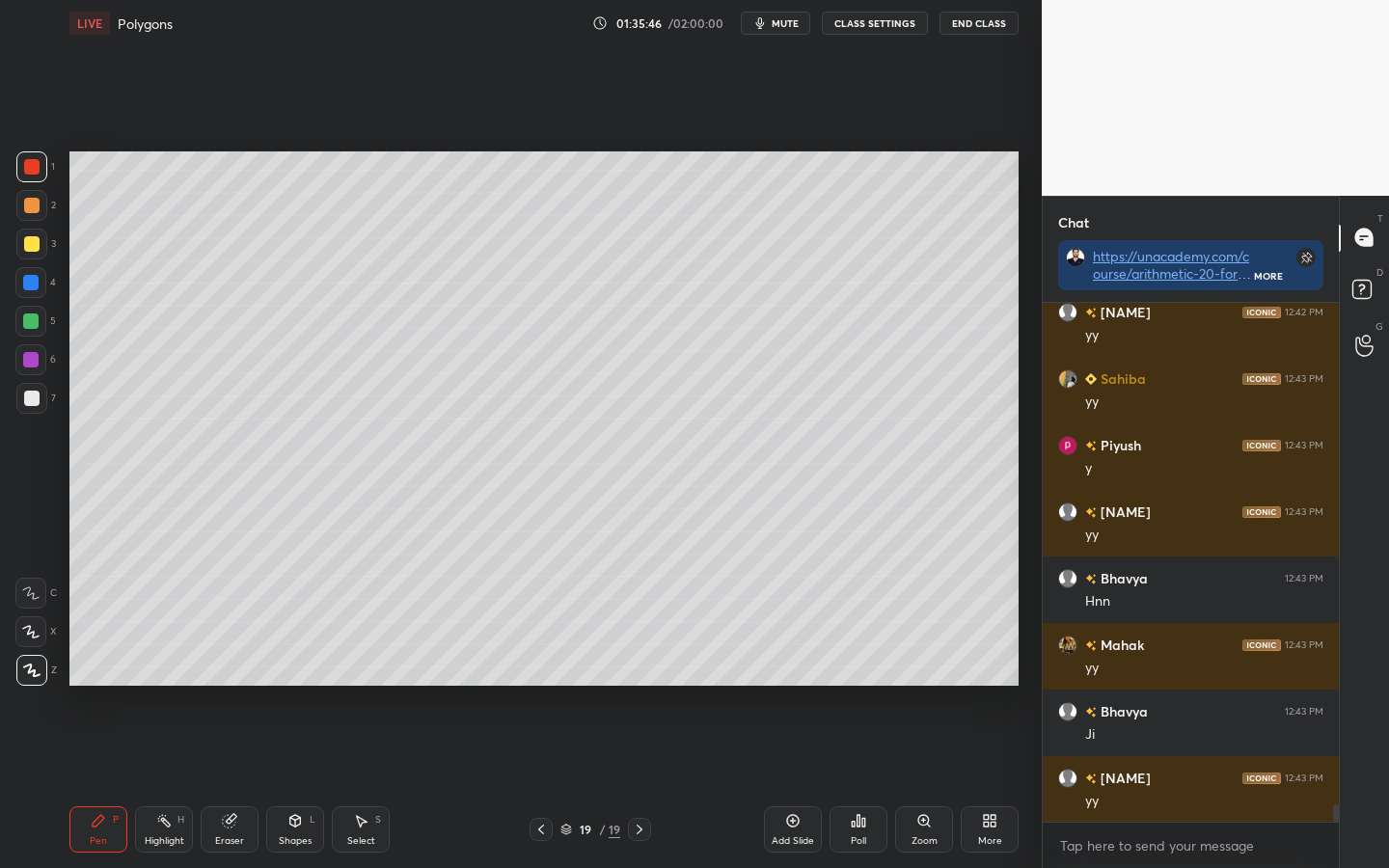 click at bounding box center (31, 283) 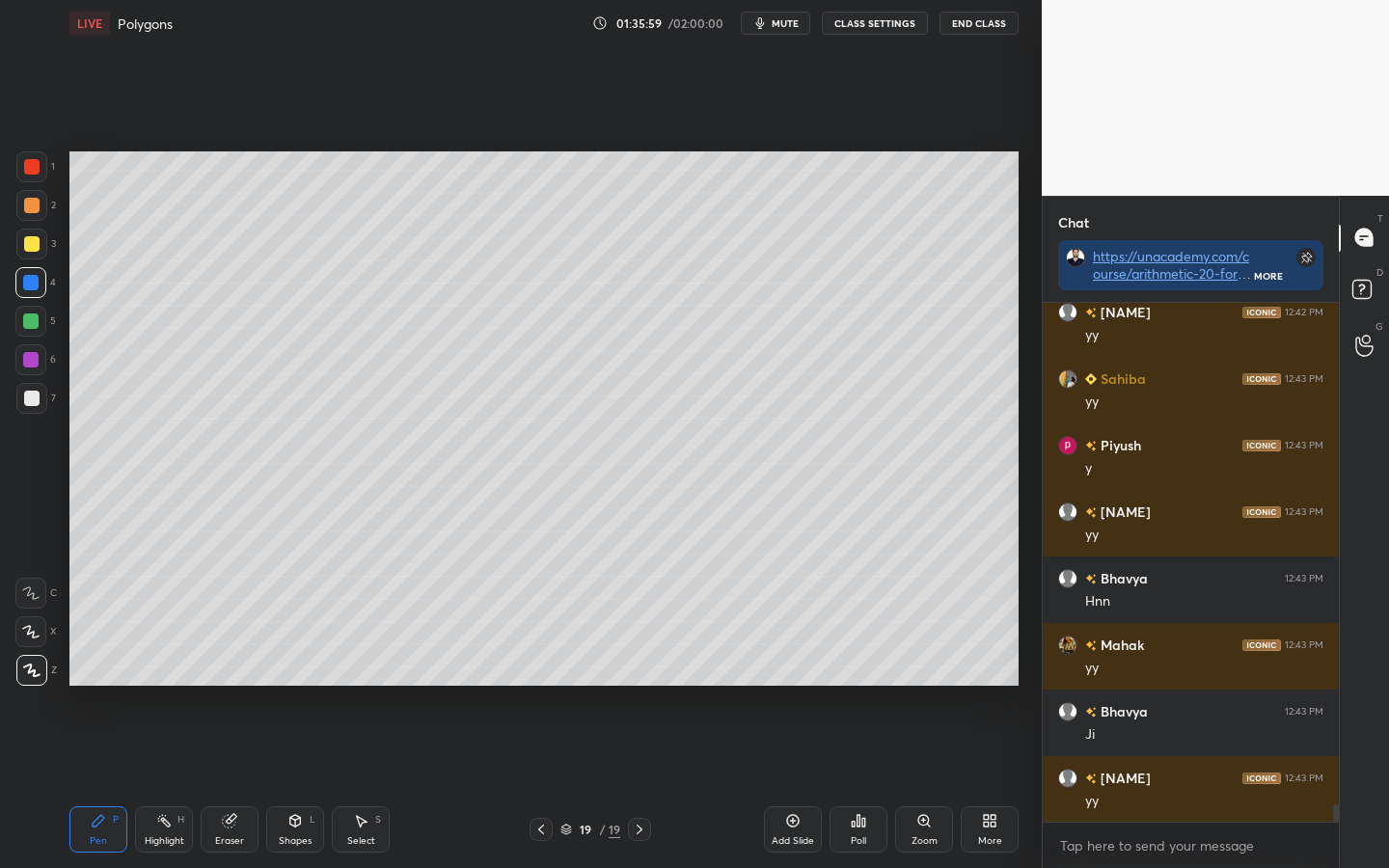 click at bounding box center (32, 398) 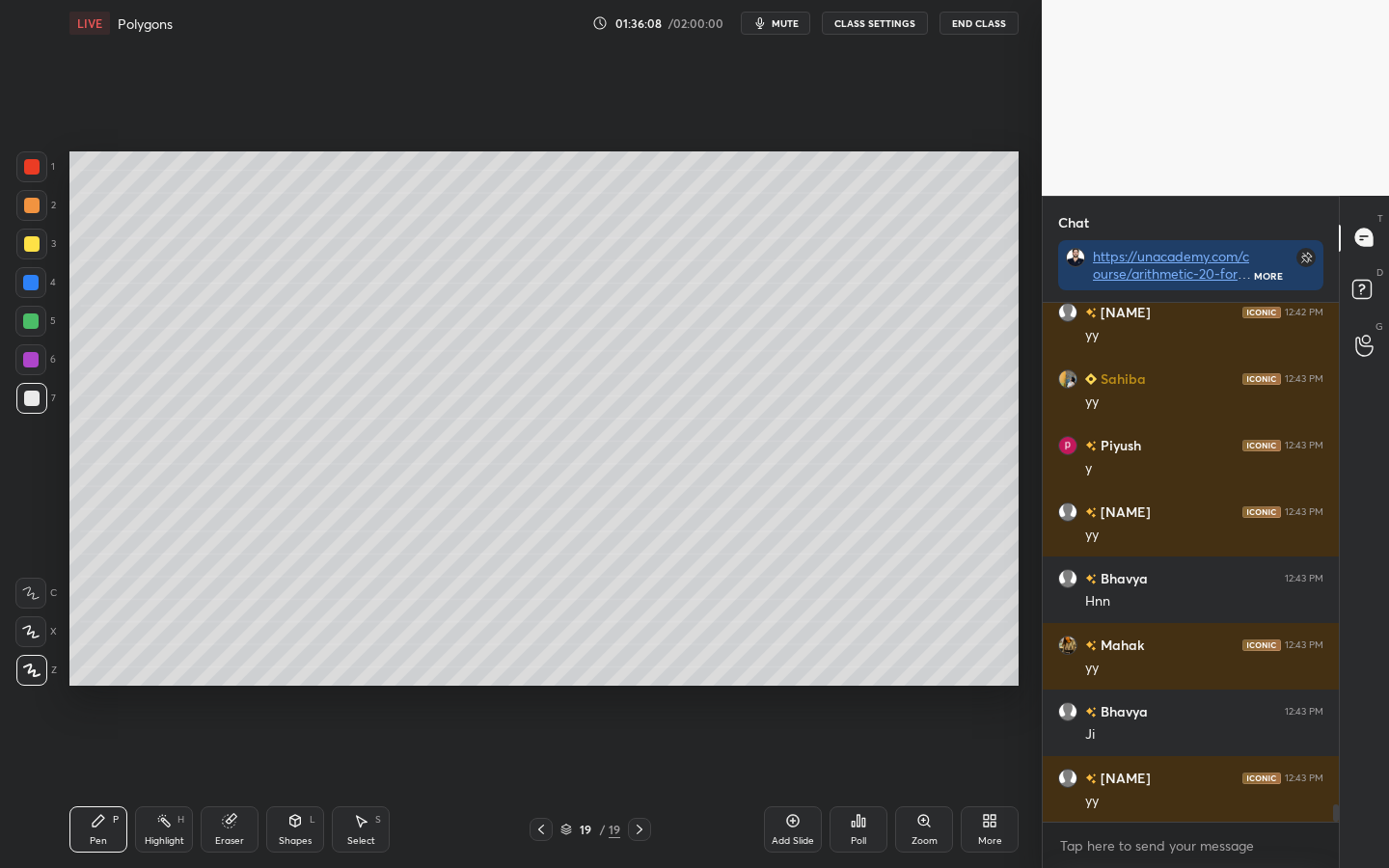 click at bounding box center (31, 321) 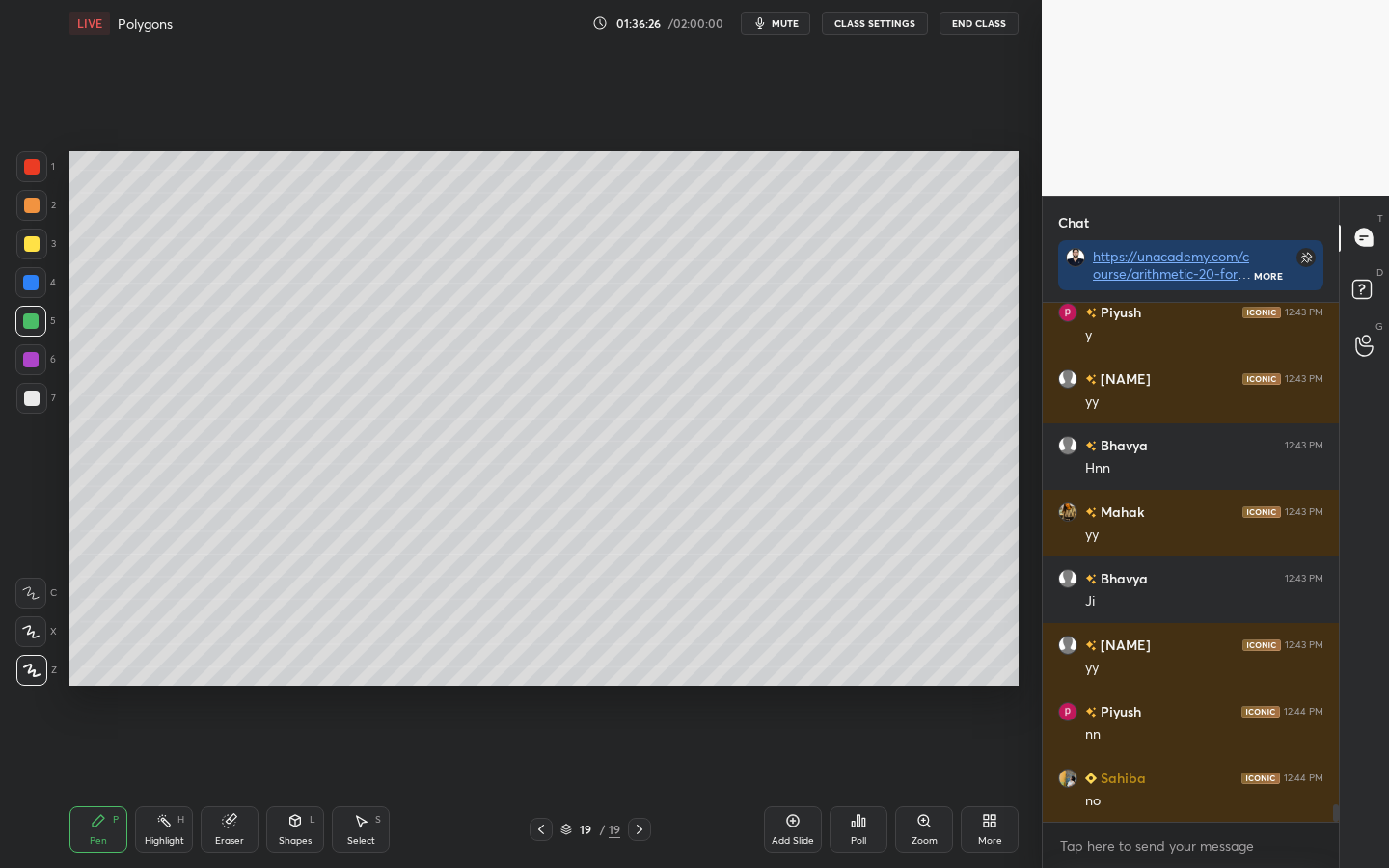 scroll, scrollTop: 14843, scrollLeft: 0, axis: vertical 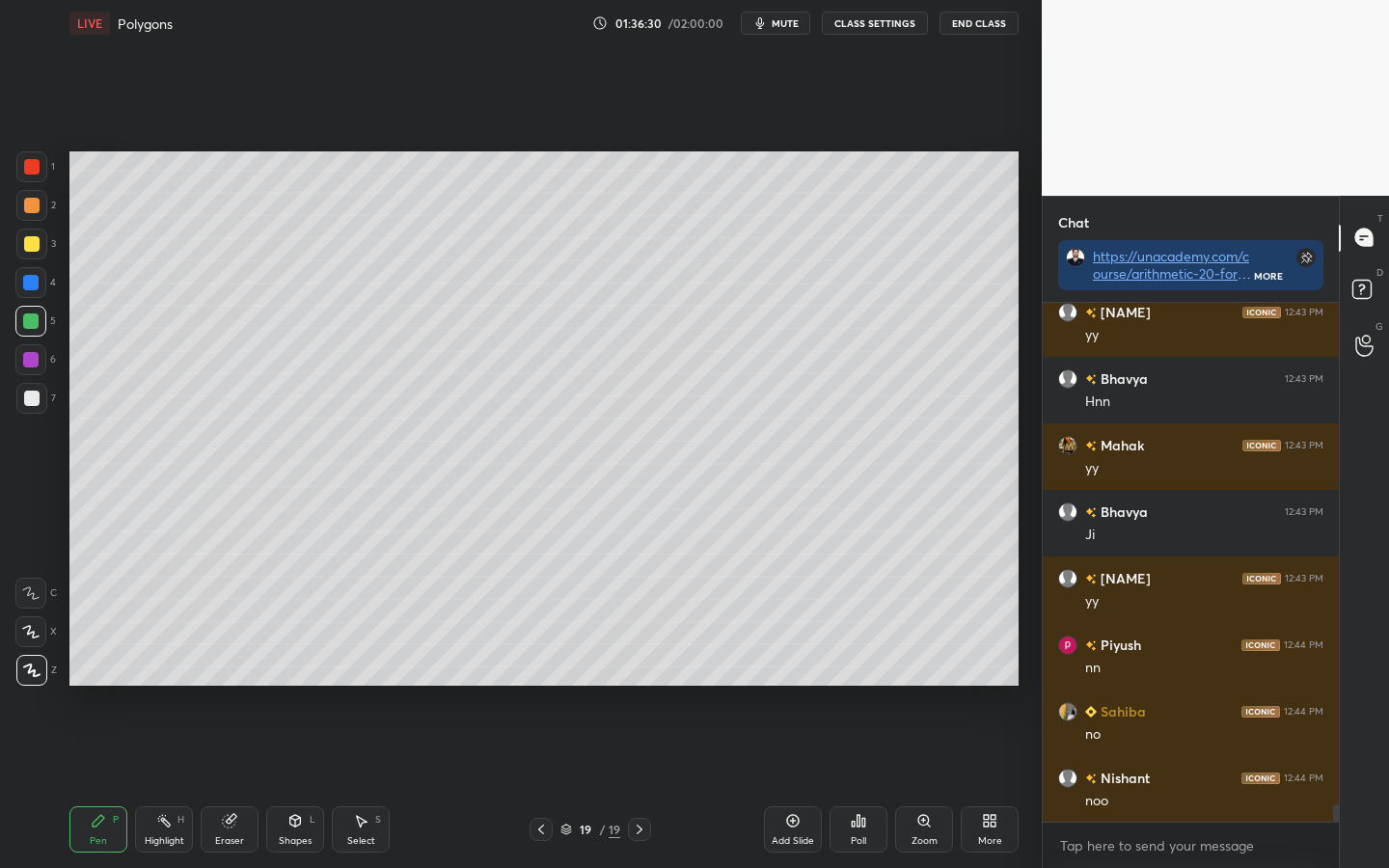 click at bounding box center (31, 360) 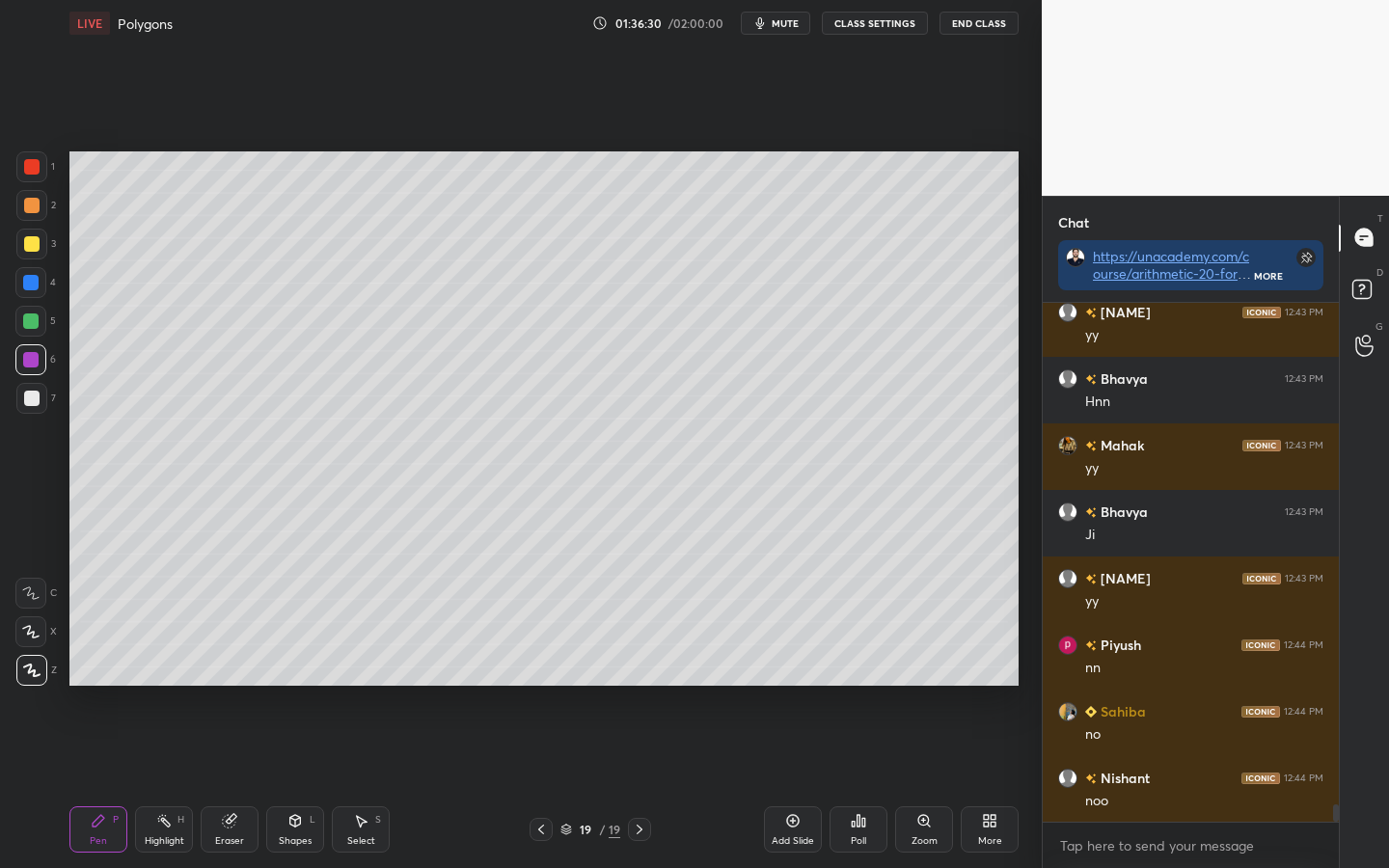 click at bounding box center [31, 283] 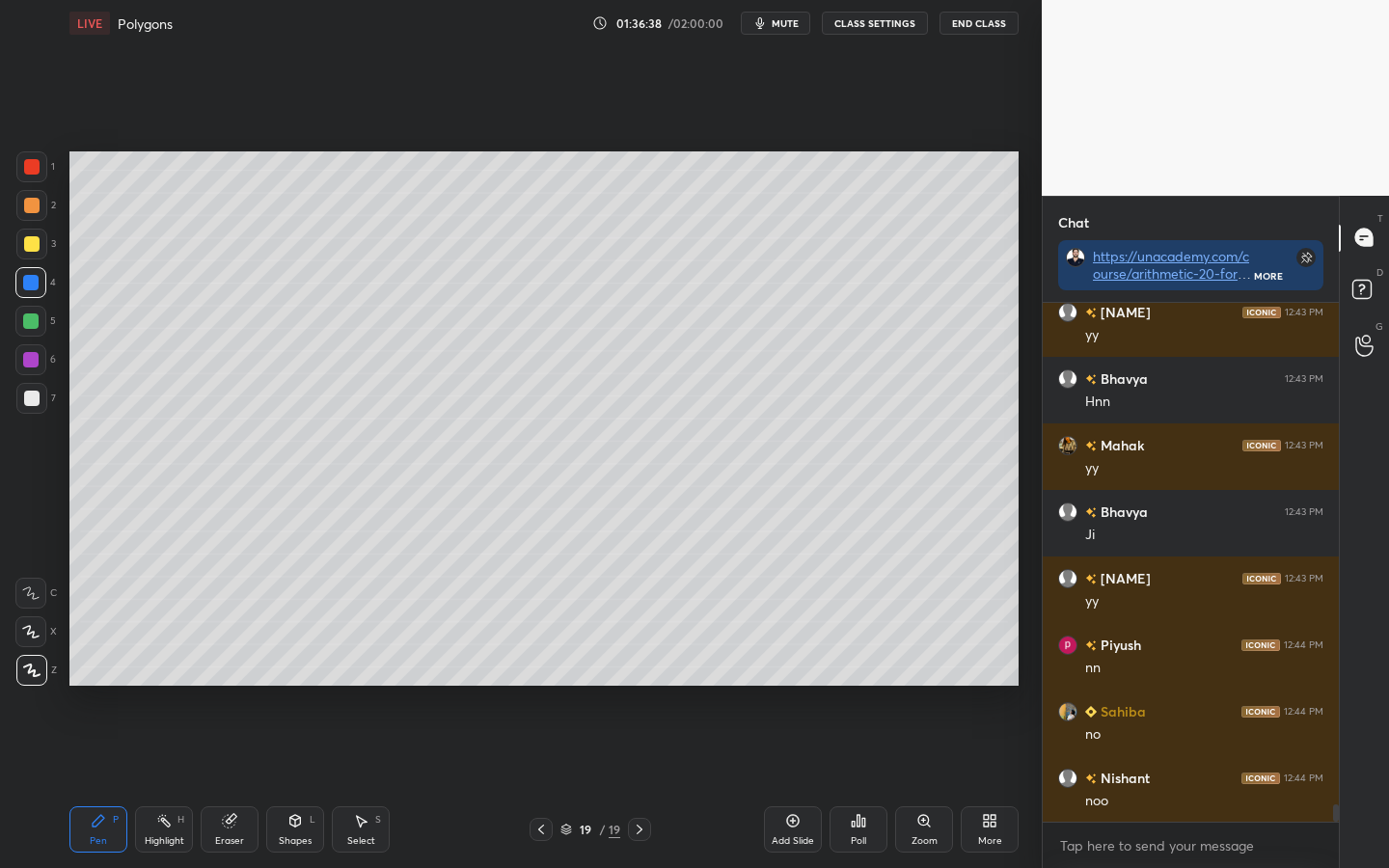 click at bounding box center (32, 398) 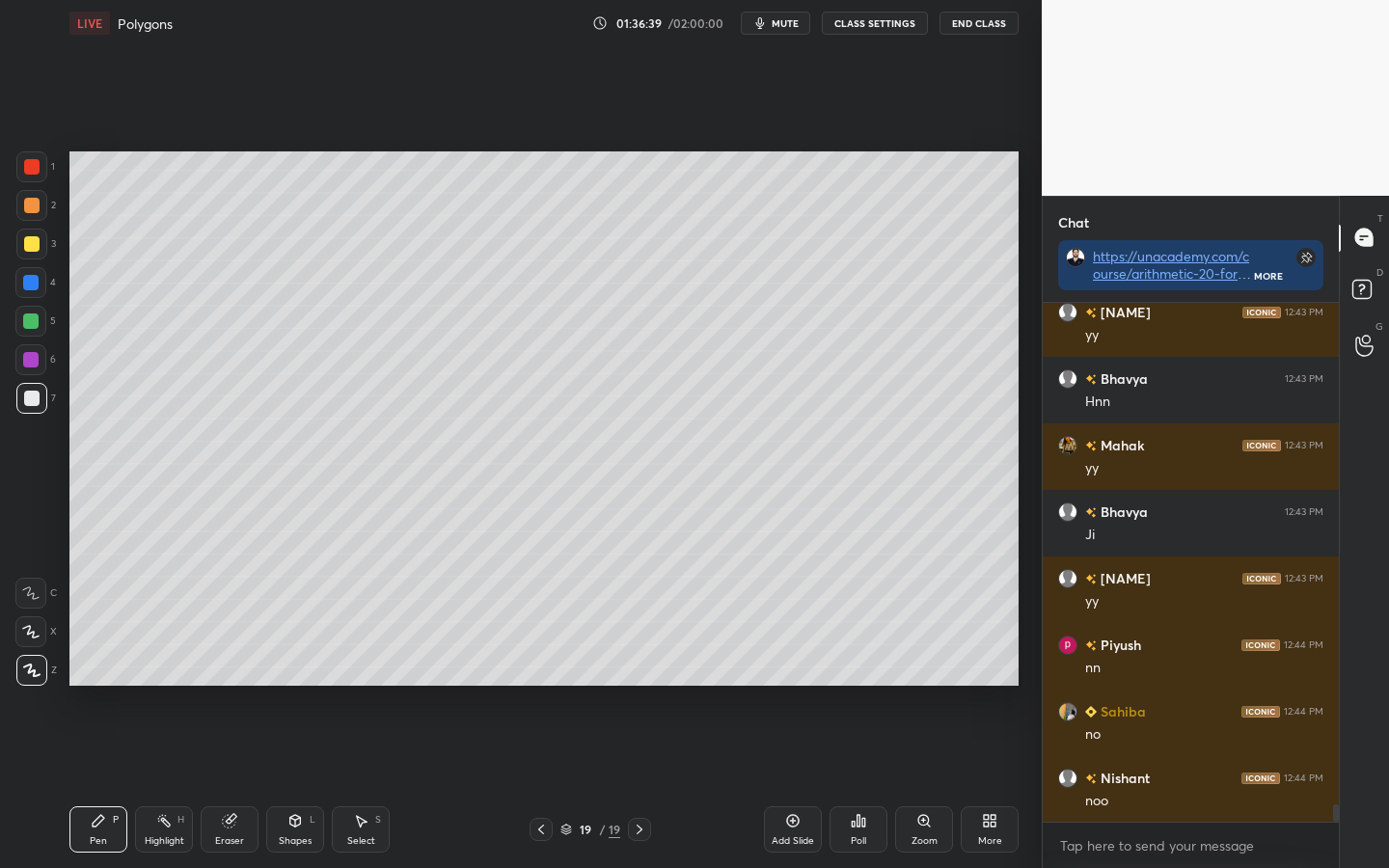 drag, startPoint x: 32, startPoint y: 242, endPoint x: 65, endPoint y: 258, distance: 36.674242 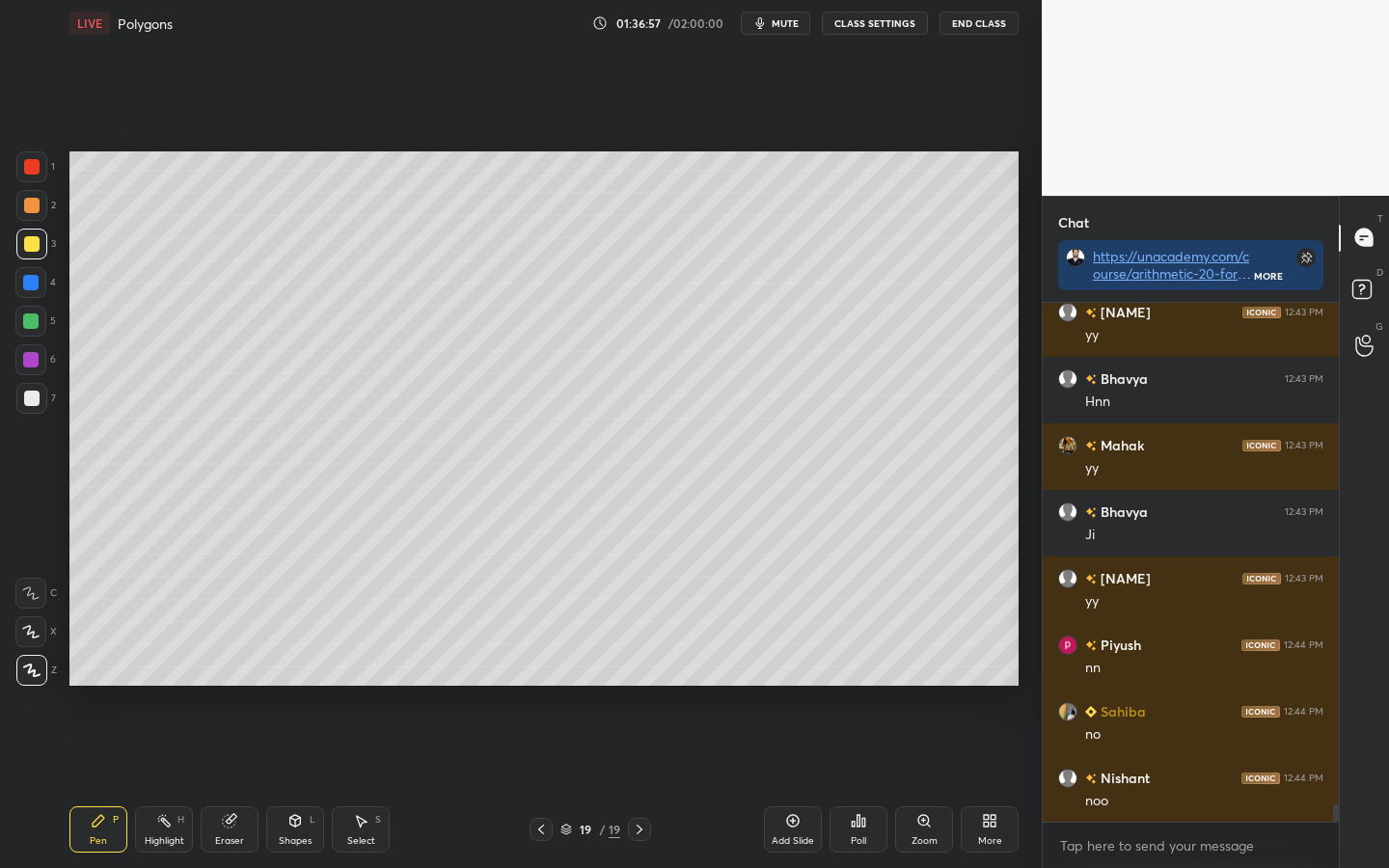 scroll, scrollTop: 14927, scrollLeft: 0, axis: vertical 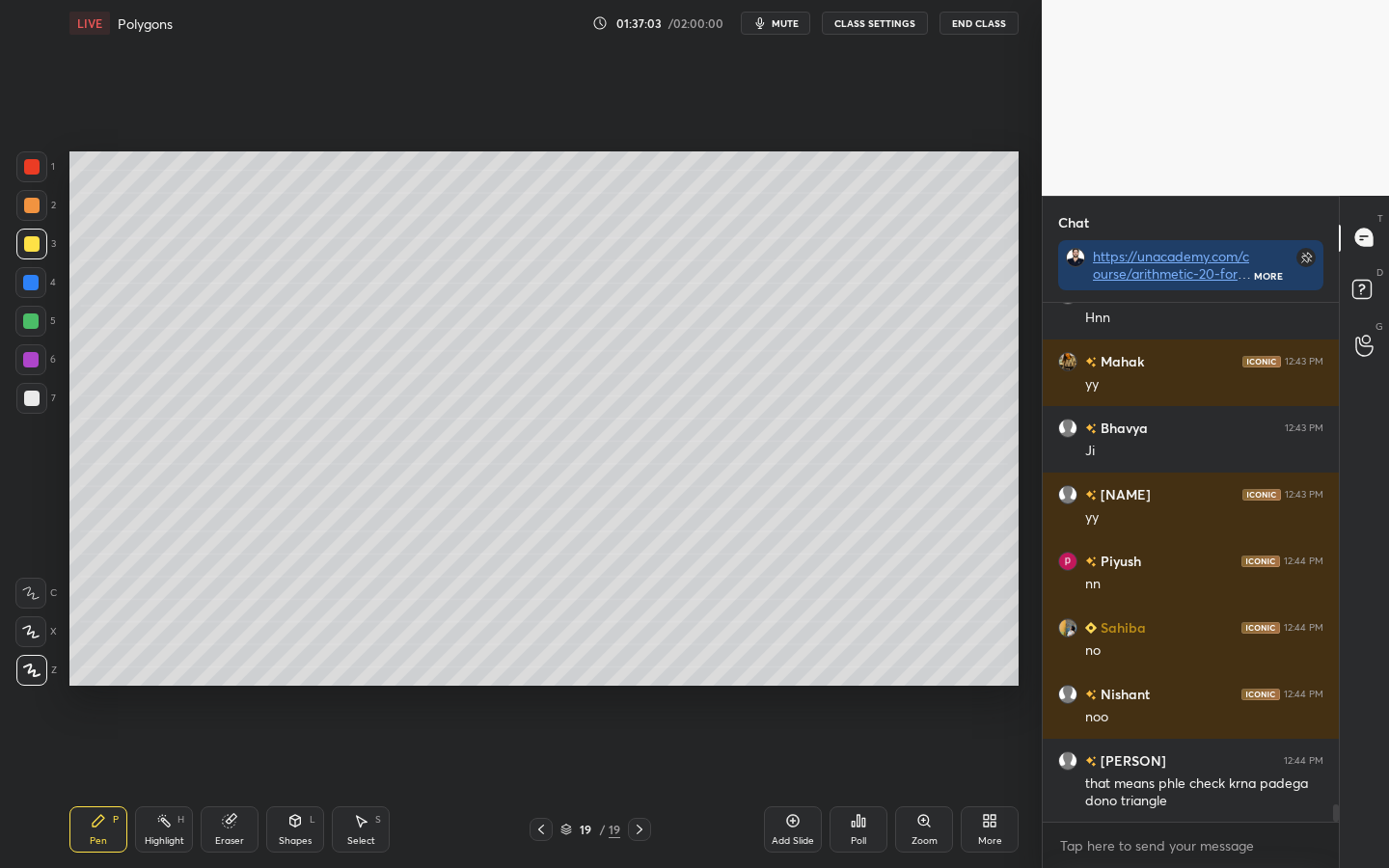 click on "Highlight" at bounding box center [164, 841] 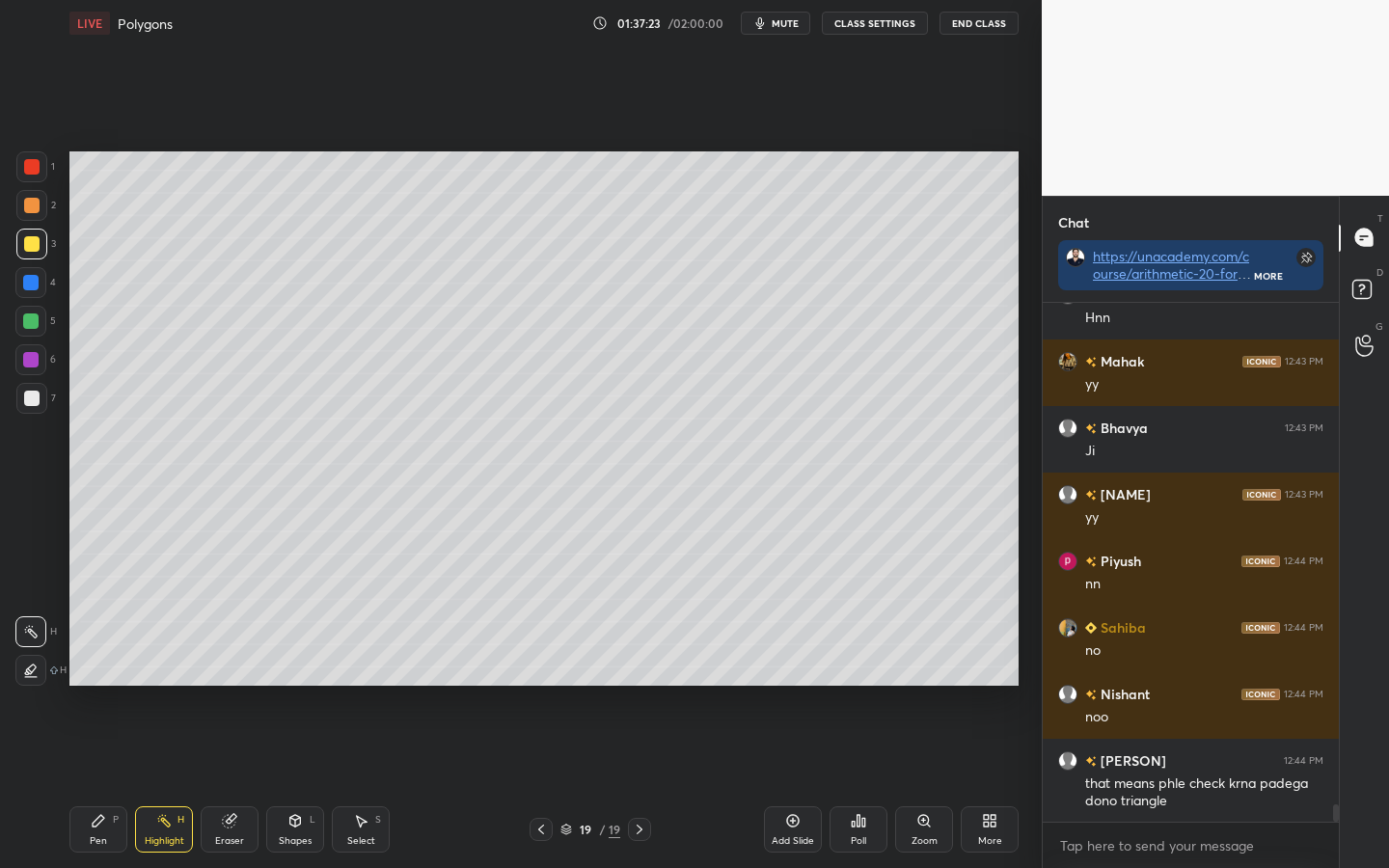 click 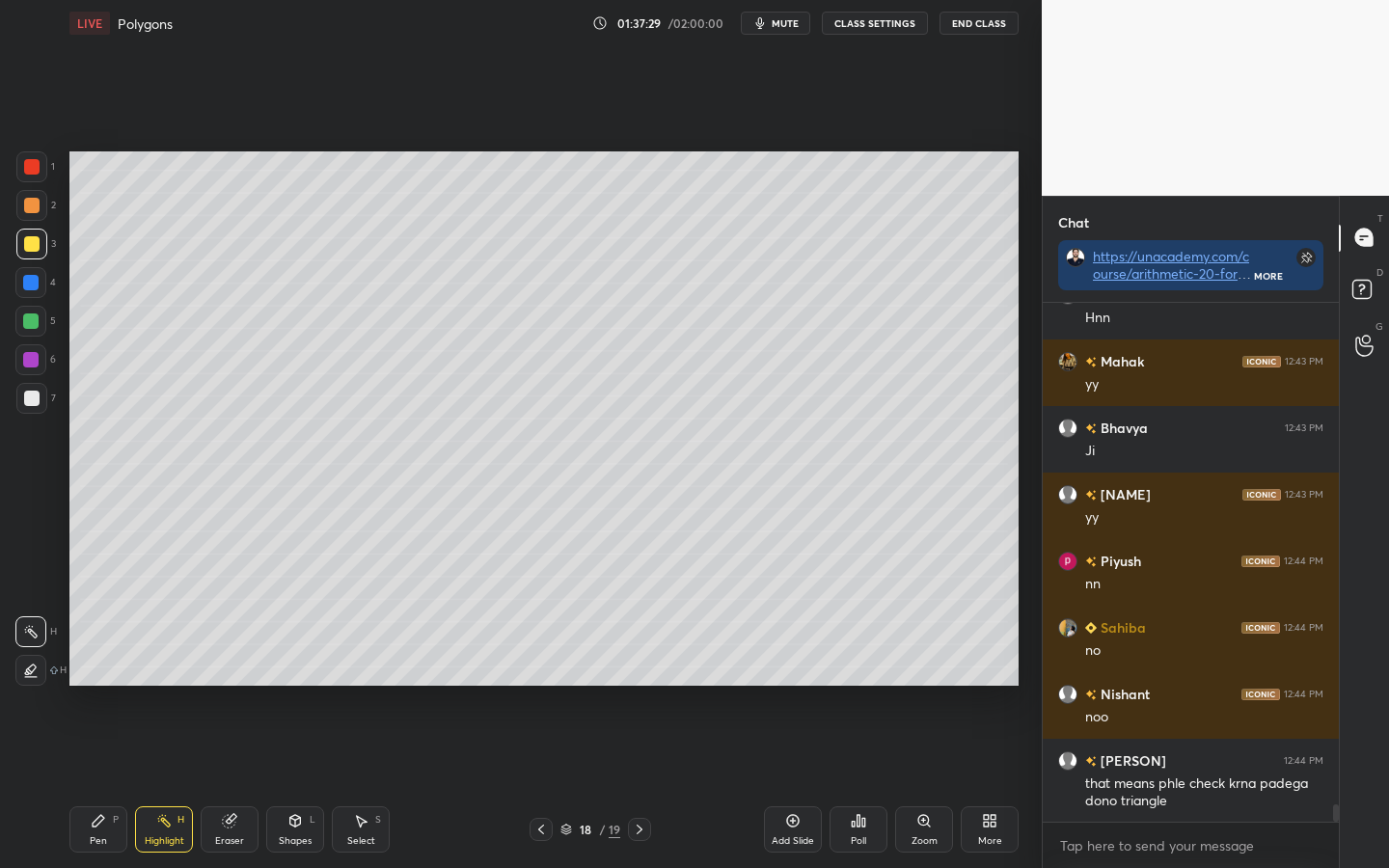 scroll, scrollTop: 14993, scrollLeft: 0, axis: vertical 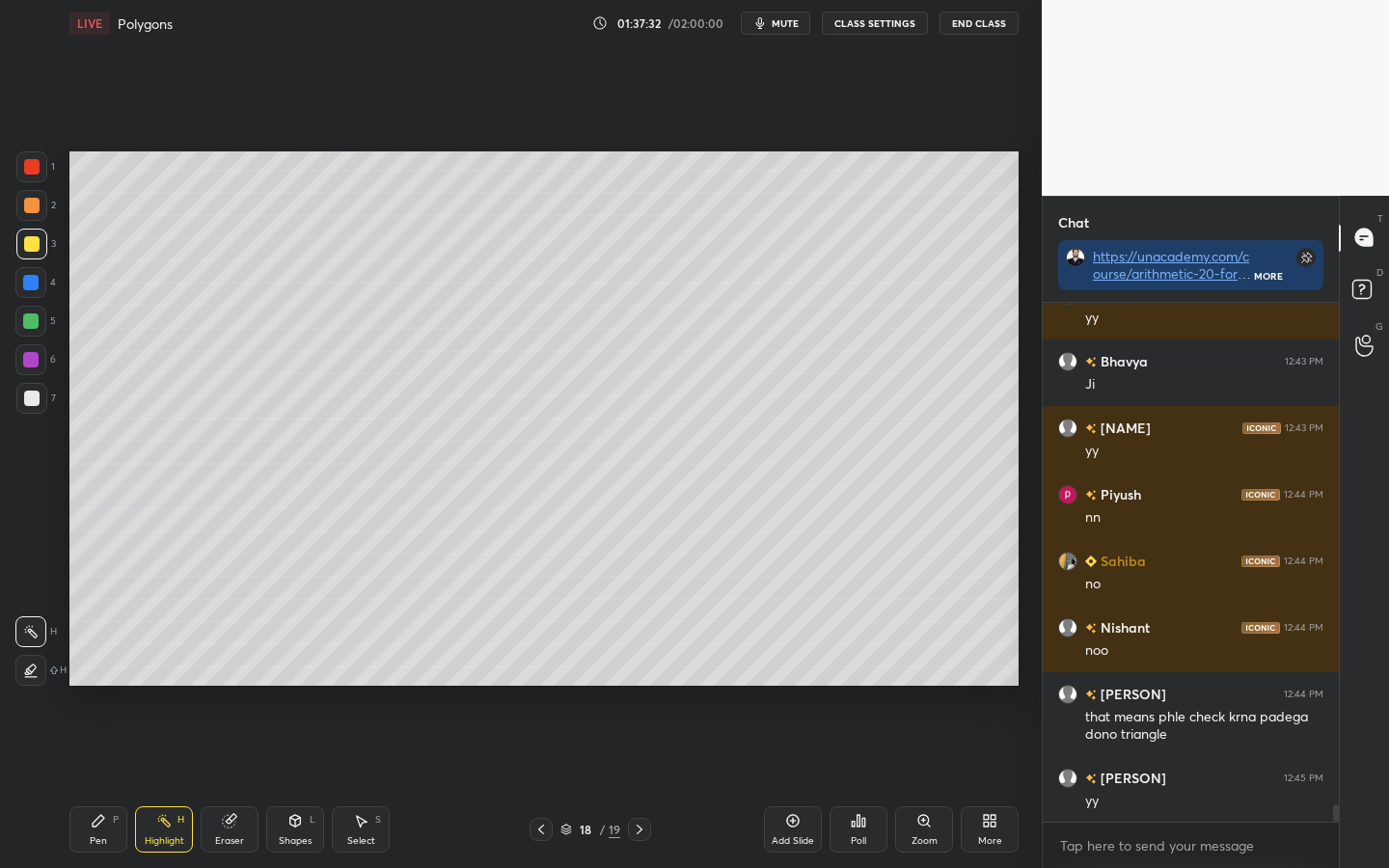 click at bounding box center [640, 829] 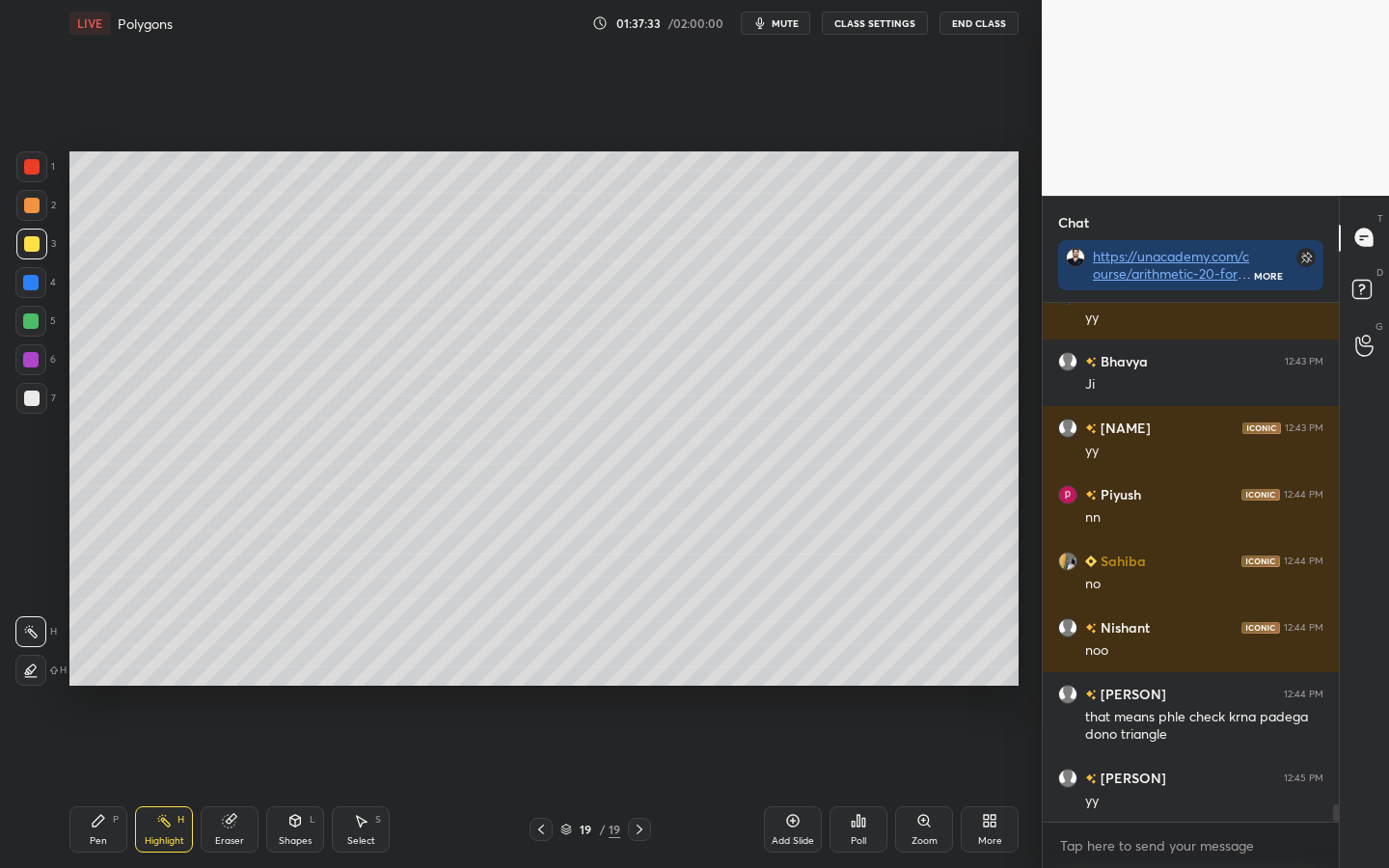 scroll, scrollTop: 15060, scrollLeft: 0, axis: vertical 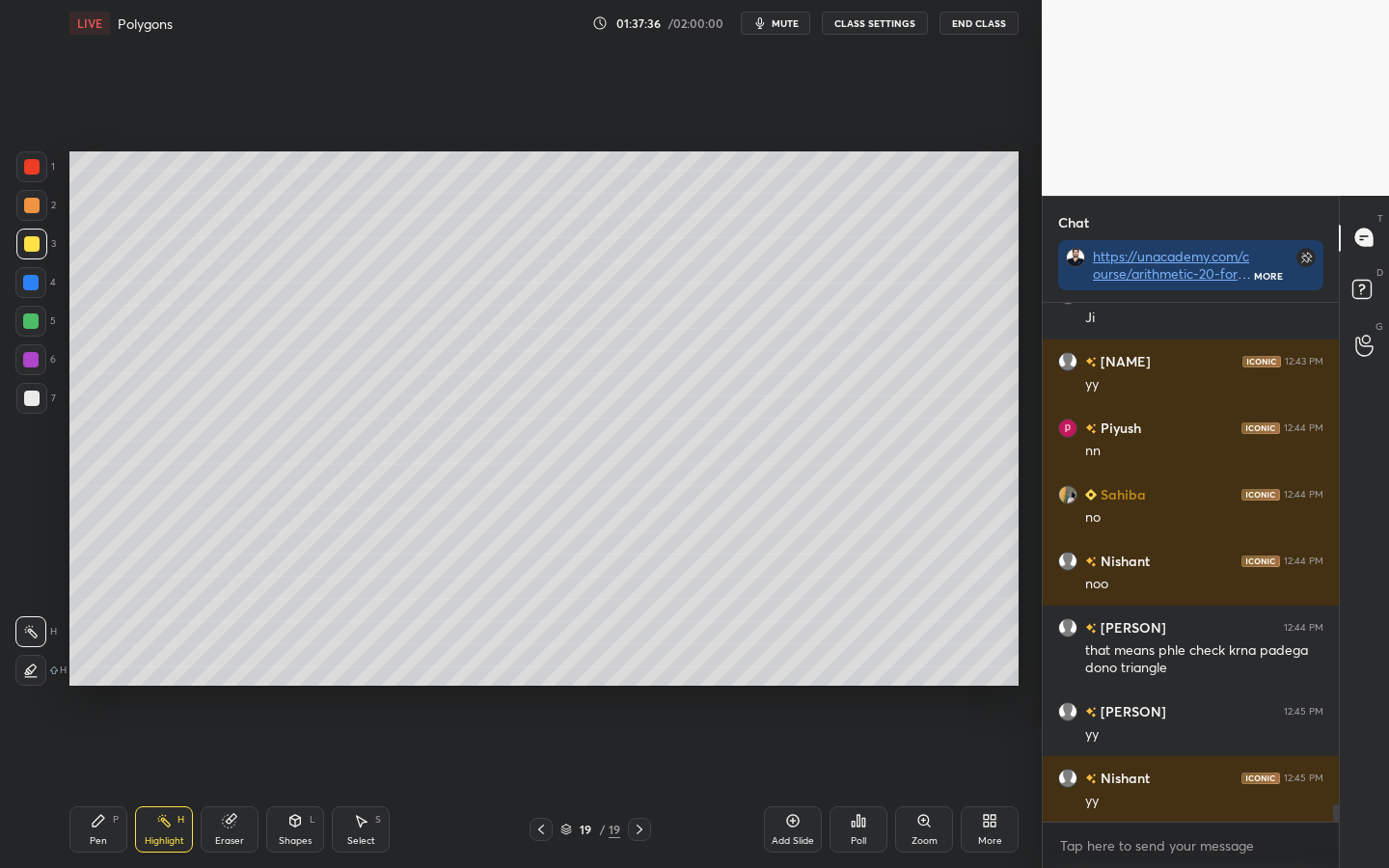 click 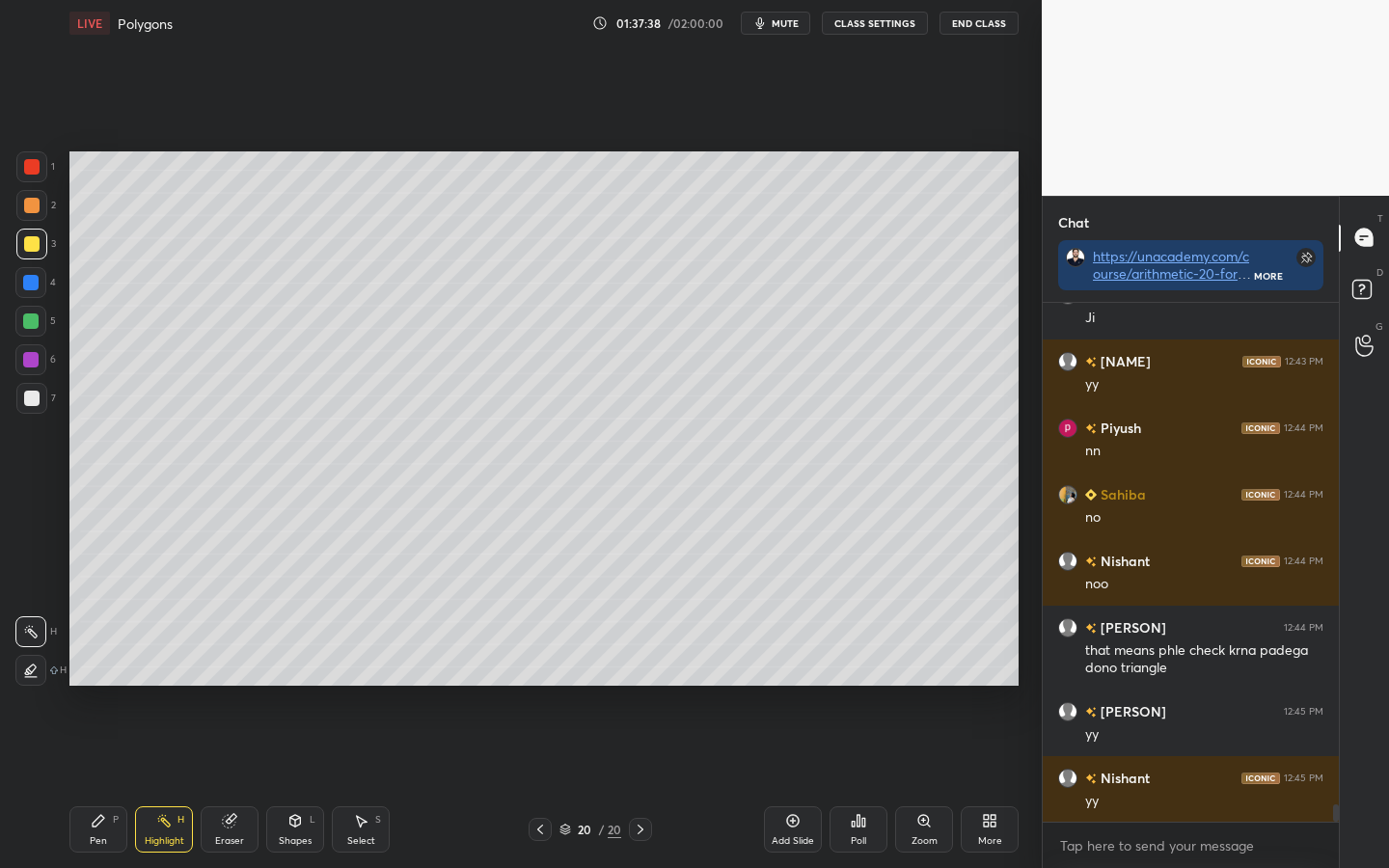 click at bounding box center [32, 205] 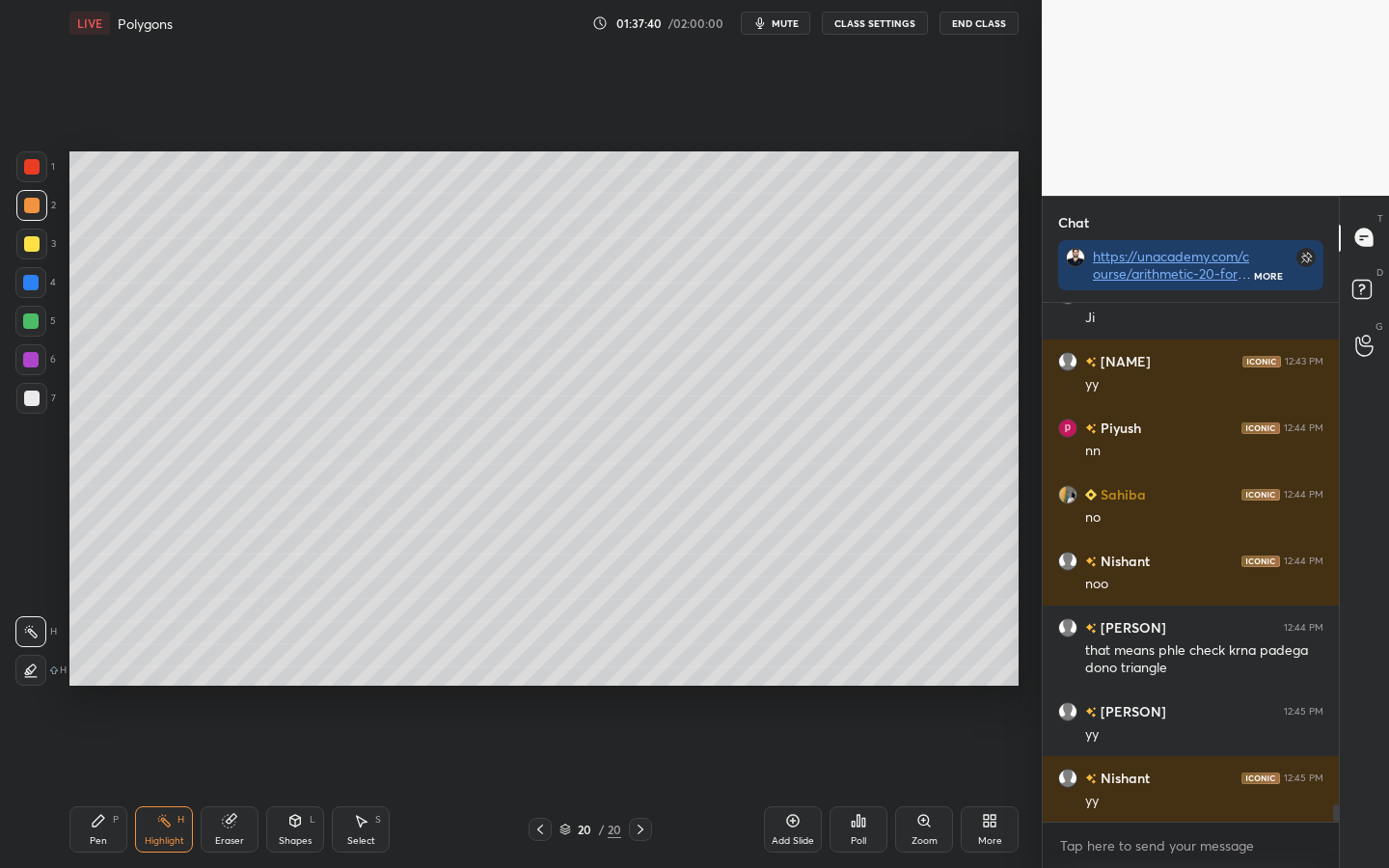 click on "Pen P" at bounding box center (98, 829) 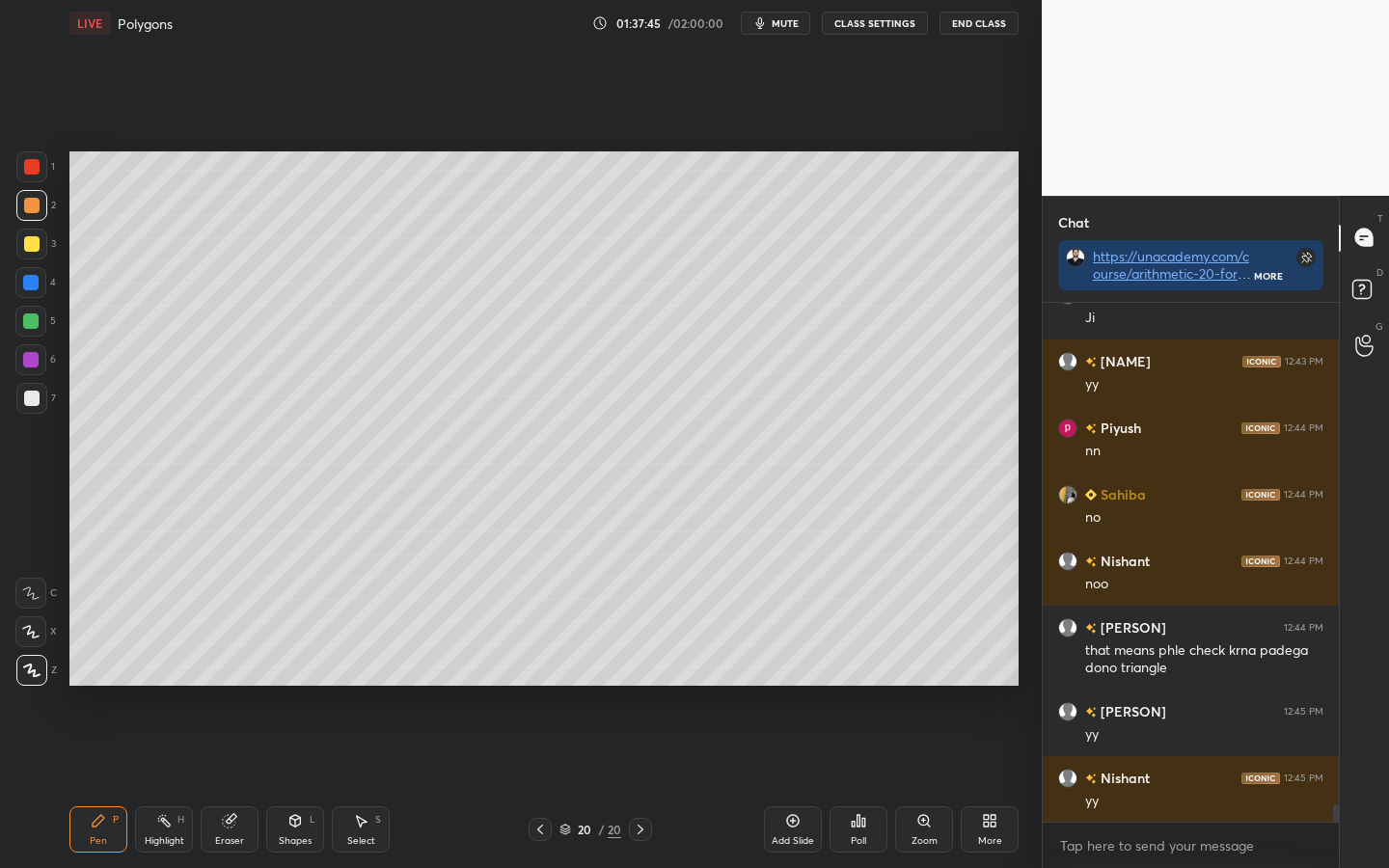 click on "Shapes" at bounding box center (295, 841) 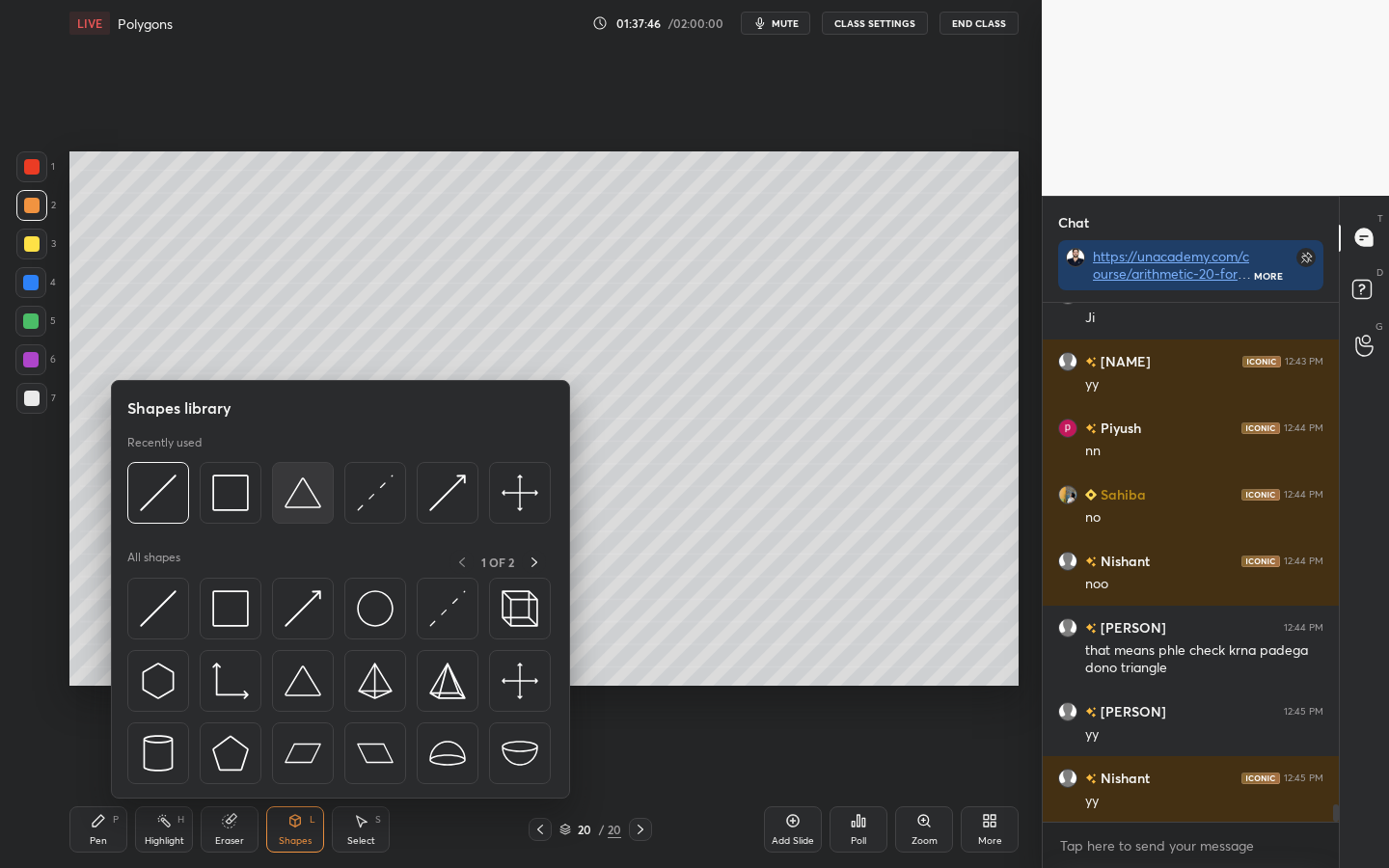 click at bounding box center [303, 493] 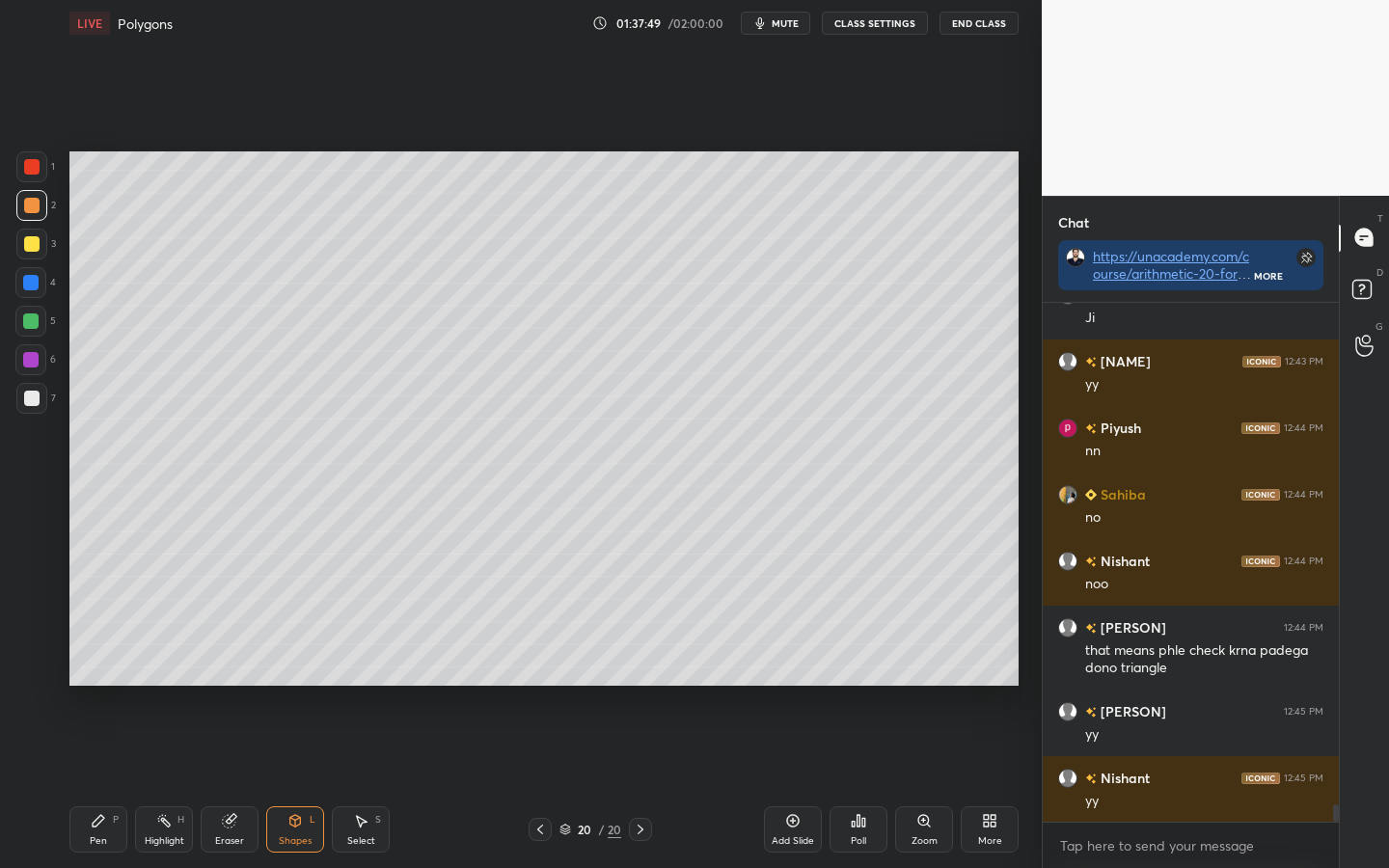 click on "Shapes" at bounding box center [295, 841] 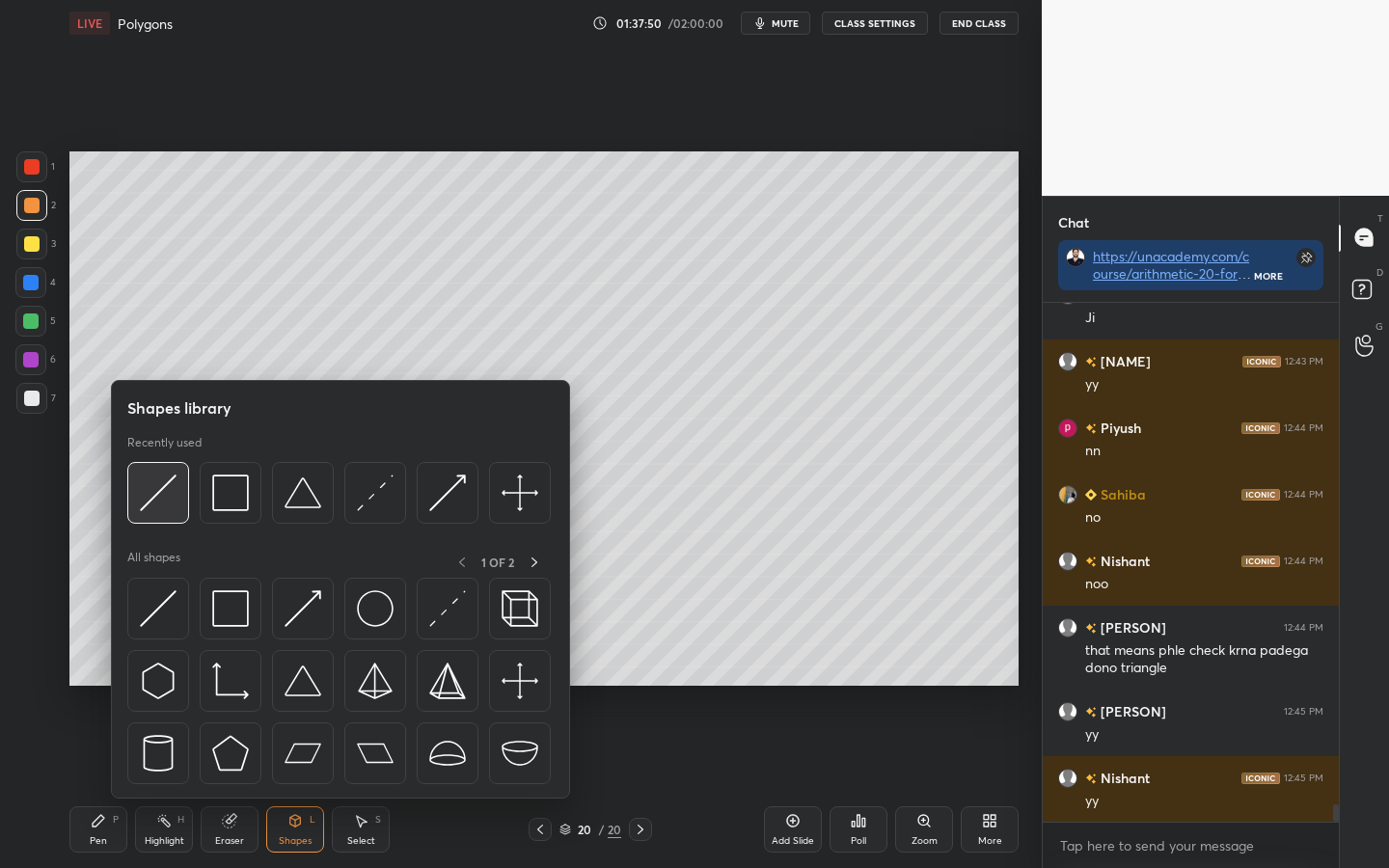 click at bounding box center [158, 493] 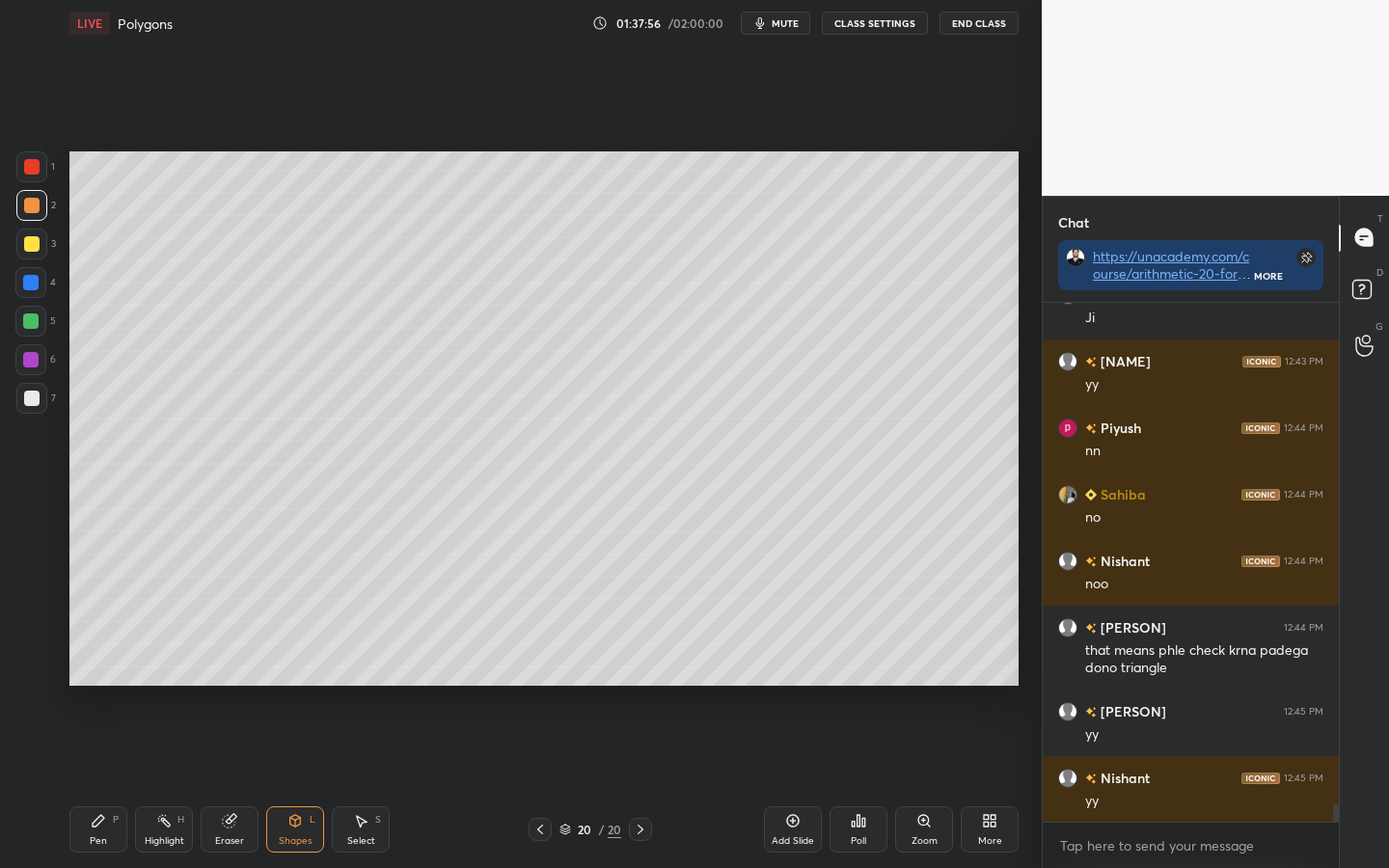 click on "Pen P" at bounding box center (98, 829) 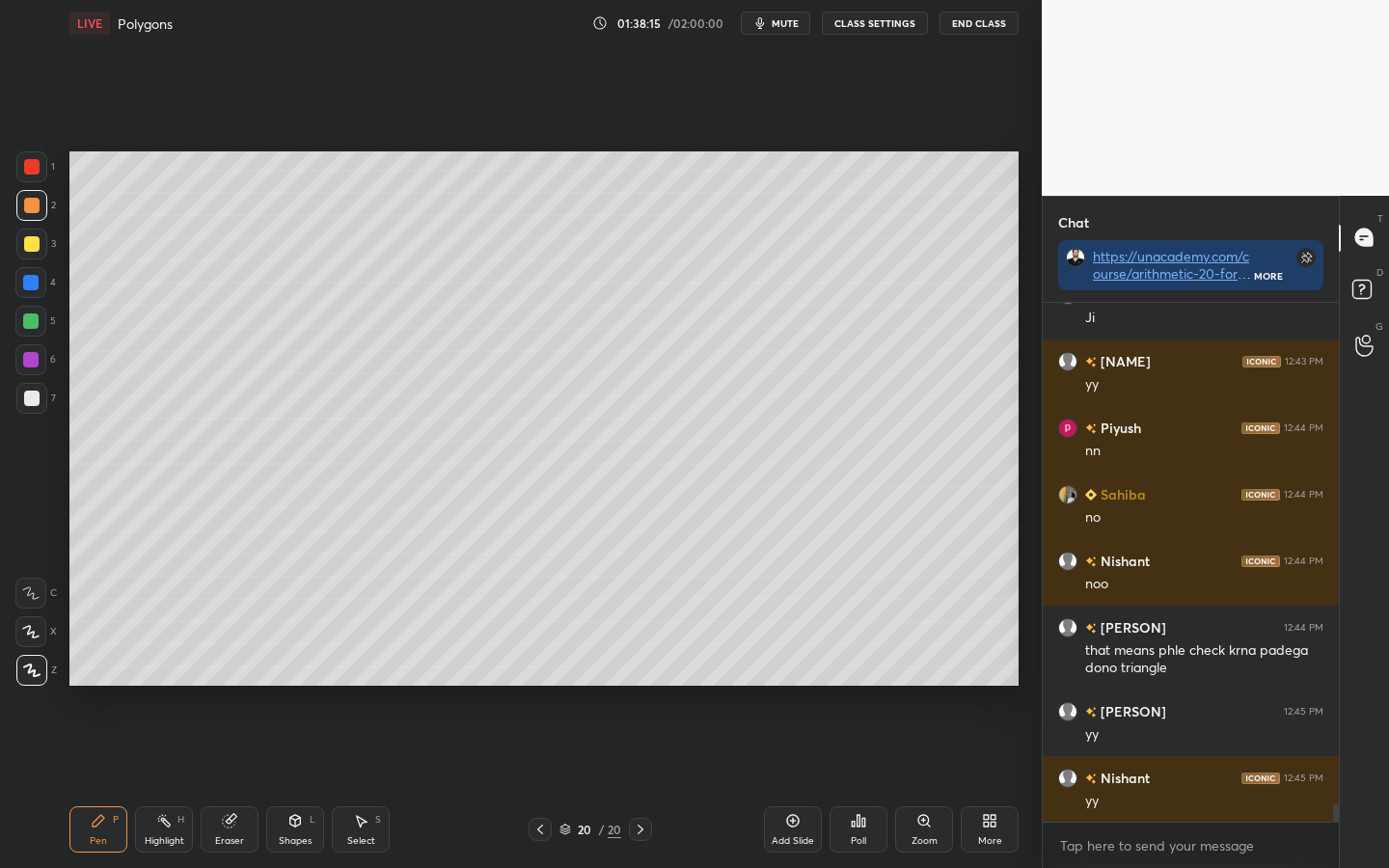 click at bounding box center (31, 283) 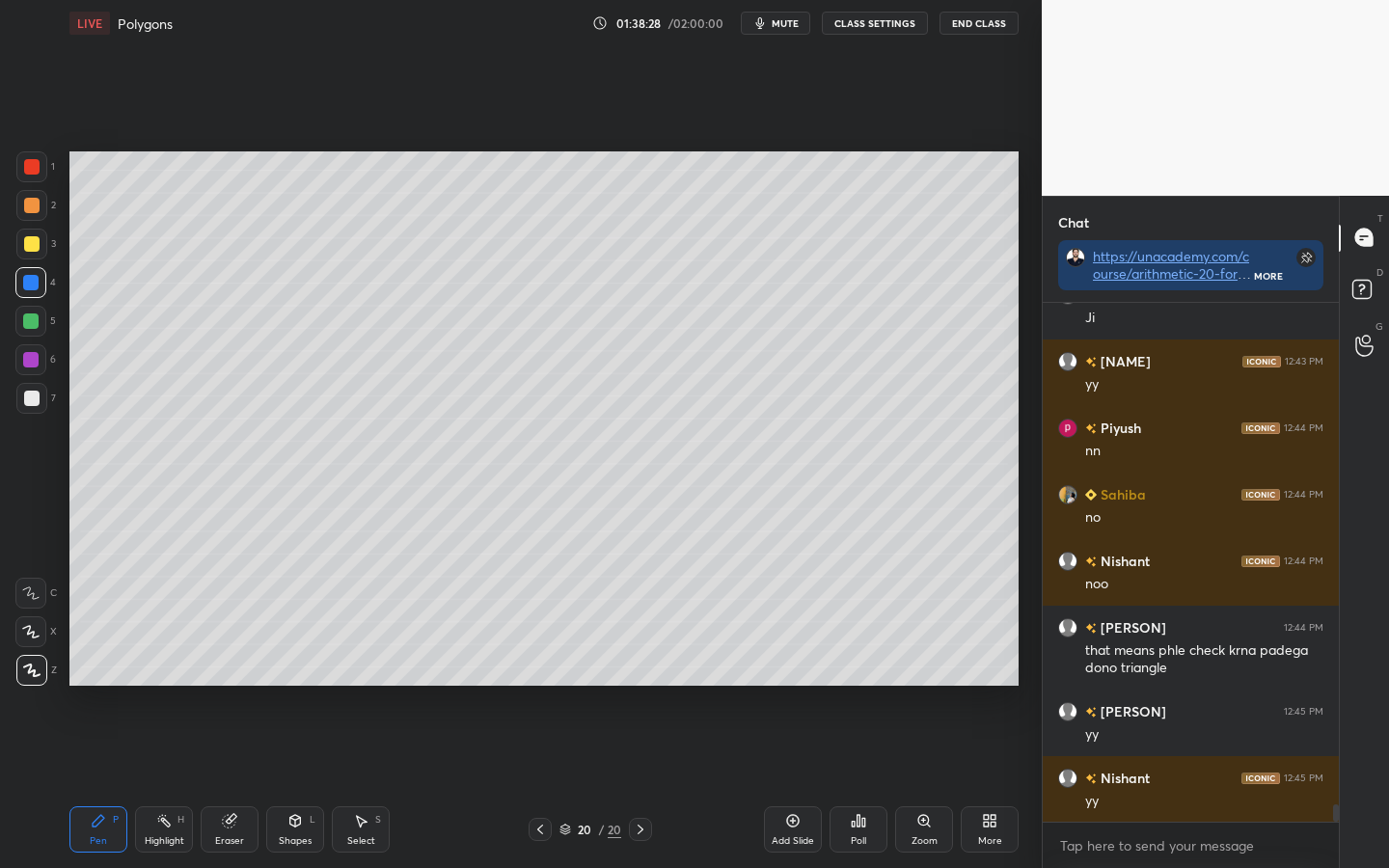 scroll, scrollTop: 15126, scrollLeft: 0, axis: vertical 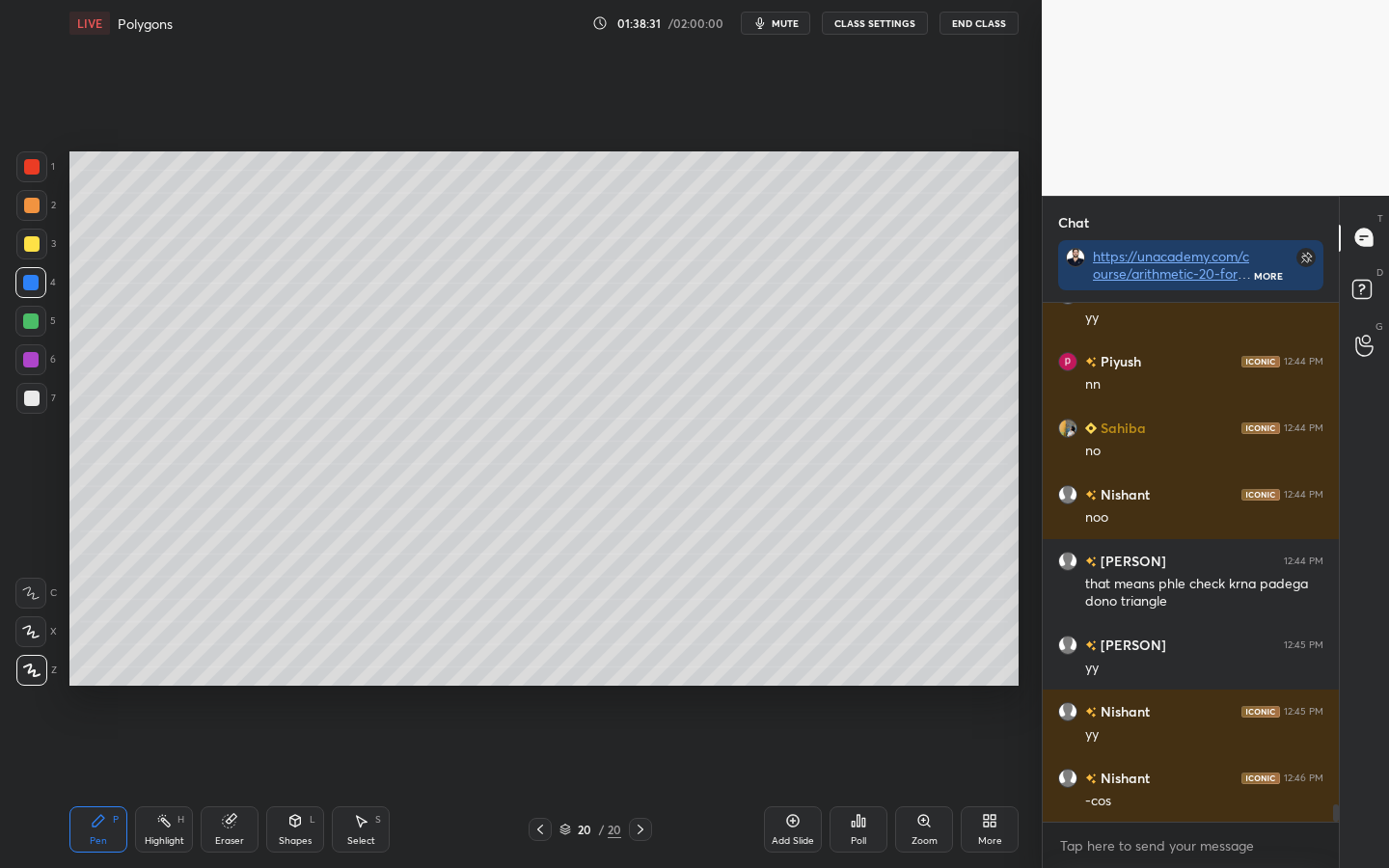 click on "Shapes L" at bounding box center (295, 829) 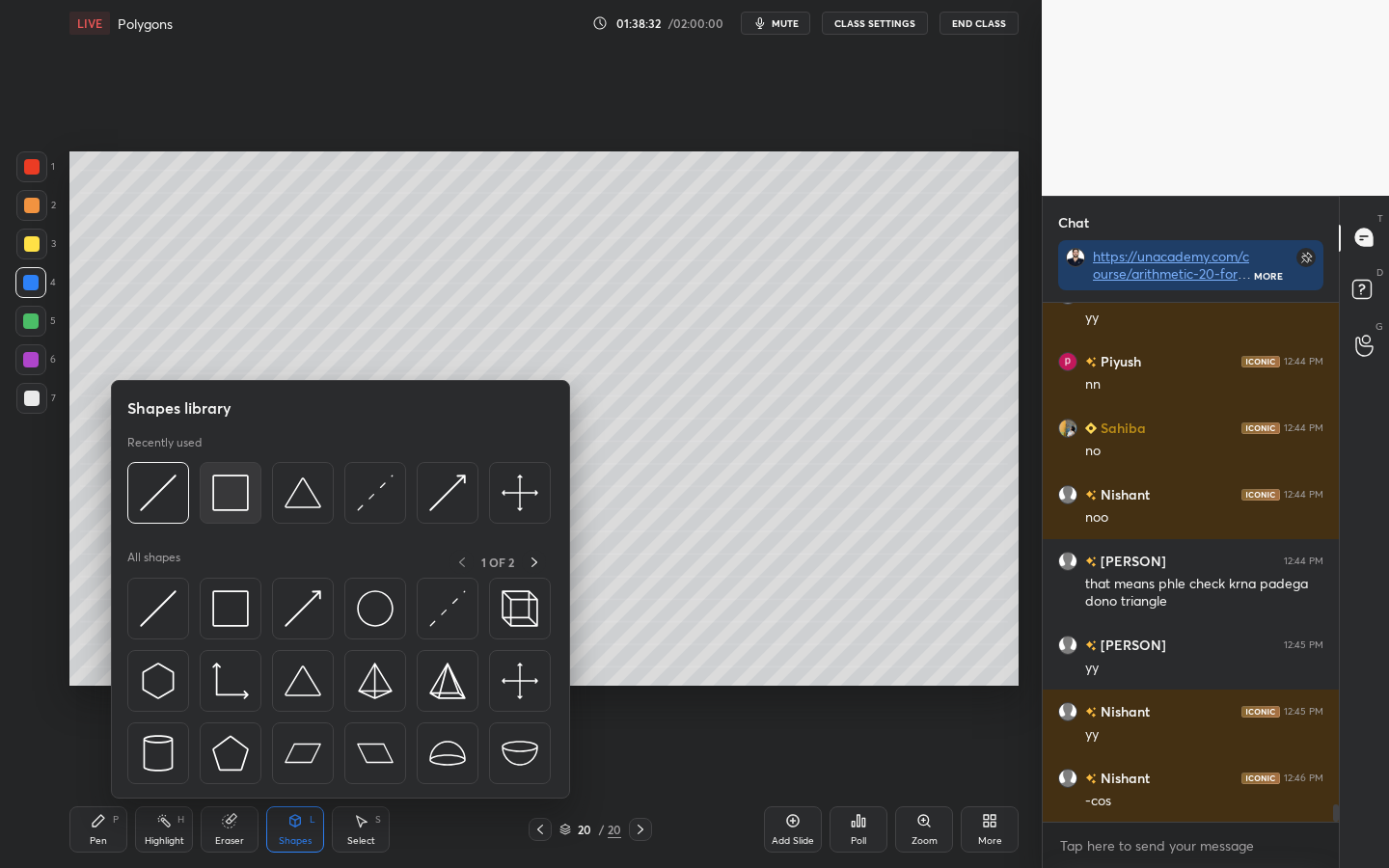 click at bounding box center (231, 493) 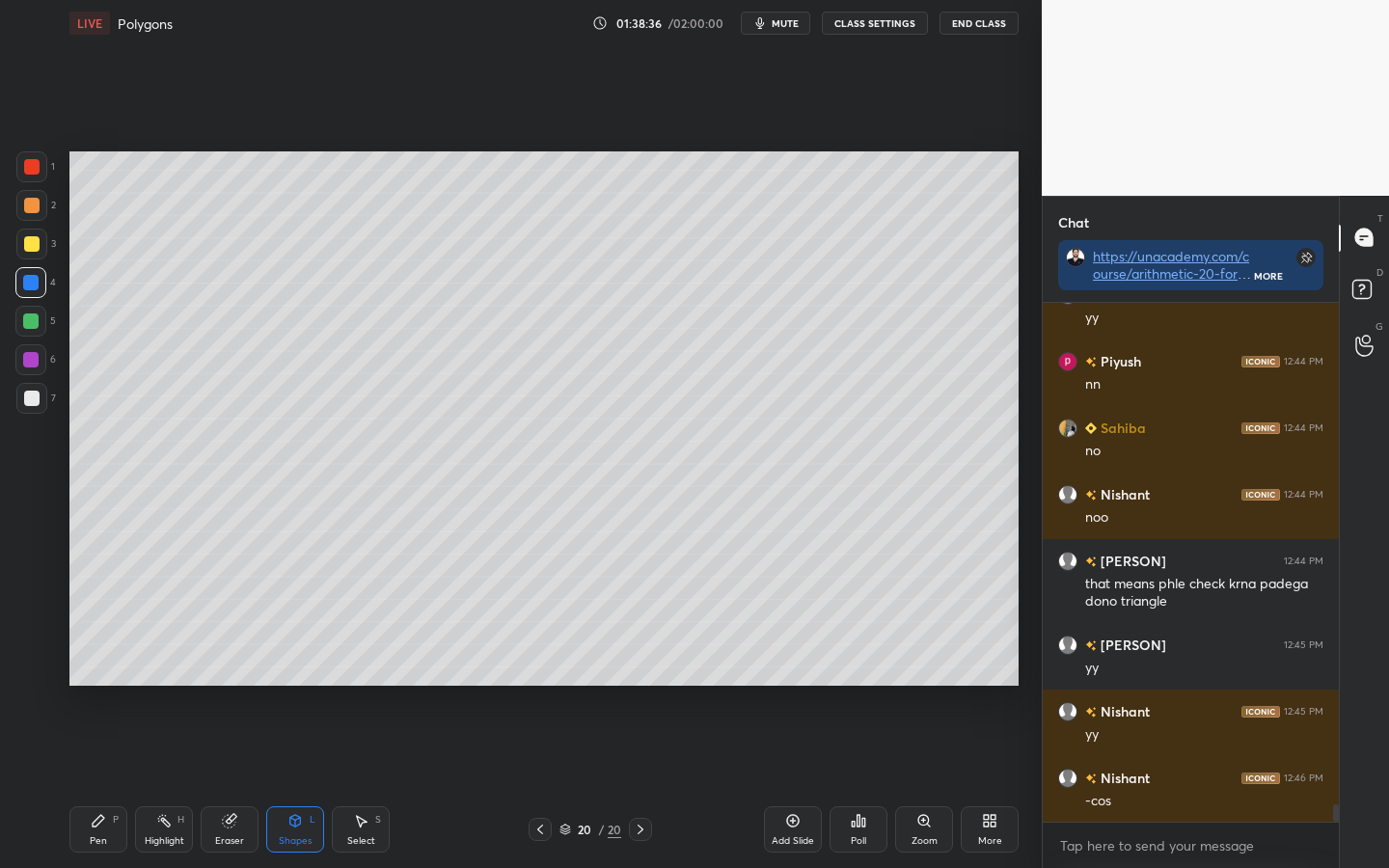 click on "Pen P" at bounding box center [98, 829] 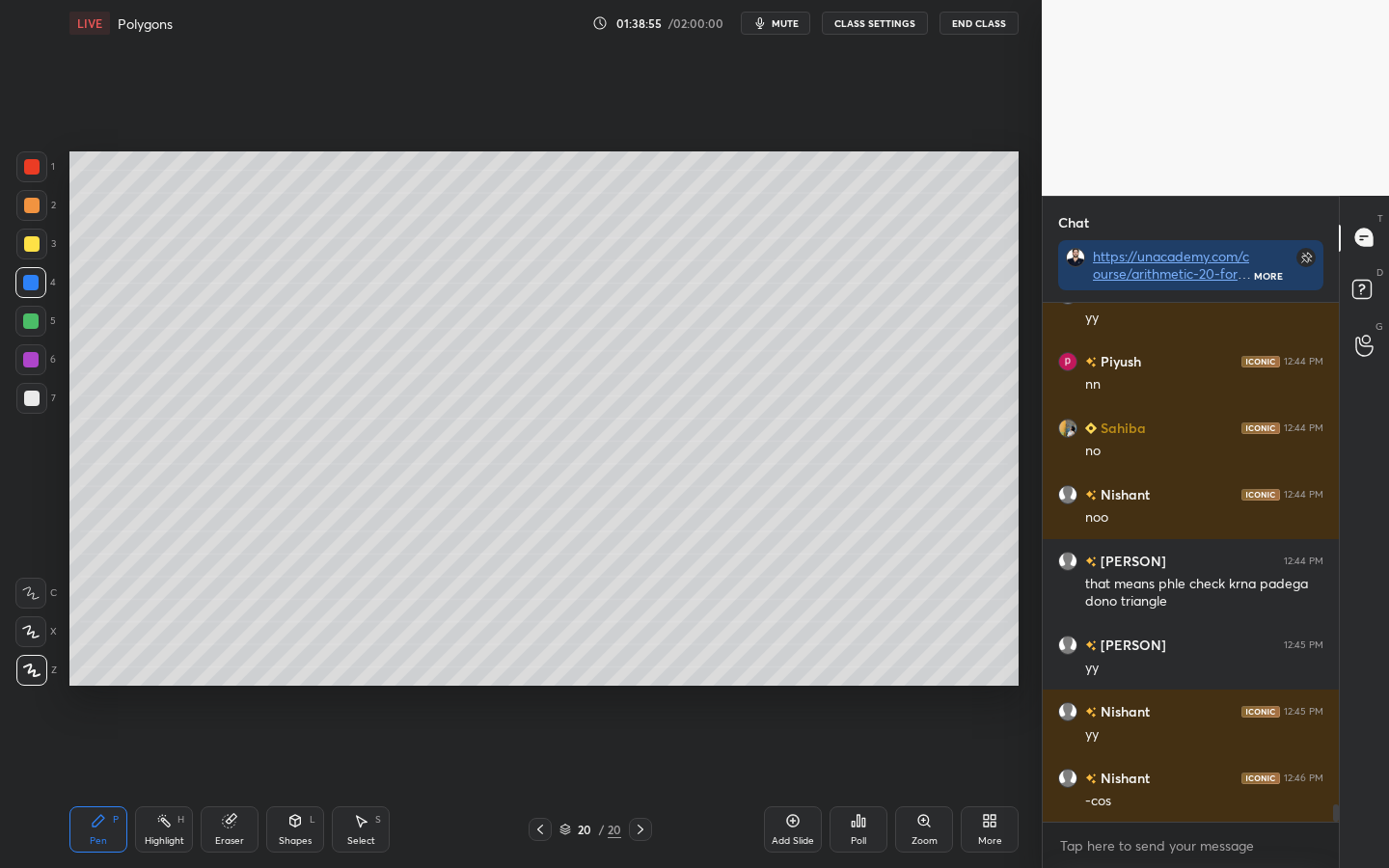 click at bounding box center (31, 321) 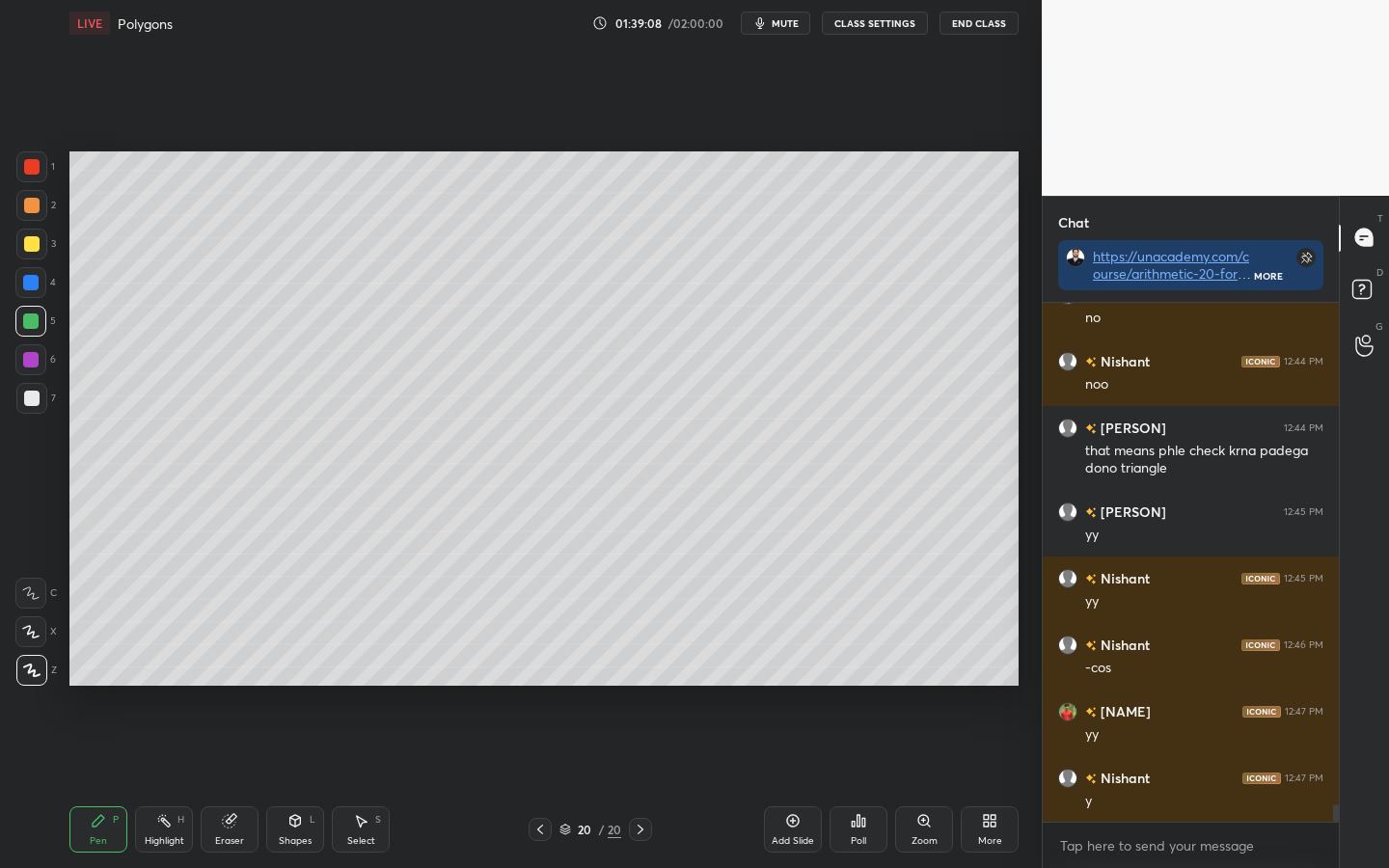 scroll, scrollTop: 15326, scrollLeft: 0, axis: vertical 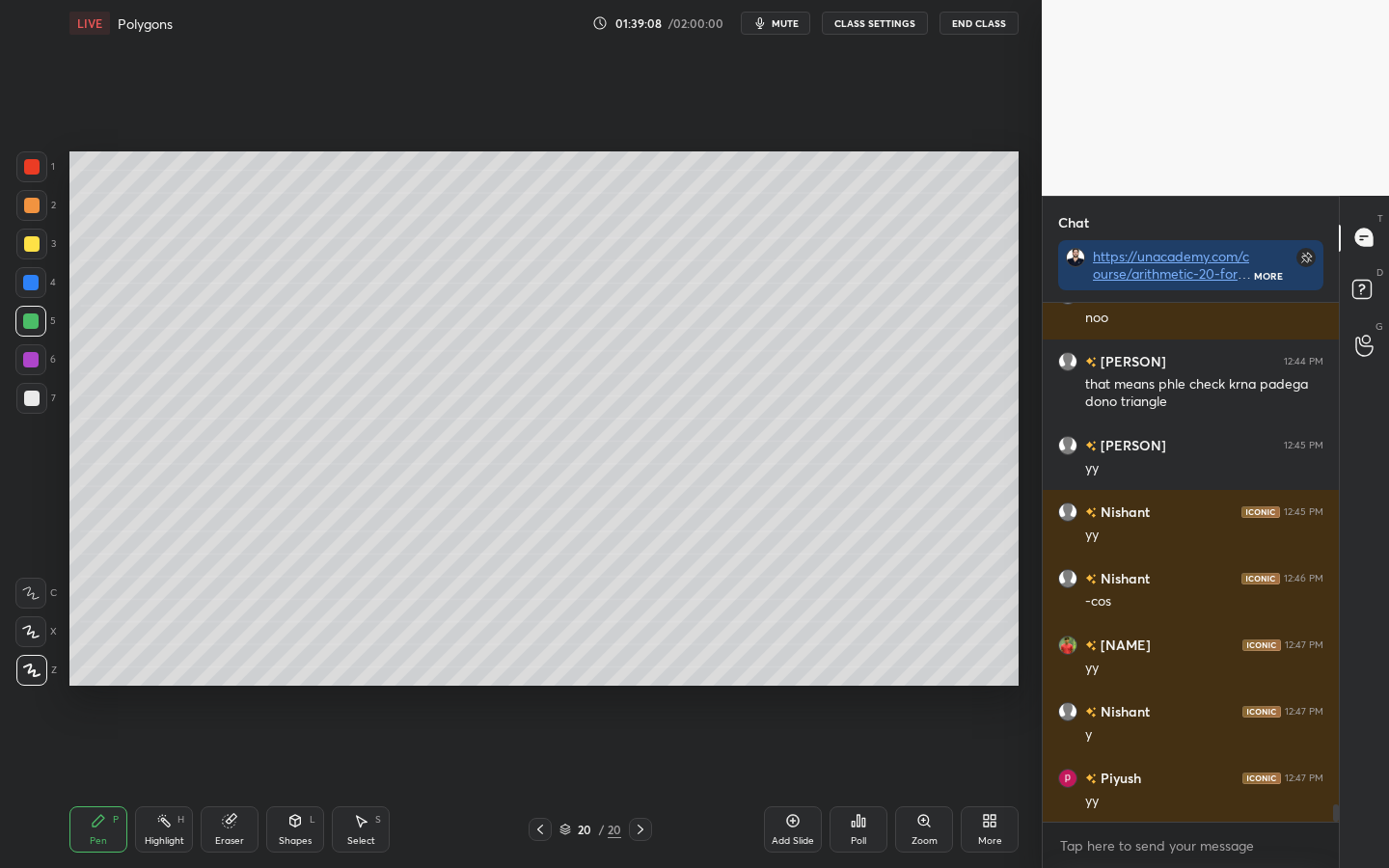 click 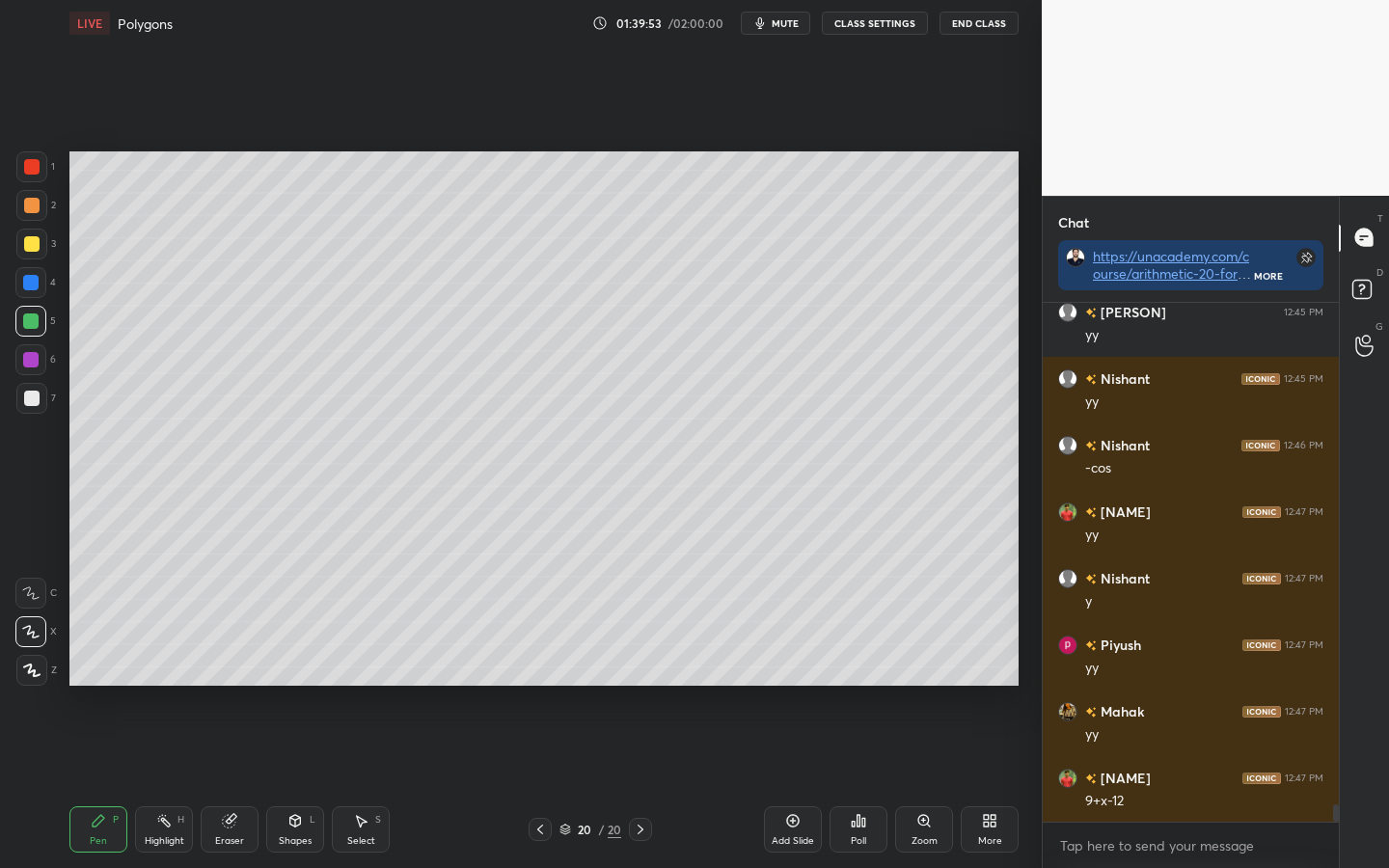 scroll, scrollTop: 15526, scrollLeft: 0, axis: vertical 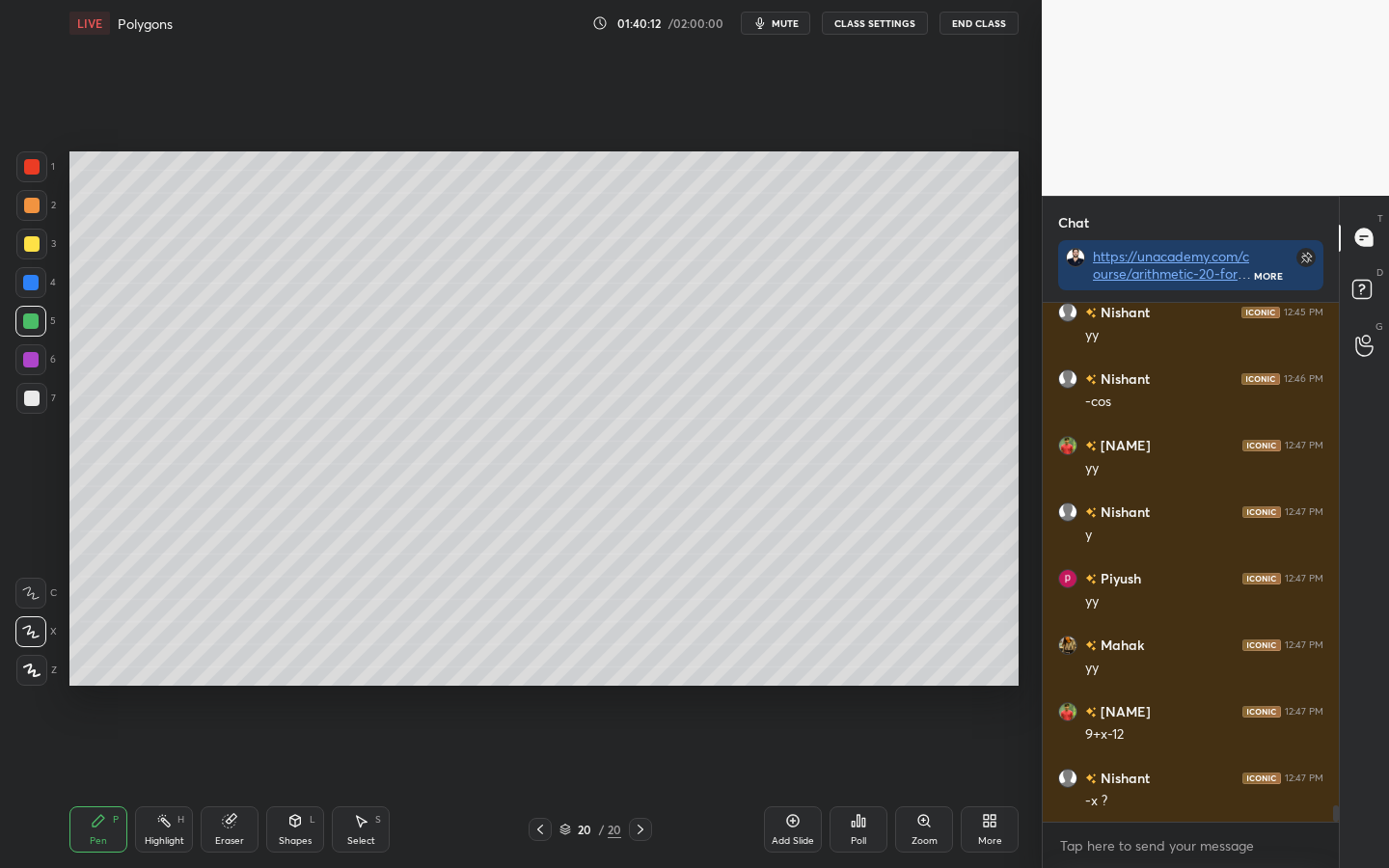 click at bounding box center (32, 398) 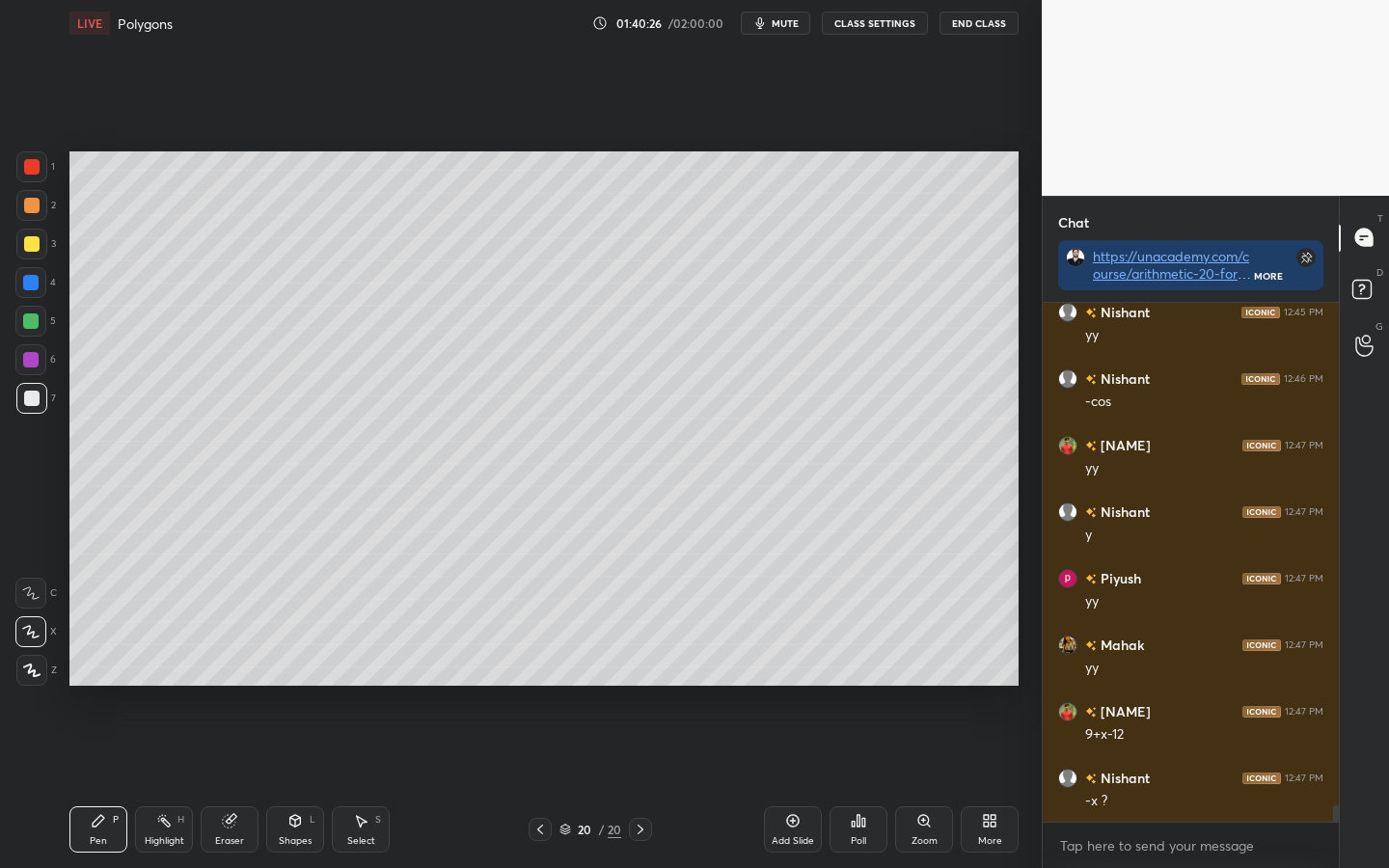 scroll, scrollTop: 15592, scrollLeft: 0, axis: vertical 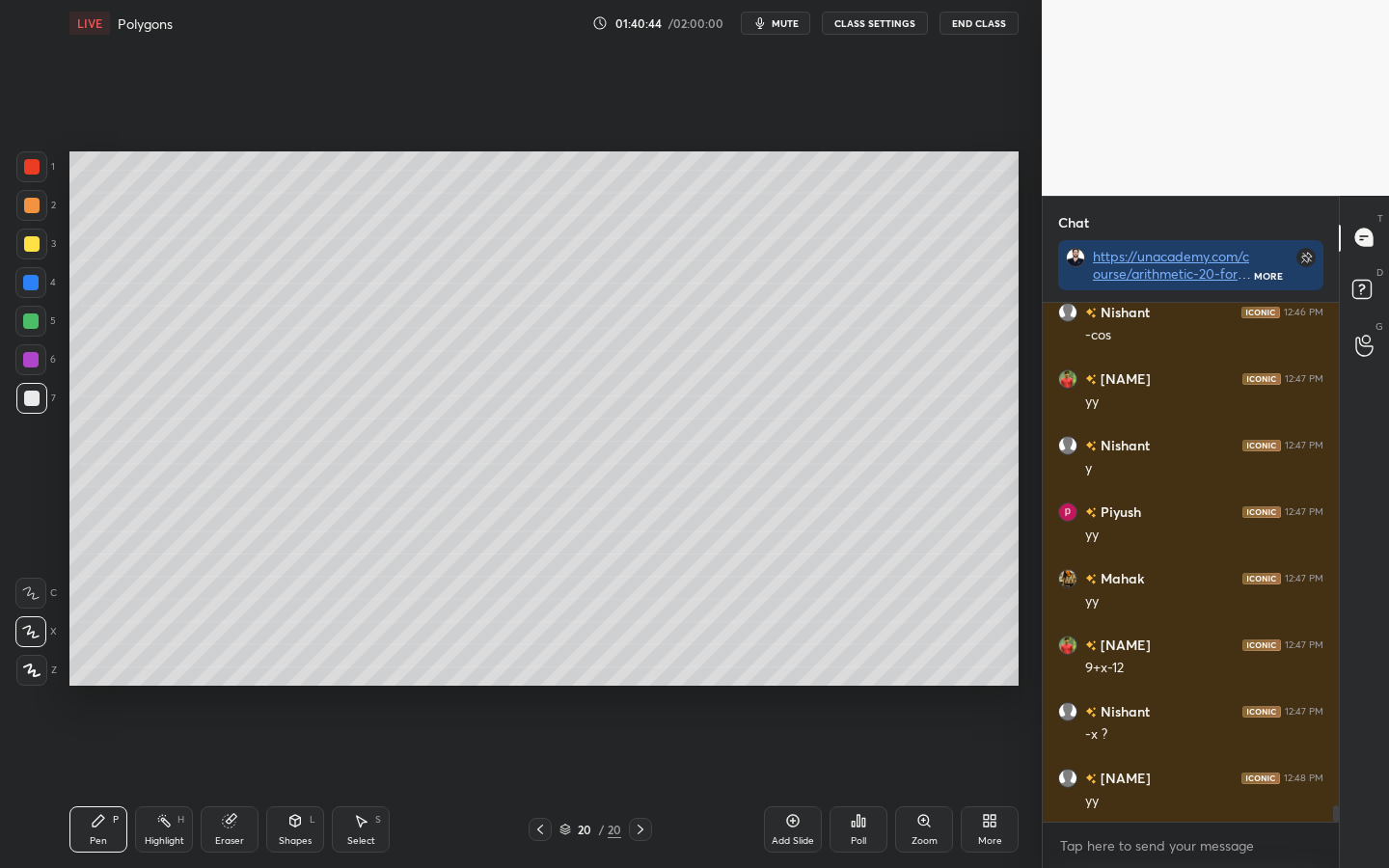 click at bounding box center [31, 321] 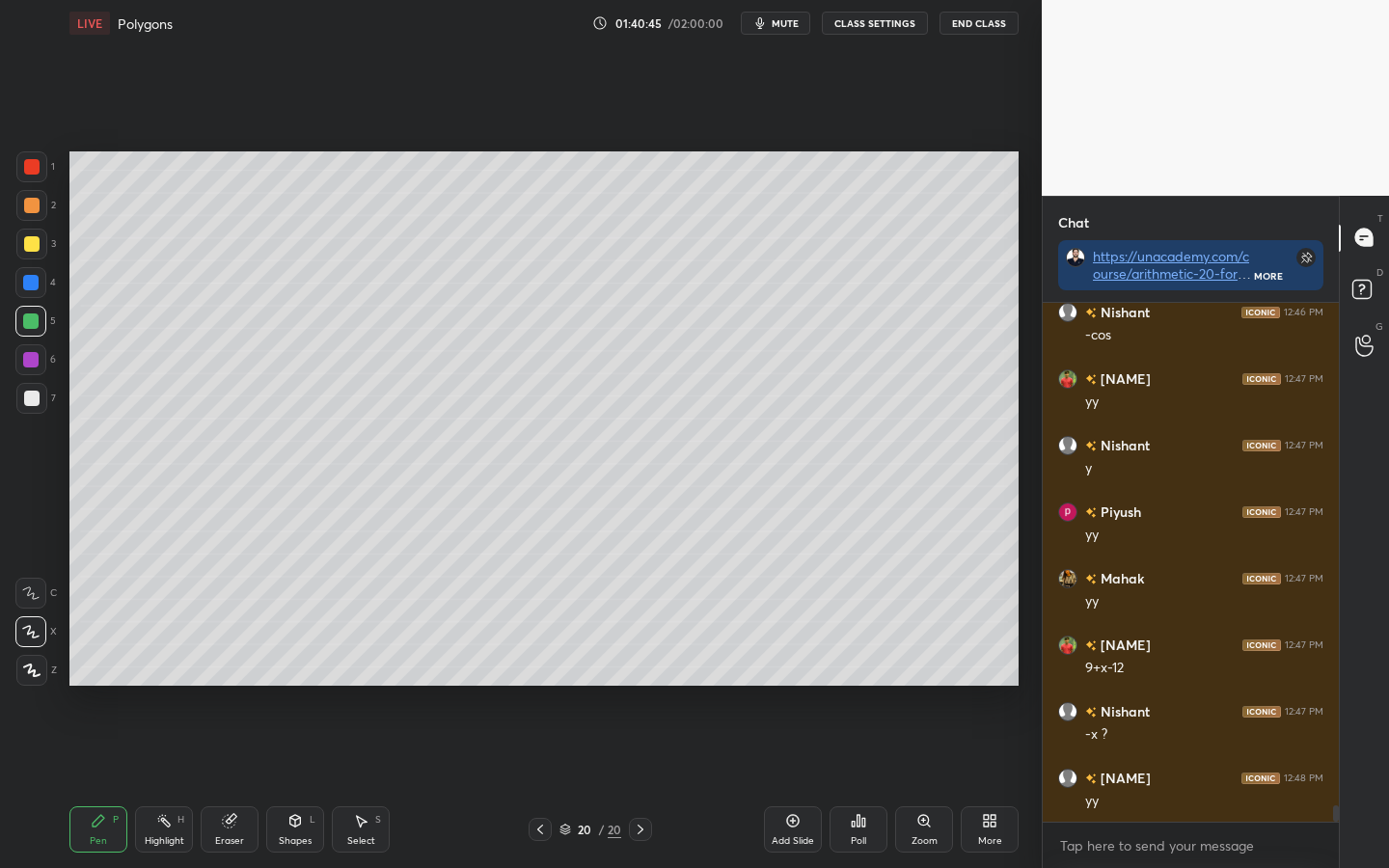 click at bounding box center (31, 360) 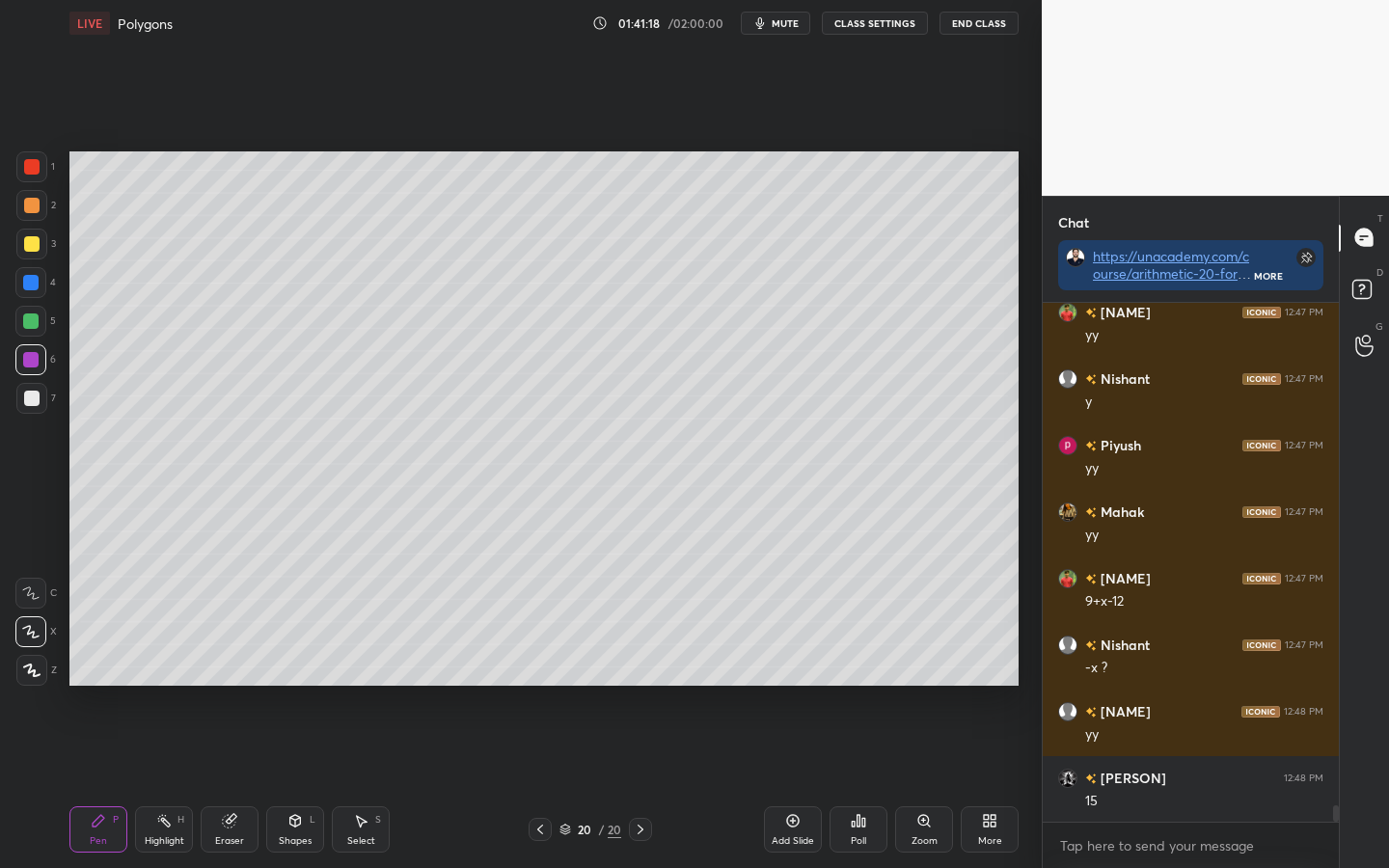 scroll, scrollTop: 15725, scrollLeft: 0, axis: vertical 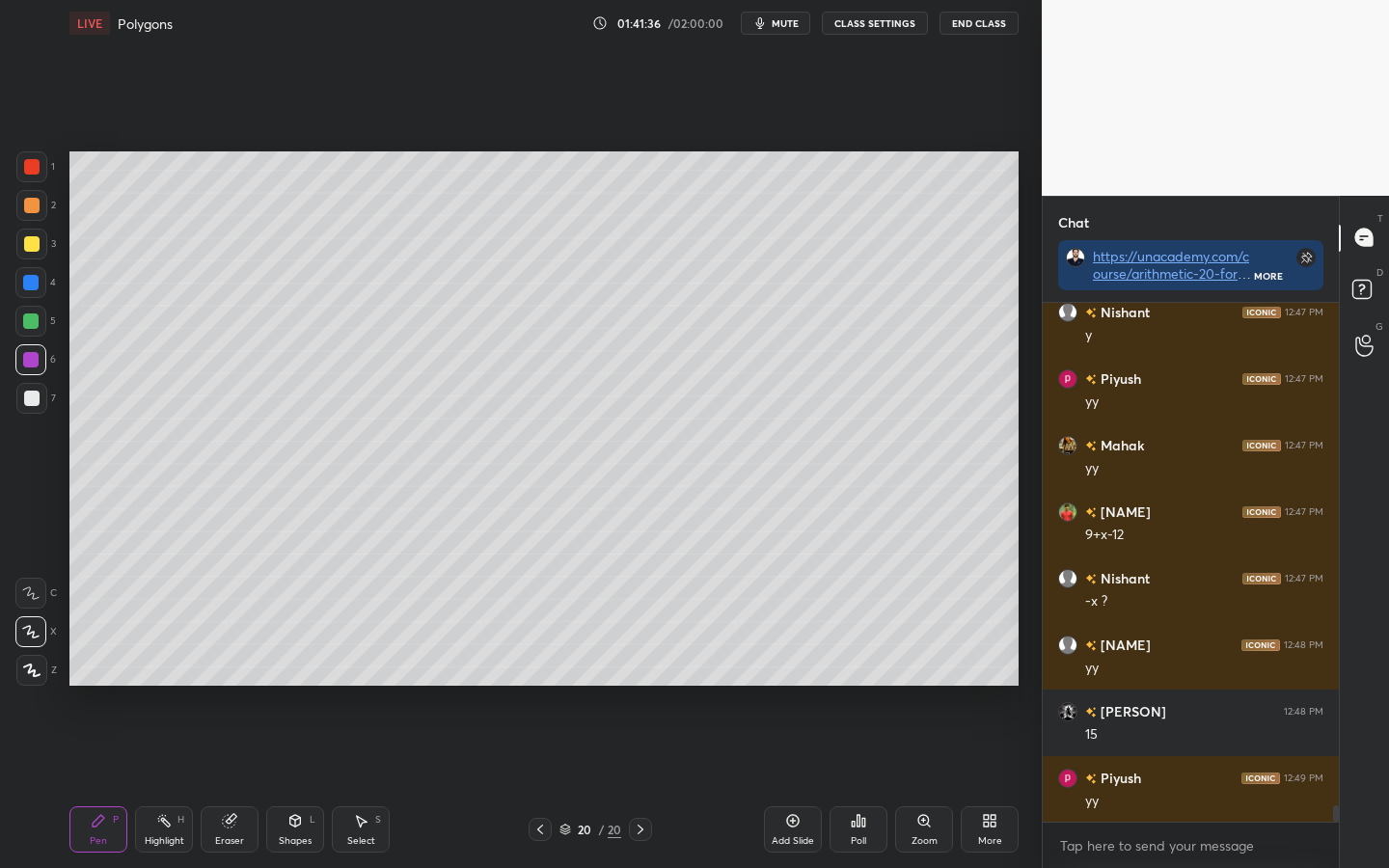 click at bounding box center [31, 283] 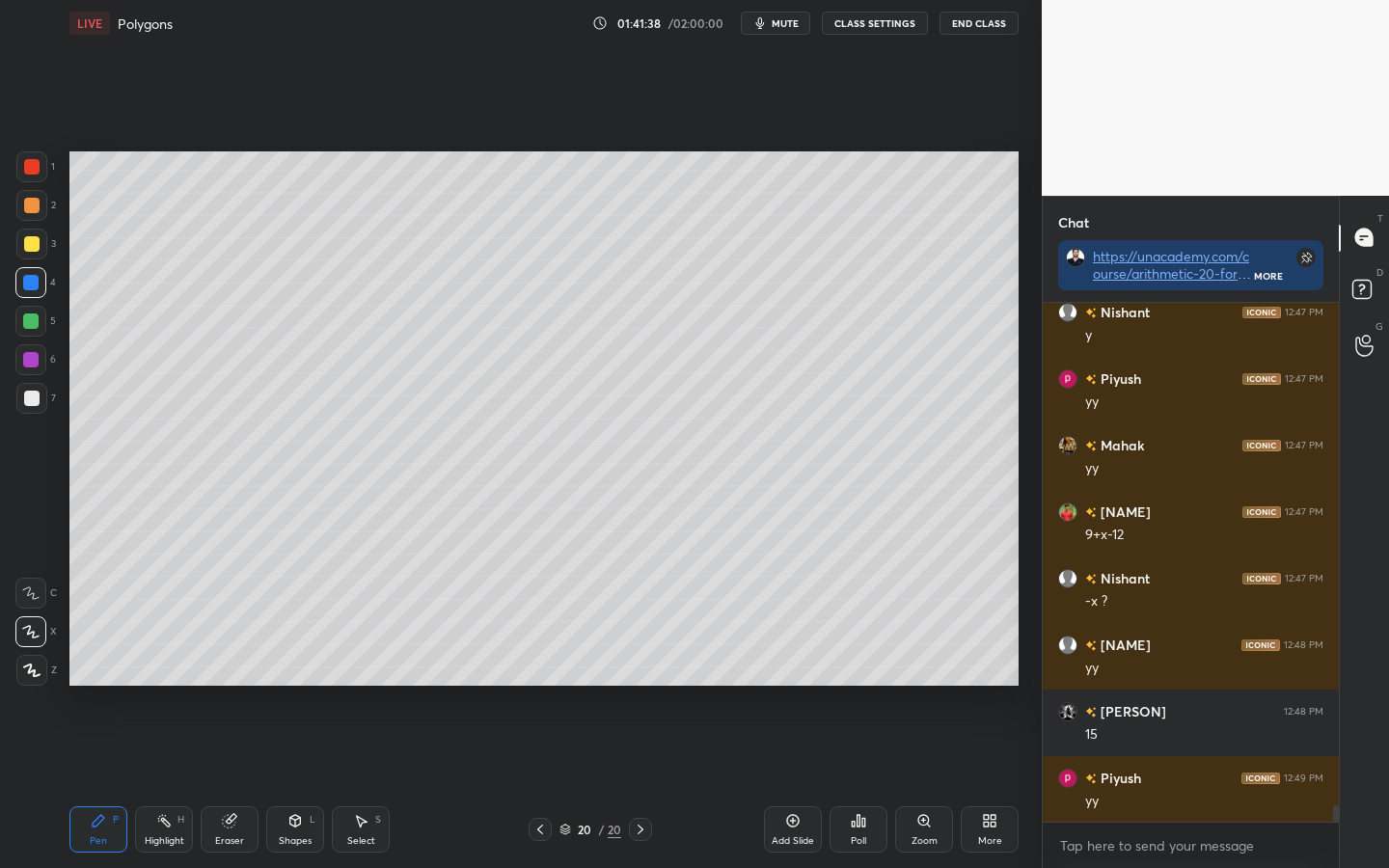 scroll, scrollTop: 15792, scrollLeft: 0, axis: vertical 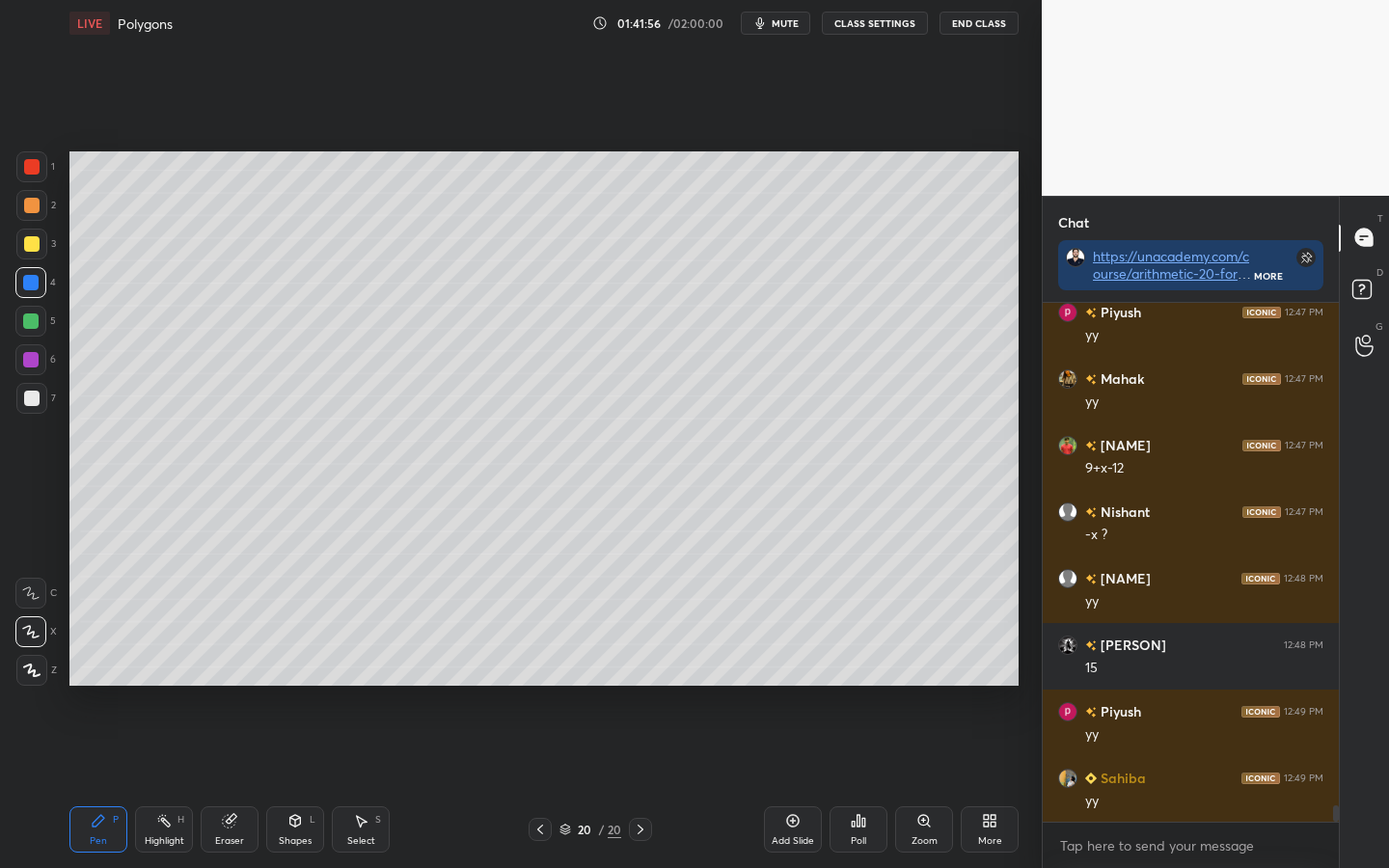 click 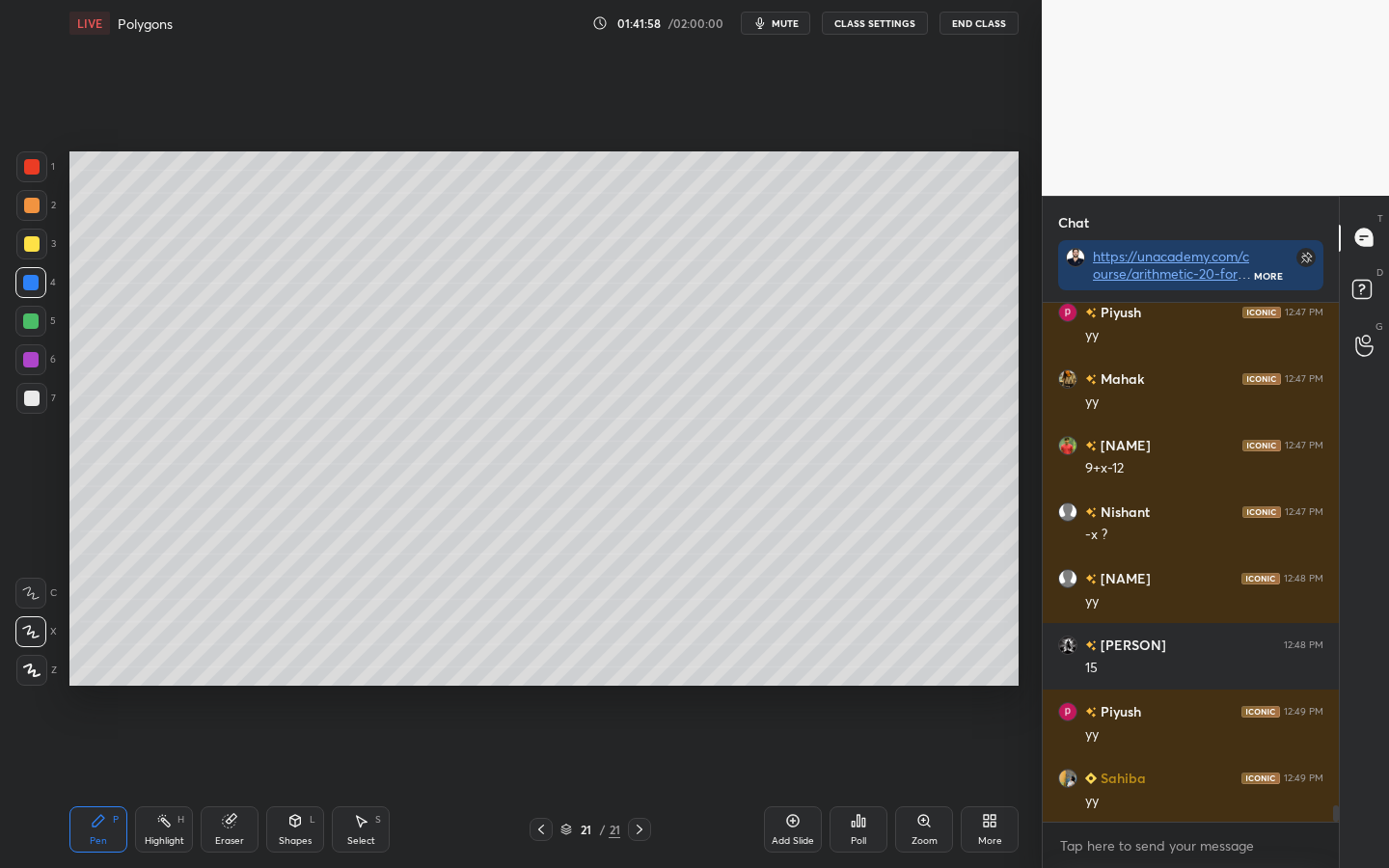 drag, startPoint x: 33, startPoint y: 167, endPoint x: 66, endPoint y: 166, distance: 33.0151 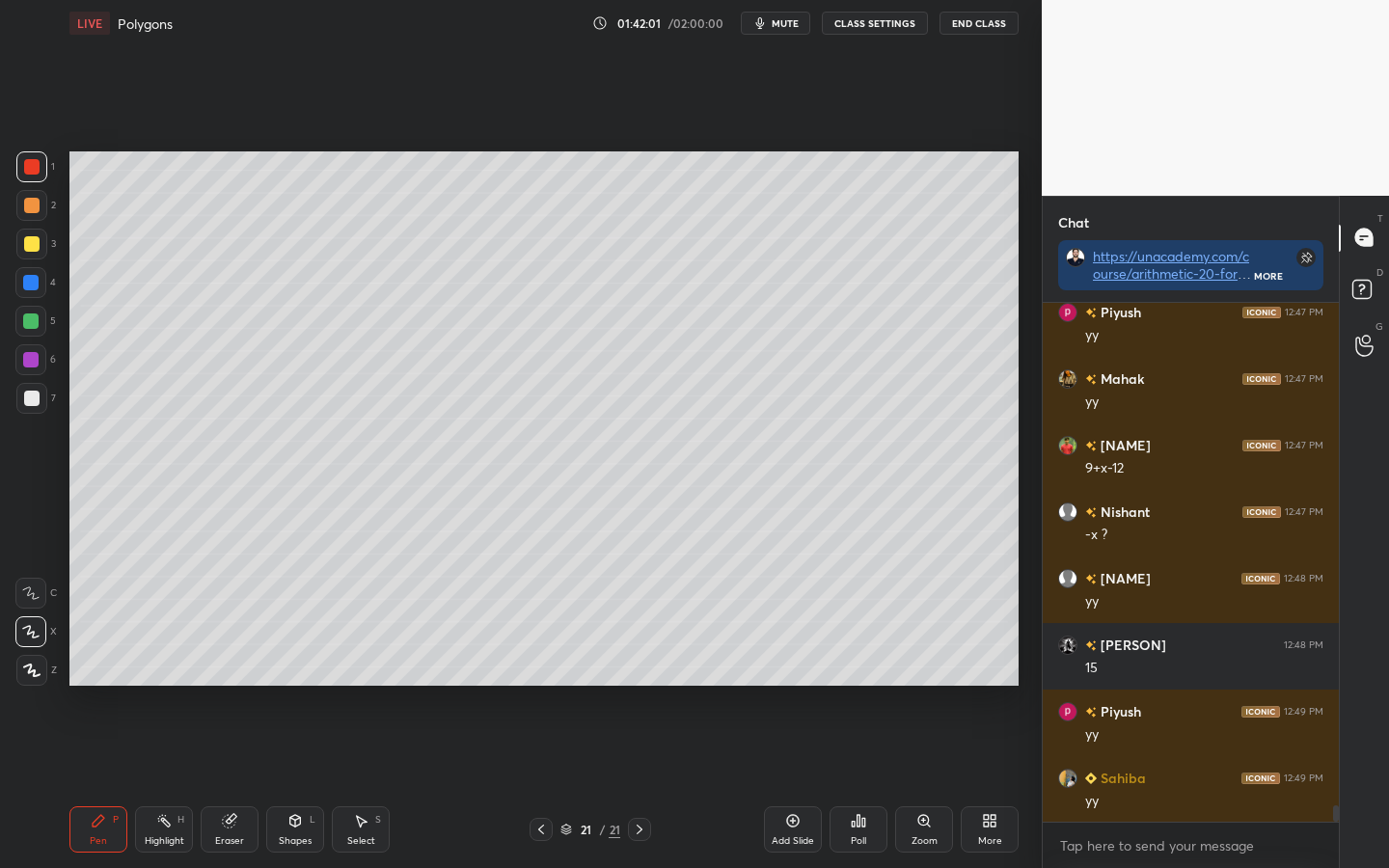 scroll, scrollTop: 15858, scrollLeft: 0, axis: vertical 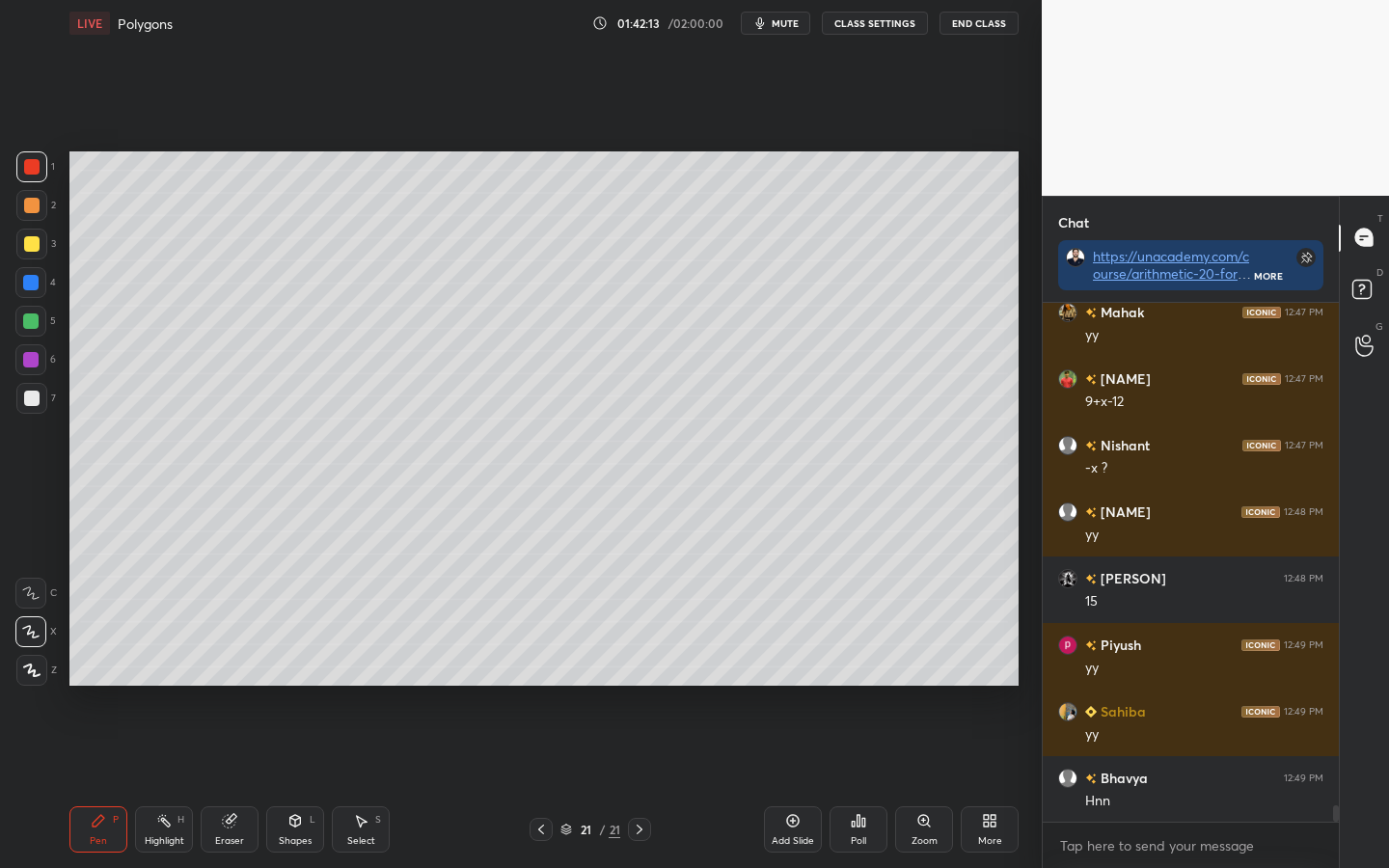 click at bounding box center [31, 283] 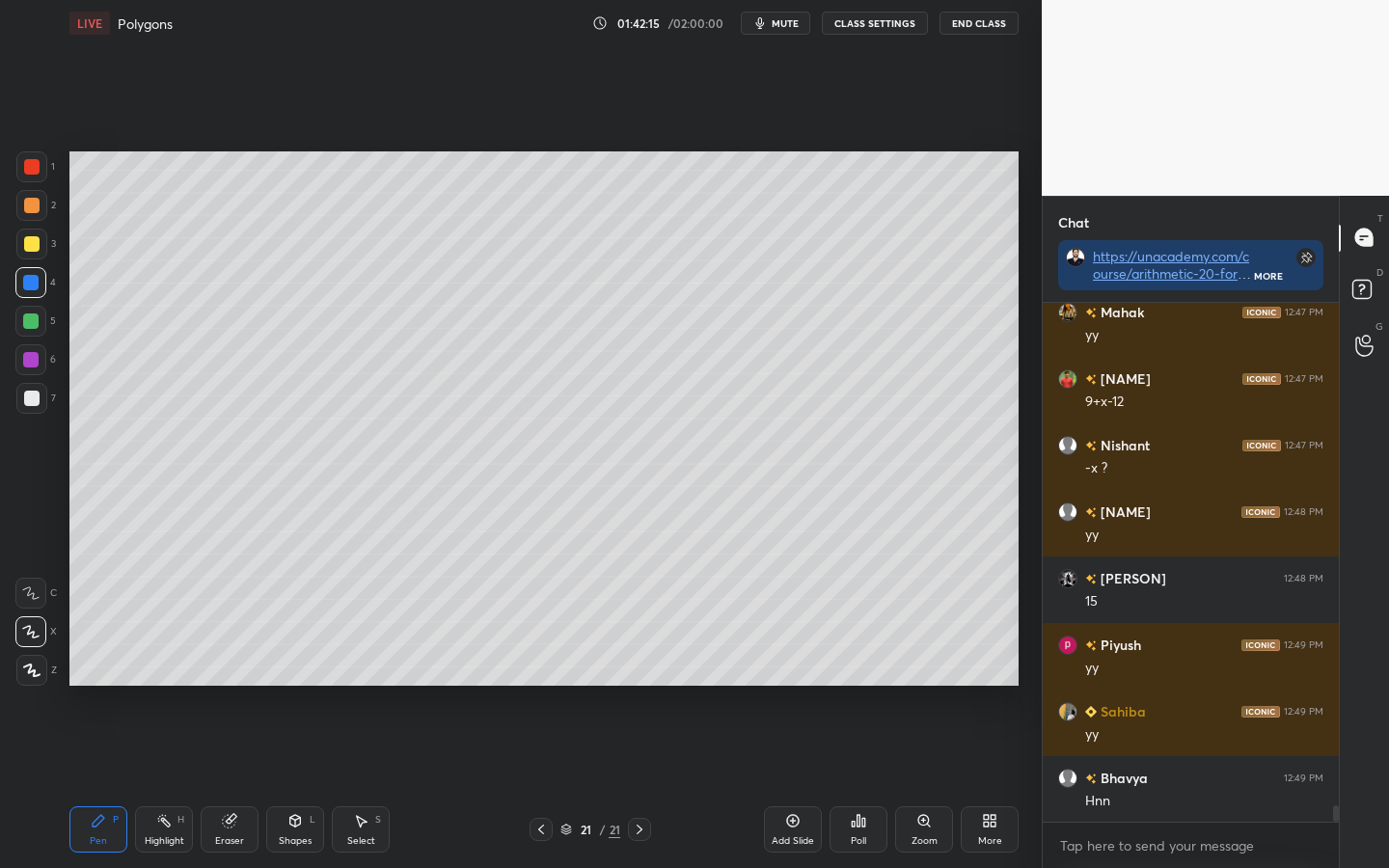 scroll, scrollTop: 15925, scrollLeft: 0, axis: vertical 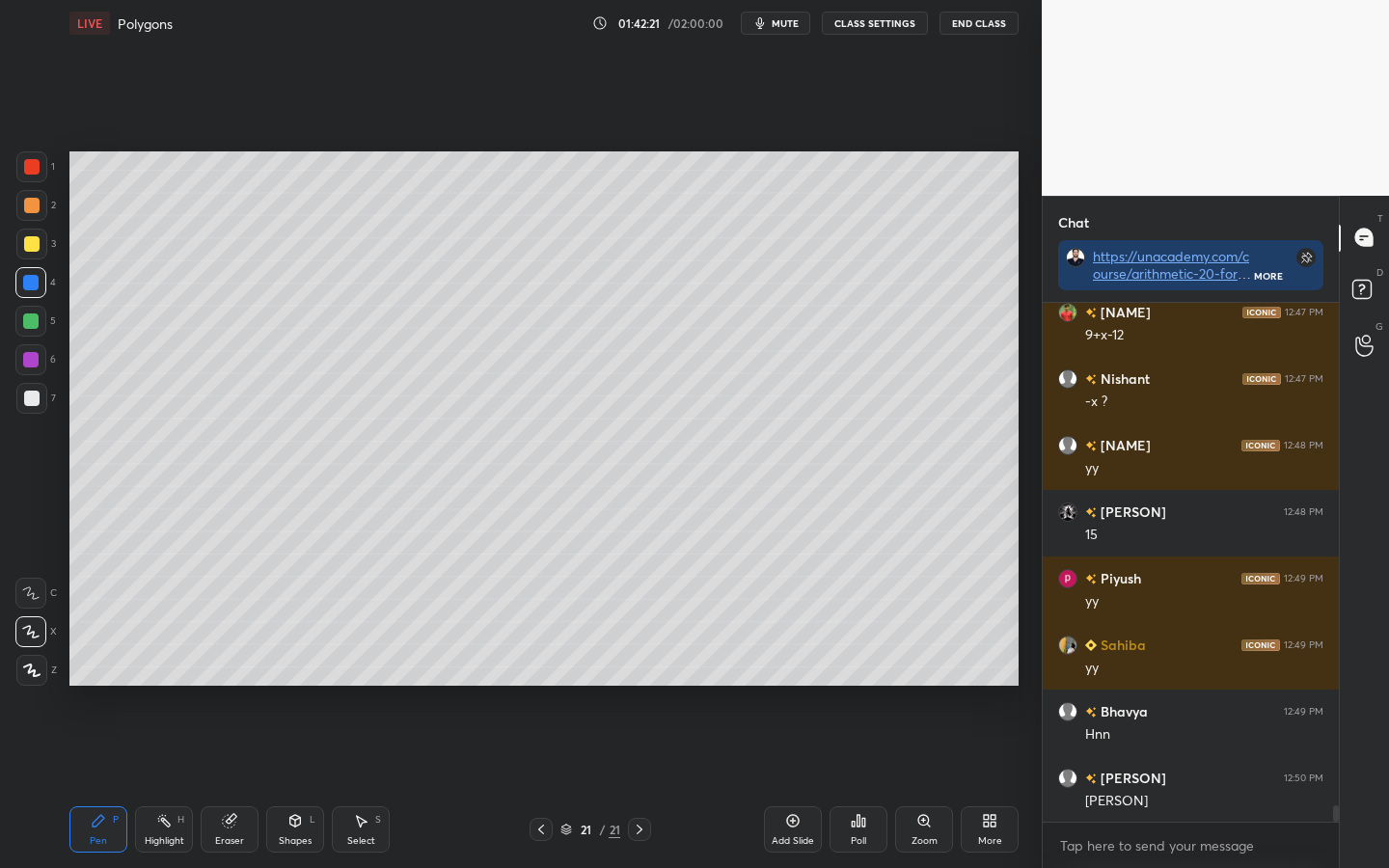 click at bounding box center (32, 244) 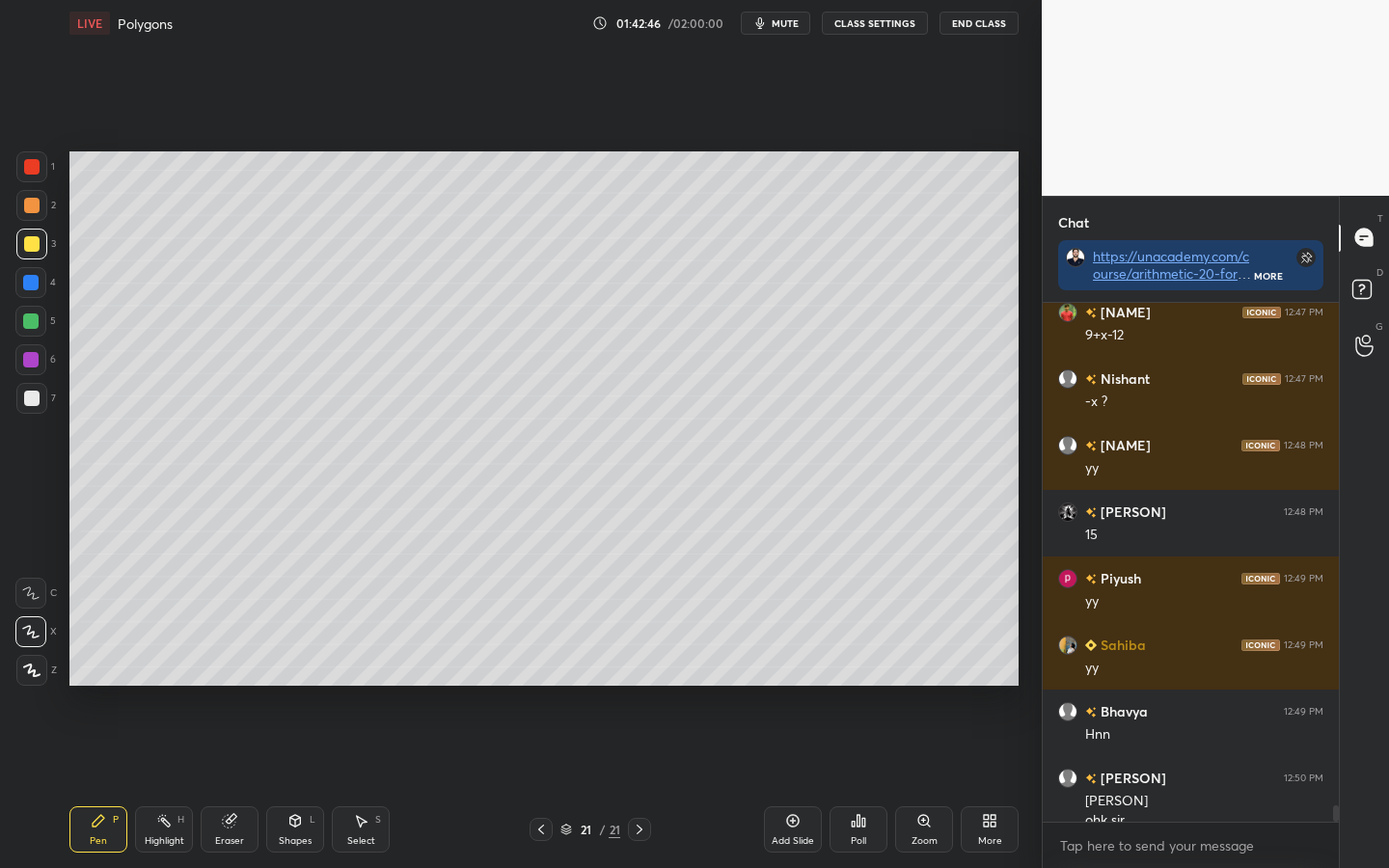 scroll, scrollTop: 15944, scrollLeft: 0, axis: vertical 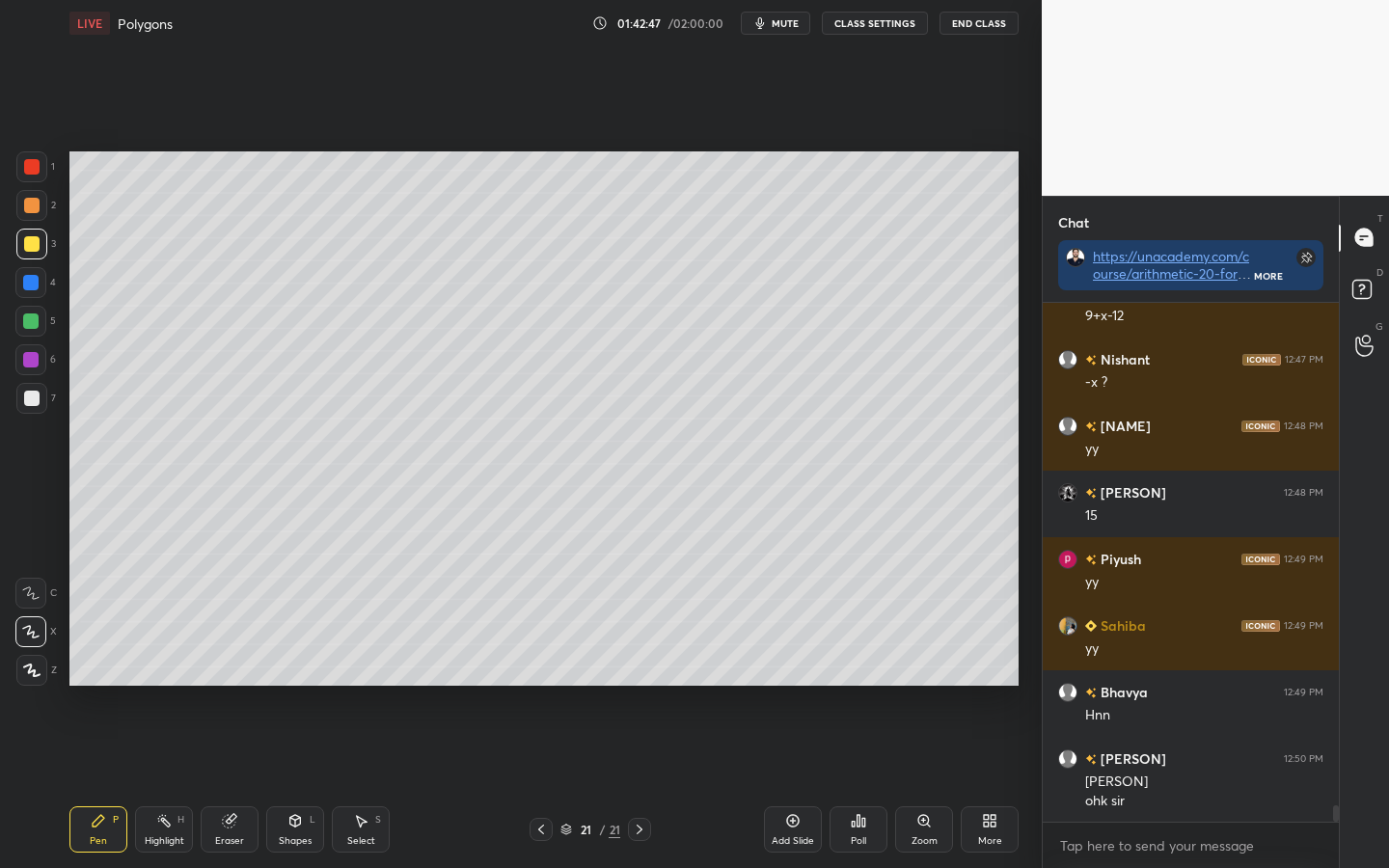 click on "Shapes L" at bounding box center (295, 829) 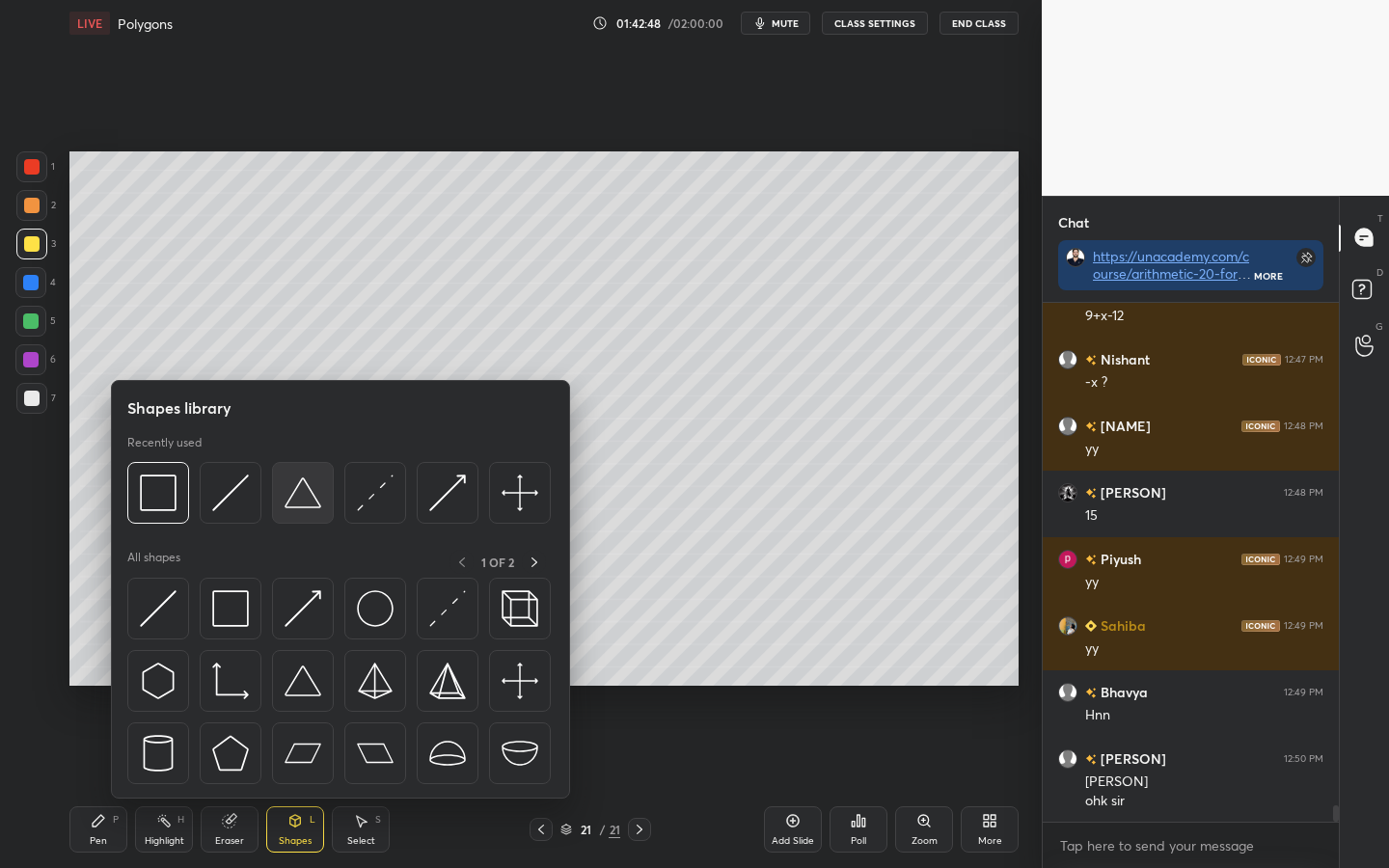 click at bounding box center [303, 493] 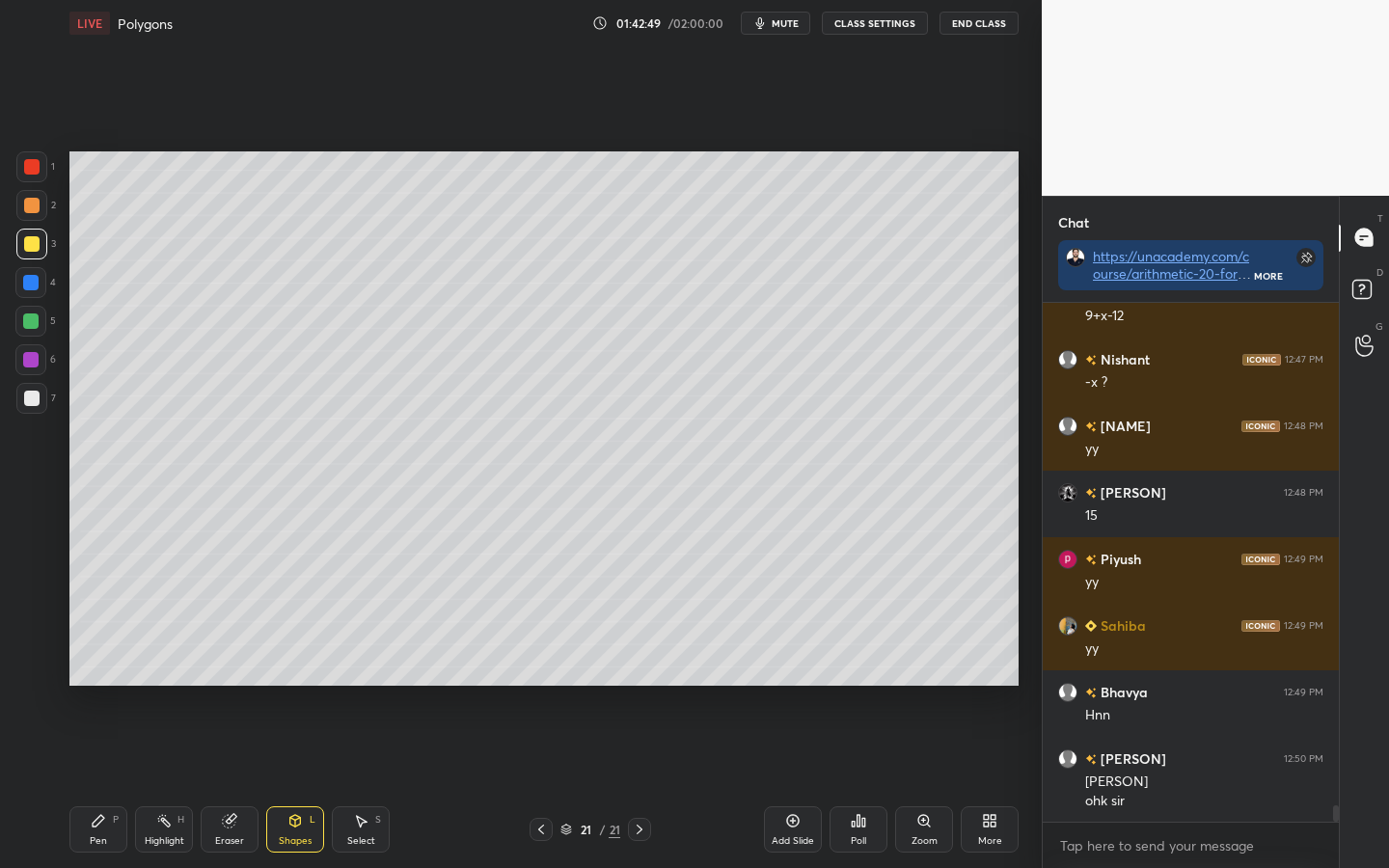 click at bounding box center (31, 360) 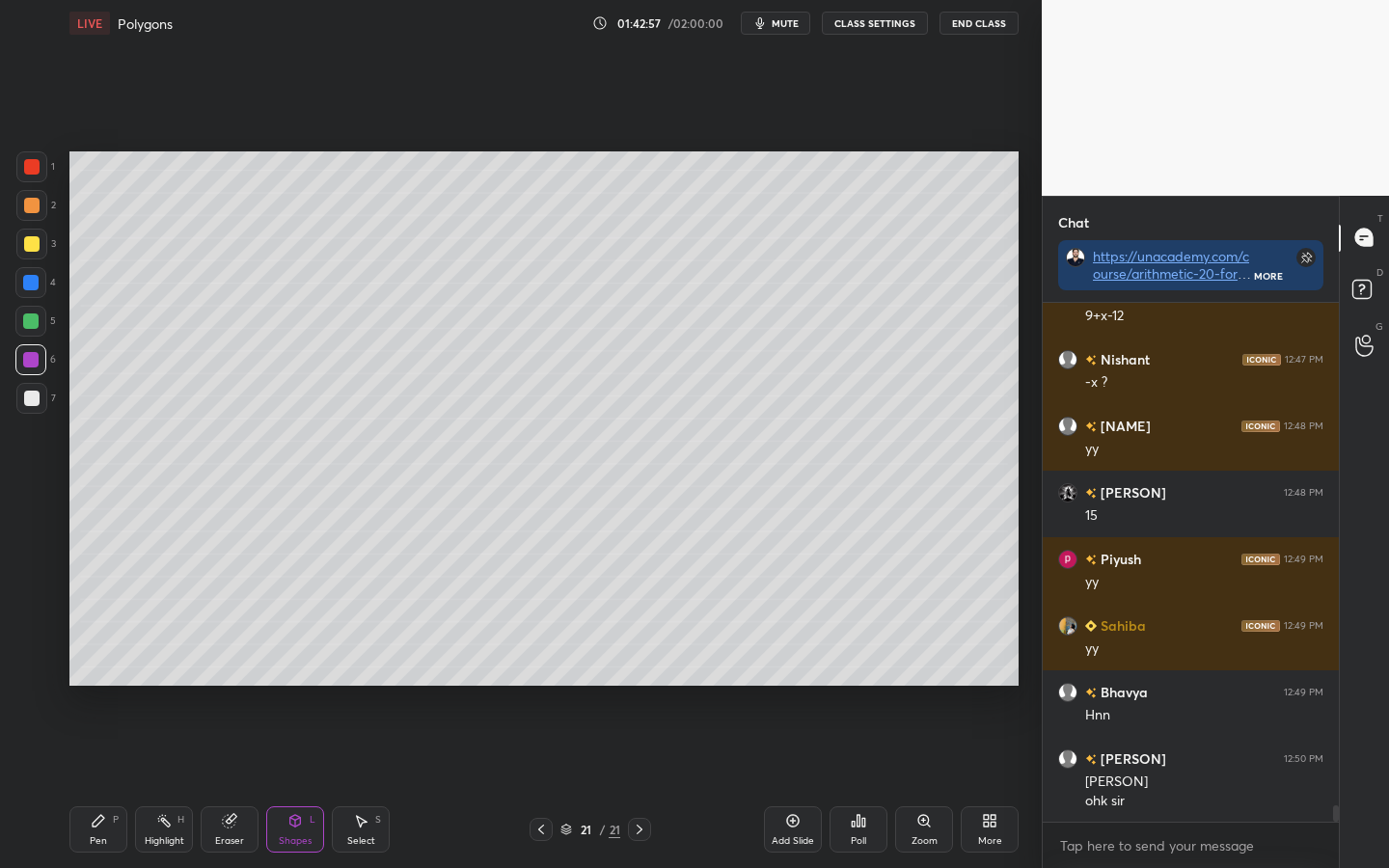 click on "Pen P" at bounding box center [98, 829] 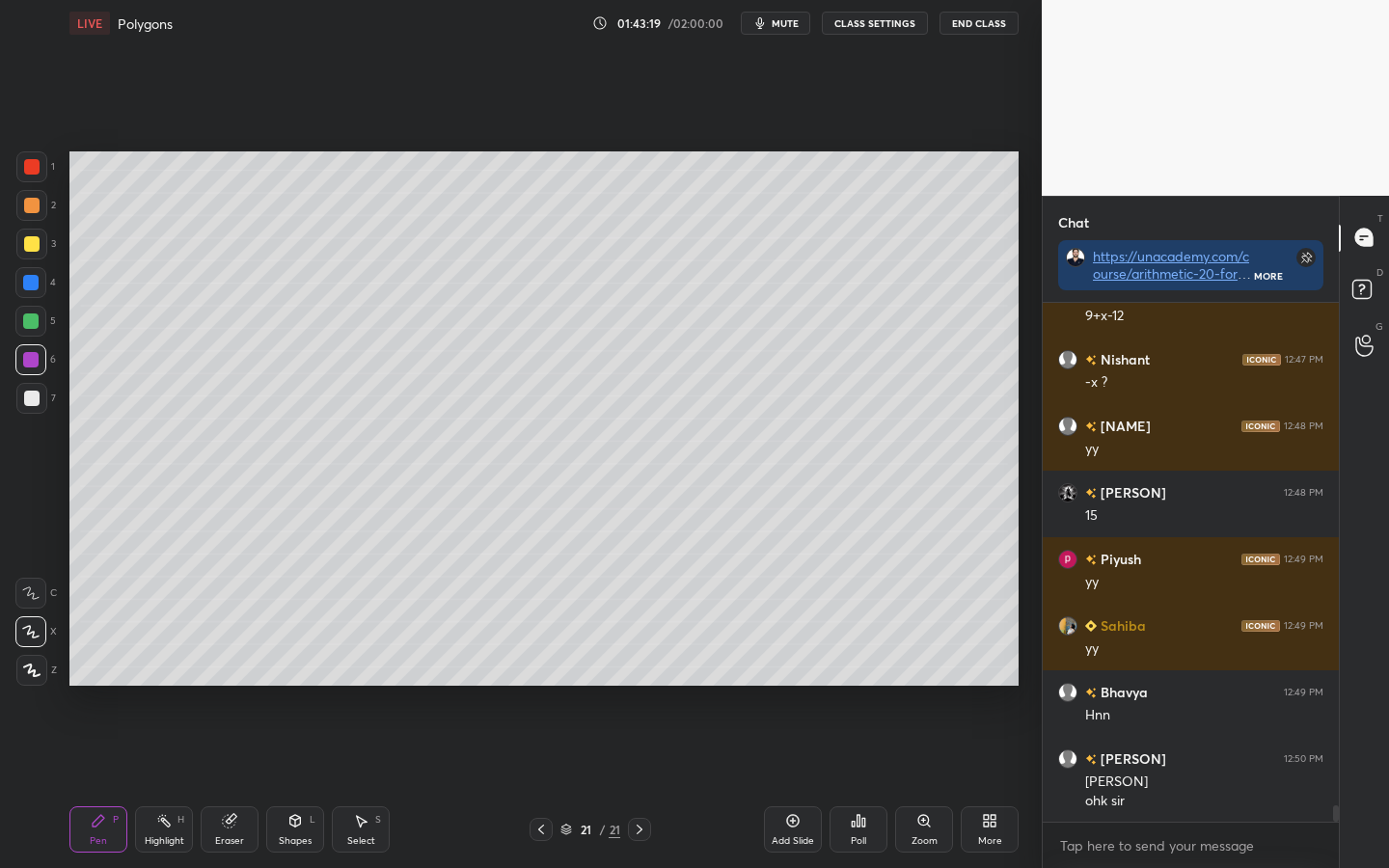 scroll, scrollTop: 16011, scrollLeft: 0, axis: vertical 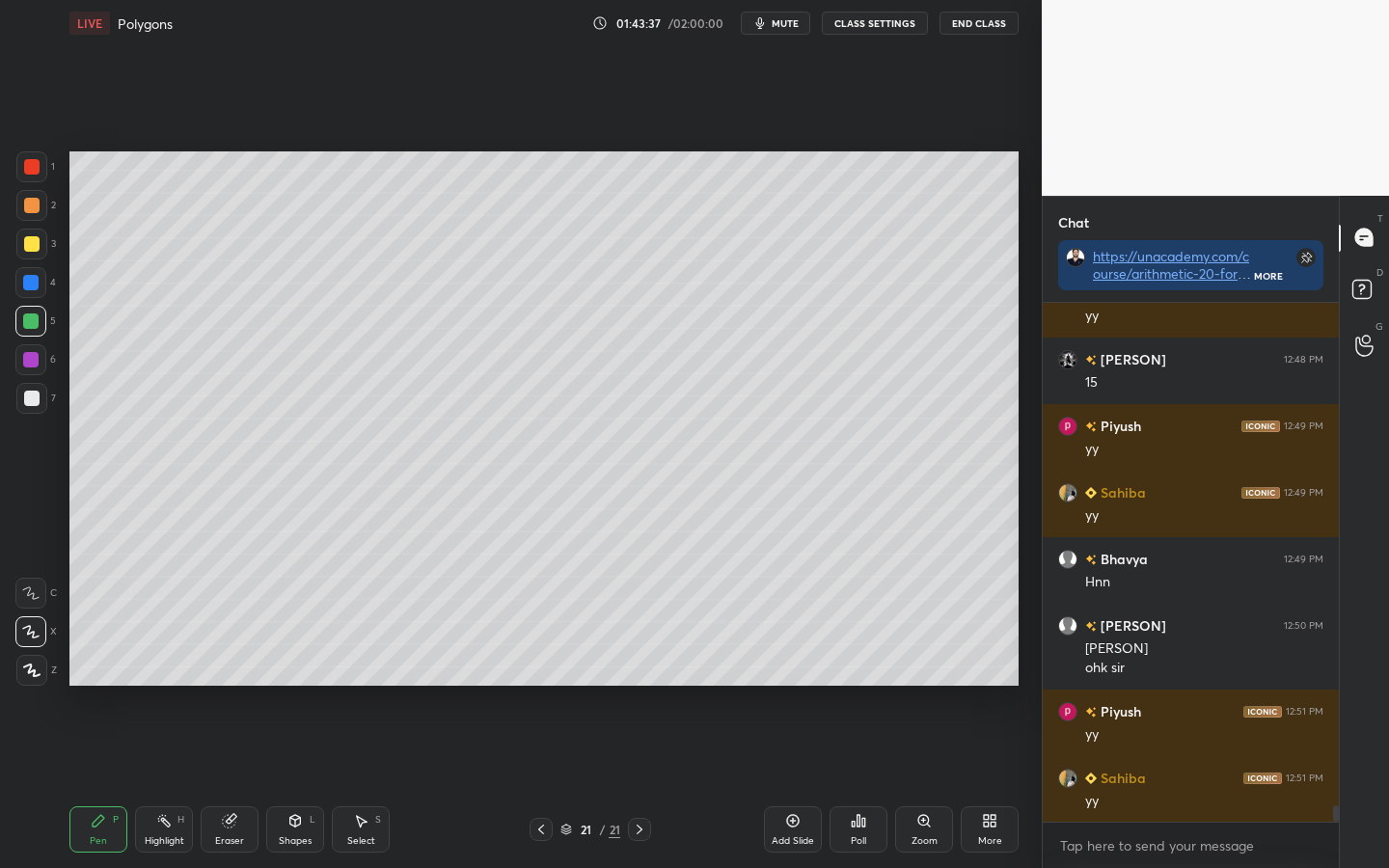 click at bounding box center (31, 360) 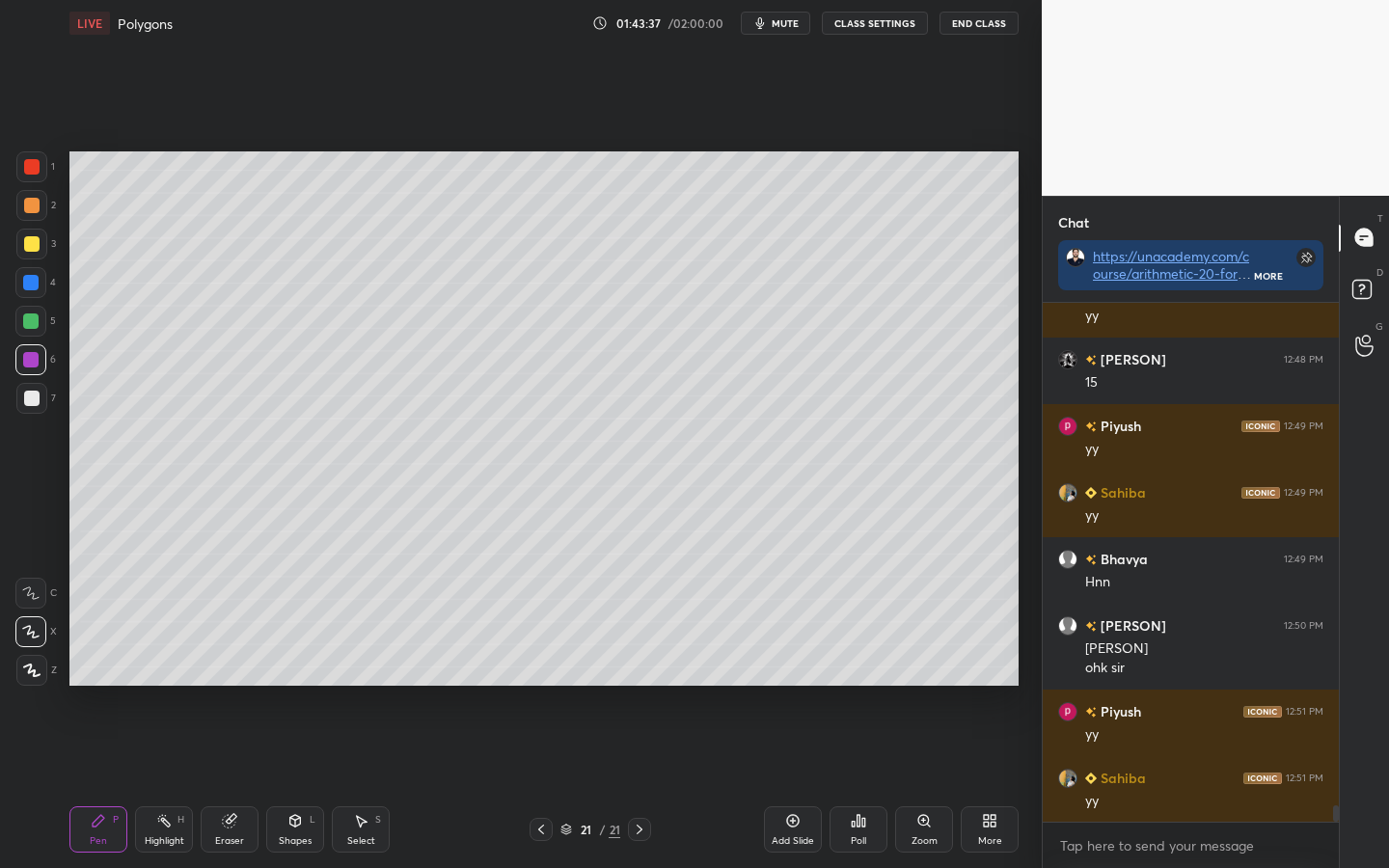 click at bounding box center (32, 398) 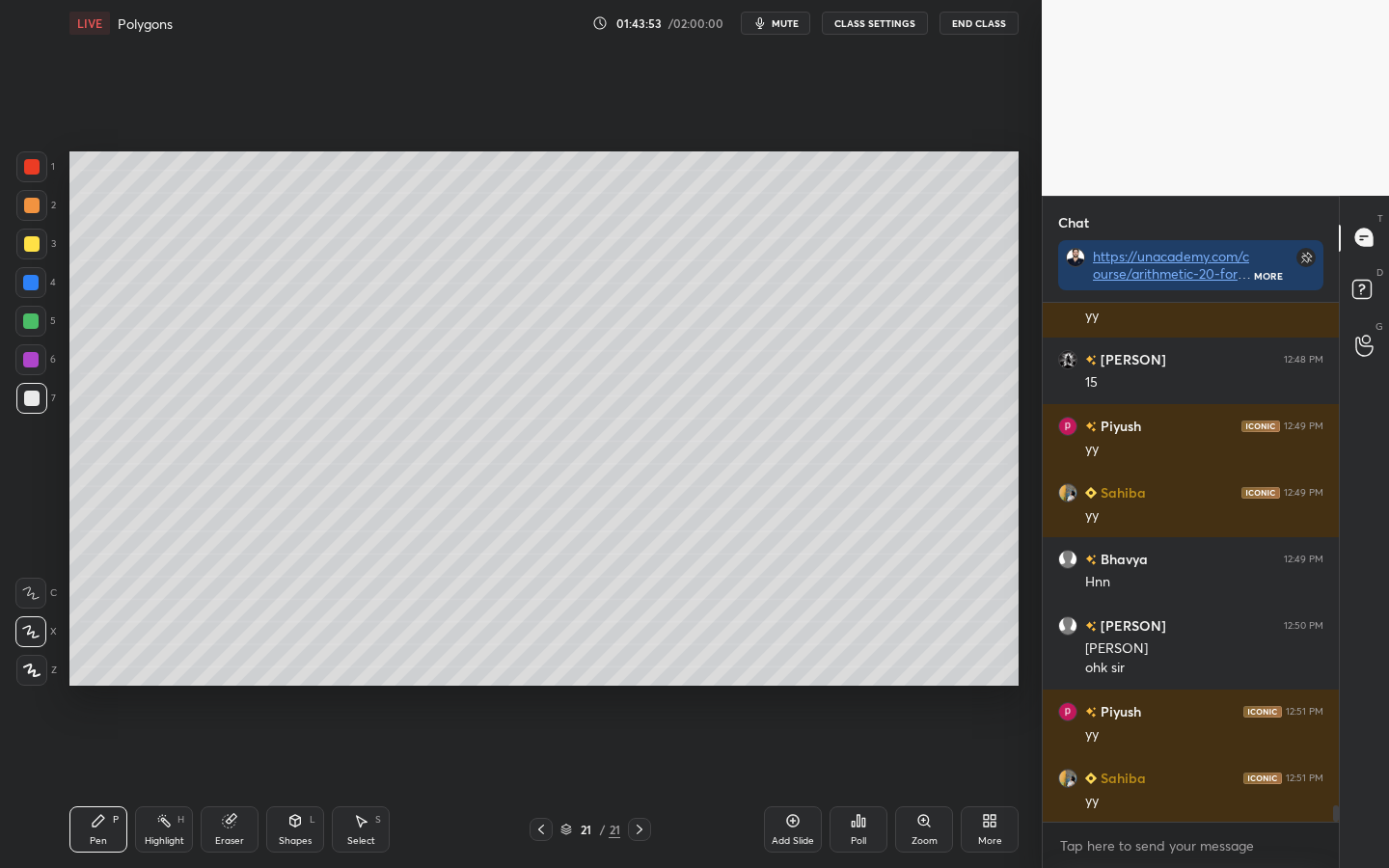 click at bounding box center (31, 321) 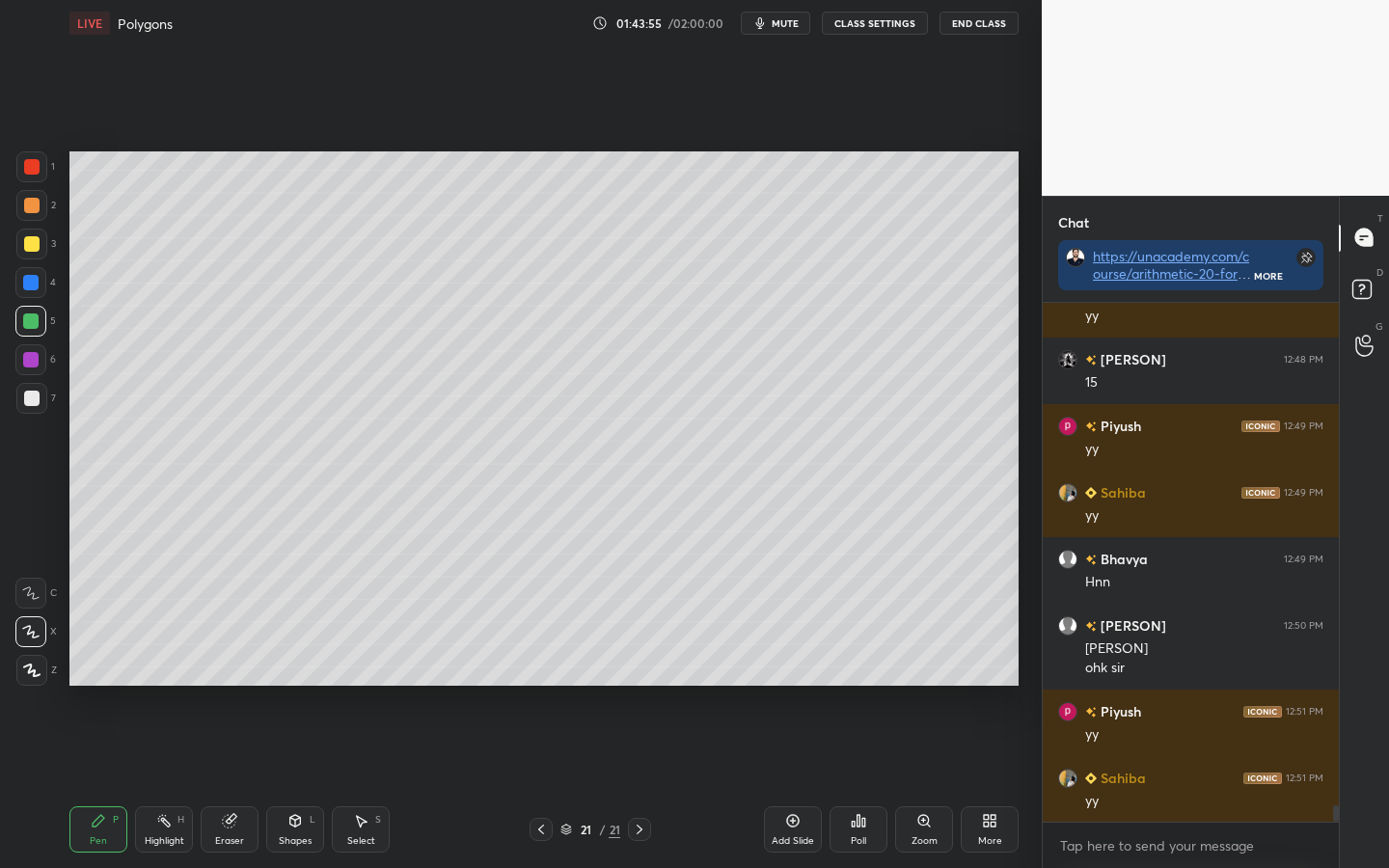 click at bounding box center [31, 283] 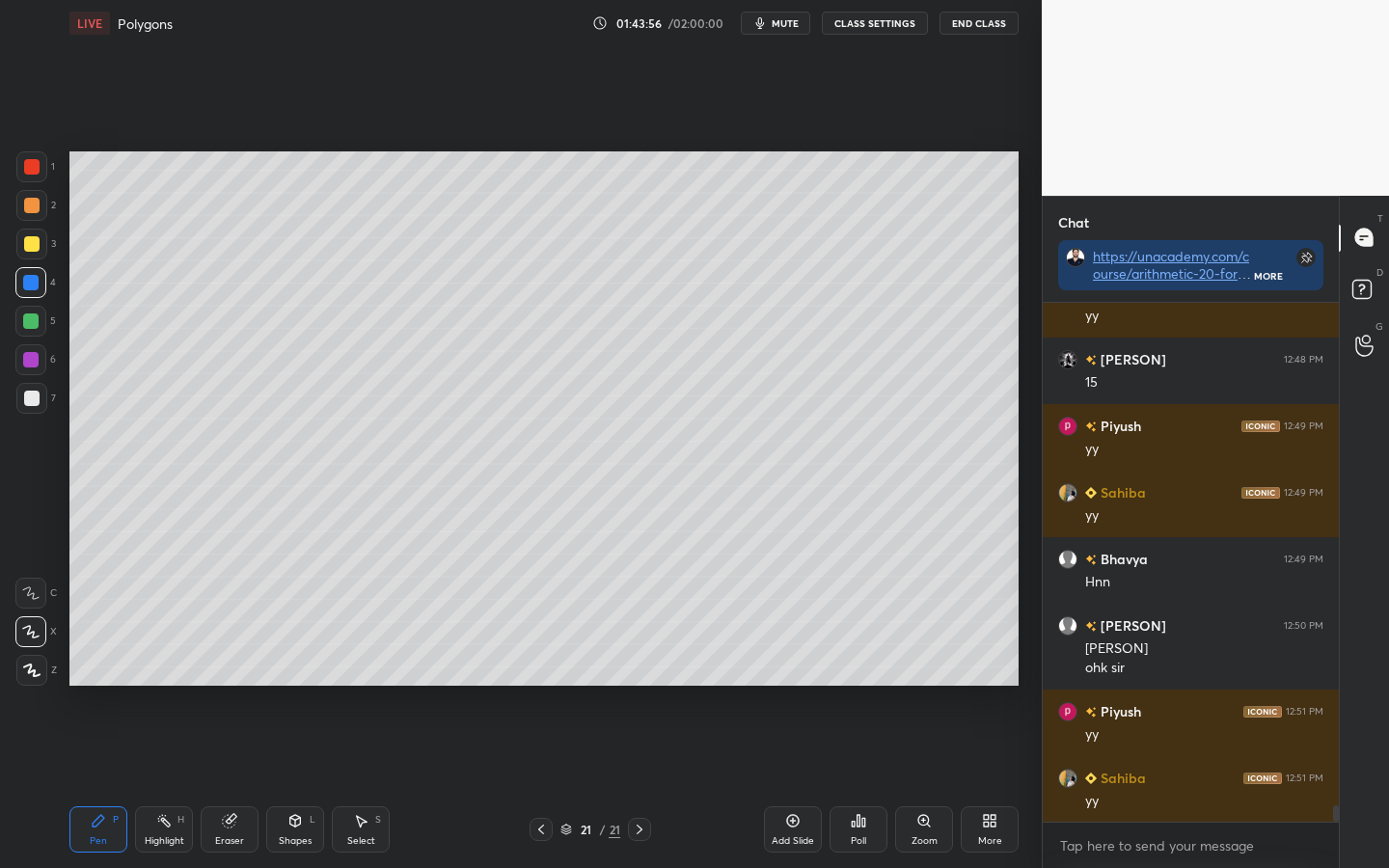 click at bounding box center [31, 360] 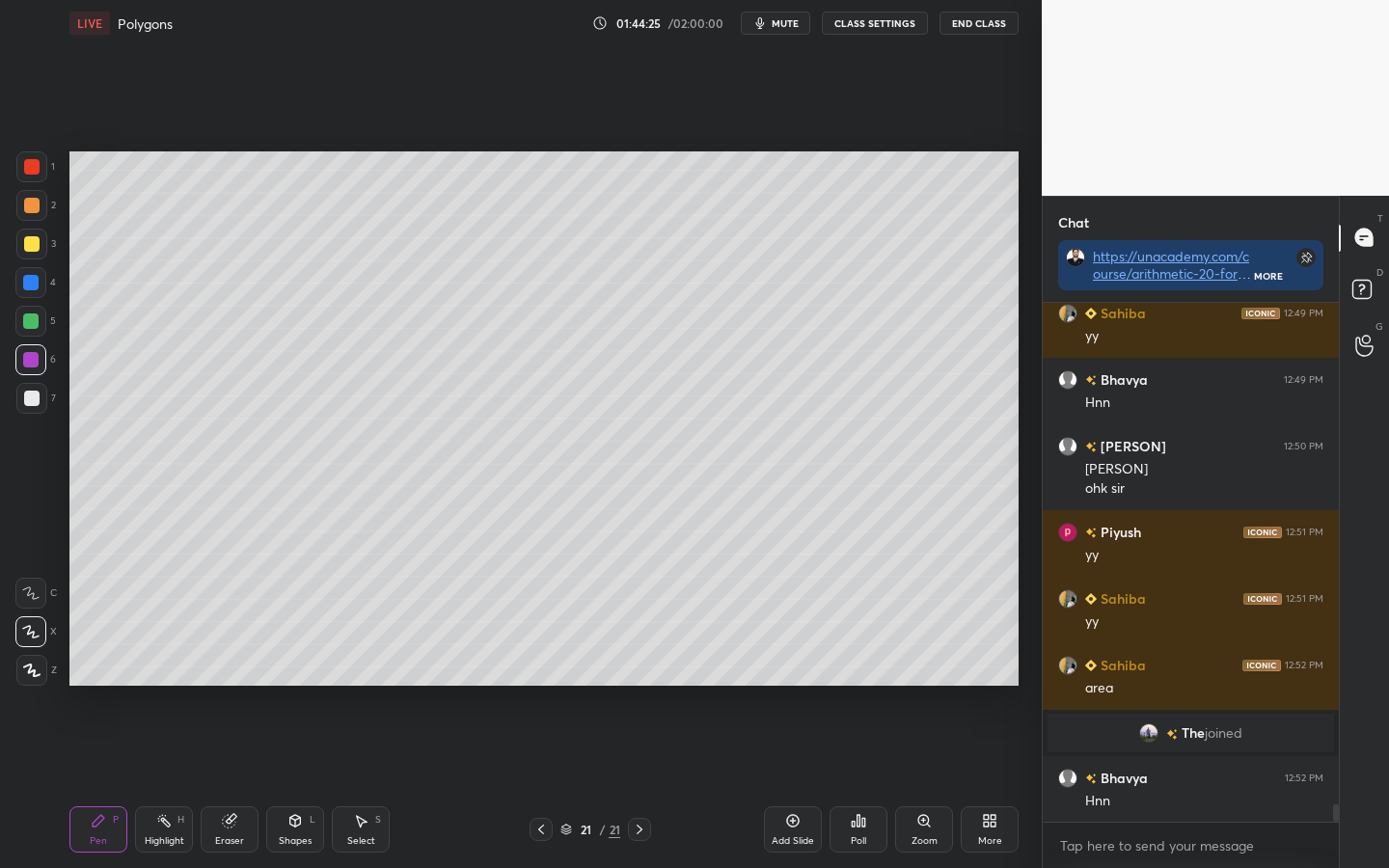 scroll, scrollTop: 15283, scrollLeft: 0, axis: vertical 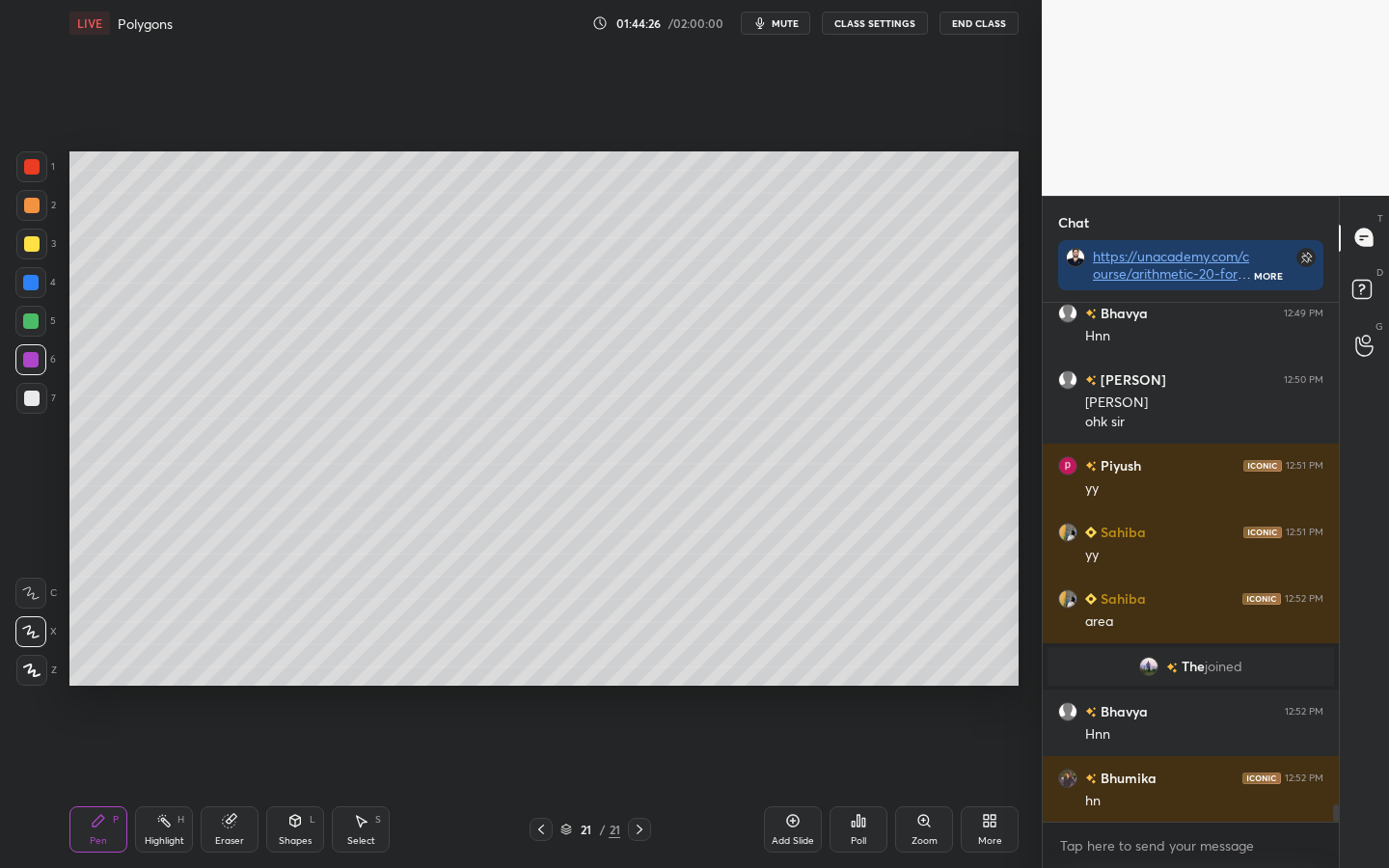 click 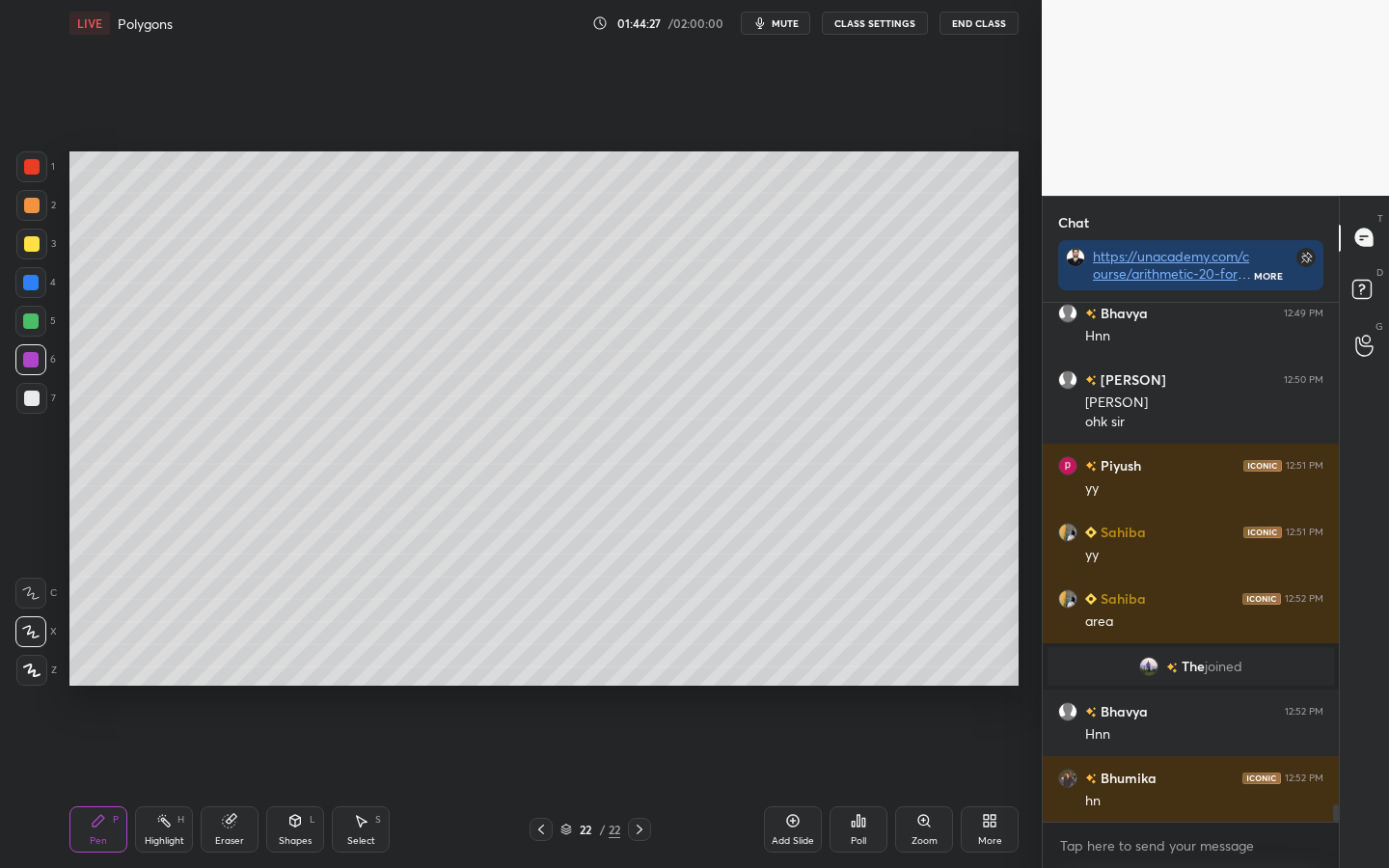 click at bounding box center (32, 167) 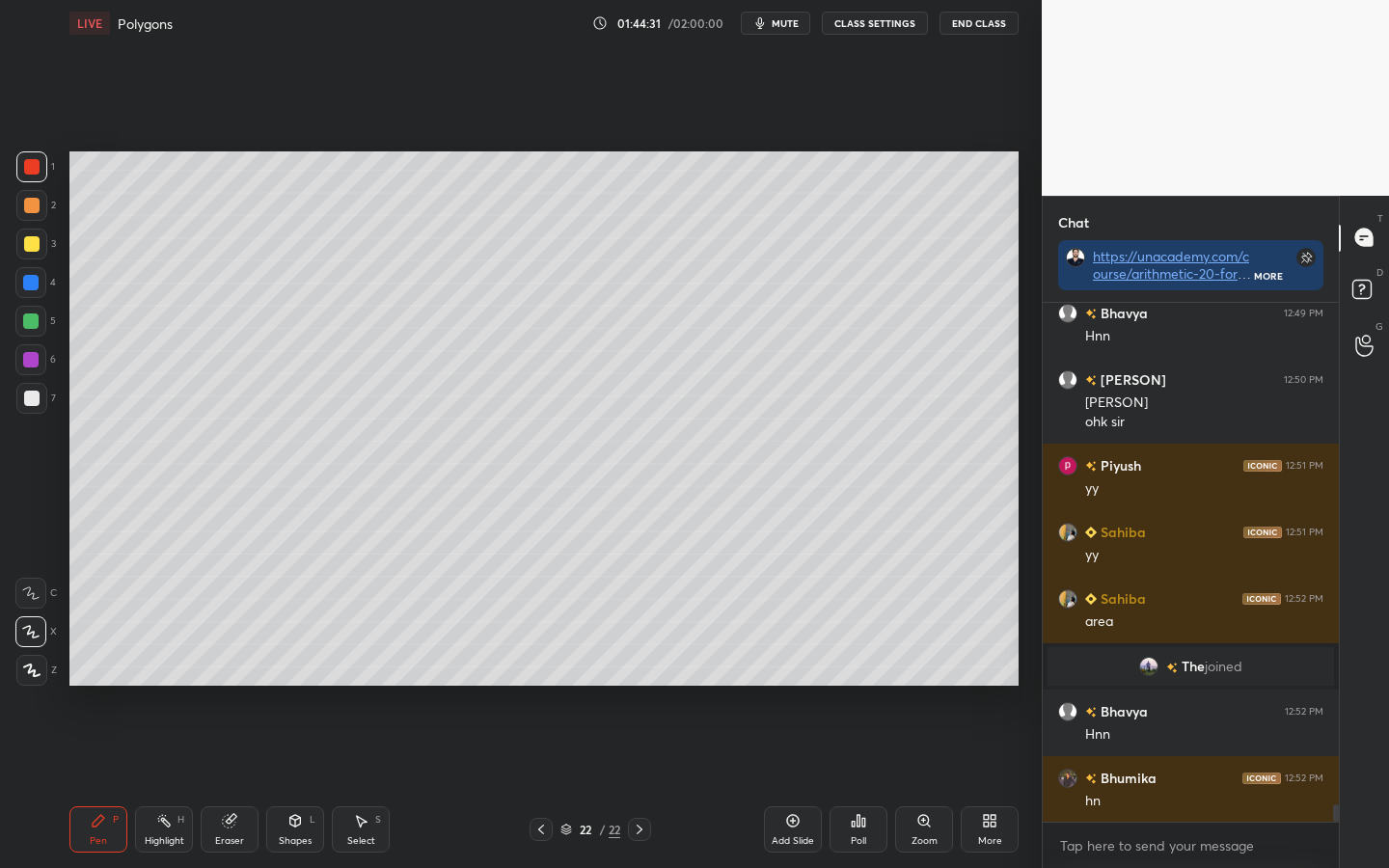 click on "Shapes L" at bounding box center [295, 829] 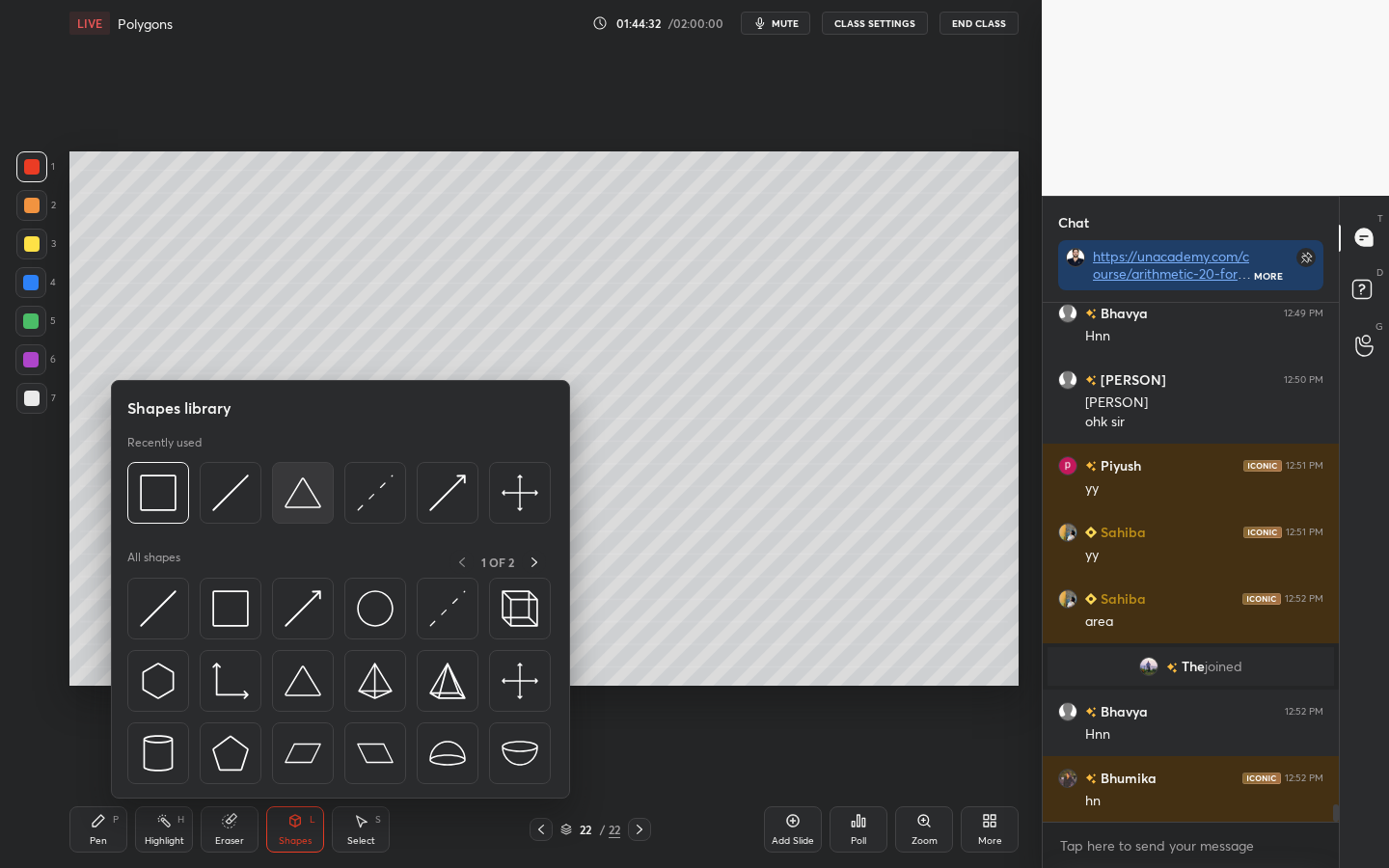 click at bounding box center [303, 493] 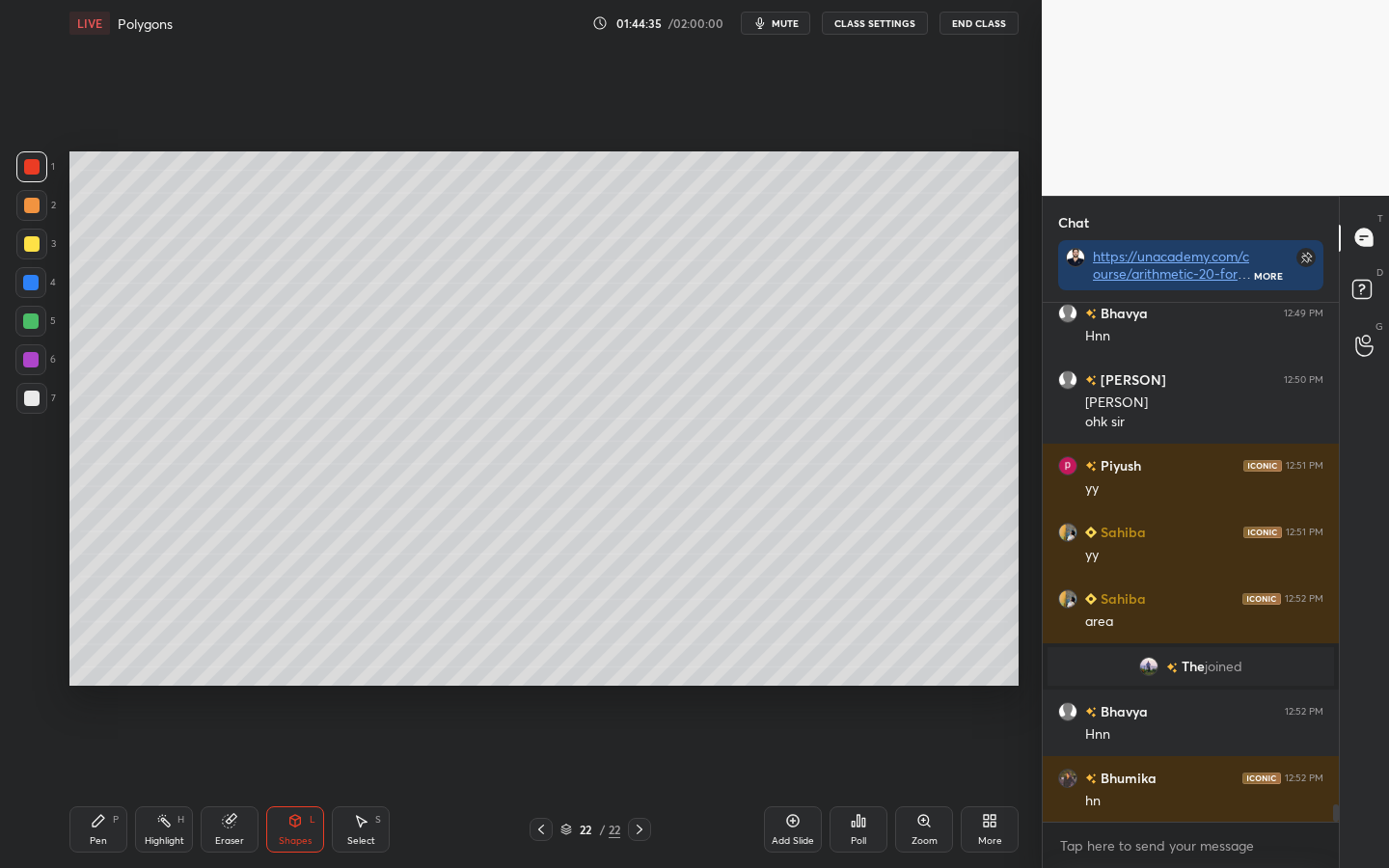 click on "Shapes L" at bounding box center (295, 829) 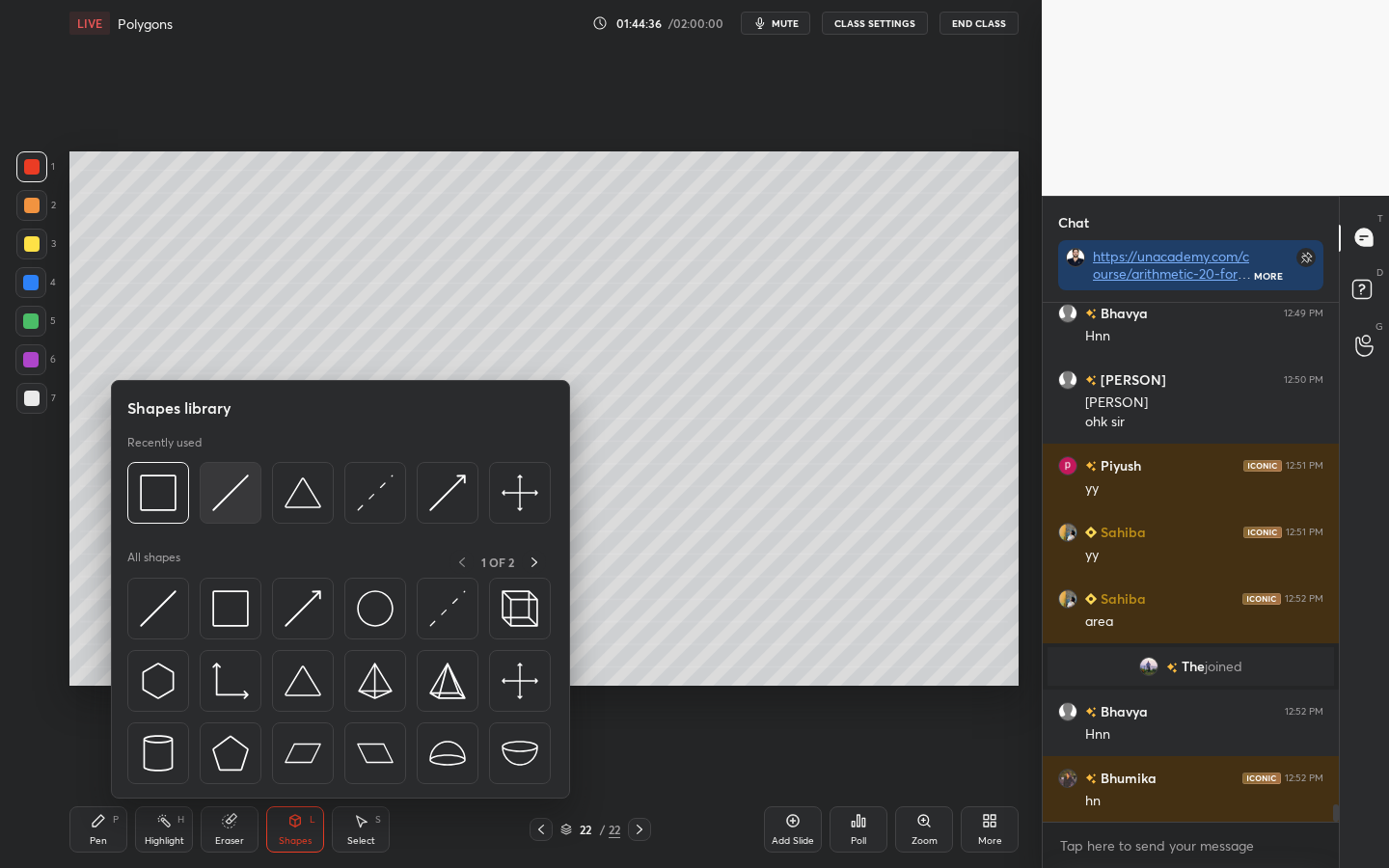 click at bounding box center (231, 493) 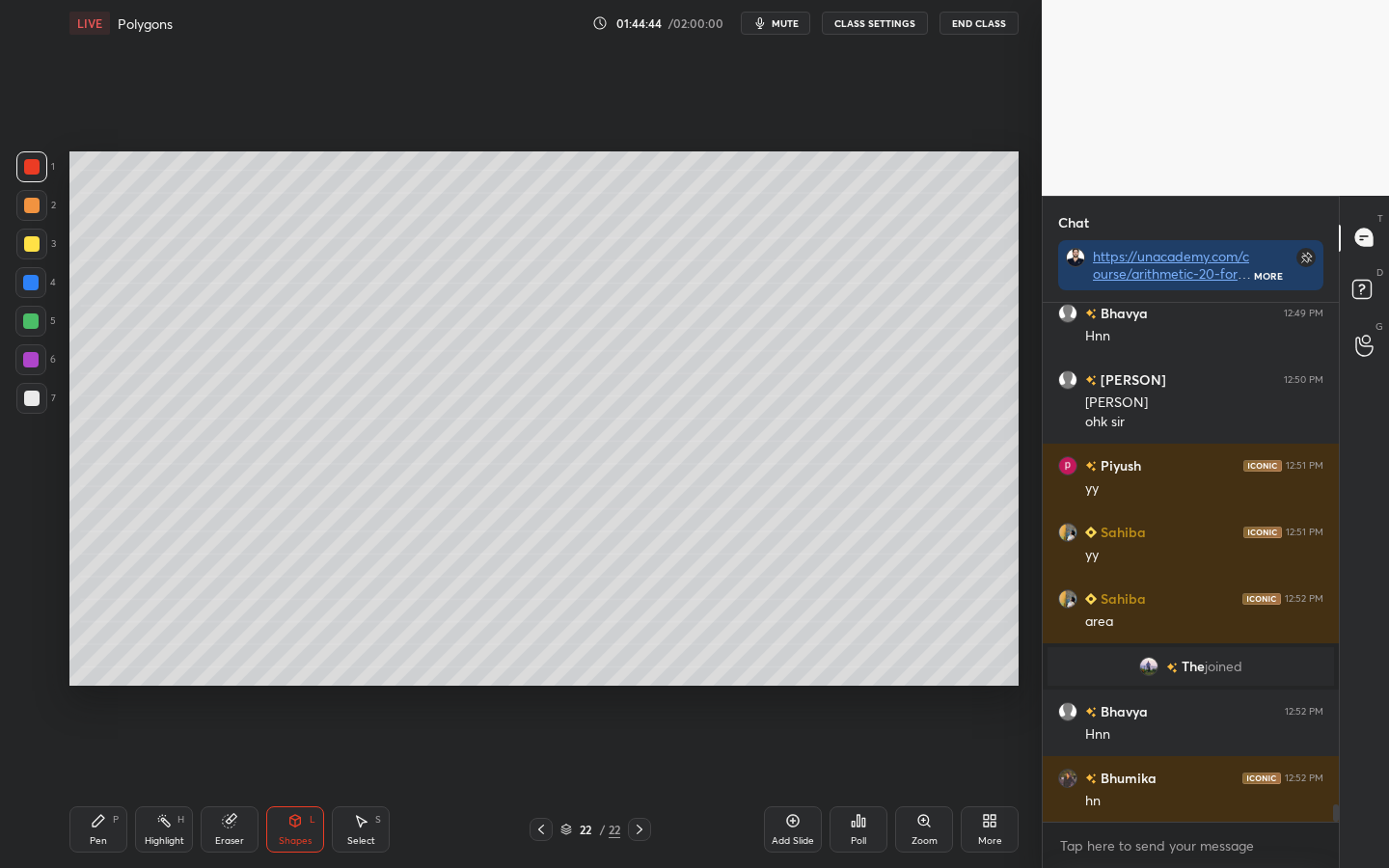 scroll, scrollTop: 15329, scrollLeft: 0, axis: vertical 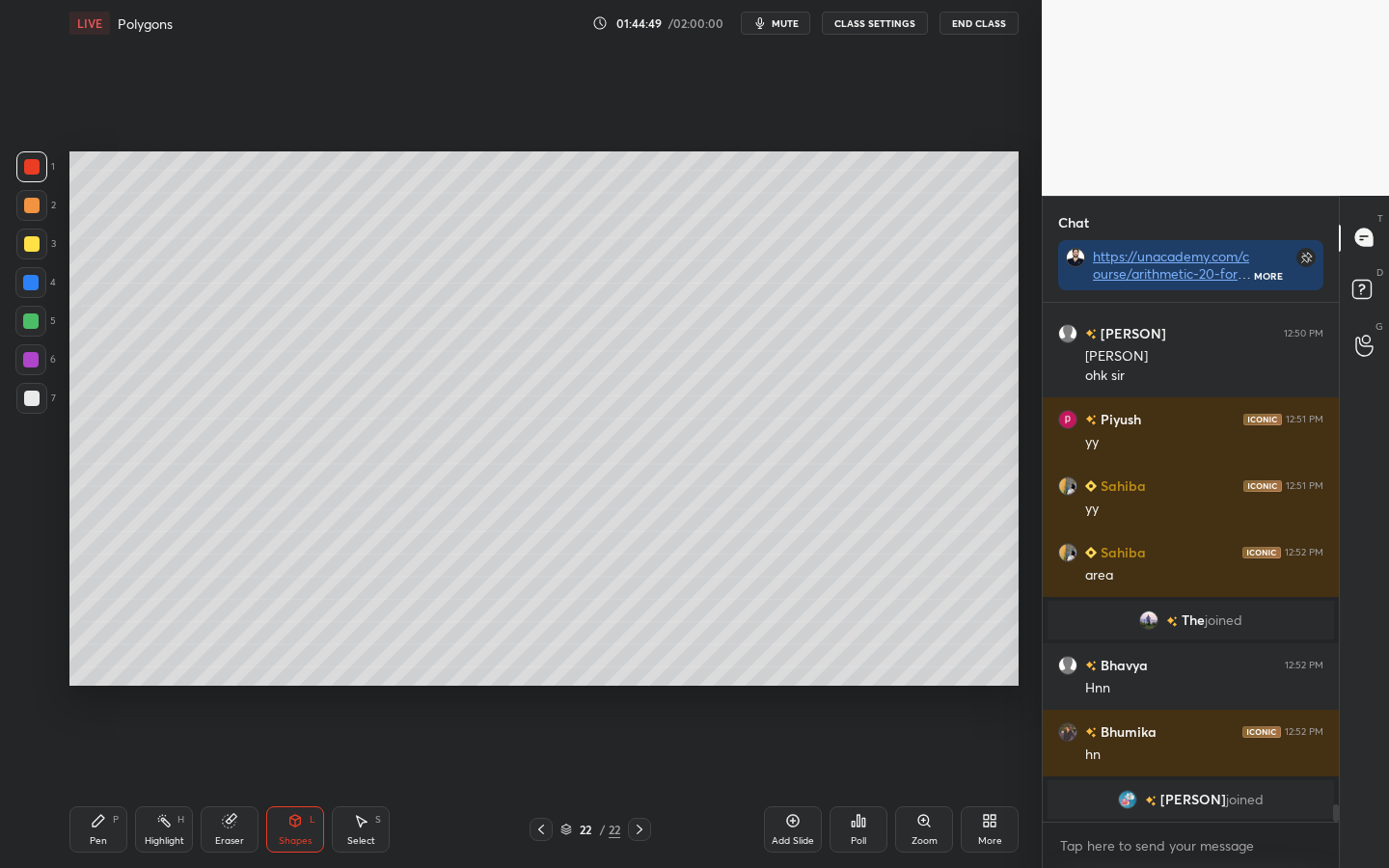 click on "Pen P" at bounding box center (98, 829) 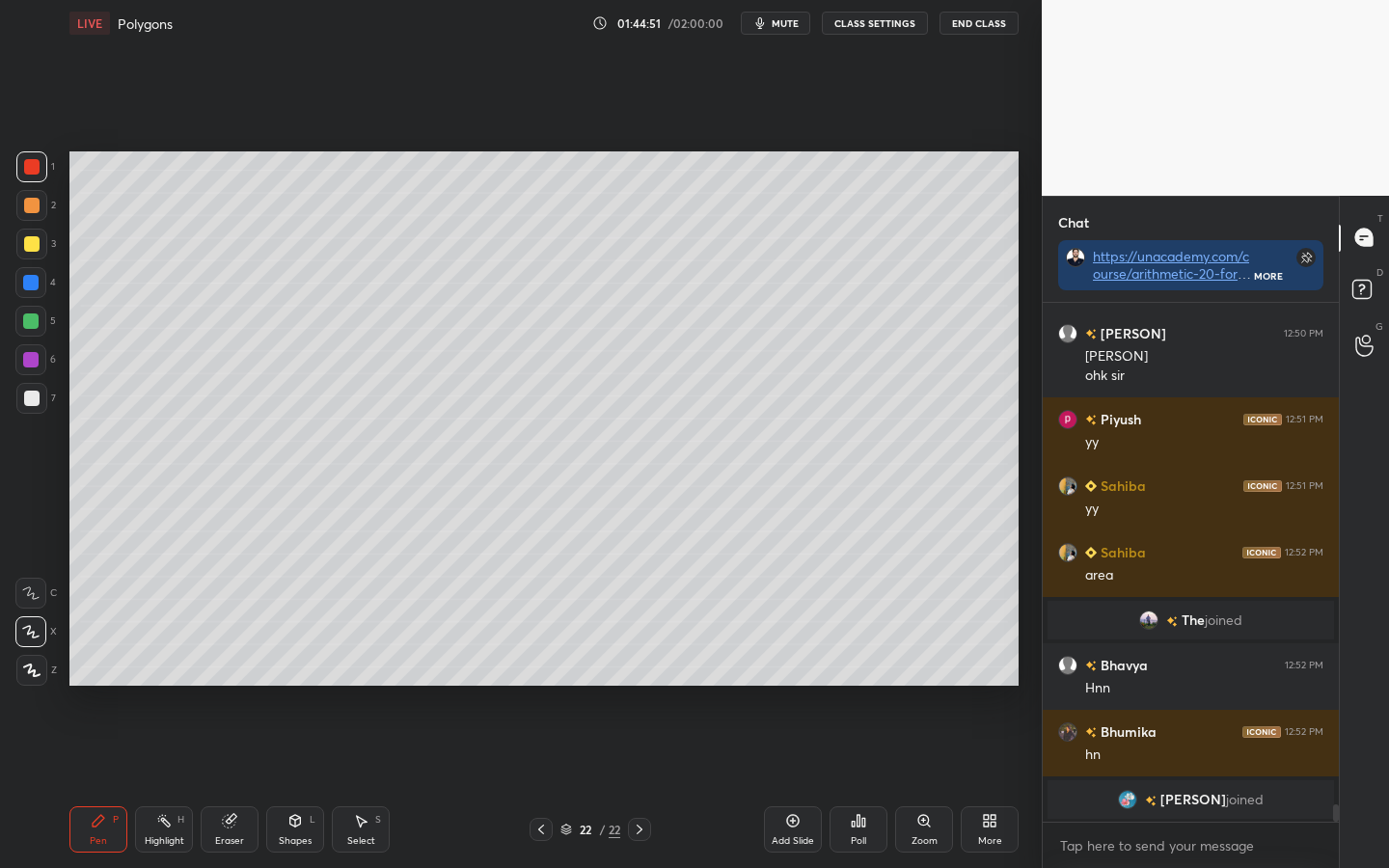 click at bounding box center [31, 283] 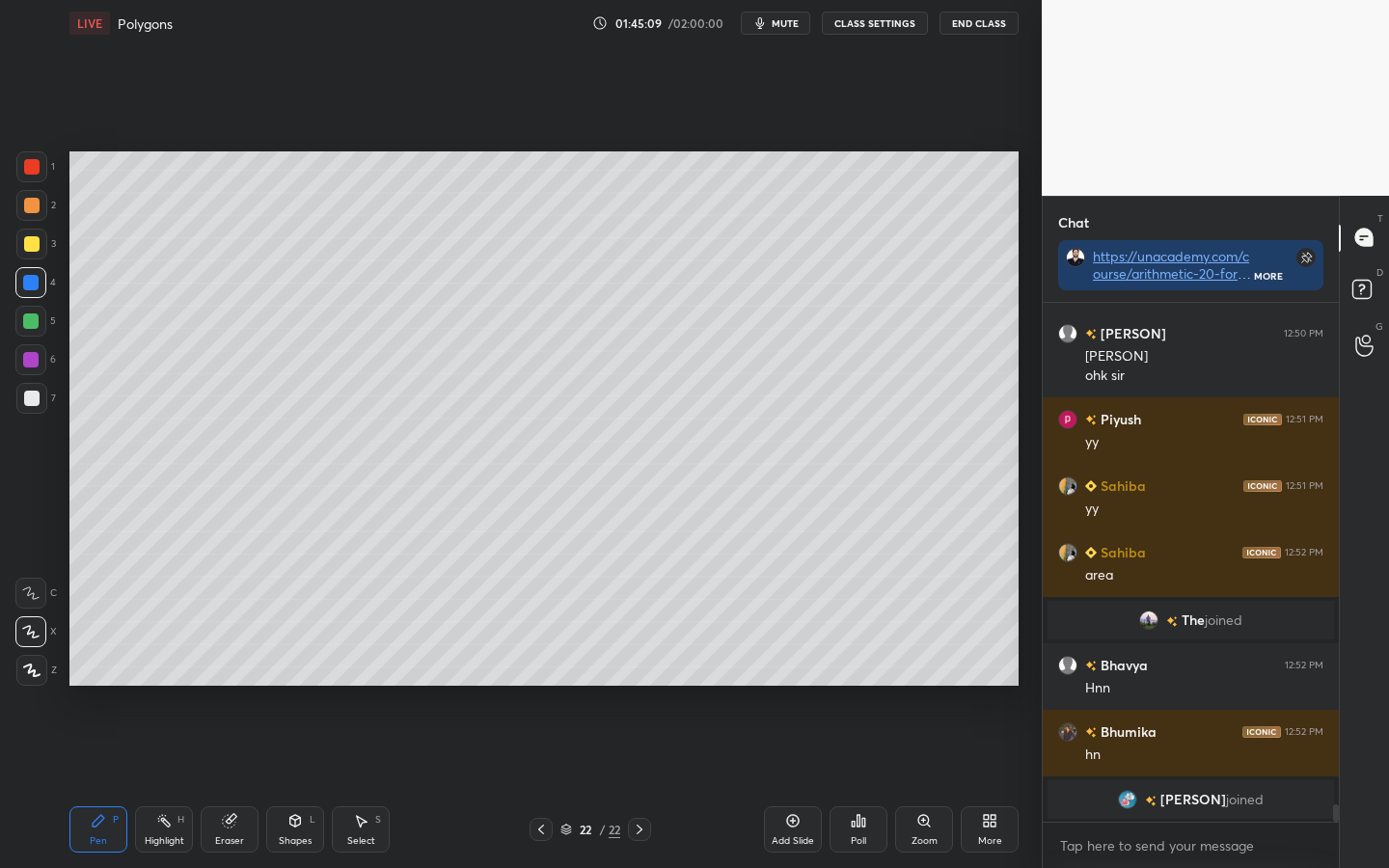 click at bounding box center [32, 167] 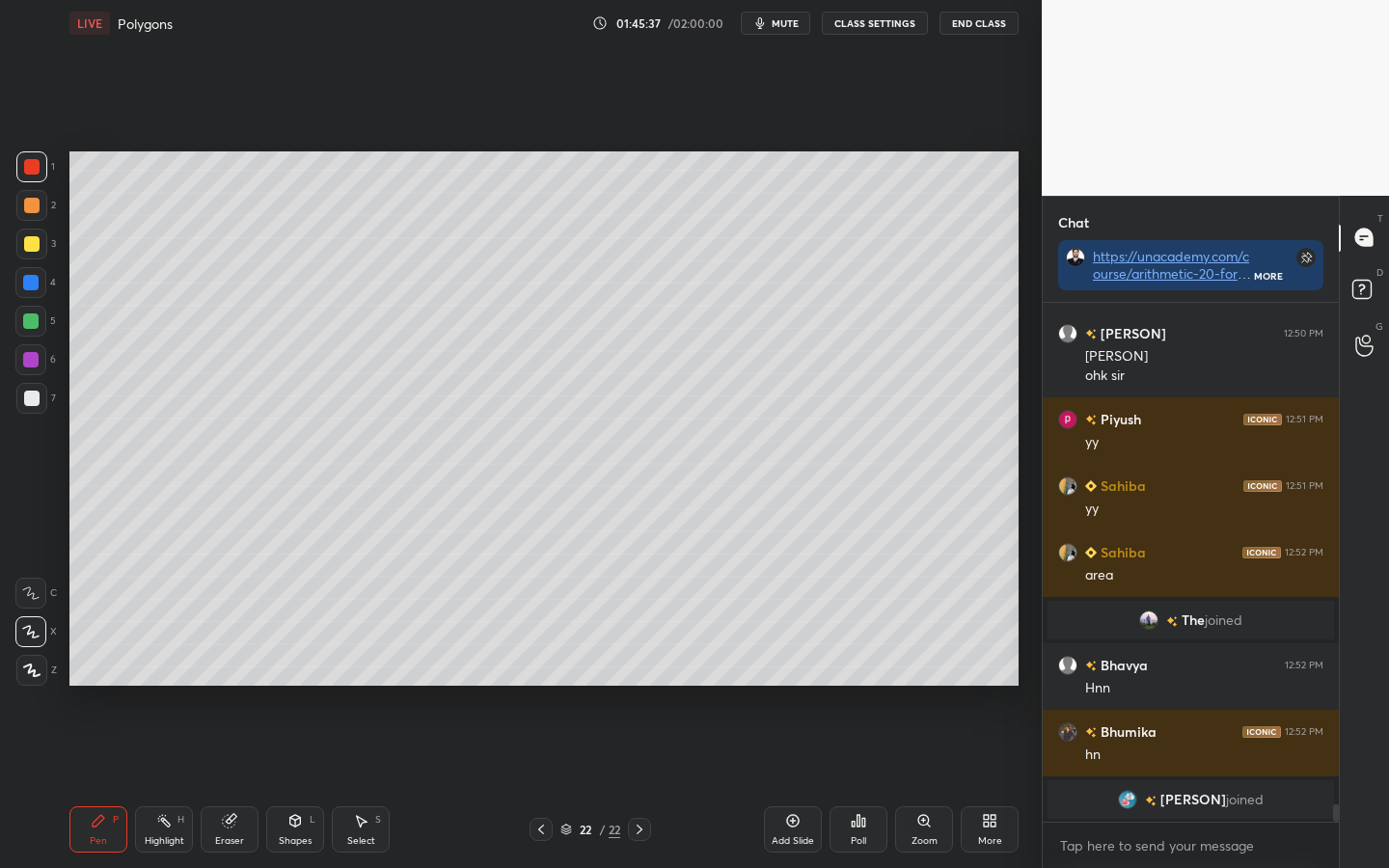 click at bounding box center (32, 398) 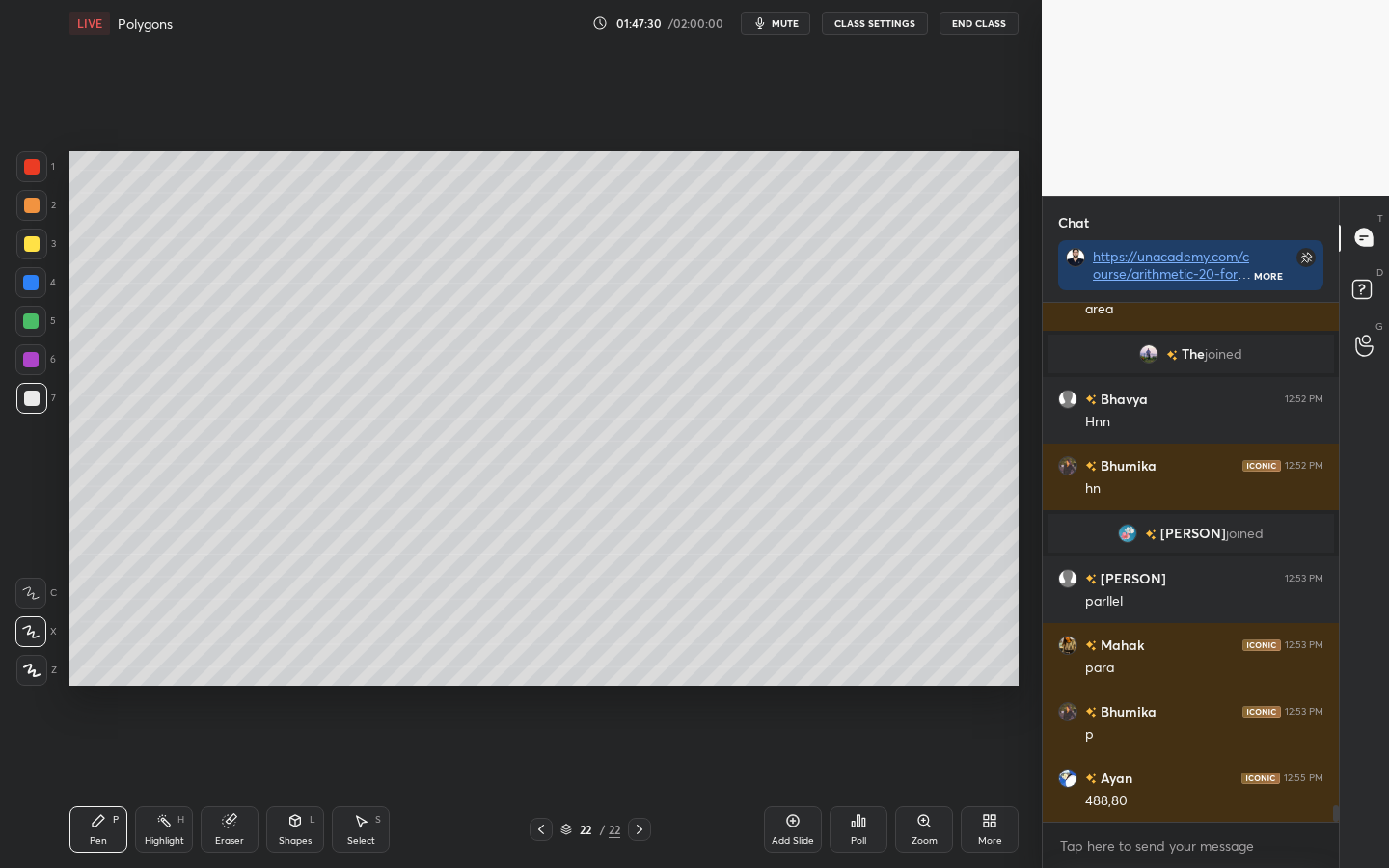 scroll, scrollTop: 15542, scrollLeft: 0, axis: vertical 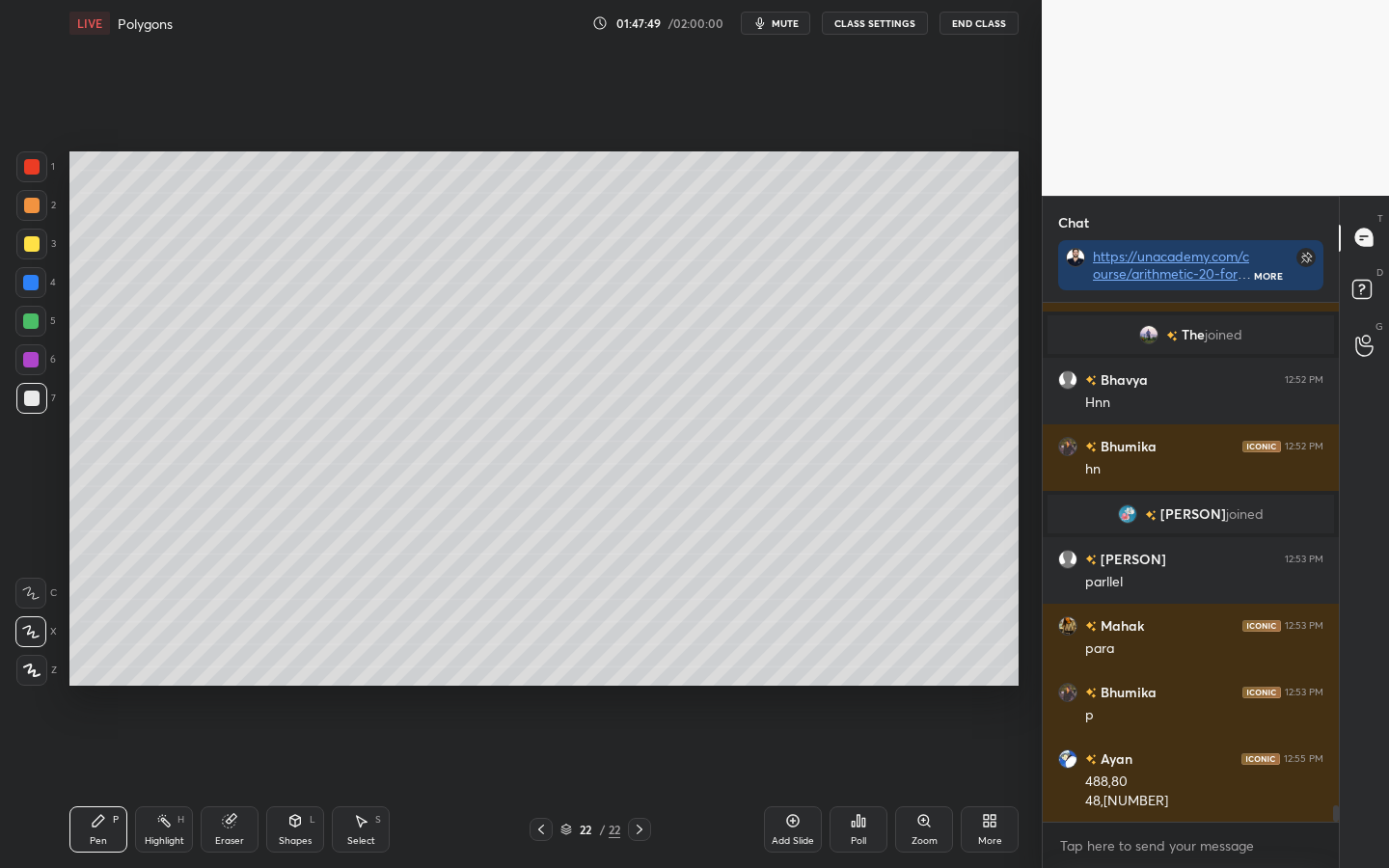click on "Highlight H" at bounding box center [164, 829] 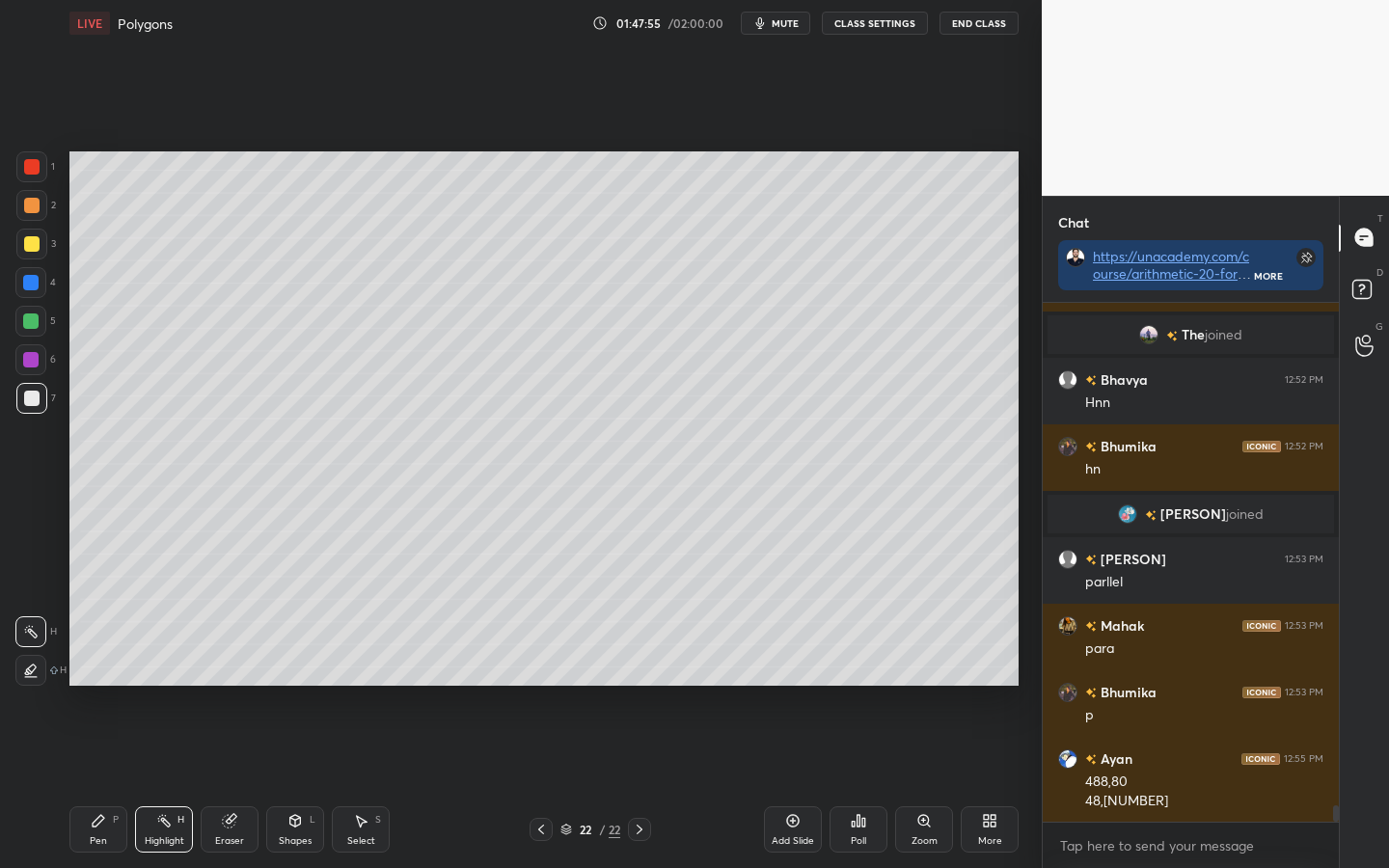 click 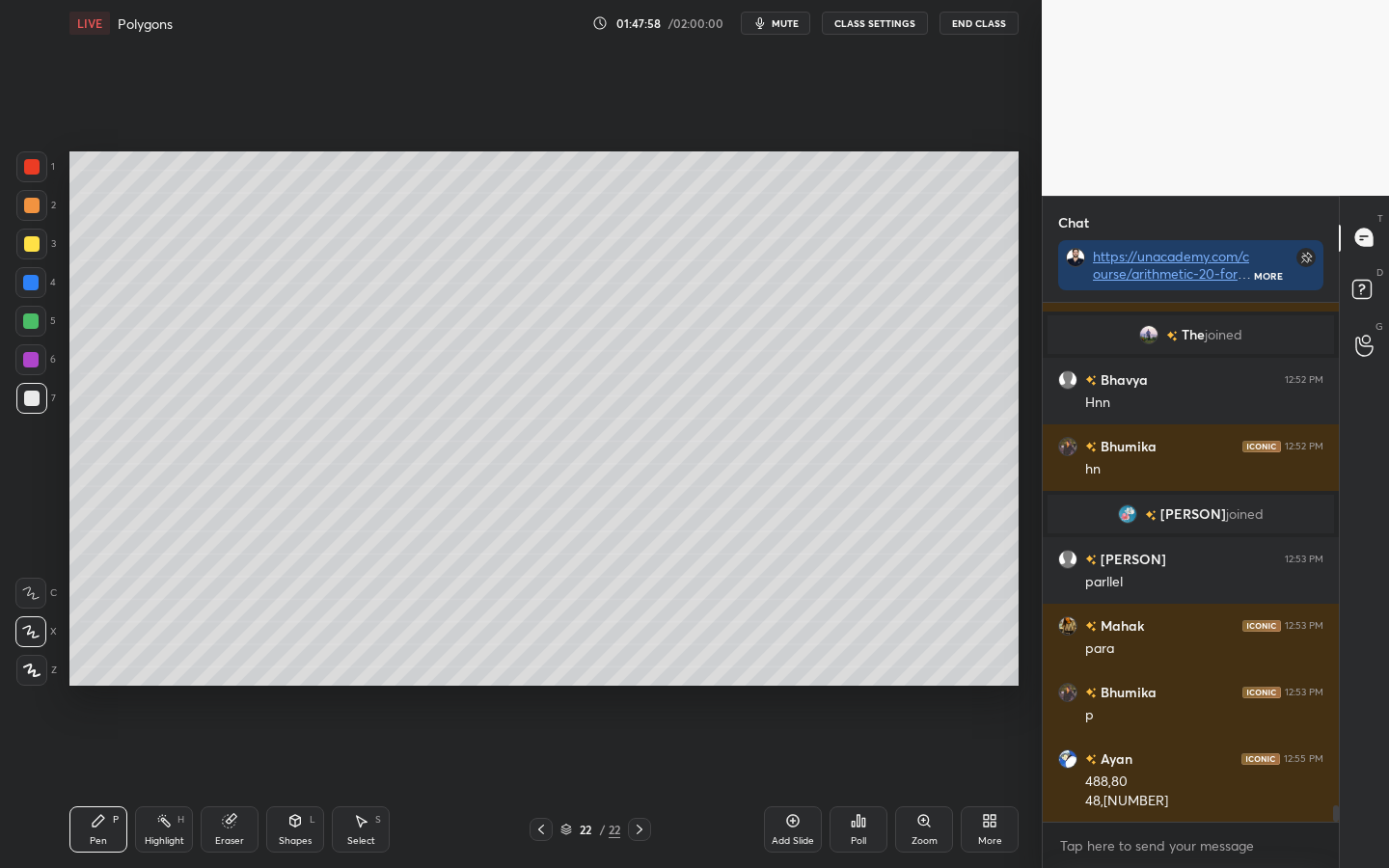click 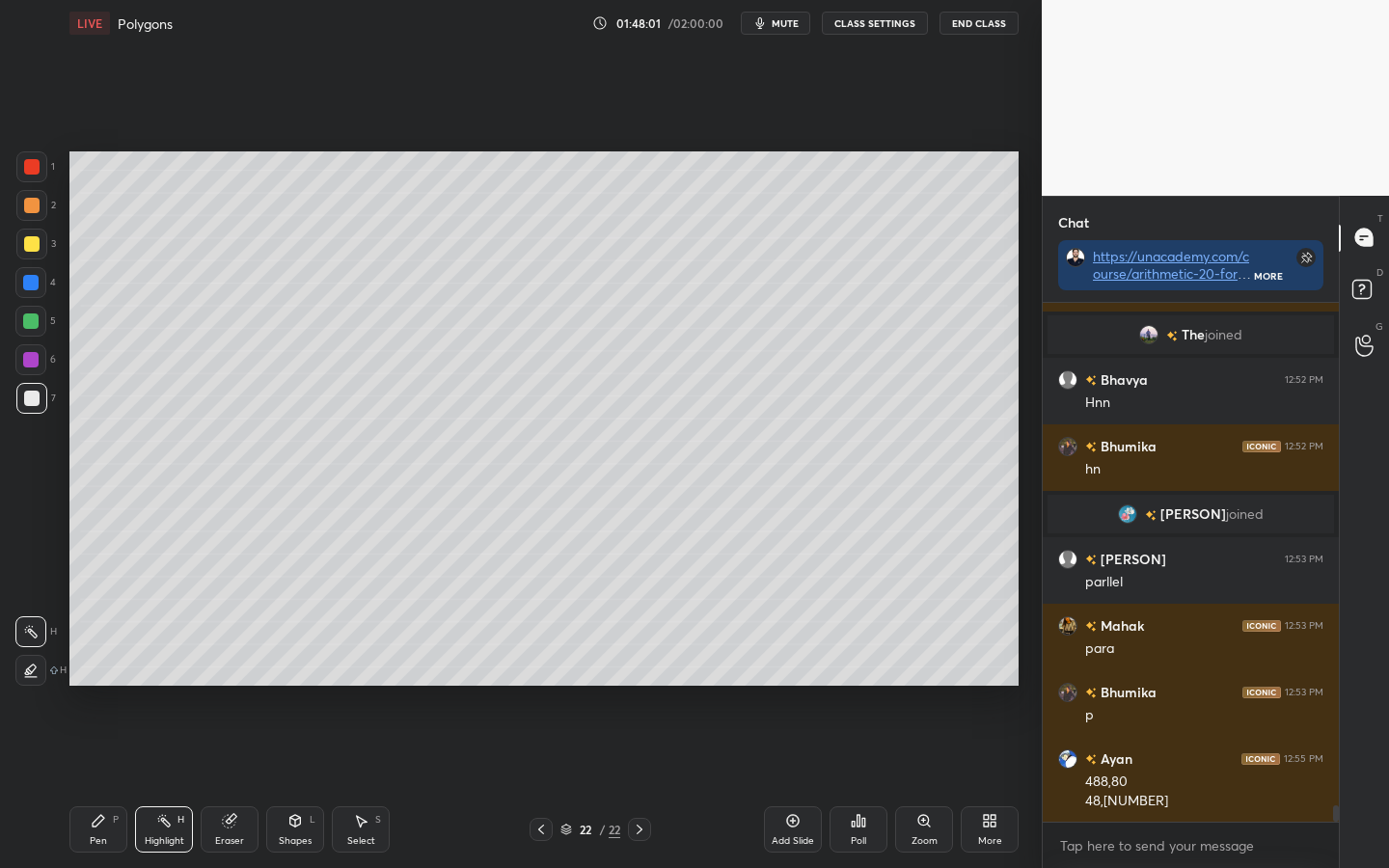 click on "Shapes L" at bounding box center [295, 829] 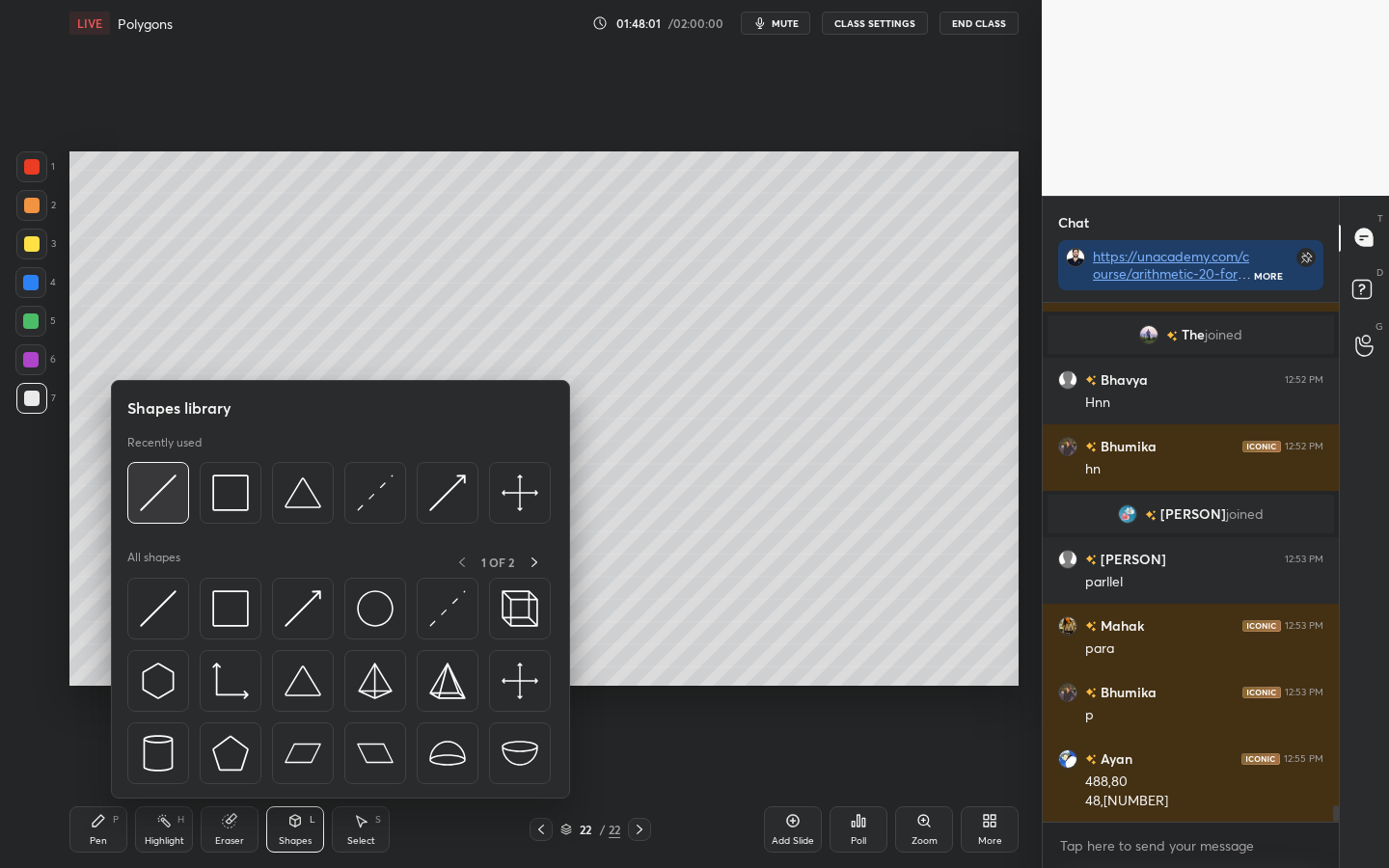 click at bounding box center (158, 493) 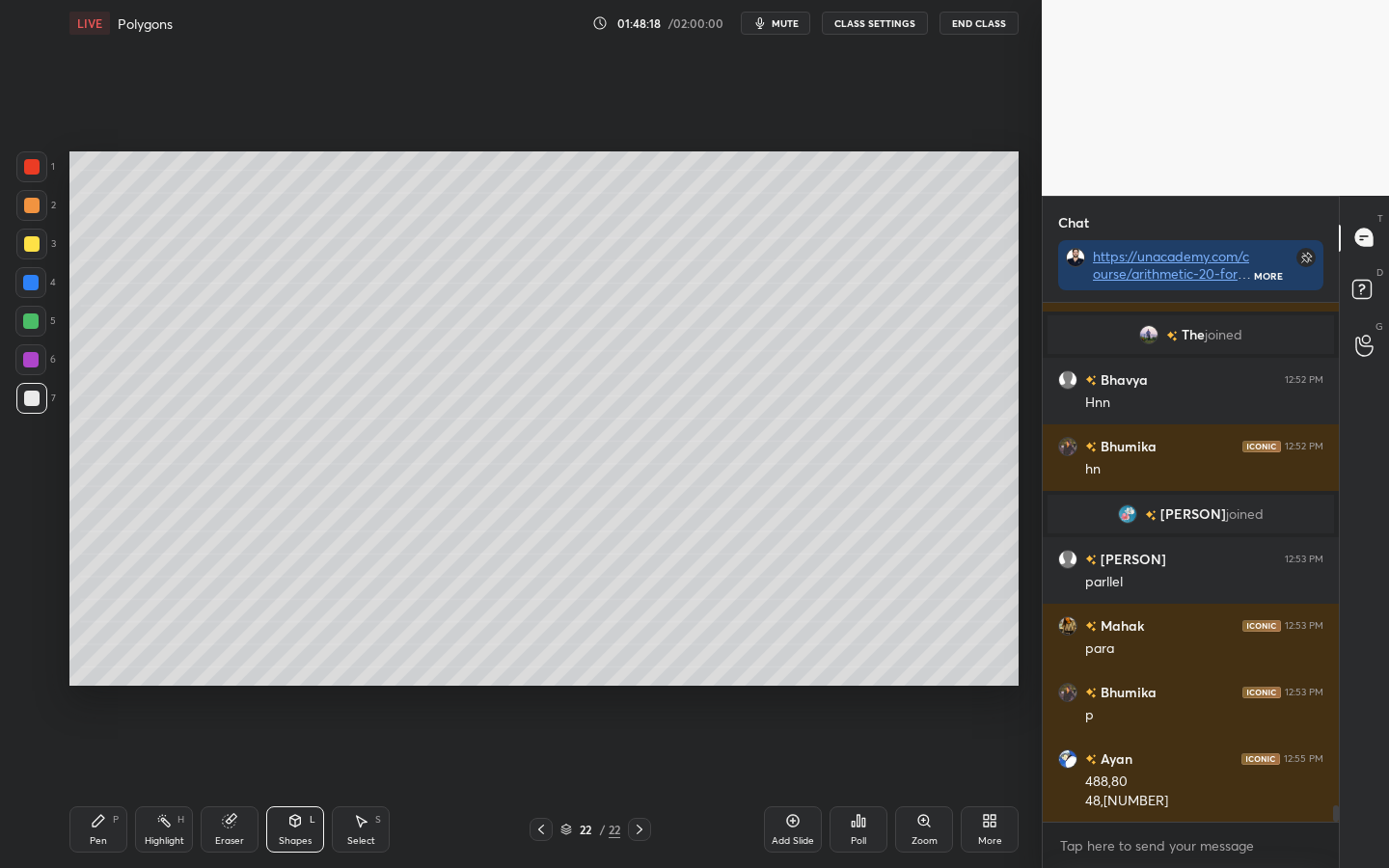 click on "Pen P" at bounding box center [98, 829] 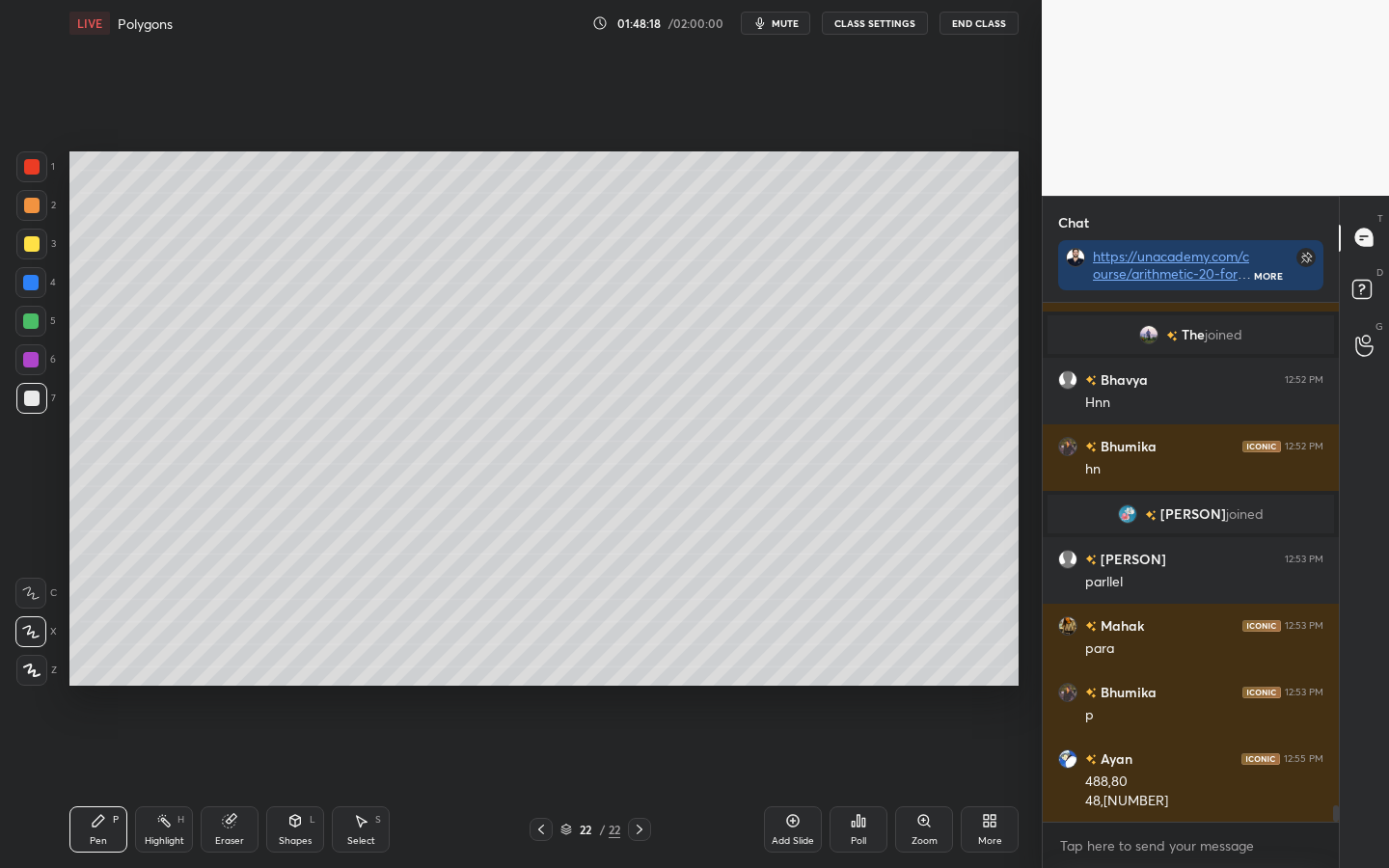 click 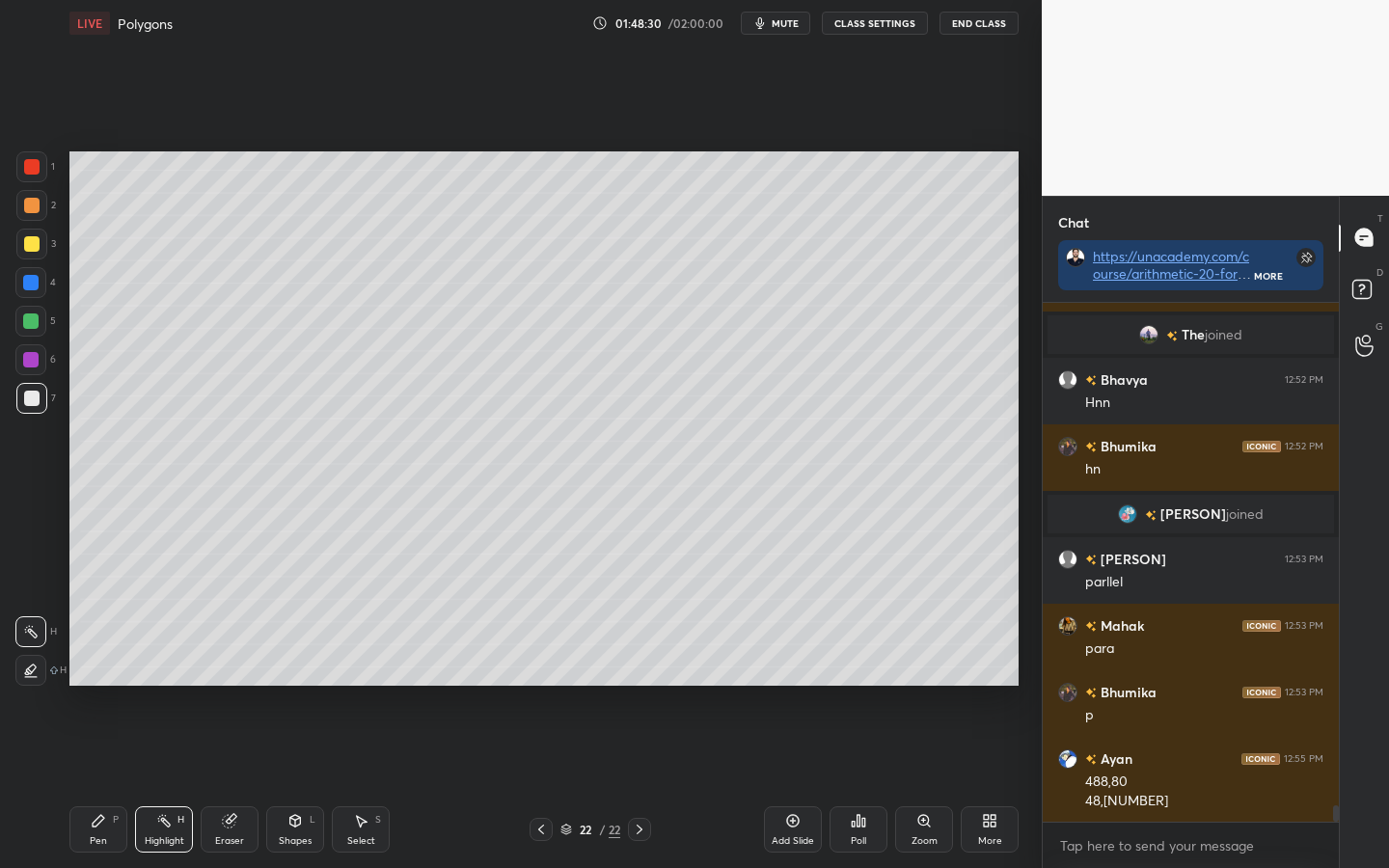 click 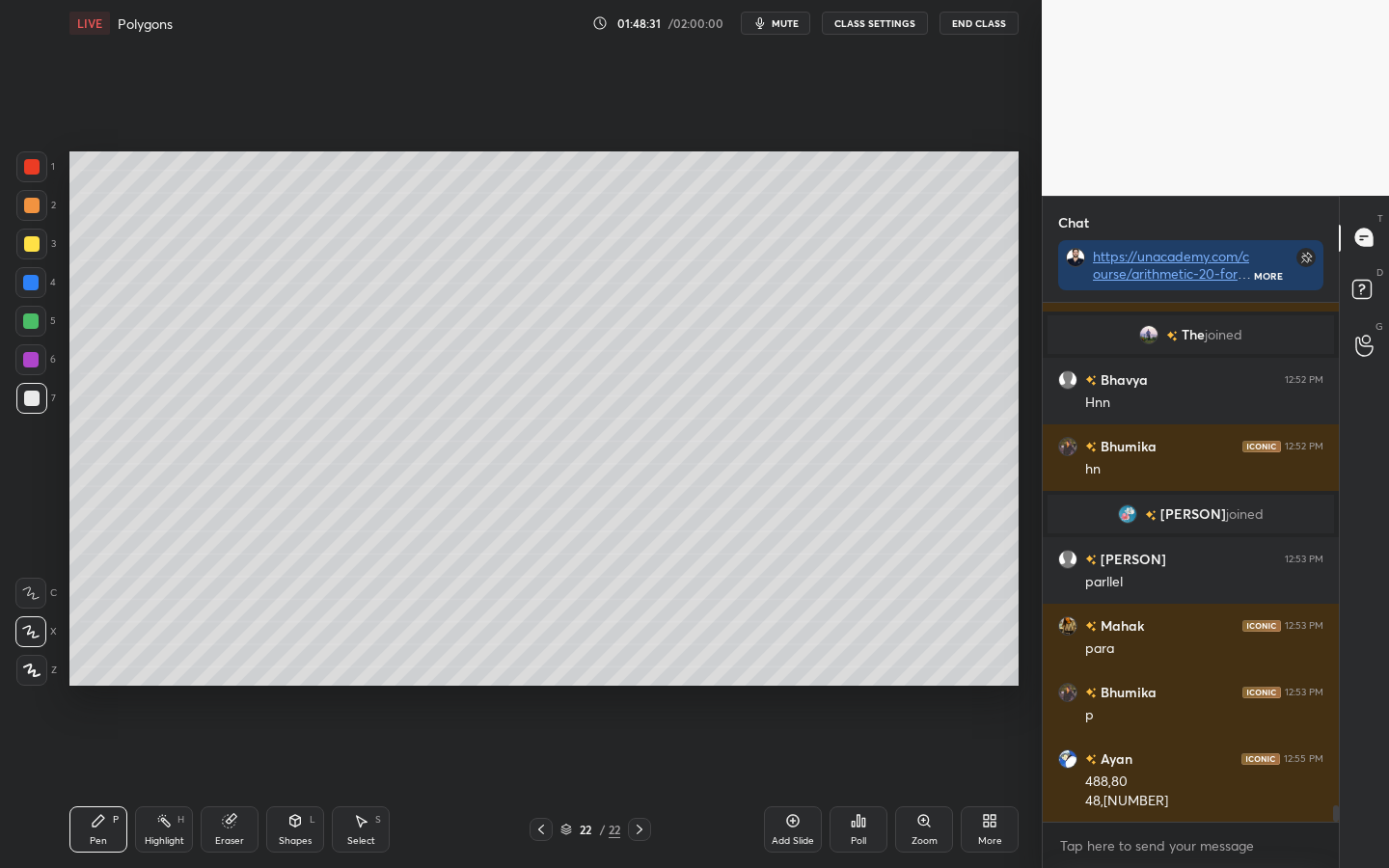 click at bounding box center (31, 321) 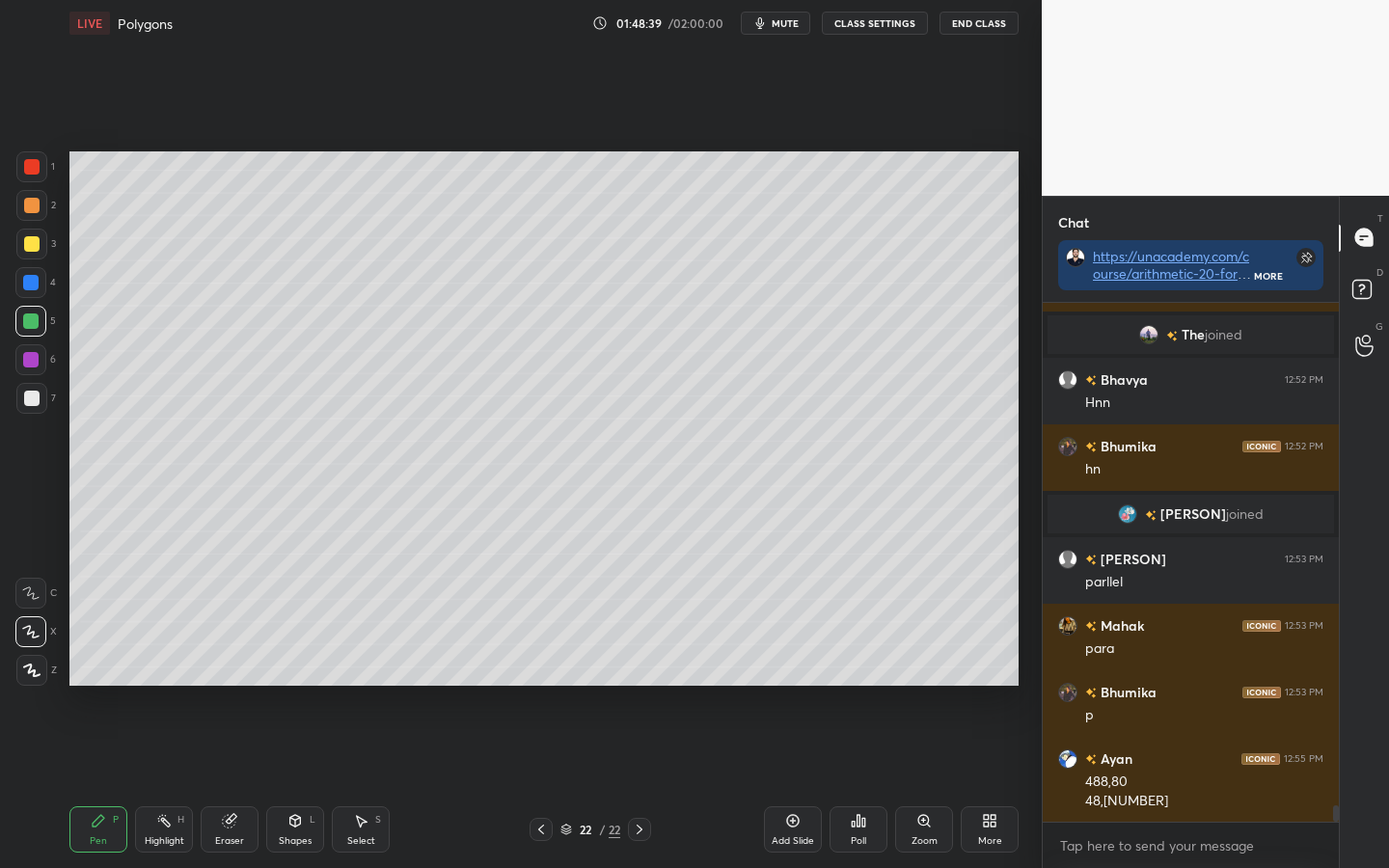 click at bounding box center [32, 244] 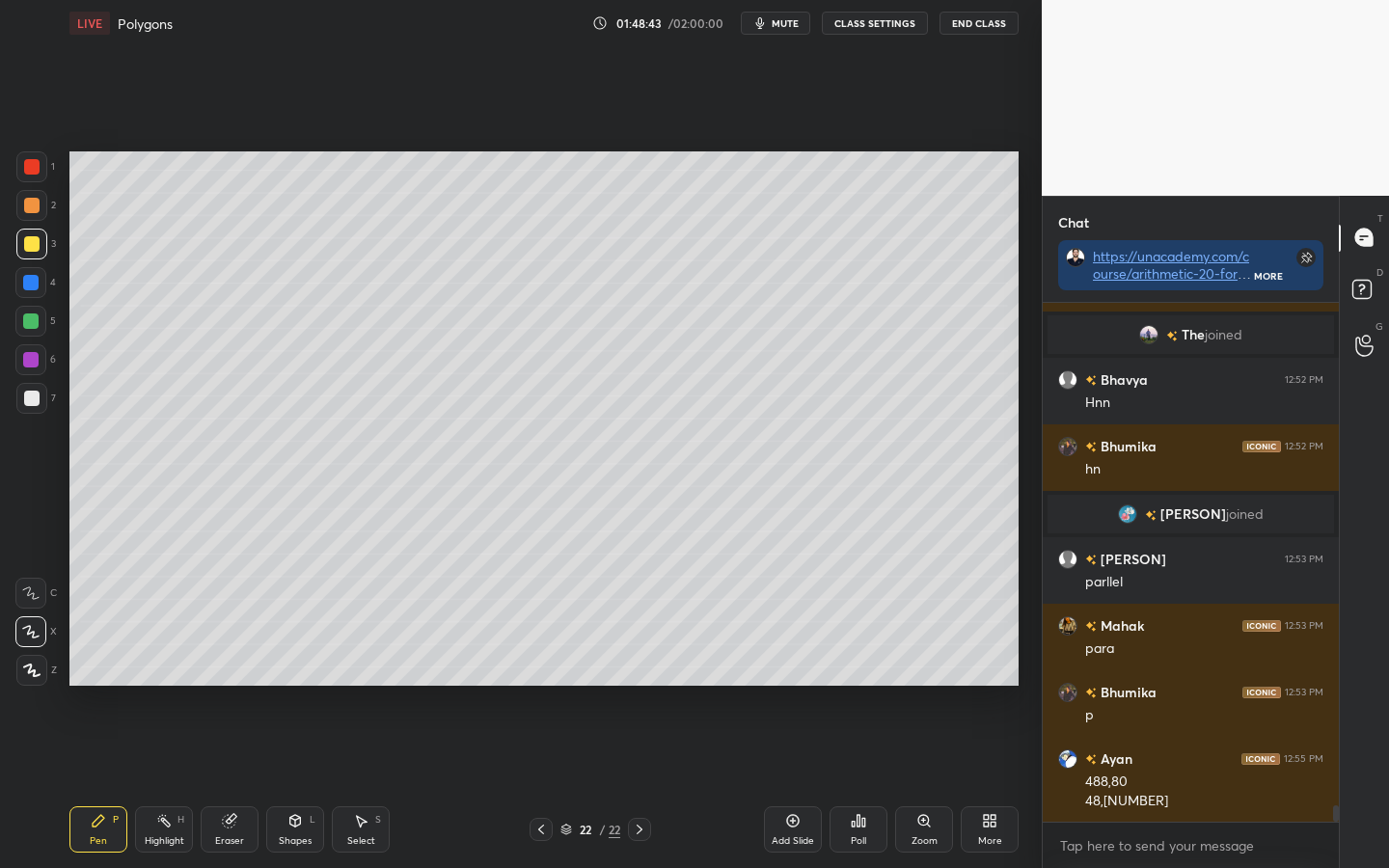 scroll, scrollTop: 15609, scrollLeft: 0, axis: vertical 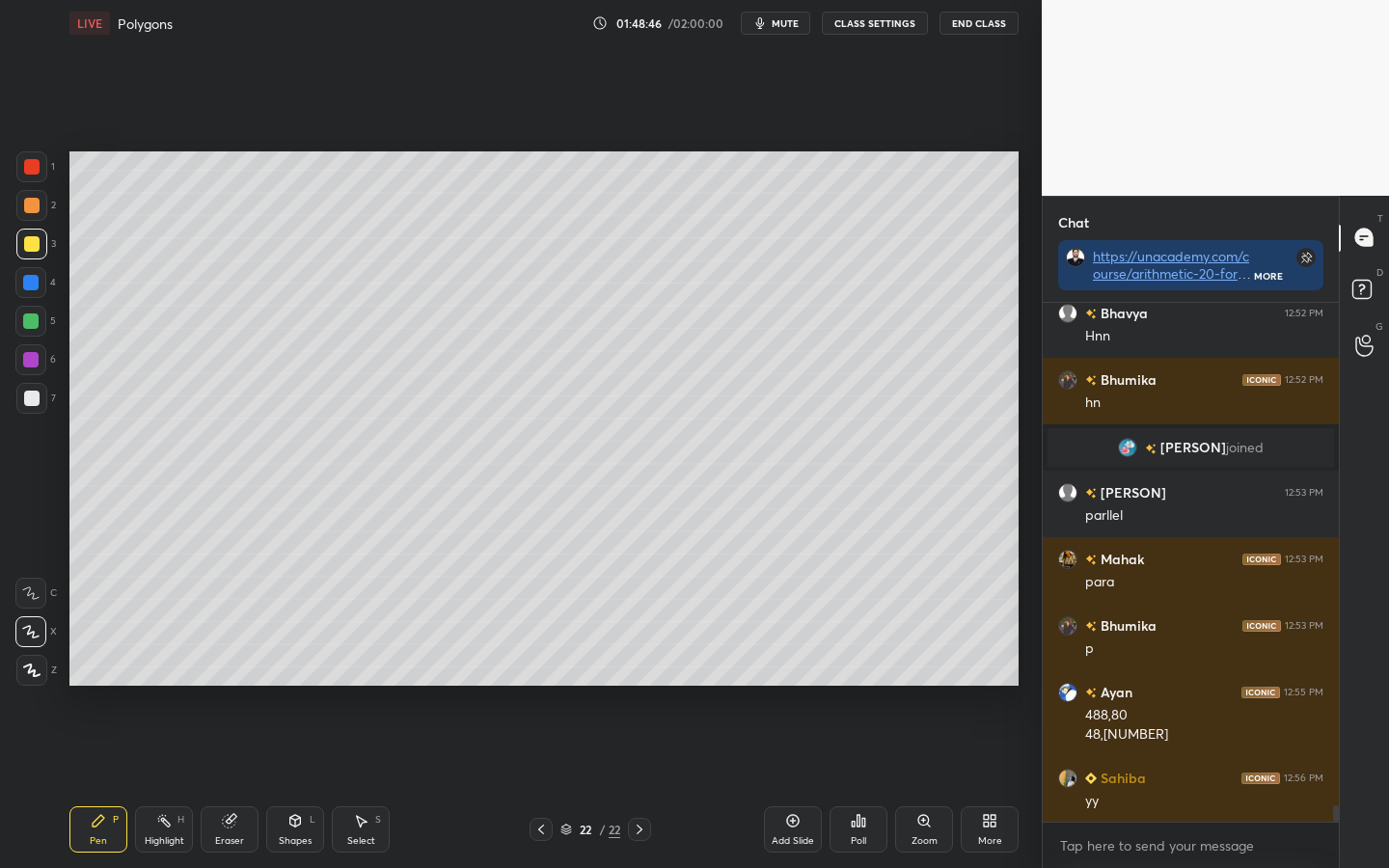 click at bounding box center (31, 283) 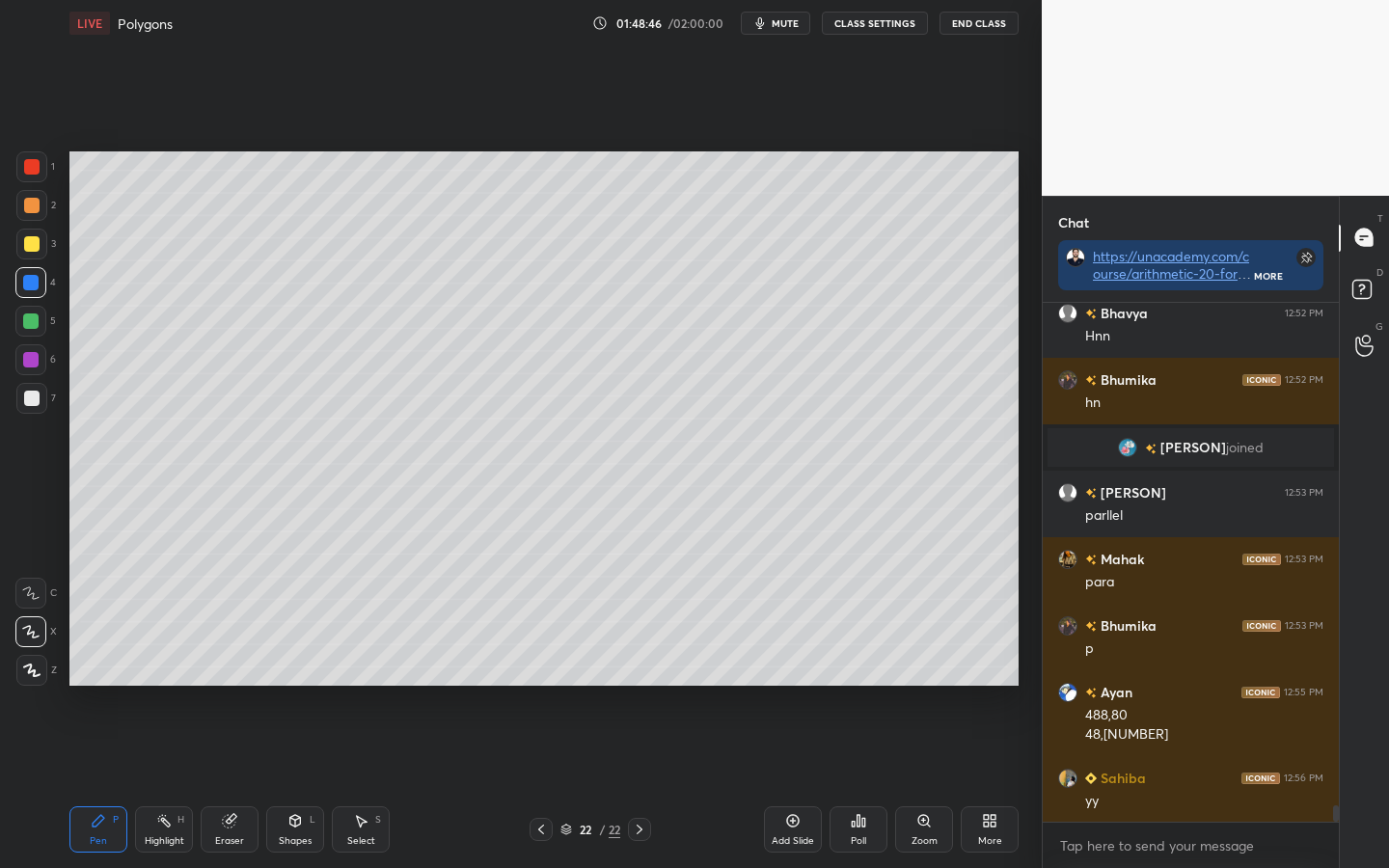 scroll, scrollTop: 15675, scrollLeft: 0, axis: vertical 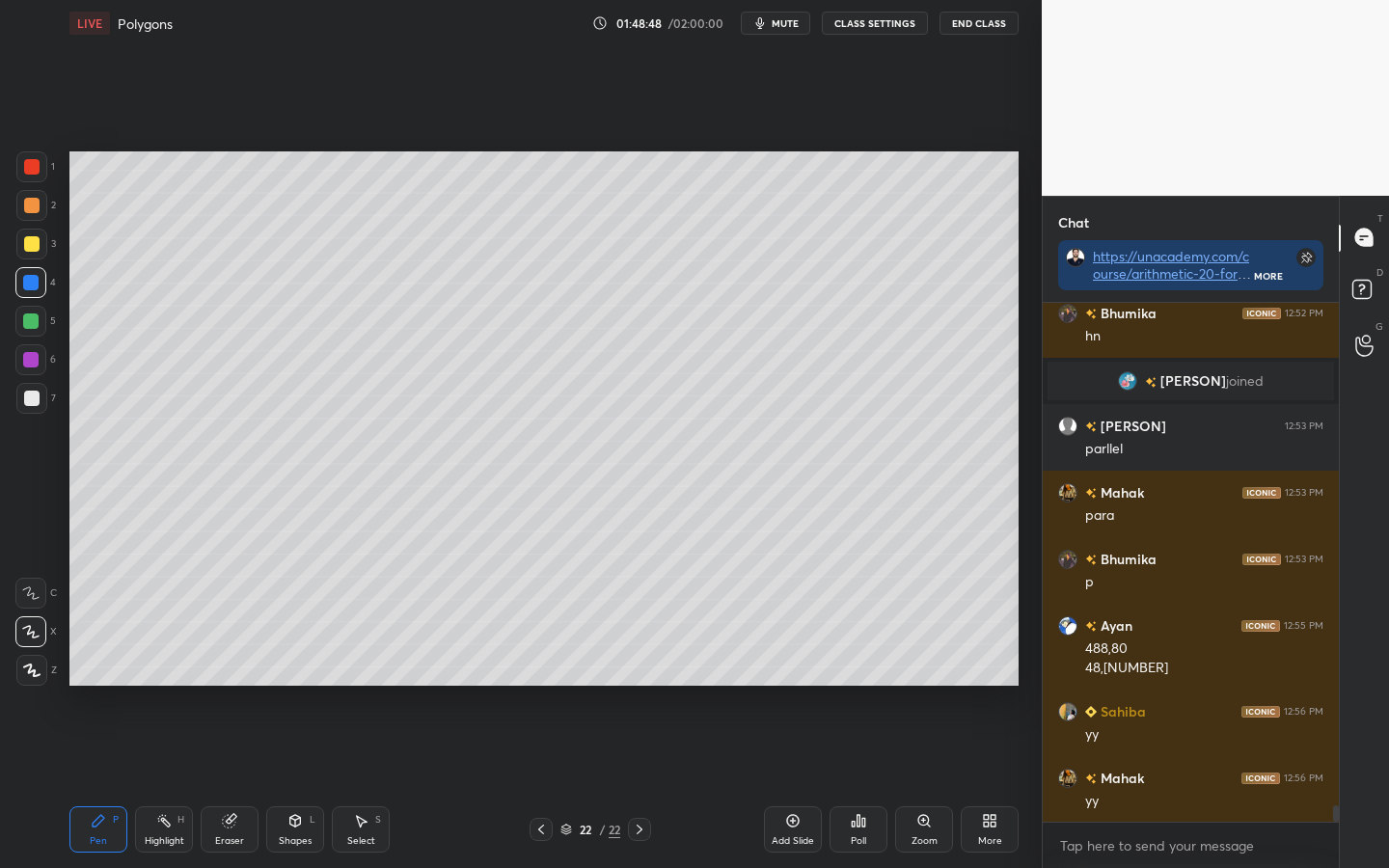 click on "Highlight H" at bounding box center (164, 829) 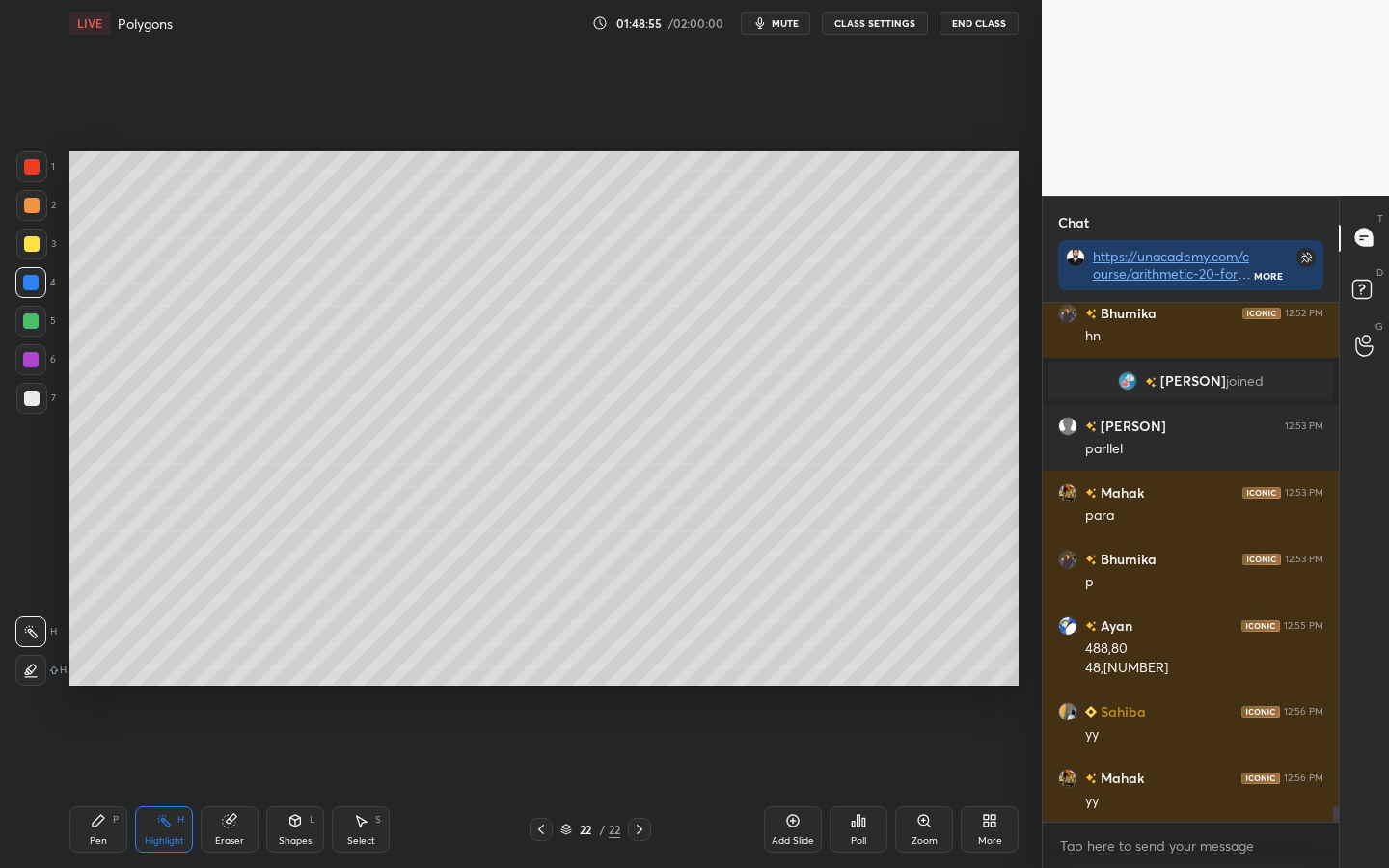 click on "Pen P" at bounding box center (98, 829) 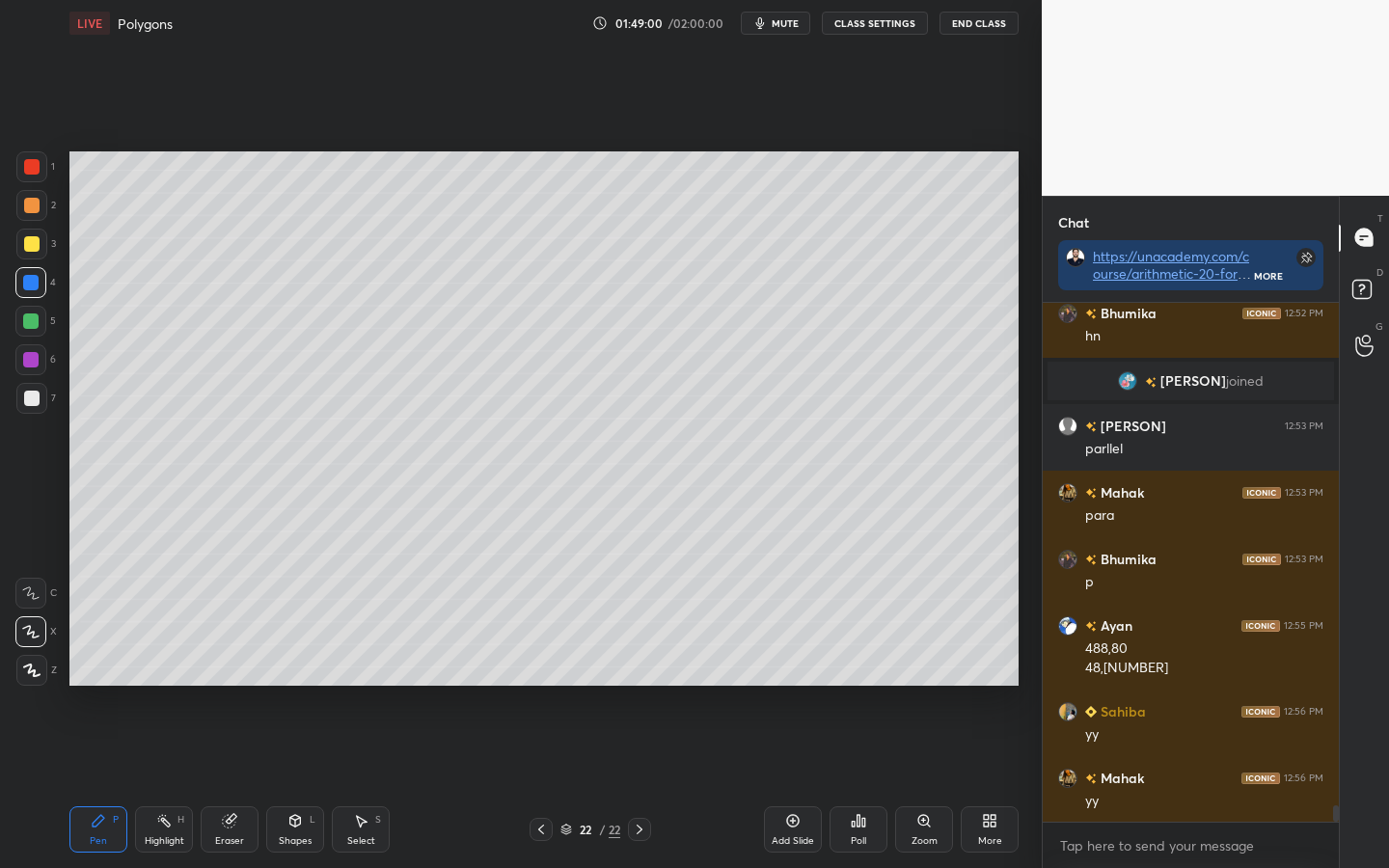 click at bounding box center (31, 360) 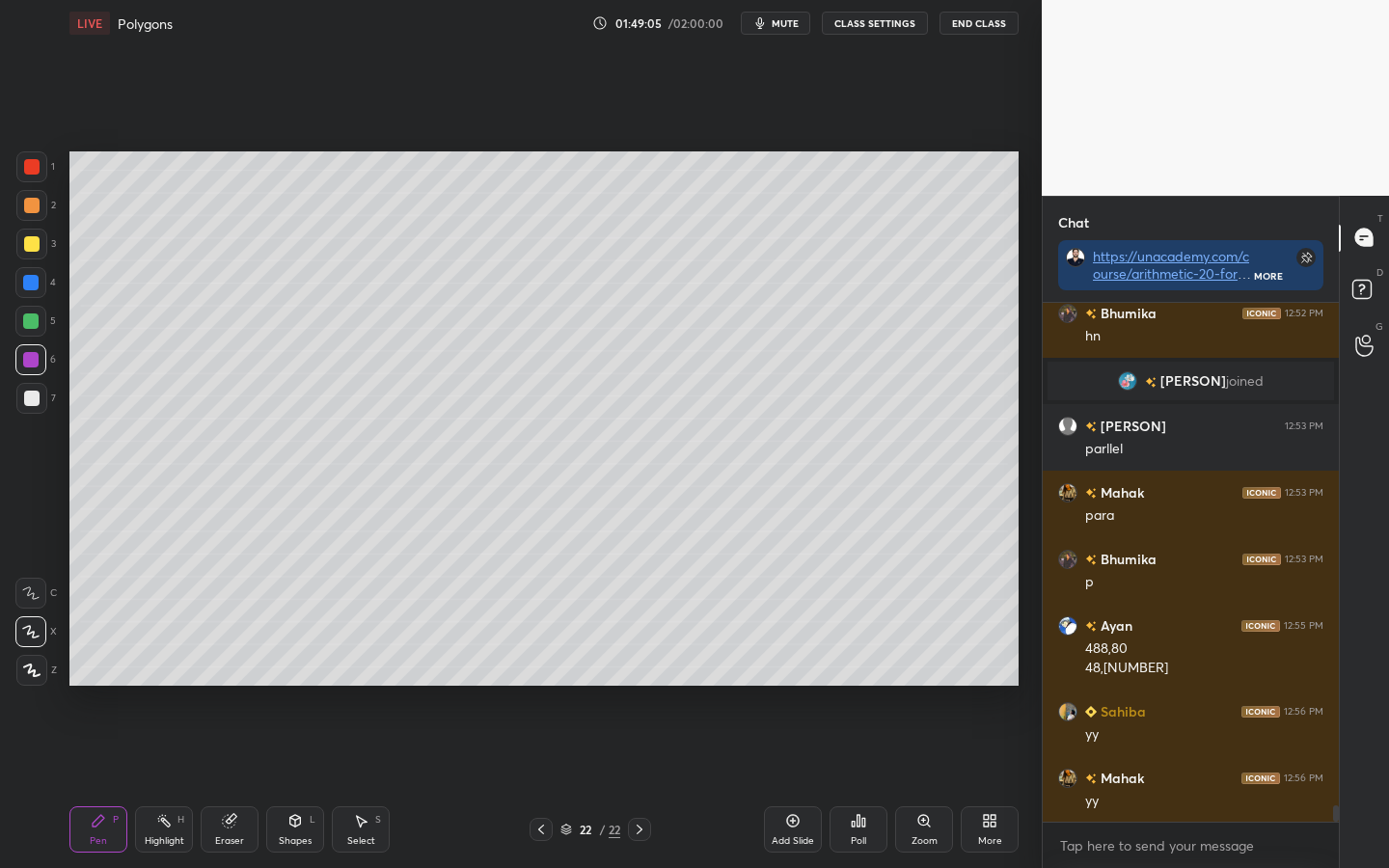 click at bounding box center [31, 283] 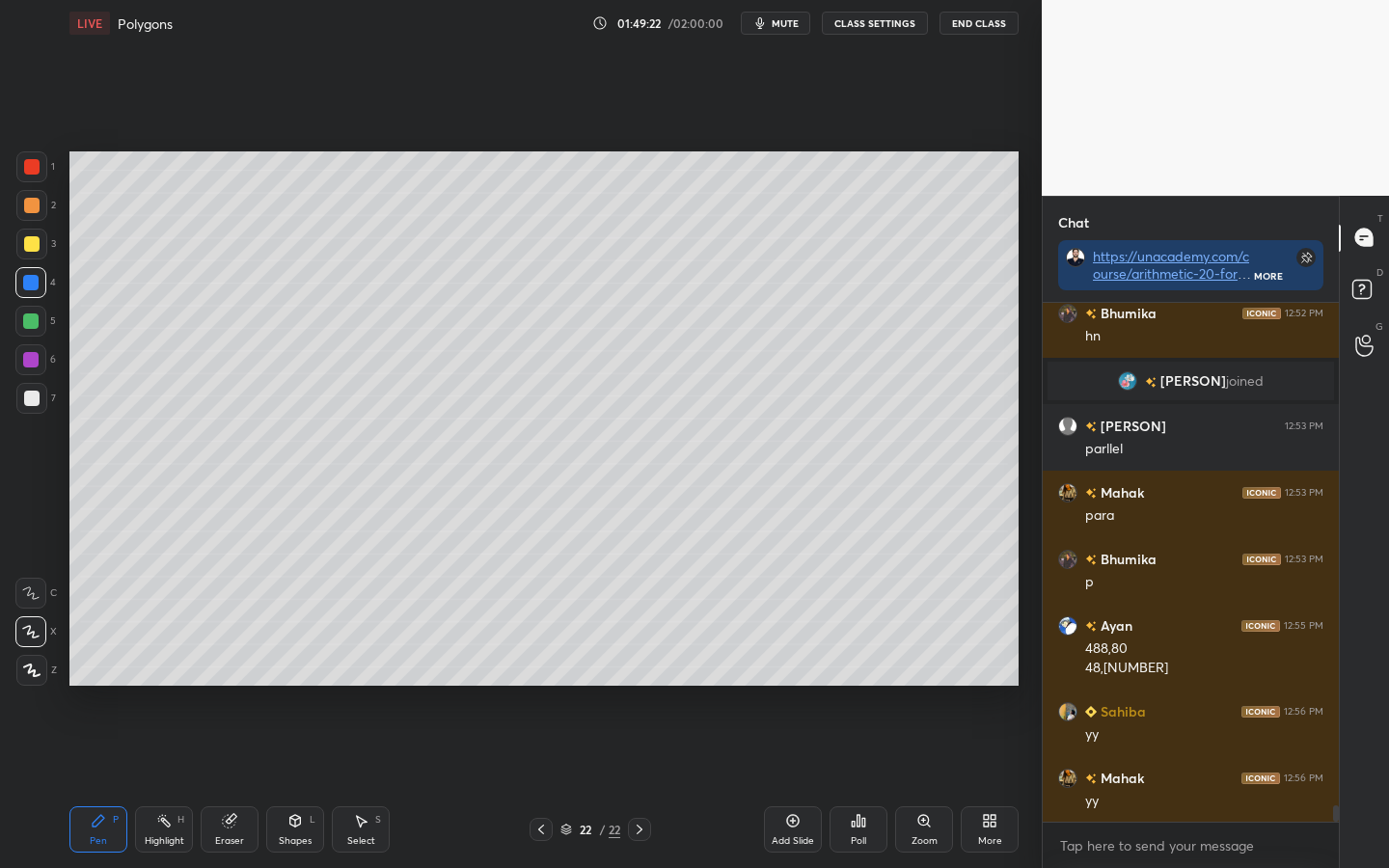 click at bounding box center (31, 321) 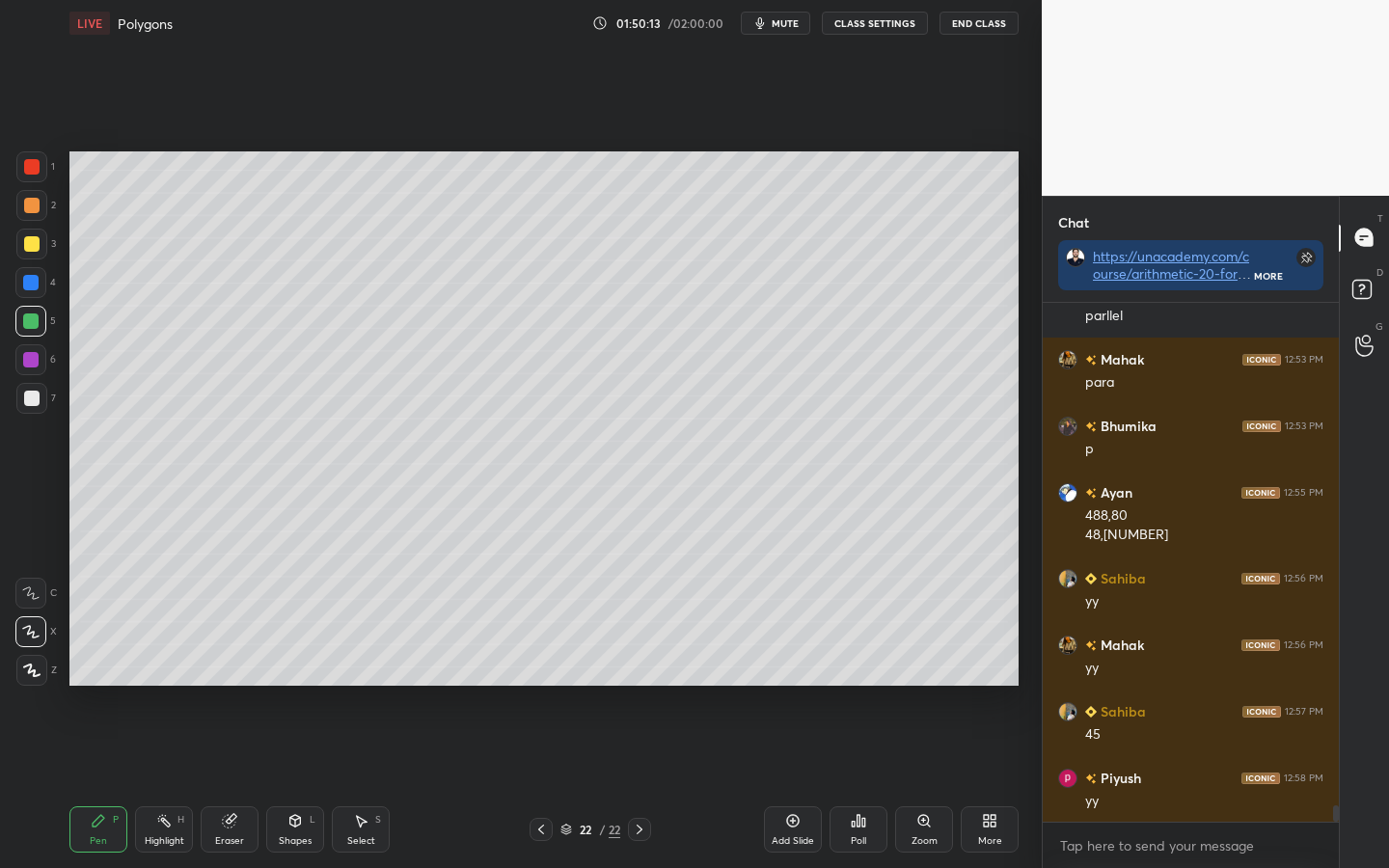 scroll, scrollTop: 15875, scrollLeft: 0, axis: vertical 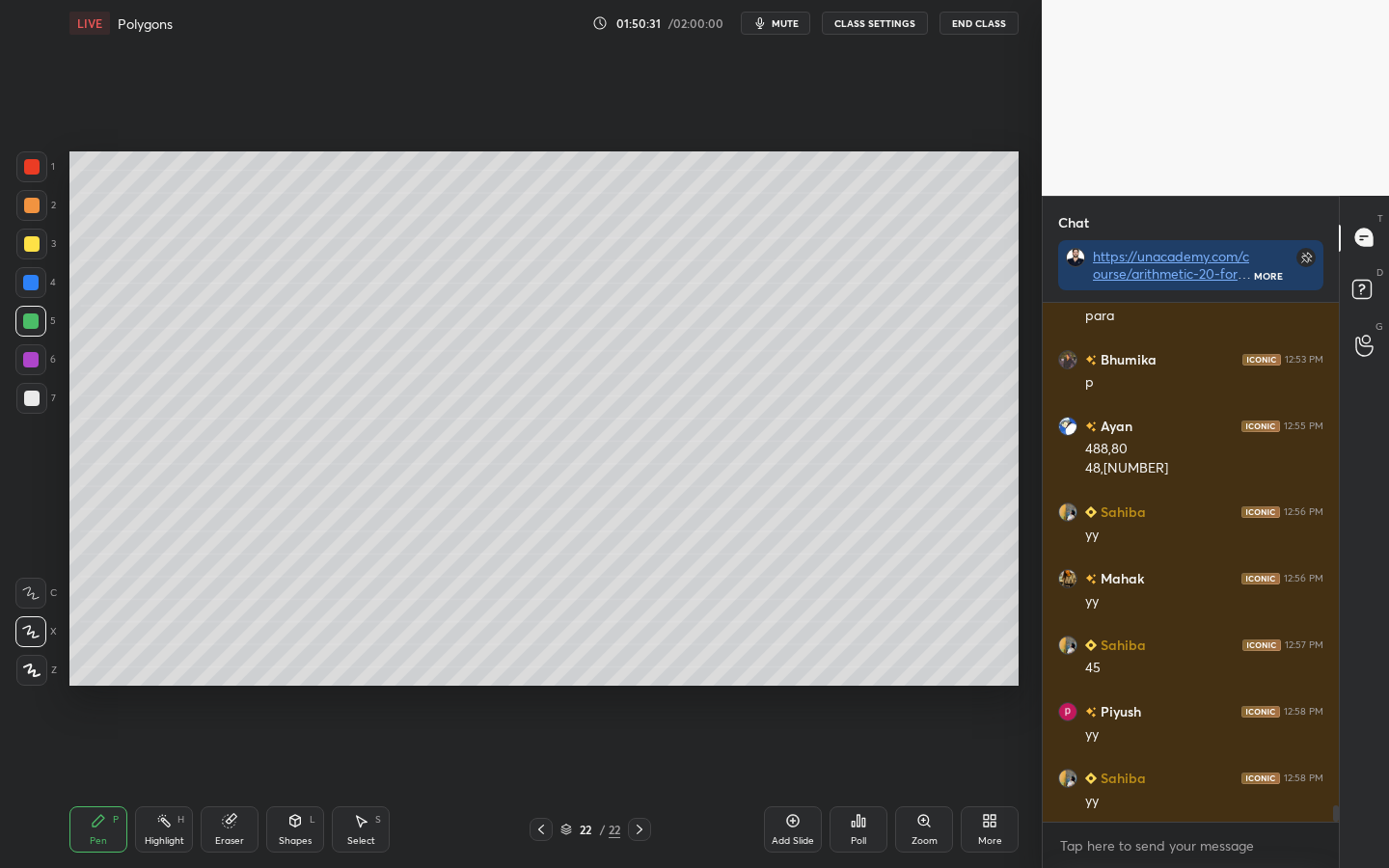 click at bounding box center [31, 360] 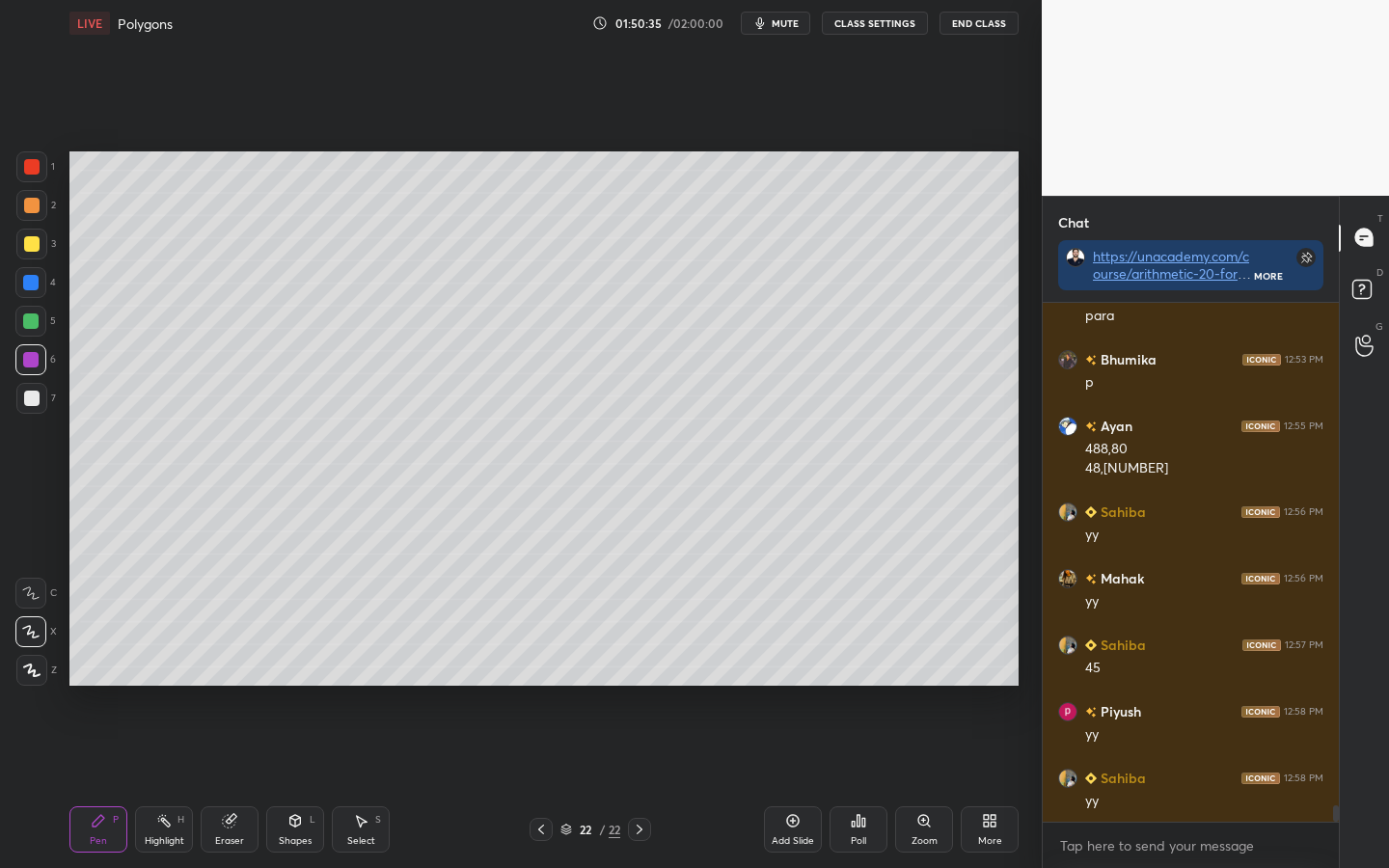 click at bounding box center [31, 283] 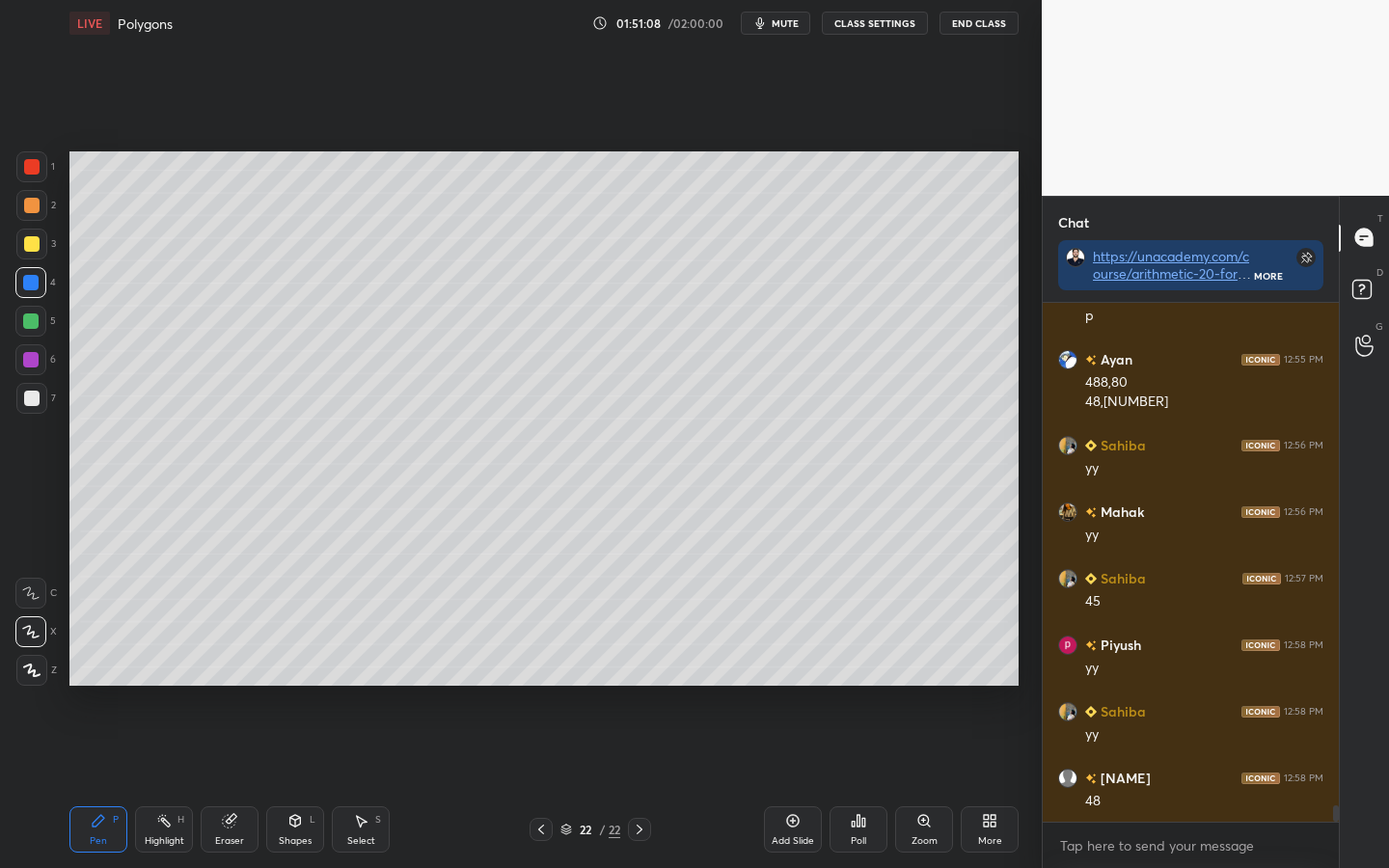 scroll, scrollTop: 16008, scrollLeft: 0, axis: vertical 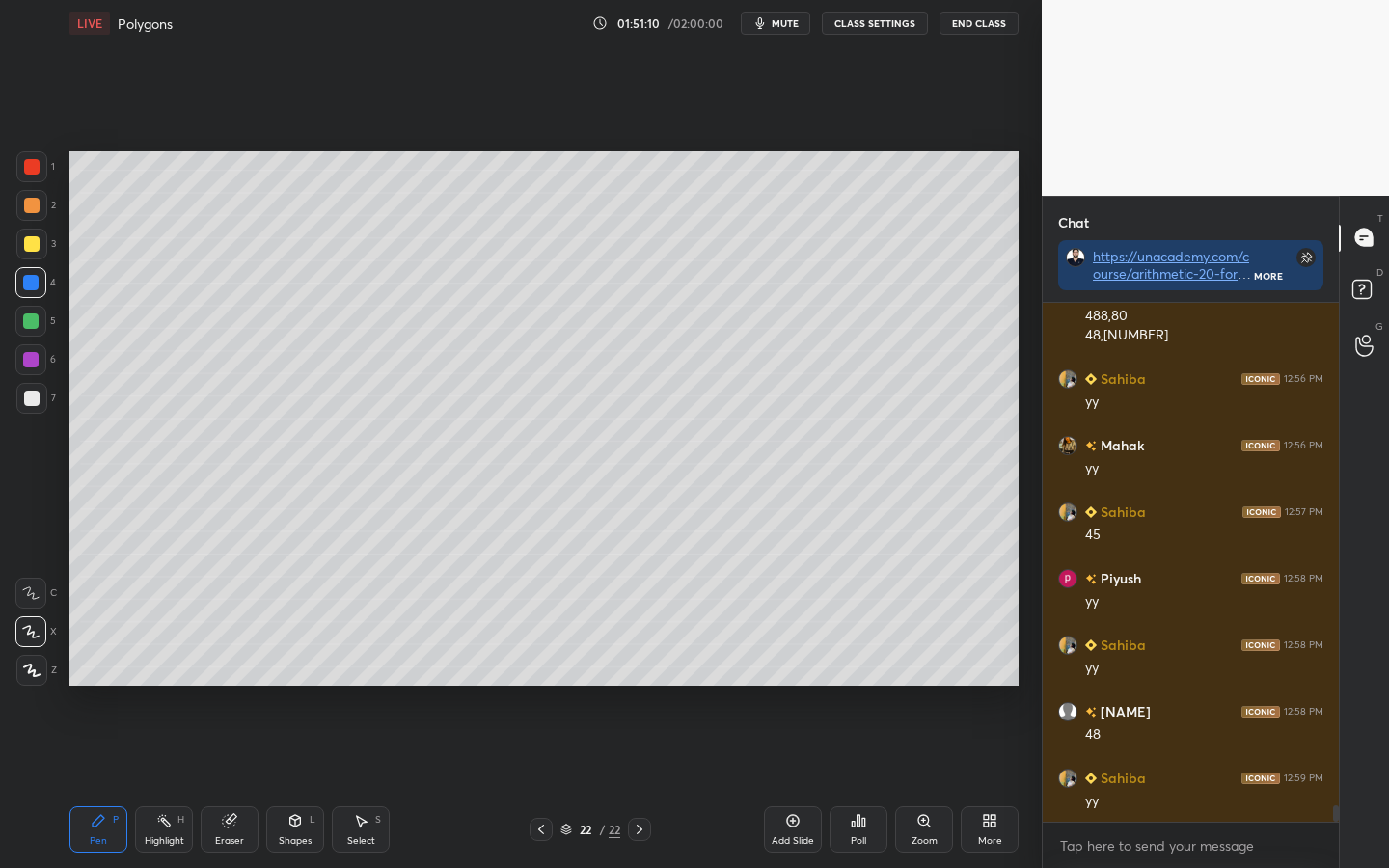 click at bounding box center (32, 398) 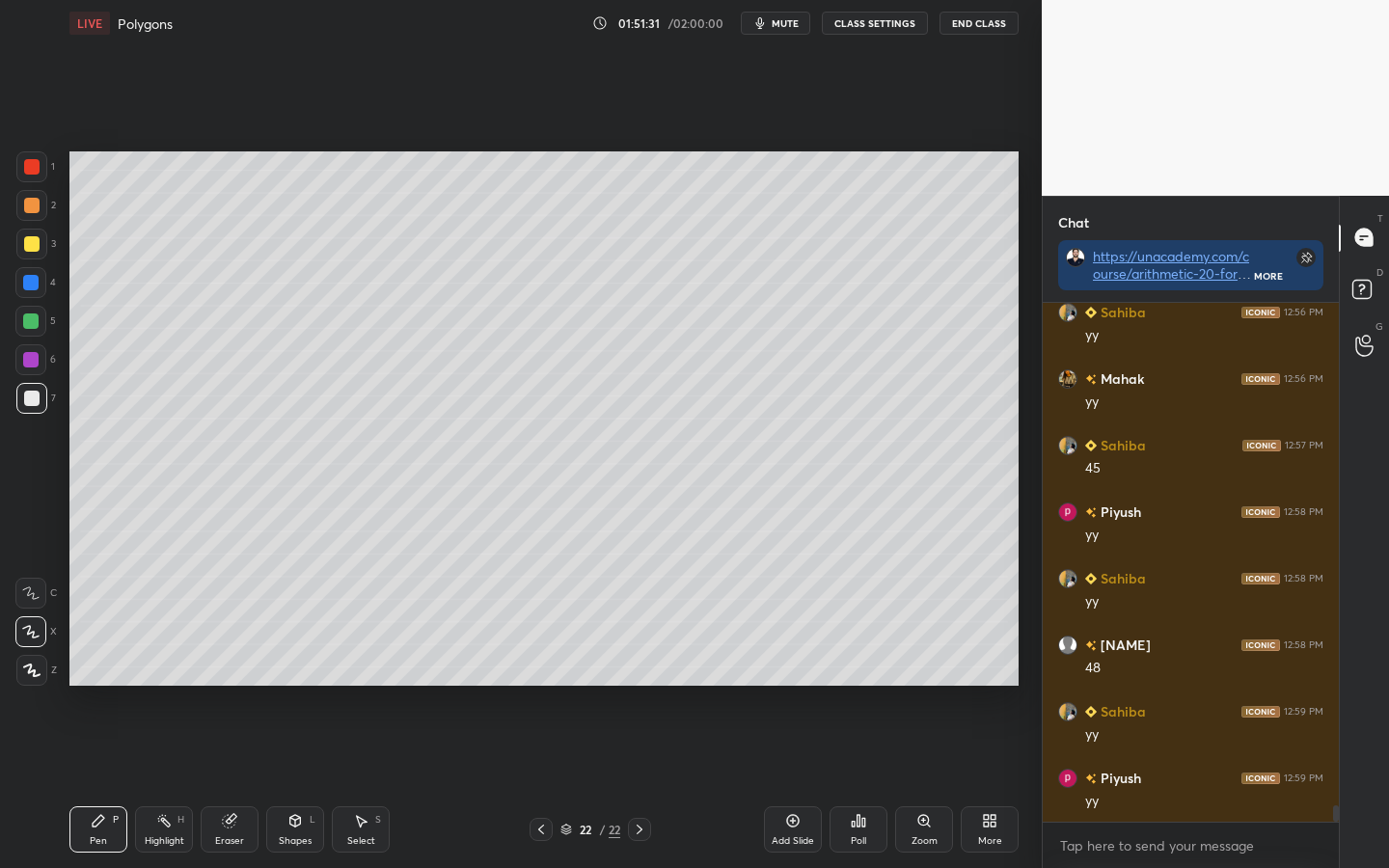 scroll, scrollTop: 16141, scrollLeft: 0, axis: vertical 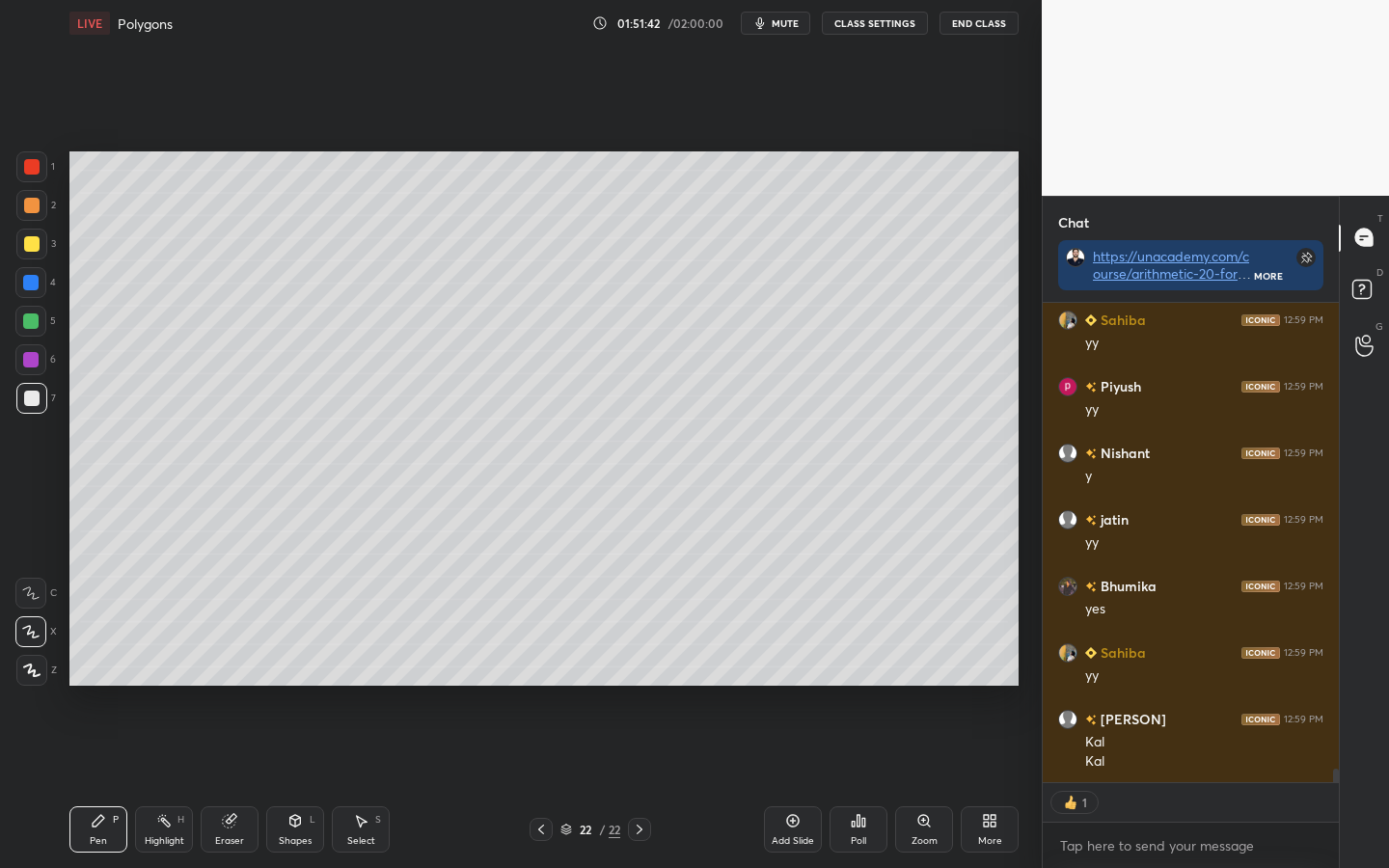 type on "x" 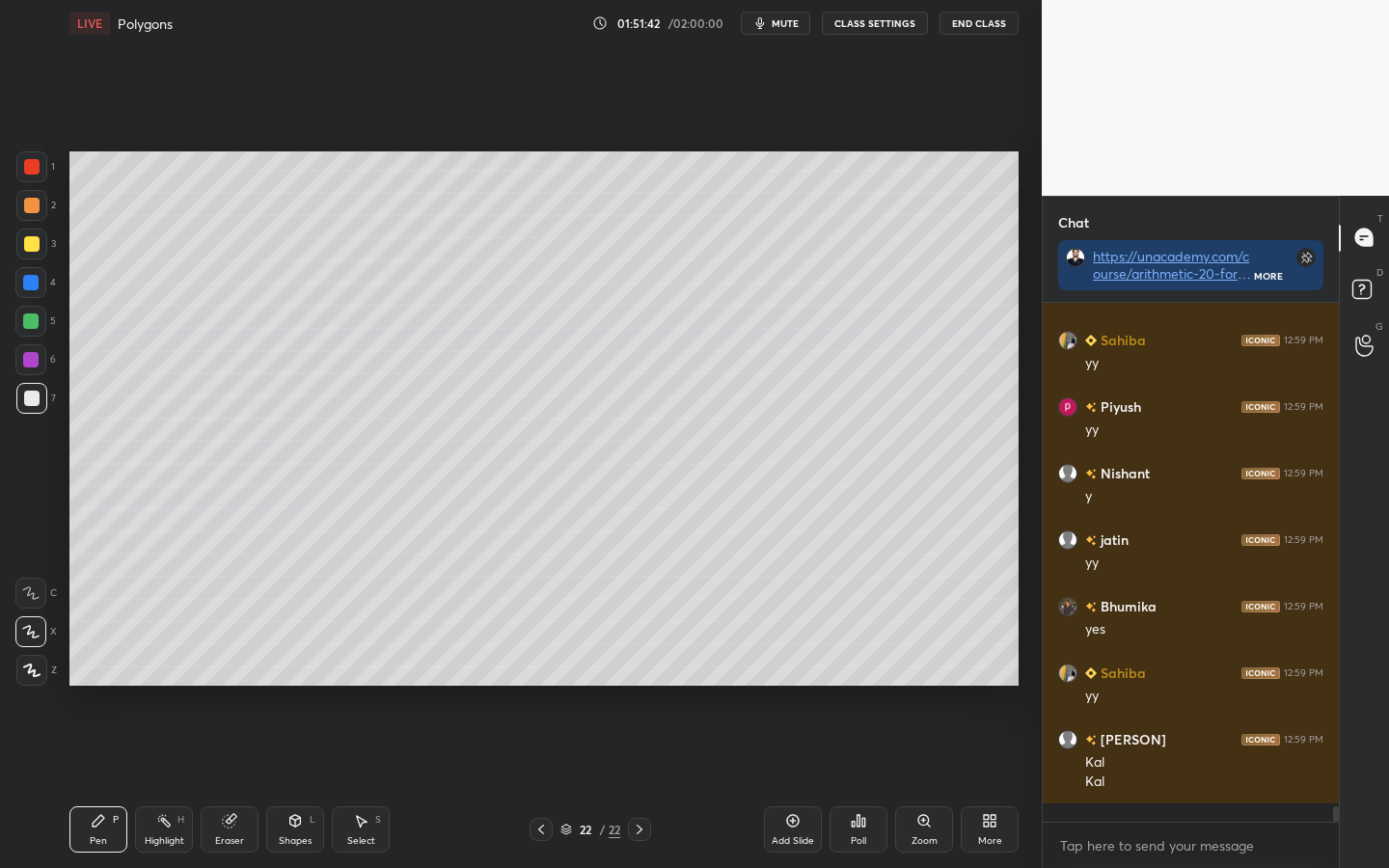 scroll, scrollTop: 7, scrollLeft: 7, axis: both 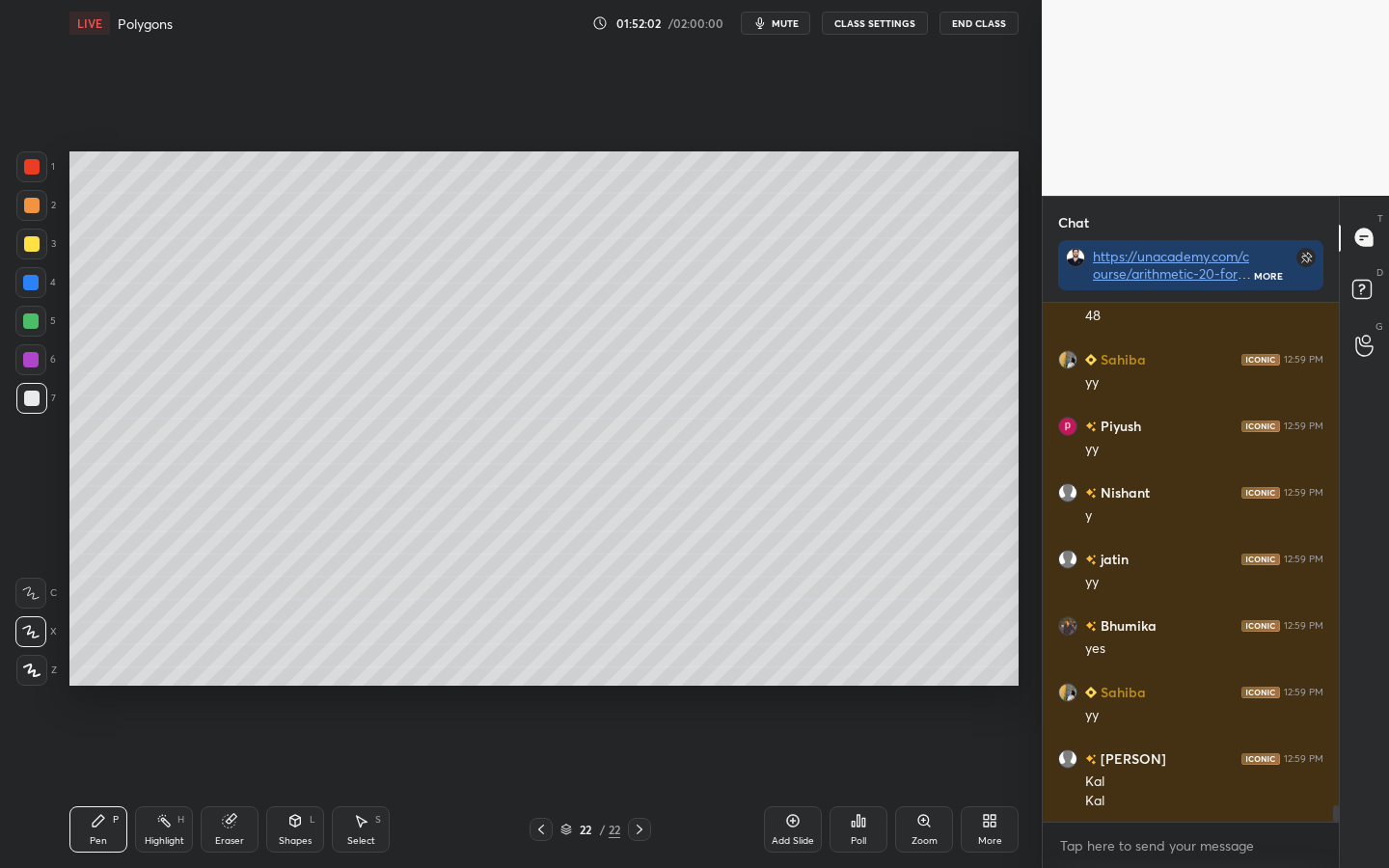 click 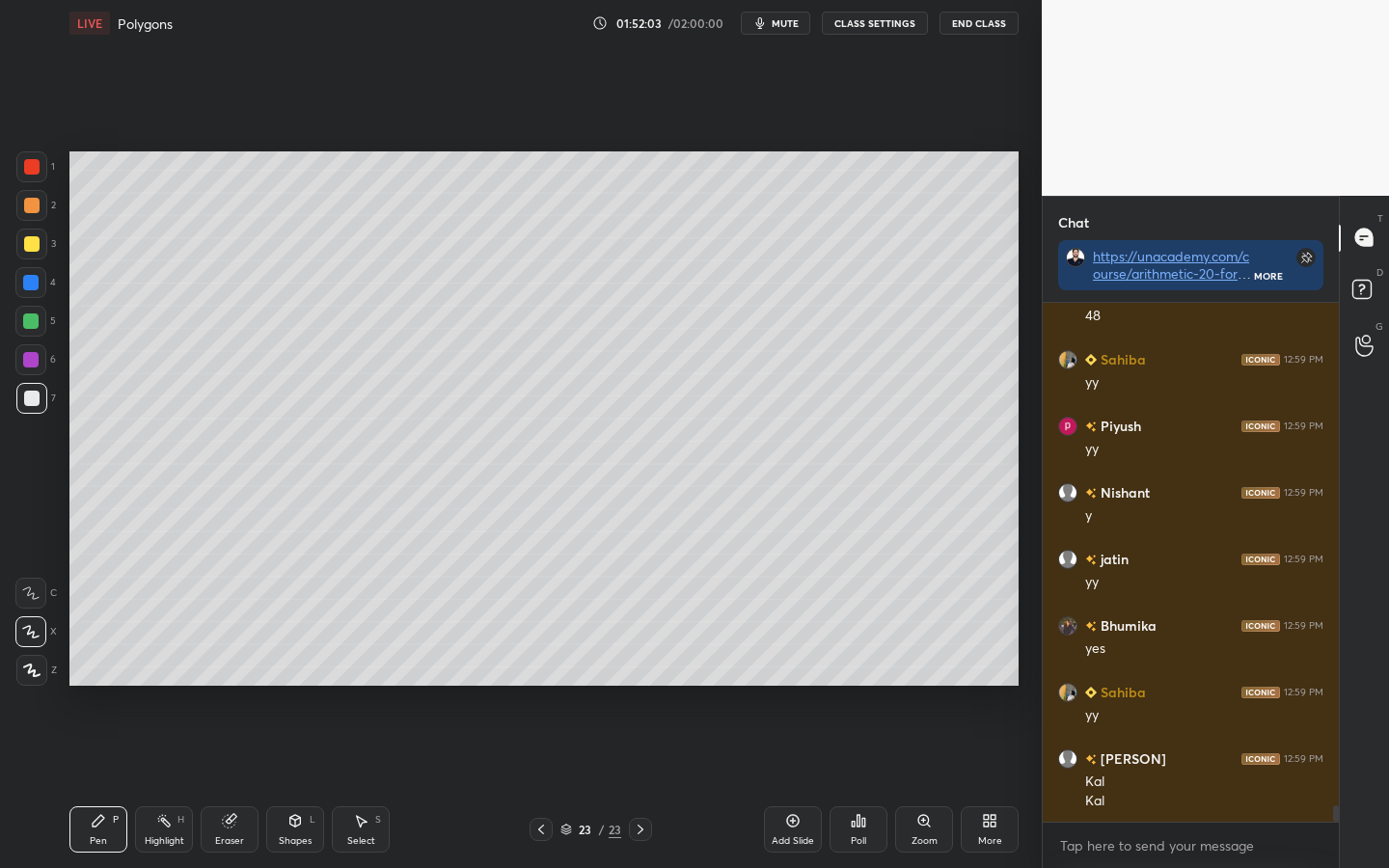 click at bounding box center [32, 167] 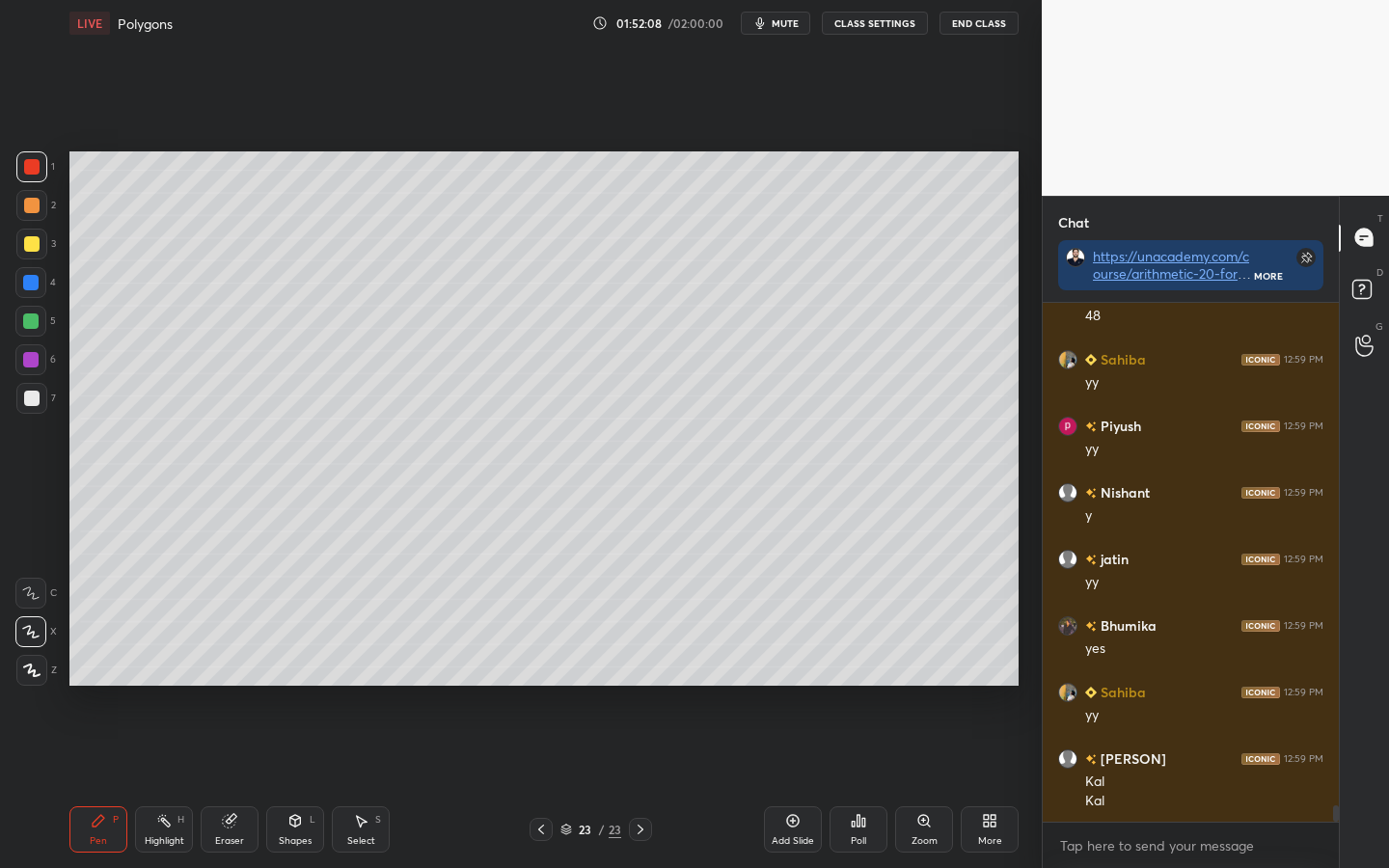 click on "Shapes" at bounding box center (295, 841) 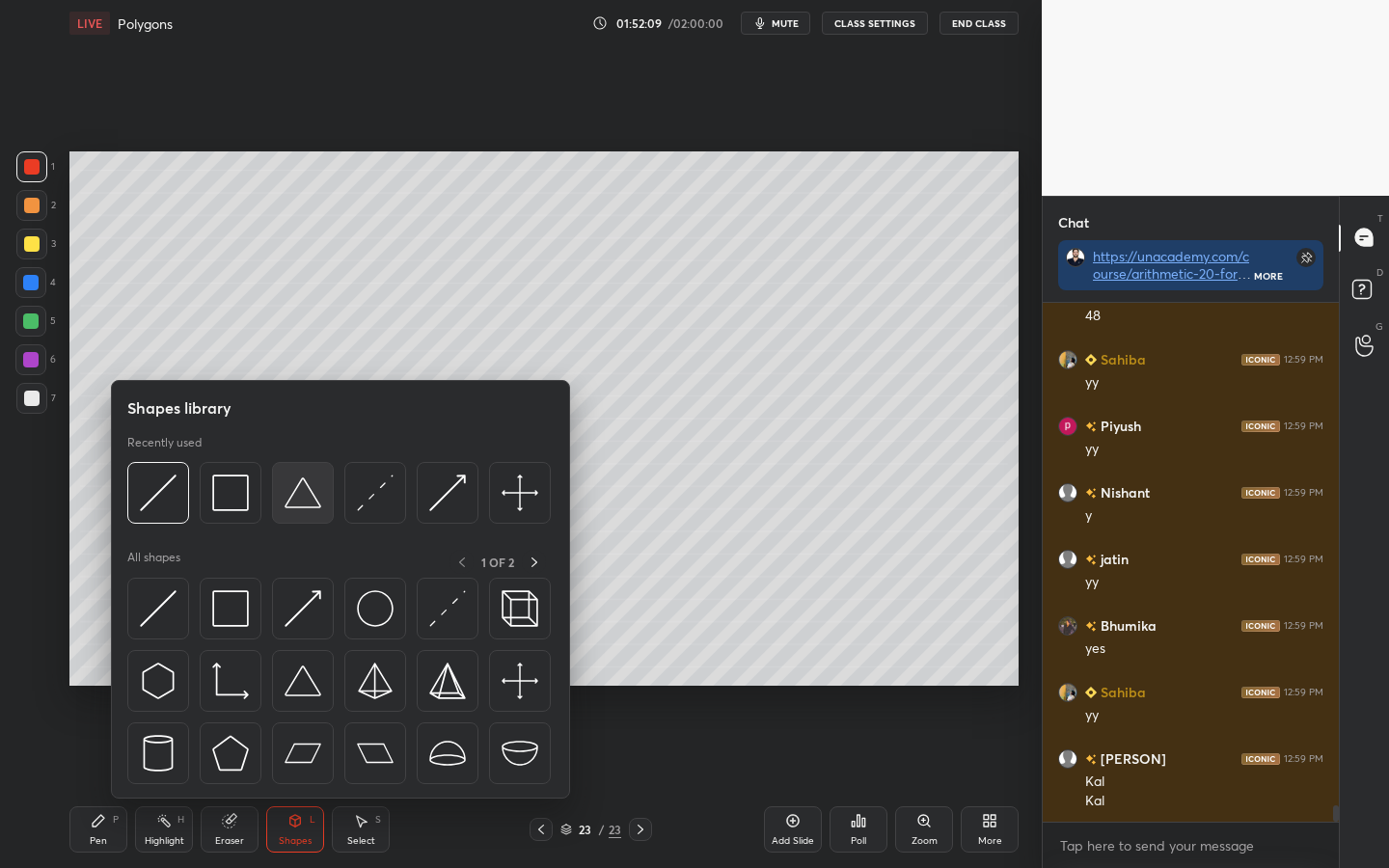 click at bounding box center [303, 493] 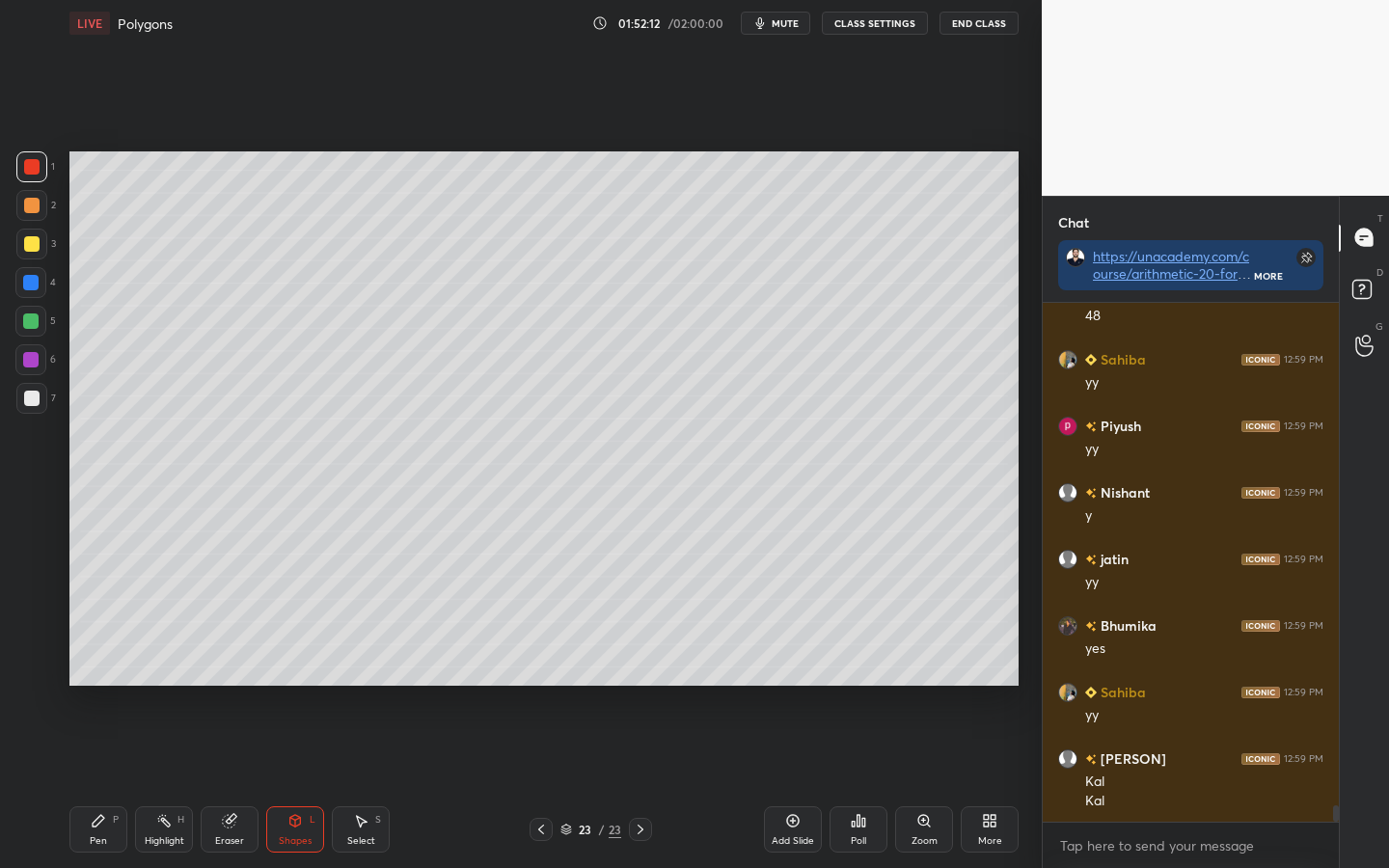 click on "Pen P" at bounding box center (98, 829) 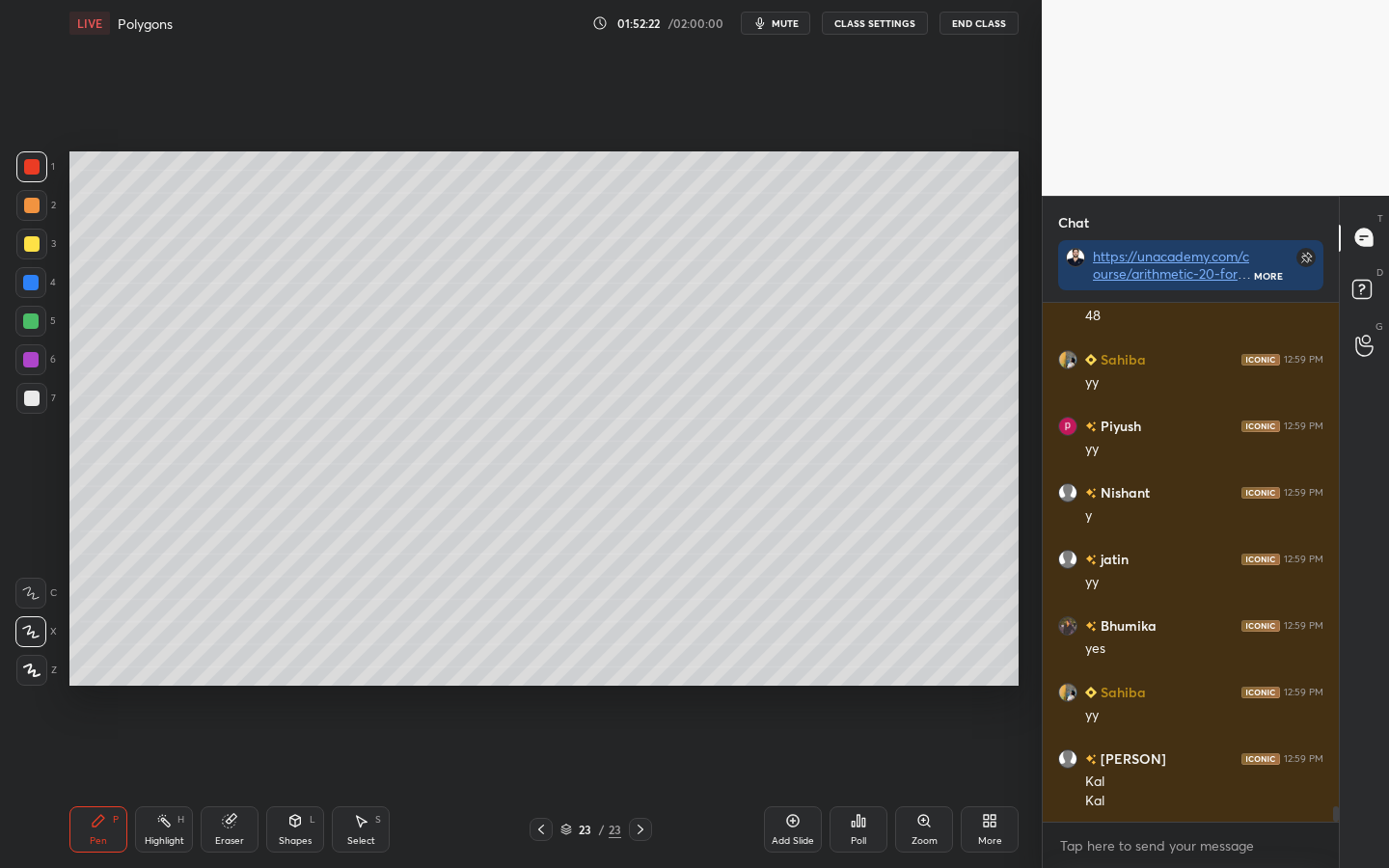 scroll, scrollTop: 16493, scrollLeft: 0, axis: vertical 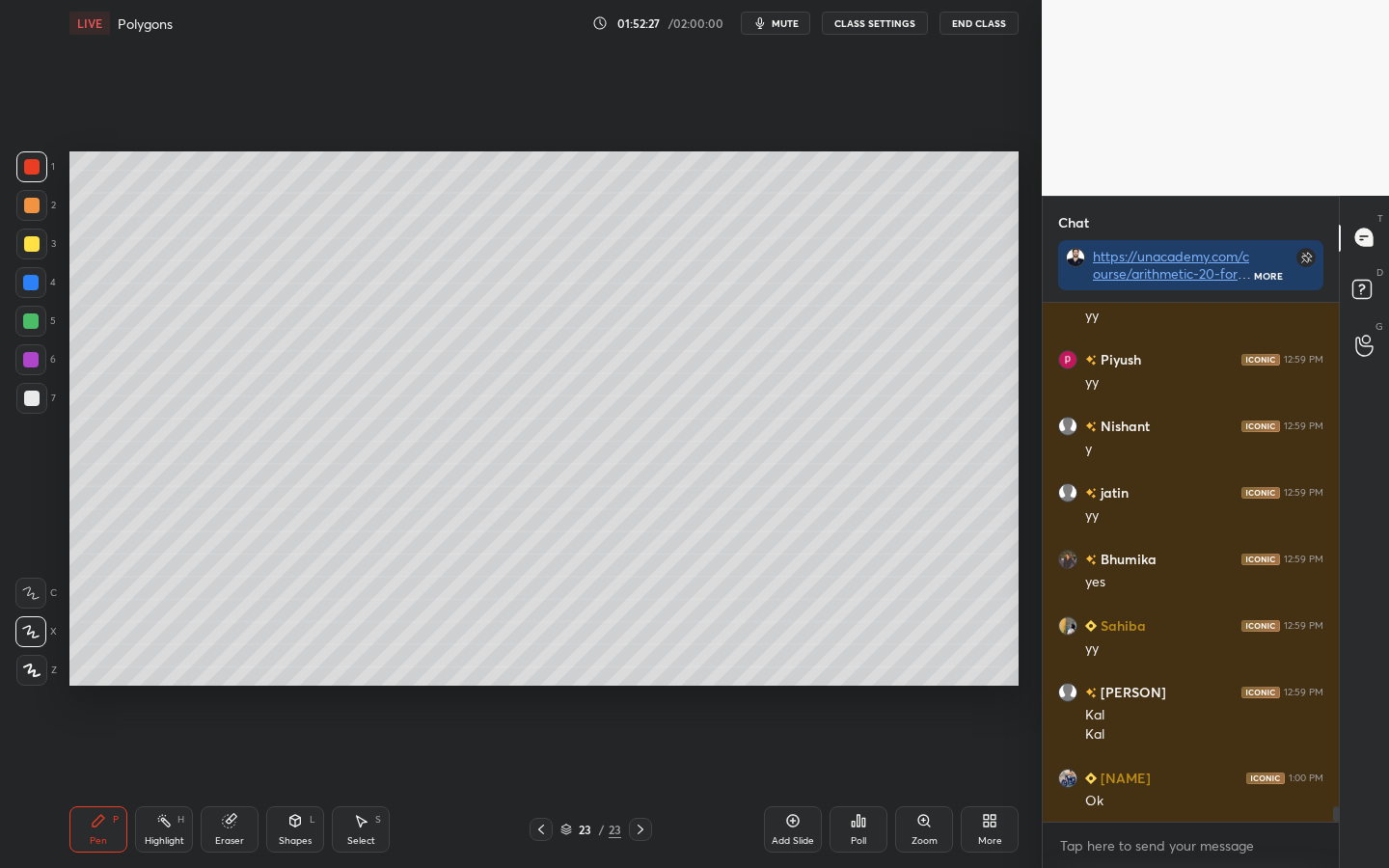 drag, startPoint x: 298, startPoint y: 817, endPoint x: 299, endPoint y: 799, distance: 18.027756 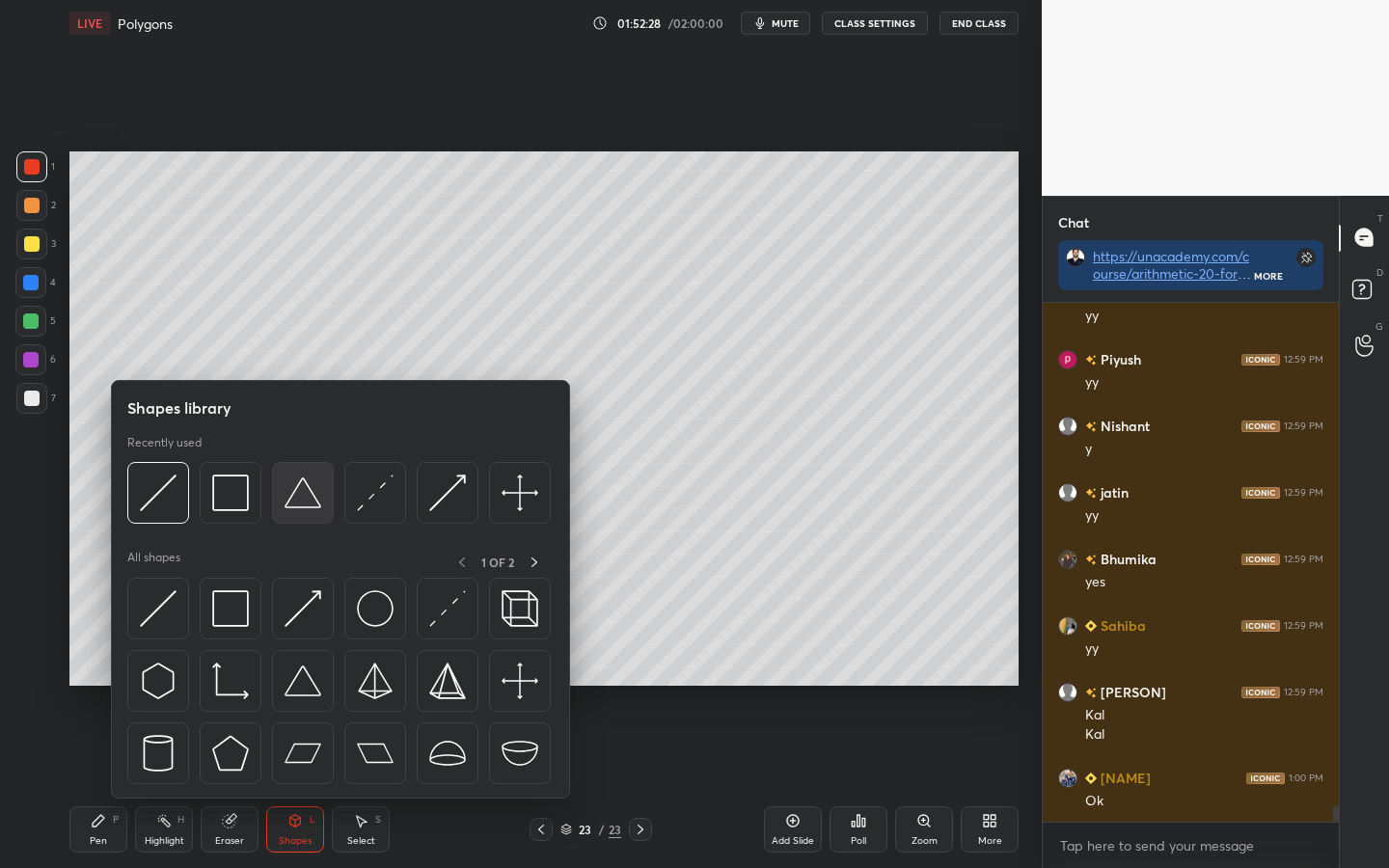 drag, startPoint x: 312, startPoint y: 496, endPoint x: 290, endPoint y: 488, distance: 23.4094 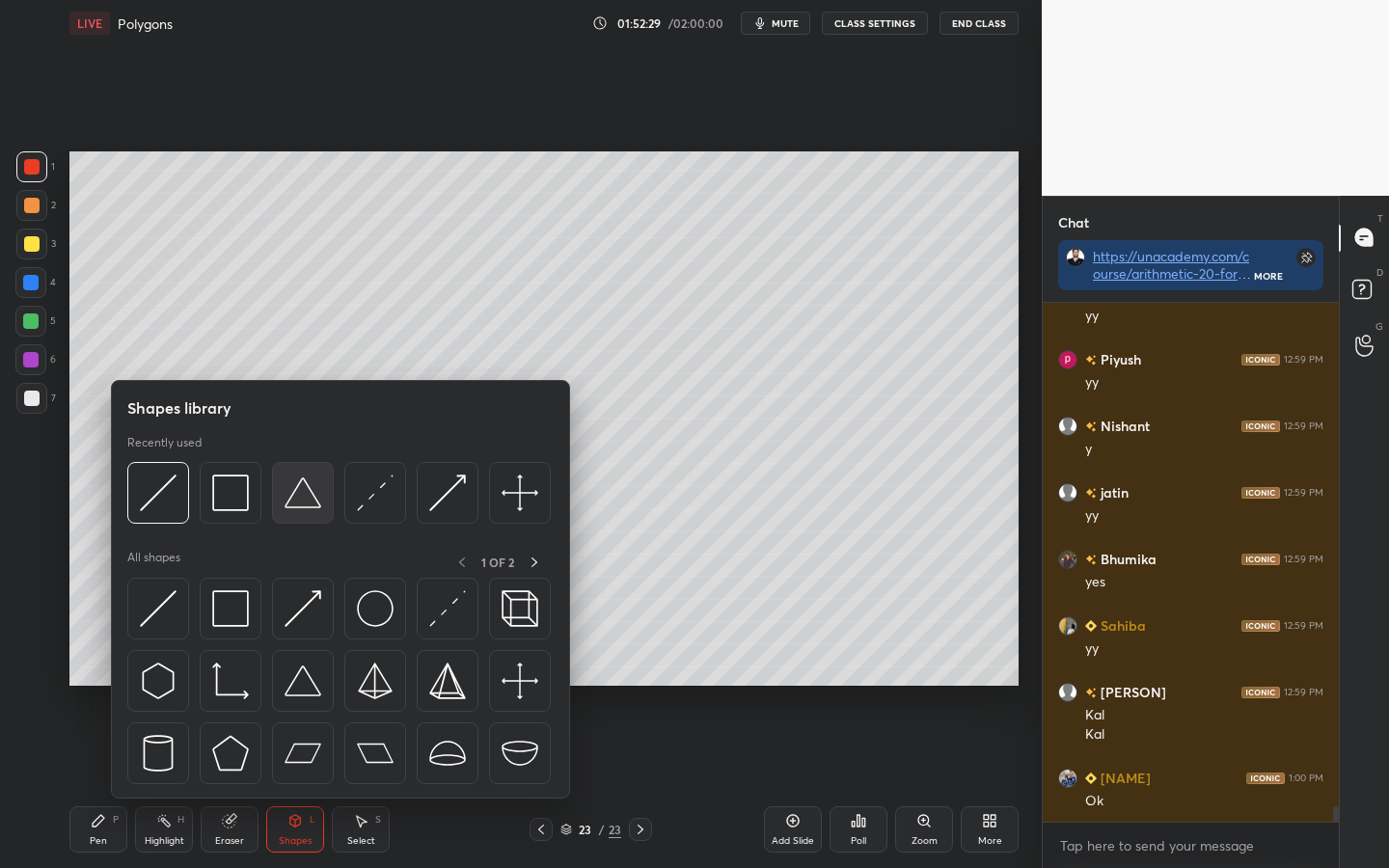 click at bounding box center [303, 493] 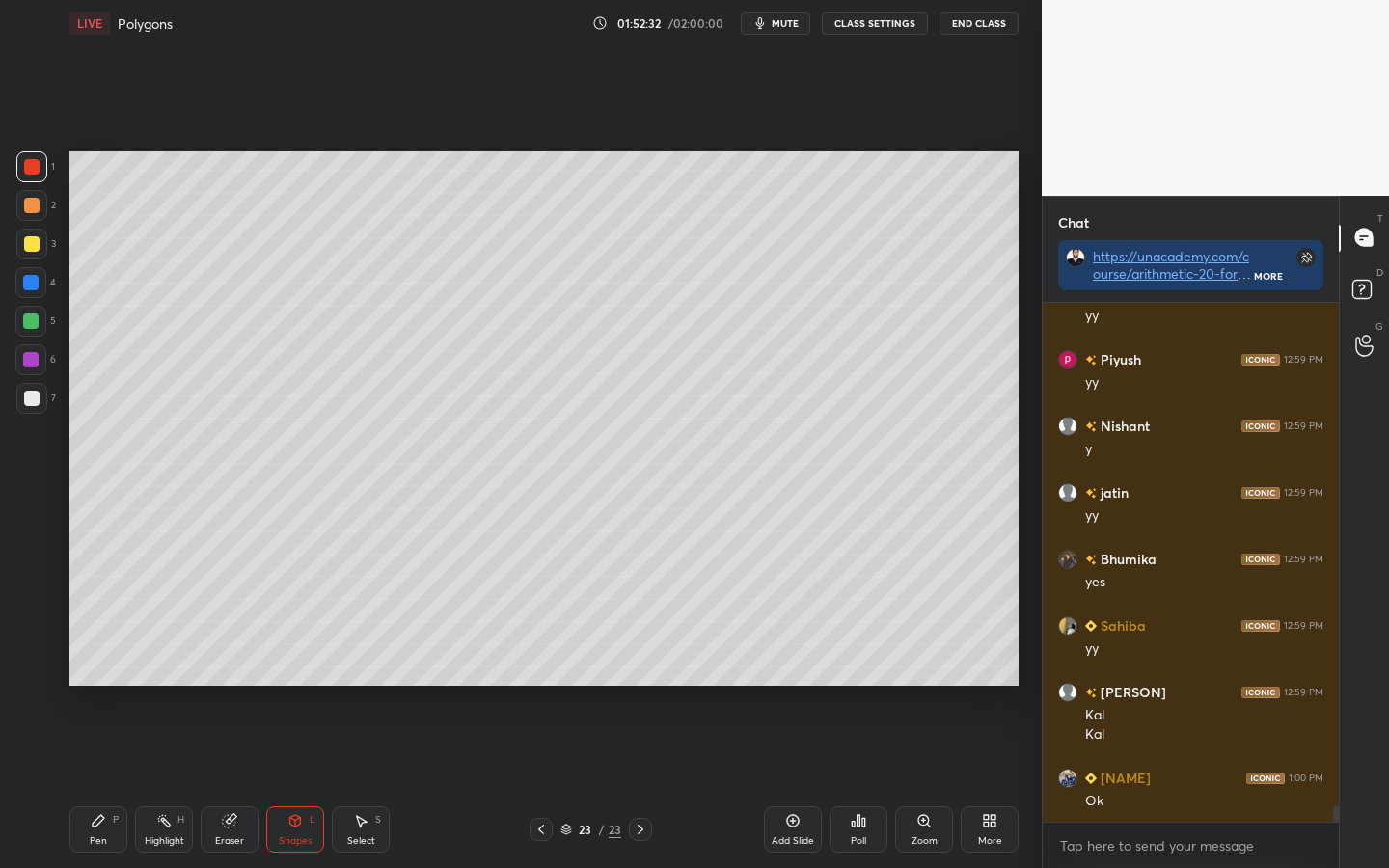 click on "Pen" at bounding box center [98, 841] 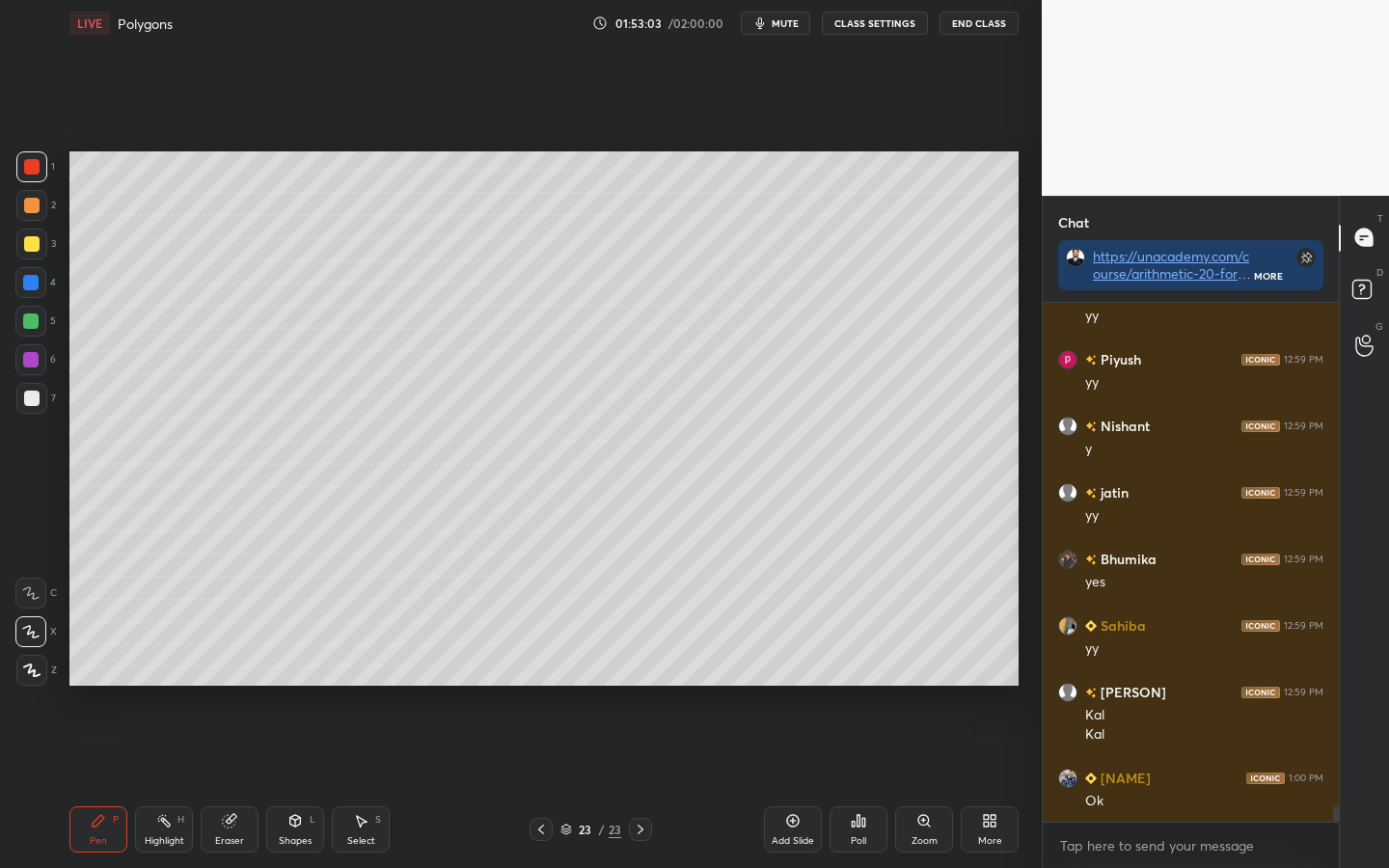 click on "Shapes L" at bounding box center (295, 829) 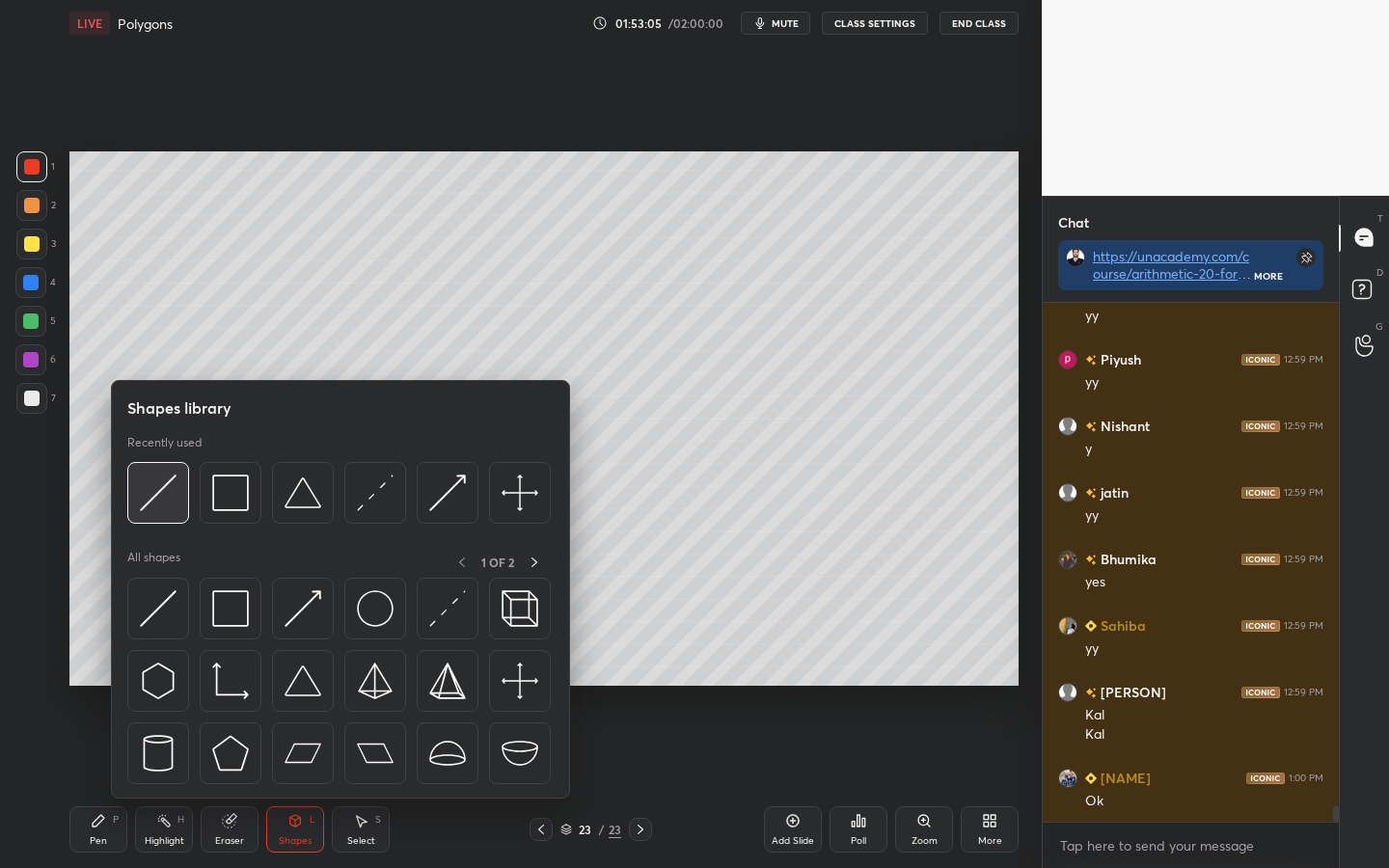 click at bounding box center (158, 493) 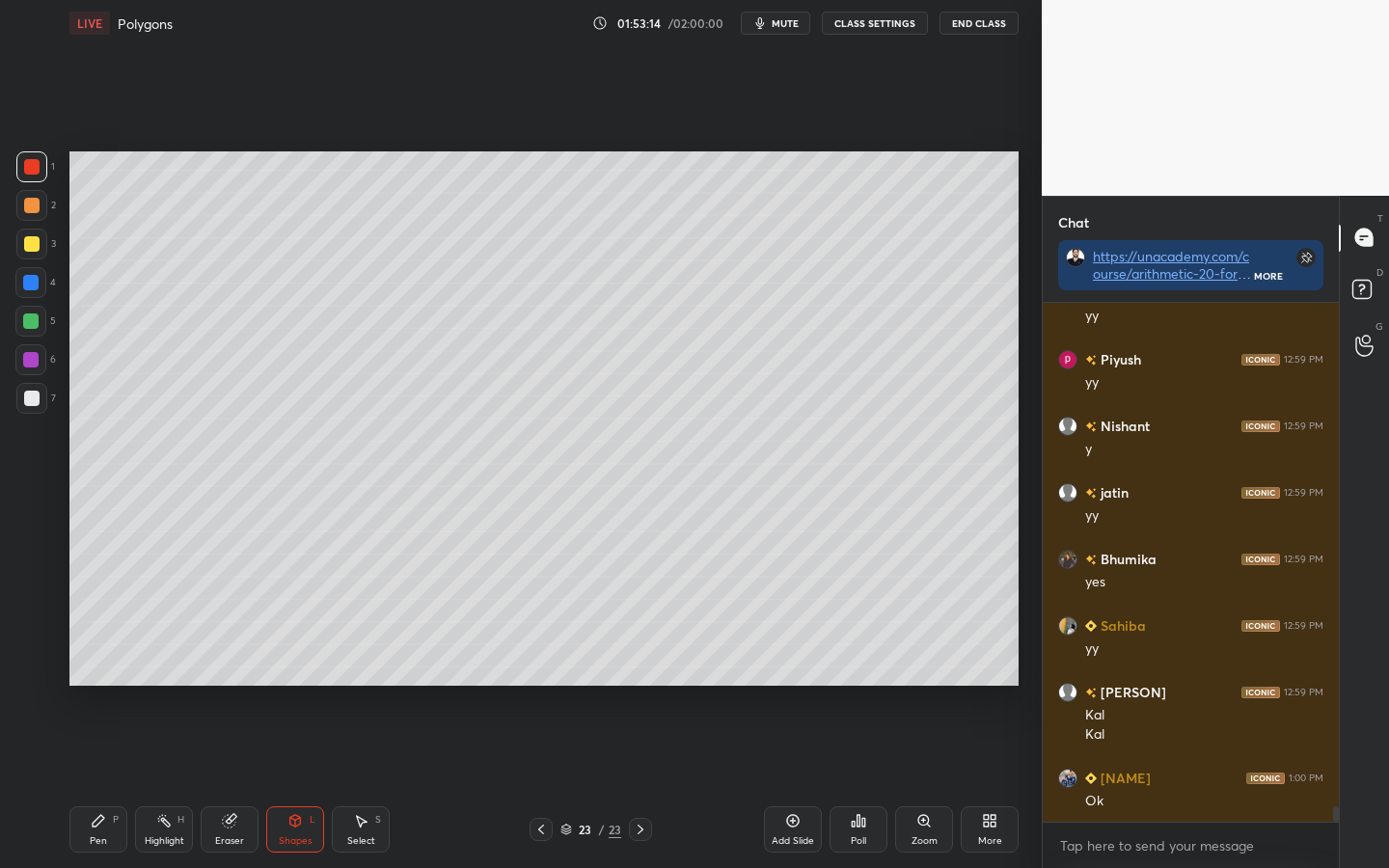 click on "Pen P" at bounding box center [98, 829] 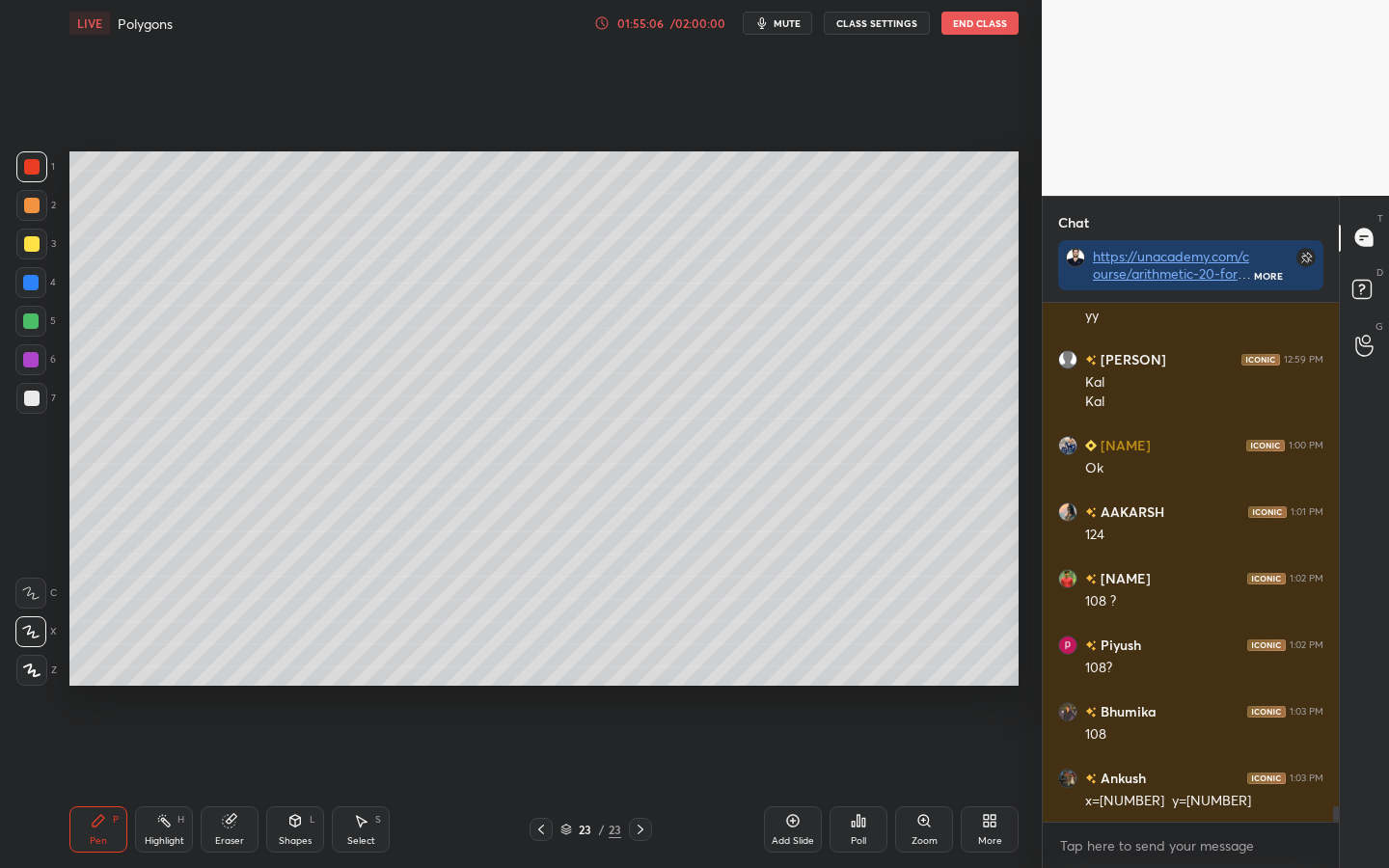 scroll, scrollTop: 16892, scrollLeft: 0, axis: vertical 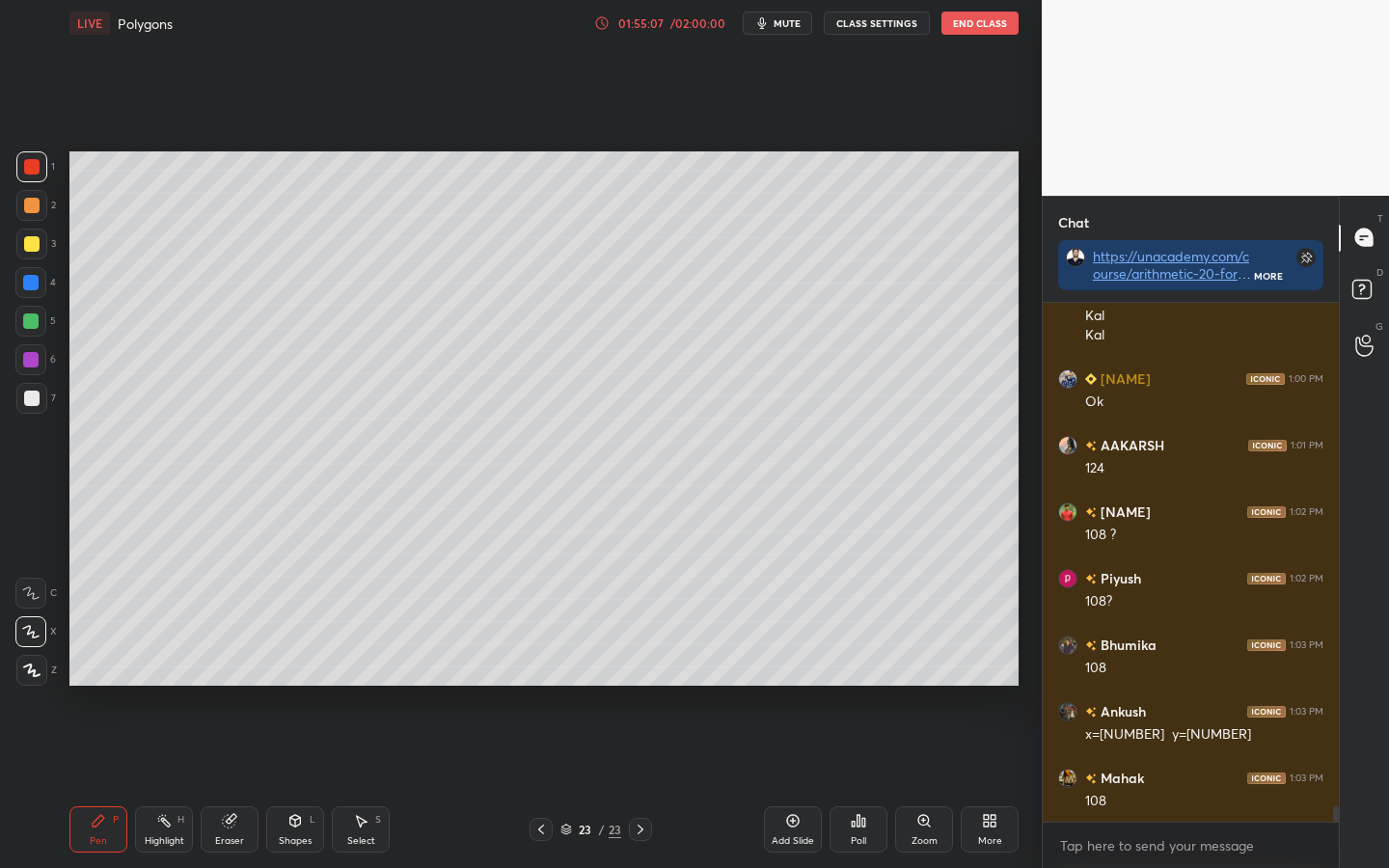 click 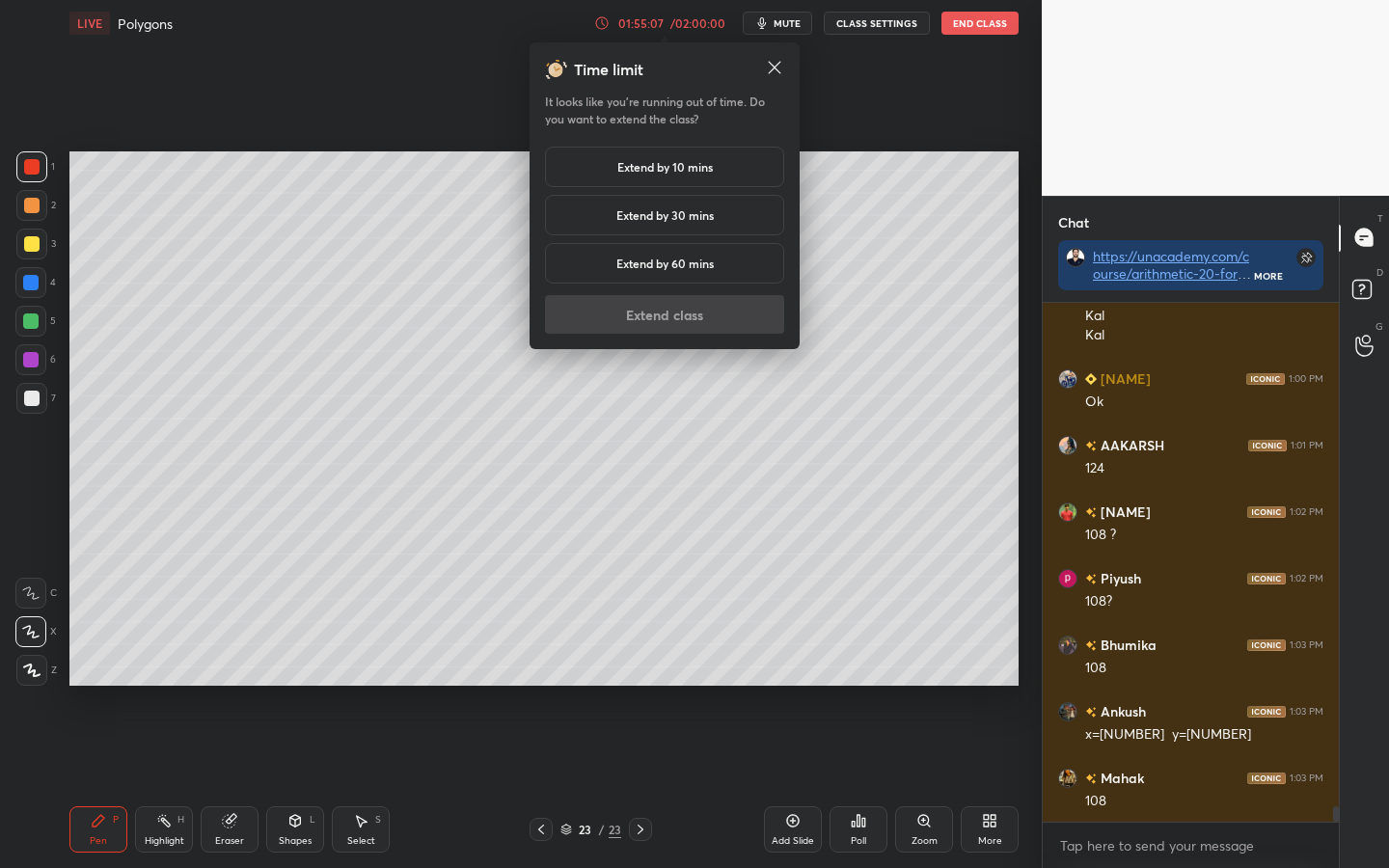 click on "Extend by 60 mins" at bounding box center [665, 263] 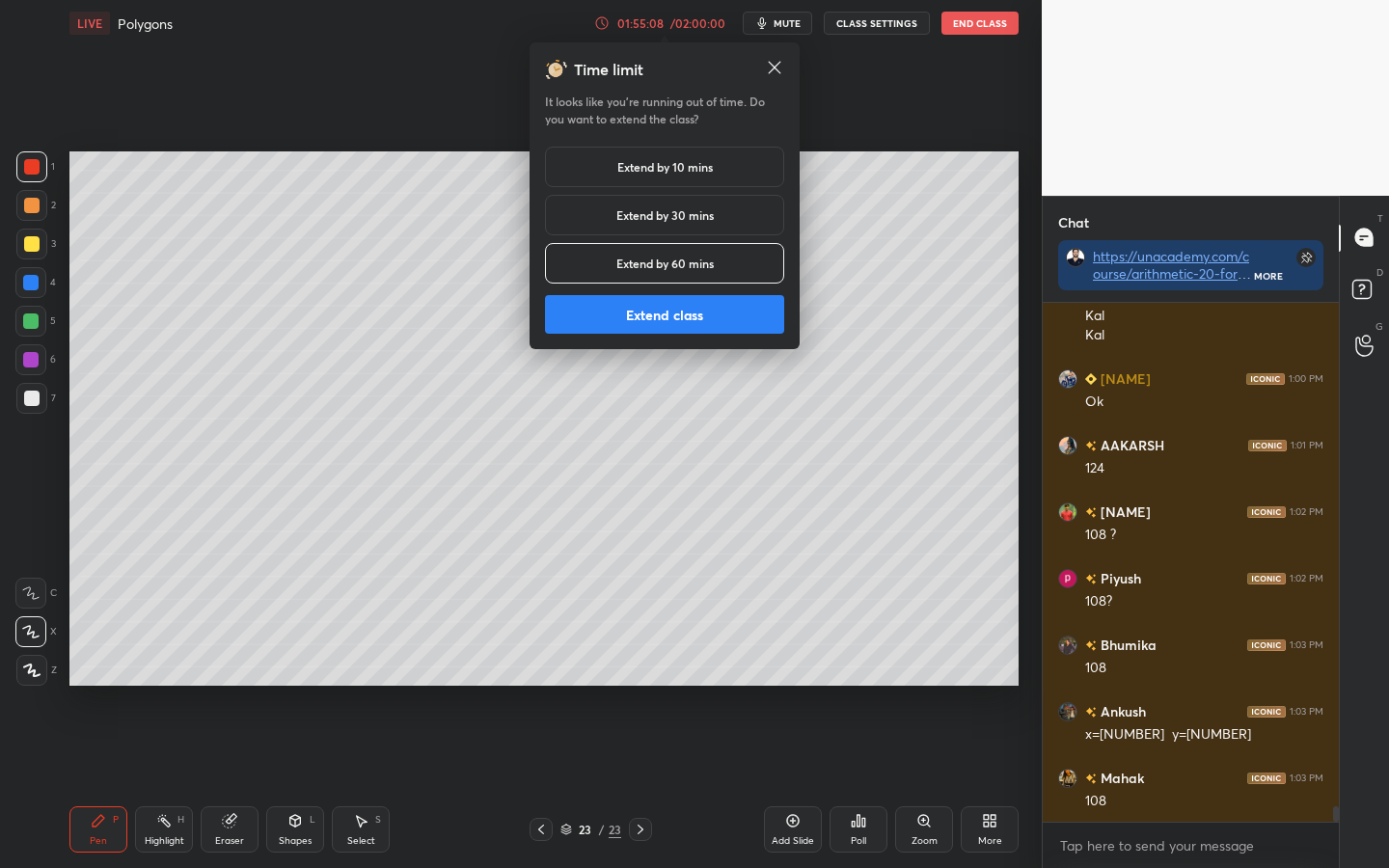 click on "Extend class" at bounding box center [665, 314] 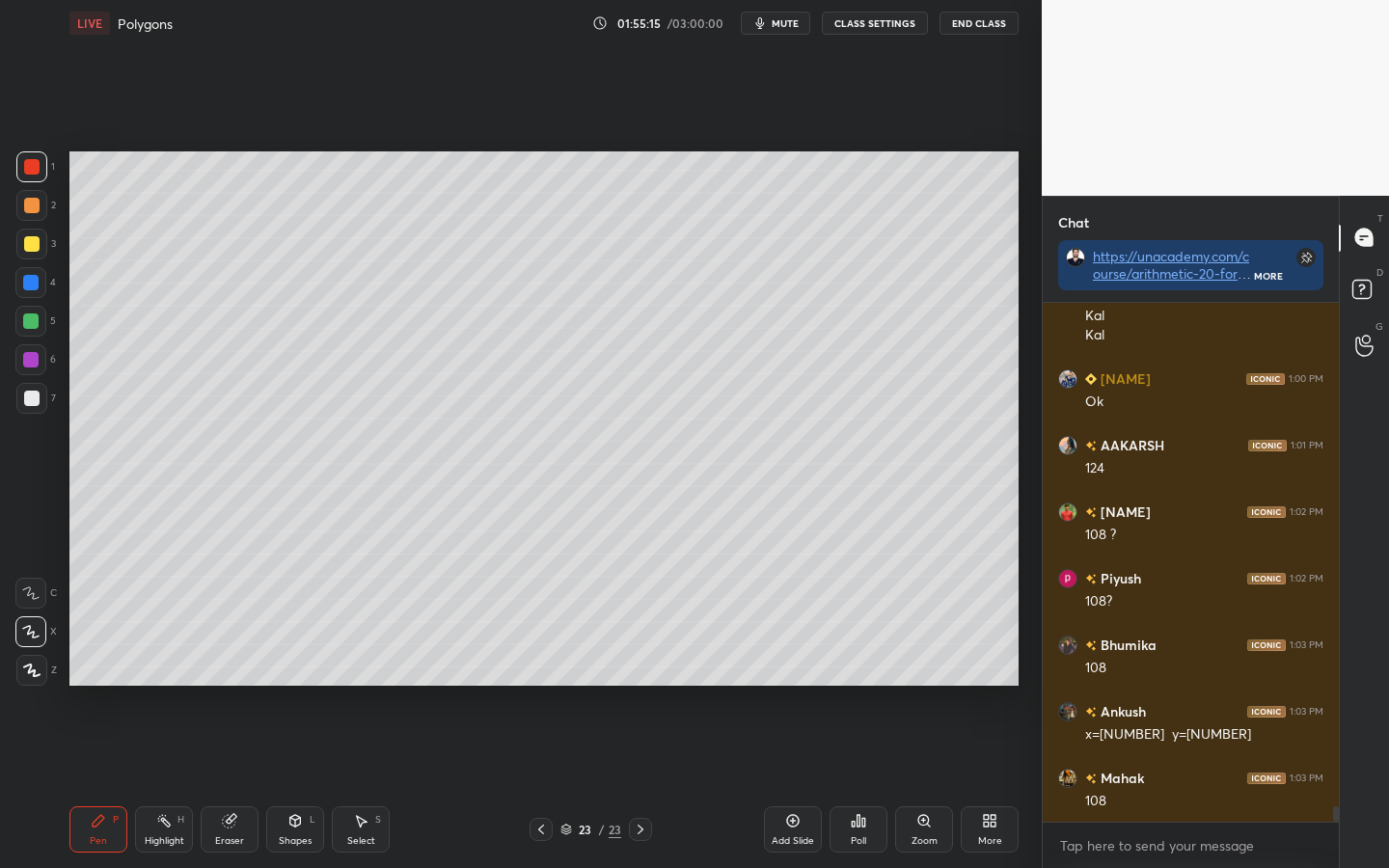 click at bounding box center (31, 321) 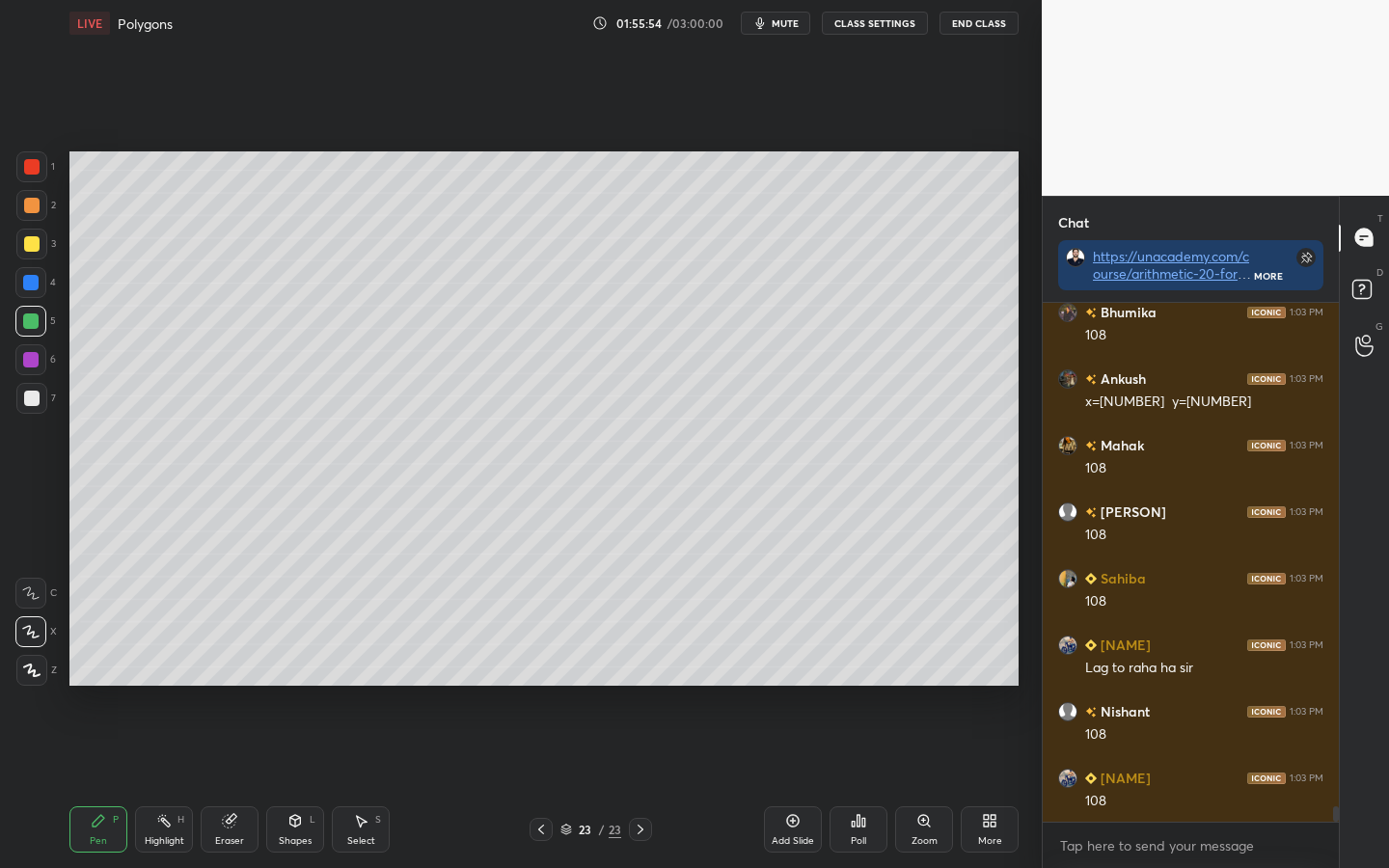 scroll, scrollTop: 17292, scrollLeft: 0, axis: vertical 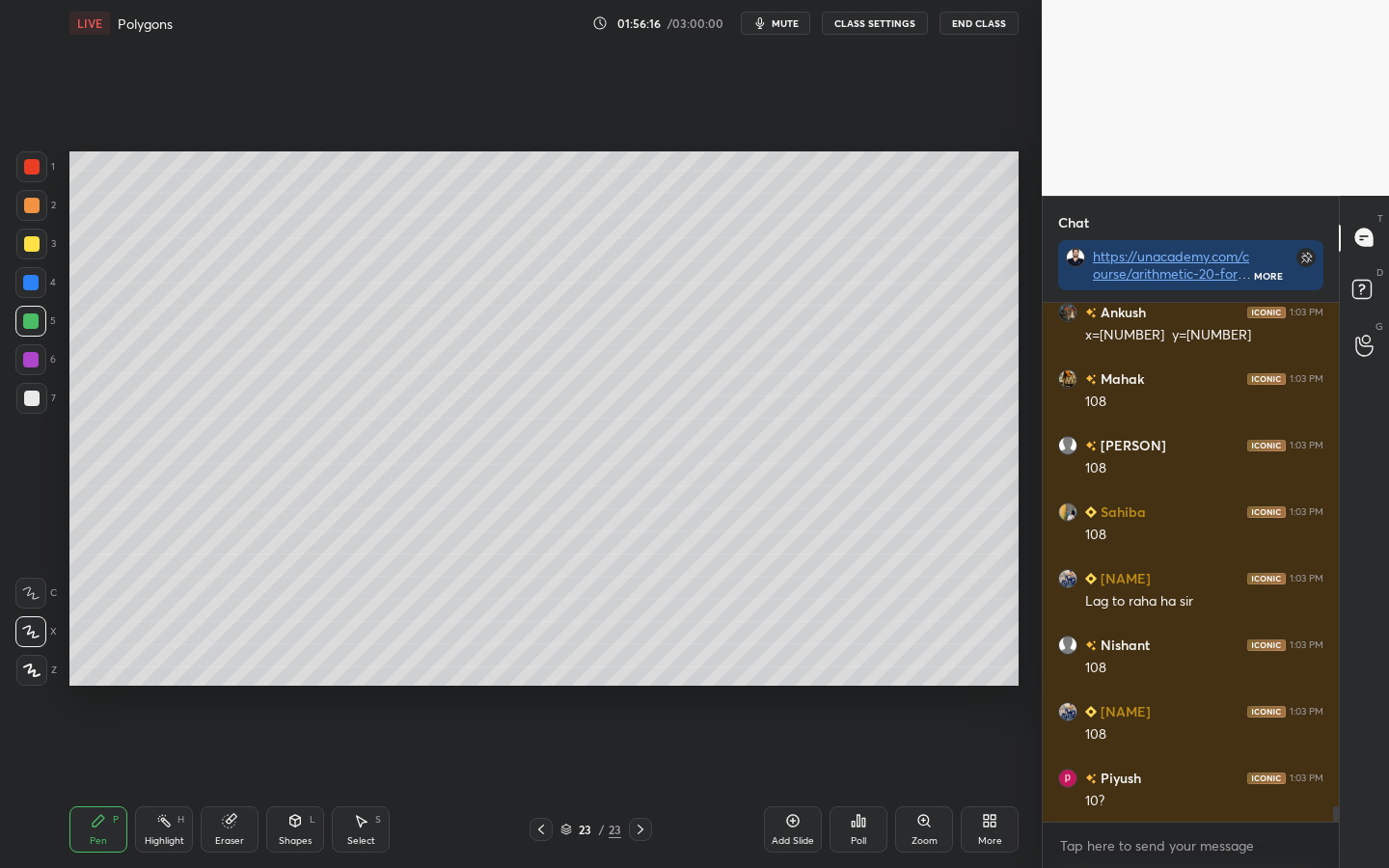 click at bounding box center [31, 283] 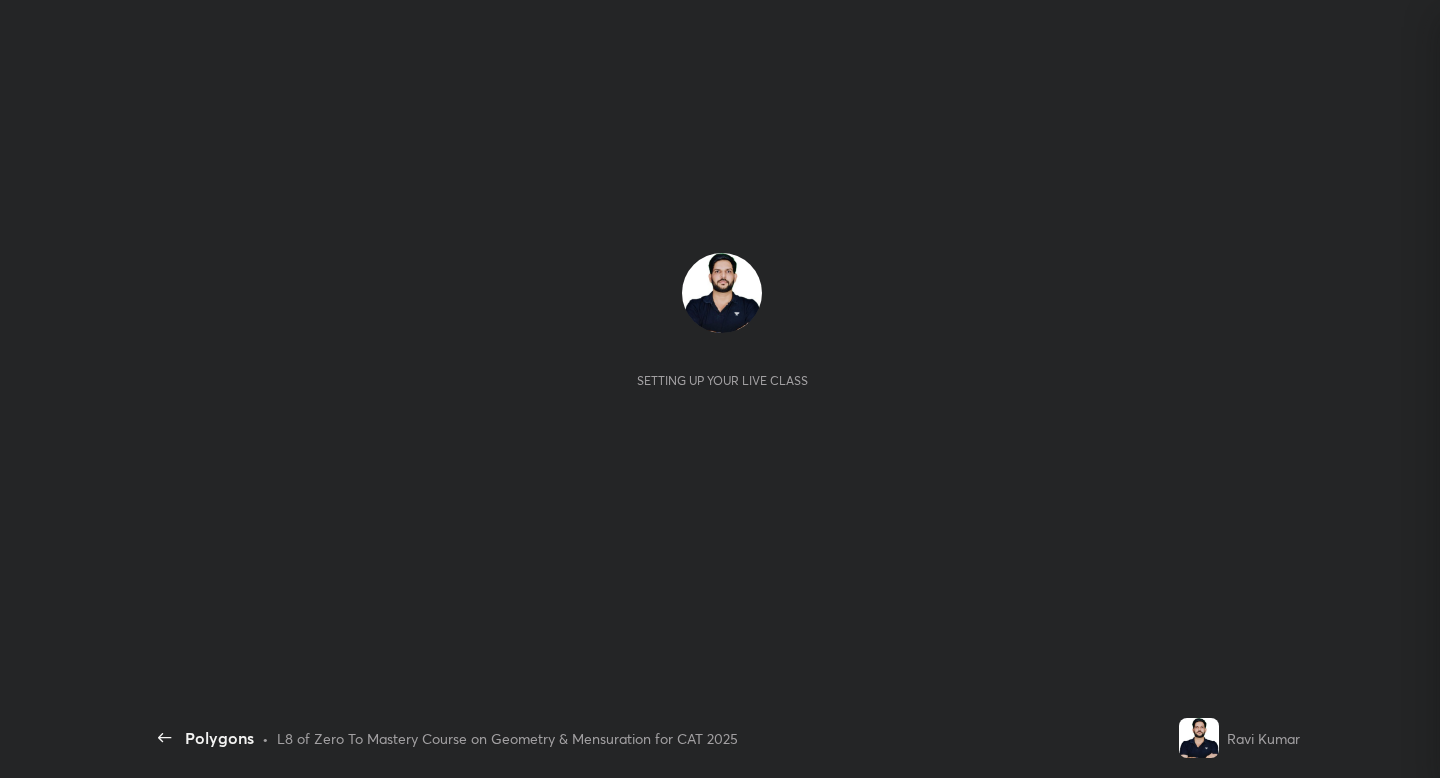 scroll, scrollTop: 0, scrollLeft: 0, axis: both 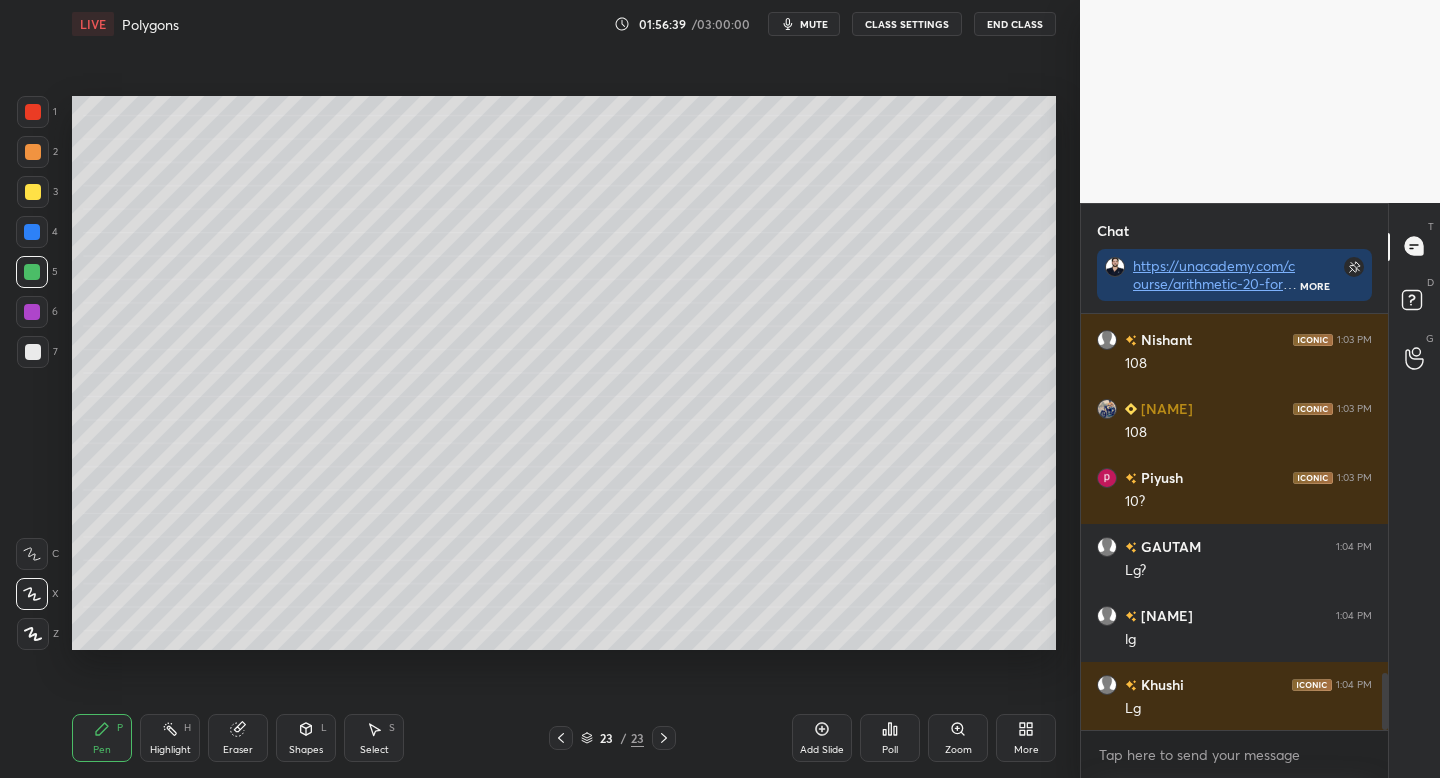 click on "More" at bounding box center [1026, 738] 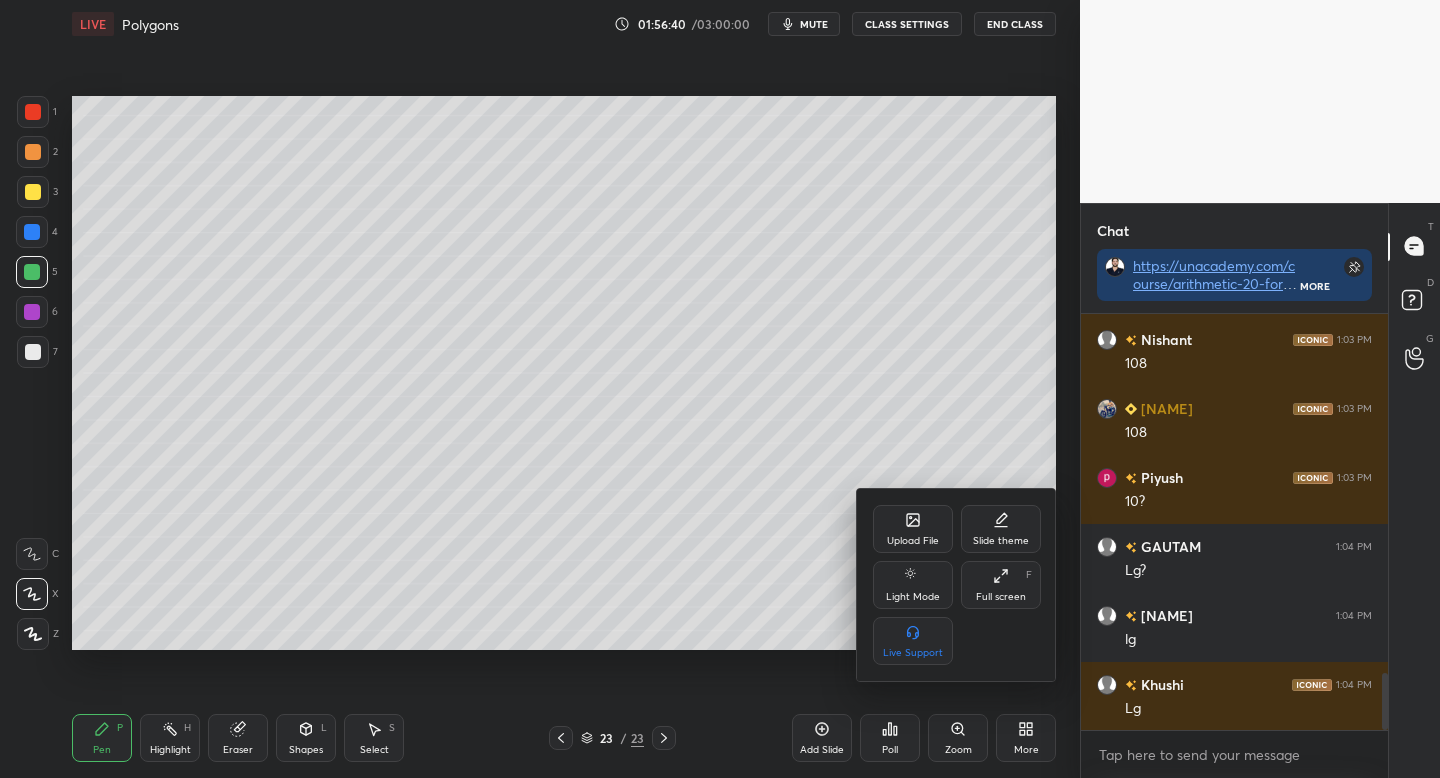click 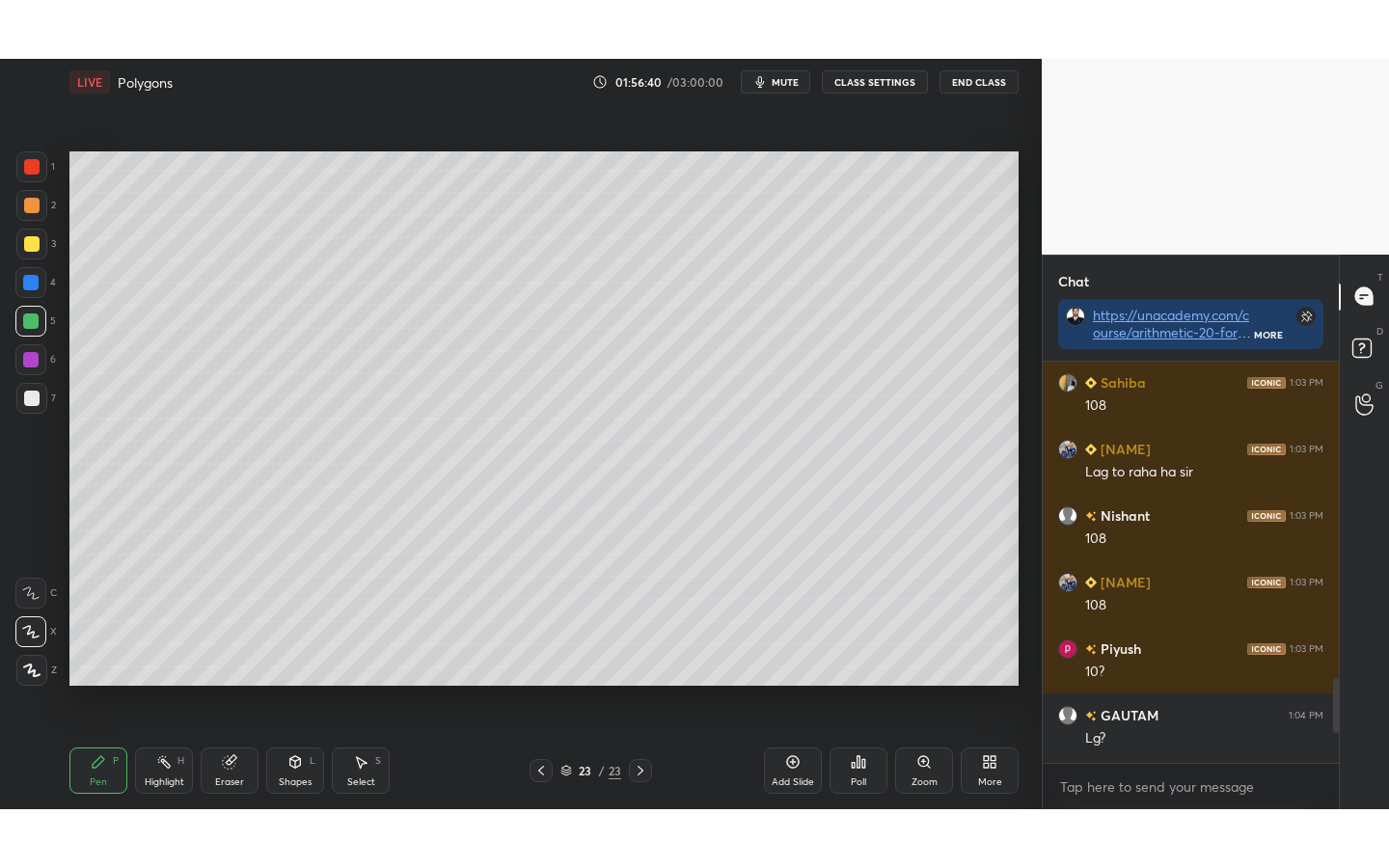 scroll, scrollTop: 95700, scrollLeft: 95494, axis: both 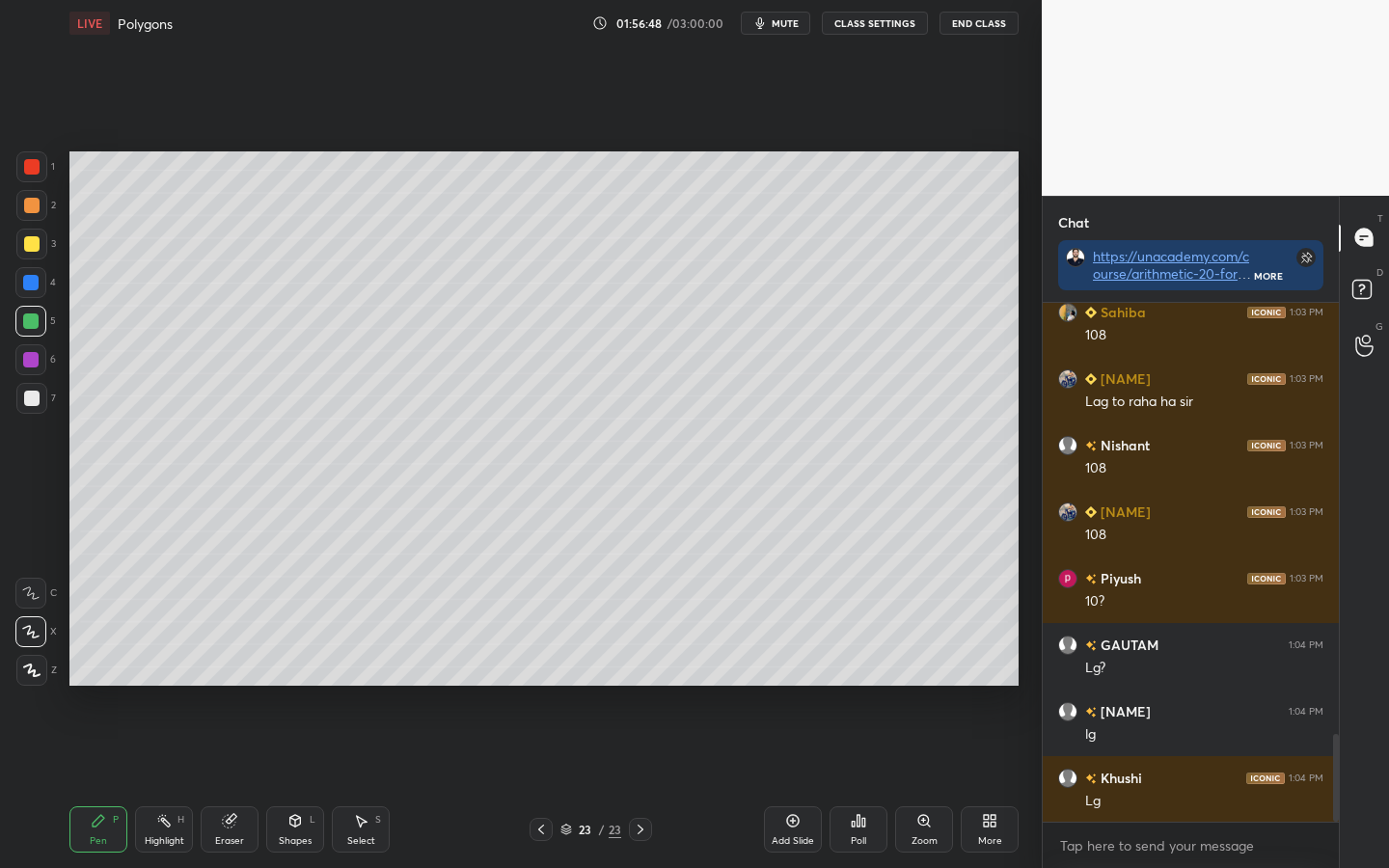 drag, startPoint x: 1334, startPoint y: 730, endPoint x: 1331, endPoint y: 827, distance: 97.04638 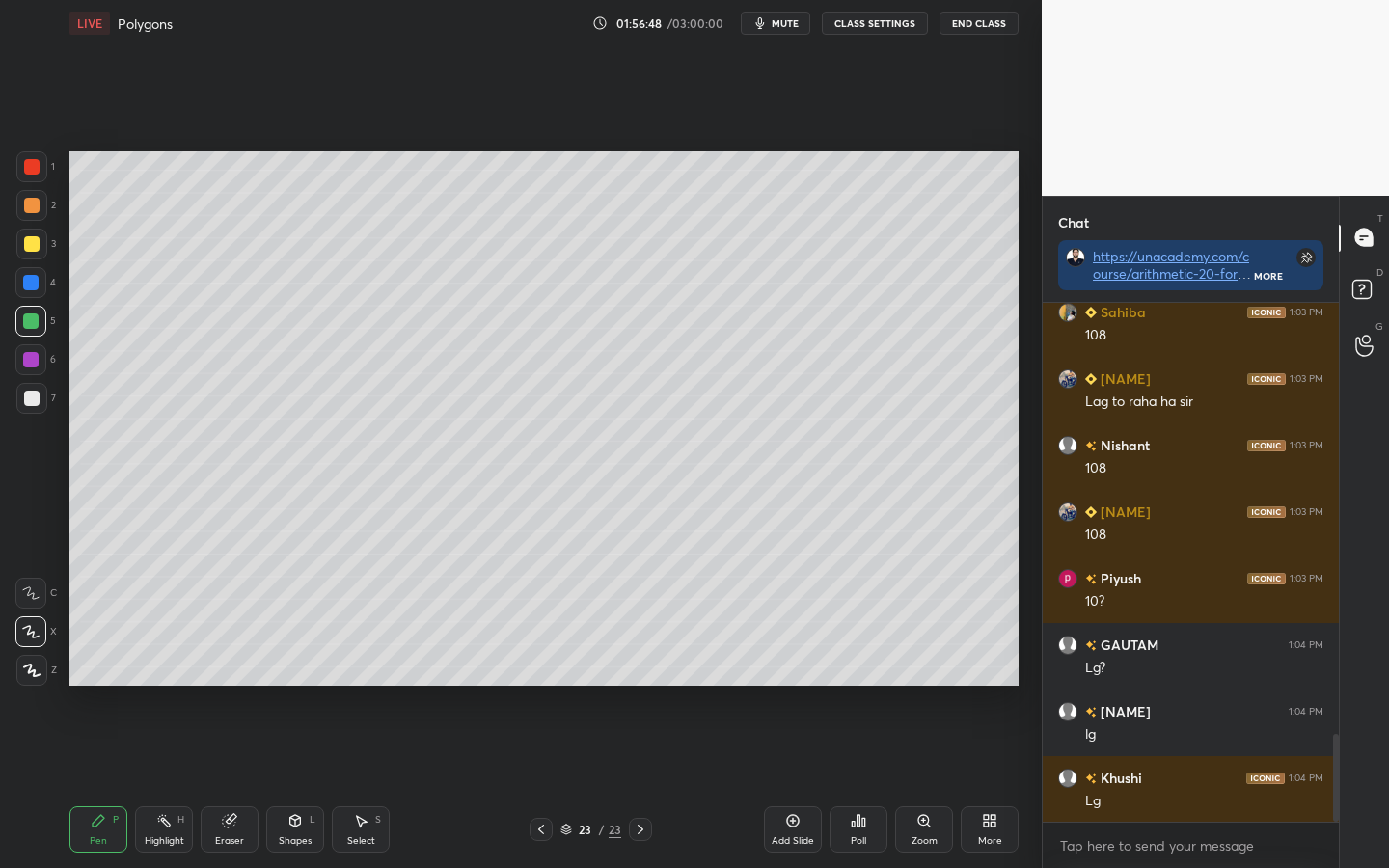 click on "Nandita 1:03 PM 108 Sahiba 1:03 PM 108 Dronesh 1:03 PM Lag to raha ha sir Nishant 1:03 PM 108 Dronesh 1:03 PM 108 Piyush 1:03 PM 10? GAUTAM 1:04 PM Lg? Avnish 1:04 PM lg Khushi 1:04 PM Lg JUMP TO LATEST Enable hand raising Enable raise hand to speak to learners. Once enabled, chat will be turned off temporarily. Enable x" at bounding box center [1190, 585] 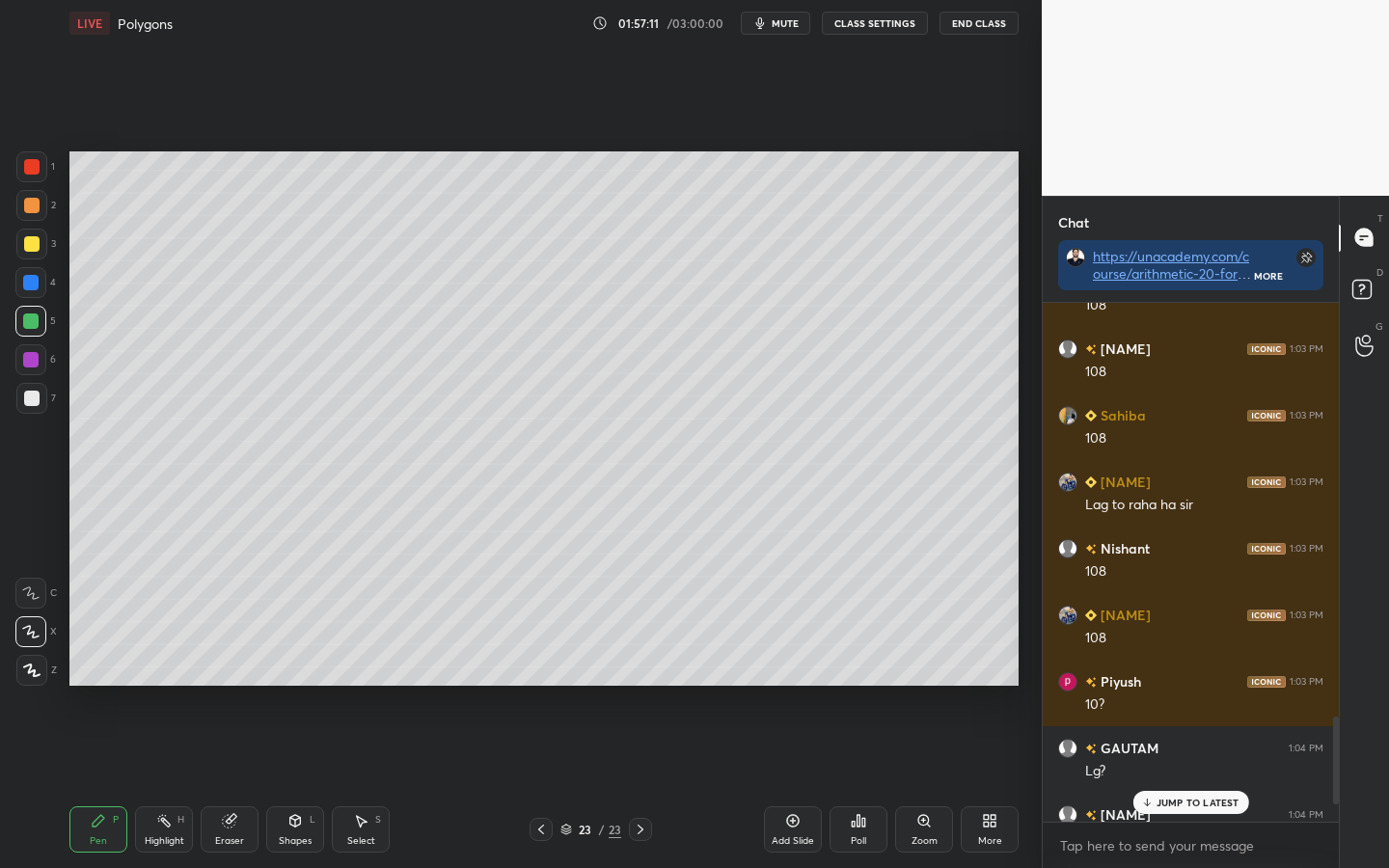 scroll, scrollTop: 2563, scrollLeft: 0, axis: vertical 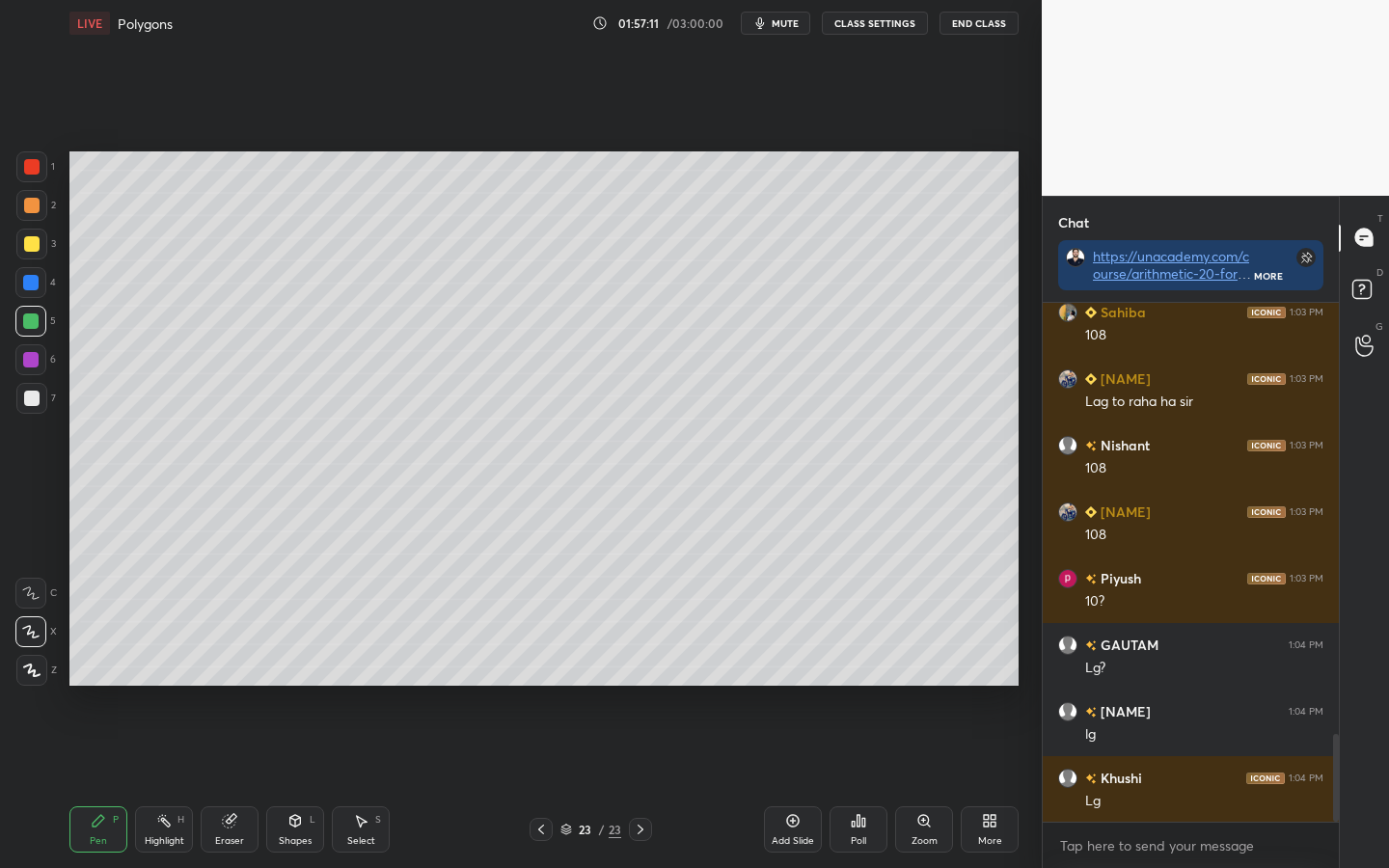 drag, startPoint x: 1336, startPoint y: 742, endPoint x: 1339, endPoint y: 834, distance: 92.0489 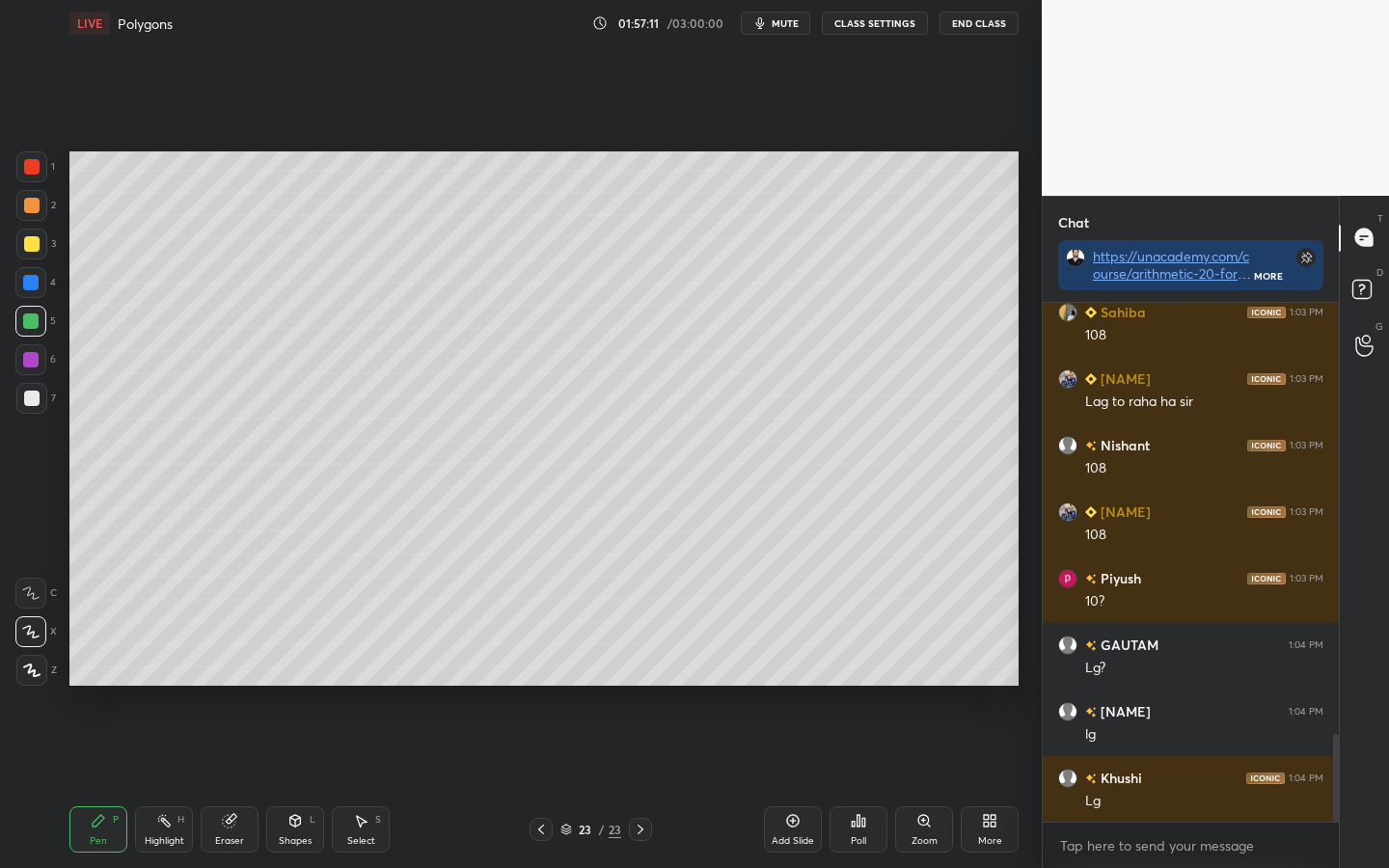 click on "Nandita 1:03 PM 108 Sahiba 1:03 PM 108 Dronesh 1:03 PM Lag to raha ha sir Nishant 1:03 PM 108 Dronesh 1:03 PM 108 Piyush 1:03 PM 10? GAUTAM 1:04 PM Lg? Avnish 1:04 PM lg Khushi 1:04 PM Lg JUMP TO LATEST Enable hand raising Enable raise hand to speak to learners. Once enabled, chat will be turned off temporarily. Enable x" at bounding box center [1190, 585] 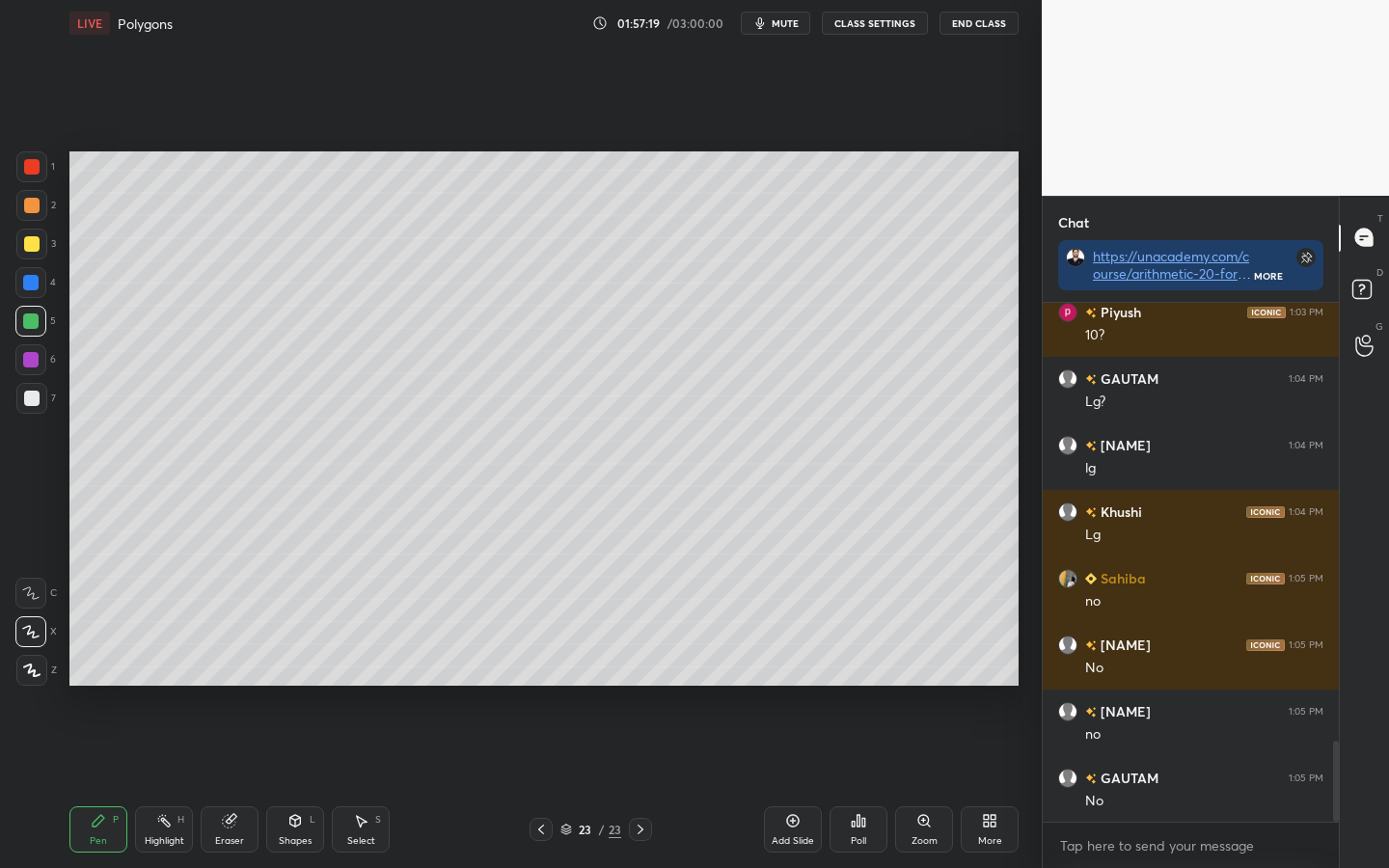 scroll, scrollTop: 2896, scrollLeft: 0, axis: vertical 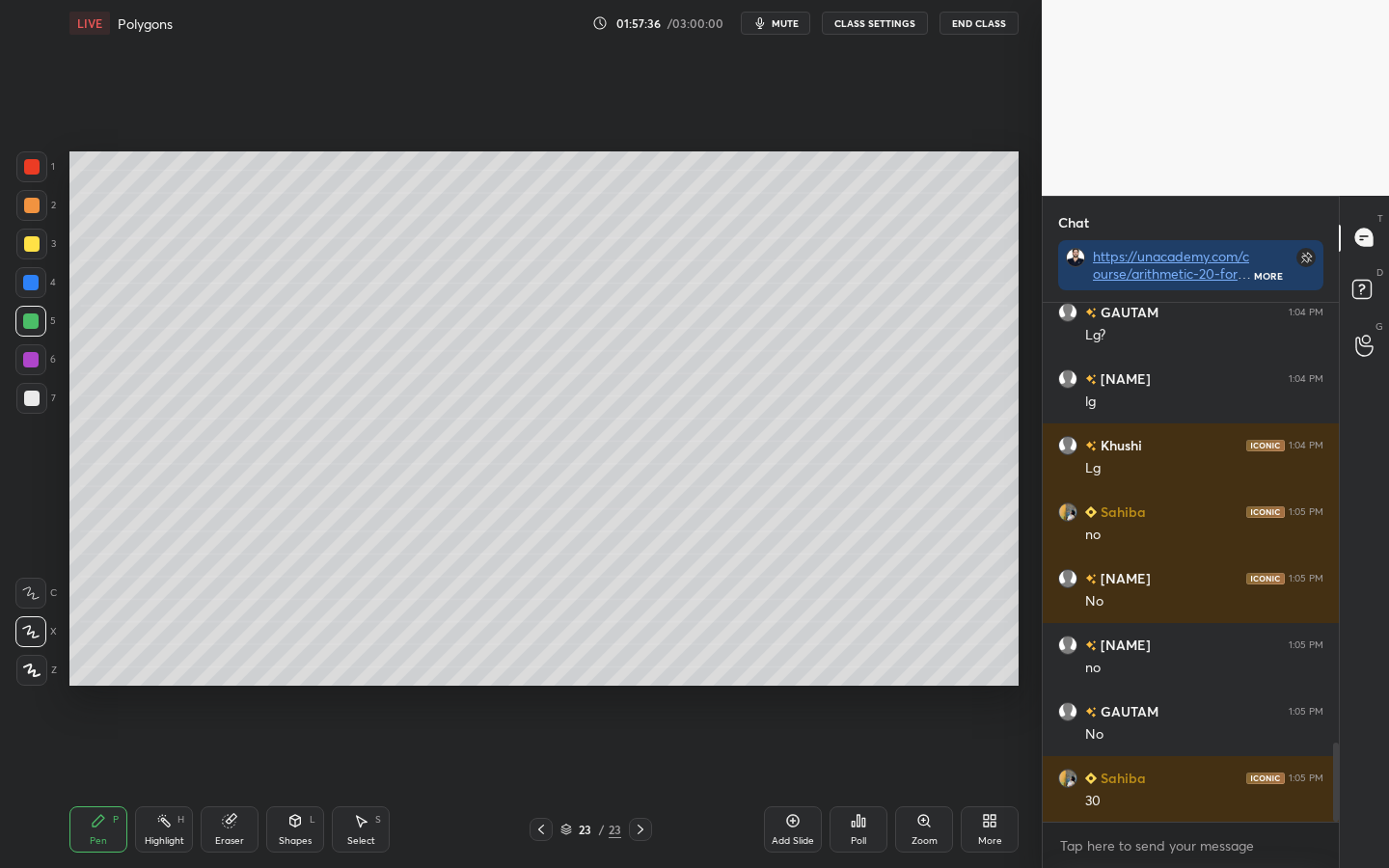 drag, startPoint x: 295, startPoint y: 830, endPoint x: 305, endPoint y: 827, distance: 10.440307 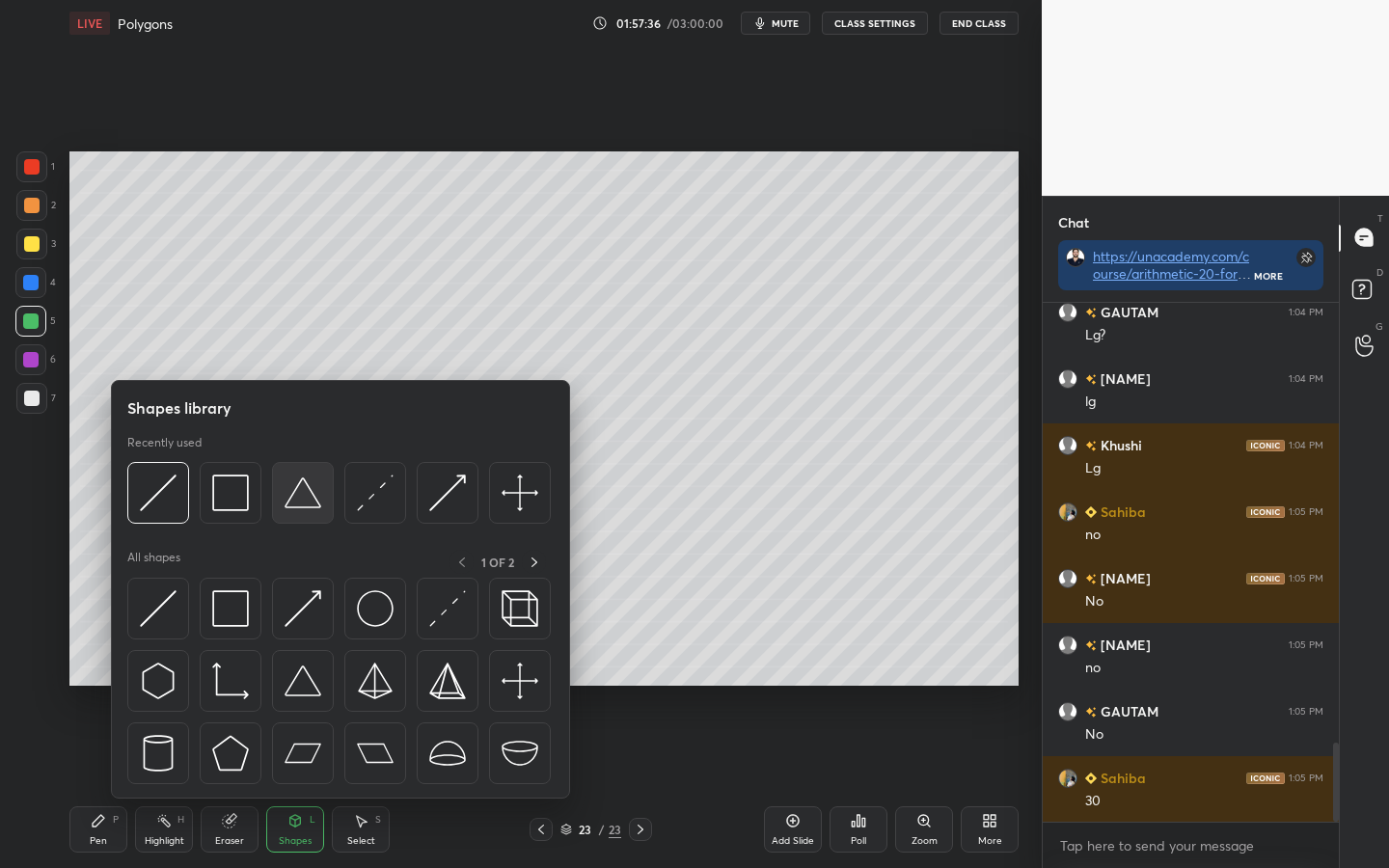 click at bounding box center (303, 493) 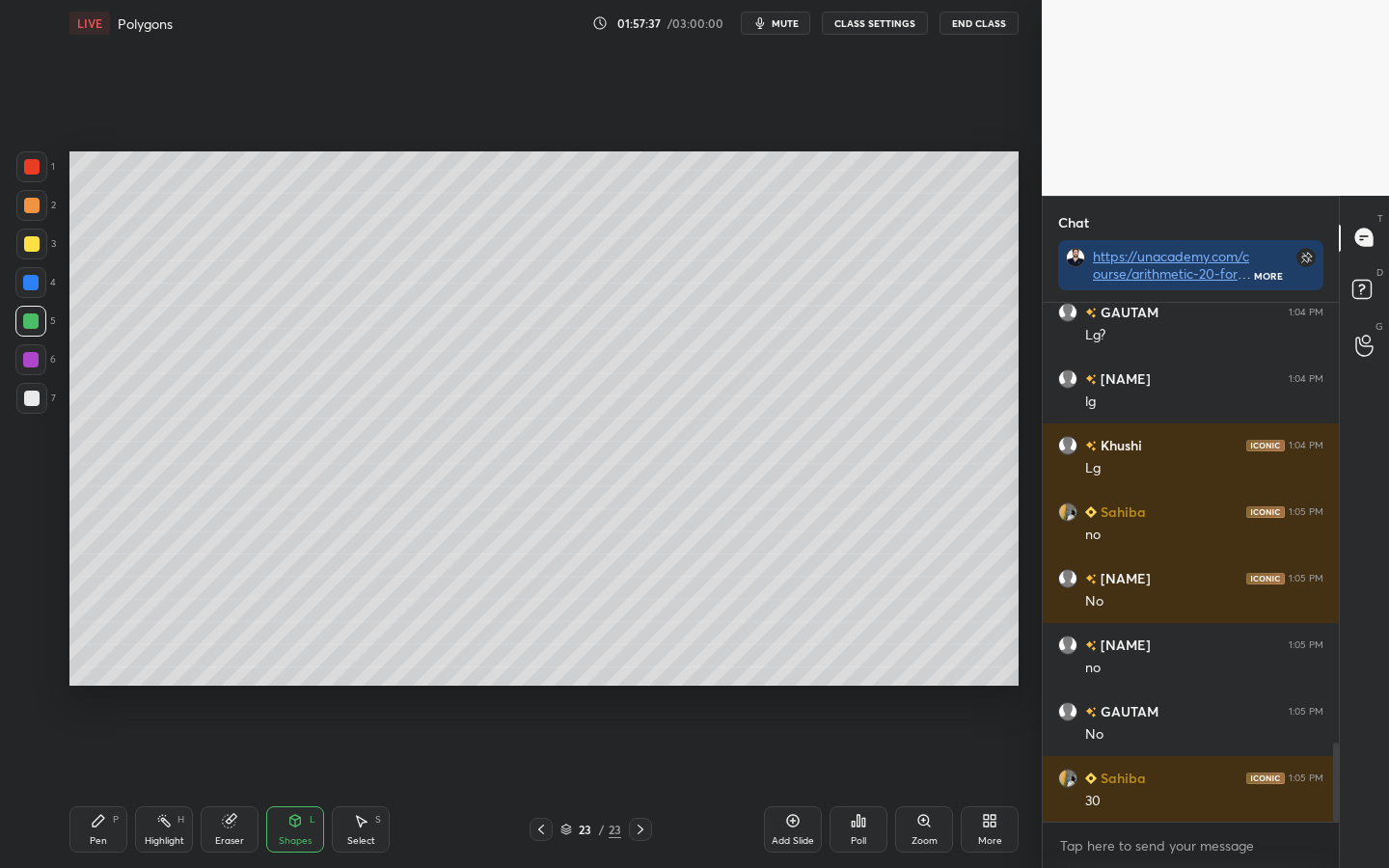 scroll, scrollTop: 2963, scrollLeft: 0, axis: vertical 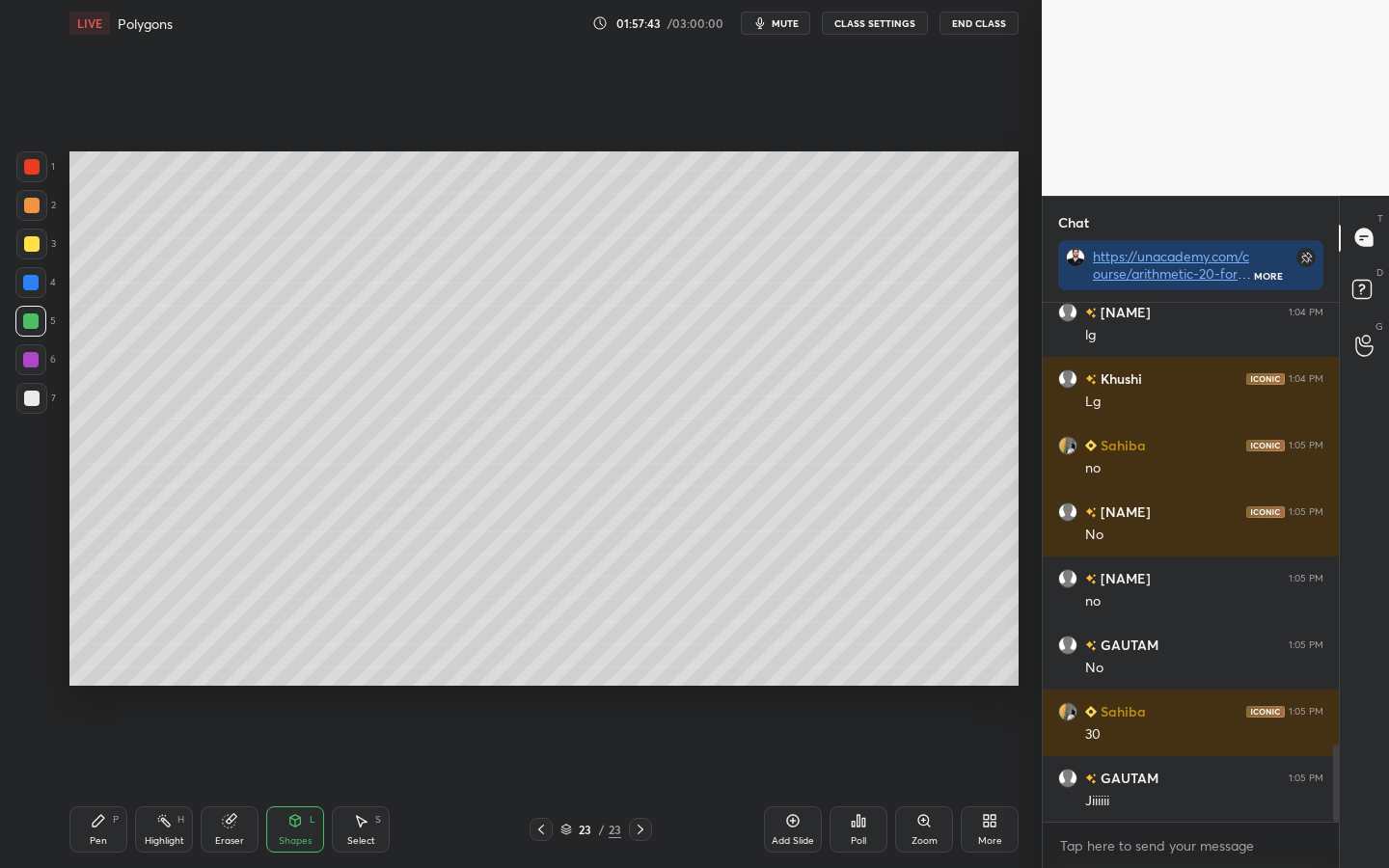 click on "Shapes" at bounding box center [295, 841] 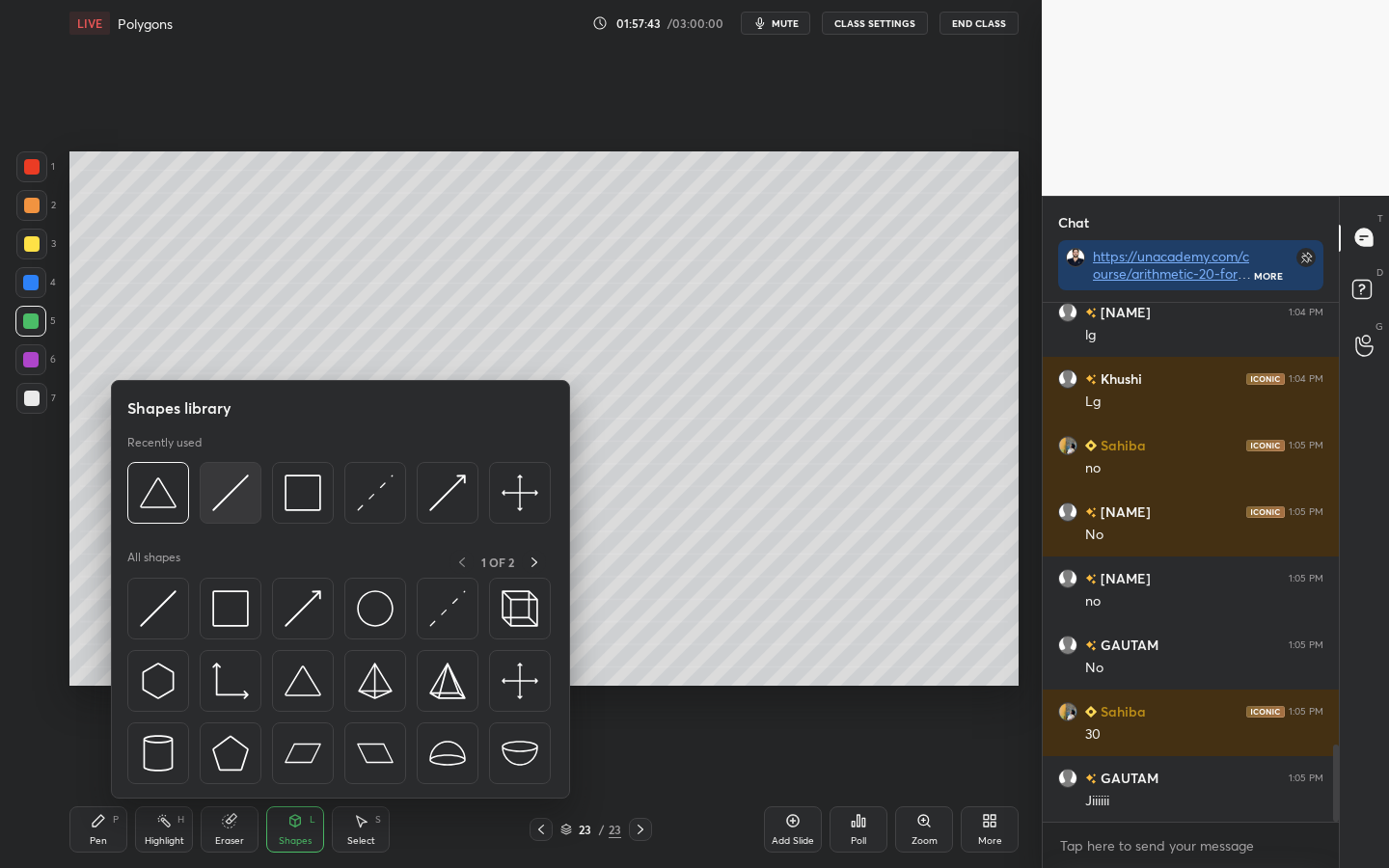 click at bounding box center [231, 493] 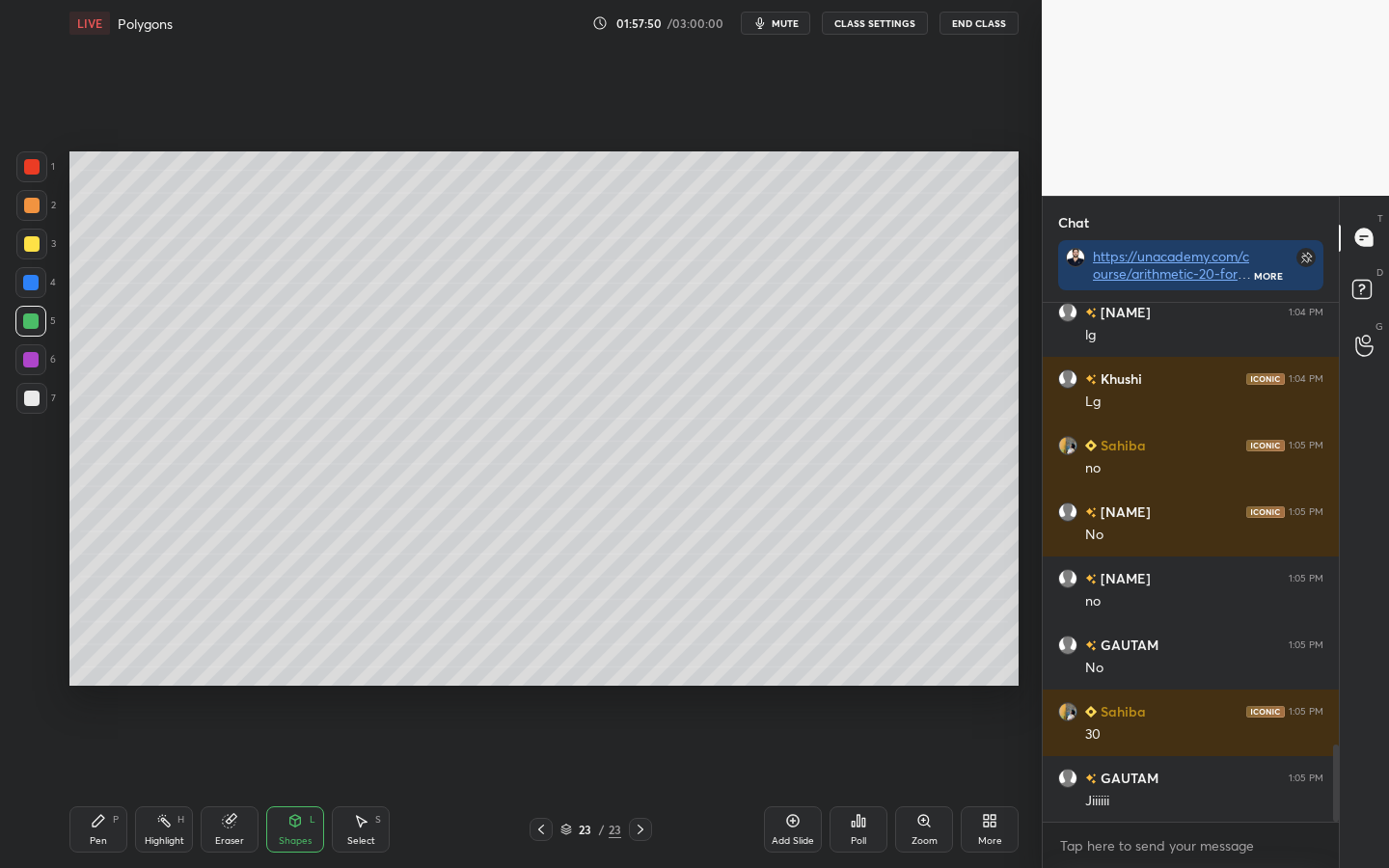 click on "Shapes L" at bounding box center [295, 829] 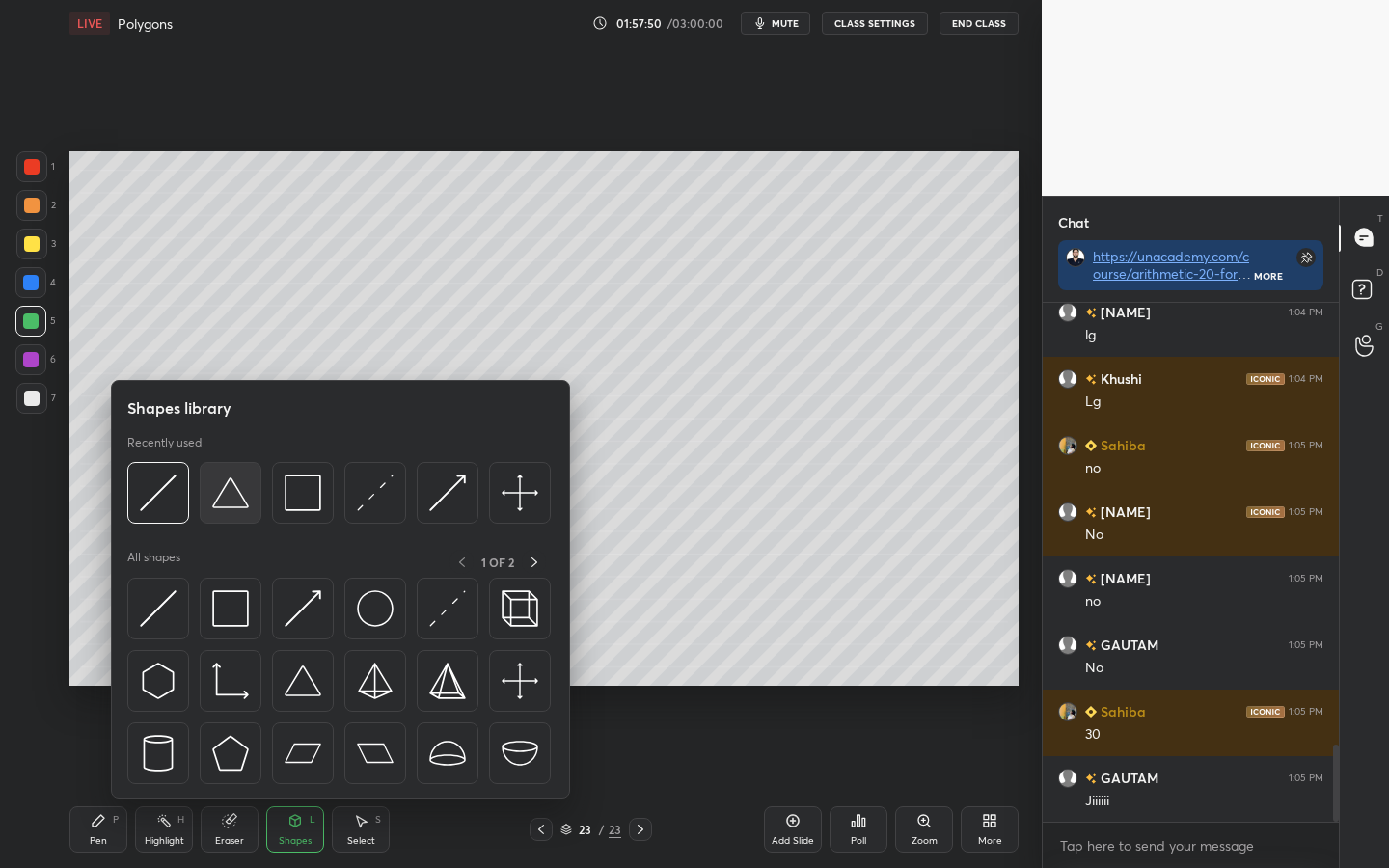 click at bounding box center (231, 493) 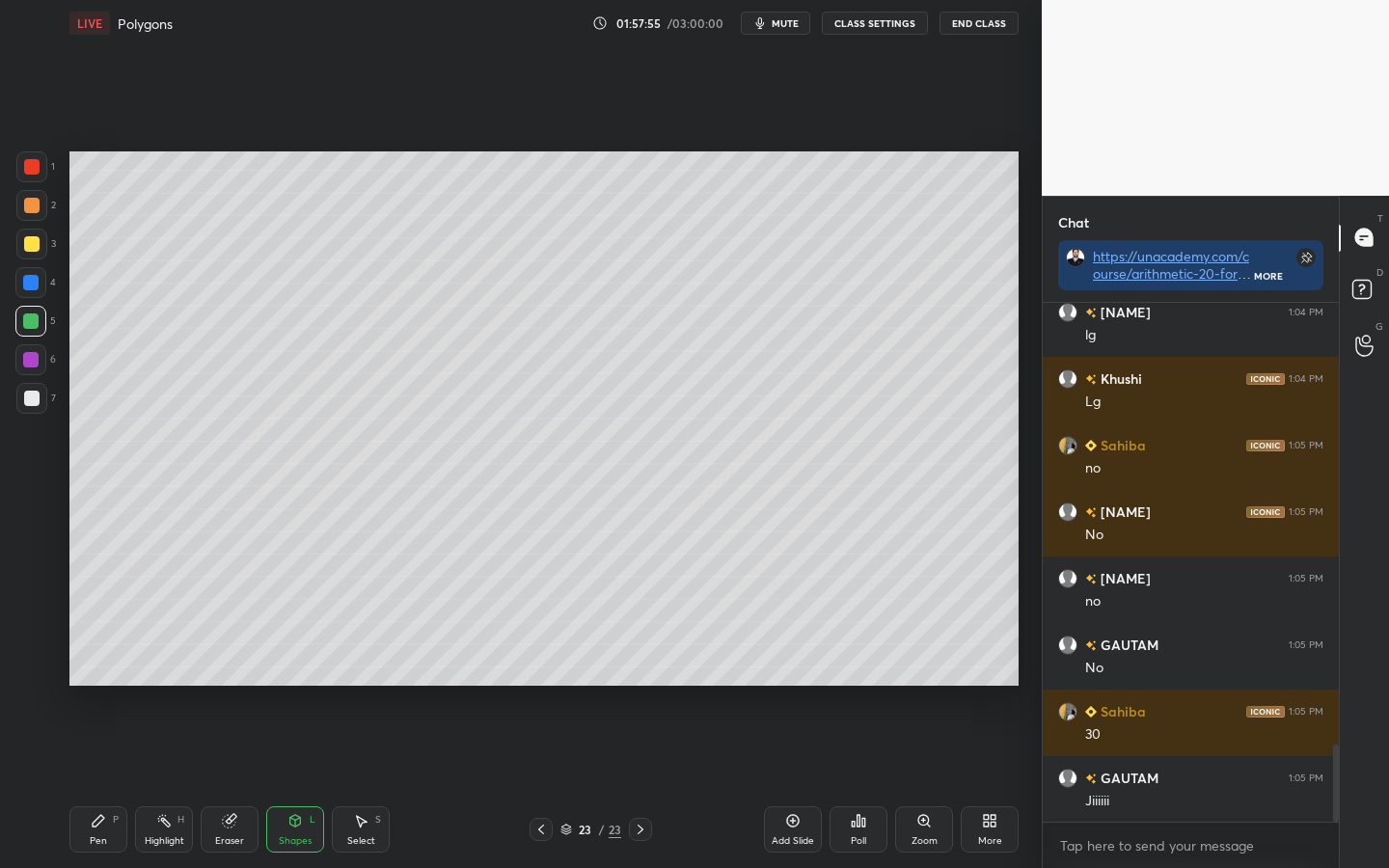 click on "Pen P" at bounding box center [98, 829] 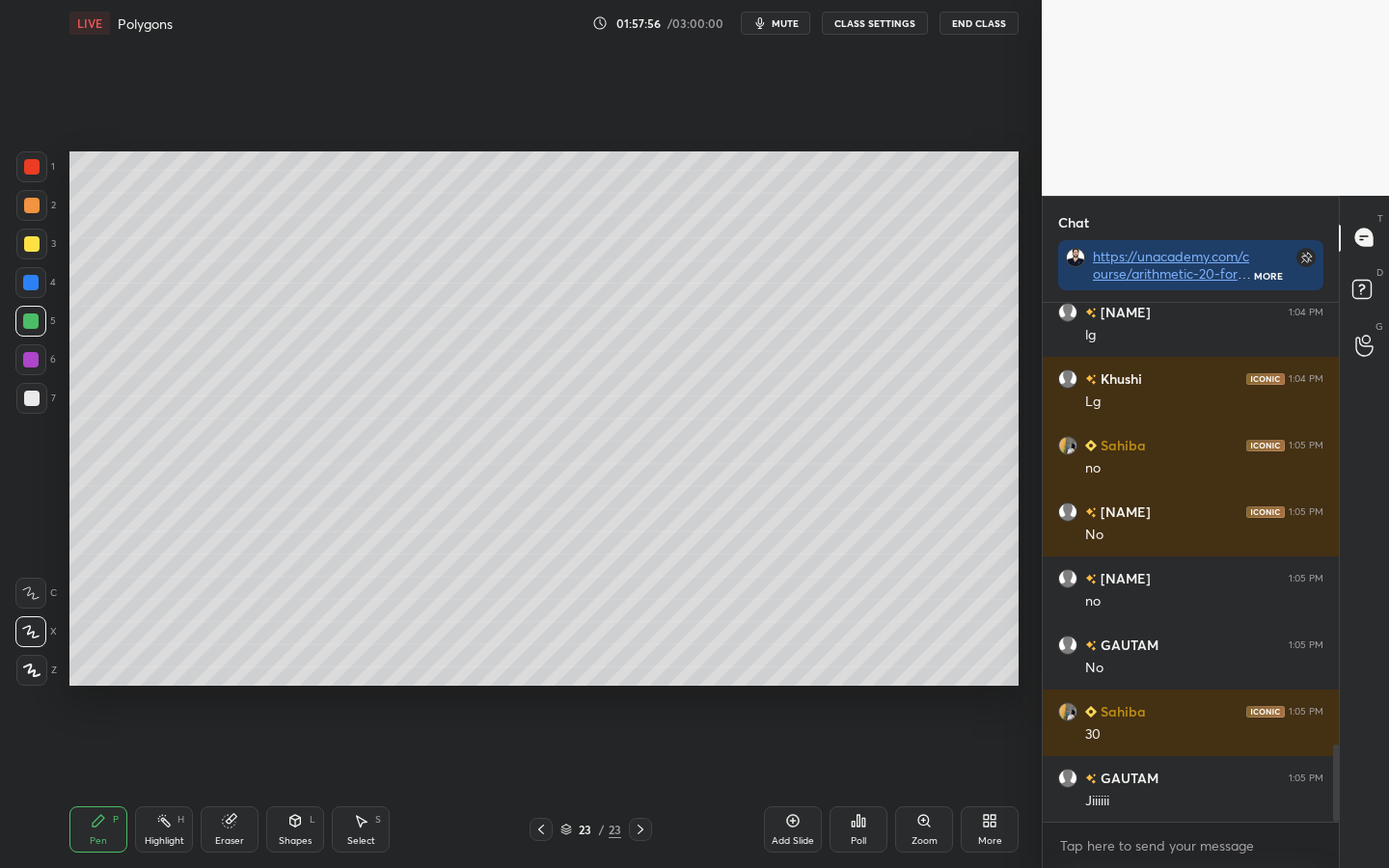 click at bounding box center [32, 398] 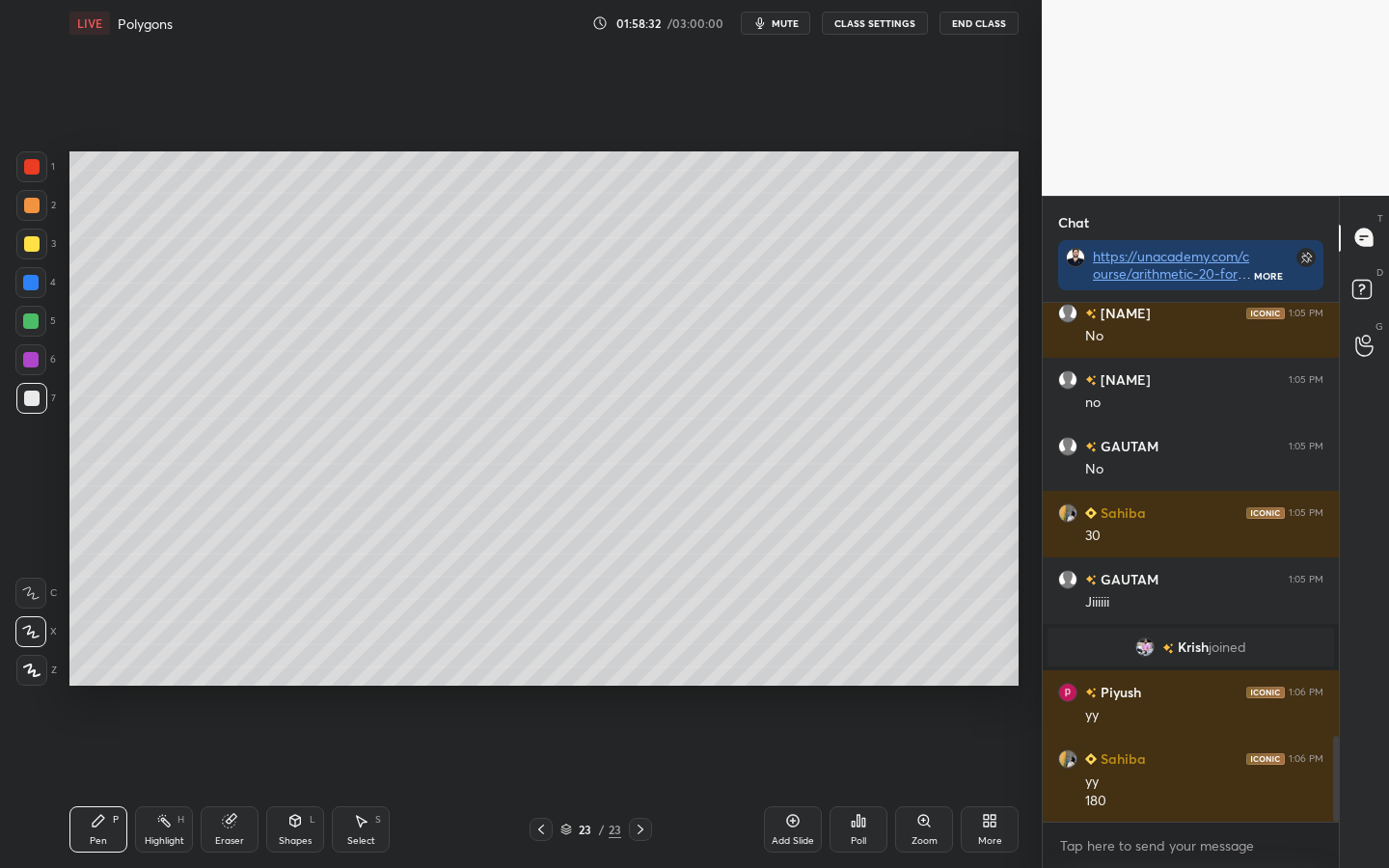 scroll, scrollTop: 2650, scrollLeft: 0, axis: vertical 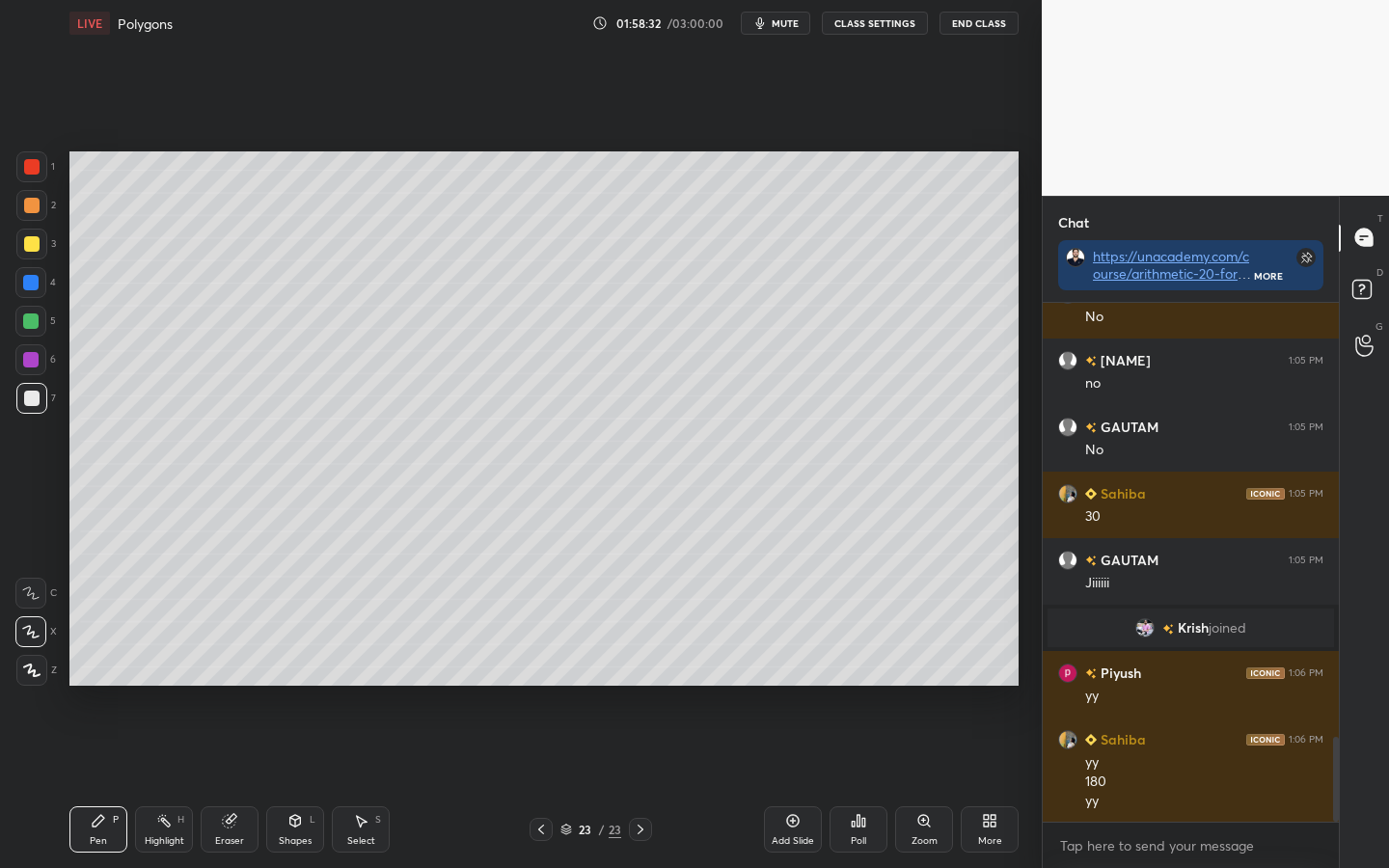 click at bounding box center [31, 360] 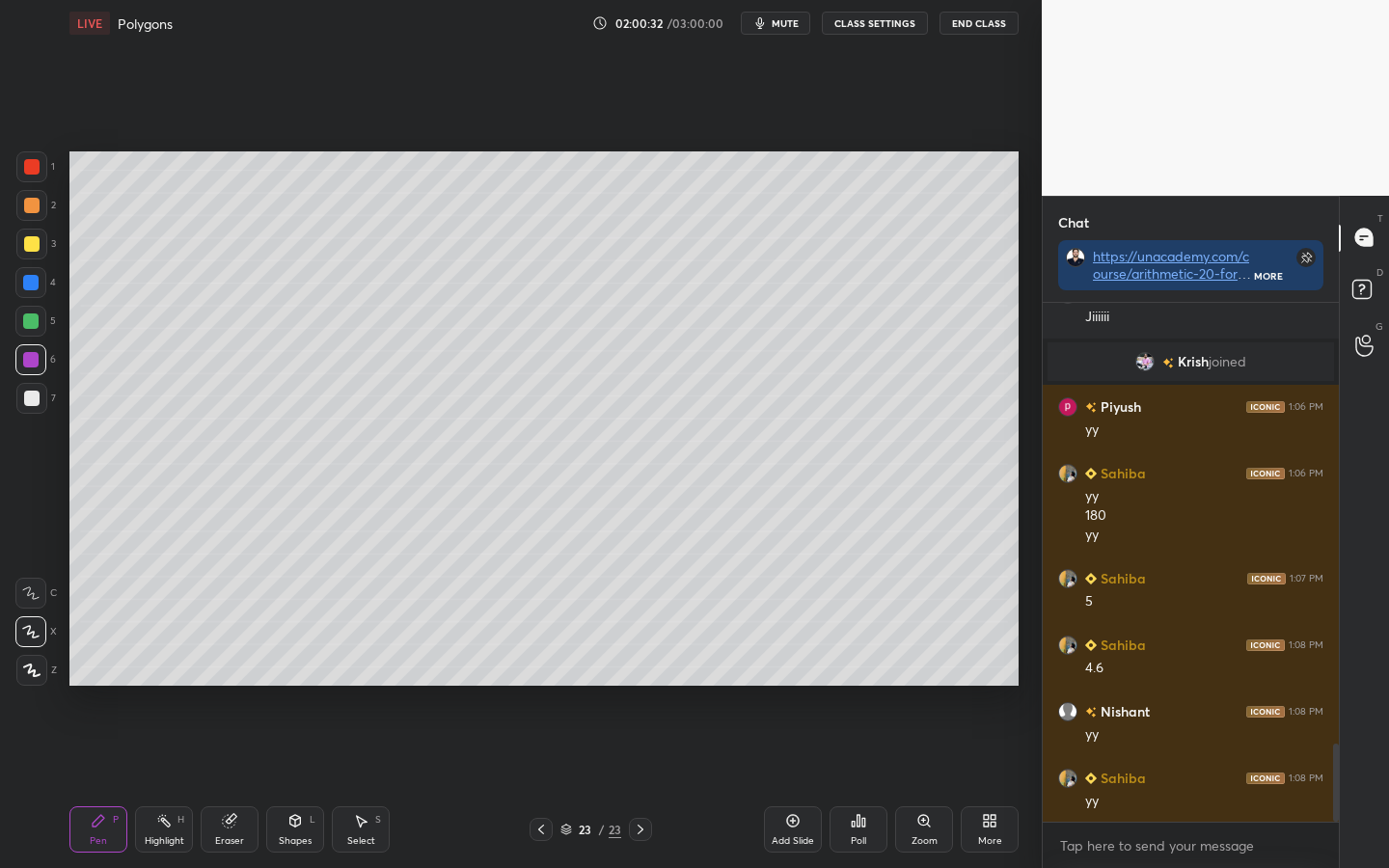 scroll, scrollTop: 2983, scrollLeft: 0, axis: vertical 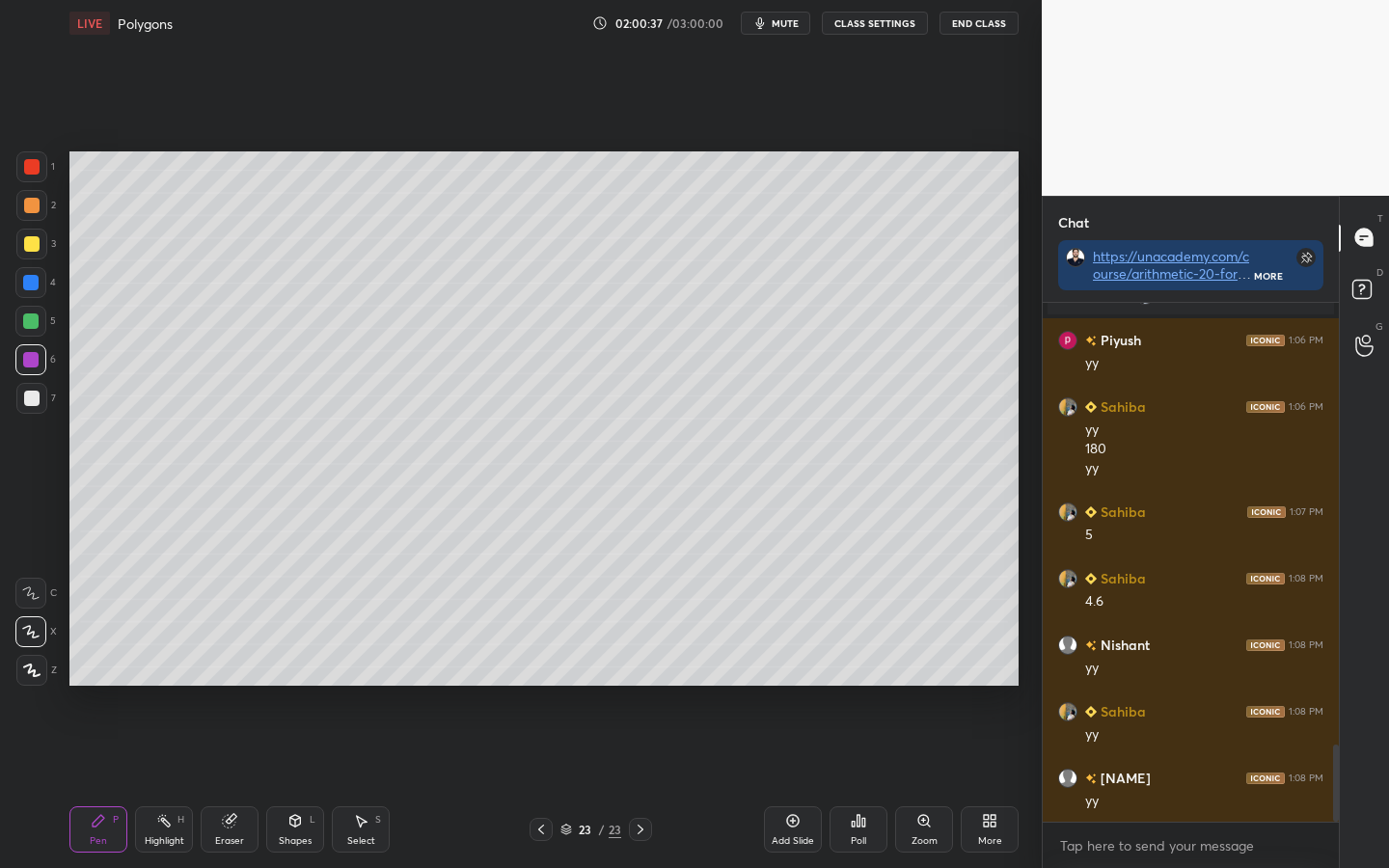 click on "23 / 23" at bounding box center (590, 829) 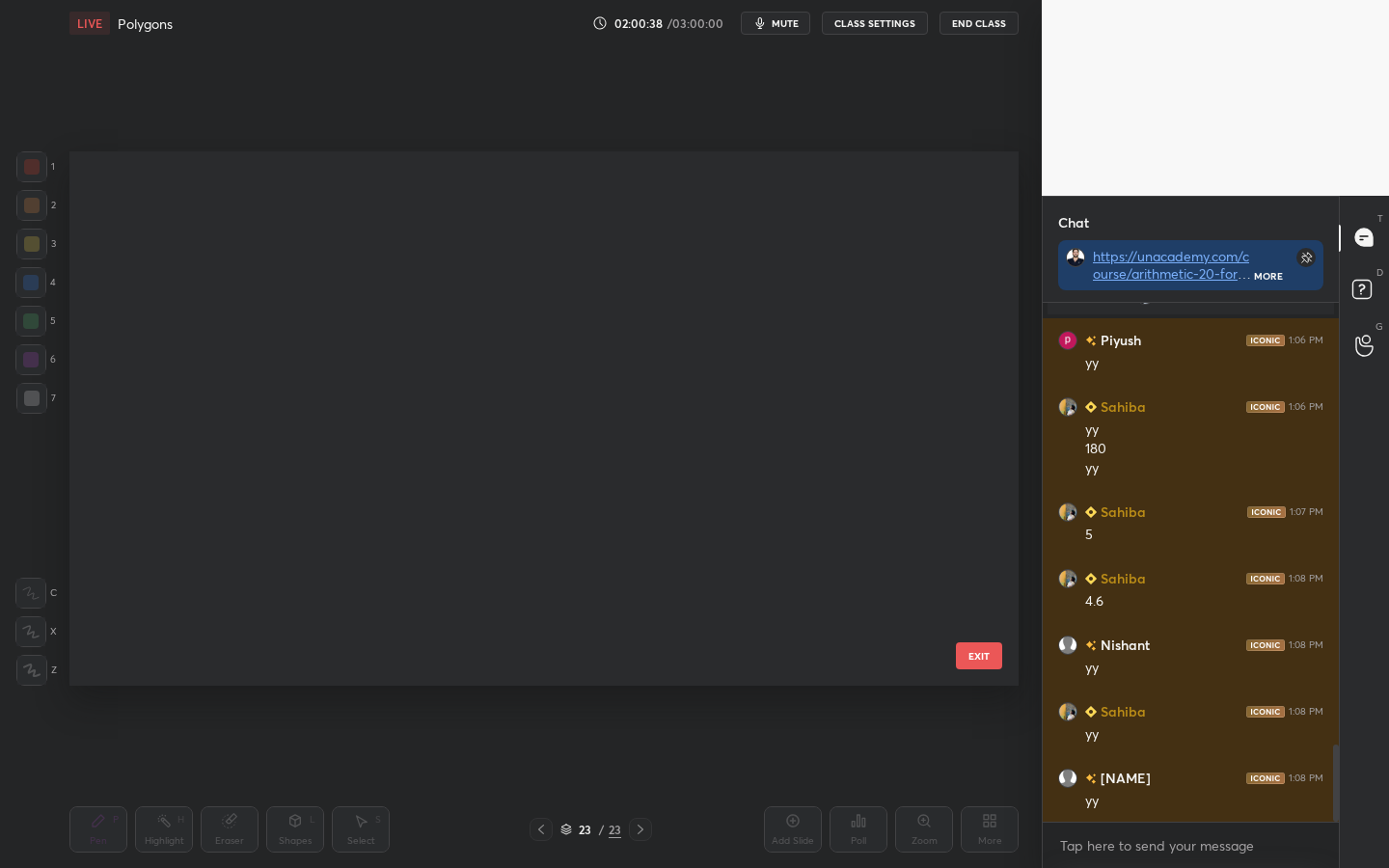 scroll, scrollTop: 773, scrollLeft: 0, axis: vertical 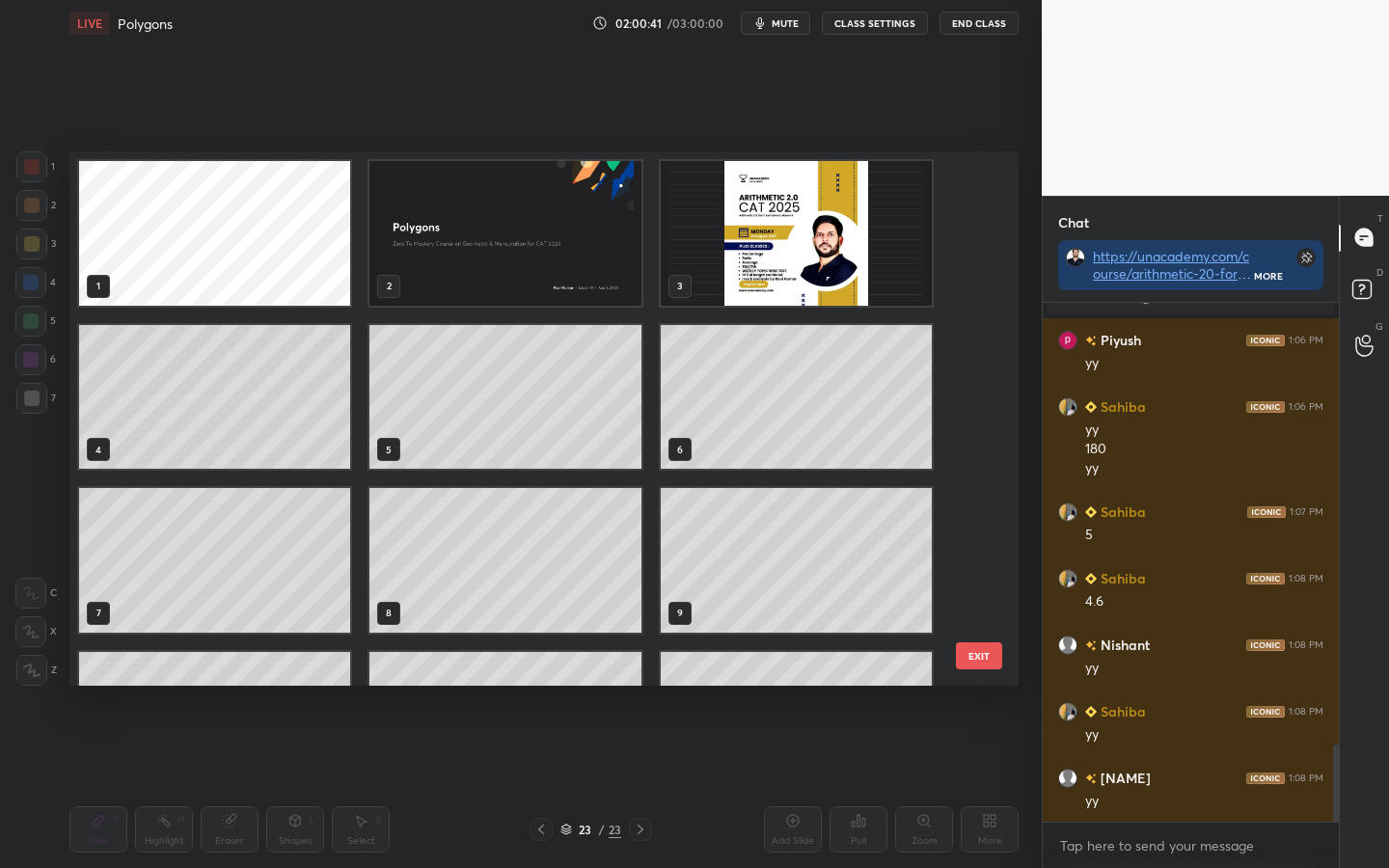 click at bounding box center (796, 233) 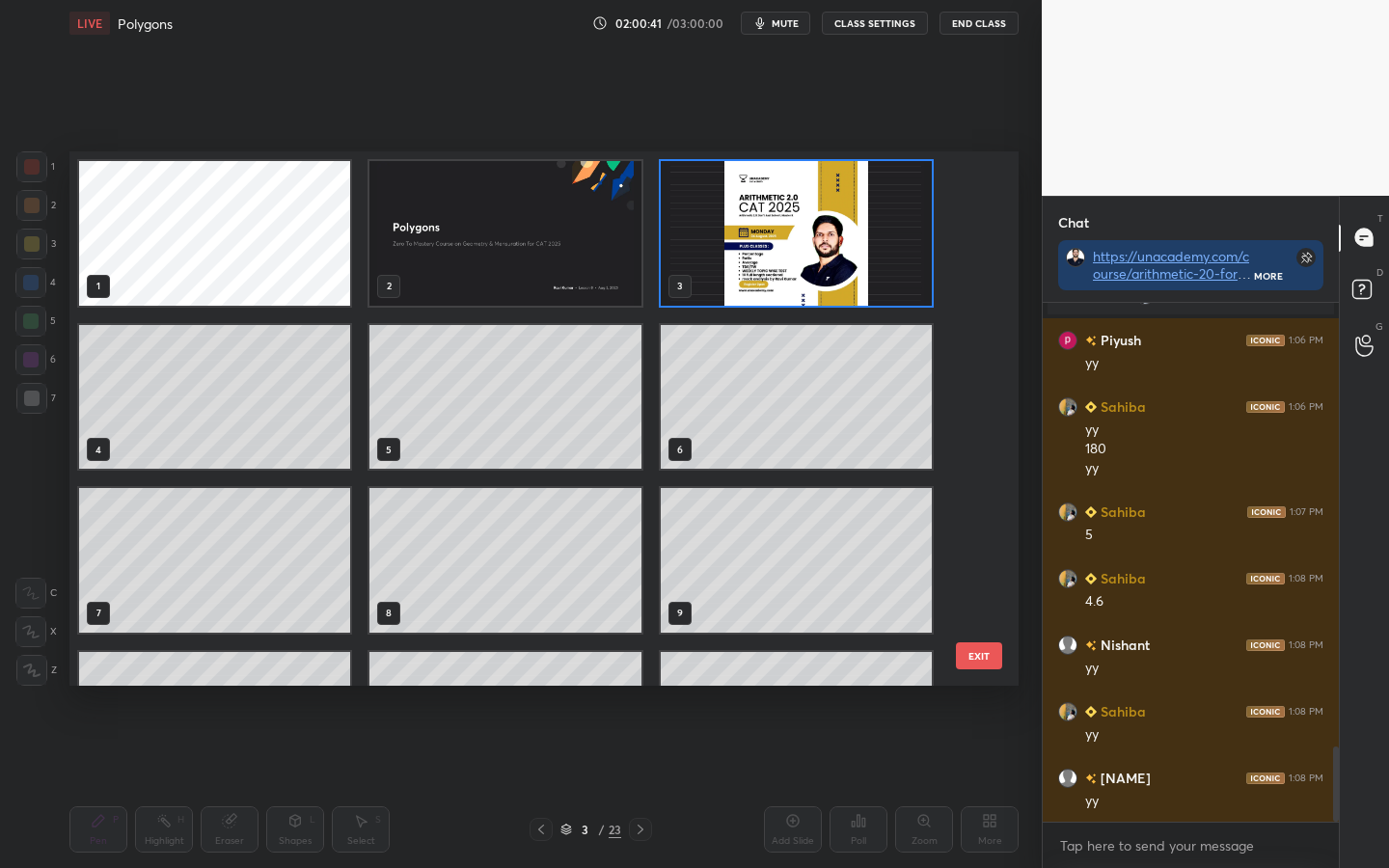 click at bounding box center [796, 233] 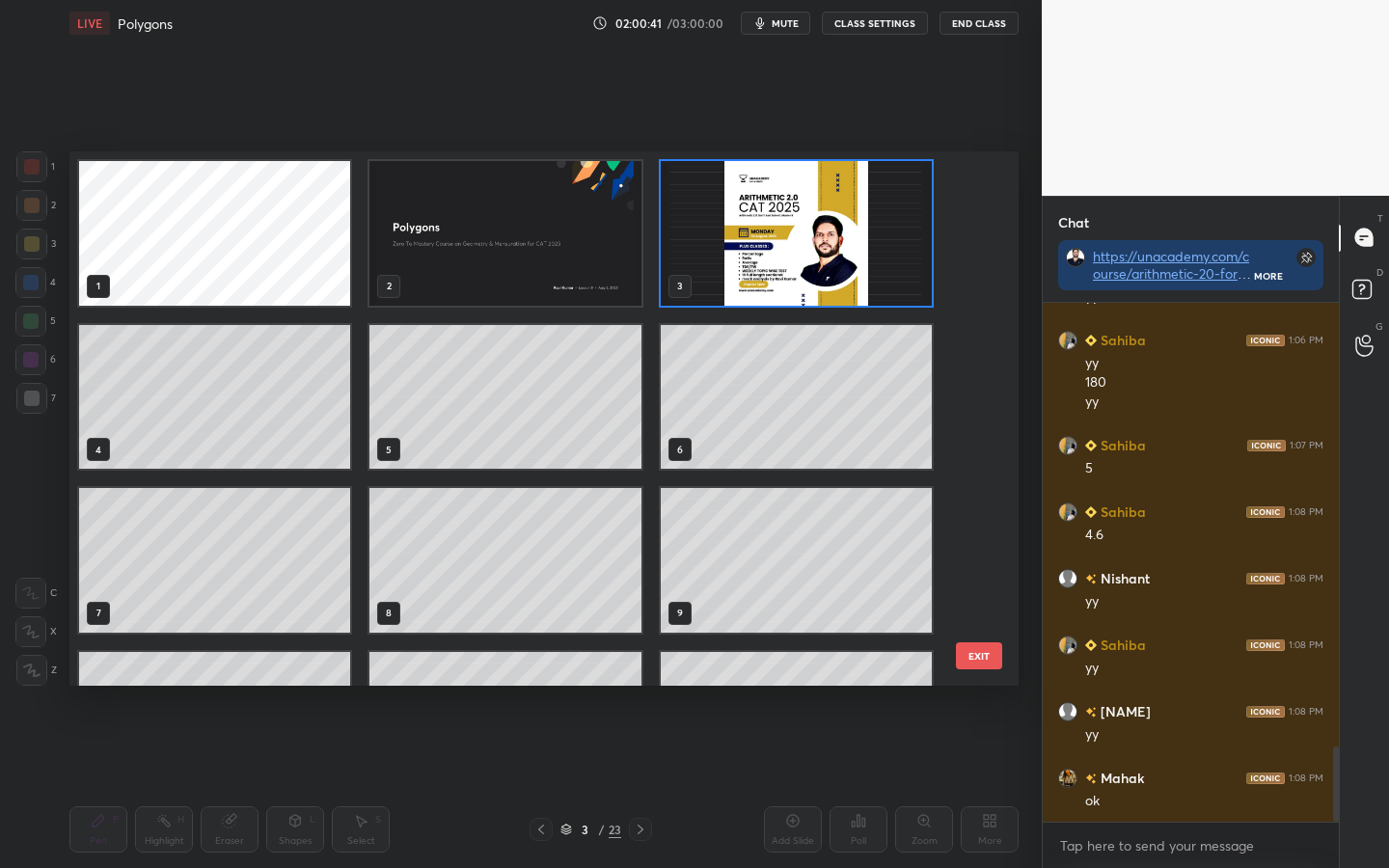 click at bounding box center (796, 233) 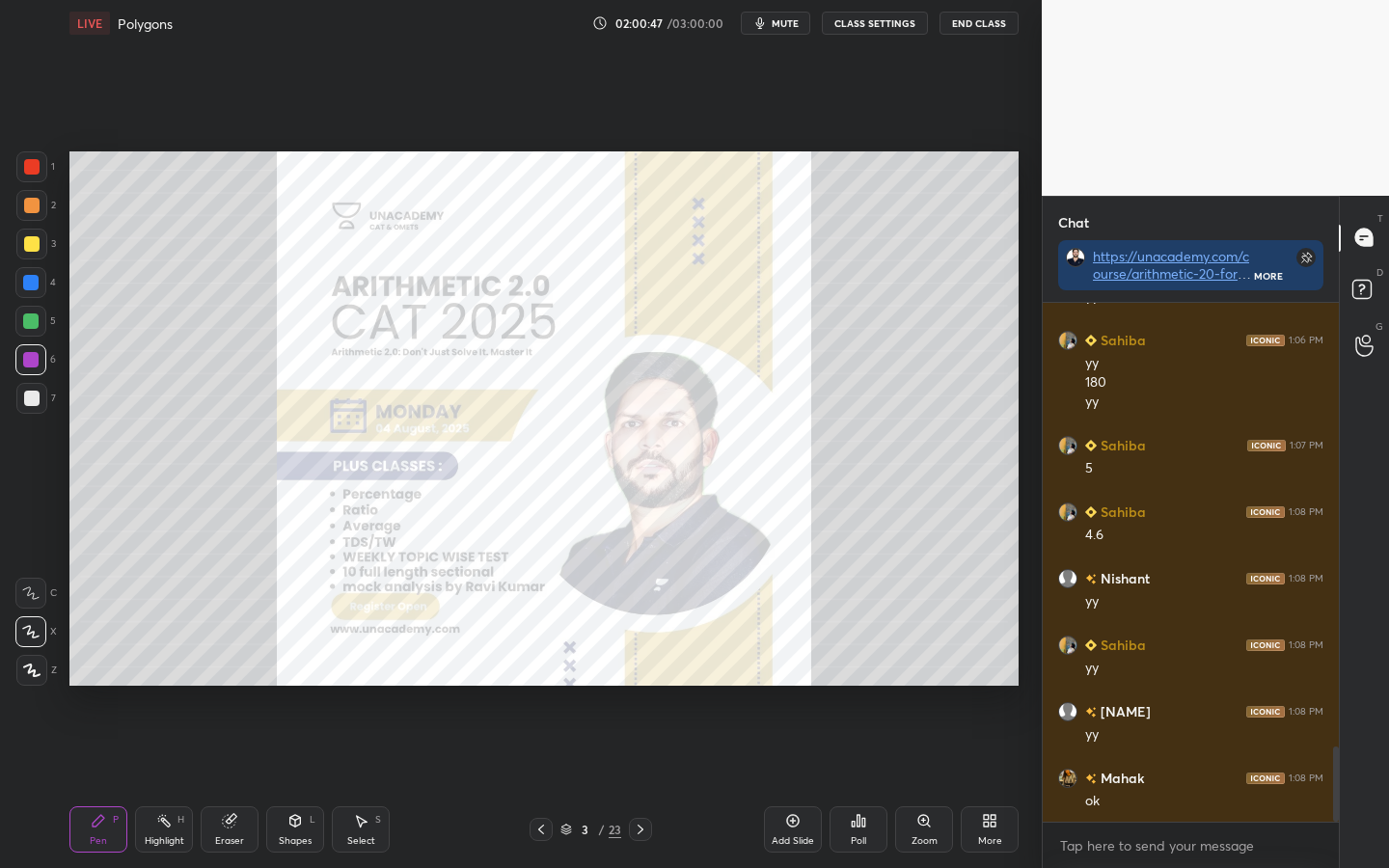 scroll, scrollTop: 3116, scrollLeft: 0, axis: vertical 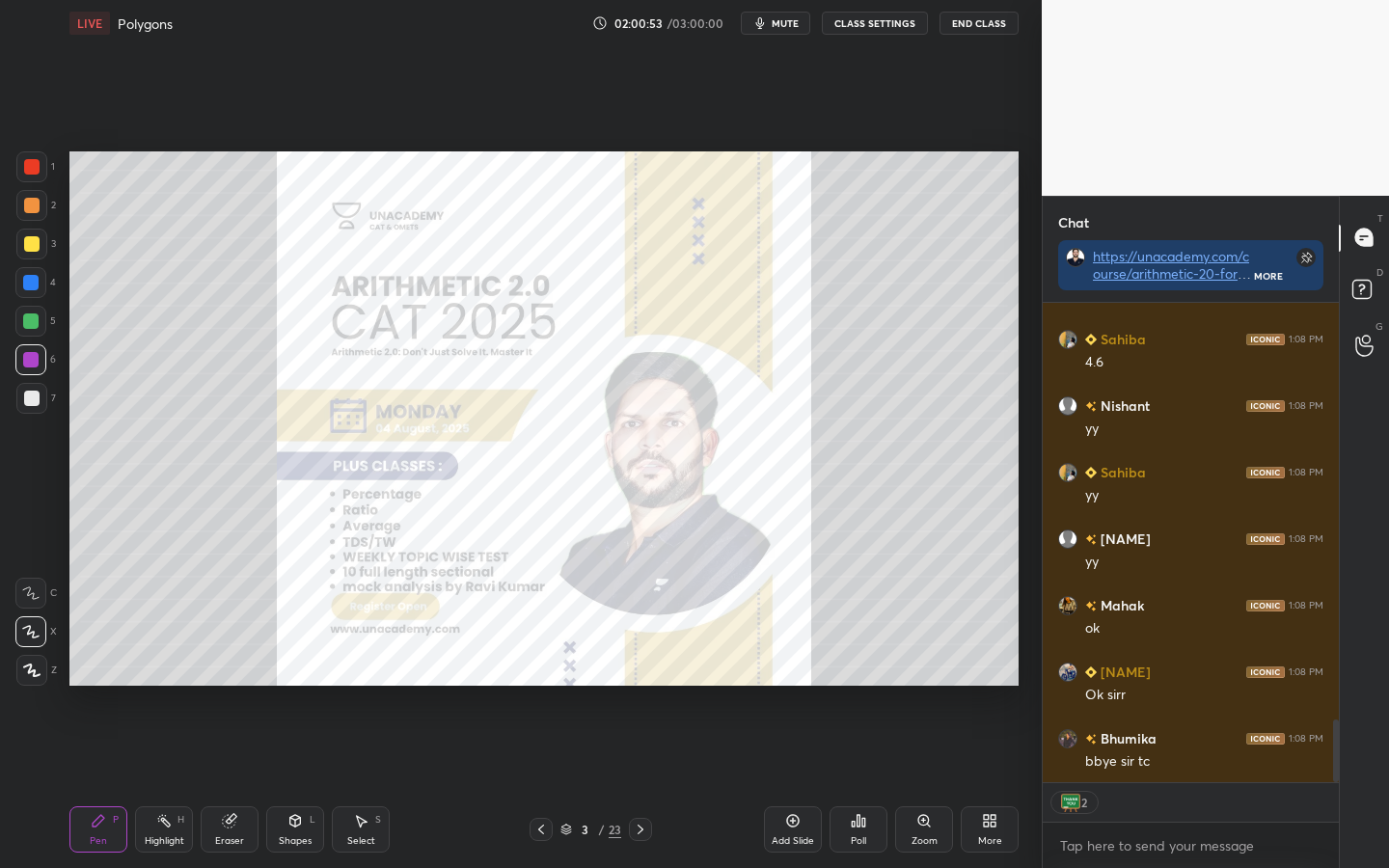 click on "End Class" at bounding box center (979, 23) 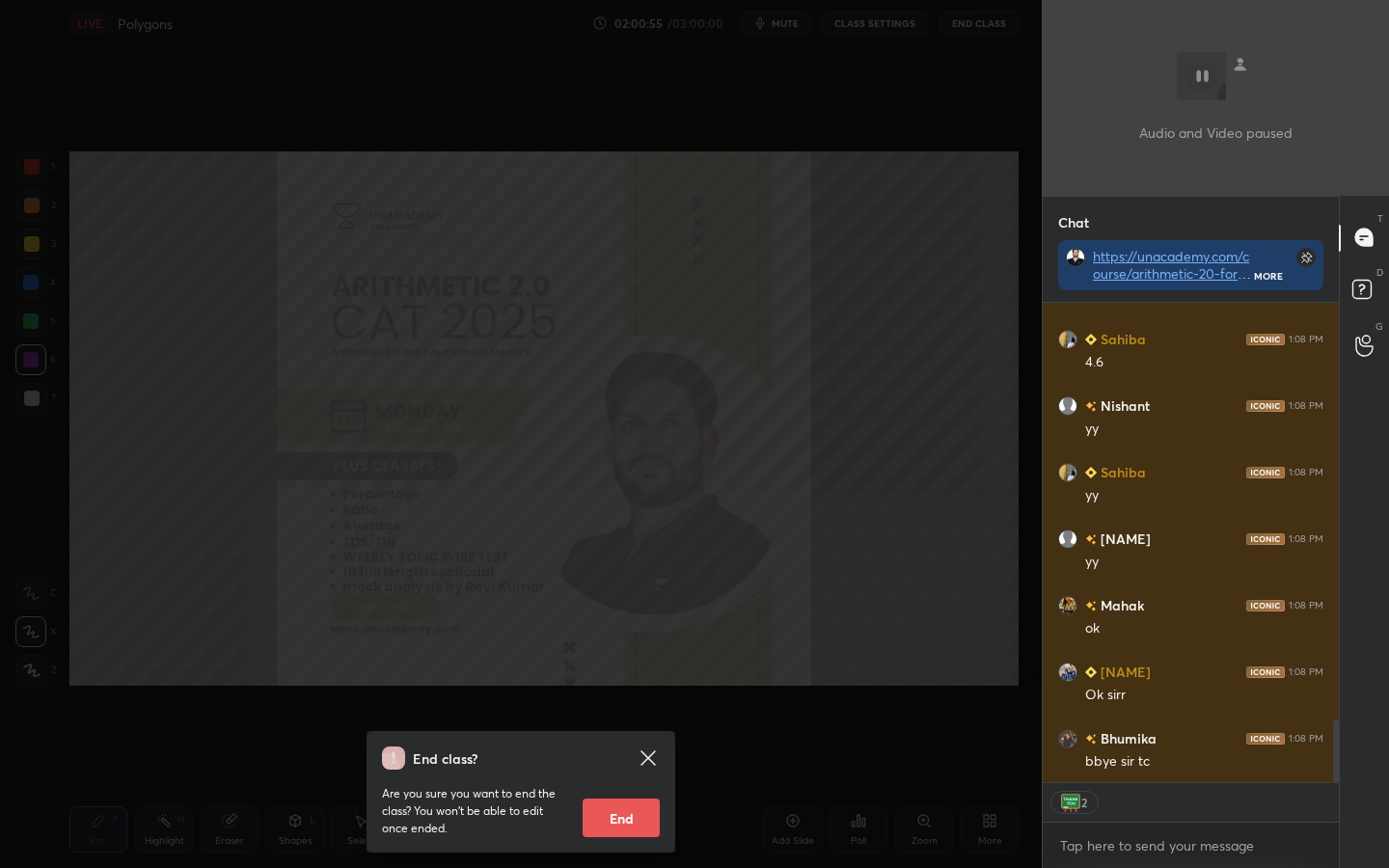 click on "End" at bounding box center (621, 818) 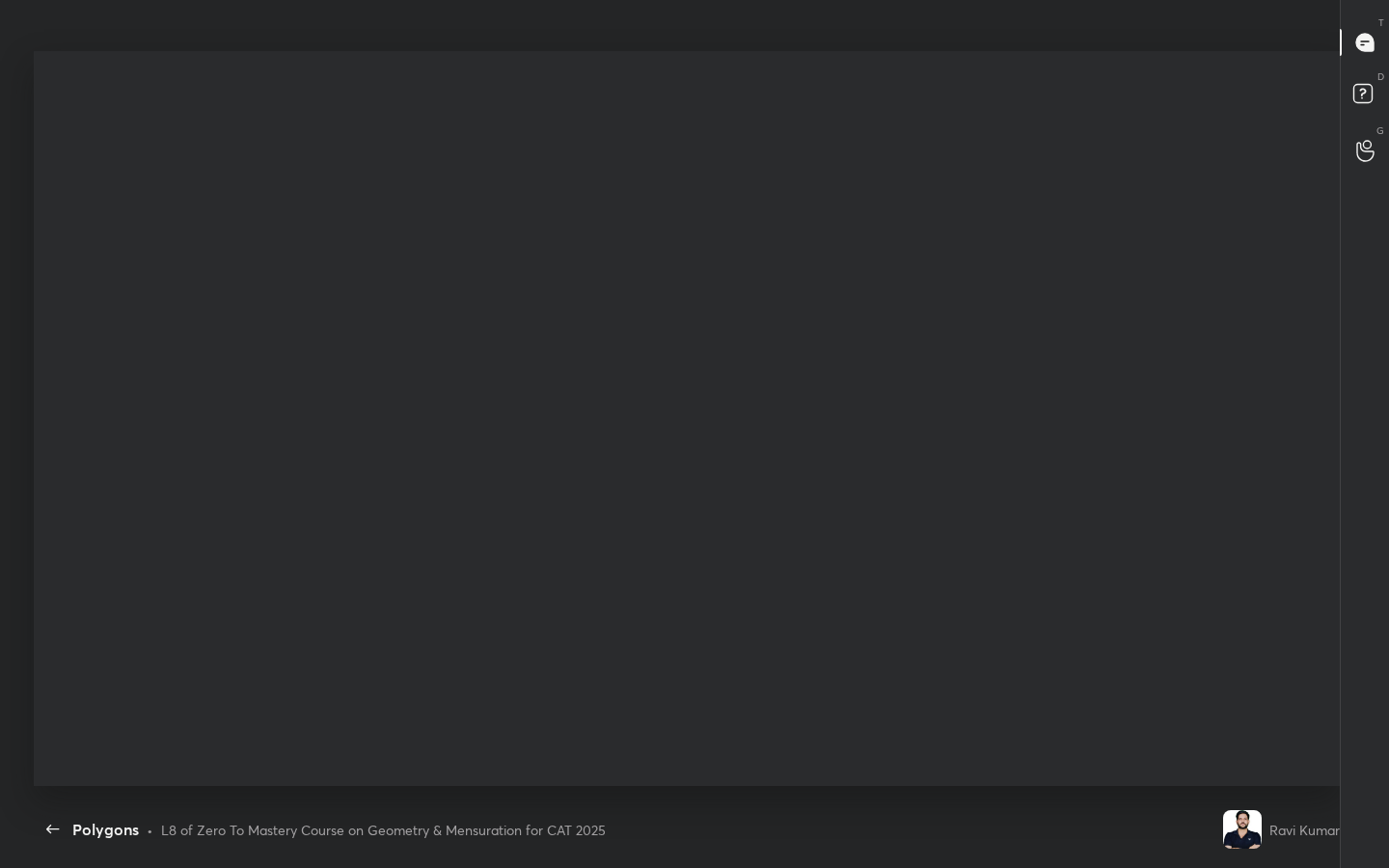 scroll, scrollTop: 95700, scrollLeft: 95085, axis: both 